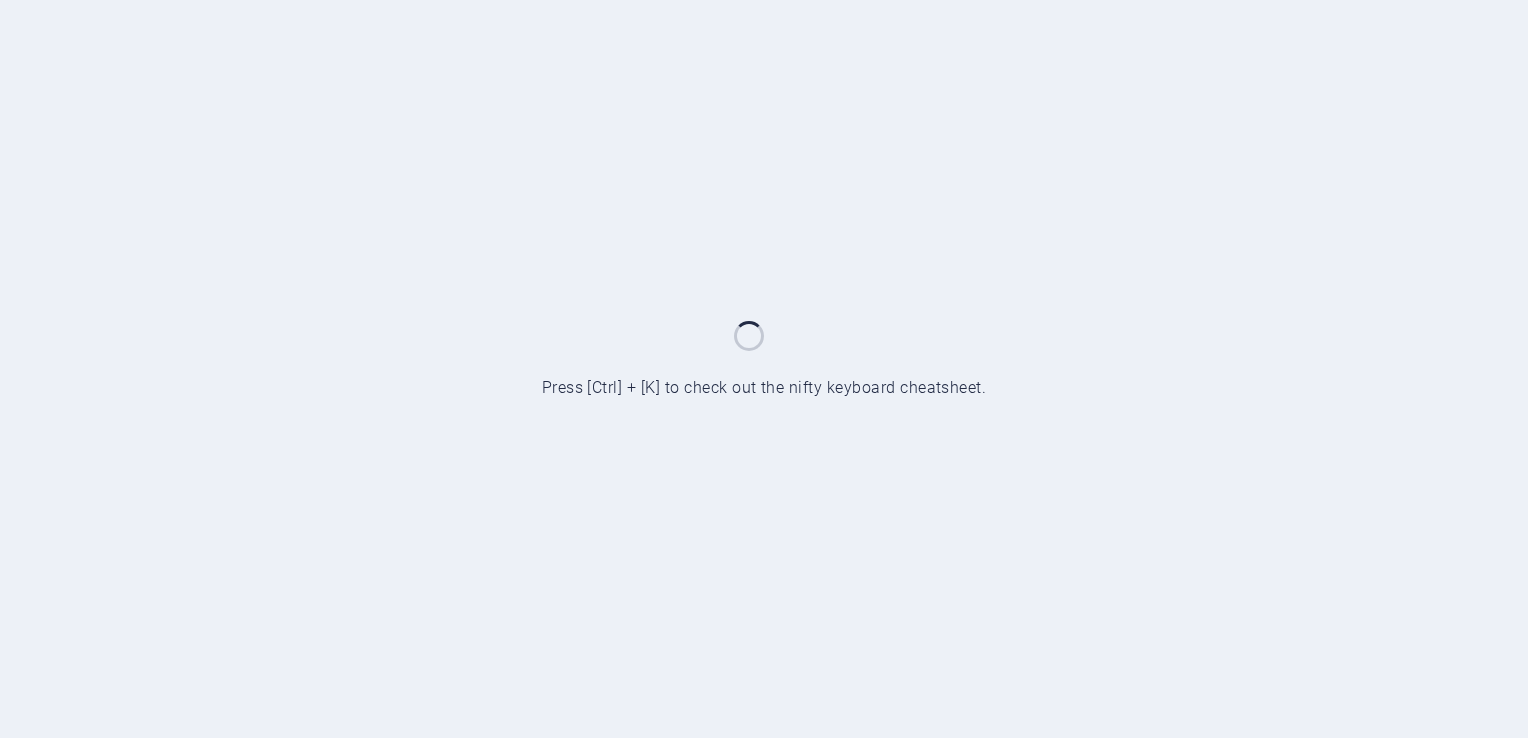 scroll, scrollTop: 0, scrollLeft: 0, axis: both 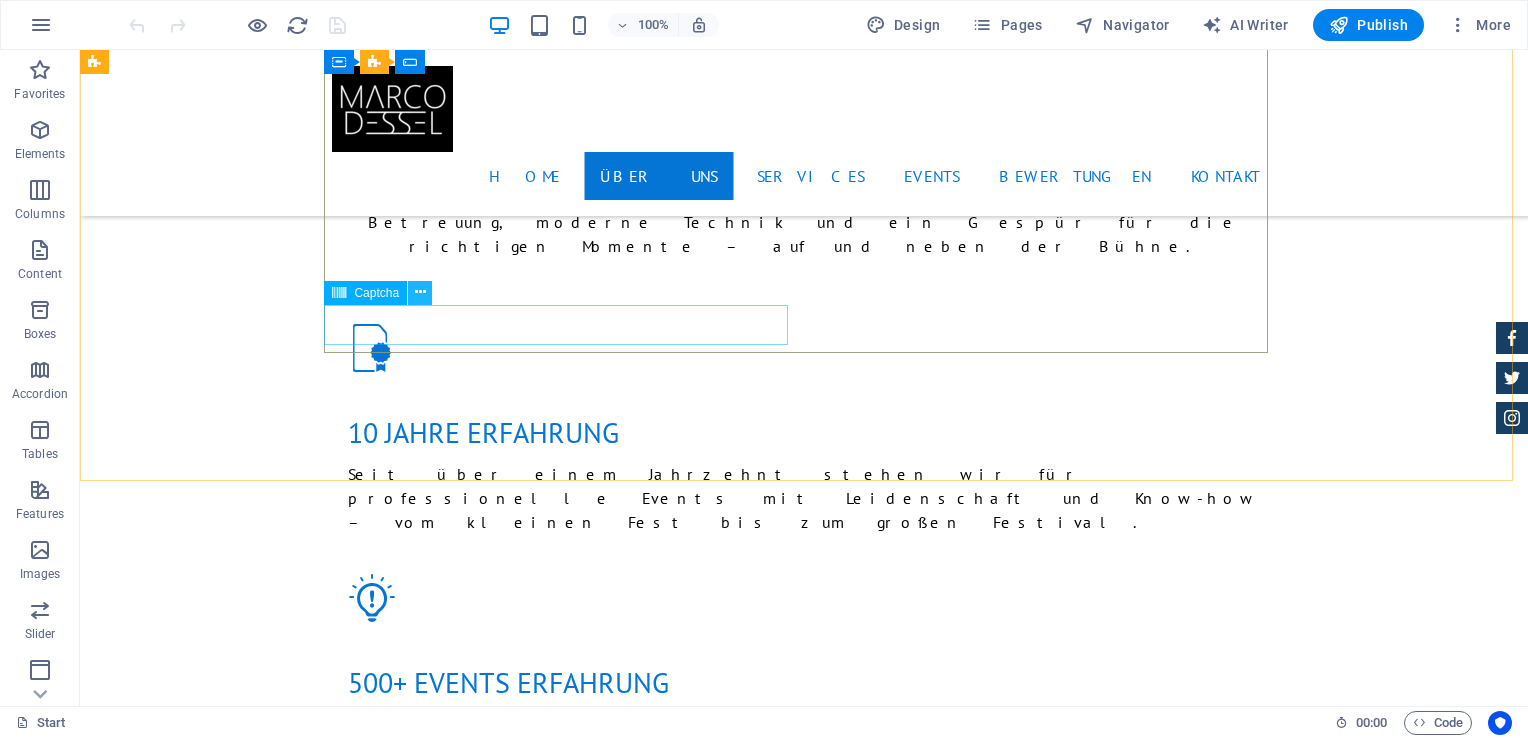 click at bounding box center (420, 292) 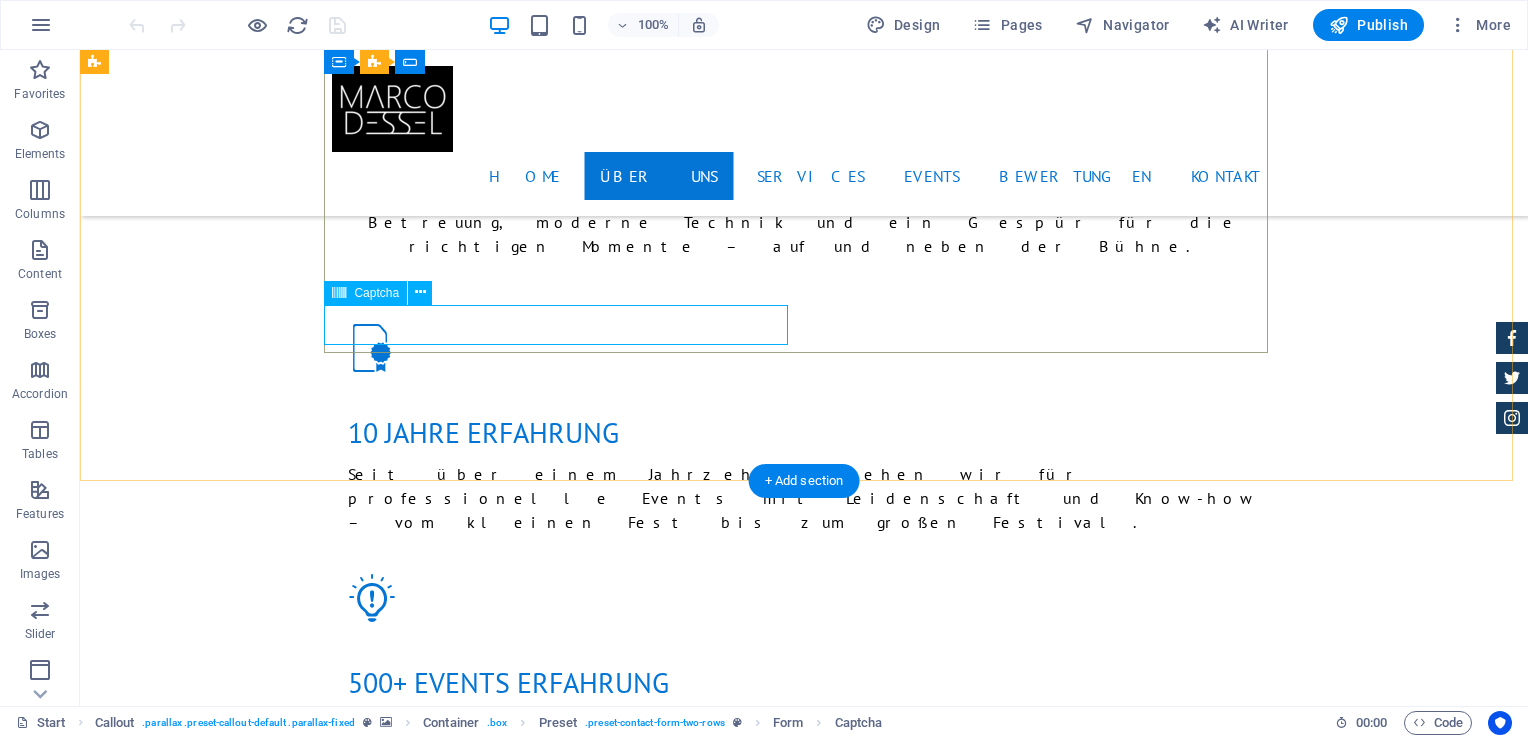 click on "Unreadable? Load new" 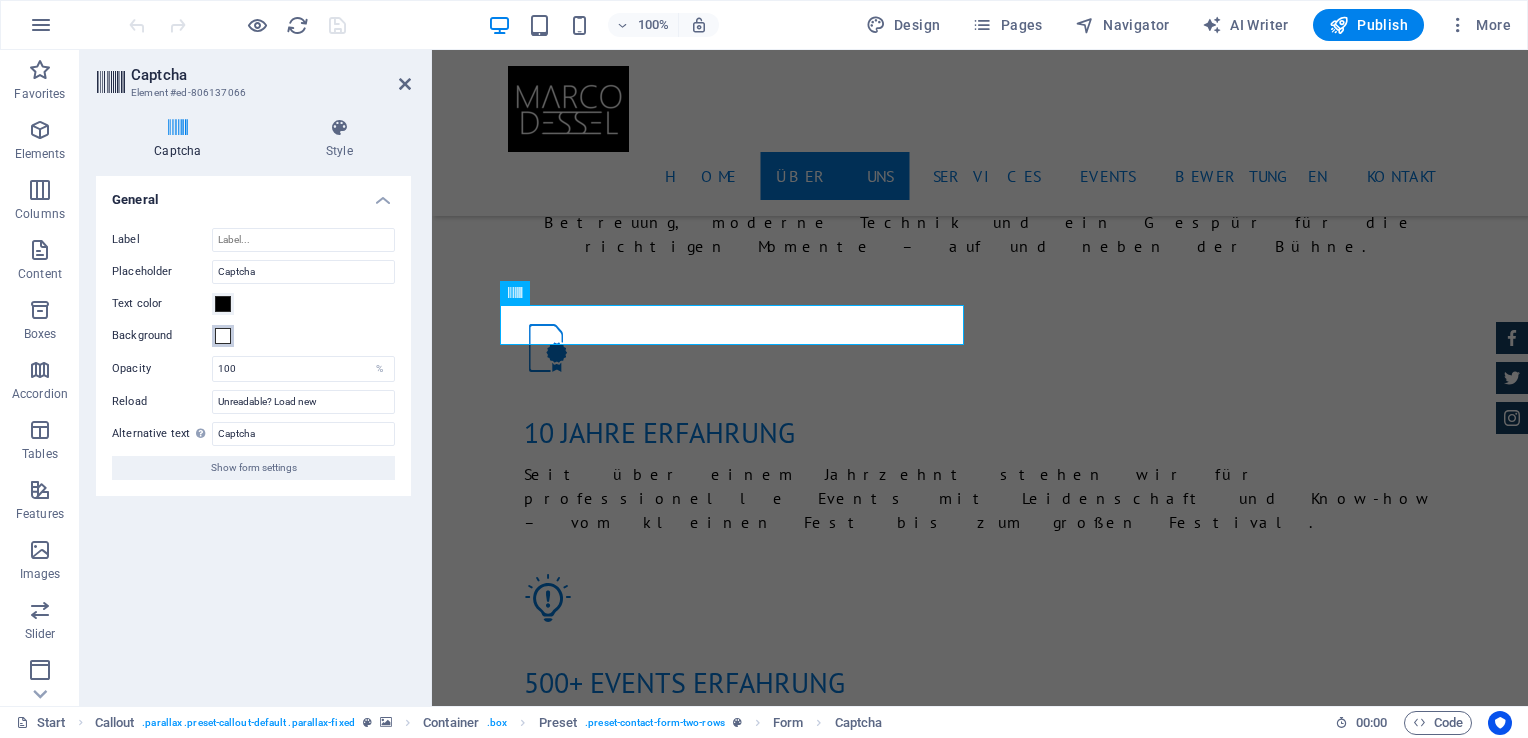 click at bounding box center [223, 336] 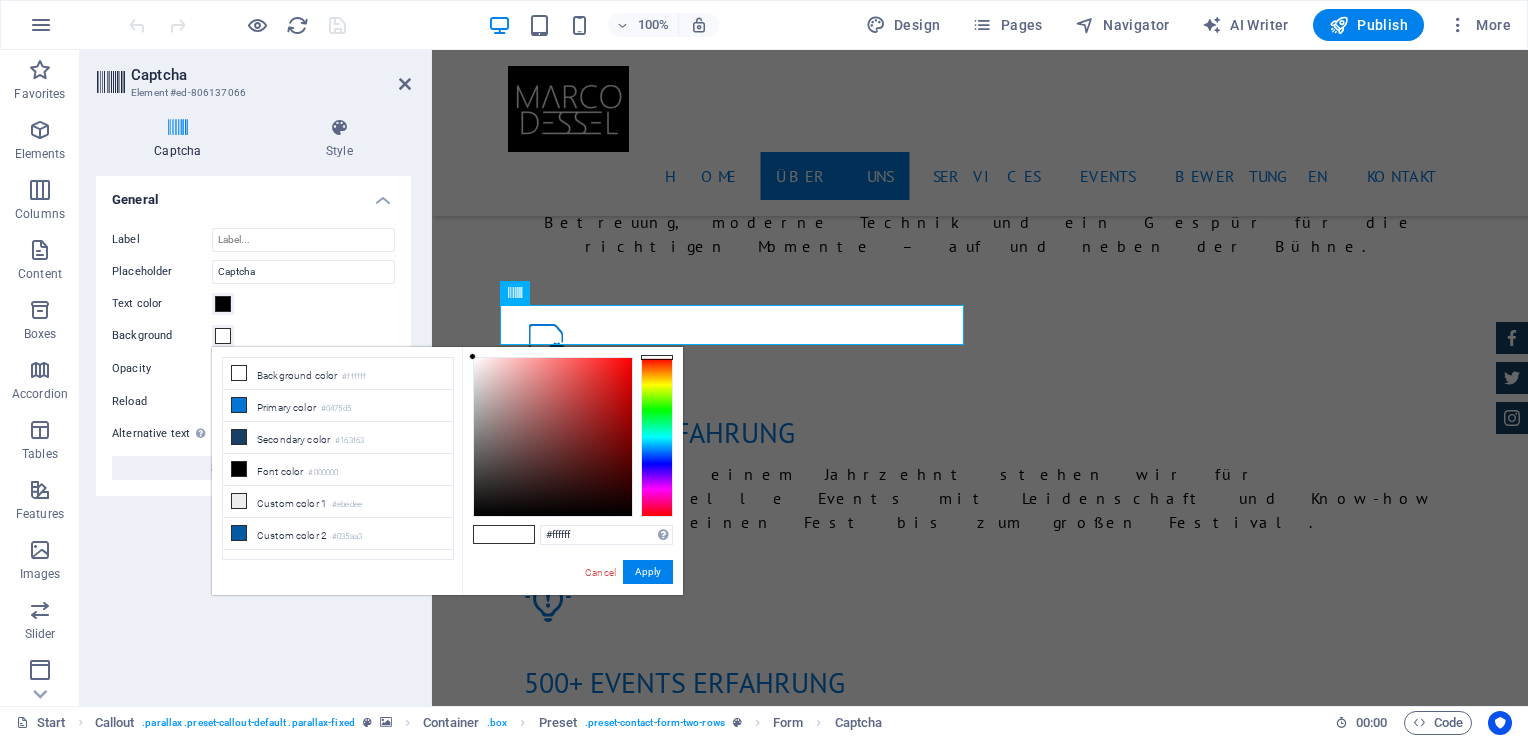 click at bounding box center (223, 336) 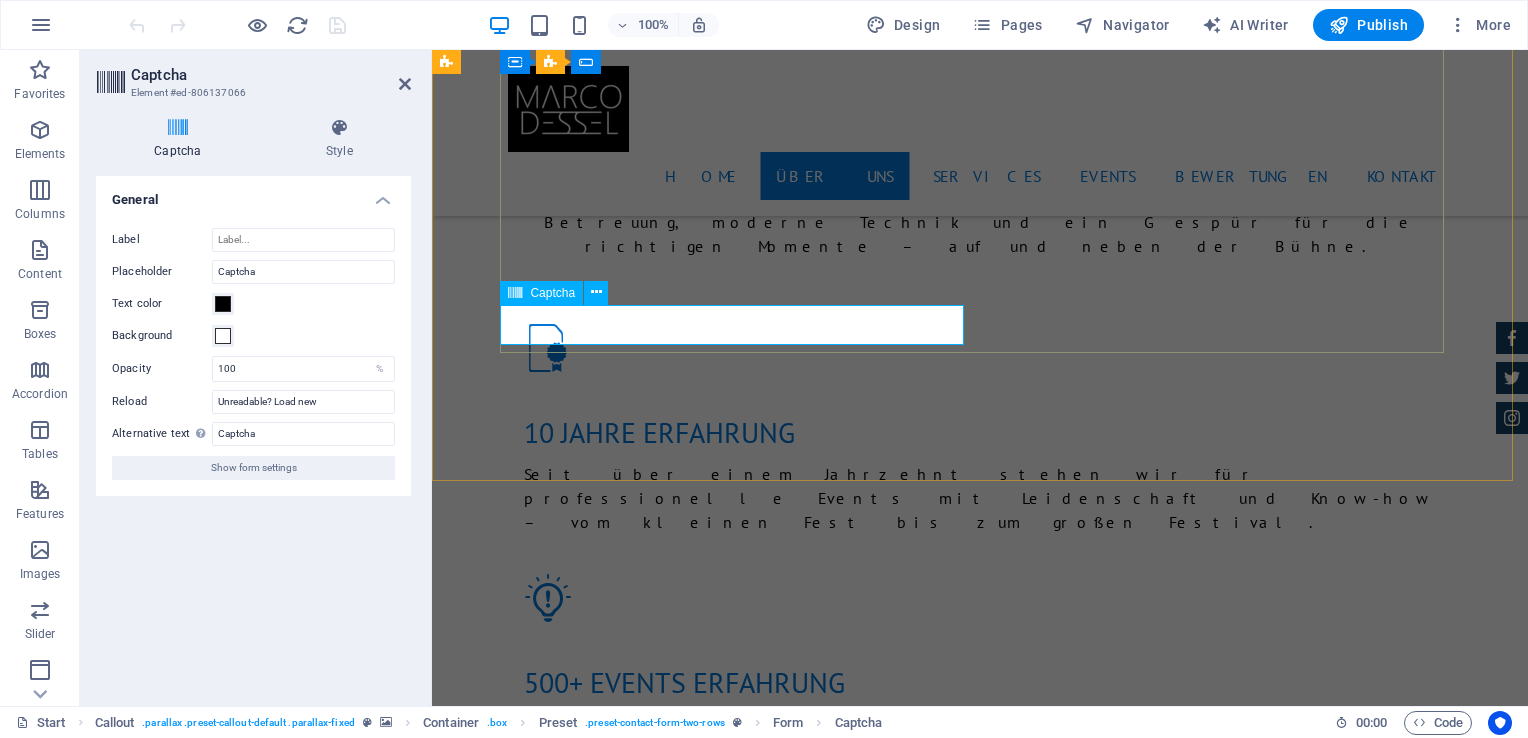 click on "Unreadable? Load new" 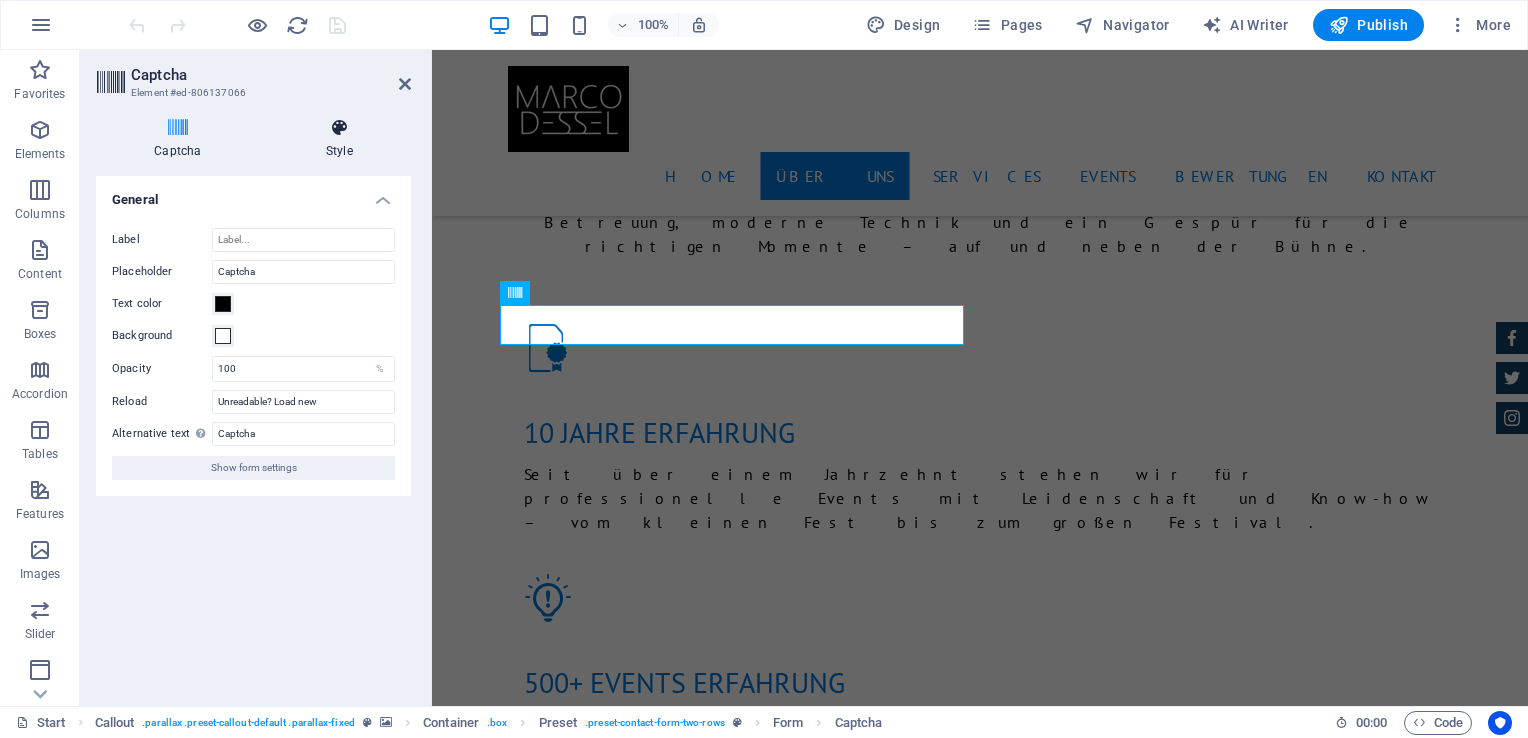 click at bounding box center (339, 128) 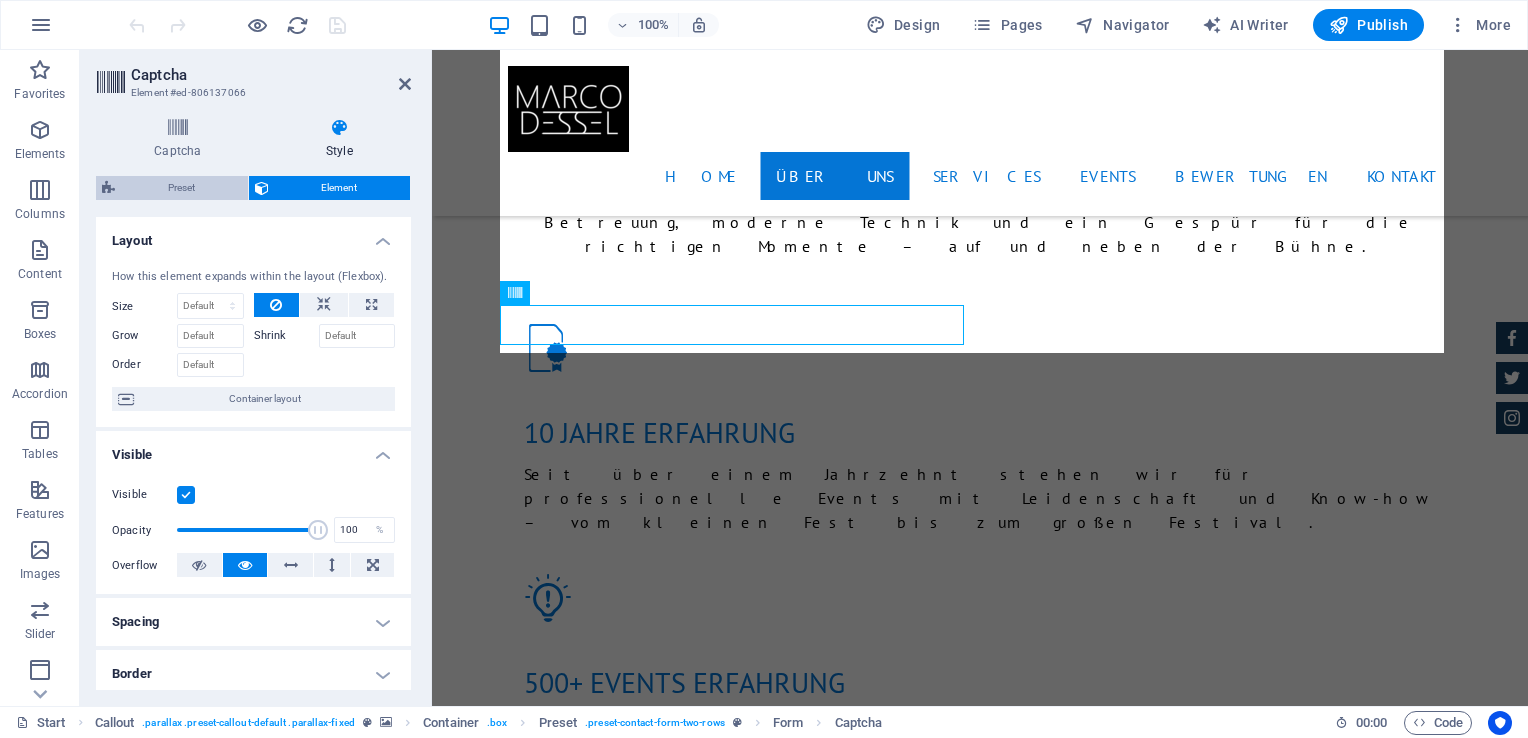 click on "Preset" at bounding box center [181, 188] 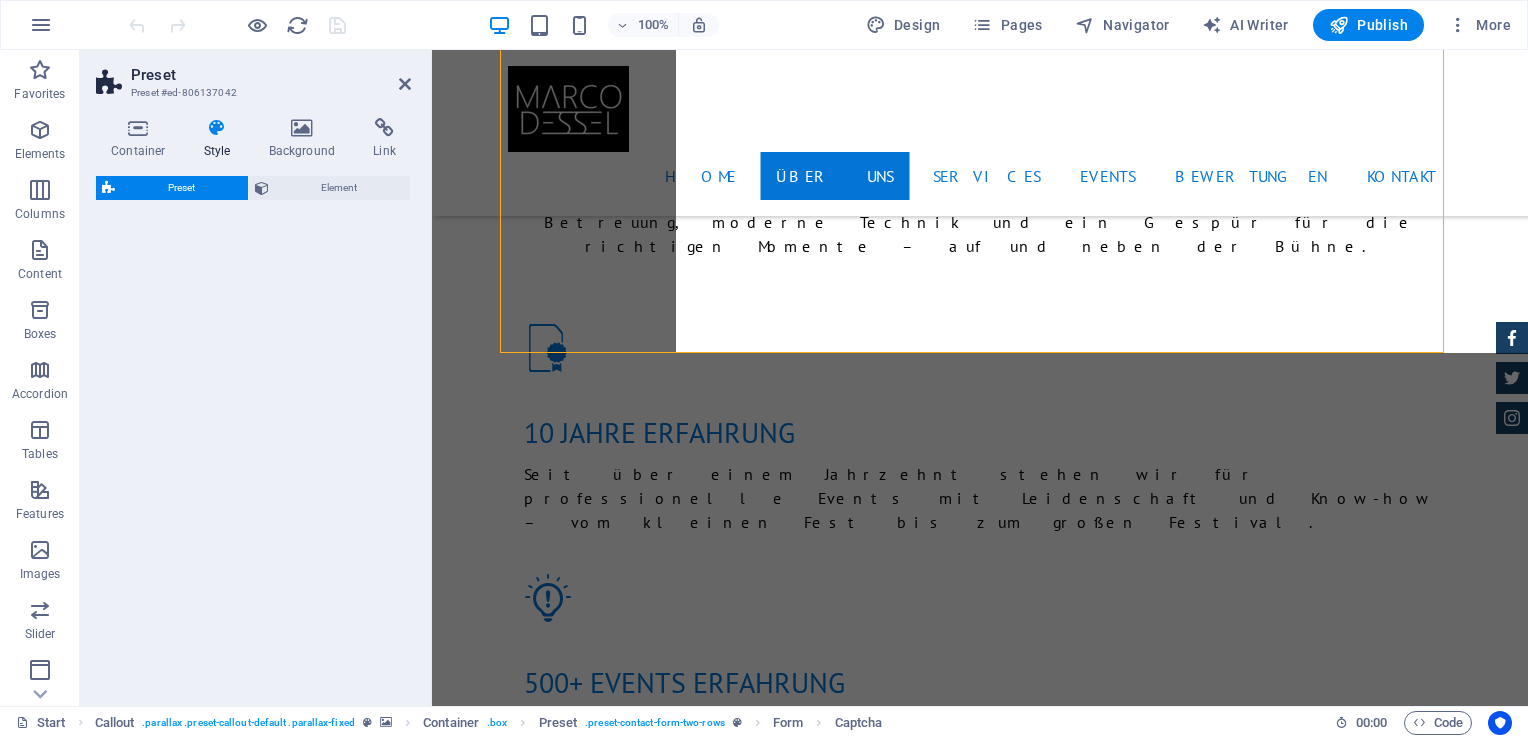 select on "px" 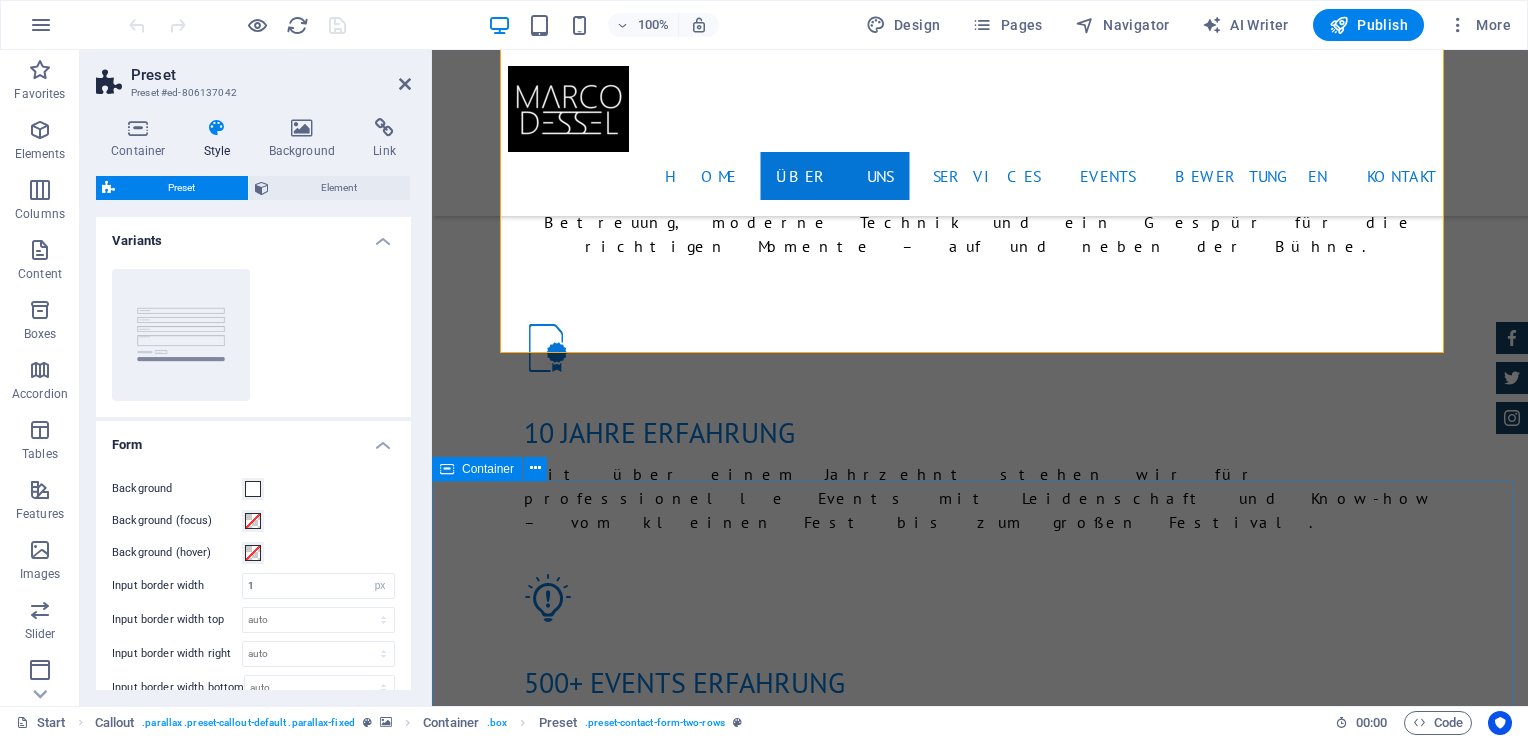 click on "Unsere Services Unsere Leistungen im Überblick: Technik Ton, Licht, Bühne – modern, flexibel und professionell betreut. Für kleine Feiern bis große Bühnen. DJ Service Individuell abgestimmt, genreübergreifend und mit Leidenschaft live gemixt – für Hochzeit, Club, Gala oder Festival. Pakete Planung, Technik, Musik, Moderation – alles aus einer Hand. Ideal für Hochzeiten, Firmenevents, Stadtfeste oder Open-Air-Veranstaltungen. Beratung & Konzept Entwicklung Gemeinsam schaffen wir Erlebnisse – mit kreativen Ideen, verlässlicher Organisation und viel Erfahrung. Grafik Gestaltung & Druck produkte Auf Wunsch übernehmen wir auch die Gestaltung von Flyern, Plakaten, Bannern und mehr – inklusive Druckabwicklung. Social Media Rundum-Service für deine Veranstaltung: Von der Content-Erstellung über Design bis zur gezielten Bewerbung auf Instagram, Facebook & Co." at bounding box center [980, 2993] 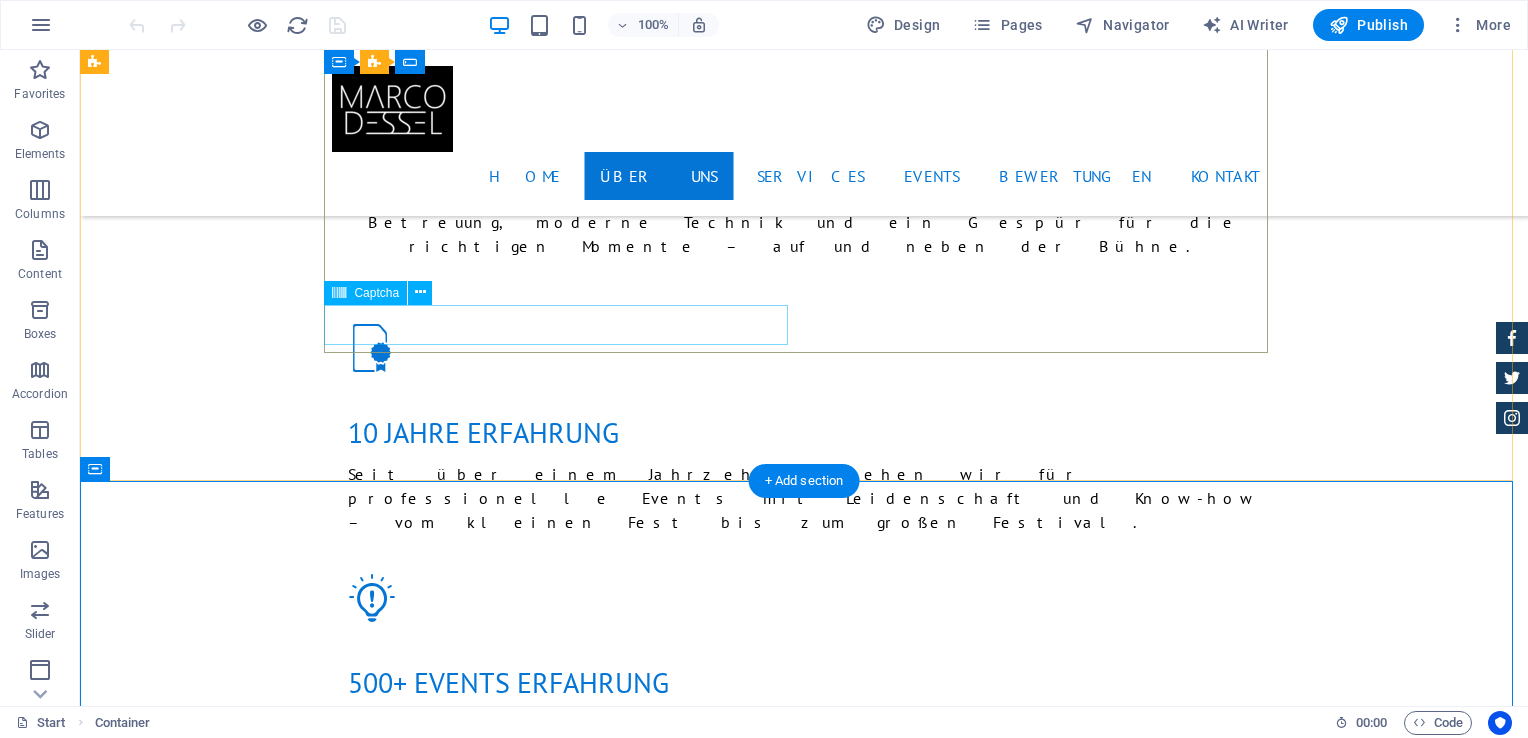 click on "Unreadable? Load new" 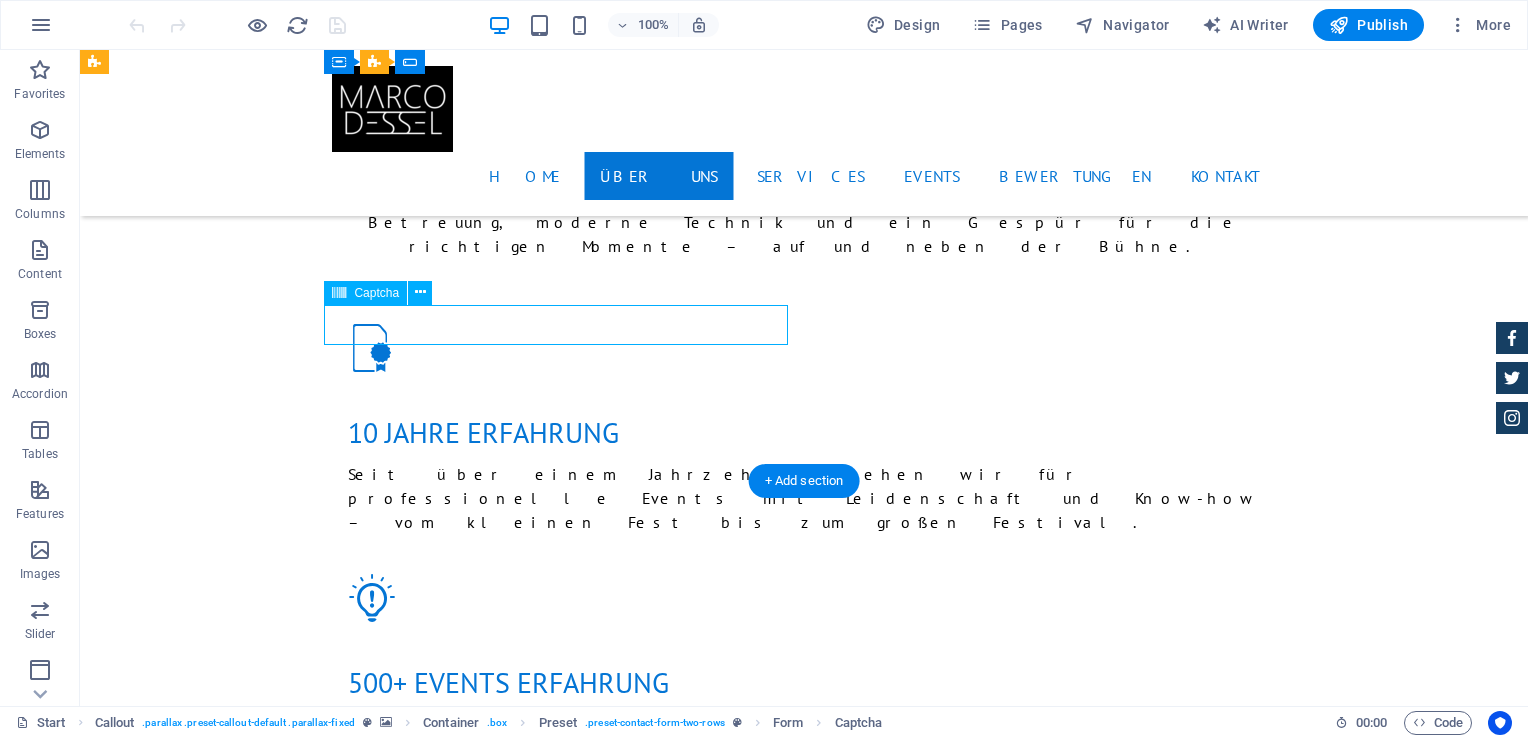 click on "Unreadable? Load new" 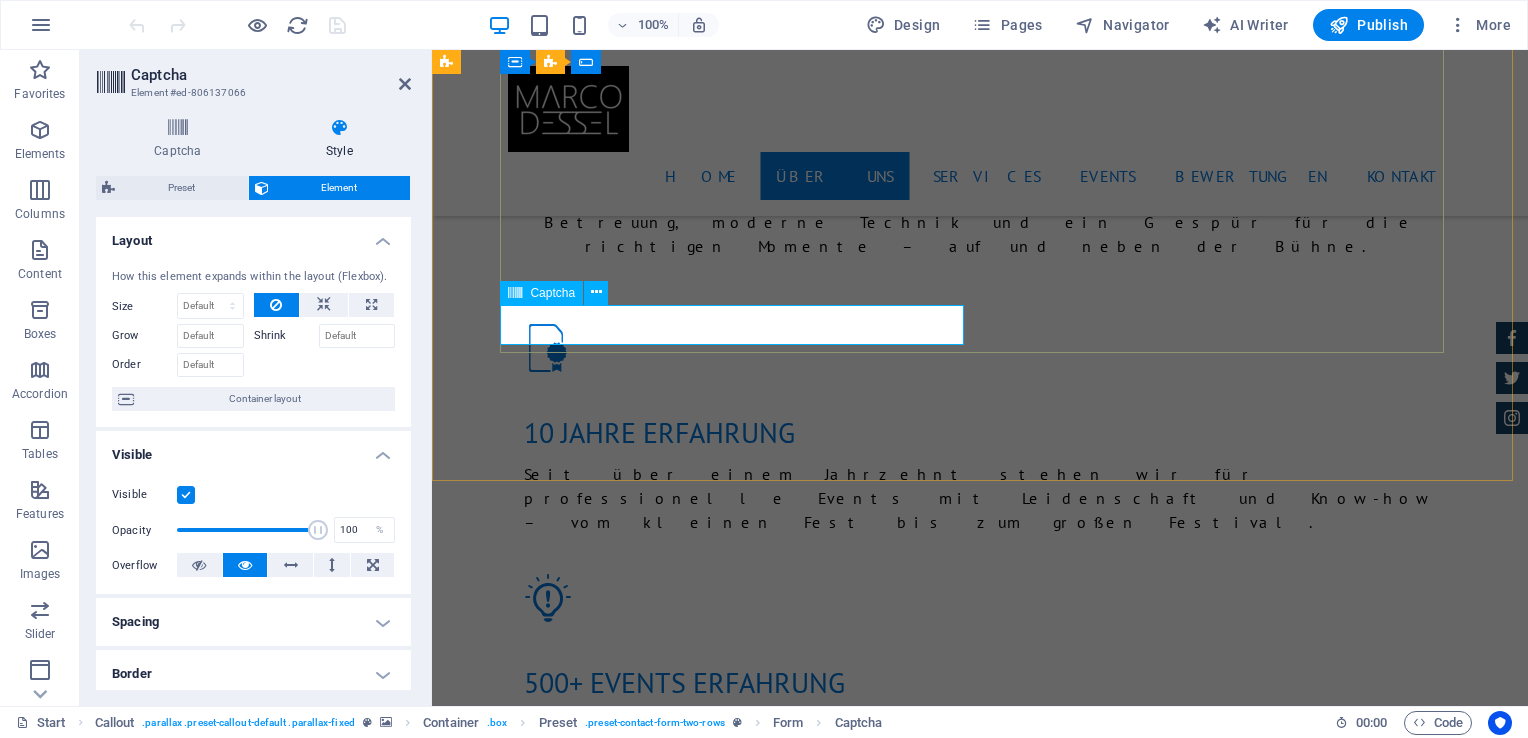 click on "Unreadable? Load new" 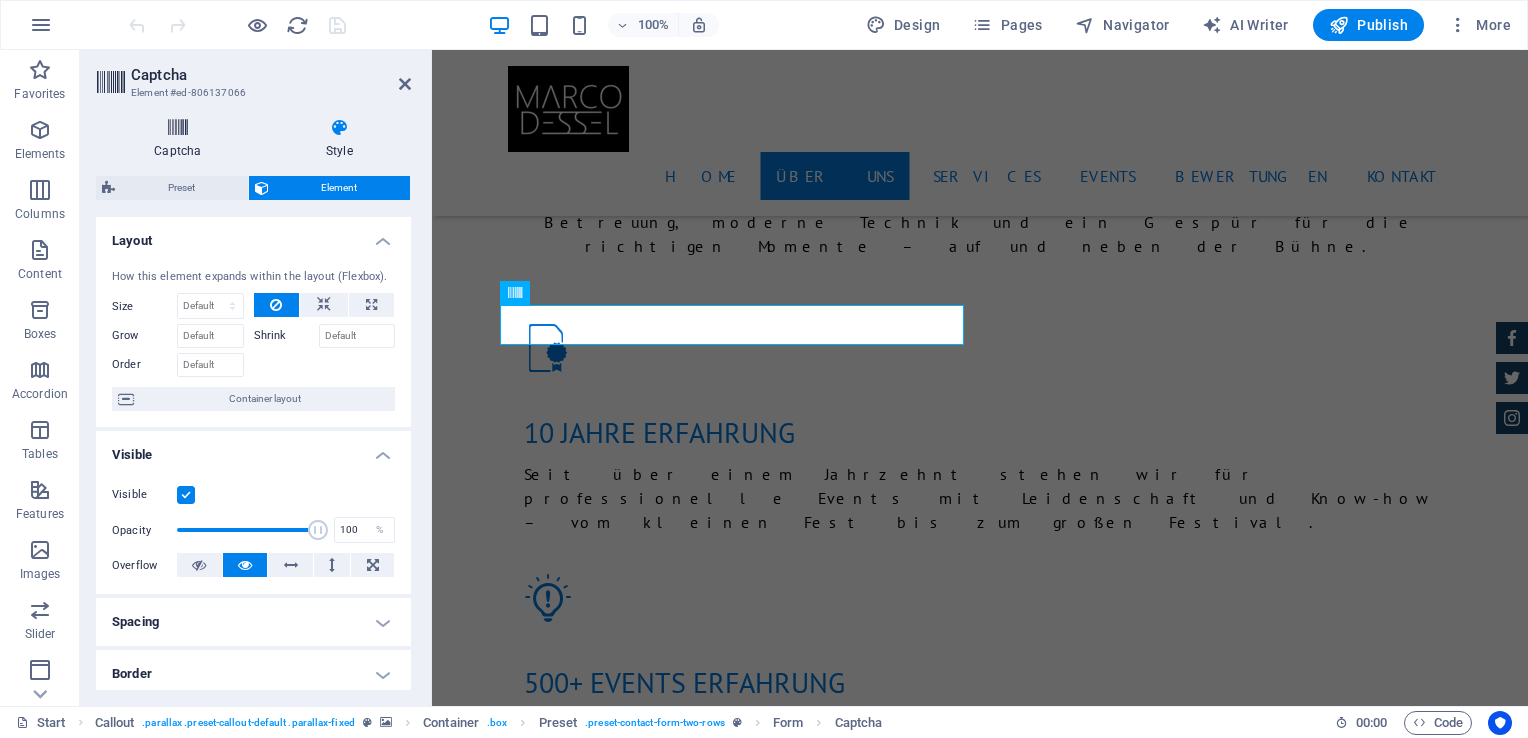 click on "Captcha" at bounding box center [182, 139] 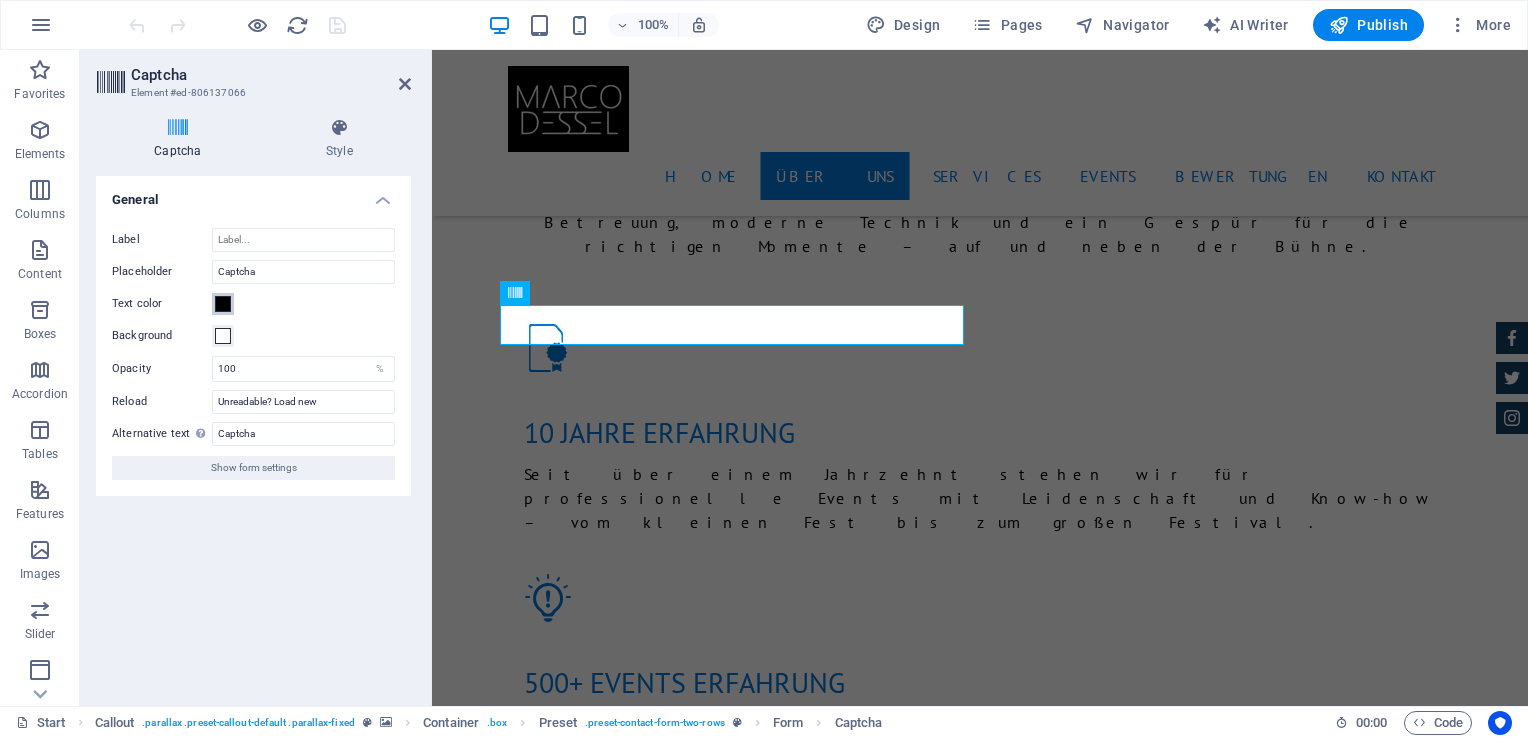 click at bounding box center (223, 304) 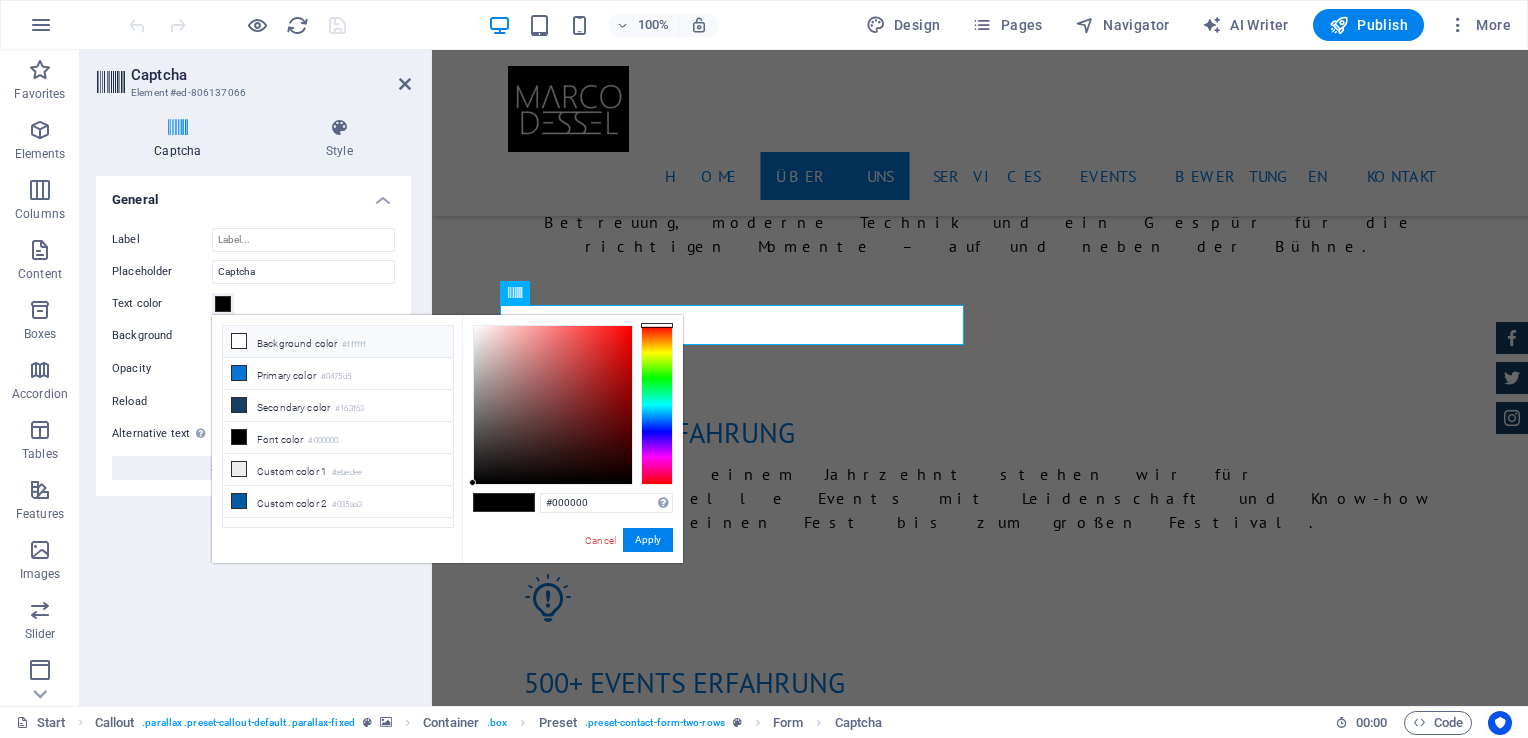 click at bounding box center [239, 341] 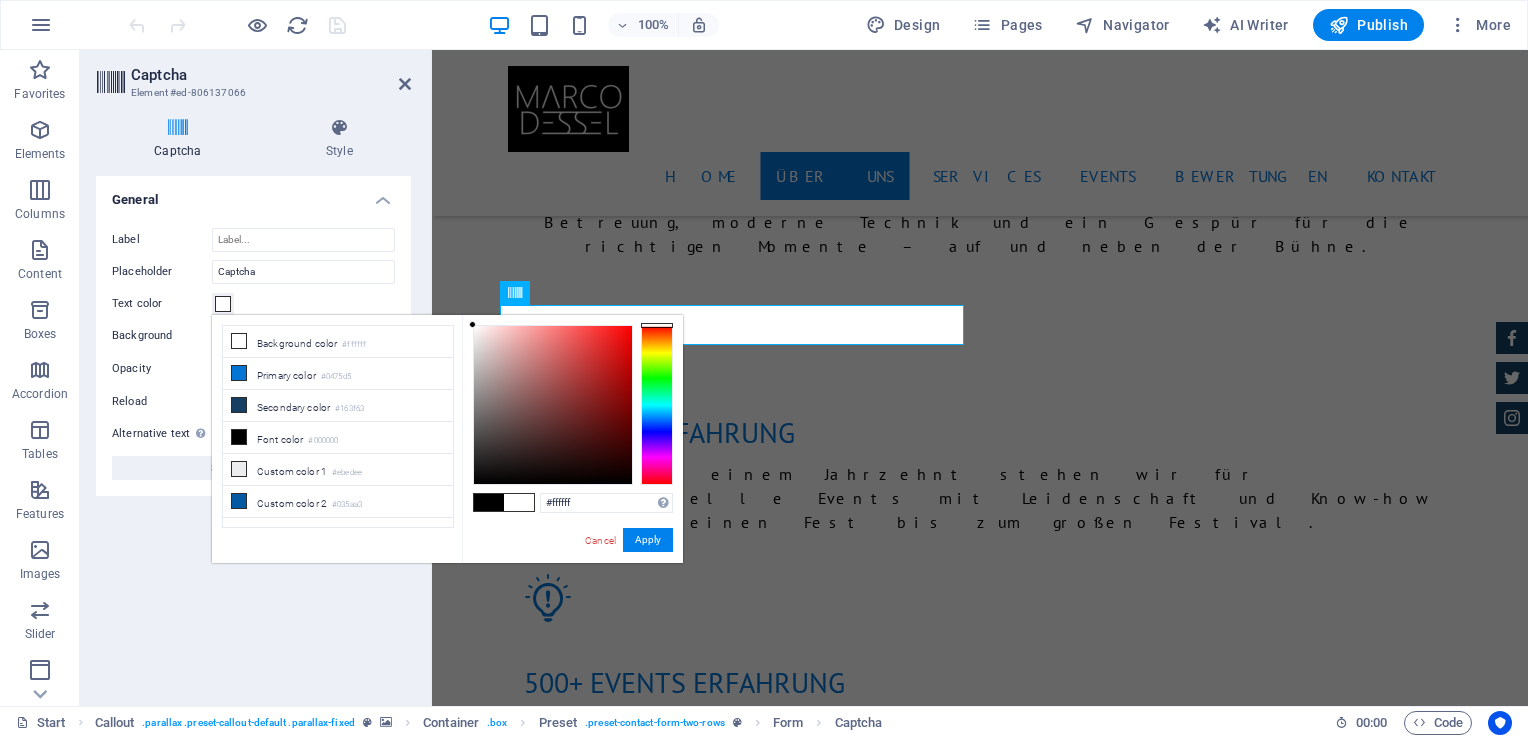 click at bounding box center [223, 304] 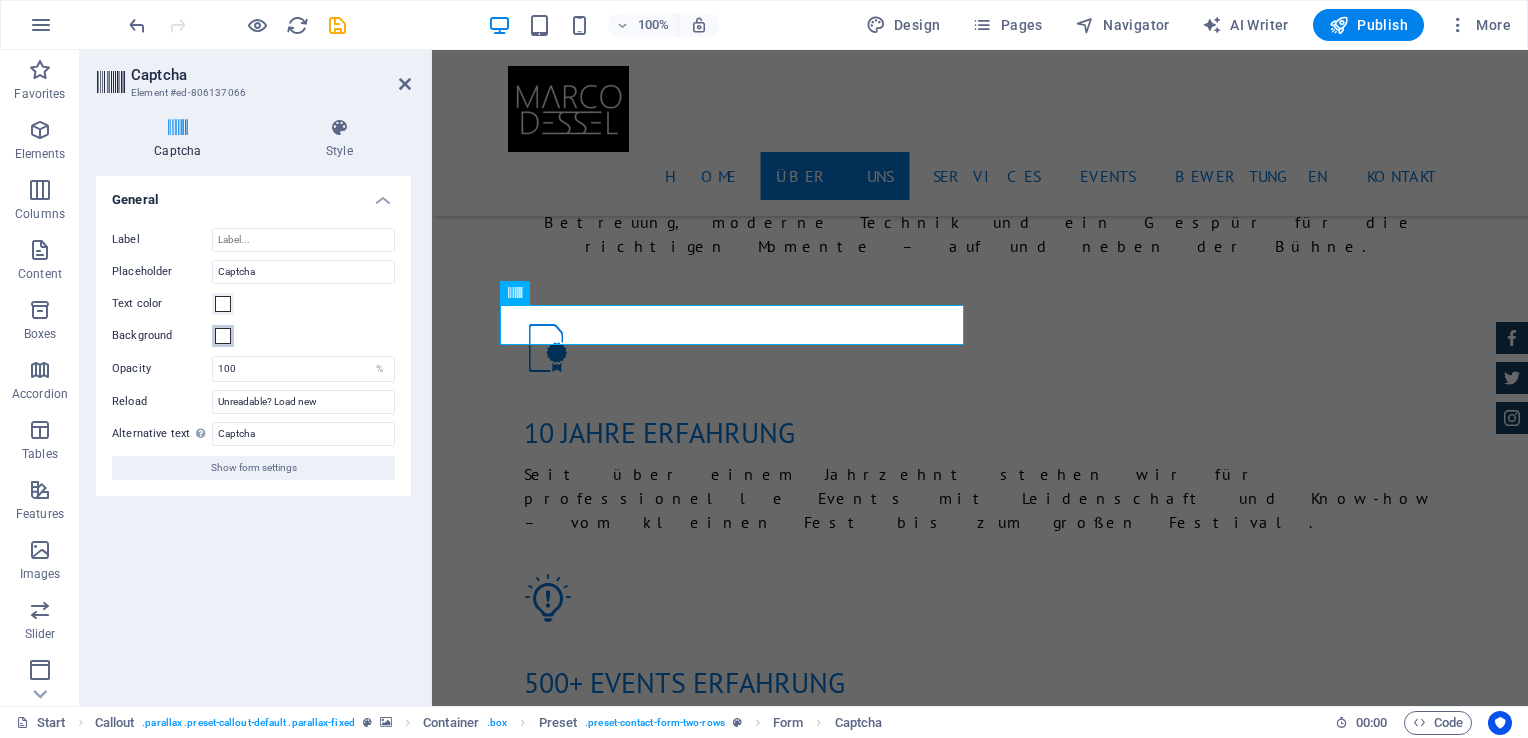click at bounding box center [223, 336] 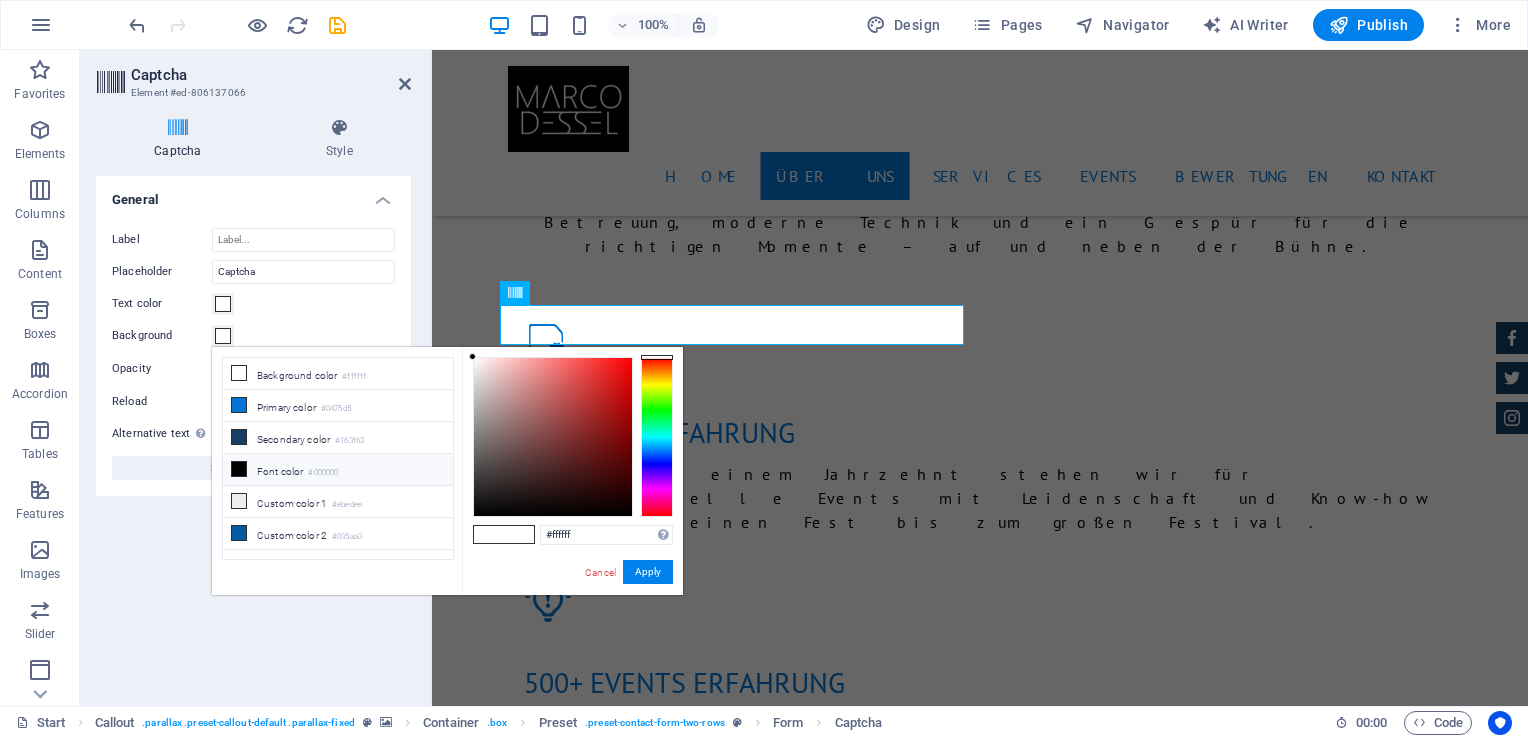 click at bounding box center (239, 469) 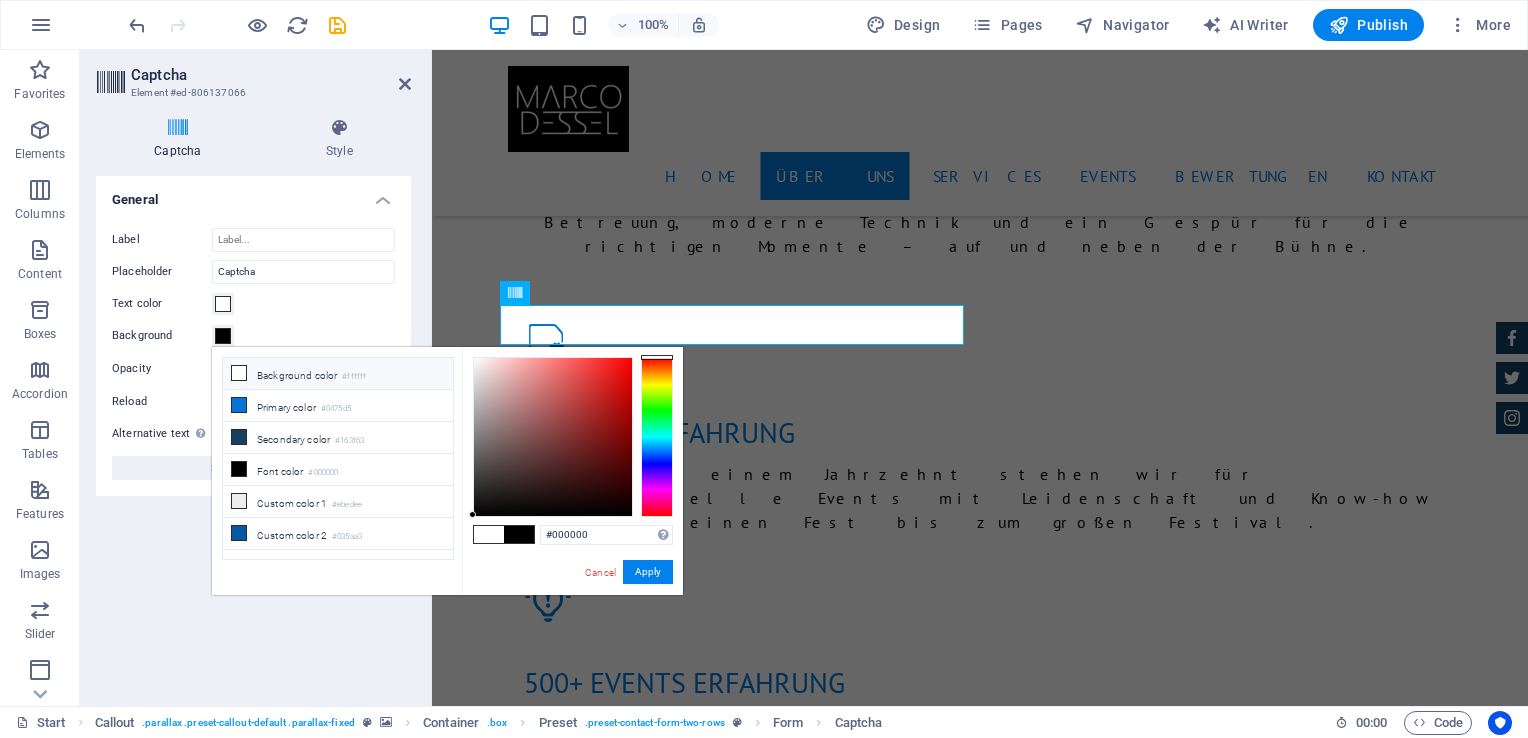 click at bounding box center [239, 373] 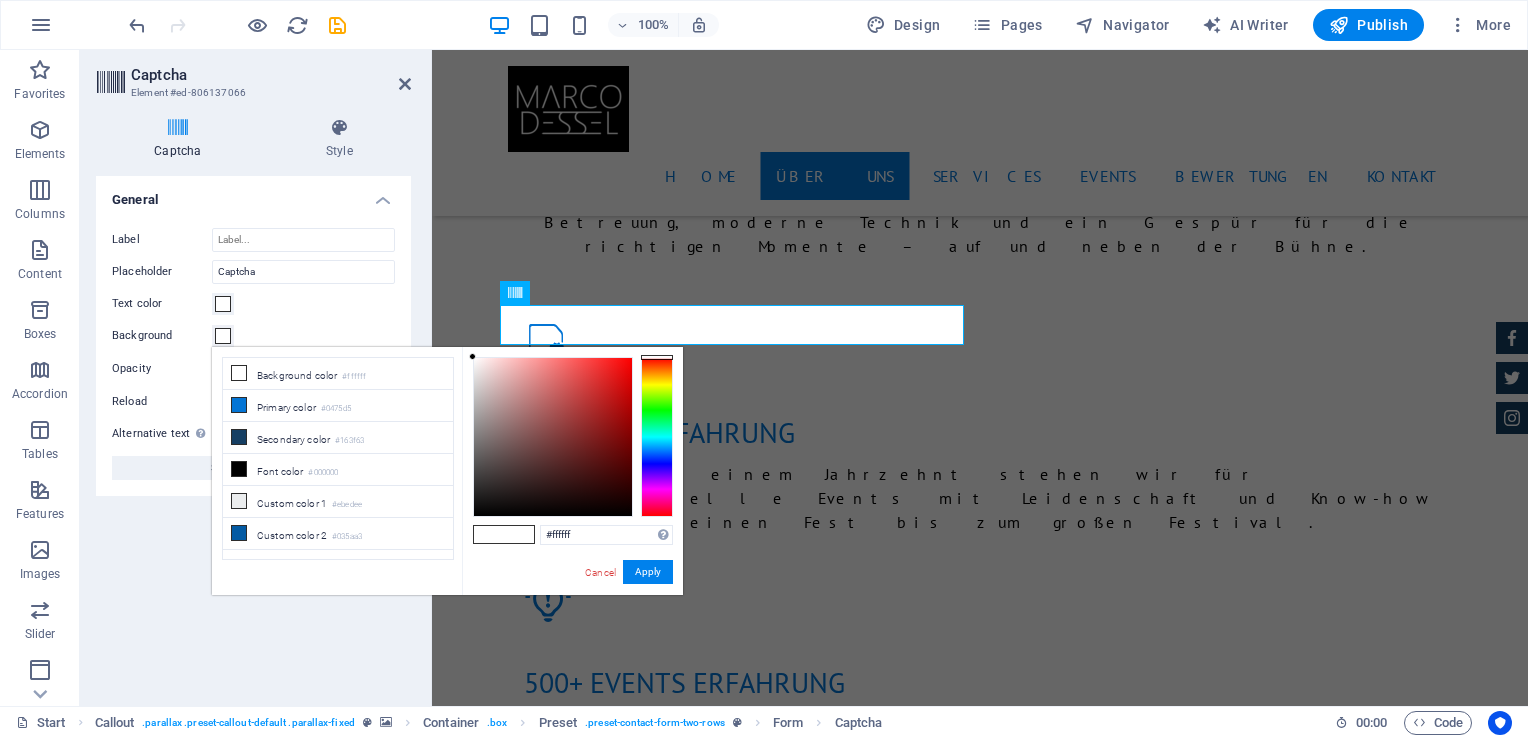 click on "Turnstile Turnstile by Cloudfare is a third-party integration that offers accessible captchas. The integration requires you to set up an account with Cloudflare to create a captcha. Since it is a third-party you will need to ensure that any consent management solution you add to your website recognizes Turnstile as a necessary cookie otherwise the captcha might not work. Turnstile Setup
You need to add the following hostnames to your Turnstile account to make the captcha work on your website. Click on the hostname to copy it to your clipboard.
preview.sitehub.io
The website’s domain
Manage Captcha Add the Site Key and Secret Key that you can find in your Turnstile account to set up the captcha in the form. The captcha will only work if both keys are correct. Site Key Secret Key Test your setup by submitting a form on the website. General Label Theme Auto Dark Light Size Normal : 300 x 65 Flexible : 100% x 65 (300 min width) Compact : 150 x 140 Normal" at bounding box center (253, 433) 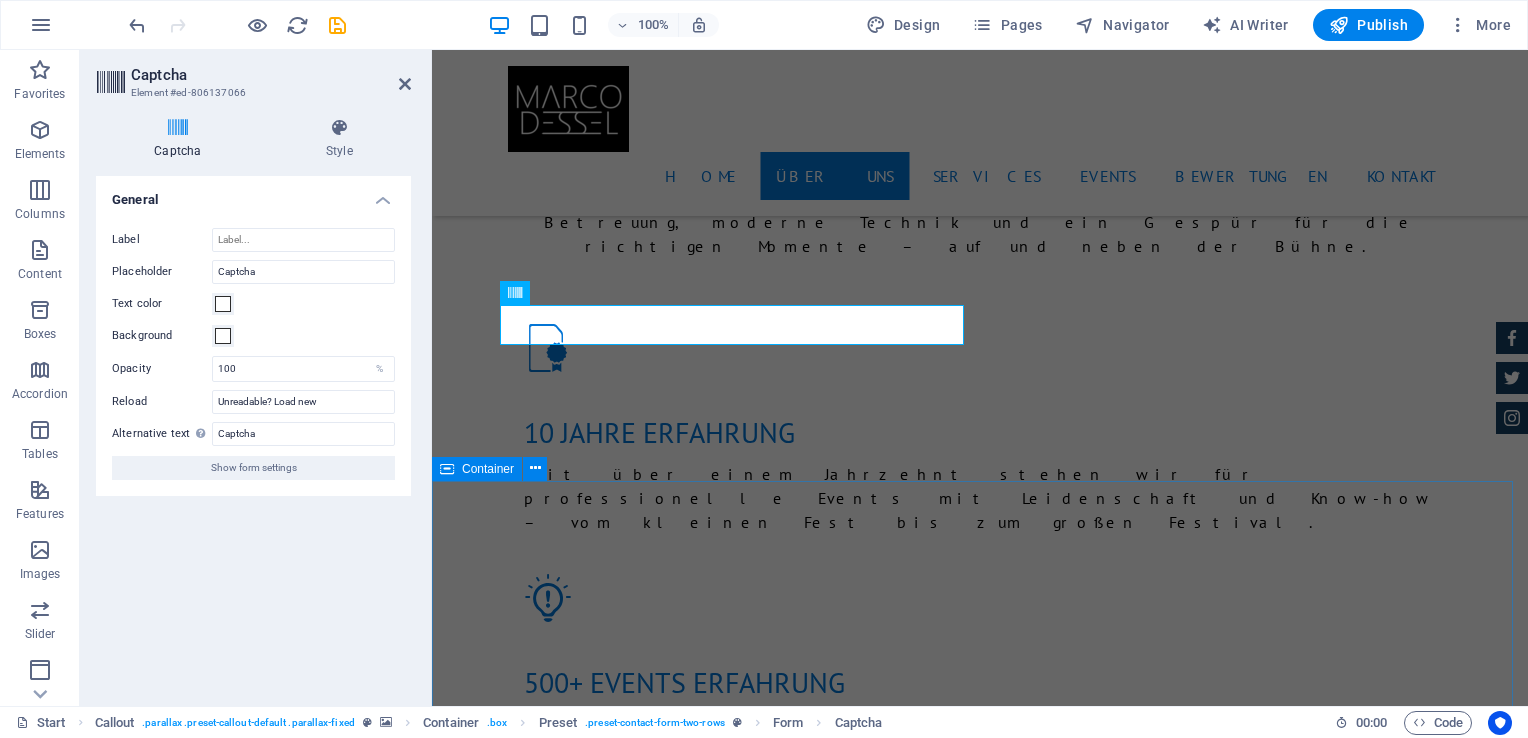 click on "Unsere Services Unsere Leistungen im Überblick: Technik Ton, Licht, Bühne – modern, flexibel und professionell betreut. Für kleine Feiern bis große Bühnen. DJ Service Individuell abgestimmt, genreübergreifend und mit Leidenschaft live gemixt – für Hochzeit, Club, Gala oder Festival. Pakete Planung, Technik, Musik, Moderation – alles aus einer Hand. Ideal für Hochzeiten, Firmenevents, Stadtfeste oder Open-Air-Veranstaltungen. Beratung & Konzept Entwicklung Gemeinsam schaffen wir Erlebnisse – mit kreativen Ideen, verlässlicher Organisation und viel Erfahrung. Grafik Gestaltung & Druck produkte Auf Wunsch übernehmen wir auch die Gestaltung von Flyern, Plakaten, Bannern und mehr – inklusive Druckabwicklung. Social Media Rundum-Service für deine Veranstaltung: Von der Content-Erstellung über Design bis zur gezielten Bewerbung auf Instagram, Facebook & Co." at bounding box center (980, 2993) 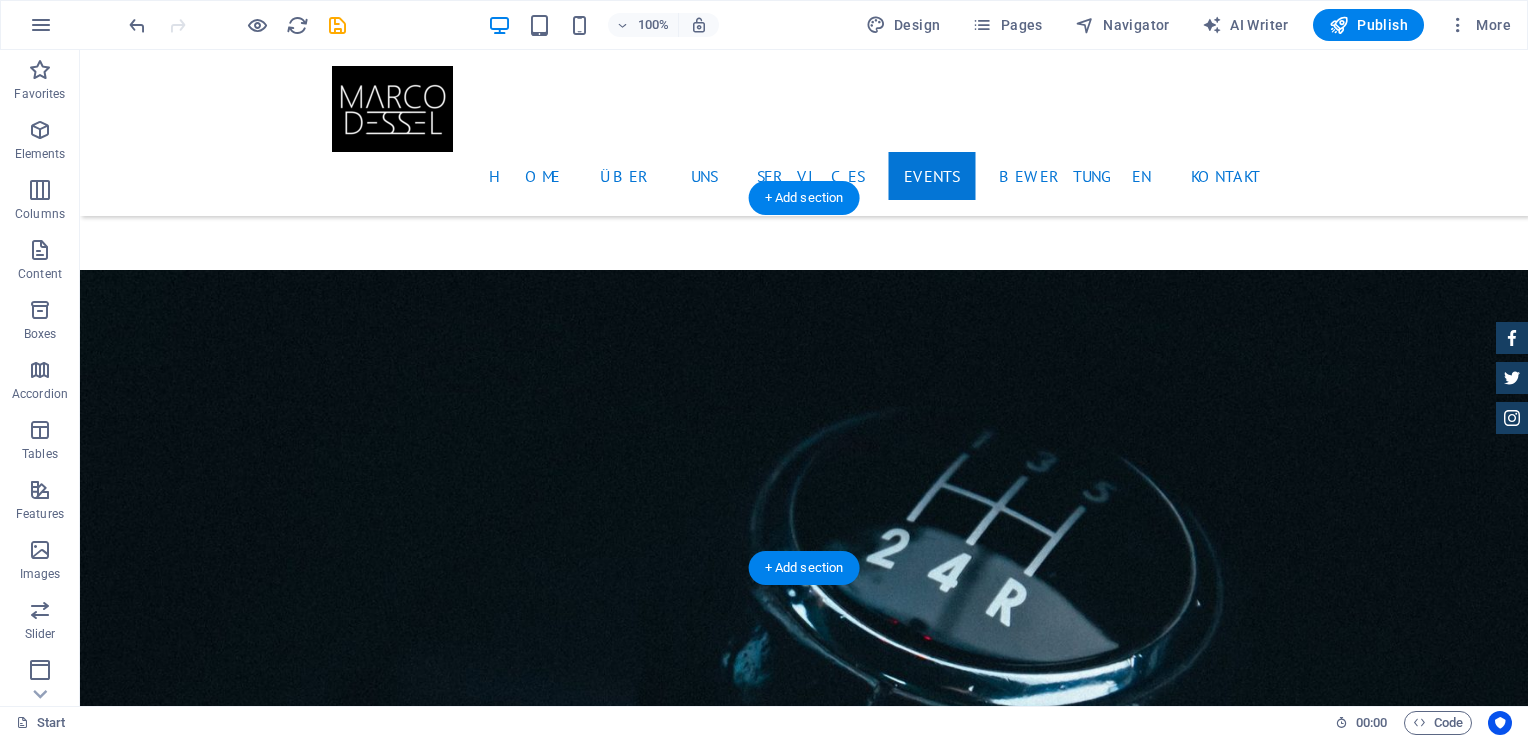 scroll, scrollTop: 3200, scrollLeft: 0, axis: vertical 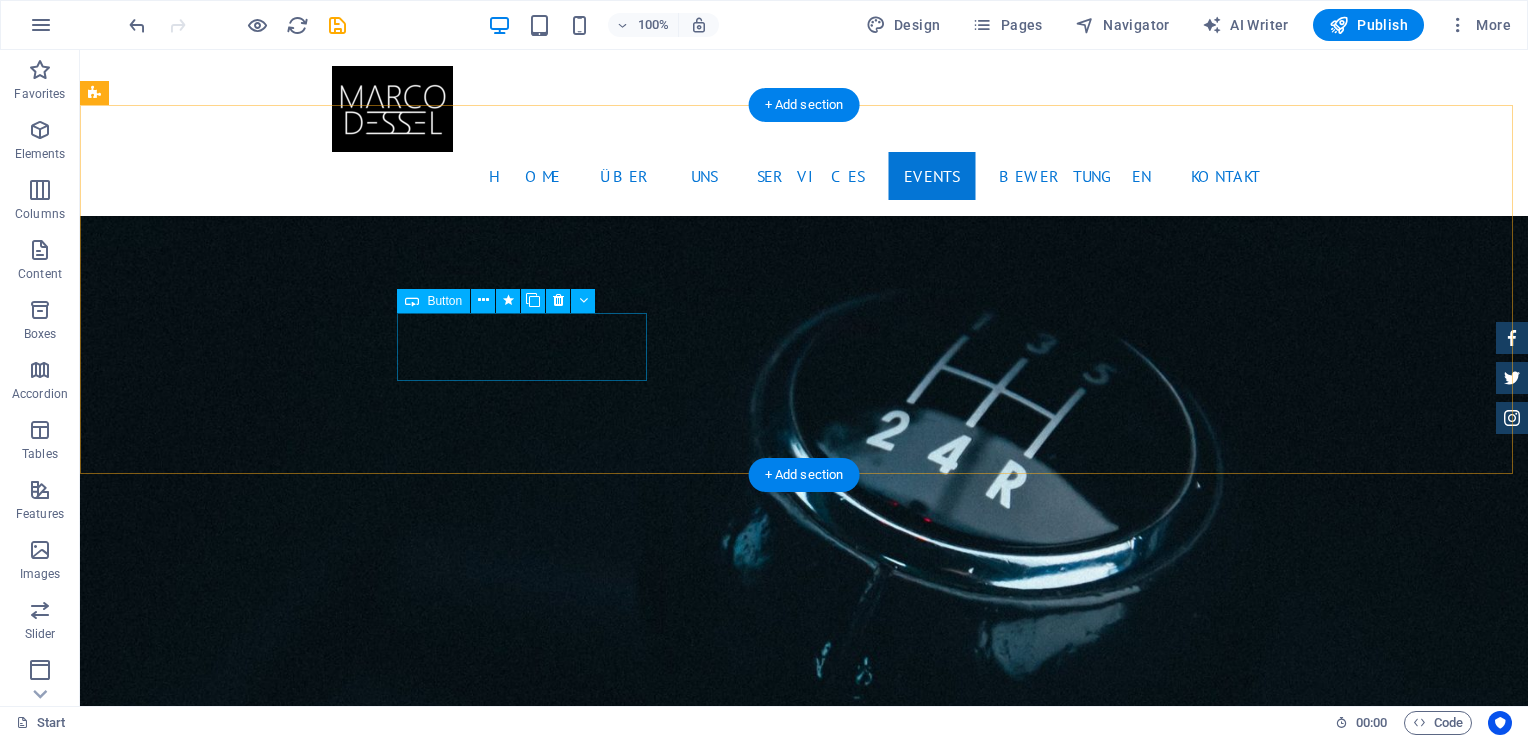 click on "Maxi Beatzz" at bounding box center (568, 3299) 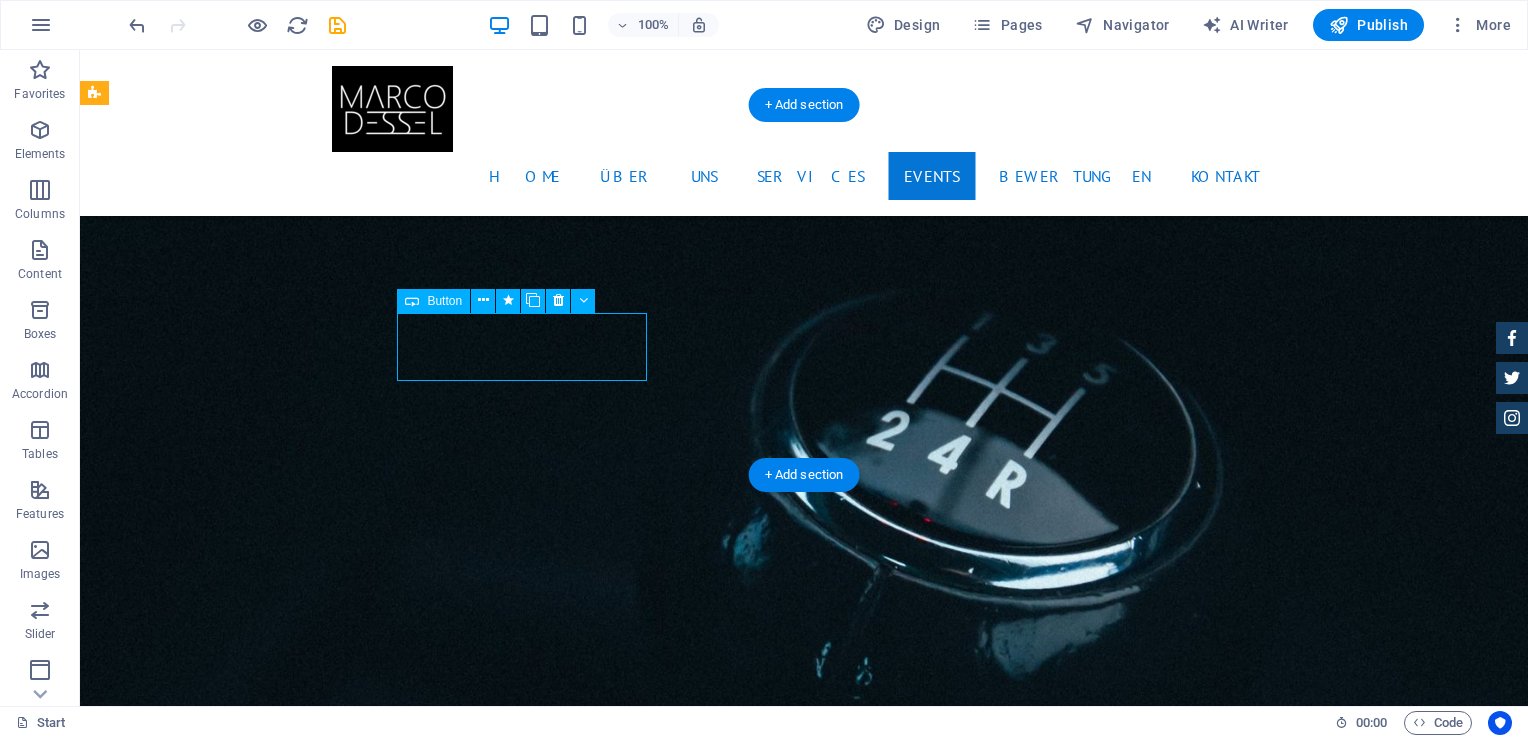 click on "Maxi Beatzz" at bounding box center [568, 3299] 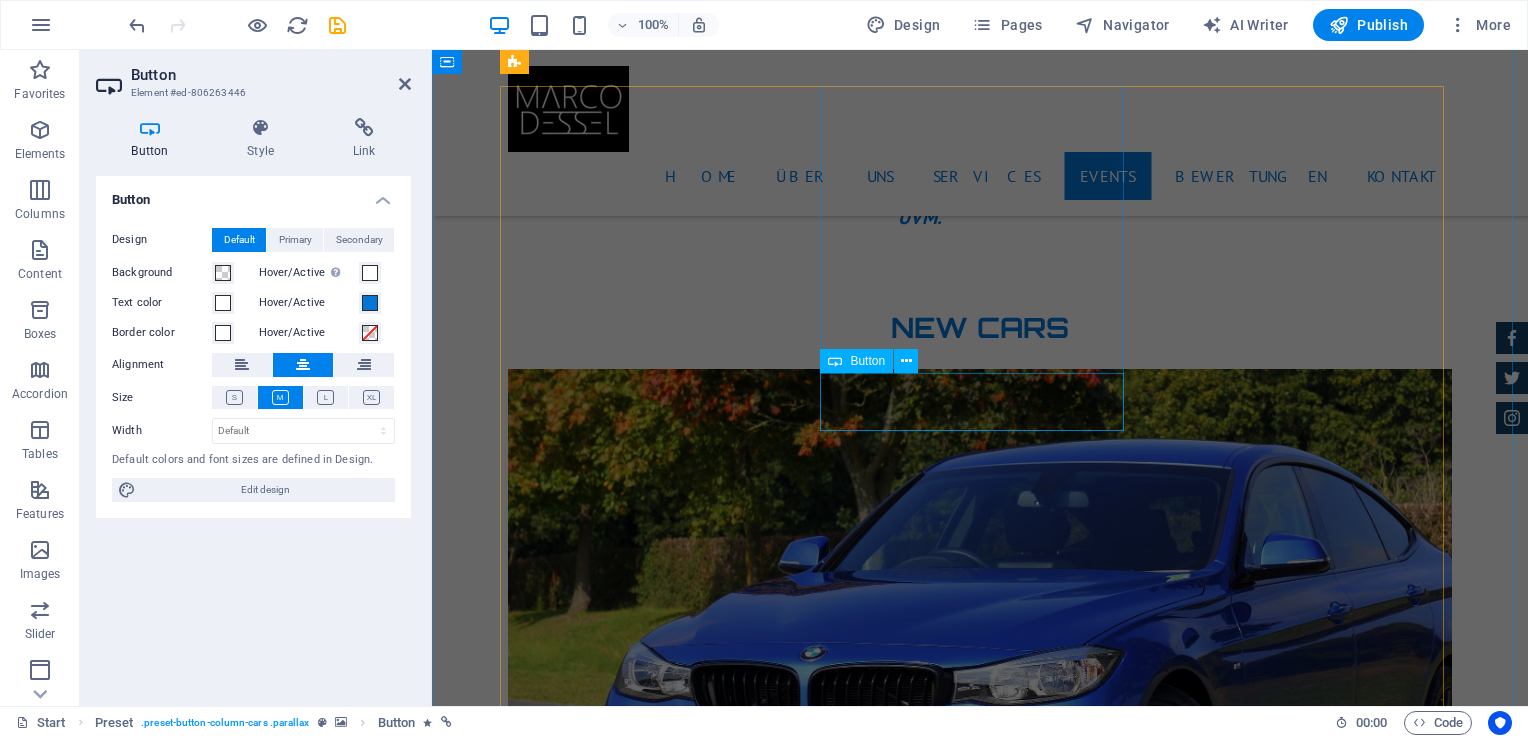 scroll, scrollTop: 6500, scrollLeft: 0, axis: vertical 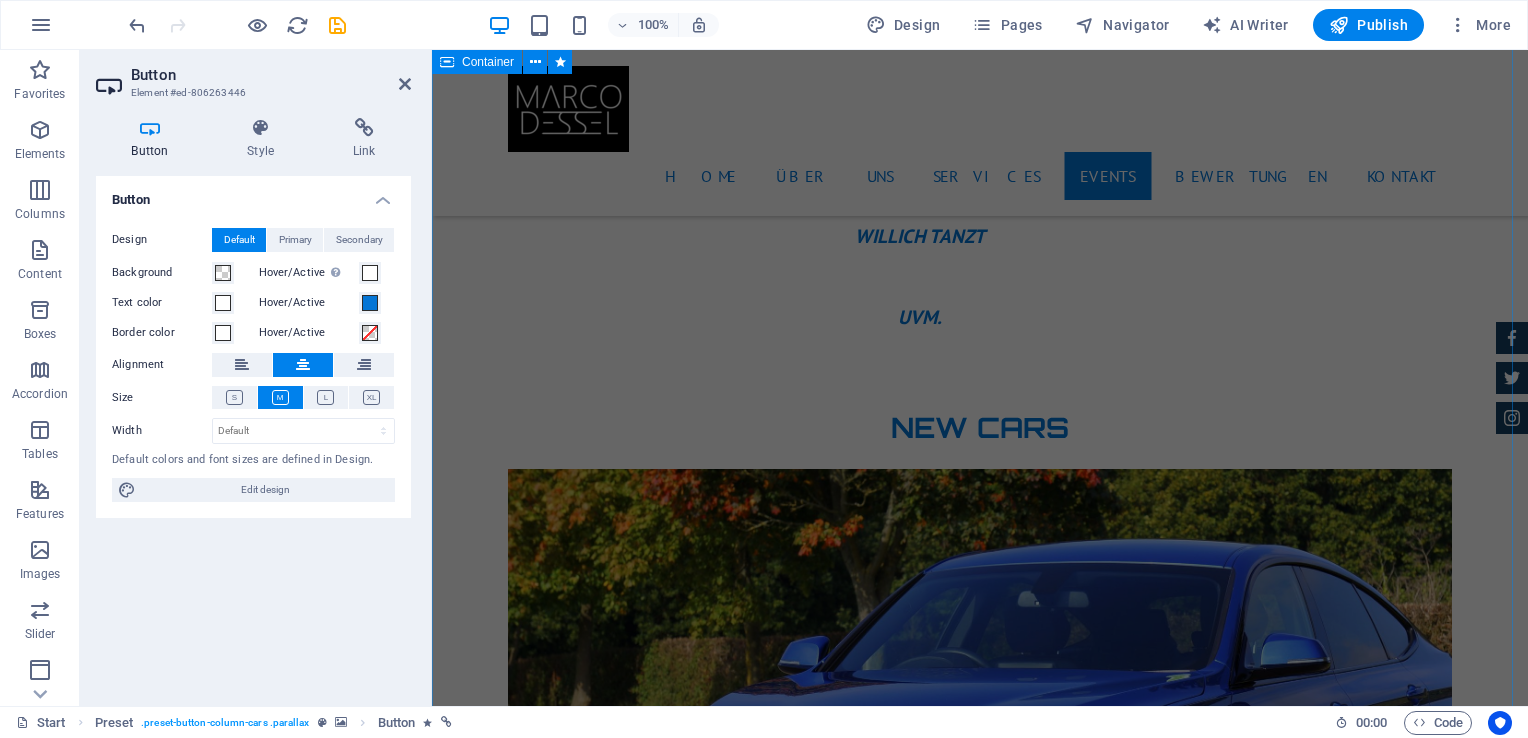 click on "Sales BMW 535I Individual $ 49.999 Automatic  Transmission  | Vivid Blue More Details Land rover Range $ 49.999 Automatic  Transmission  | Pearl white More Details Aston martin  DB9 $ 49.999 Automatic  Transmission  | Coupe More Details Mercedes AMG $ 49.999 Automatic  Transmission  | Coupe More Details Audi RS7 $ 49.999 Automatic  Transmission  | Coupe More Details Jeep Compass $ 49.999 Automatic  Transmission  | Coupe More Details" at bounding box center [980, 14032] 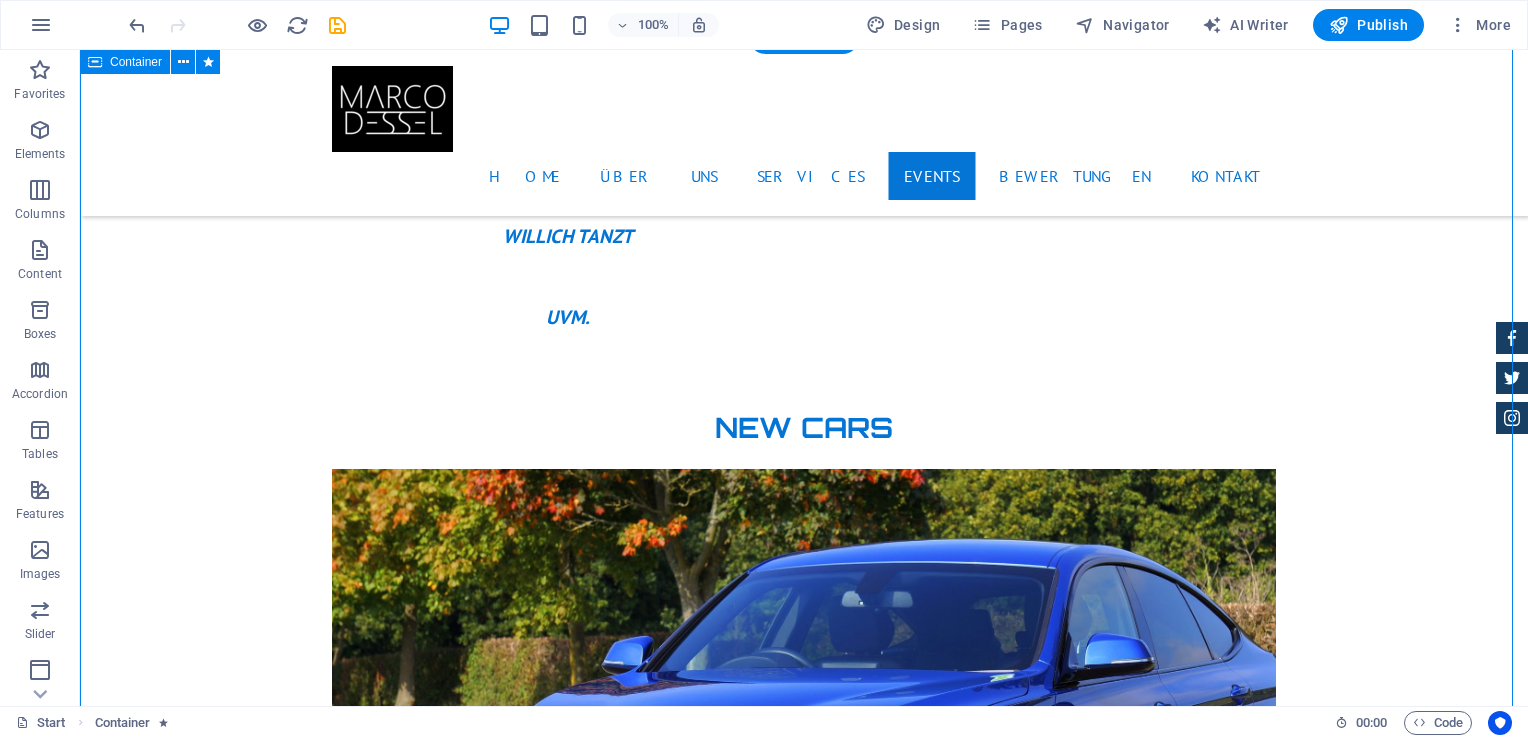 click on "Sales BMW 535I Individual $ 49.999 Automatic  Transmission  | Vivid Blue More Details Land rover Range $ 49.999 Automatic  Transmission  | Pearl white More Details Aston martin  DB9 $ 49.999 Automatic  Transmission  | Coupe More Details Mercedes AMG $ 49.999 Automatic  Transmission  | Coupe More Details Audi RS7 $ 49.999 Automatic  Transmission  | Coupe More Details Jeep Compass $ 49.999 Automatic  Transmission  | Coupe More Details" at bounding box center (804, 14032) 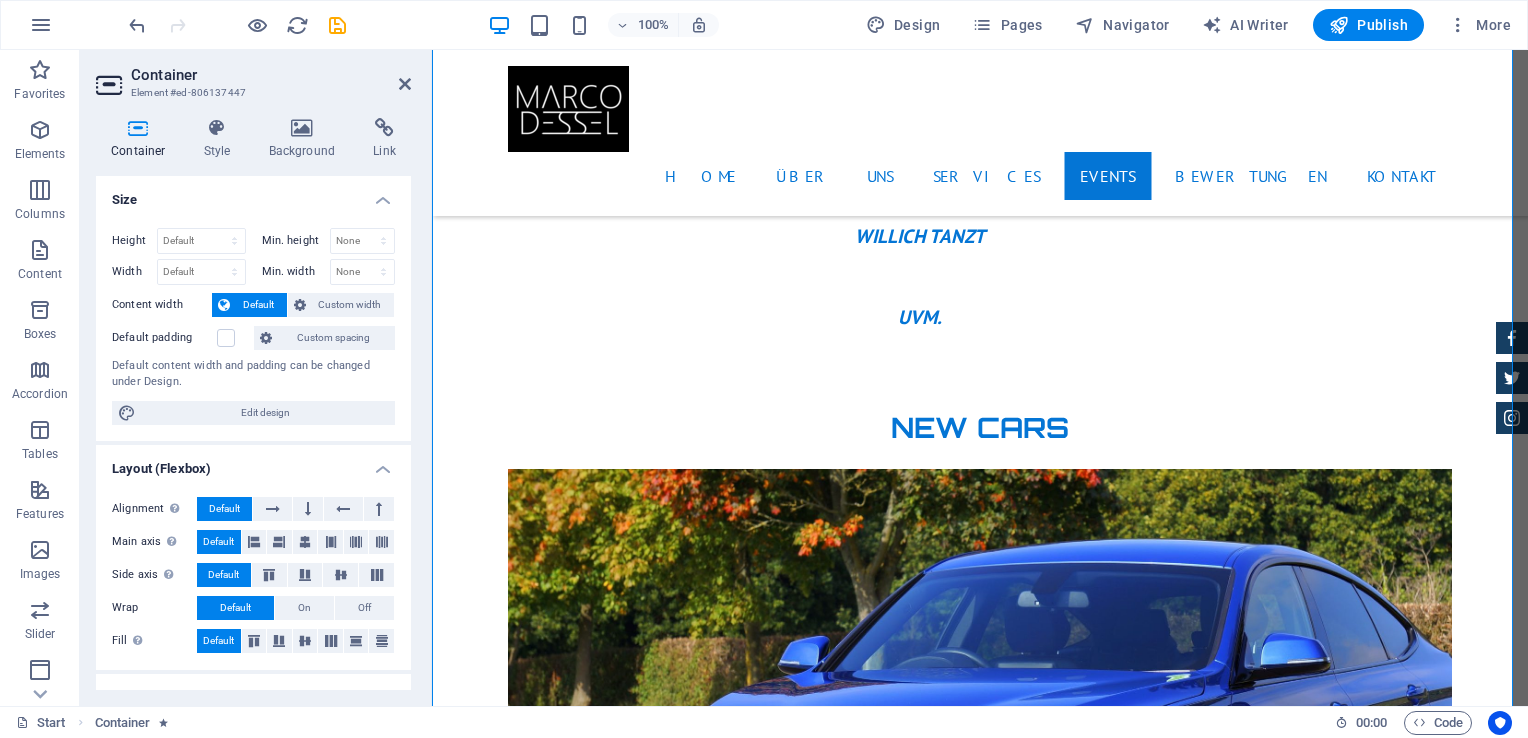 click on "Container Element #ed-806137447
Container Style Background Link Size Height Default px rem % vh vw Min. height None px rem % vh vw Width Default px rem % em vh vw Min. width None px rem % vh vw Content width Default Custom width Width Default px rem % em vh vw Min. width None px rem % vh vw Default padding Custom spacing Default content width and padding can be changed under Design. Edit design Layout (Flexbox) Alignment Determines the flex direction. Default Main axis Determine how elements should behave along the main axis inside this container (justify content). Default Side axis Control the vertical direction of the element inside of the container (align items). Default Wrap Default On Off Fill Controls the distances and direction of elements on the y-axis across several lines (align content). Default Accessibility ARIA helps assistive technologies (like screen readers) to understand the role, state, and behavior of web elements Role The ARIA role defines the purpose of an element.  None" at bounding box center (256, 378) 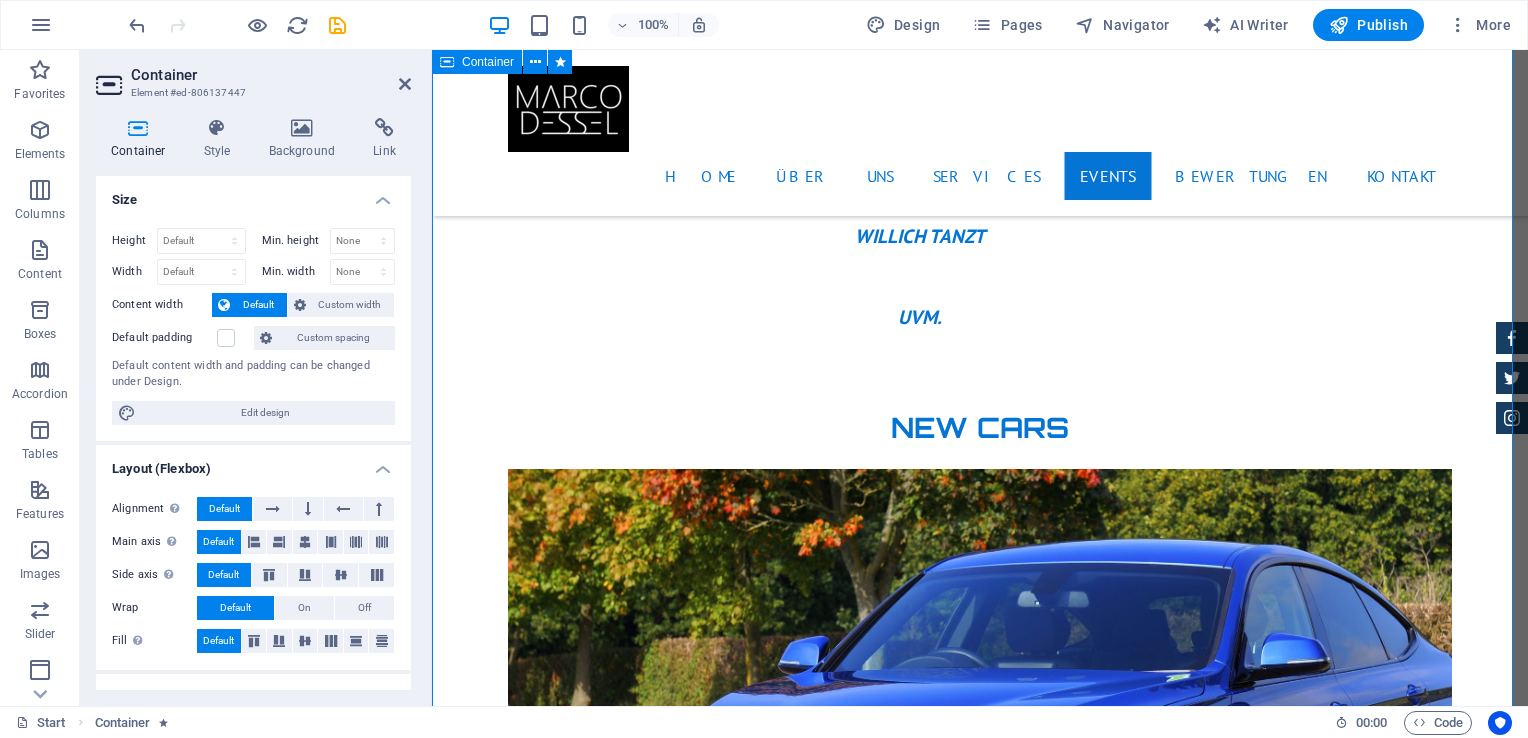 click on "Sales BMW 535I Individual $ 49.999 Automatic  Transmission  | Vivid Blue More Details Land rover Range $ 49.999 Automatic  Transmission  | Pearl white More Details Aston martin  DB9 $ 49.999 Automatic  Transmission  | Coupe More Details Mercedes AMG $ 49.999 Automatic  Transmission  | Coupe More Details Audi RS7 $ 49.999 Automatic  Transmission  | Coupe More Details Jeep Compass $ 49.999 Automatic  Transmission  | Coupe More Details" at bounding box center (980, 14032) 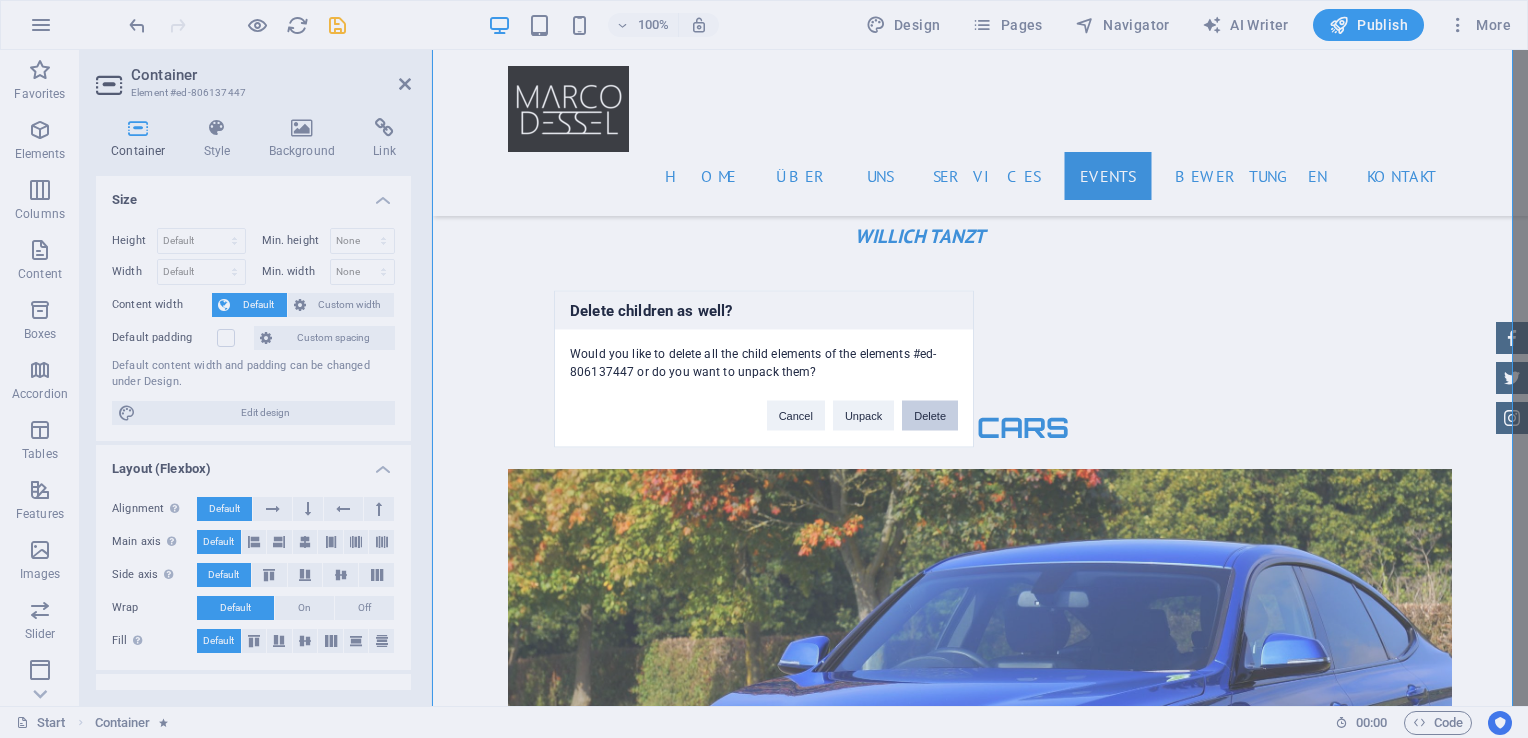 type 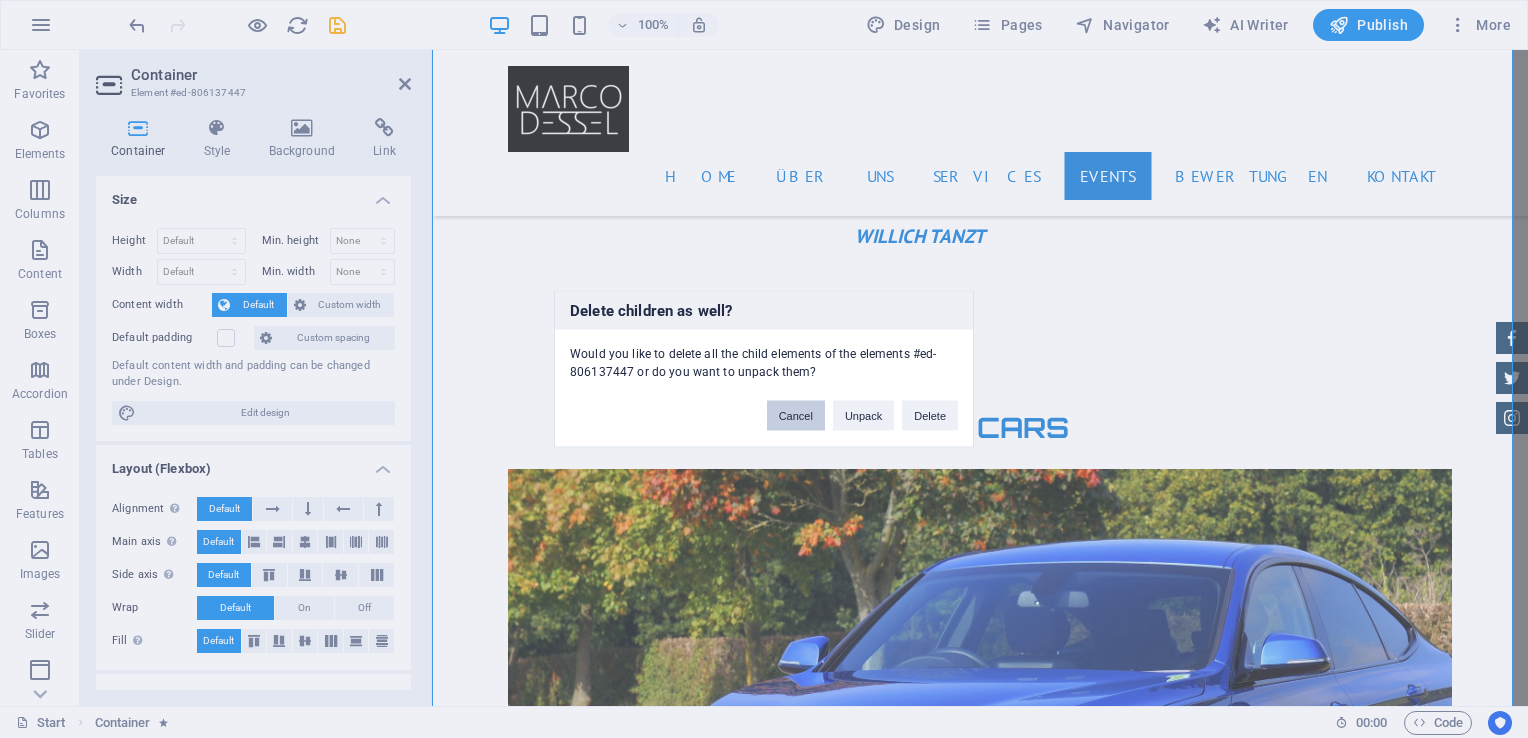 click on "Cancel" at bounding box center [796, 416] 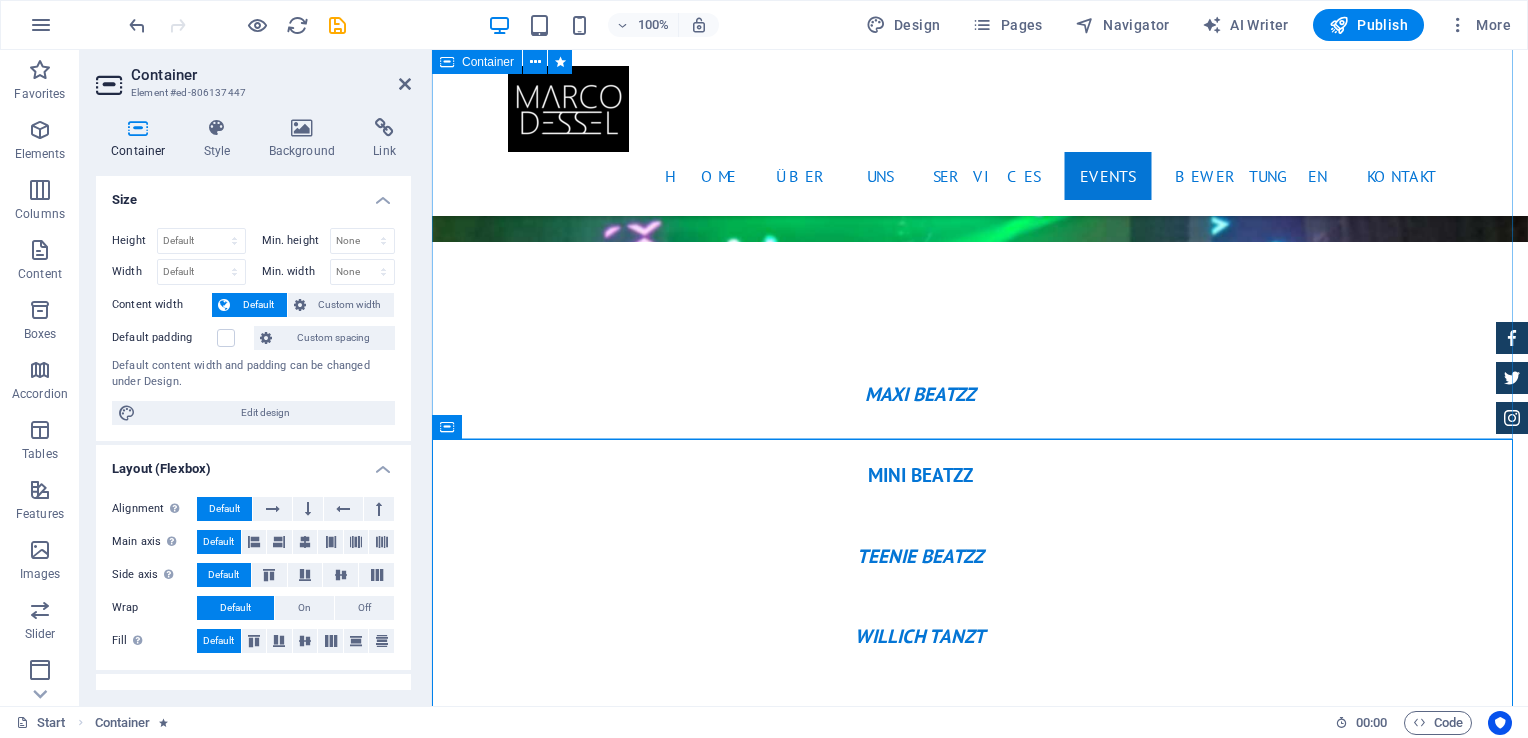 scroll, scrollTop: 5600, scrollLeft: 0, axis: vertical 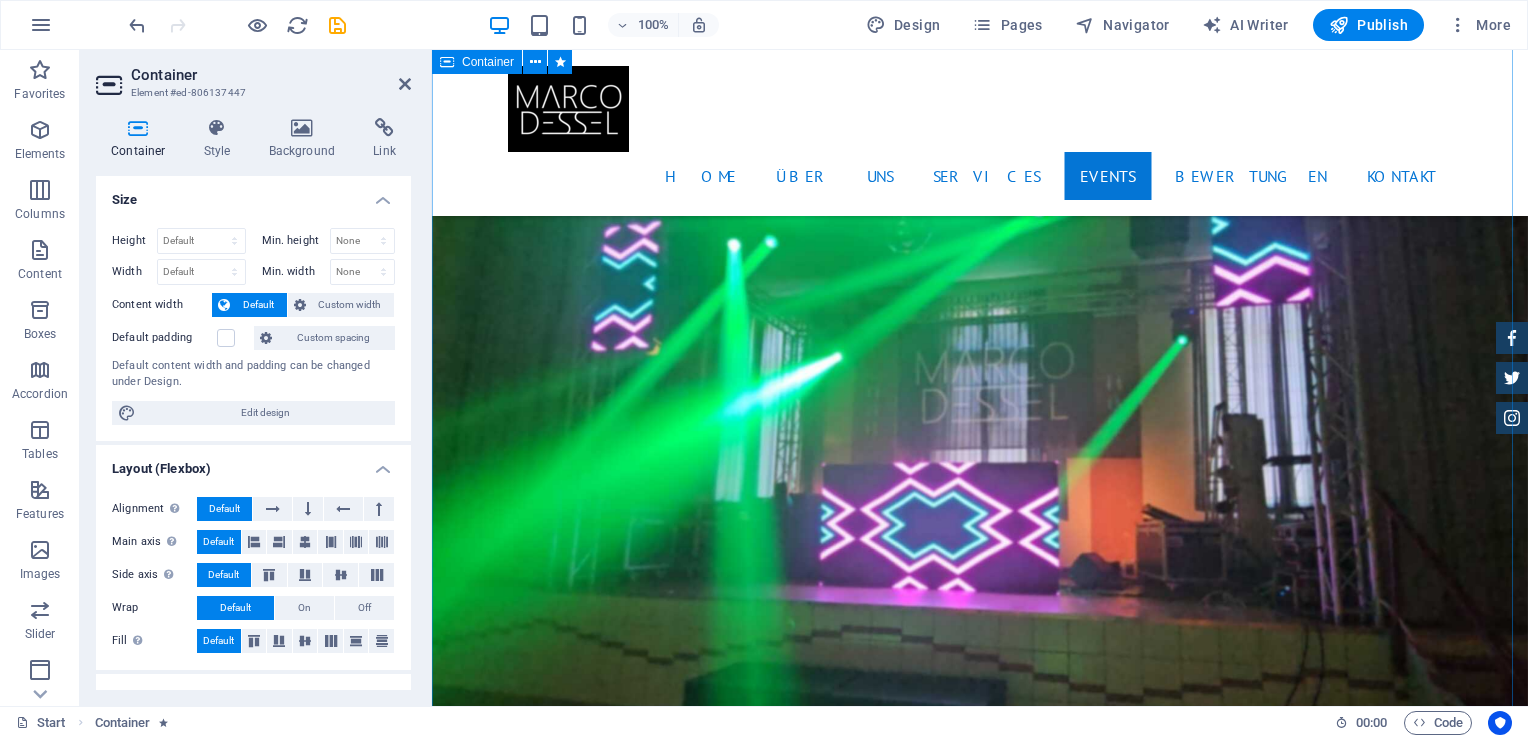 click on "2nd Hand Cars BMW 535I Individual $ 49.999 Automatic  Transmission  | Vivid Blue More Details Land rover Range $ 49.999 Automatic  Transmission  | Pearl white More Details Aston martin  DB9 $ 49.999 Automatic  Transmission  | Coupe More Details Mercedes AMG $ 49.999 Automatic  Transmission  | Coupe More Details Audi RS7 $ 49.999 Automatic  Transmission  | Coupe More Details Jeep Compass $ 49.999 Automatic  Transmission  | Coupe More Details" at bounding box center [980, 10181] 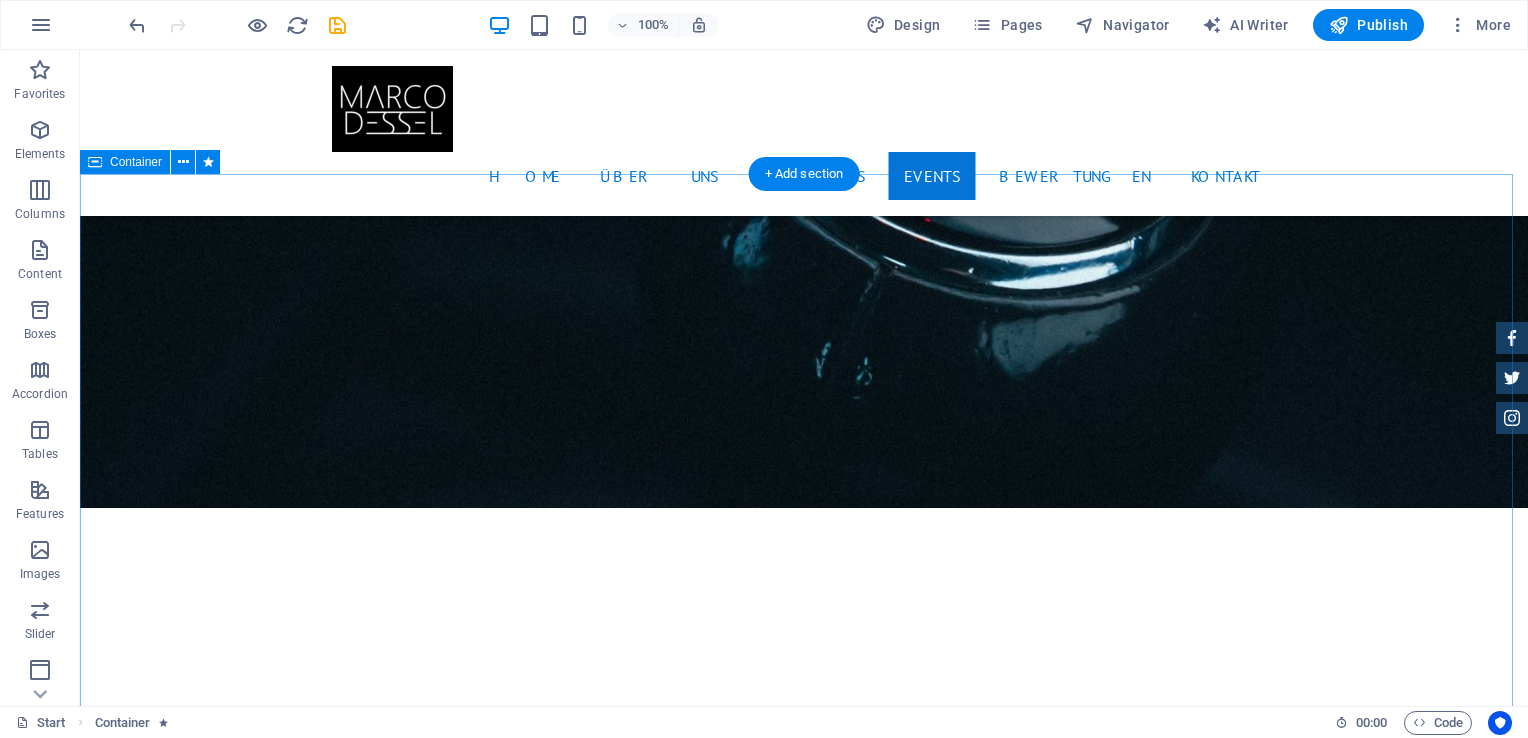 scroll, scrollTop: 2900, scrollLeft: 0, axis: vertical 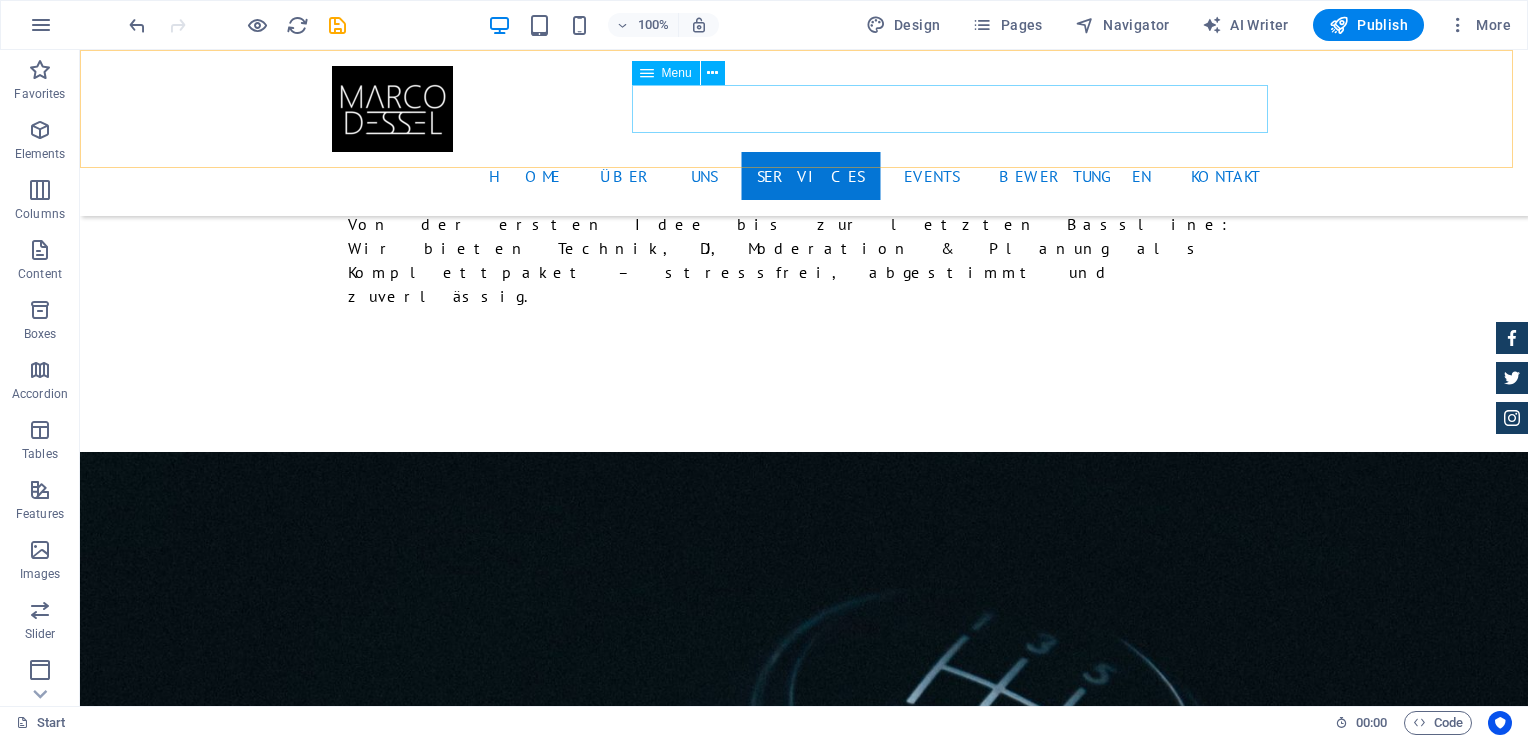 click on "Home Über uns Services Events Bewertungen Kontakt" at bounding box center (804, 176) 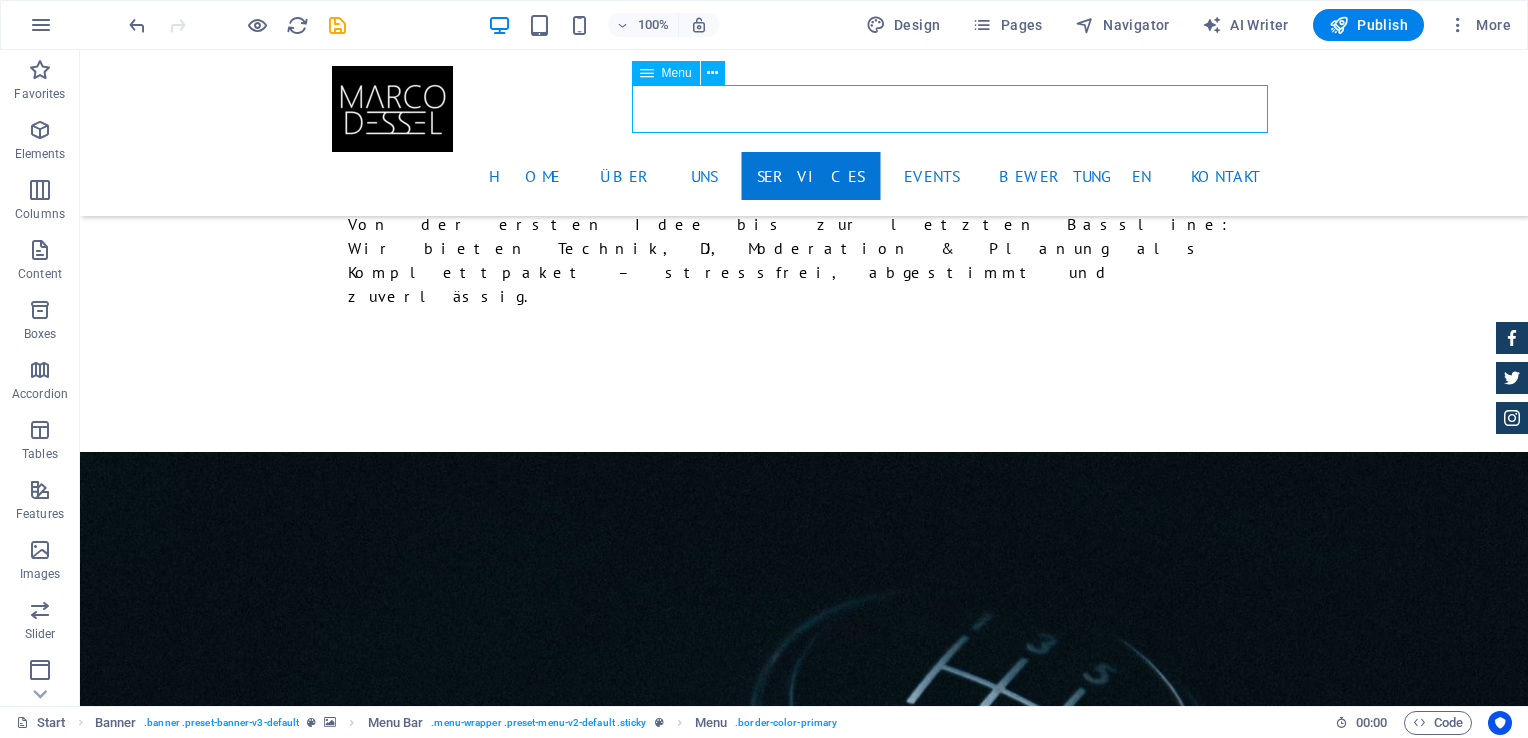 click on "Home Über uns Services Events Bewertungen Kontakt" at bounding box center [804, 176] 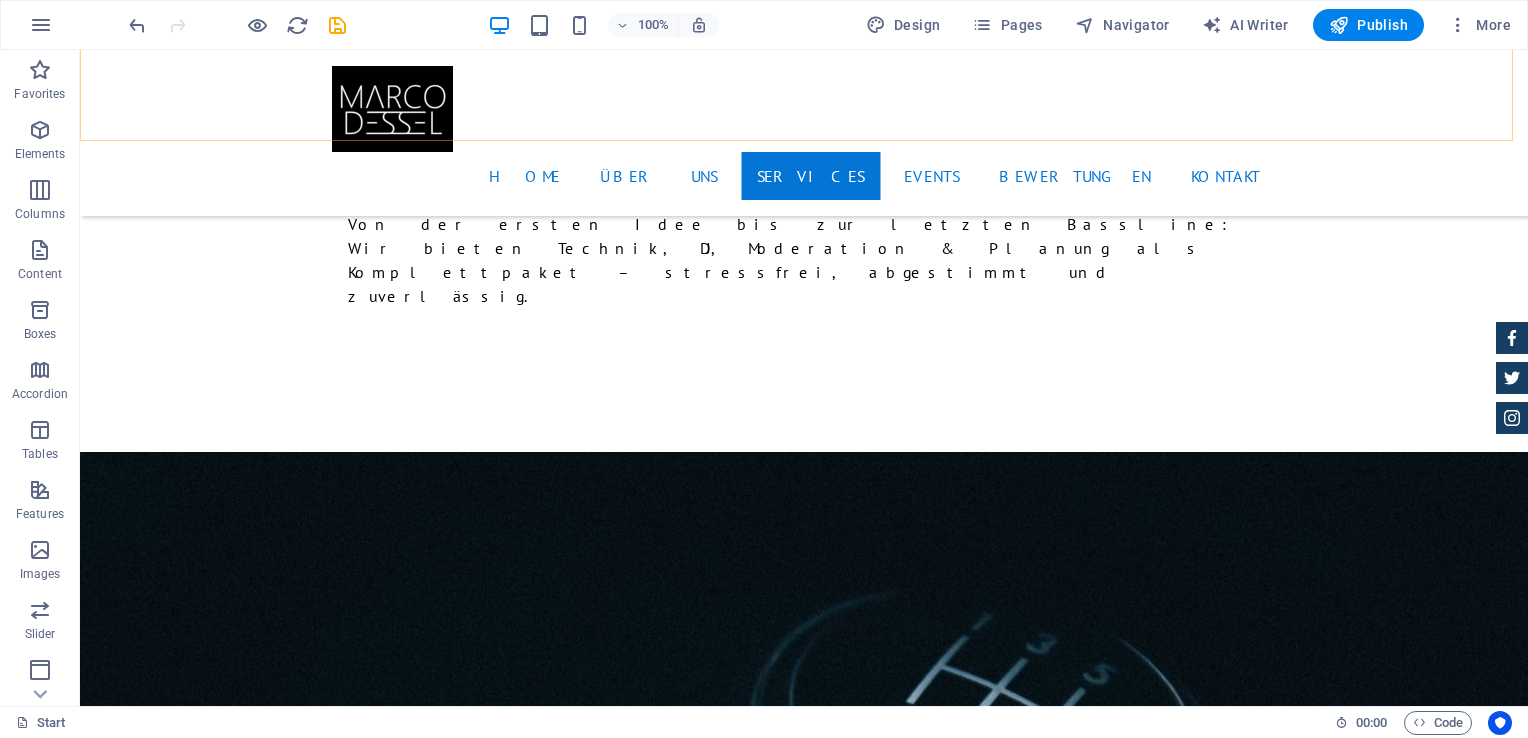 scroll, scrollTop: 3100, scrollLeft: 0, axis: vertical 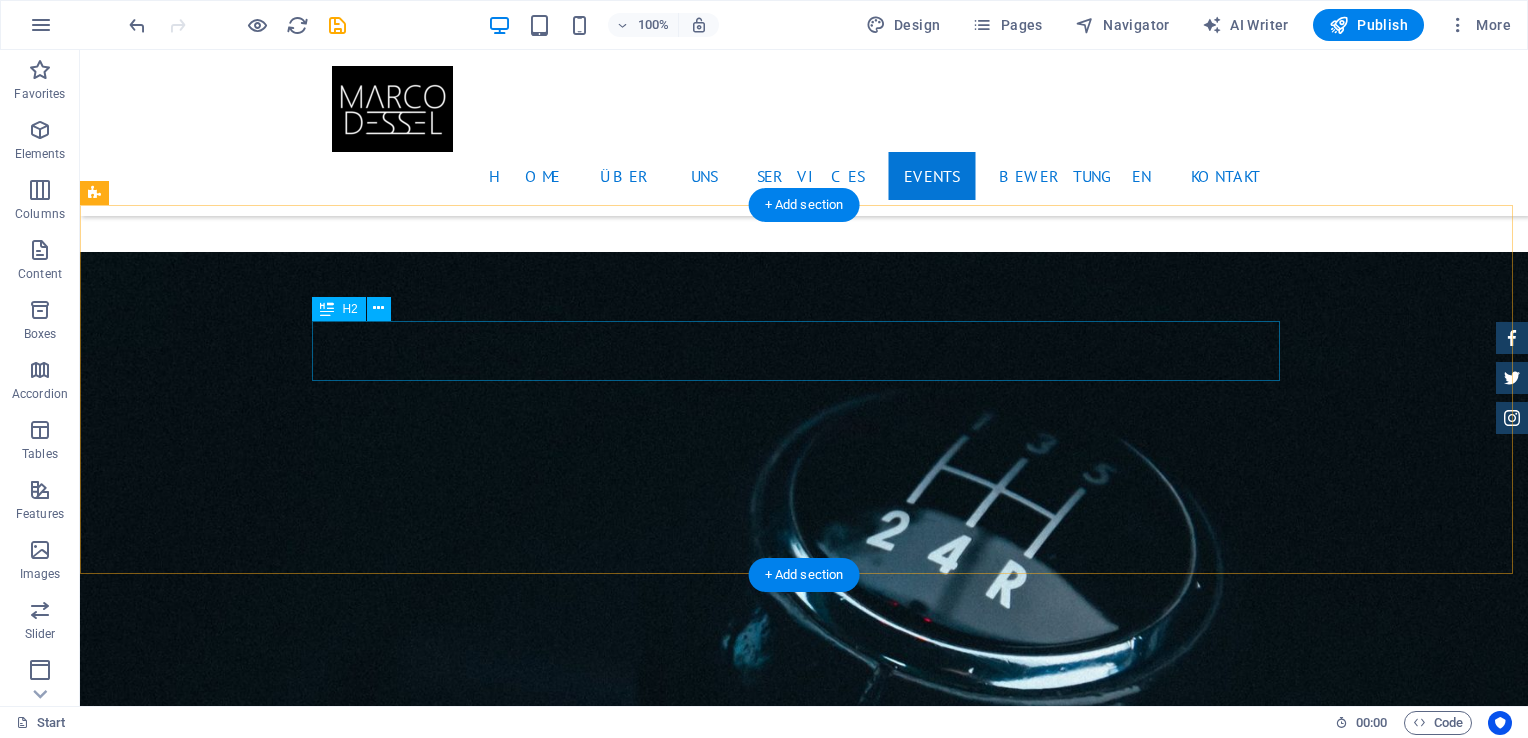 click on "Unsere Events:" at bounding box center (568, 3303) 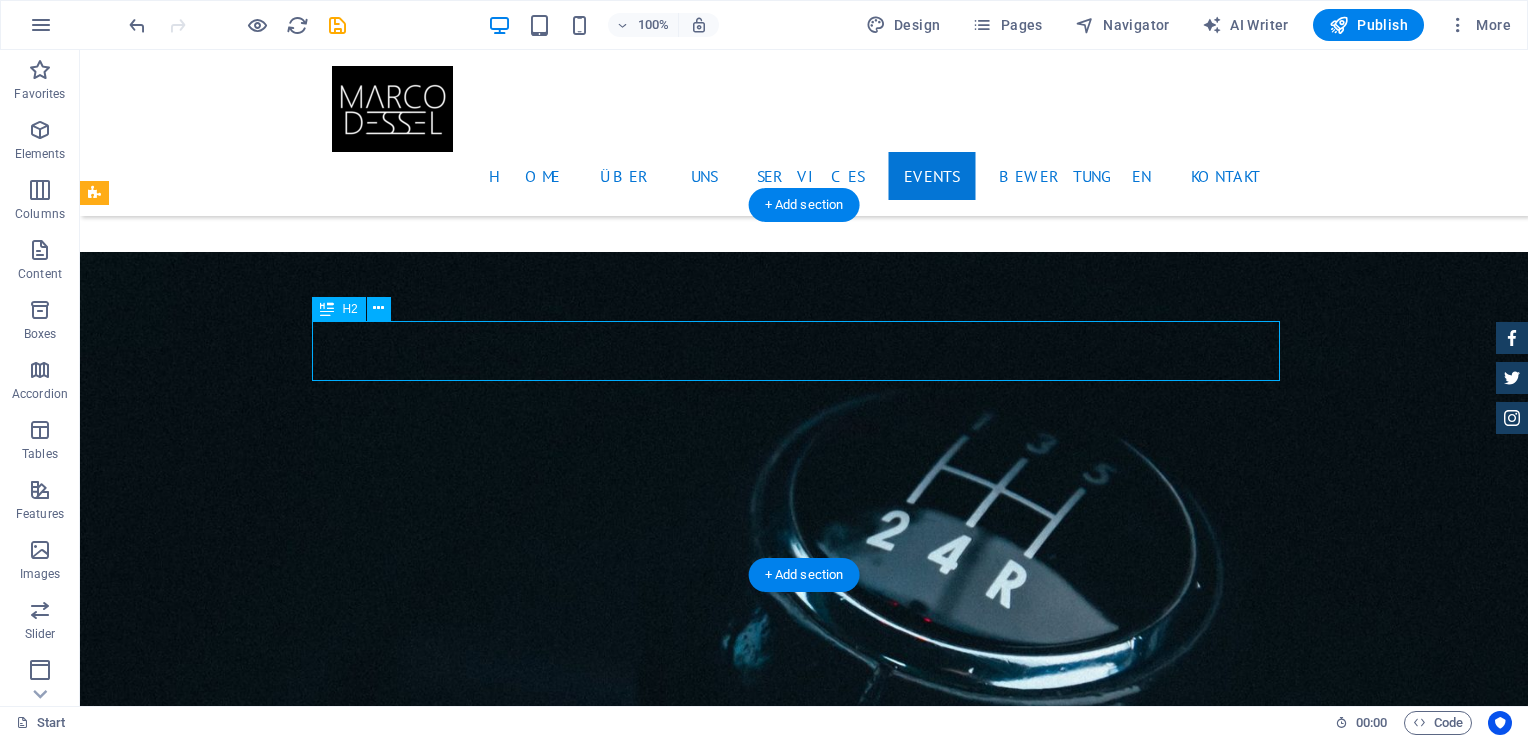 click on "Unsere Events:" at bounding box center (568, 3303) 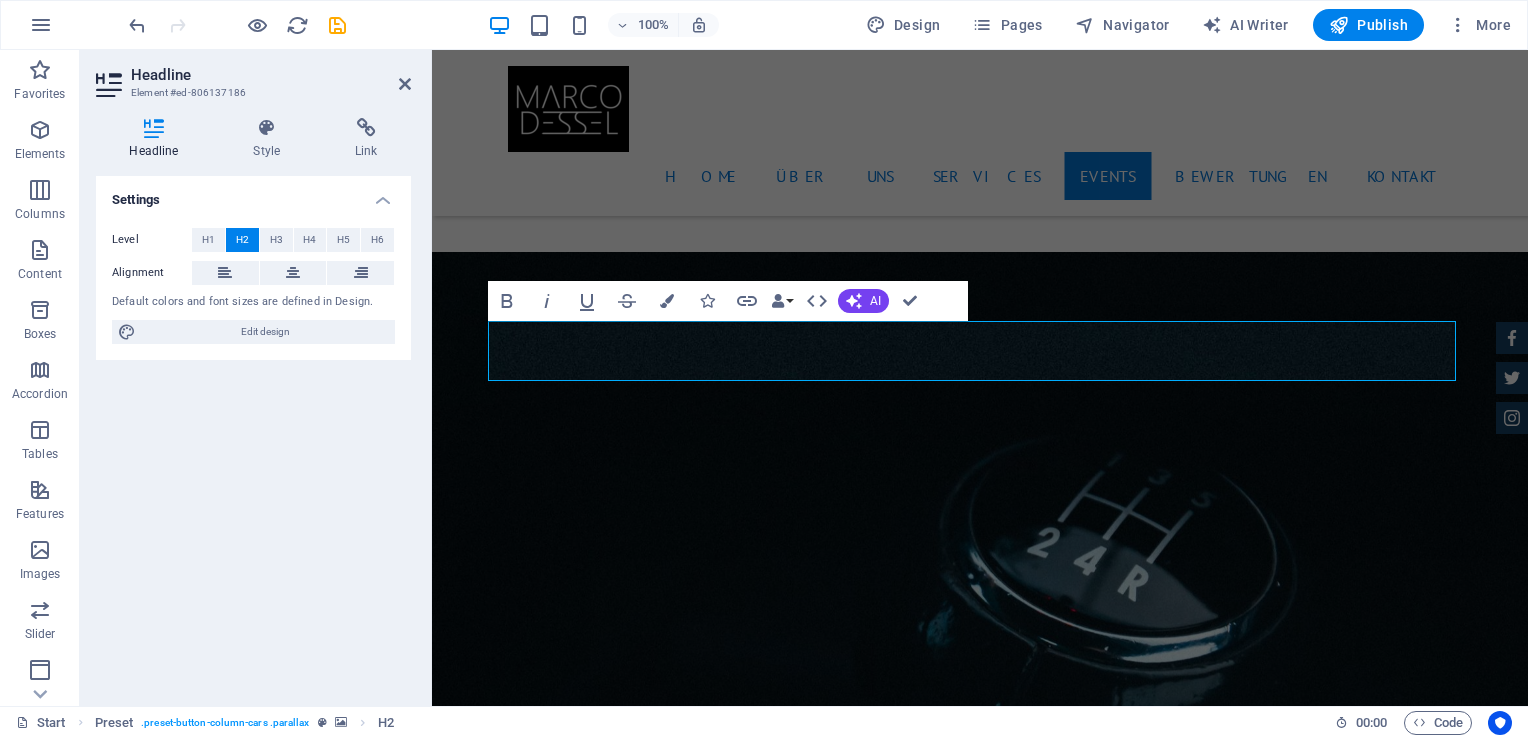 click at bounding box center [980, 2914] 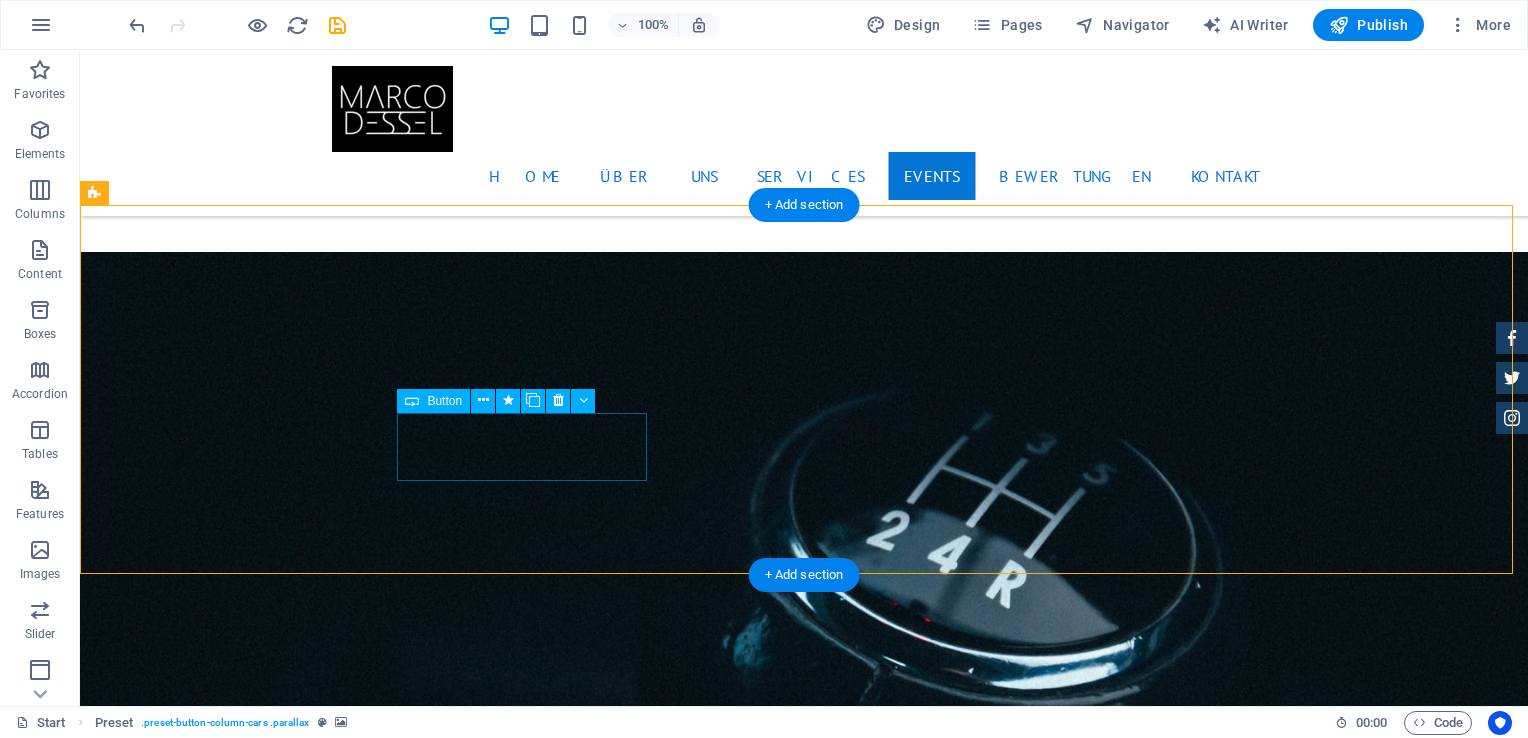click on "Maxi Beatzz" at bounding box center (568, 3399) 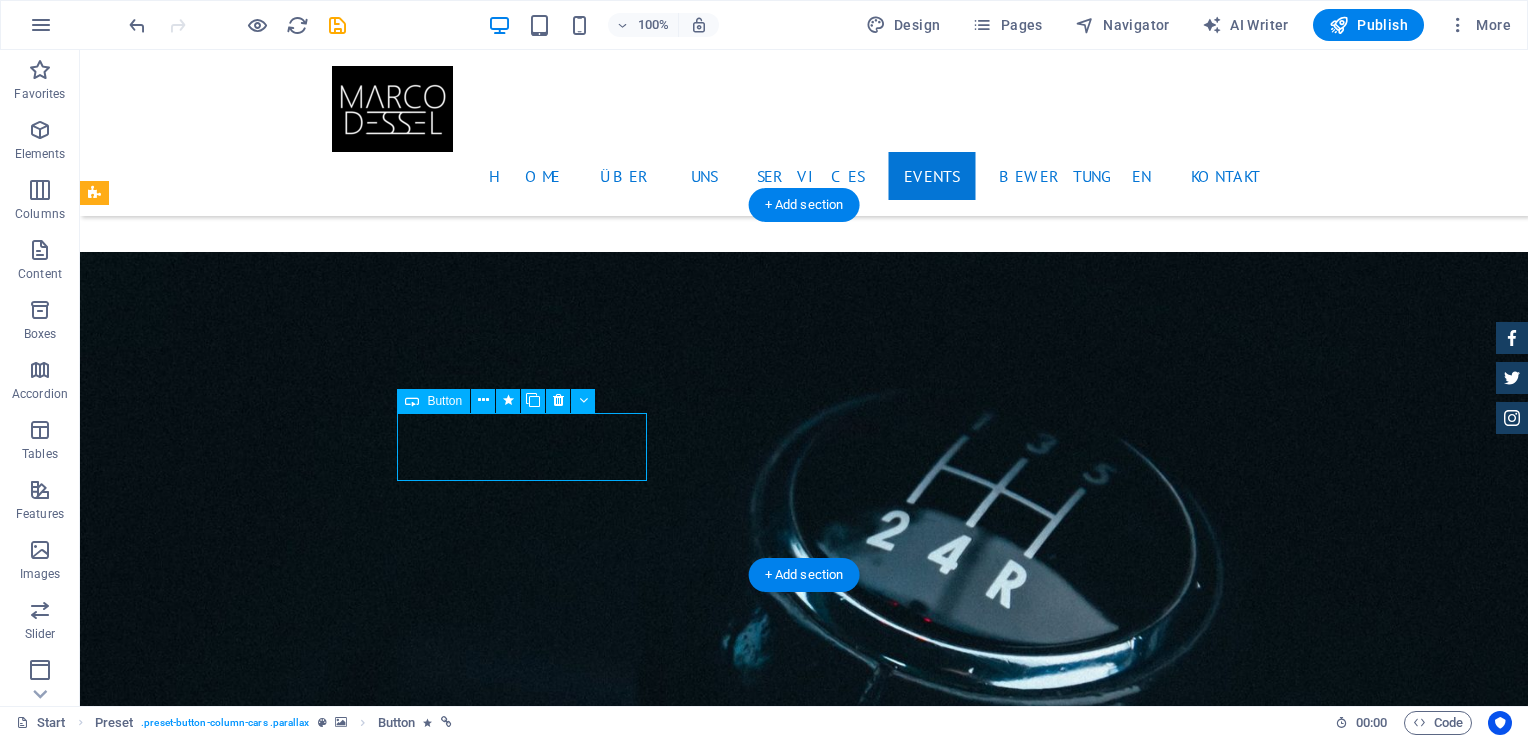 click on "Maxi Beatzz" at bounding box center [568, 3399] 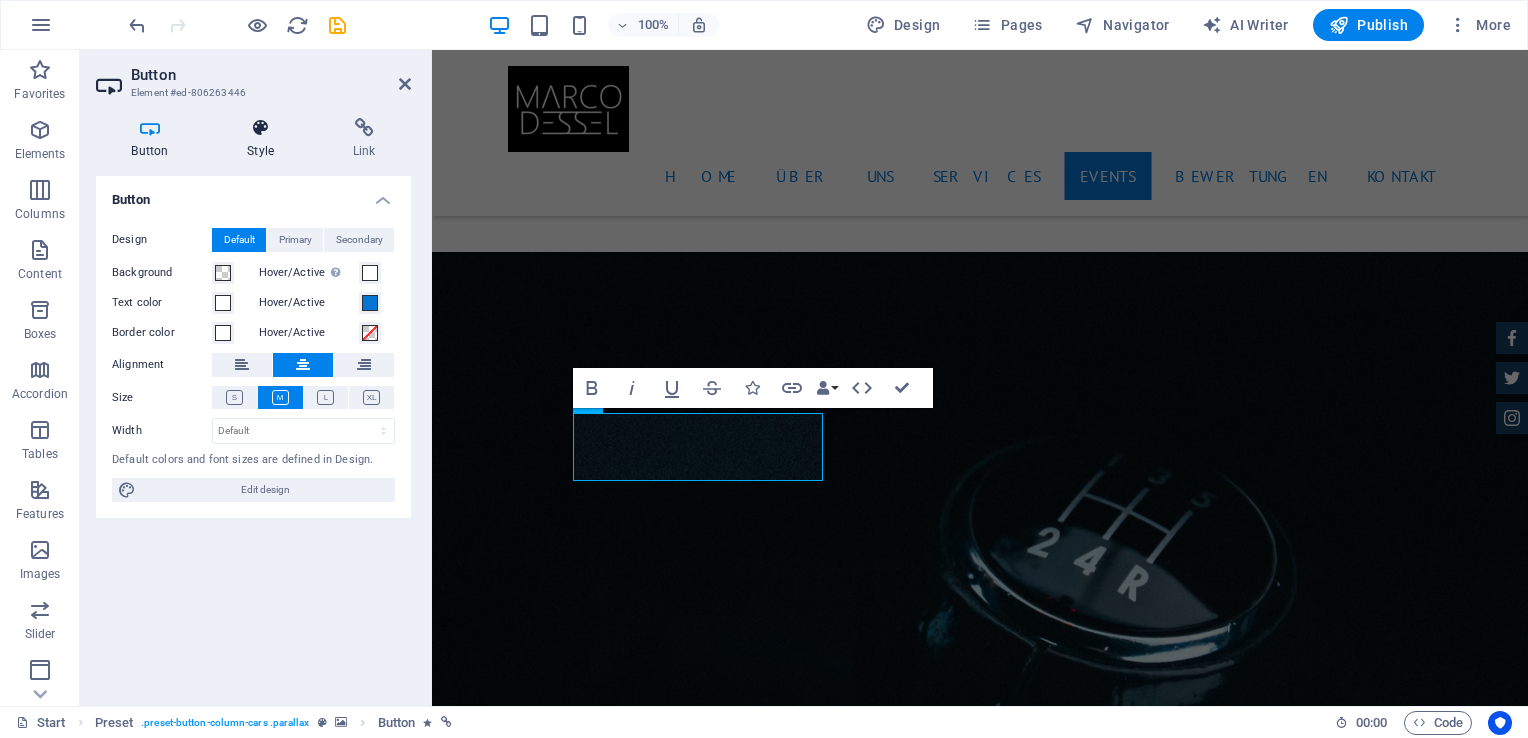 click at bounding box center (261, 128) 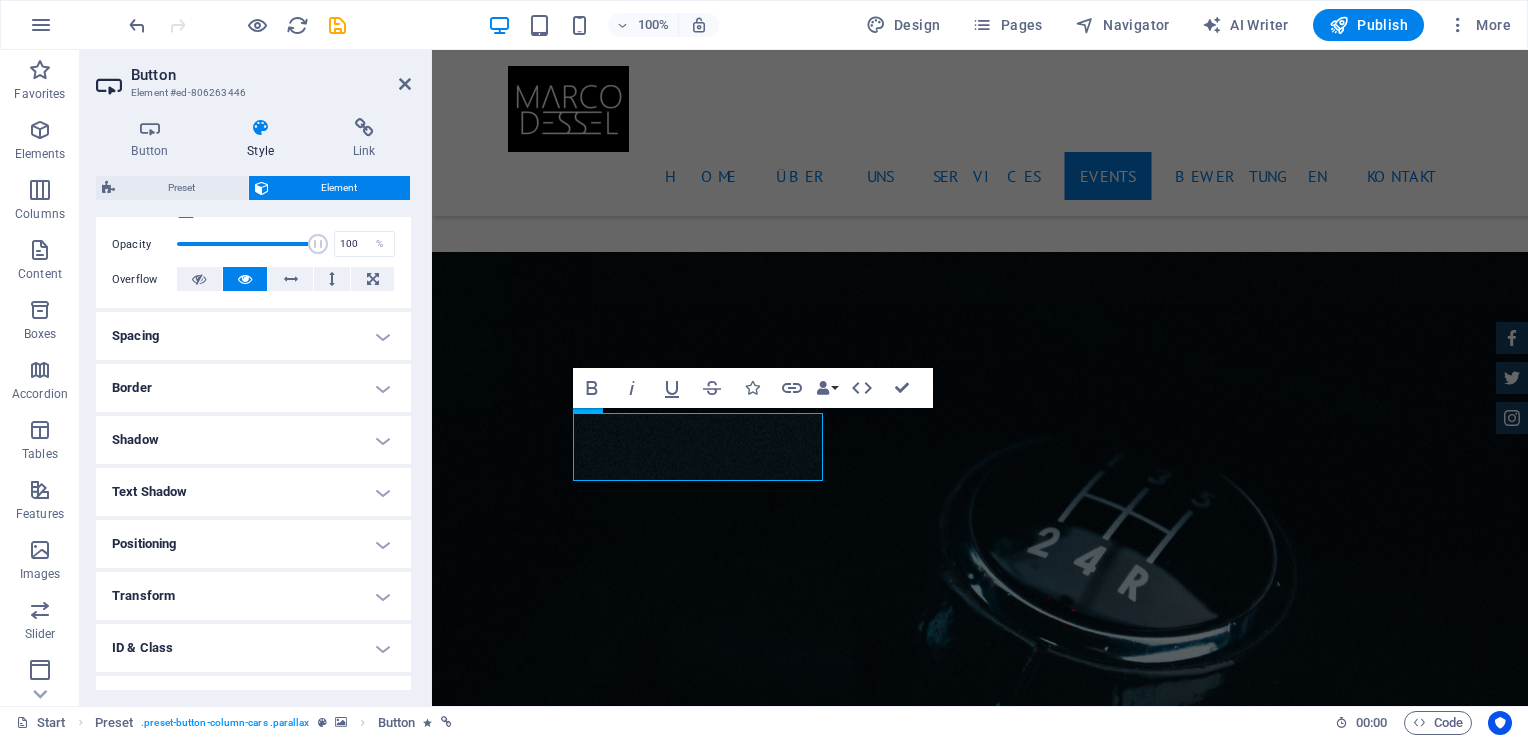 scroll, scrollTop: 371, scrollLeft: 0, axis: vertical 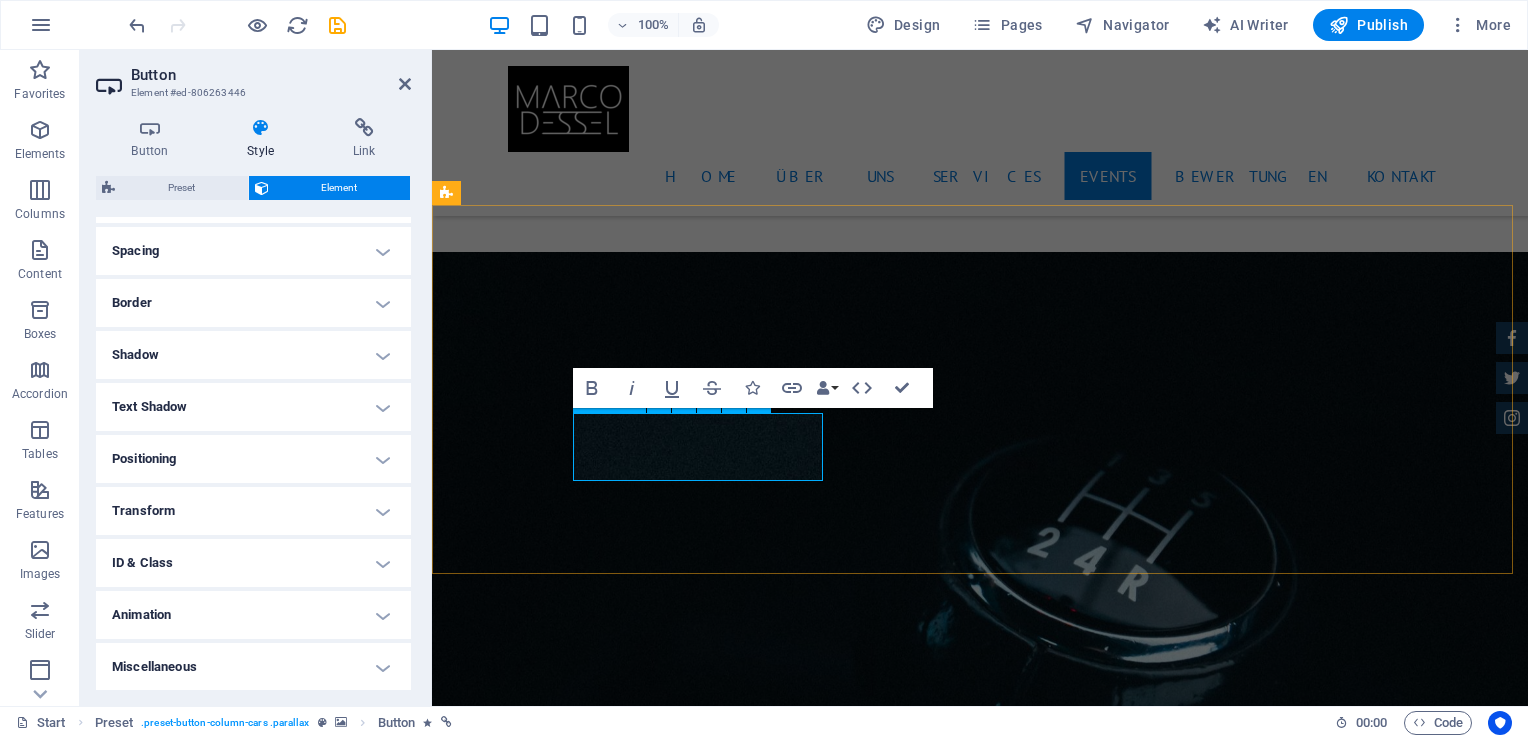 click on "Maxi Beatzz" at bounding box center (920, 3394) 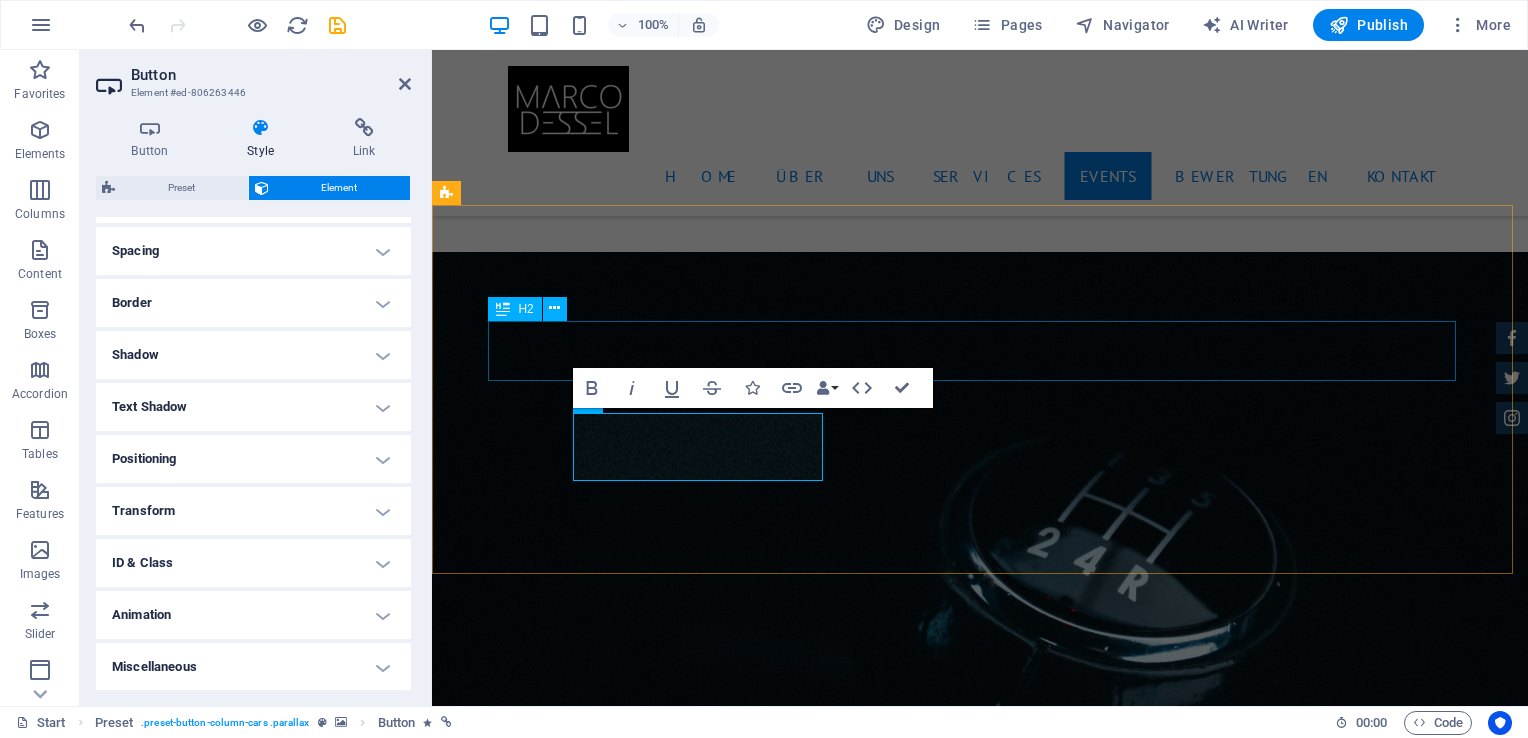click on "Unsere Events:" at bounding box center (920, 3303) 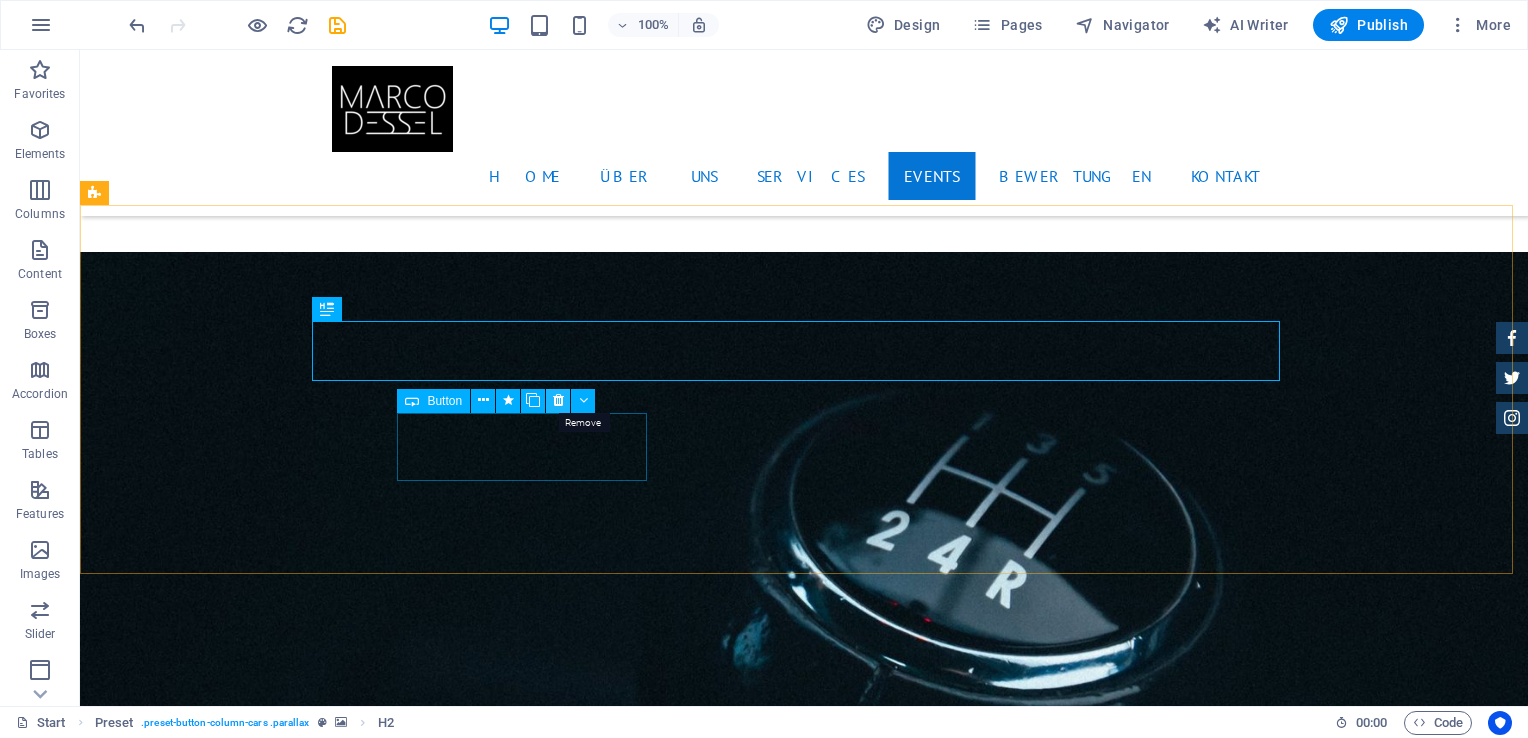 click at bounding box center [558, 400] 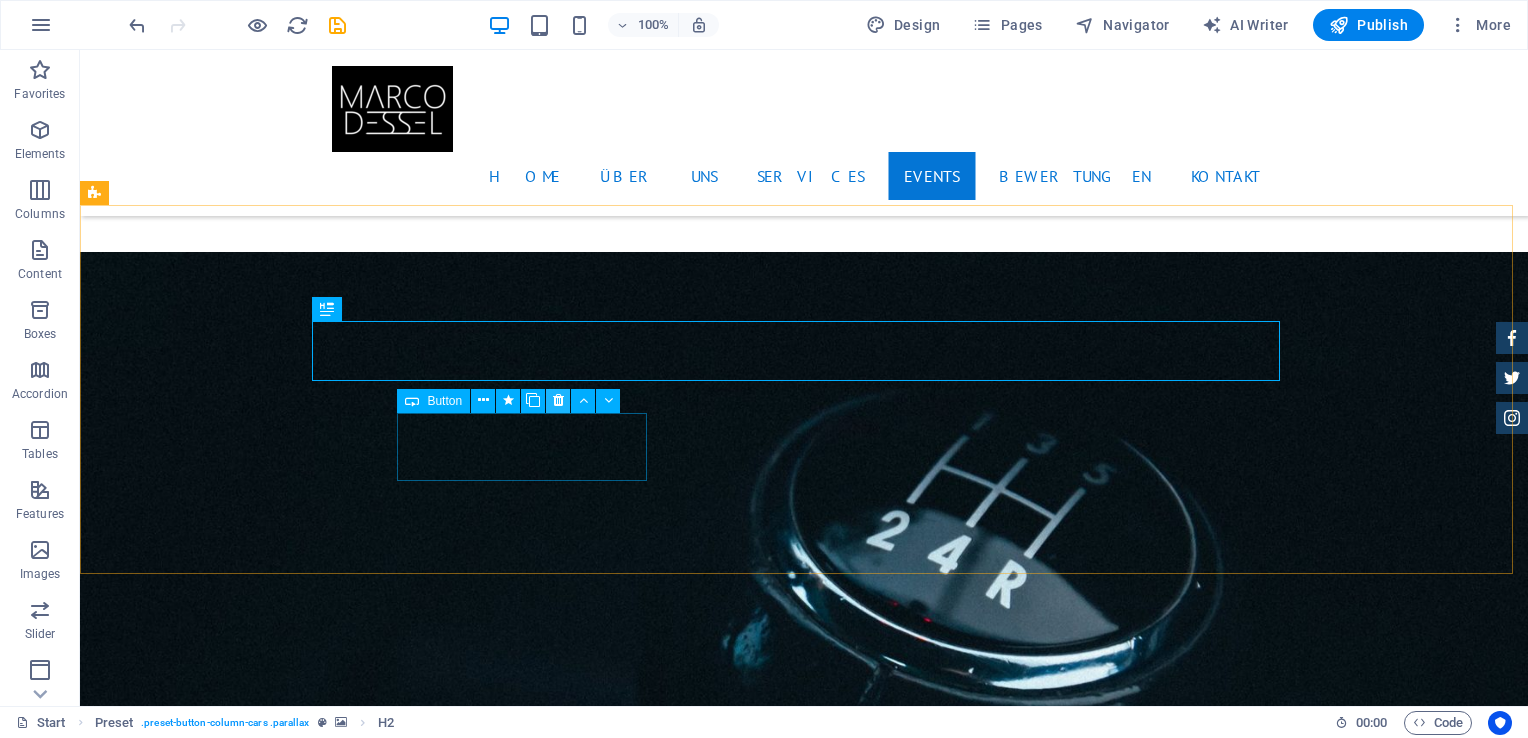 click at bounding box center (558, 401) 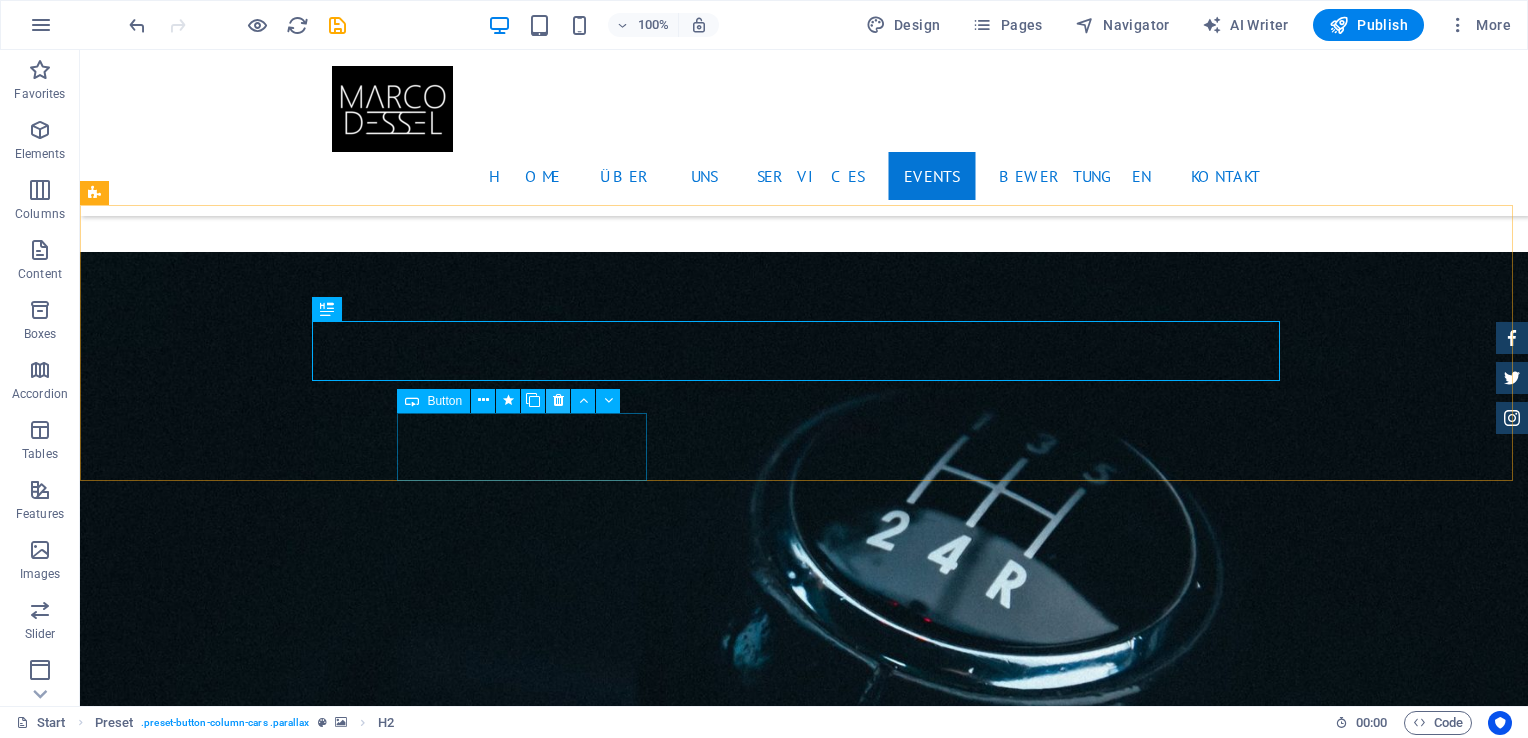 click at bounding box center (558, 400) 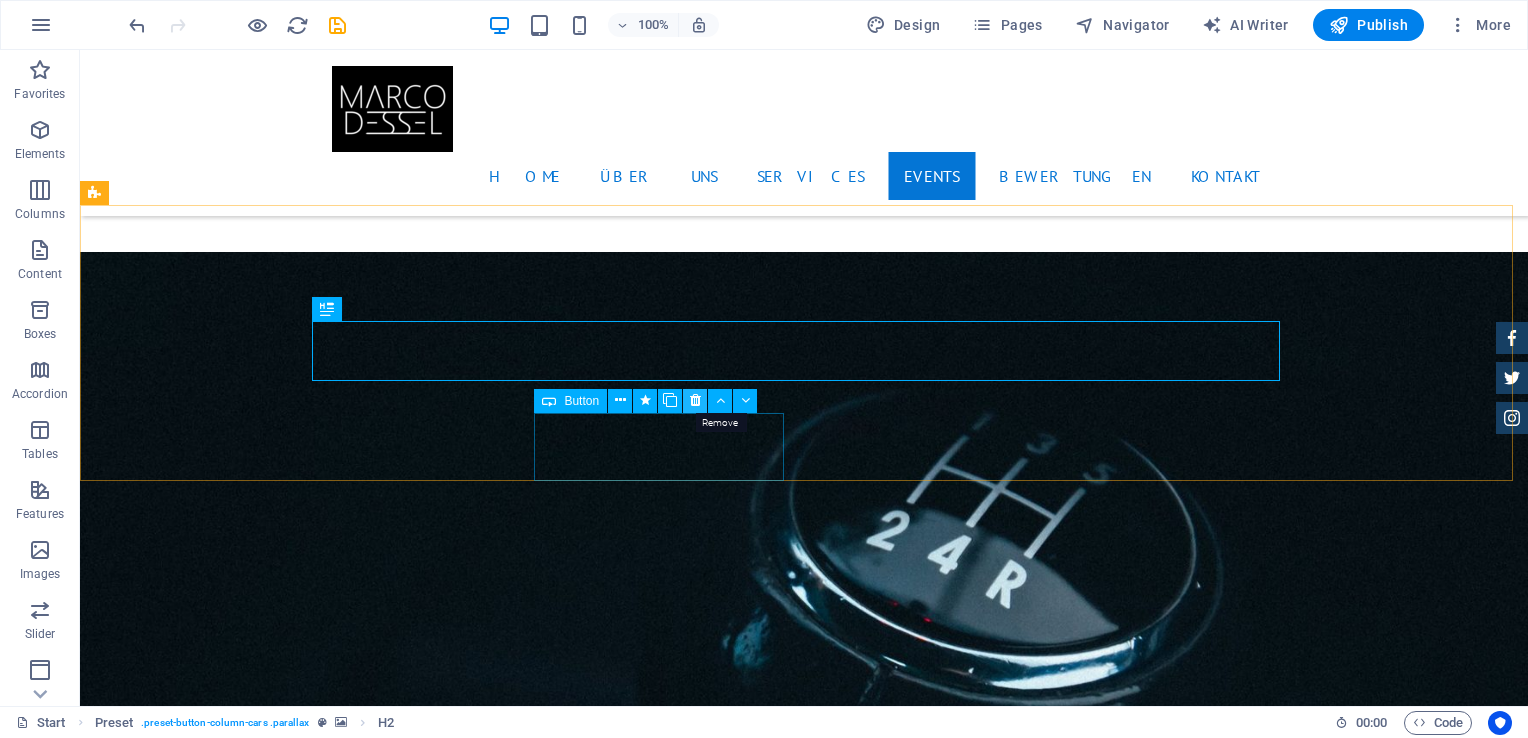 click at bounding box center [695, 400] 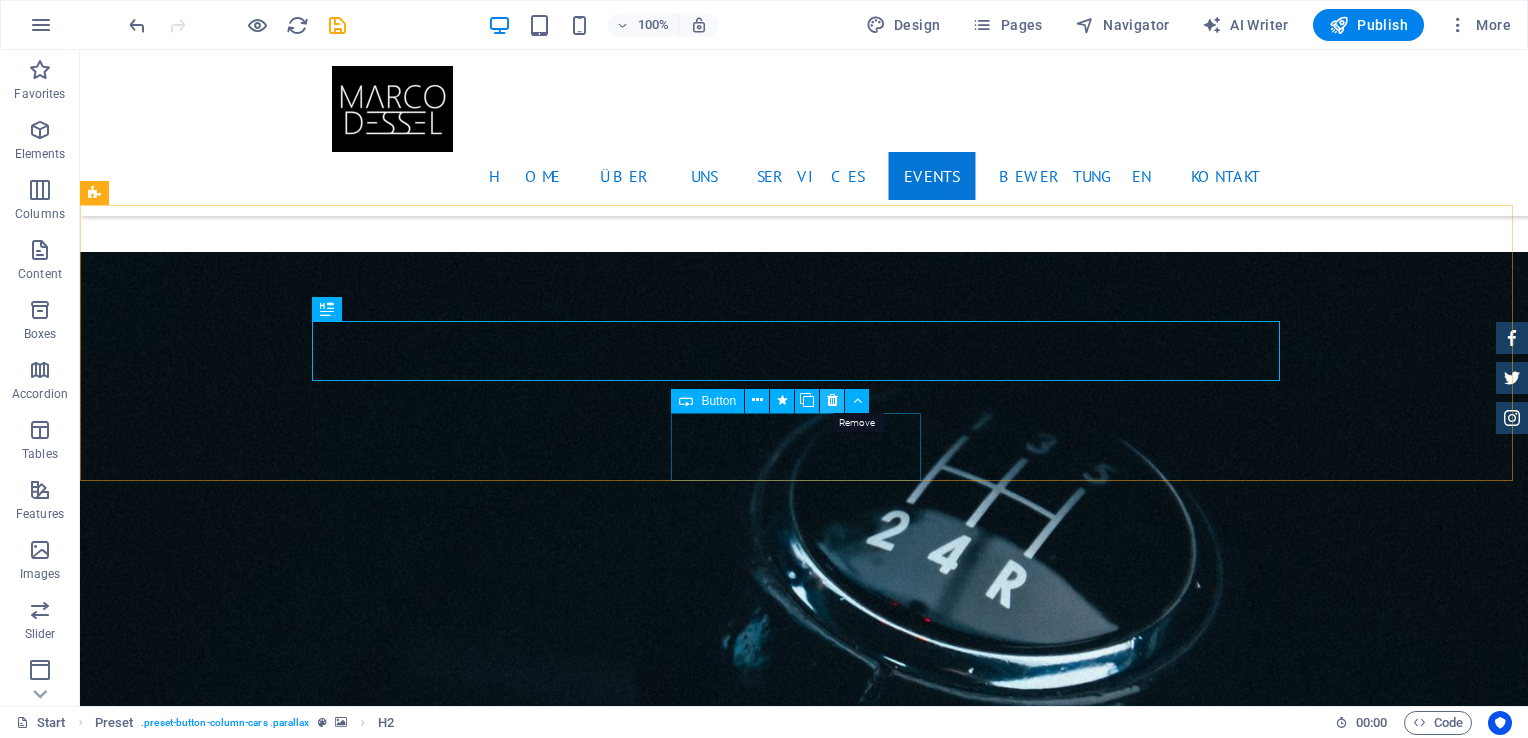 click at bounding box center [832, 400] 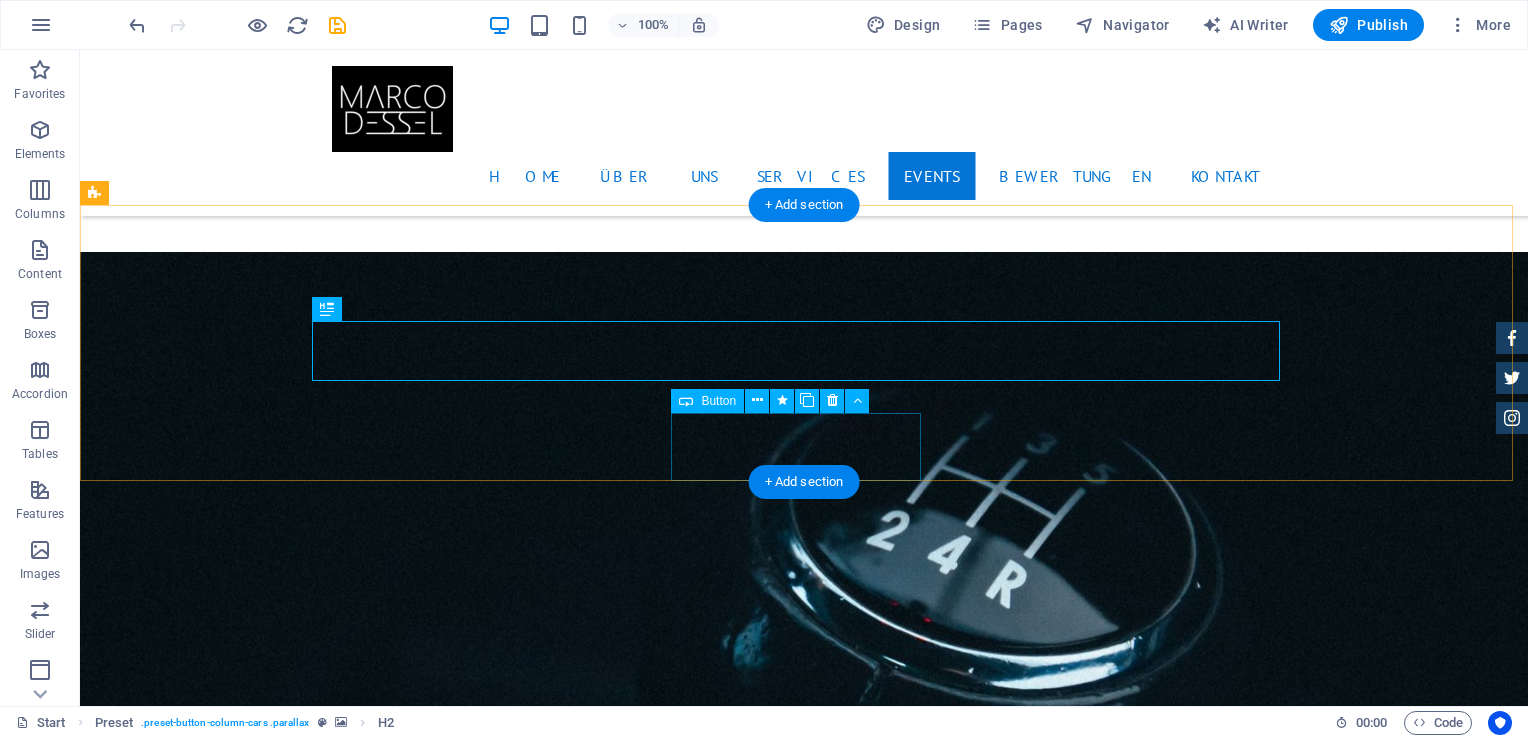 click on "Uvm." at bounding box center [568, 3371] 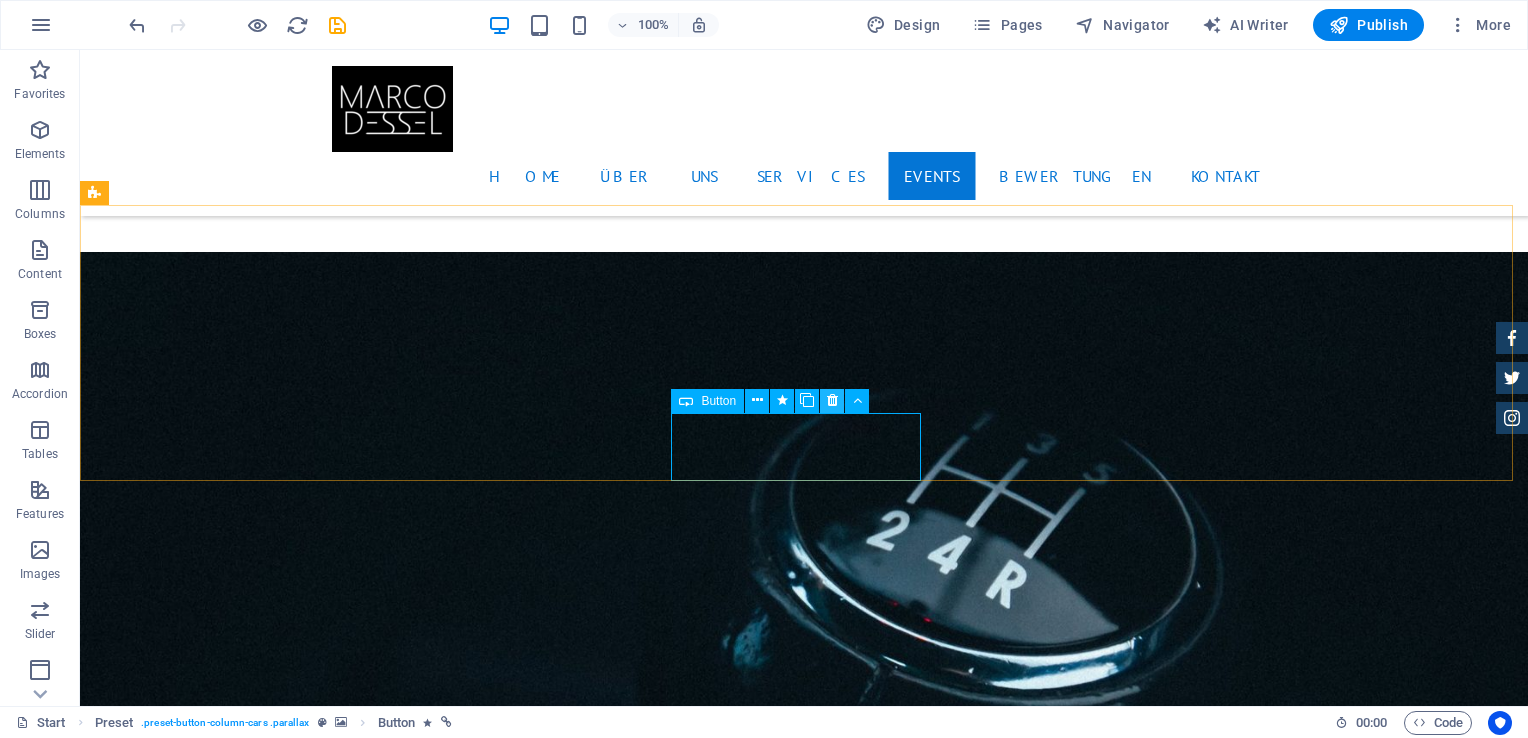 click at bounding box center (832, 400) 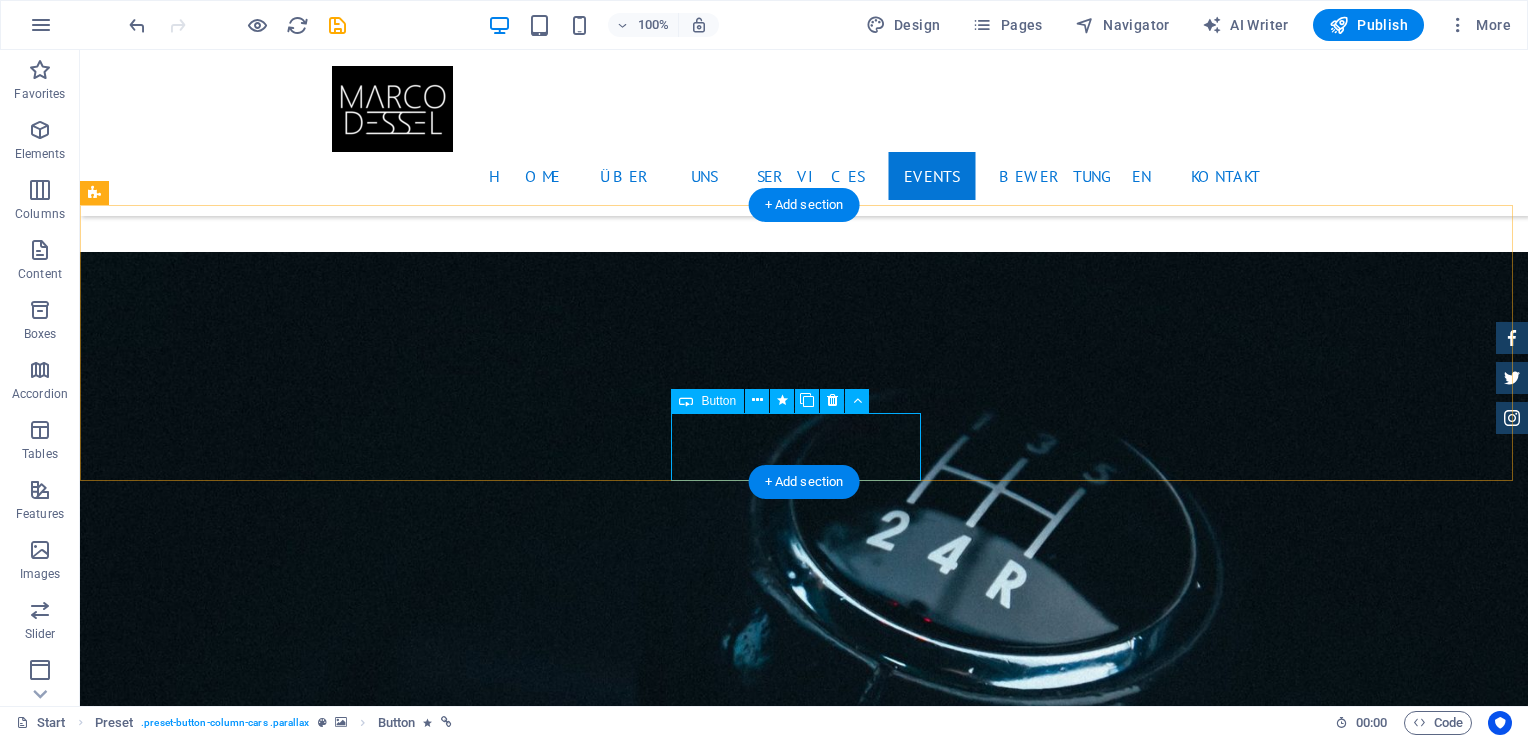 click on "Uvm." at bounding box center [568, 3371] 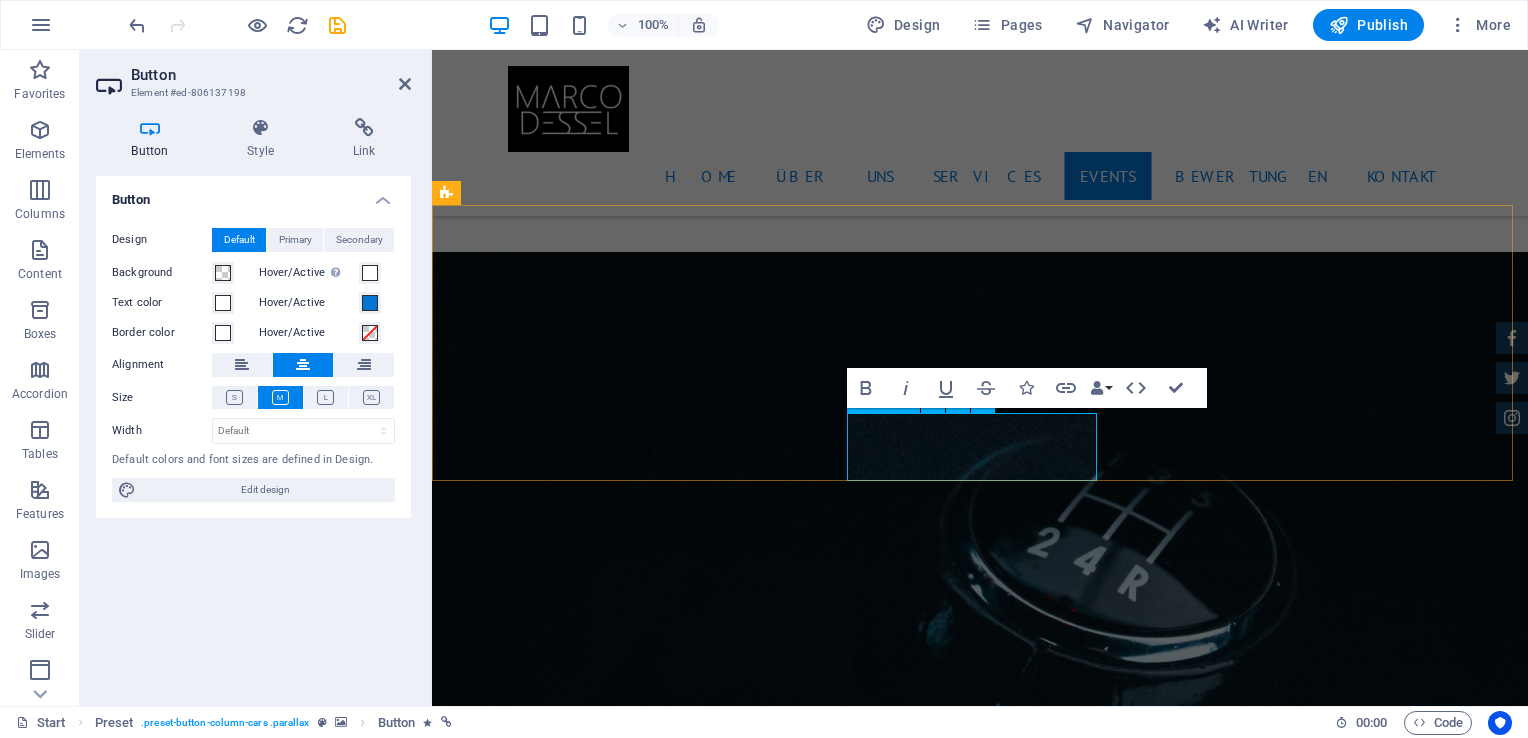 type 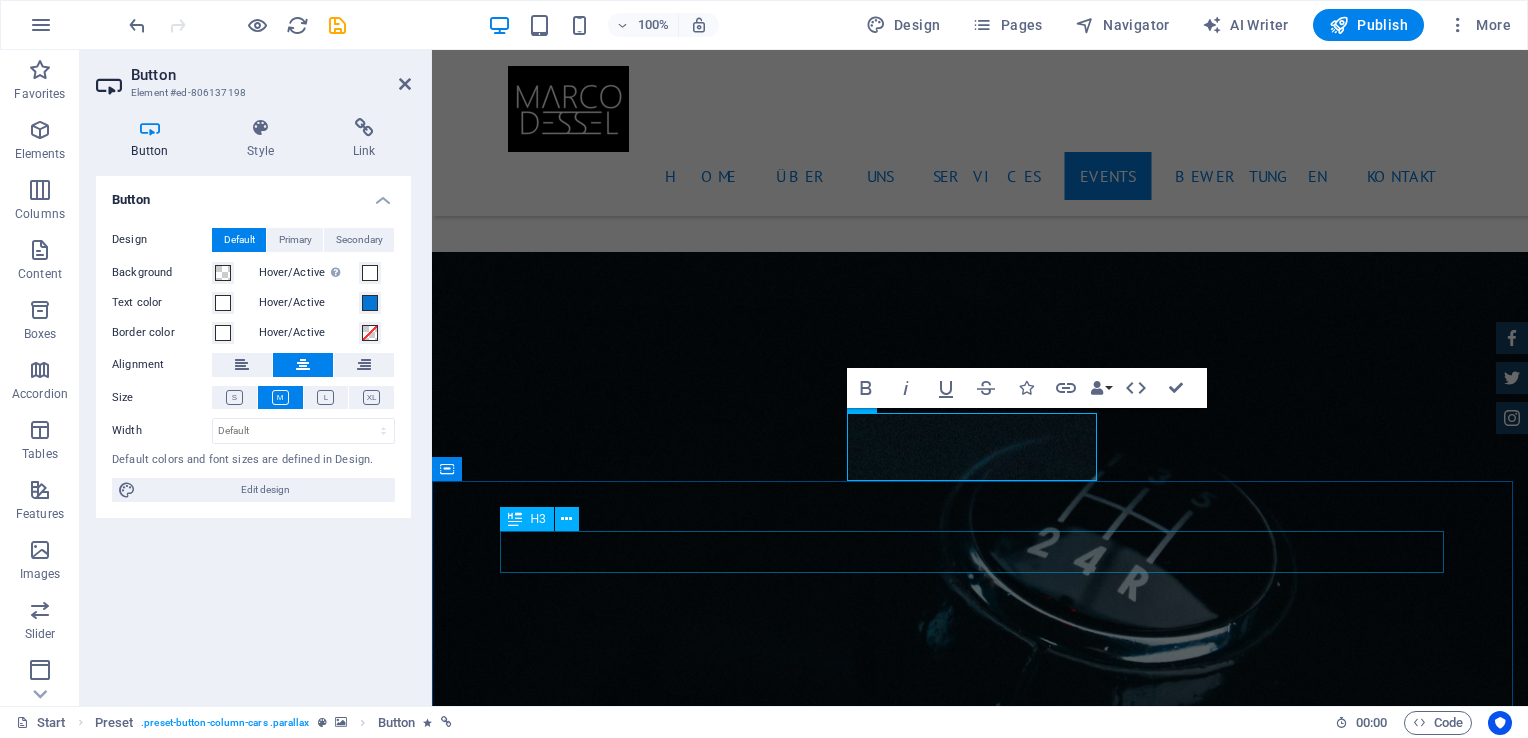 click on "New Cars" at bounding box center (980, 3477) 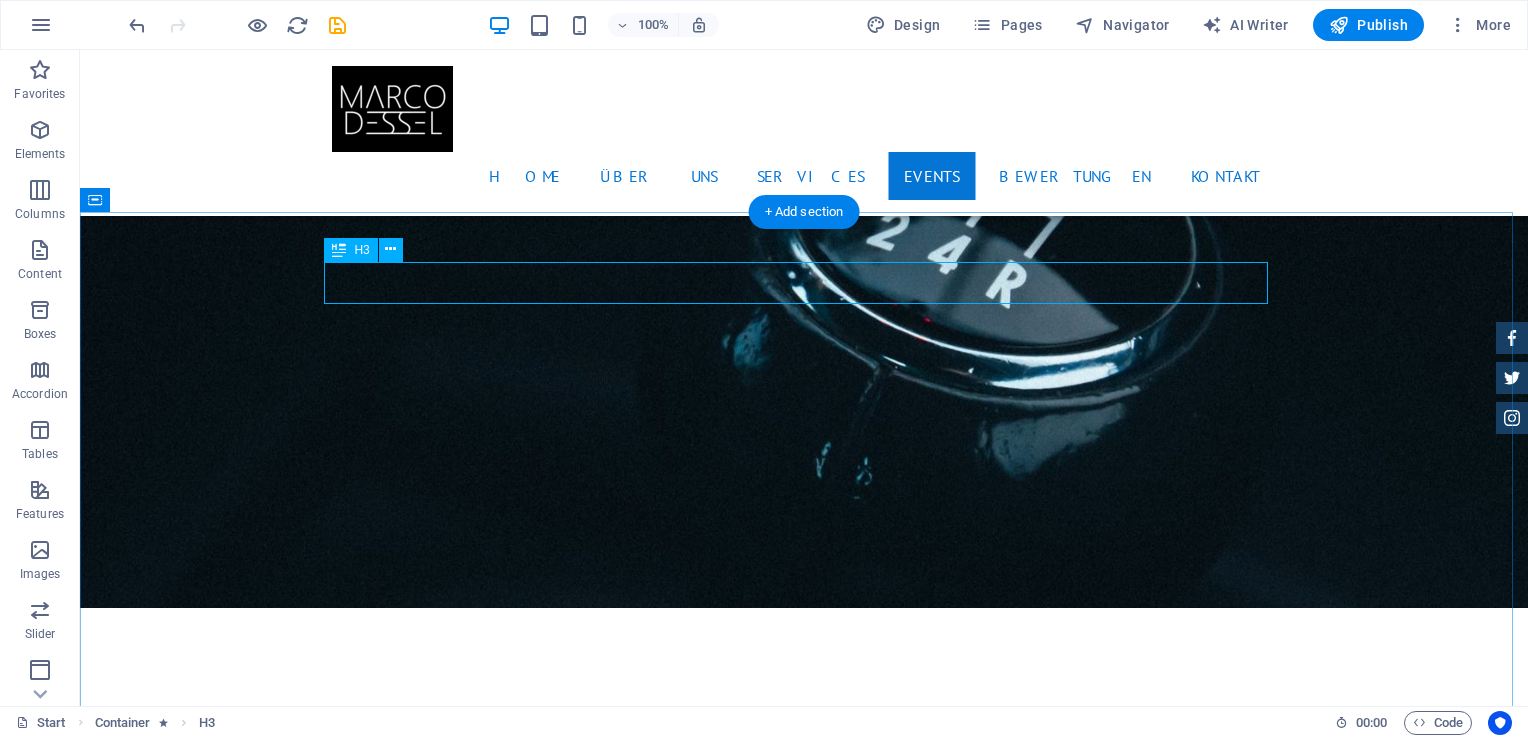 scroll, scrollTop: 3300, scrollLeft: 0, axis: vertical 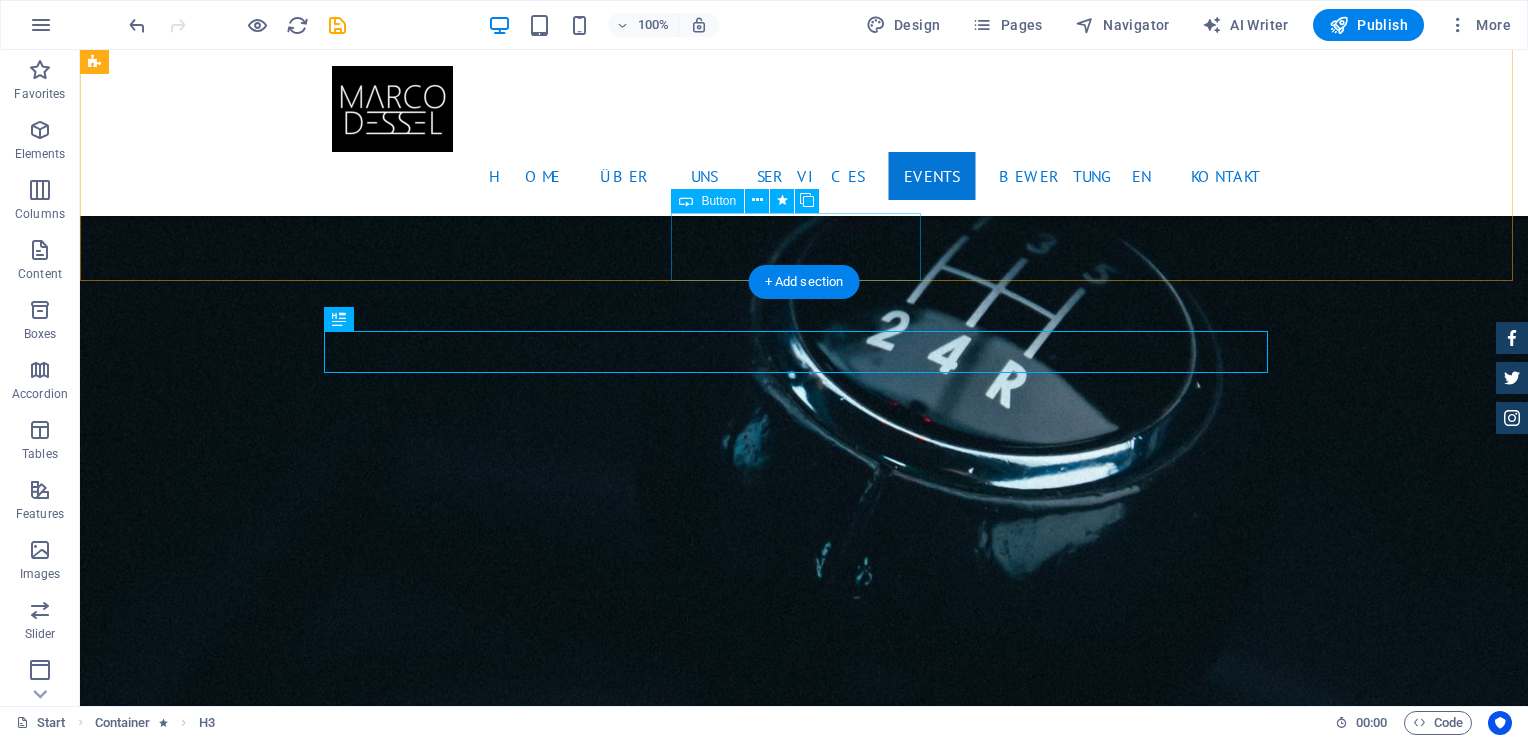 click on "Ticketshop" at bounding box center (568, 3171) 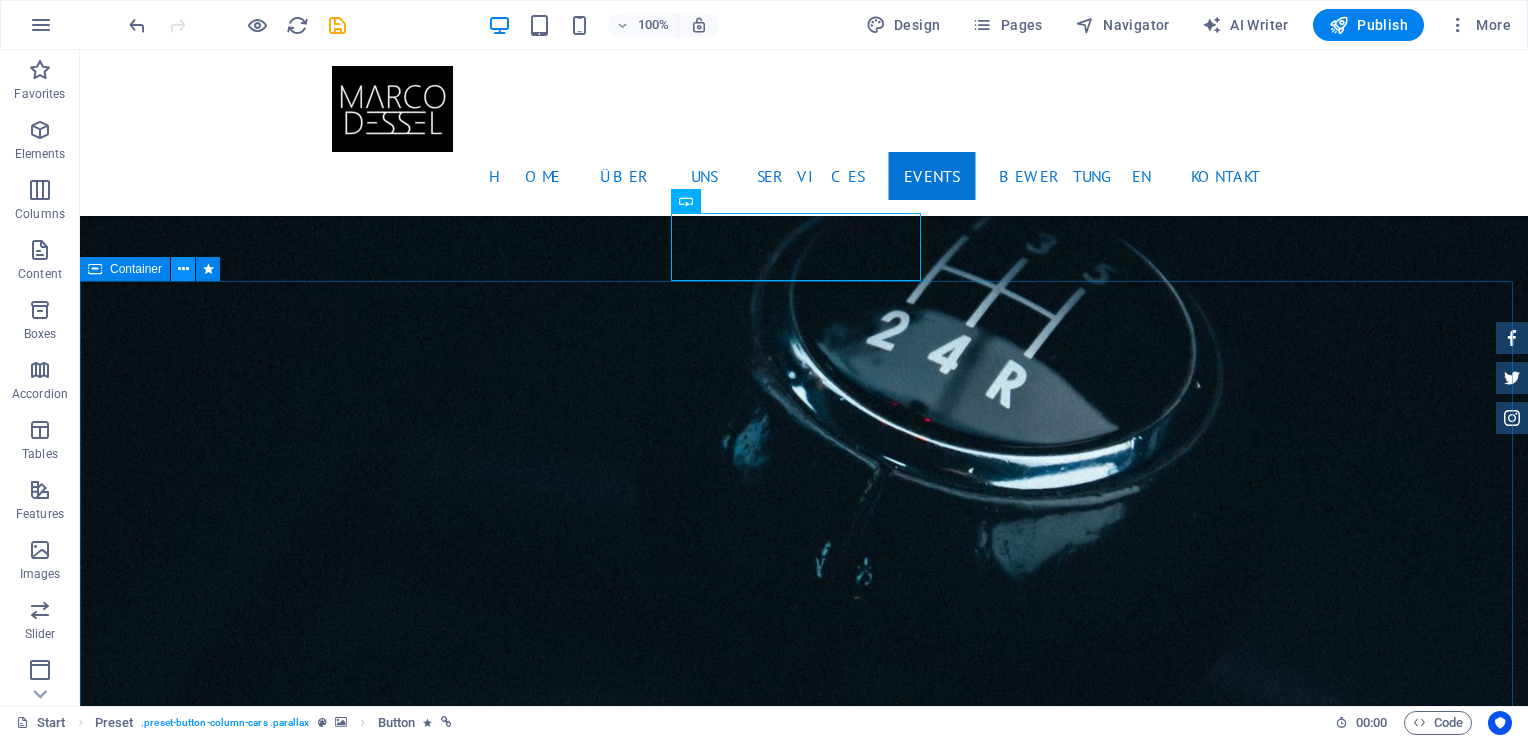 click at bounding box center [183, 269] 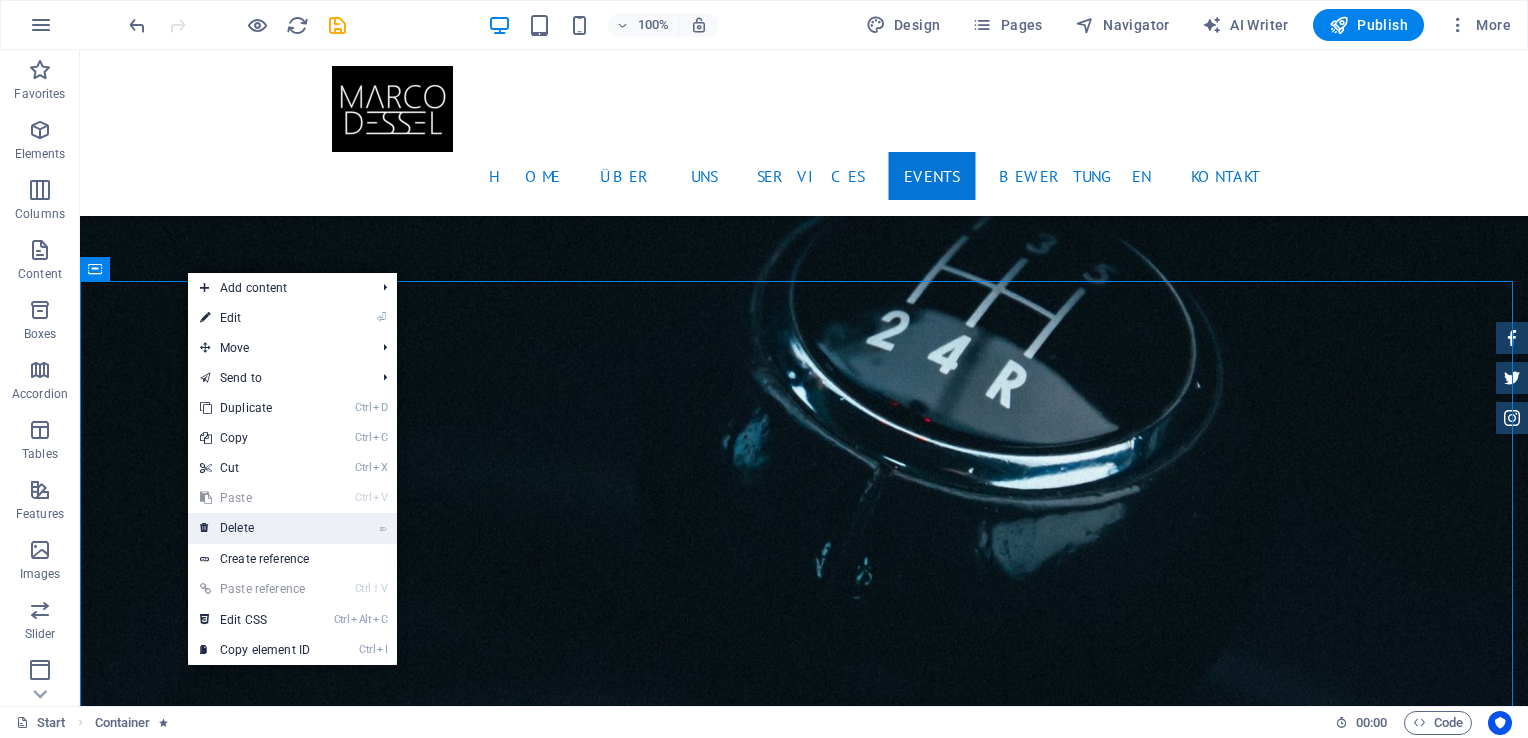 click on "⌦  Delete" at bounding box center (255, 528) 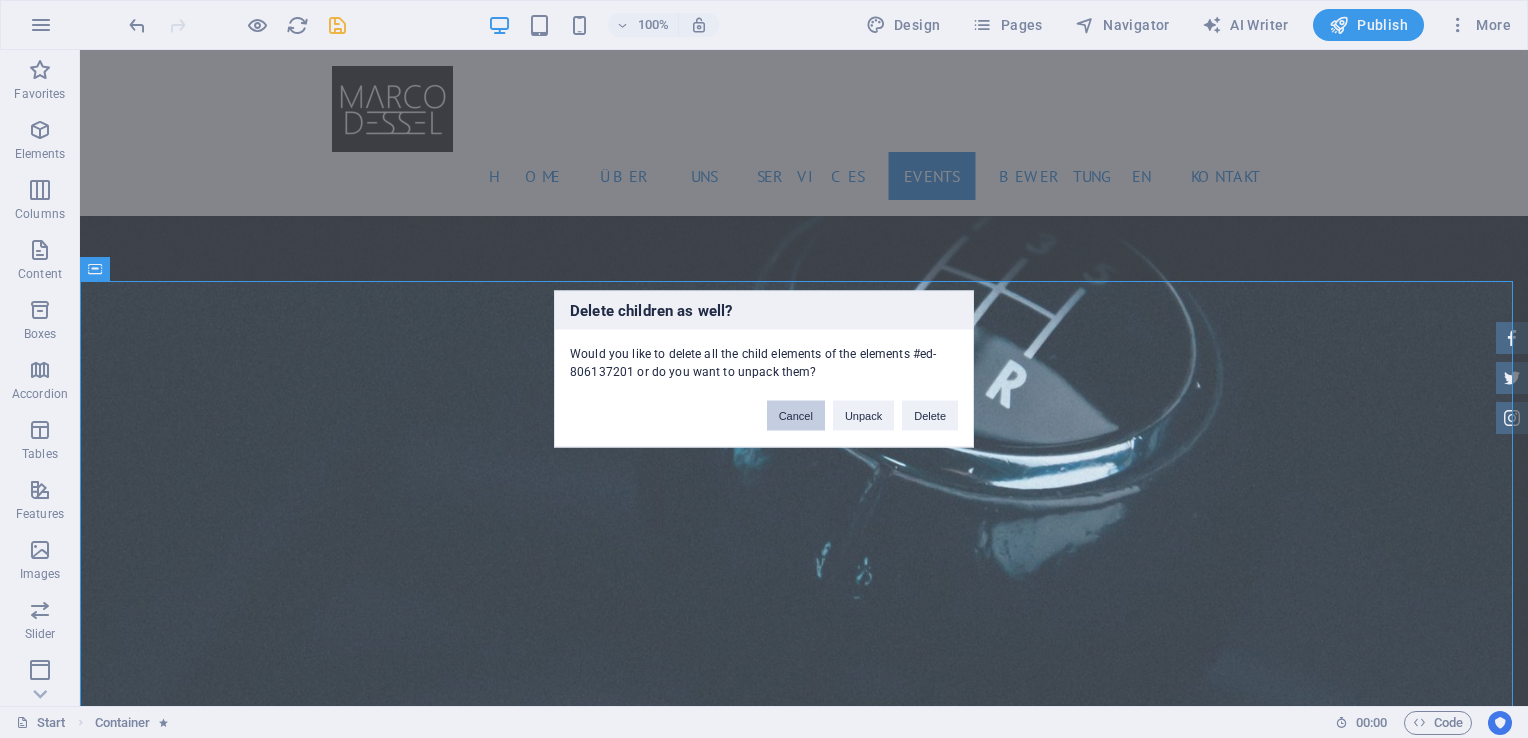 click on "Cancel" at bounding box center [796, 416] 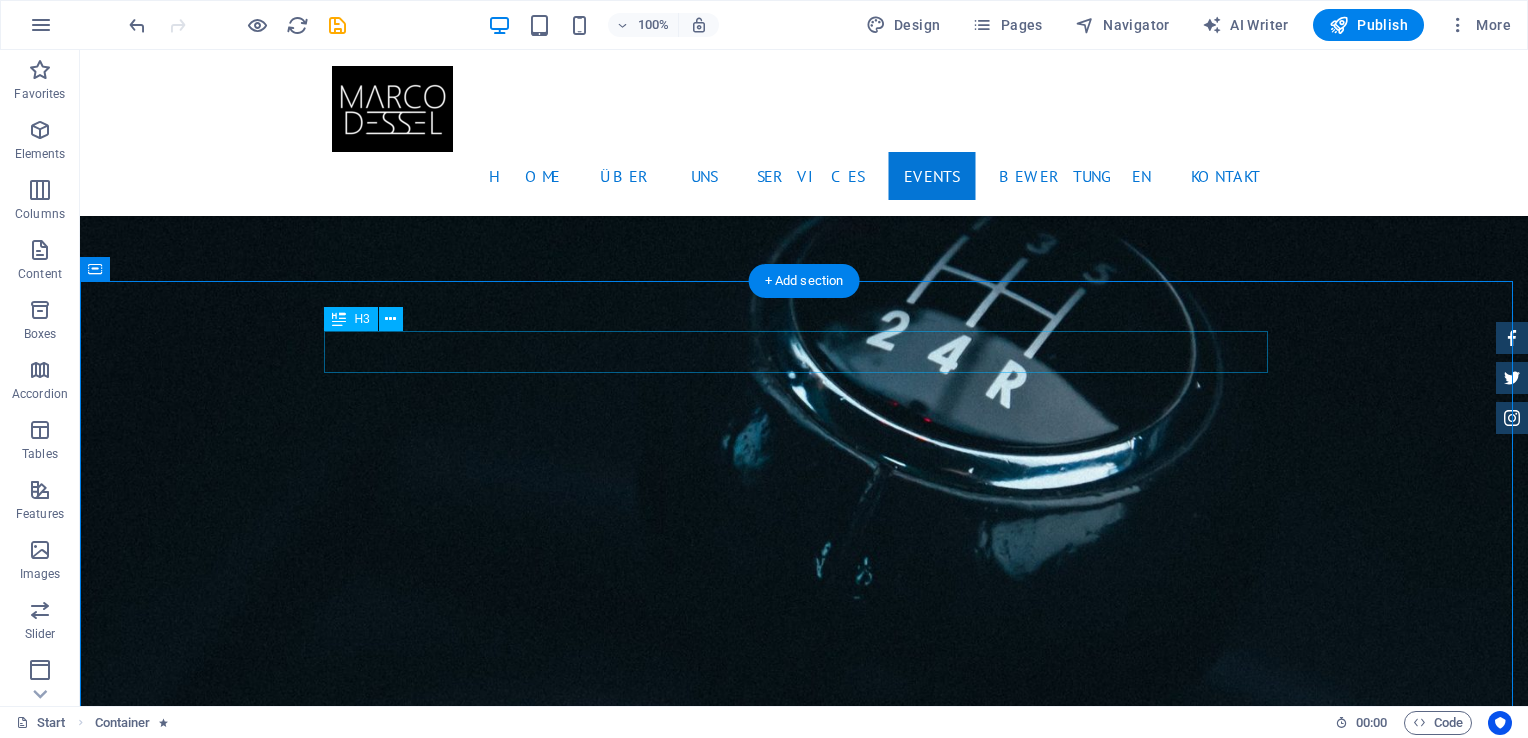 click on "New Cars" at bounding box center [804, 3277] 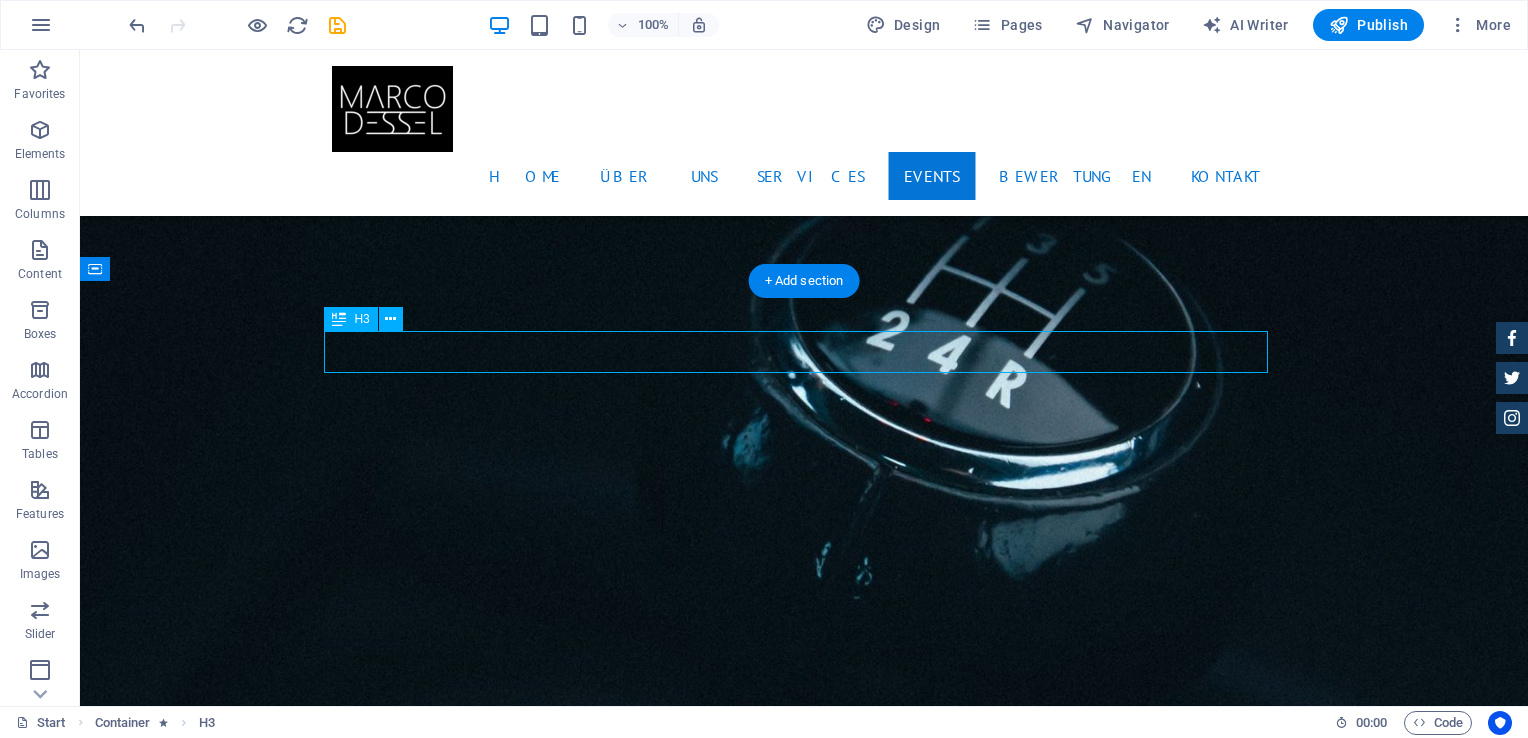 click on "New Cars" at bounding box center [804, 3277] 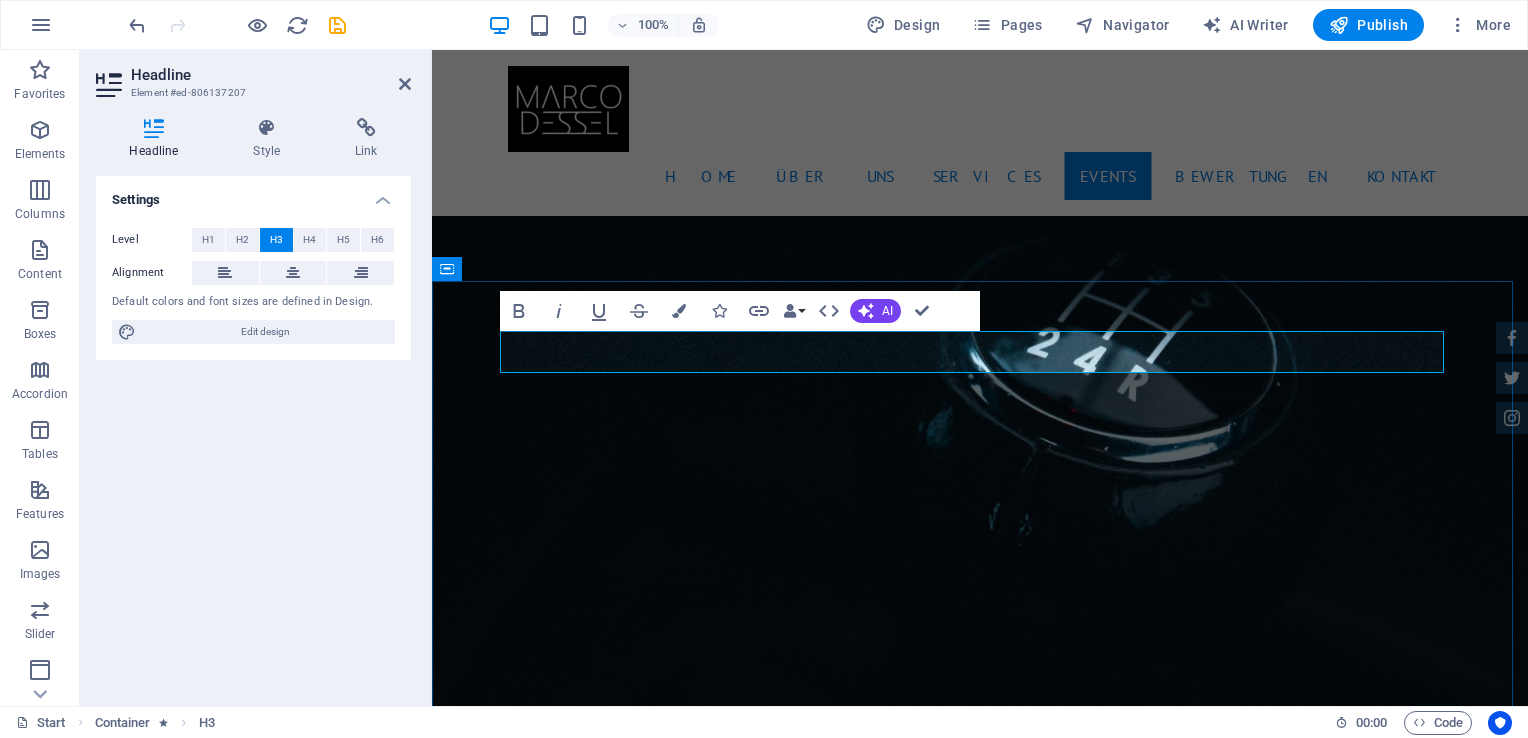 type 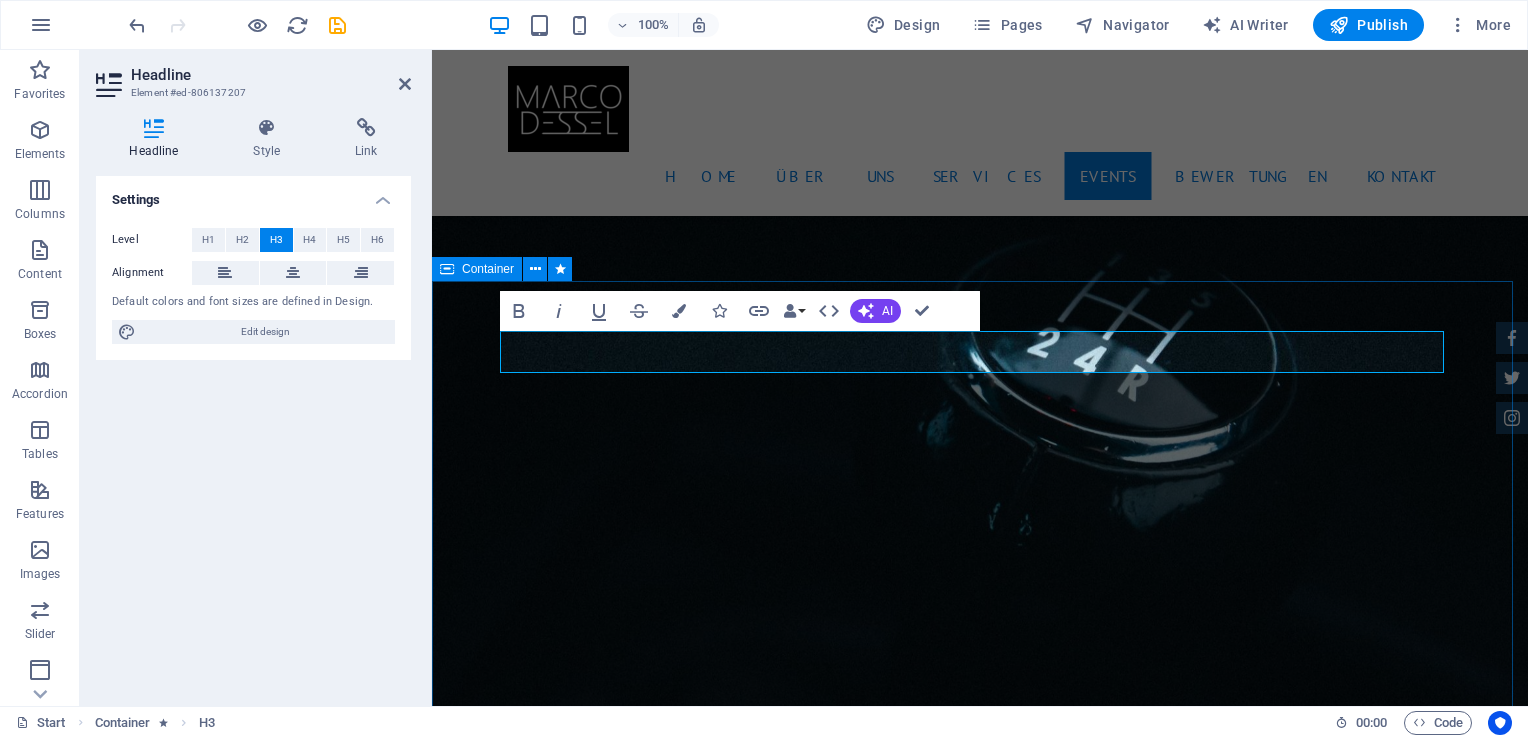 click on "Events: BMW 535I Individual $ 49.999 Automatic  Transmission  | Vivid Blue More Details Land rover Range $ 49.999 Automatic  Transmission  | Pearl white More Details Aston martin  DB9 $ 49.999 Automatic  Transmission  | Coupe More Details Mercedes AMG $ 49.999 Automatic  Transmission  | Coupe More Details Audi RS7 $ 49.999 Automatic  Transmission  | Coupe More Details Jeep Compass $ 49.999 Automatic  Transmission  | Coupe More Details" at bounding box center [980, 5582] 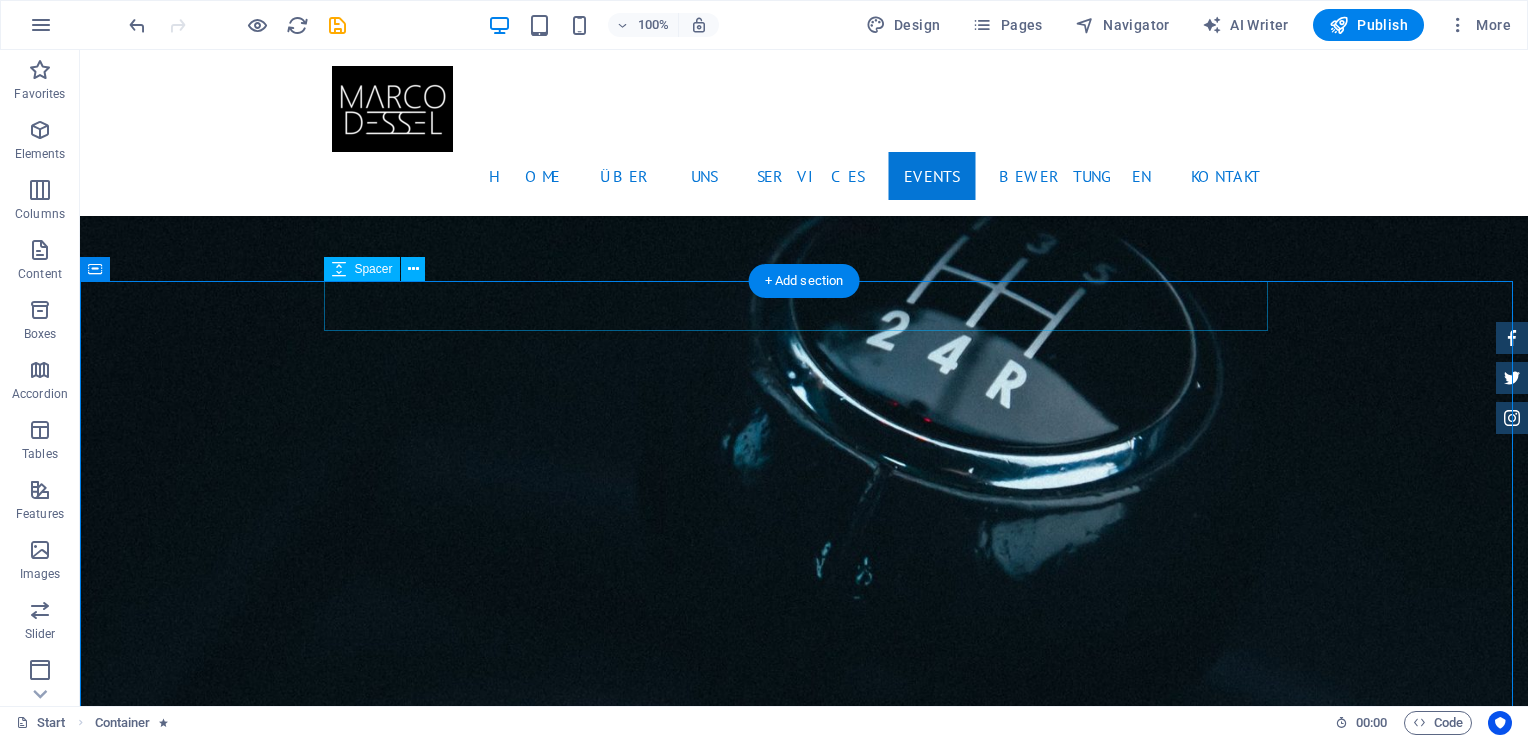 scroll, scrollTop: 3100, scrollLeft: 0, axis: vertical 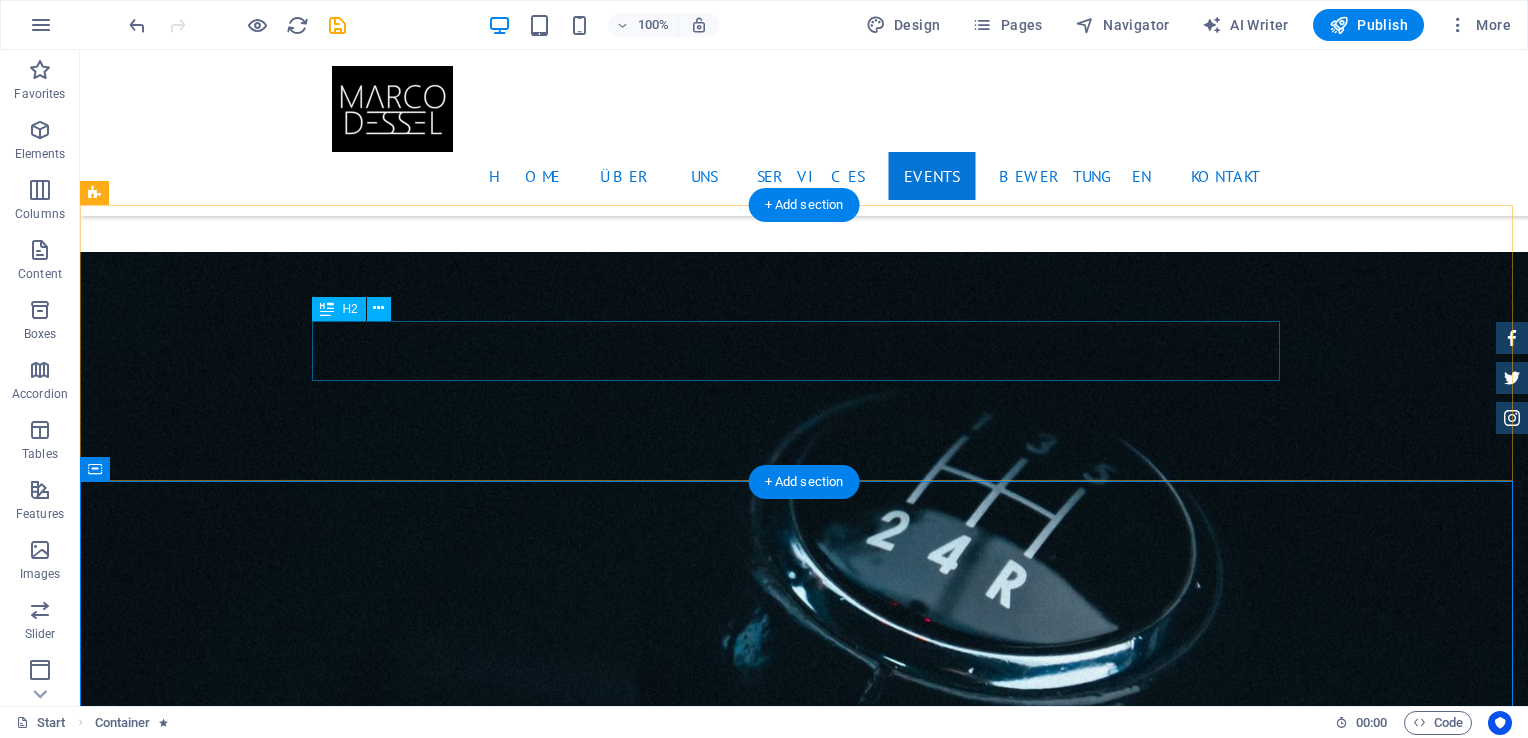 click on "Unsere Events:" at bounding box center (568, 3275) 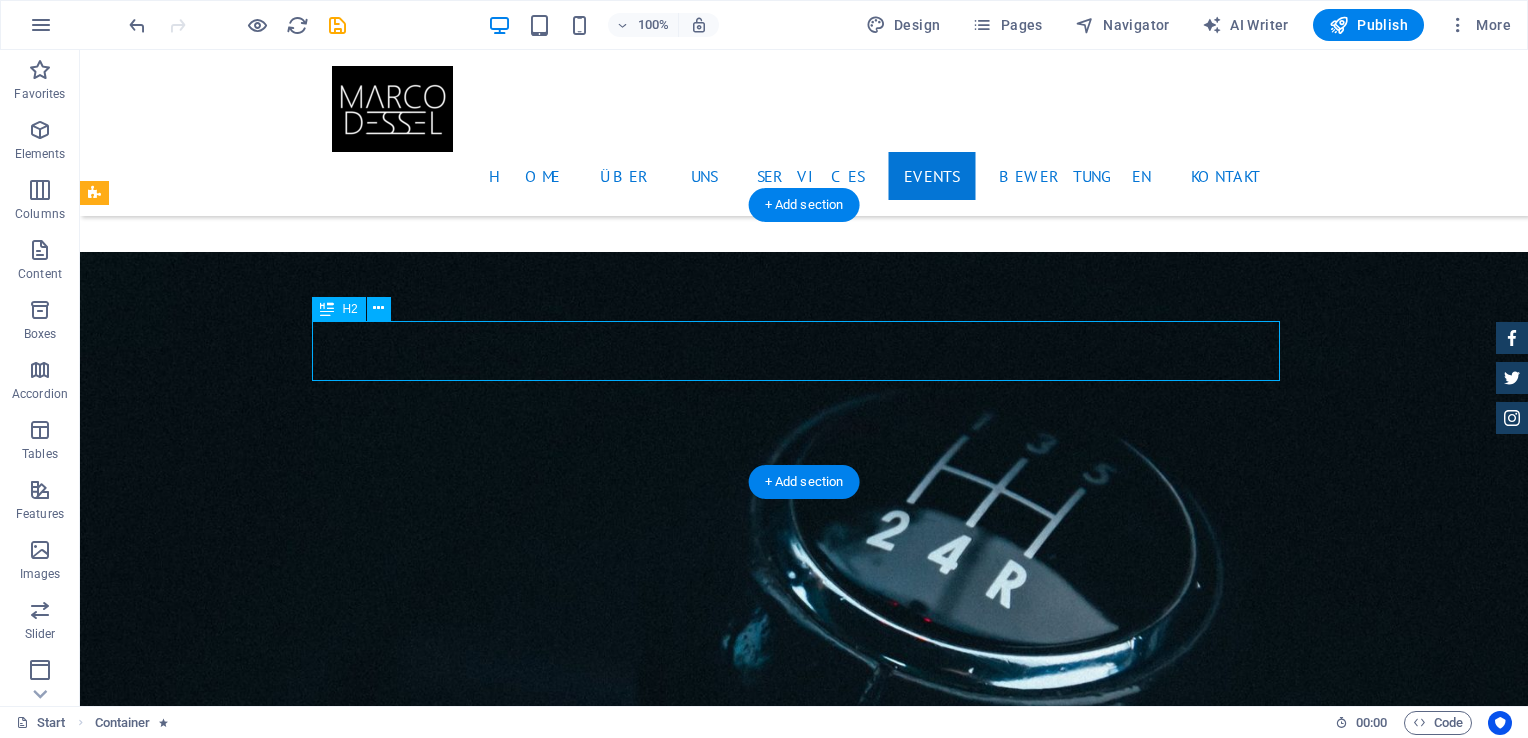 click on "Unsere Events:" at bounding box center [568, 3275] 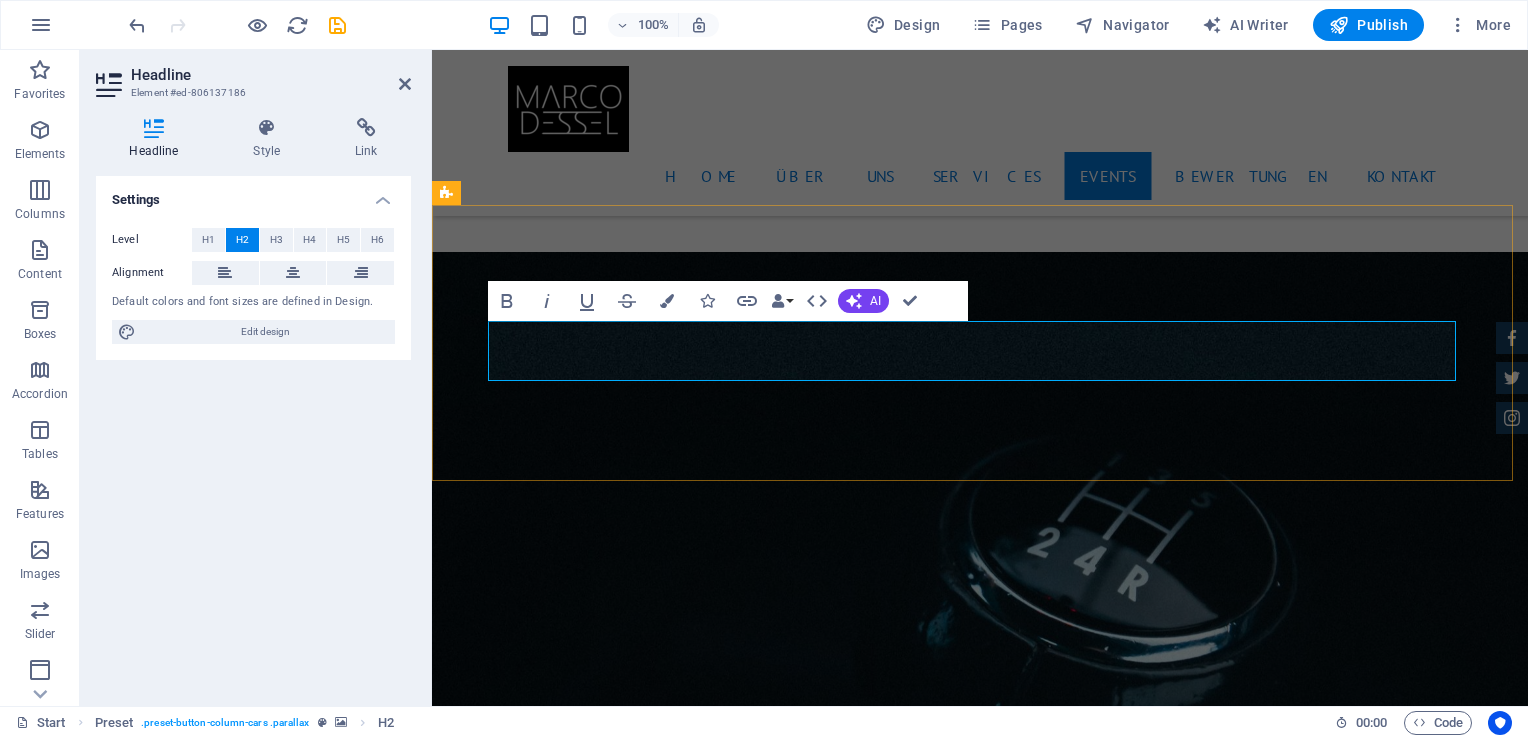 click on "Unsere Events:" at bounding box center (920, 3275) 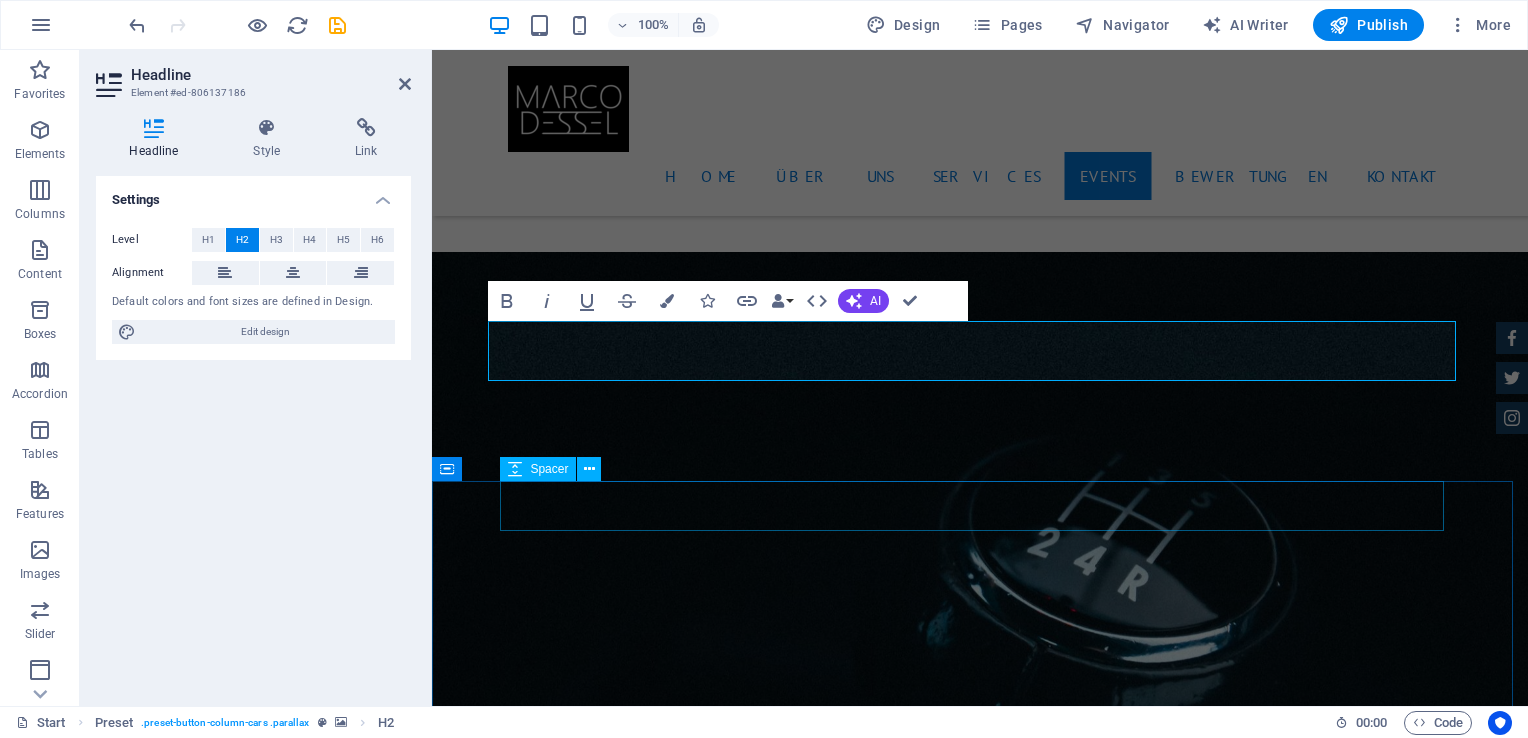 click at bounding box center (980, 3431) 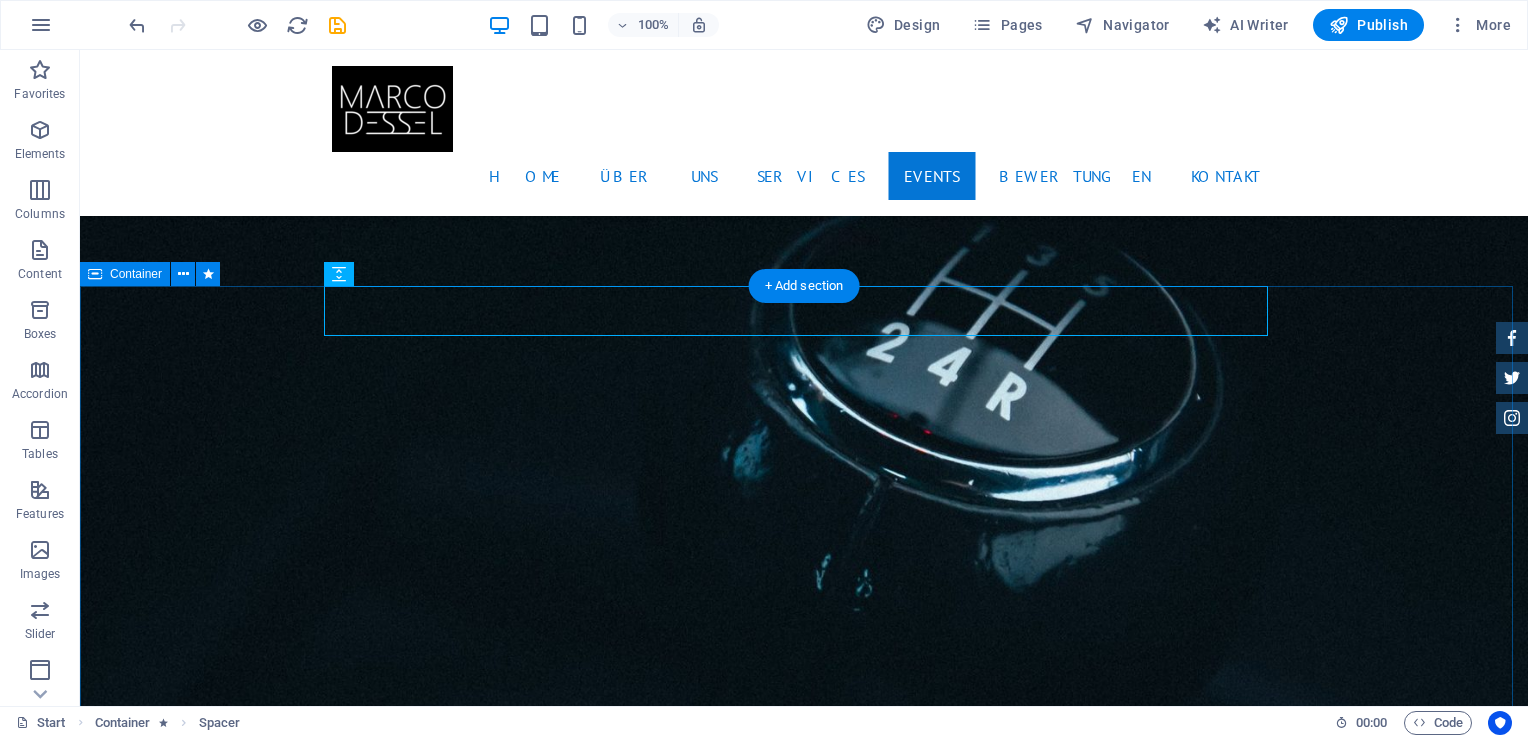 scroll, scrollTop: 3300, scrollLeft: 0, axis: vertical 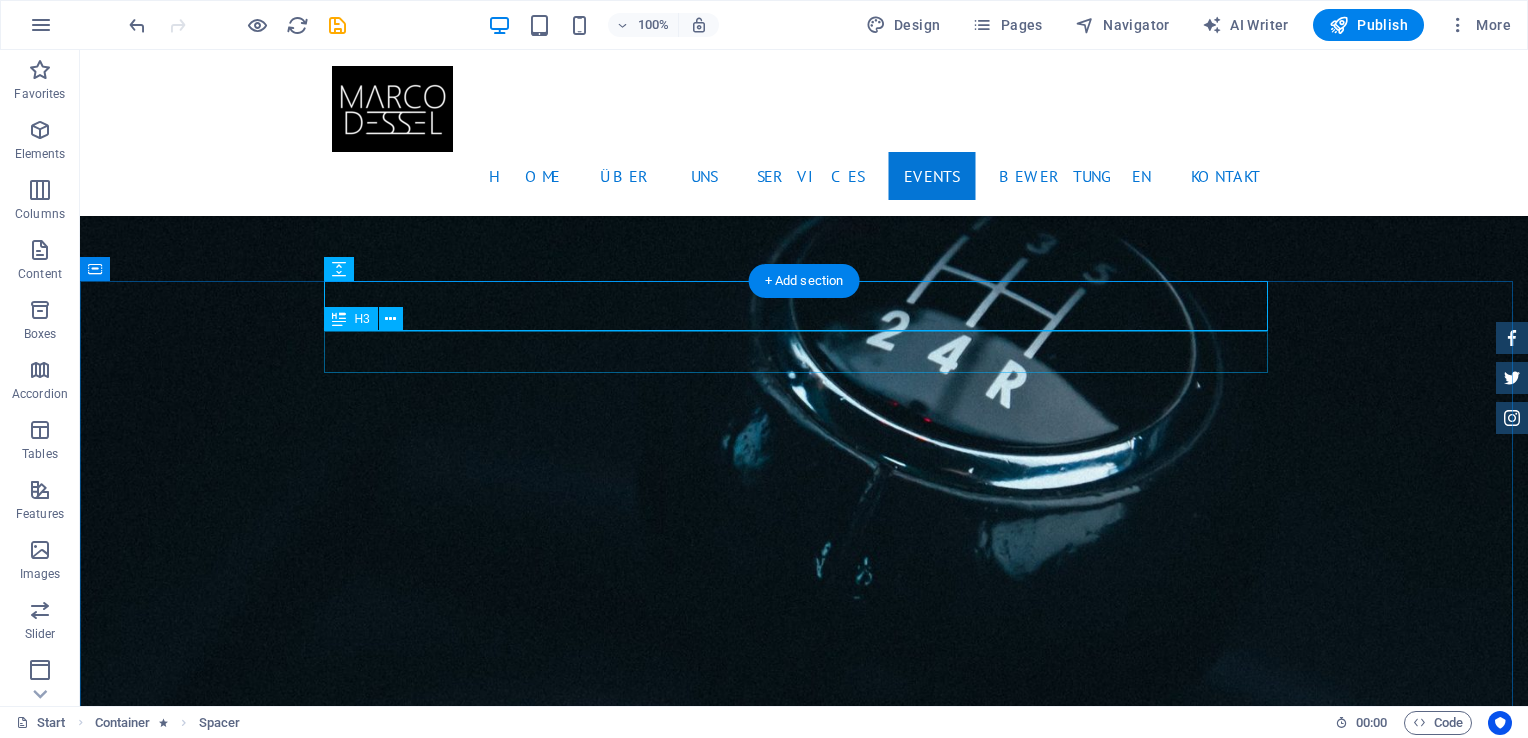 click on "Events:" at bounding box center [804, 3277] 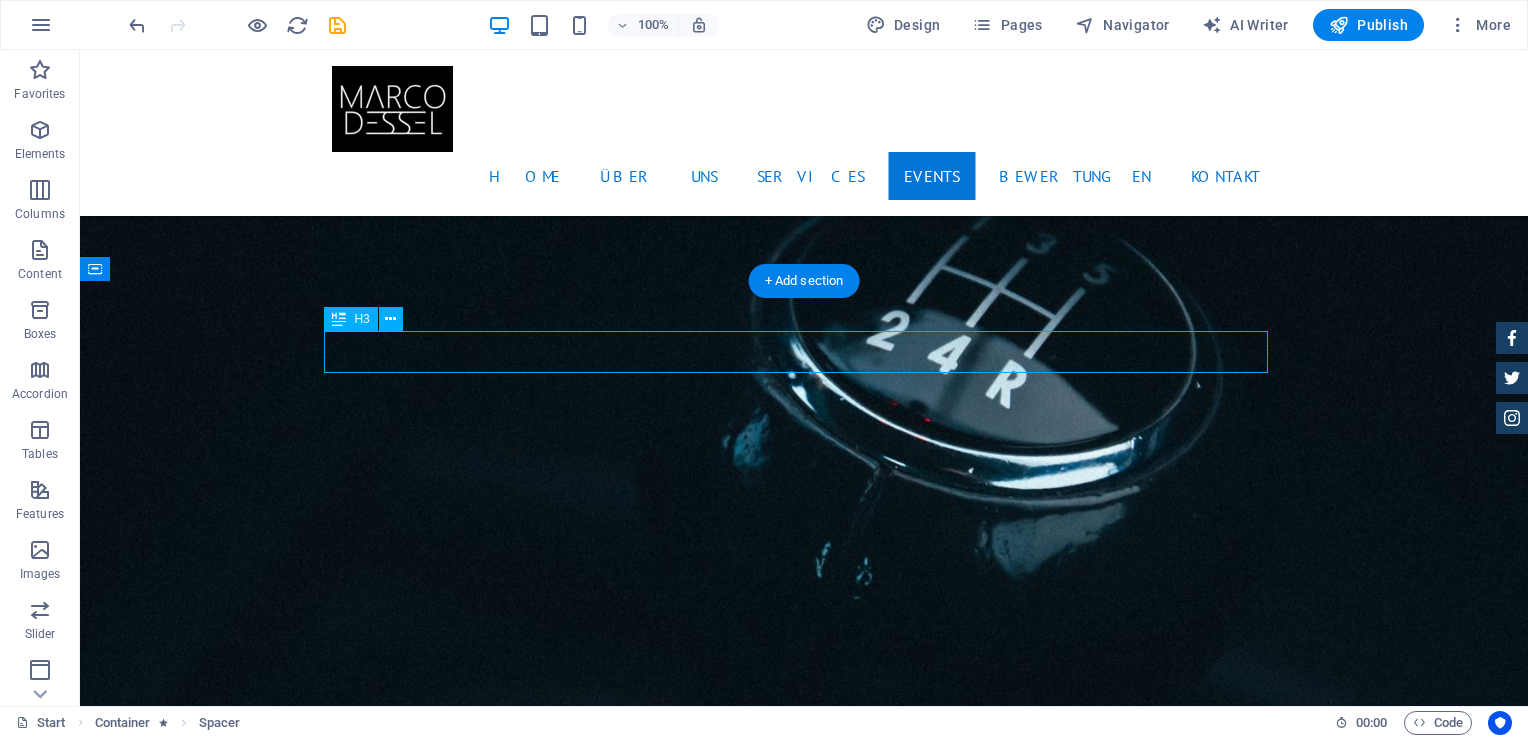 click on "Events:" at bounding box center [804, 3277] 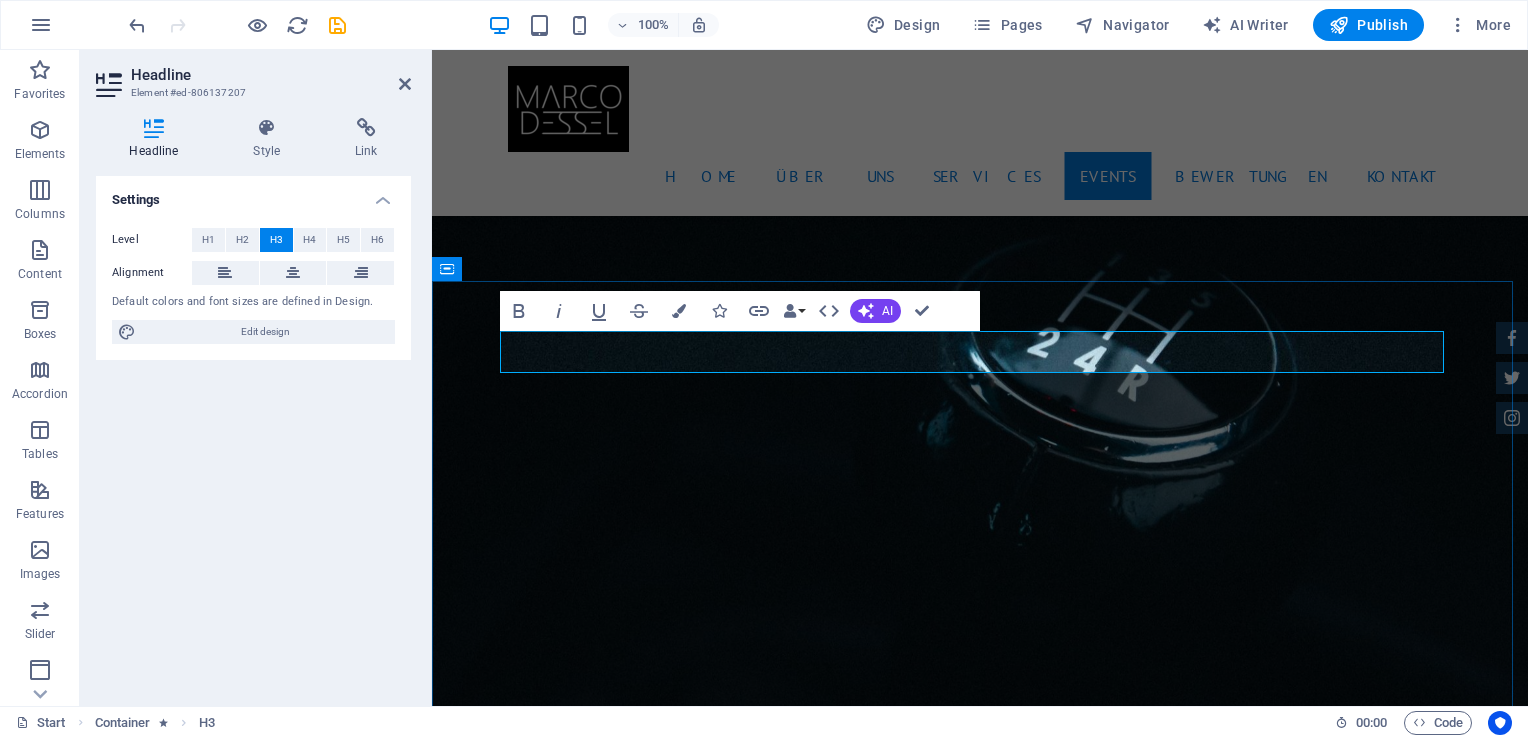 type 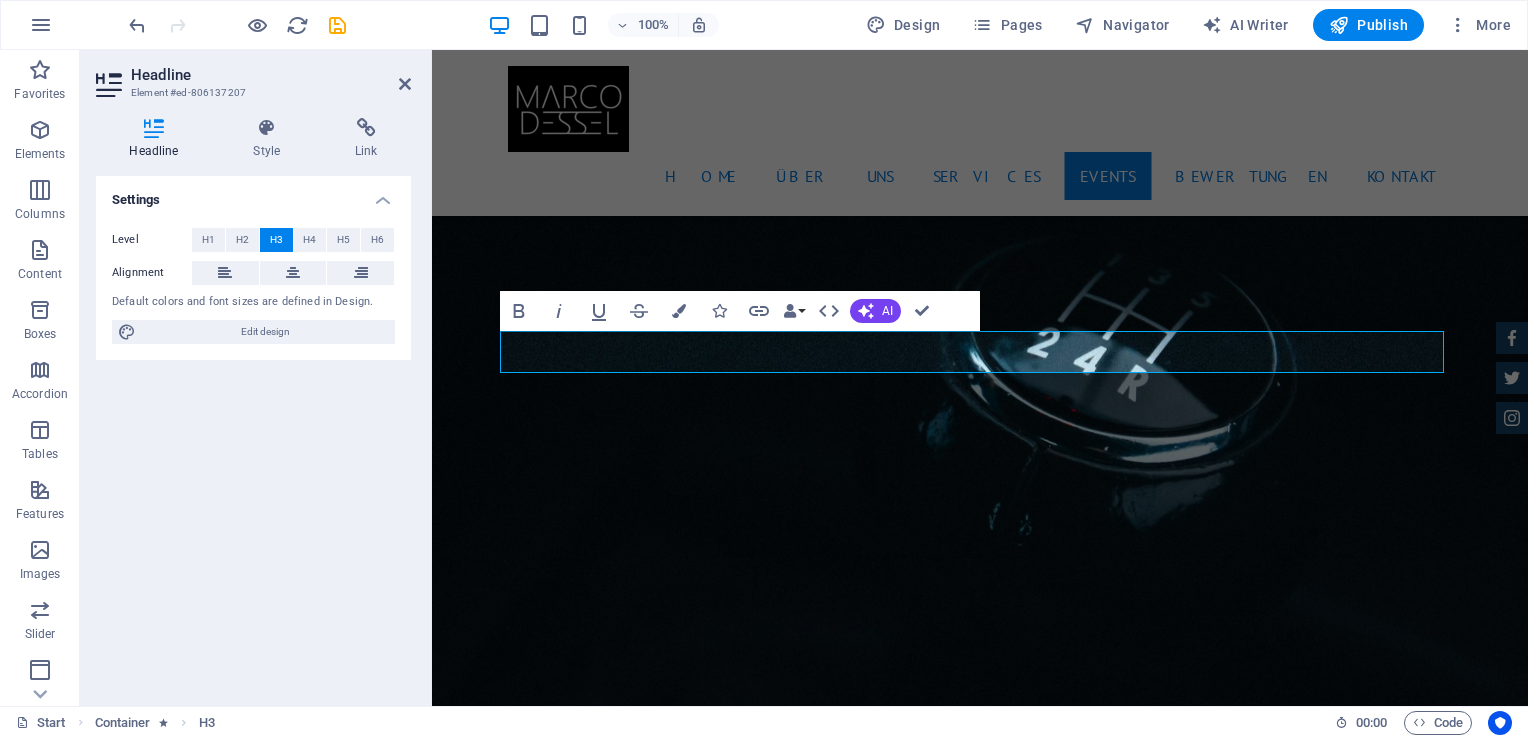 click on "Unsere Events BMW 535I Individual $ 49.999 Automatic  Transmission  | Vivid Blue More Details Land rover Range $ 49.999 Automatic  Transmission  | Pearl white More Details Aston martin  DB9 $ 49.999 Automatic  Transmission  | Coupe More Details Mercedes AMG $ 49.999 Automatic  Transmission  | Coupe More Details Audi RS7 $ 49.999 Automatic  Transmission  | Coupe More Details Jeep Compass $ 49.999 Automatic  Transmission  | Coupe More Details" at bounding box center [980, 5582] 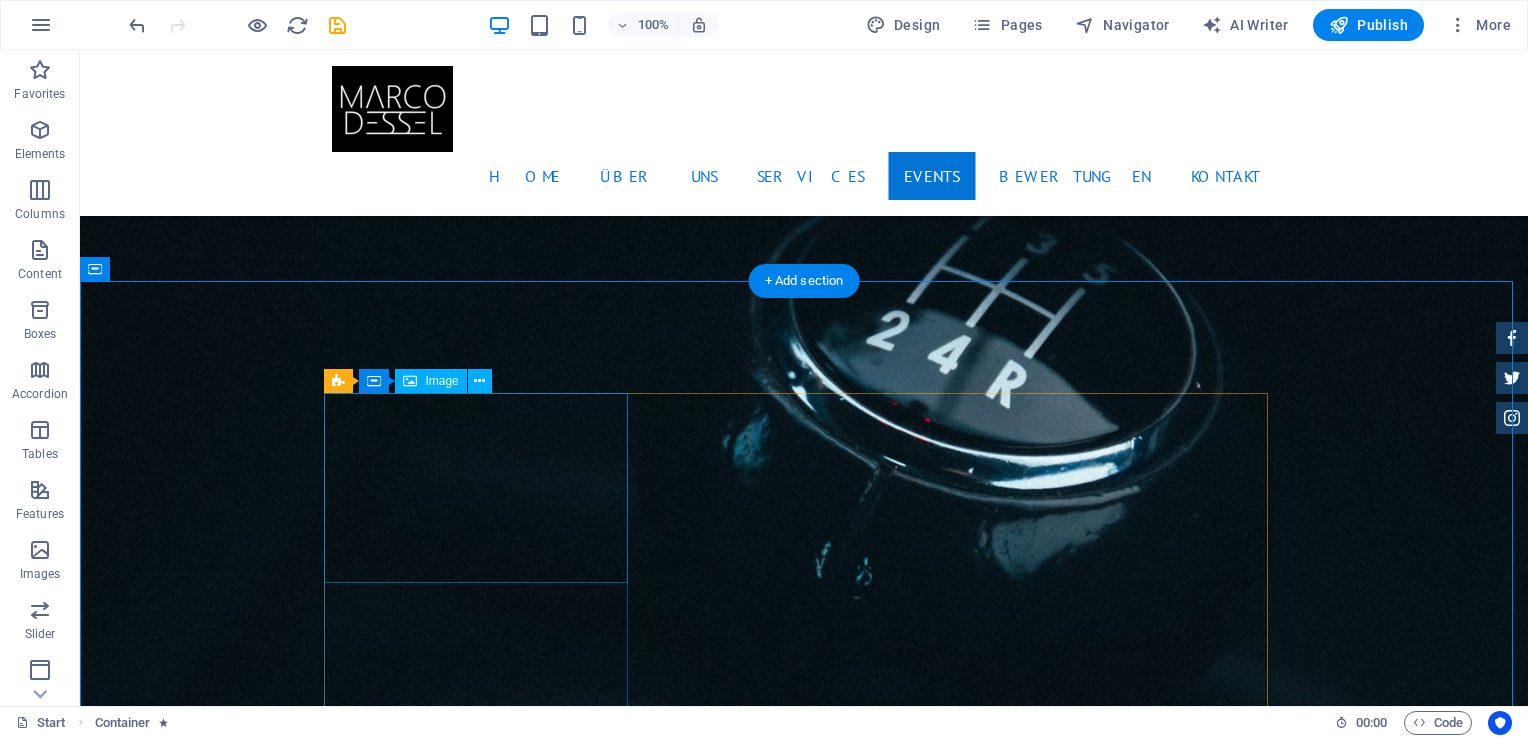 click at bounding box center [804, 3613] 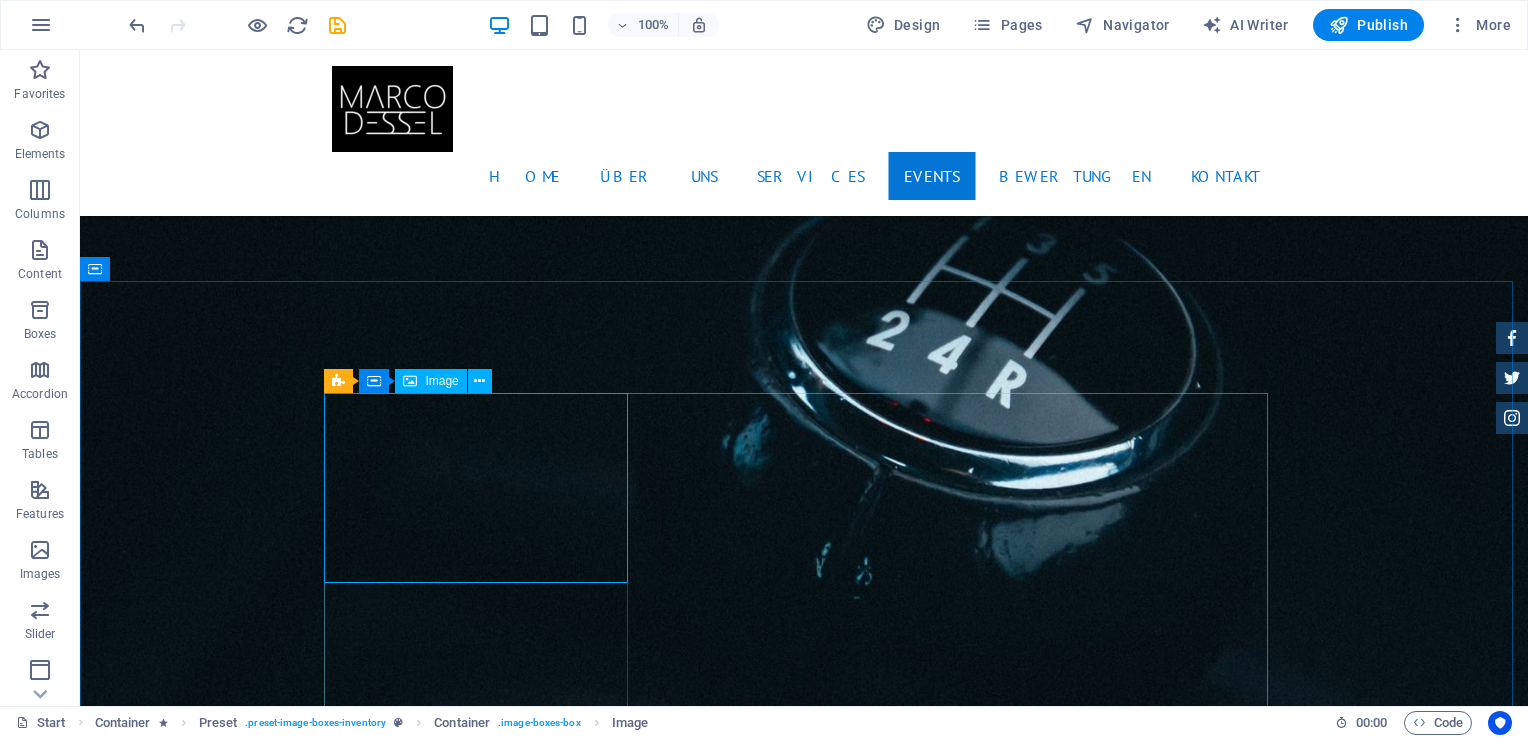 click on "Image" at bounding box center (441, 381) 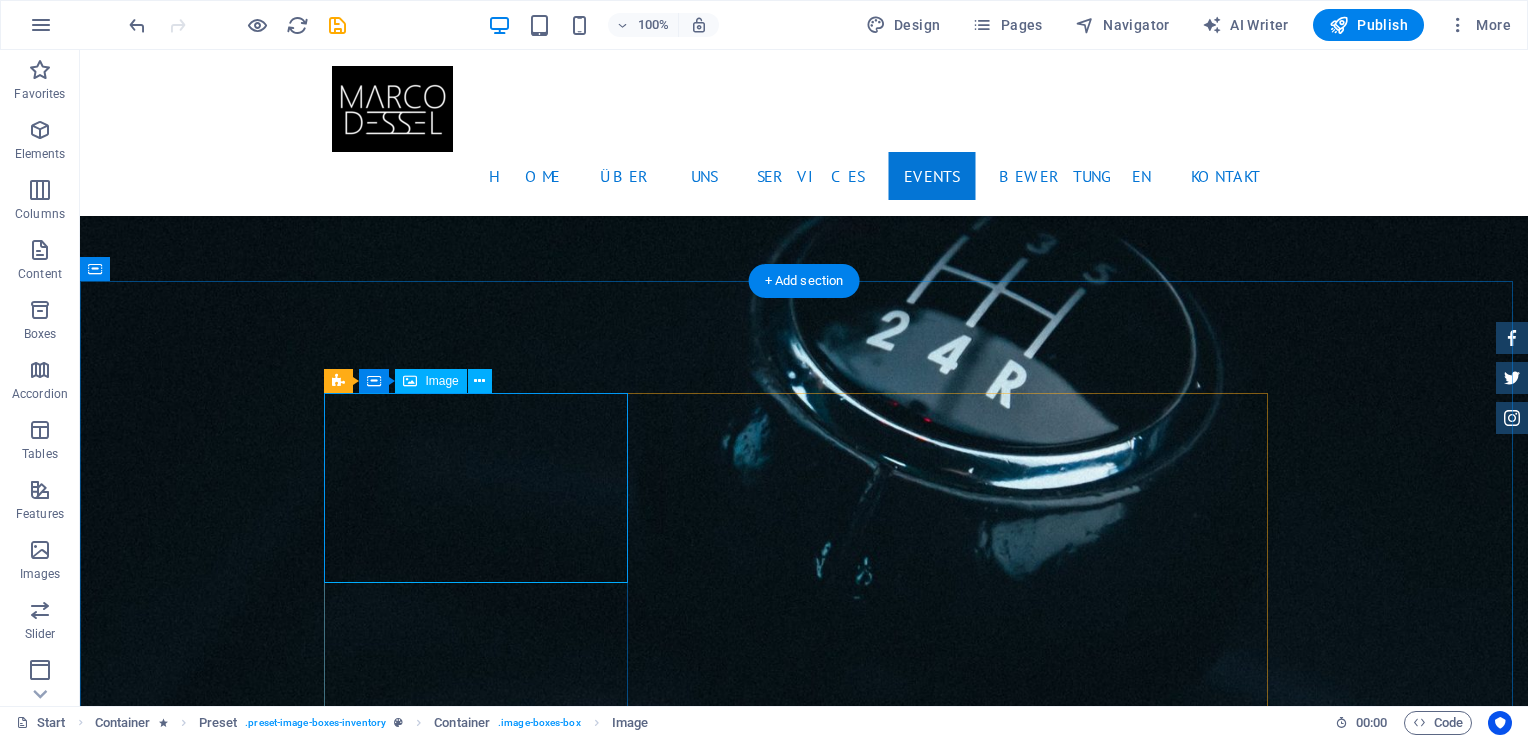 click at bounding box center (804, 3613) 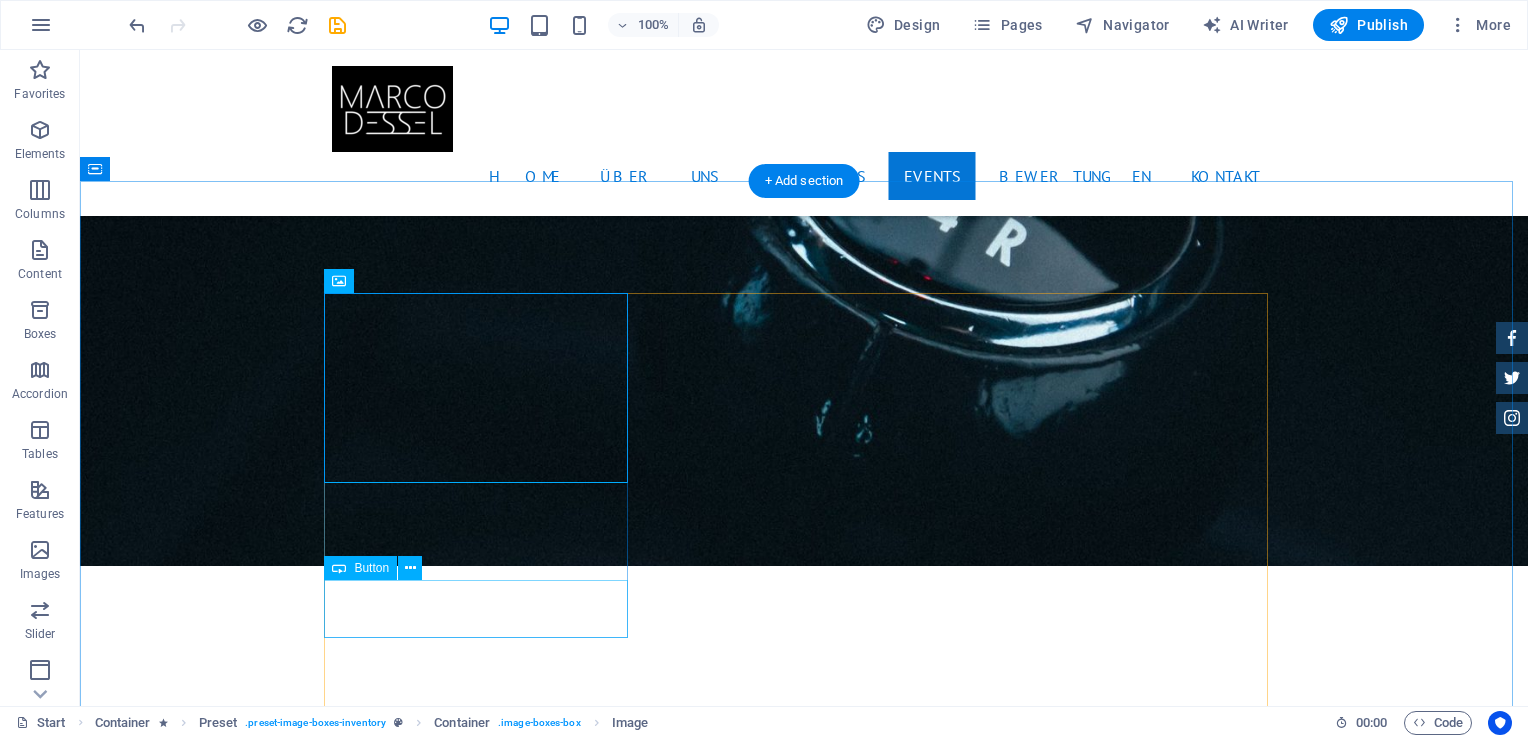 scroll, scrollTop: 3500, scrollLeft: 0, axis: vertical 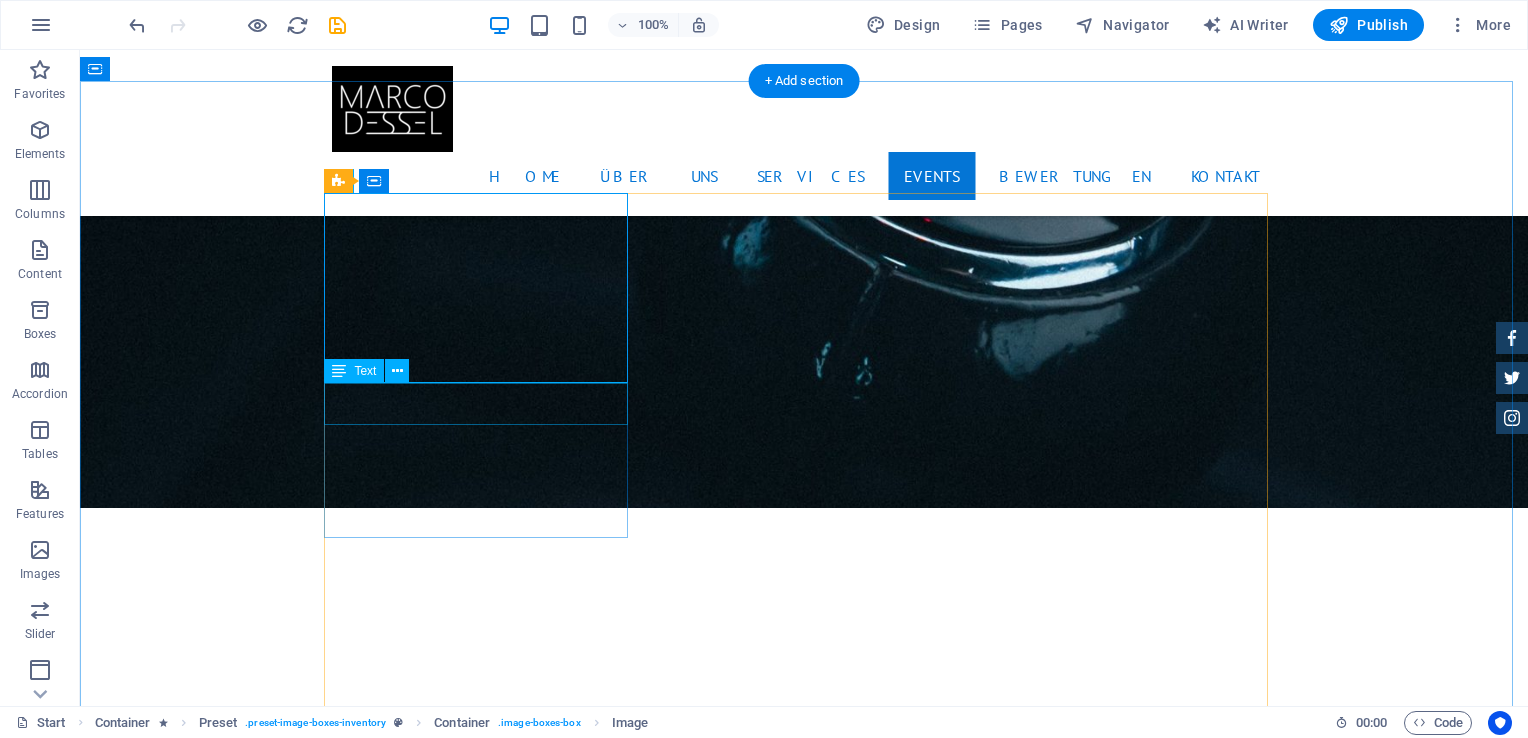 click on "BMW 535I Individual $ 49.999" at bounding box center [804, 3728] 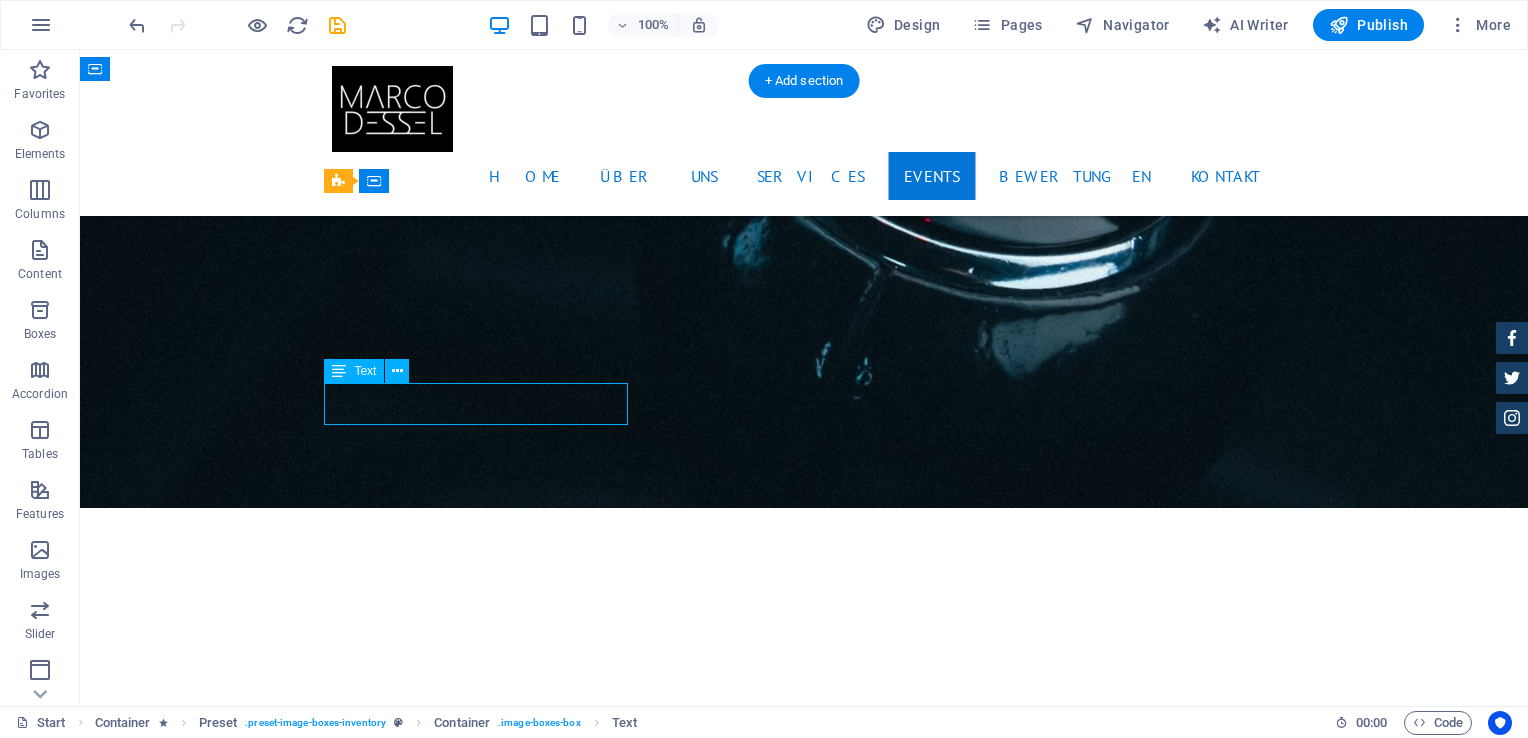 click on "BMW 535I Individual $ 49.999" at bounding box center [804, 3728] 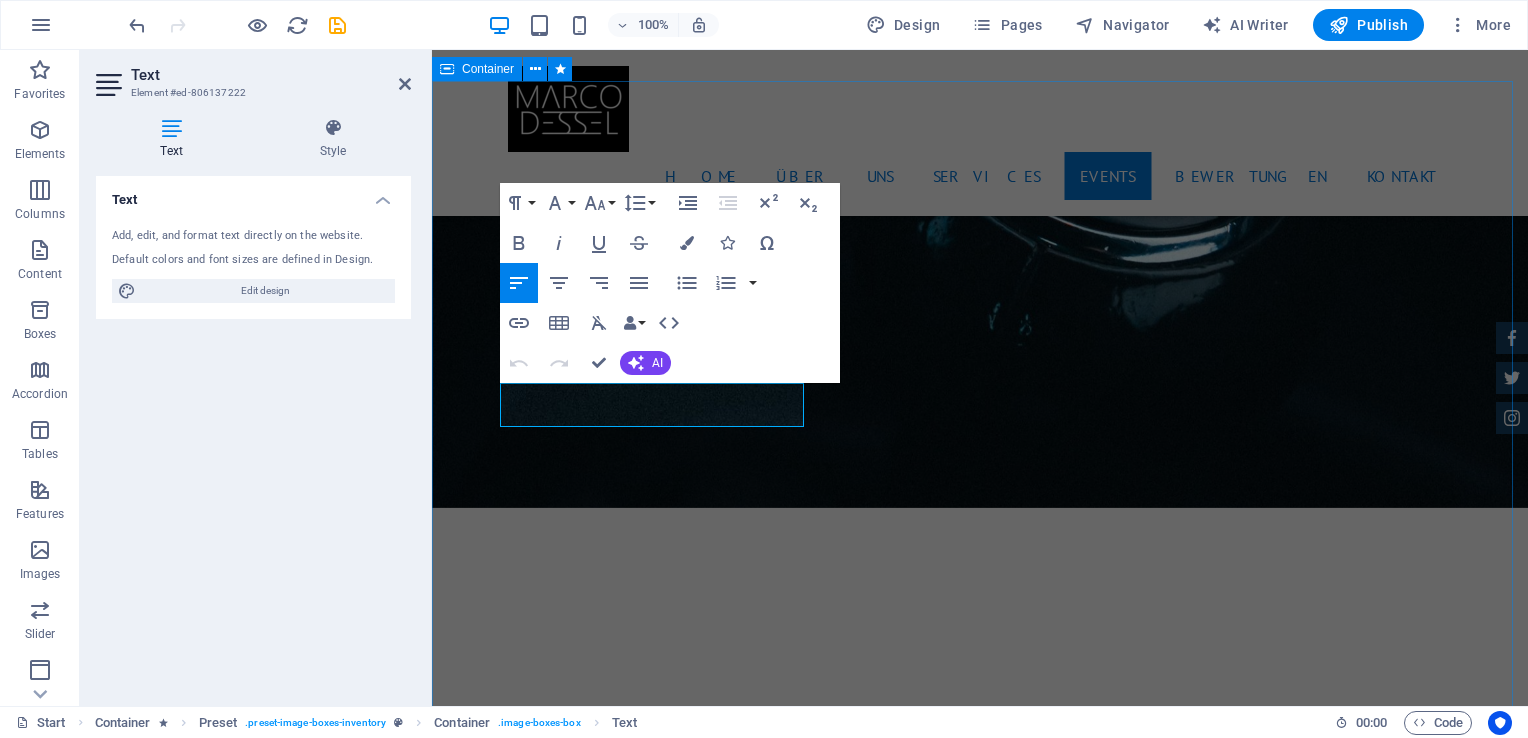 drag, startPoint x: 663, startPoint y: 410, endPoint x: 494, endPoint y: 410, distance: 169 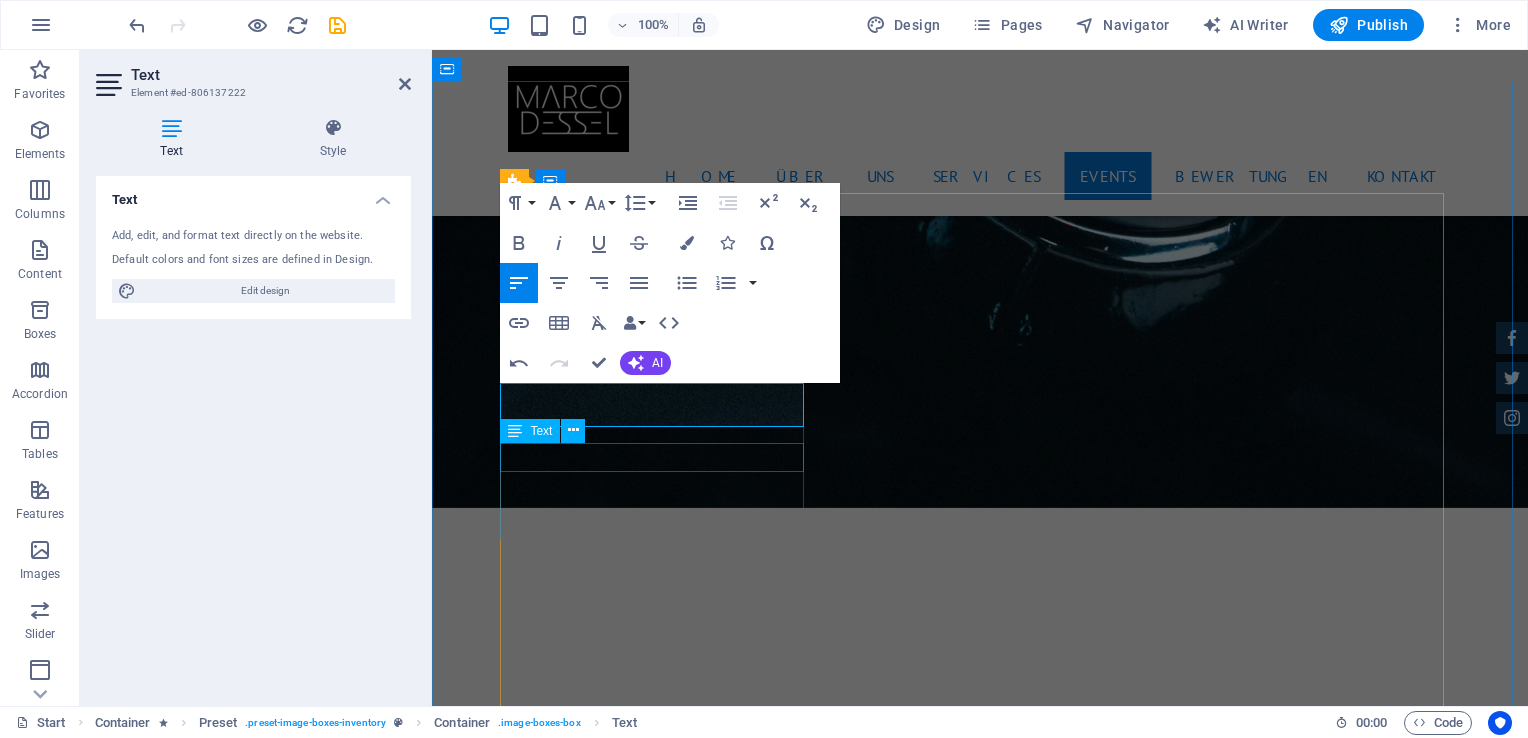click on "Automatic  Transmission  | Vivid Blue" at bounding box center (980, 3781) 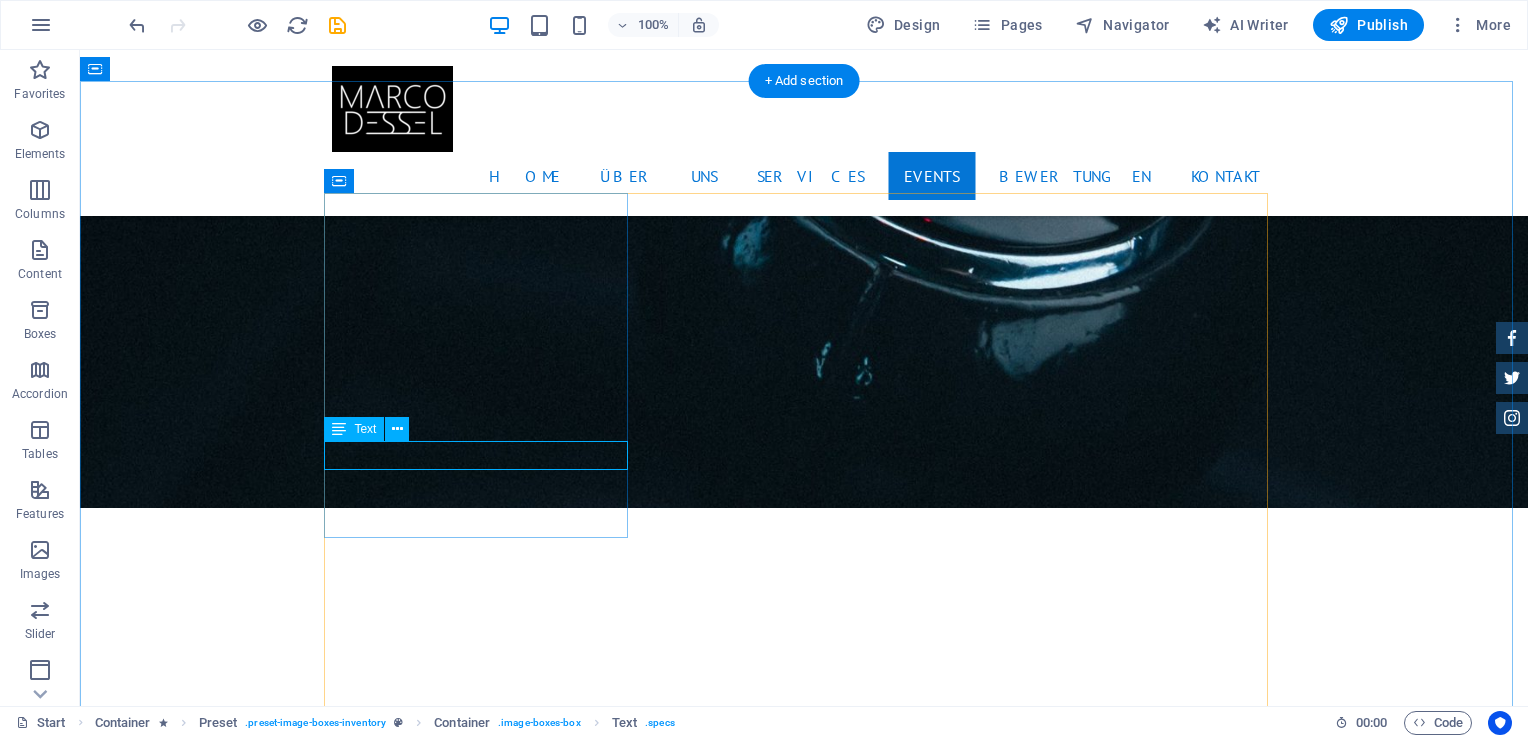 click on "Automatic  Transmission  | Vivid Blue" at bounding box center (804, 3779) 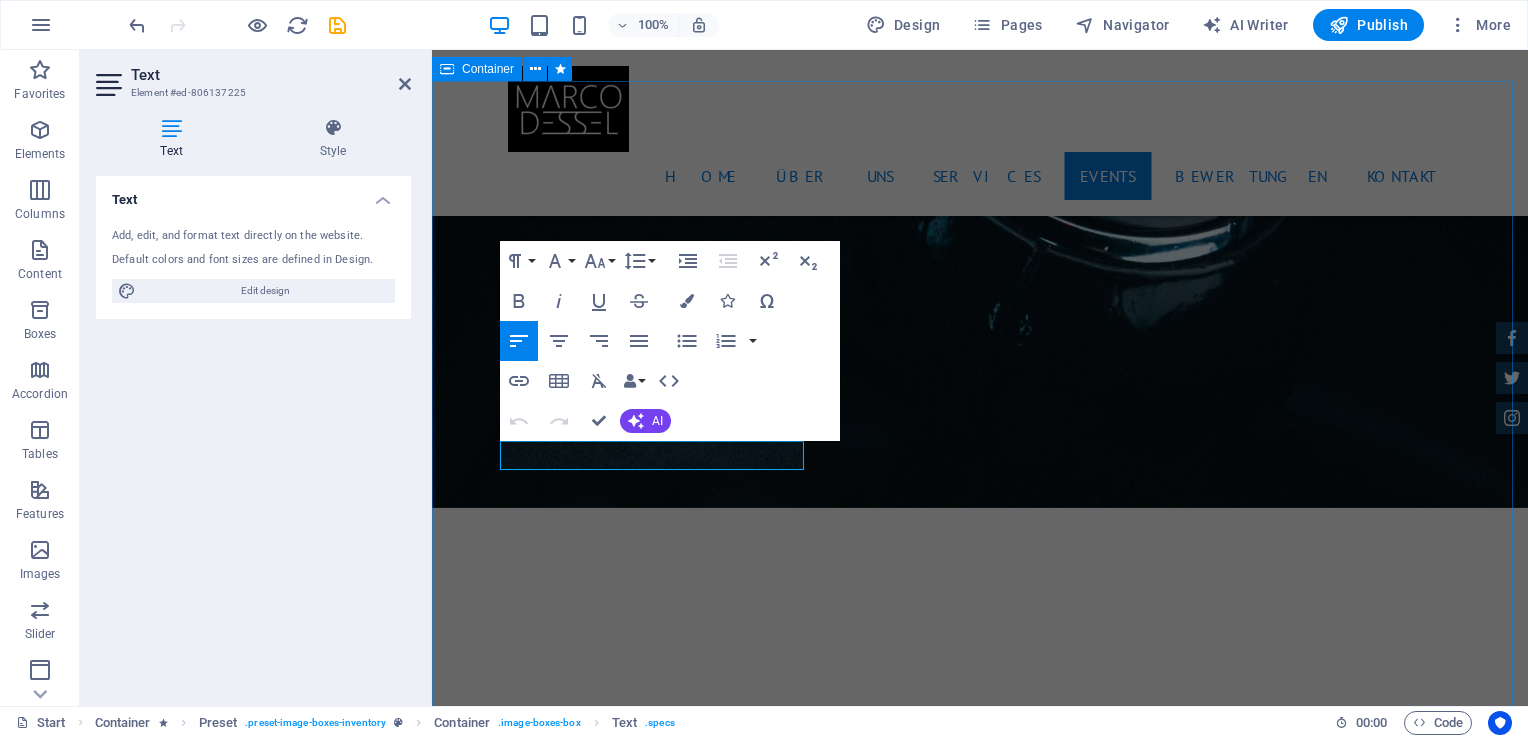 drag, startPoint x: 711, startPoint y: 456, endPoint x: 459, endPoint y: 461, distance: 252.04959 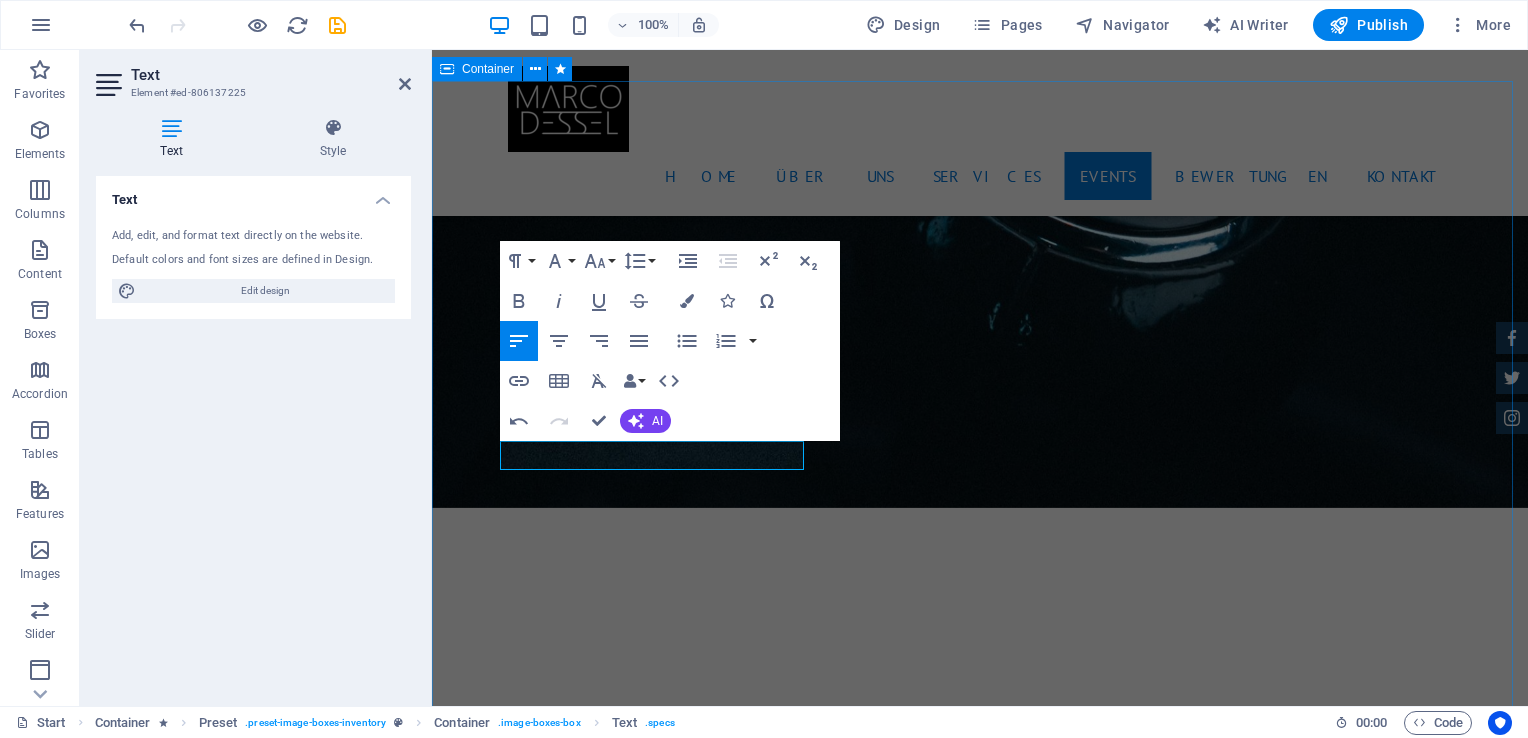 click on "Unsere Events Mini Beatzz $ 49.999 Kinder Disco für 2 bis 6 jährige More Details Land rover Range $ 49.999 Automatic  Transmission  | Pearl white More Details Aston martin  DB9 $ 49.999 Automatic  Transmission  | Coupe More Details Mercedes AMG $ 49.999 Automatic  Transmission  | Coupe More Details Audi RS7 $ 49.999 Automatic  Transmission  | Coupe More Details Jeep Compass $ 49.999 Automatic  Transmission  | Coupe More Details" at bounding box center (980, 5382) 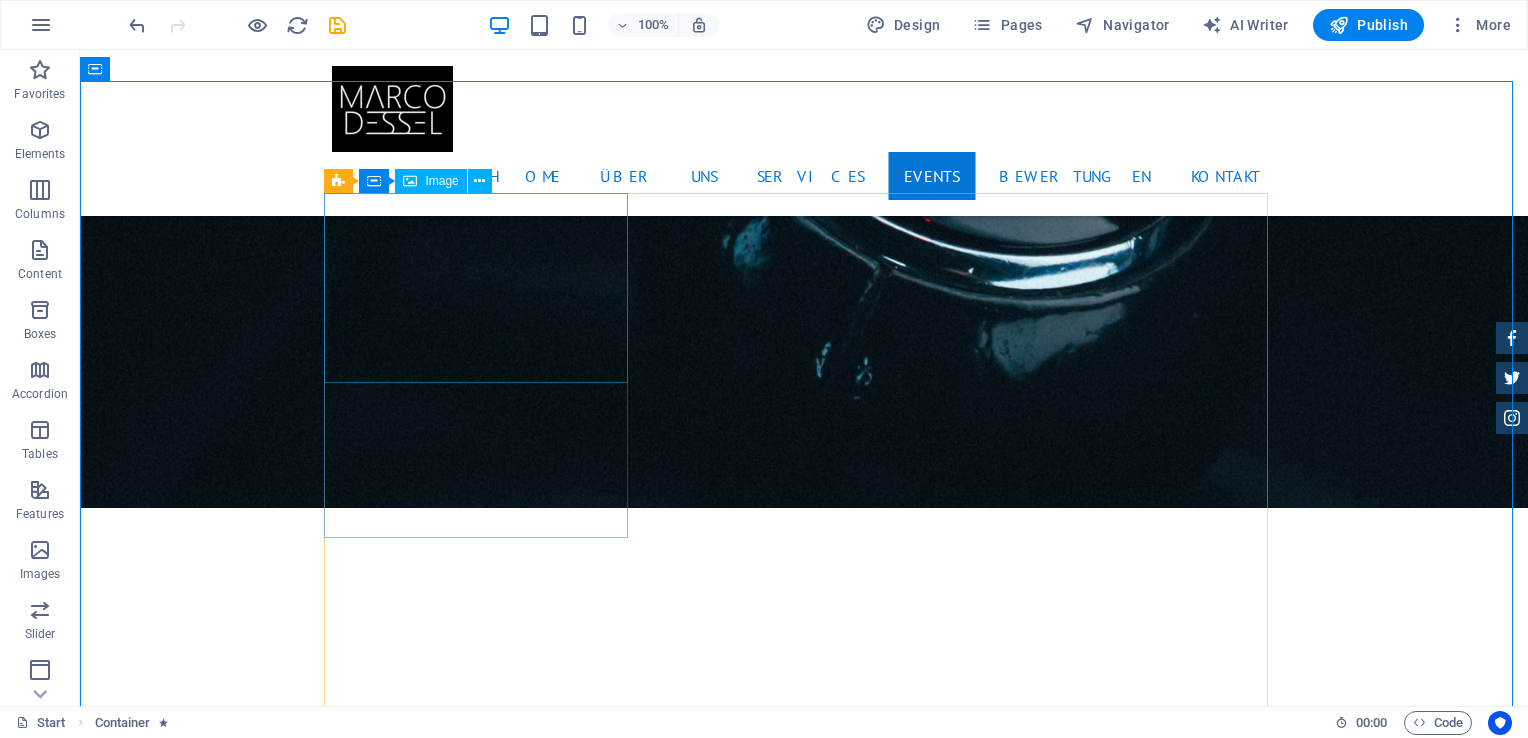 click on "Image" at bounding box center (441, 181) 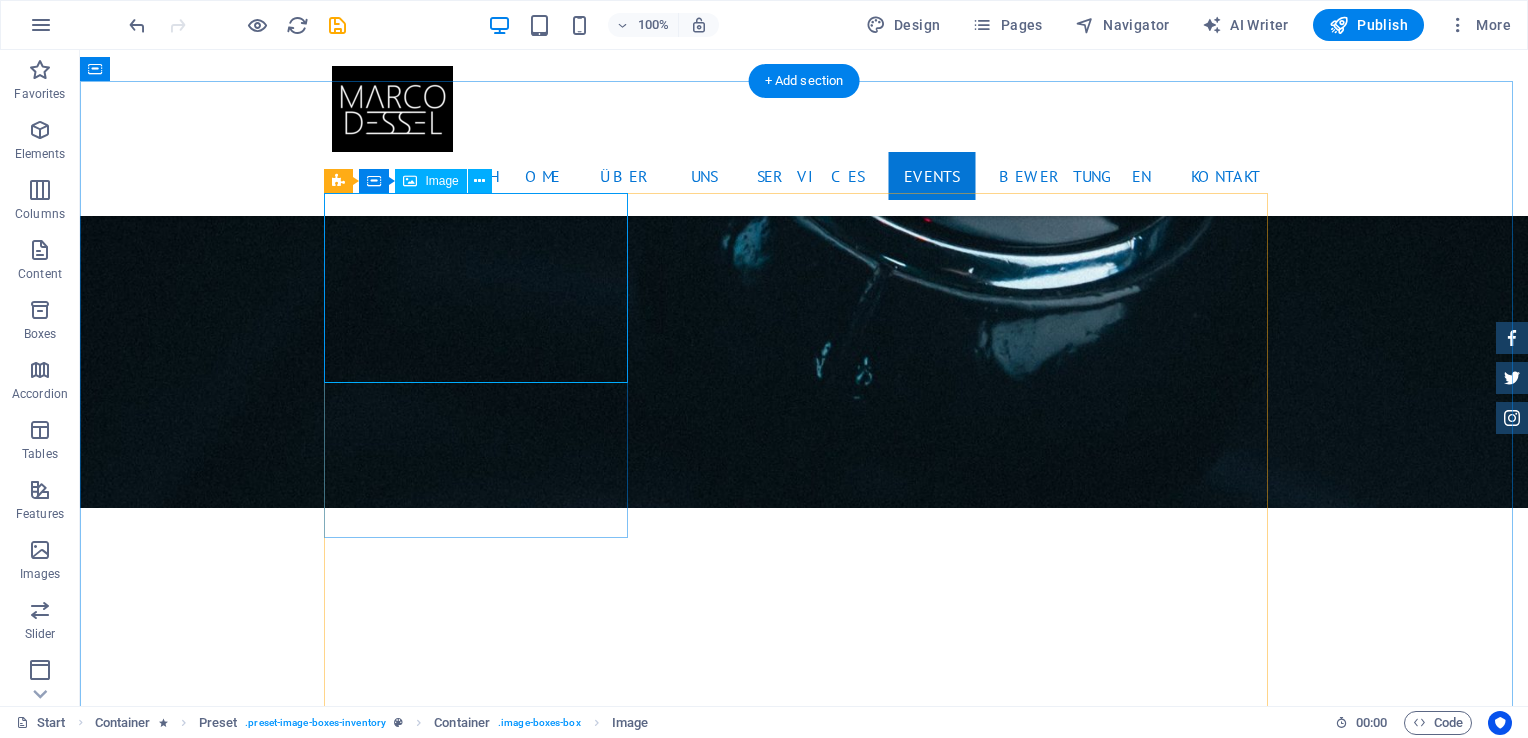 click at bounding box center [804, 3413] 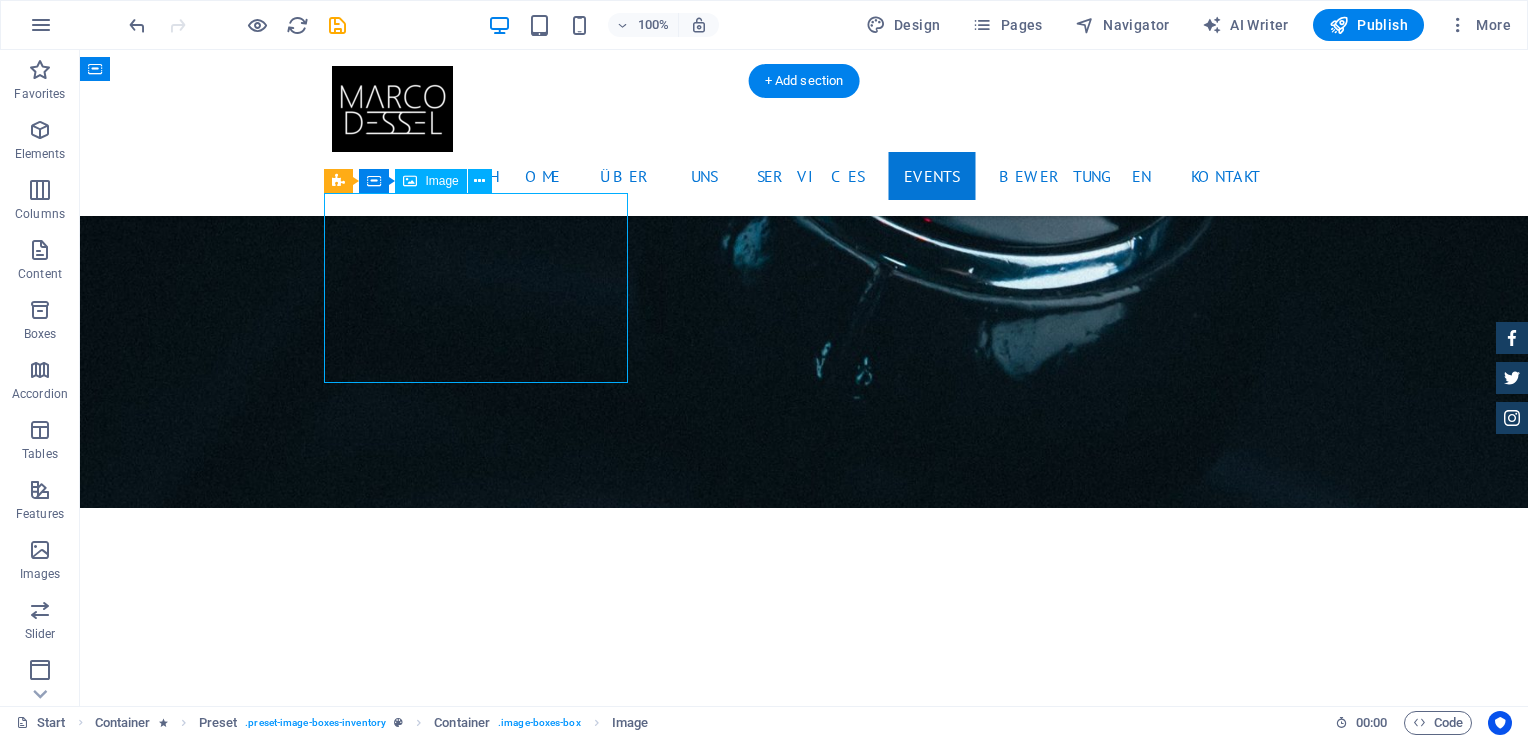click at bounding box center (804, 3413) 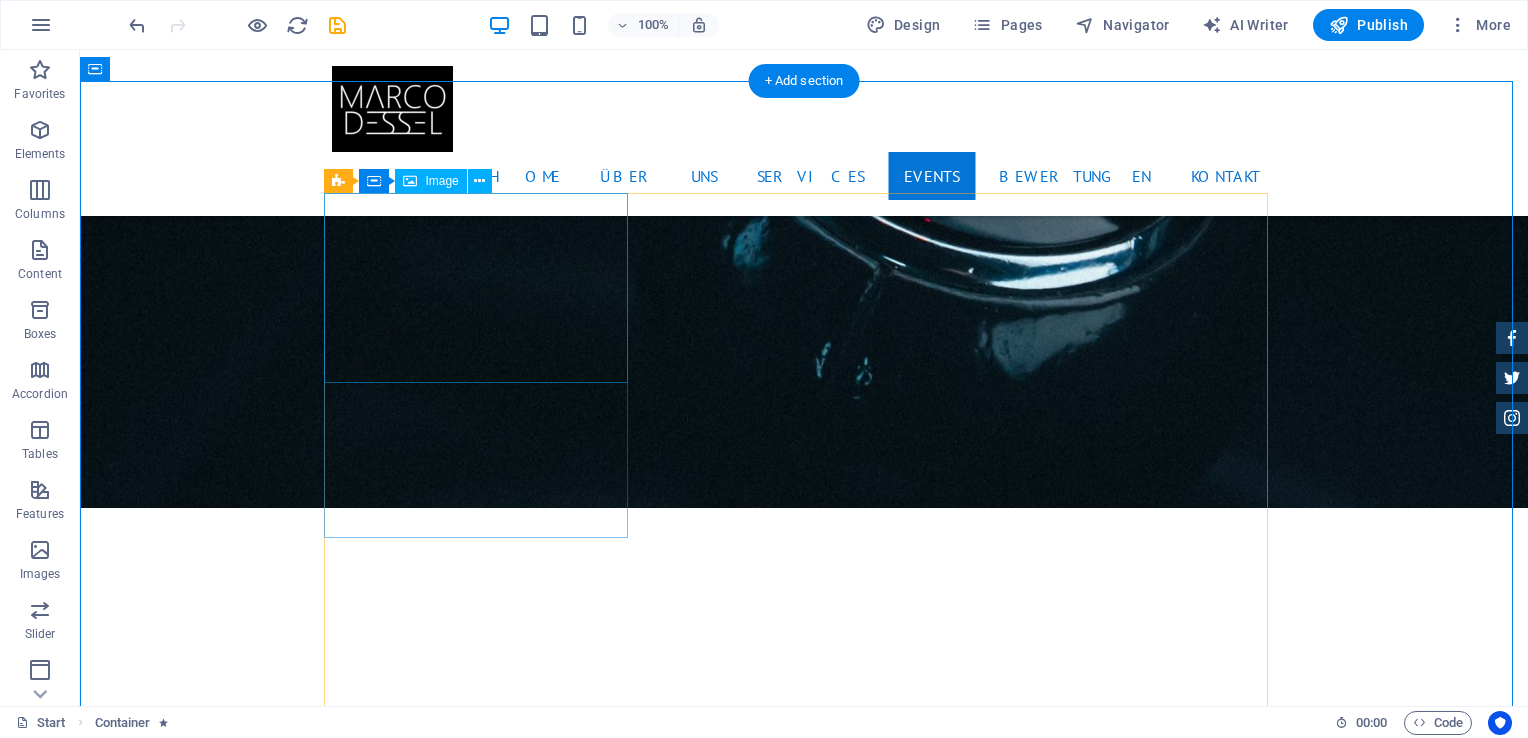 click at bounding box center [804, 3413] 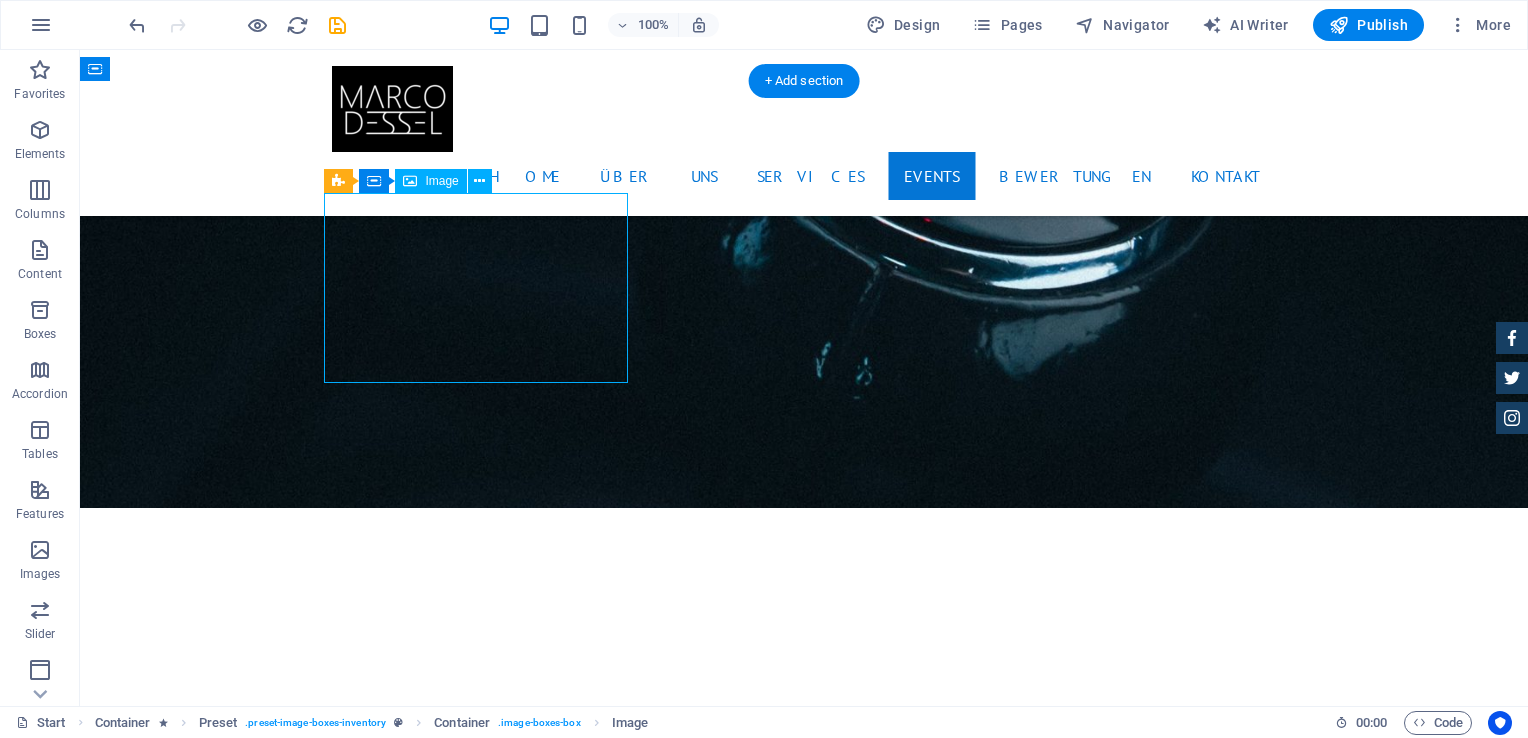 click at bounding box center [804, 3413] 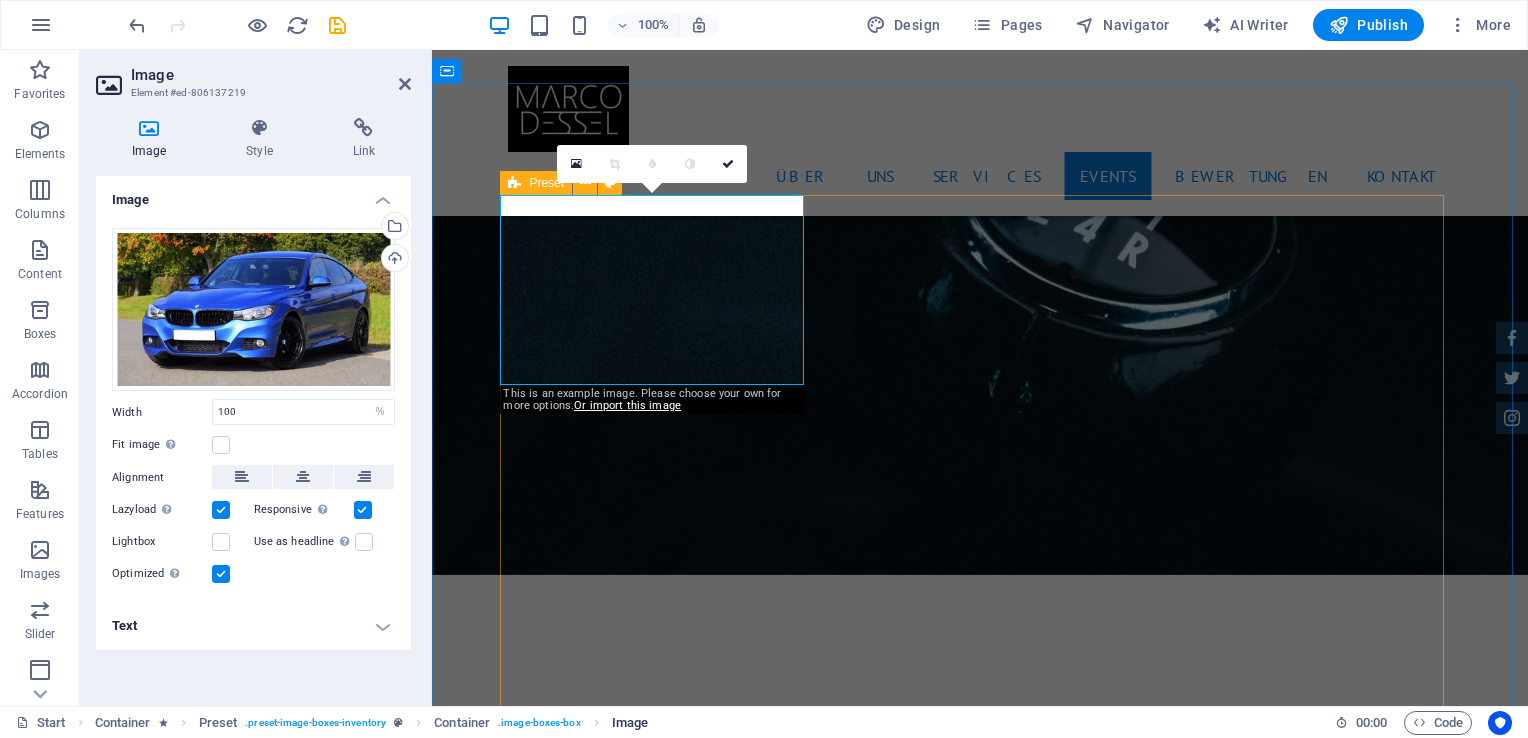 scroll, scrollTop: 3400, scrollLeft: 0, axis: vertical 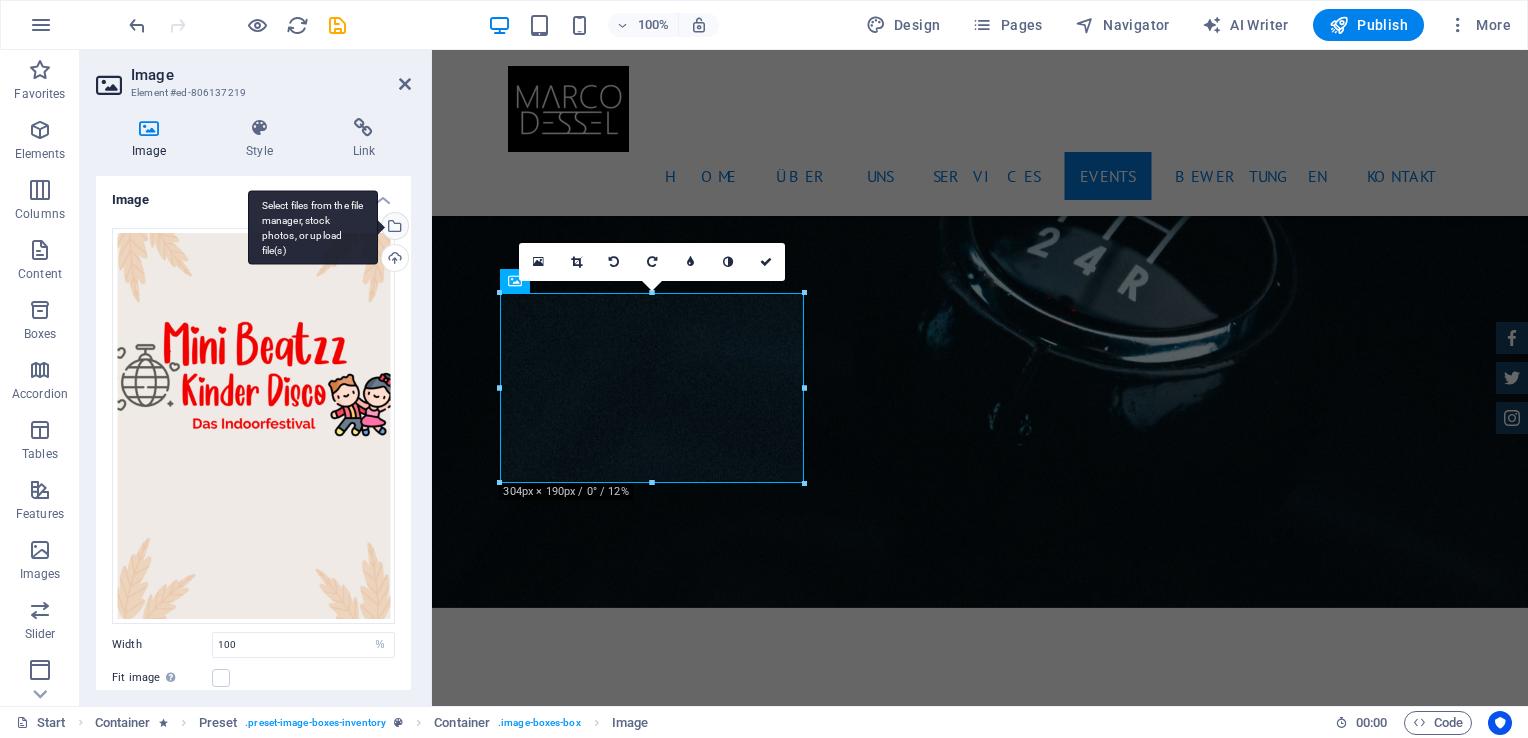 click on "Select files from the file manager, stock photos, or upload file(s)" at bounding box center [393, 228] 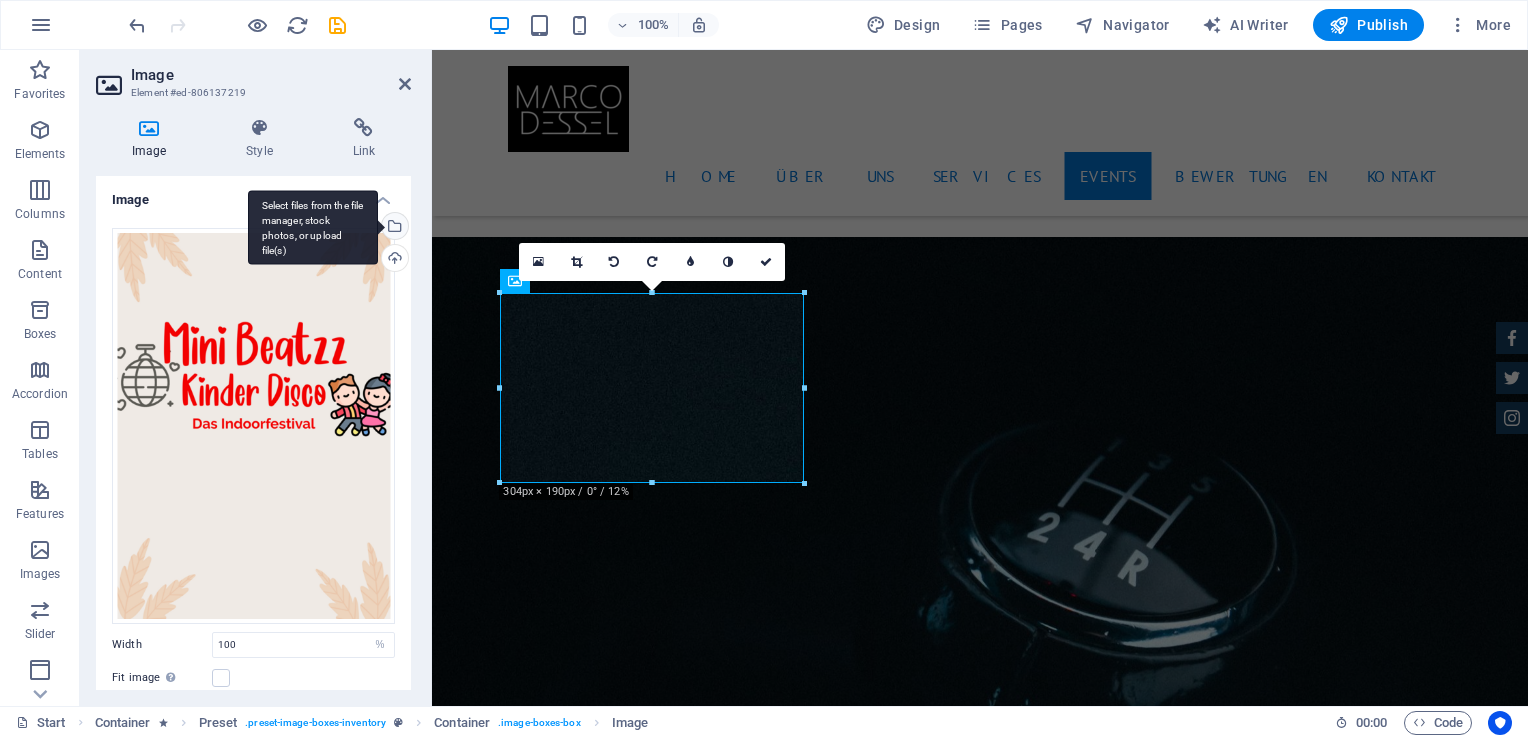 scroll, scrollTop: 3686, scrollLeft: 0, axis: vertical 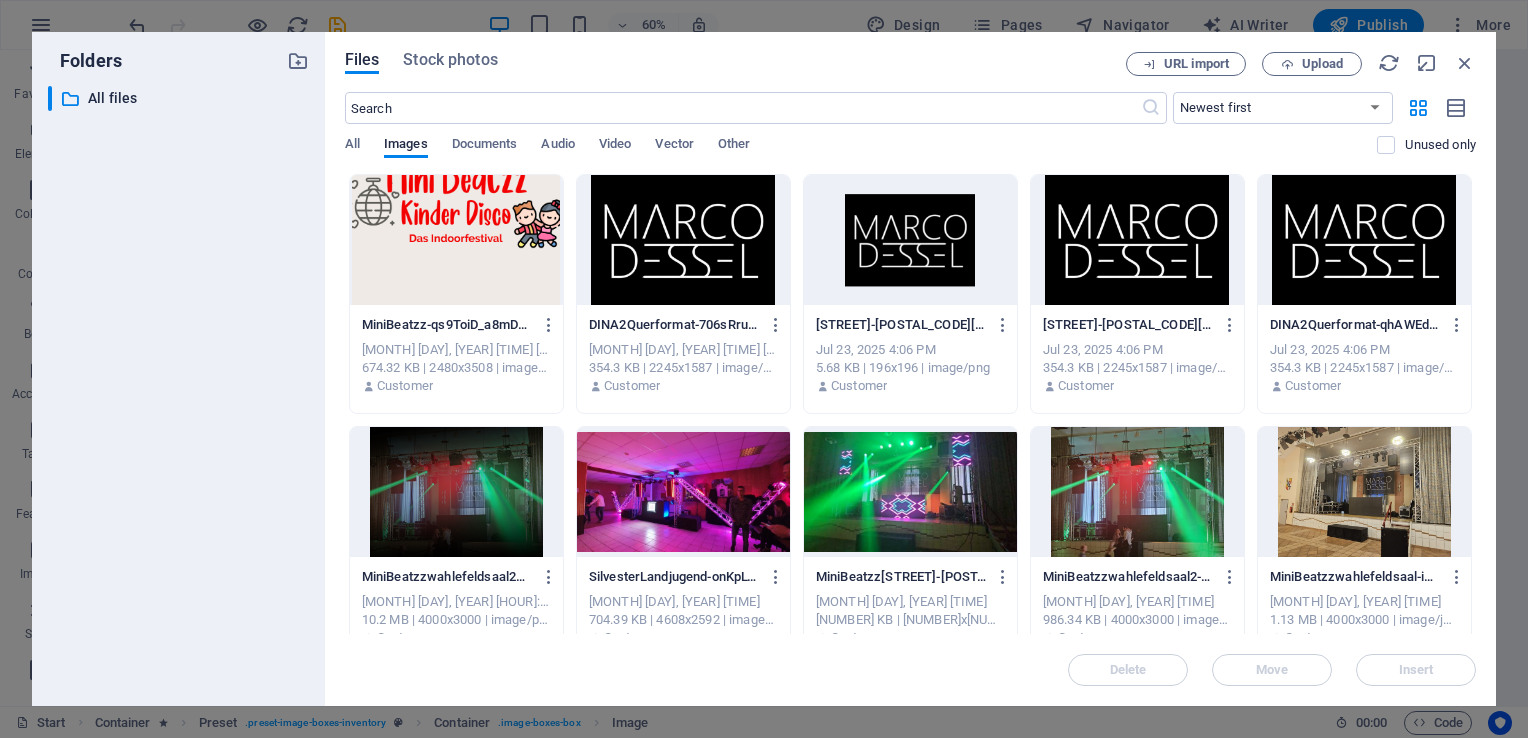 click at bounding box center (456, 240) 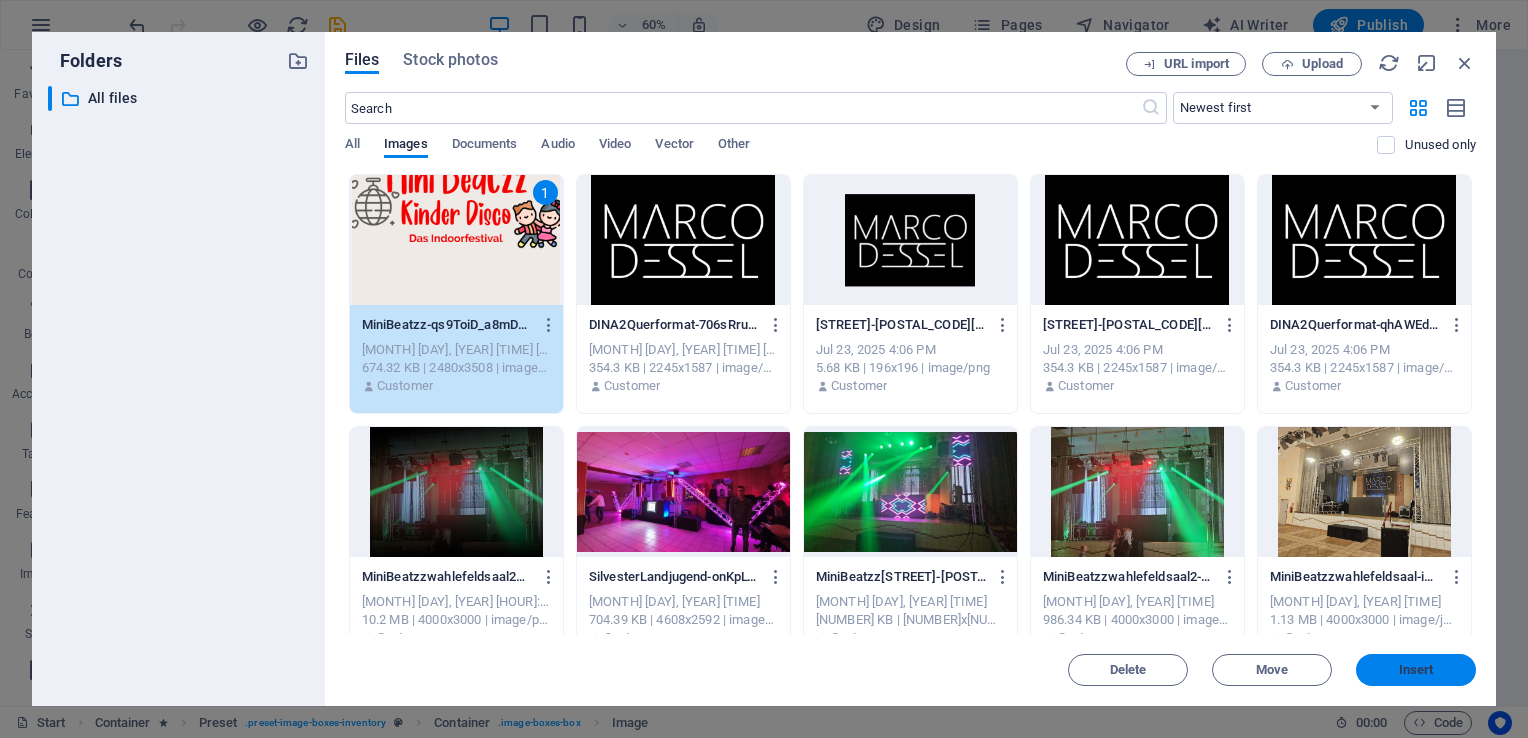 click on "Insert" at bounding box center [1416, 670] 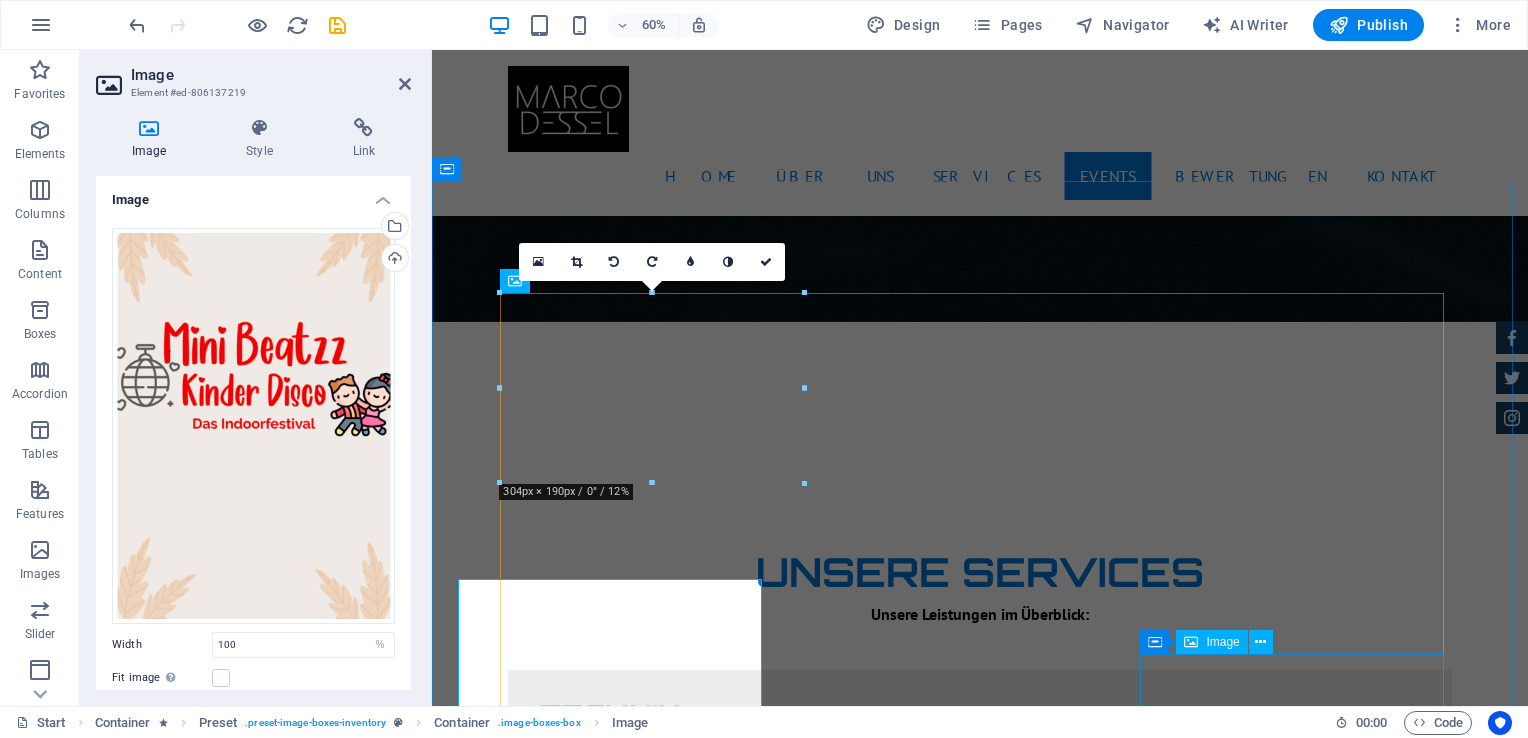 scroll, scrollTop: 3400, scrollLeft: 0, axis: vertical 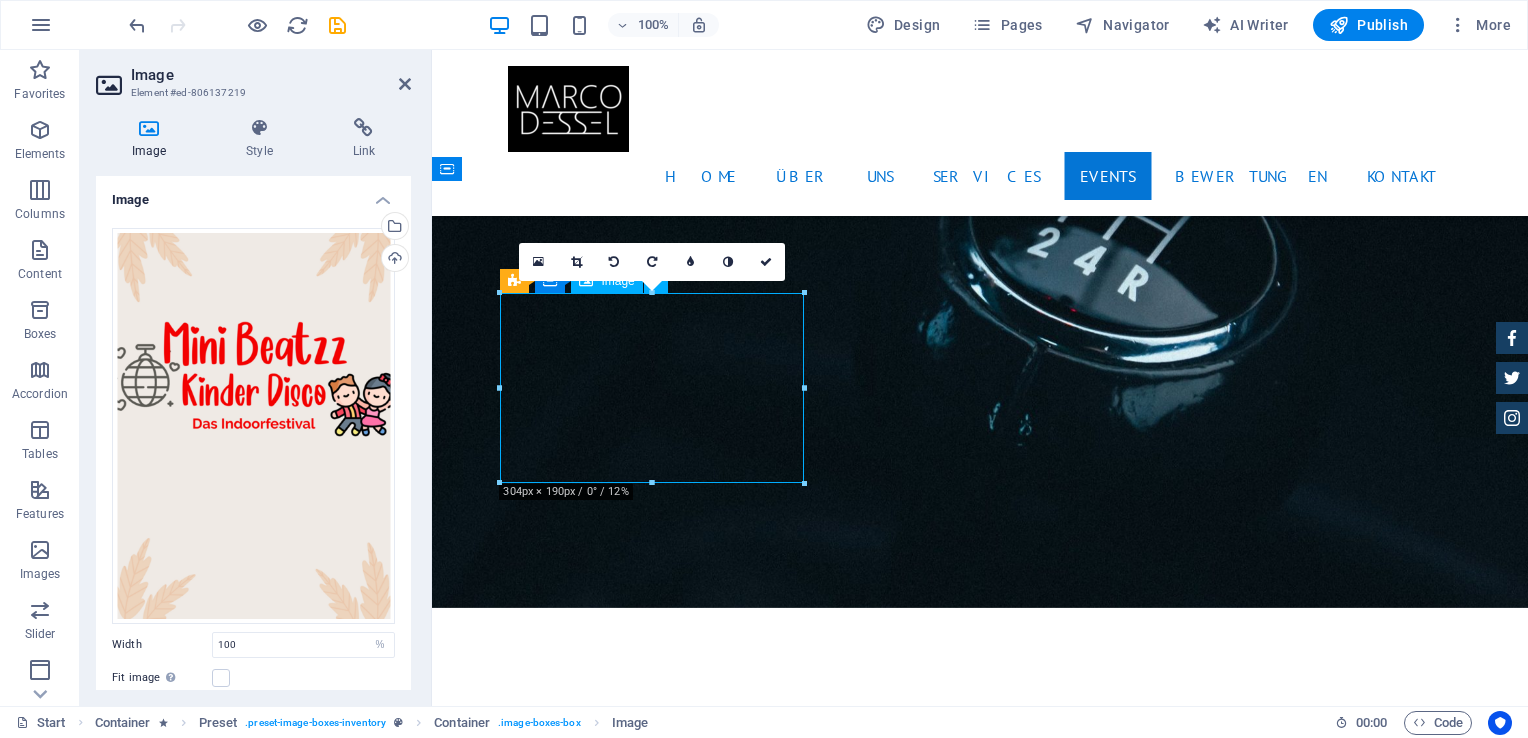 drag, startPoint x: 712, startPoint y: 449, endPoint x: 711, endPoint y: 478, distance: 29.017237 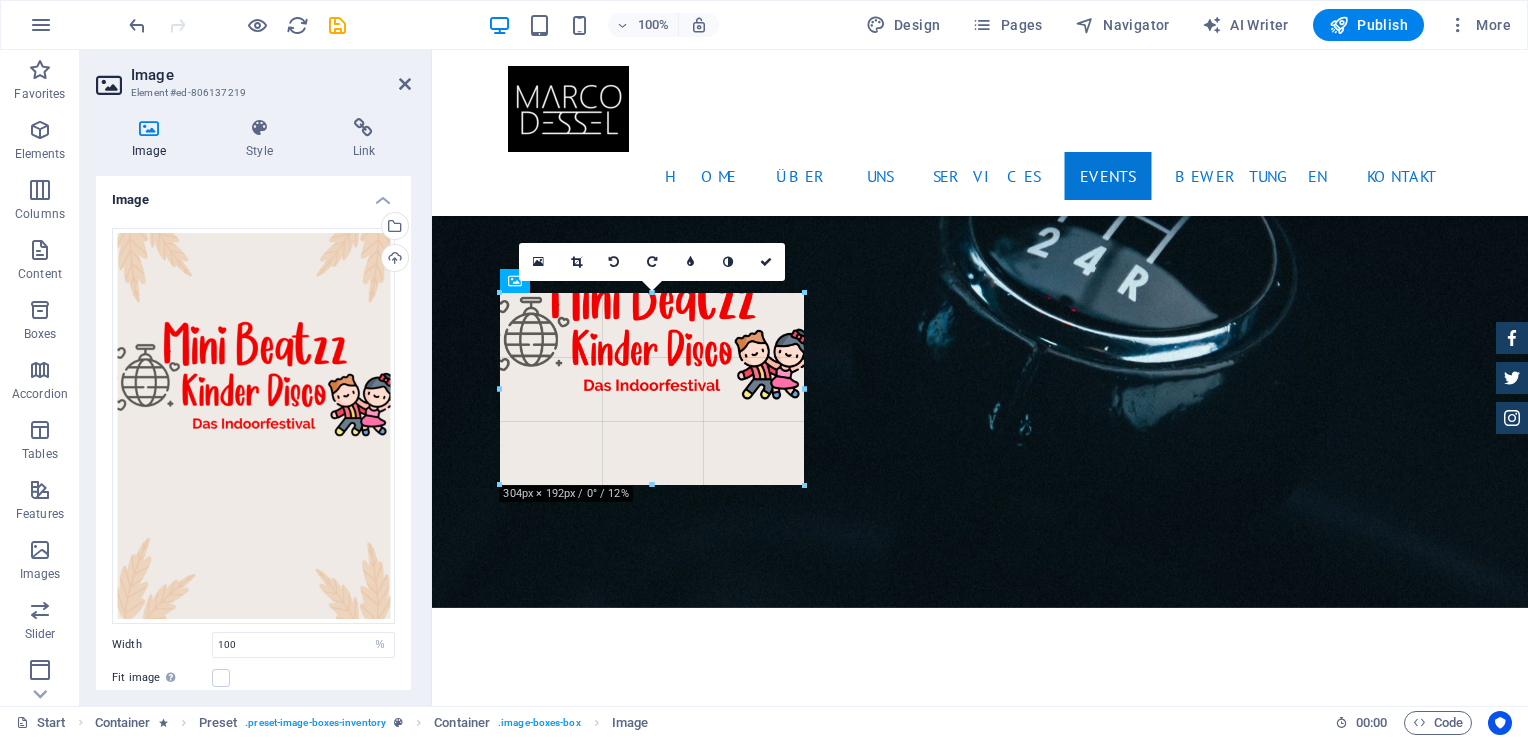 drag, startPoint x: 364, startPoint y: 246, endPoint x: 806, endPoint y: 325, distance: 449.00446 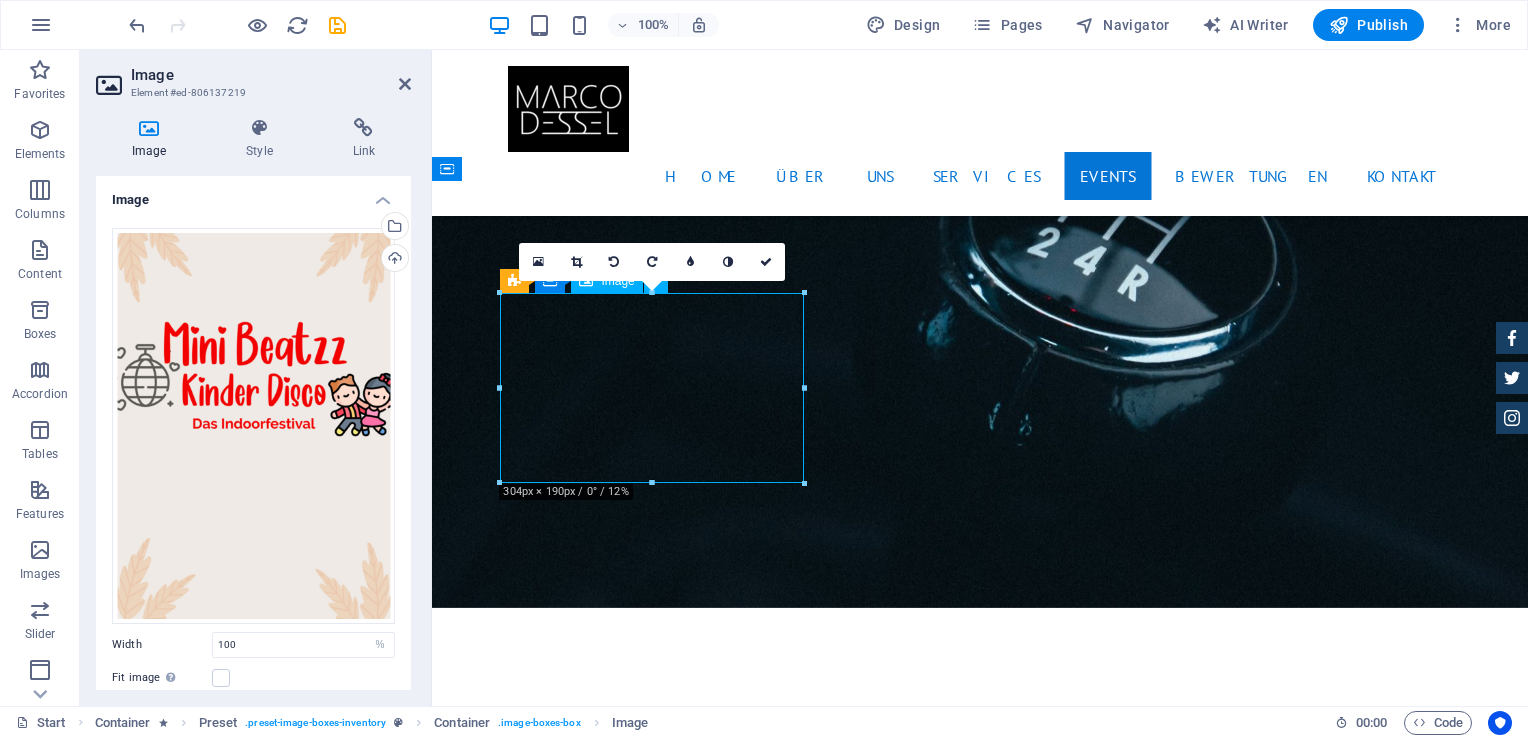 drag, startPoint x: 701, startPoint y: 357, endPoint x: 704, endPoint y: 389, distance: 32.140316 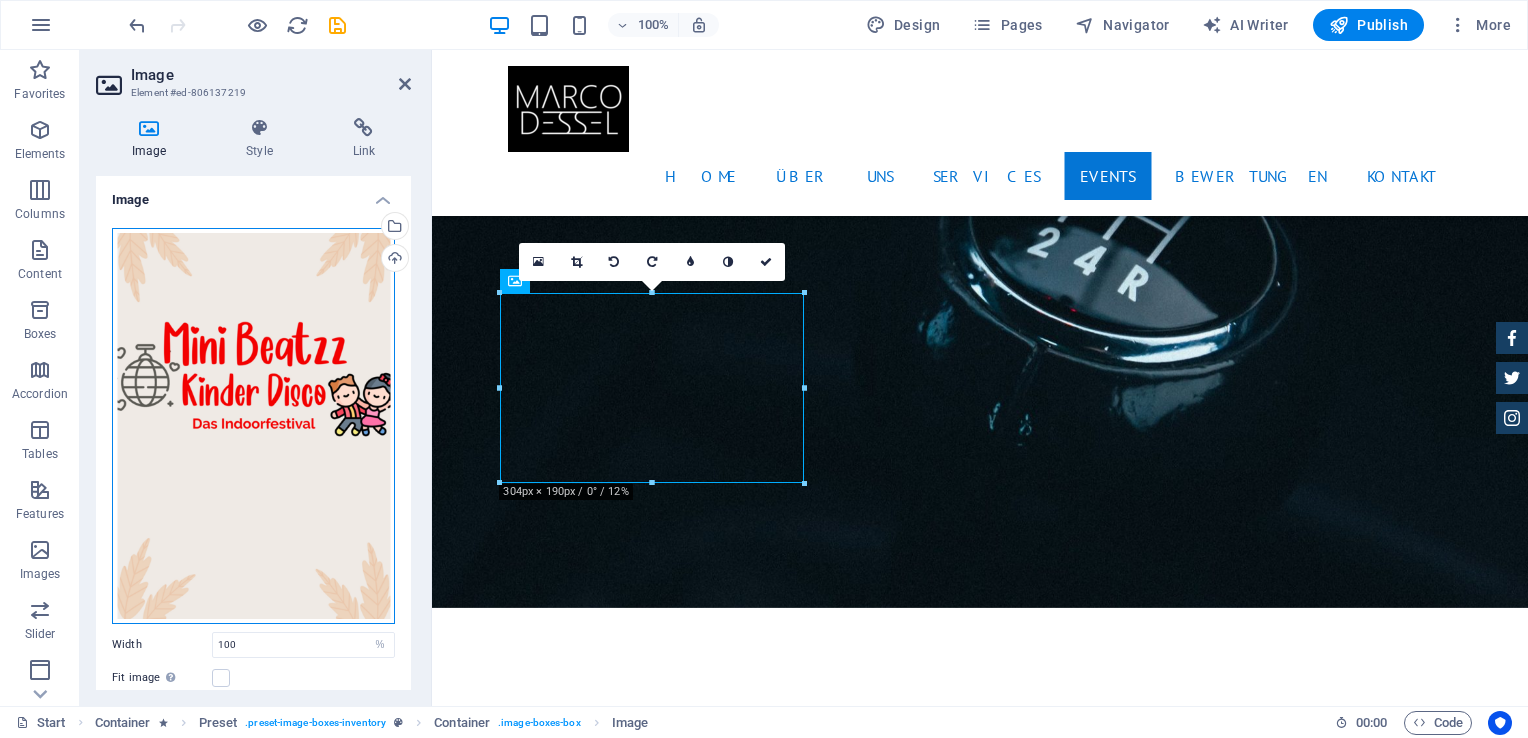 drag, startPoint x: 282, startPoint y: 346, endPoint x: 288, endPoint y: 318, distance: 28.635643 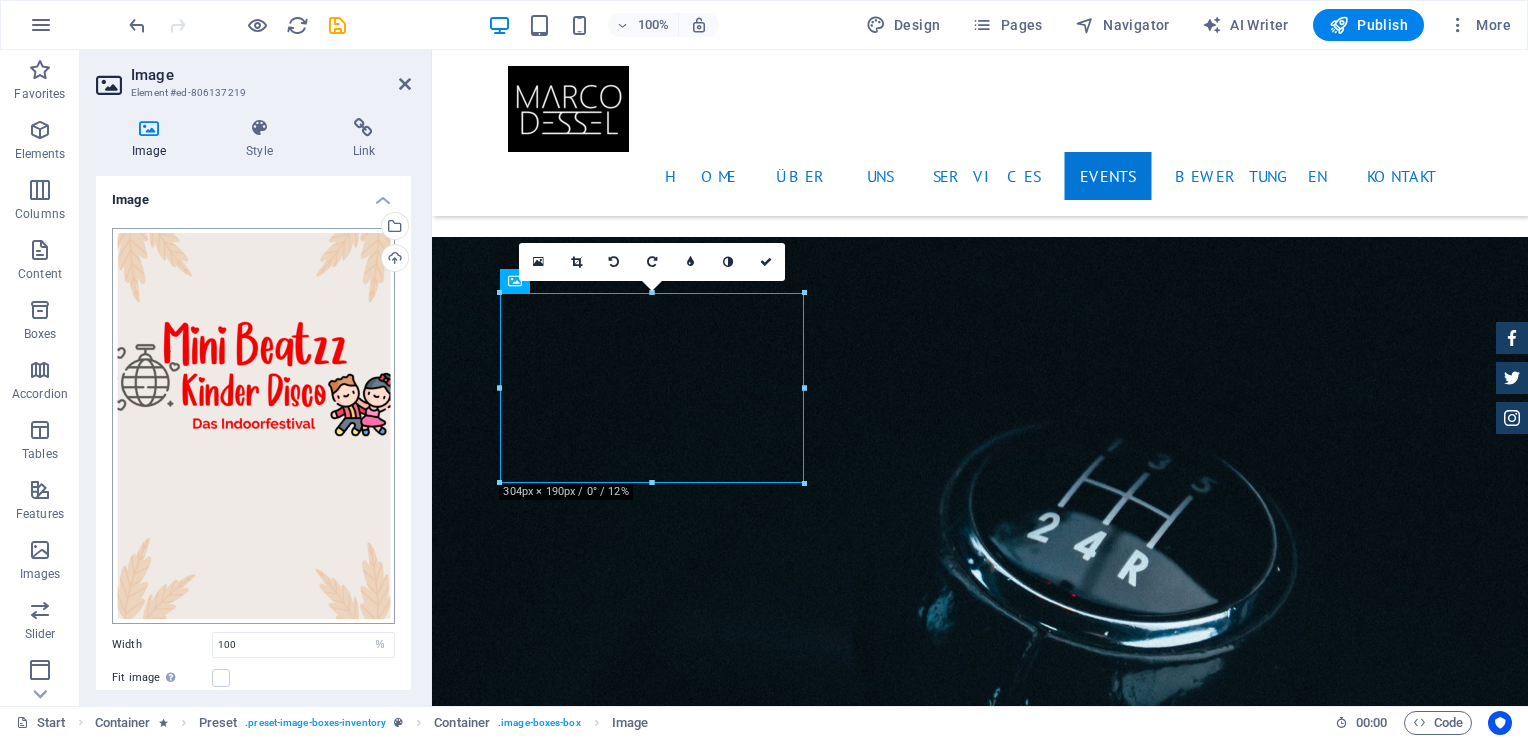 scroll, scrollTop: 3686, scrollLeft: 0, axis: vertical 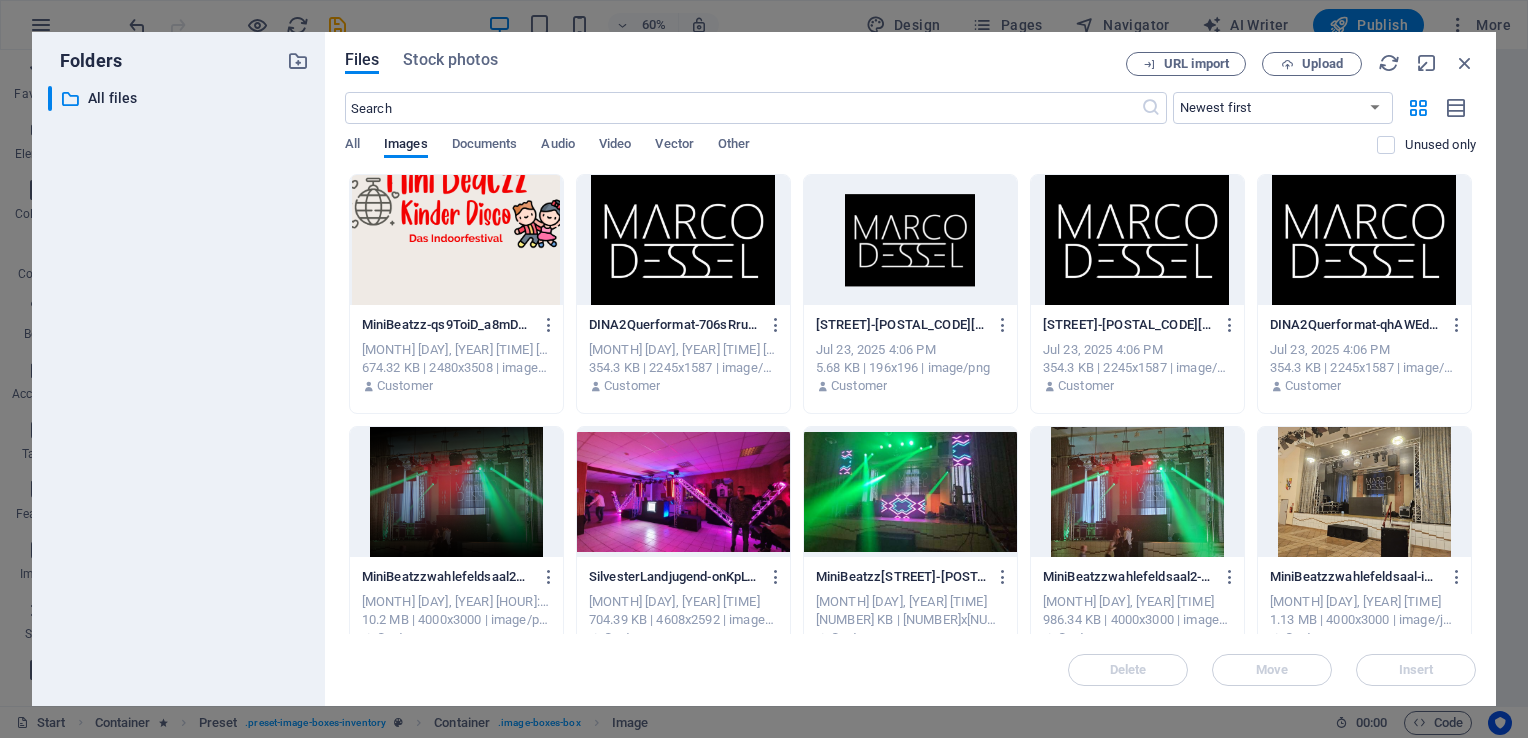 click at bounding box center [456, 240] 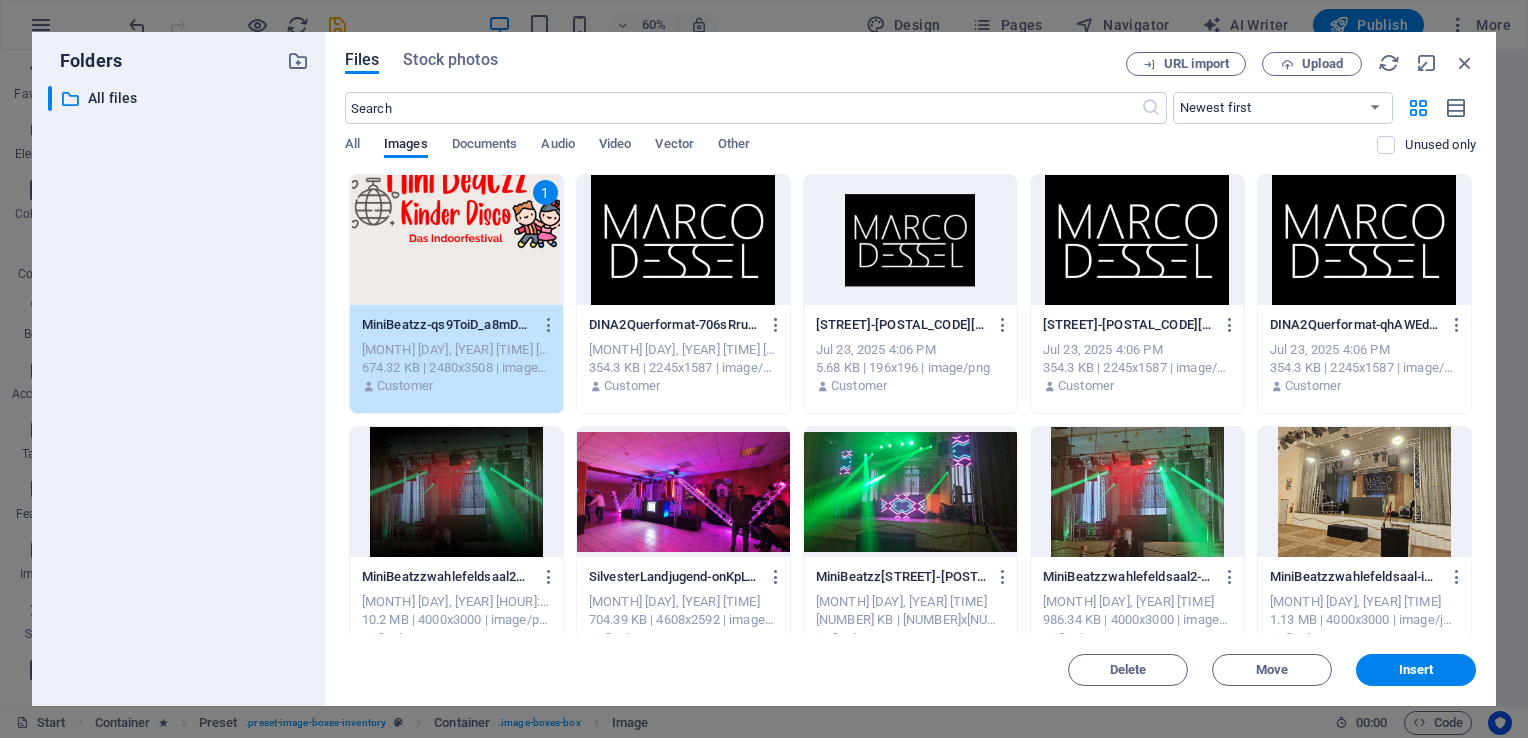 click on "1" at bounding box center (456, 240) 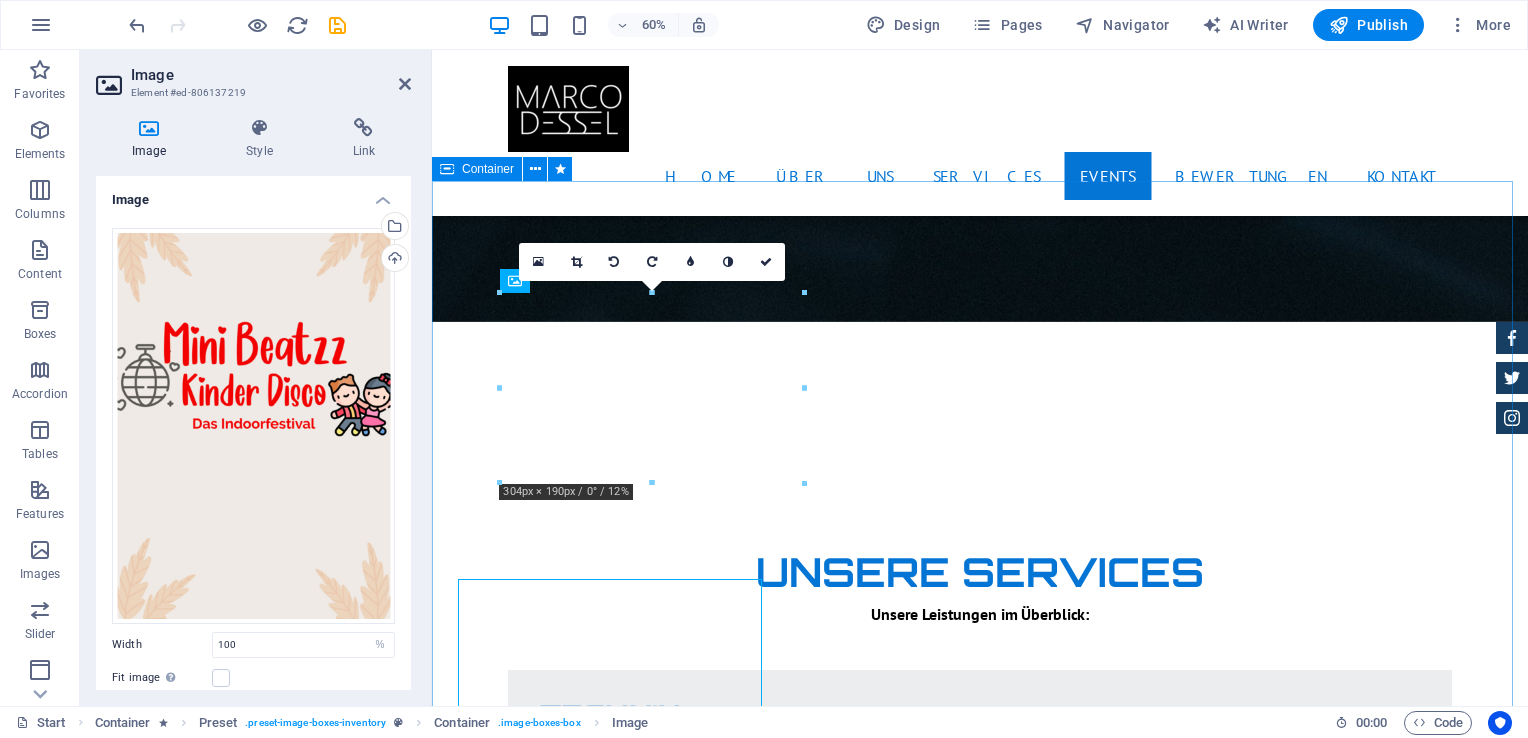 scroll, scrollTop: 3400, scrollLeft: 0, axis: vertical 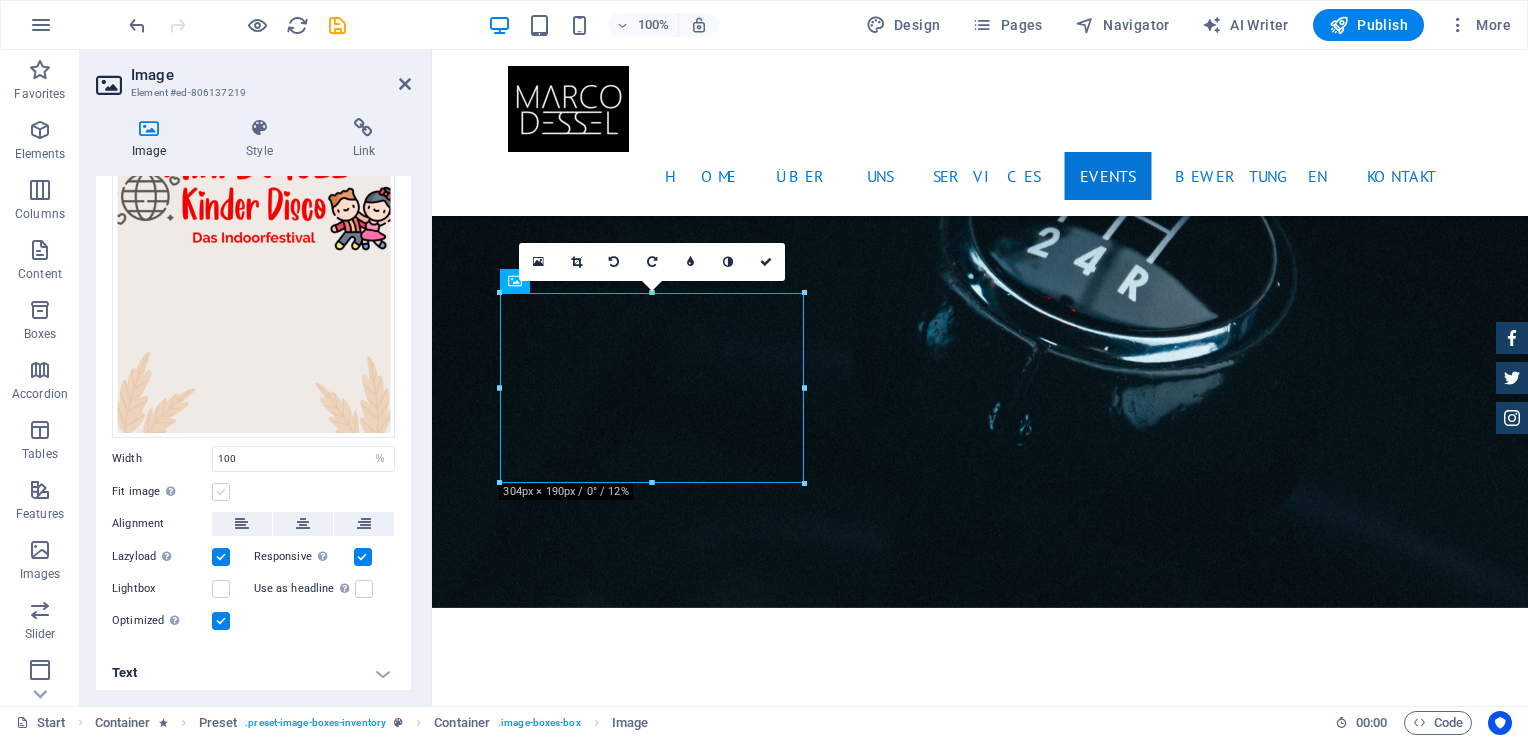click at bounding box center [221, 492] 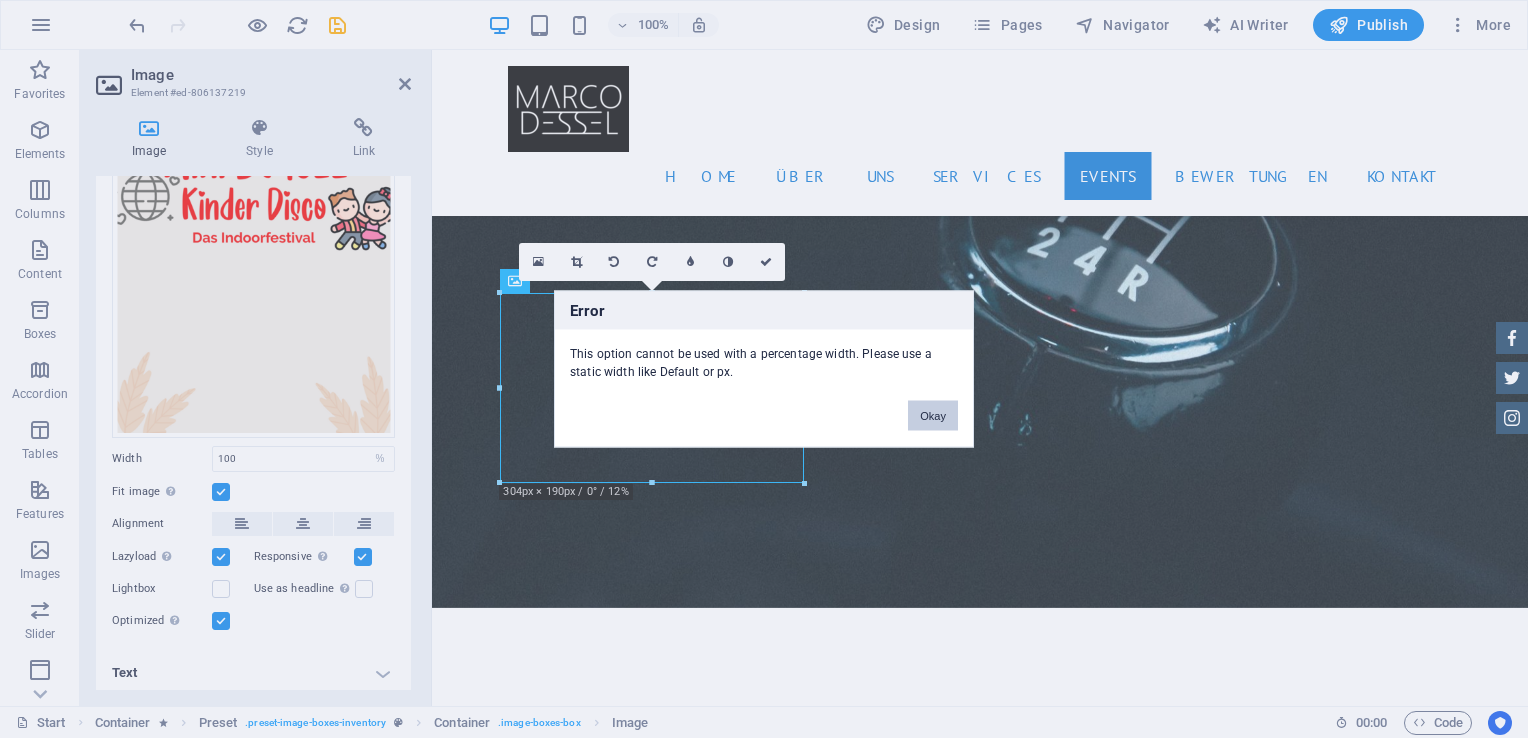 click on "Okay" at bounding box center [933, 416] 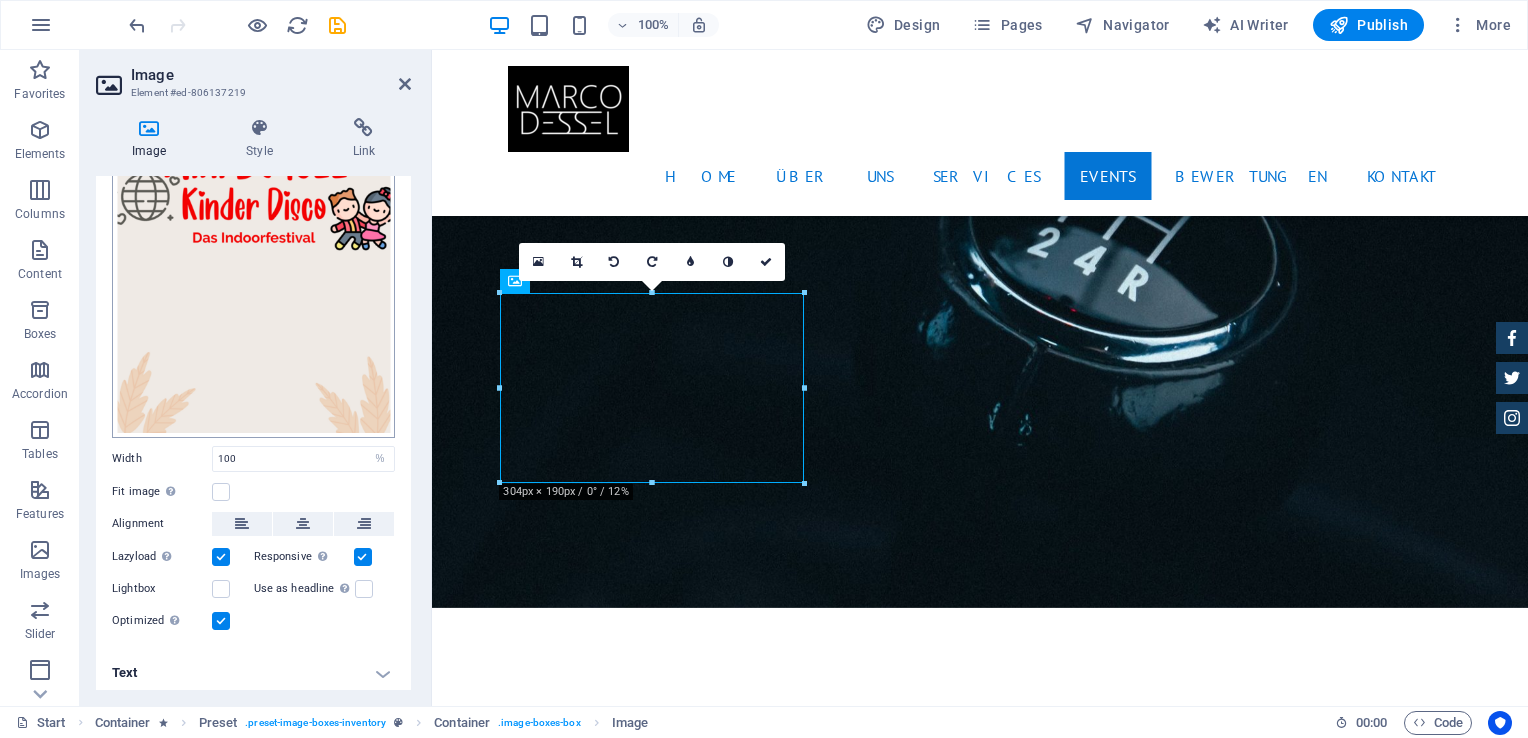 scroll, scrollTop: 0, scrollLeft: 0, axis: both 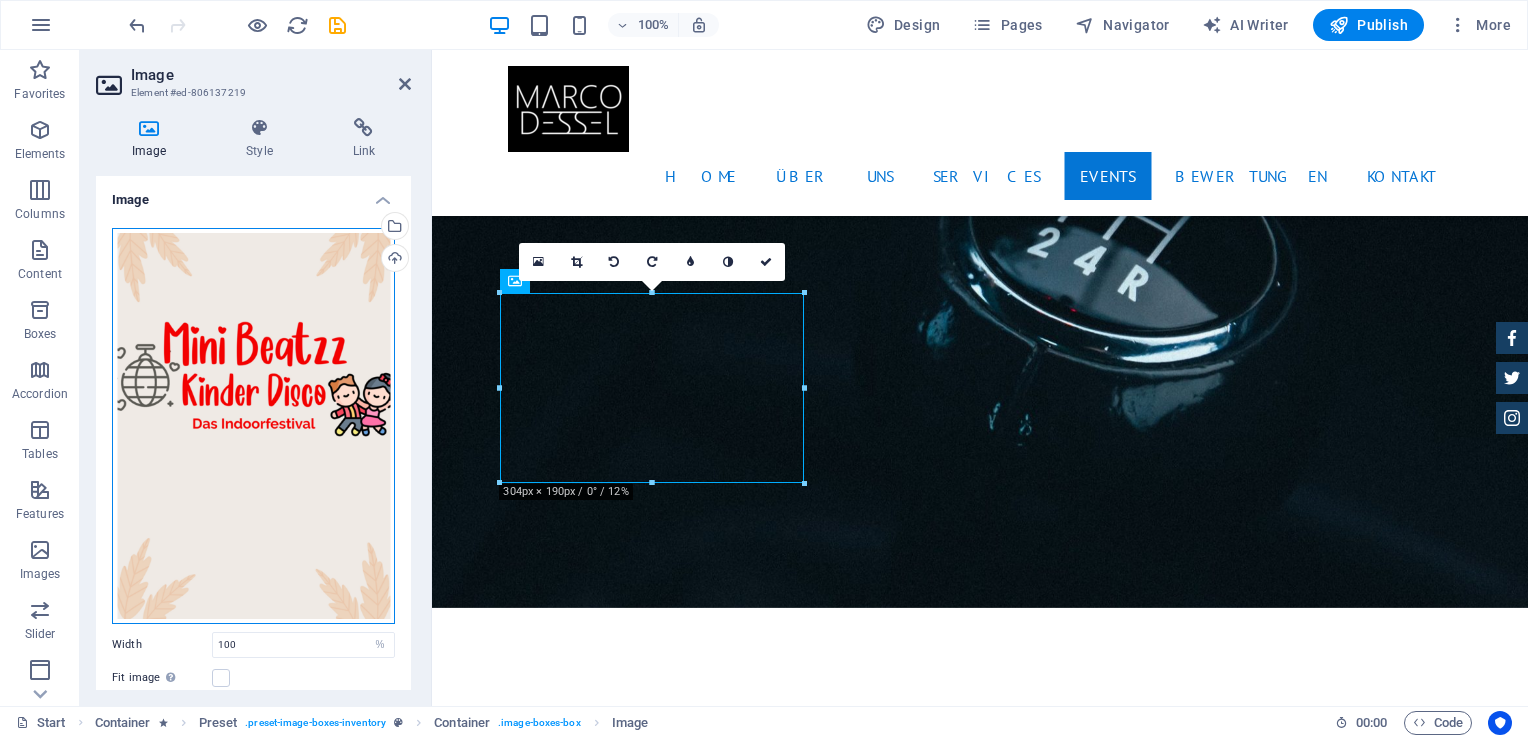 click on "Drag files here, click to choose files or select files from Files or our free stock photos & videos" at bounding box center (253, 426) 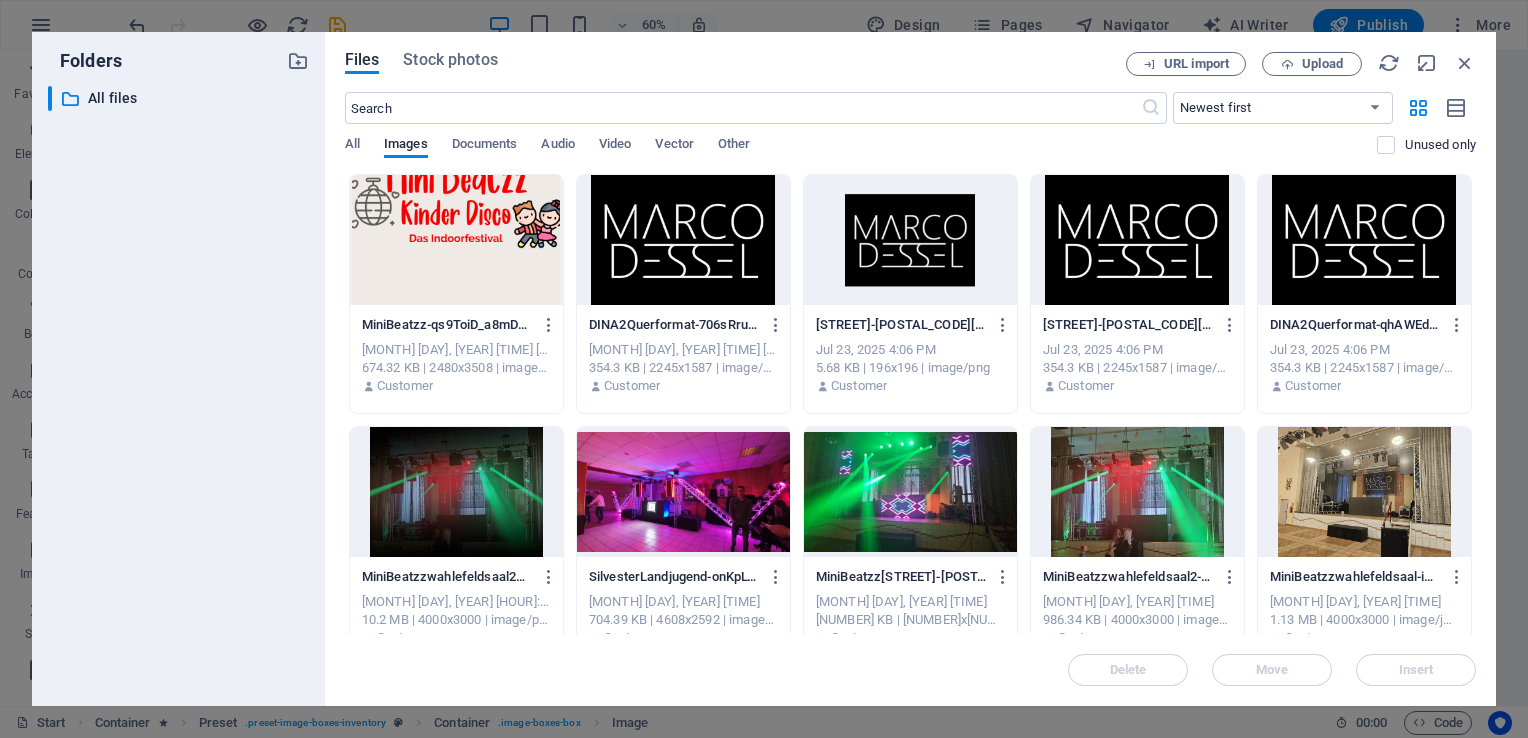 scroll, scrollTop: 3686, scrollLeft: 0, axis: vertical 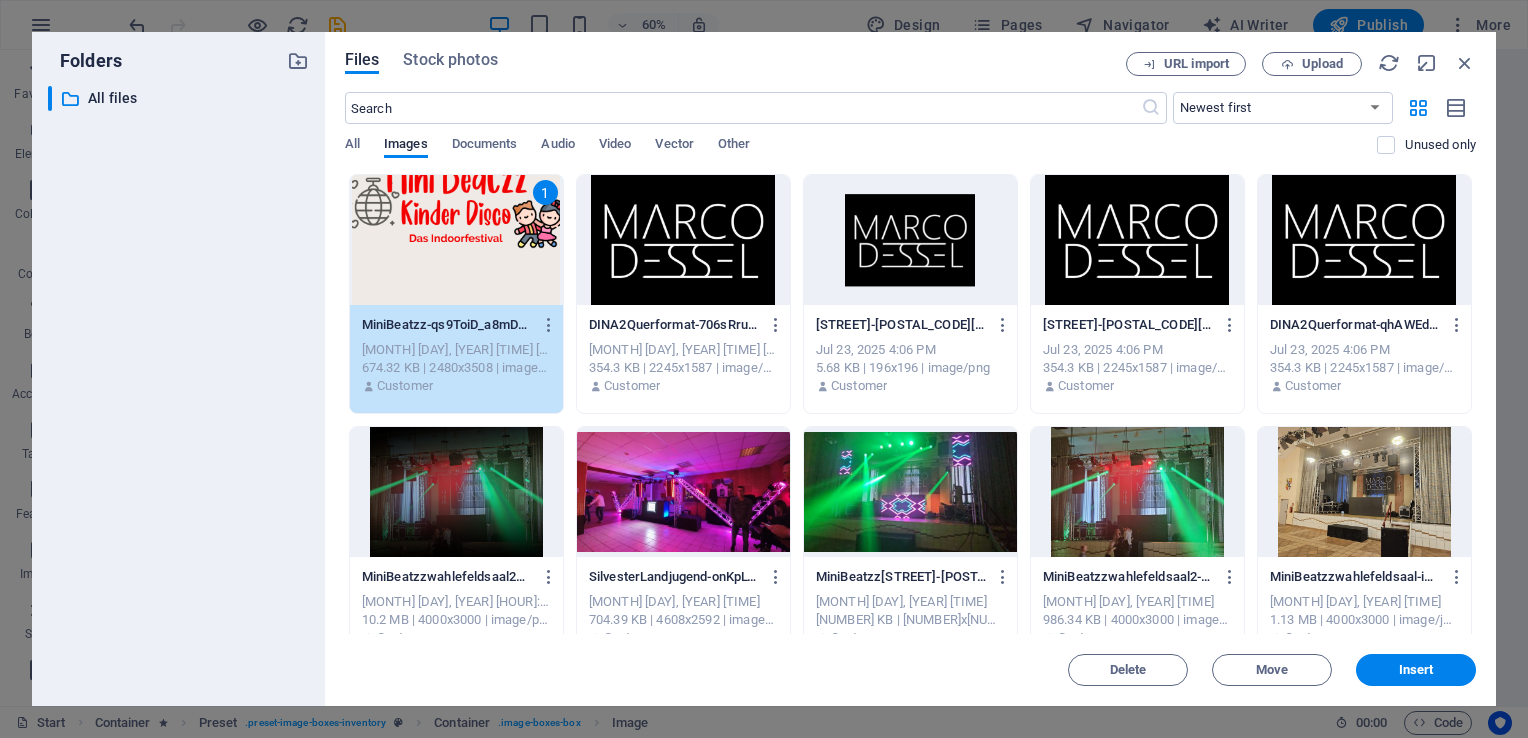 click on "Folders ​ All files All files" at bounding box center (178, 369) 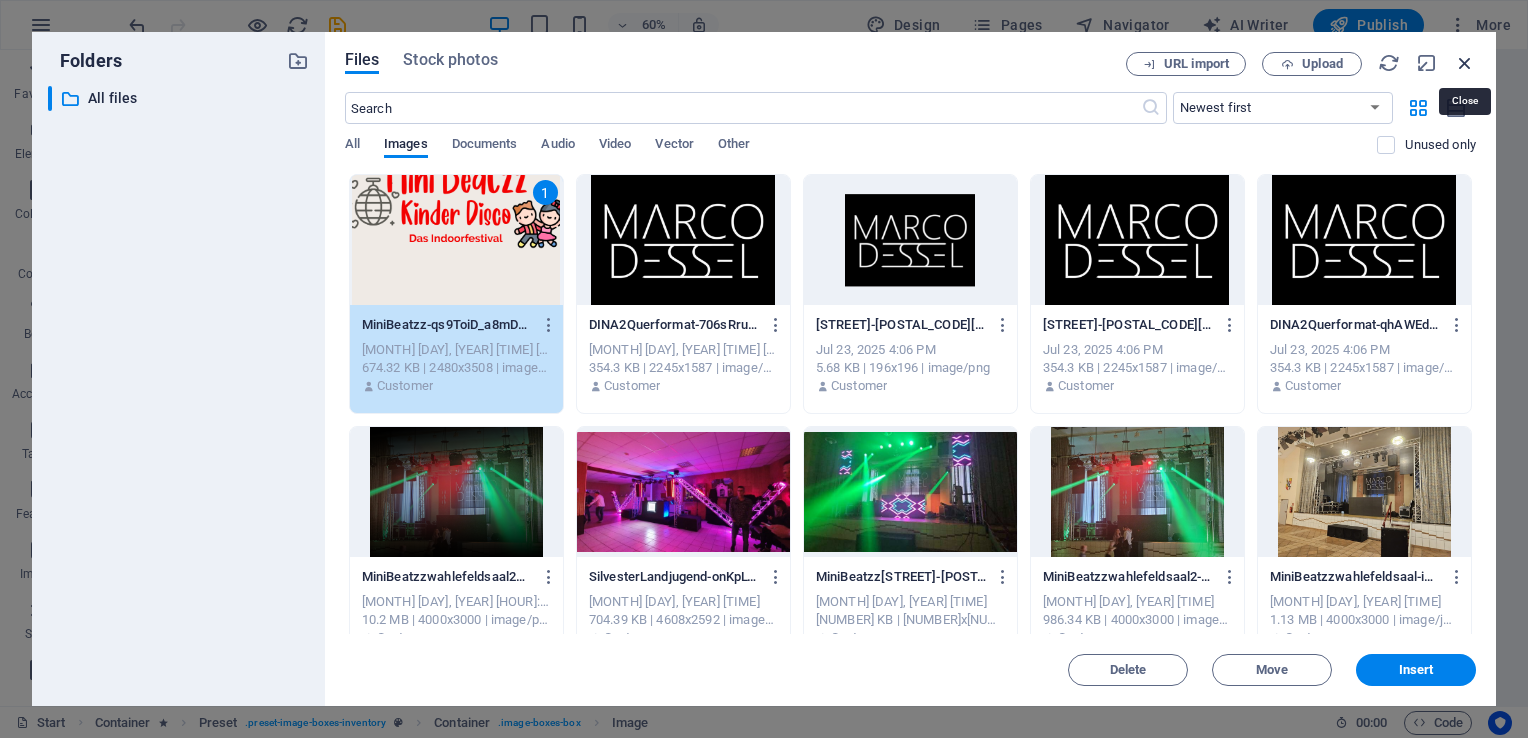 click at bounding box center [1465, 63] 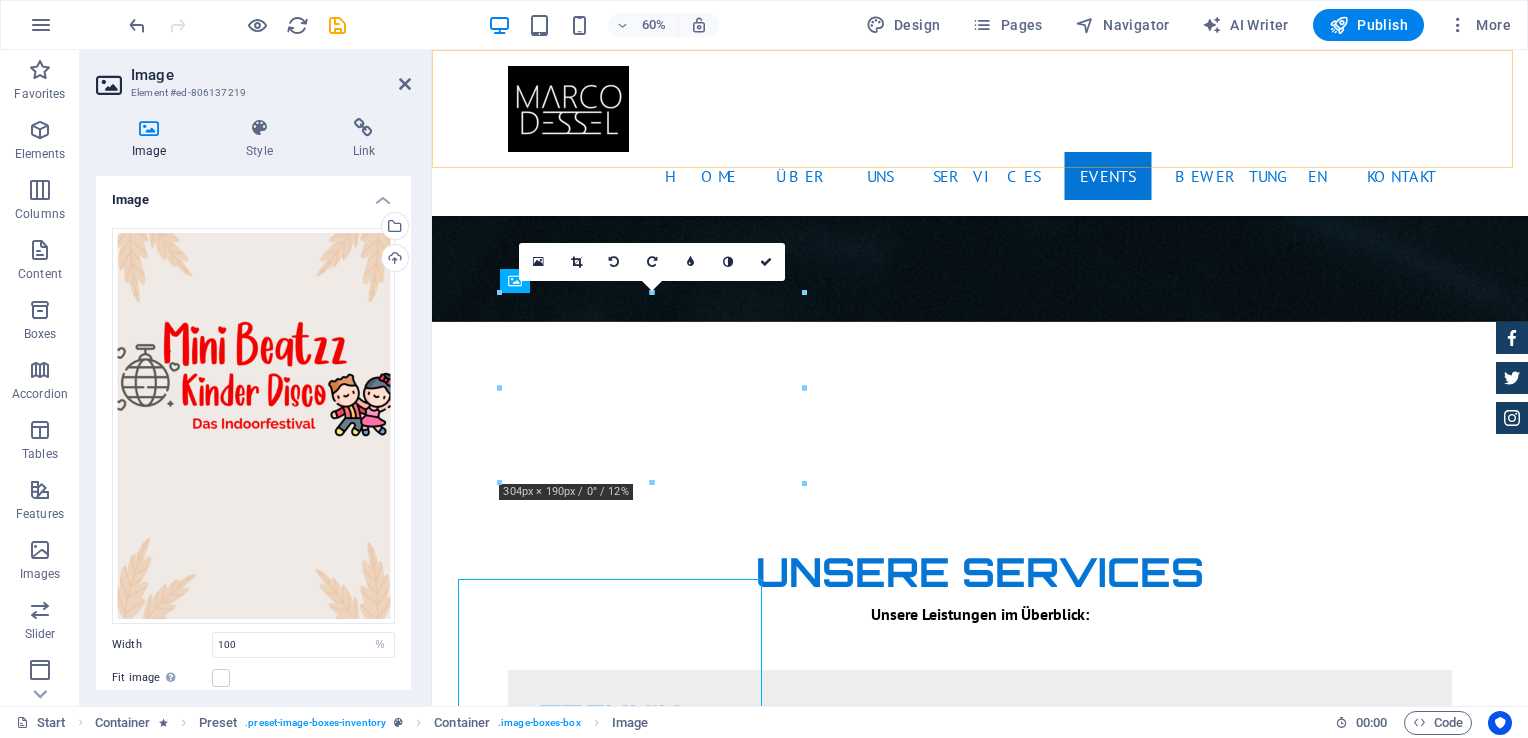 scroll, scrollTop: 3400, scrollLeft: 0, axis: vertical 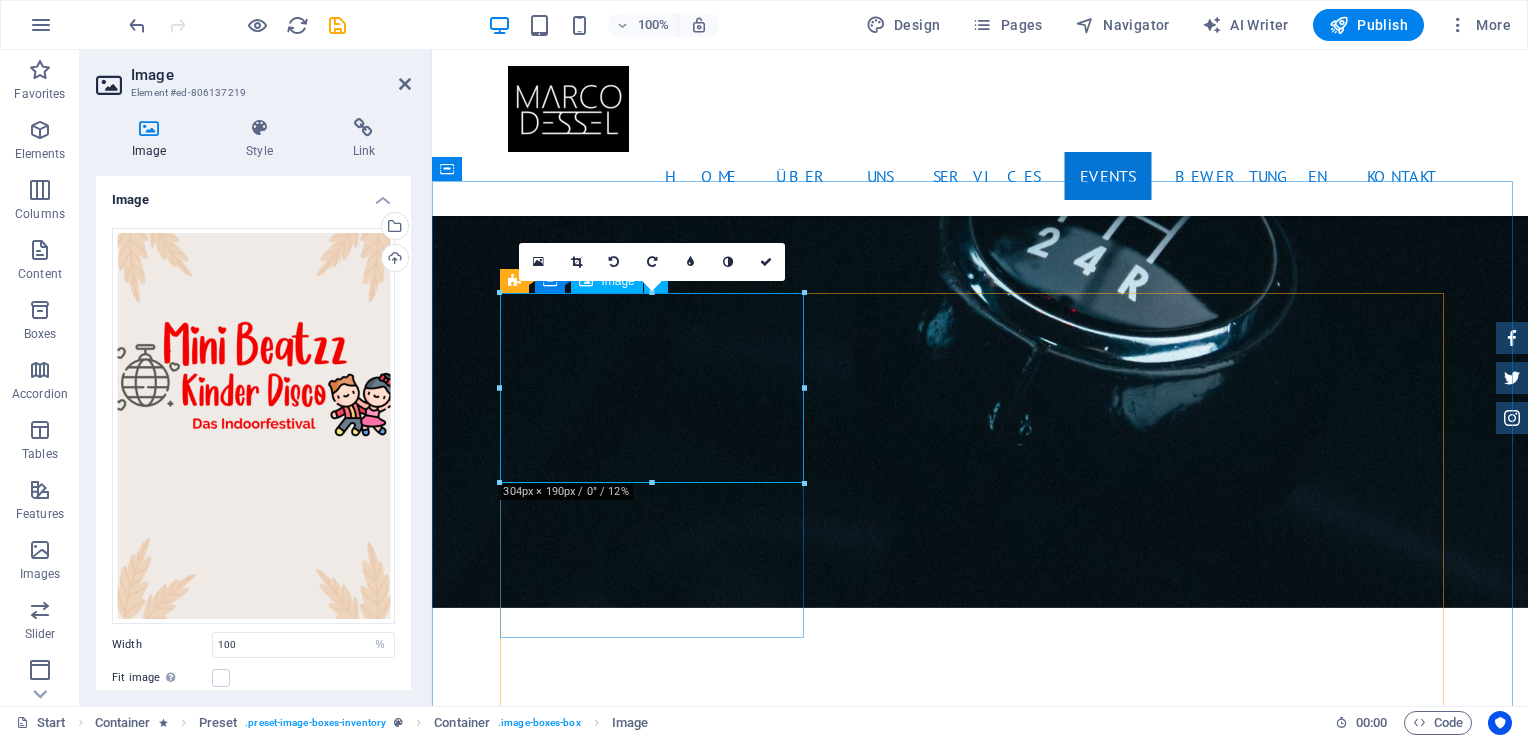 click at bounding box center (980, 3512) 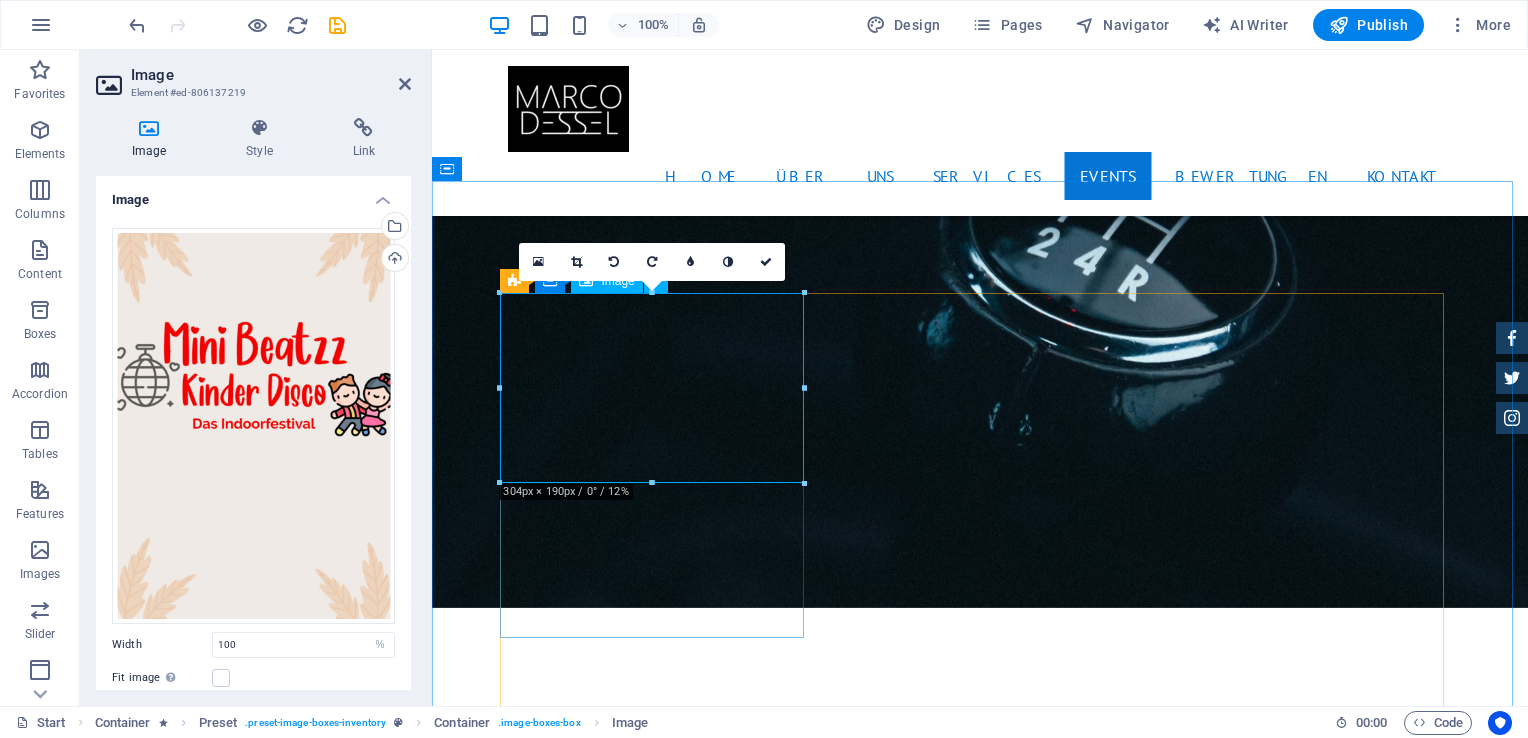 click at bounding box center [980, 3512] 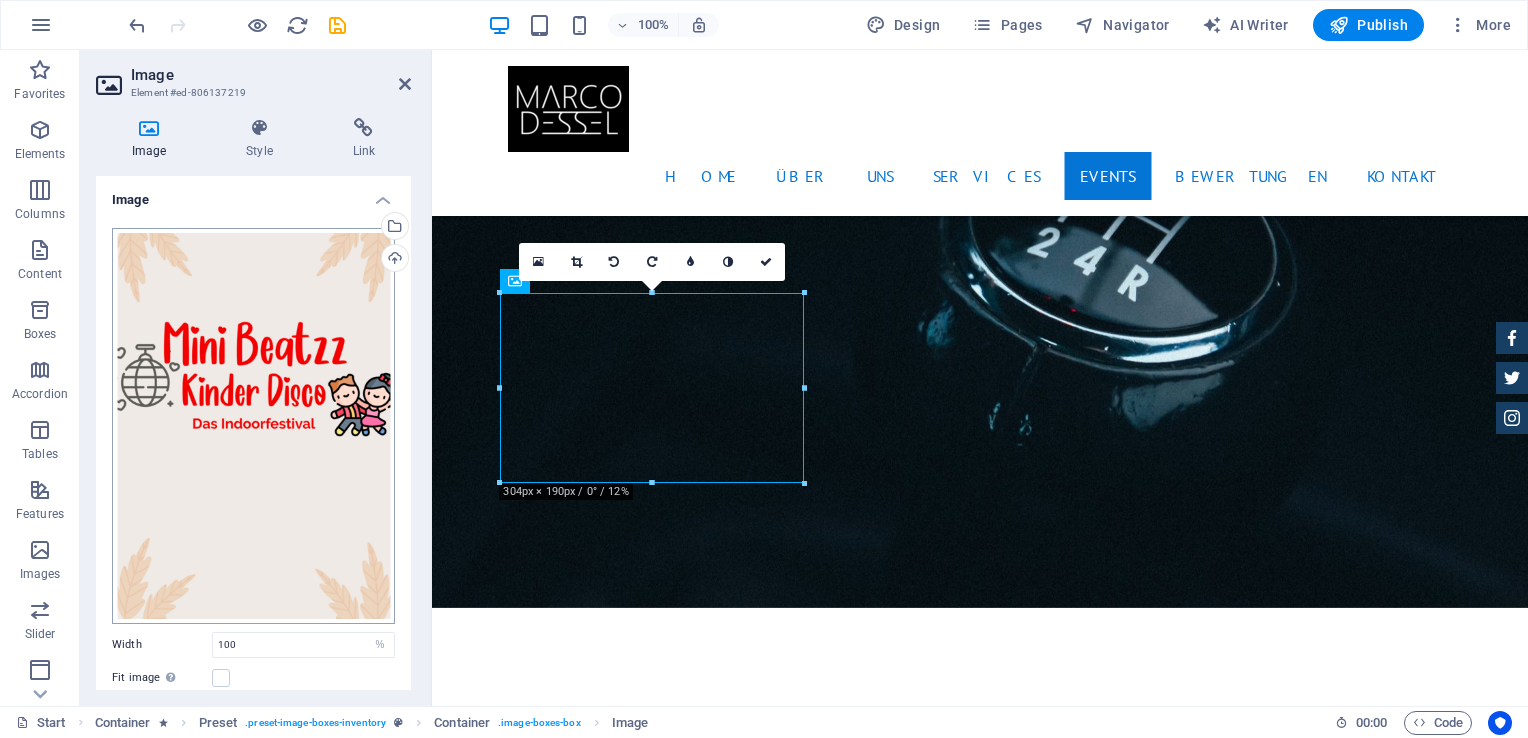 scroll, scrollTop: 186, scrollLeft: 0, axis: vertical 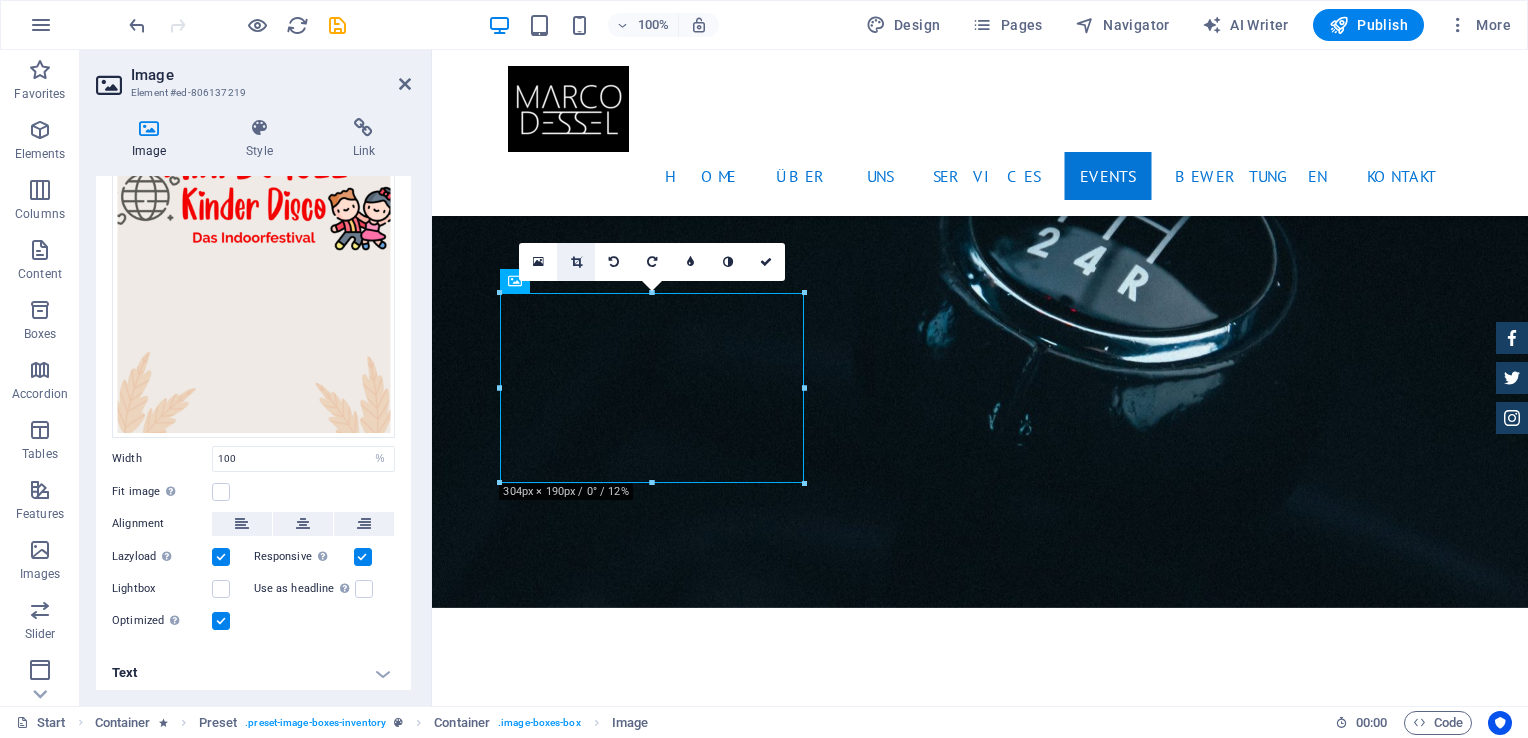 click at bounding box center [576, 262] 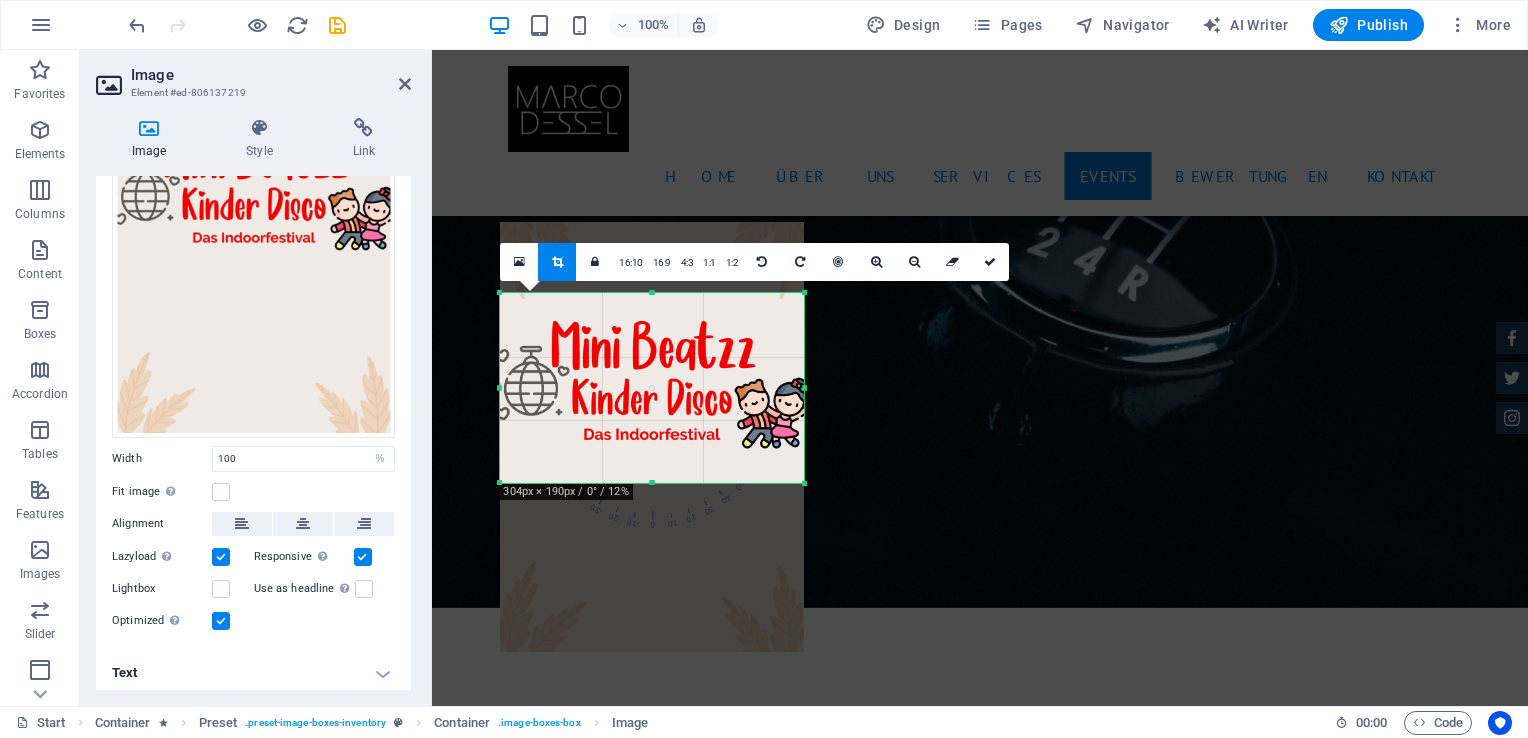 drag, startPoint x: 713, startPoint y: 373, endPoint x: 710, endPoint y: 422, distance: 49.09175 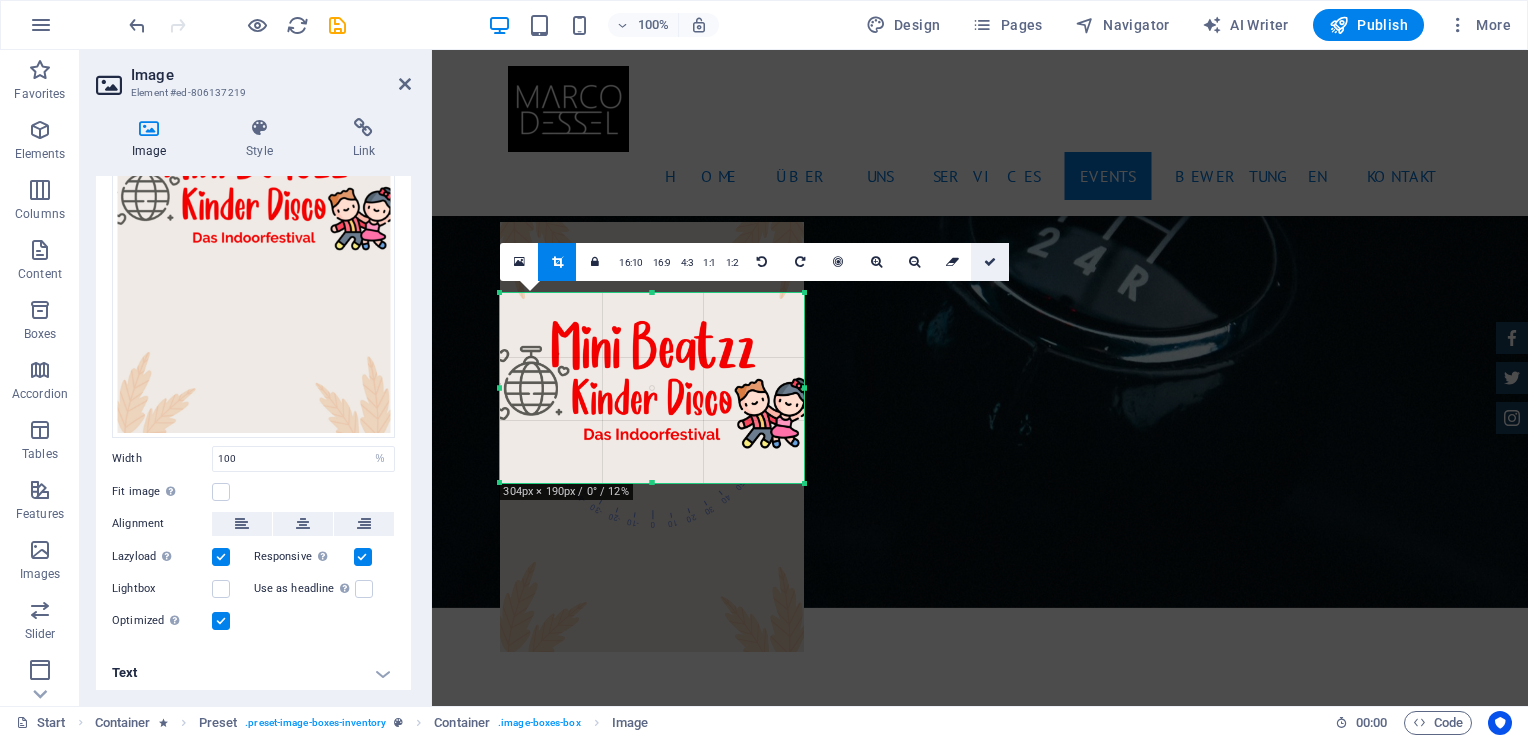click at bounding box center [990, 262] 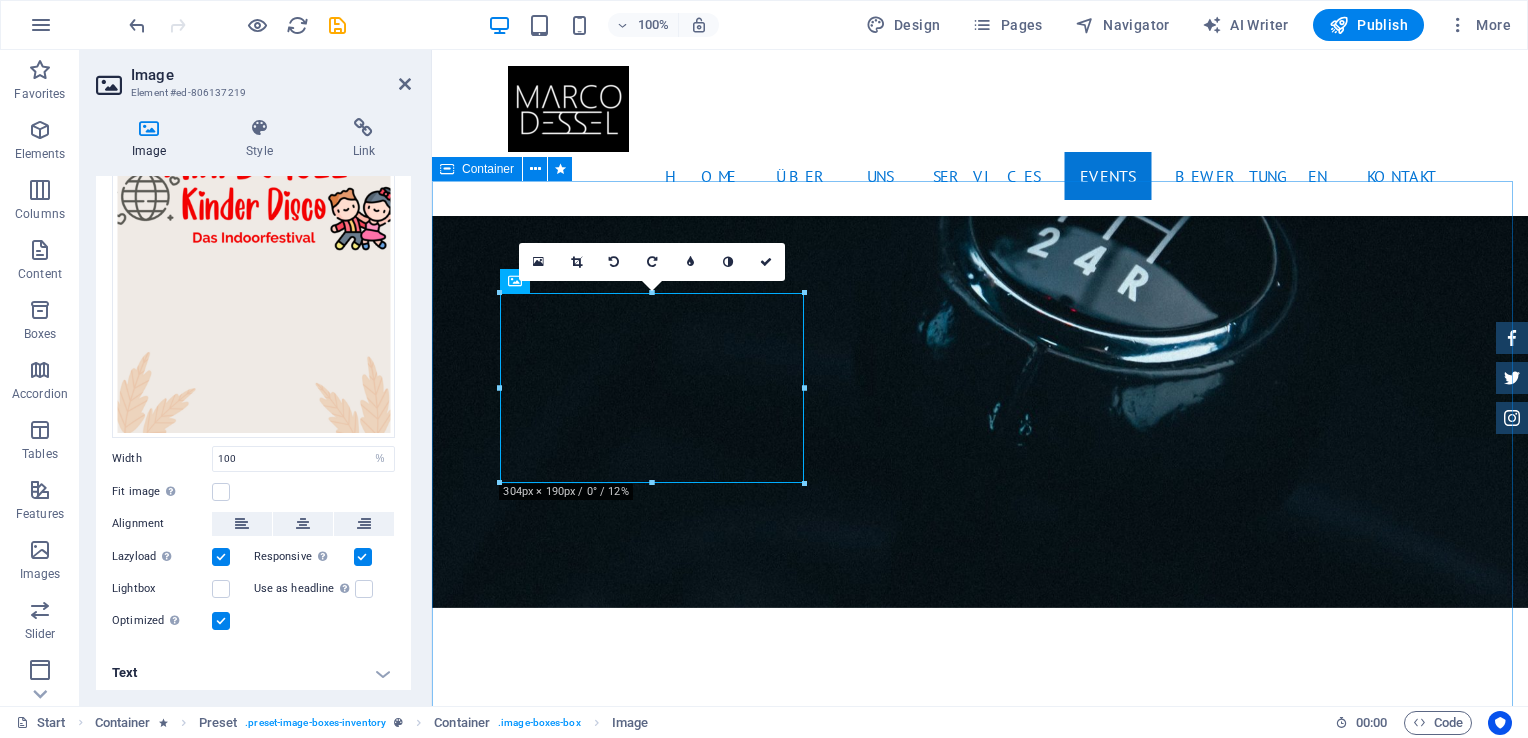 click on "Unsere Events Mini Beatzz $ 49.999 Kinder Disco für 2 bis 6 jährige More Details Land rover Range $ 49.999 Automatic  Transmission  | Pearl white More Details Aston martin  DB9 $ 49.999 Automatic  Transmission  | Coupe More Details Mercedes AMG $ 49.999 Automatic  Transmission  | Coupe More Details Audi RS7 $ 49.999 Automatic  Transmission  | Coupe More Details Jeep Compass $ 49.999 Automatic  Transmission  | Coupe More Details" at bounding box center [980, 5482] 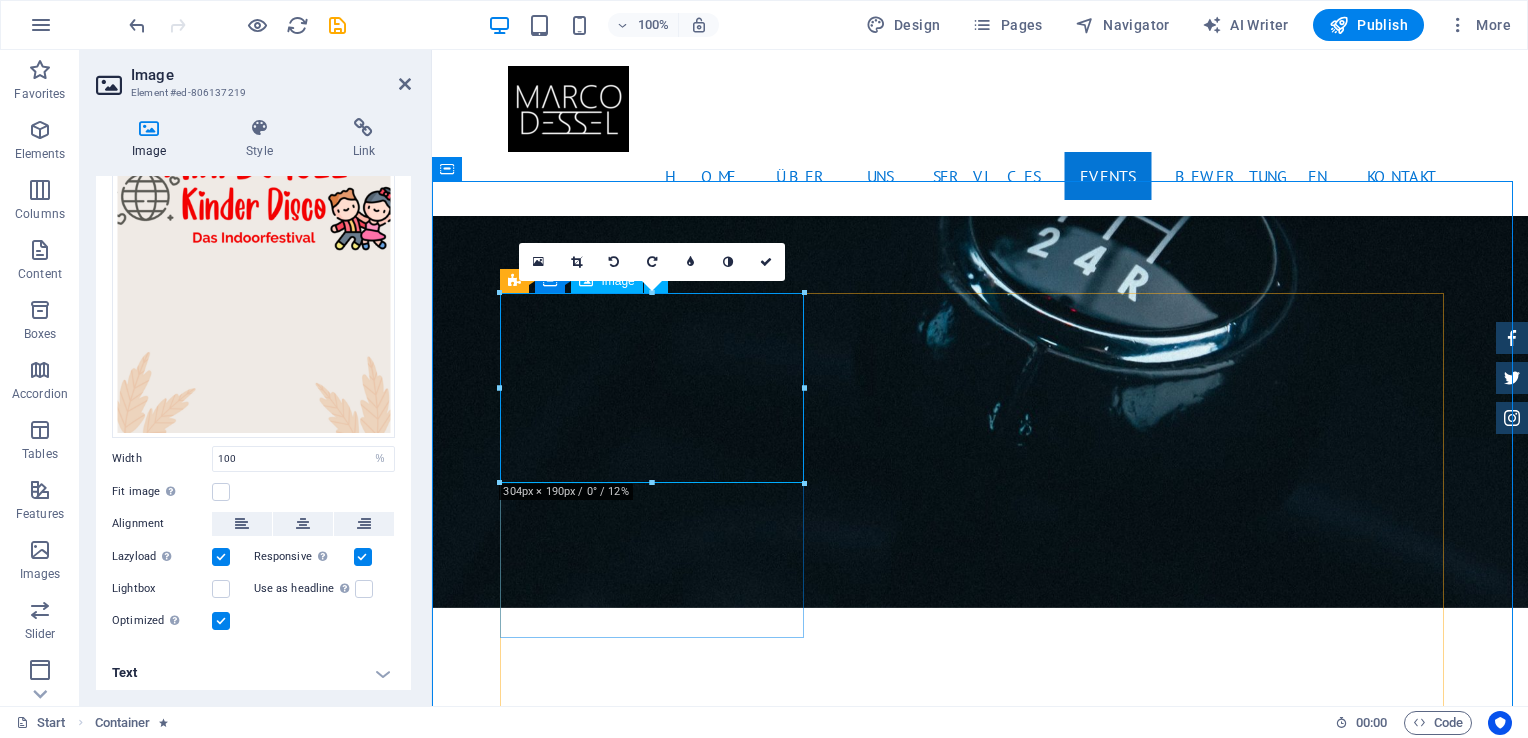 click at bounding box center (980, 3513) 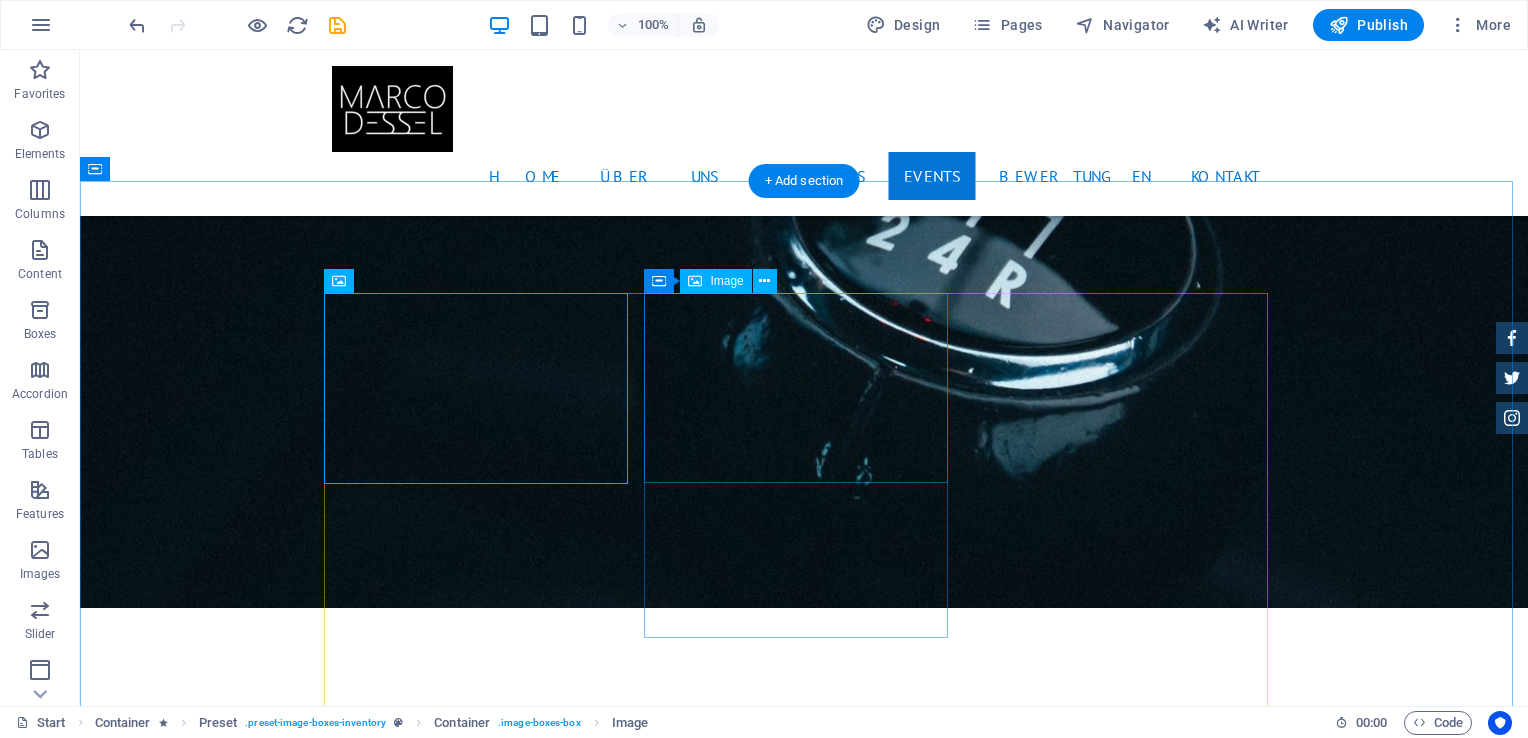 click at bounding box center (804, 4267) 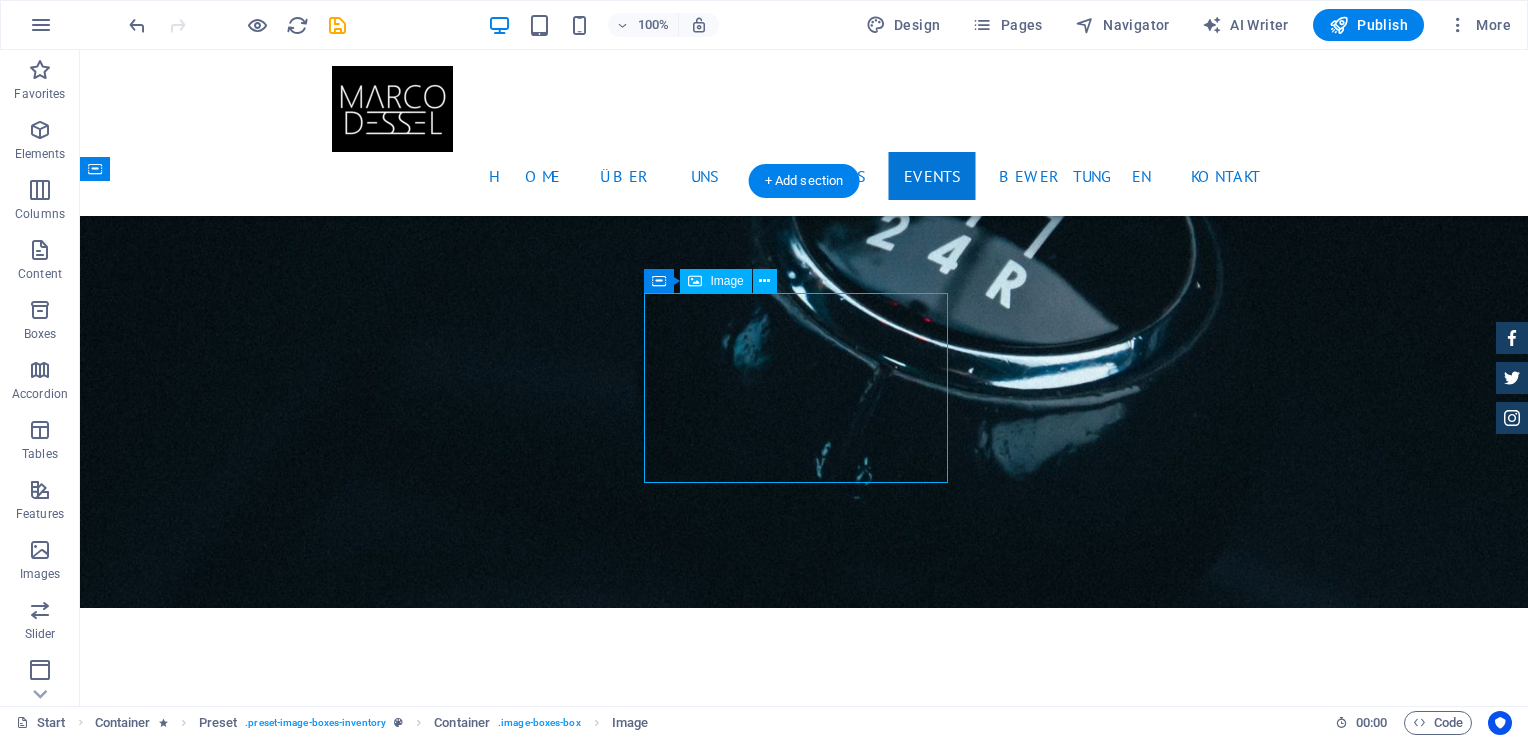 click at bounding box center [804, 4267] 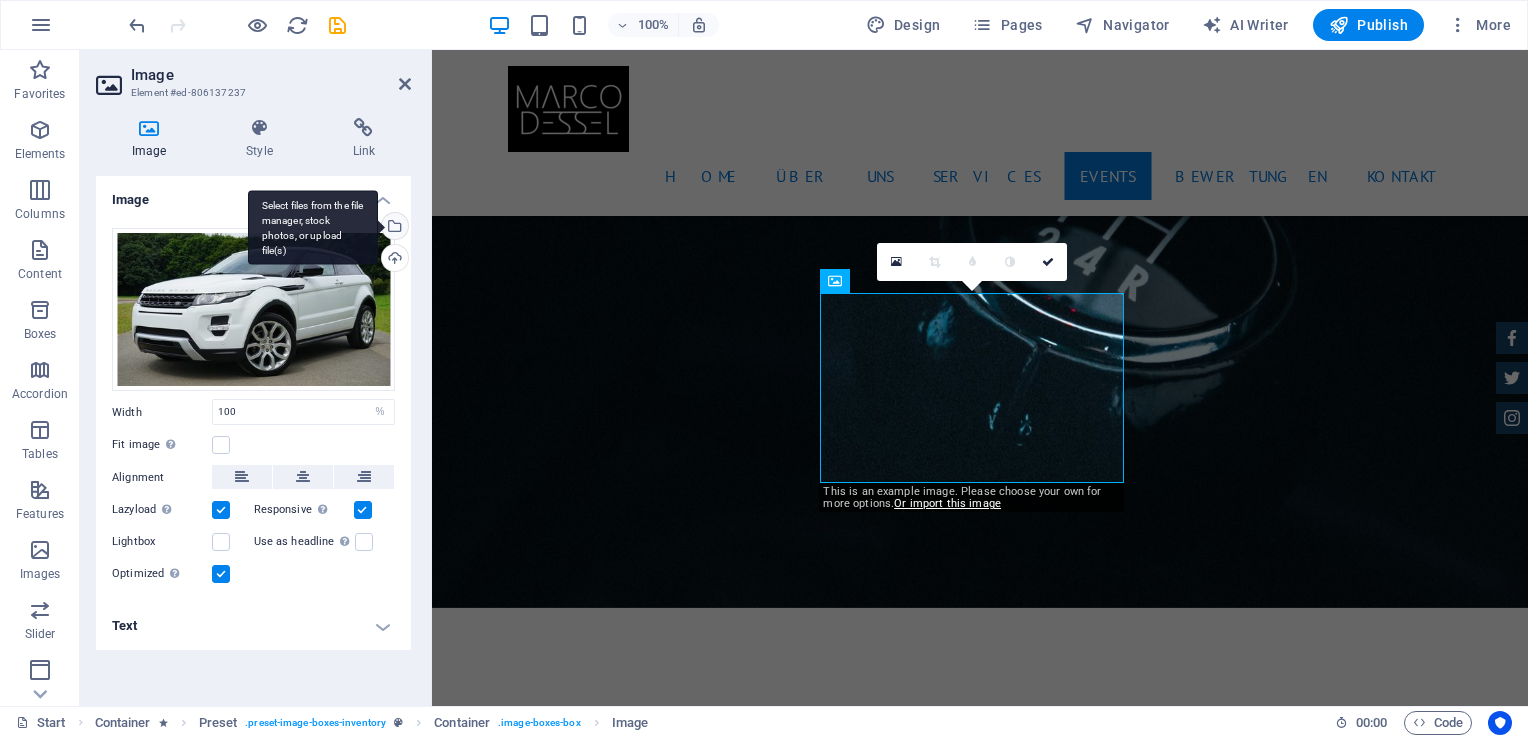 click on "Select files from the file manager, stock photos, or upload file(s)" at bounding box center (313, 227) 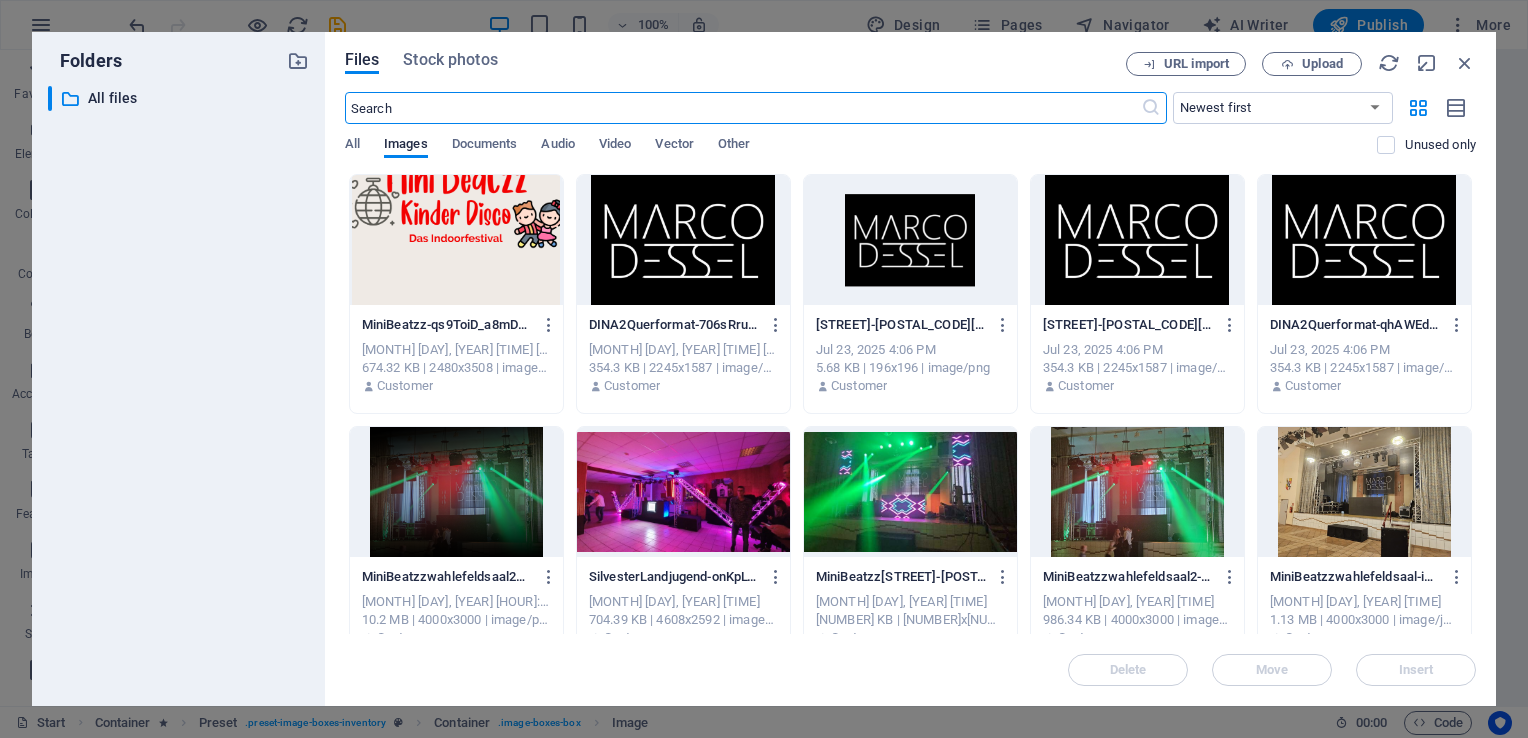 scroll, scrollTop: 3686, scrollLeft: 0, axis: vertical 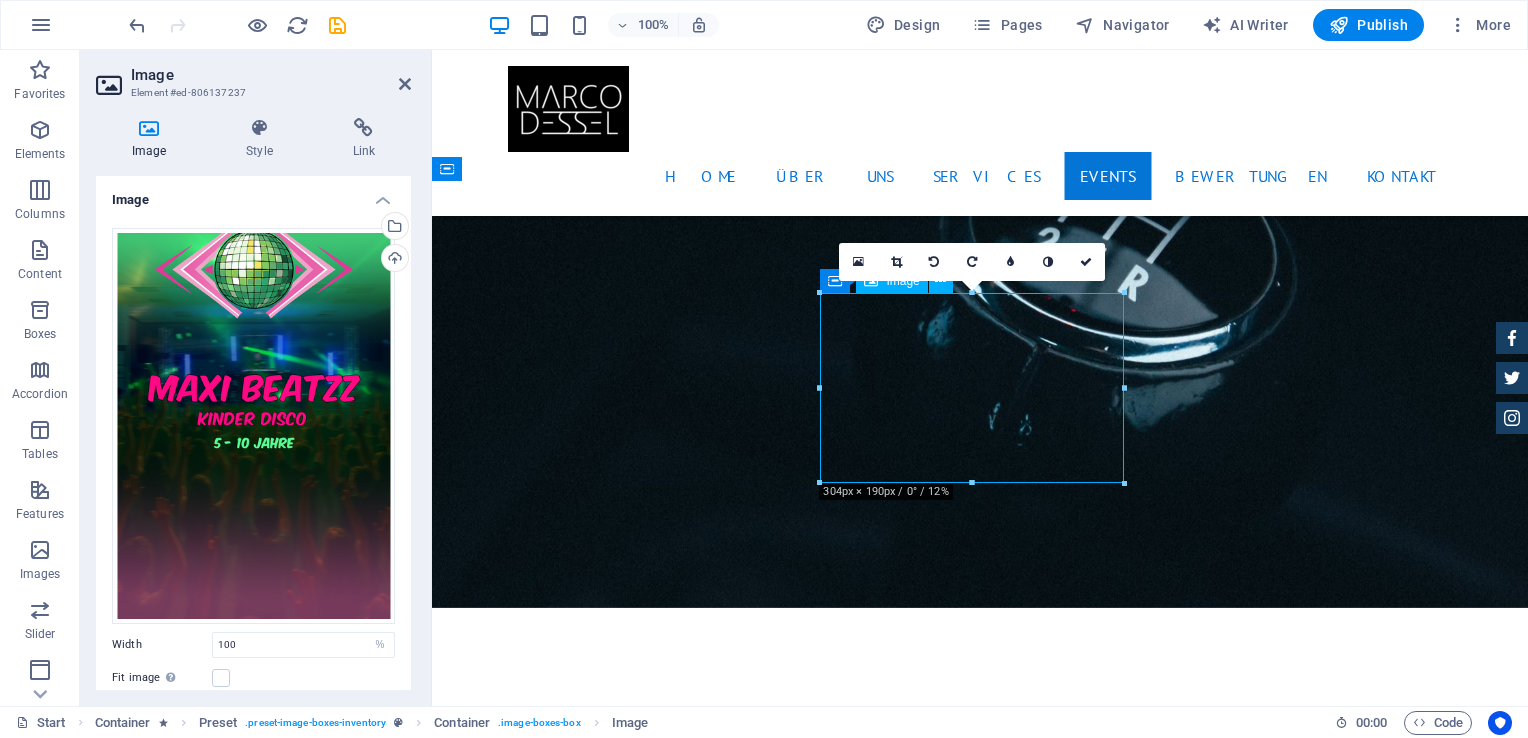 drag, startPoint x: 1024, startPoint y: 370, endPoint x: 1024, endPoint y: 382, distance: 12 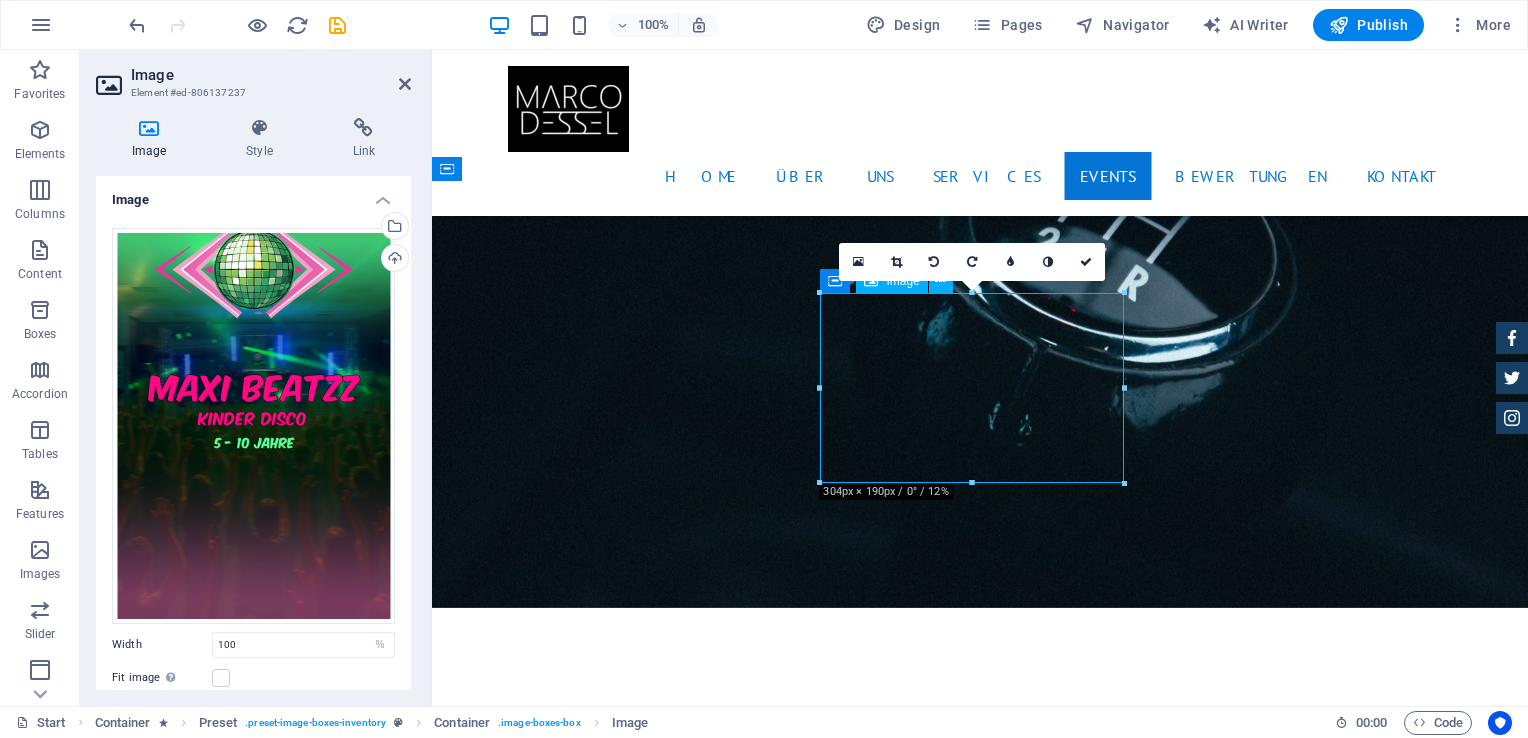 click at bounding box center (980, 4267) 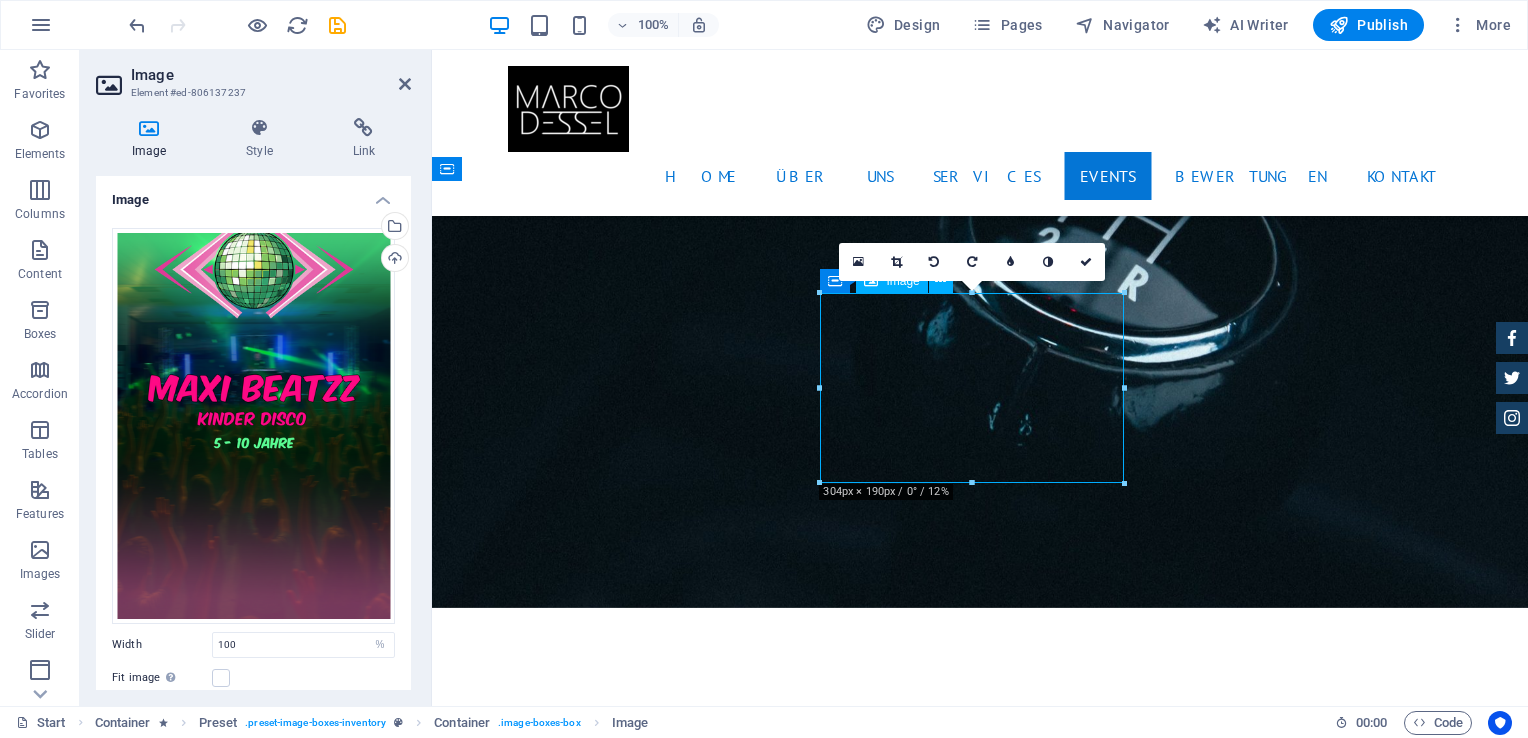 click at bounding box center [980, 4267] 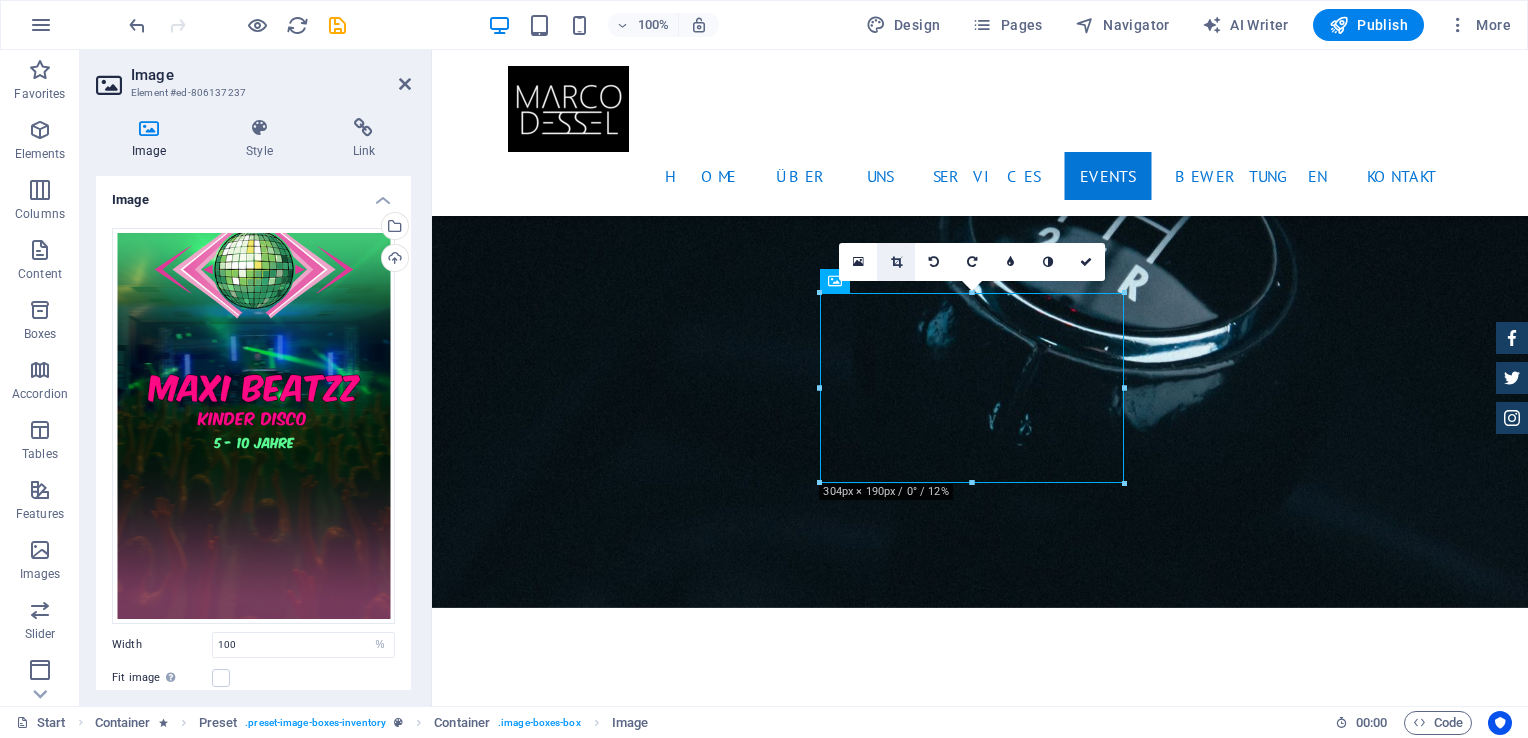 click at bounding box center [896, 262] 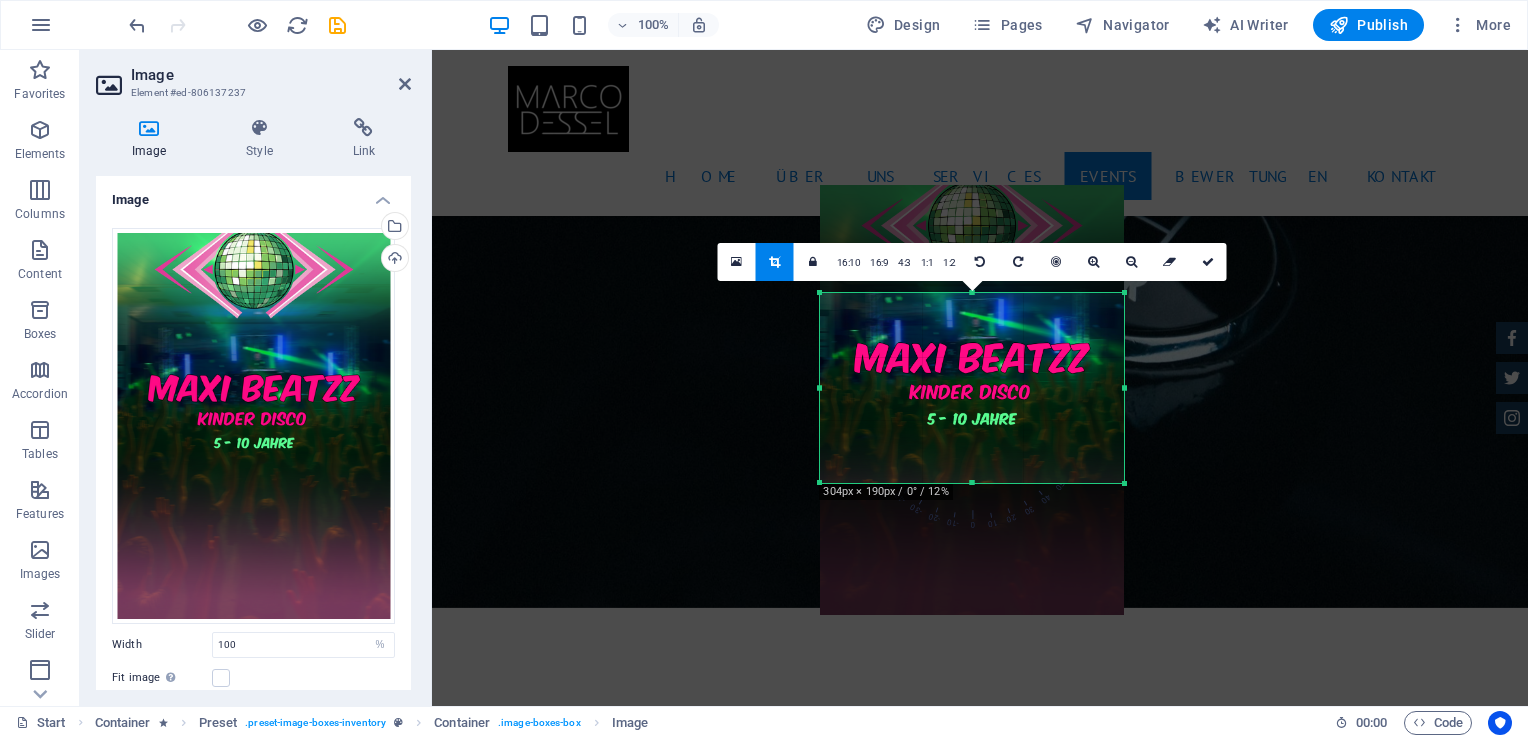 drag, startPoint x: 1038, startPoint y: 326, endPoint x: 1036, endPoint y: 338, distance: 12.165525 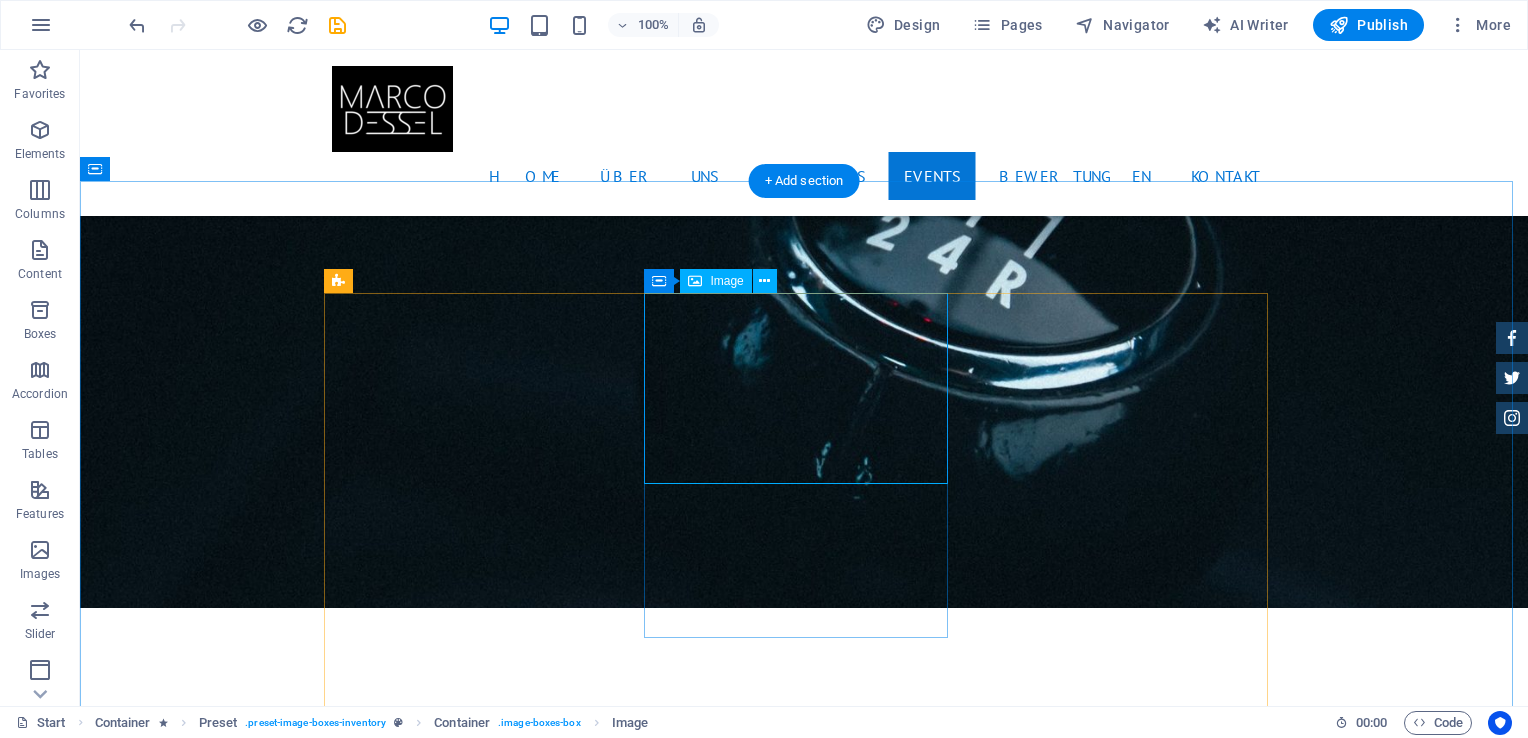 click at bounding box center (804, 4267) 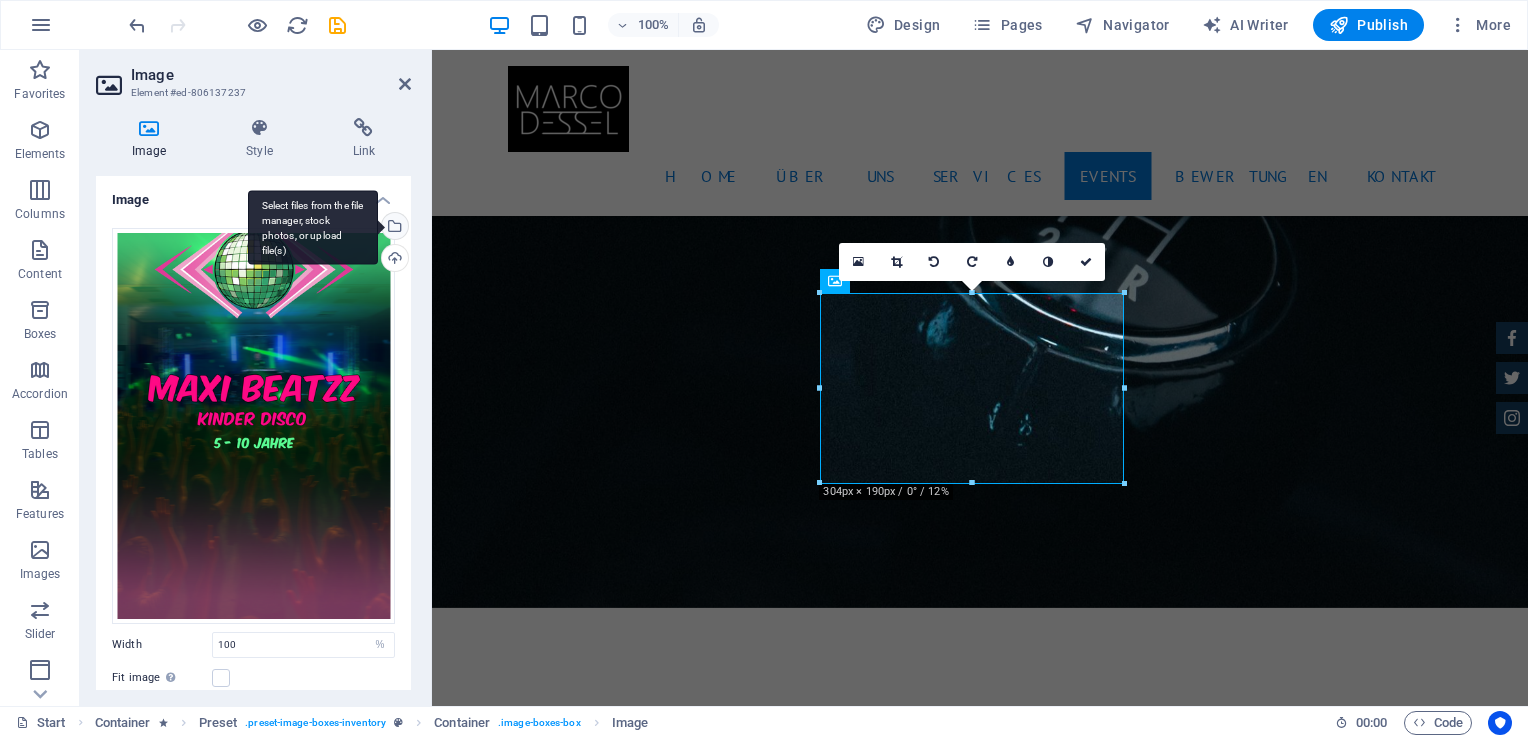 click on "Select files from the file manager, stock photos, or upload file(s)" at bounding box center [393, 228] 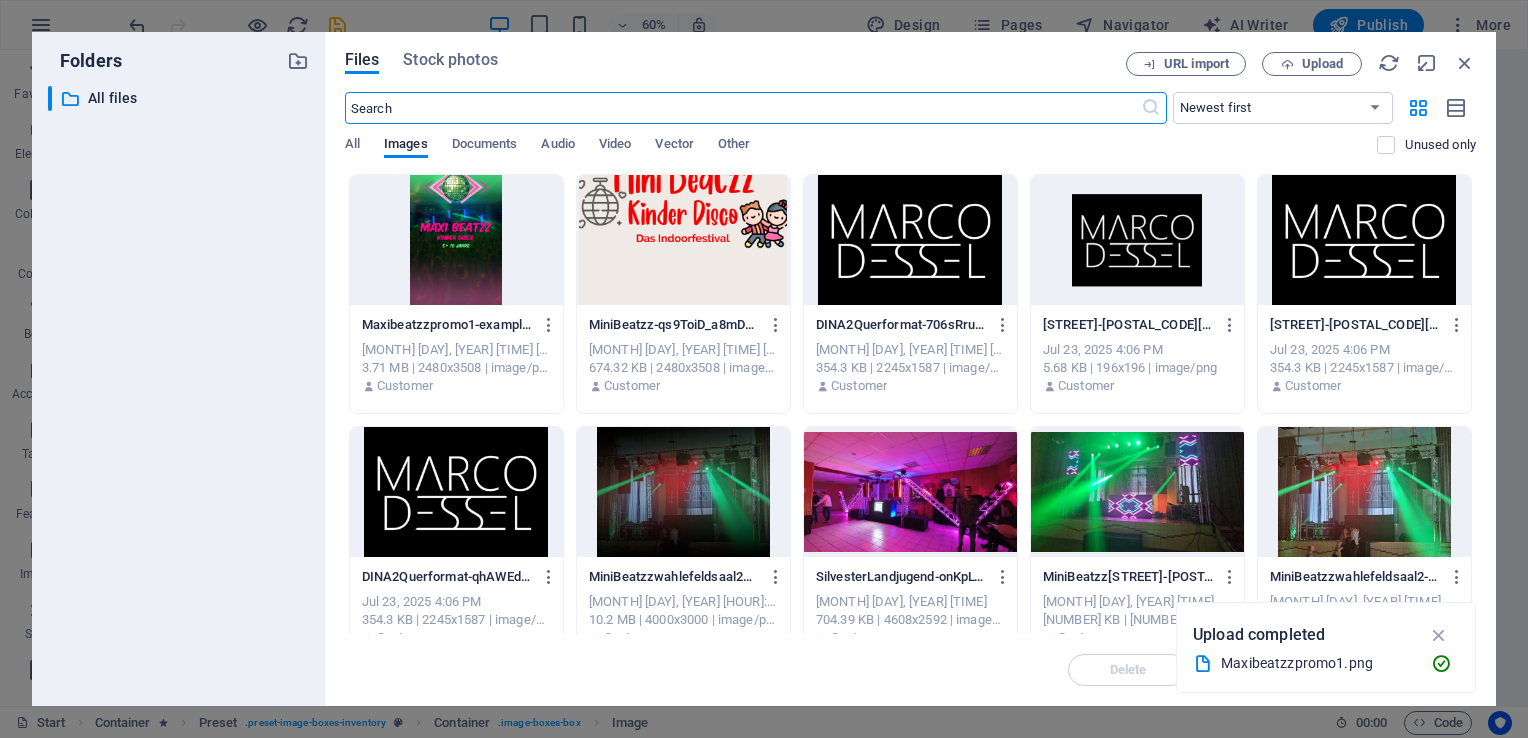 scroll, scrollTop: 3686, scrollLeft: 0, axis: vertical 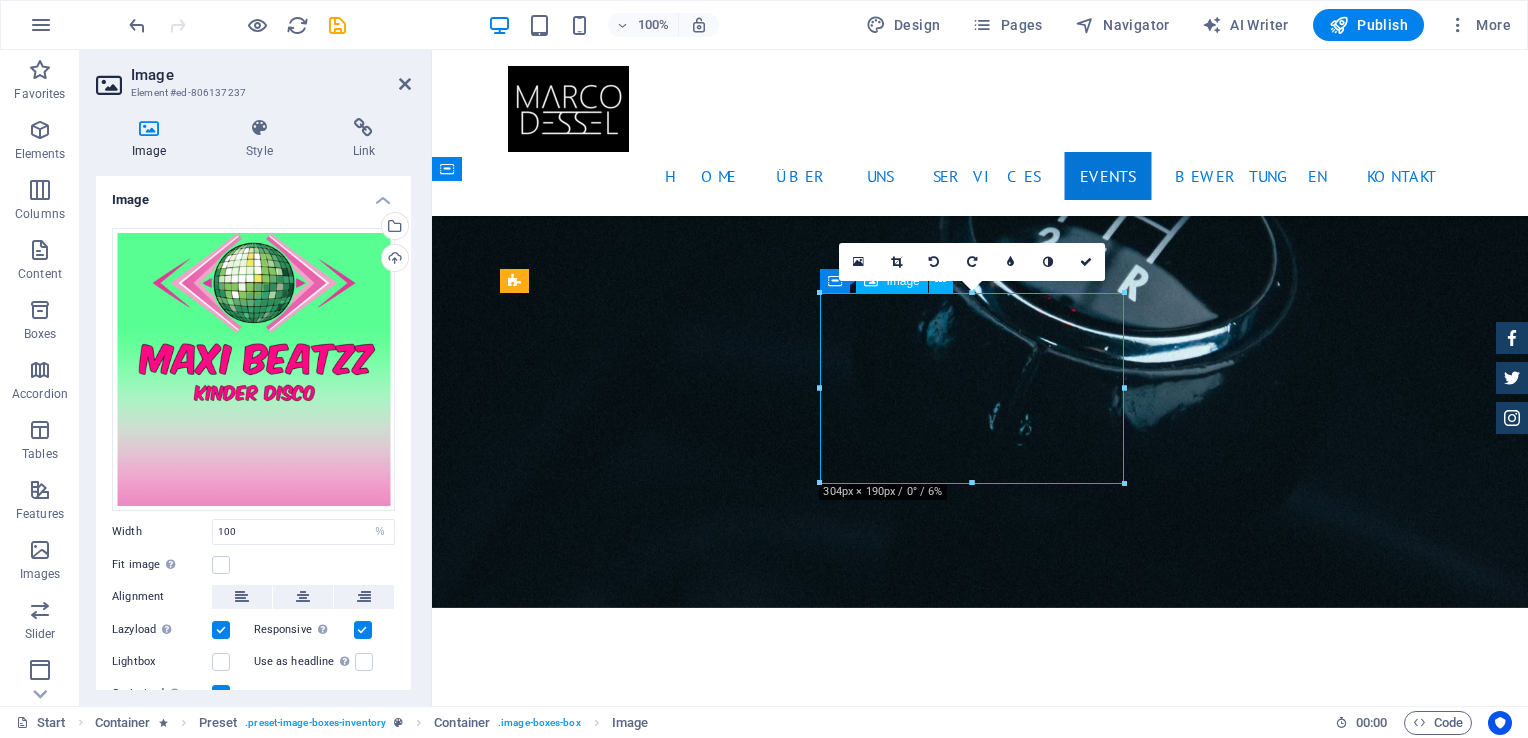 drag, startPoint x: 968, startPoint y: 388, endPoint x: 968, endPoint y: 410, distance: 22 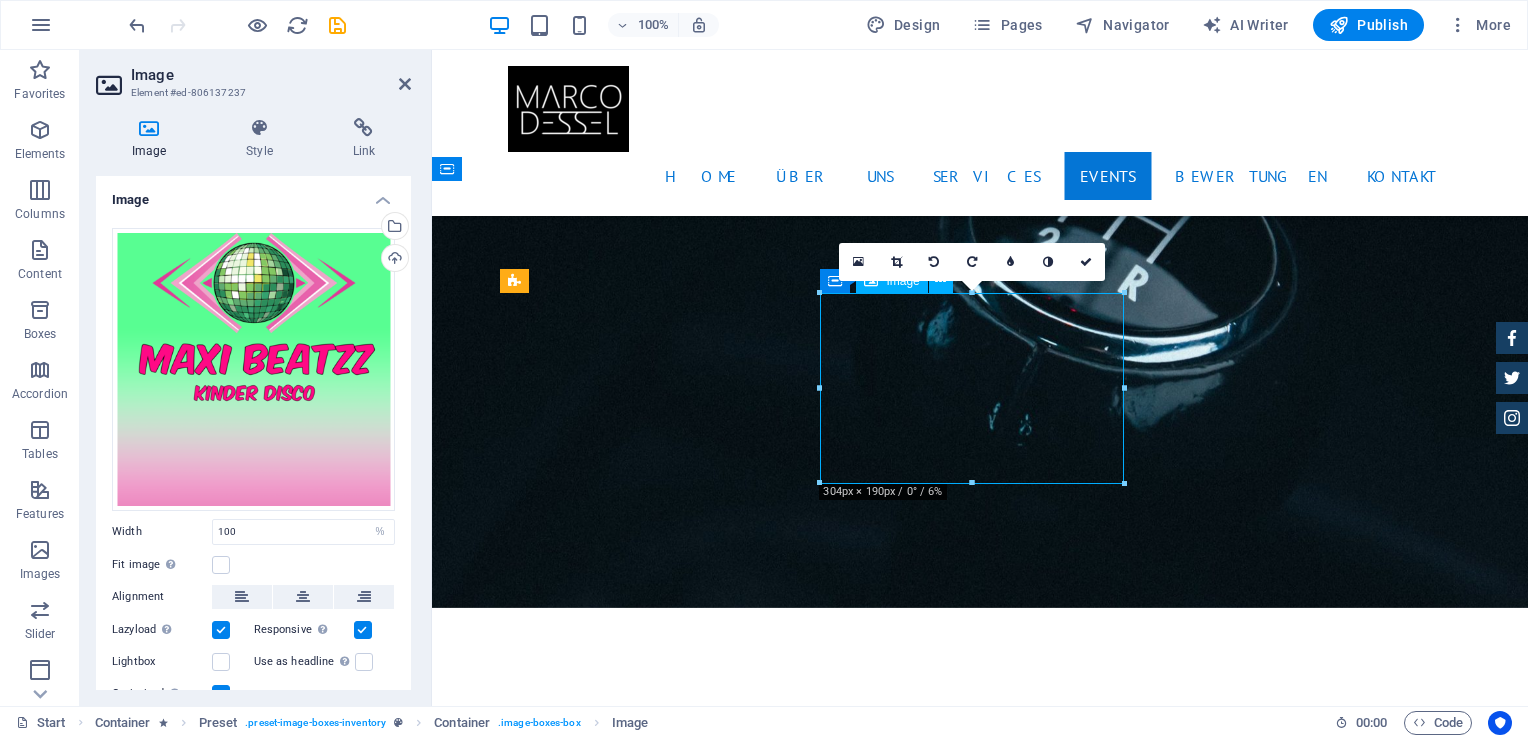 click at bounding box center (980, 4267) 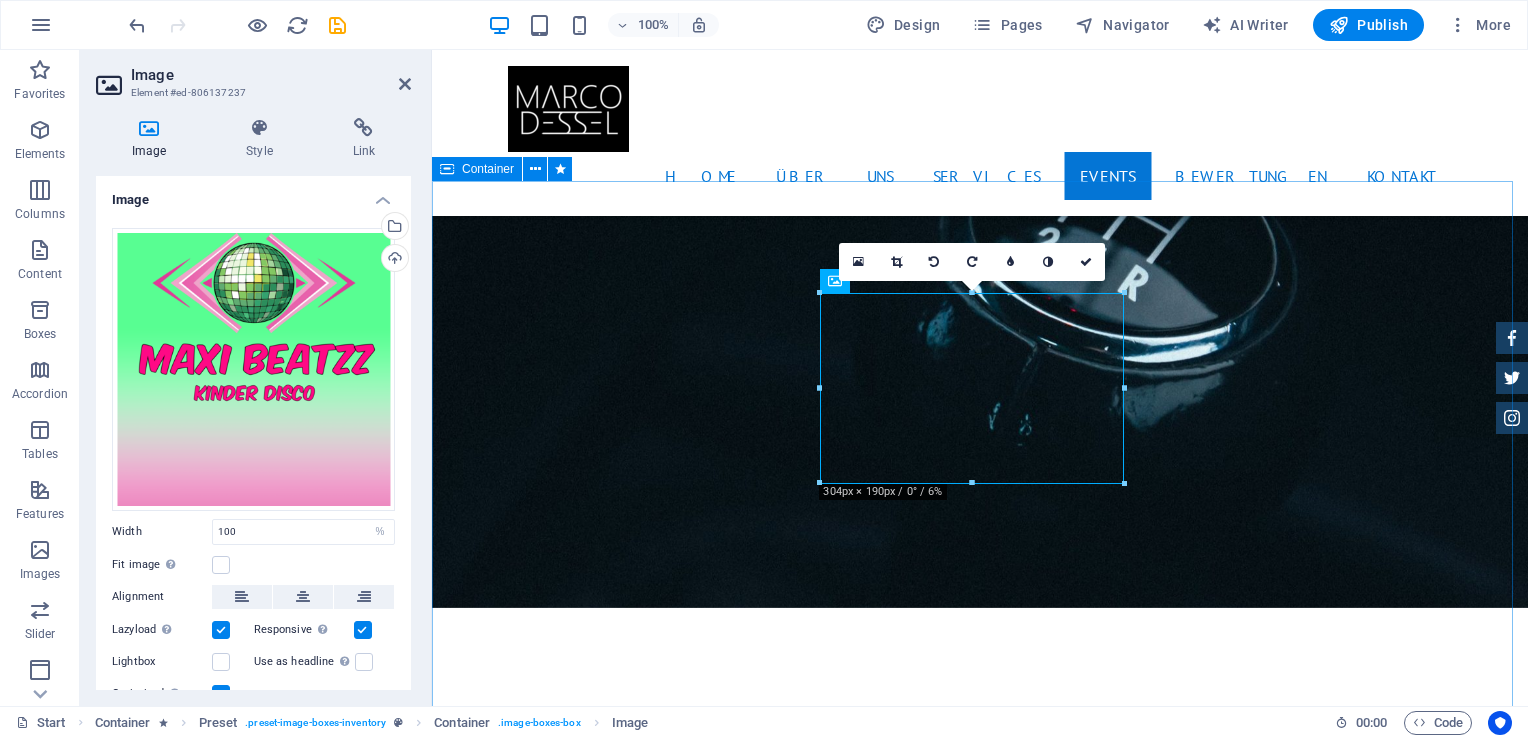 click on "Unsere Events Mini Beatzz $ 49.999 Kinder Disco für 2 bis 6 jährige More Details Land rover Range $ 49.999 Automatic  Transmission  | Pearl white More Details Aston martin  DB9 $ 49.999 Automatic  Transmission  | Coupe More Details Mercedes AMG $ 49.999 Automatic  Transmission  | Coupe More Details Audi RS7 $ 49.999 Automatic  Transmission  | Coupe More Details Jeep Compass $ 49.999 Automatic  Transmission  | Coupe More Details" at bounding box center [980, 5482] 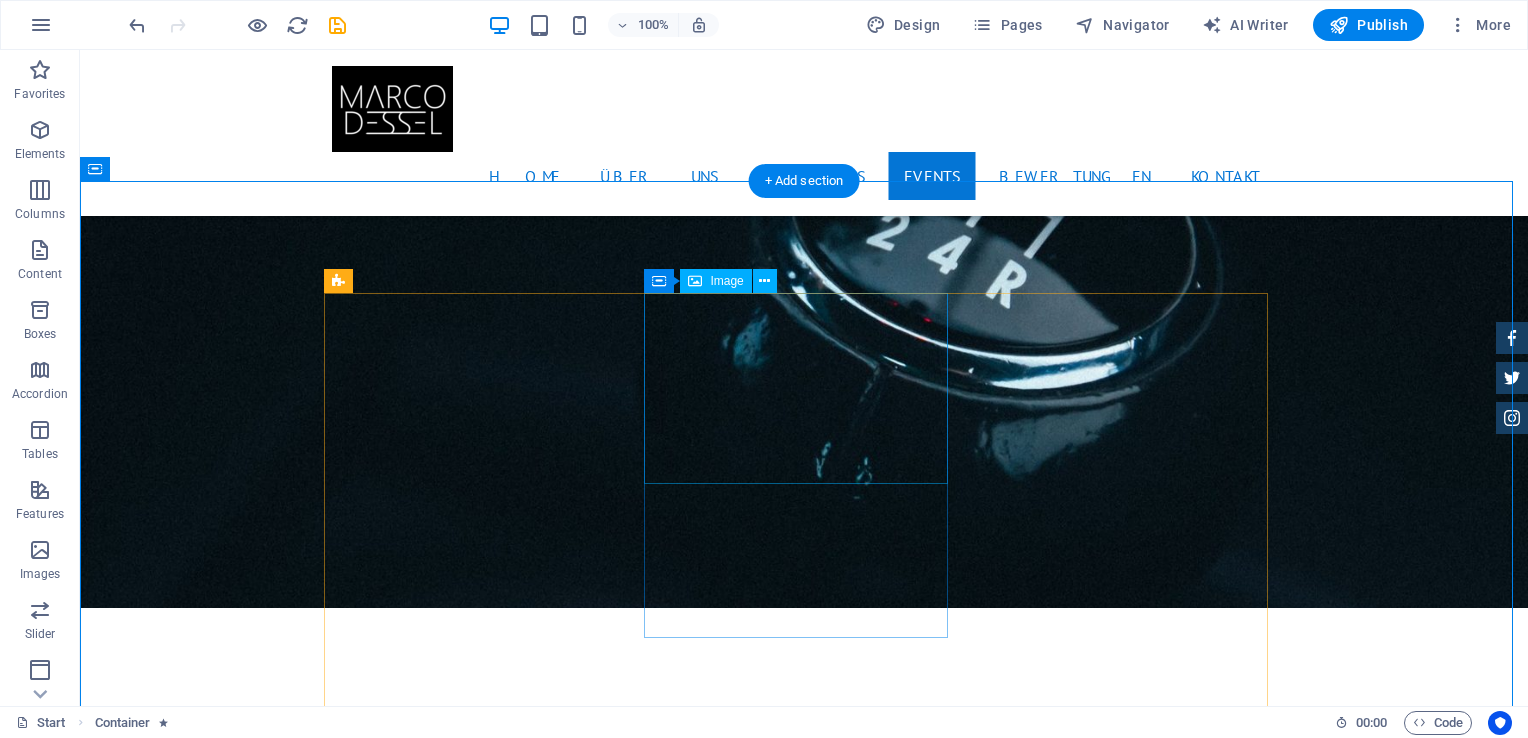 click at bounding box center (804, 4267) 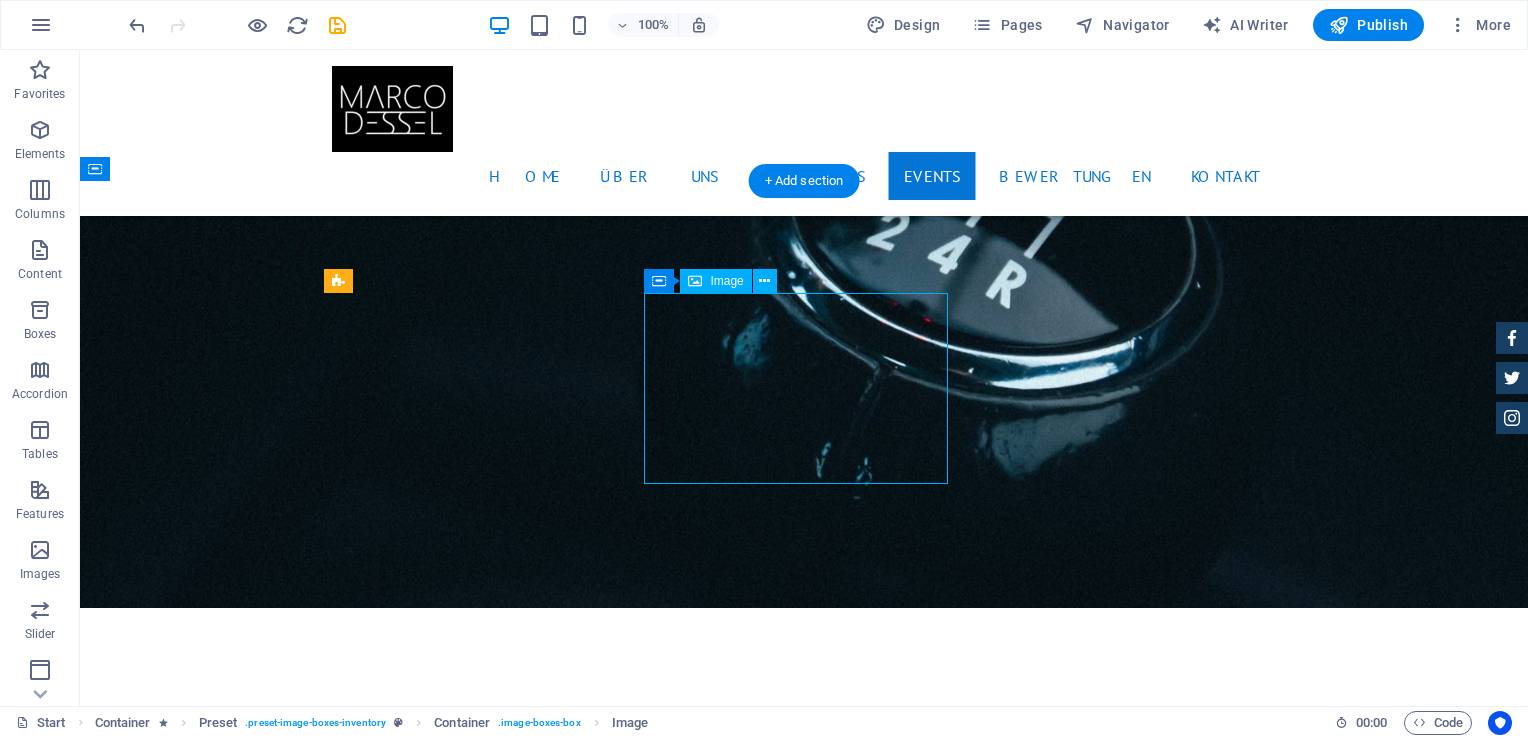 click at bounding box center [804, 4267] 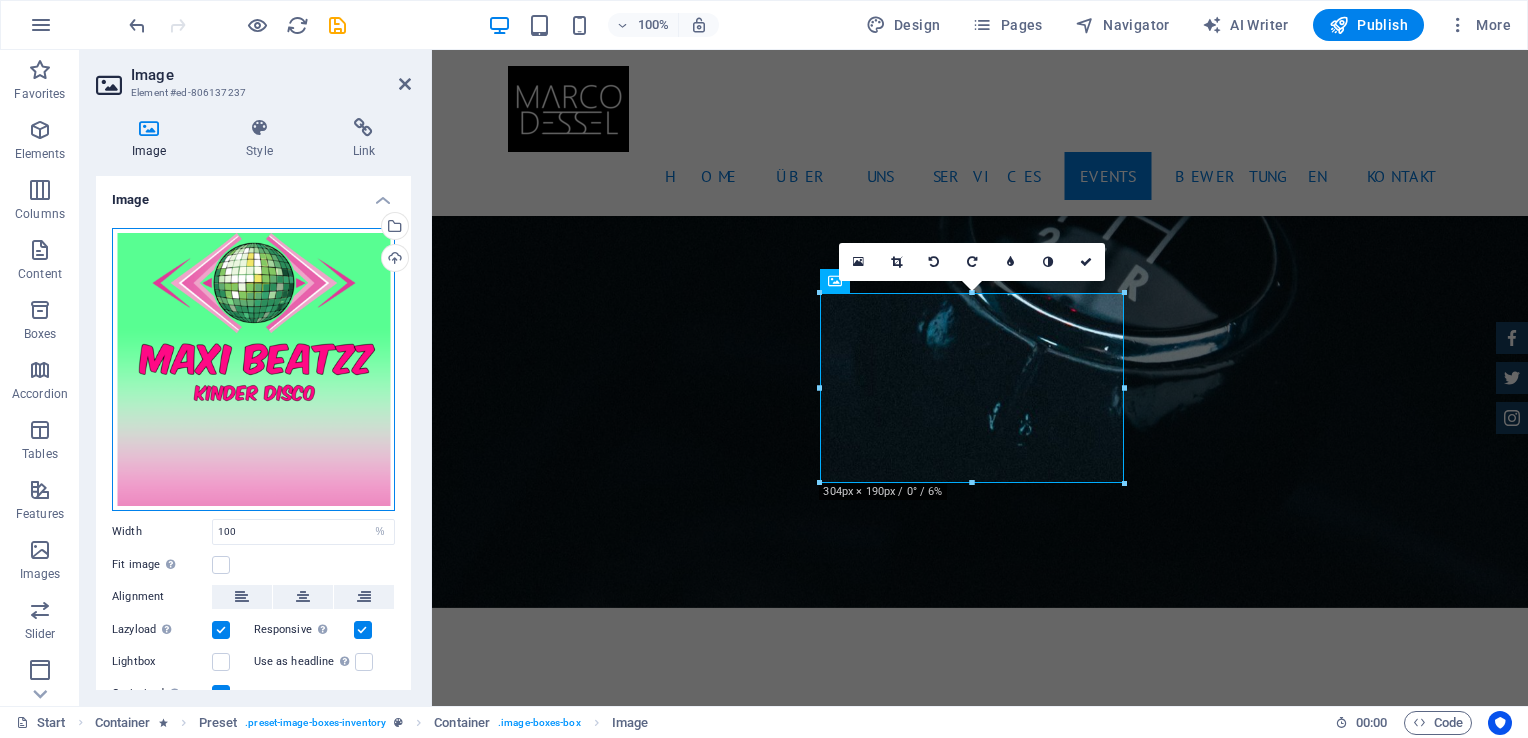 click on "Drag files here, click to choose files or select files from Files or our free stock photos & videos" at bounding box center (253, 369) 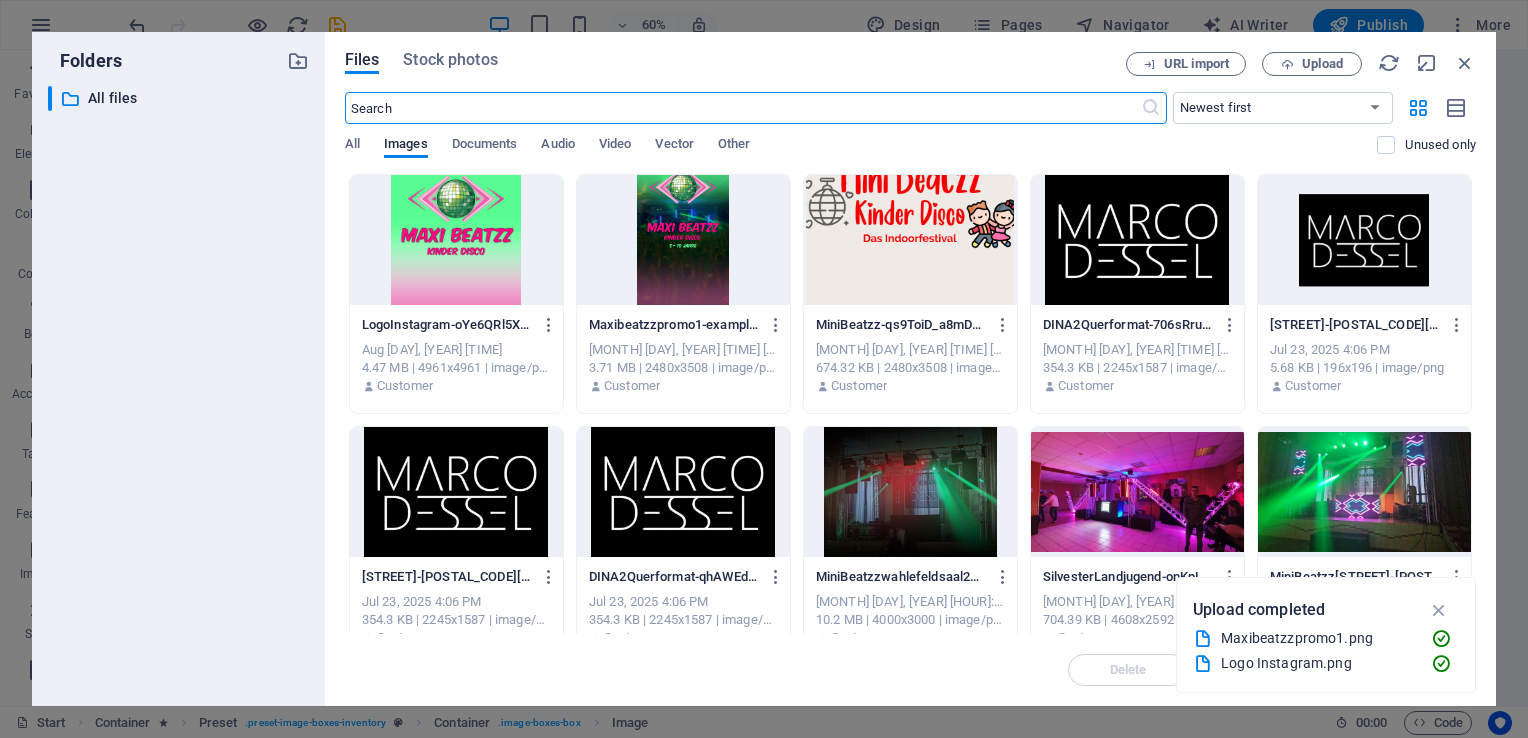 scroll, scrollTop: 3686, scrollLeft: 0, axis: vertical 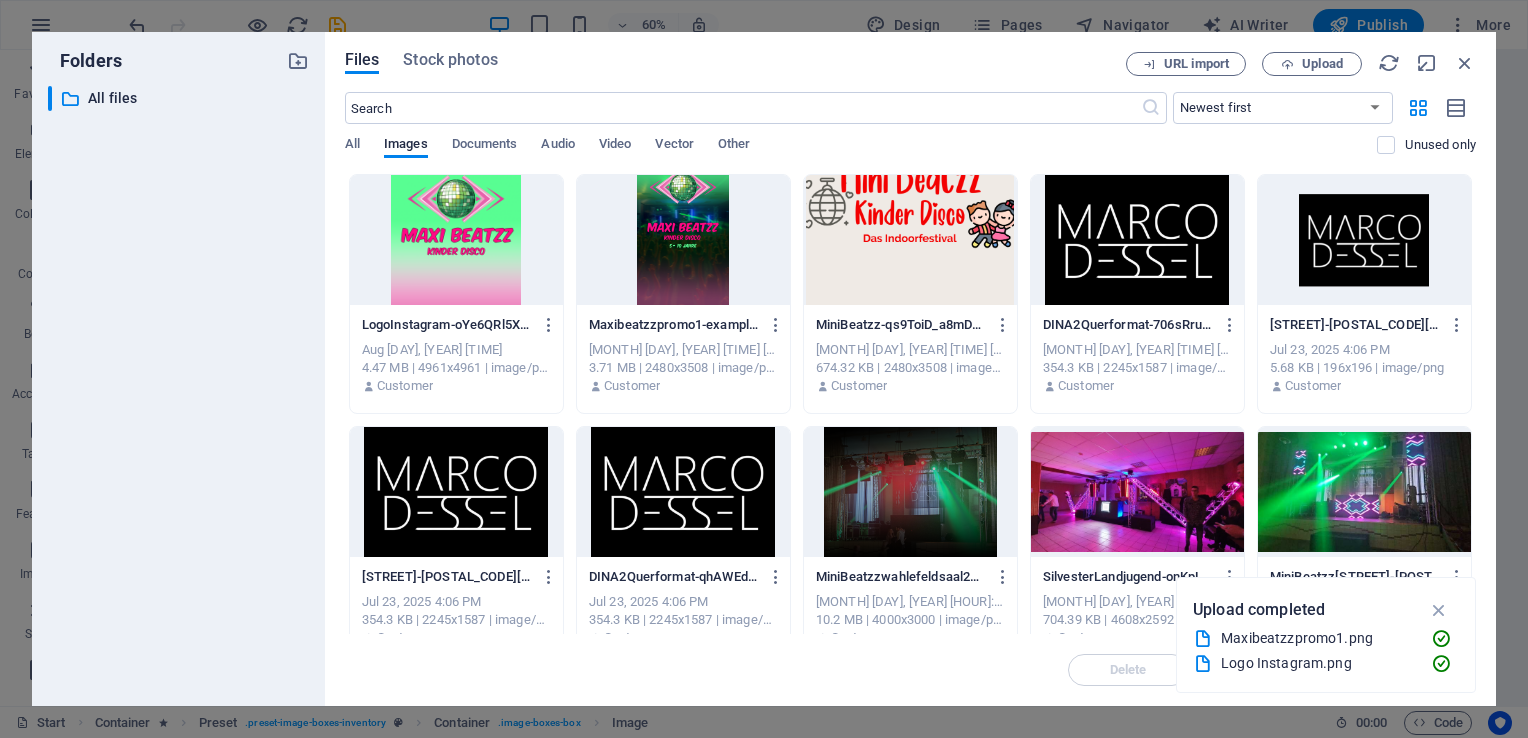click at bounding box center [456, 240] 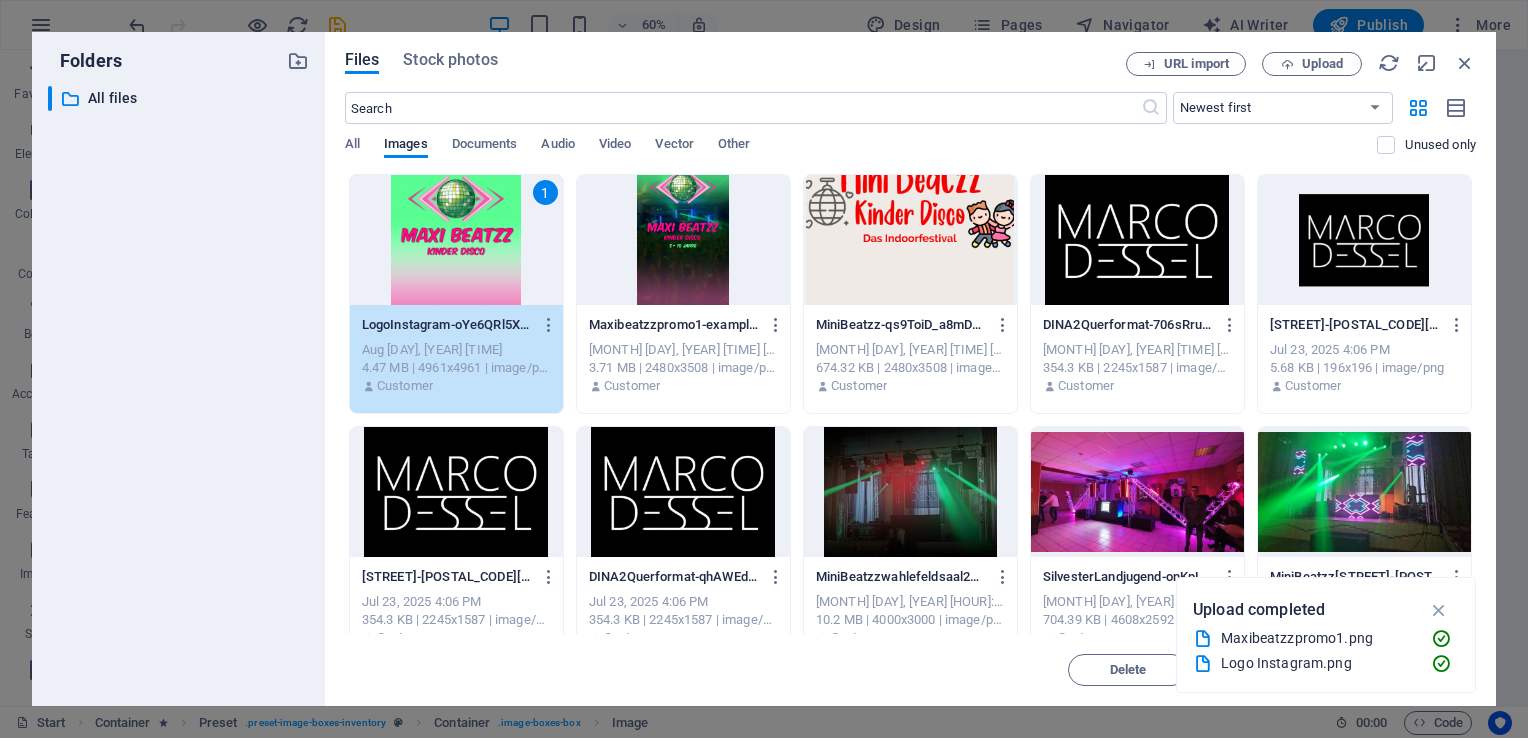 click on "1" at bounding box center [456, 240] 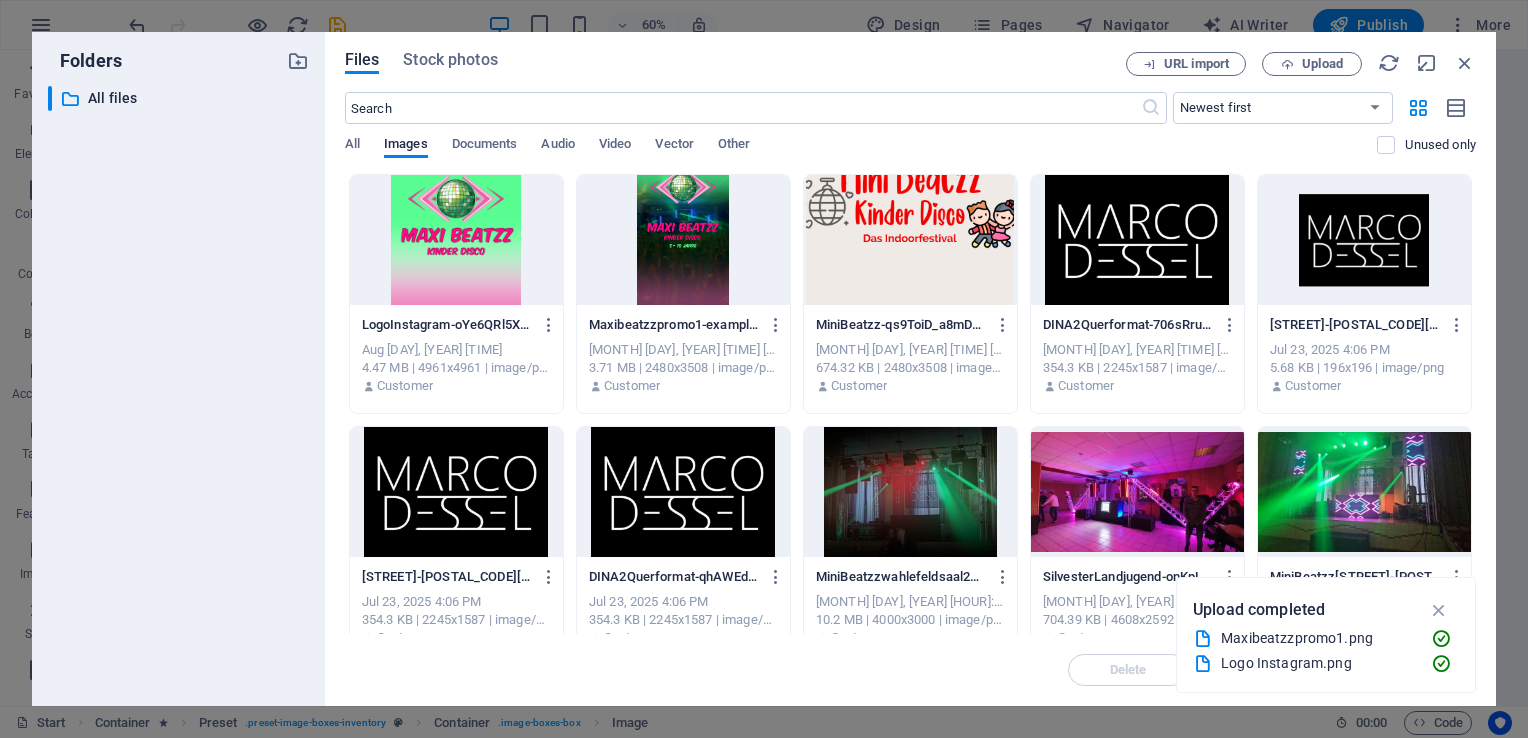 click at bounding box center (456, 240) 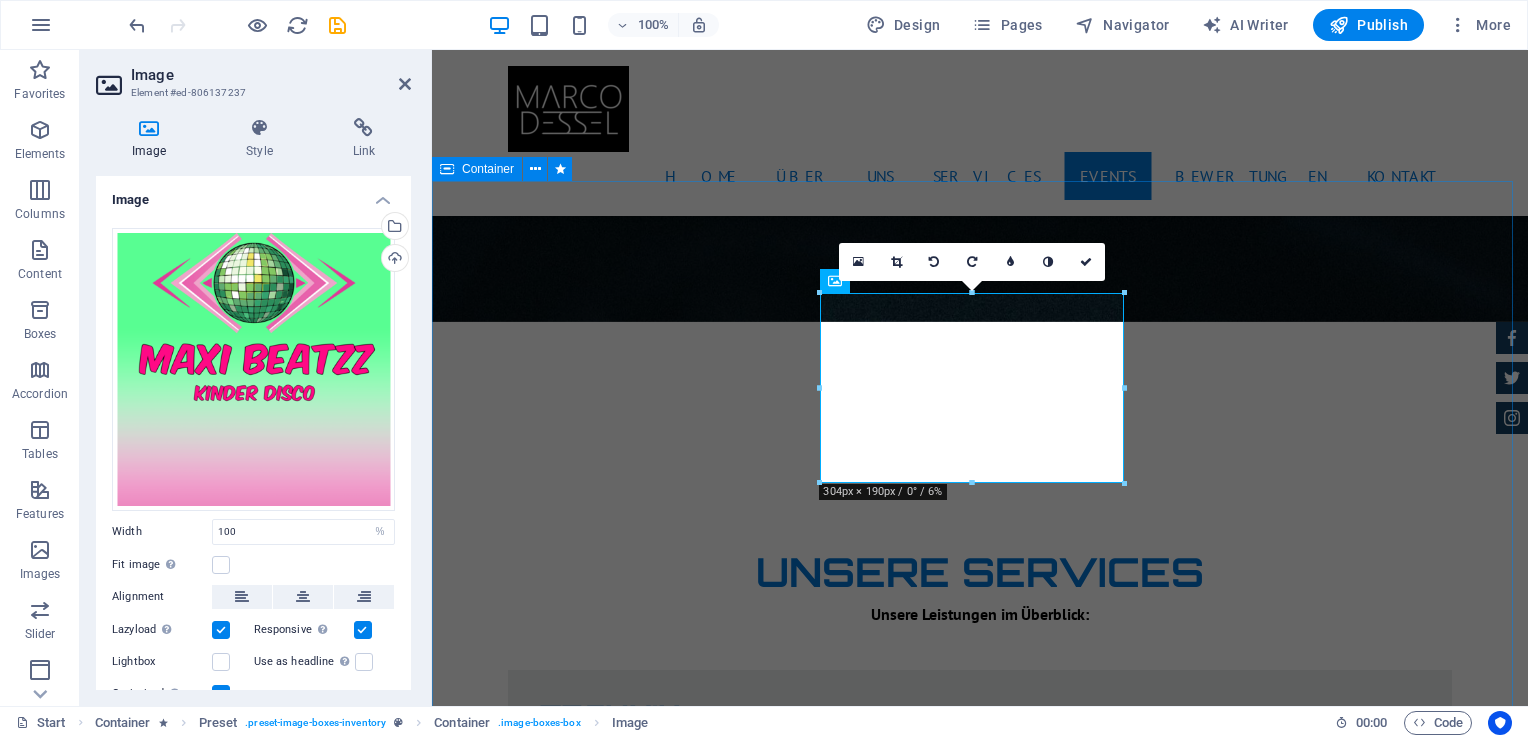 scroll, scrollTop: 3400, scrollLeft: 0, axis: vertical 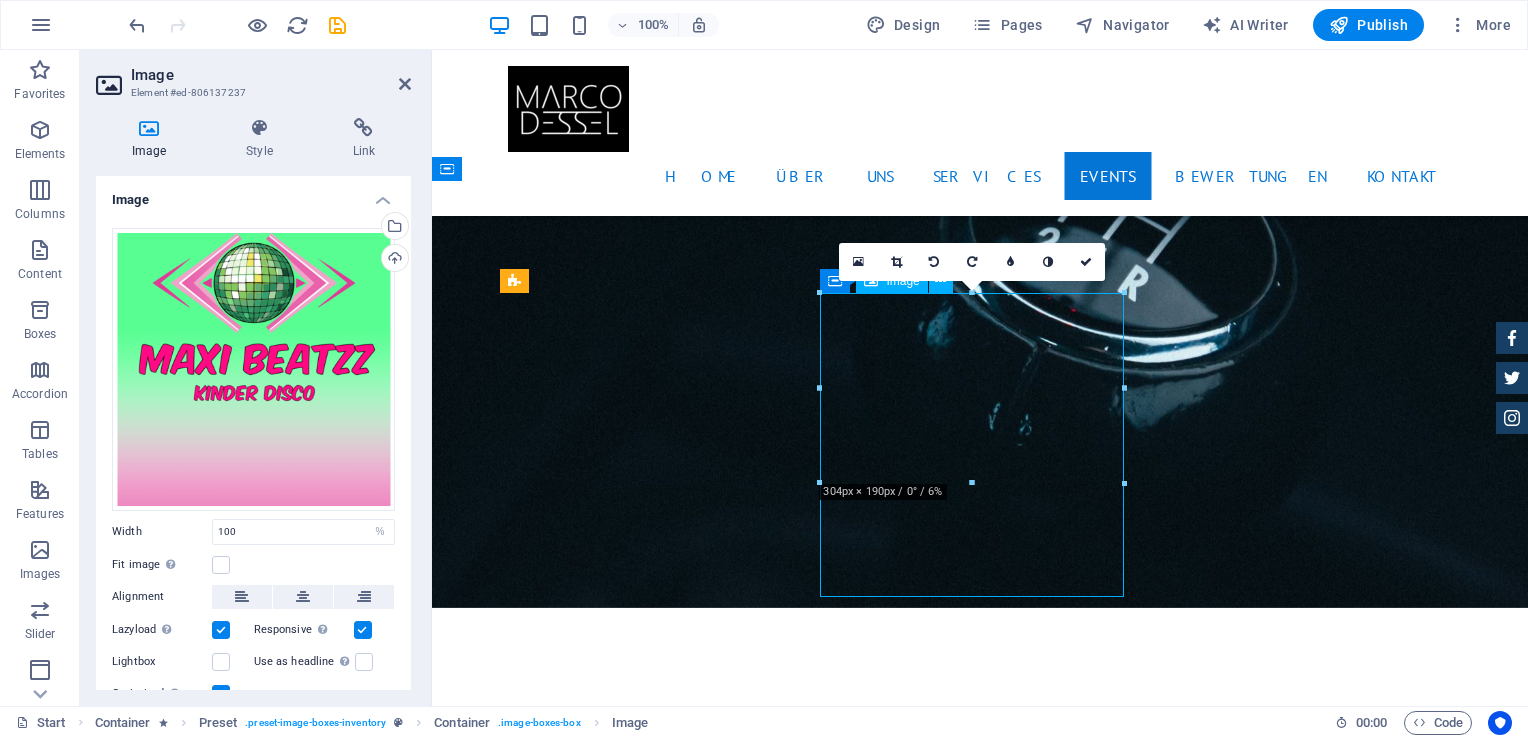 click at bounding box center (980, 4444) 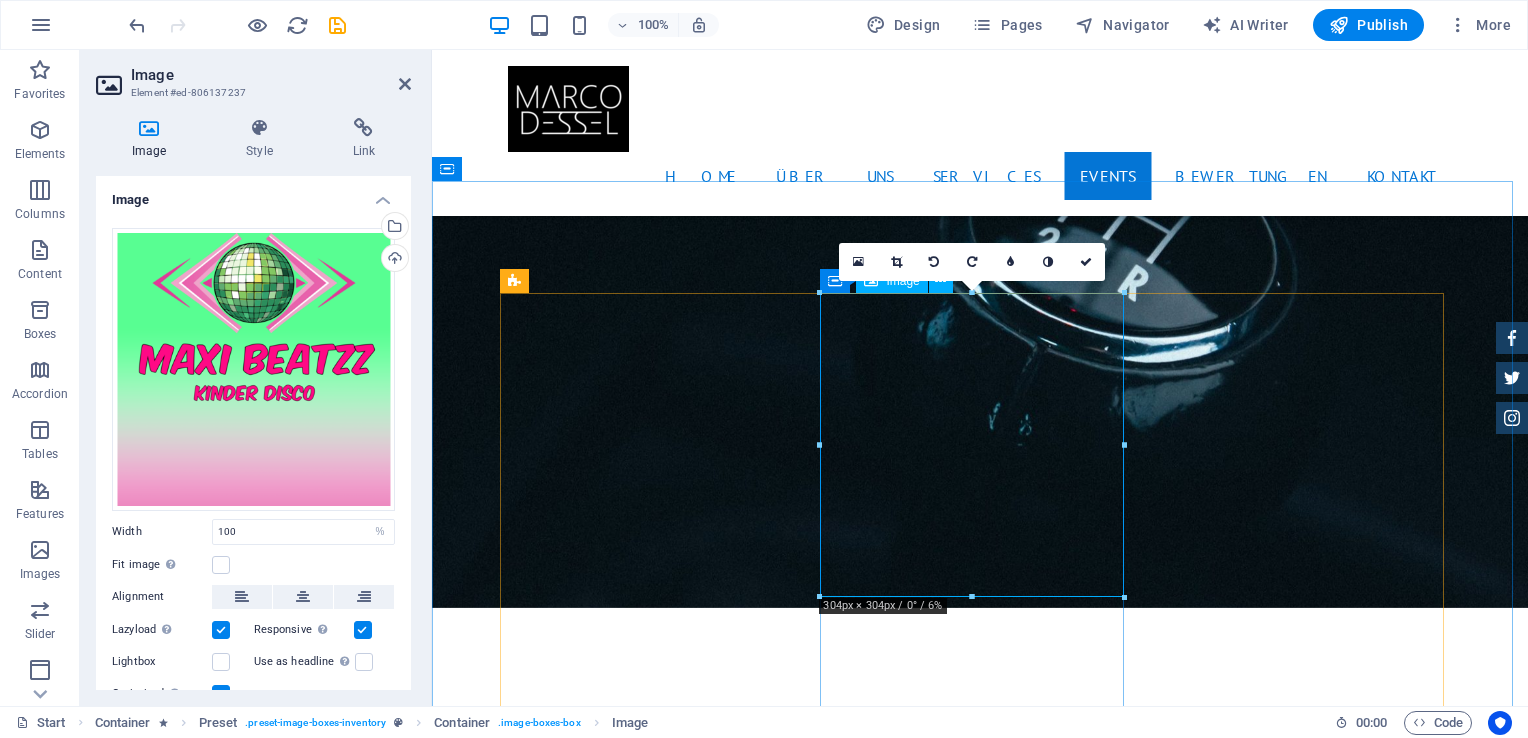 drag, startPoint x: 969, startPoint y: 593, endPoint x: 988, endPoint y: 469, distance: 125.4472 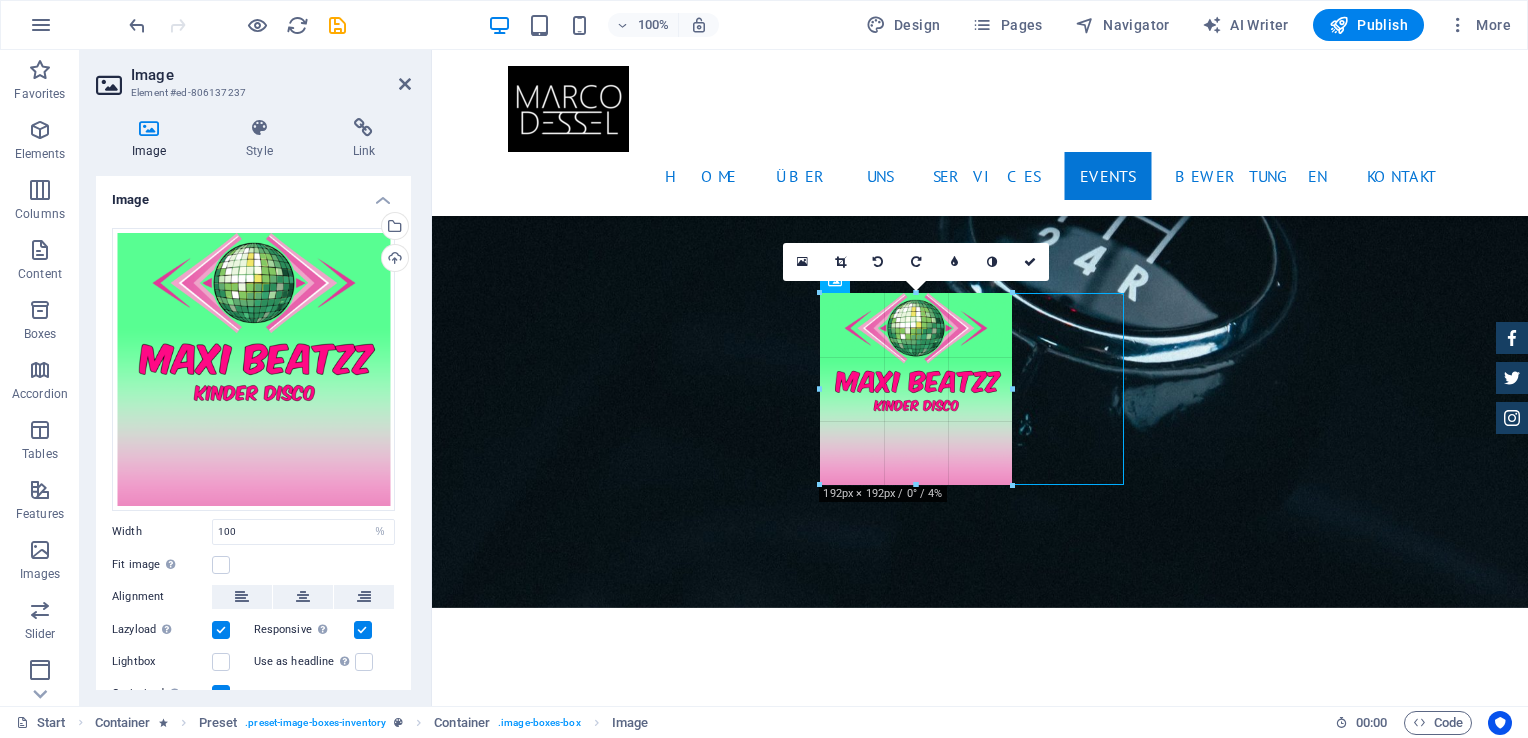 drag, startPoint x: 953, startPoint y: 319, endPoint x: 1000, endPoint y: 482, distance: 169.6408 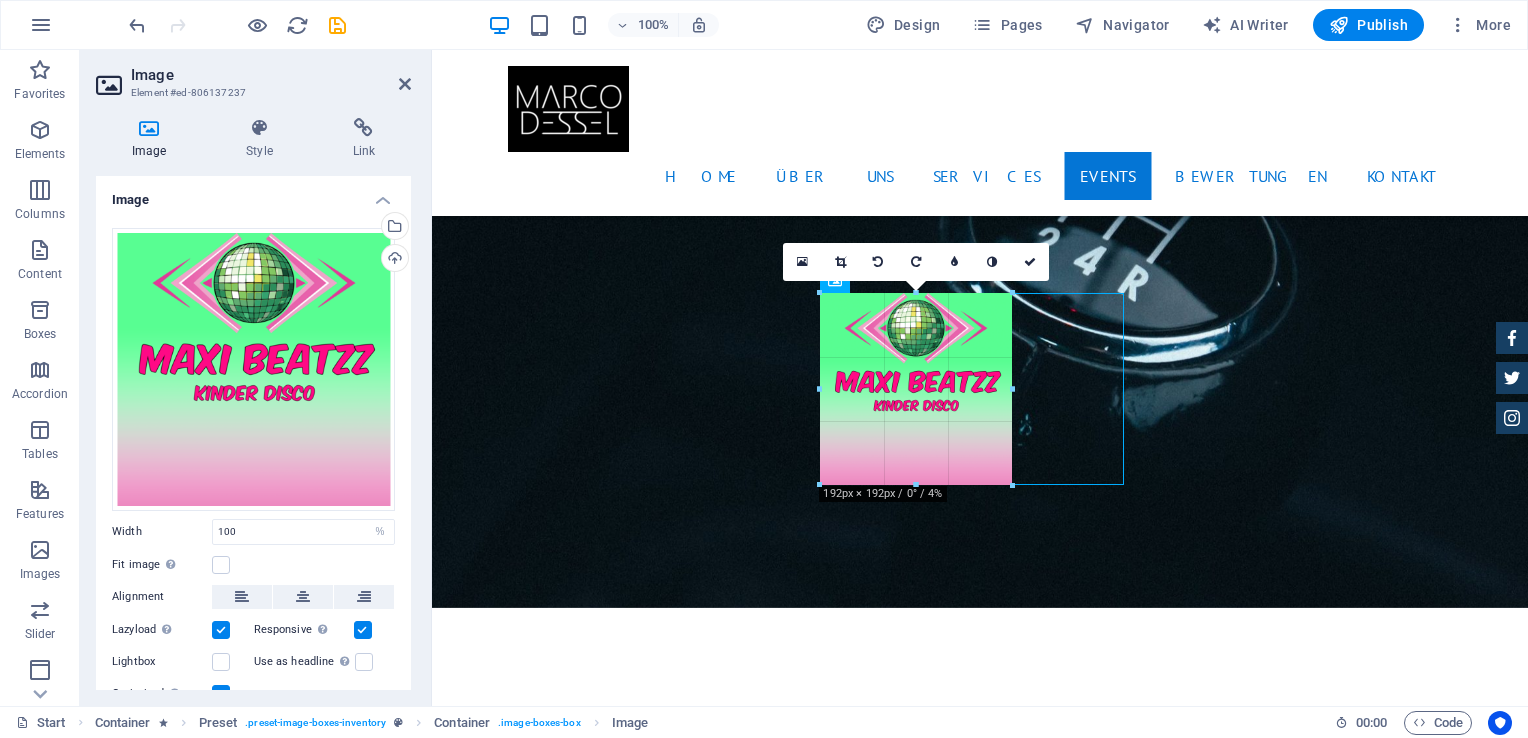 select on "px" 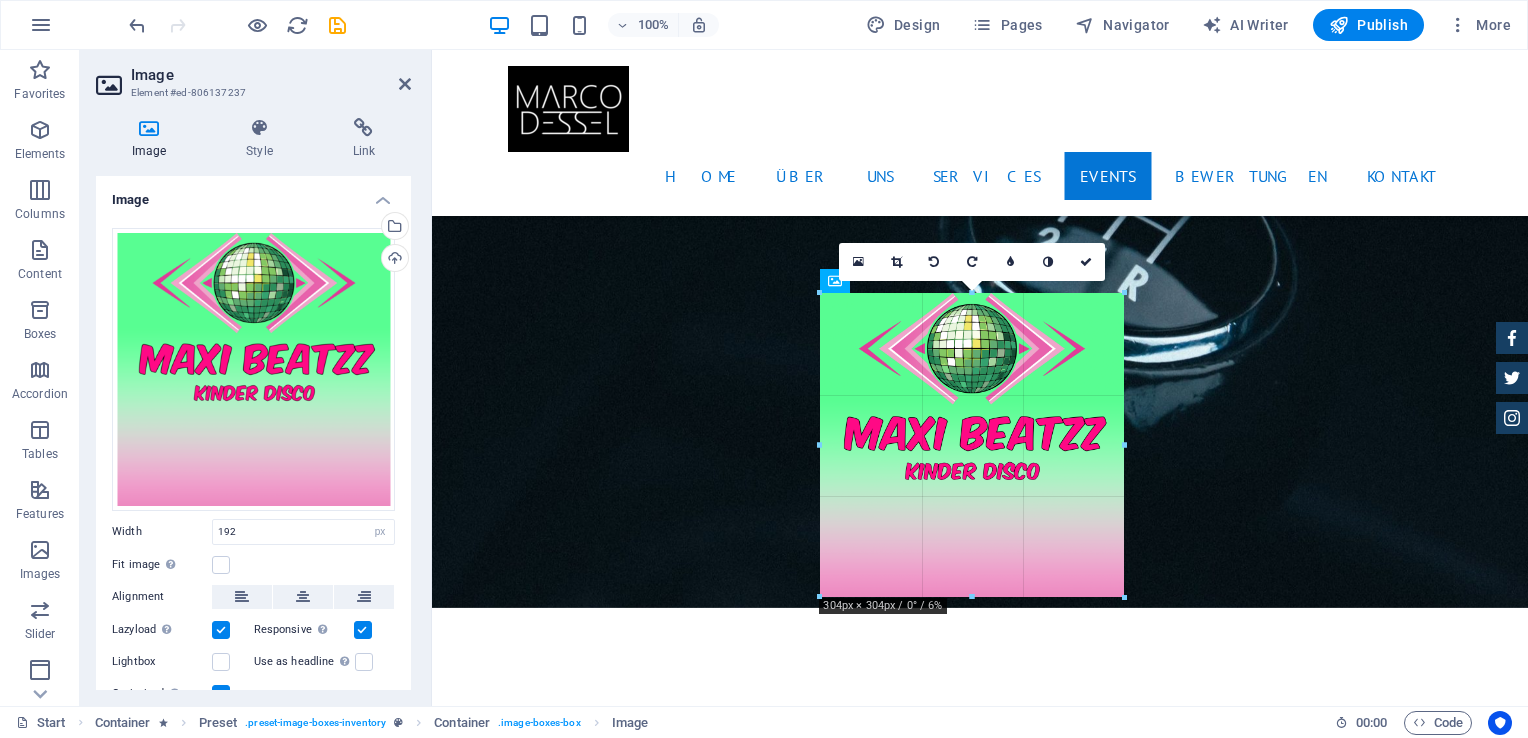 drag, startPoint x: 1011, startPoint y: 390, endPoint x: 1126, endPoint y: 394, distance: 115.06954 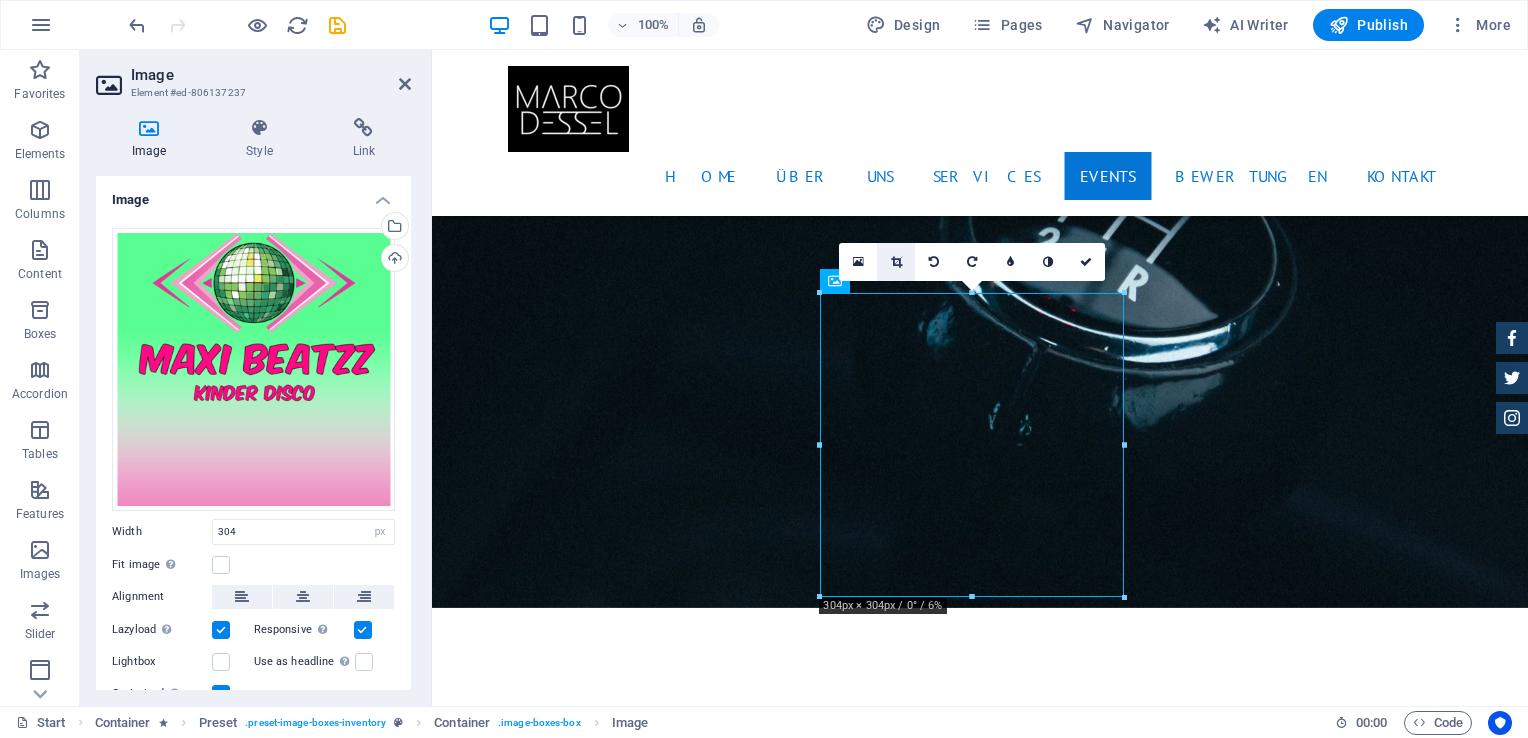click at bounding box center [896, 262] 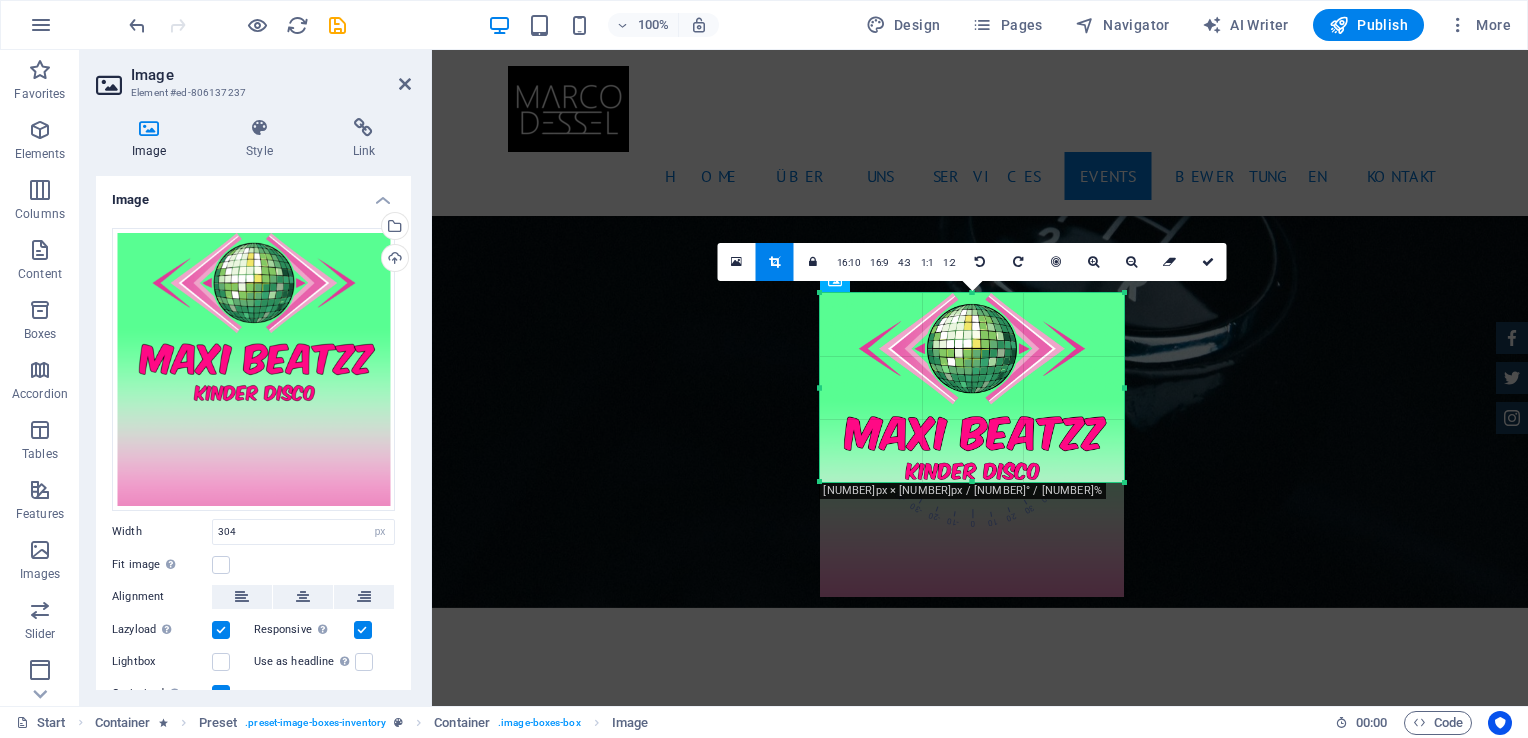 drag, startPoint x: 970, startPoint y: 598, endPoint x: 994, endPoint y: 483, distance: 117.47766 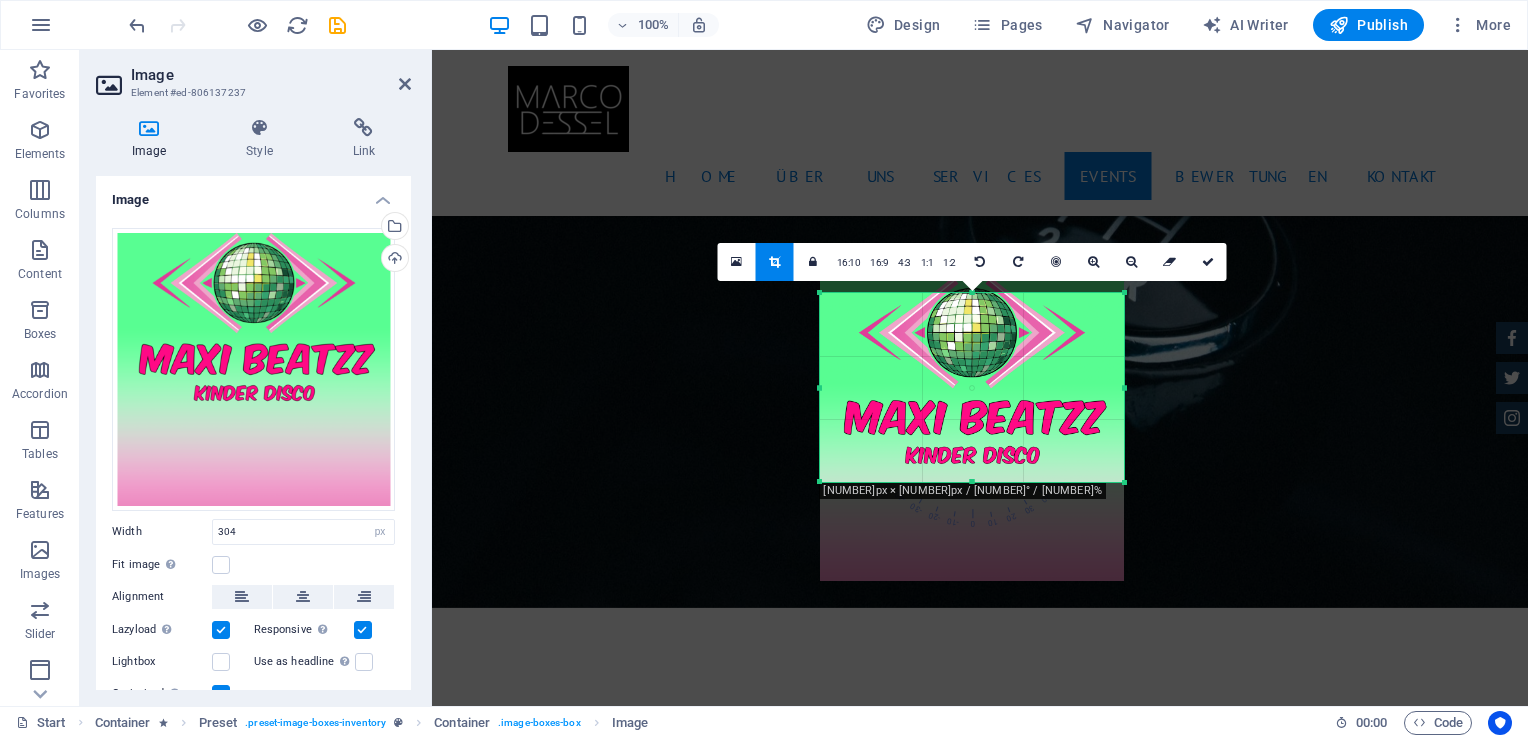 drag, startPoint x: 1012, startPoint y: 423, endPoint x: 1012, endPoint y: 407, distance: 16 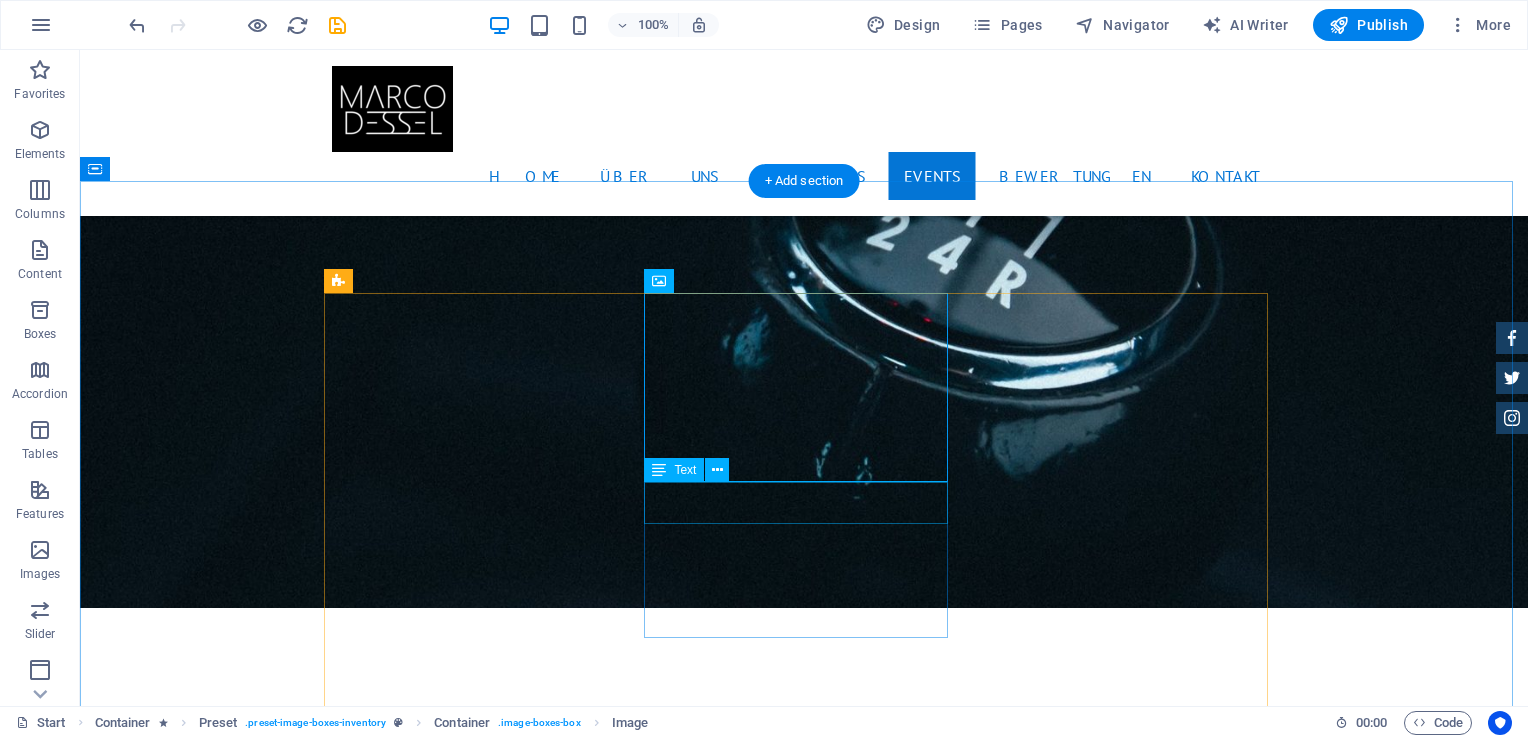 click on "Land rover Range $ 49.999" at bounding box center (804, 4182) 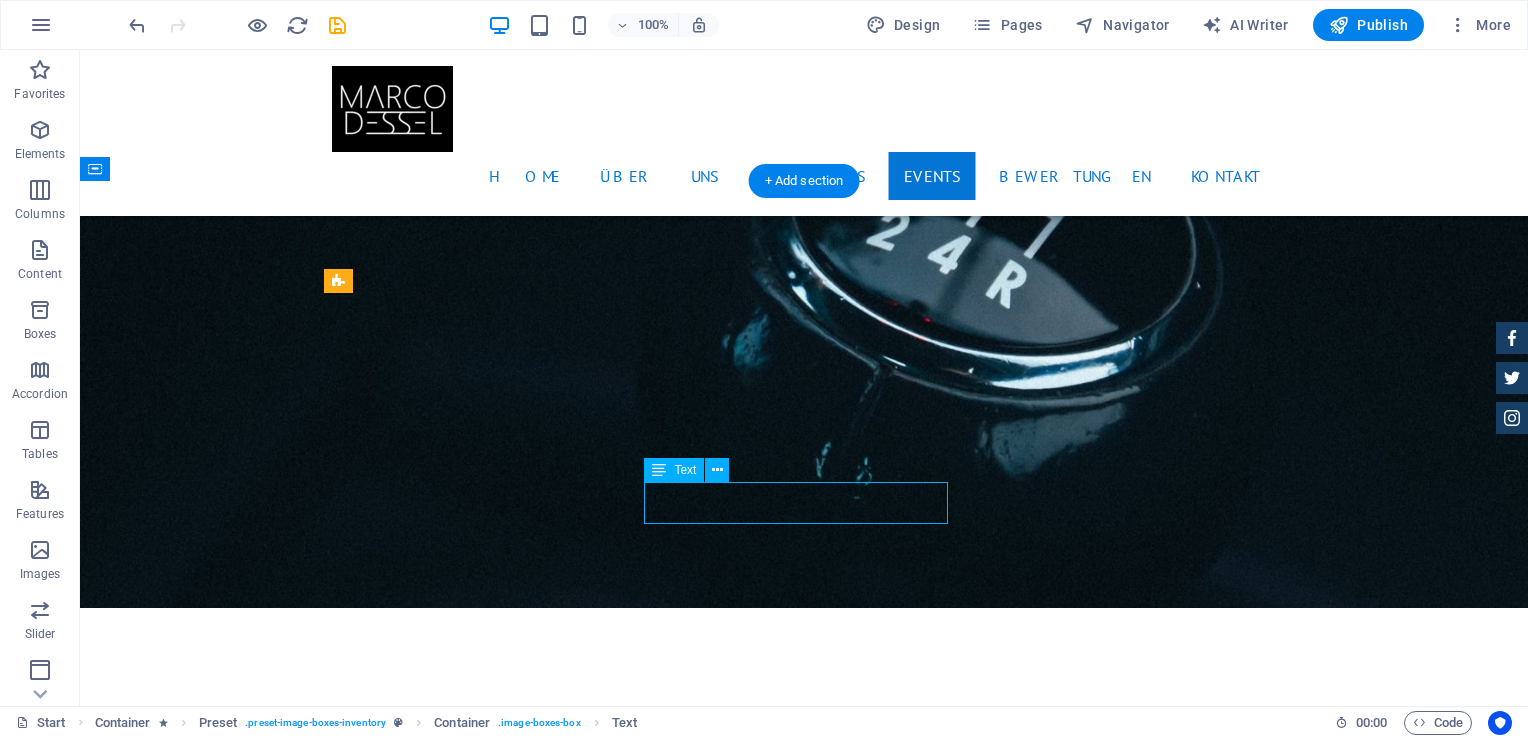click on "Land rover Range $ 49.999" at bounding box center (804, 4182) 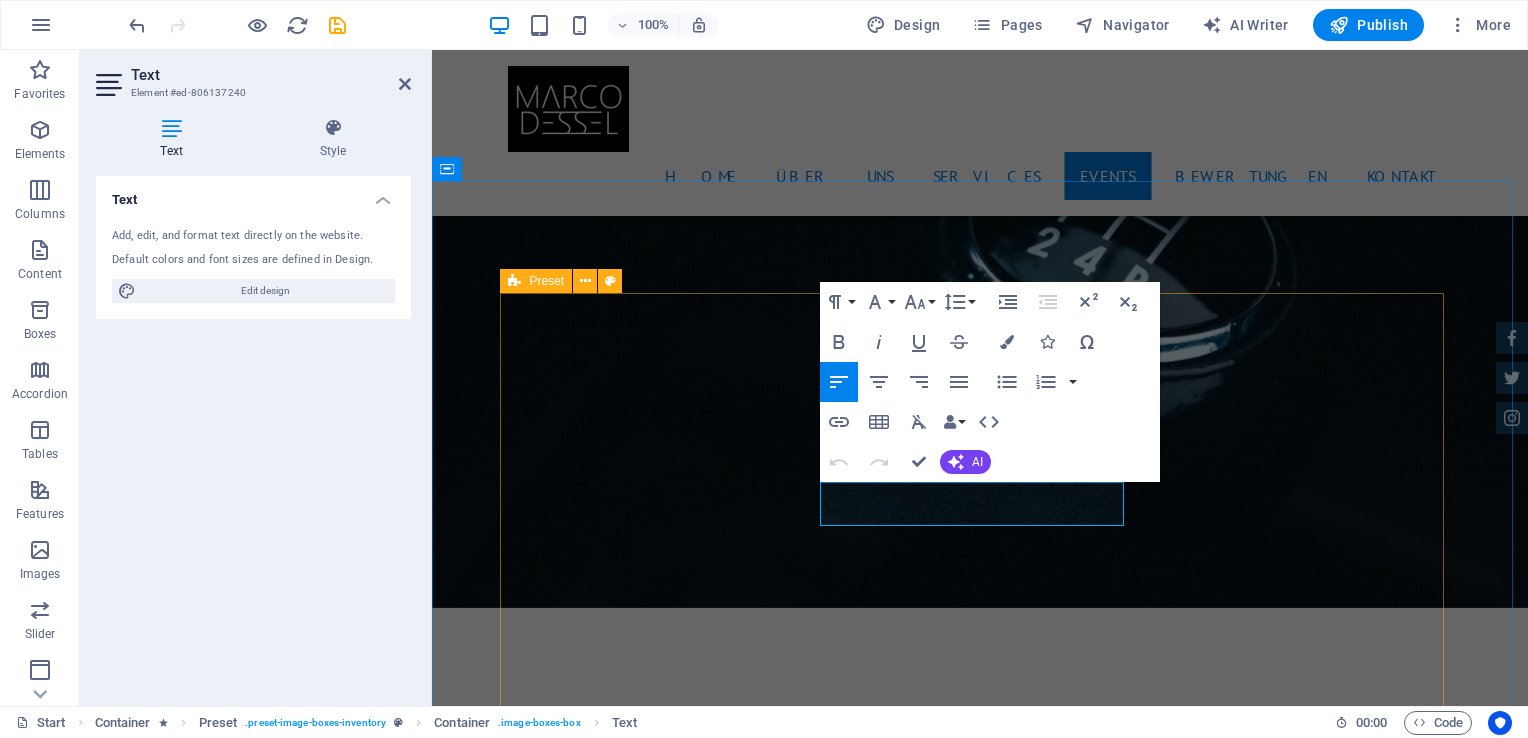 drag, startPoint x: 972, startPoint y: 511, endPoint x: 811, endPoint y: 506, distance: 161.07762 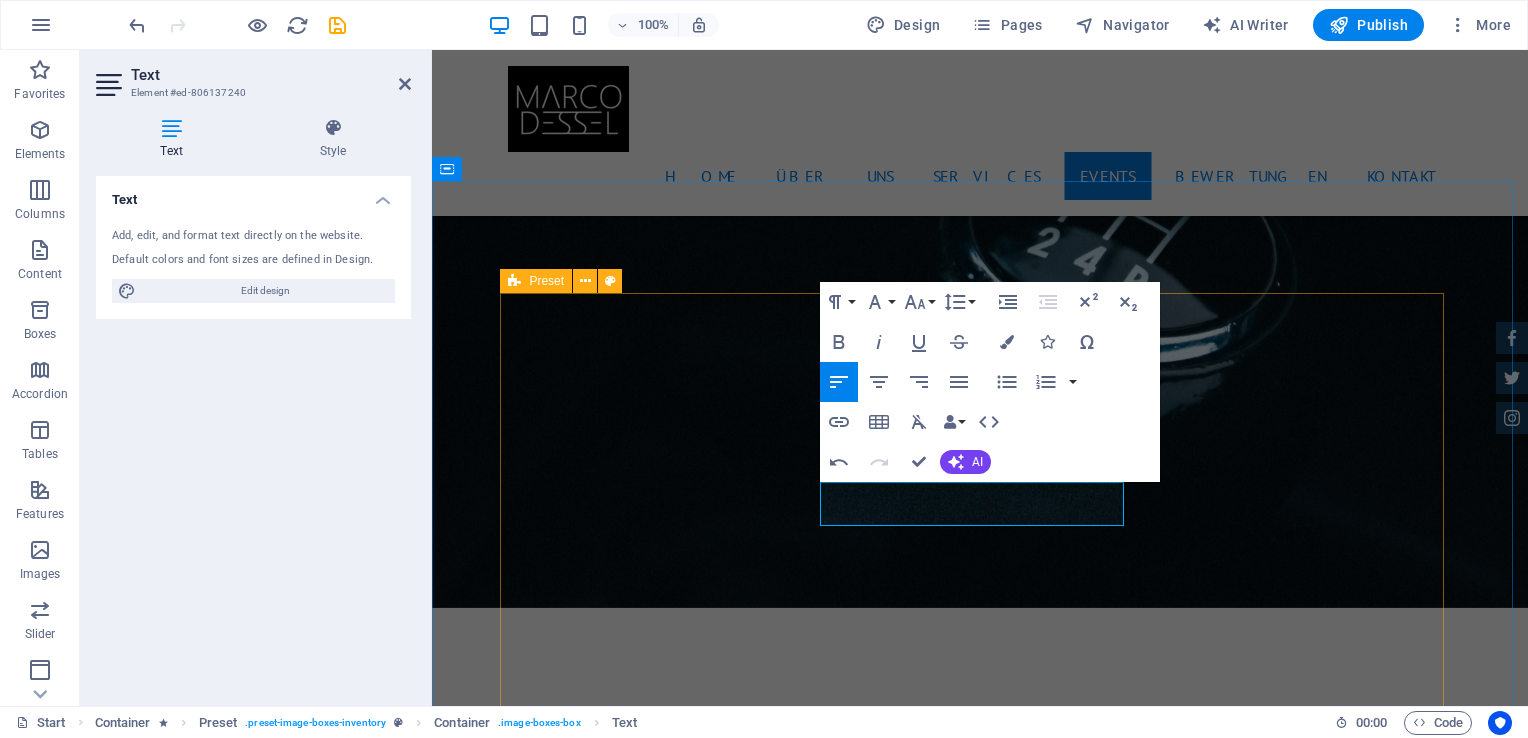 click on "Mini Beatzz $ 49.999 Kinder Disco für 2 bis 6 jährige More Details Maxi Beatzz $ 49.999 Automatic  Transmission  | Pearl white More Details Aston martin  DB9 $ 49.999 Automatic  Transmission  | Coupe More Details Mercedes AMG $ 49.999 Automatic  Transmission  | Coupe More Details Audi RS7 $ 49.999 Automatic  Transmission  | Coupe More Details Jeep Compass $ 49.999 Automatic  Transmission  | Coupe More Details" at bounding box center (980, 5339) 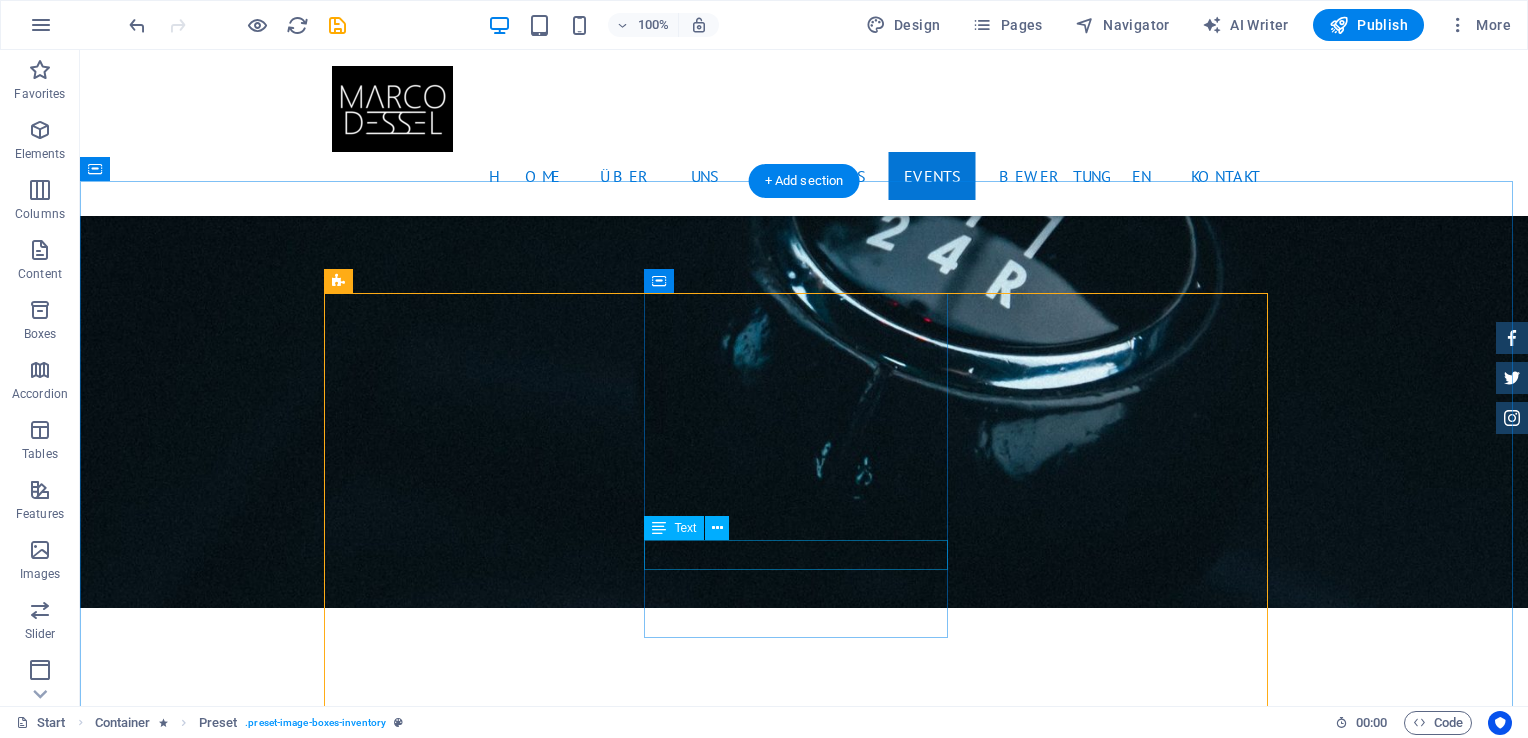 click on "Automatic  Transmission  | Pearl white" at bounding box center (804, 4233) 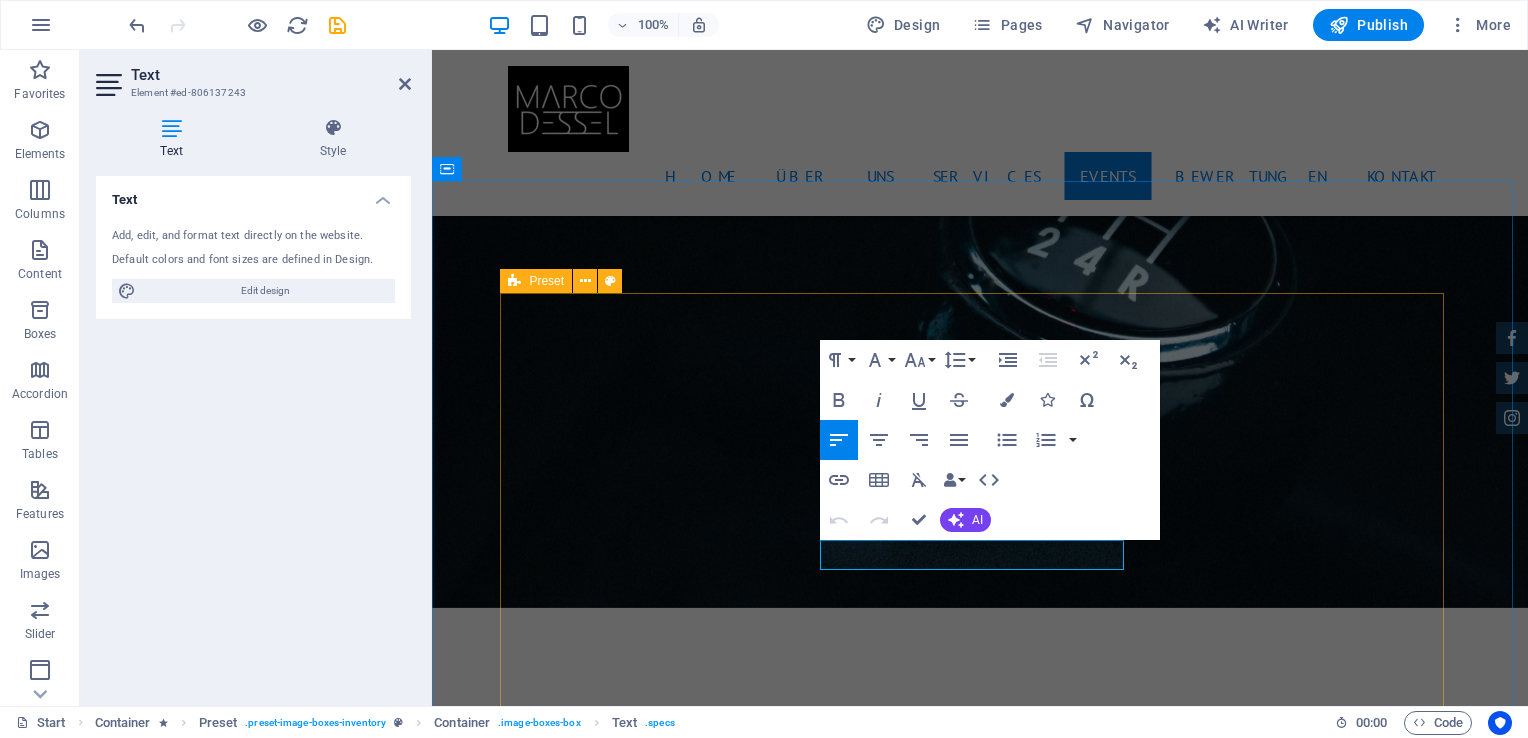 drag, startPoint x: 1053, startPoint y: 555, endPoint x: 813, endPoint y: 559, distance: 240.03333 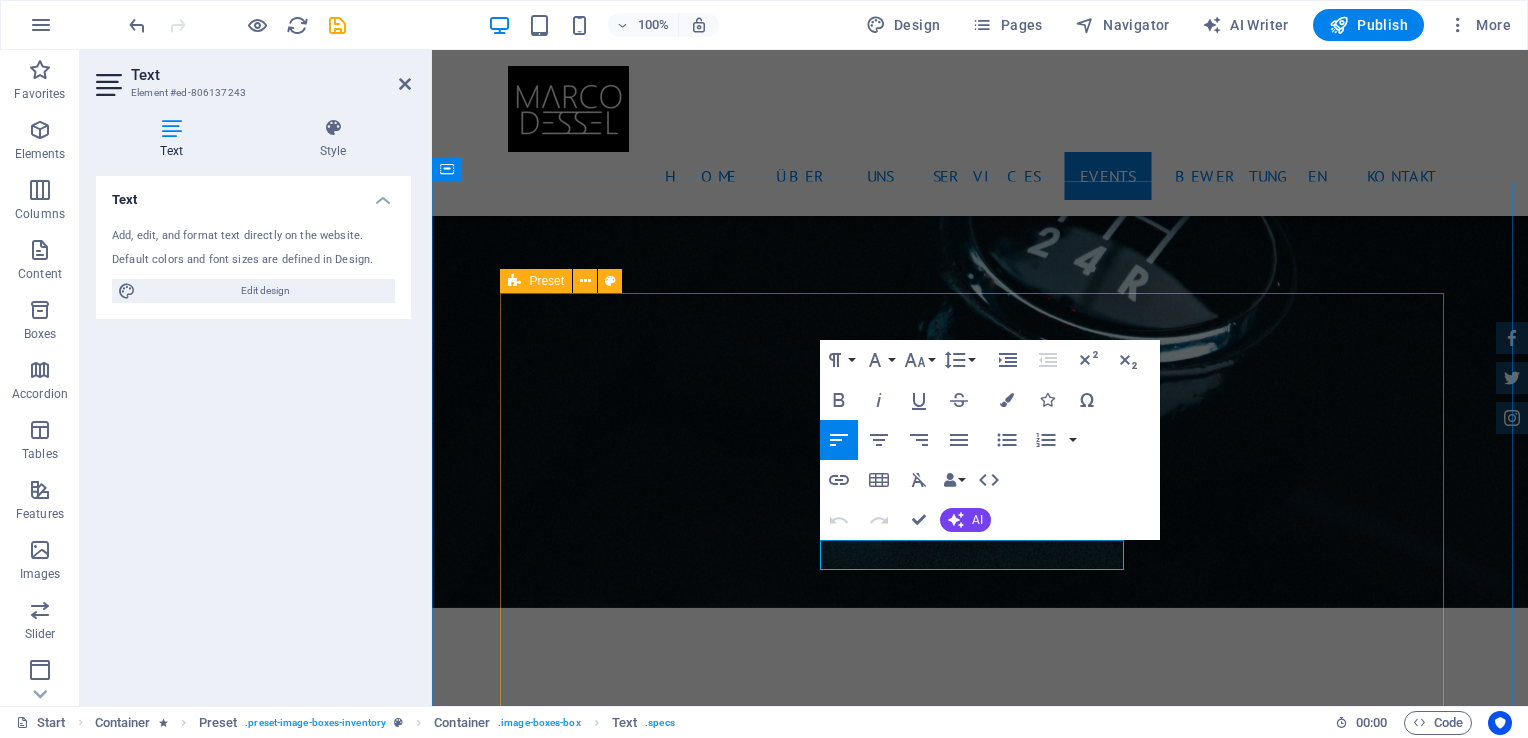 click on "Mini Beatzz $ 49.999 Kinder Disco für 2 bis 6 jährige More Details Maxi Beatzz $ 49.999 Automatic  Transmission  | Pearl white More Details Aston martin  DB9 $ 49.999 Automatic  Transmission  | Coupe More Details Mercedes AMG $ 49.999 Automatic  Transmission  | Coupe More Details Audi RS7 $ 49.999 Automatic  Transmission  | Coupe More Details Jeep Compass $ 49.999 Automatic  Transmission  | Coupe More Details" at bounding box center [980, 5338] 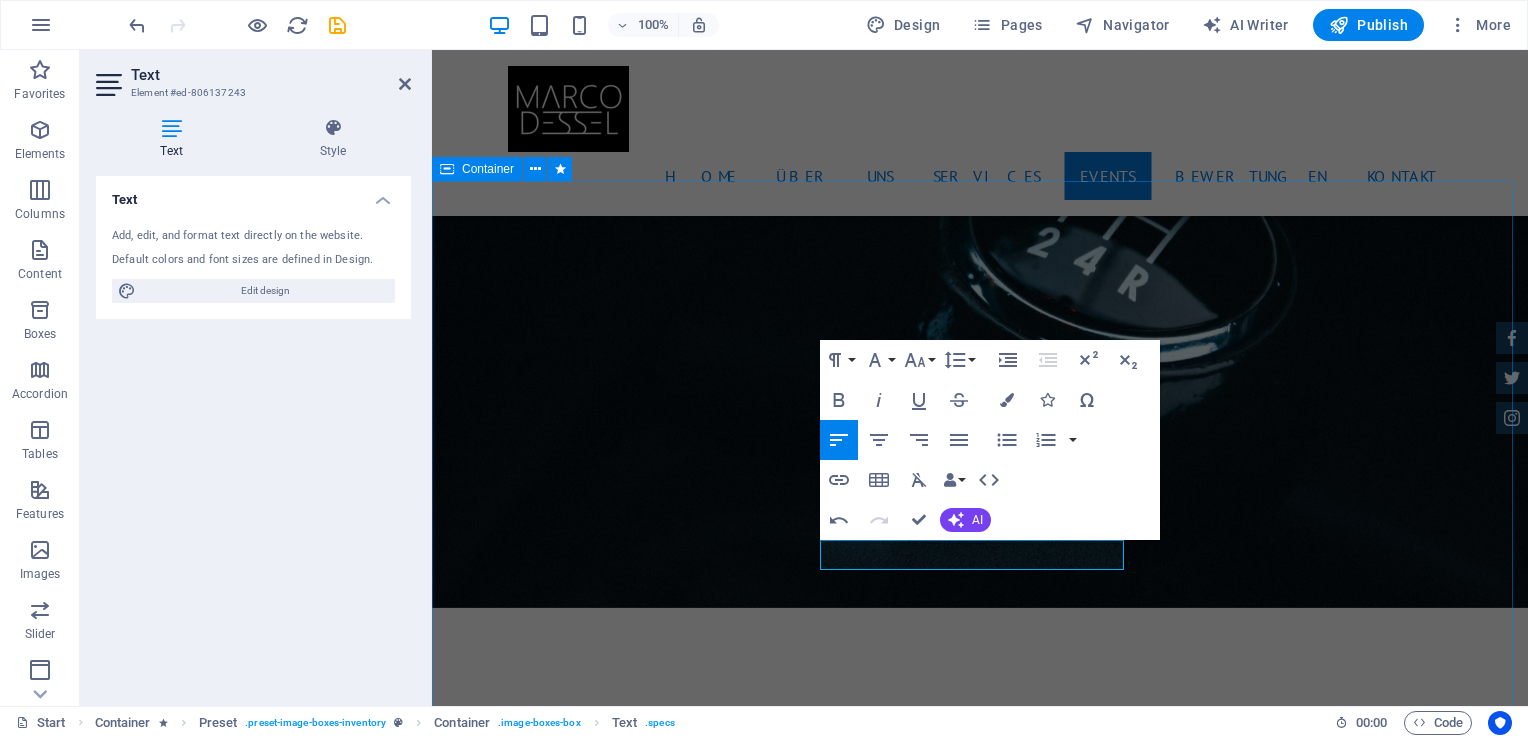 click on "Unsere Events Mini Beatzz $ 49.999 Kinder Disco für 2 bis 6 jährige More Details Maxi Beatzz $ 49.999 Kinder Disco für 5 bis 10 jährige More Details Aston martin  DB9 $ 49.999 Automatic  Transmission  | Coupe More Details Mercedes AMG $ 49.999 Automatic  Transmission  | Coupe More Details Audi RS7 $ 49.999 Automatic  Transmission  | Coupe More Details Jeep Compass $ 49.999 Automatic  Transmission  | Coupe More Details" at bounding box center (980, 5282) 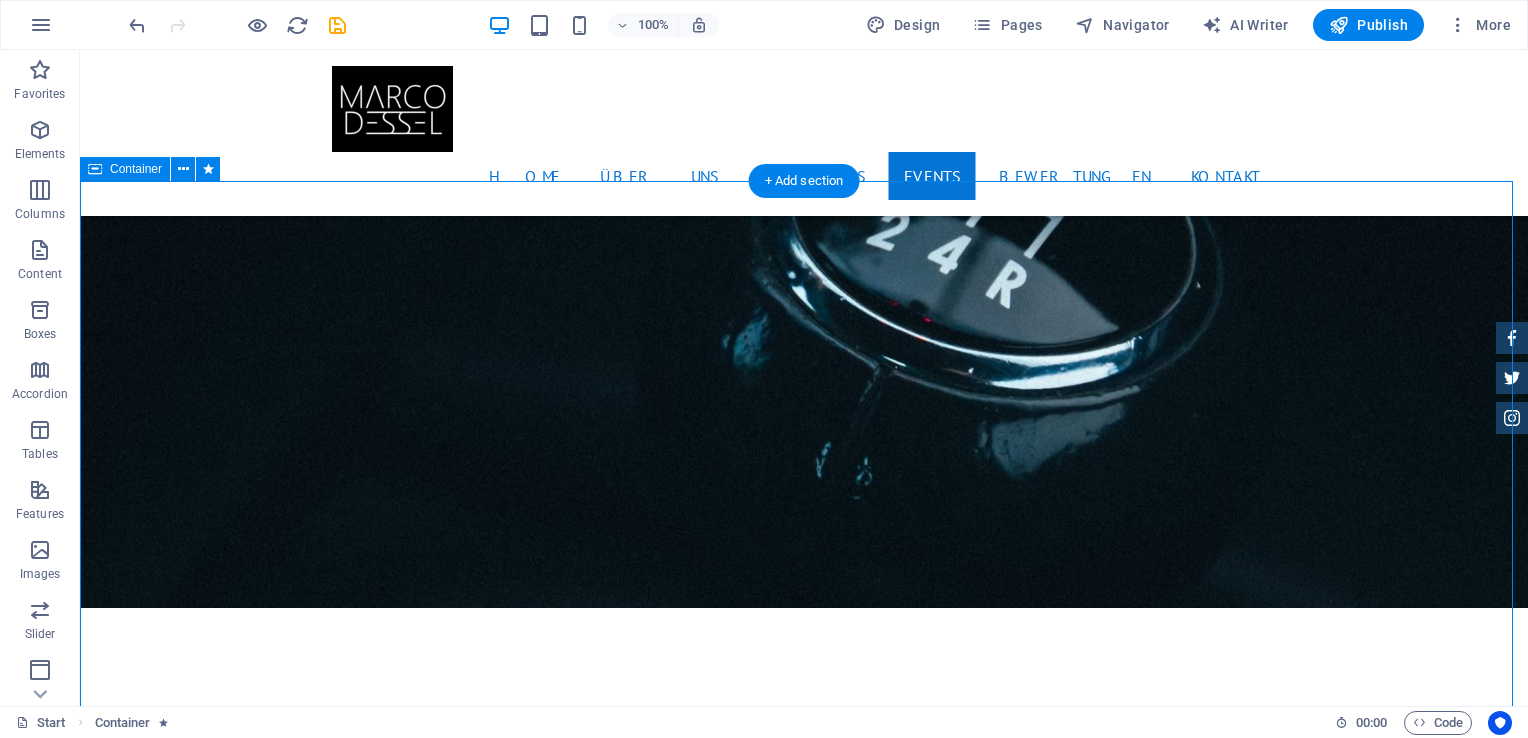 scroll, scrollTop: 3600, scrollLeft: 0, axis: vertical 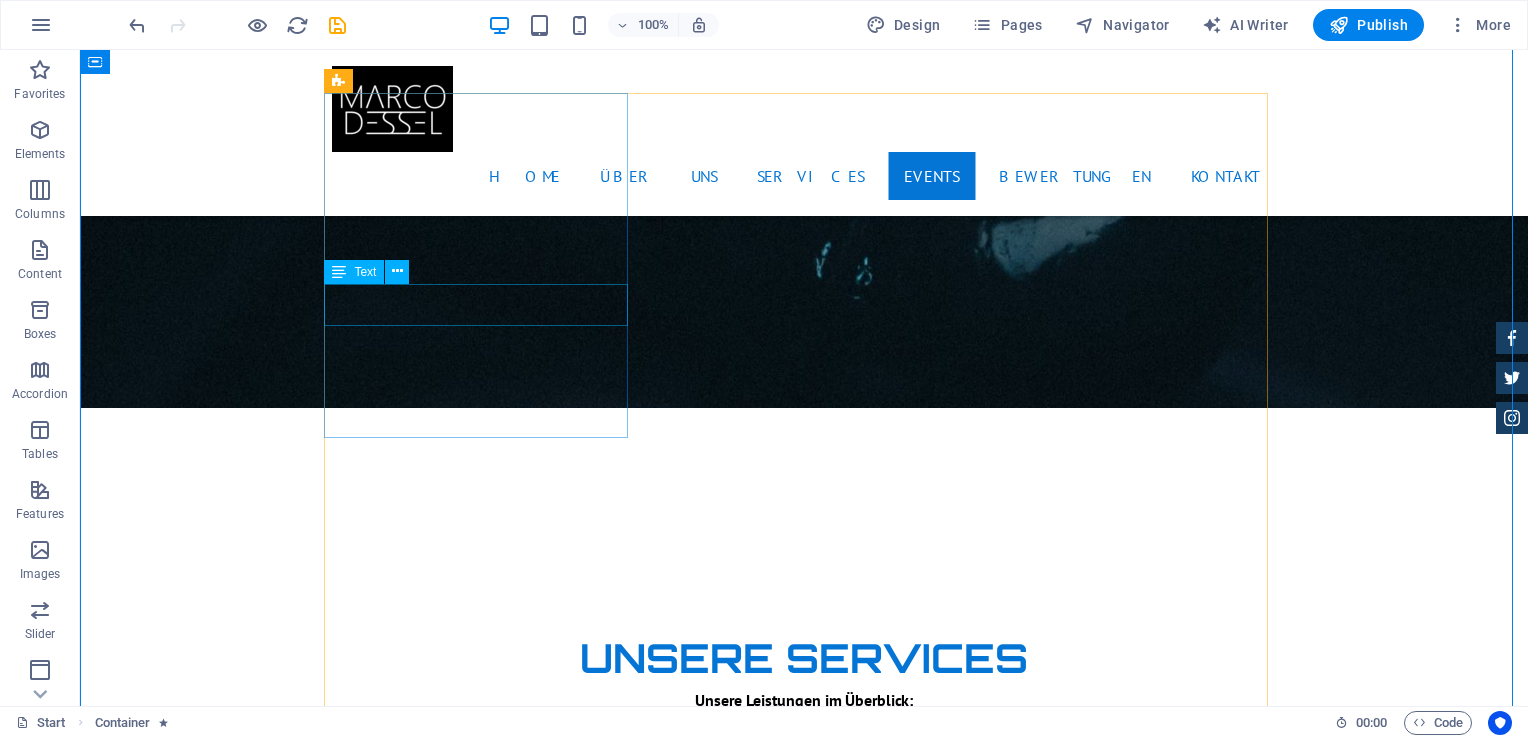 click on "Mini Beatzz $ 49.999" at bounding box center (804, 3629) 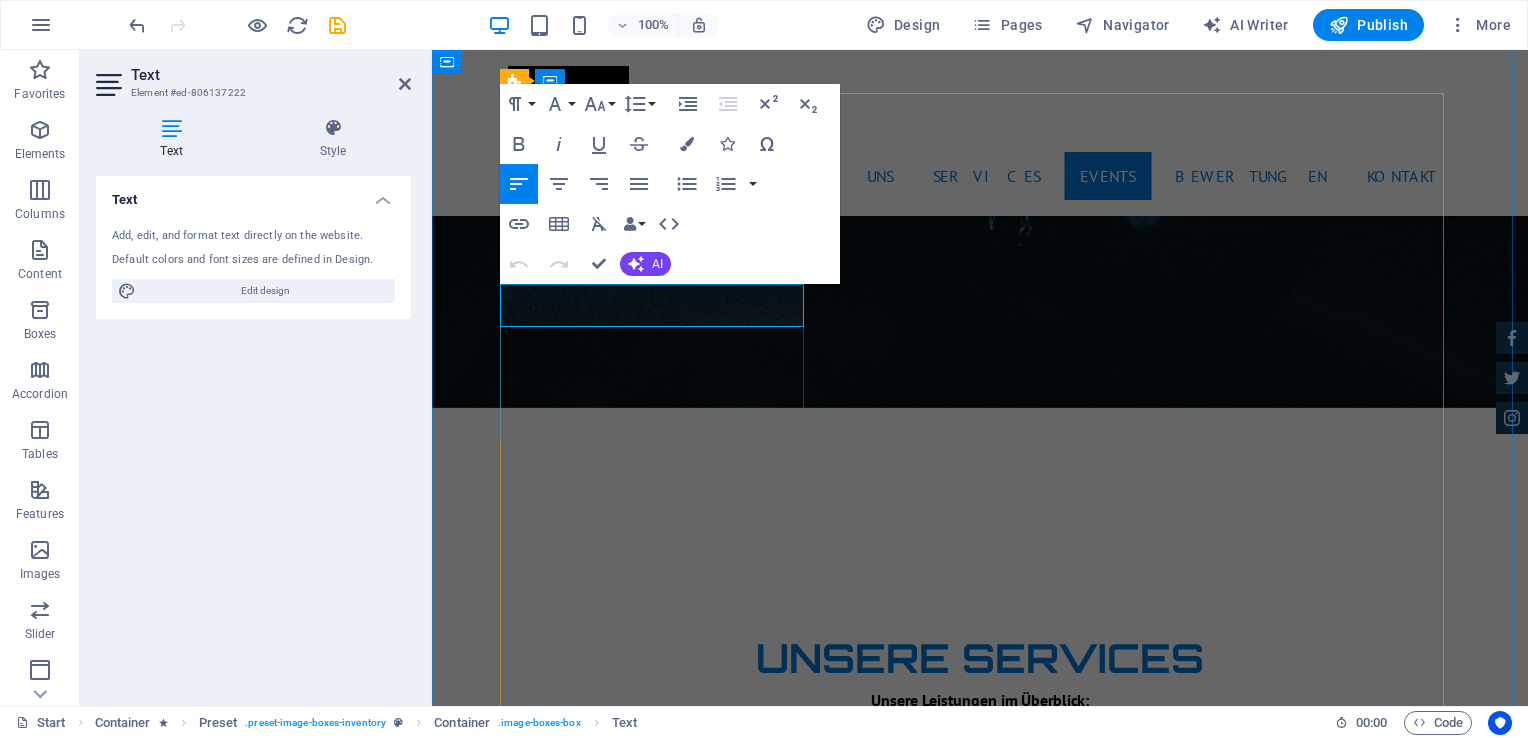drag, startPoint x: 775, startPoint y: 311, endPoint x: 698, endPoint y: 317, distance: 77.23341 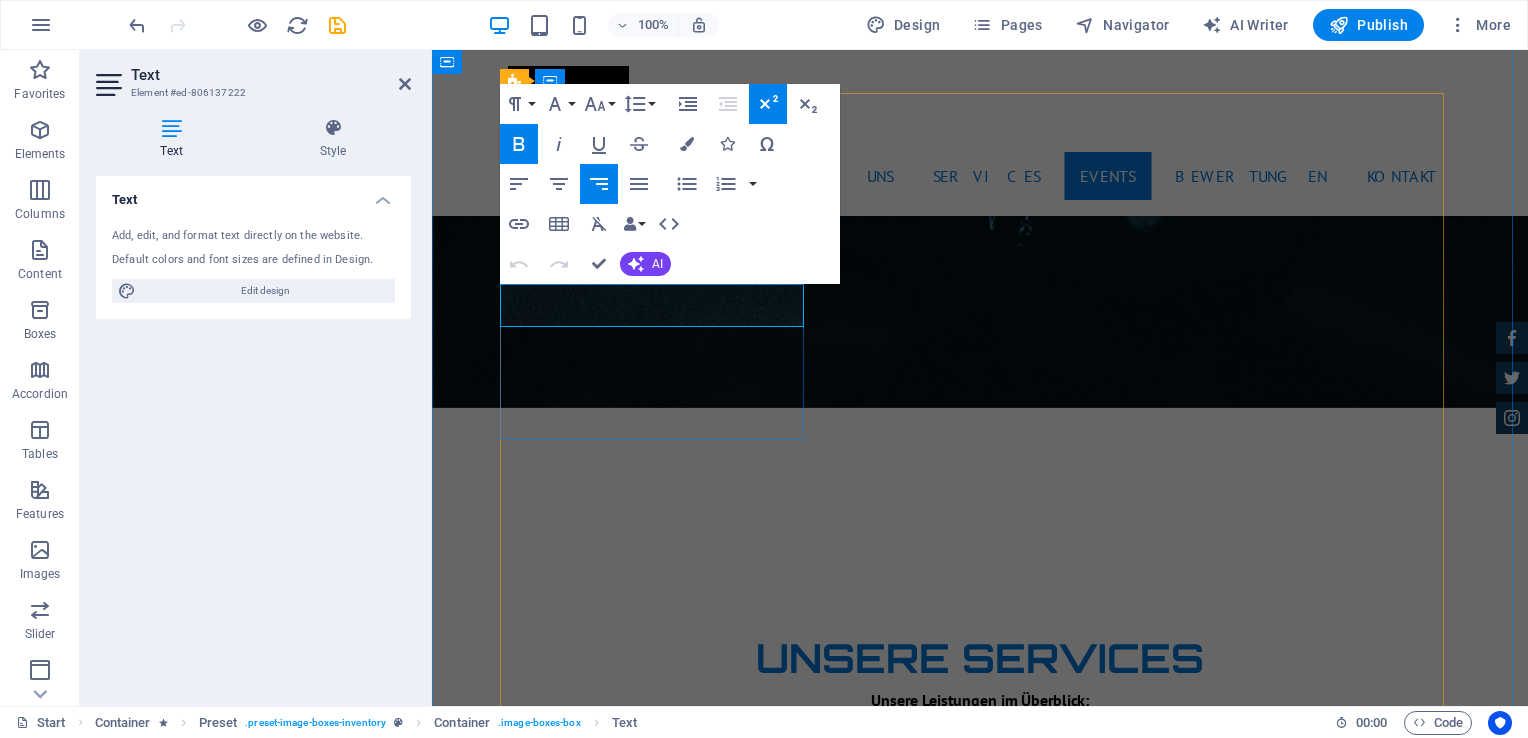 click on "$ 49.999" at bounding box center [1390, 3638] 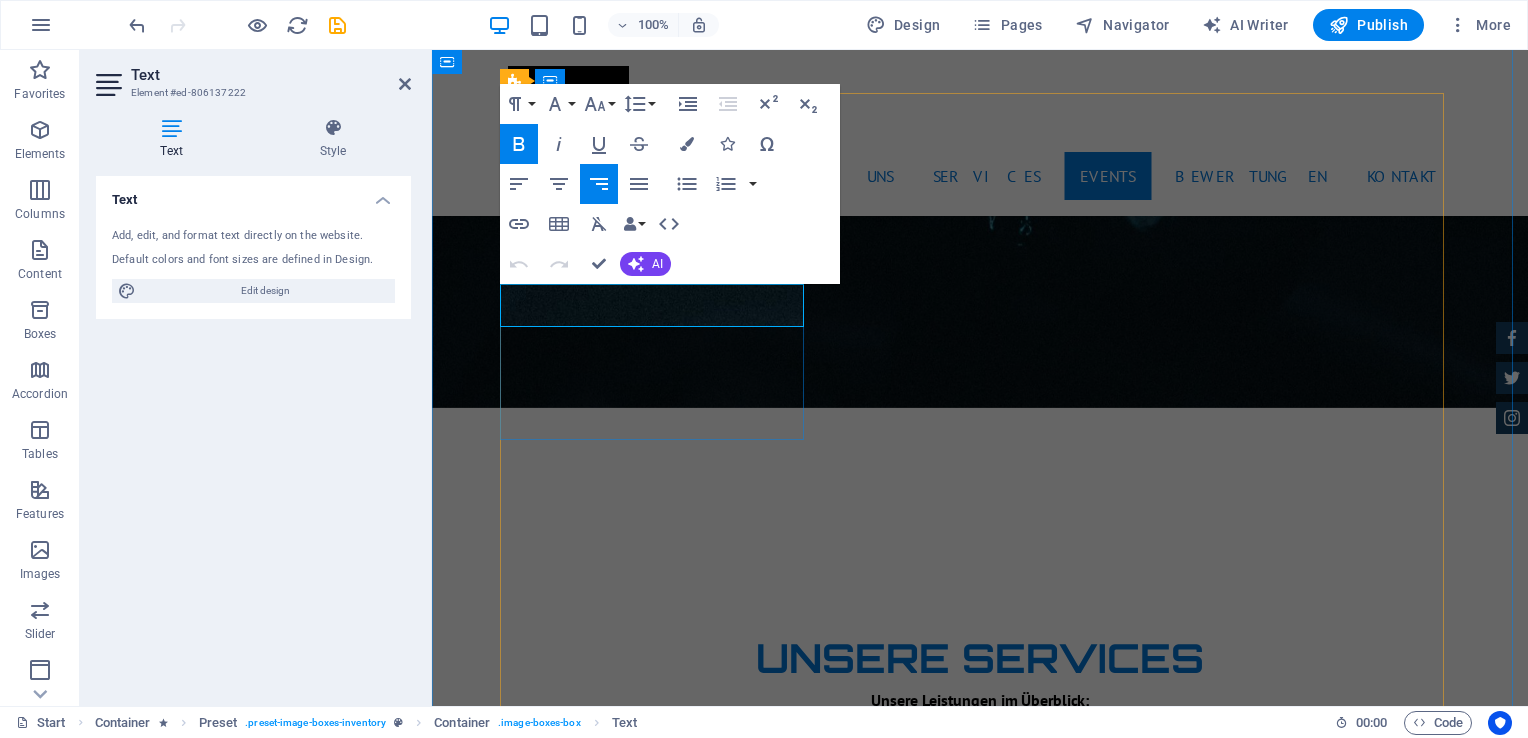 click on "$ 49.999" at bounding box center [1390, 3638] 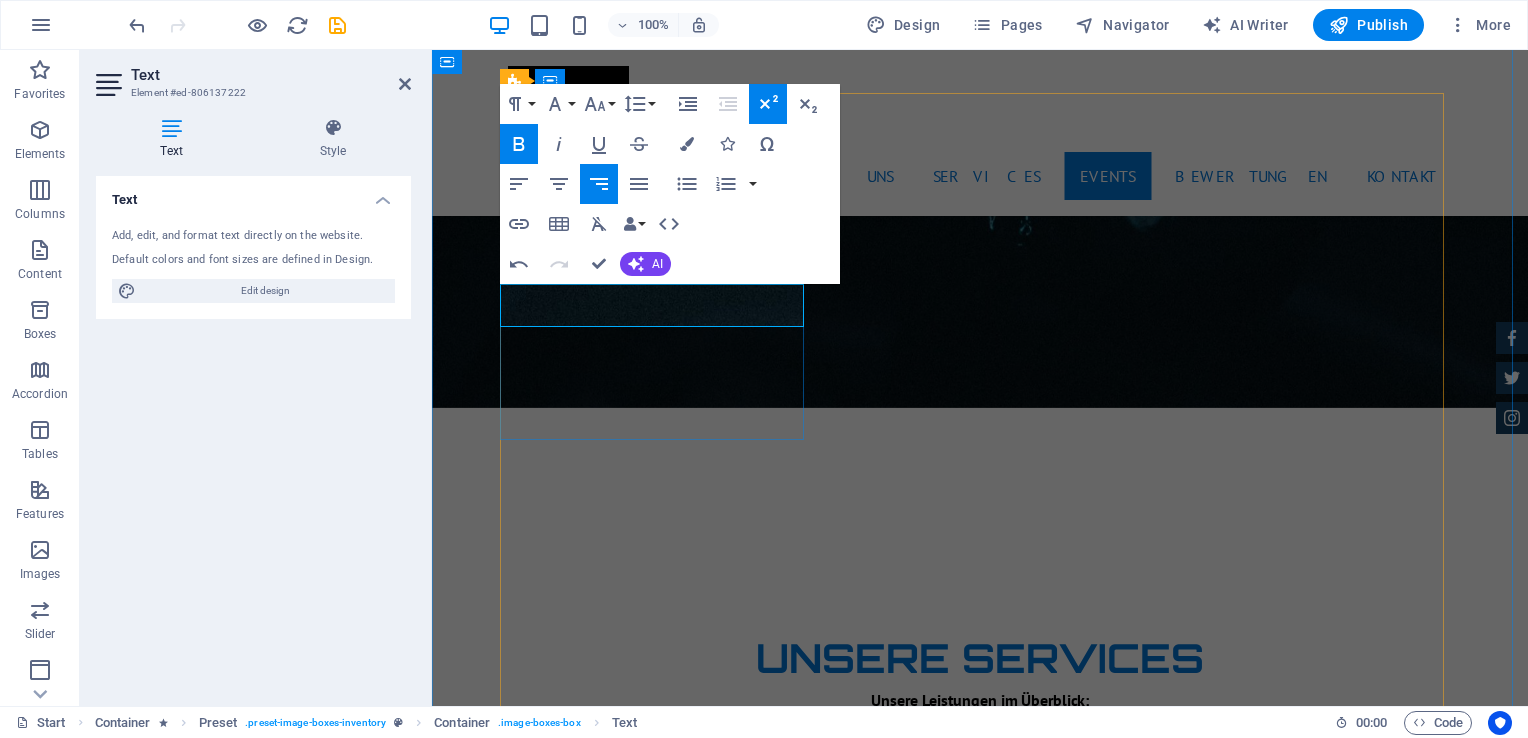 type 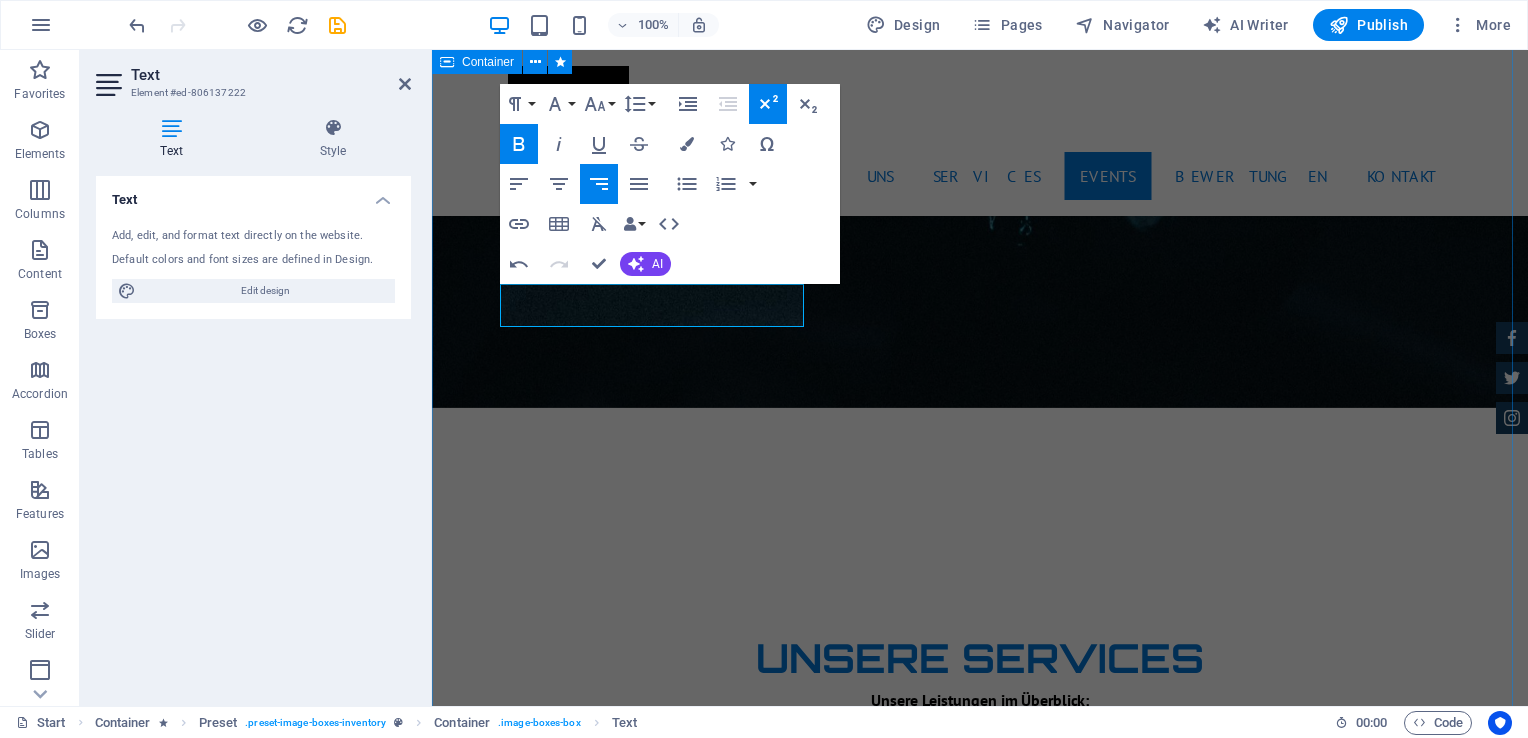 click on "Unsere Events Mini Beatzz Ab 4€ Kinder Disco für 2 bis 6 jährige More Details Maxi Beatzz $ 49.999 Kinder Disco für 5 bis 10 jährige More Details Aston martin  DB9 $ 49.999 Automatic  Transmission  | Coupe More Details Mercedes AMG $ 49.999 Automatic  Transmission  | Coupe More Details Audi RS7 $ 49.999 Automatic  Transmission  | Coupe More Details Jeep Compass $ 49.999 Automatic  Transmission  | Coupe More Details" at bounding box center [980, 5083] 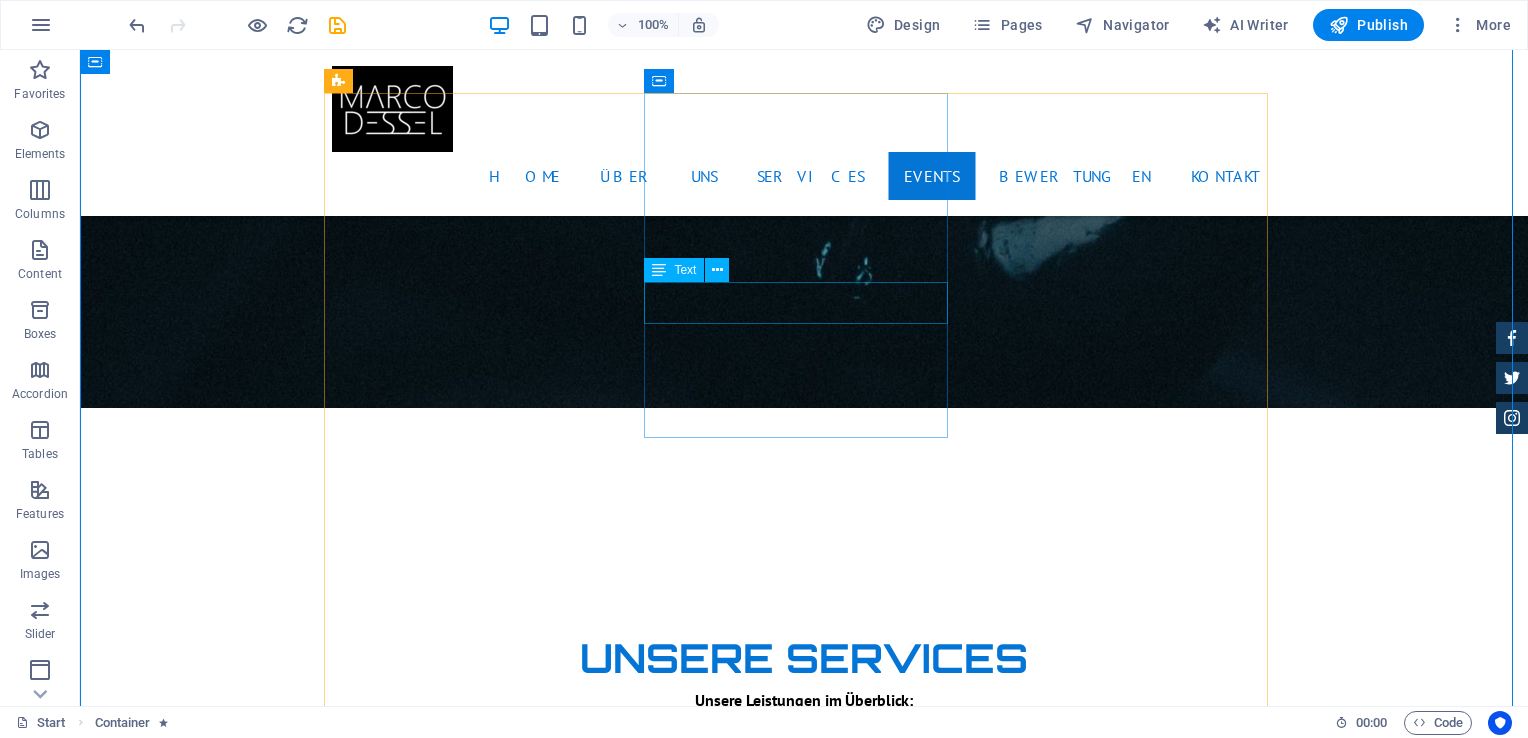 click on "Maxi Beatzz $ 49.999" at bounding box center [804, 3982] 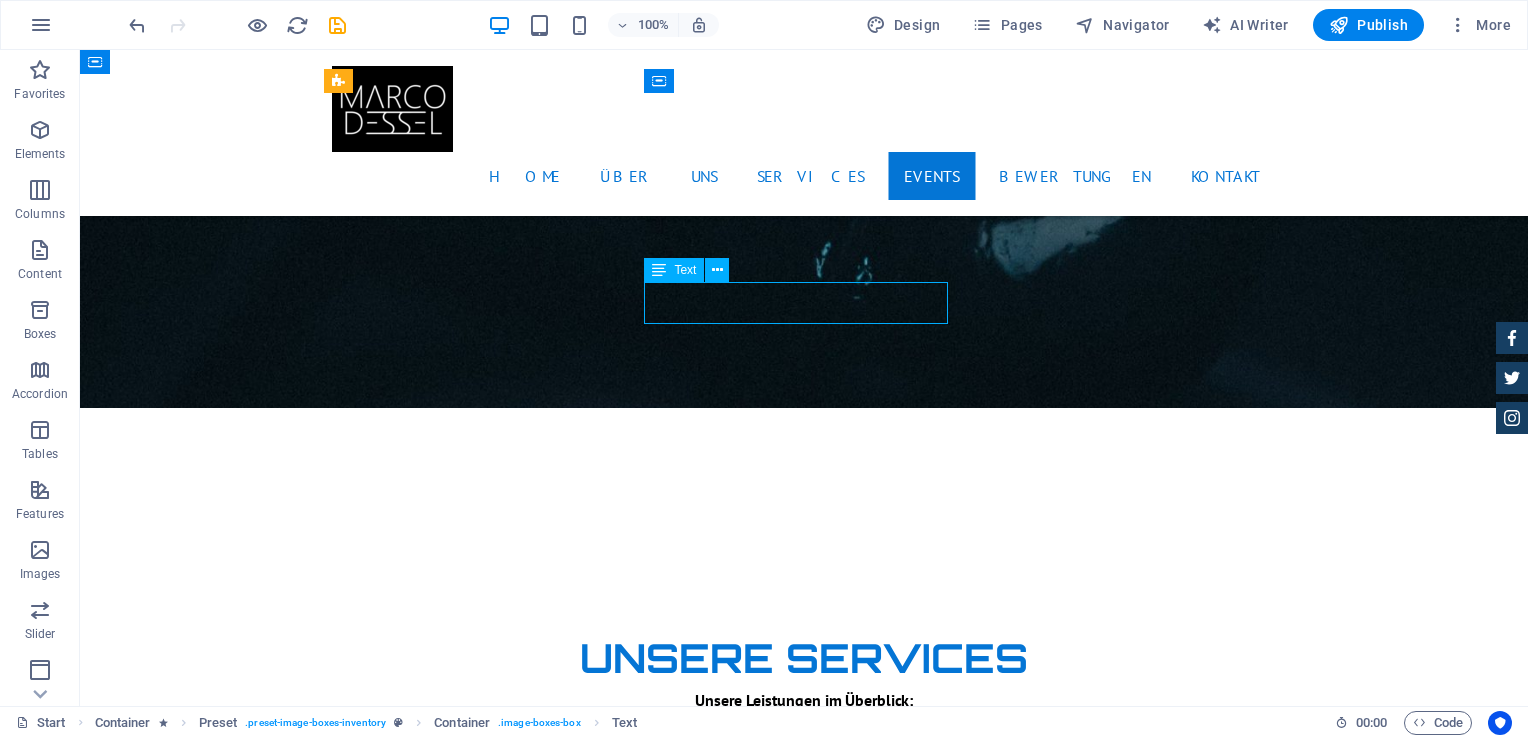 click on "Maxi Beatzz $ 49.999" at bounding box center [804, 3982] 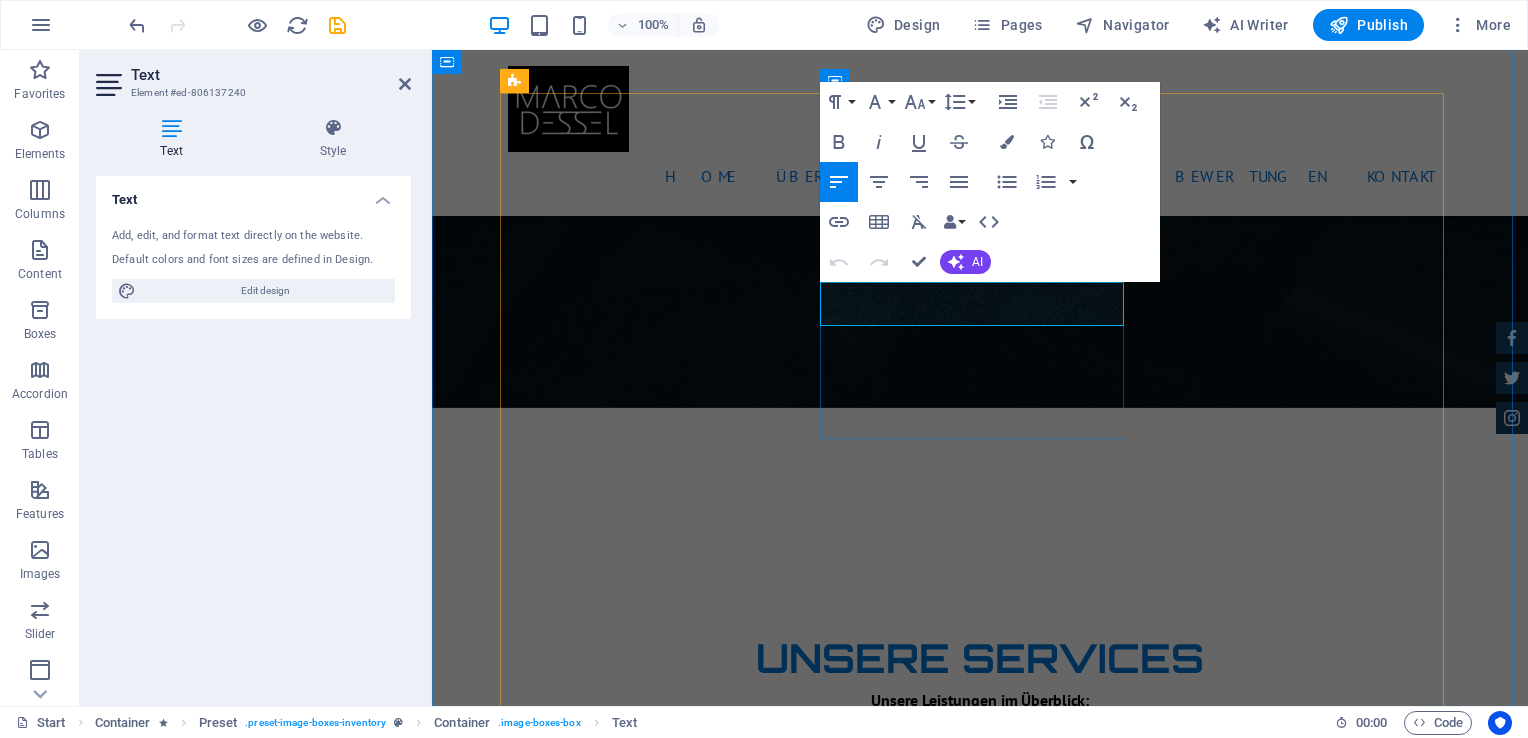 click on "$ 49.999" at bounding box center [1390, 3991] 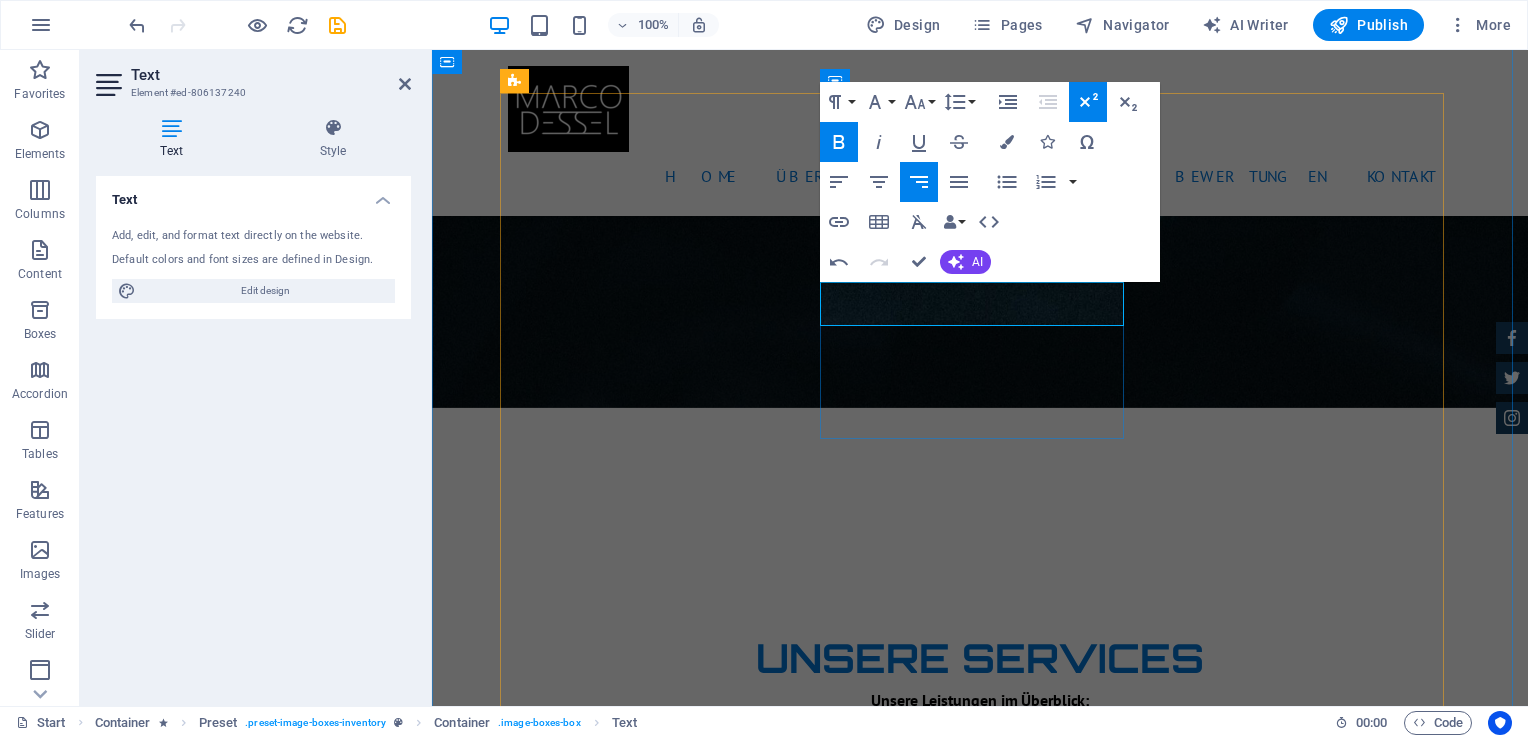 type 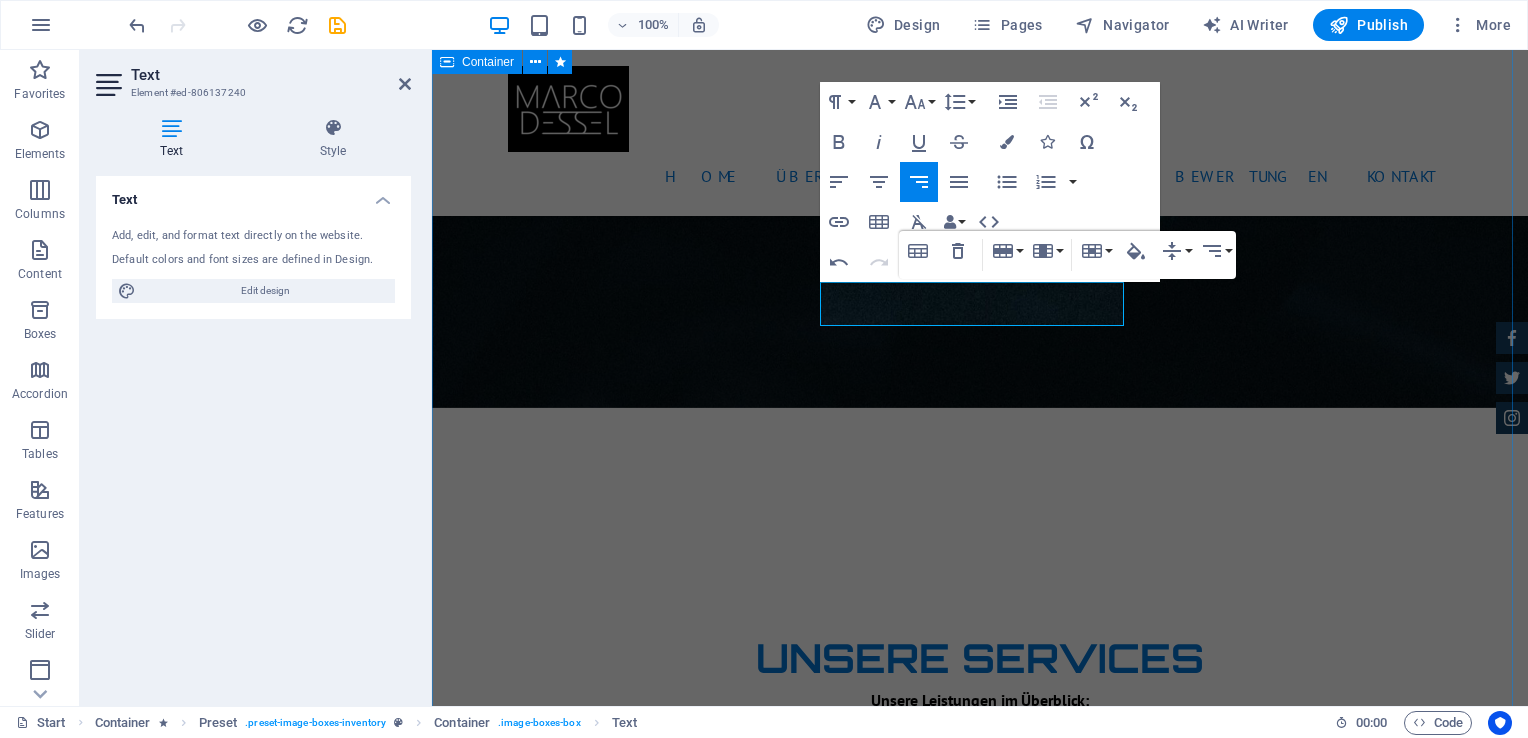 click on "Unsere Events Mini Beatzz Ab 4€ Kinder Disco für 2 bis 6 jährige More Details Maxi Beatzz Ab 6€ Kinder Disco für 5 bis 10 jährige More Details Aston martin  DB9 $ 49.999 Automatic  Transmission  | Coupe More Details Mercedes AMG $ 49.999 Automatic  Transmission  | Coupe More Details Audi RS7 $ 49.999 Automatic  Transmission  | Coupe More Details Jeep Compass $ 49.999 Automatic  Transmission  | Coupe More Details" at bounding box center [980, 5083] 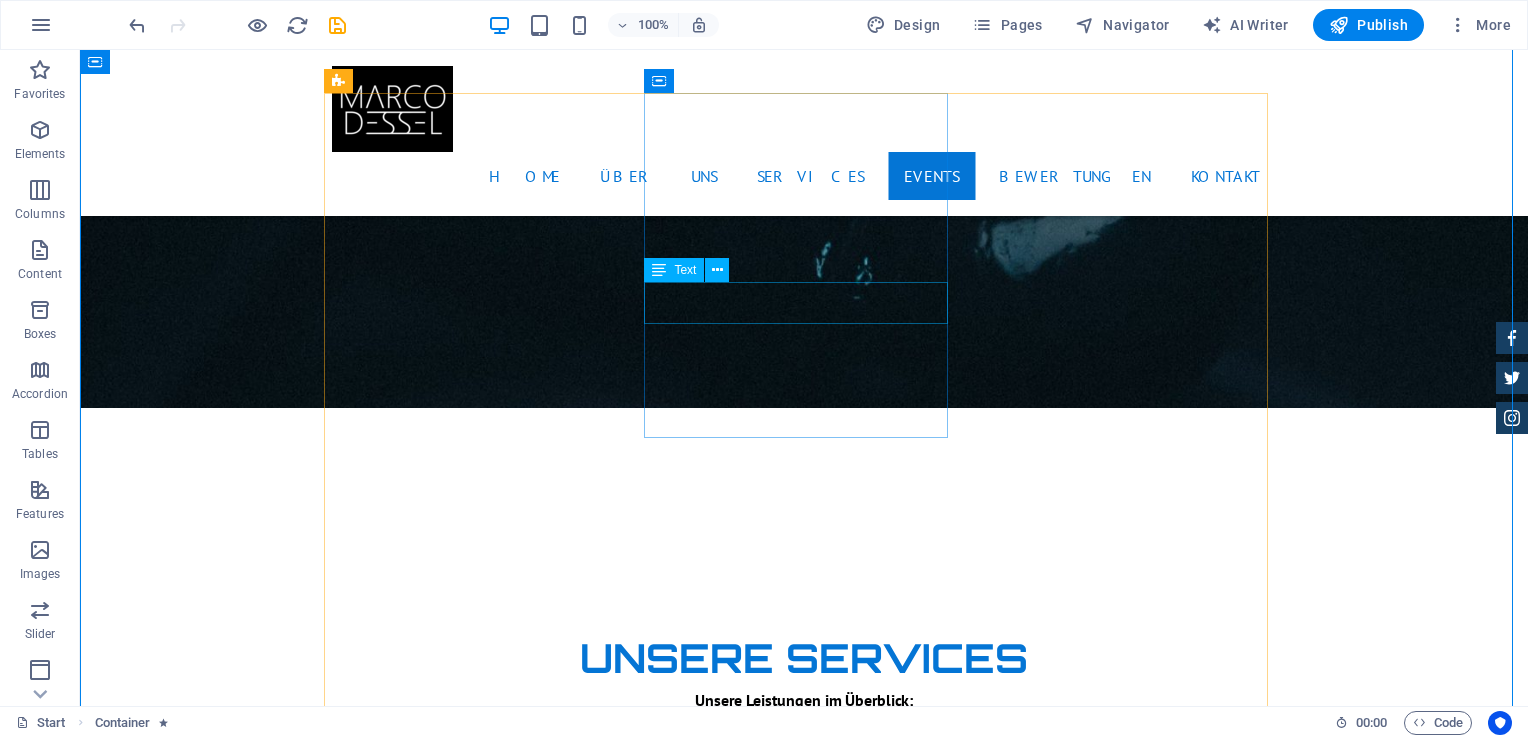 click on "Maxi Beatzz Ab 6€" at bounding box center [804, 3982] 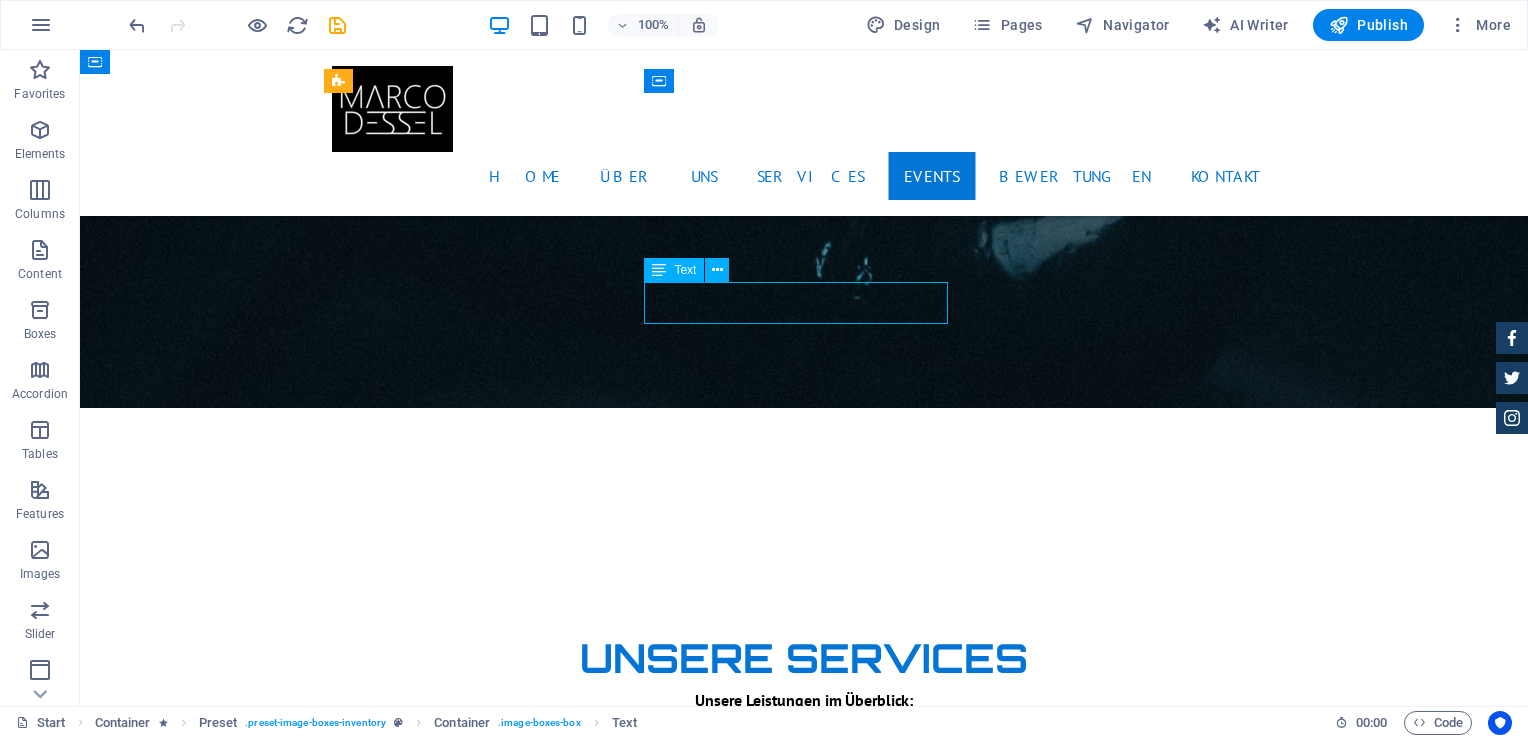 click on "Maxi Beatzz Ab 6€" at bounding box center (804, 3982) 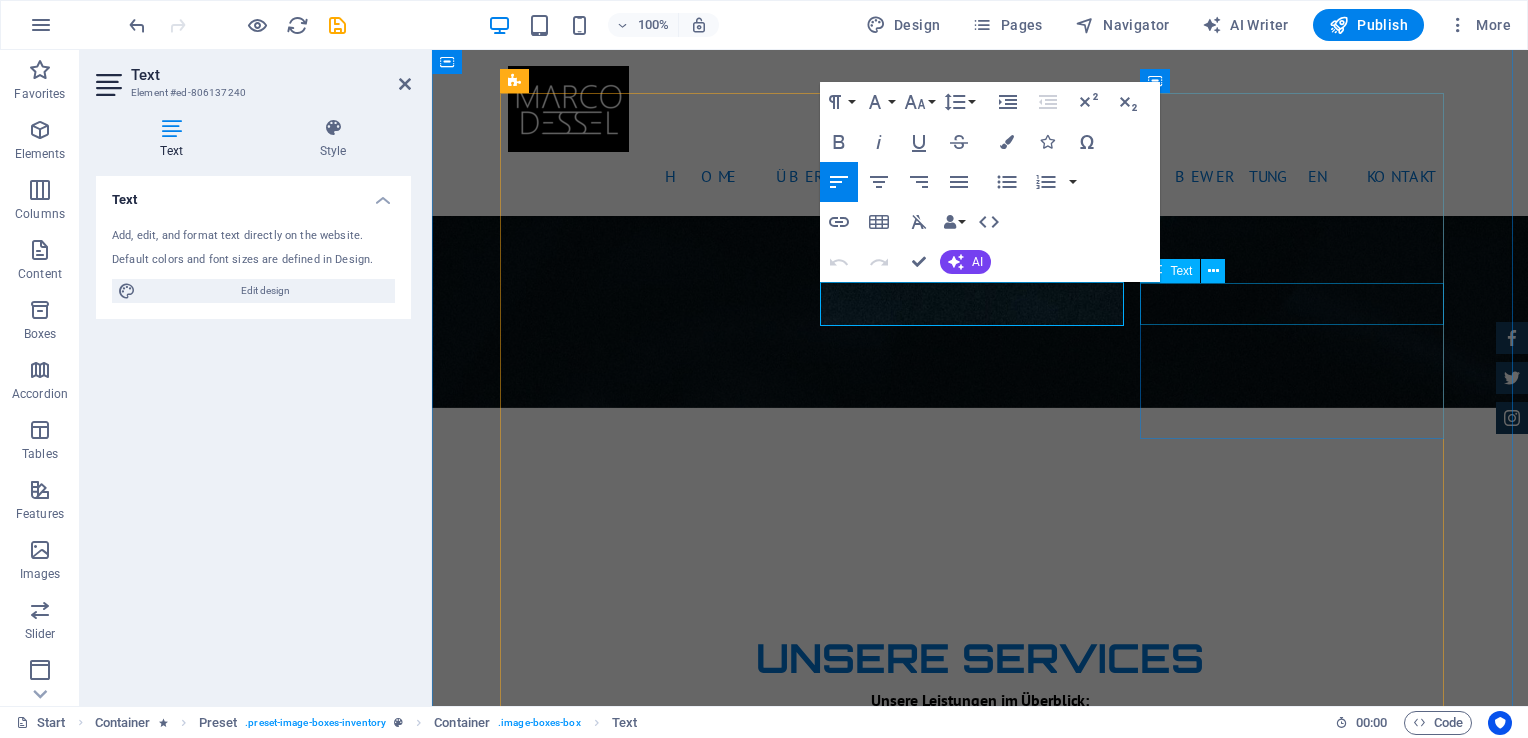 drag, startPoint x: 1064, startPoint y: 316, endPoint x: 1168, endPoint y: 322, distance: 104.172935 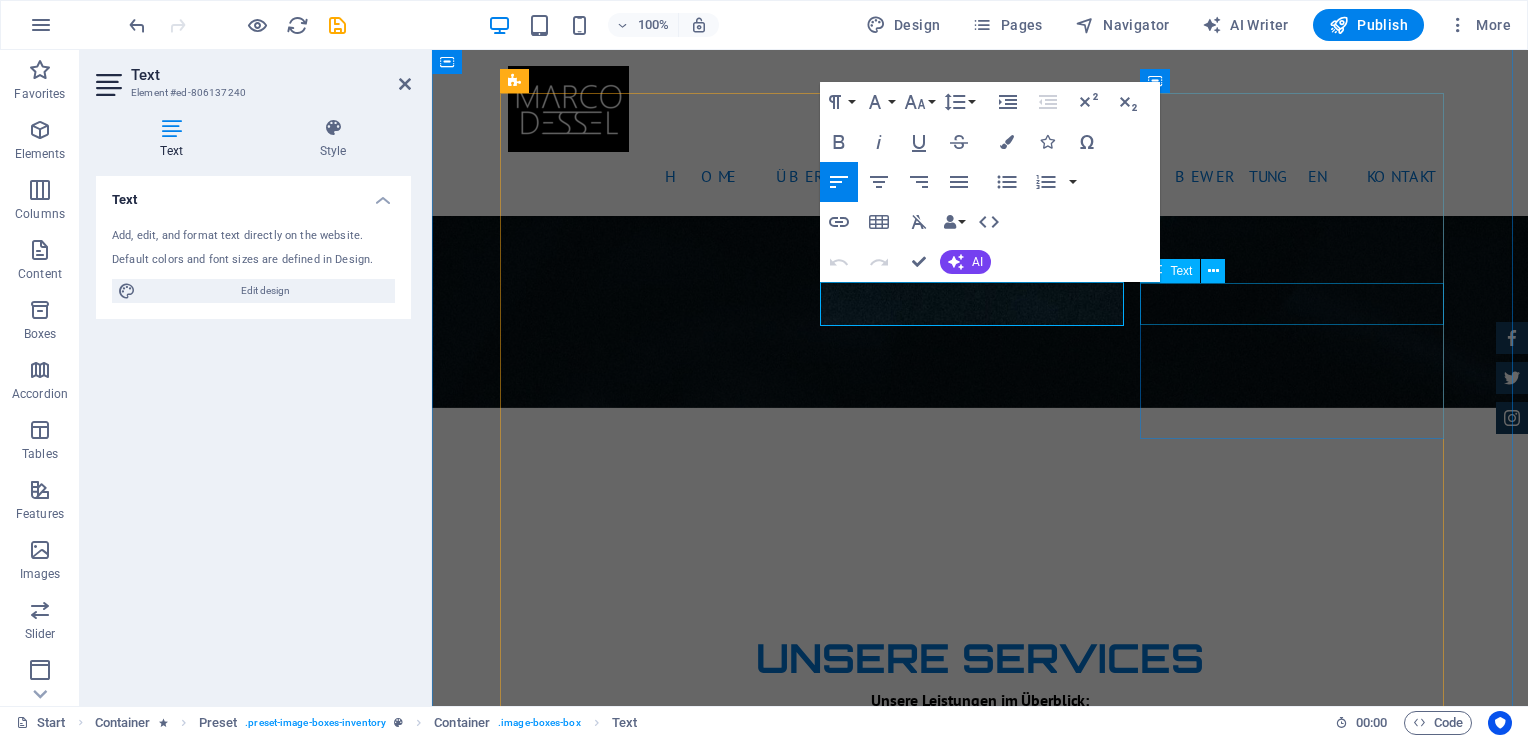 click on "Mini Beatzz Ab 4€ Kinder Disco für 2 bis 6 jährige More Details Maxi Beatzz Ab 6€ Kinder Disco für 5 bis 10 jährige More Details Aston martin  DB9 $ 49.999 Automatic  Transmission  | Coupe More Details Mercedes AMG $ 49.999 Automatic  Transmission  | Coupe More Details Audi RS7 $ 49.999 Automatic  Transmission  | Coupe More Details Jeep Compass $ 49.999 Automatic  Transmission  | Coupe More Details" at bounding box center (980, 5075) 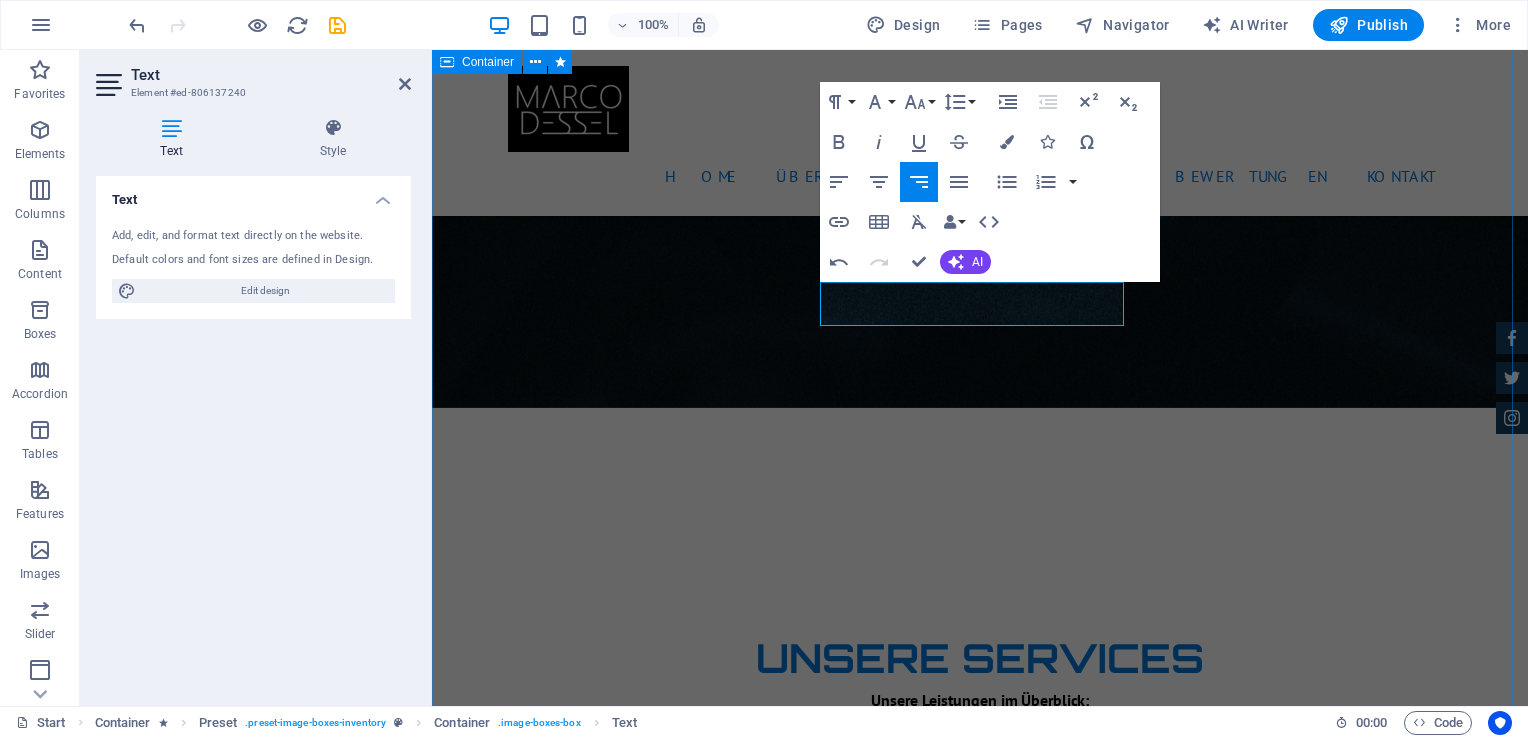 click on "Unsere Events Mini Beatzz Ab 4€ Kinder Disco für 2 bis 6 jährige More Details Maxi Beatzz Kinder Disco für 5 bis 10 jährige More Details Aston martin  DB9 $ 49.999 Automatic  Transmission  | Coupe More Details Mercedes AMG $ 49.999 Automatic  Transmission  | Coupe More Details Audi RS7 $ 49.999 Automatic  Transmission  | Coupe More Details Jeep Compass $ 49.999 Automatic  Transmission  | Coupe More Details" at bounding box center [980, 5083] 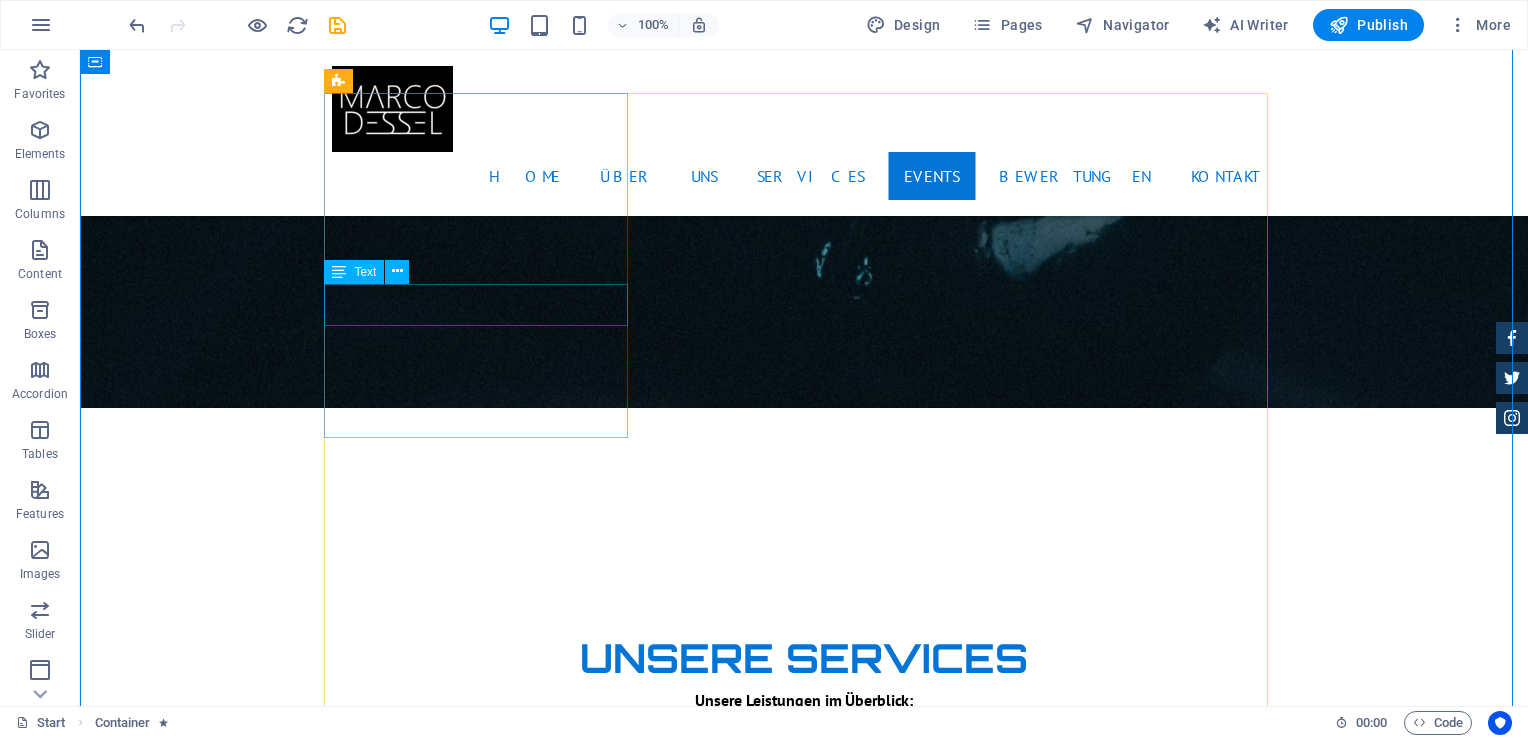 click on "Mini Beatzz Ab 4€" at bounding box center (804, 3629) 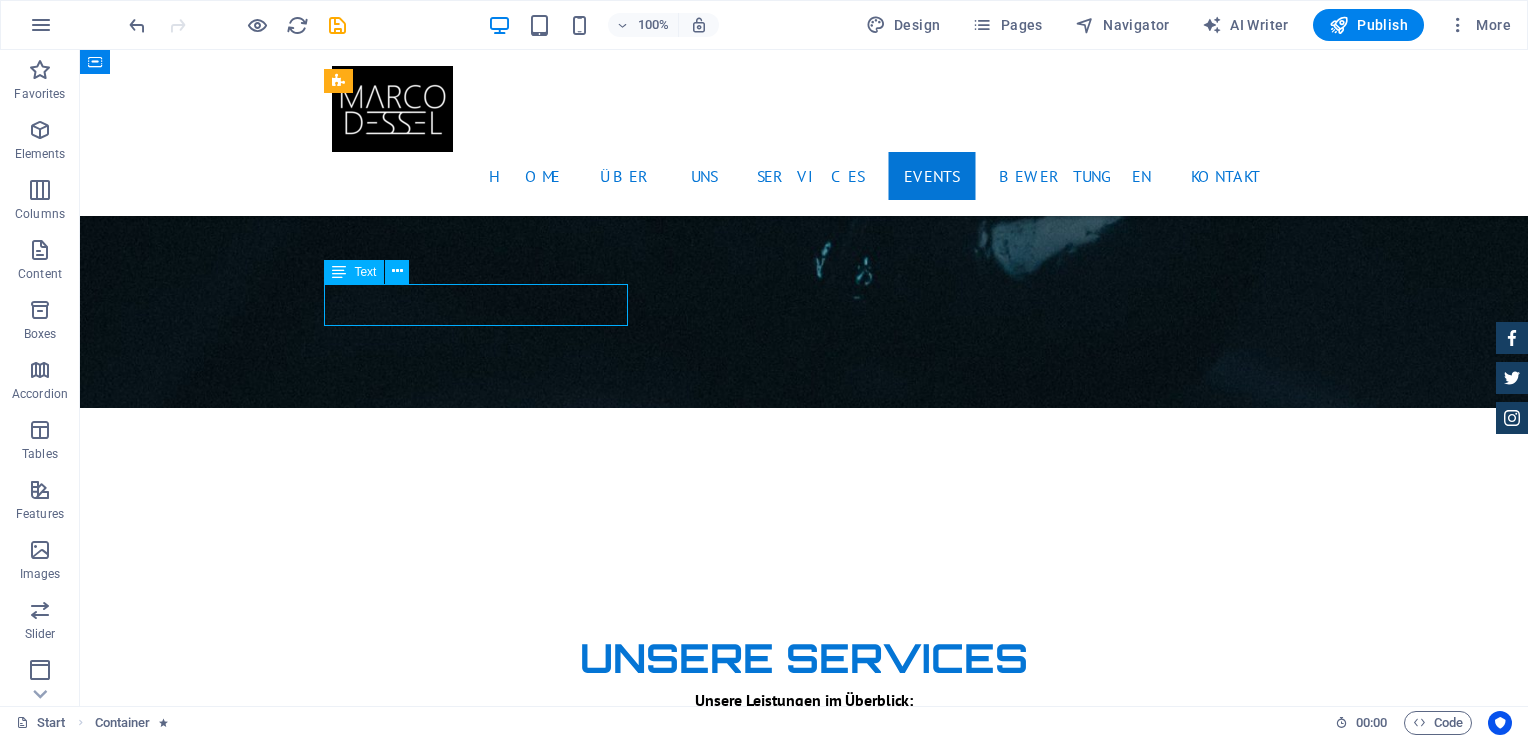click on "Mini Beatzz Ab 4€" at bounding box center (804, 3629) 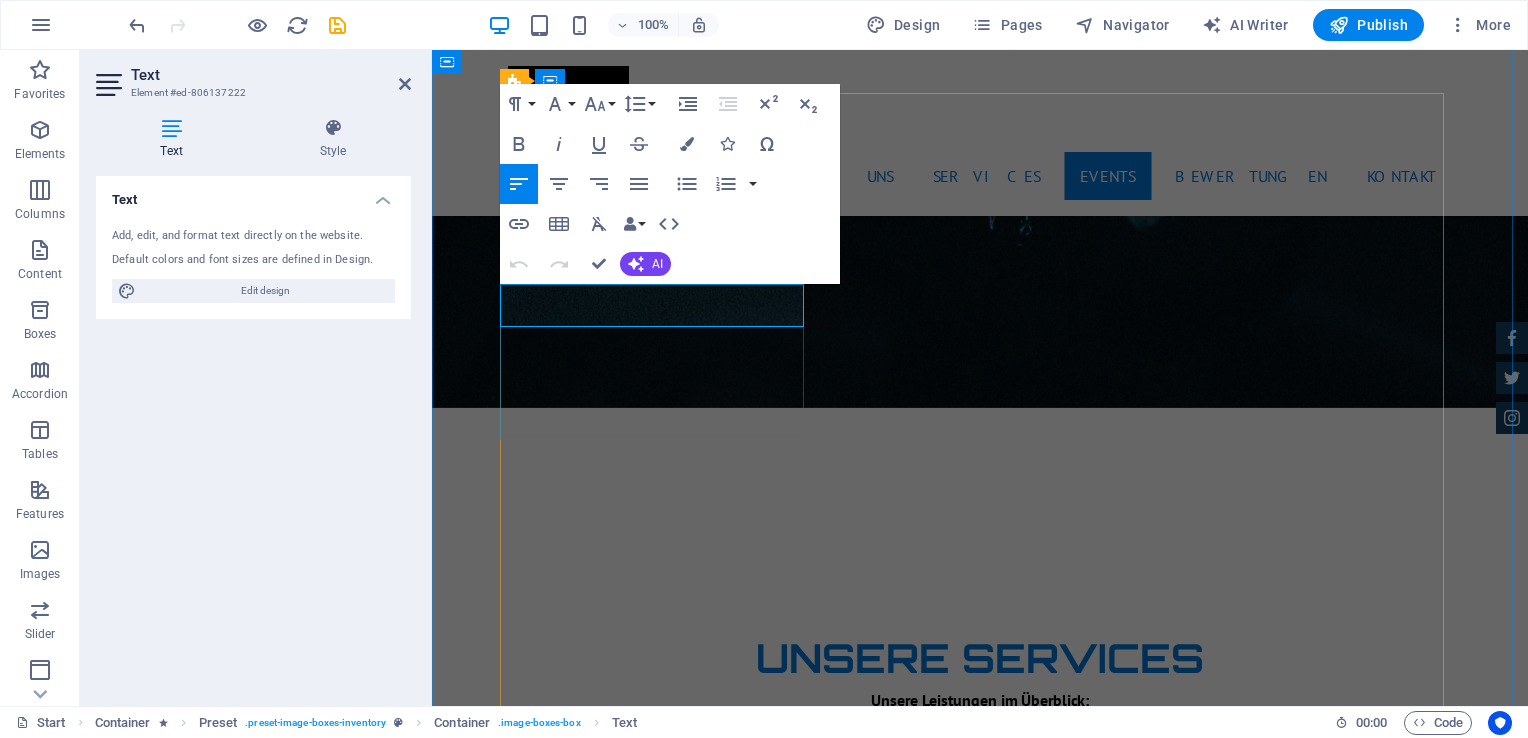 click on "Ab 4€" at bounding box center [1402, 3638] 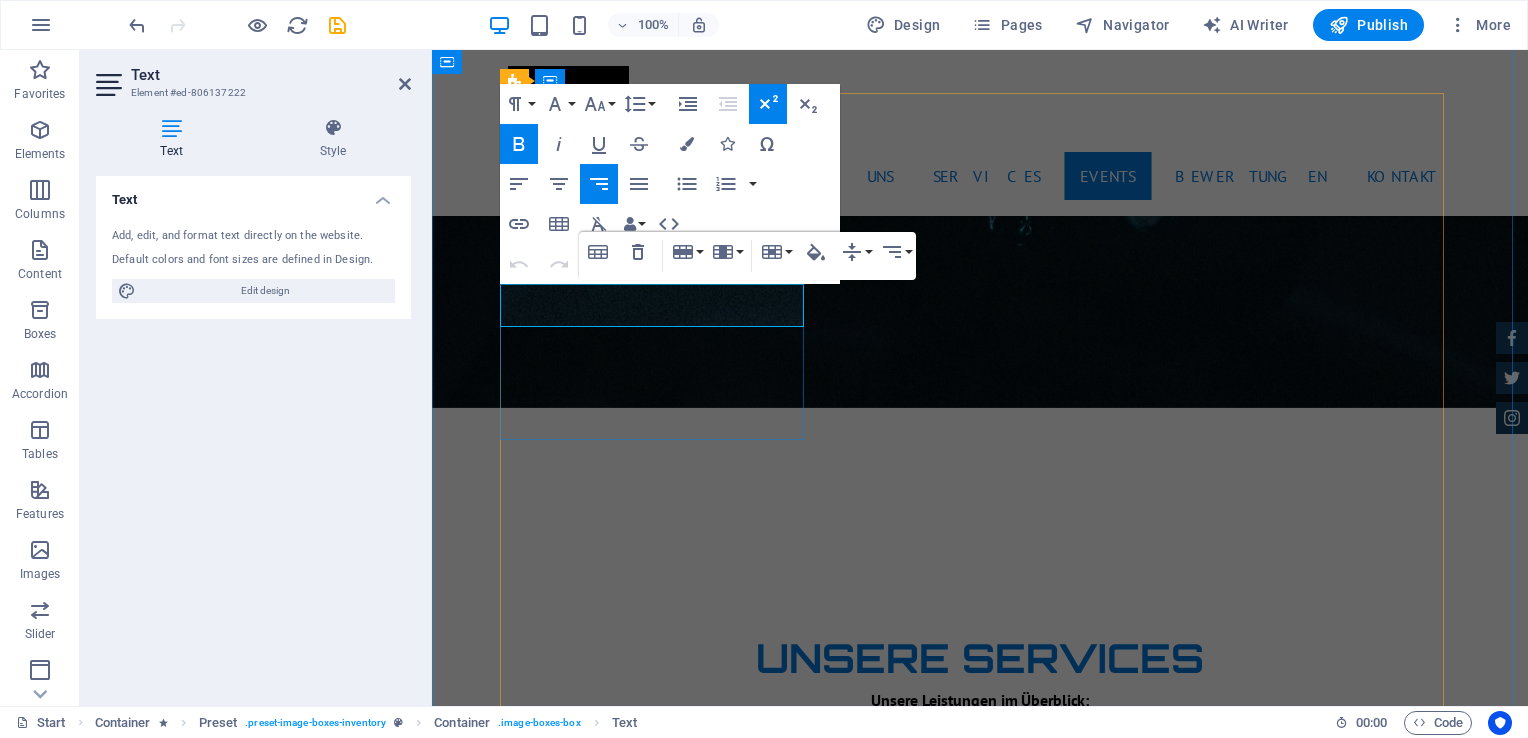 click on "Ab 4€" at bounding box center [1402, 3638] 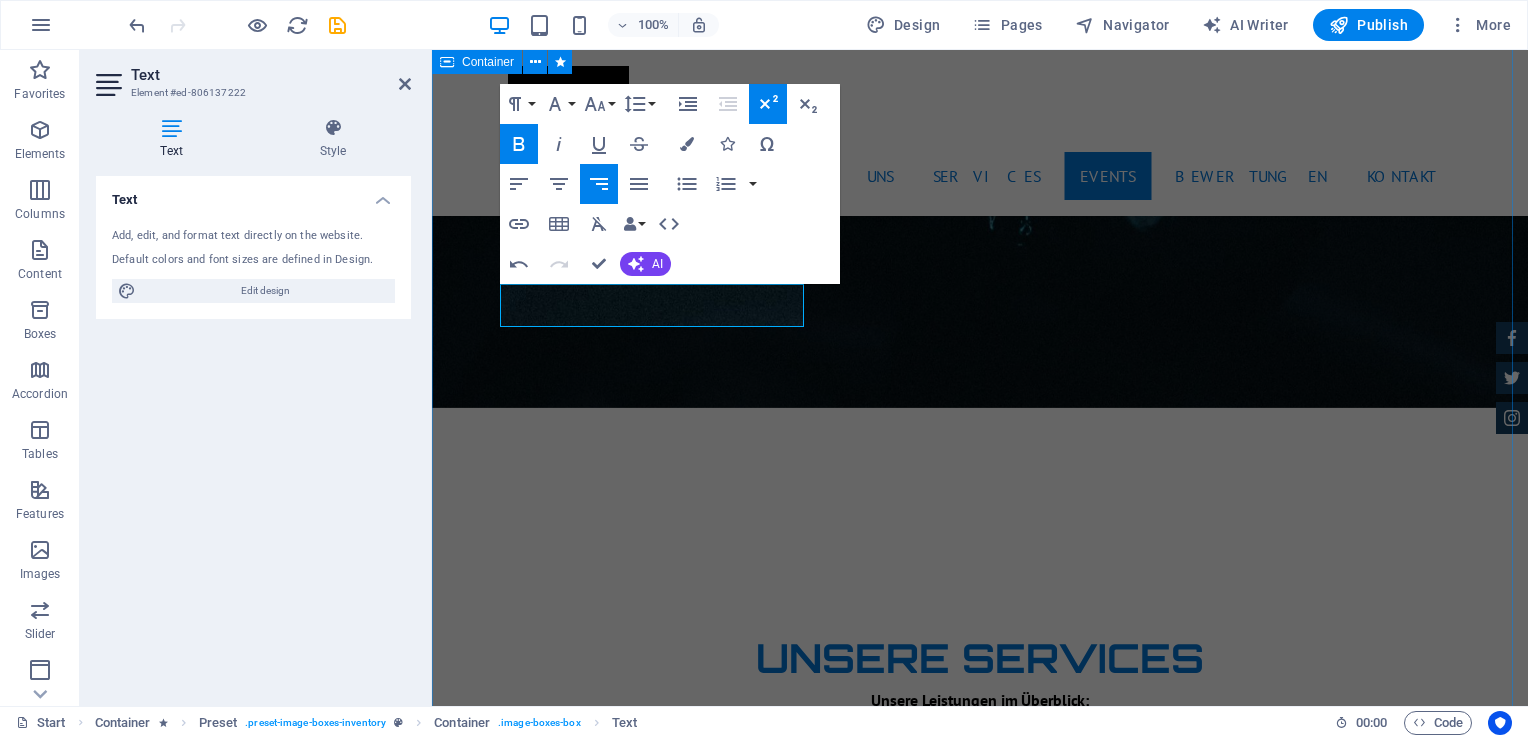 click on "Unsere Events Mini Beatzz Kinder Disco für 2 bis 6 jährige More Details Maxi Beatzz Kinder Disco für 5 bis 10 jährige More Details Aston martin  DB9 $ 49.999 Automatic  Transmission  | Coupe More Details Mercedes AMG $ 49.999 Automatic  Transmission  | Coupe More Details Audi RS7 $ 49.999 Automatic  Transmission  | Coupe More Details Jeep Compass $ 49.999 Automatic  Transmission  | Coupe More Details" at bounding box center (980, 5083) 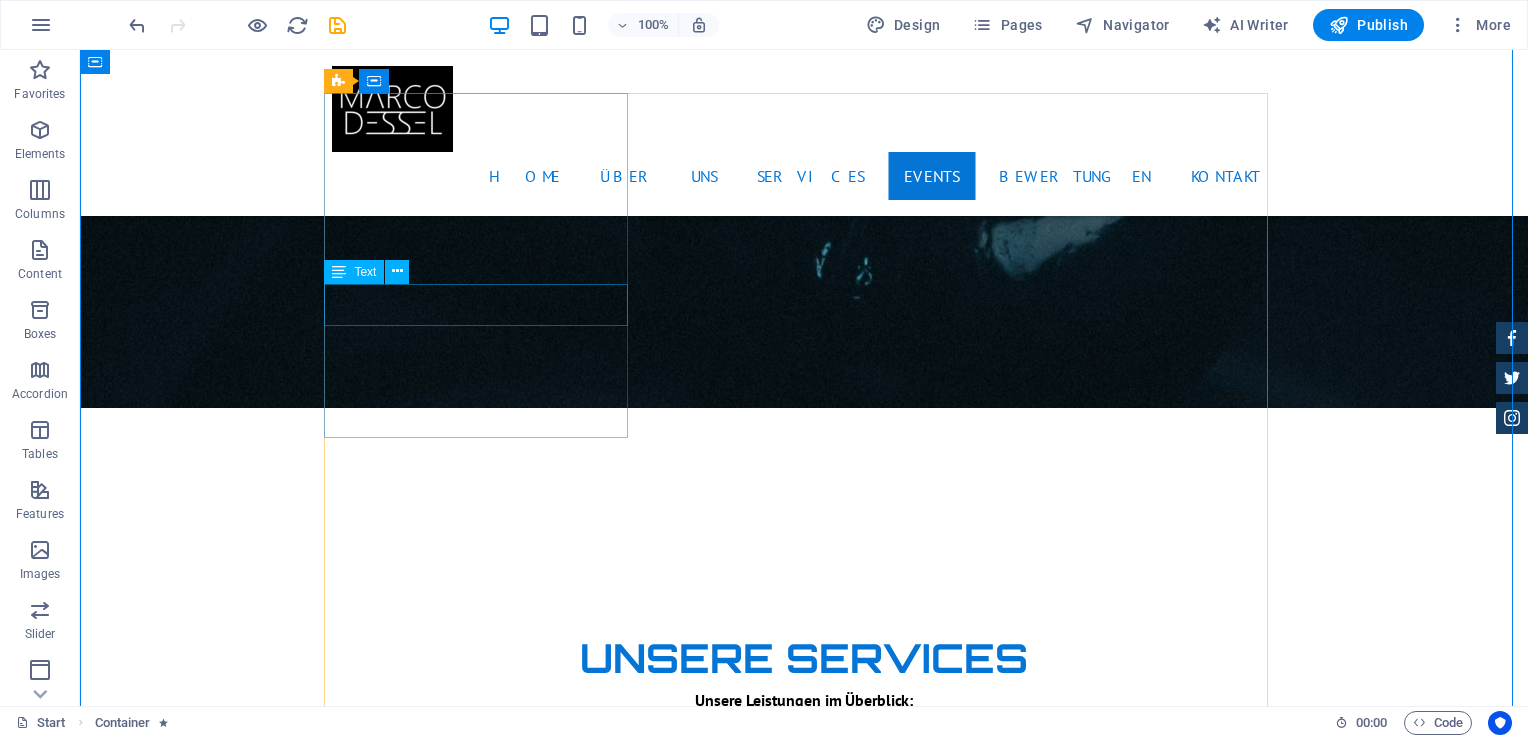 click on "Mini Beatzz" at bounding box center (804, 3629) 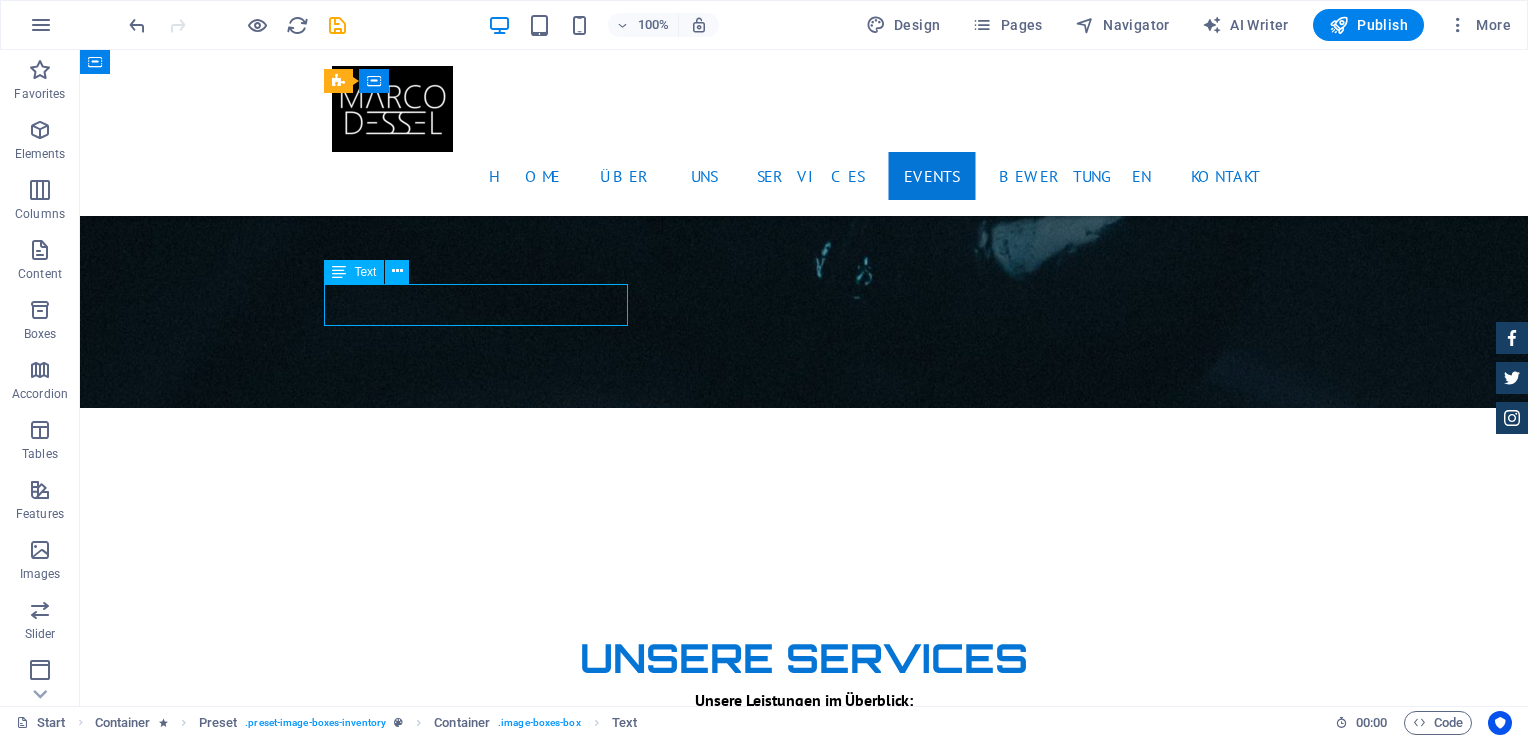 click on "Mini Beatzz" at bounding box center (804, 3629) 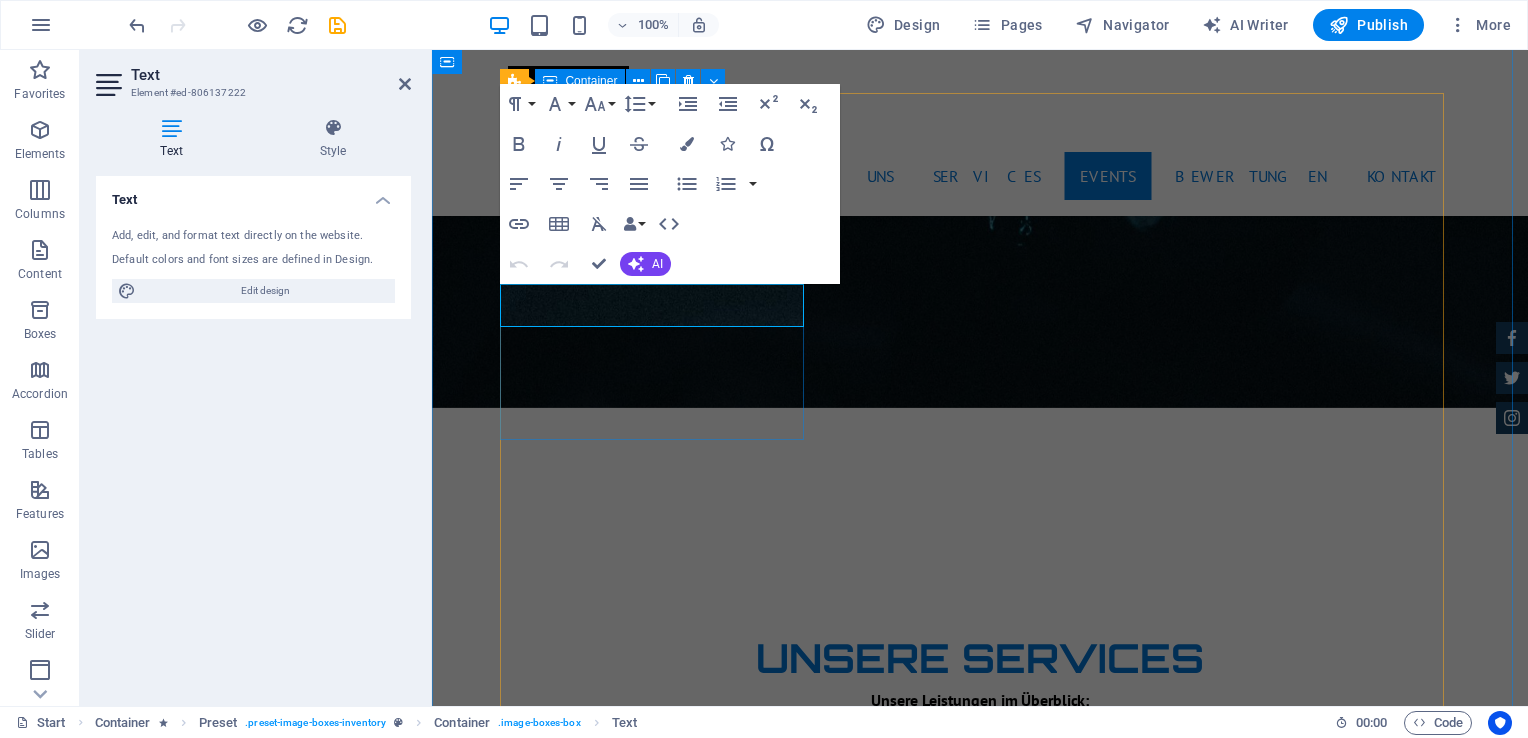 click on "Mini Beatzz Kinder Disco für 2 bis 6 jährige More Details" at bounding box center [980, 3392] 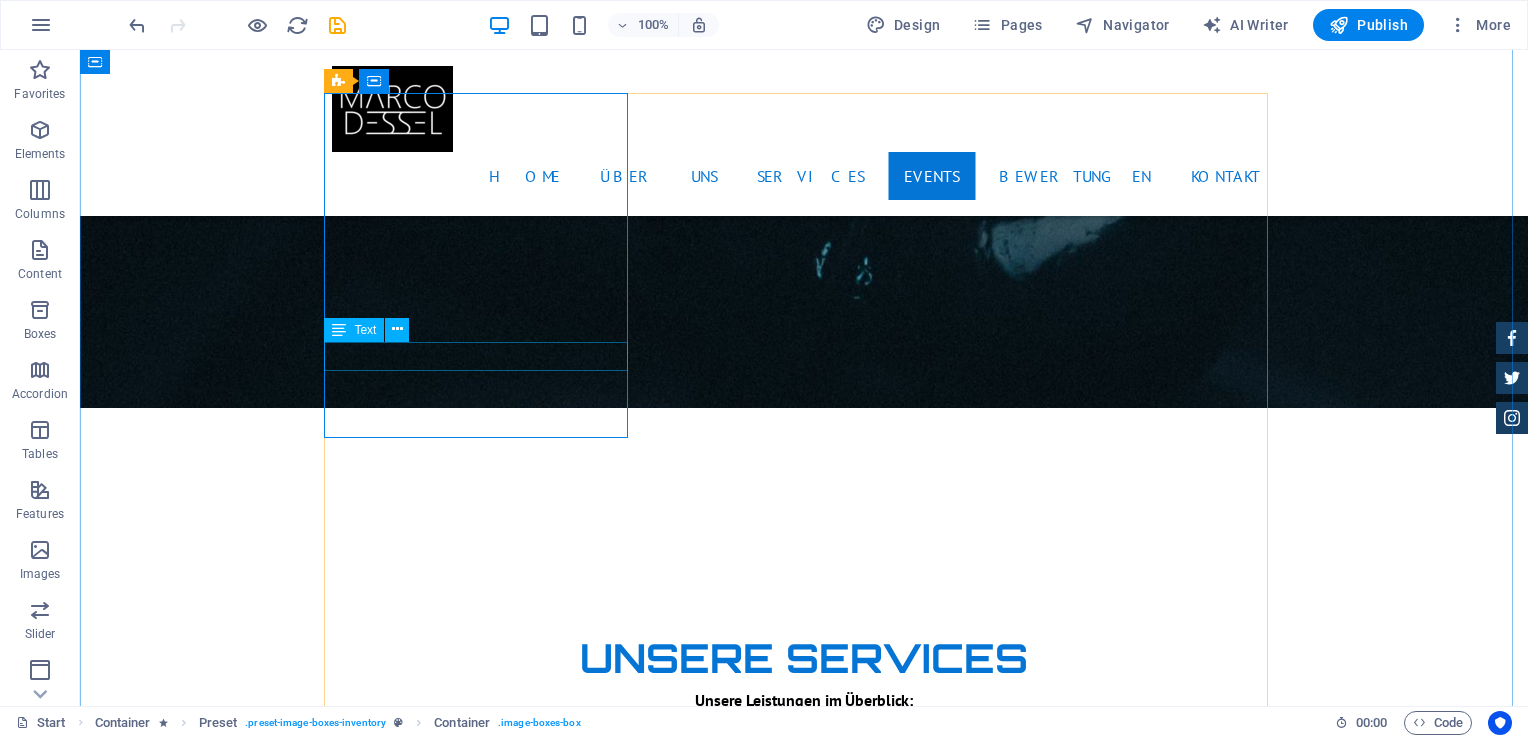 click on "Kinder Disco für 2 bis 6 jährige" at bounding box center [804, 3682] 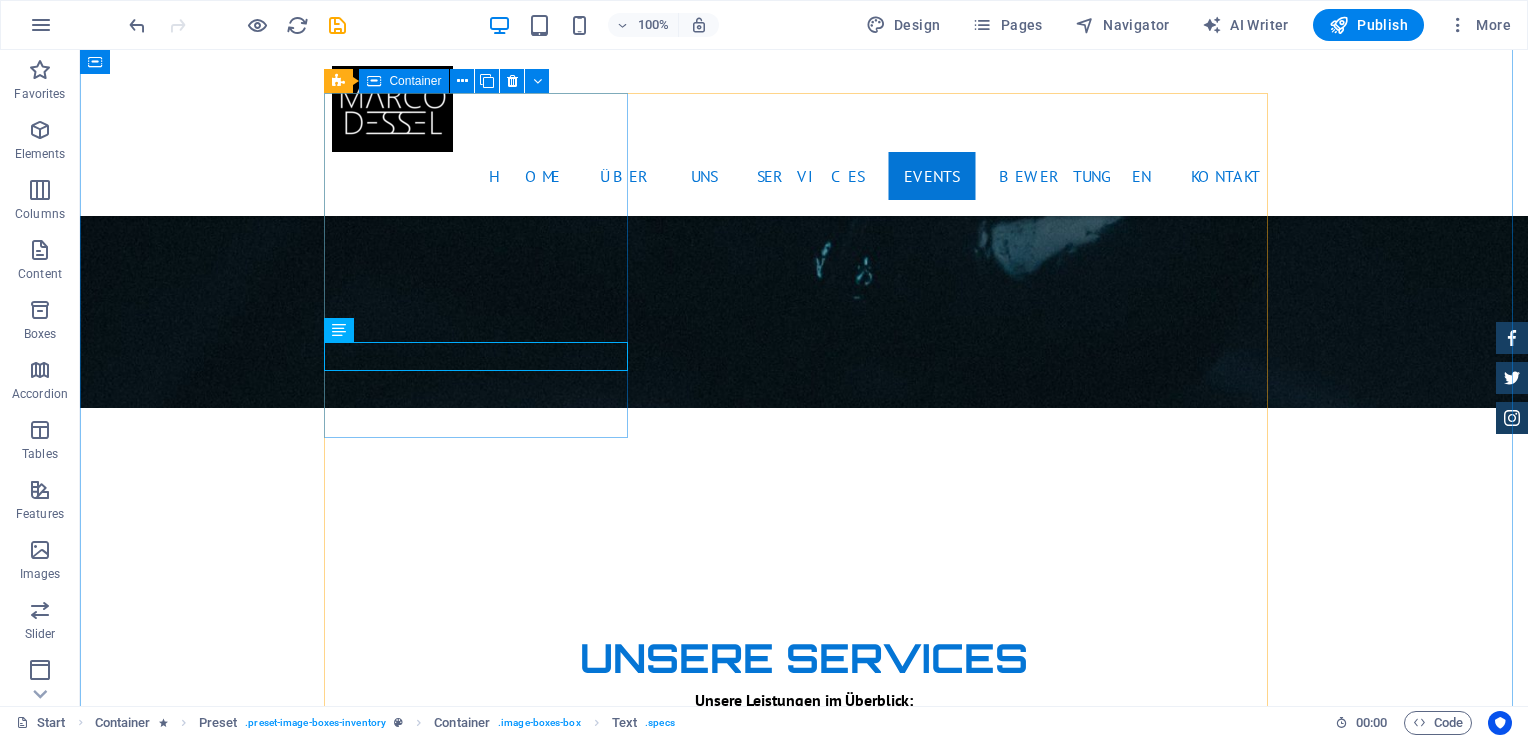 click on "Mini Beatzz Kinder Disco für 2 bis 6 jährige More Details" at bounding box center [804, 3391] 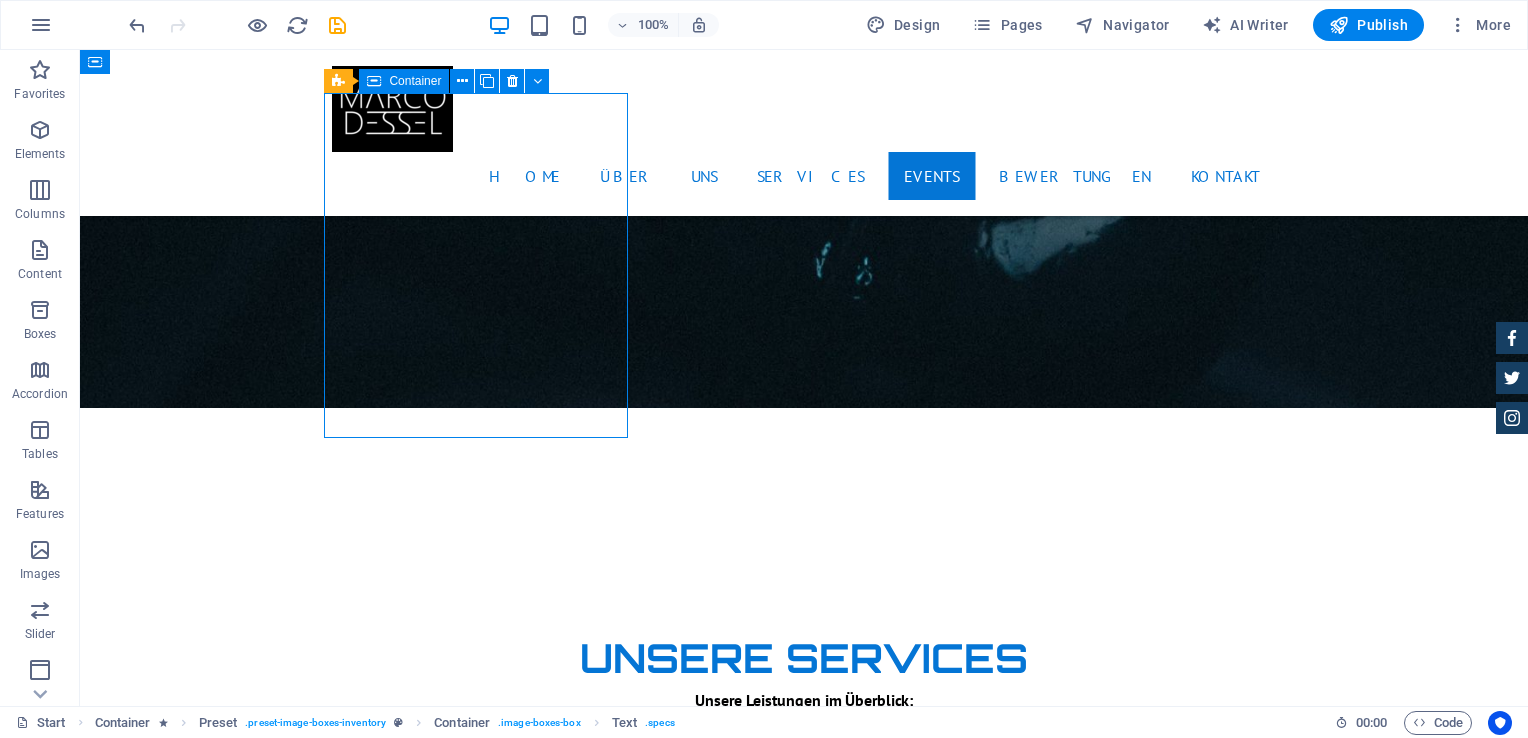 click on "Mini Beatzz Kinder Disco für 2 bis 6 jährige More Details" at bounding box center (804, 3391) 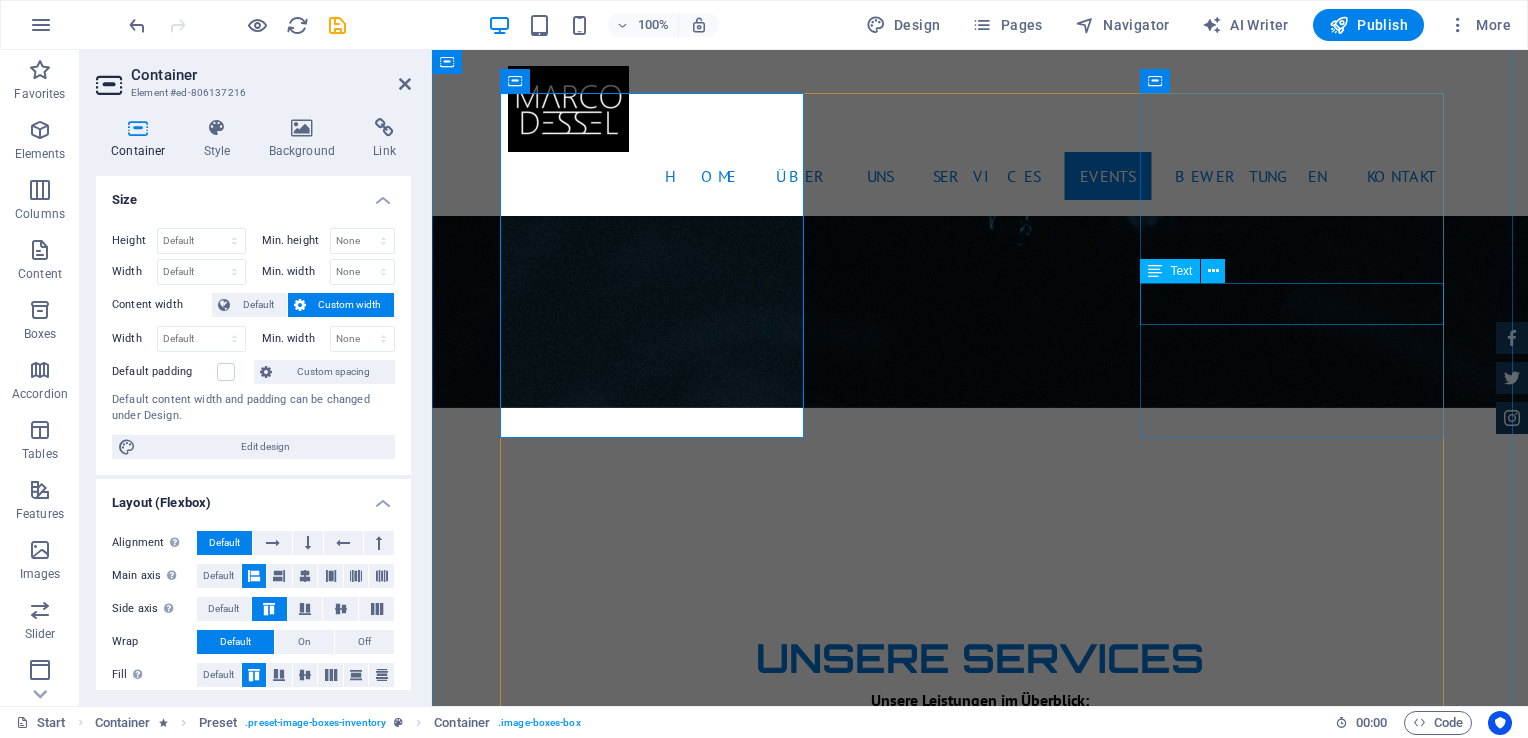 click on "Aston martin  DB9 $ 49.999" at bounding box center (980, 4735) 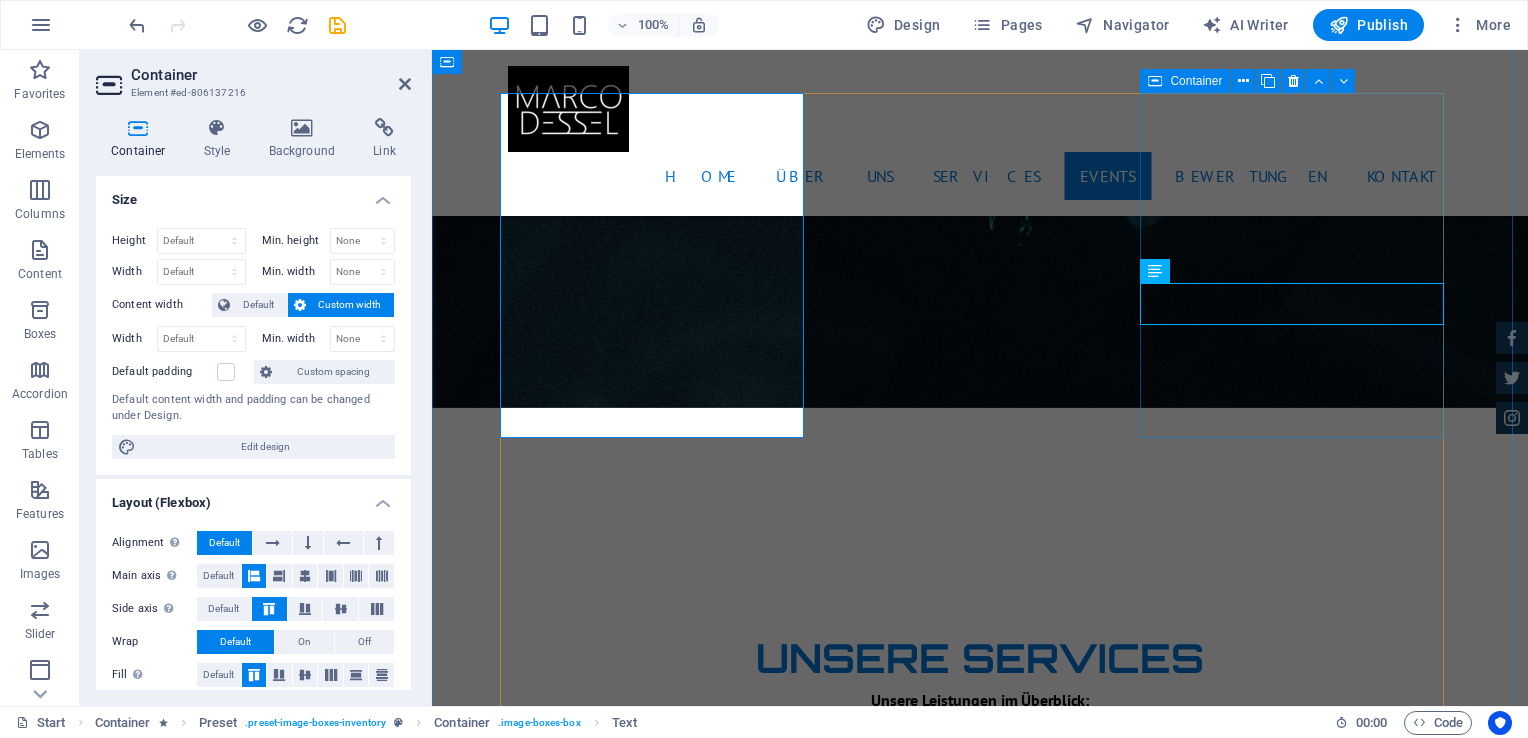 click on "Unsere Events Mini Beatzz Kinder Disco für 2 bis 6 jährige More Details Maxi Beatzz Kinder Disco für 5 bis 10 jährige More Details Aston martin  DB9 $ 49.999 Automatic  Transmission  | Coupe More Details Mercedes AMG $ 49.999 Automatic  Transmission  | Coupe More Details Audi RS7 $ 49.999 Automatic  Transmission  | Coupe More Details Jeep Compass $ 49.999 Automatic  Transmission  | Coupe More Details" at bounding box center [980, 5082] 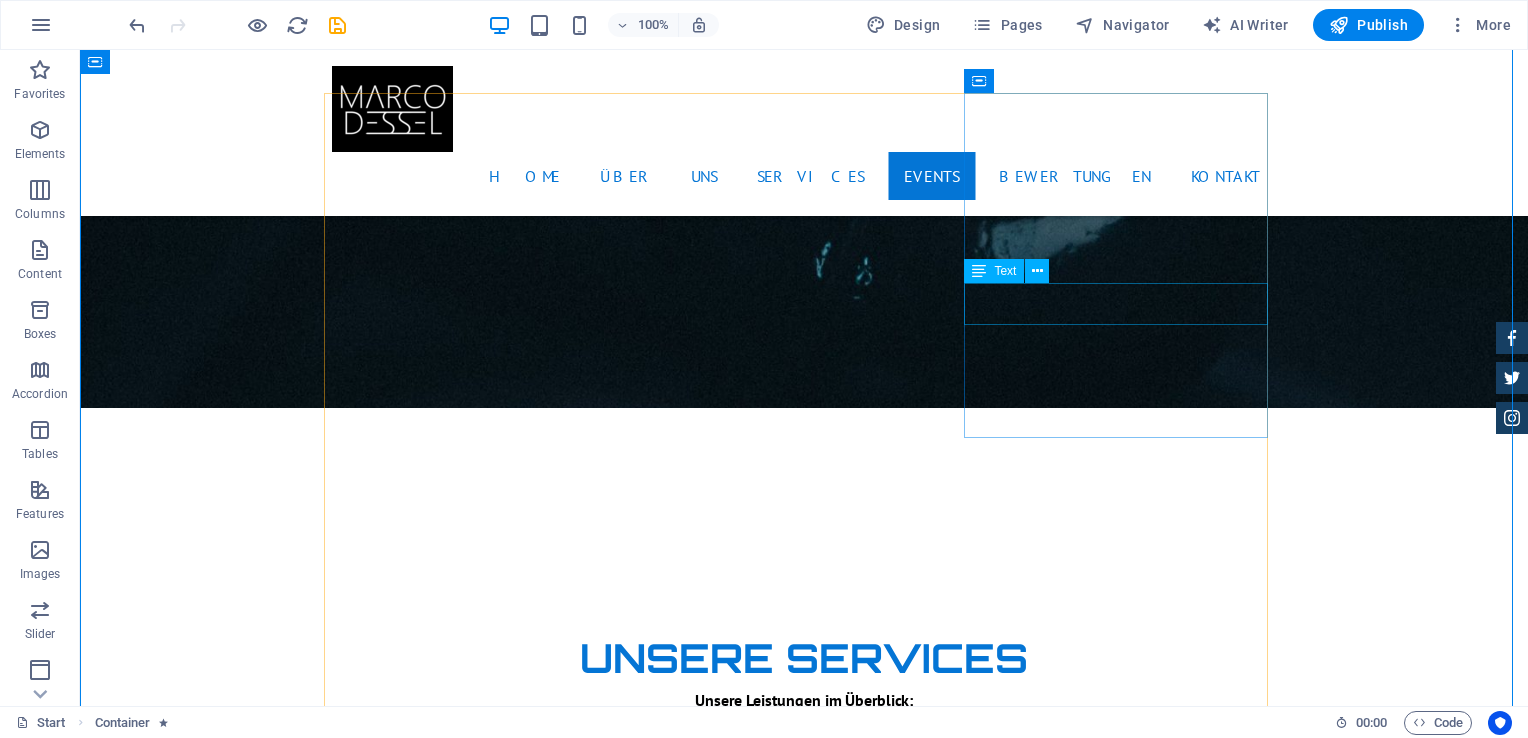 click on "Aston martin  DB9 $ 49.999" at bounding box center (804, 4735) 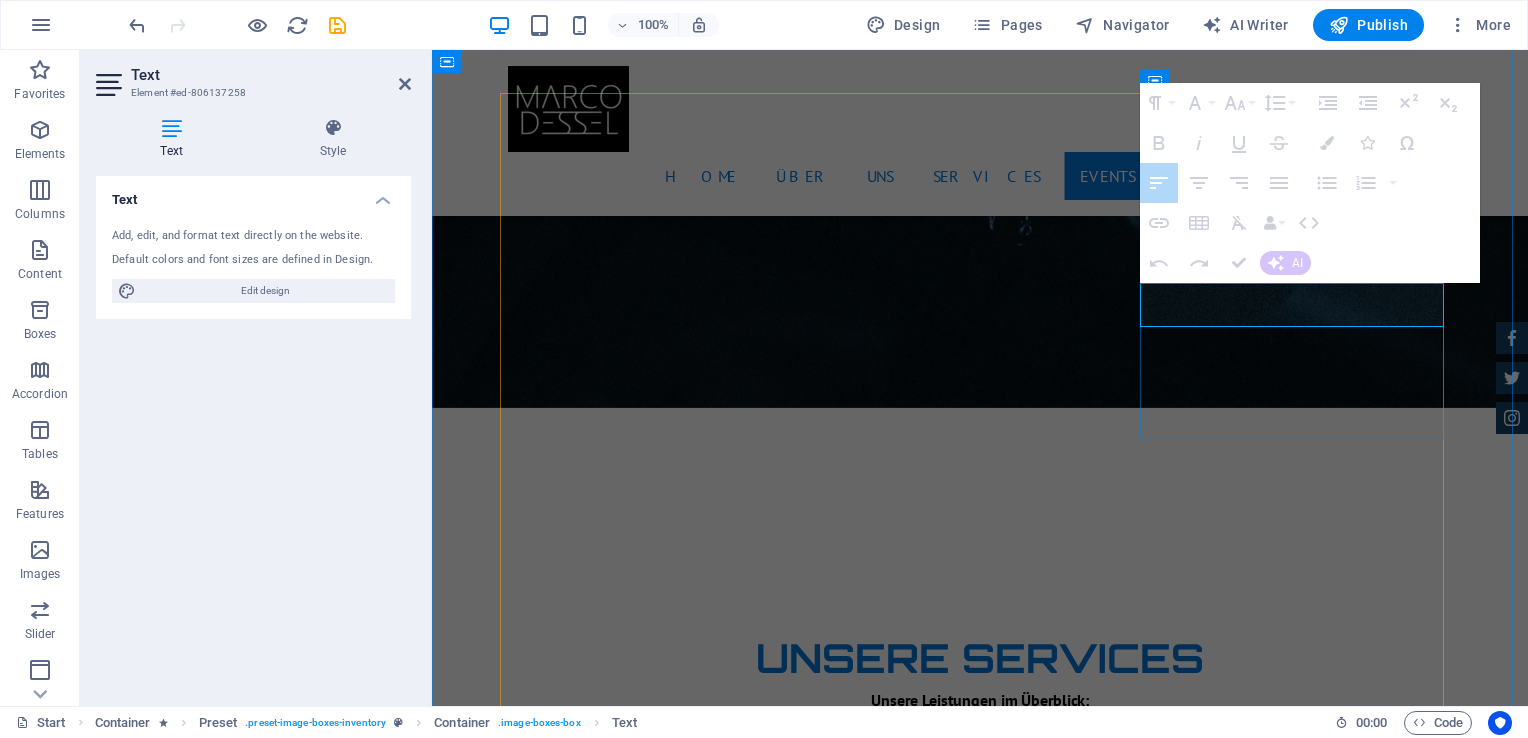 drag, startPoint x: 1410, startPoint y: 309, endPoint x: 1340, endPoint y: 306, distance: 70.064255 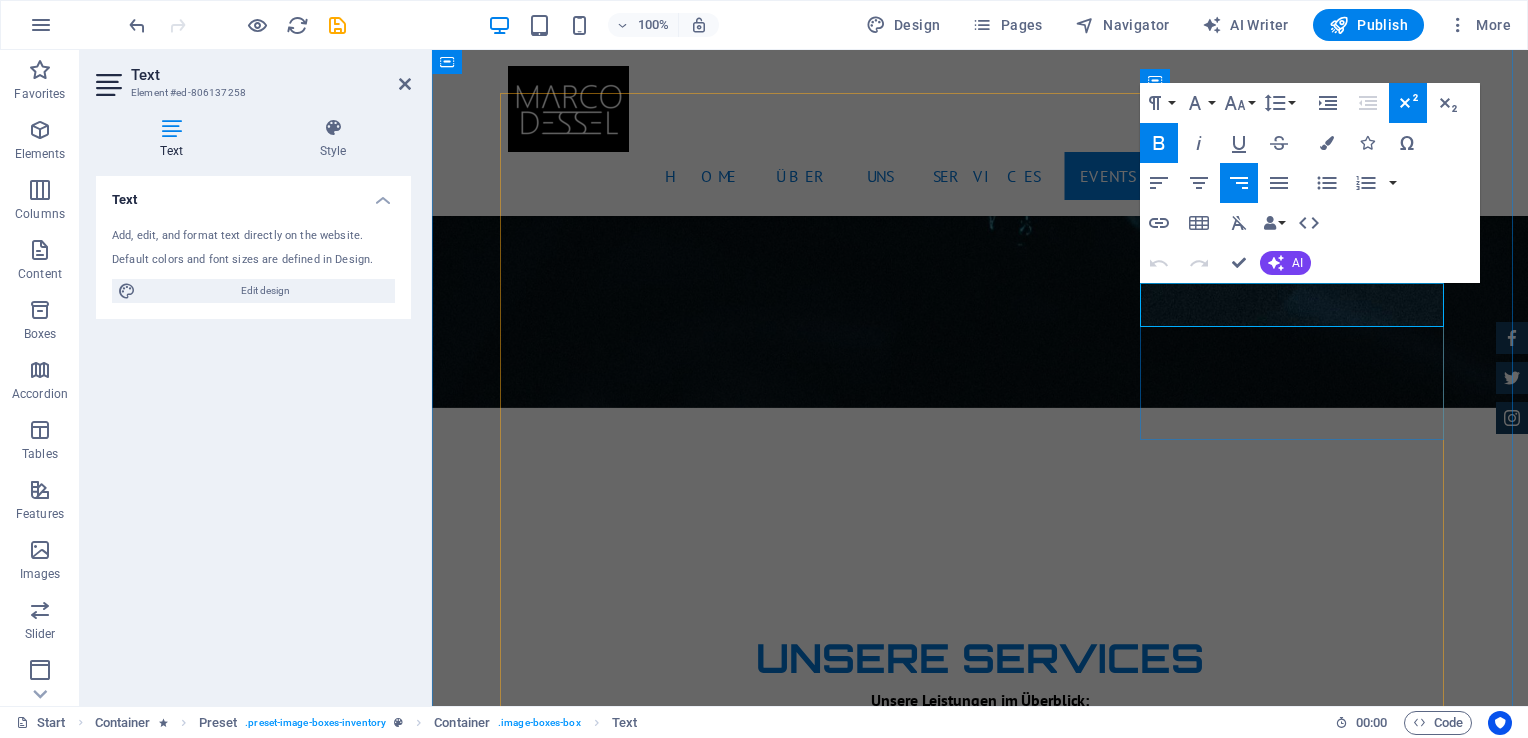 drag, startPoint x: 1350, startPoint y: 308, endPoint x: 1432, endPoint y: 309, distance: 82.006096 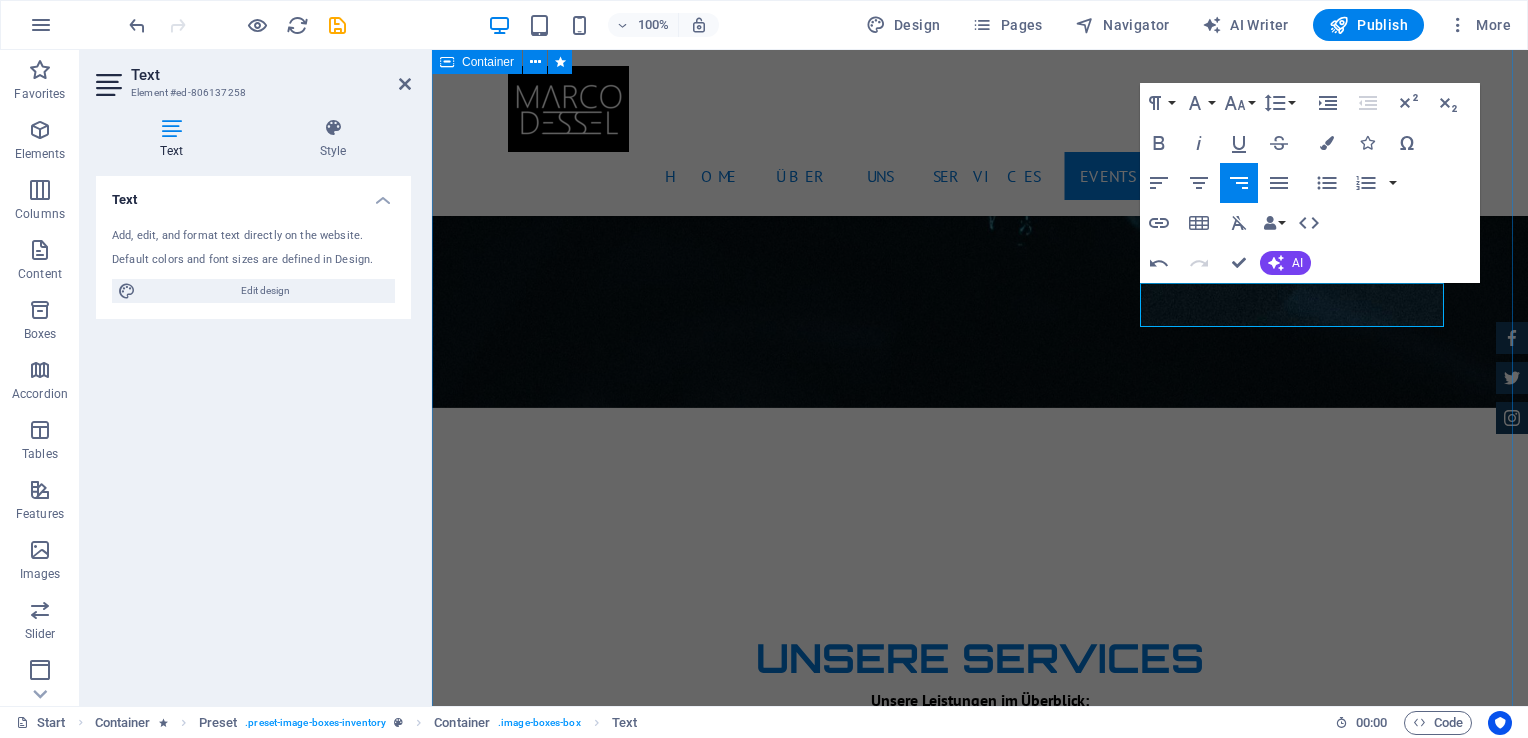 click on "Unsere Events Mini Beatzz Kinder Disco für 2 bis 6 jährige More Details Maxi Beatzz Kinder Disco für 5 bis 10 jährige More Details Aston martin  DB9 Automatic  Transmission  | Coupe More Details Mercedes AMG $ 49.999 Automatic  Transmission  | Coupe More Details Audi RS7 $ 49.999 Automatic  Transmission  | Coupe More Details Jeep Compass $ 49.999 Automatic  Transmission  | Coupe More Details" at bounding box center (980, 5083) 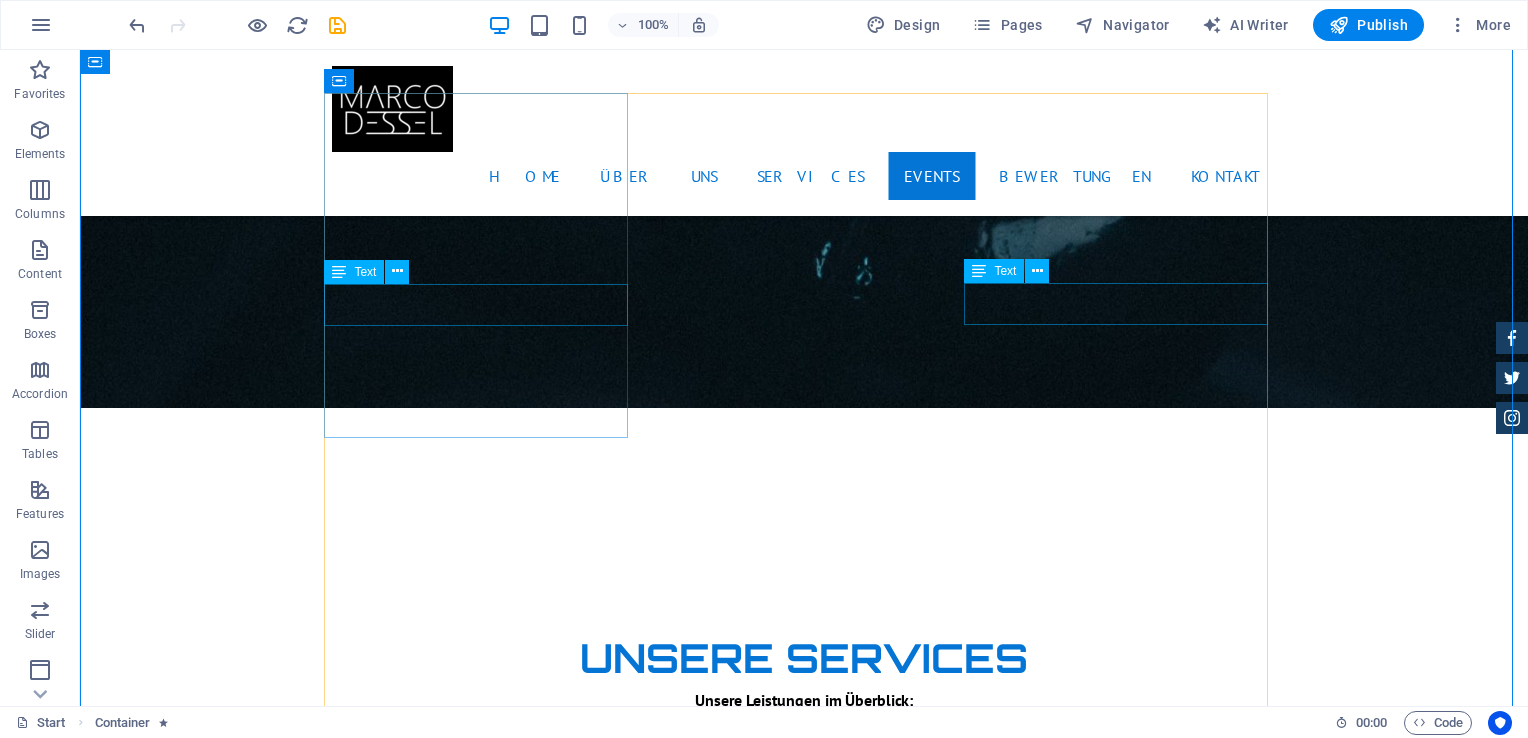 click on "Mini Beatzz" at bounding box center (804, 3629) 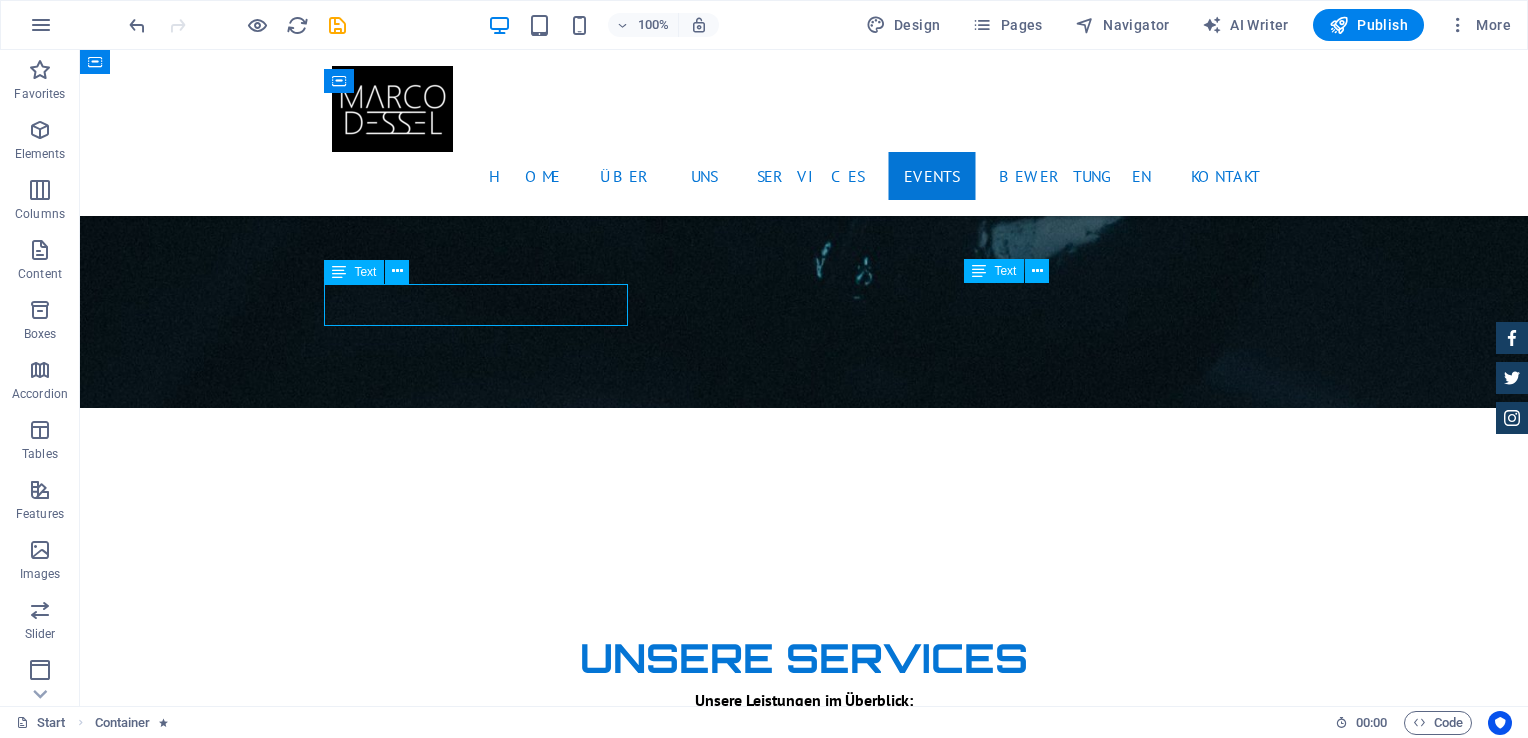 click on "Mini Beatzz" at bounding box center [804, 3629] 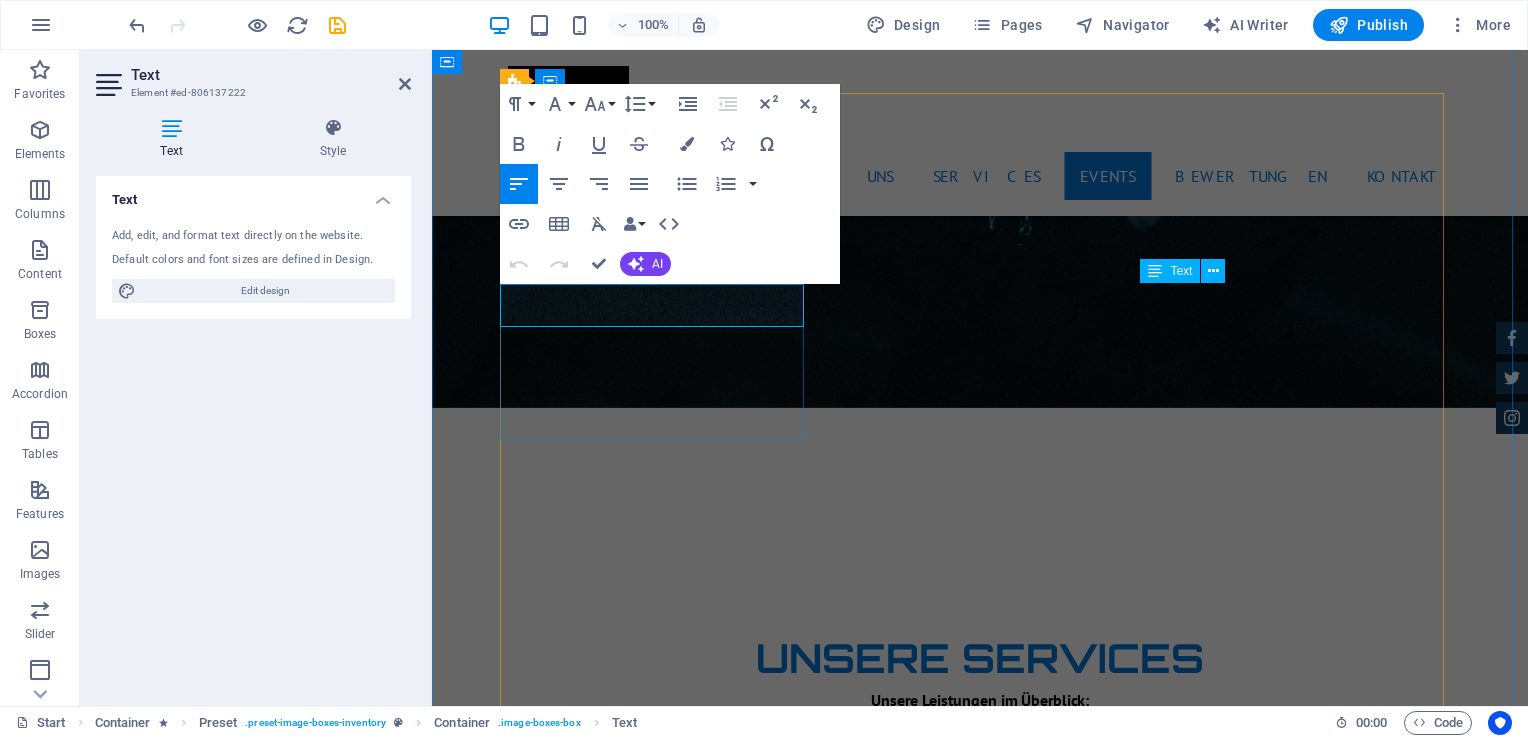 click at bounding box center (1418, 3638) 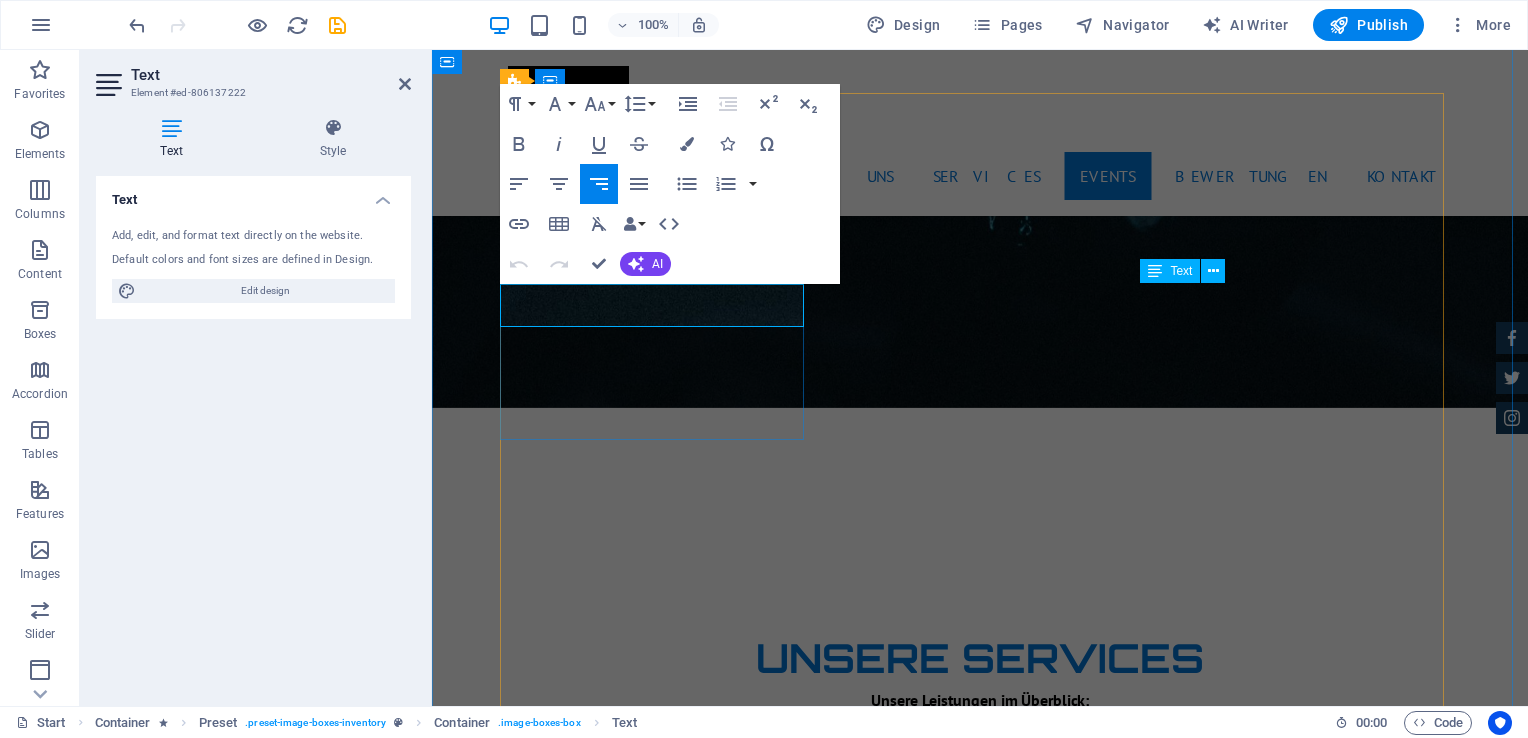click at bounding box center [1418, 3638] 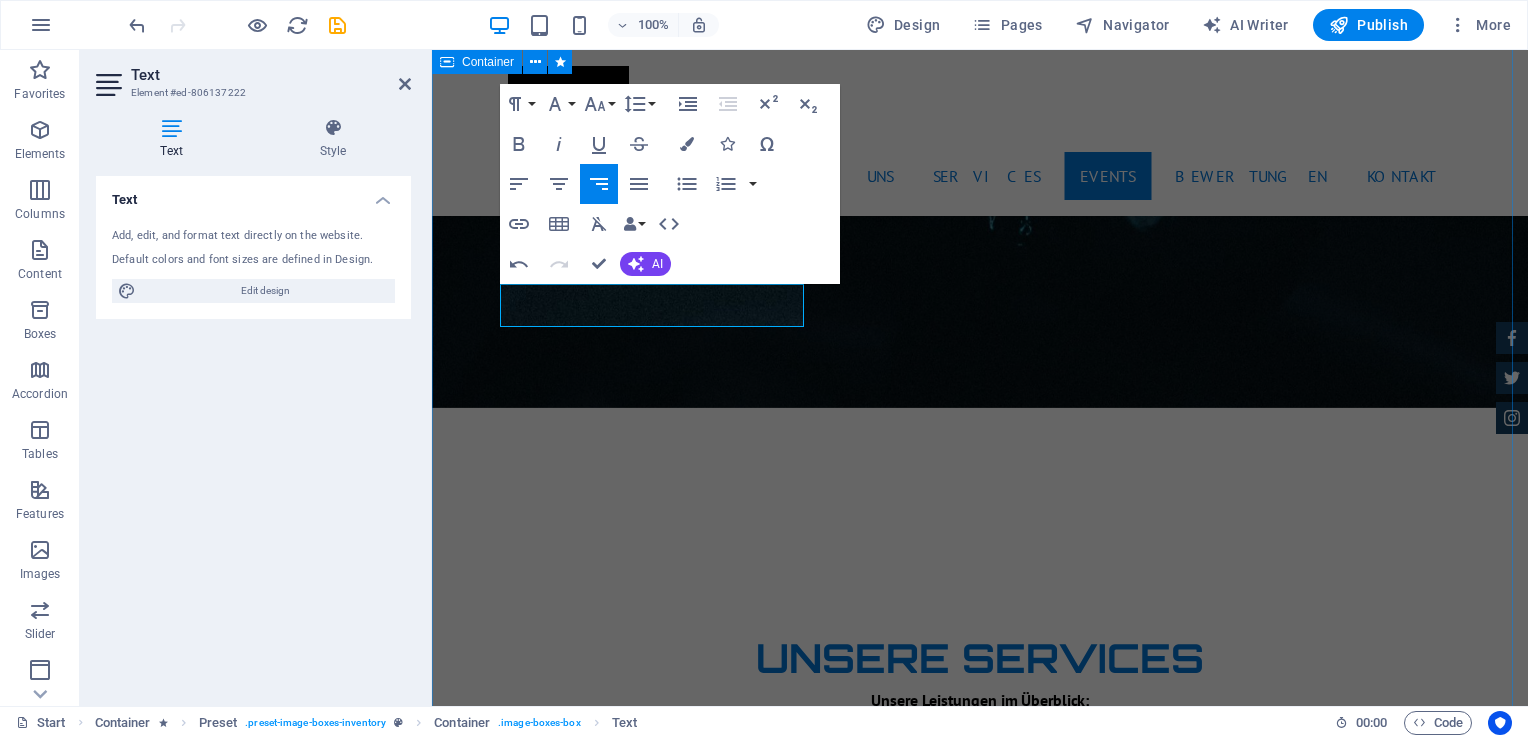 click on "Unsere Events Mini Beatzz Kinder Disco für 2 bis 6 jährige More Details Maxi Beatzz Kinder Disco für 5 bis 10 jährige More Details Aston martin  DB9 Automatic  Transmission  | Coupe More Details Mercedes AMG $ 49.999 Automatic  Transmission  | Coupe More Details Audi RS7 $ 49.999 Automatic  Transmission  | Coupe More Details Jeep Compass $ 49.999 Automatic  Transmission  | Coupe More Details" at bounding box center (980, 5083) 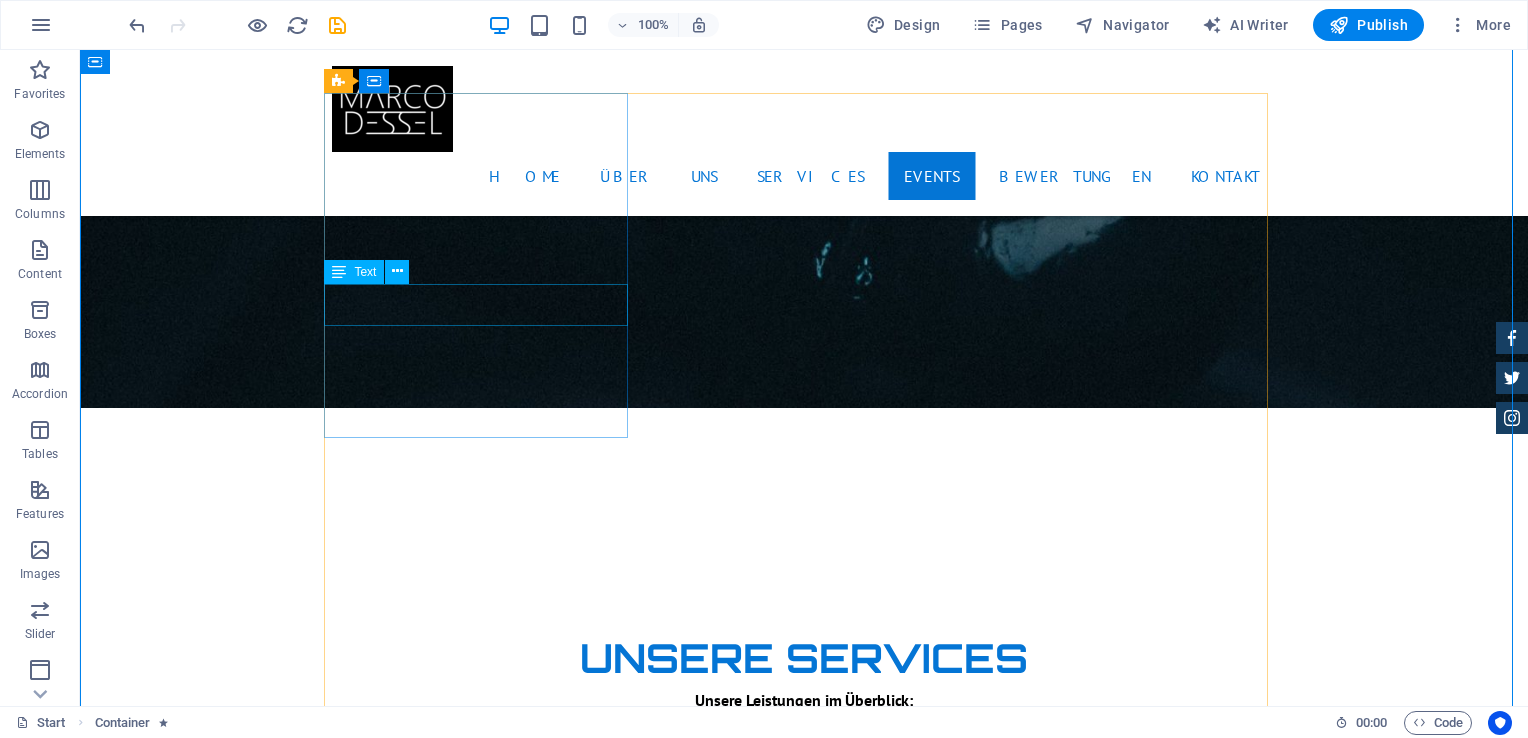 click on "Mini Beatzz" at bounding box center (804, 3629) 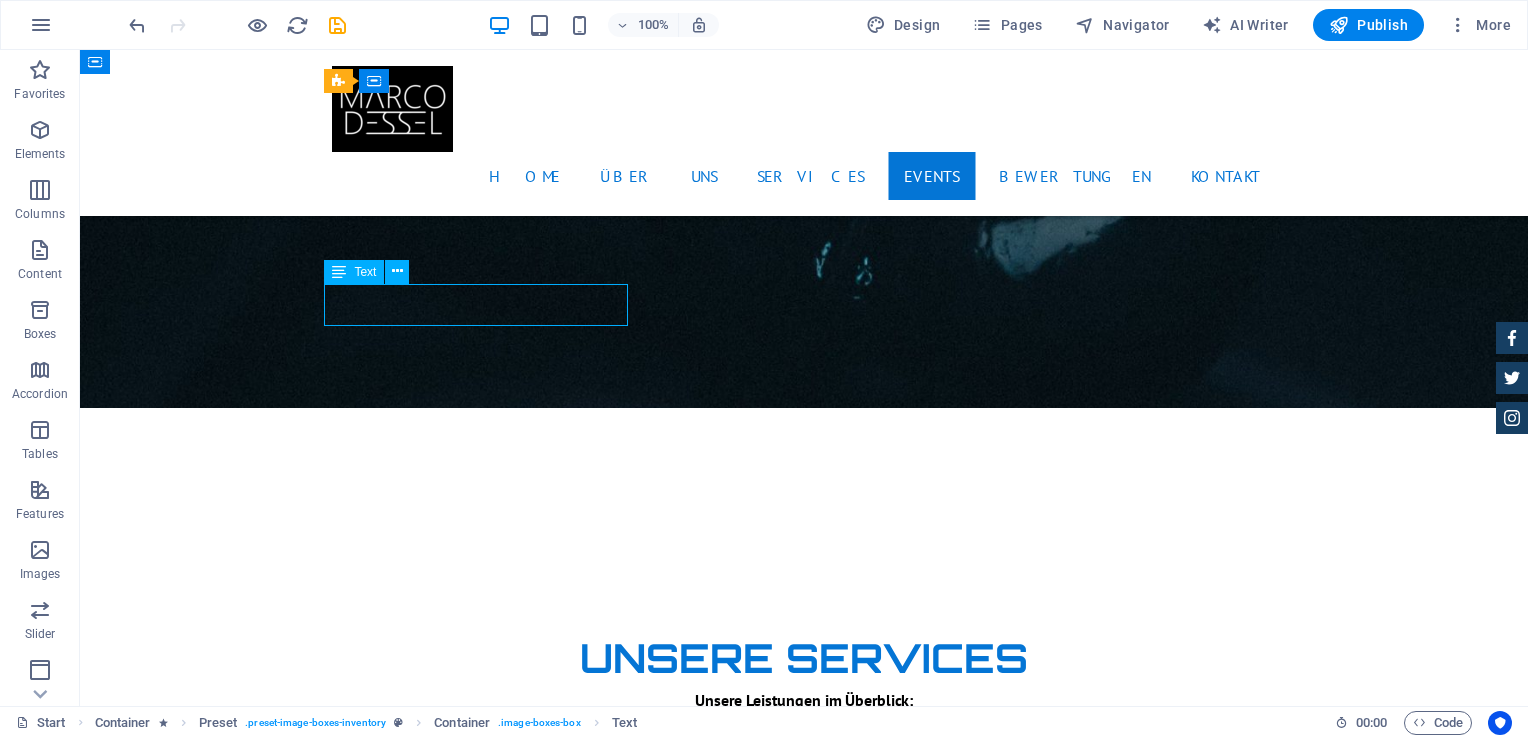 click on "Mini Beatzz" at bounding box center (804, 3629) 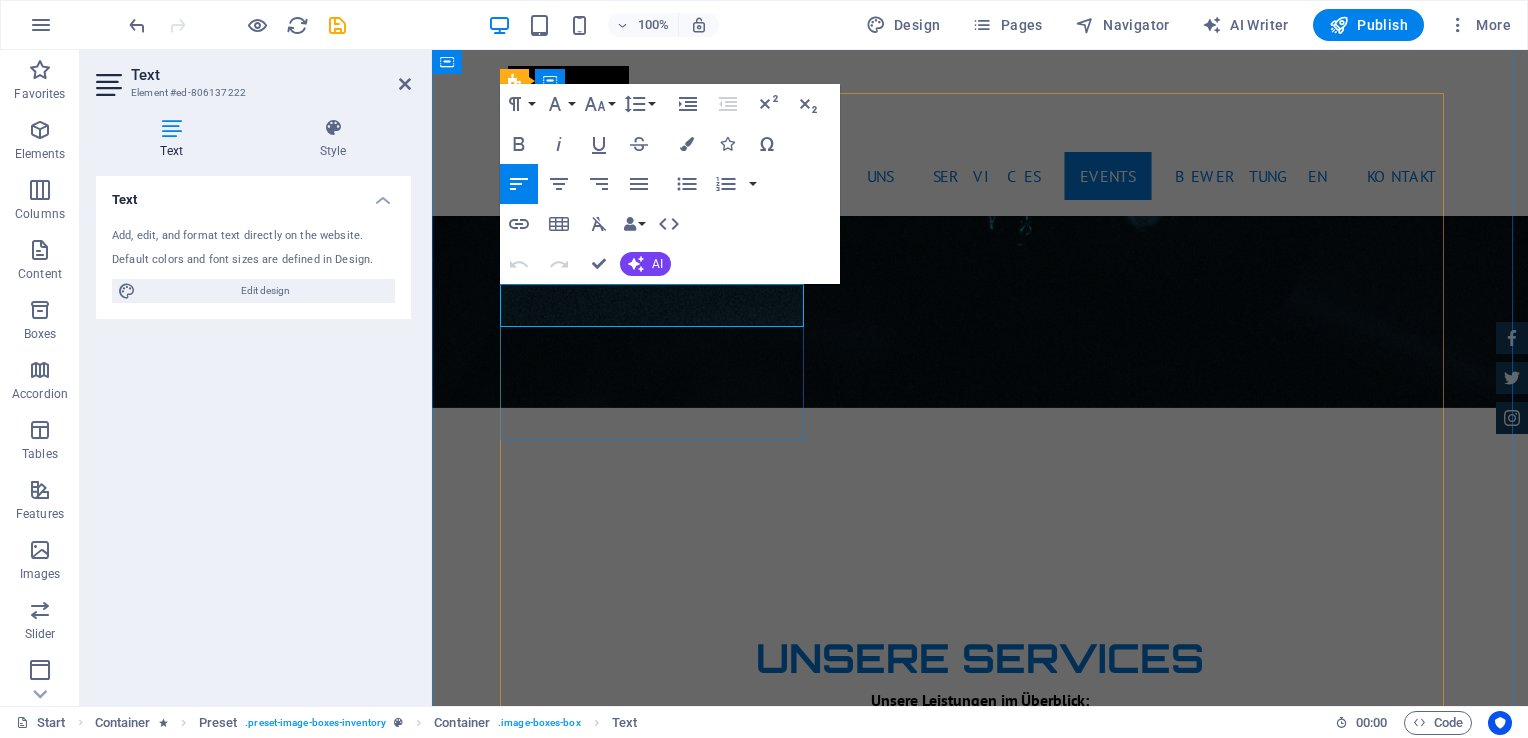 click on "Mini Beatzz" at bounding box center (803, 3638) 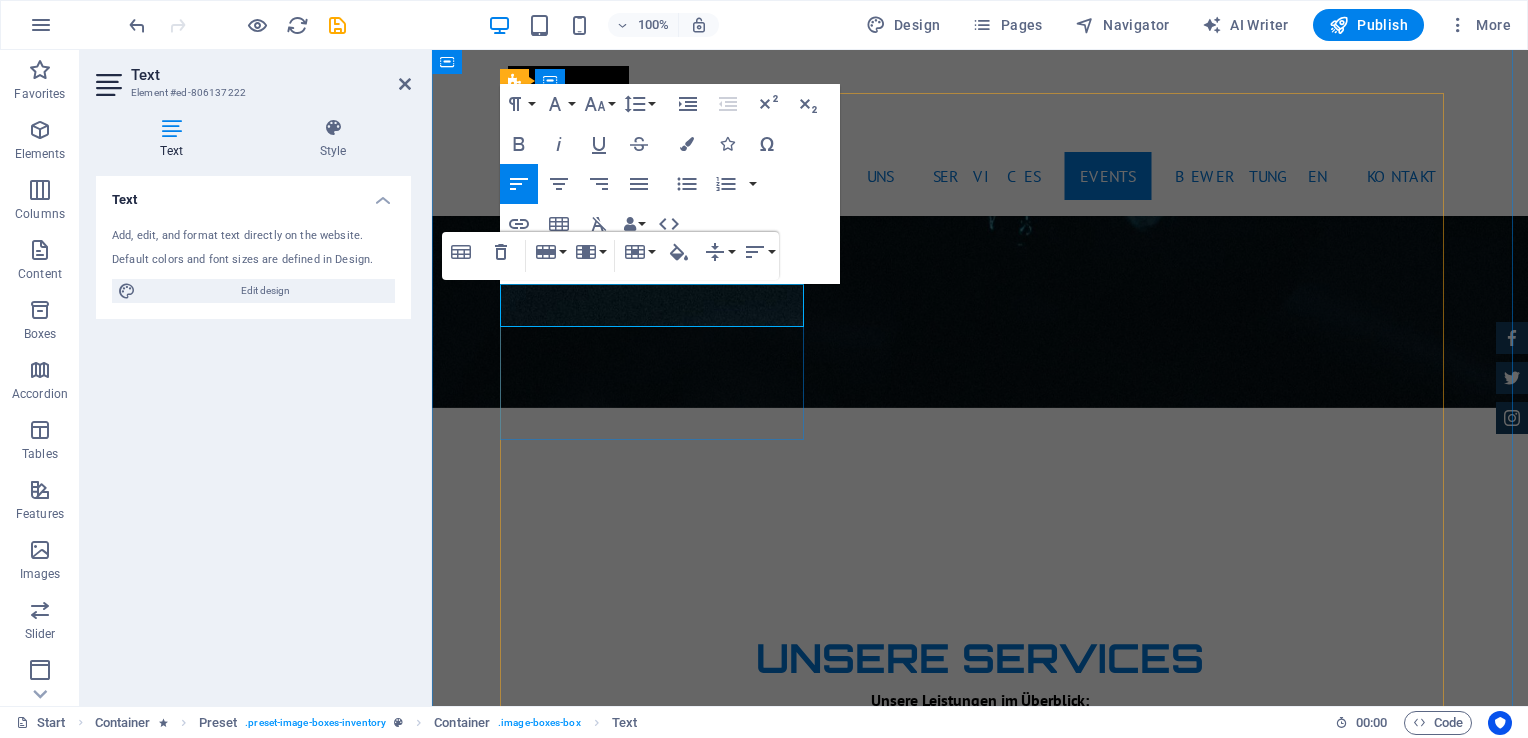 type 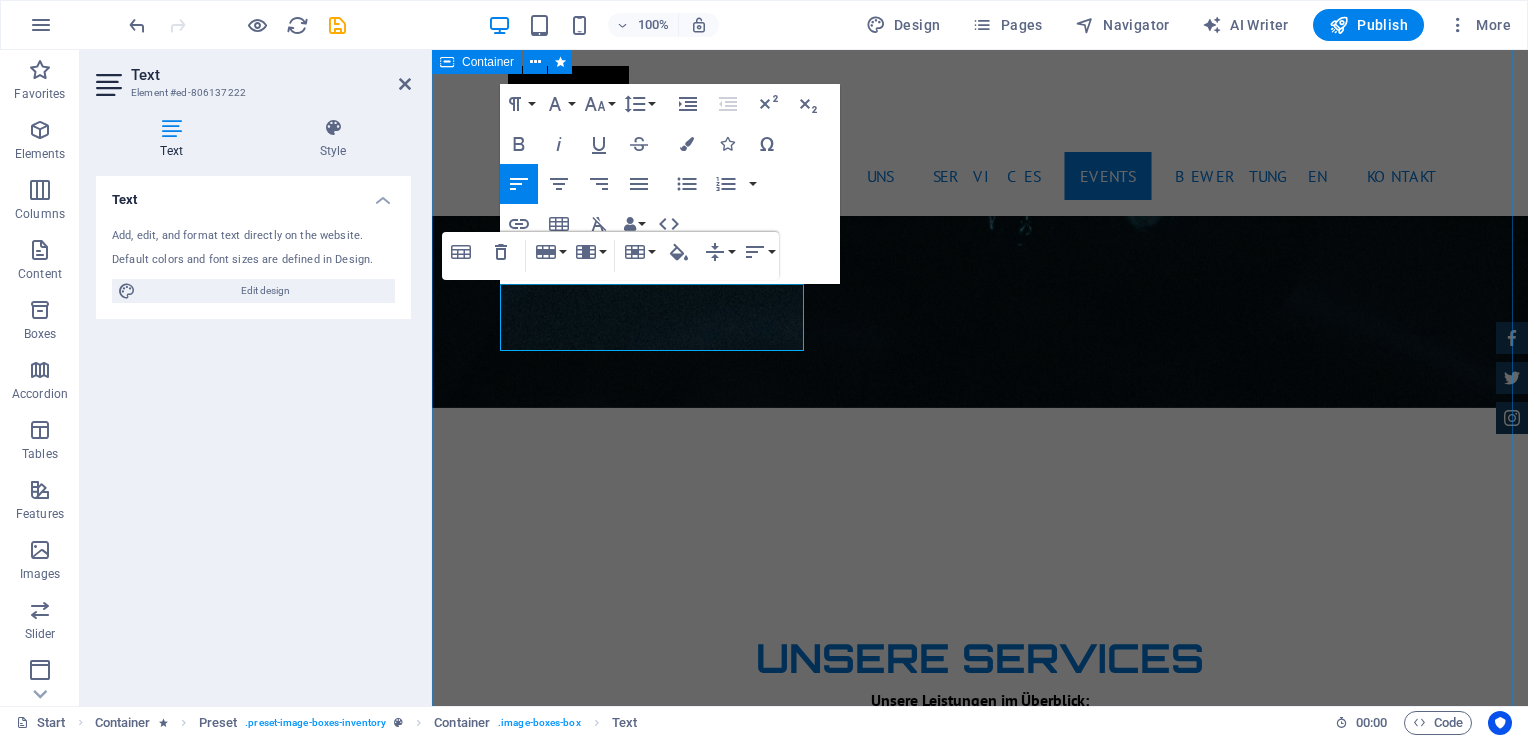click on "Unsere Events Mini Beatzz - Die Kinderdisco Kinder Disco für 2 bis 6 jährige More Details Maxi Beatzz Kinder Disco für 5 bis 10 jährige More Details Aston martin  DB9 Automatic  Transmission  | Coupe More Details Mercedes AMG $ 49.999 Automatic  Transmission  | Coupe More Details Audi RS7 $ 49.999 Automatic  Transmission  | Coupe More Details Jeep Compass $ 49.999 Automatic  Transmission  | Coupe More Details" at bounding box center (980, 5083) 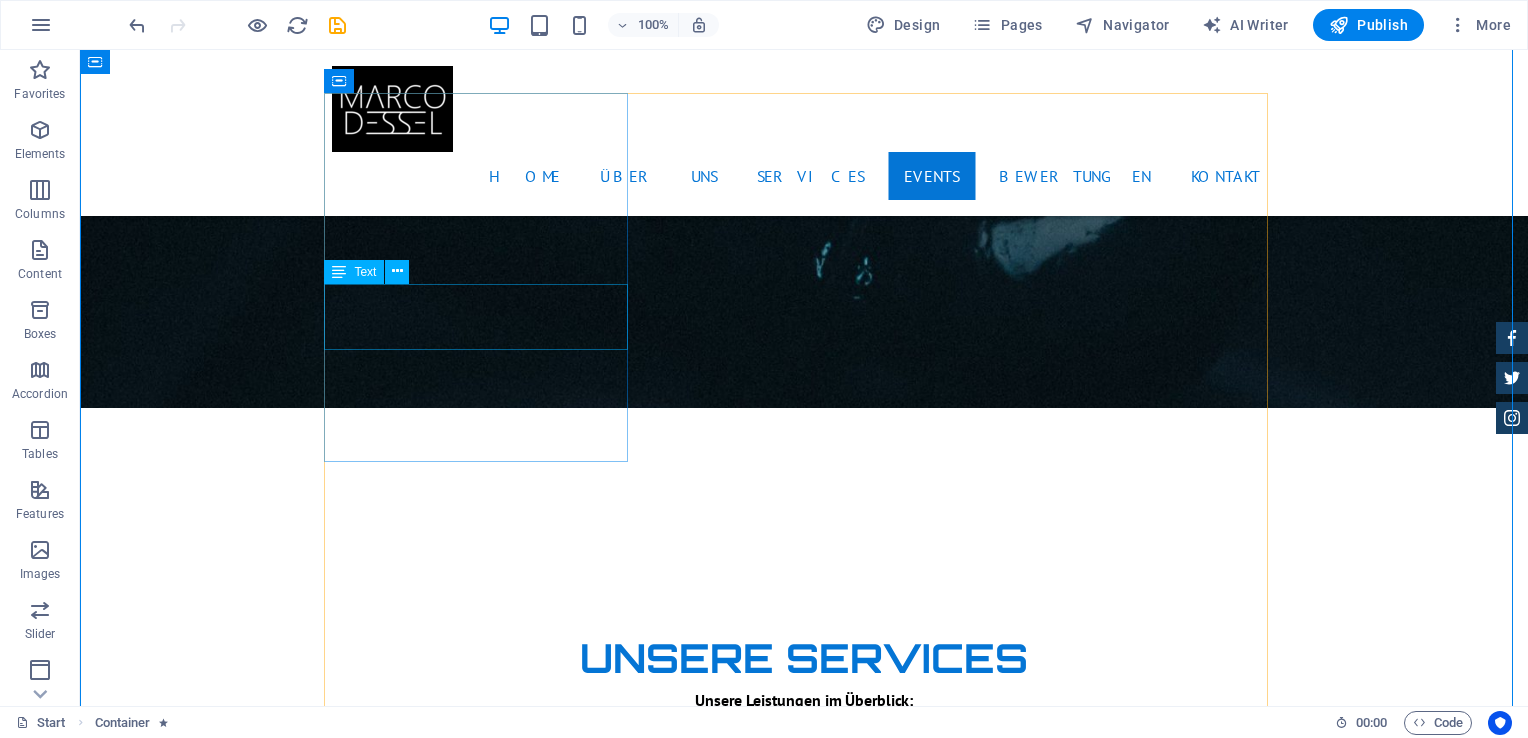 click on "Mini Beatzz - Die Kinderdisco" at bounding box center [804, 3629] 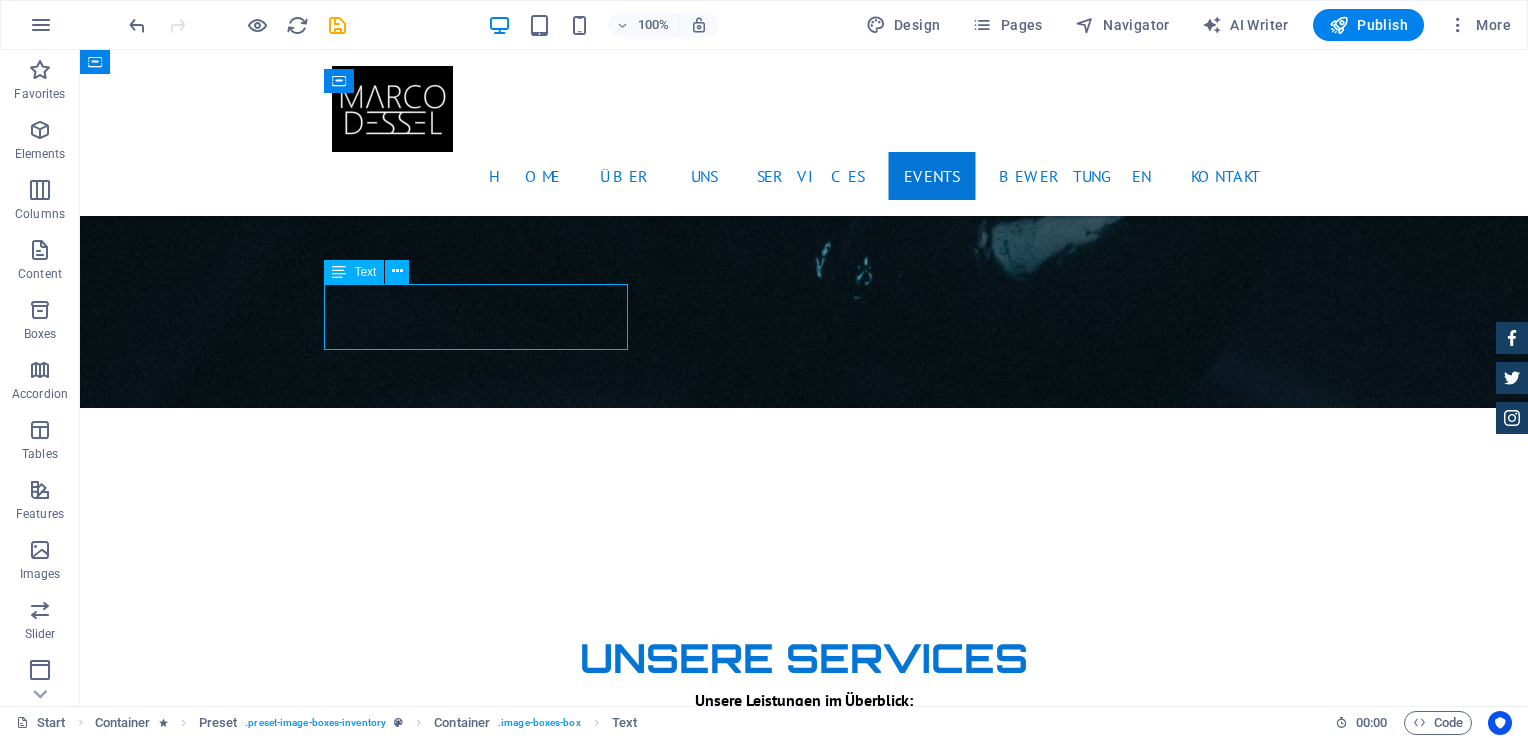 click on "Mini Beatzz - Die Kinderdisco" at bounding box center (804, 3629) 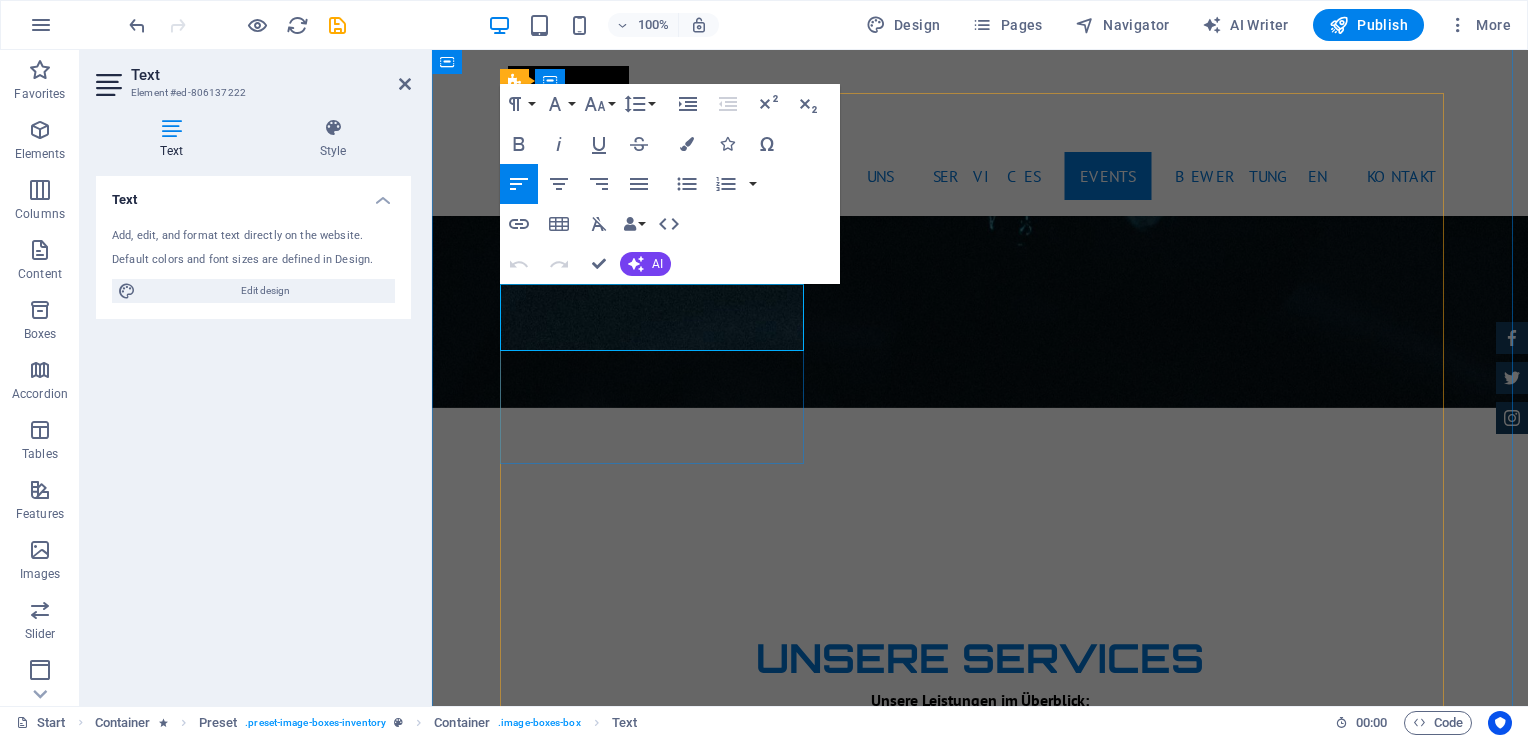 click on "Mini Beatzz - Die Kinderdisco" at bounding box center (803, 3638) 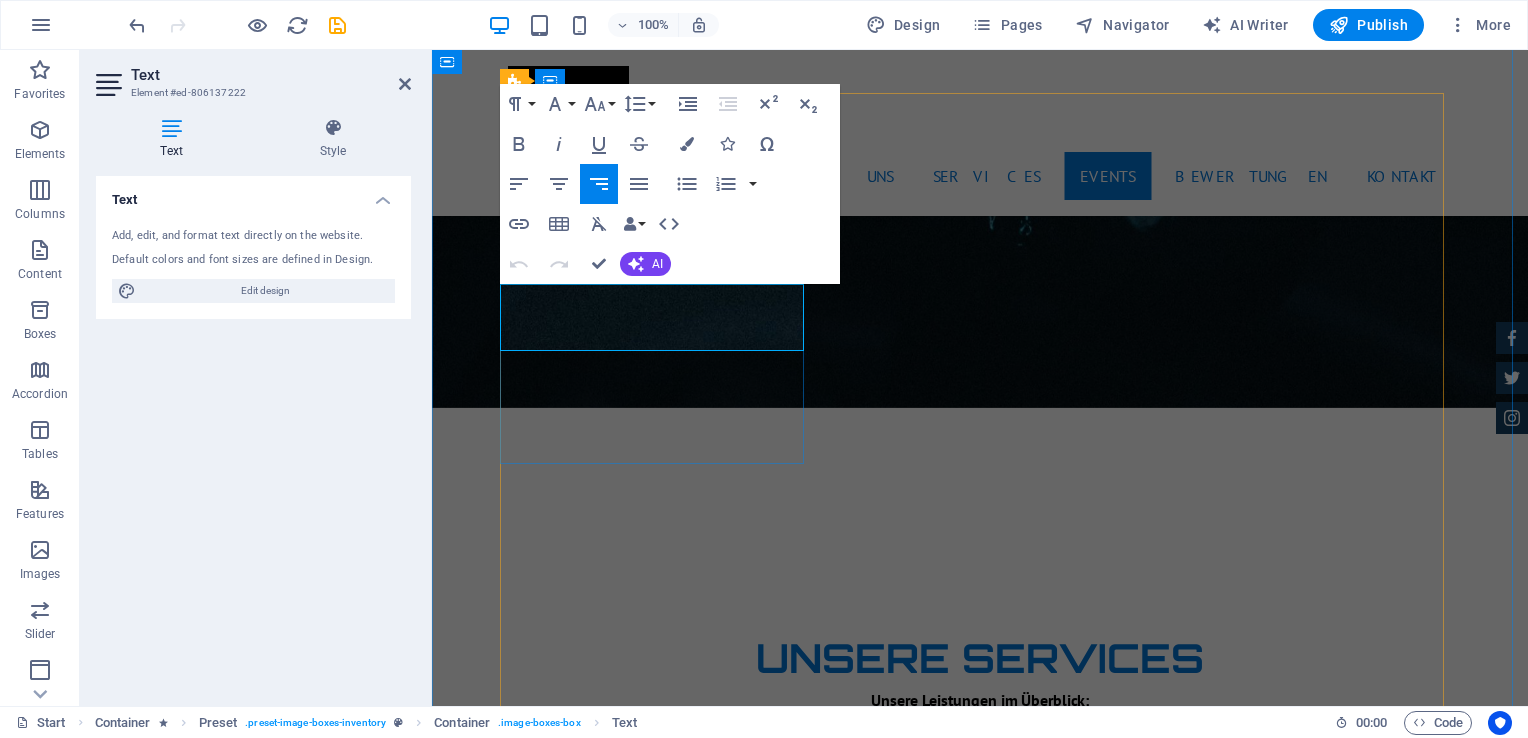 click on "Mini Beatzz - Die Kinderdisco" at bounding box center (980, 3638) 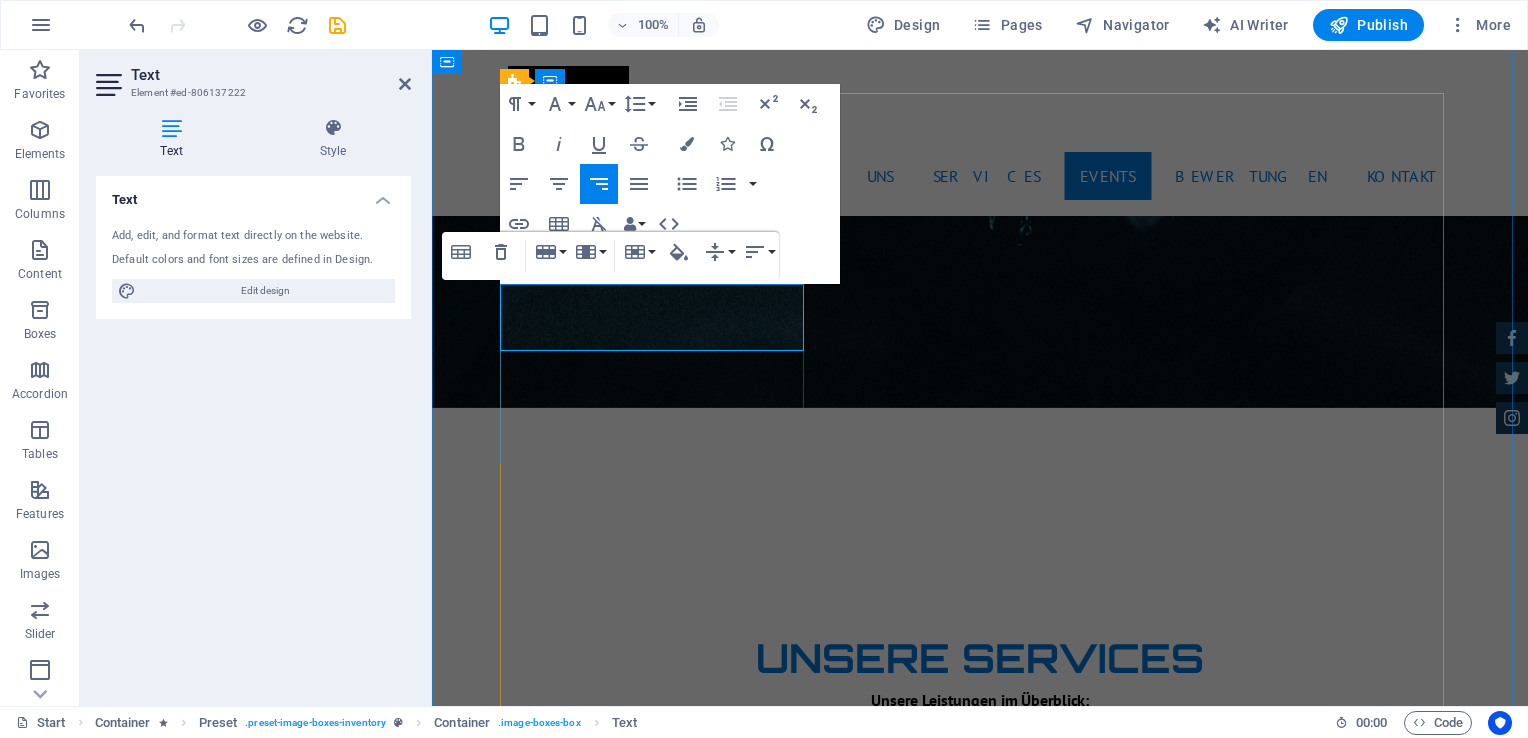 click on "Mini Beatzz - Die Kinderdisco" at bounding box center [803, 3638] 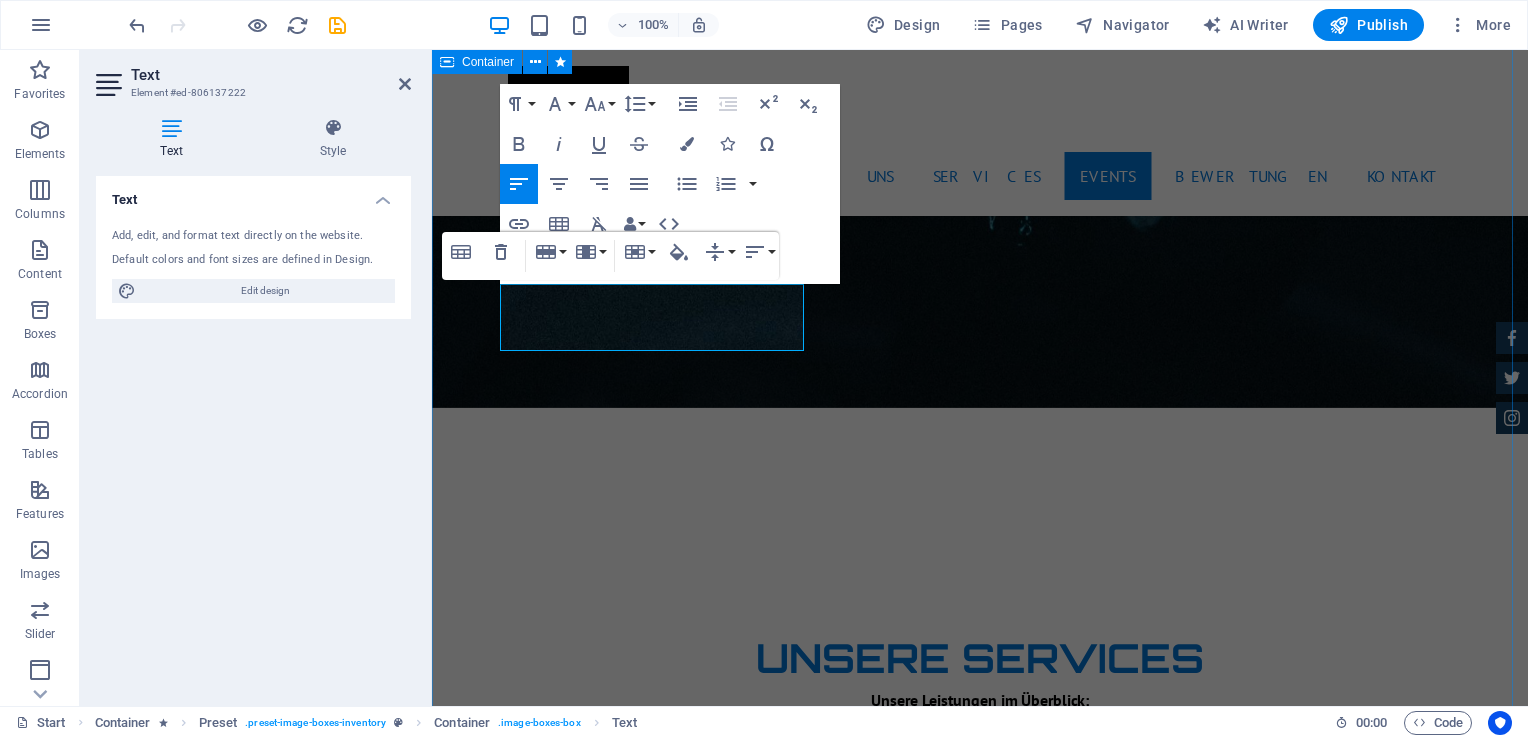 click on "Unsere Events Mini Beatzz - Die Kinderdisco Kinder Disco für 2 bis 6 jährige More Details Maxi Beatzz Kinder Disco für 5 bis 10 jährige More Details Aston martin  DB9 Automatic  Transmission  | Coupe More Details Mercedes AMG $ 49.999 Automatic  Transmission  | Coupe More Details Audi RS7 $ 49.999 Automatic  Transmission  | Coupe More Details Jeep Compass $ 49.999 Automatic  Transmission  | Coupe More Details" at bounding box center (980, 5083) 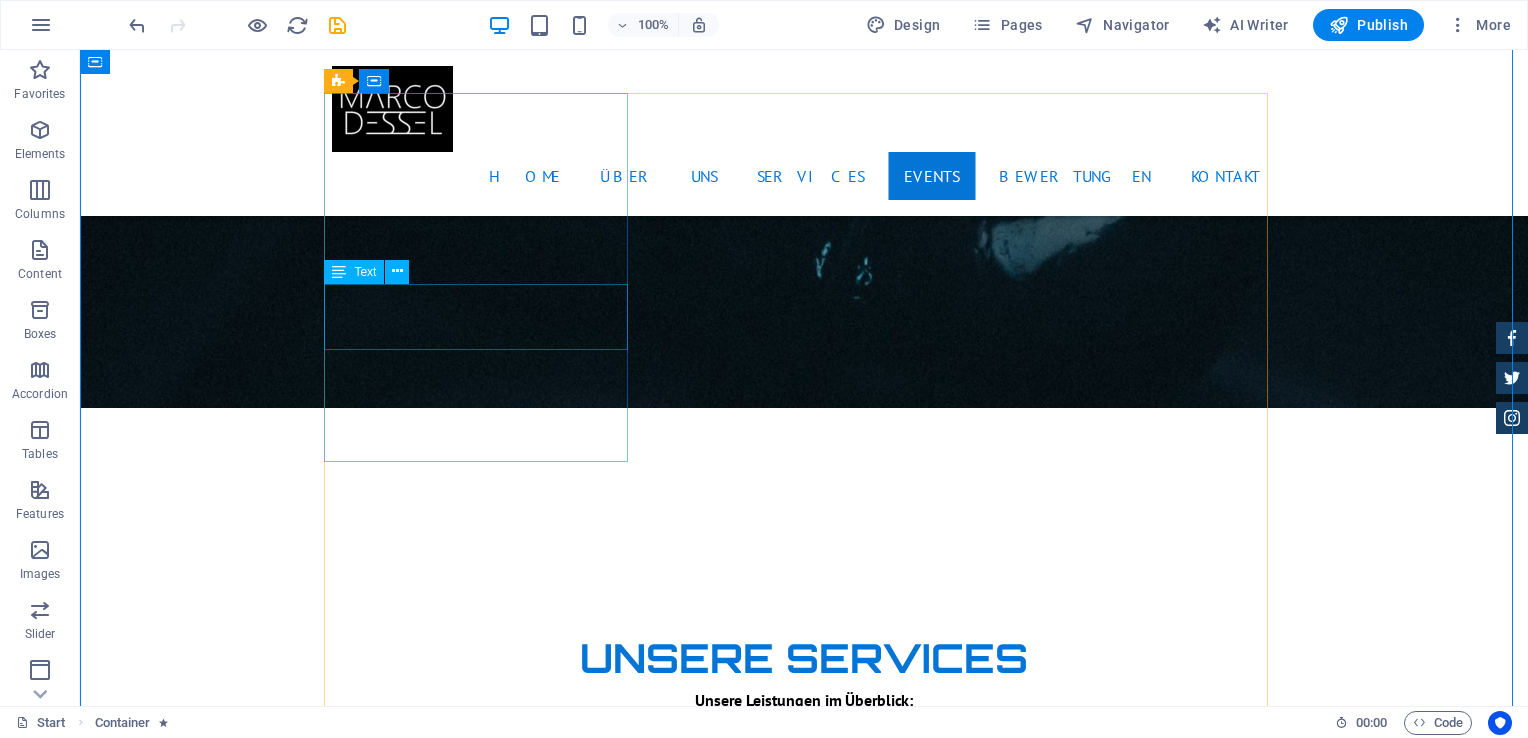 click on "Mini Beatzz - Die Kinderdisco" at bounding box center (804, 3629) 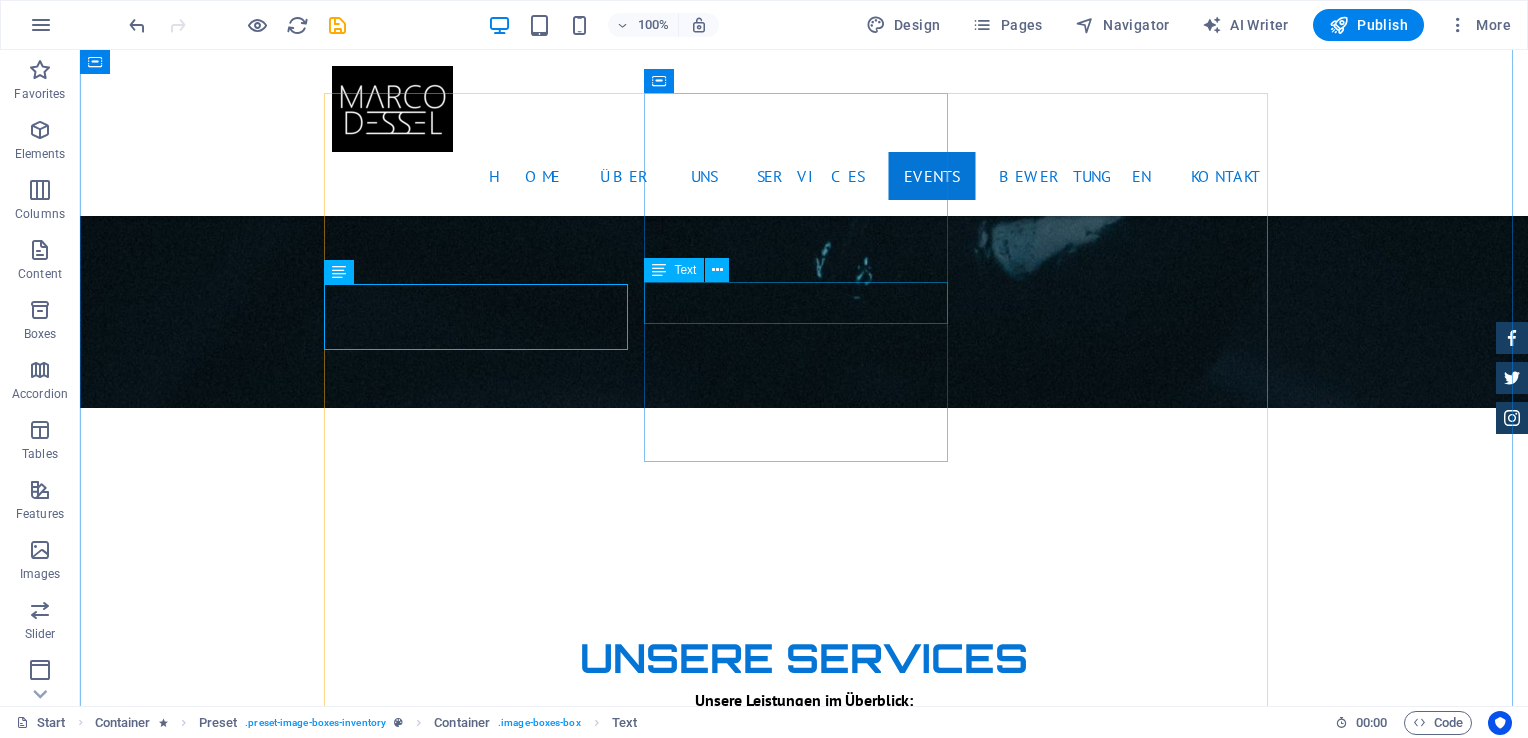 click on "Maxi Beatzz" at bounding box center (804, 3982) 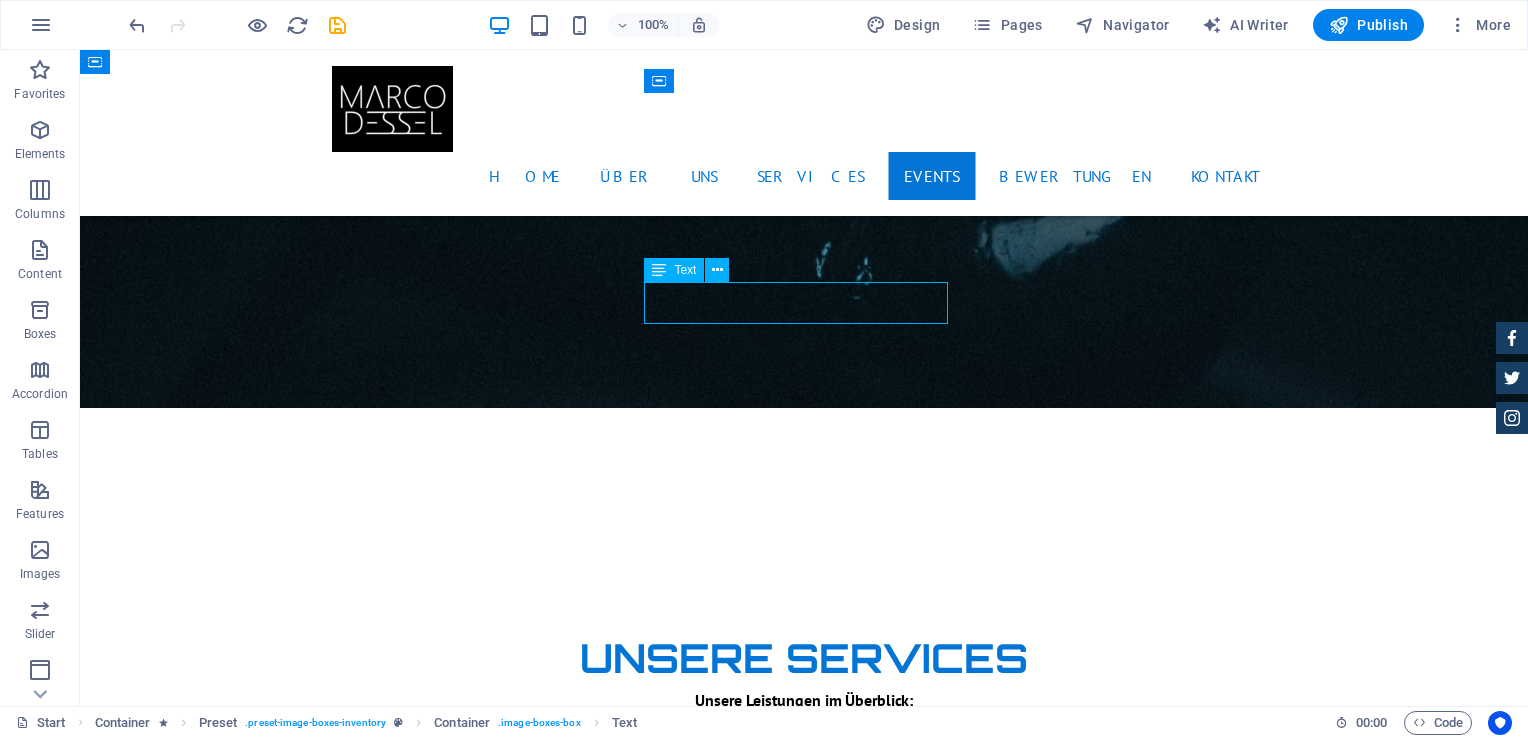 click on "Maxi Beatzz" at bounding box center [804, 3982] 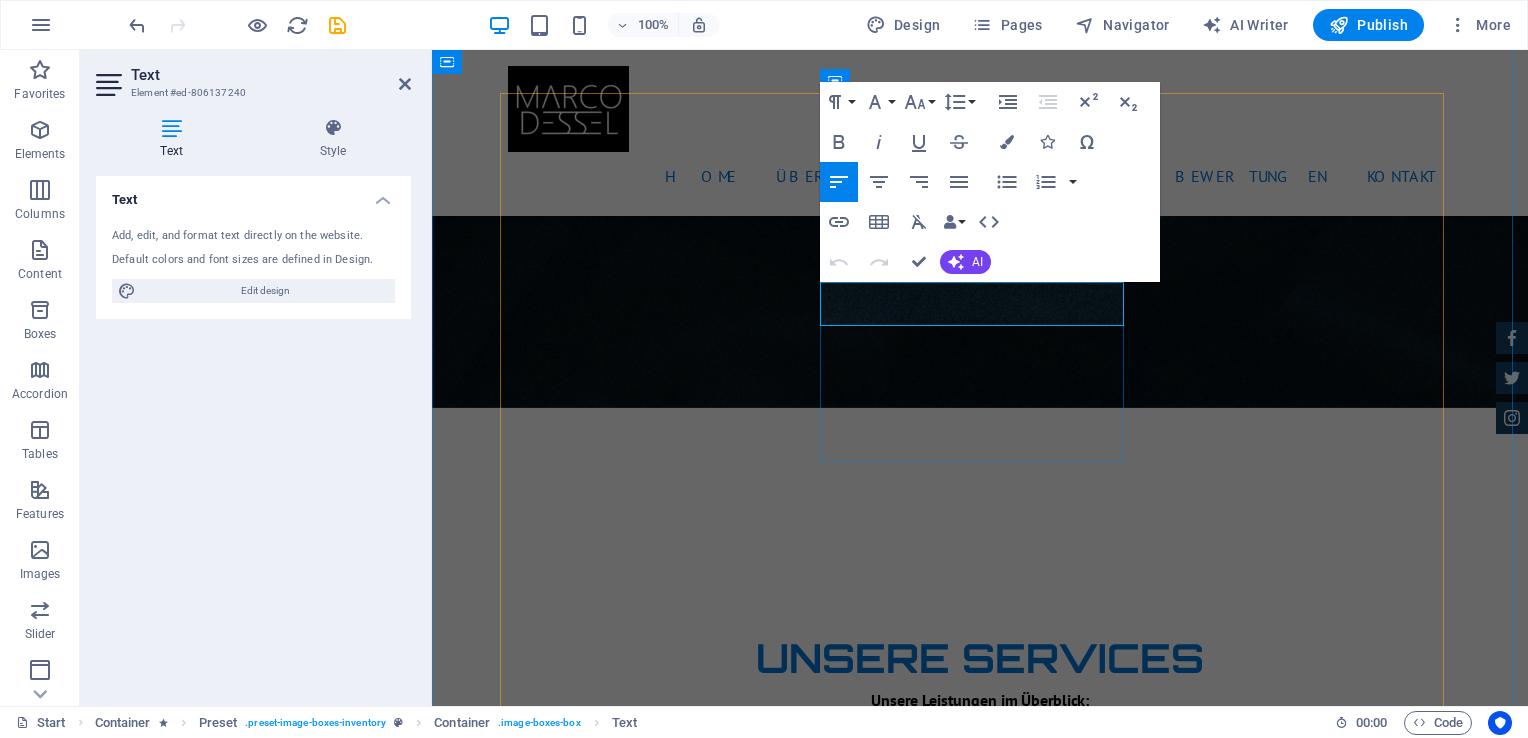 click on "Maxi Beatzz" at bounding box center [803, 3990] 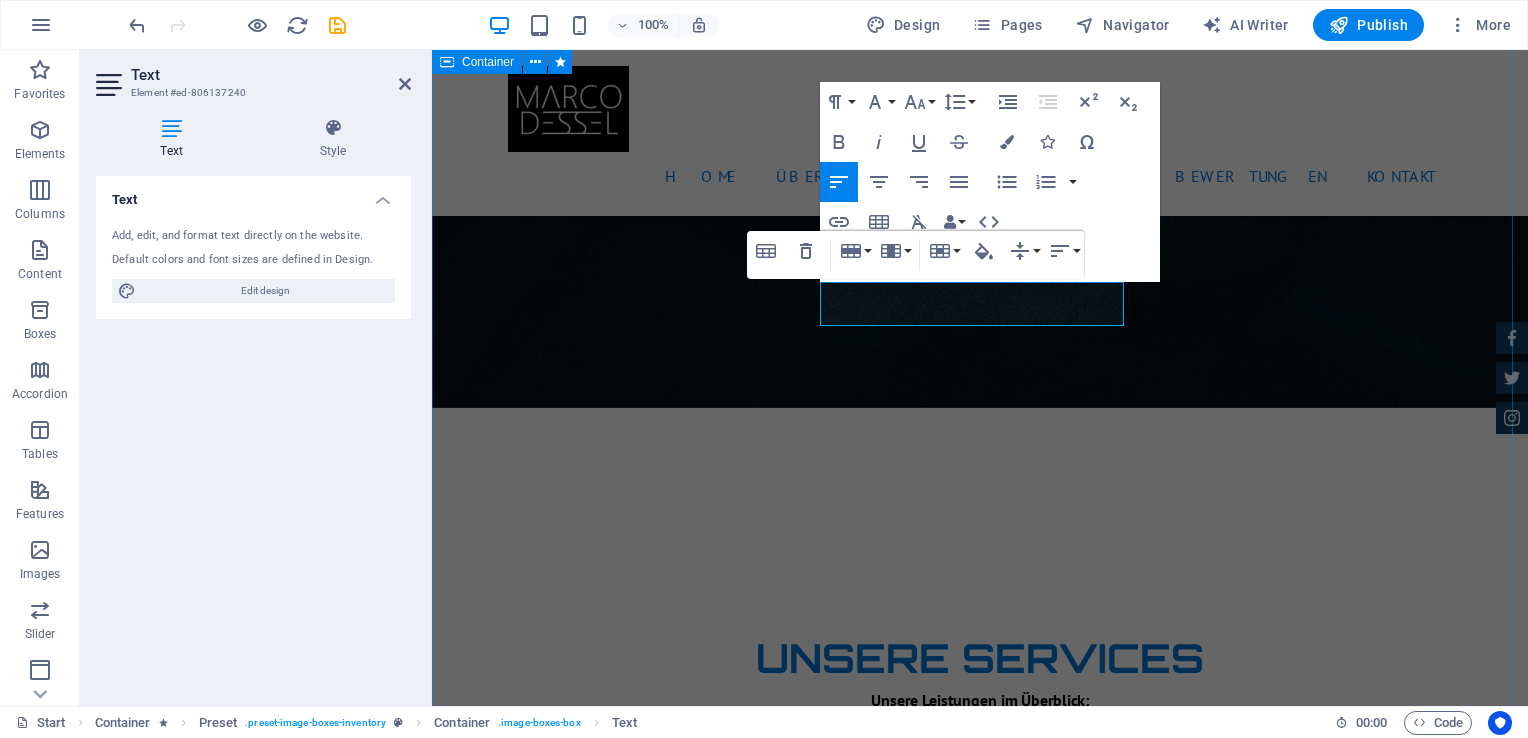 click on "Unsere Events Mini Beatzz - Die Kinderdisco Kinder Disco für 2 bis 6 jährige More Details Maxi Beatzz Kinder Disco für 5 bis 10 jährige More Details Aston martin  DB9 Automatic  Transmission  | Coupe More Details Mercedes AMG $ 49.999 Automatic  Transmission  | Coupe More Details Audi RS7 $ 49.999 Automatic  Transmission  | Coupe More Details Jeep Compass $ 49.999 Automatic  Transmission  | Coupe More Details" at bounding box center (980, 5083) 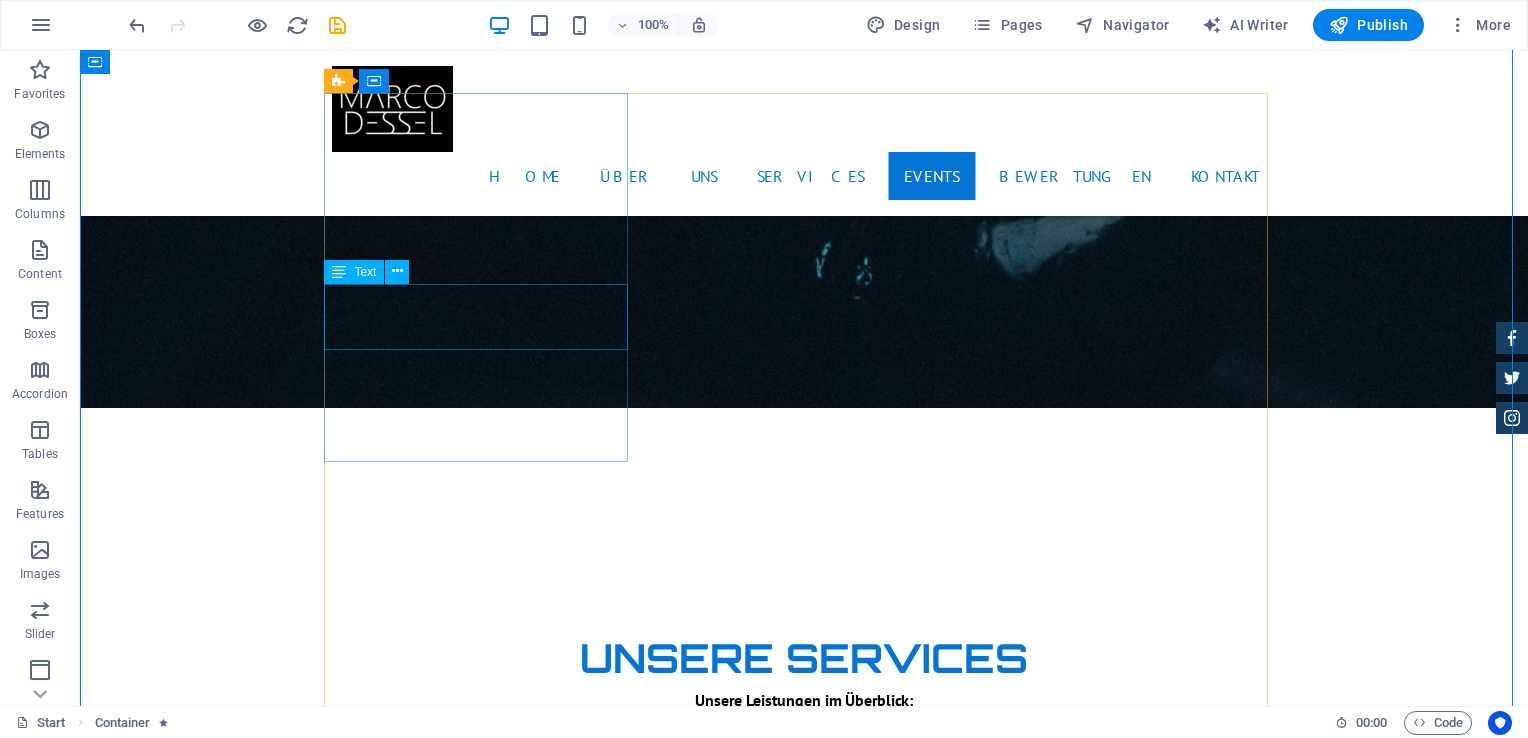 click on "Mini Beatzz - Die Kinderdisco" at bounding box center (804, 3629) 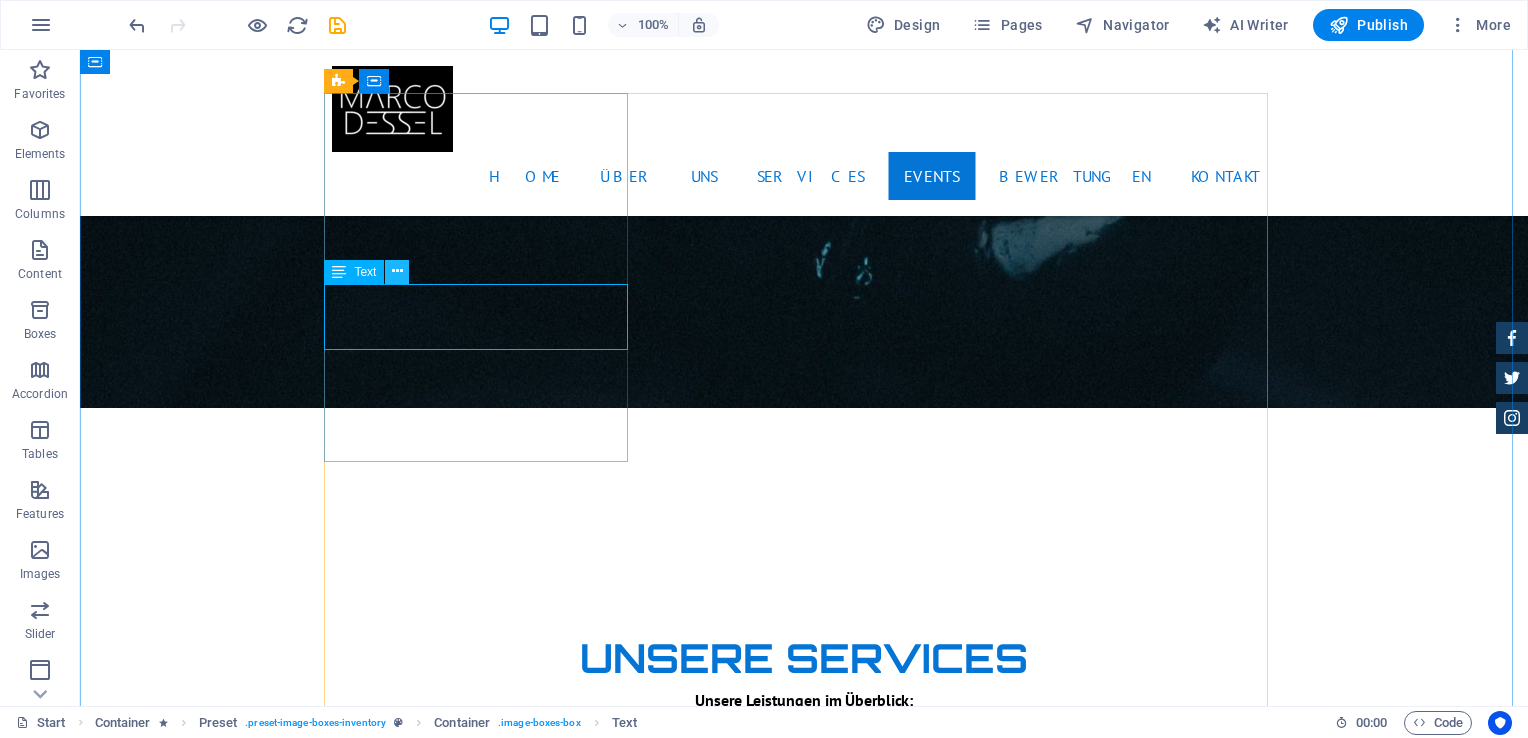 click at bounding box center [397, 271] 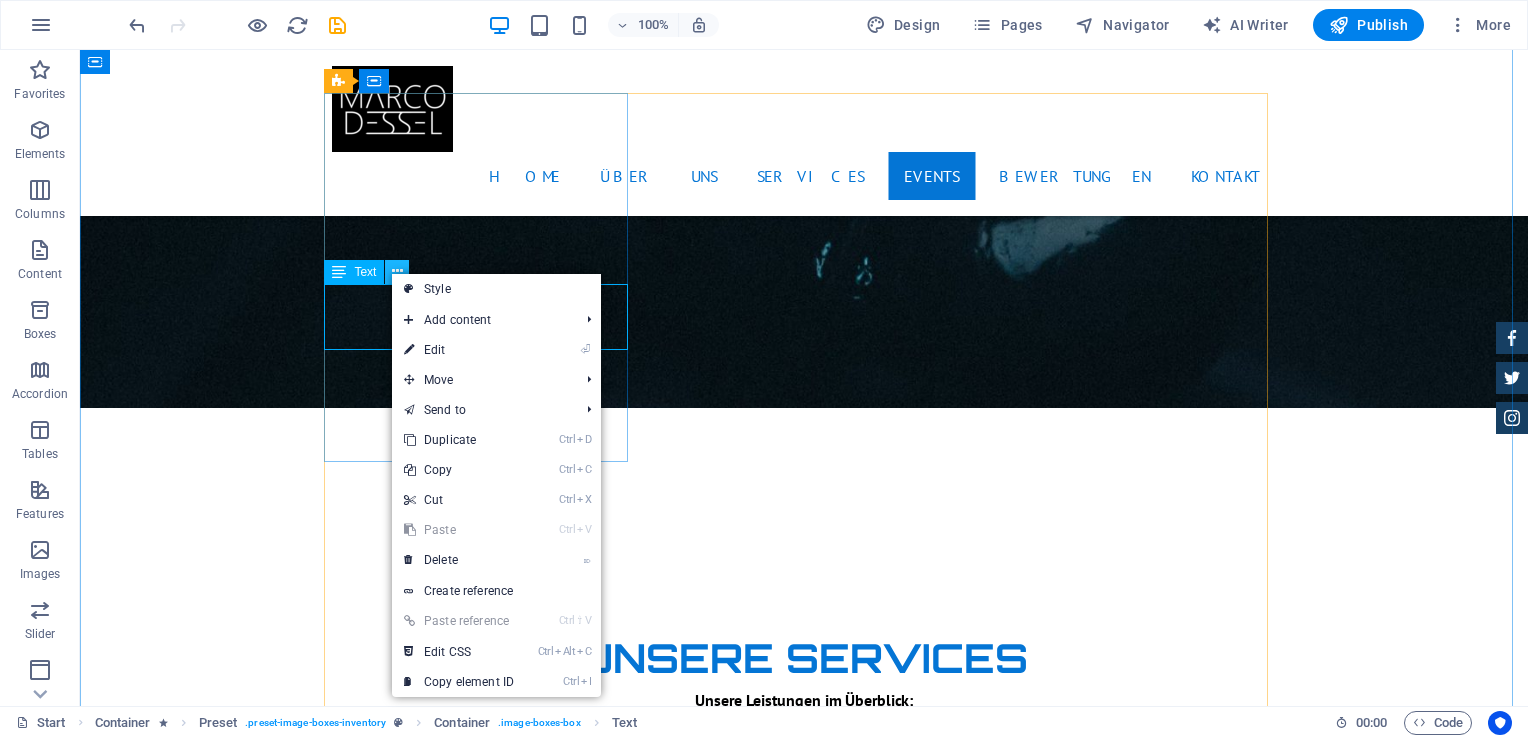 click at bounding box center [397, 271] 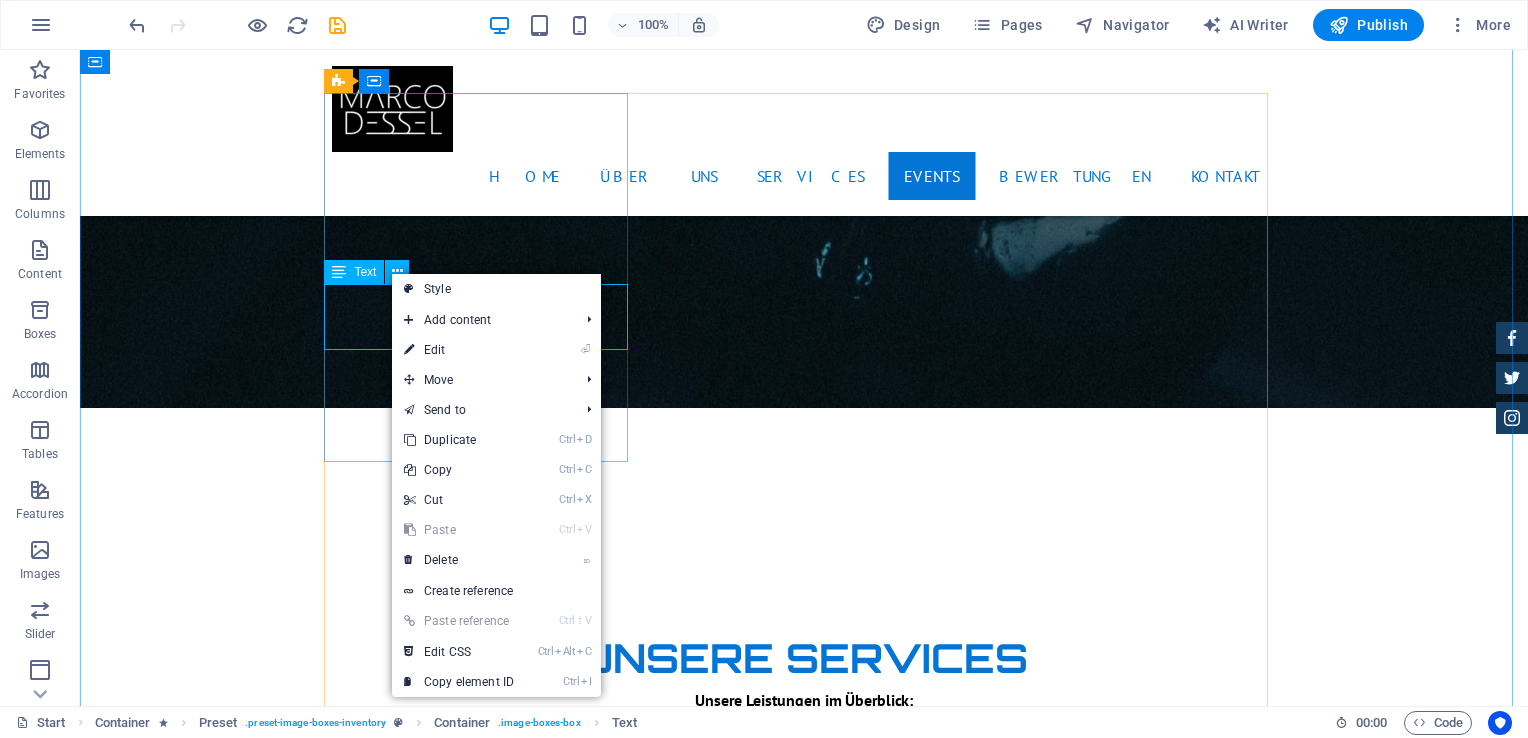 click on "Text" at bounding box center (365, 272) 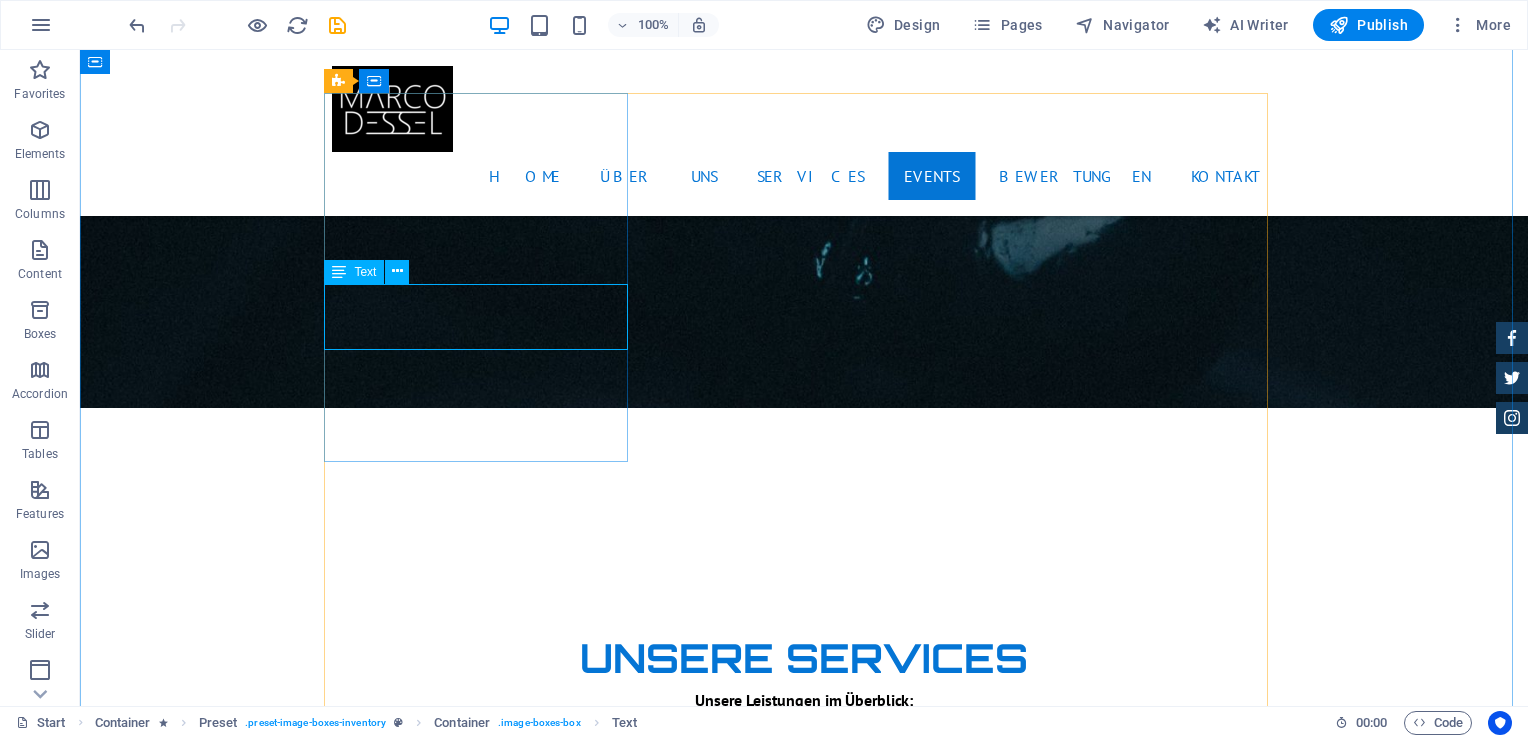 click on "Text" at bounding box center (365, 272) 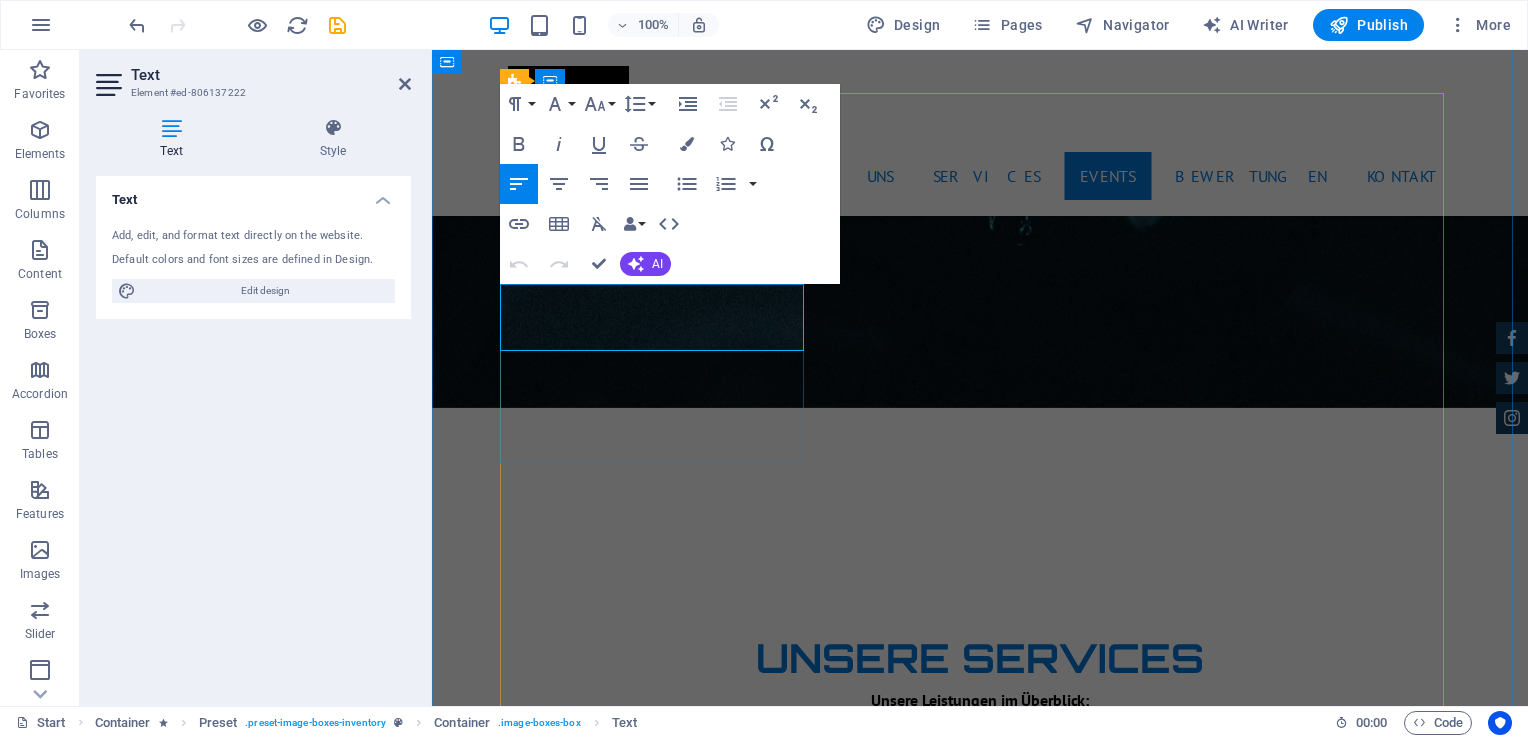 click at bounding box center (1275, 3638) 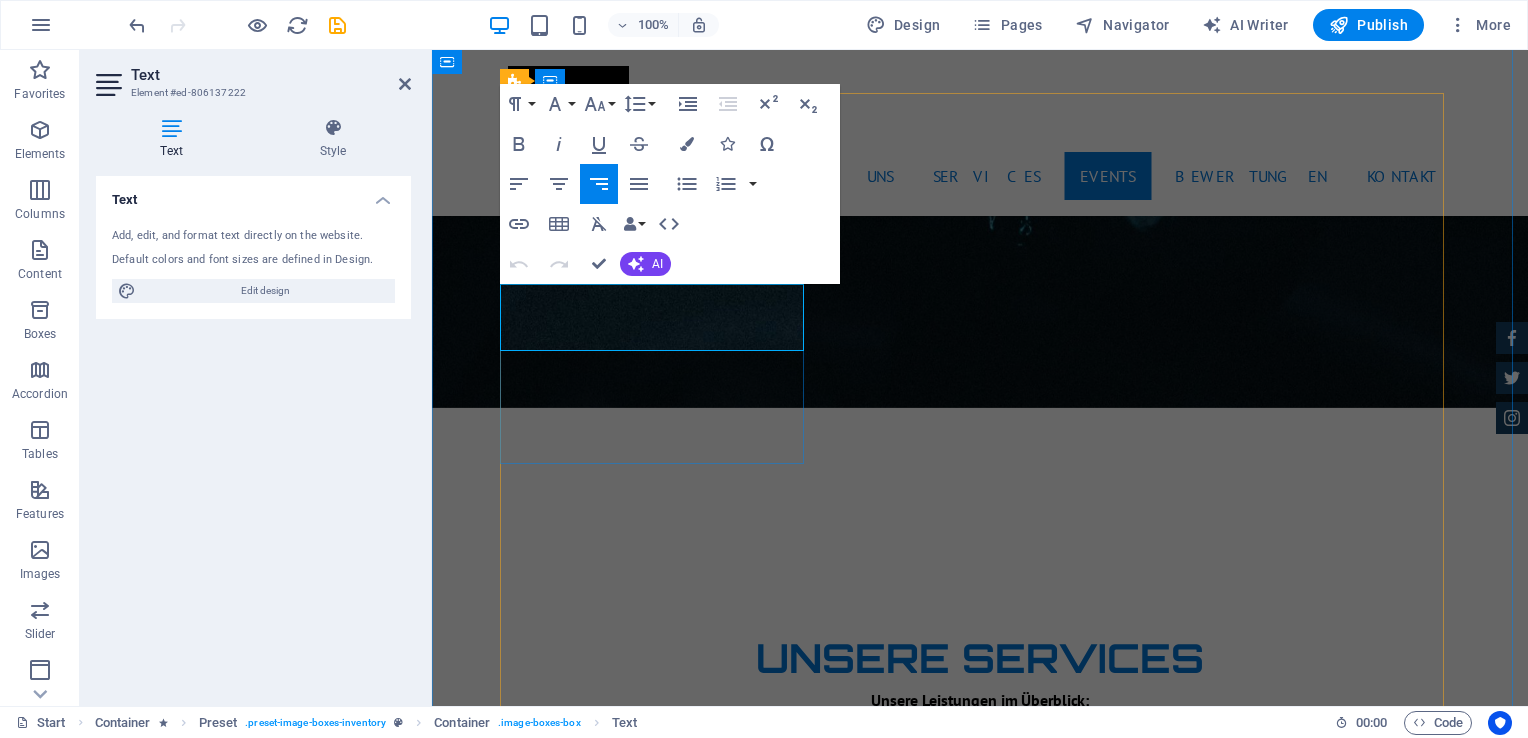 click at bounding box center [1275, 3638] 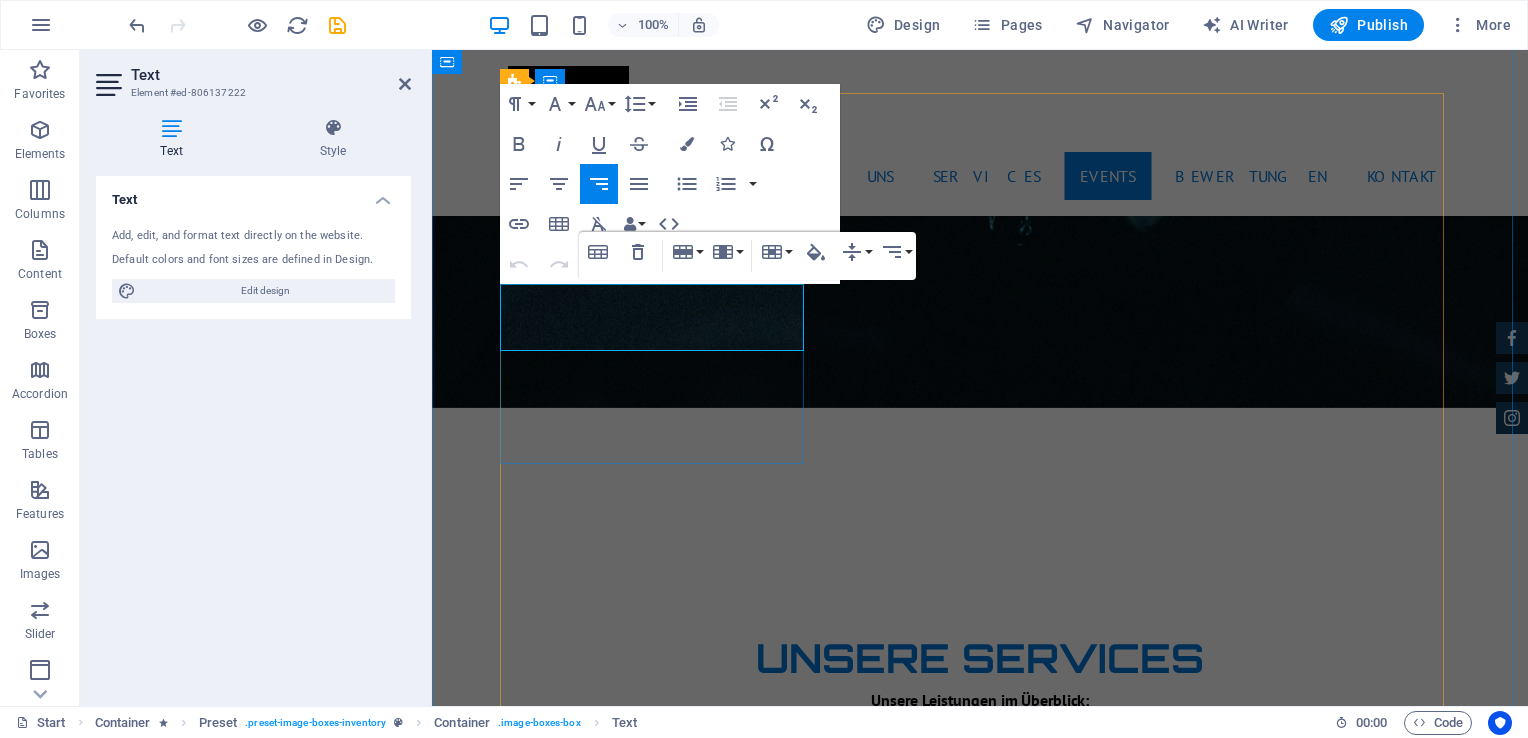 click on "Mini Beatzz - Die Kinderdisco" at bounding box center (803, 3638) 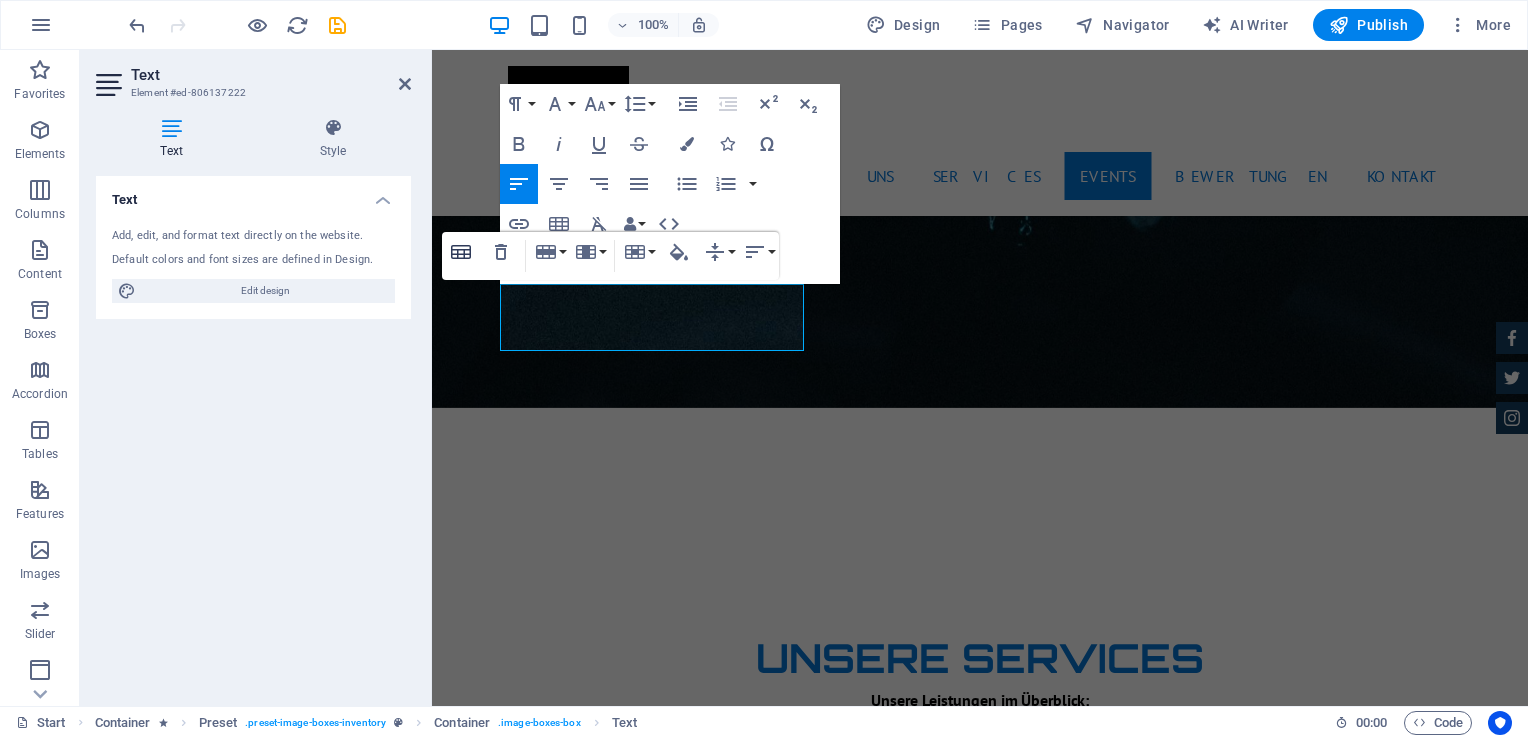 click 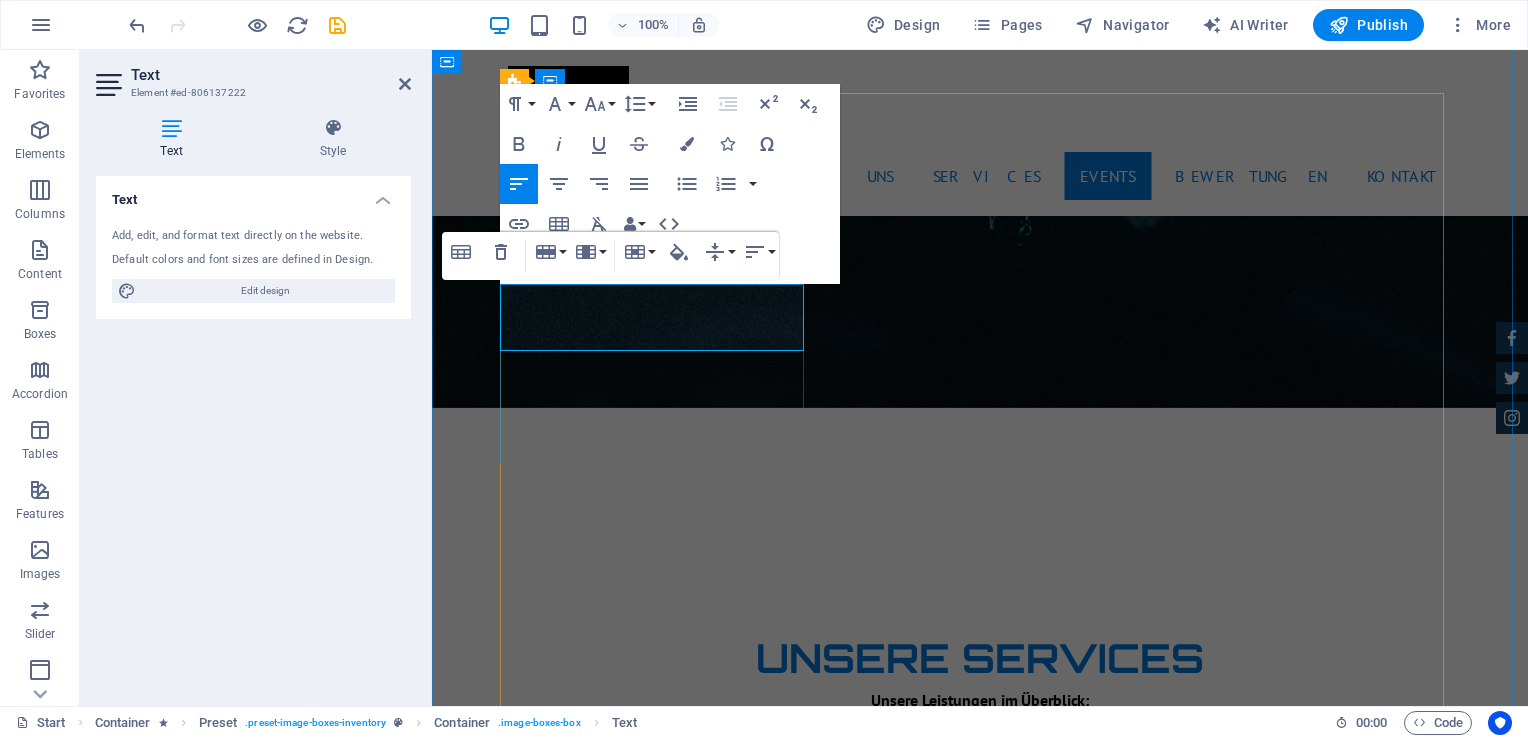 click at bounding box center [1275, 3638] 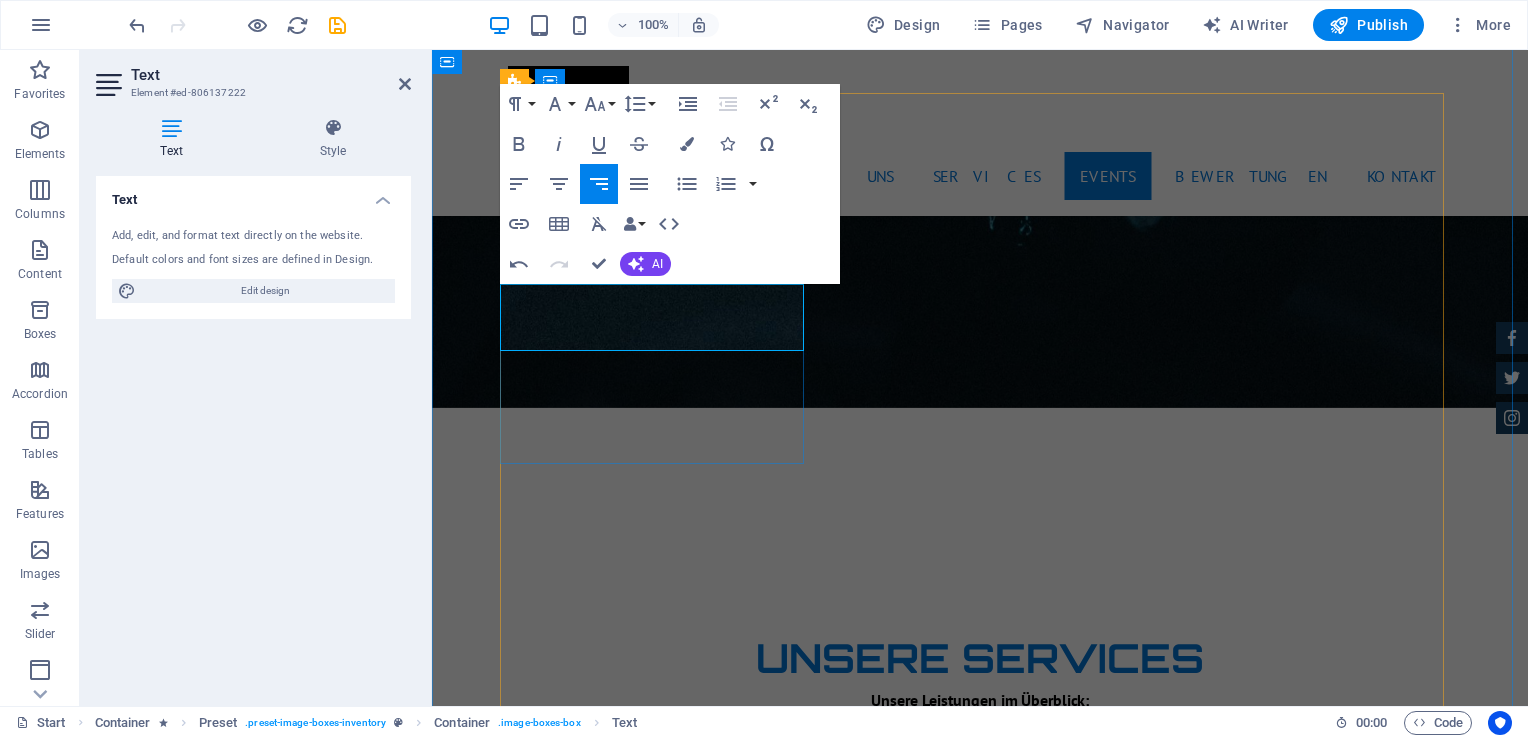 click at bounding box center [1275, 3638] 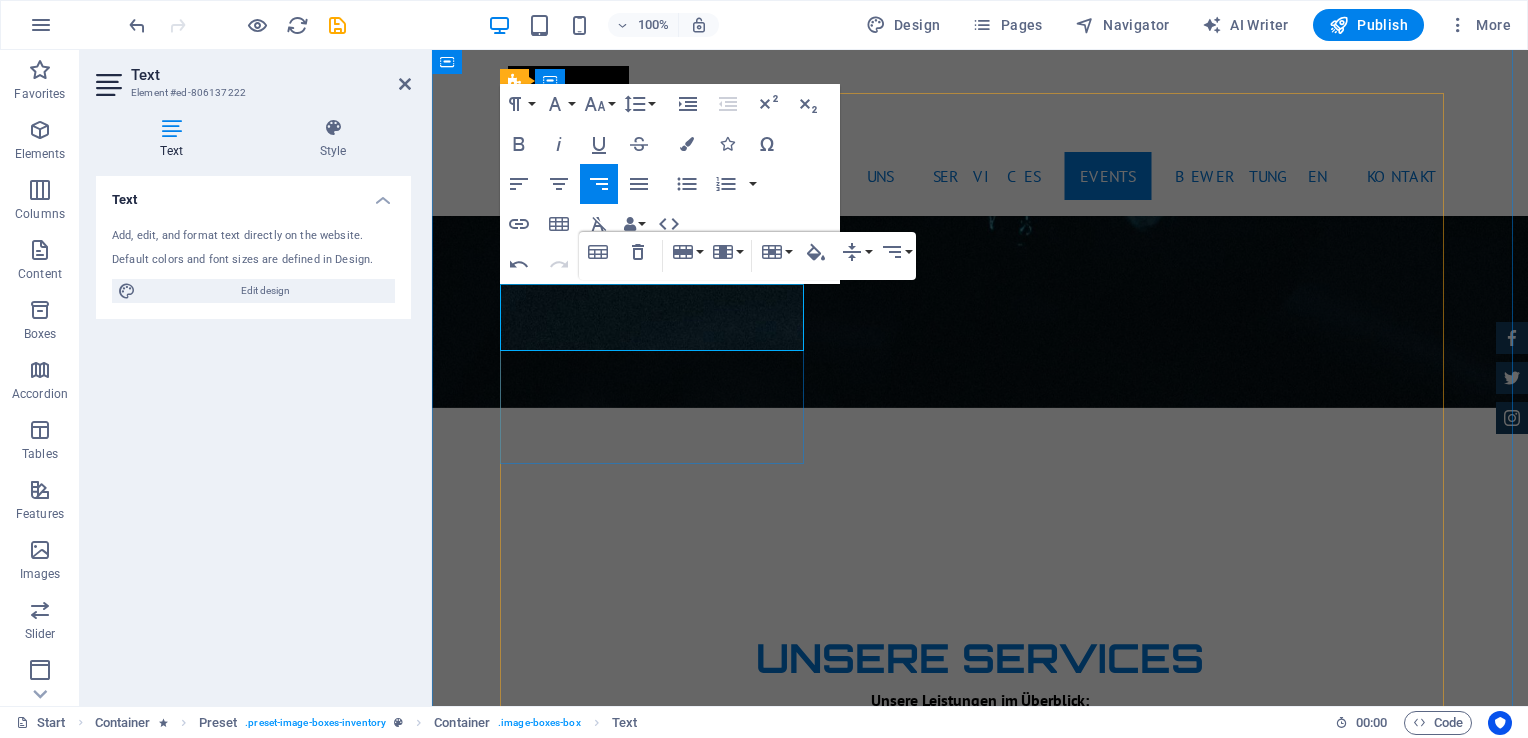 click on "Mini Beatzz - Die Kinderdisco" at bounding box center (803, 3638) 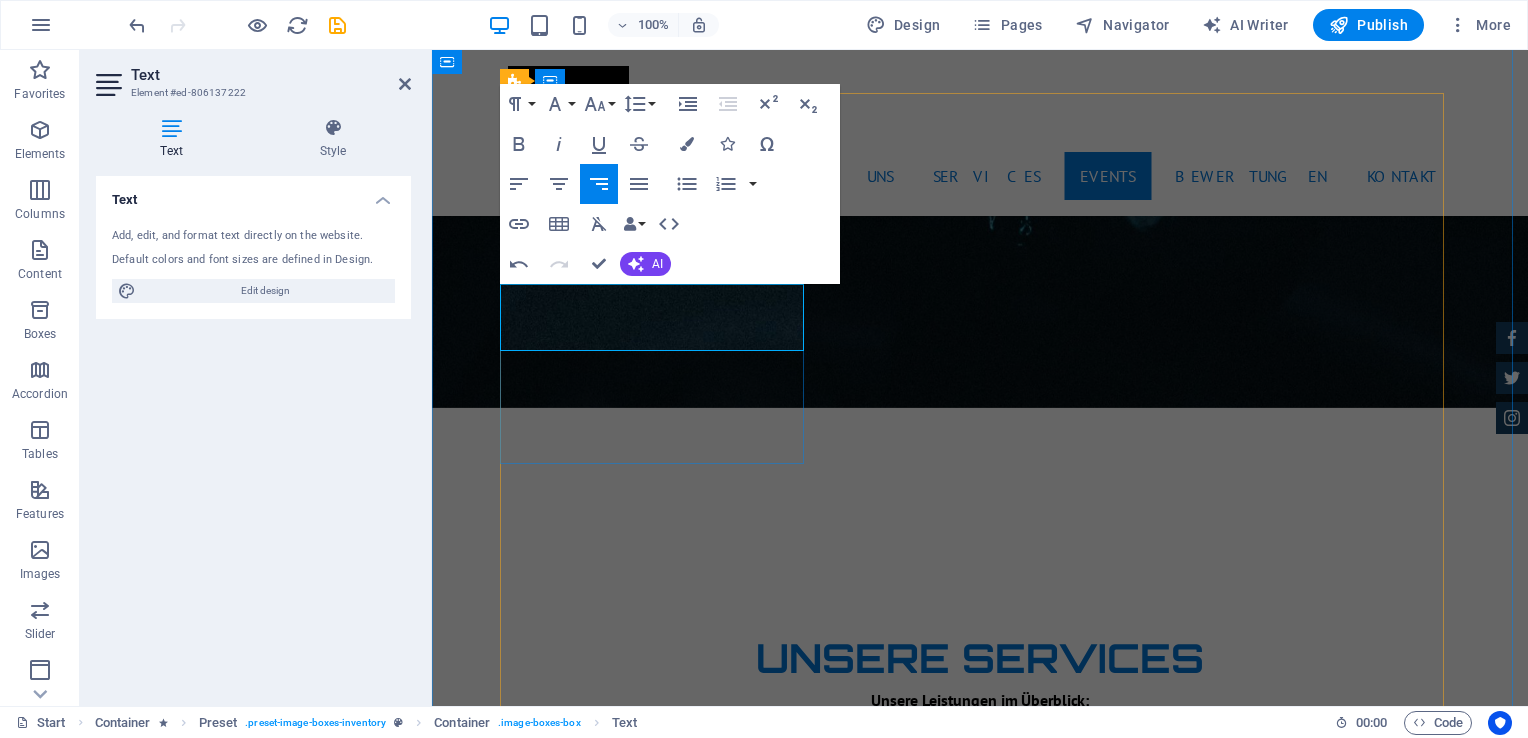 click at bounding box center (1275, 3638) 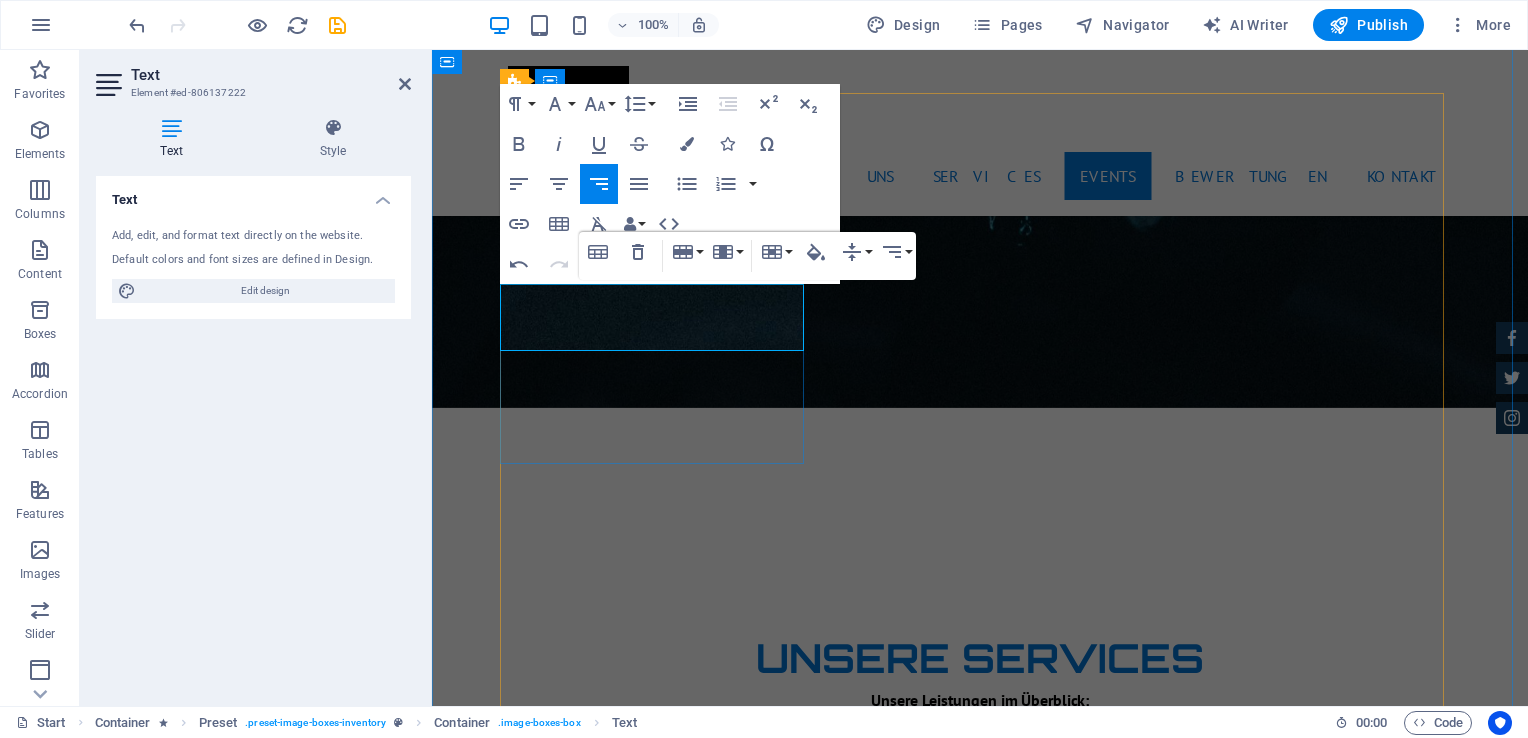 click on "Mini Beatzz - Die Kinderdisco" at bounding box center (803, 3638) 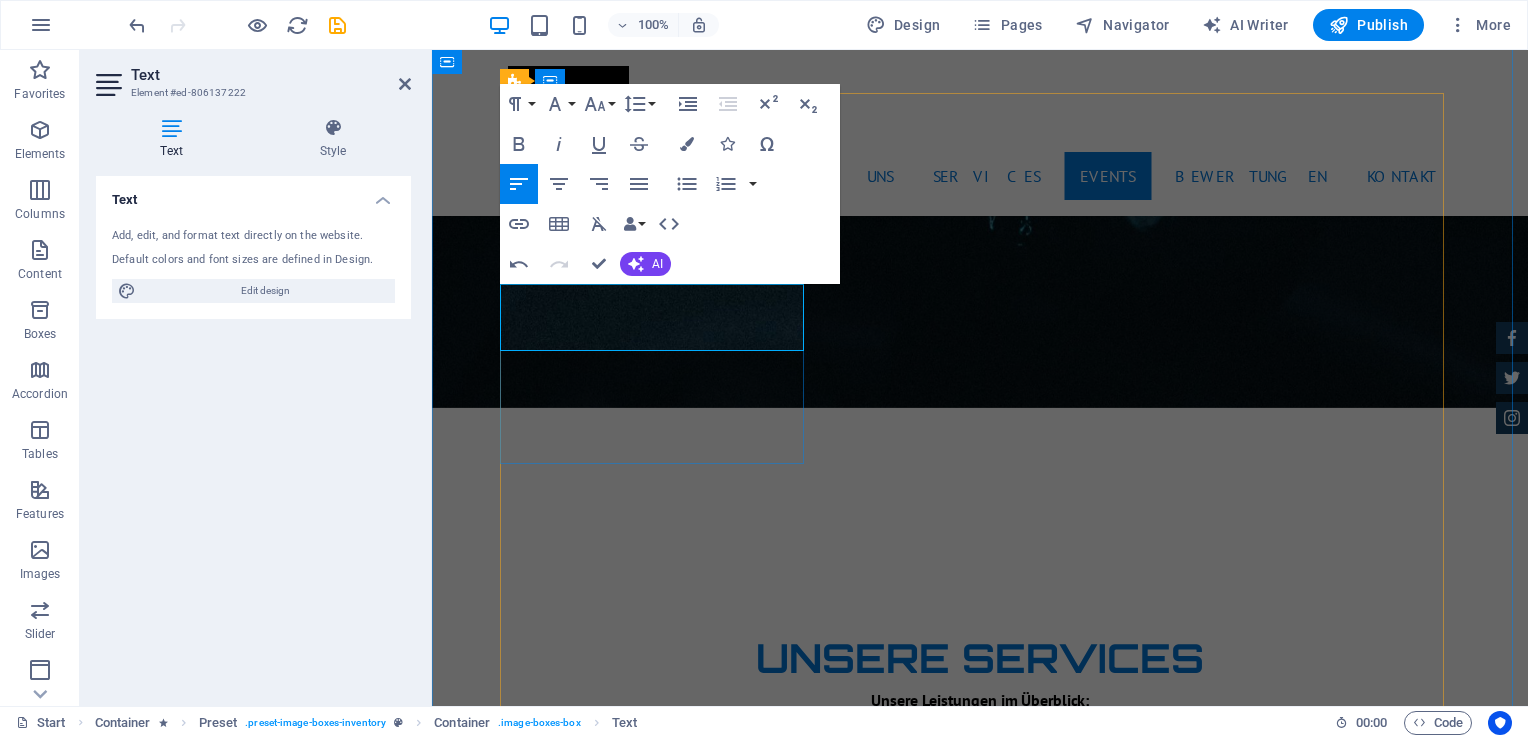 click on "Mini Beatzz - Die Kinderdisco" at bounding box center (803, 3638) 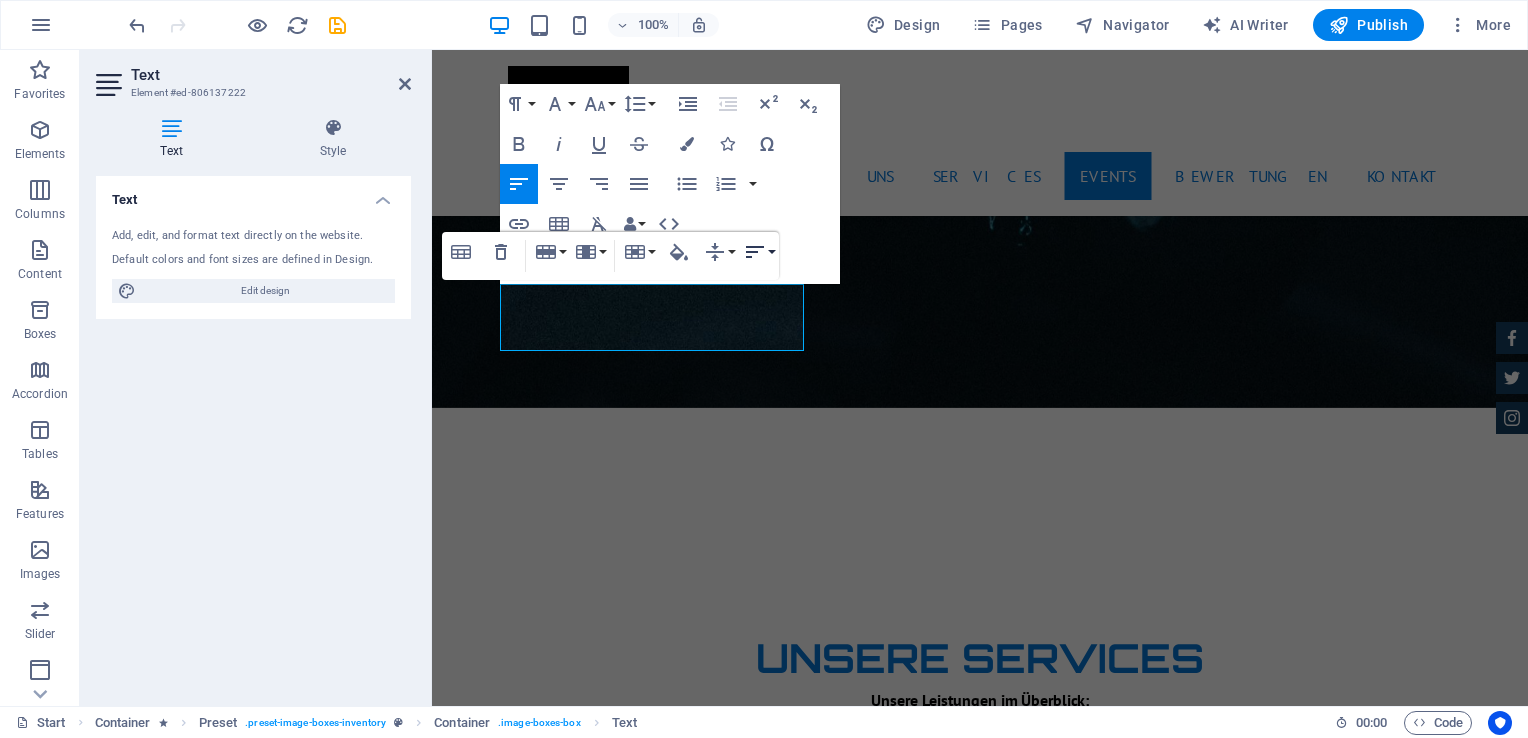 click 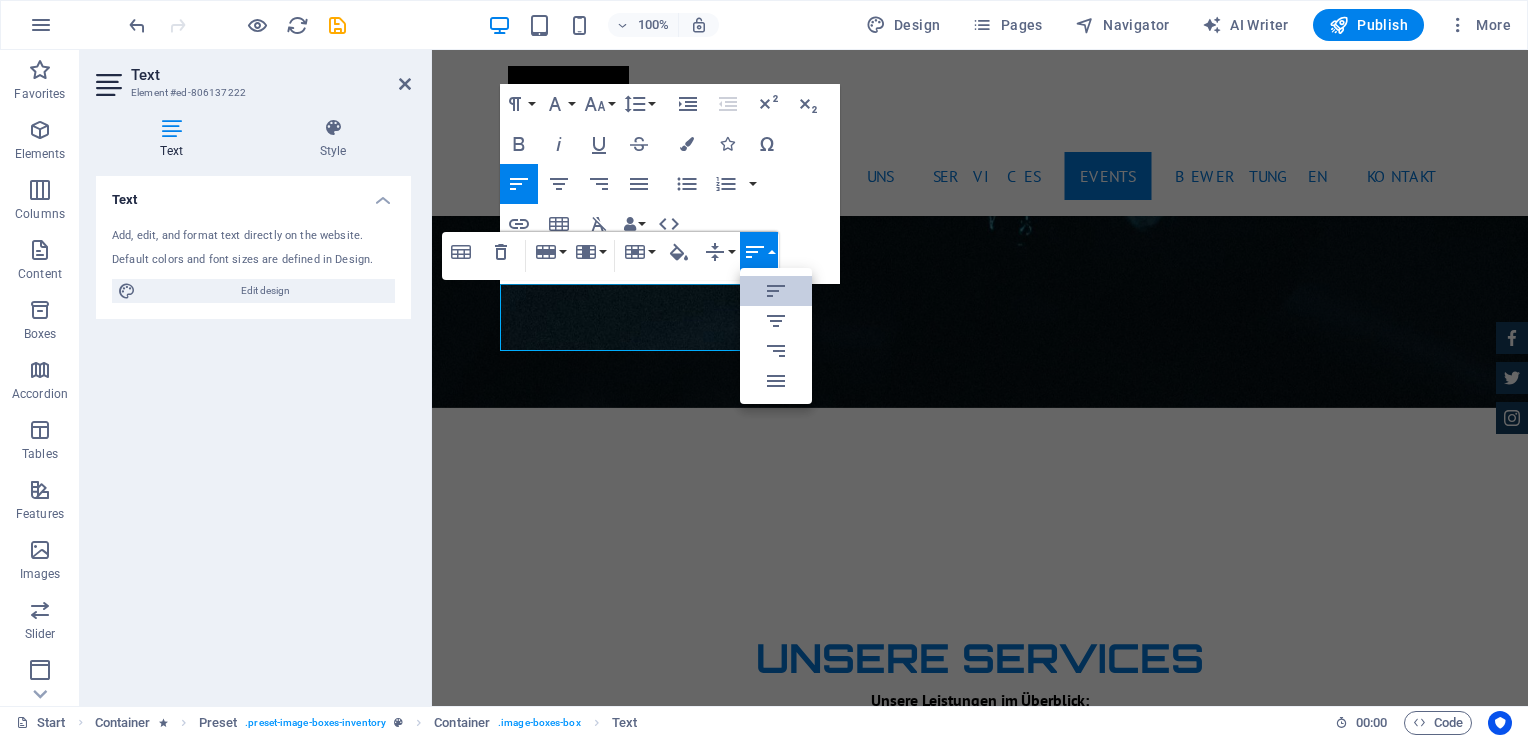 scroll, scrollTop: 0, scrollLeft: 0, axis: both 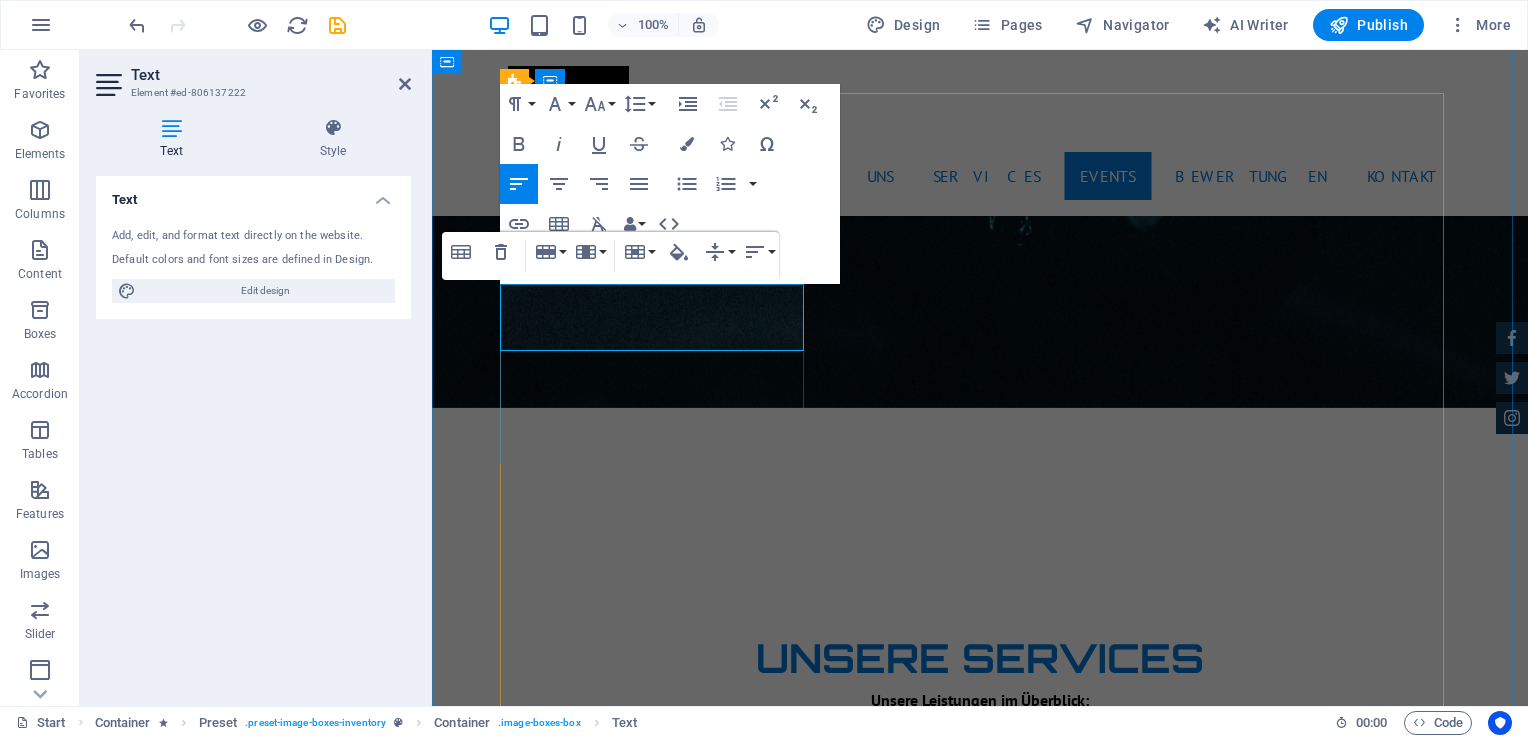 click at bounding box center (1275, 3638) 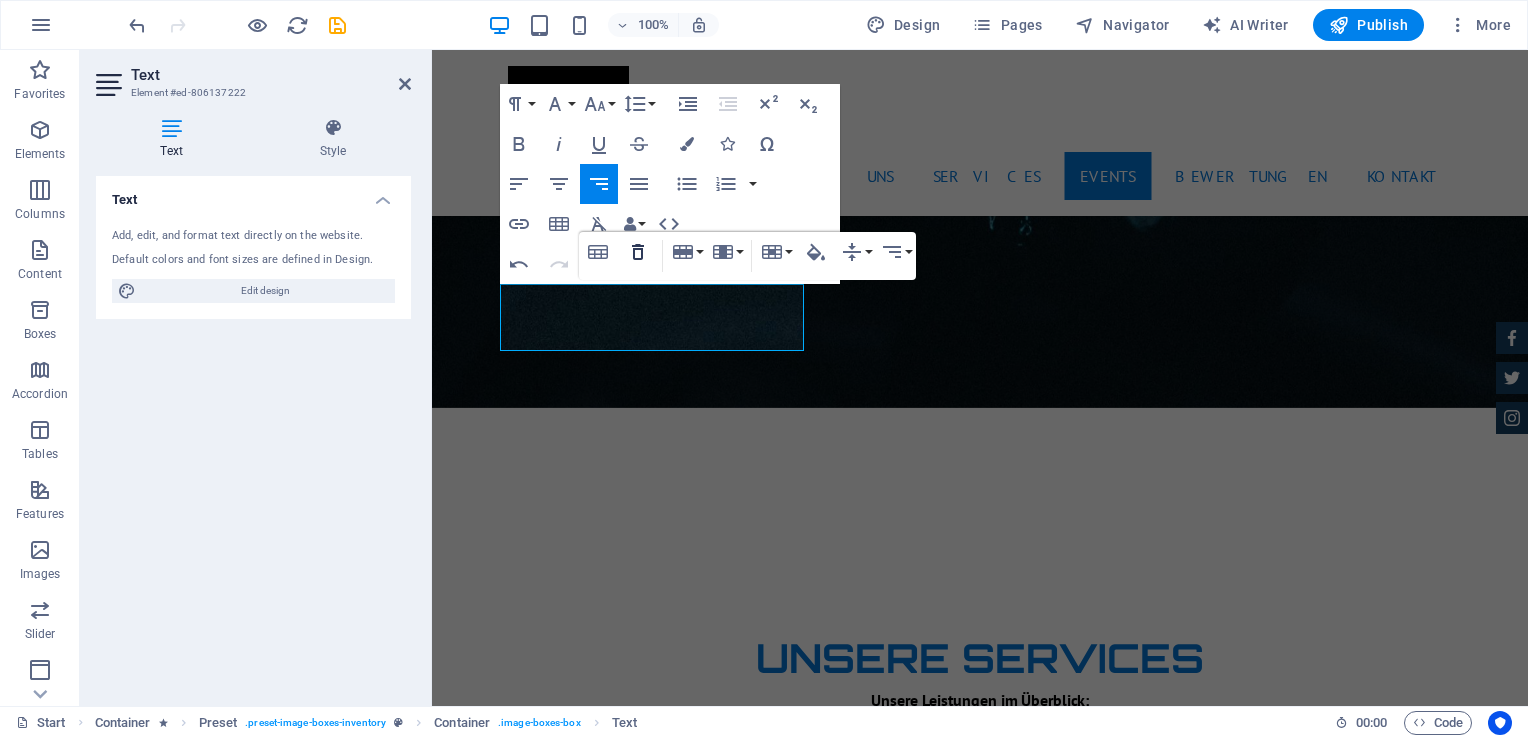click 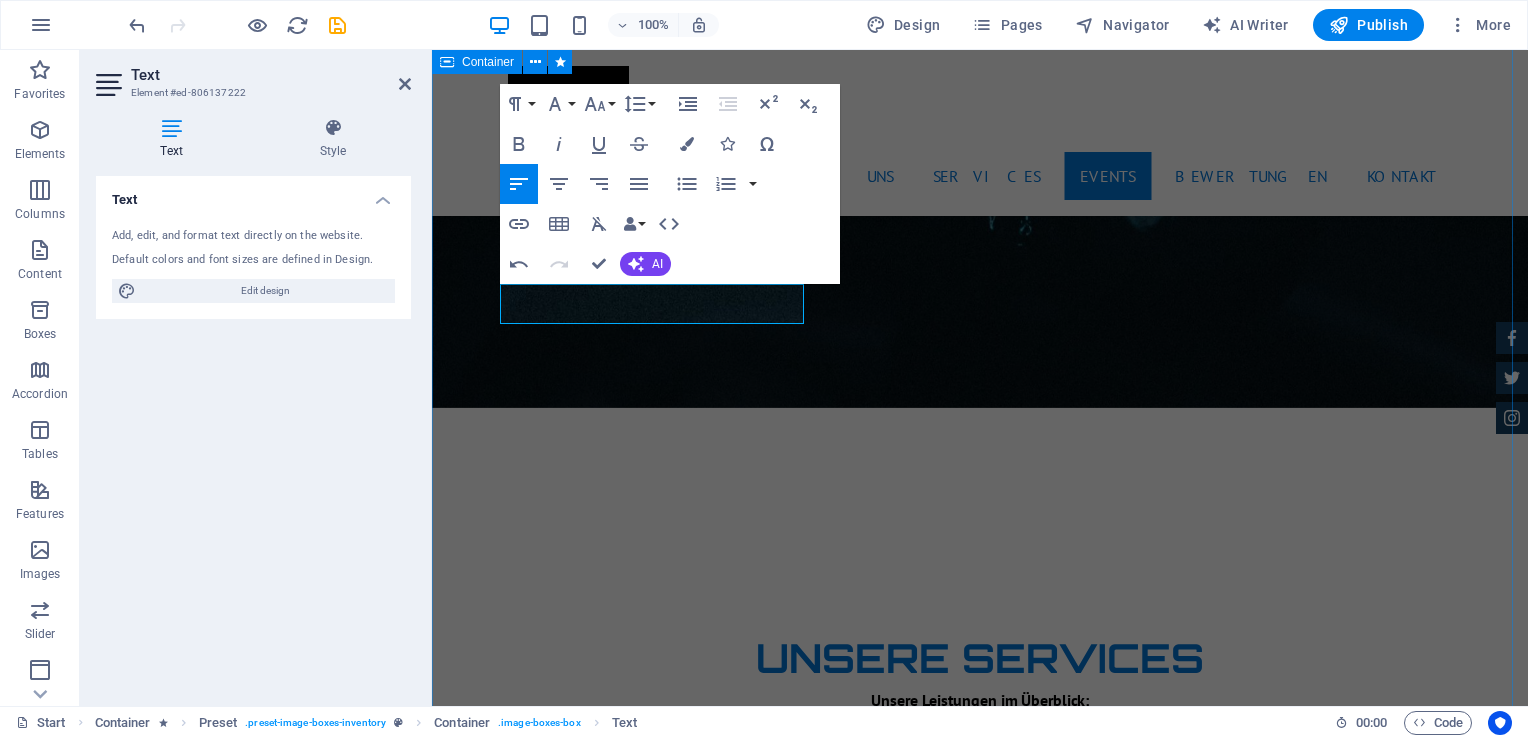 click on "Unsere Events Kinder Disco für 2 bis 6 jährige More Details Maxi Beatzz Kinder Disco für 5 bis 10 jährige More Details Aston martin  DB9 Automatic  Transmission  | Coupe More Details Mercedes AMG $ 49.999 Automatic  Transmission  | Coupe More Details Audi RS7 $ 49.999 Automatic  Transmission  | Coupe More Details Jeep Compass $ 49.999 Automatic  Transmission  | Coupe More Details" at bounding box center [980, 5081] 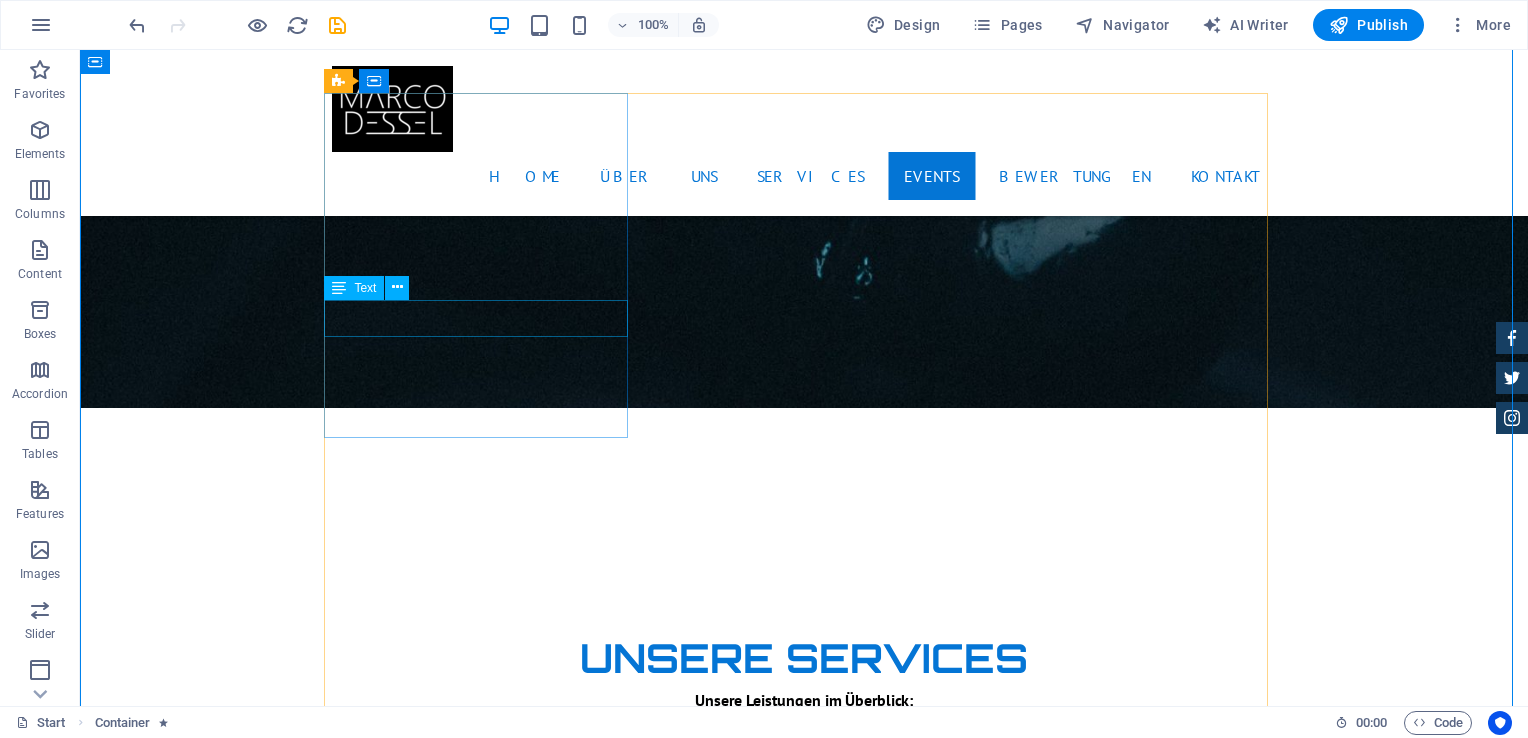 click on "Kinder Disco für 2 bis 6 jährige" at bounding box center (804, 3642) 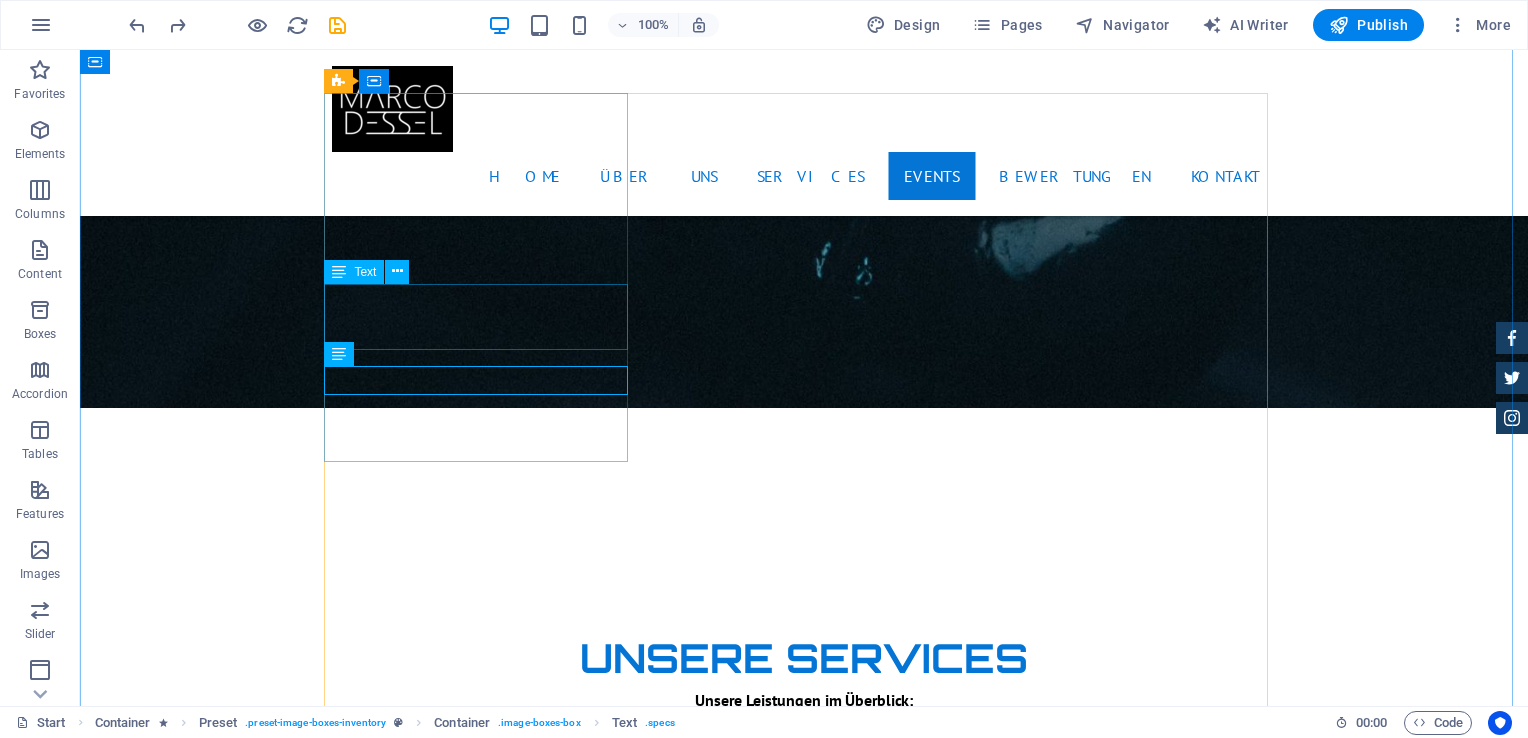 click on "Mini Beatzz - Die Kinderdisco" at bounding box center [804, 3629] 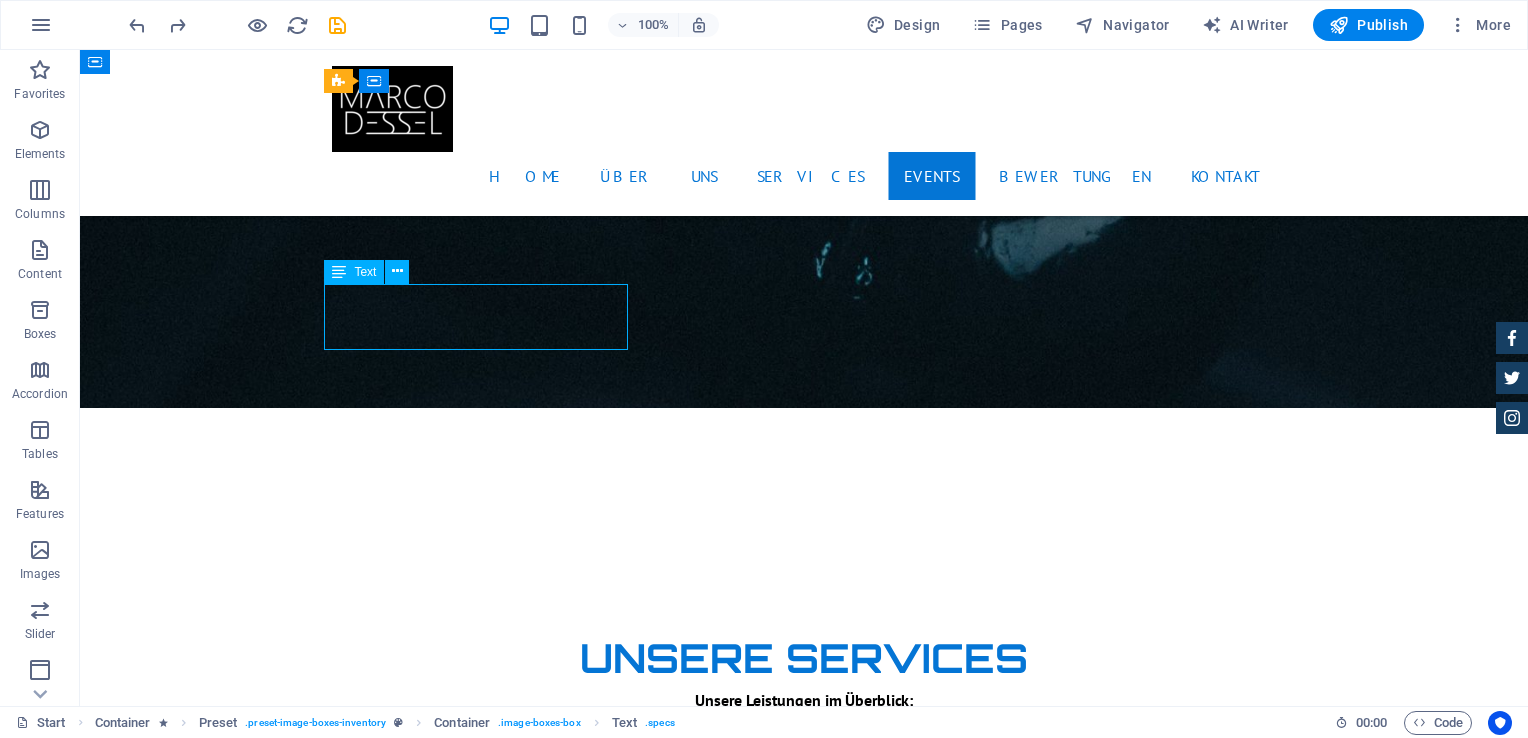 click on "Mini Beatzz - Die Kinderdisco" at bounding box center (804, 3629) 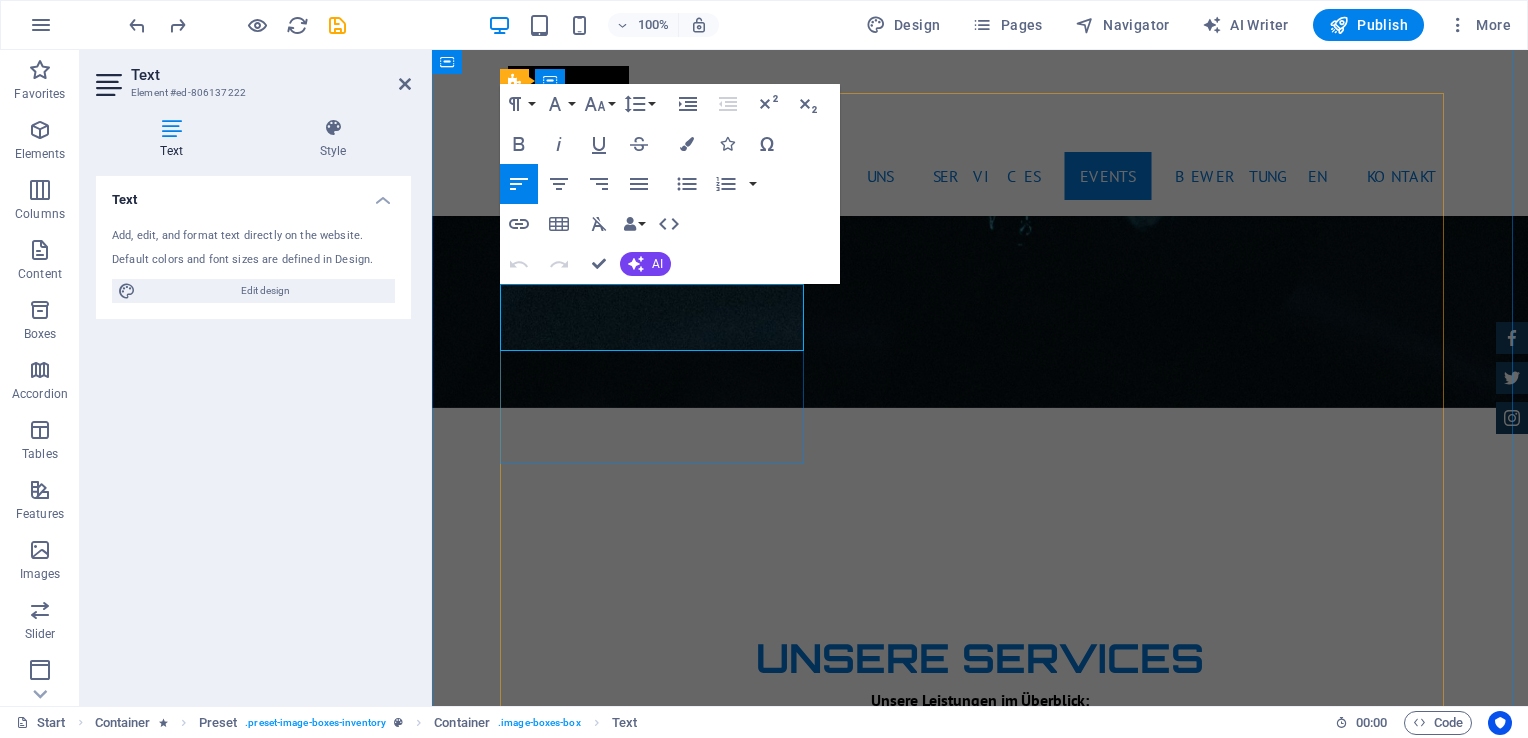 click on "Mini Beatzz - Die Kinderdisco" at bounding box center [803, 3638] 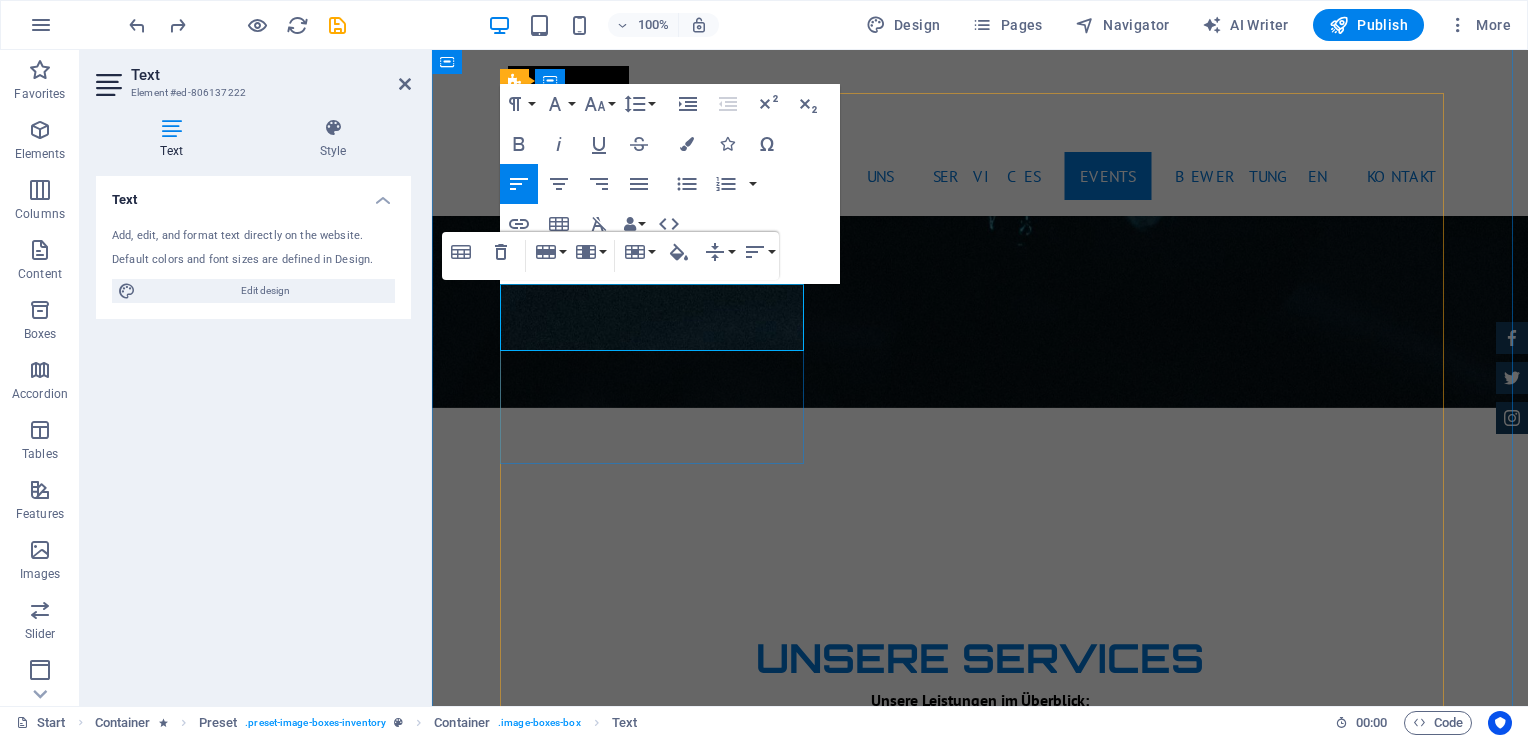 click at bounding box center (1275, 3638) 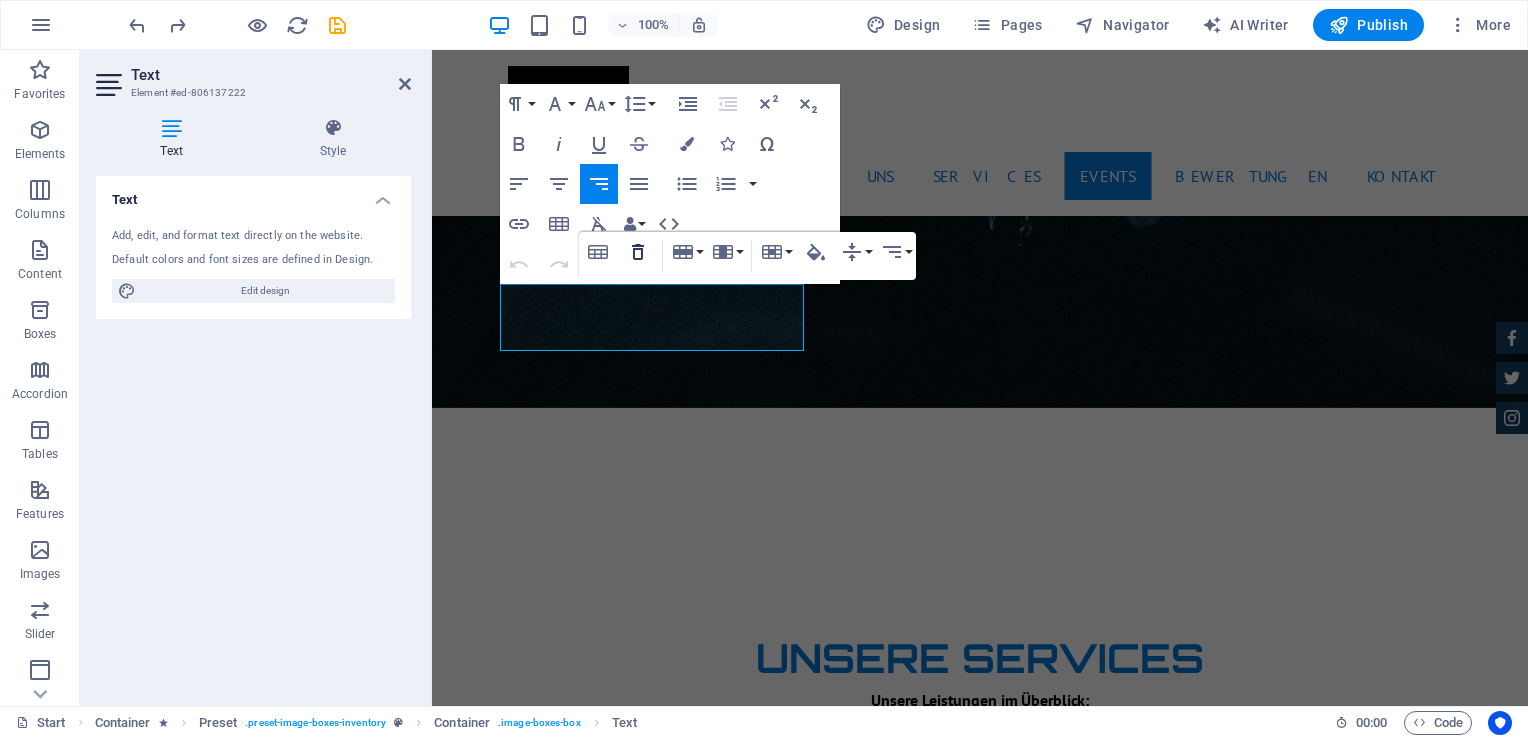 click 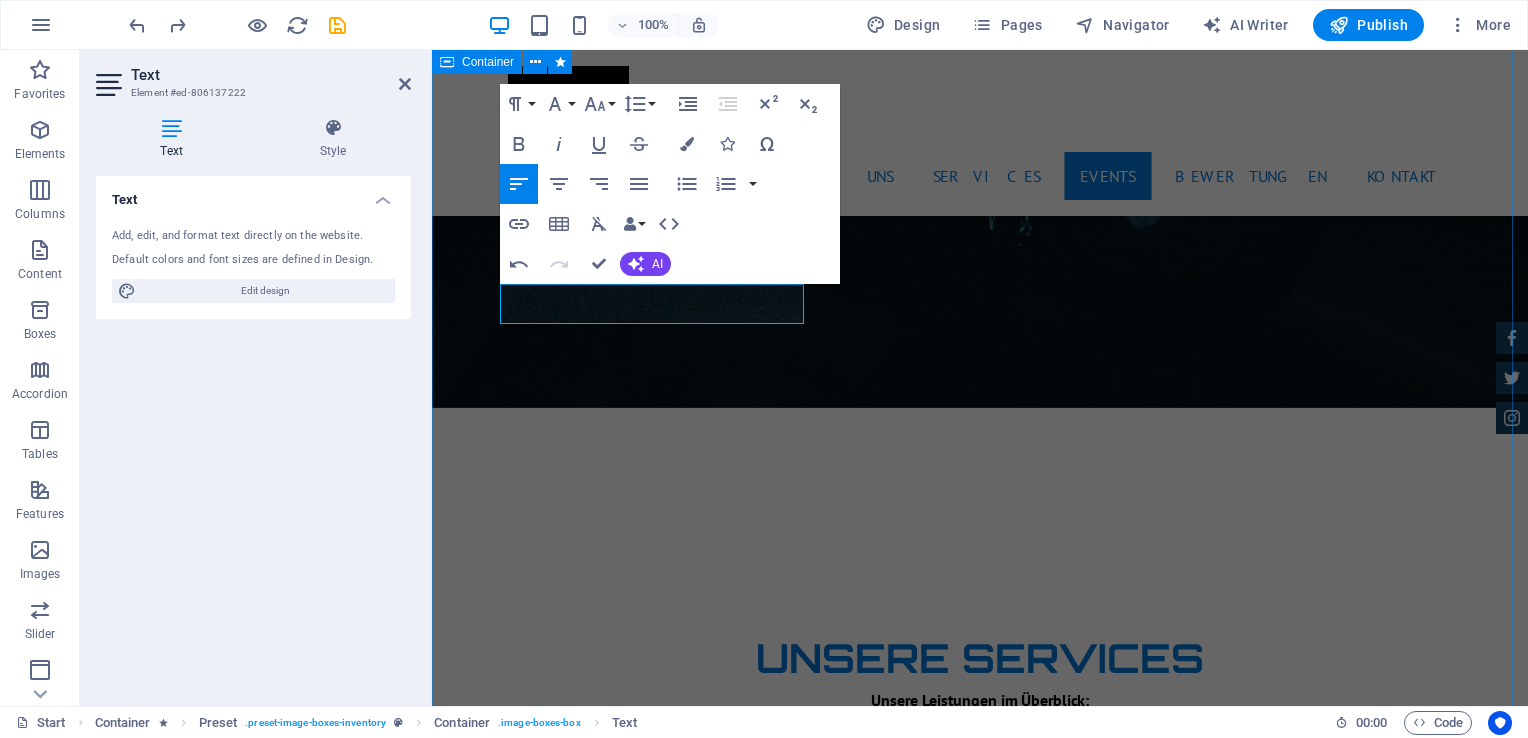 click on "Unsere Events Kinder Disco für 2 bis 6 jährige More Details Maxi Beatzz Kinder Disco für 5 bis 10 jährige More Details Aston martin  DB9 Automatic  Transmission  | Coupe More Details Mercedes AMG $ 49.999 Automatic  Transmission  | Coupe More Details Audi RS7 $ 49.999 Automatic  Transmission  | Coupe More Details Jeep Compass $ 49.999 Automatic  Transmission  | Coupe More Details" at bounding box center (980, 5081) 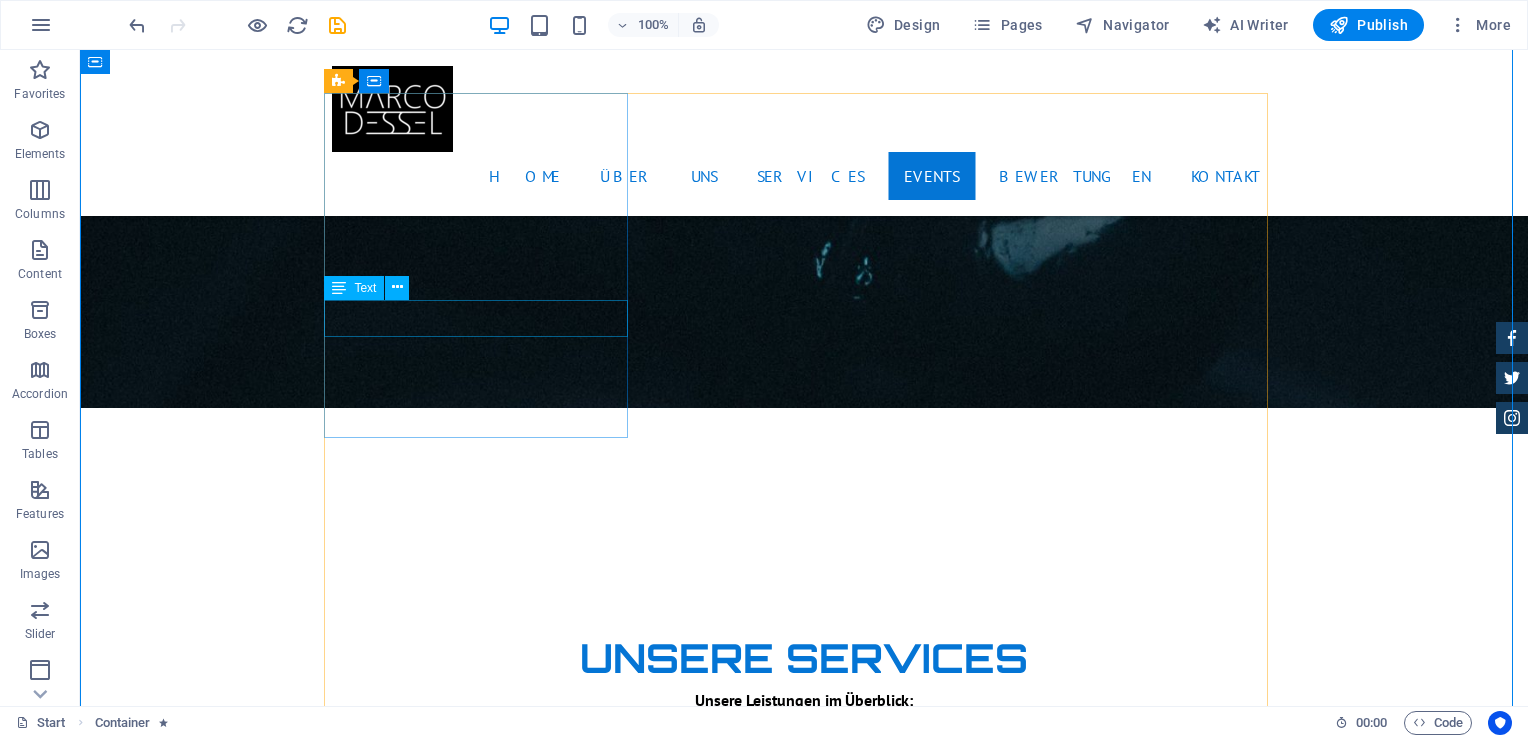 click on "Kinder Disco für 2 bis 6 jährige" at bounding box center [804, 3642] 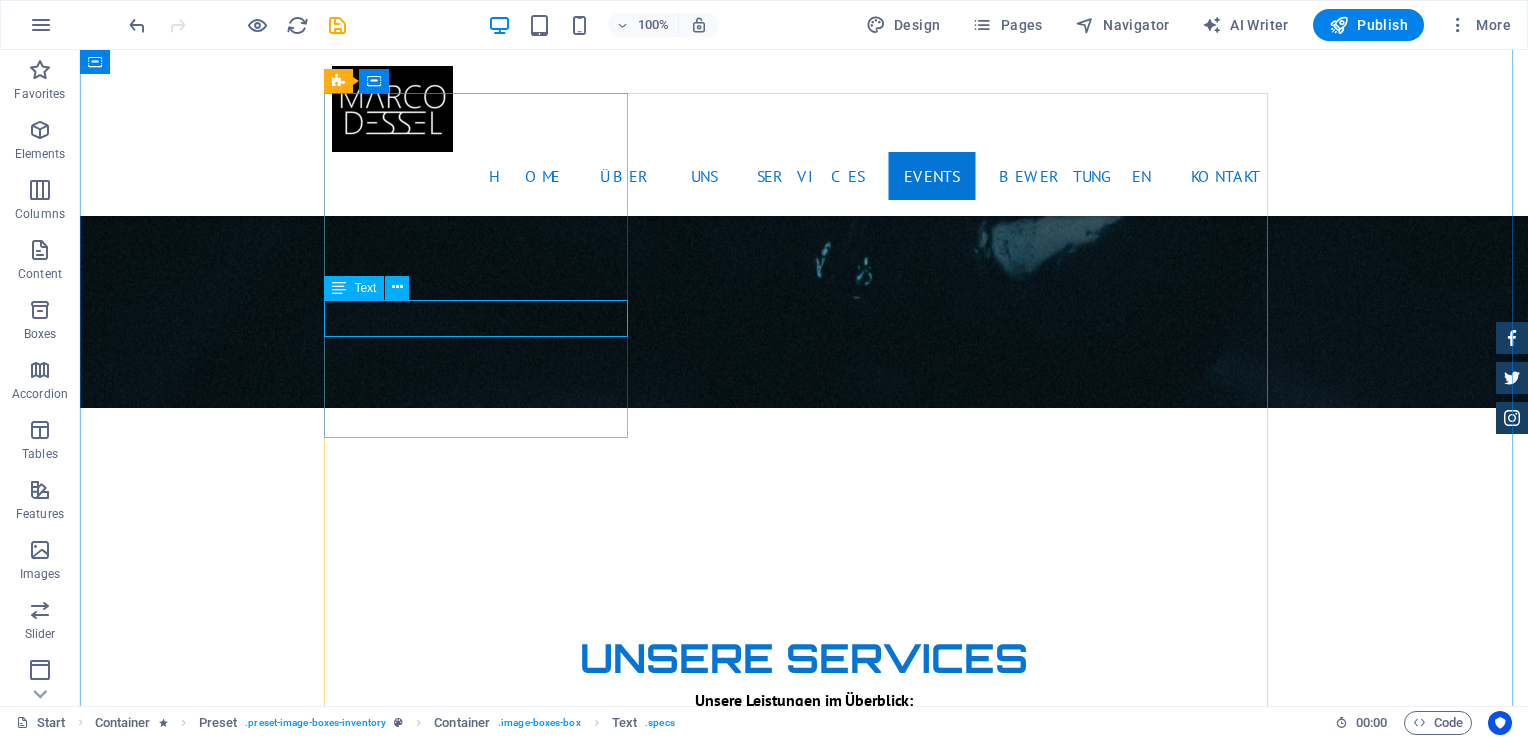 click on "Kinder Disco für 2 bis 6 jährige" at bounding box center [804, 3642] 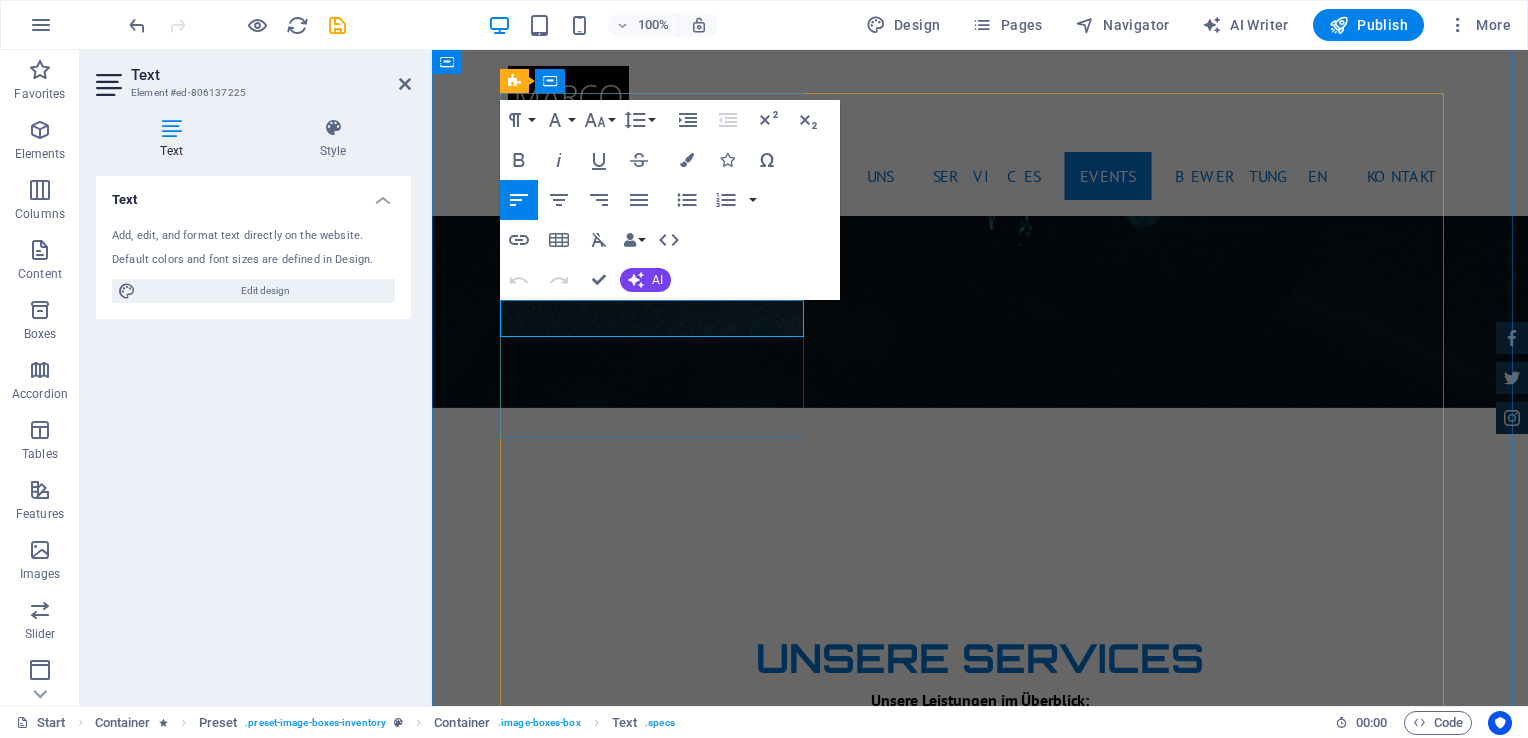 click on "Kinder Disco für 2 bis 6 jährige" at bounding box center (980, 3642) 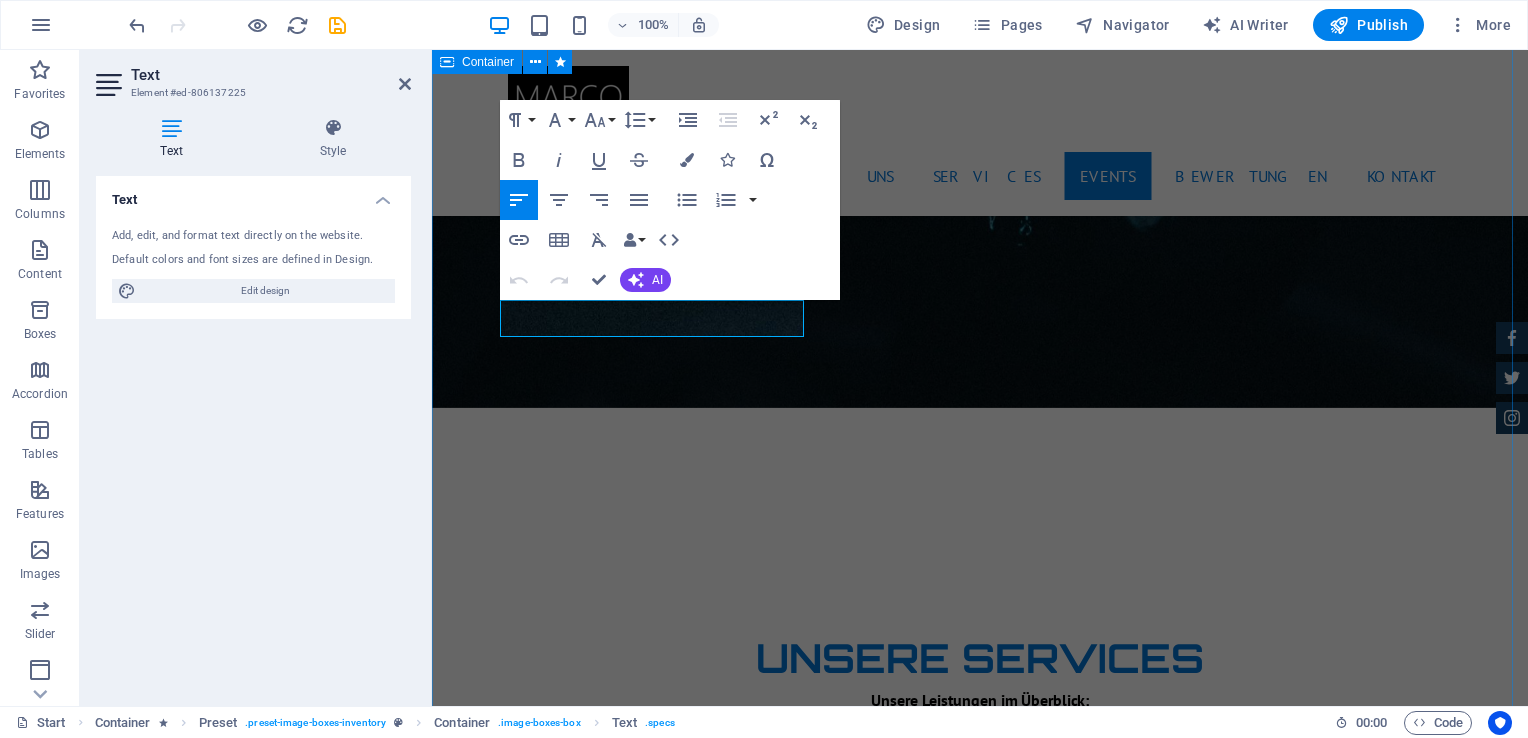 click on "Unsere Events Kinder Disco für 2 bis 6 jährige More Details Maxi Beatzz Kinder Disco für 5 bis 10 jährige More Details Aston martin  DB9 Automatic  Transmission  | Coupe More Details Mercedes AMG $ 49.999 Automatic  Transmission  | Coupe More Details Audi RS7 $ 49.999 Automatic  Transmission  | Coupe More Details Jeep Compass $ 49.999 Automatic  Transmission  | Coupe More Details" at bounding box center (980, 5065) 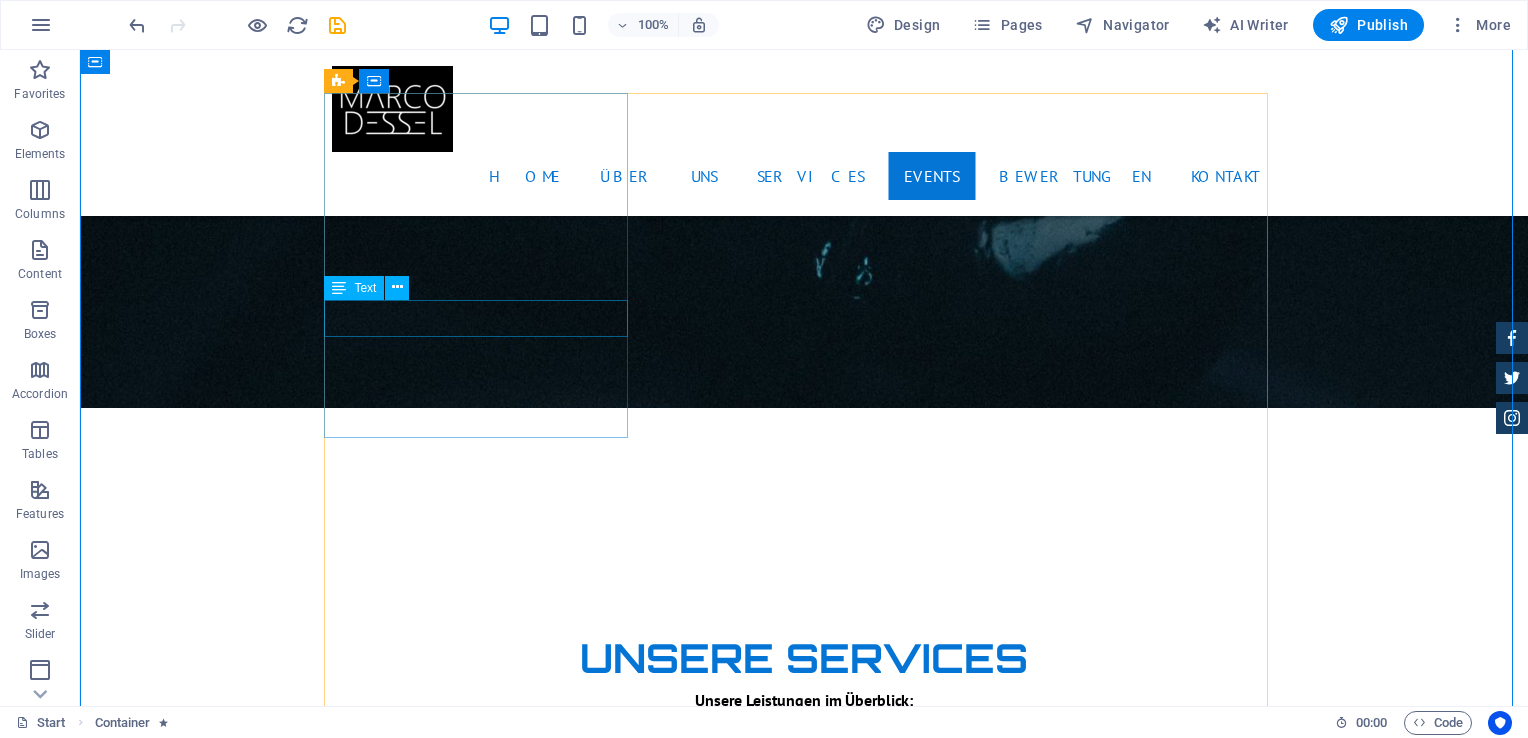 click on "Kinder Disco für 2 bis 6 jährige" at bounding box center [804, 3642] 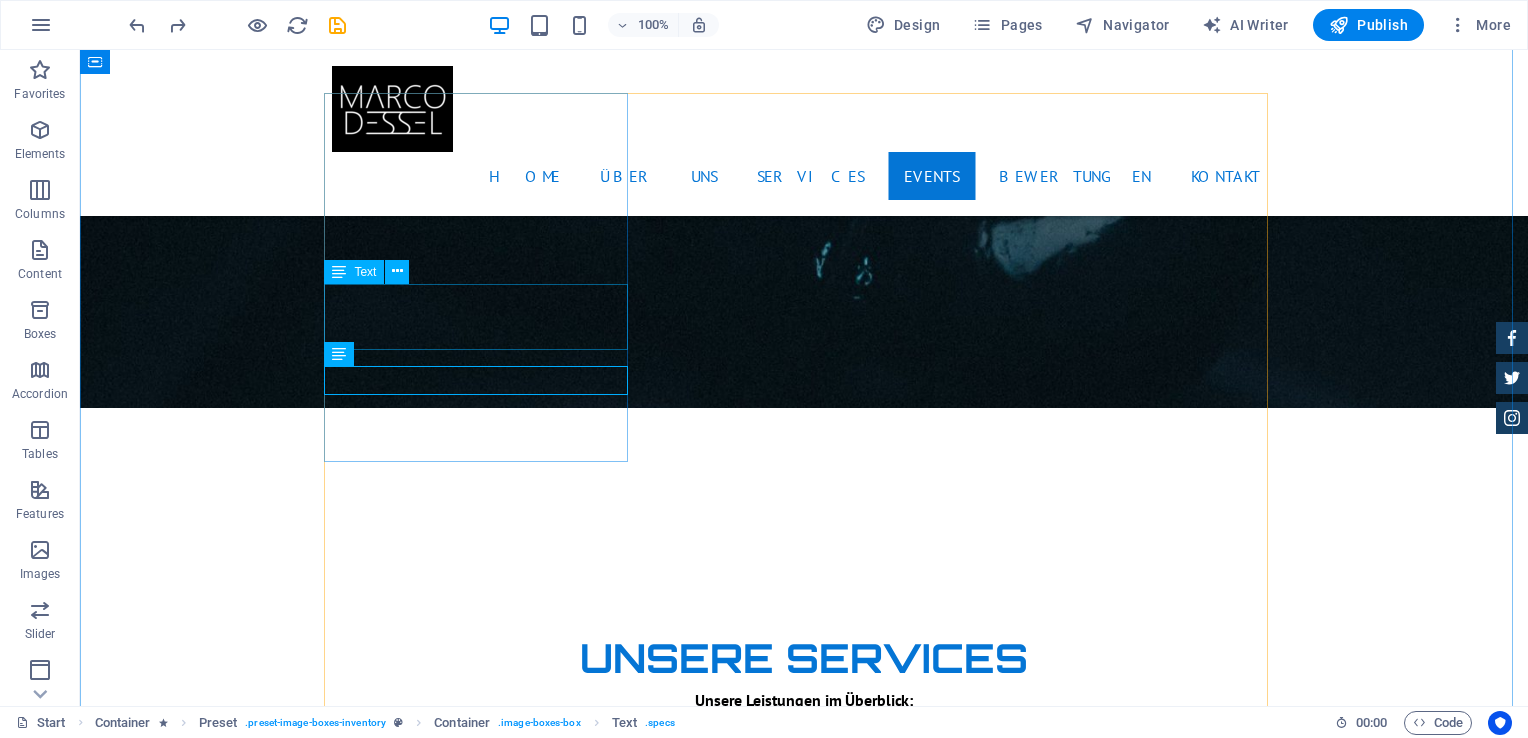 click on "Mini Beatzz - Die Kinderdisco" at bounding box center (804, 3629) 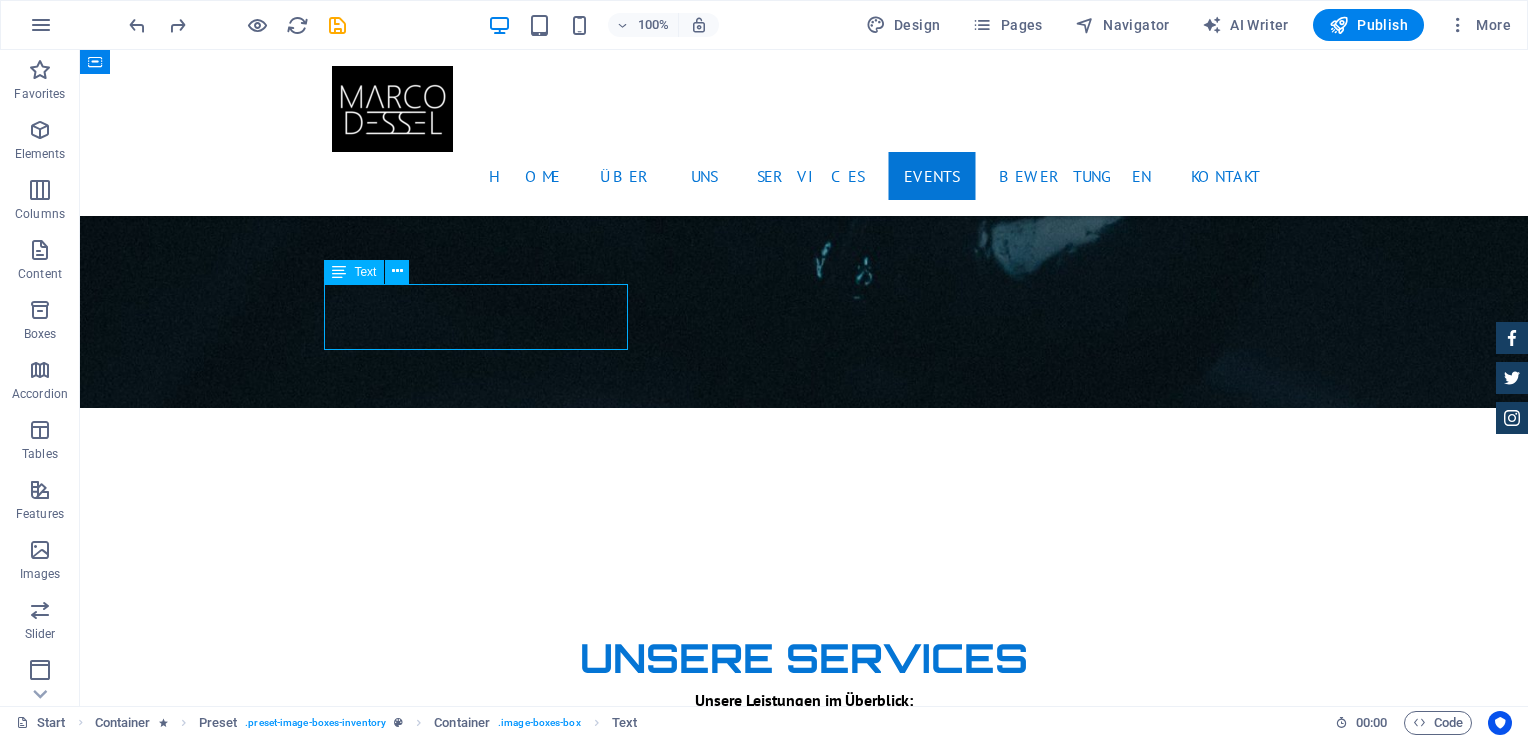 click on "Mini Beatzz - Die Kinderdisco" at bounding box center [804, 3629] 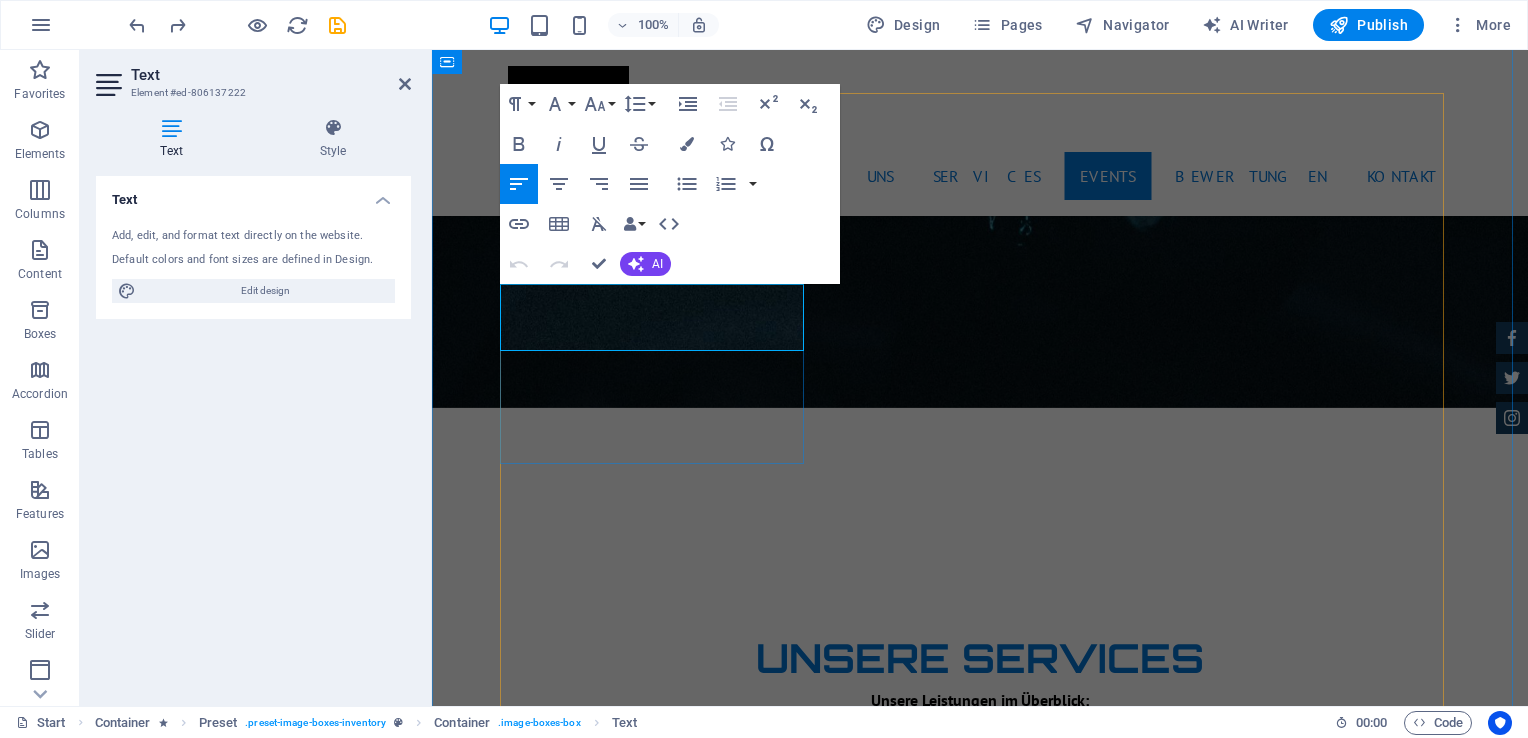 click at bounding box center [1275, 3638] 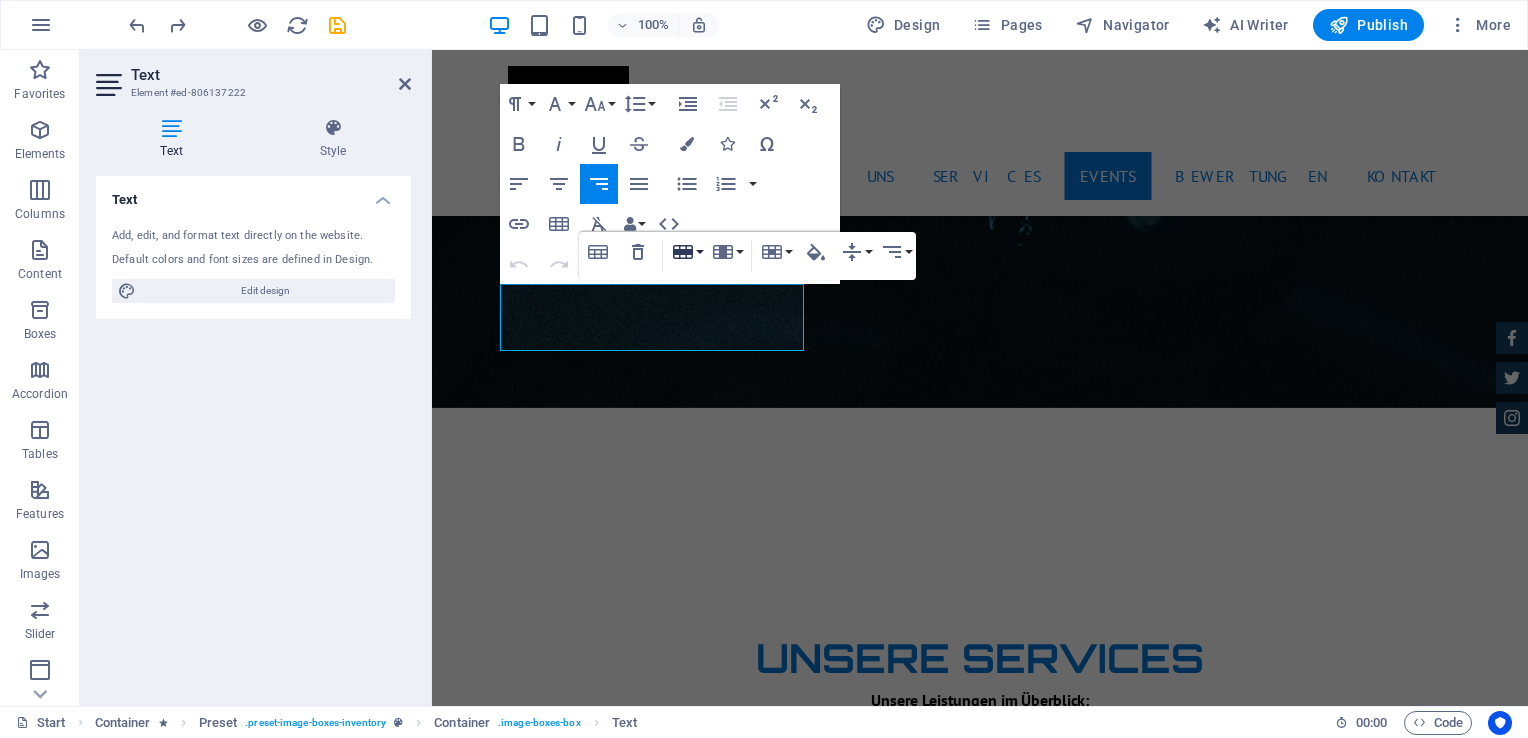 click 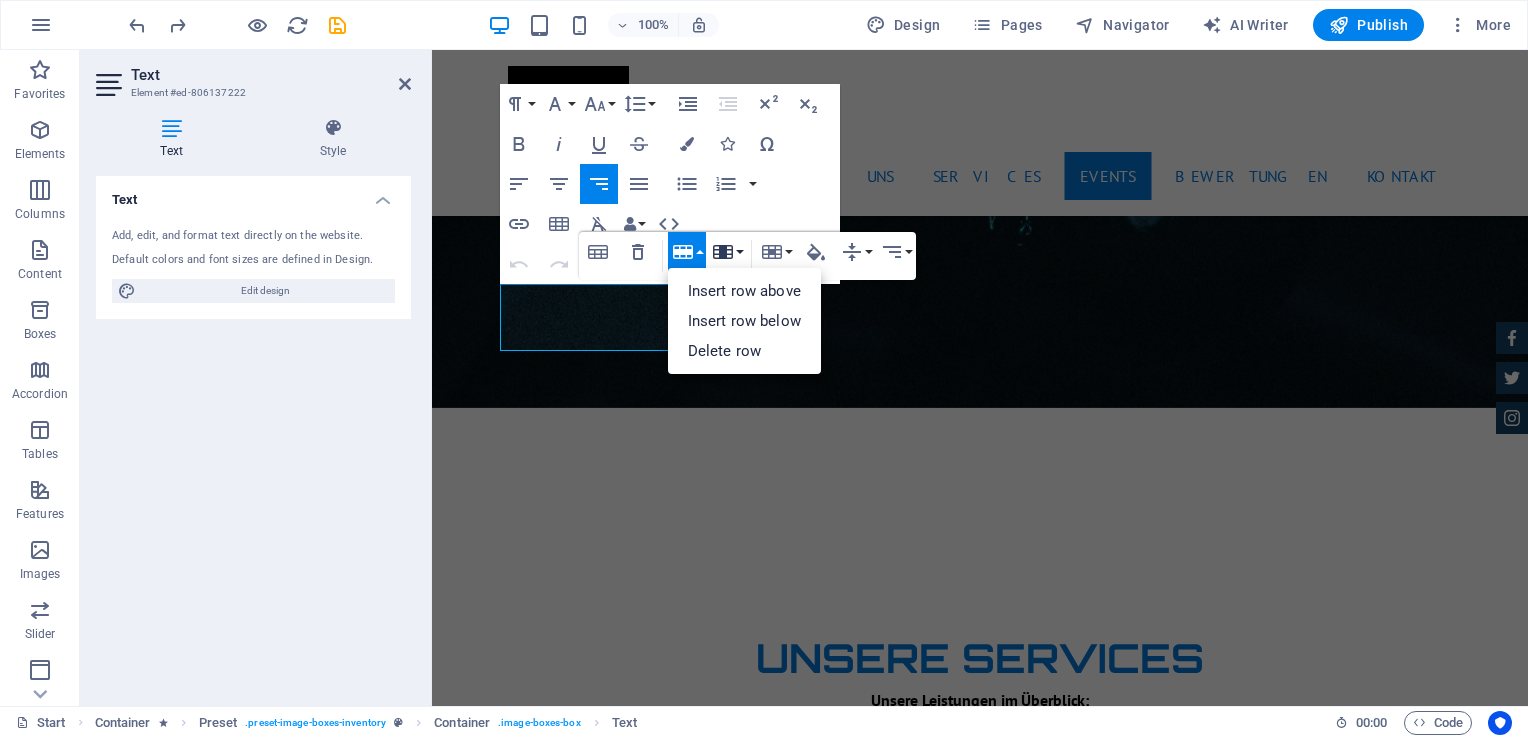 click on "Column" at bounding box center (727, 252) 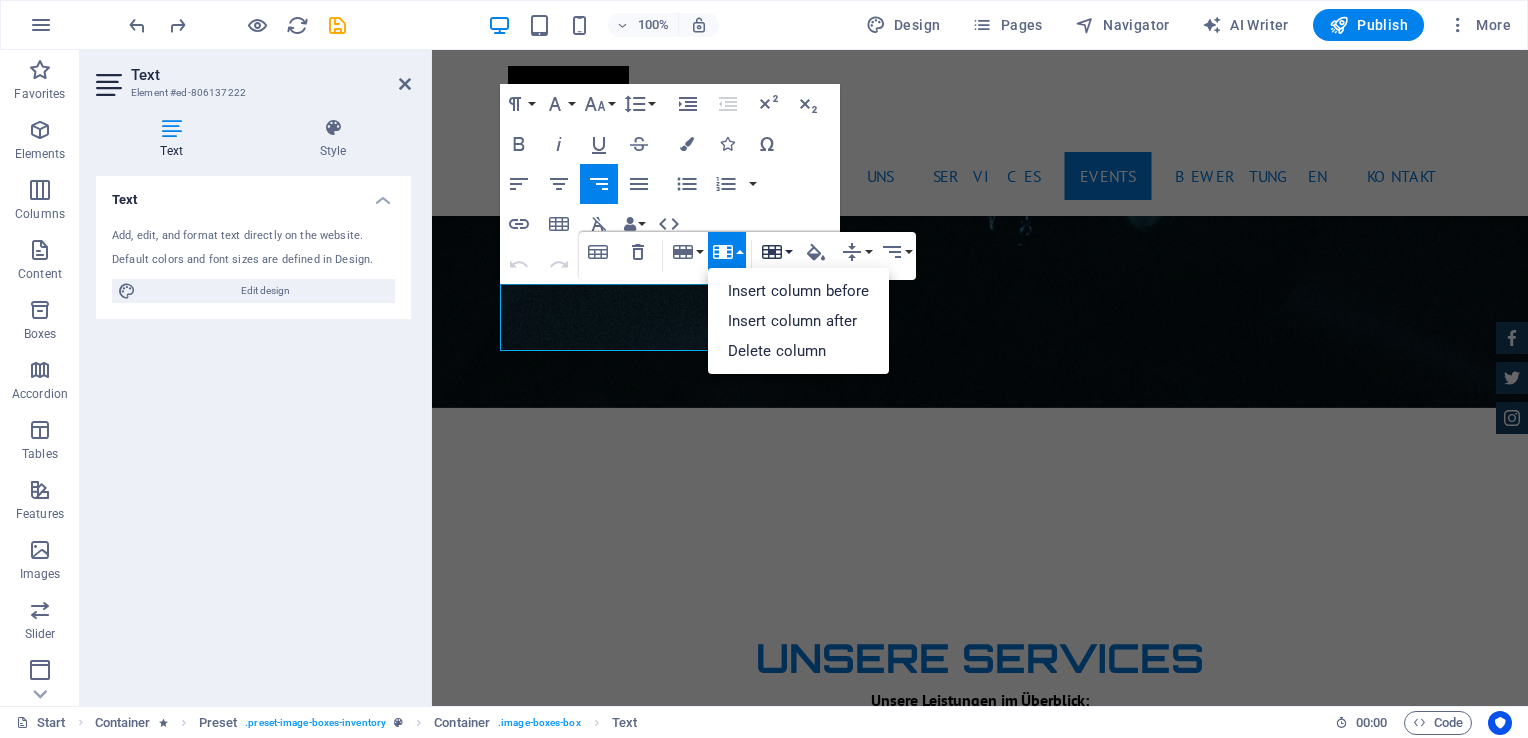 click 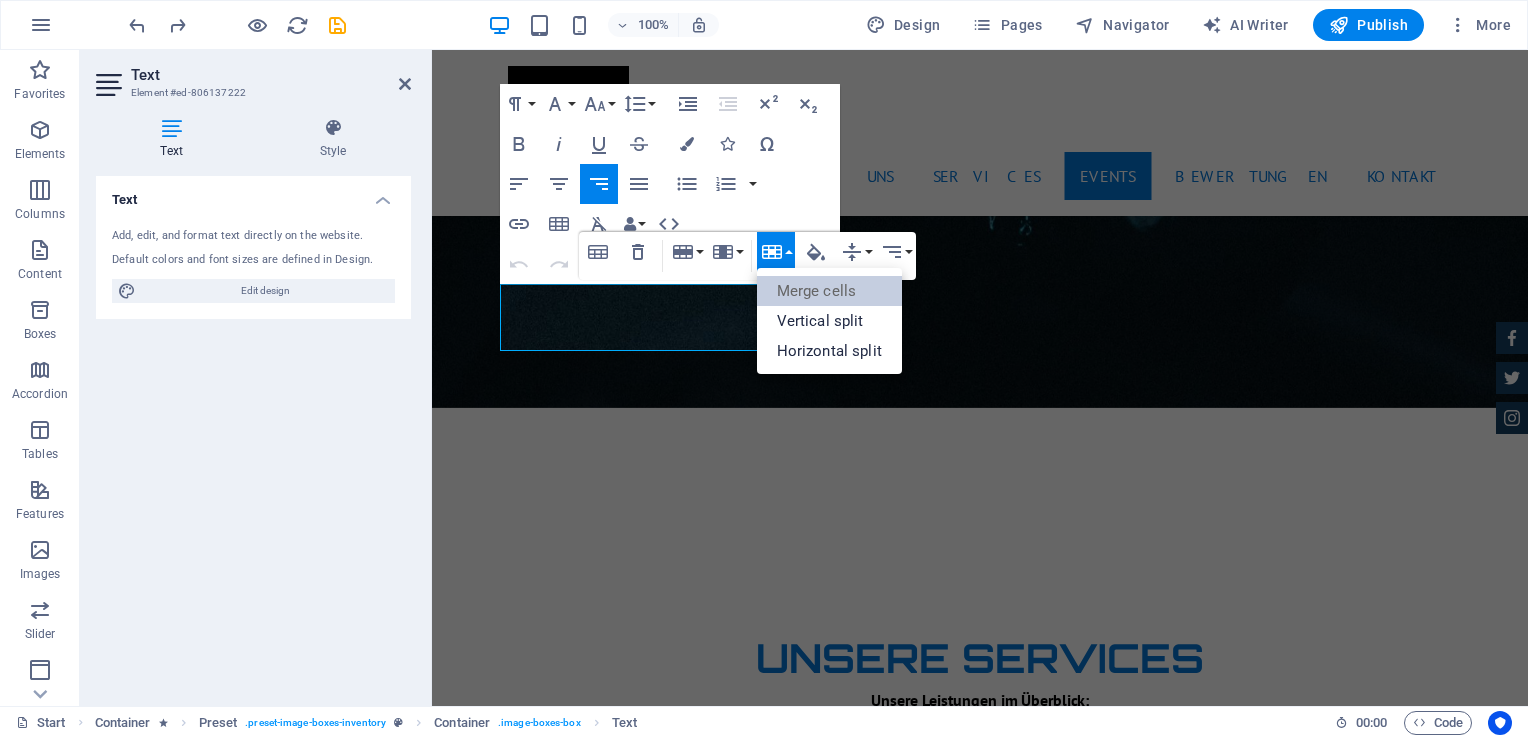 click on "Merge cells" at bounding box center [829, 291] 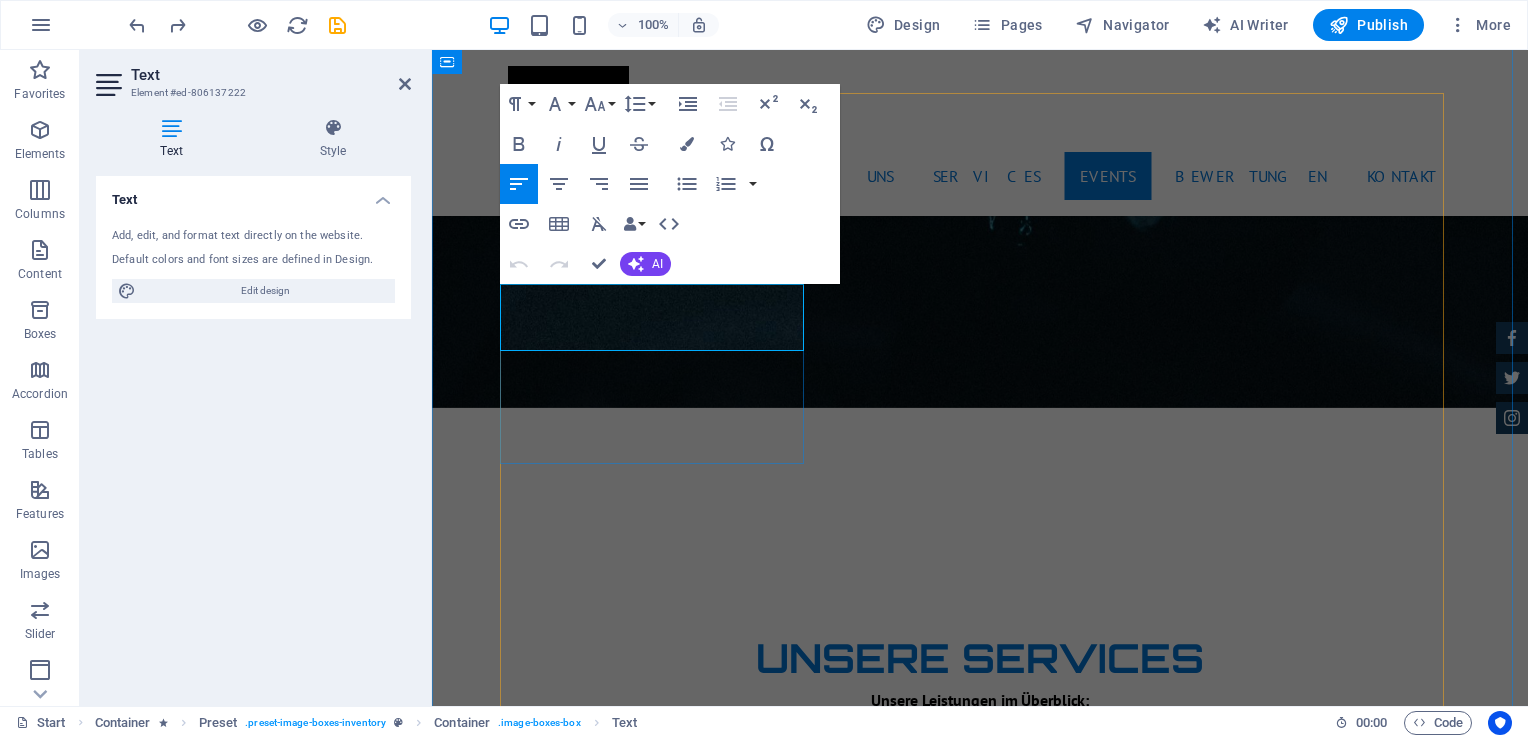 click on "Mini Beatzz - Die Kinderdisco" at bounding box center (803, 3638) 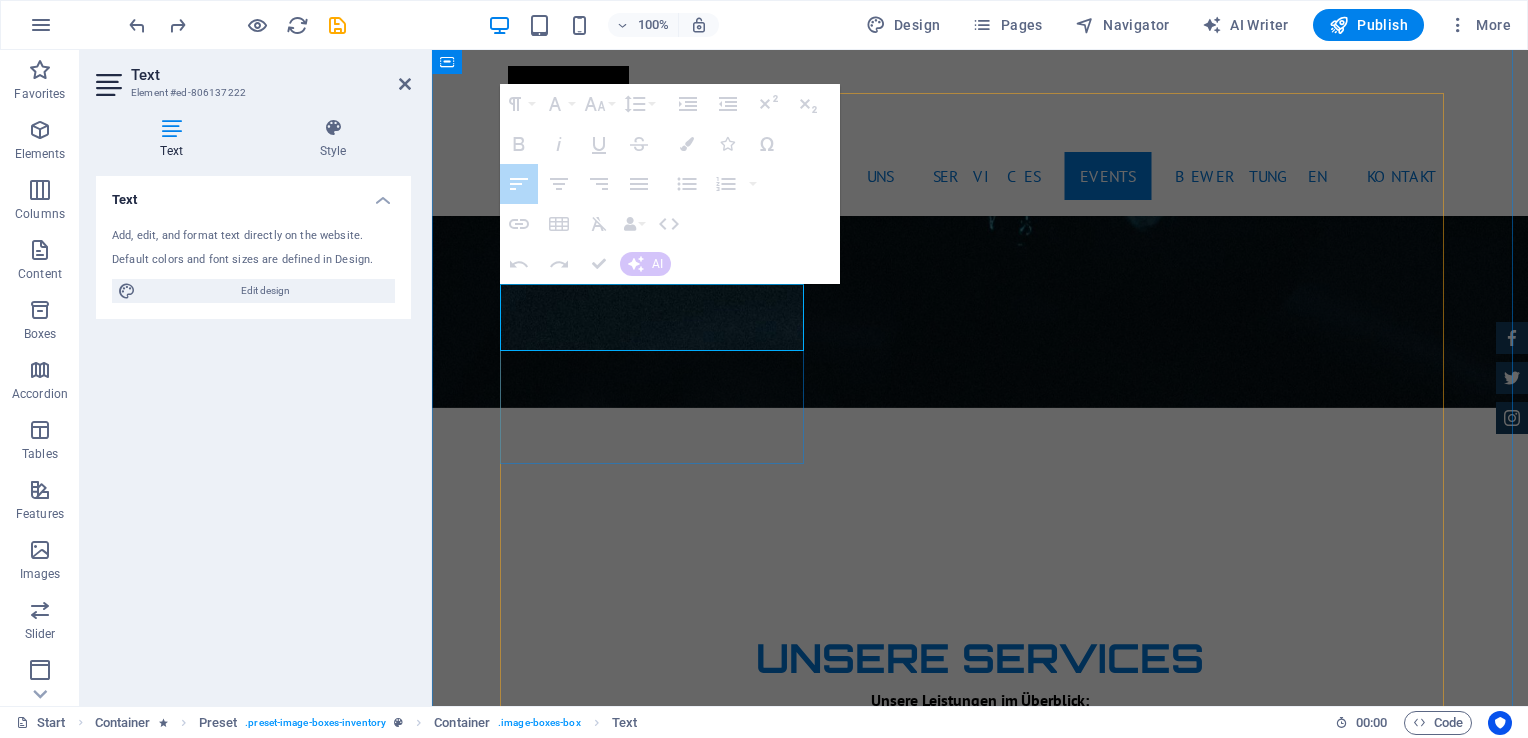 drag, startPoint x: 669, startPoint y: 315, endPoint x: 723, endPoint y: 314, distance: 54.00926 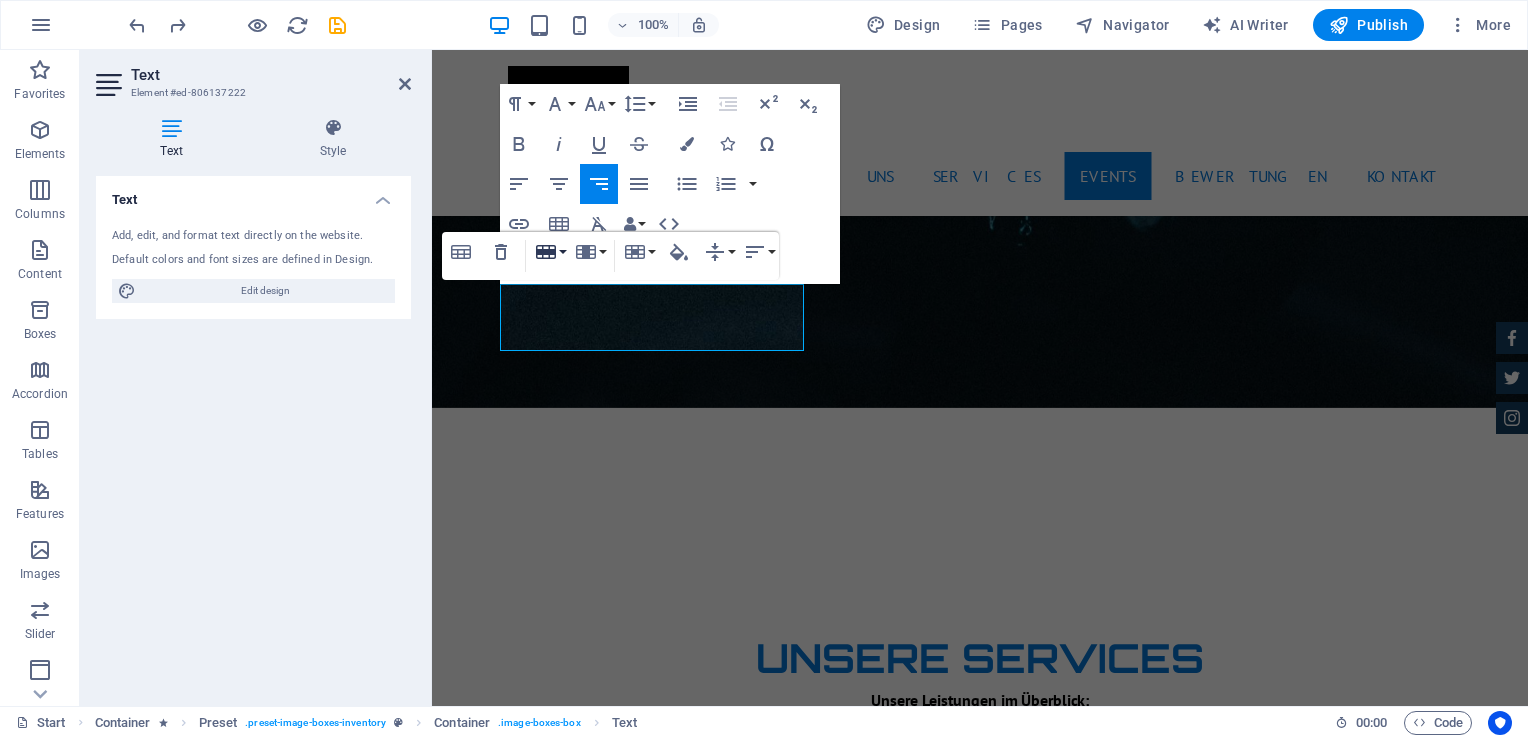 click 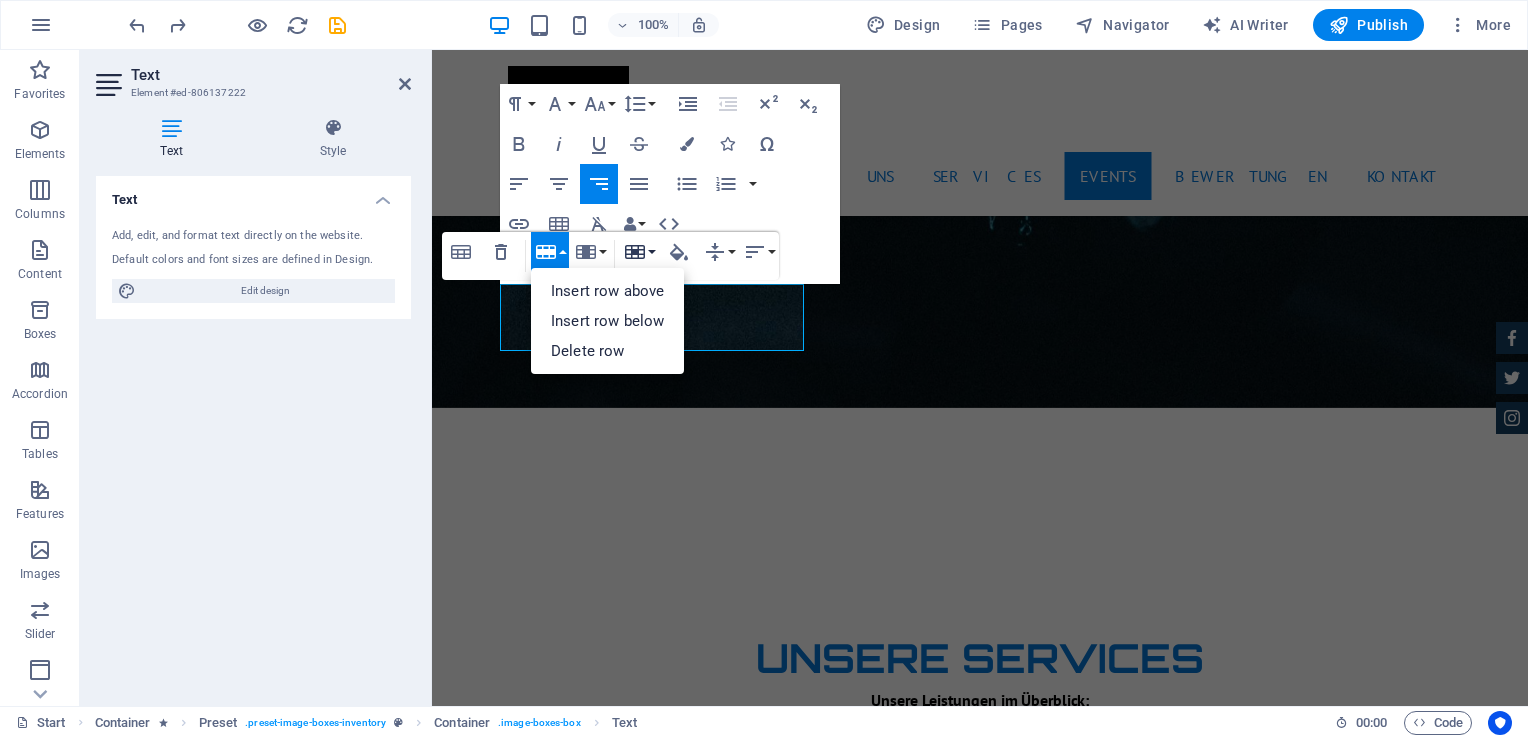 click 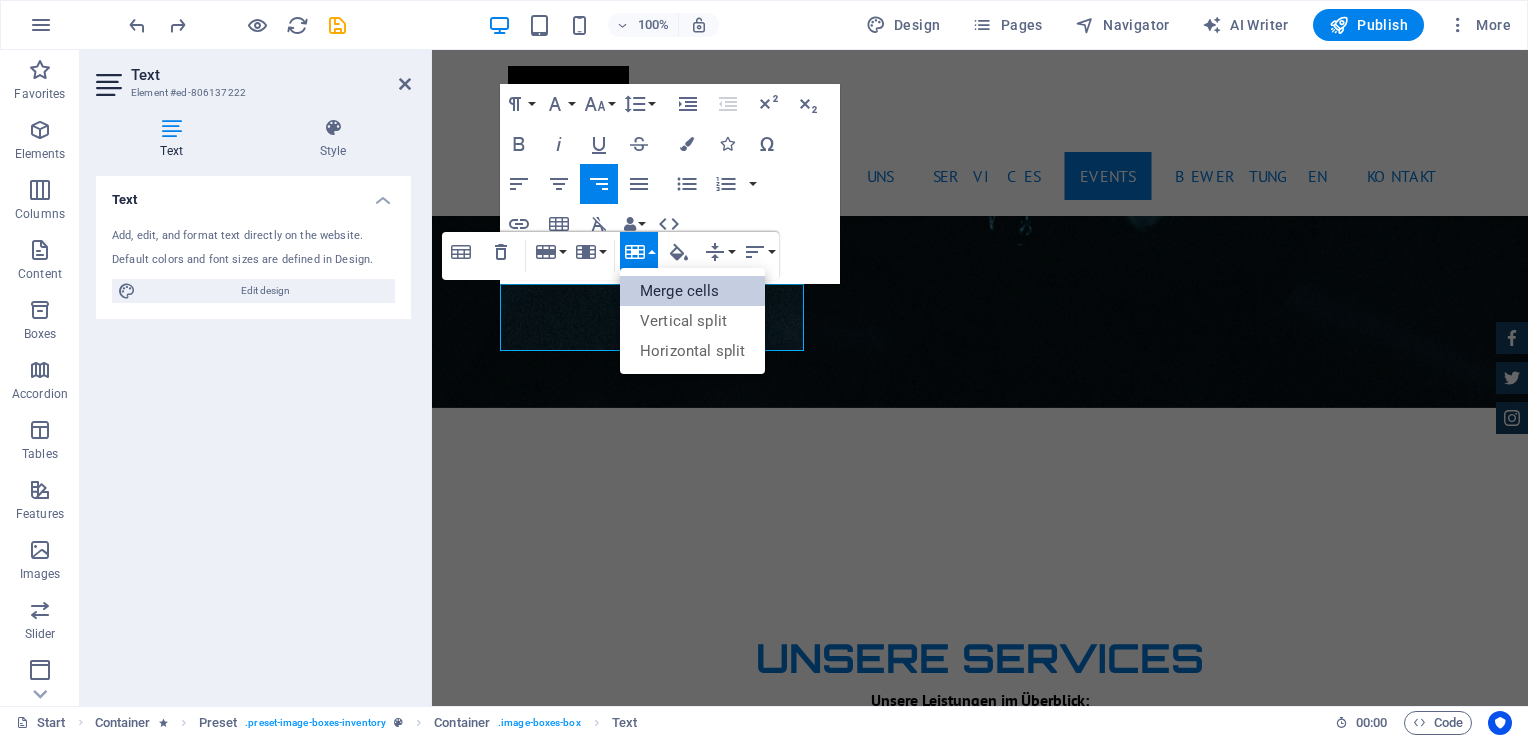 click on "Merge cells" at bounding box center [692, 291] 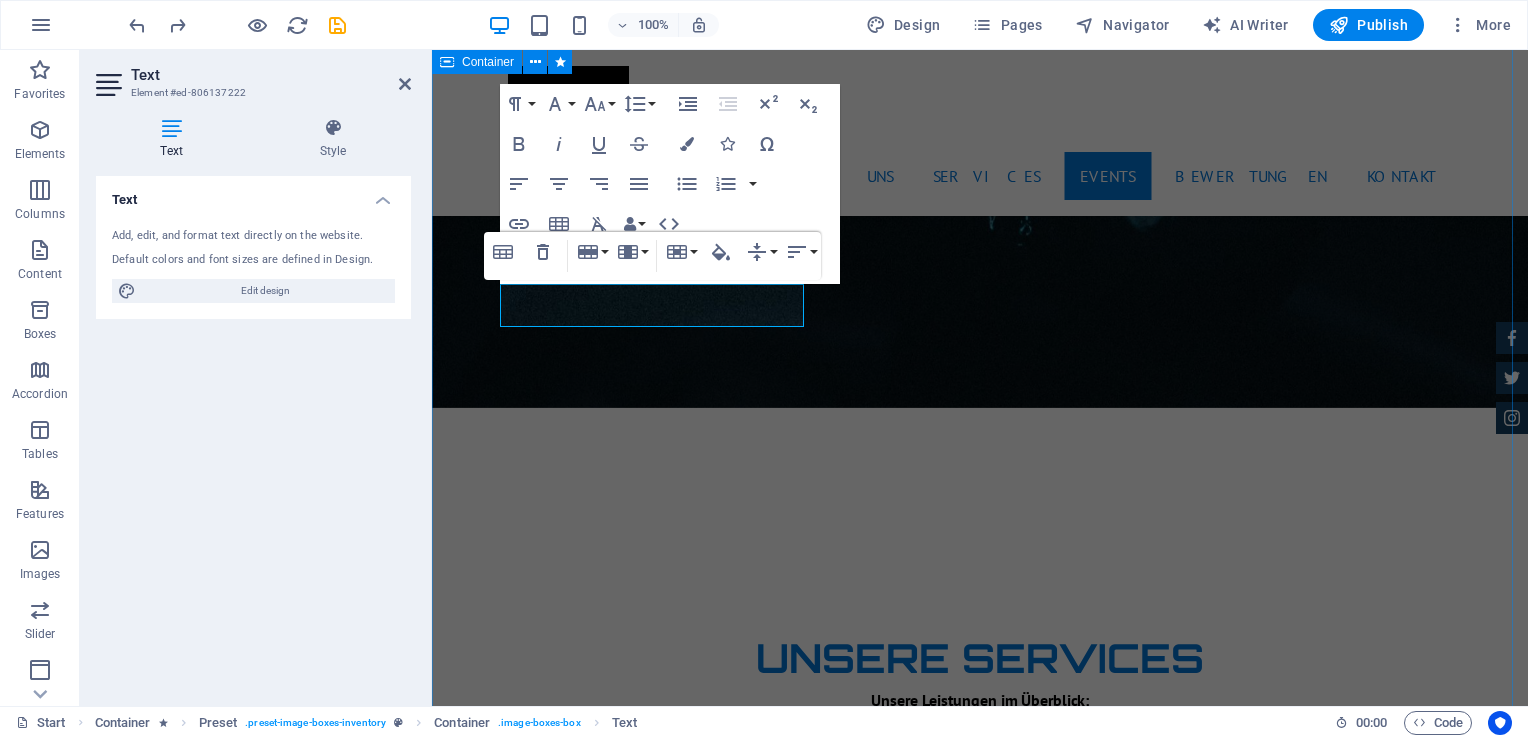 click on "Unsere Events Mini Beatzz - Die Kinderdisco Kinder Disco für 2 bis 6 jährige More Details Maxi Beatzz Kinder Disco für 5 bis 10 jährige More Details Aston martin  DB9 Automatic  Transmission  | Coupe More Details Mercedes AMG $ 49.999 Automatic  Transmission  | Coupe More Details Audi RS7 $ 49.999 Automatic  Transmission  | Coupe More Details Jeep Compass $ 49.999 Automatic  Transmission  | Coupe More Details" at bounding box center [980, 5083] 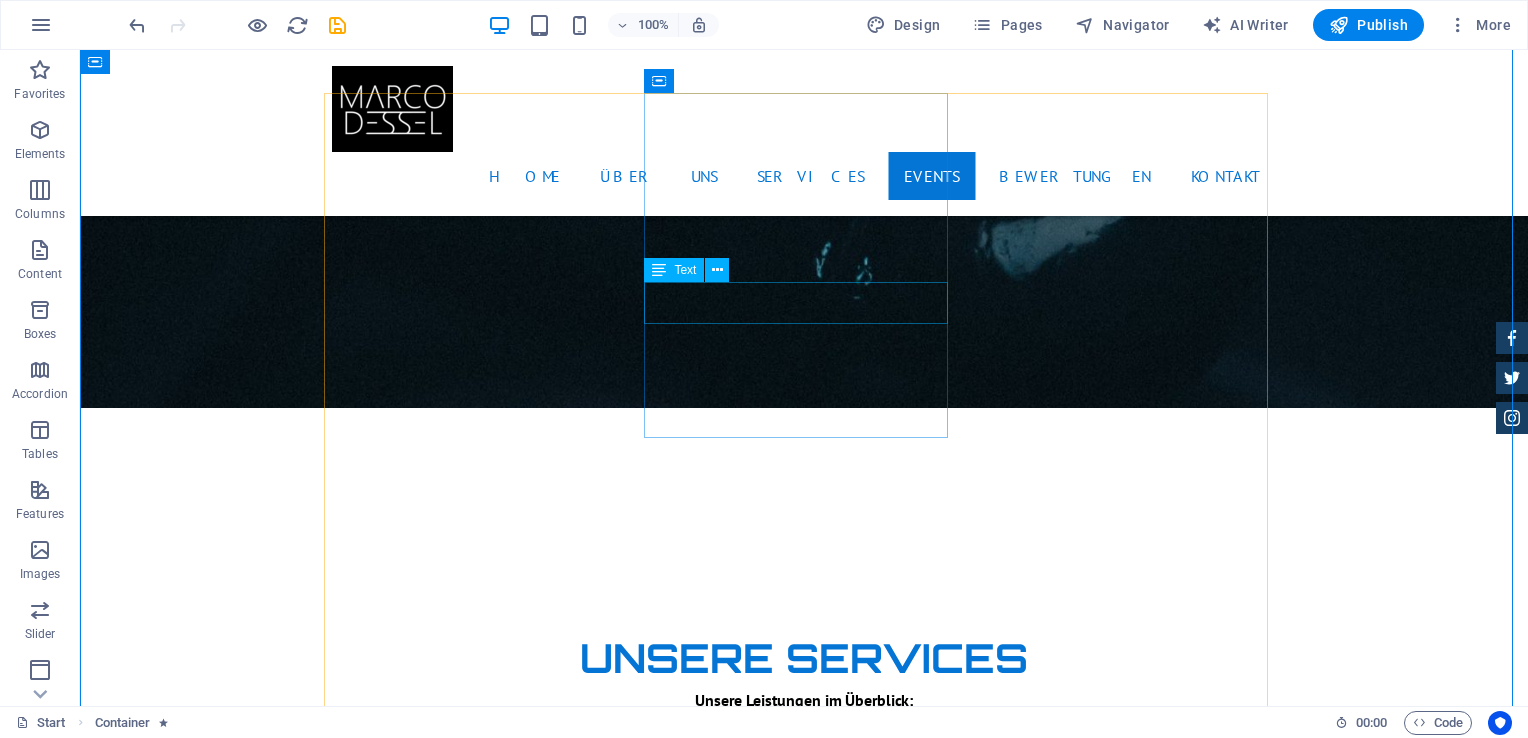 click on "Maxi Beatzz" at bounding box center [804, 3982] 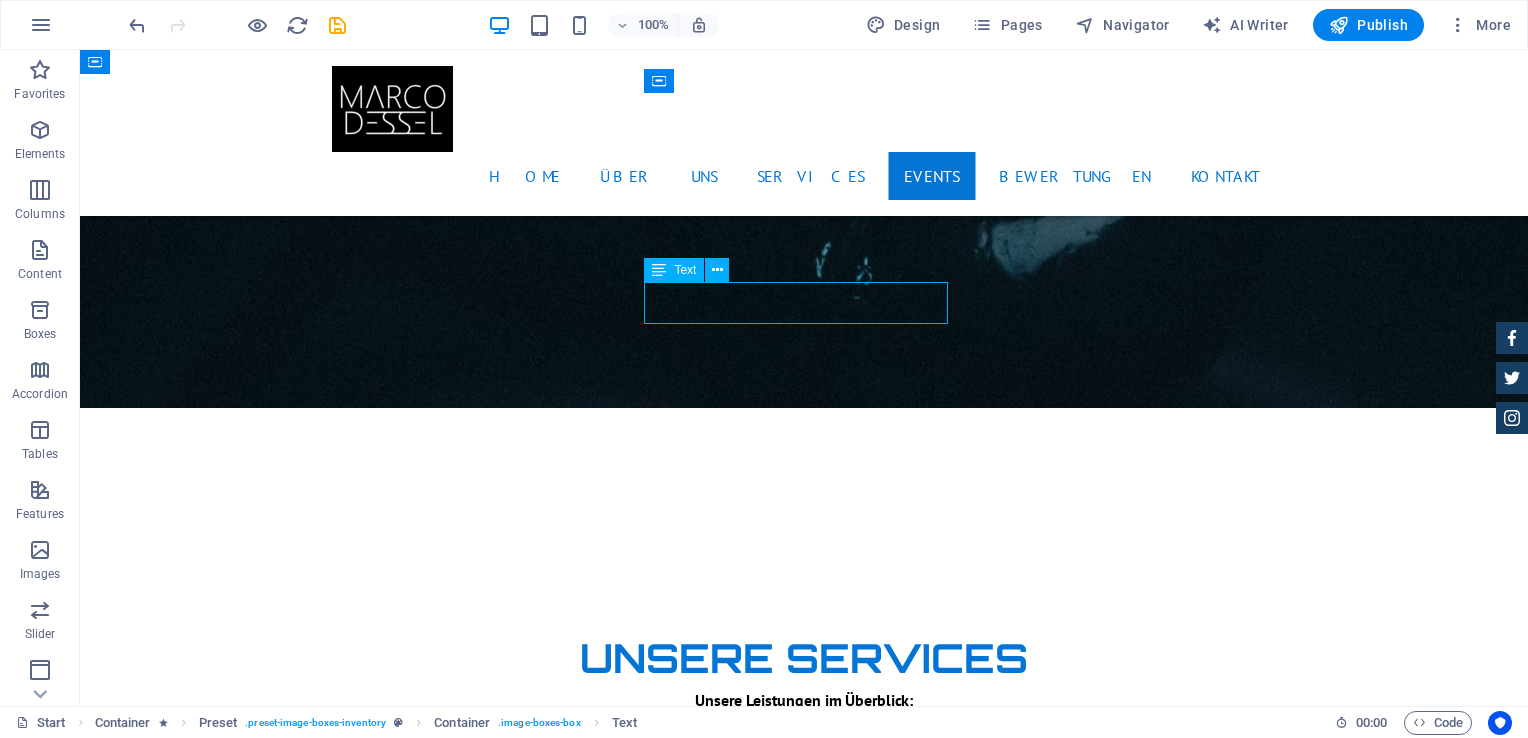 click on "Maxi Beatzz" at bounding box center [804, 3982] 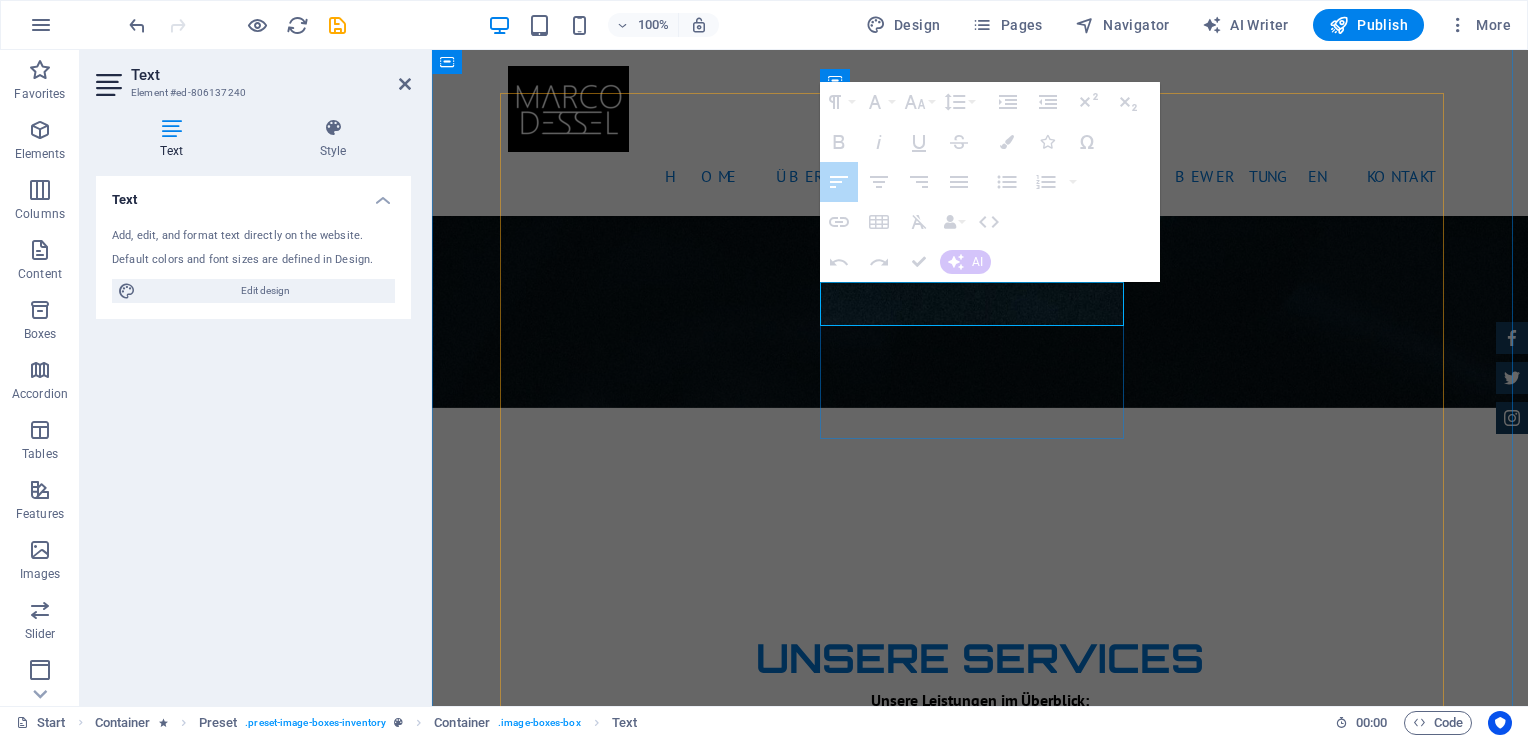 drag, startPoint x: 1021, startPoint y: 315, endPoint x: 970, endPoint y: 316, distance: 51.009804 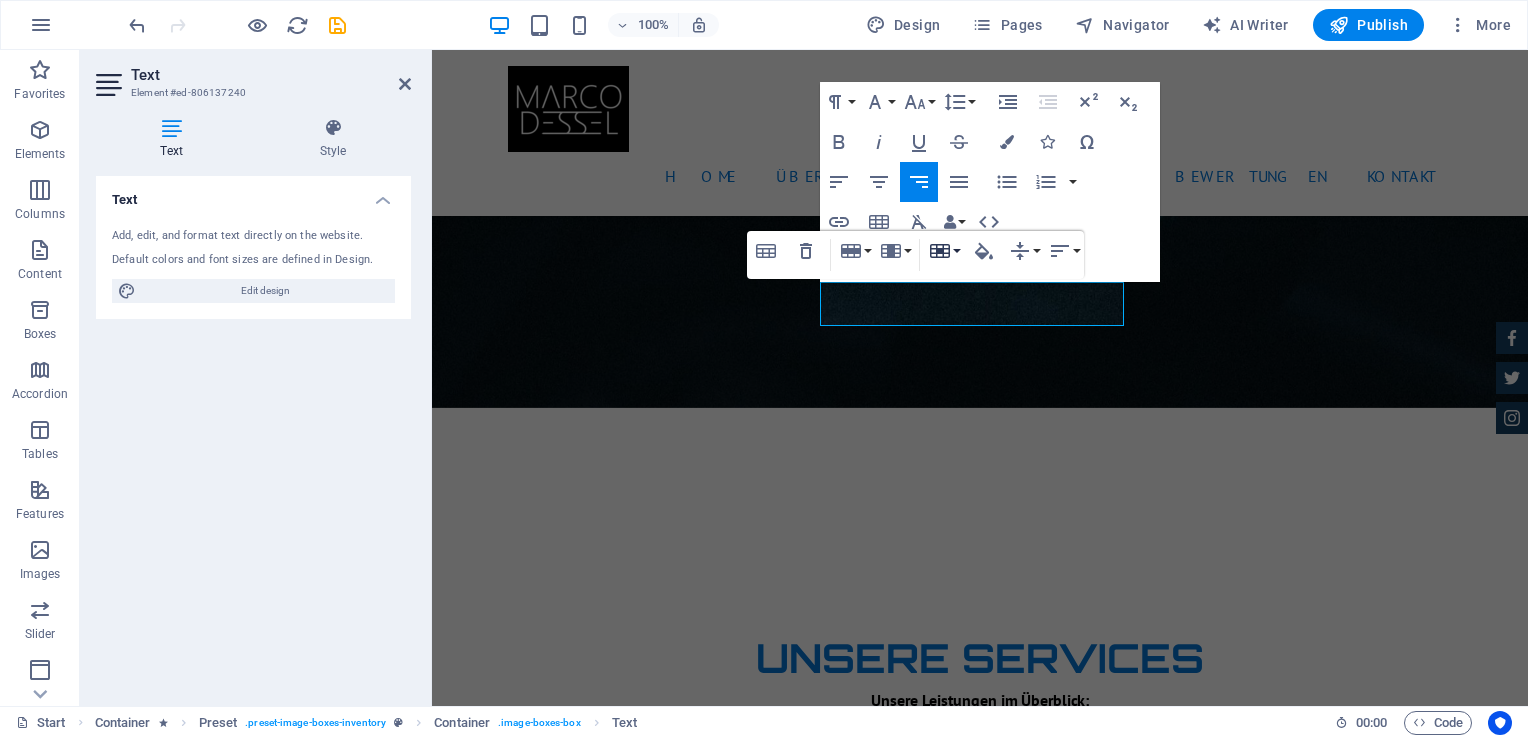 click 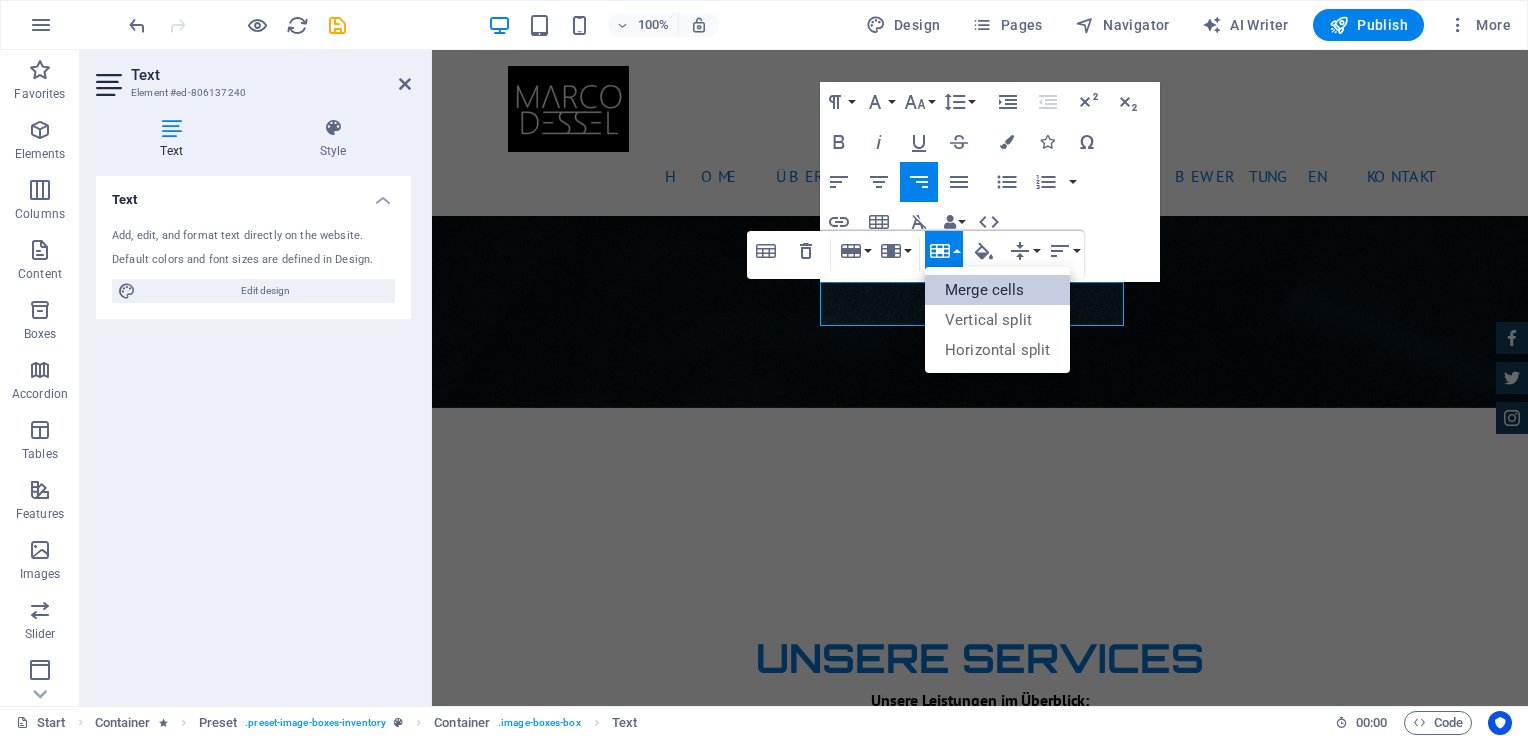 click on "Merge cells" at bounding box center [997, 290] 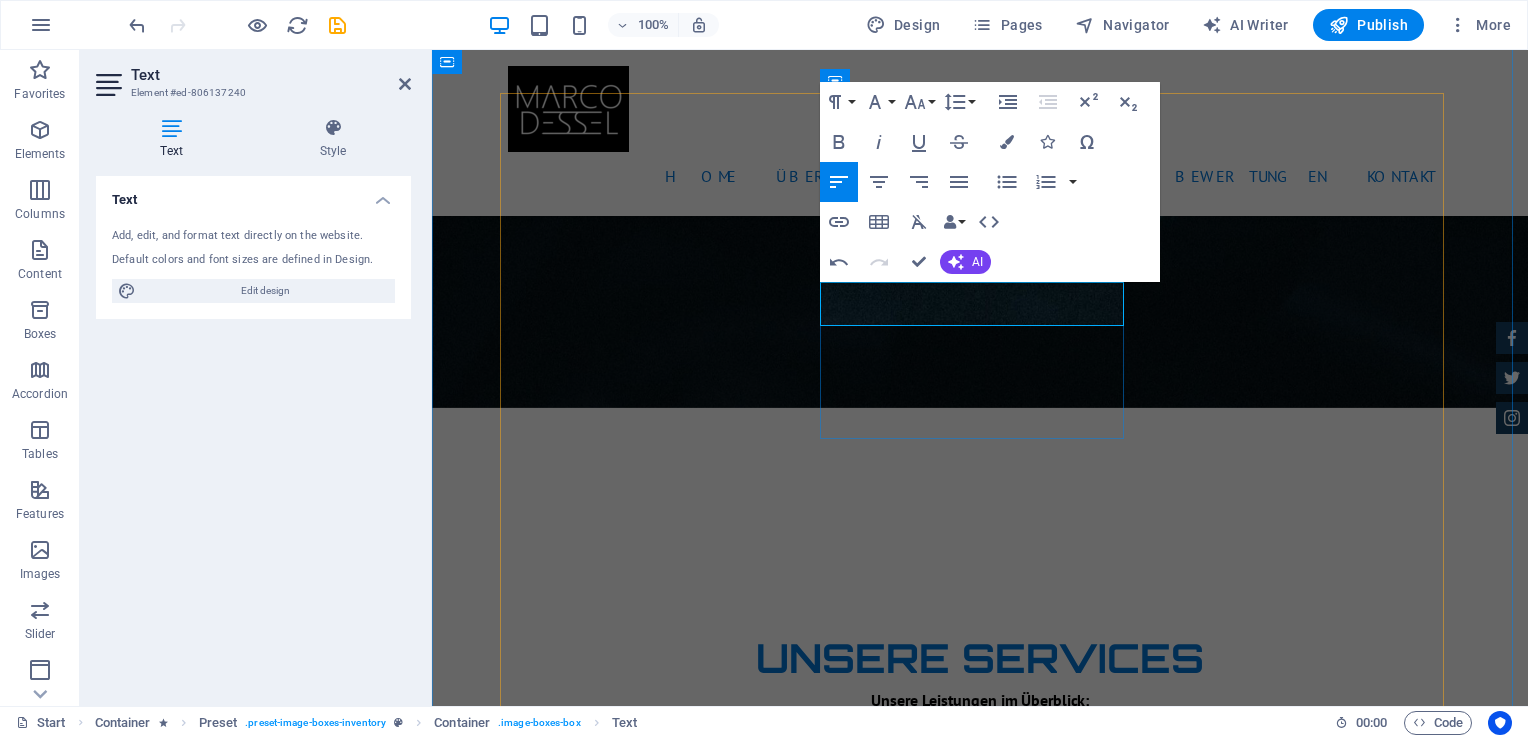 click on "Maxi Beatzz" at bounding box center (980, 3990) 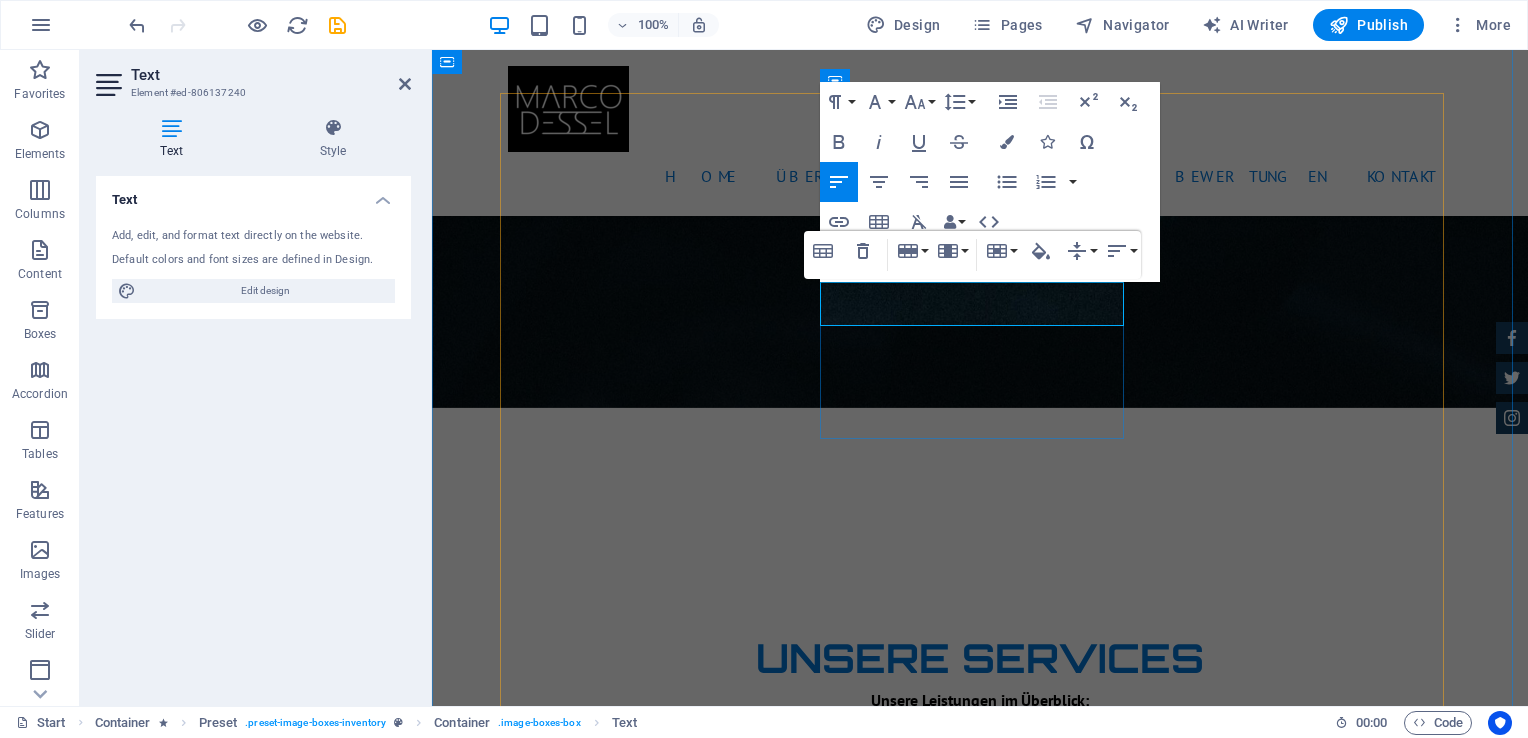 type 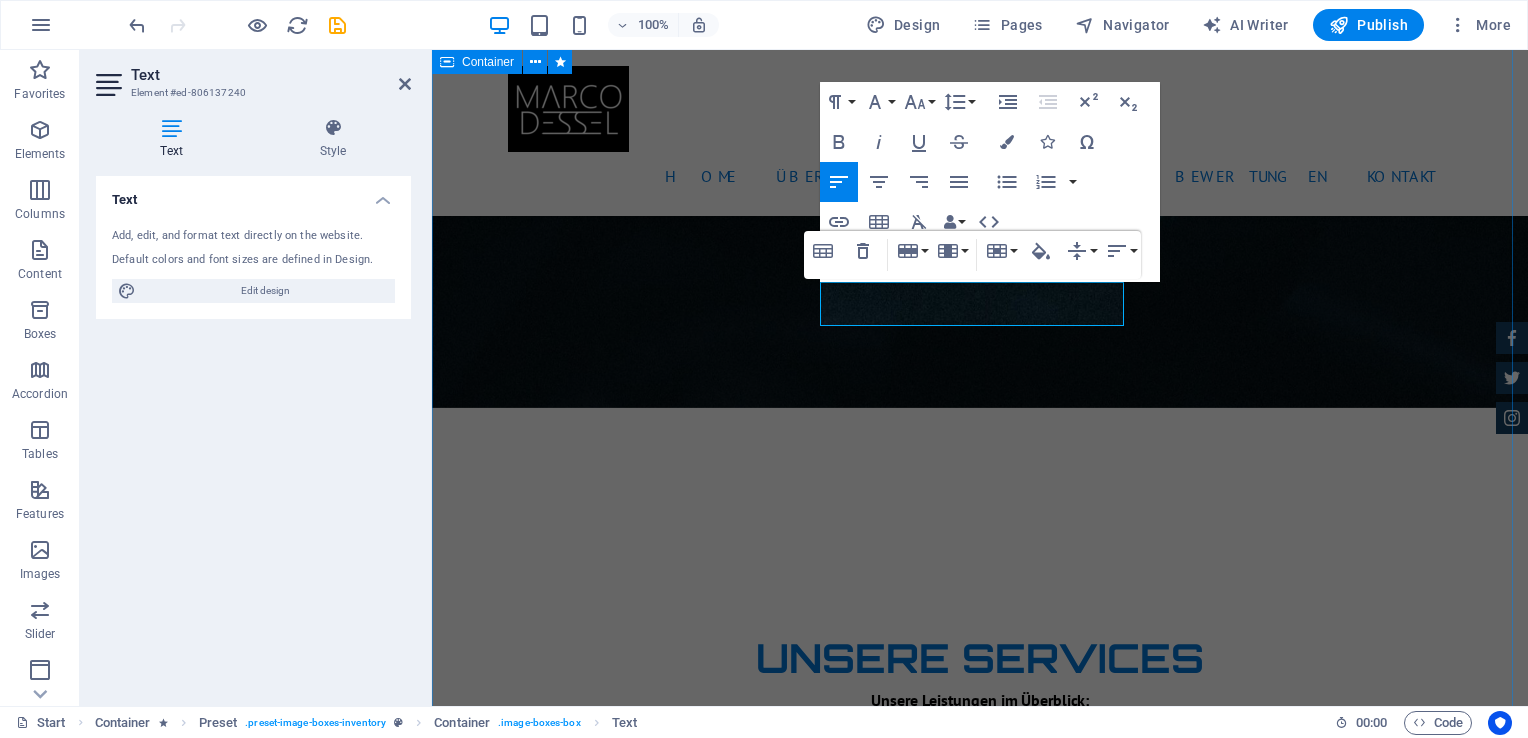 click on "Unsere Events Mini Beatzz - Die Kinderdisco Kinder Disco für 2 bis 6 jährige More Details Maxi Beatzz - Die Kinderdisco Kinder Disco für 5 bis 10 jährige More Details Aston martin  DB9 Automatic  Transmission  | Coupe More Details Mercedes AMG $ 49.999 Automatic  Transmission  | Coupe More Details Audi RS7 $ 49.999 Automatic  Transmission  | Coupe More Details Jeep Compass $ 49.999 Automatic  Transmission  | Coupe More Details" at bounding box center (980, 5083) 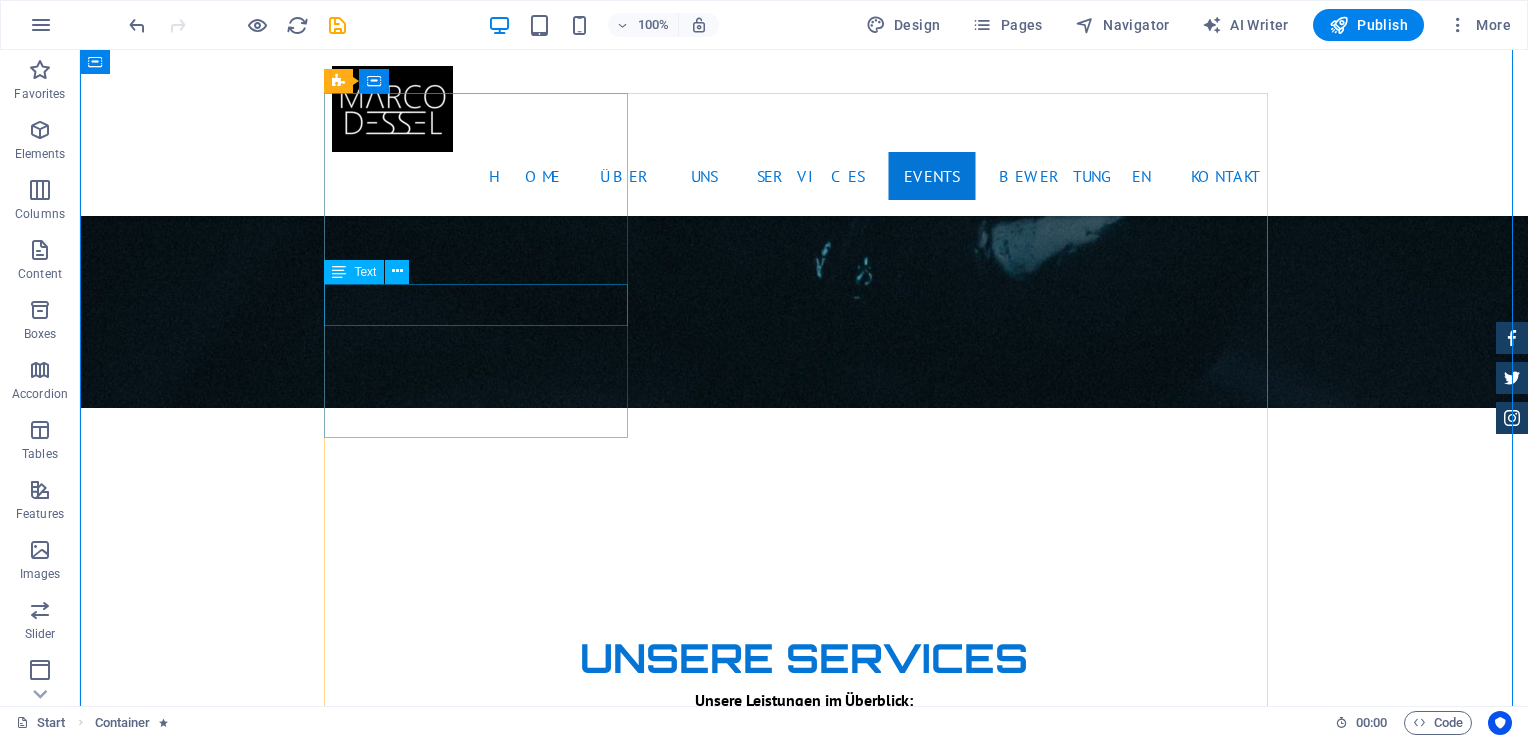 click on "Mini Beatzz - Die Kinderdisco" at bounding box center [804, 3629] 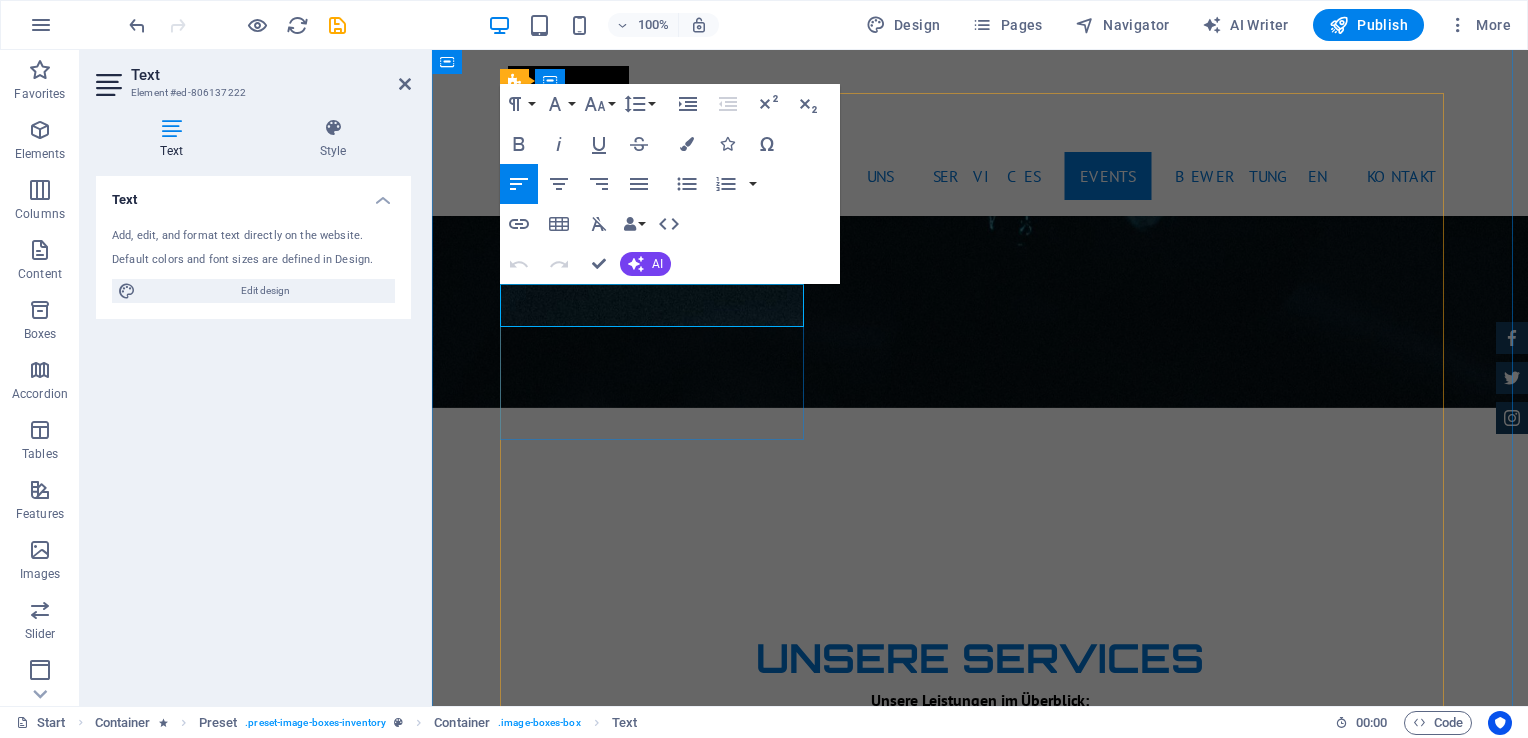 click on "Mini Beatzz - Die Kinderdisco" at bounding box center [980, 3638] 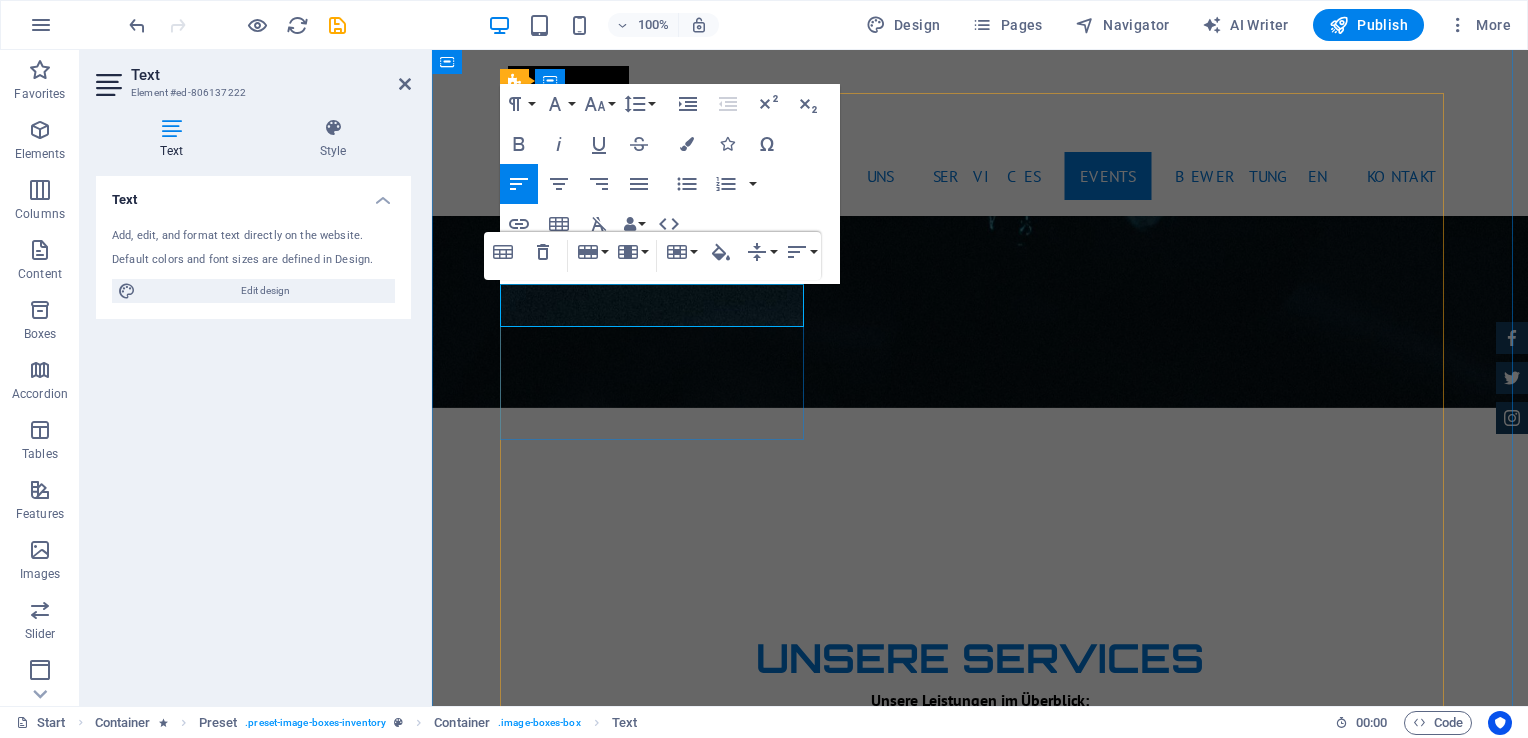 type 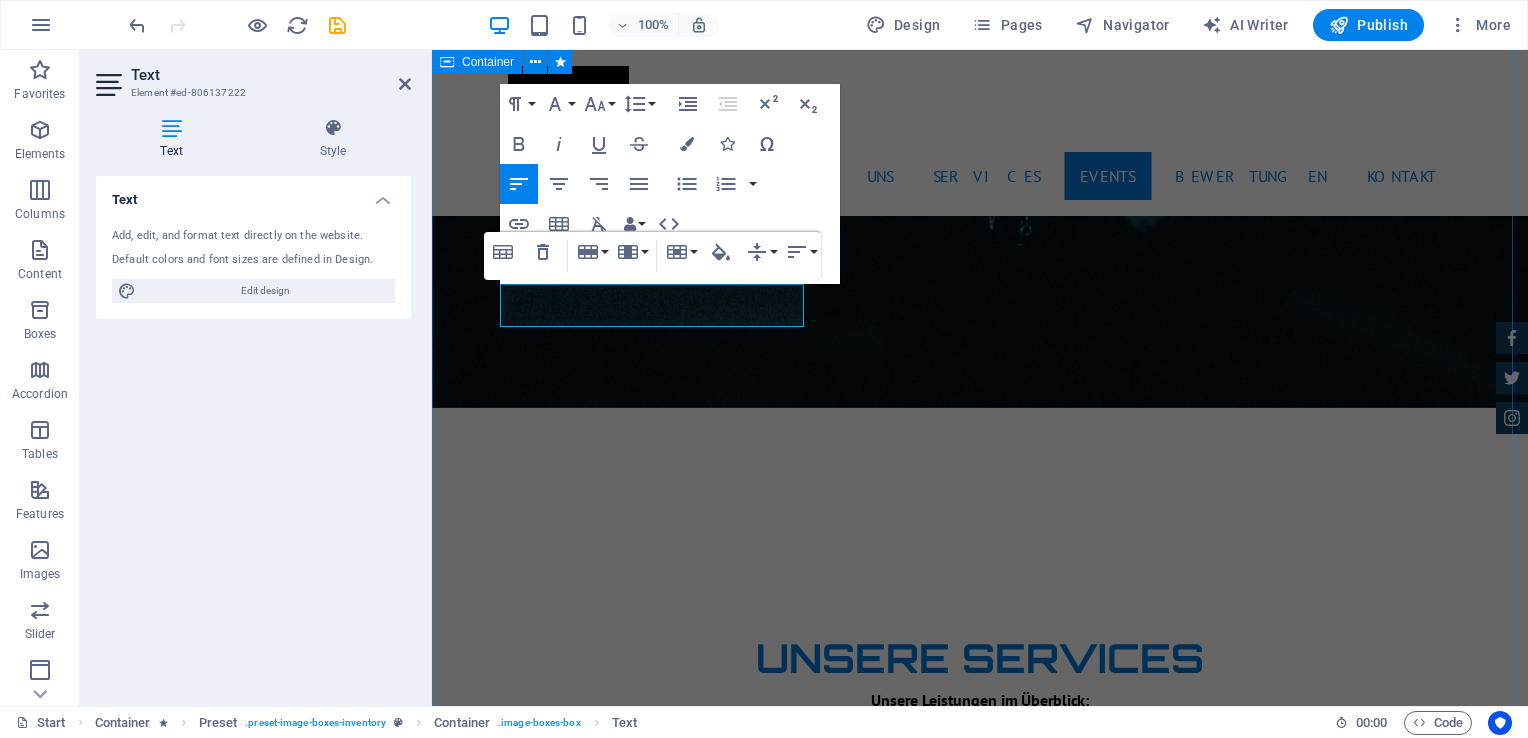 click on "Unsere Events Mini Beatzz - Die Kinderdisco 2-6 Kinder Disco für 2 bis 6 jährige More Details Maxi Beatzz - Die Kinderdisco Kinder Disco für 5 bis 10 jährige More Details Aston martin  DB9 Automatic  Transmission  | Coupe More Details Mercedes AMG $ 49.999 Automatic  Transmission  | Coupe More Details Audi RS7 $ 49.999 Automatic  Transmission  | Coupe More Details Jeep Compass $ 49.999 Automatic  Transmission  | Coupe More Details" at bounding box center [980, 5083] 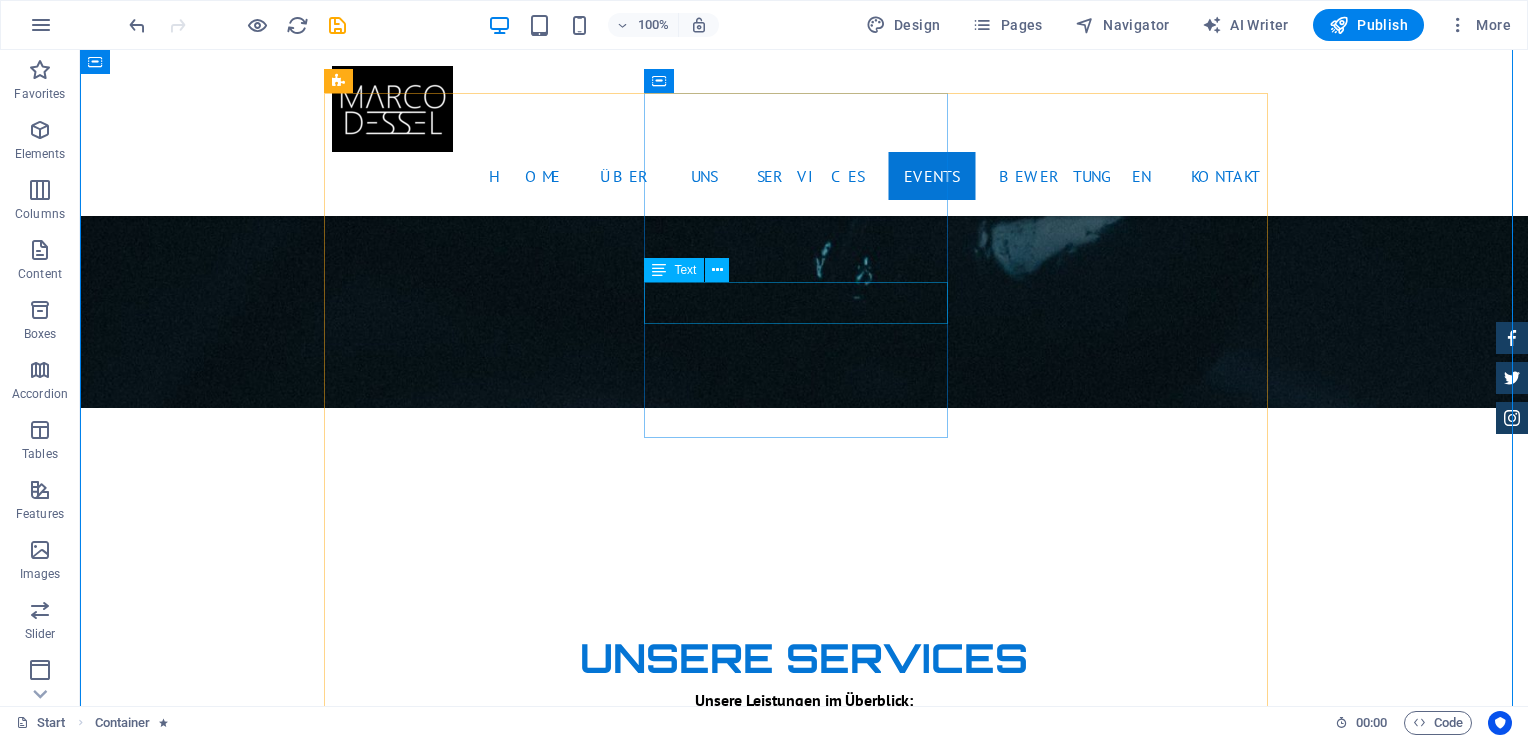 click on "Maxi Beatzz - Die Kinderdisco" at bounding box center [804, 3982] 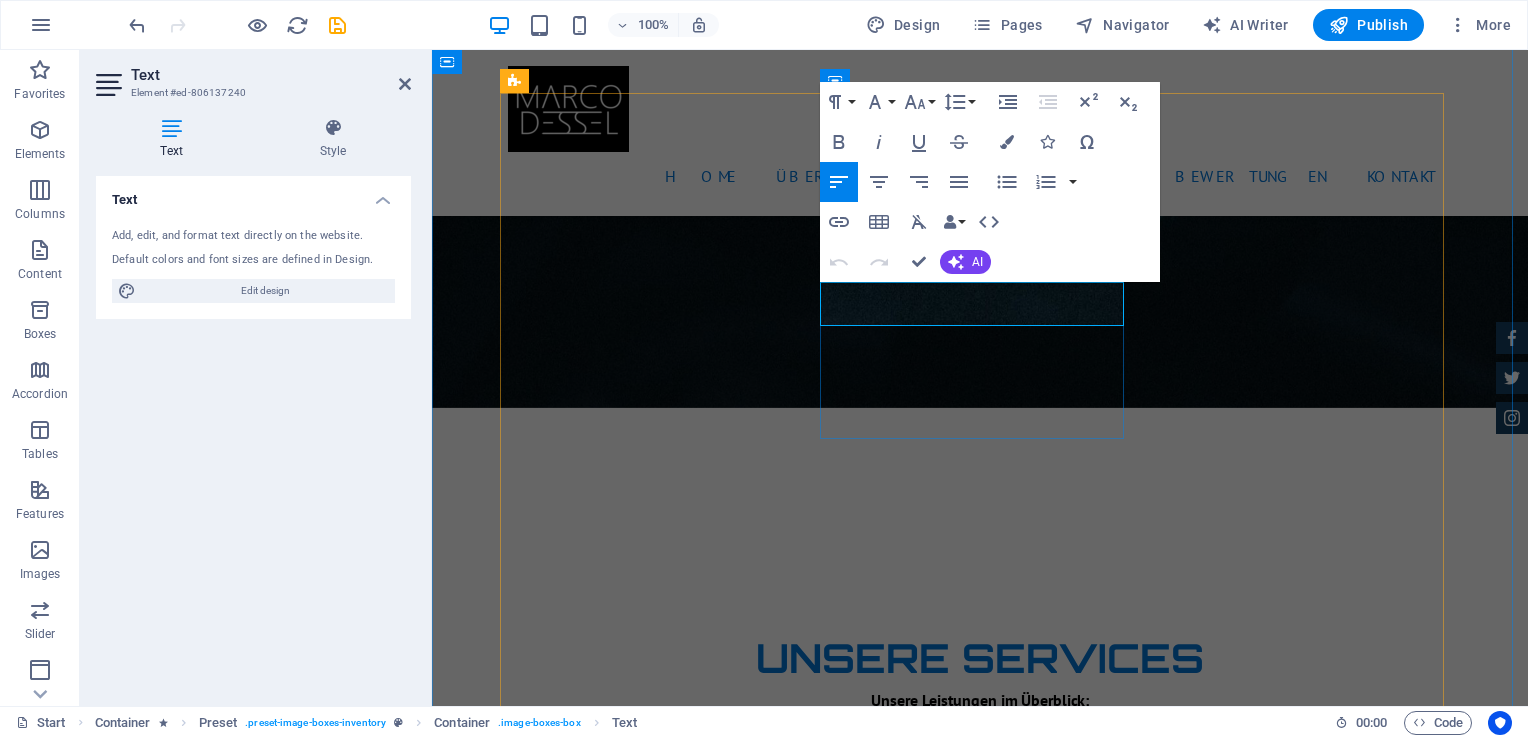 click on "Maxi Beatzz - Die Kinderdisco" at bounding box center [980, 3990] 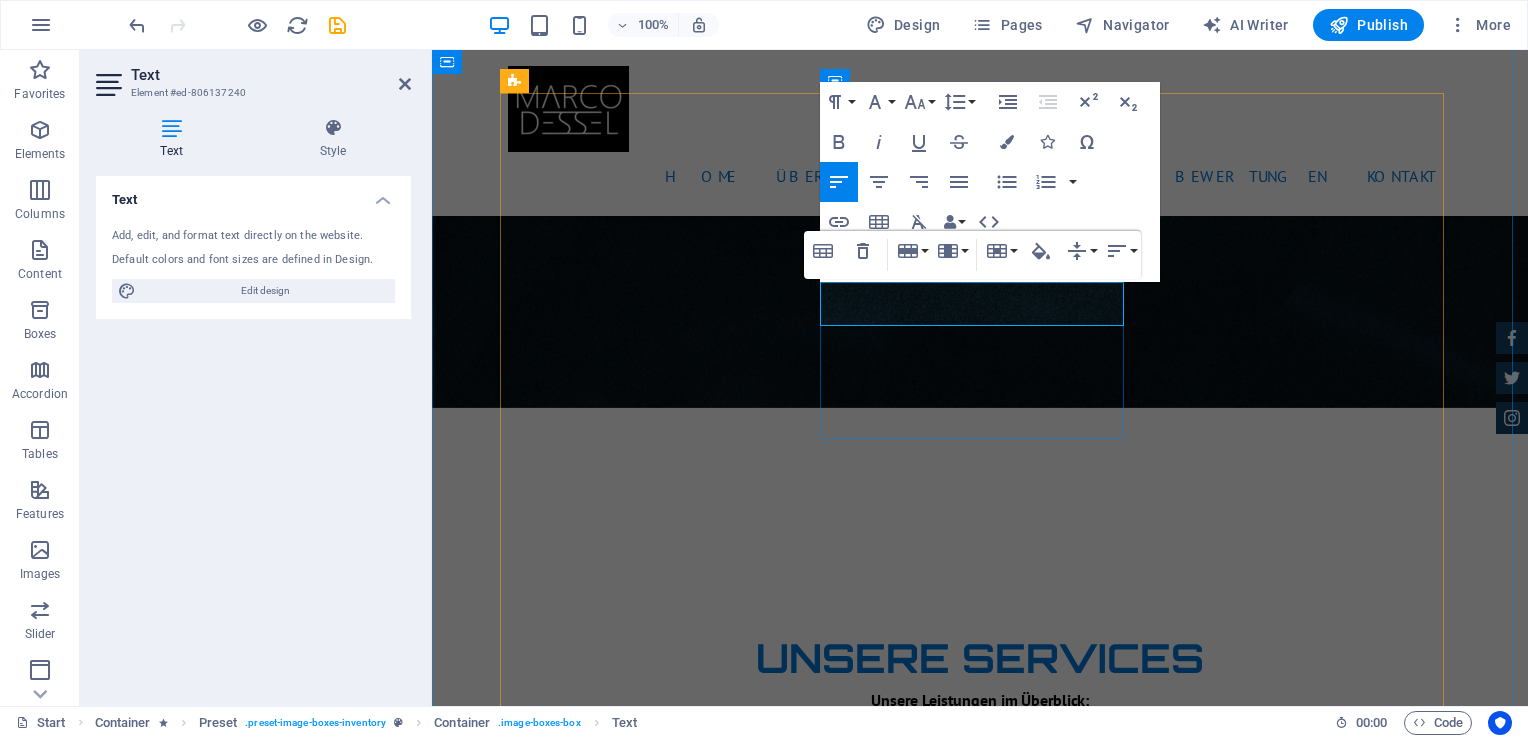 type 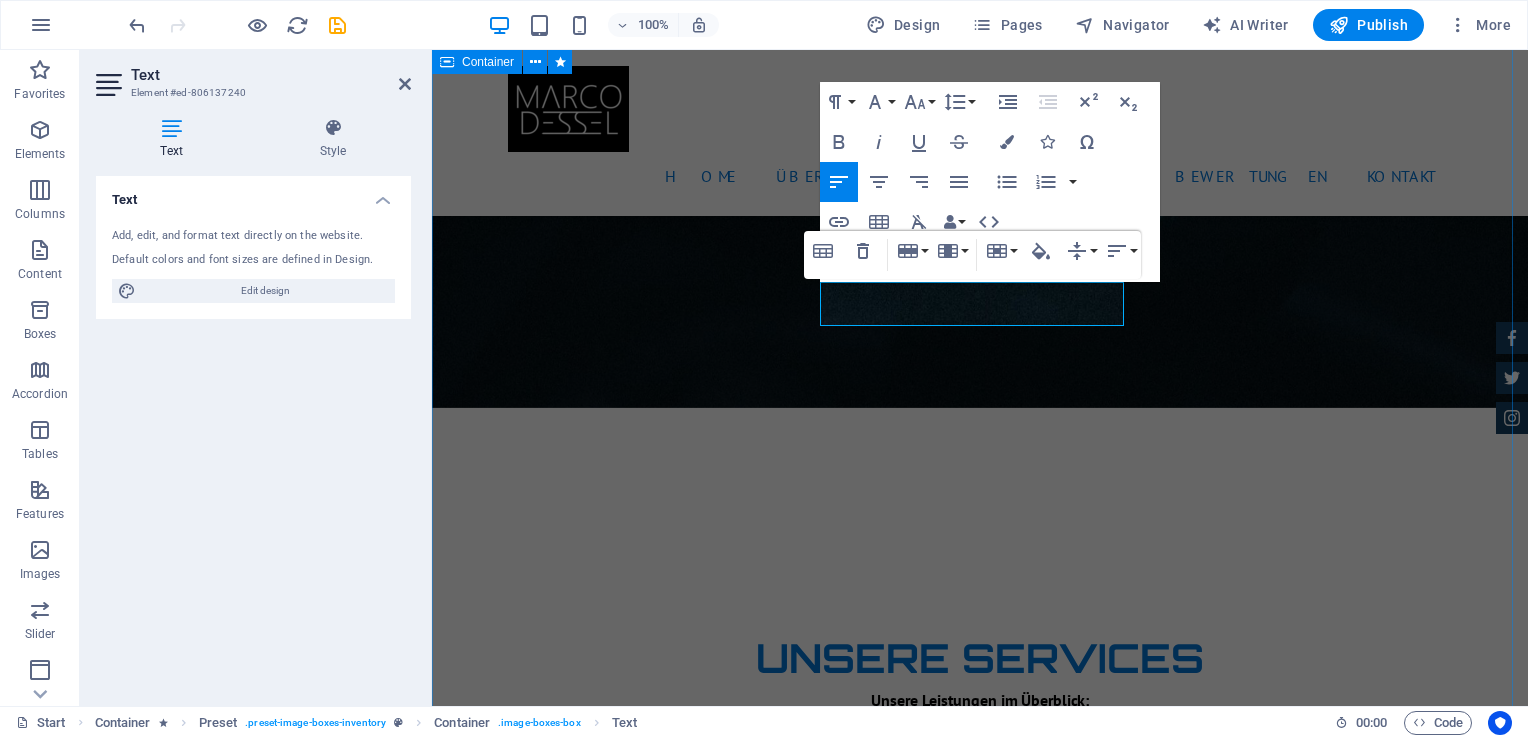 click on "Unsere Events Mini Beatzz - Die Kinderdisco 2-6 Kinder Disco für 2 bis 6 jährige More Details Maxi Beatzz - Die Kinderdisco 5-10 Kinder Disco für 5 bis 10 jährige More Details Aston martin  DB9 Automatic  Transmission  | Coupe More Details Mercedes AMG $ 49.999 Automatic  Transmission  | Coupe More Details Audi RS7 $ 49.999 Automatic  Transmission  | Coupe More Details Jeep Compass $ 49.999 Automatic  Transmission  | Coupe More Details" at bounding box center (980, 5083) 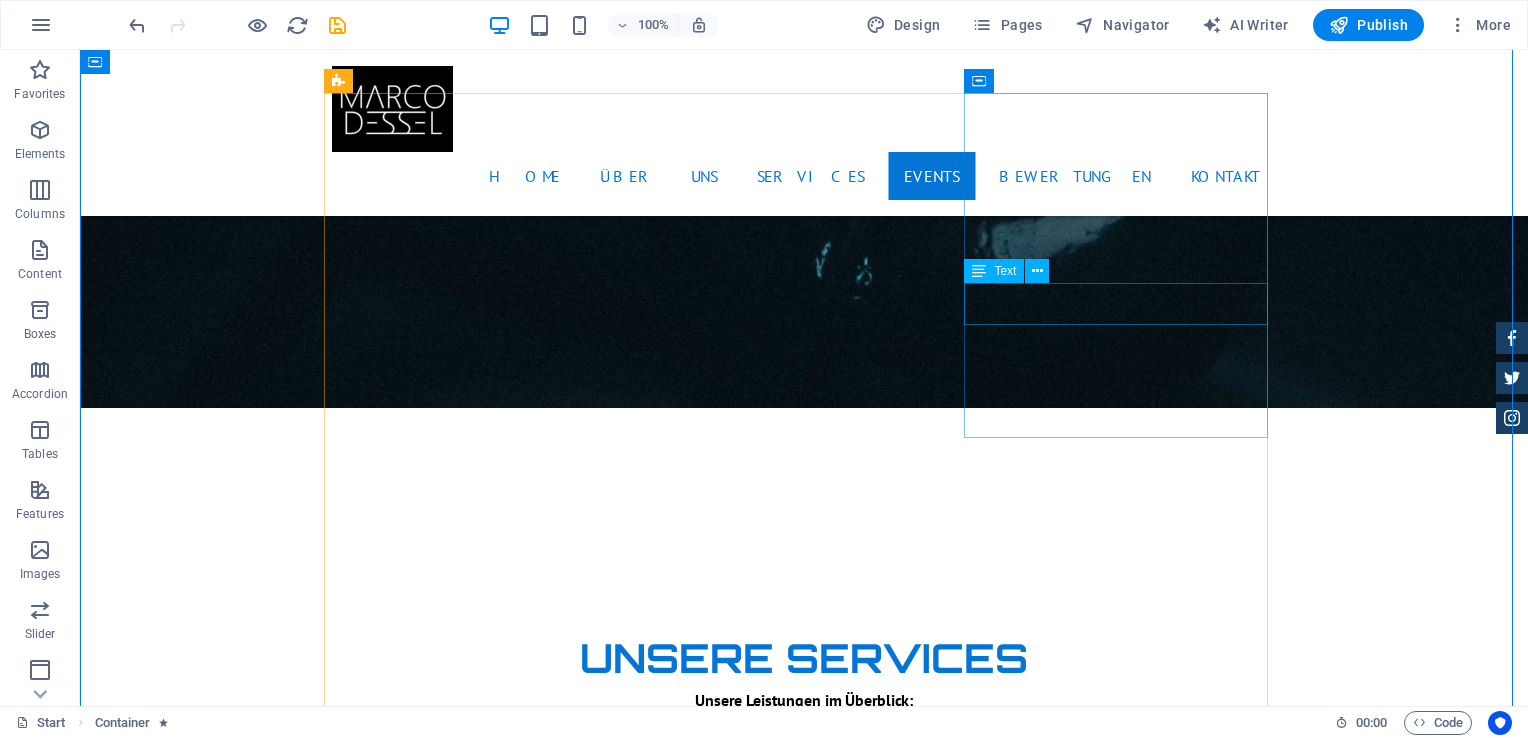 click on "Aston martin  DB9" at bounding box center [804, 4735] 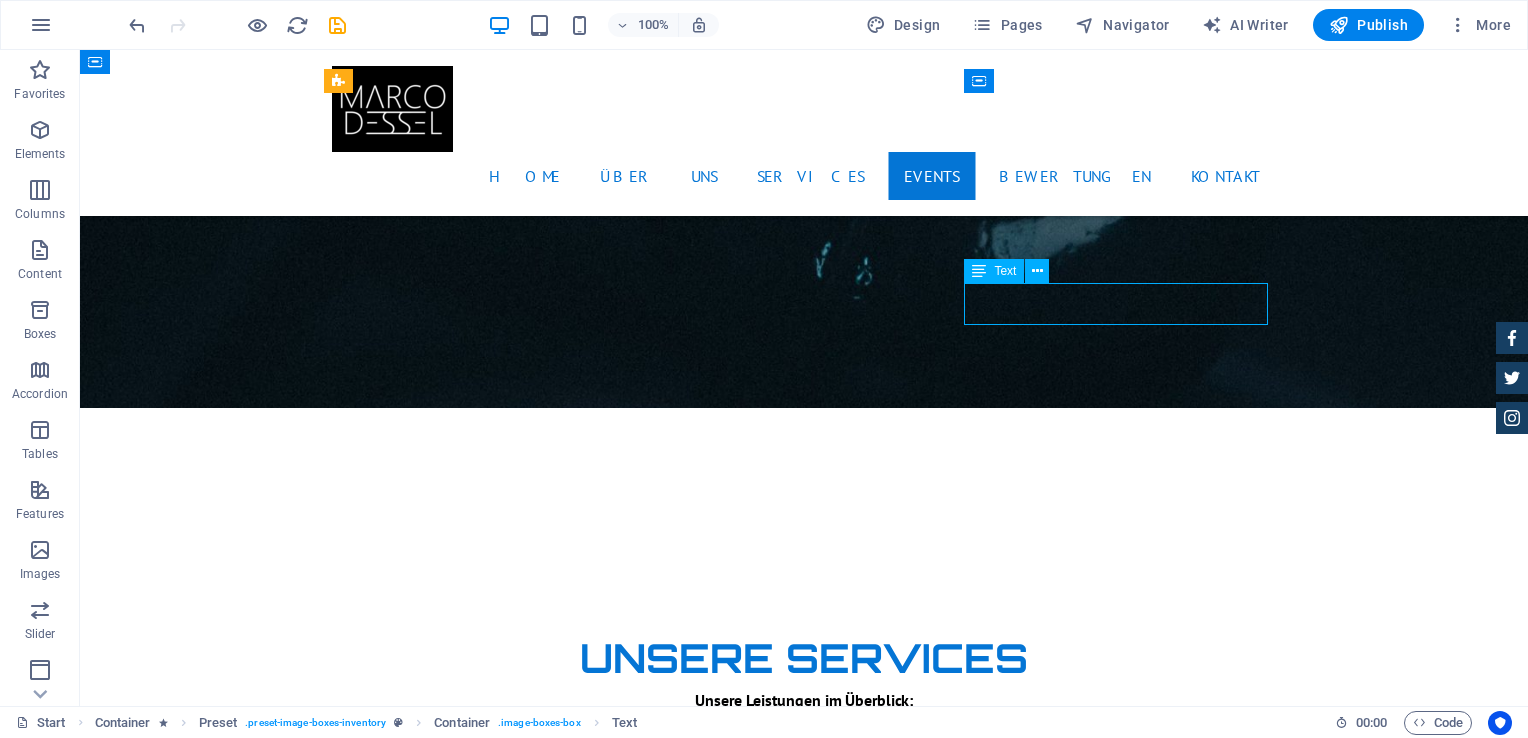 click on "Aston martin  DB9" at bounding box center [804, 4735] 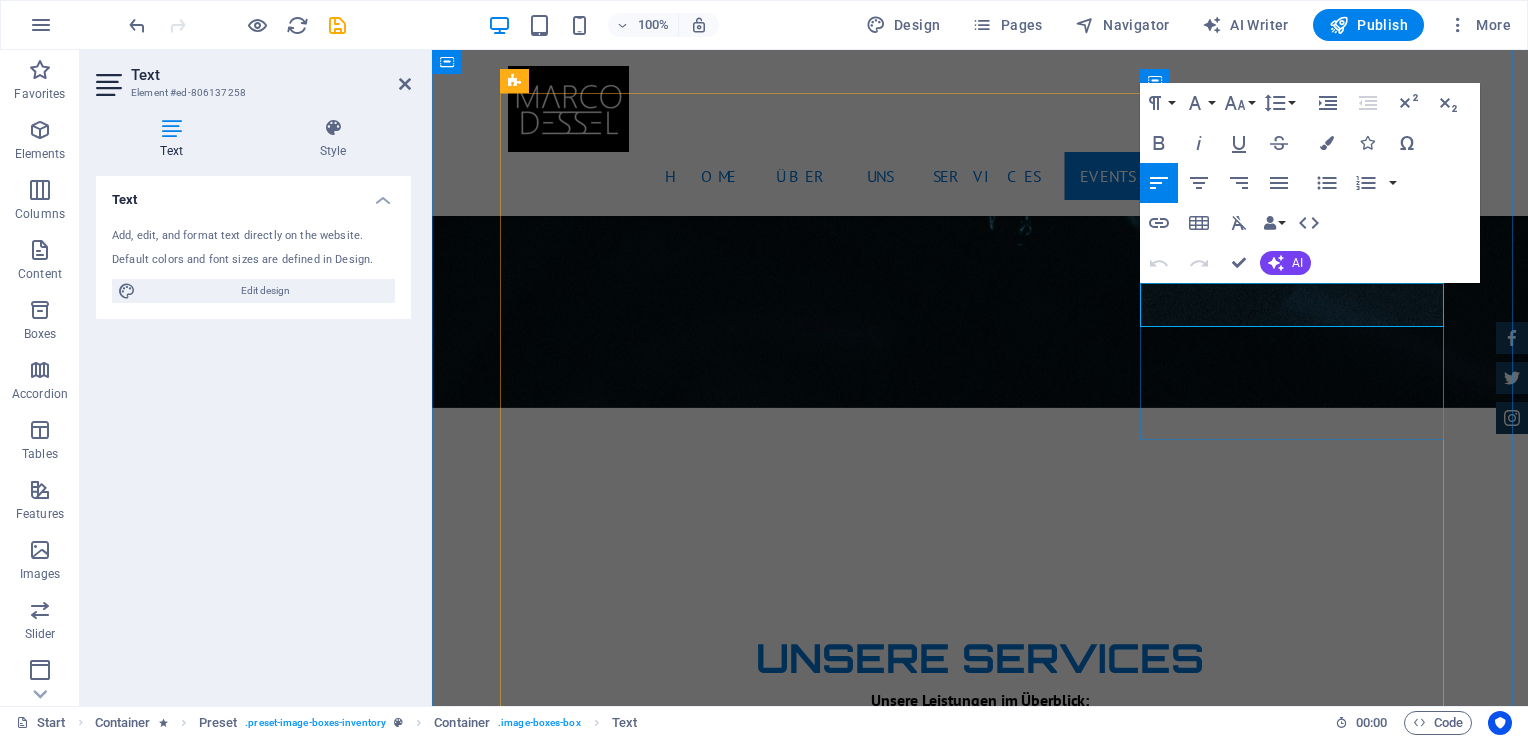 click on "Aston martin  DB9" at bounding box center [803, 4744] 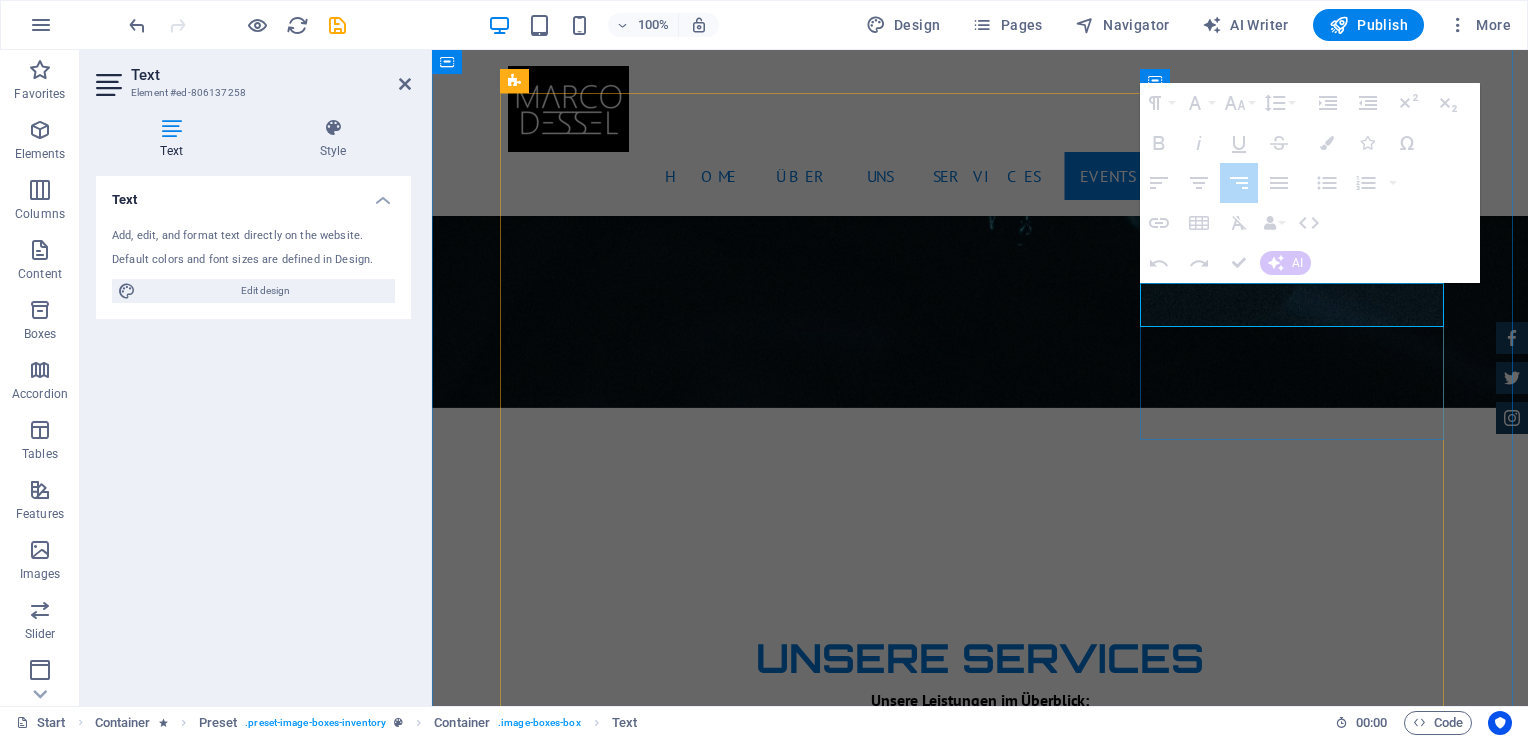 drag, startPoint x: 1357, startPoint y: 310, endPoint x: 1275, endPoint y: 312, distance: 82.02438 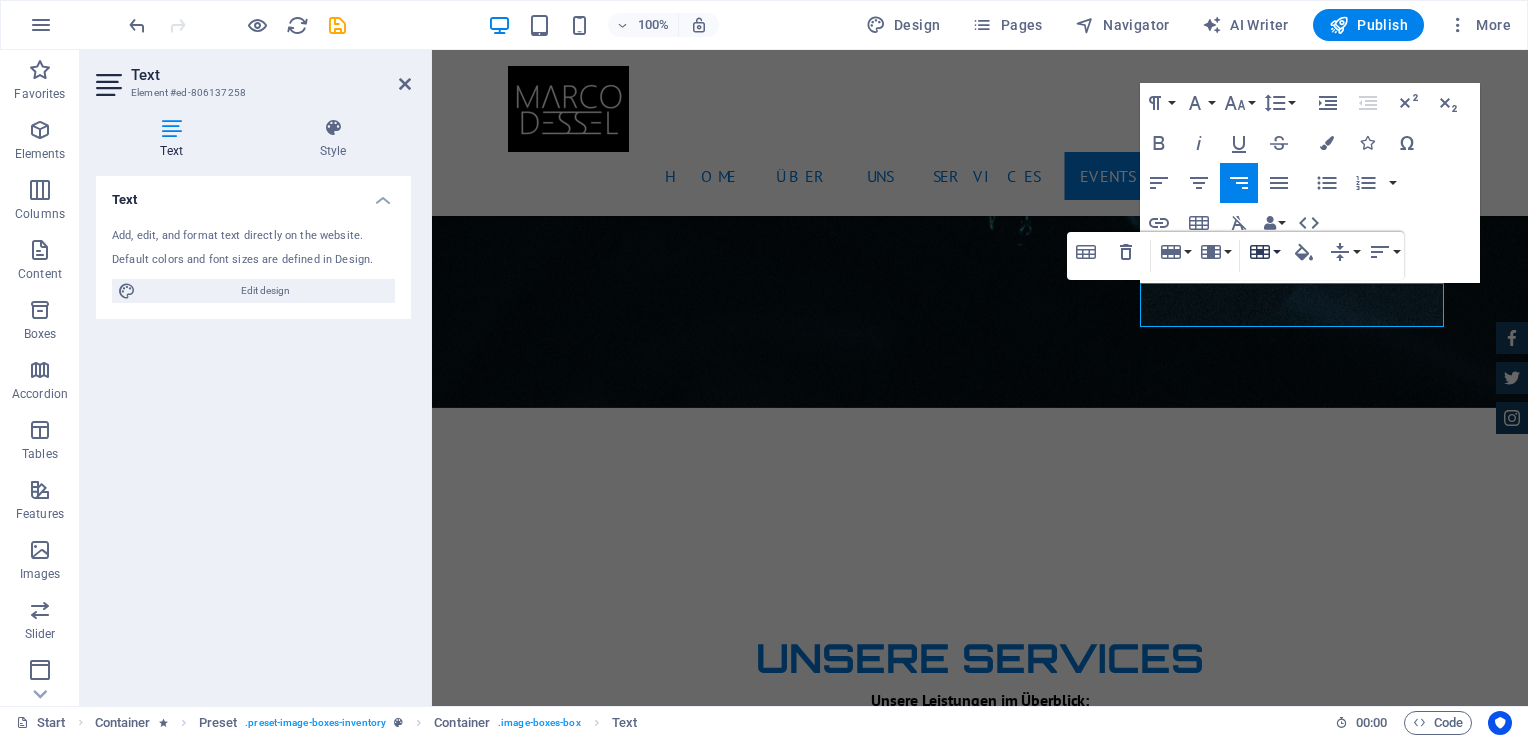click 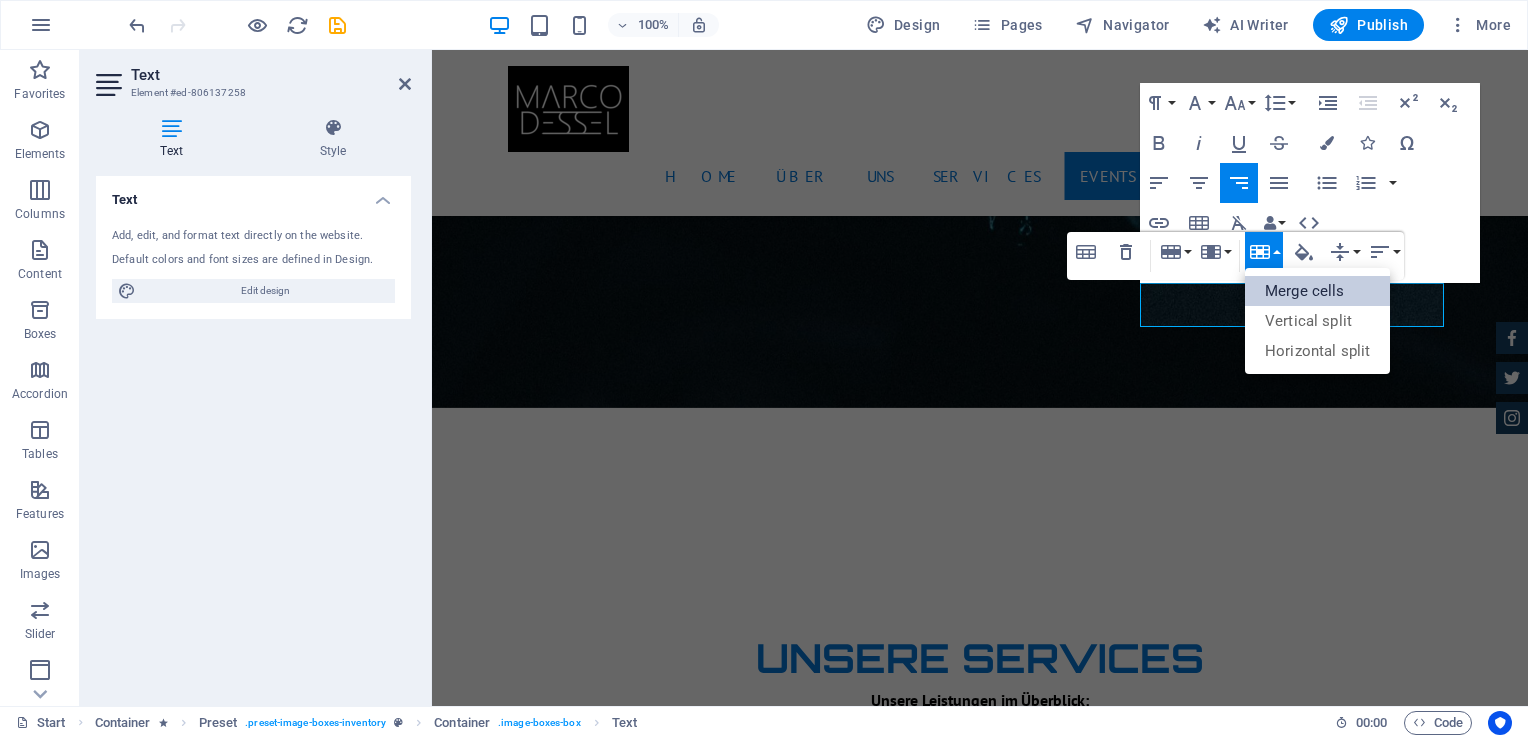 click on "Merge cells" at bounding box center (1317, 291) 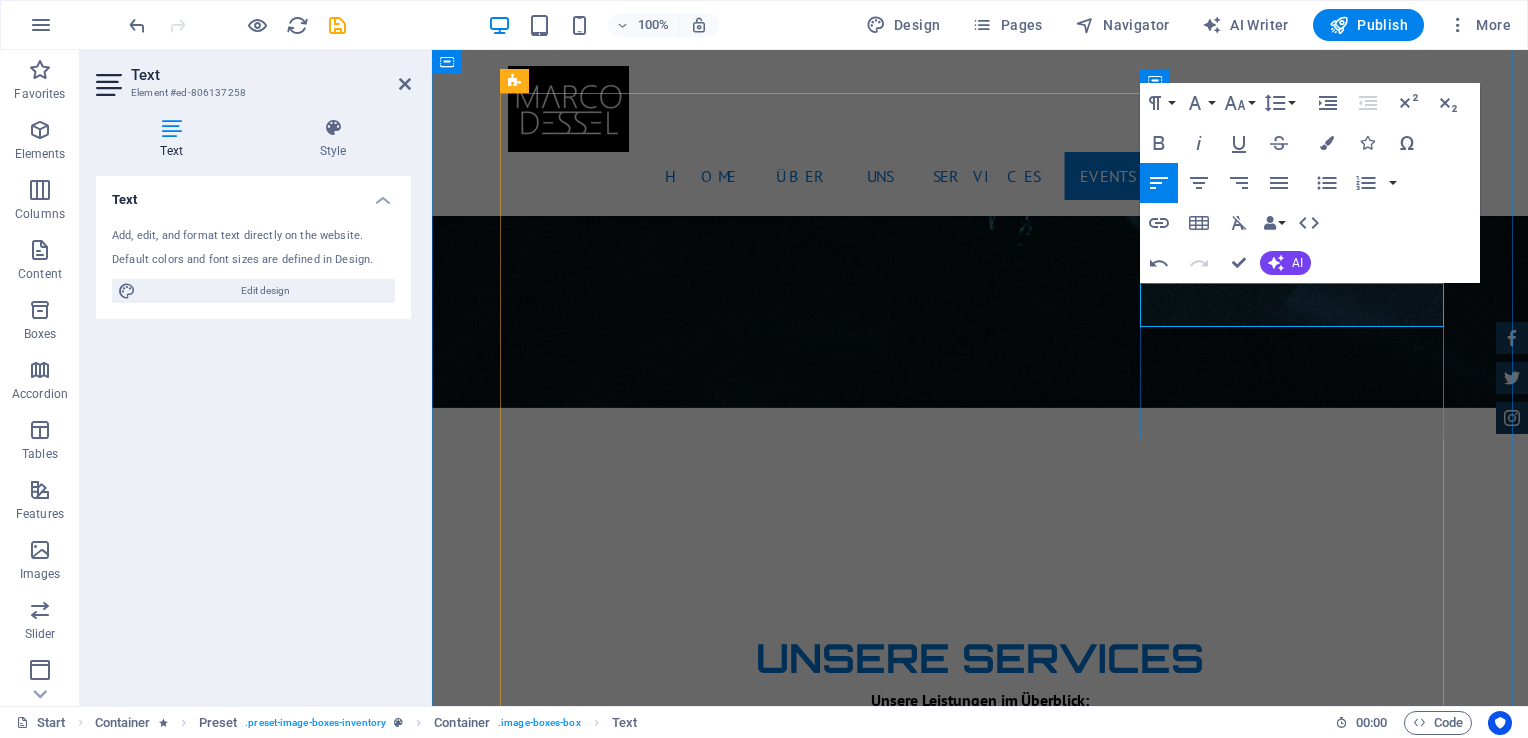 drag, startPoint x: 1301, startPoint y: 323, endPoint x: 1141, endPoint y: 320, distance: 160.02812 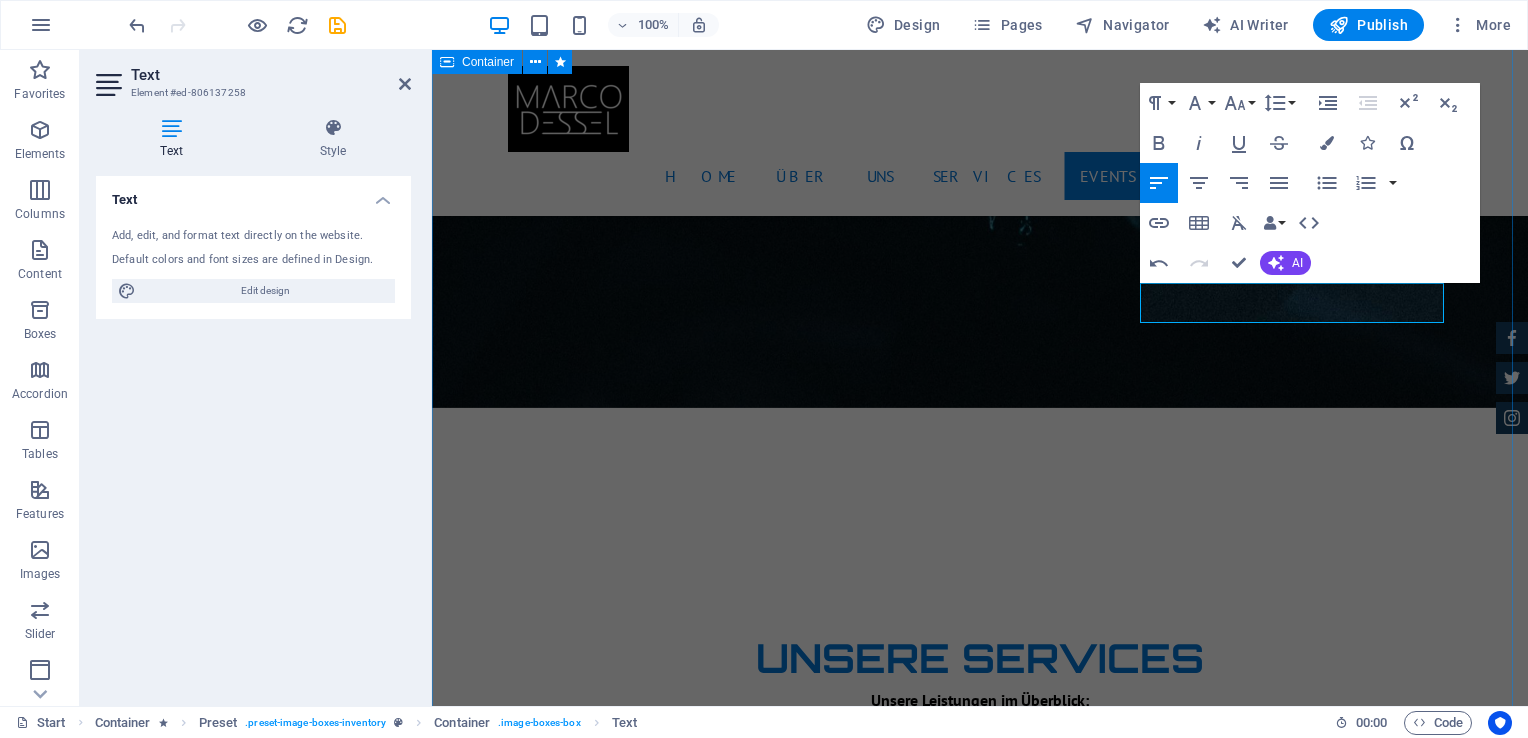 click on "Unsere Events Mini Beatzz - Die Kinderdisco 2-6 Kinder Disco für 2 bis 6 jährige More Details Maxi Beatzz - Die Kinderdisco 5-10 Kinder Disco für 5 bis 10 jährige More Details TEENIE BEATZZ Automatic  Transmission  | Coupe More Details Mercedes AMG $ 49.999 Automatic  Transmission  | Coupe More Details Audi RS7 $ 49.999 Automatic  Transmission  | Coupe More Details Jeep Compass $ 49.999 Automatic  Transmission  | Coupe More Details" at bounding box center [980, 5081] 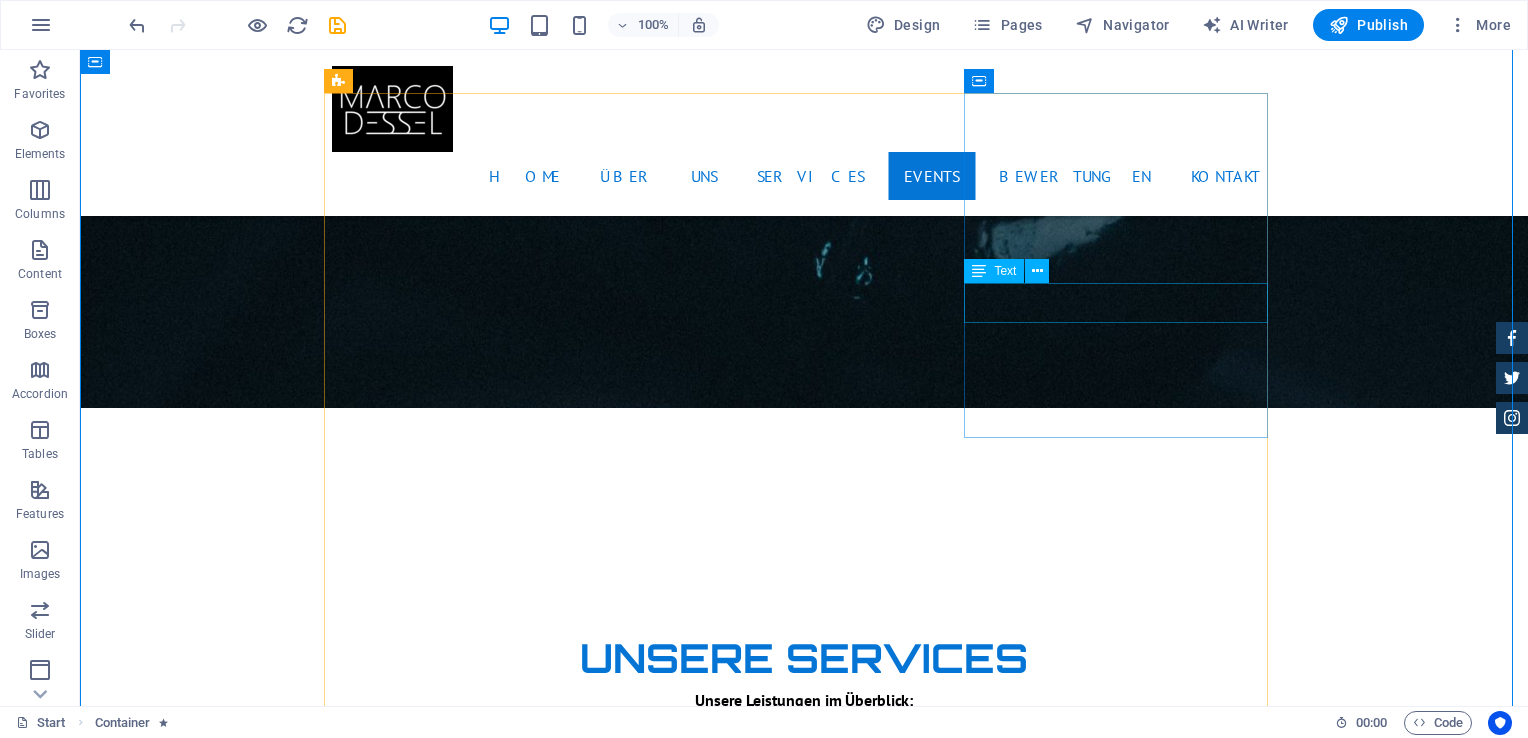 click on "TEENIE BEATZZ" at bounding box center [804, 4734] 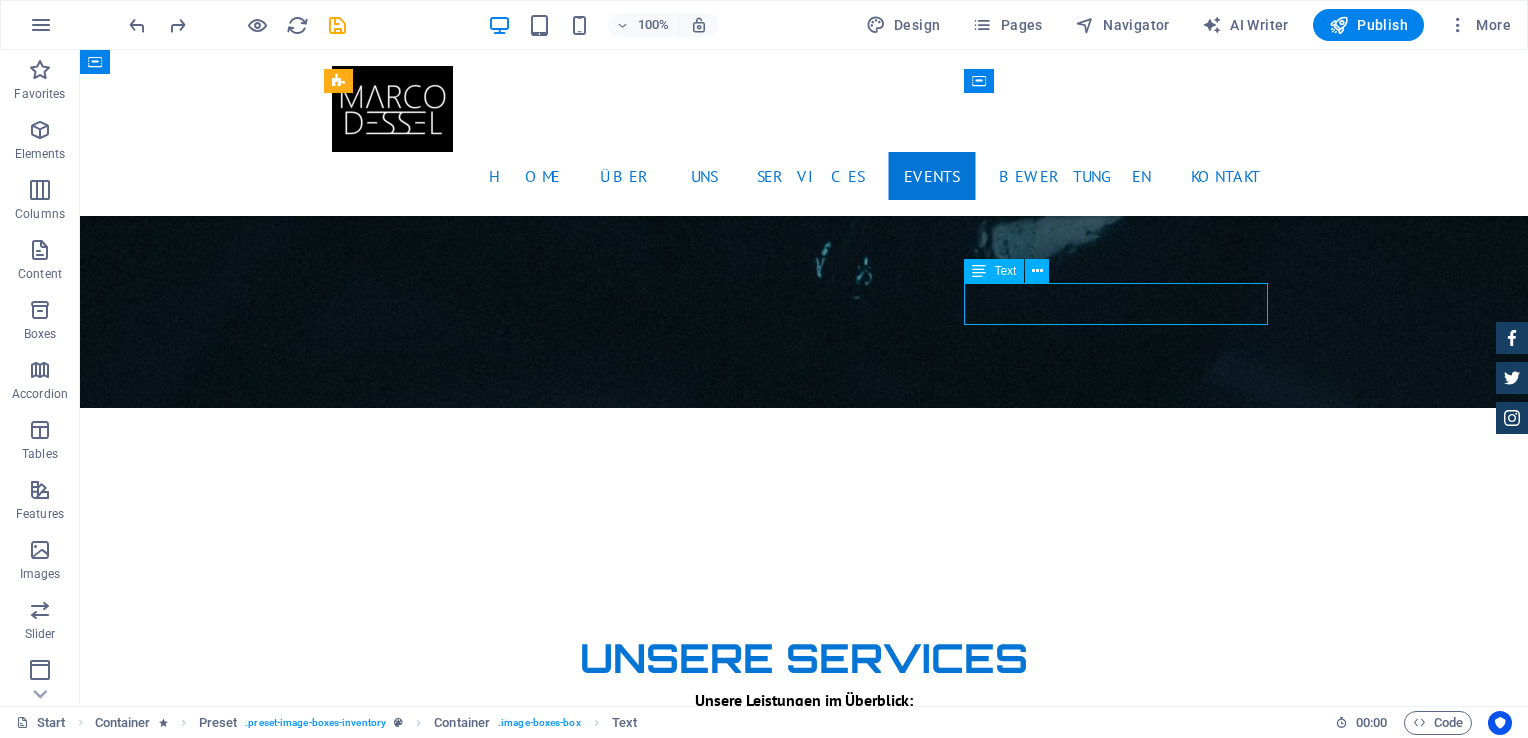 click on "Aston martin  DB9" at bounding box center [804, 4735] 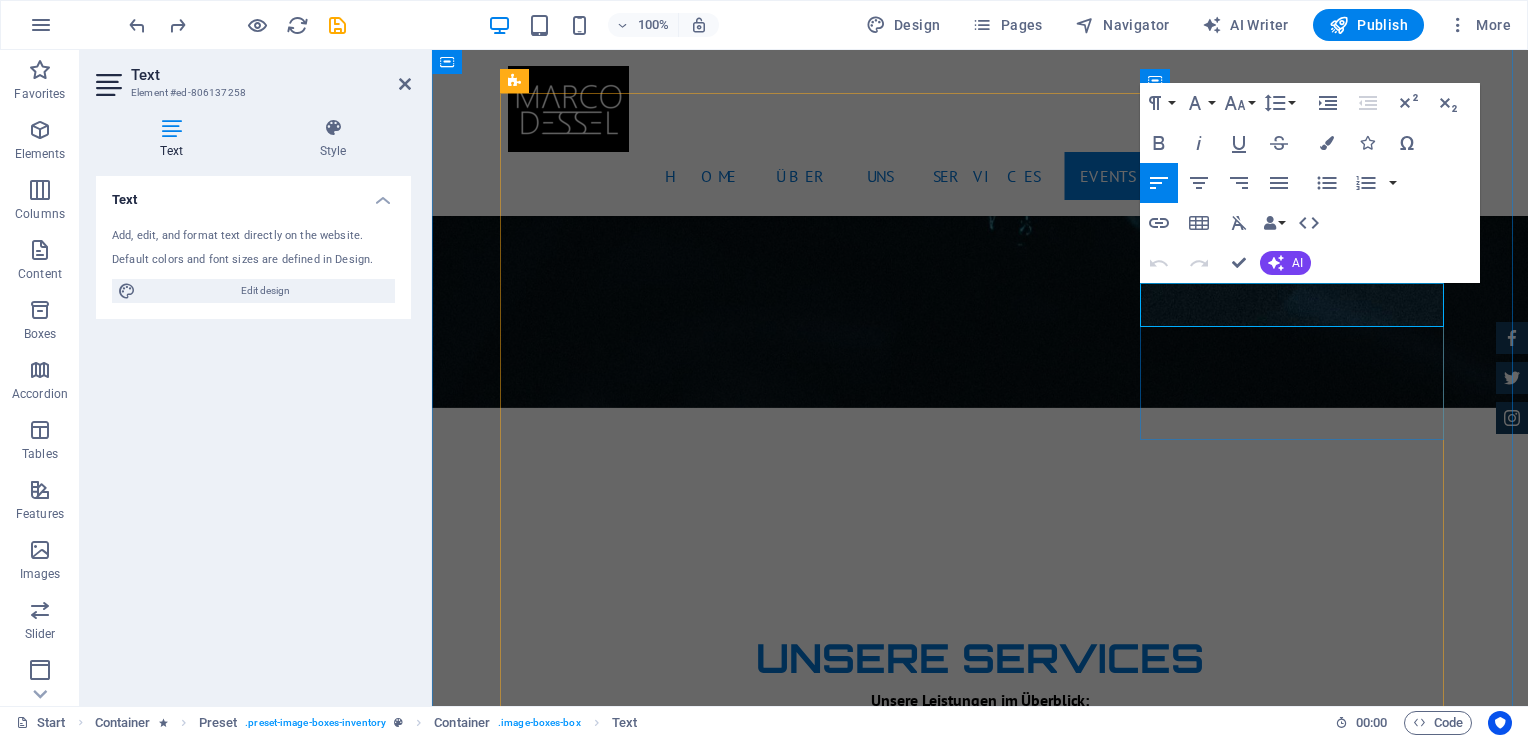 click on "Aston martin  DB9" at bounding box center (803, 4744) 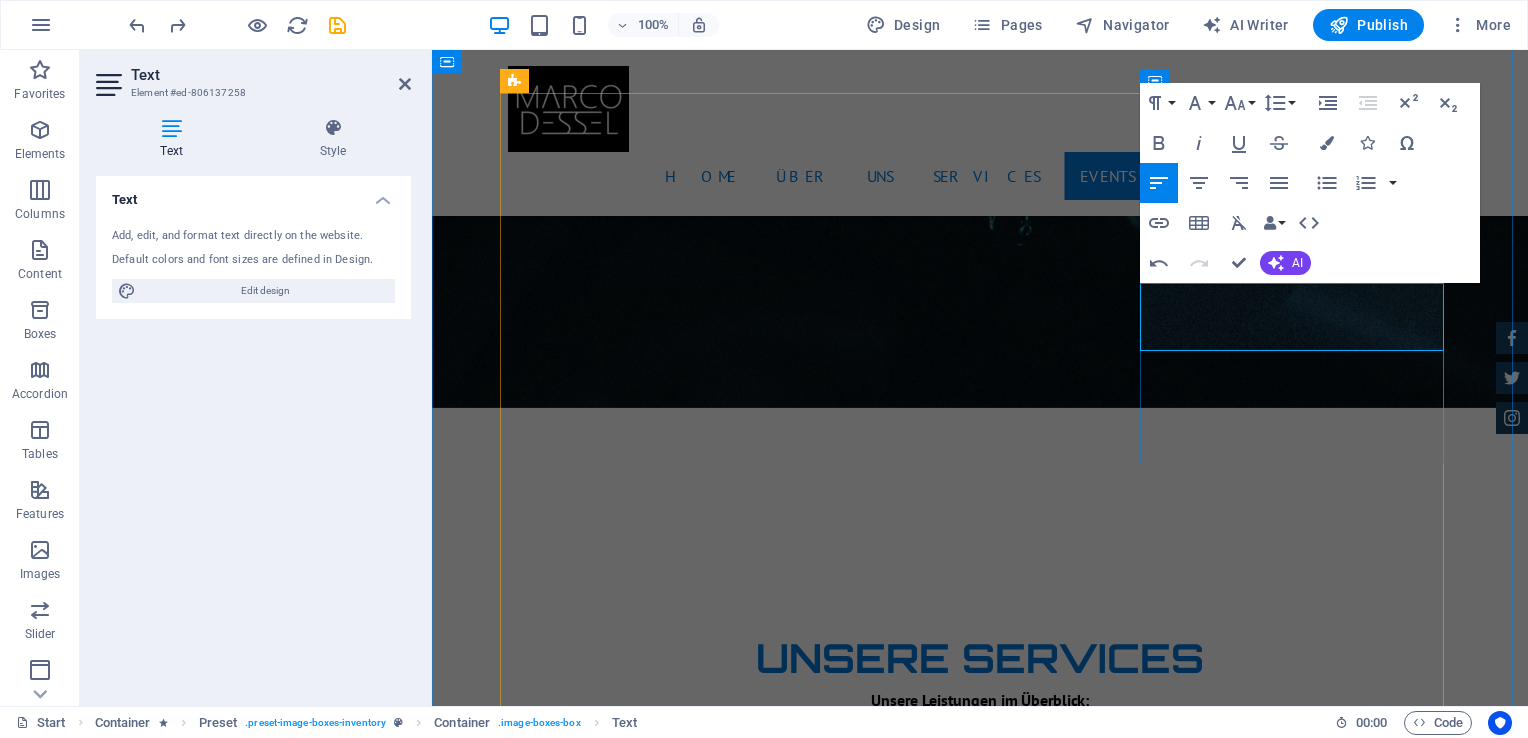 click on "Teenie beatzz - die Jugenddisco" at bounding box center [803, 4744] 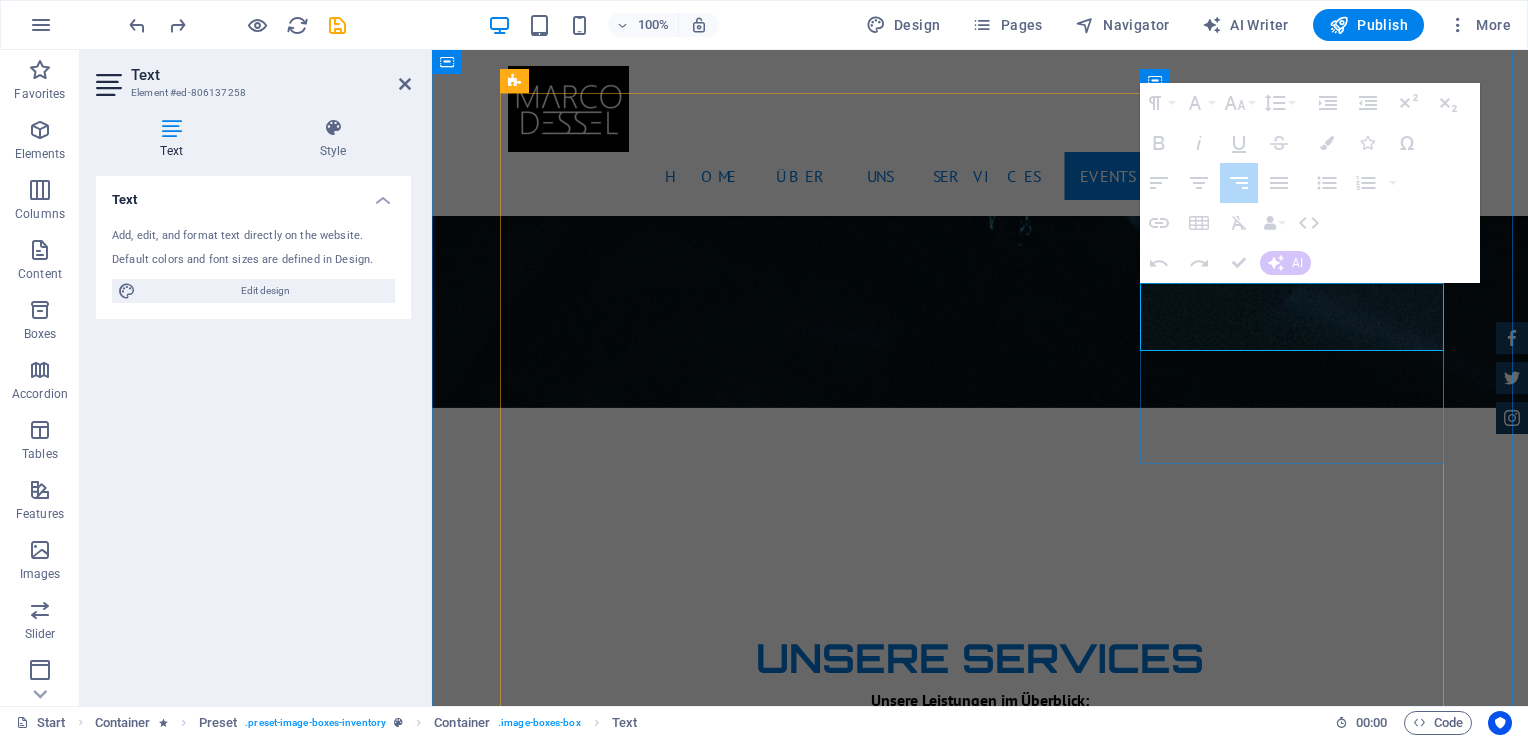 drag, startPoint x: 1363, startPoint y: 329, endPoint x: 1307, endPoint y: 330, distance: 56.008926 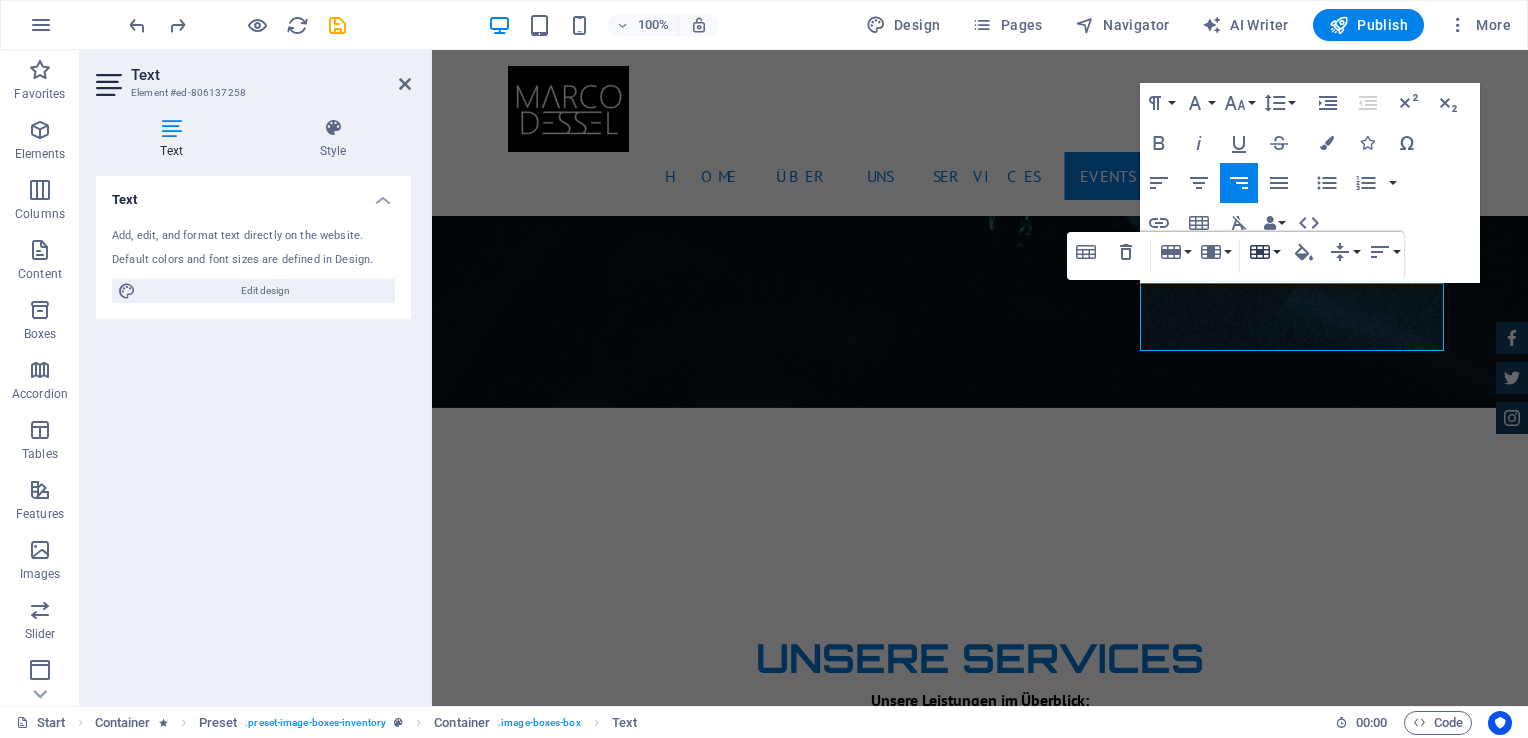 click 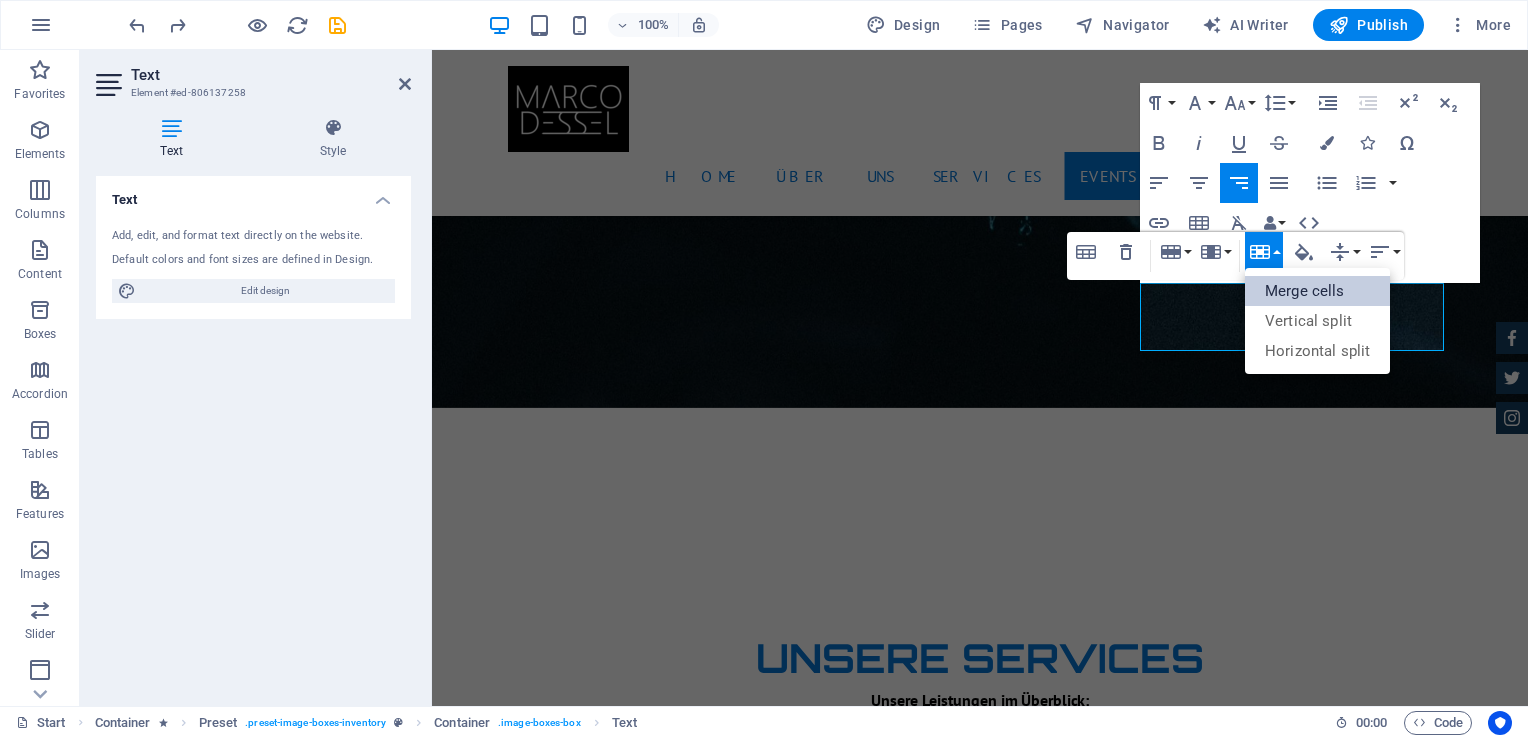 click on "Merge cells" at bounding box center [1317, 291] 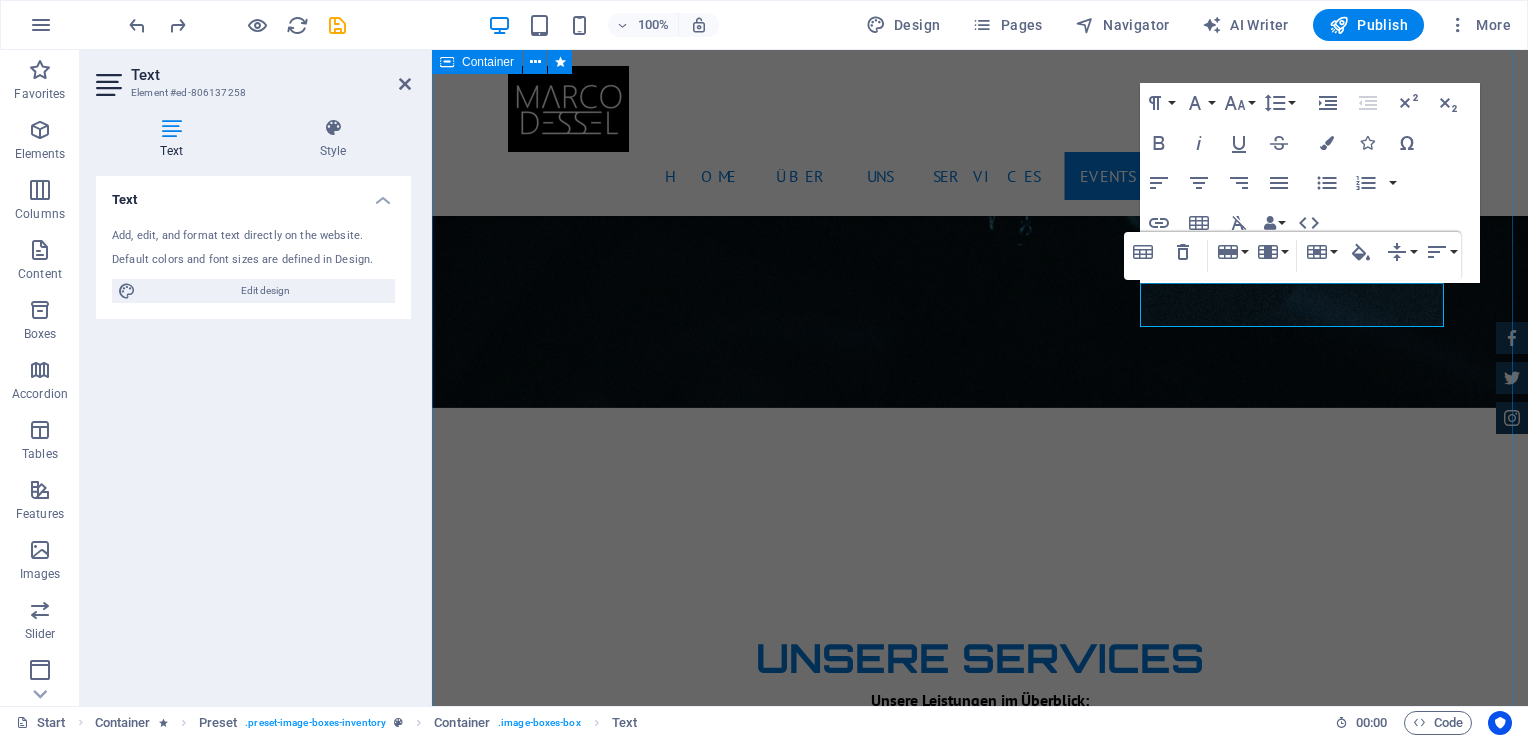 click on "Unsere Events Mini Beatzz - Die Kinderdisco 2-6 Kinder Disco für 2 bis 6 jährige More Details Maxi Beatzz - Die Kinderdisco 5-10 Kinder Disco für 5 bis 10 jährige More Details Teenie beatzz - die Jugenddisco Automatic  Transmission  | Coupe More Details Mercedes AMG $ 49.999 Automatic  Transmission  | Coupe More Details Audi RS7 $ 49.999 Automatic  Transmission  | Coupe More Details Jeep Compass $ 49.999 Automatic  Transmission  | Coupe More Details" at bounding box center [980, 5083] 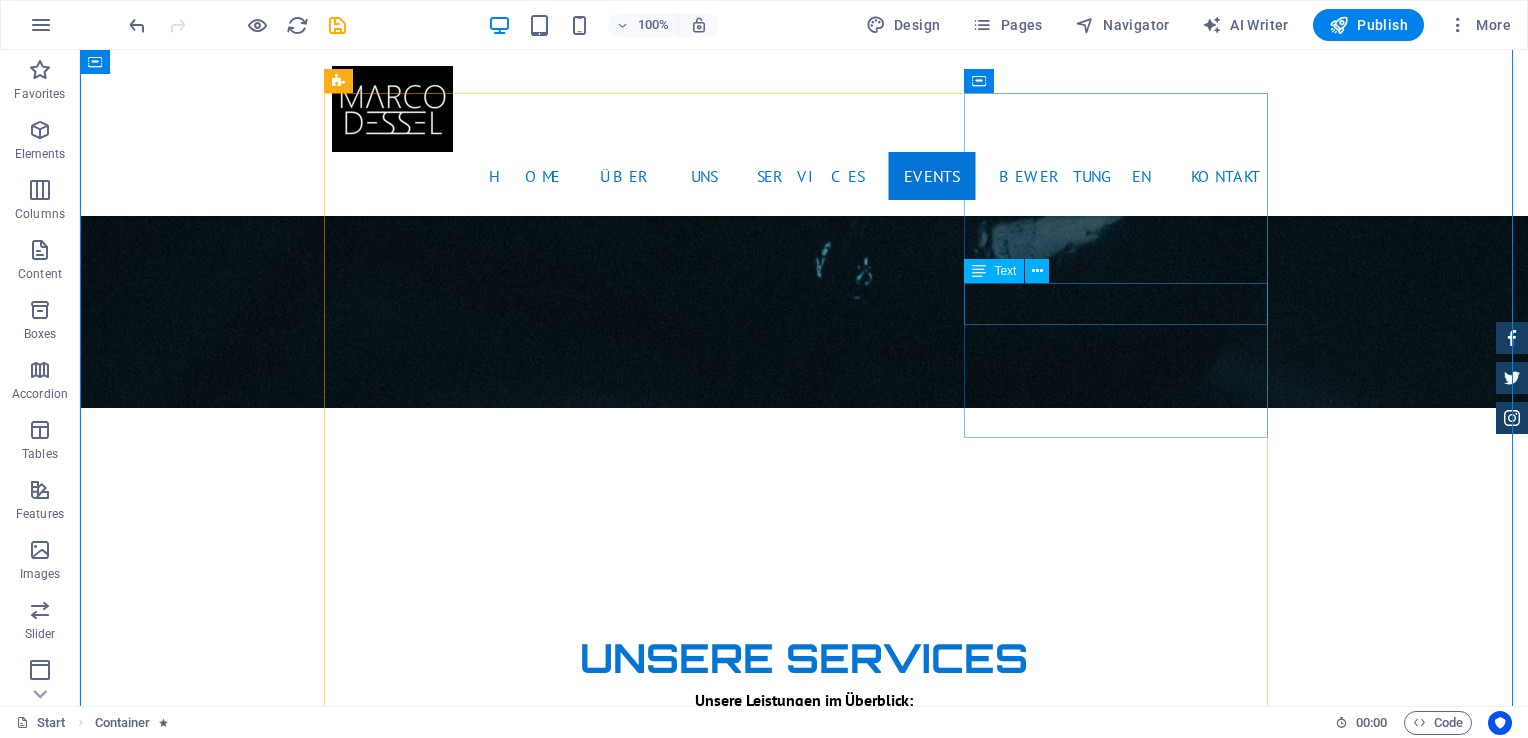 scroll, scrollTop: 3400, scrollLeft: 0, axis: vertical 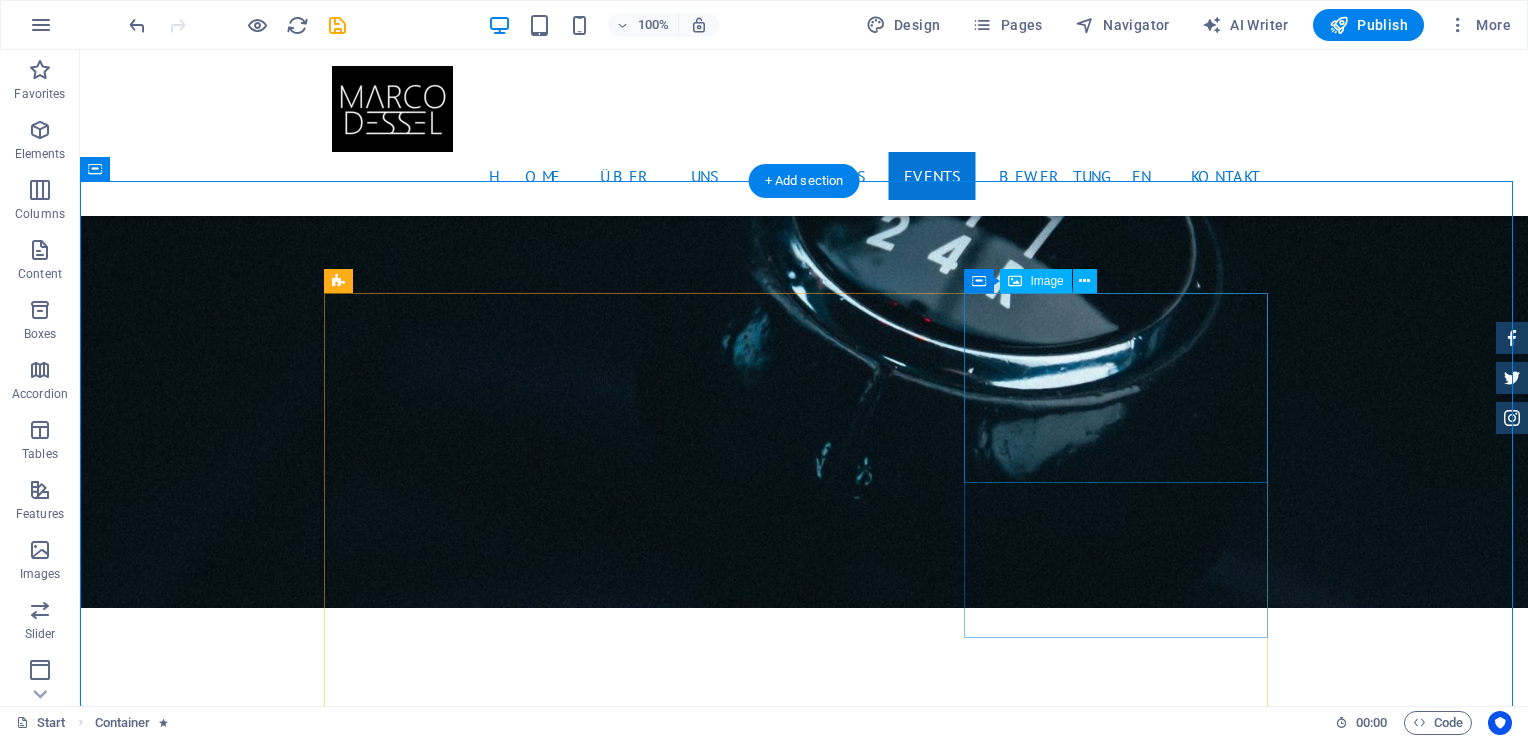 click at bounding box center [804, 4619] 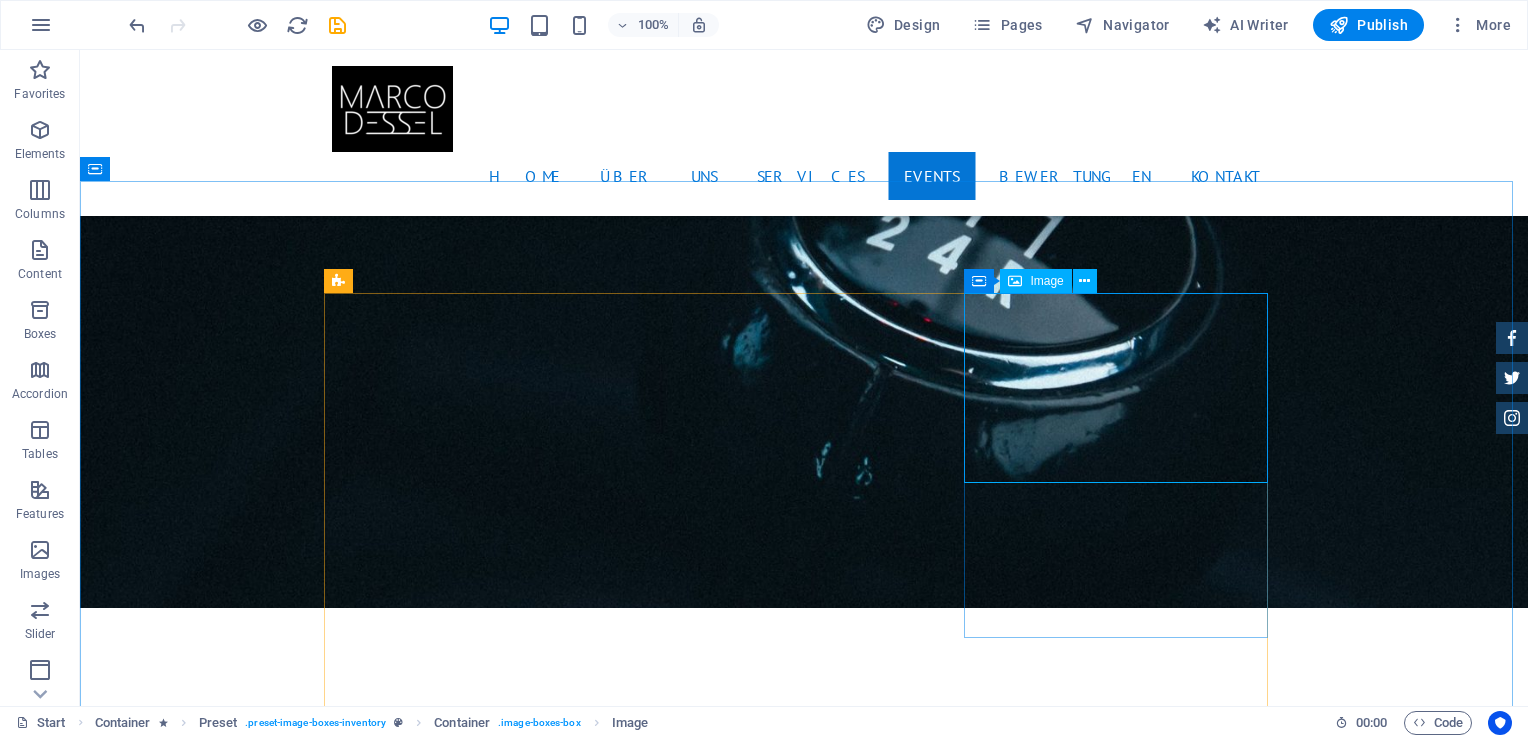 click on "Image" at bounding box center [1046, 281] 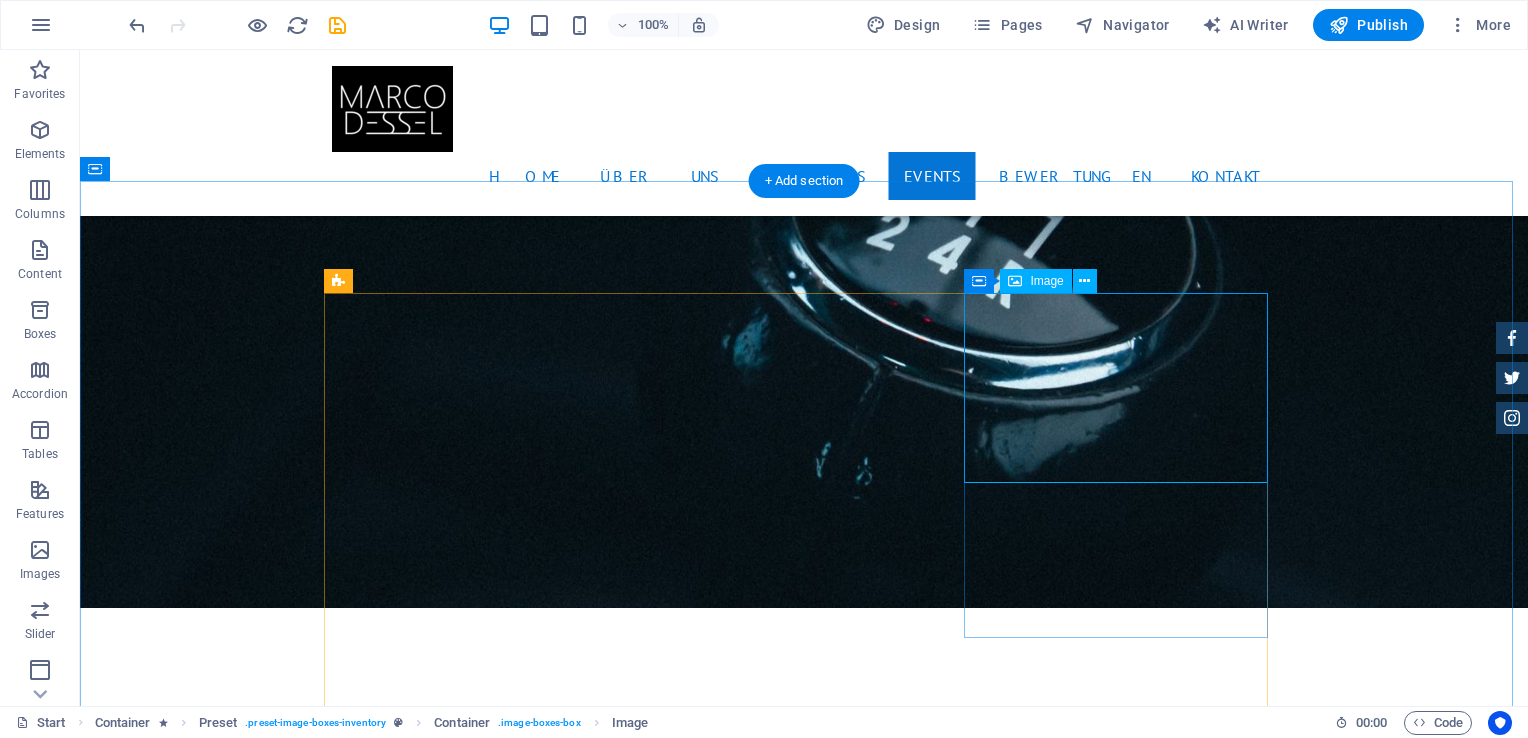 click at bounding box center [804, 4619] 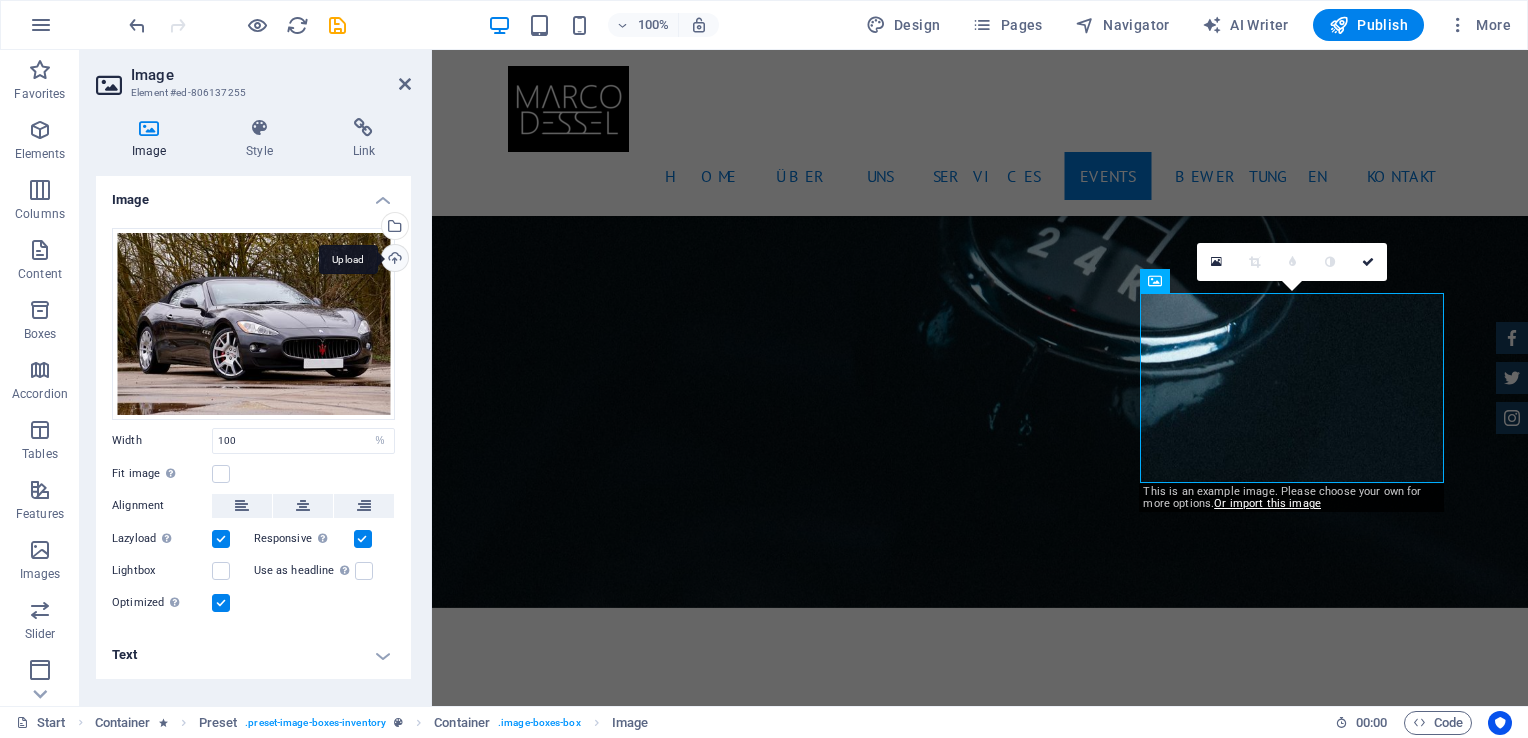click on "Upload" at bounding box center [393, 260] 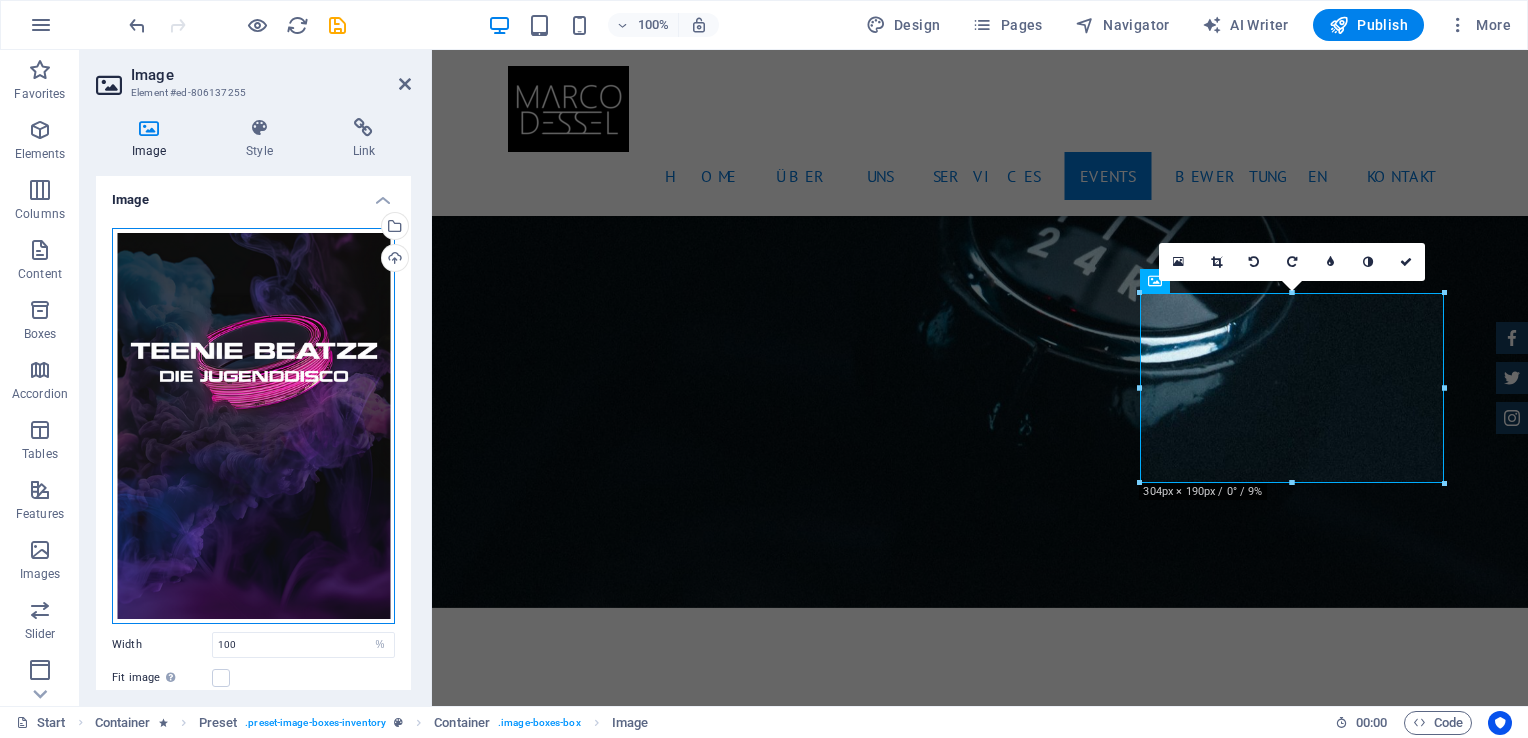 click on "Drag files here, click to choose files or select files from Files or our free stock photos & videos" at bounding box center [253, 426] 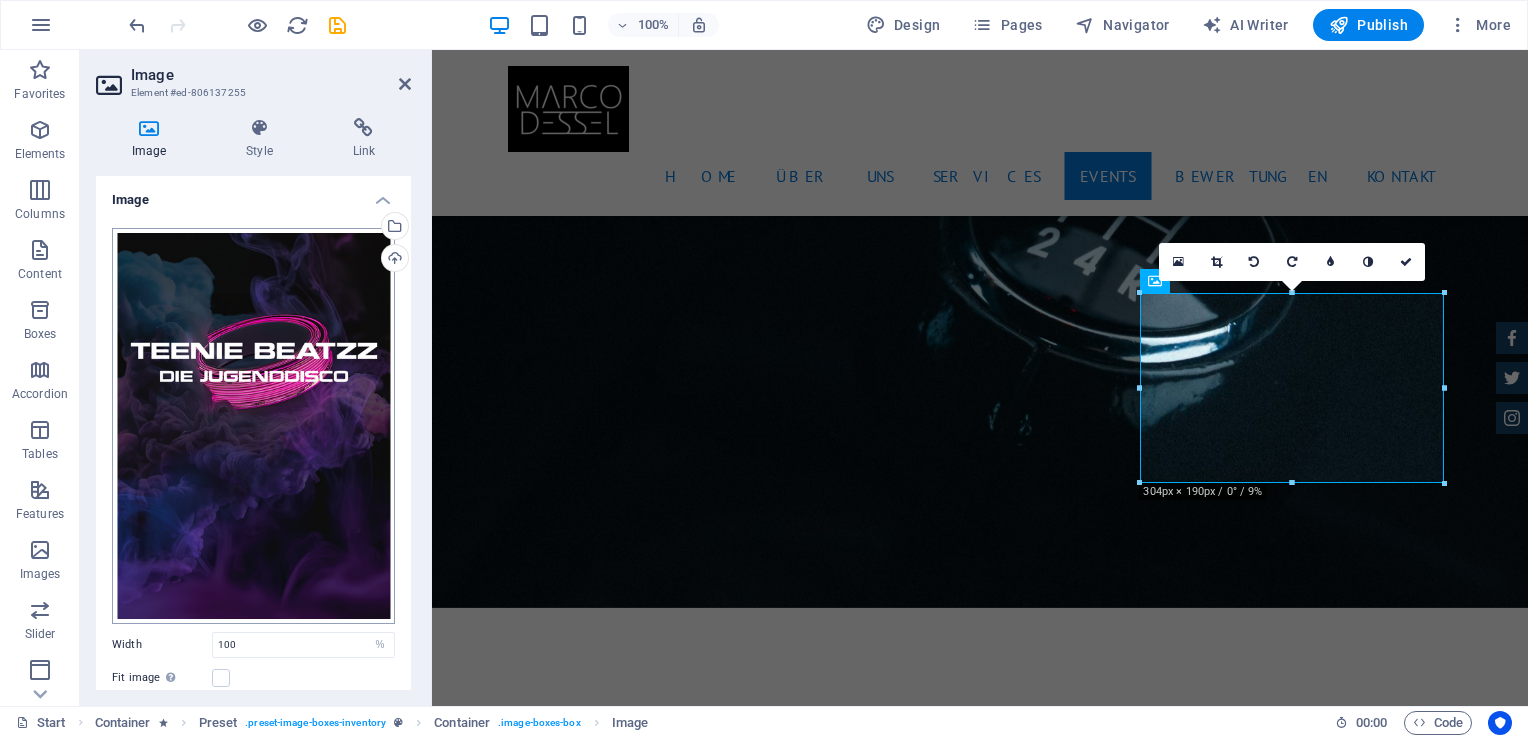 click on "neuewebseite.djmarcodessel.de Start Favorites Elements Columns Content Boxes Accordion Tables Features Images Slider Header Footer Forms Marketing Collections Image Element #ed-806137255 Image Style Link Image Drag files here, click to choose files or select files from Files or our free stock photos & videos Select files from the file manager, stock photos, or upload file(s) Upload Width 100 Default auto px rem % em vh vw Fit image Automatically fit image to a fixed width and height Height Default auto px Alignment Lazyload Loading images after the page loads improves page speed. Responsive Automatically load retina image and smartphone optimized sizes. Lightbox Use as headline The image will be wrapped in an H1 headline tag. Useful for giving alternative text the weight of an H1 headline, e.g. for the logo. Leave unchecked if uncertain. Optimized Images are compressed to improve page speed. Position Direction Custom X offset 50 %" at bounding box center [764, 369] 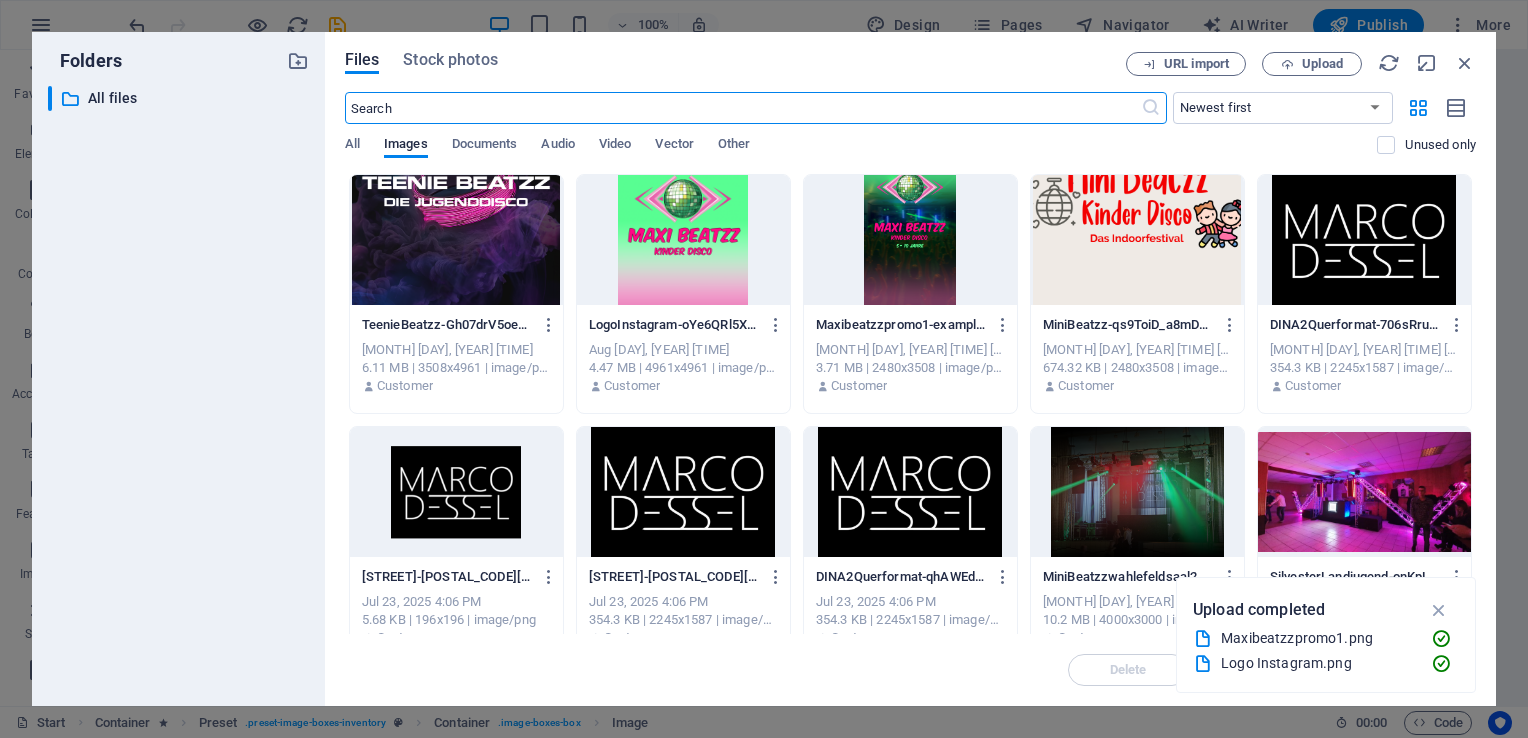 scroll, scrollTop: 3686, scrollLeft: 0, axis: vertical 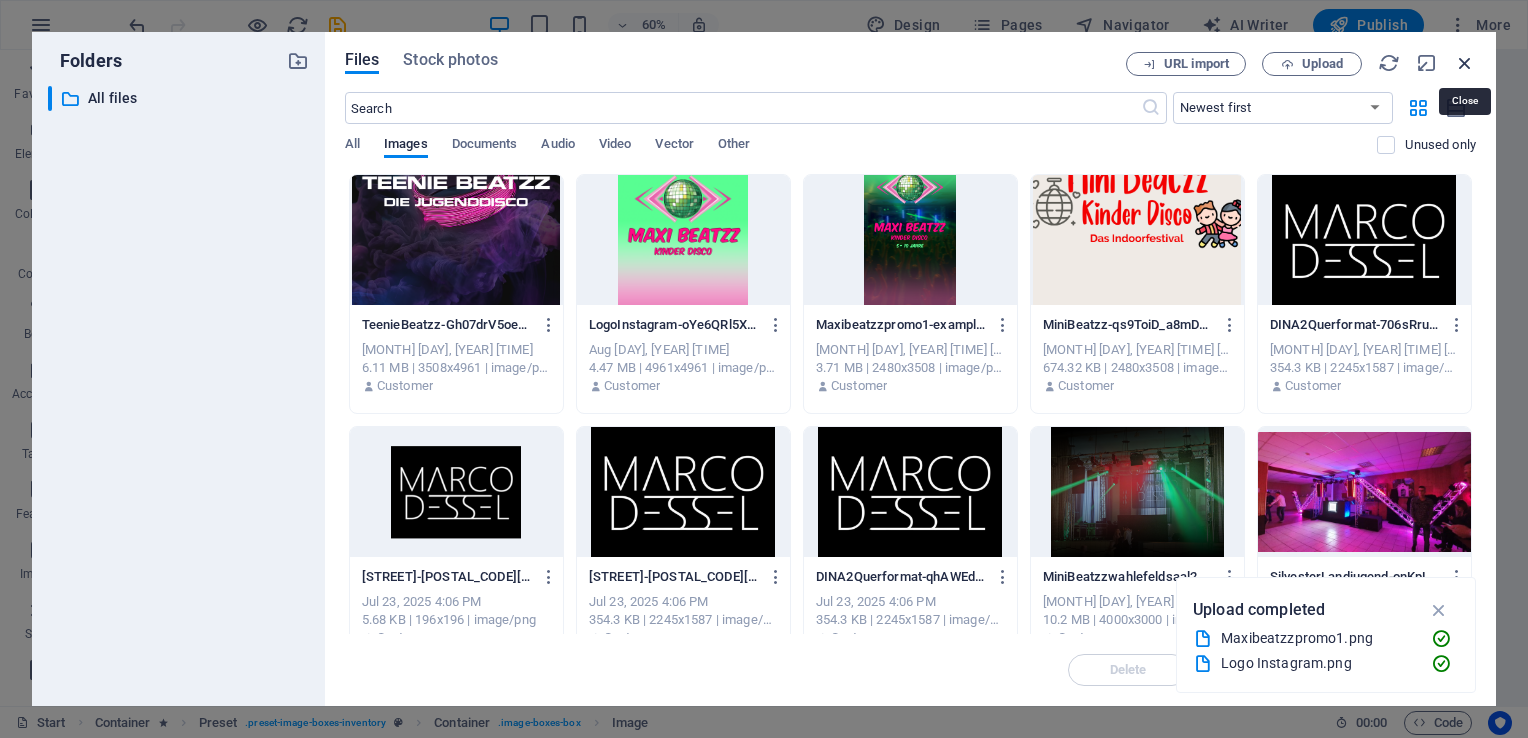 click at bounding box center (1465, 63) 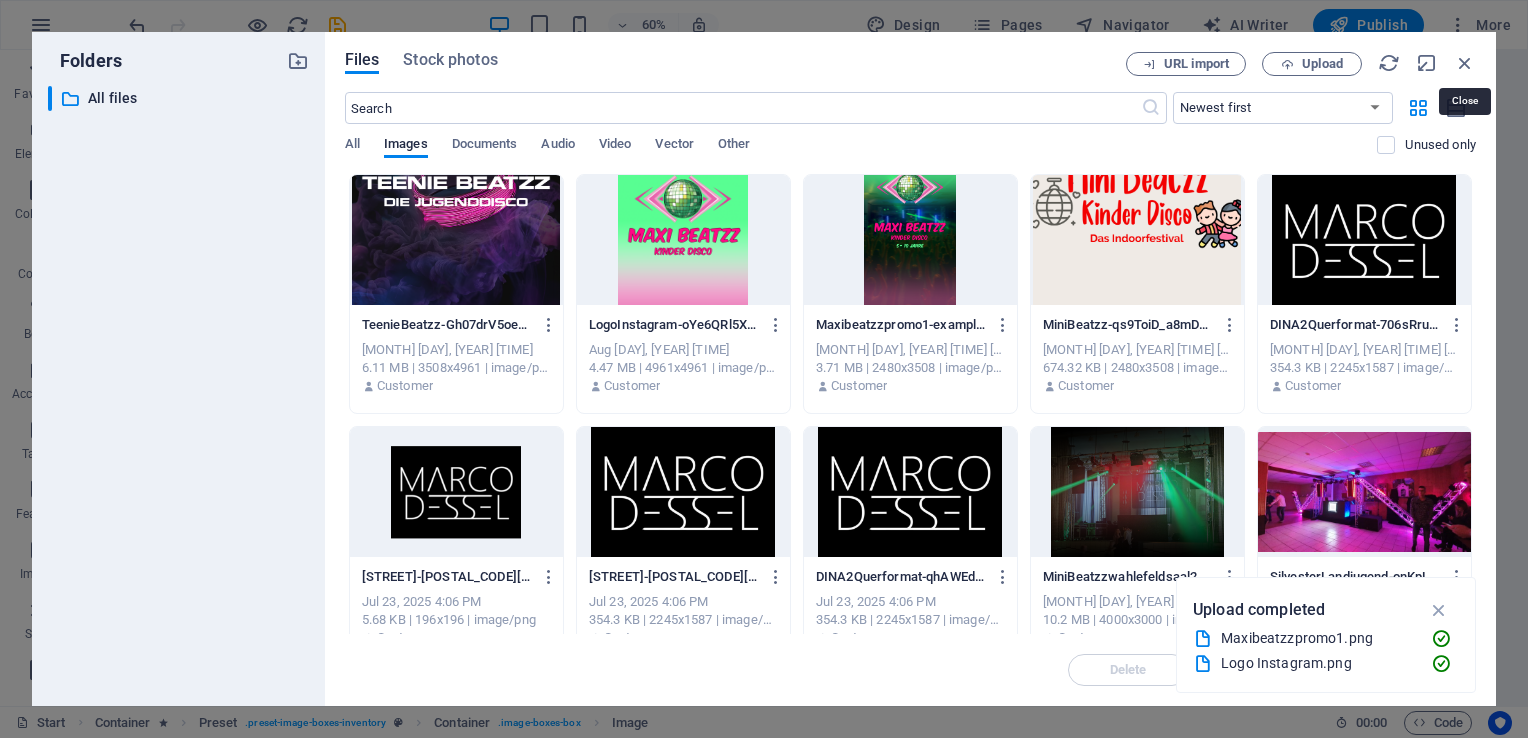 scroll, scrollTop: 3400, scrollLeft: 0, axis: vertical 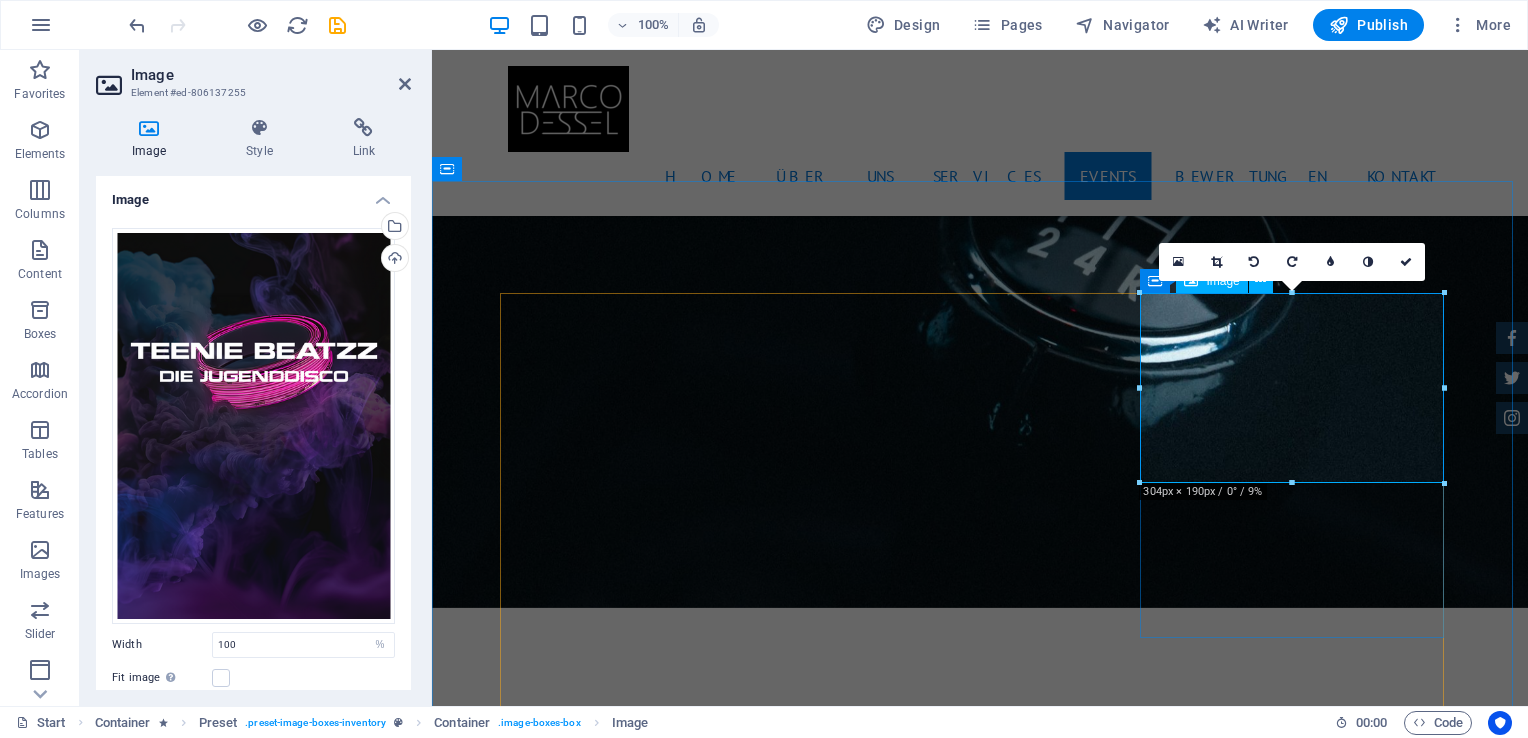 click at bounding box center (980, 4619) 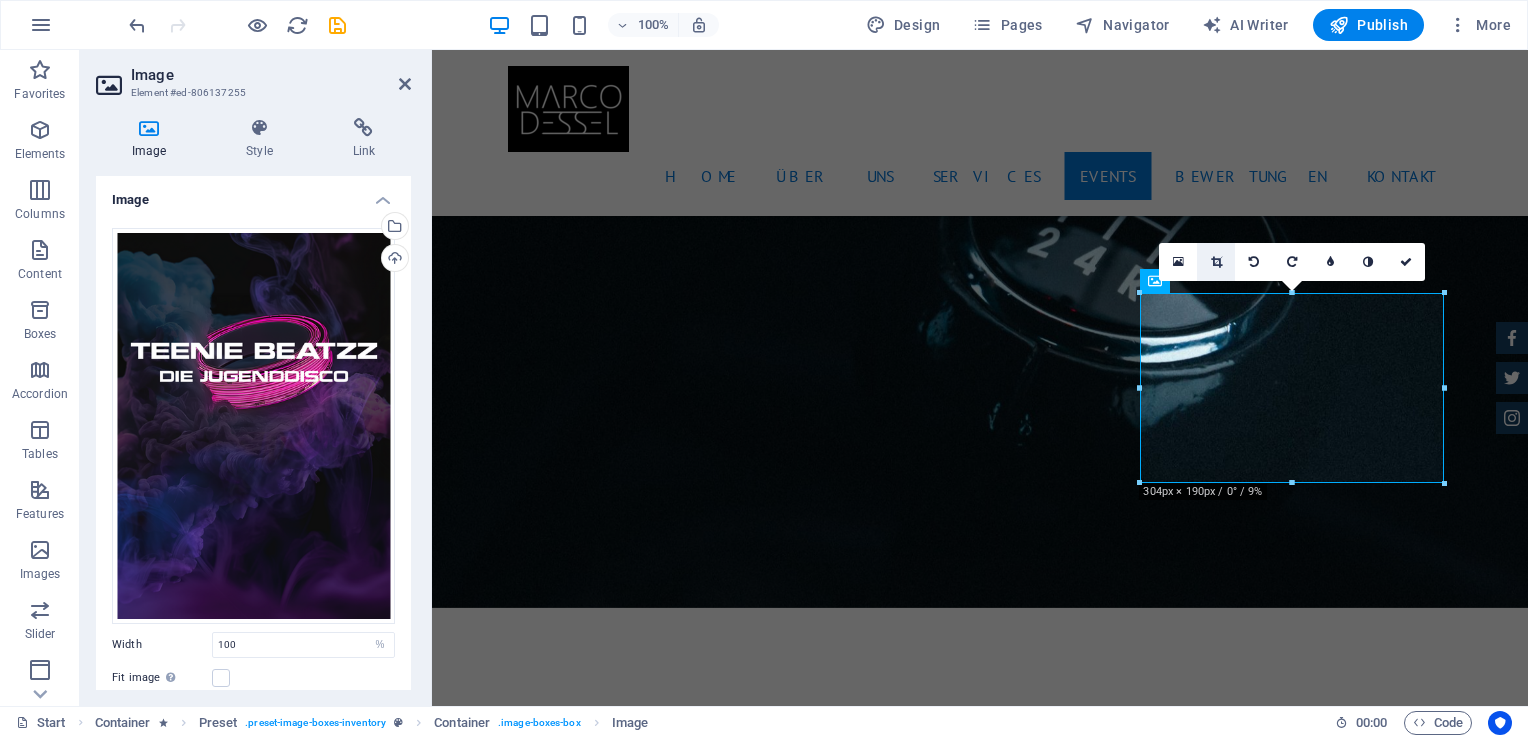 click at bounding box center [1216, 262] 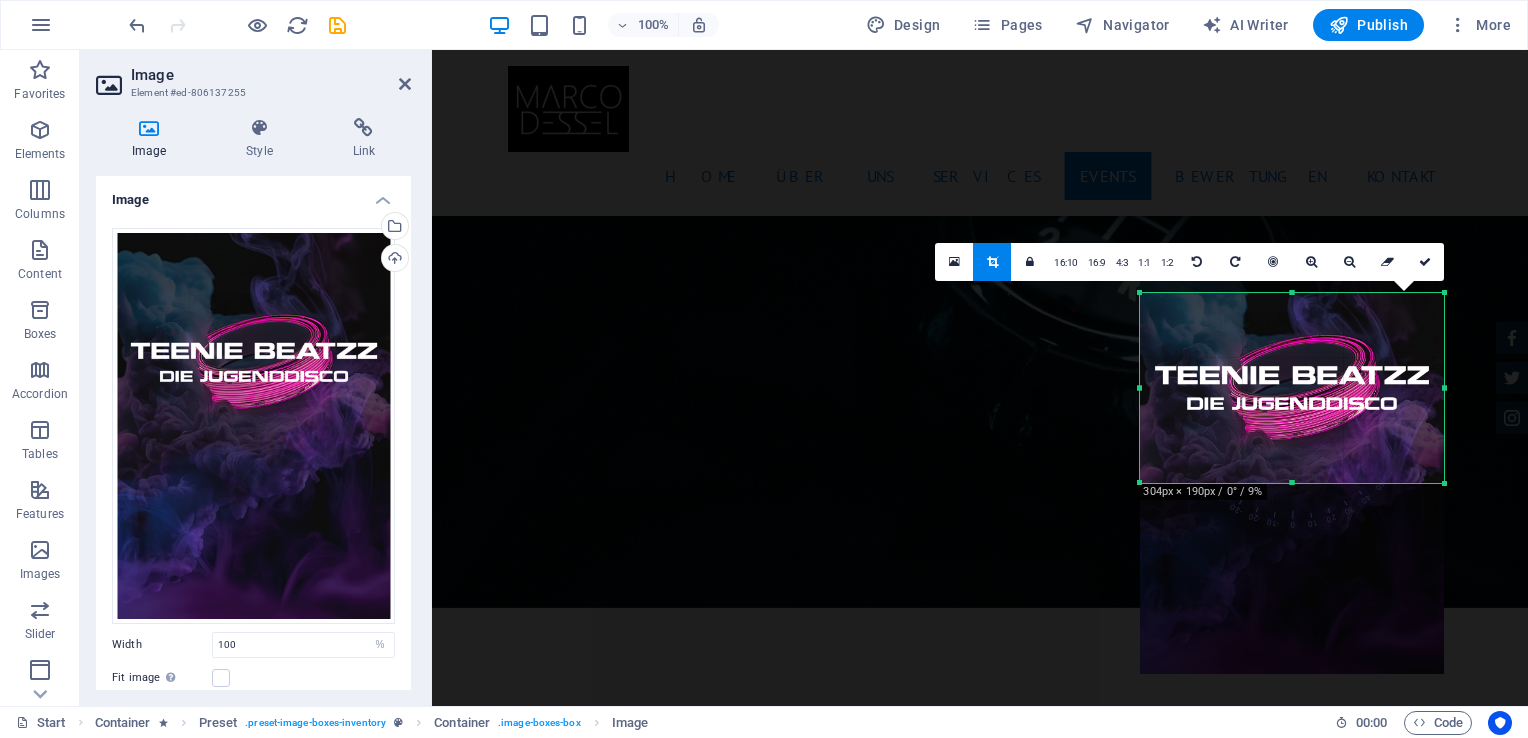 drag, startPoint x: 1304, startPoint y: 357, endPoint x: 1306, endPoint y: 428, distance: 71.02816 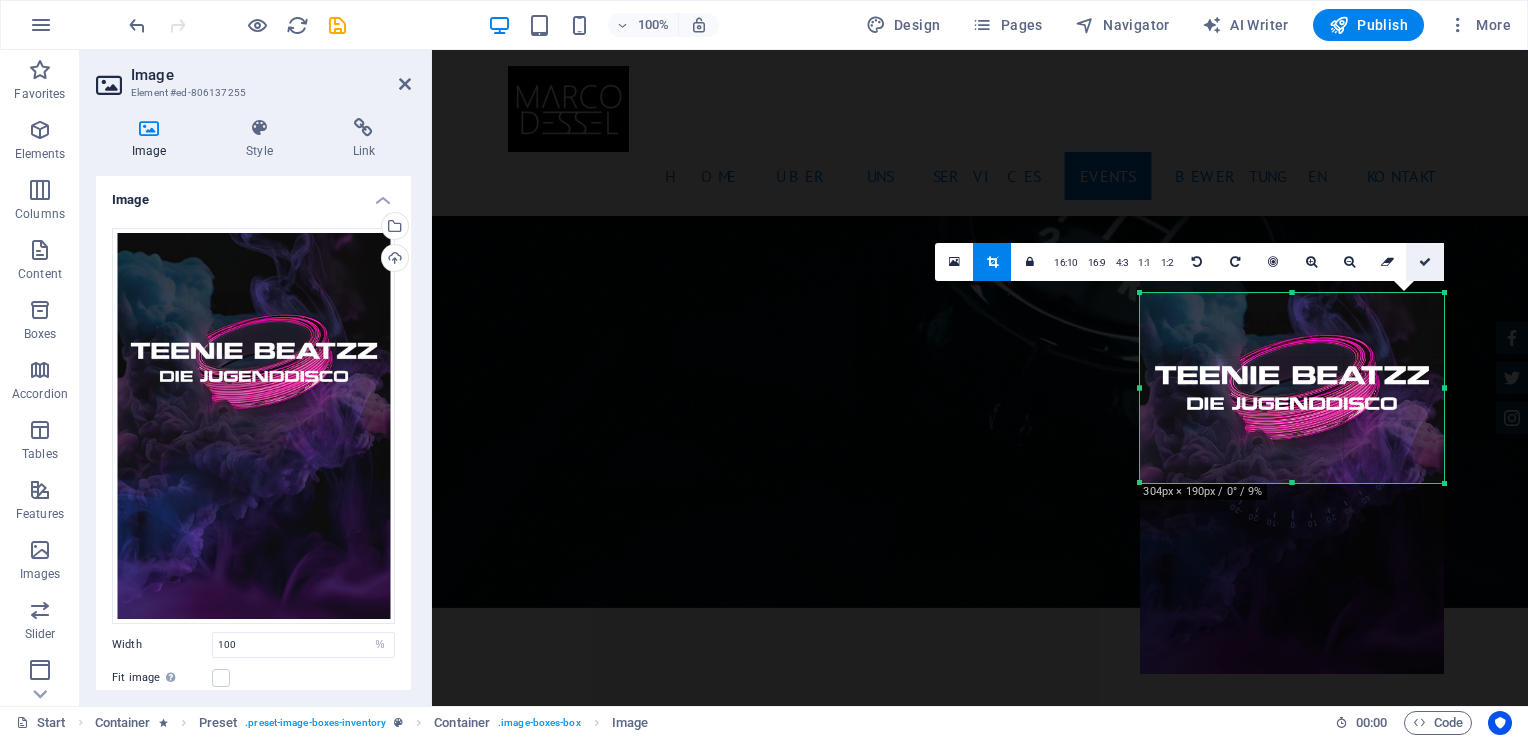 click at bounding box center (1425, 262) 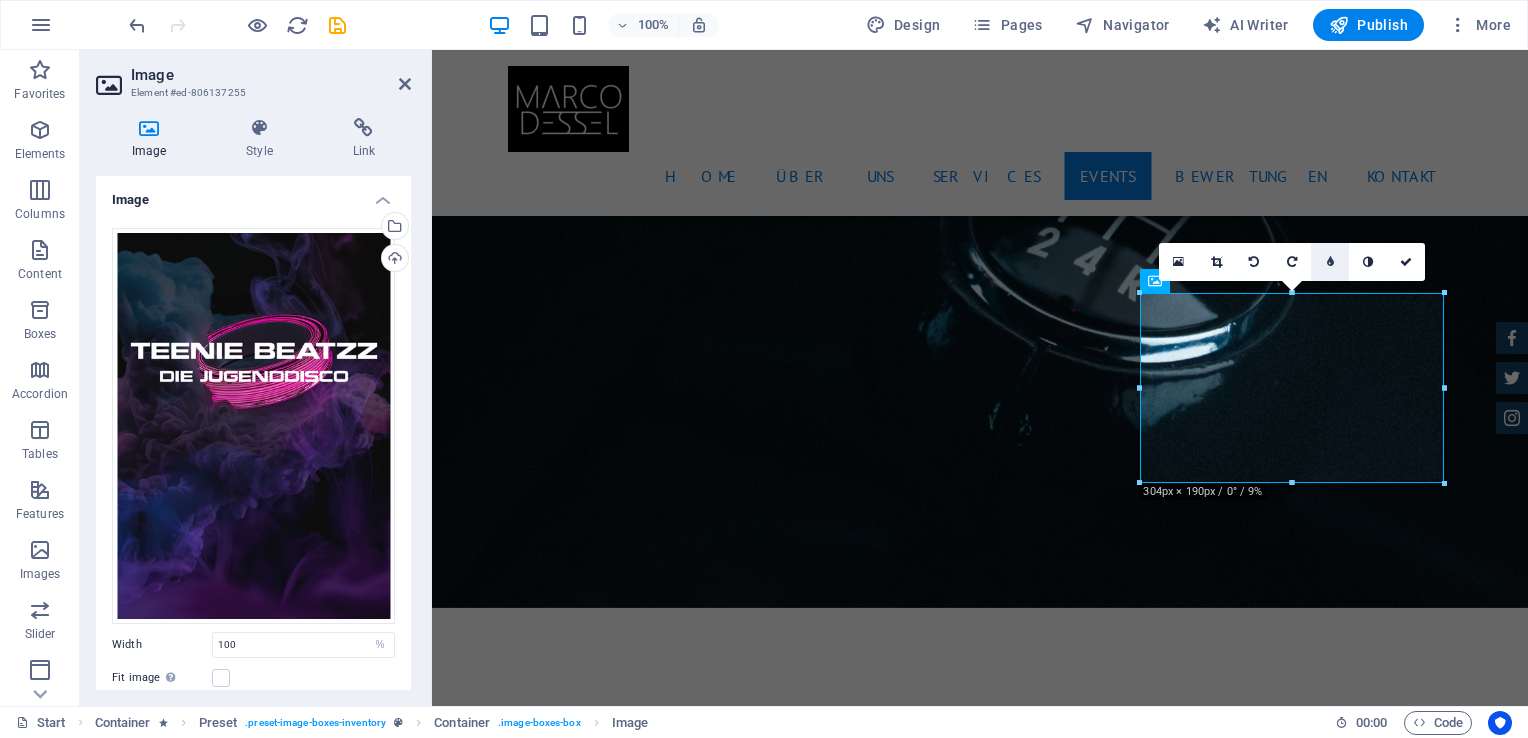 click at bounding box center (1330, 262) 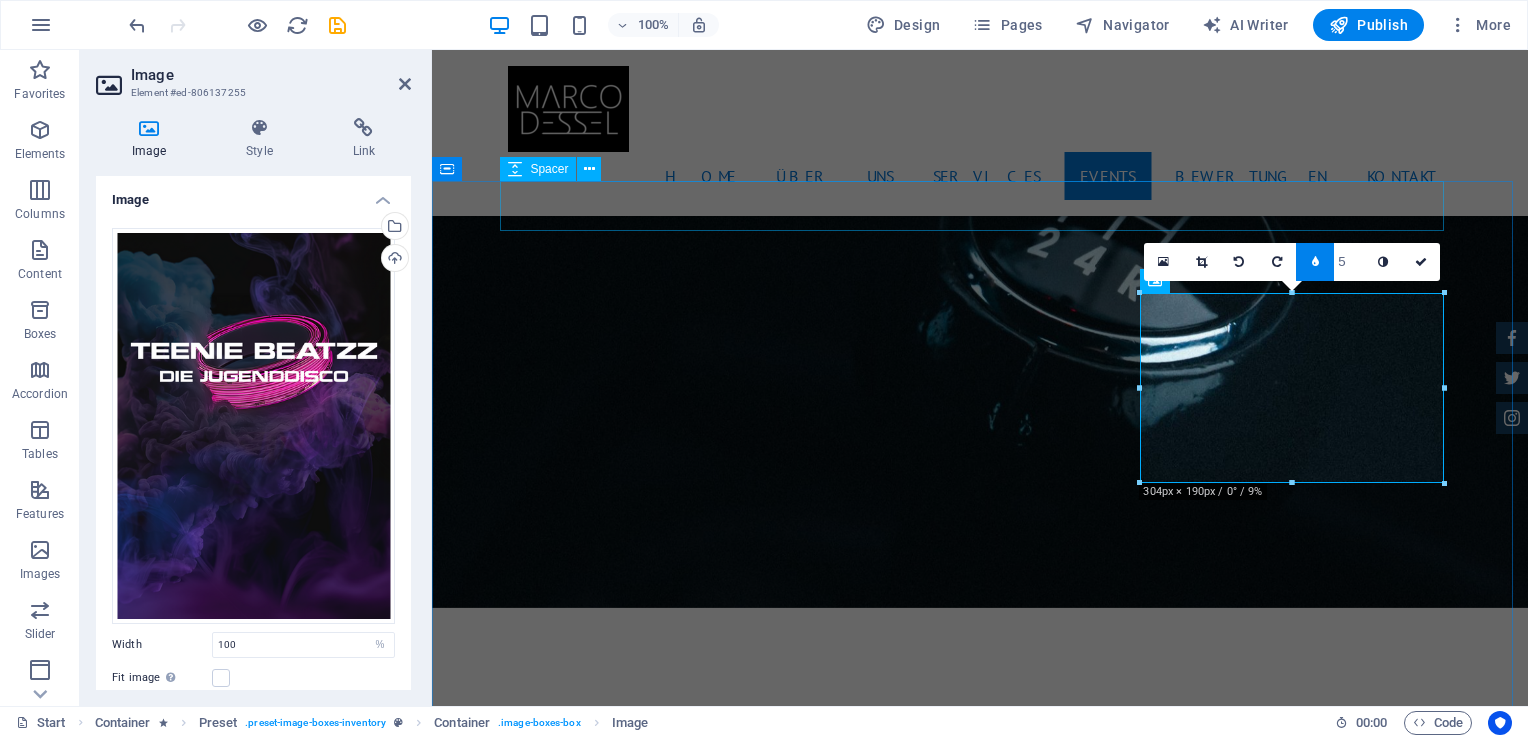 click at bounding box center (980, 3131) 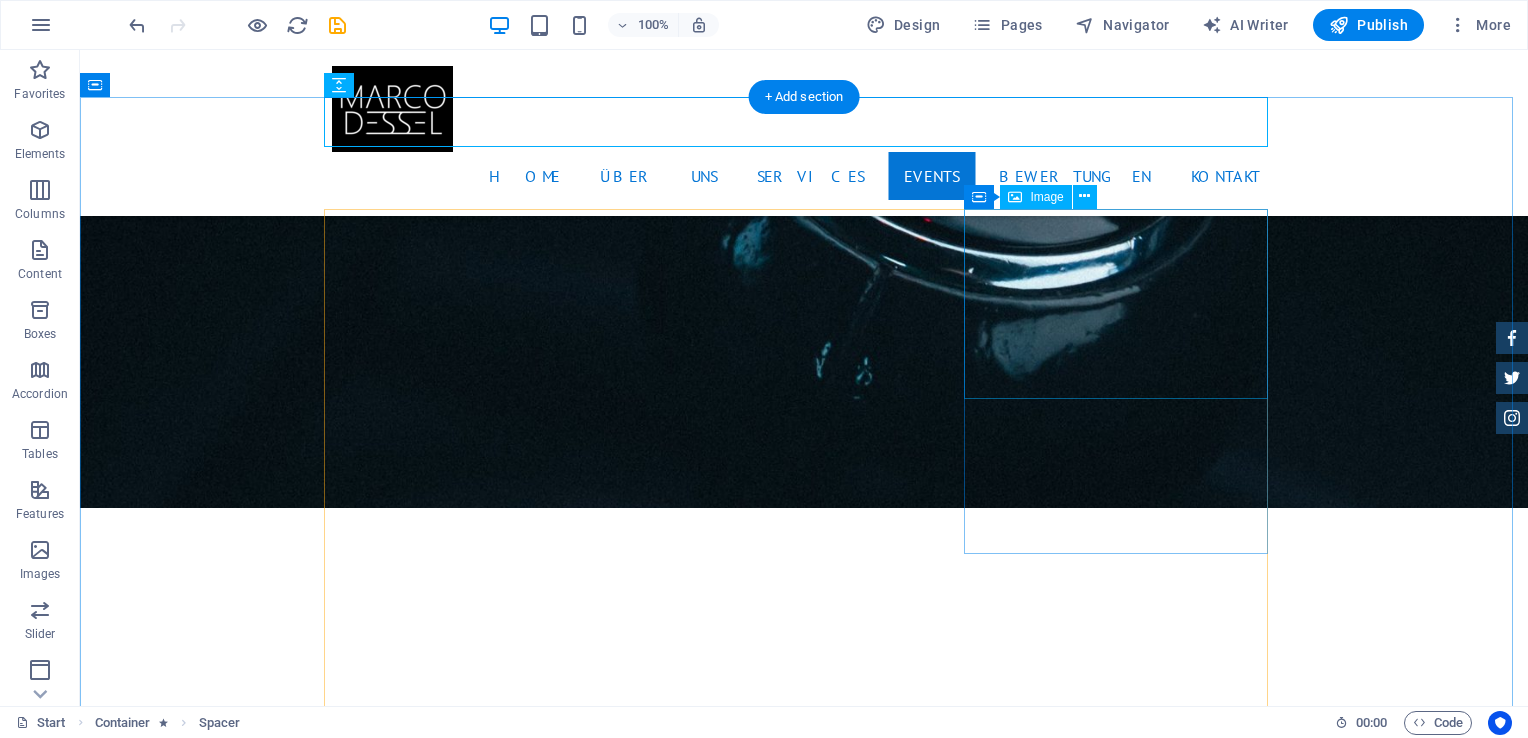 scroll, scrollTop: 3400, scrollLeft: 0, axis: vertical 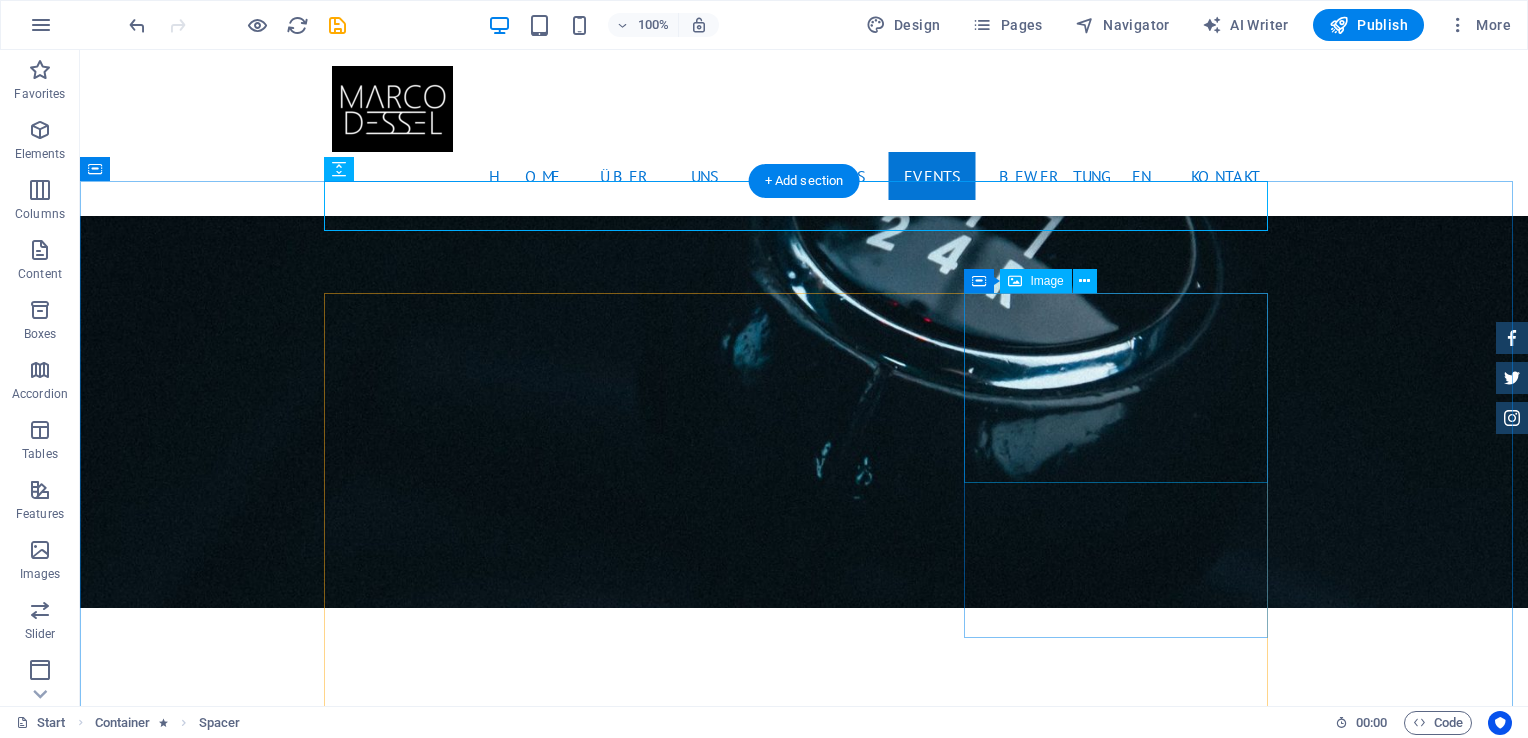 click at bounding box center (804, 4619) 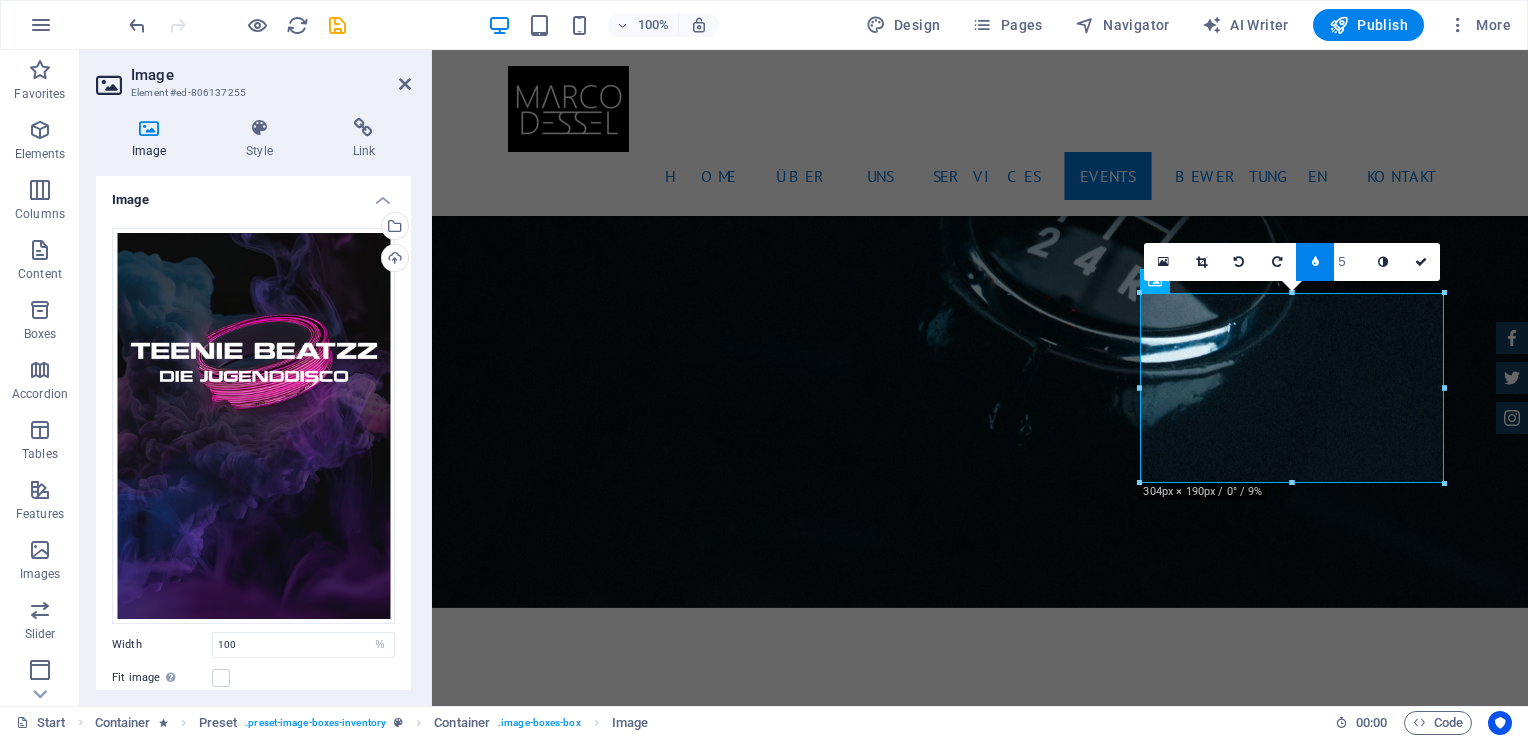 type on "6" 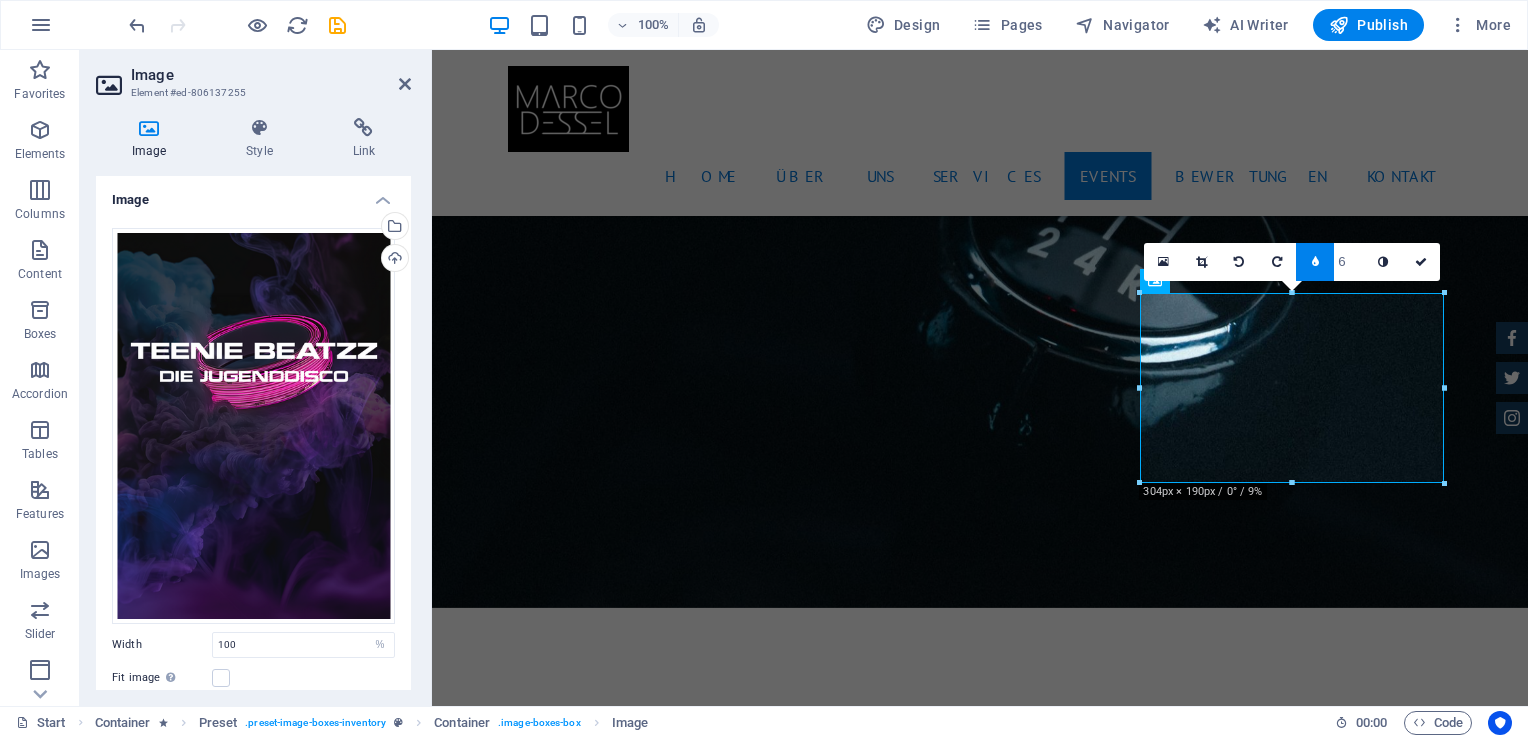click at bounding box center (1315, 262) 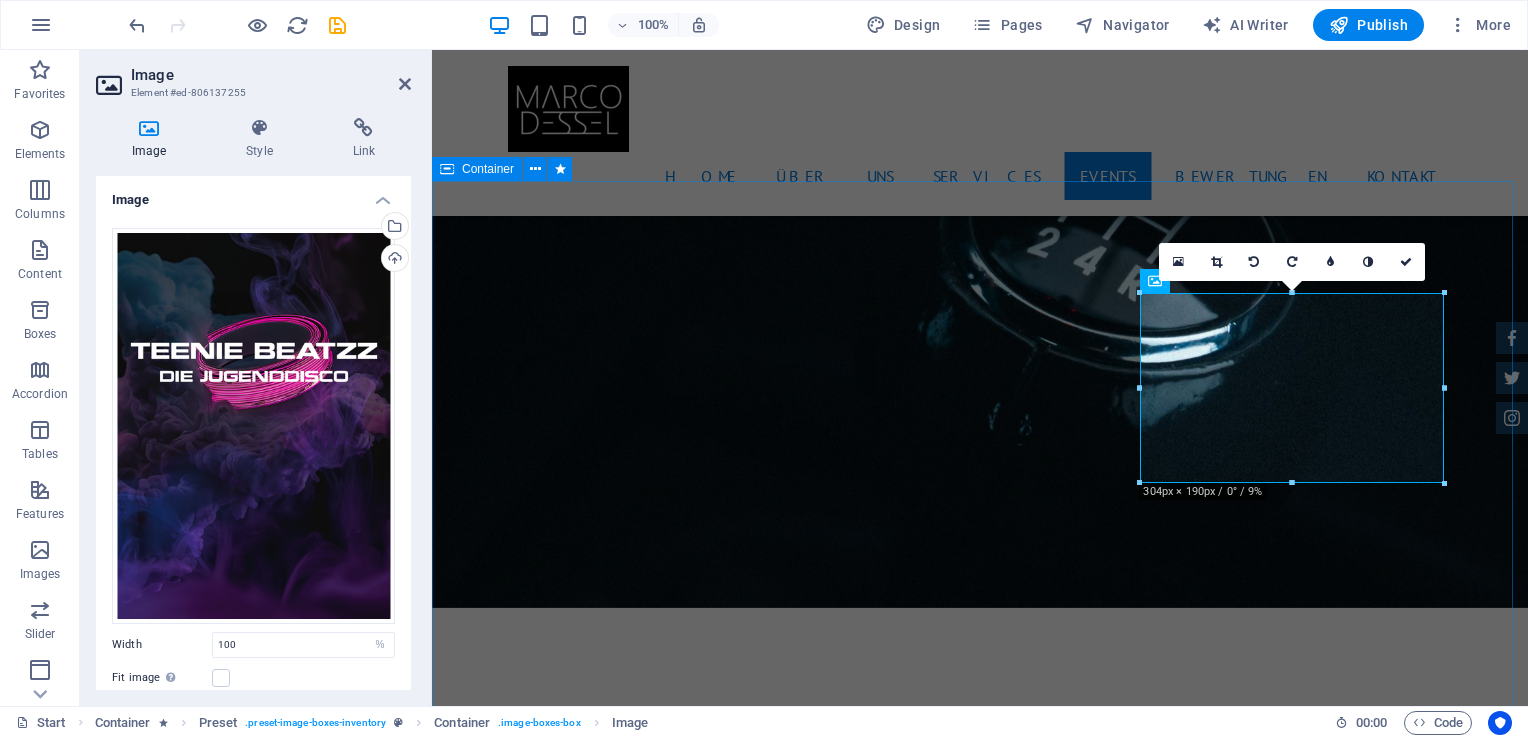 drag, startPoint x: 1449, startPoint y: 262, endPoint x: 1852, endPoint y: 312, distance: 406.0899 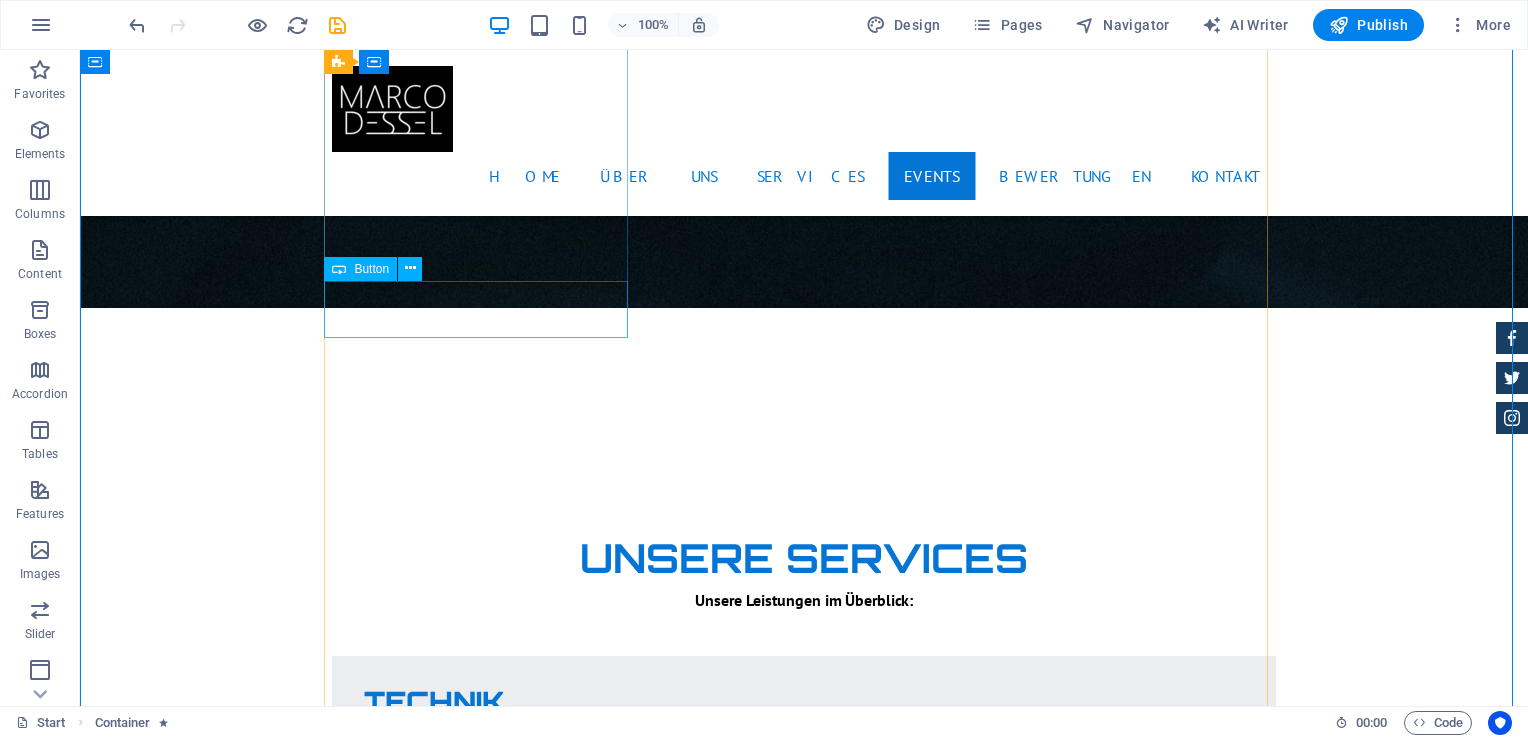 scroll, scrollTop: 3600, scrollLeft: 0, axis: vertical 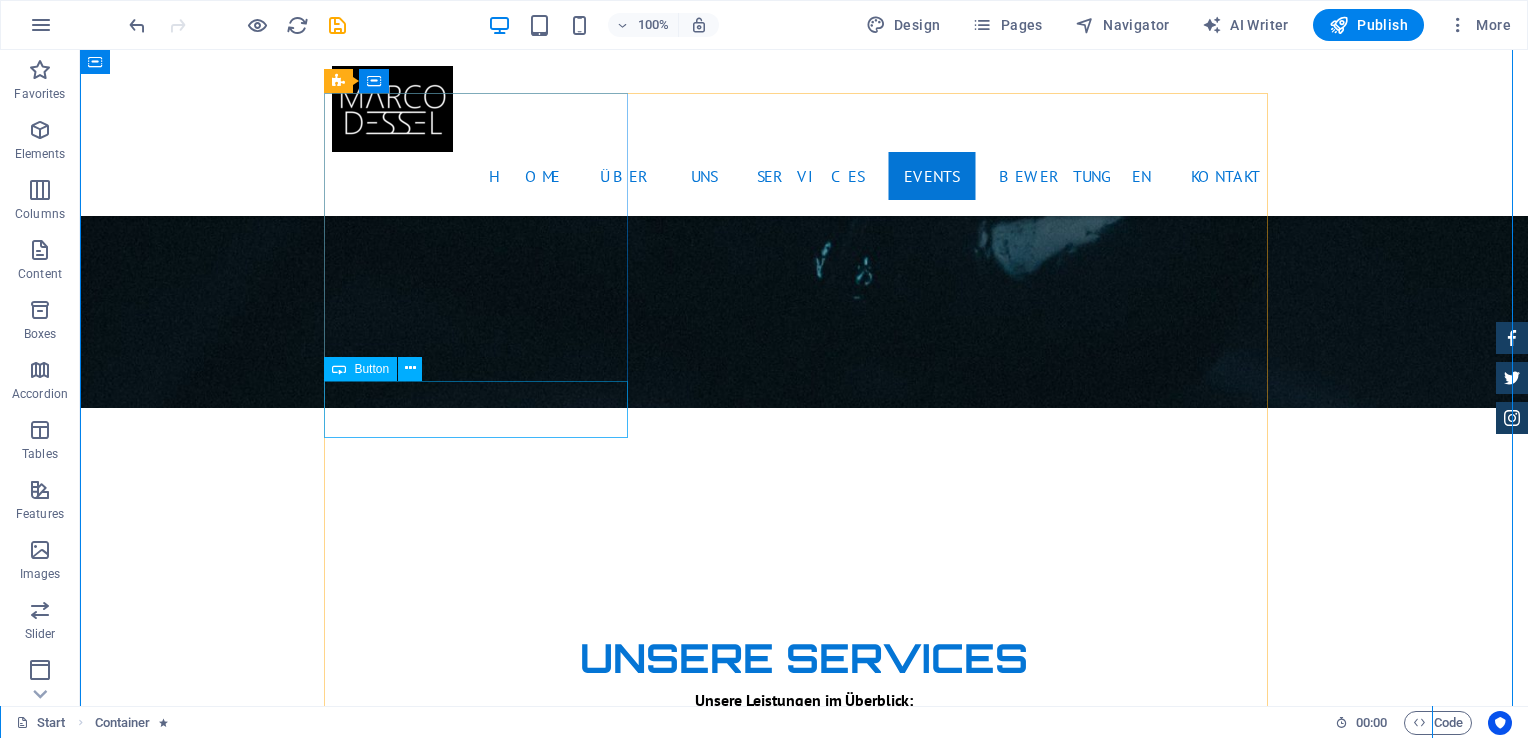 click on "More Details" at bounding box center [804, 3735] 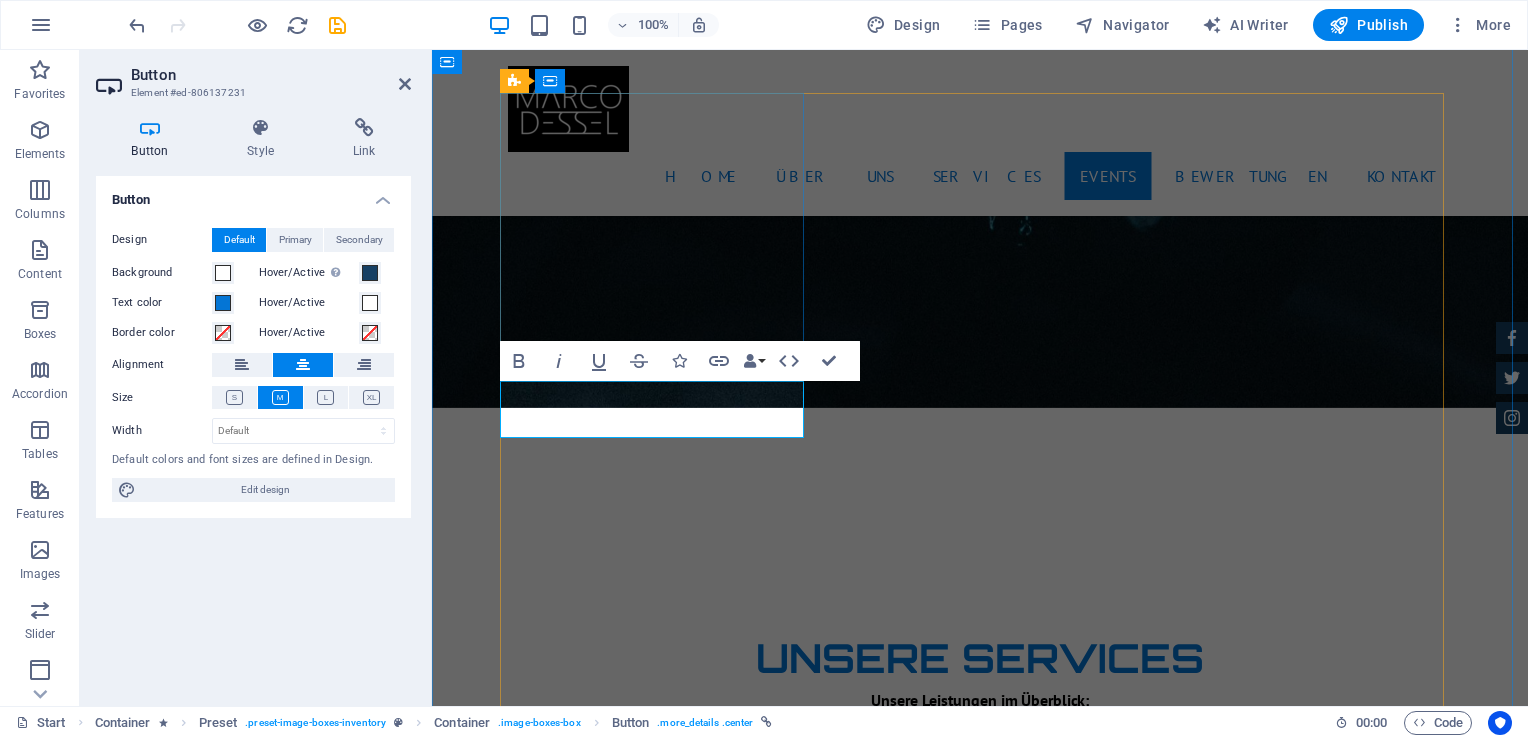 type 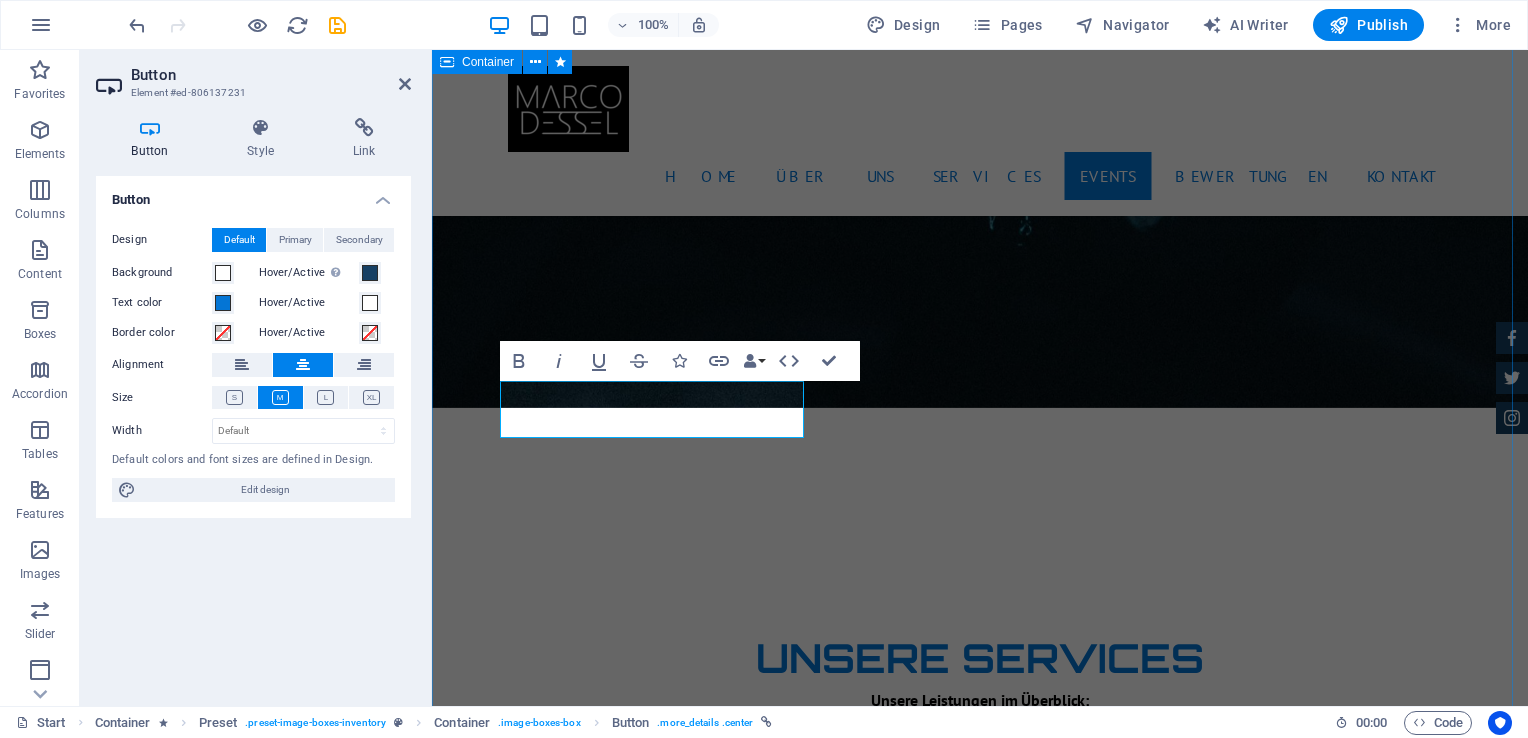 click on "Unsere Events Mini Beatzz - Die Kinderdisco 2-6 Kinder Disco für 2 bis 6 jährige Mehr infos Maxi Beatzz - Die Kinderdisco 5-10 Kinder Disco für 5 bis 10 jährige More Details Teenie beatzz - die Jugenddisco Automatic  Transmission  | Coupe More Details Mercedes AMG $ 49.999 Automatic  Transmission  | Coupe More Details Audi RS7 $ 49.999 Automatic  Transmission  | Coupe More Details Jeep Compass $ 49.999 Automatic  Transmission  | Coupe More Details" at bounding box center (980, 5082) 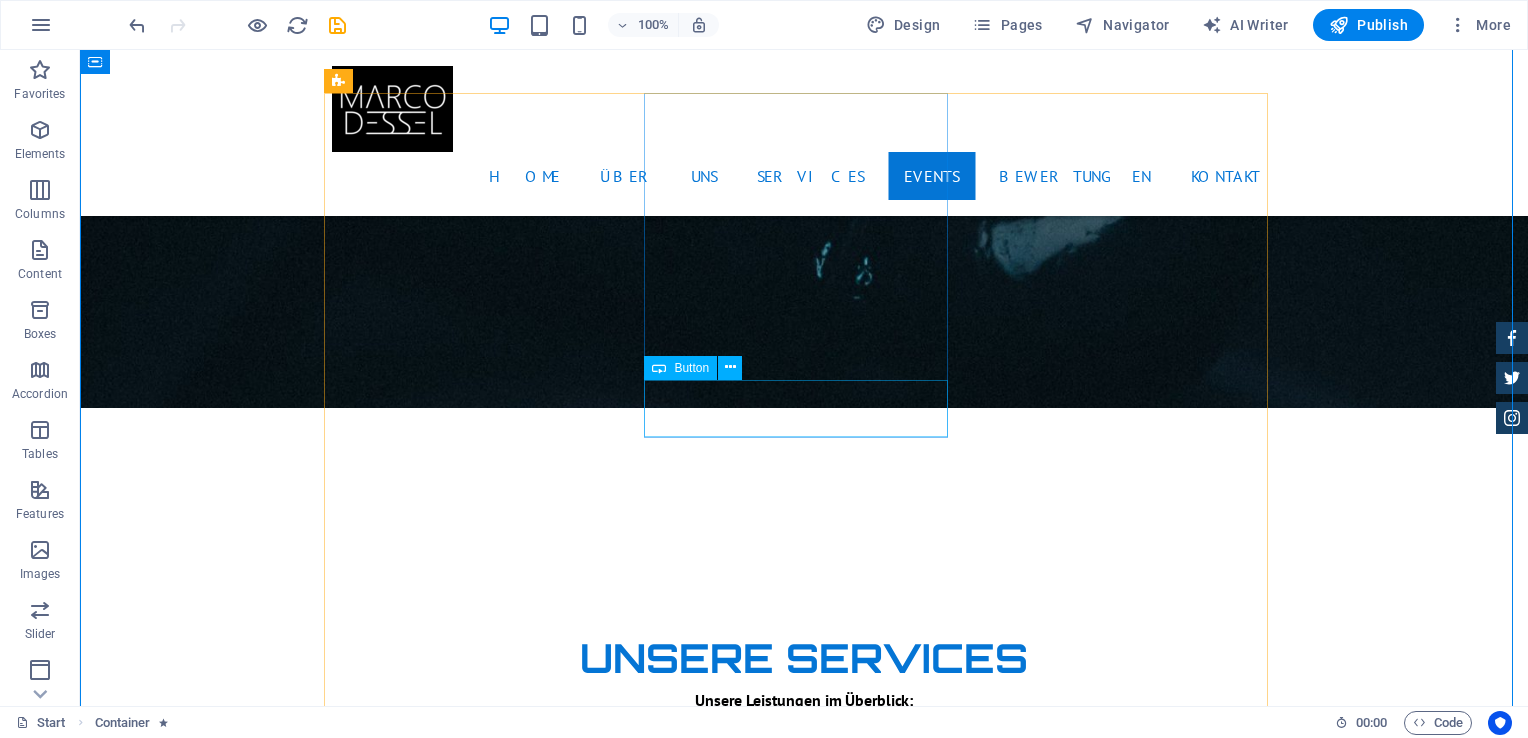 click on "More Details" at bounding box center (804, 4087) 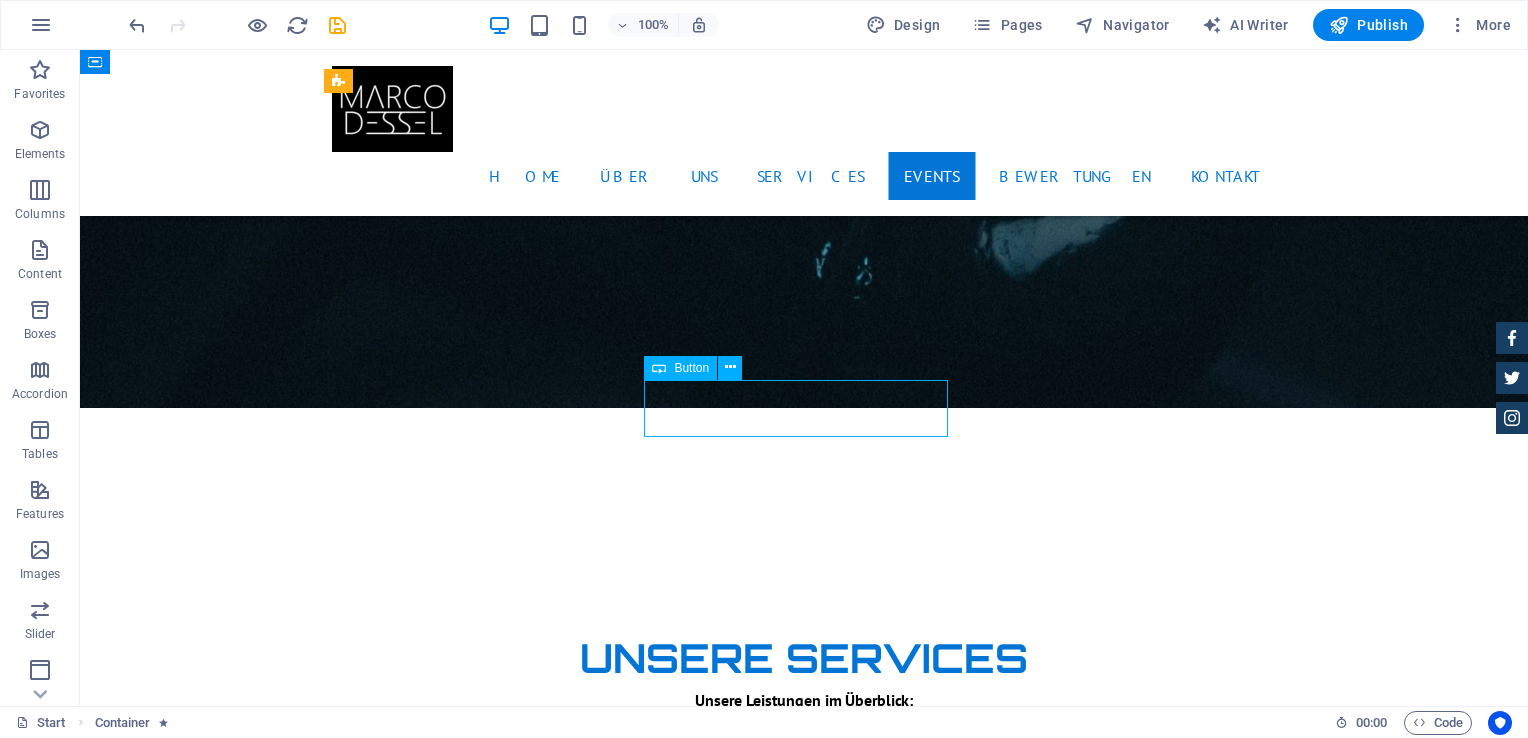 click on "More Details" at bounding box center (804, 4087) 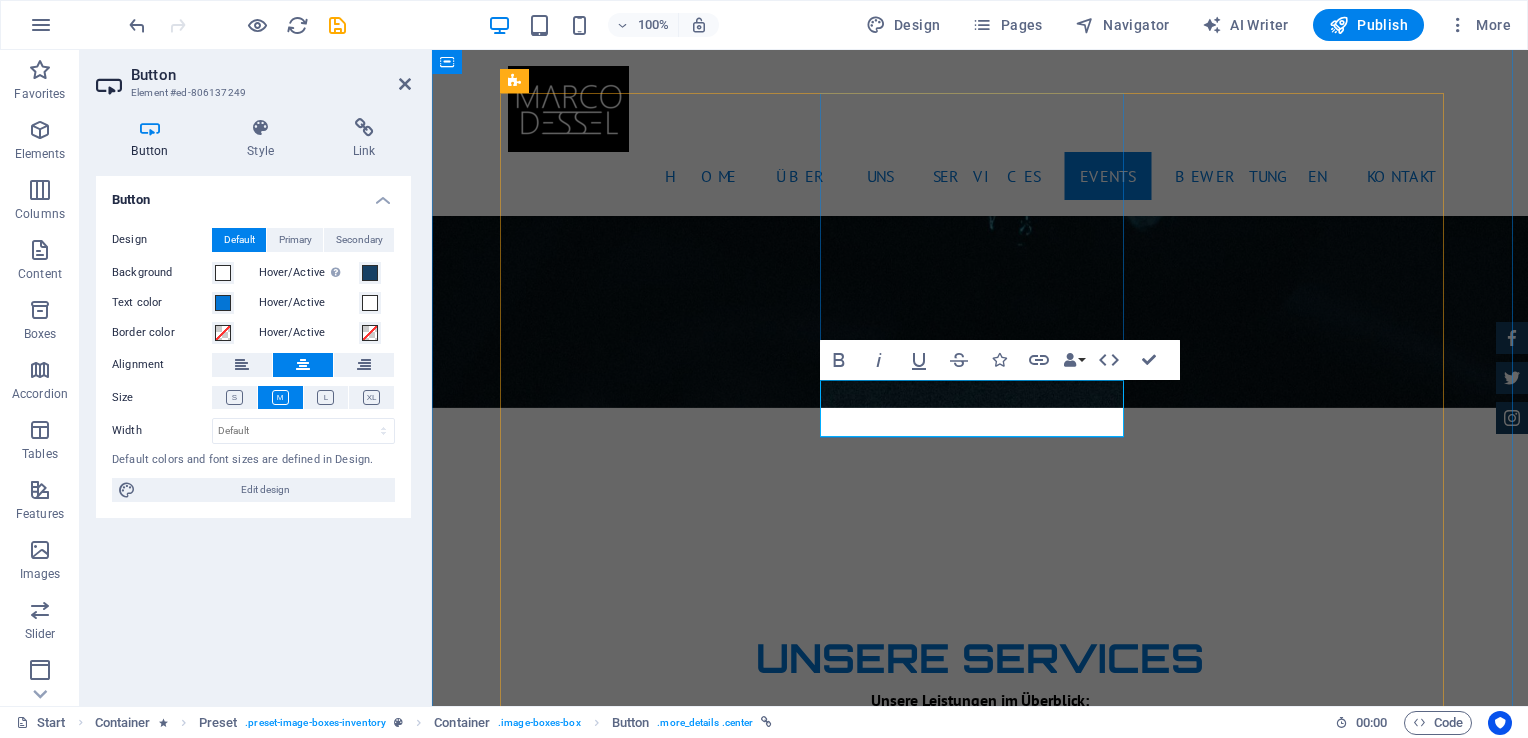 type 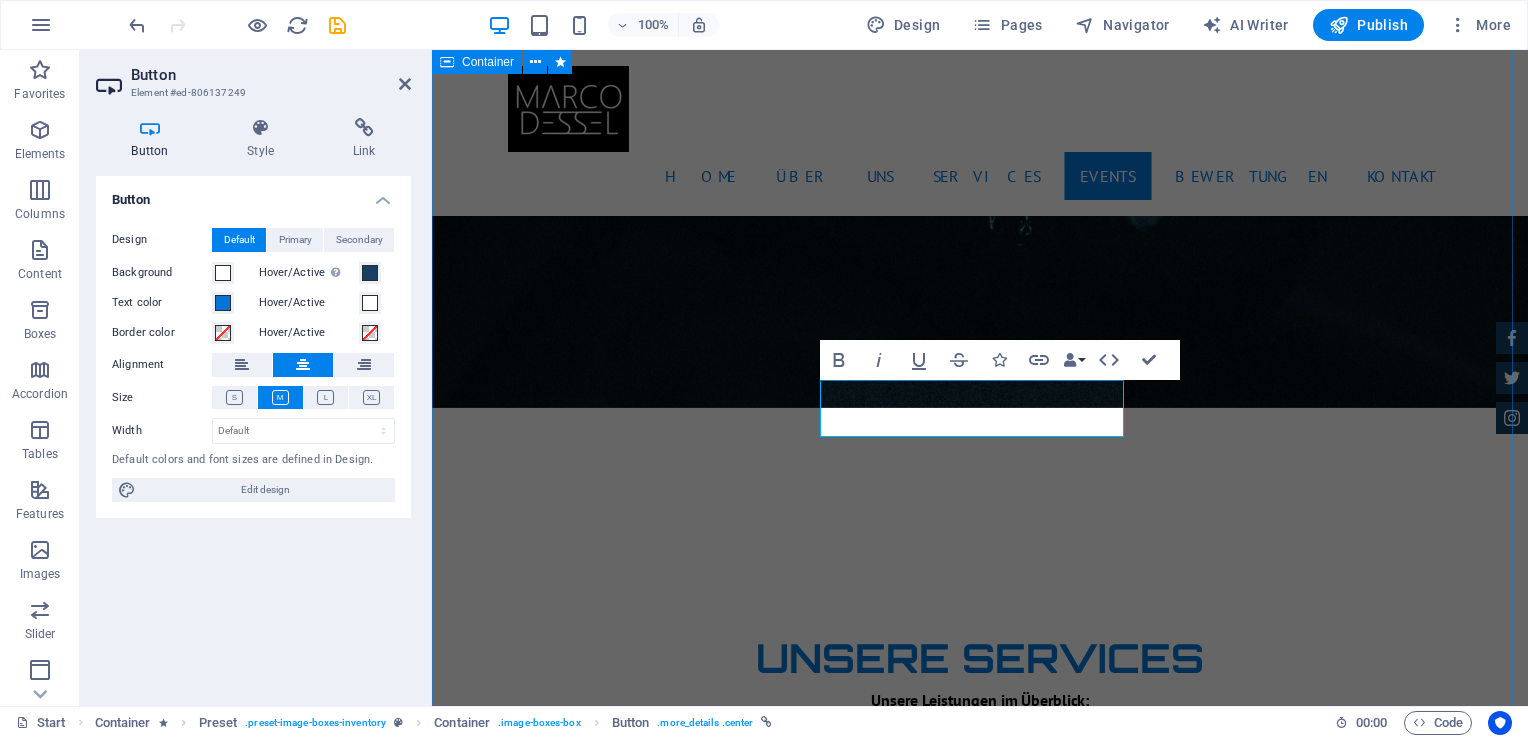 click on "Unsere Events Mini Beatzz - Die Kinderdisco 2-6 Kinder Disco für 2 bis 6 jährige Mehr infos Maxi Beatzz - Die Kinderdisco 5-10 Kinder Disco für 5 bis 10 jährige Mehr infos Teenie beatzz - die Jugenddisco Automatic  Transmission  | Coupe More Details Mercedes AMG $ 49.999 Automatic  Transmission  | Coupe More Details Audi RS7 $ 49.999 Automatic  Transmission  | Coupe More Details Jeep Compass $ 49.999 Automatic  Transmission  | Coupe More Details" at bounding box center (980, 5082) 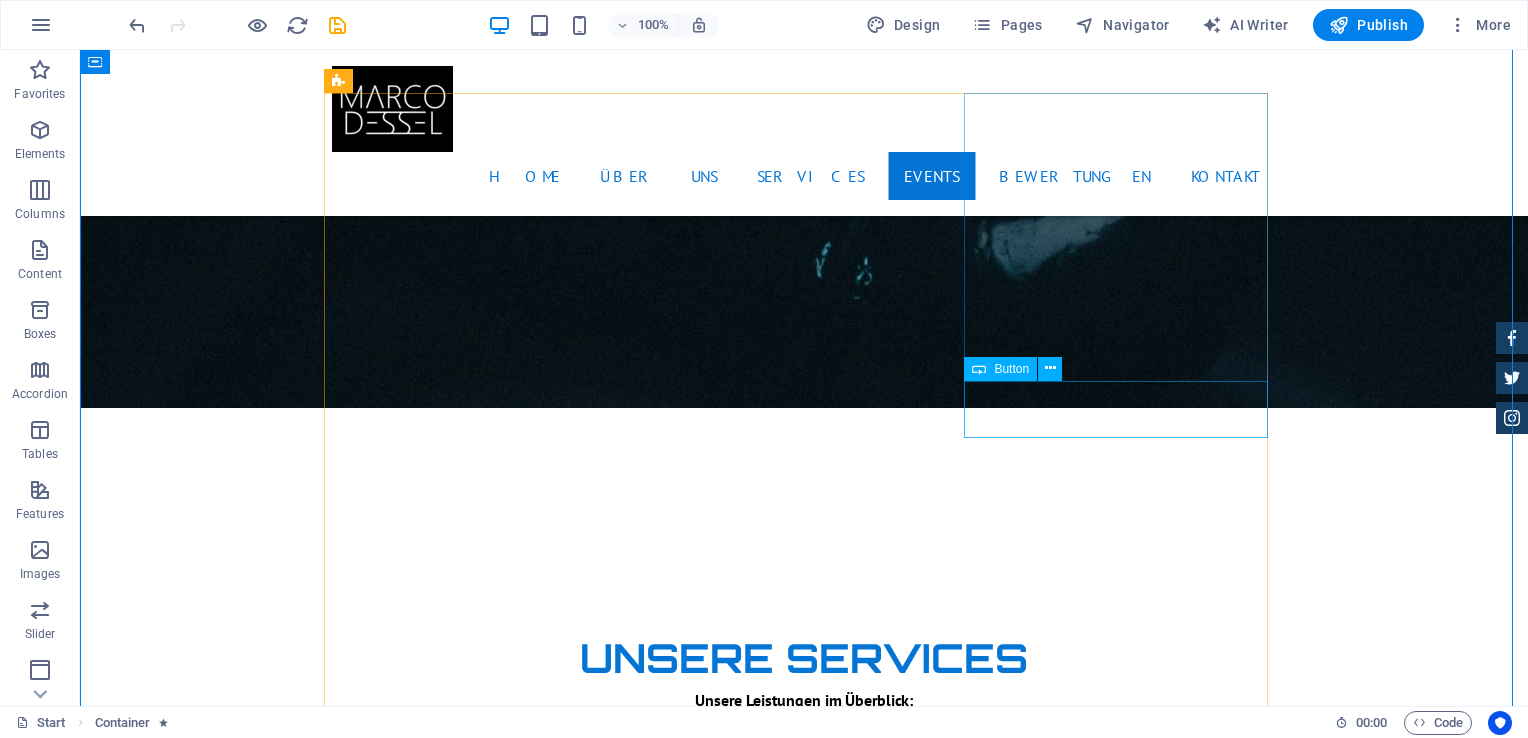 click on "More Details" at bounding box center [804, 4840] 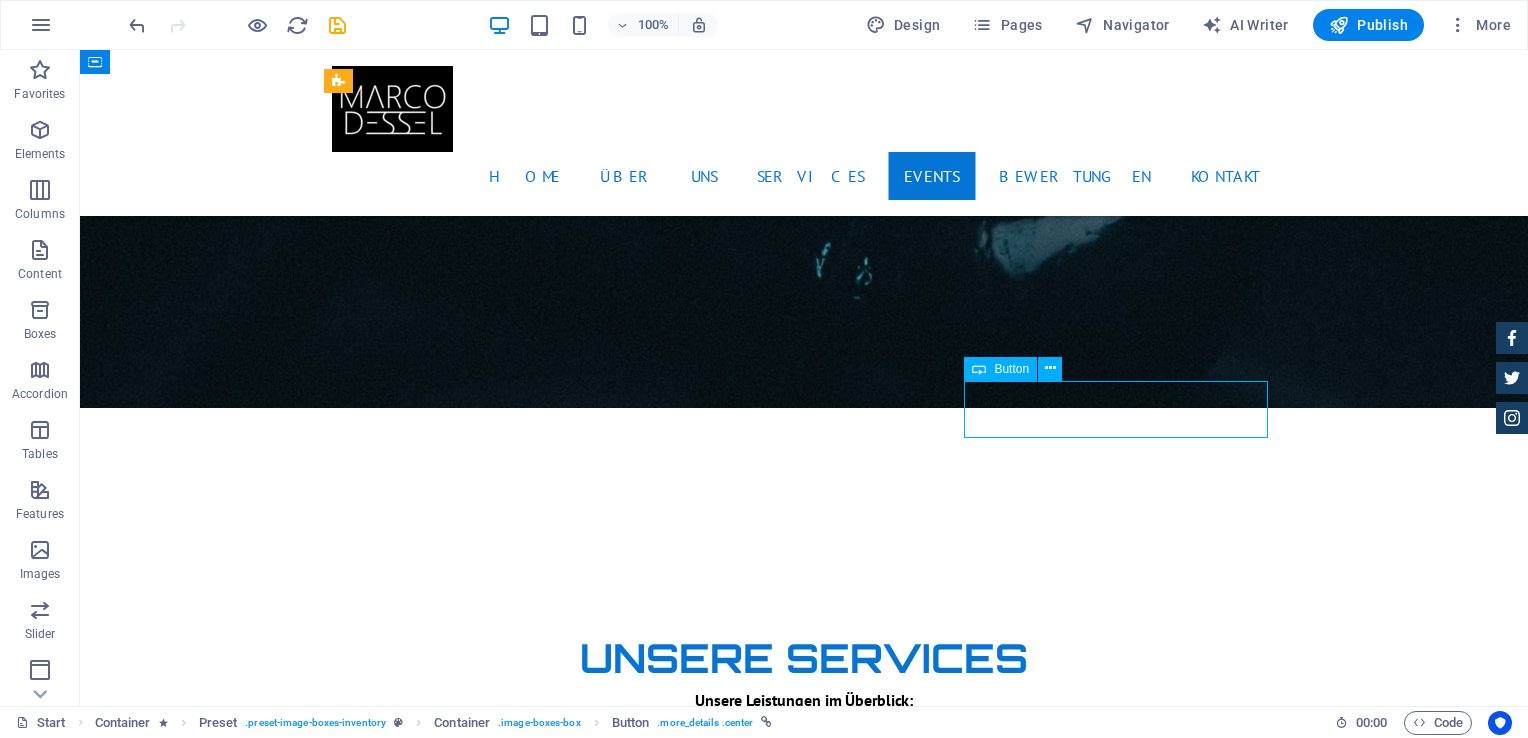 click on "More Details" at bounding box center [804, 4840] 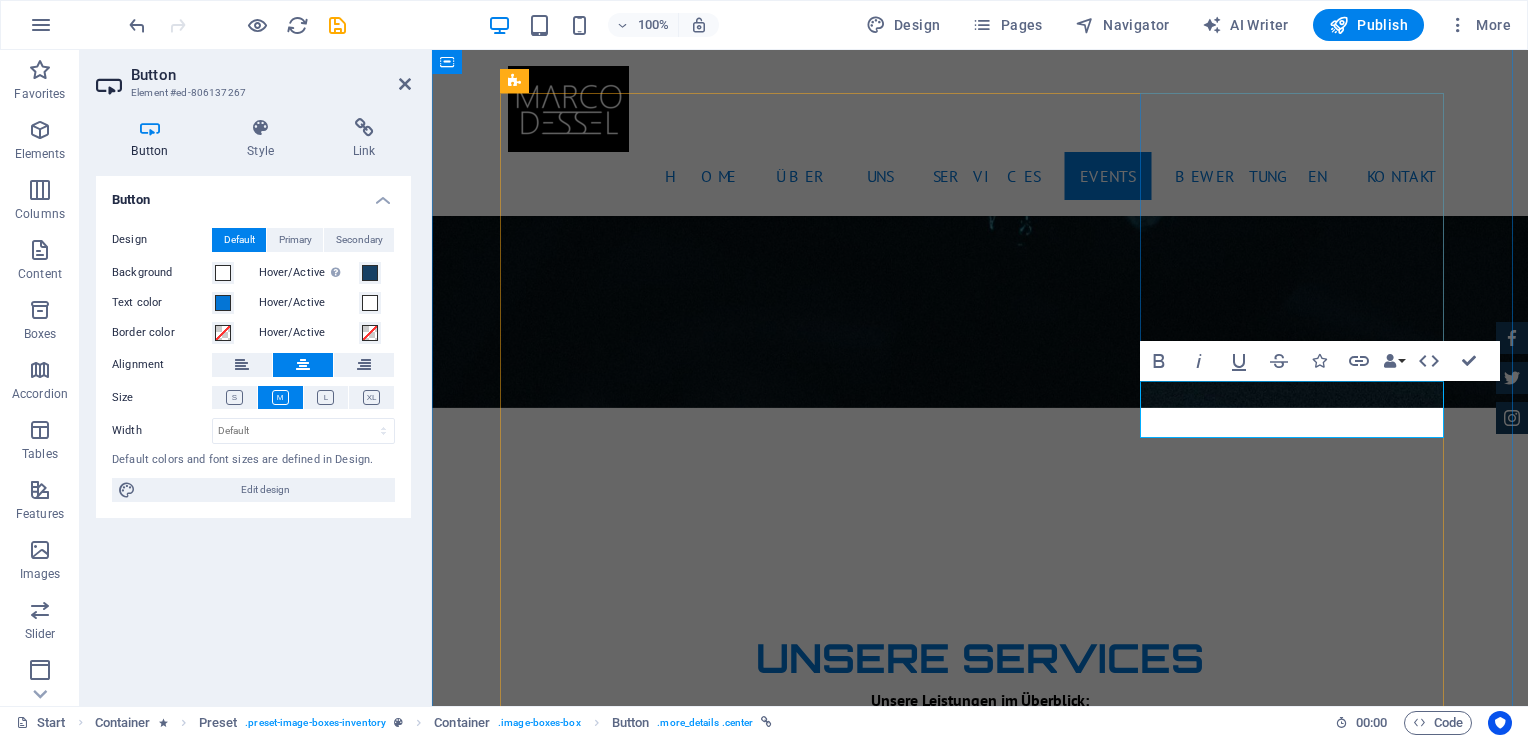 type 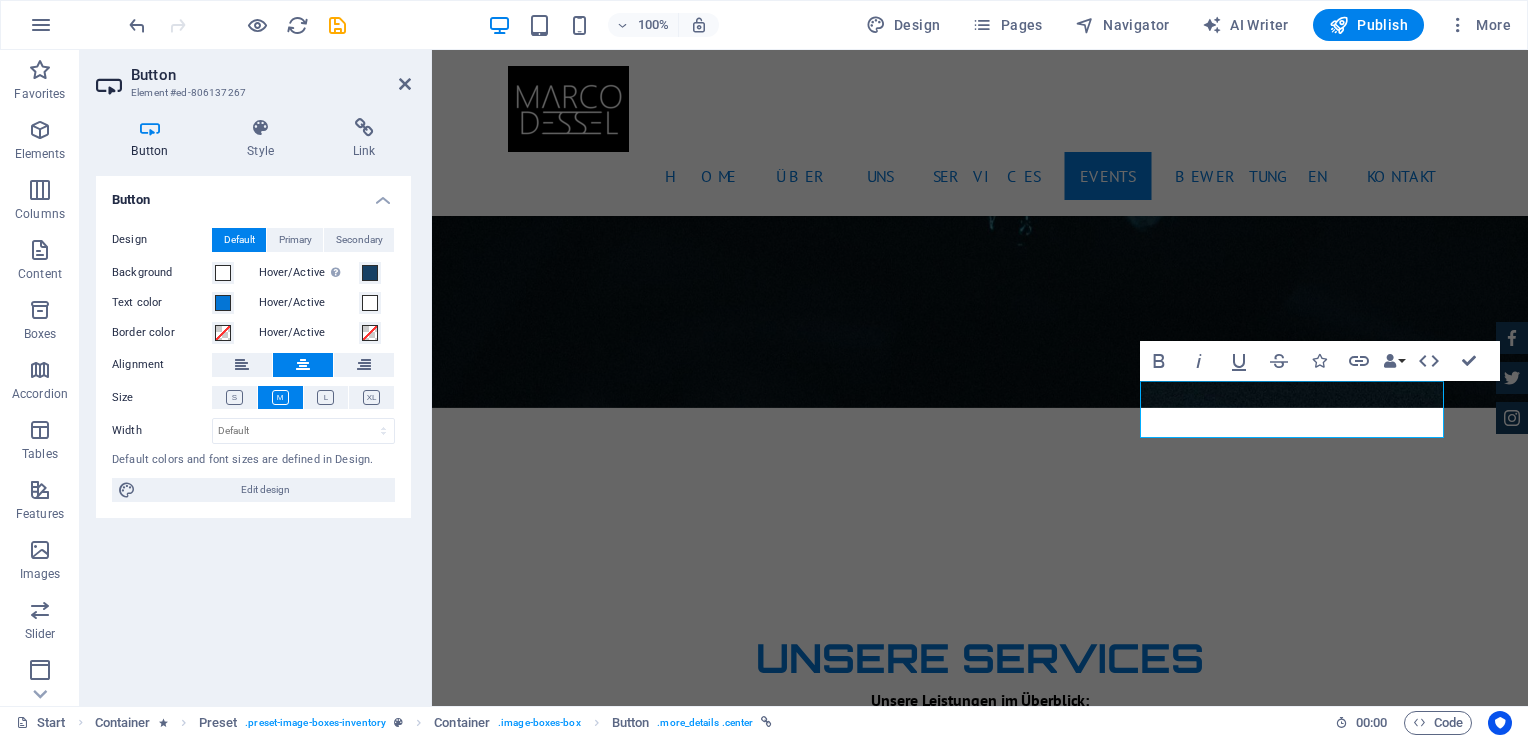 click on "Unsere Events Mini Beatzz - Die Kinderdisco 2-6 Kinder Disco für 2 bis 6 jährige Mehr infos Maxi Beatzz - Die Kinderdisco 5-10 Kinder Disco für 5 bis 10 jährige Mehr infos Teenie beatzz - die Jugenddisco Automatic  Transmission  | Coupe mehr infos Mercedes AMG $ 49.999 Automatic  Transmission  | Coupe More Details Audi RS7 $ 49.999 Automatic  Transmission  | Coupe More Details Jeep Compass $ 49.999 Automatic  Transmission  | Coupe More Details" at bounding box center (980, 5082) 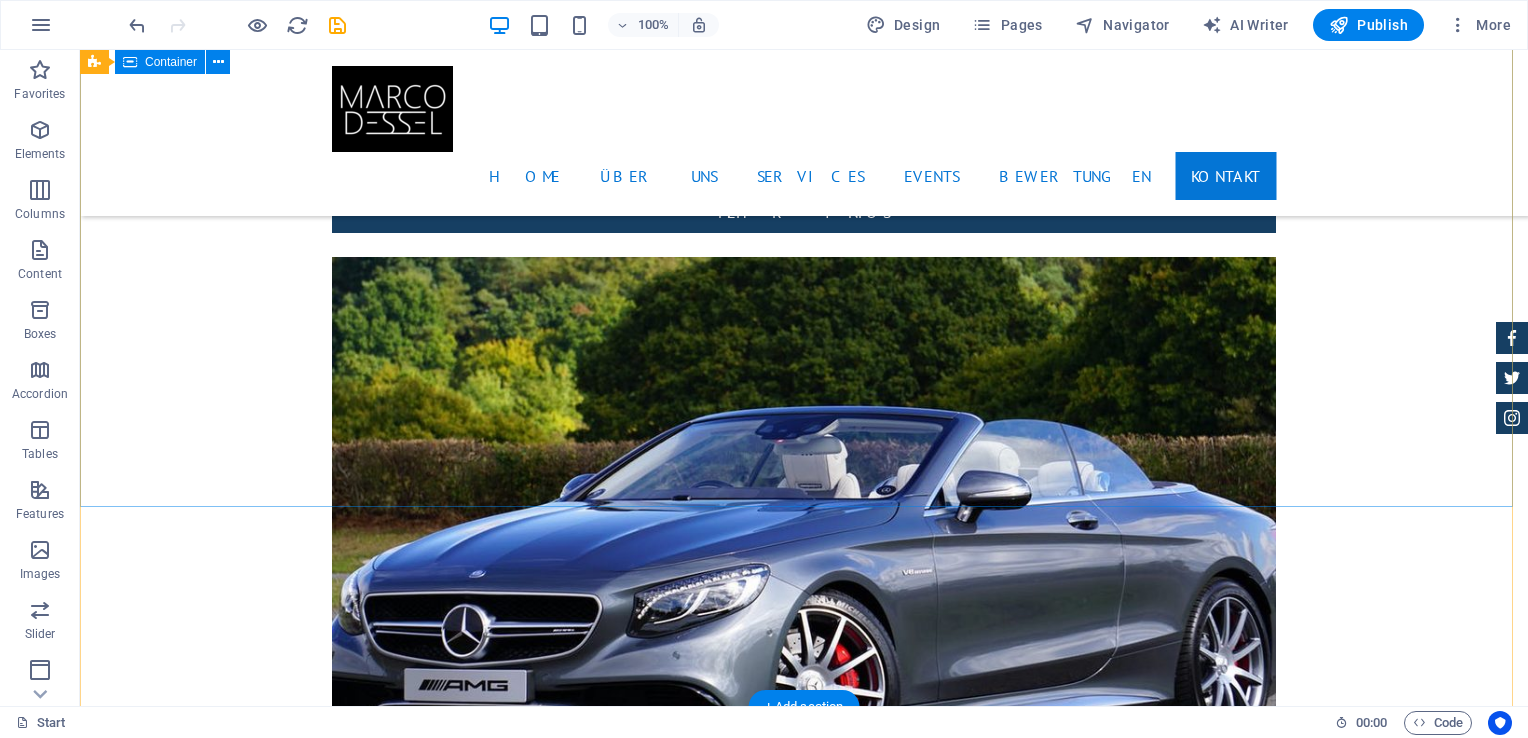 scroll, scrollTop: 8243, scrollLeft: 0, axis: vertical 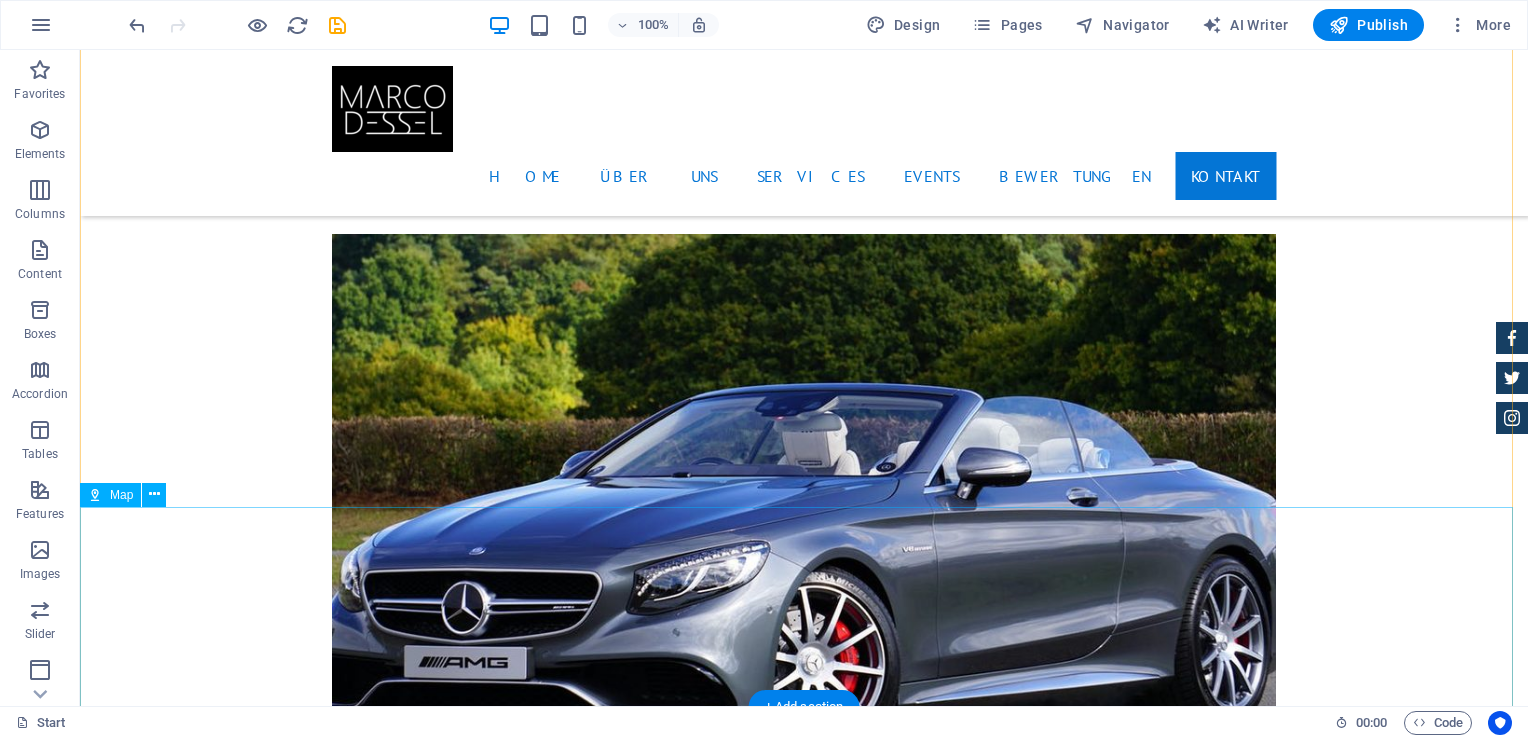 click at bounding box center (804, 19857) 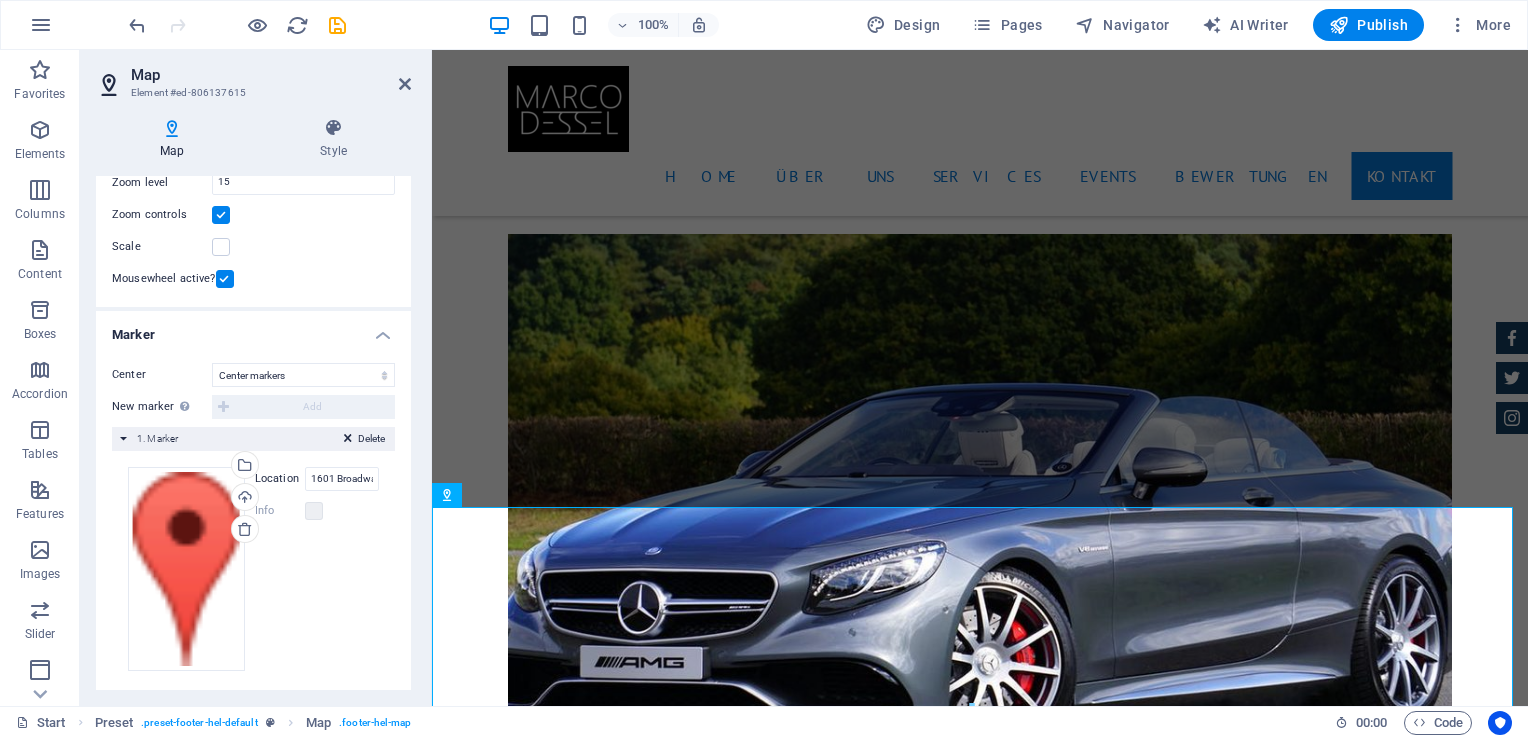 scroll, scrollTop: 232, scrollLeft: 0, axis: vertical 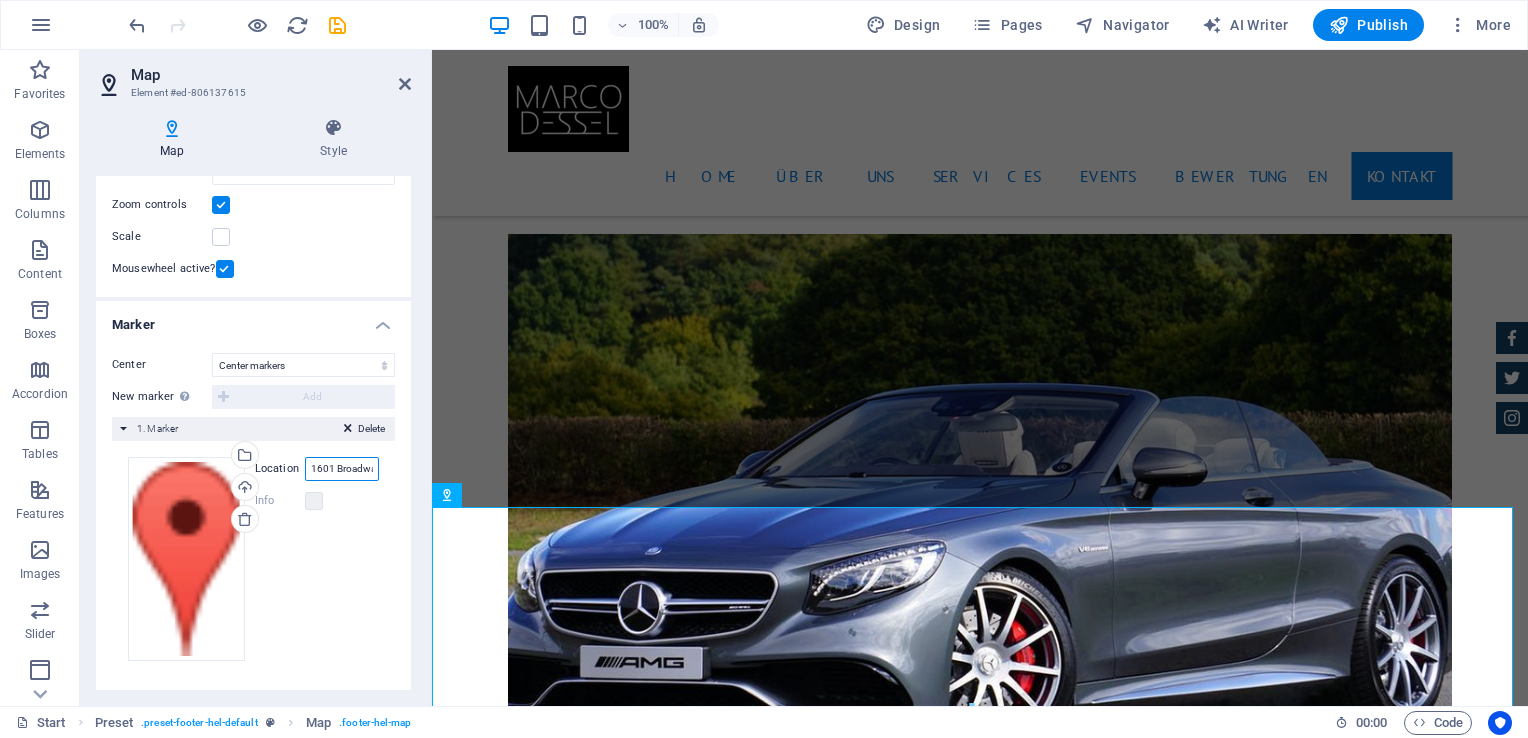 click on "1601 Broadway, 10019 New York, NY" at bounding box center [342, 469] 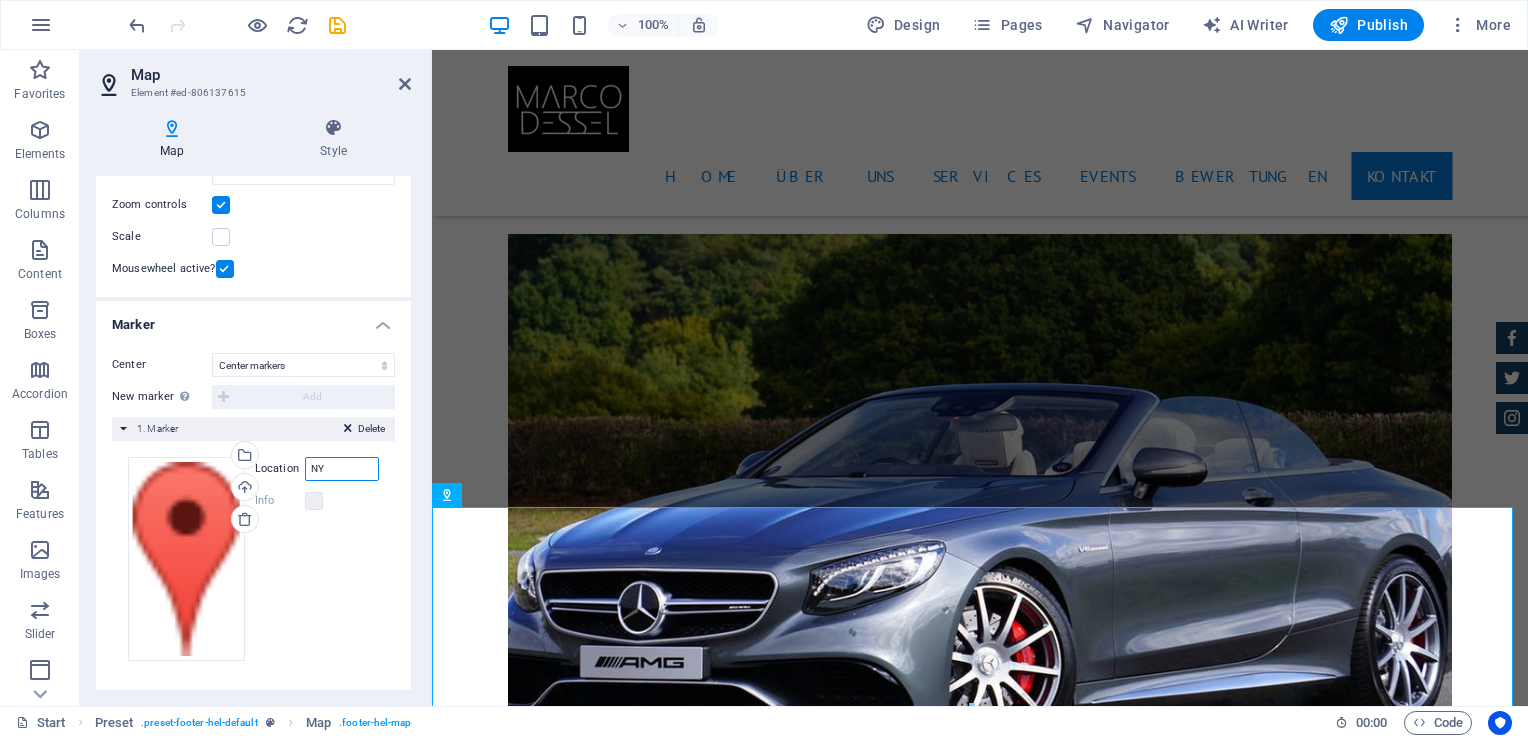 type on "Y" 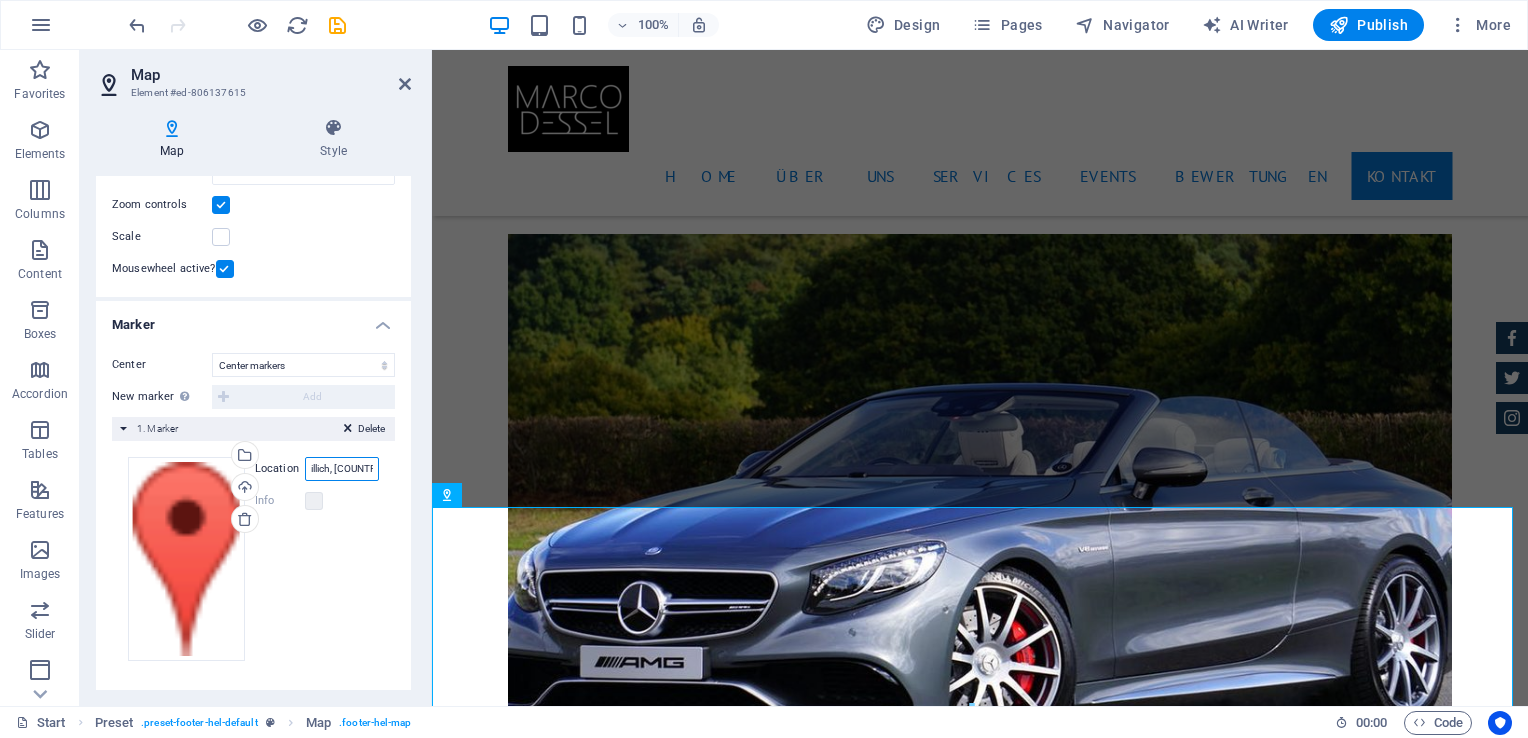 scroll, scrollTop: 0, scrollLeft: 12, axis: horizontal 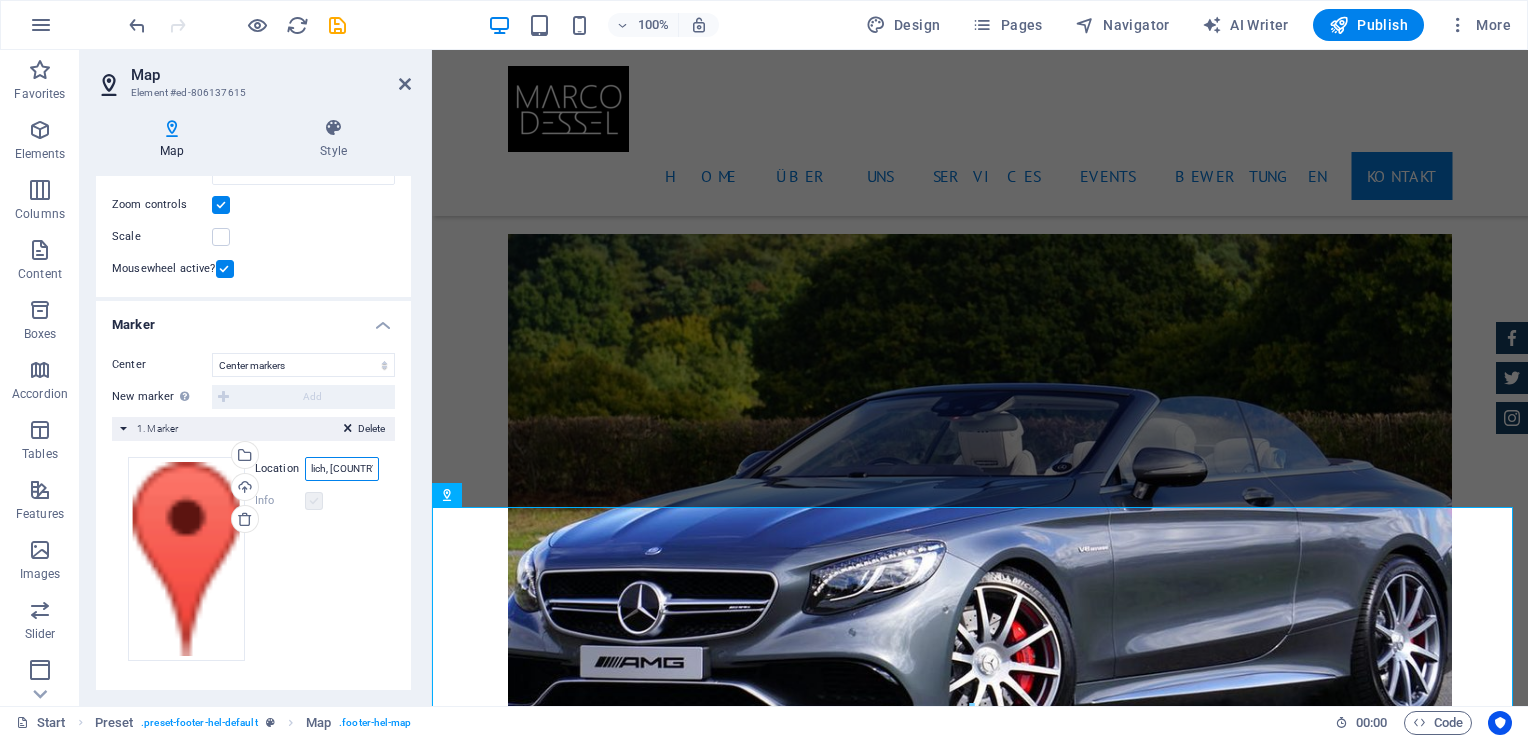 type on "willich, germany" 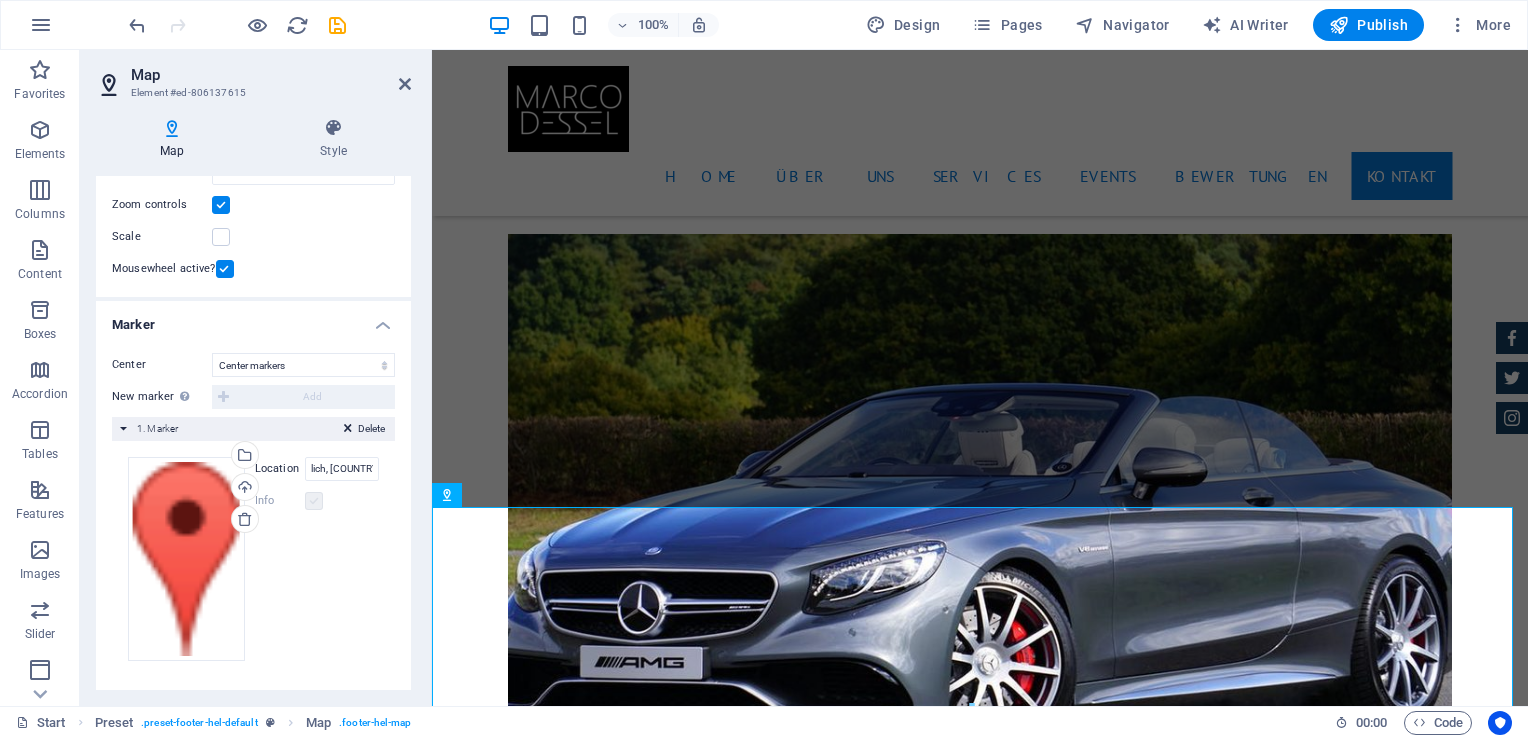 click at bounding box center (314, 501) 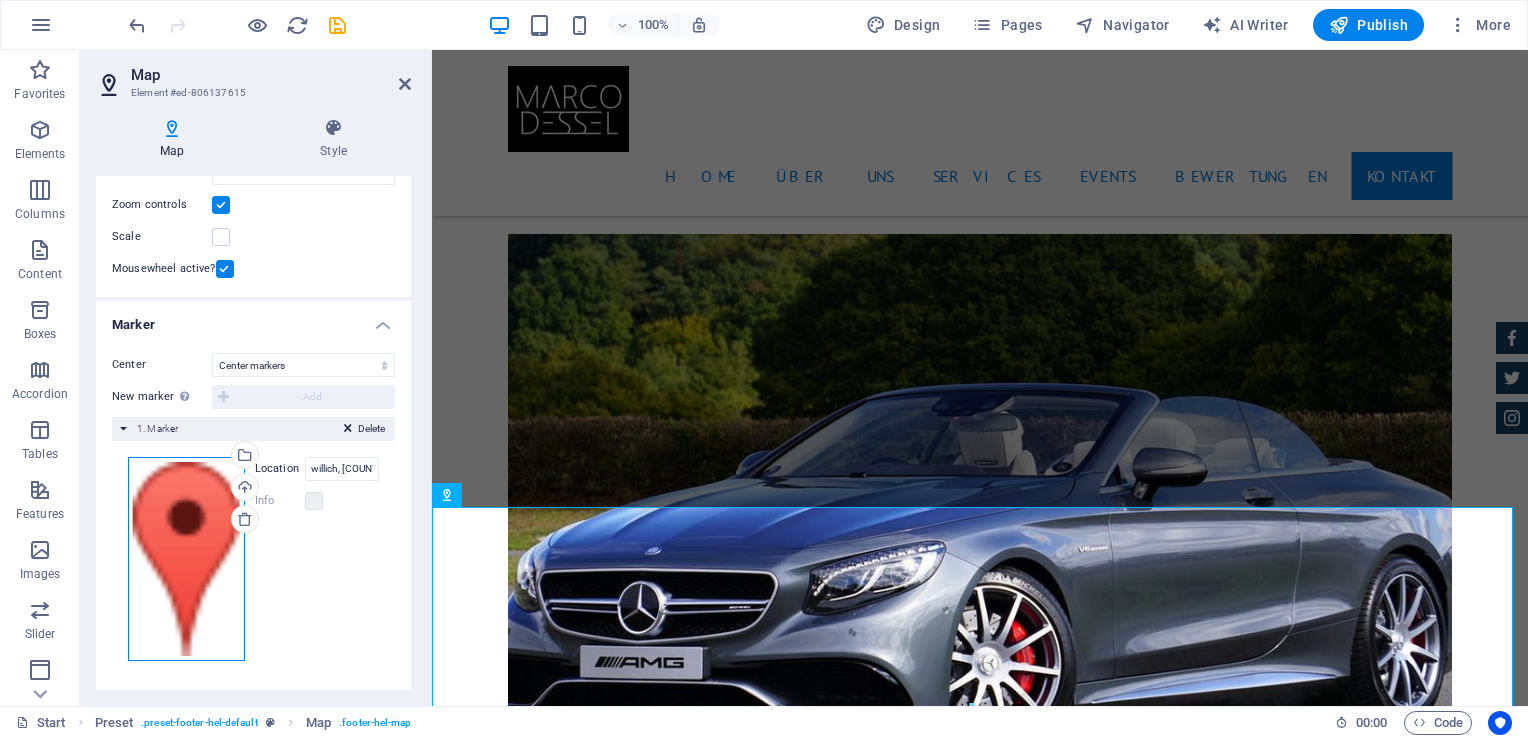 click on "Drag files here, click to choose files or select files from Files or our free stock photos & videos" at bounding box center (186, 559) 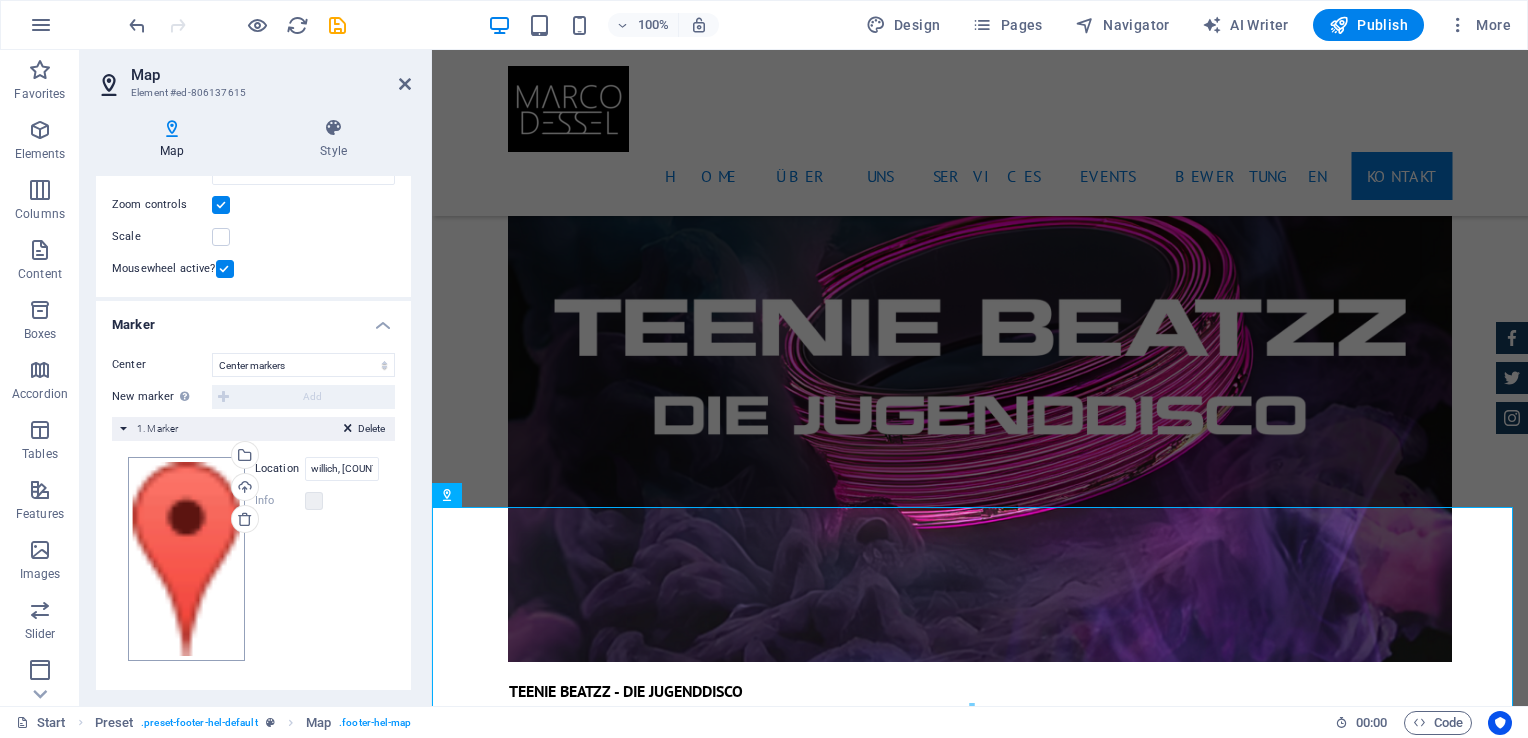 scroll, scrollTop: 8091, scrollLeft: 0, axis: vertical 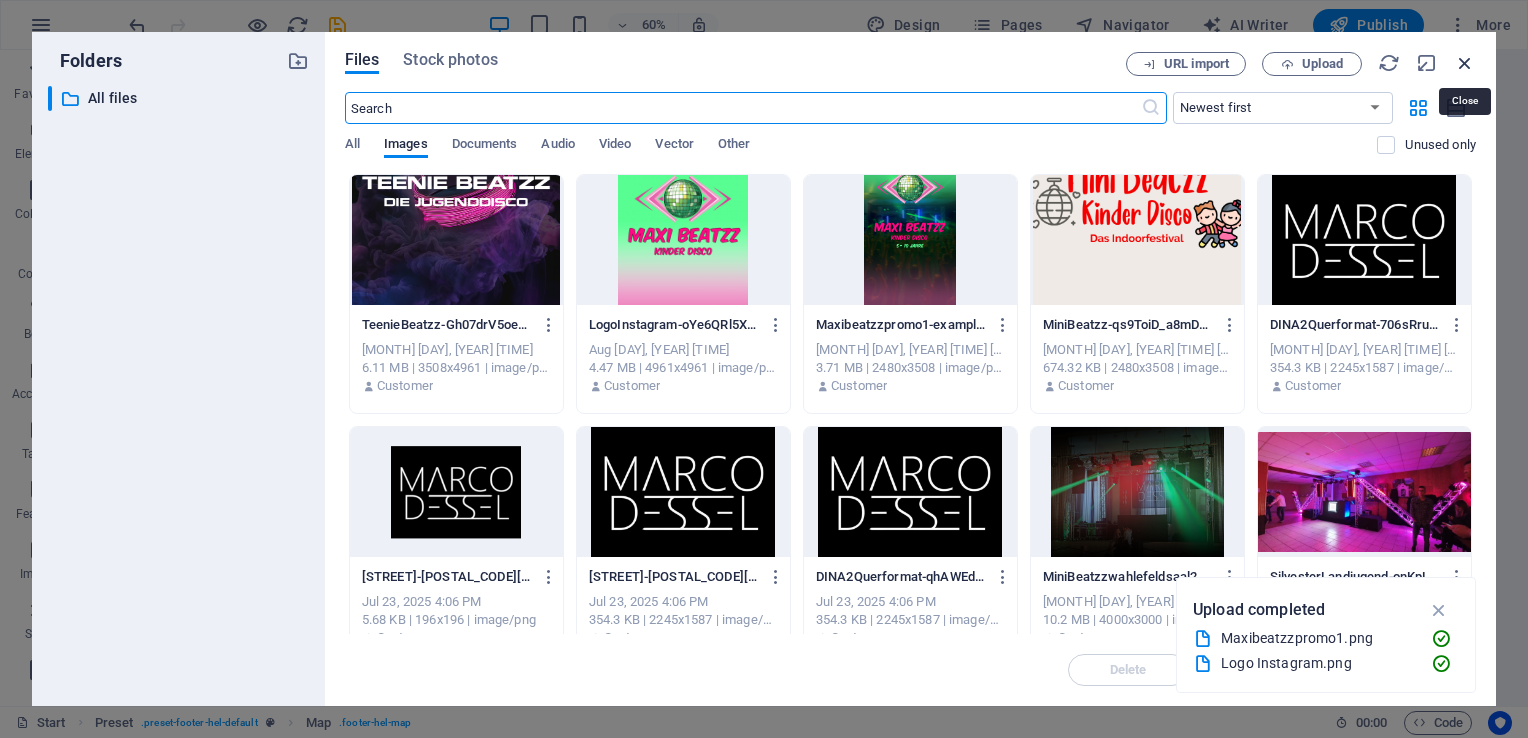 click at bounding box center [1465, 63] 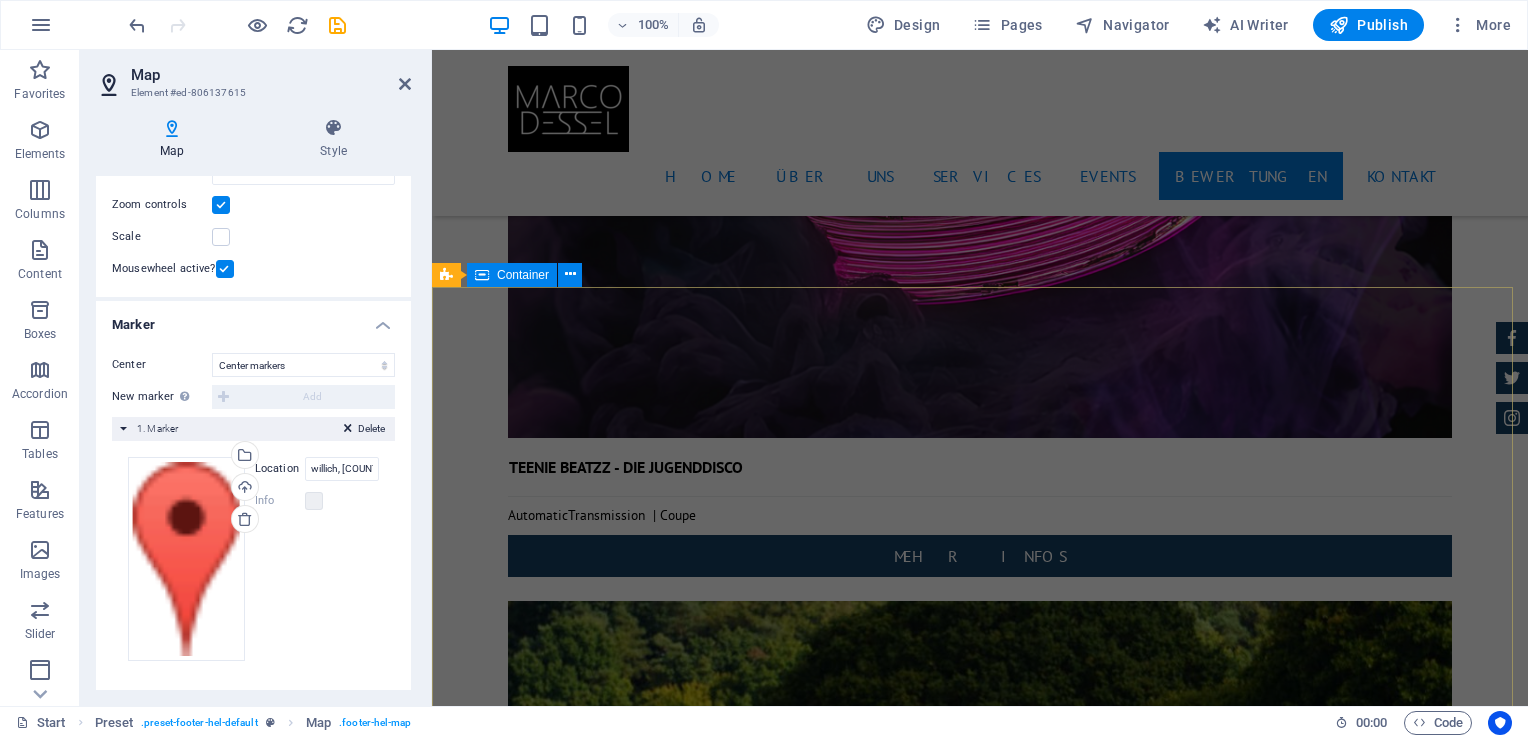 scroll, scrollTop: 7743, scrollLeft: 0, axis: vertical 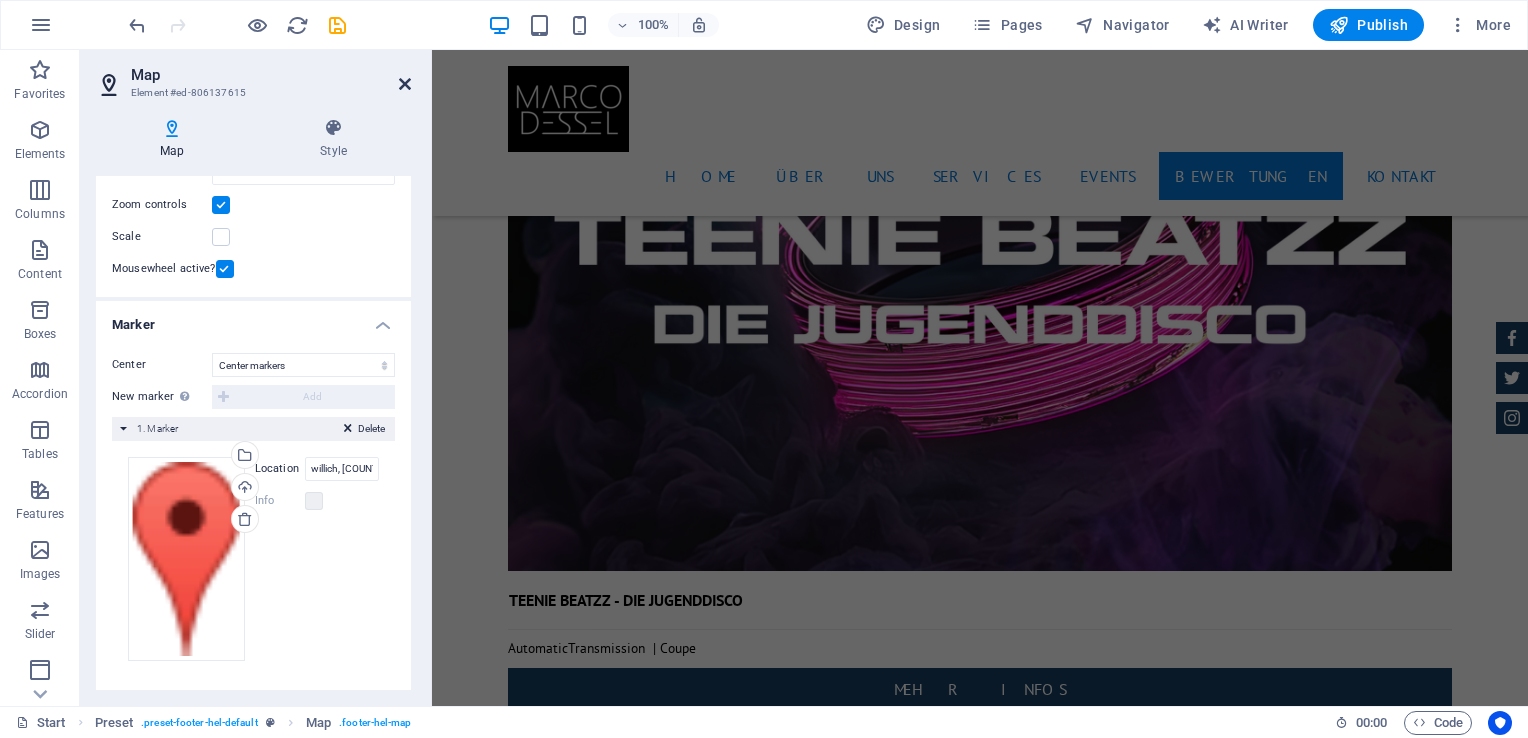 click at bounding box center (405, 84) 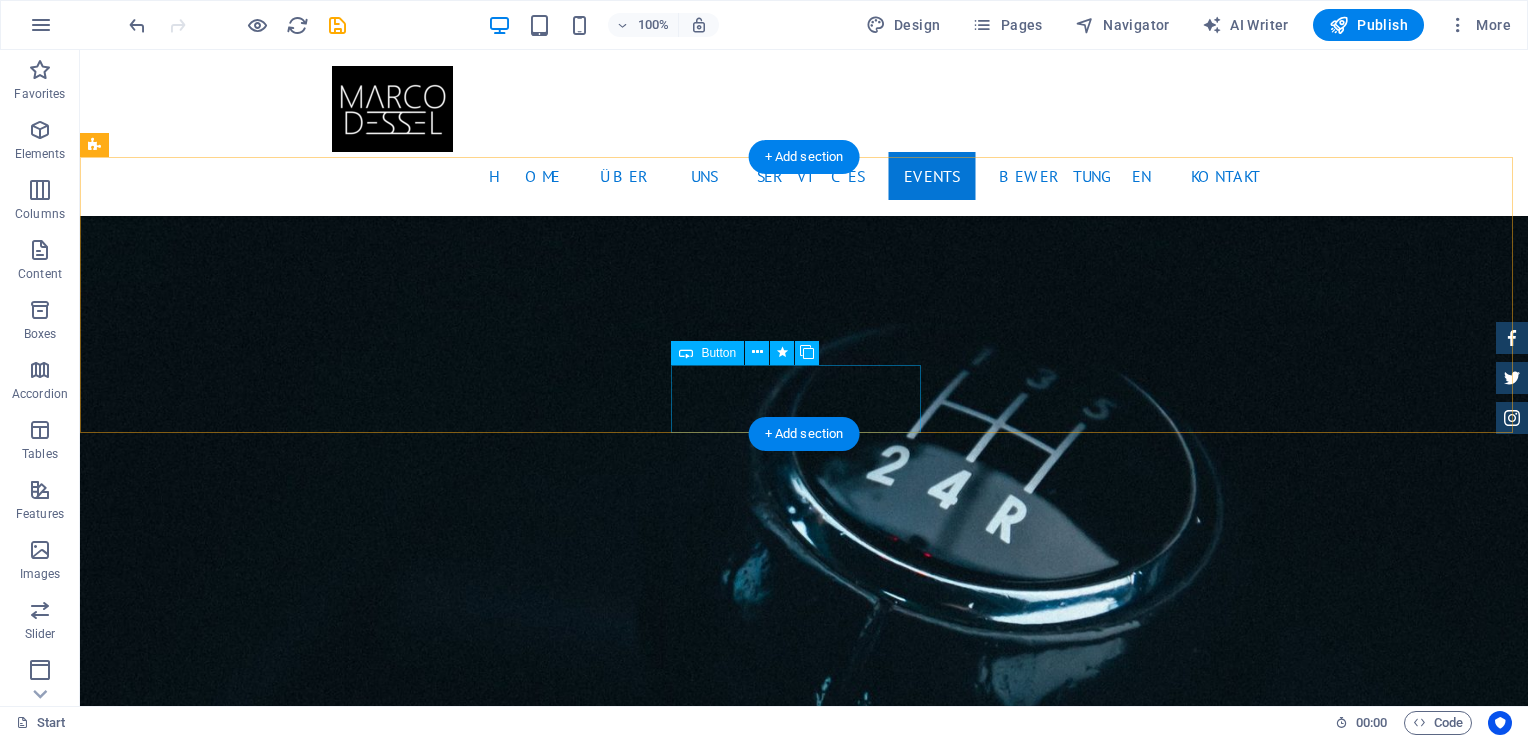 scroll, scrollTop: 3143, scrollLeft: 0, axis: vertical 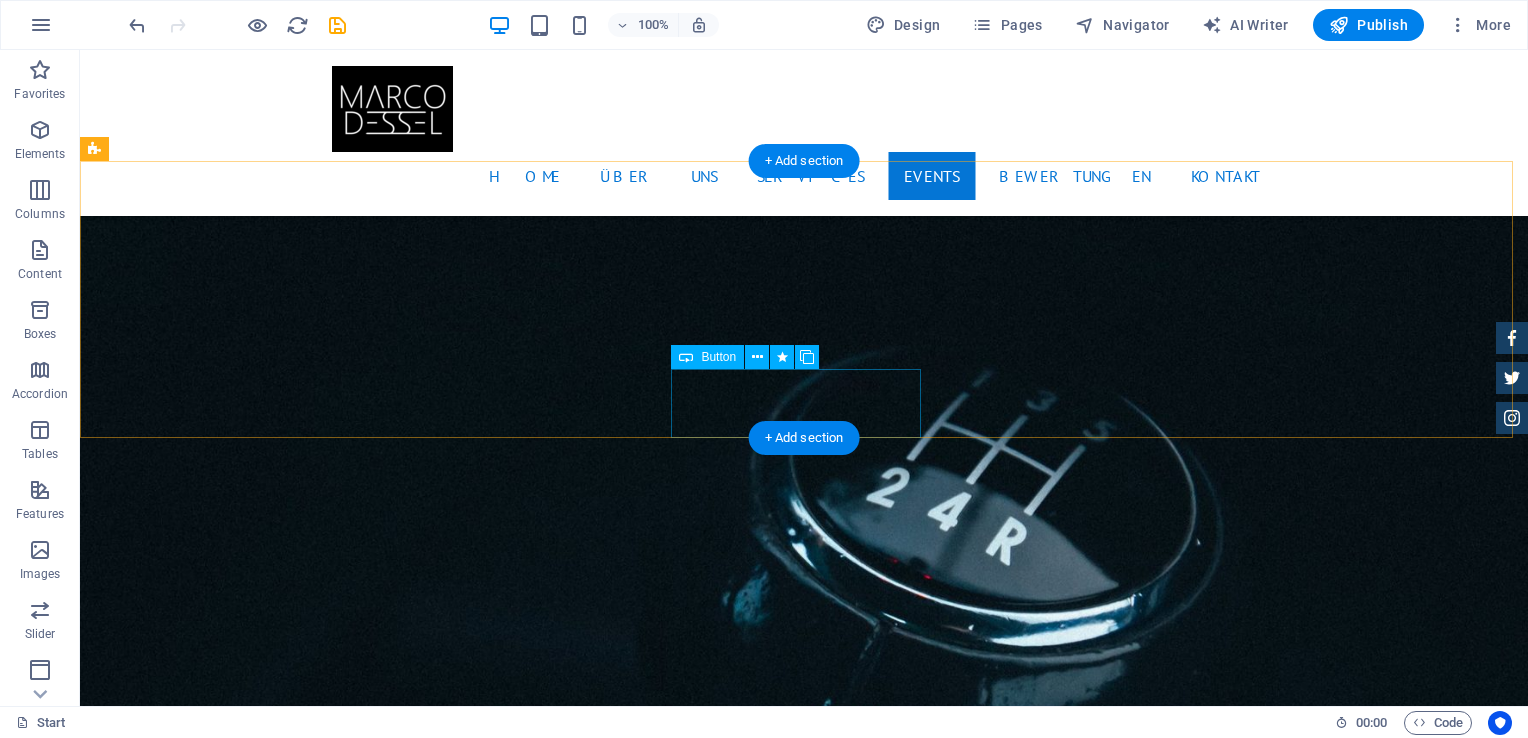 click on "Ticketshop" at bounding box center [568, 3328] 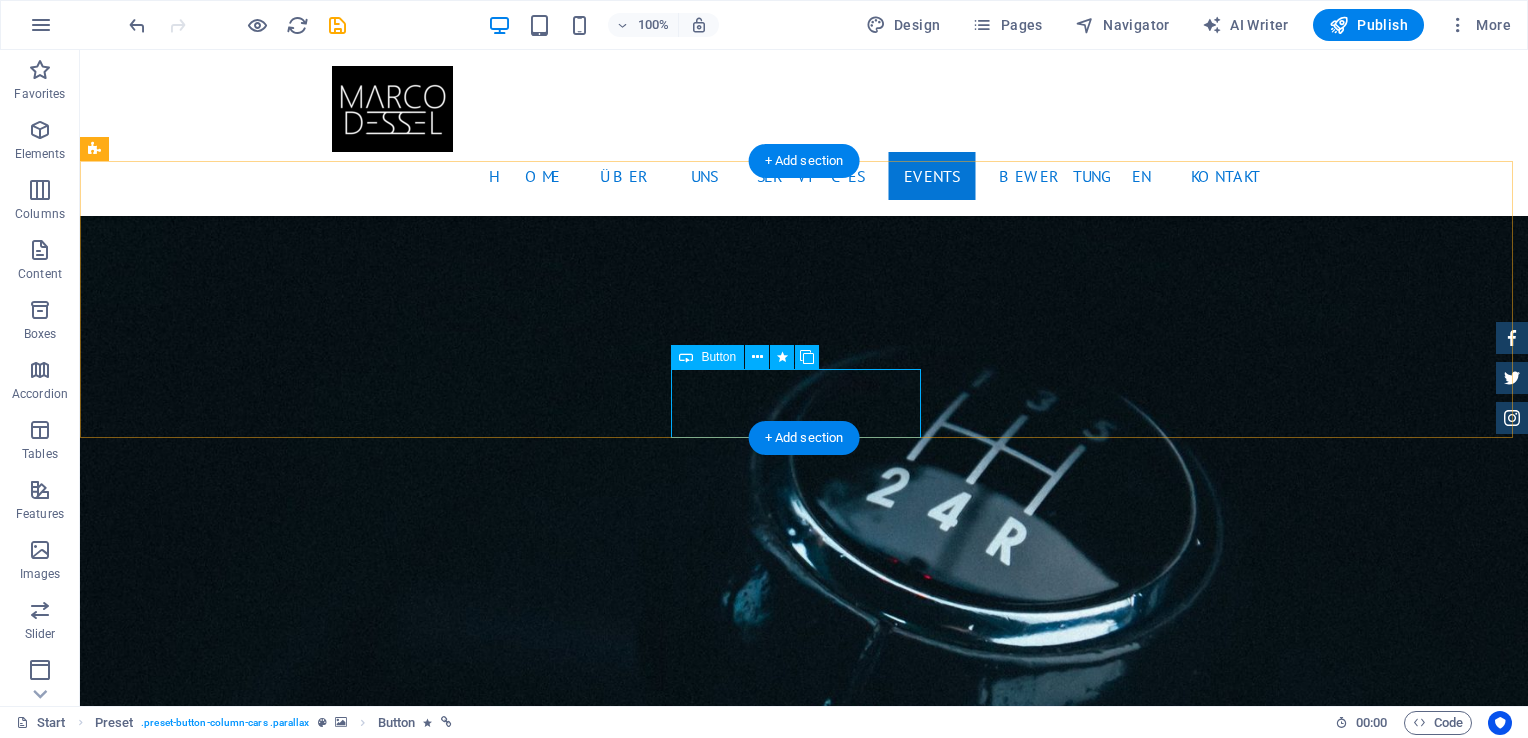 click on "Ticketshop" at bounding box center [568, 3328] 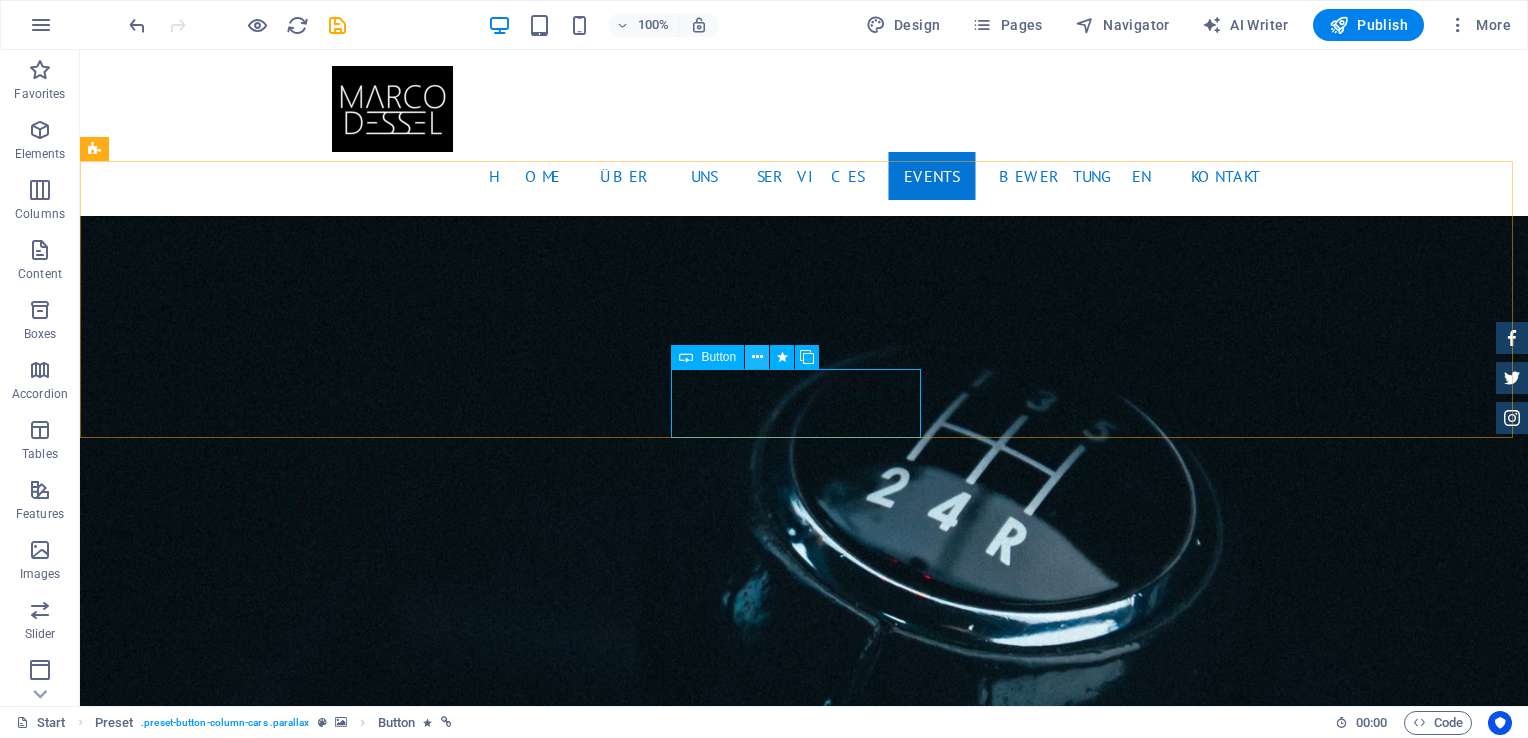 click at bounding box center [757, 357] 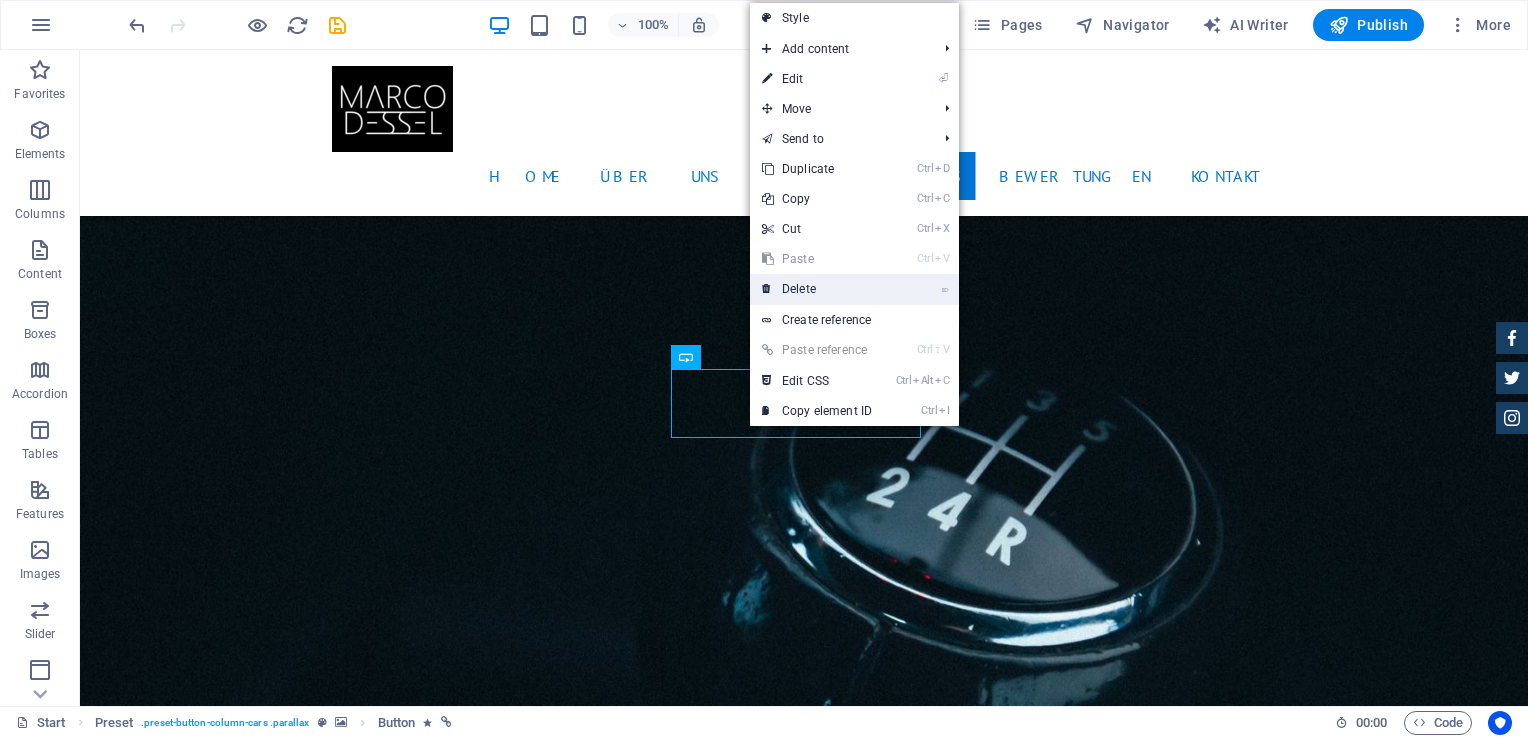 click on "⌦  Delete" at bounding box center (817, 289) 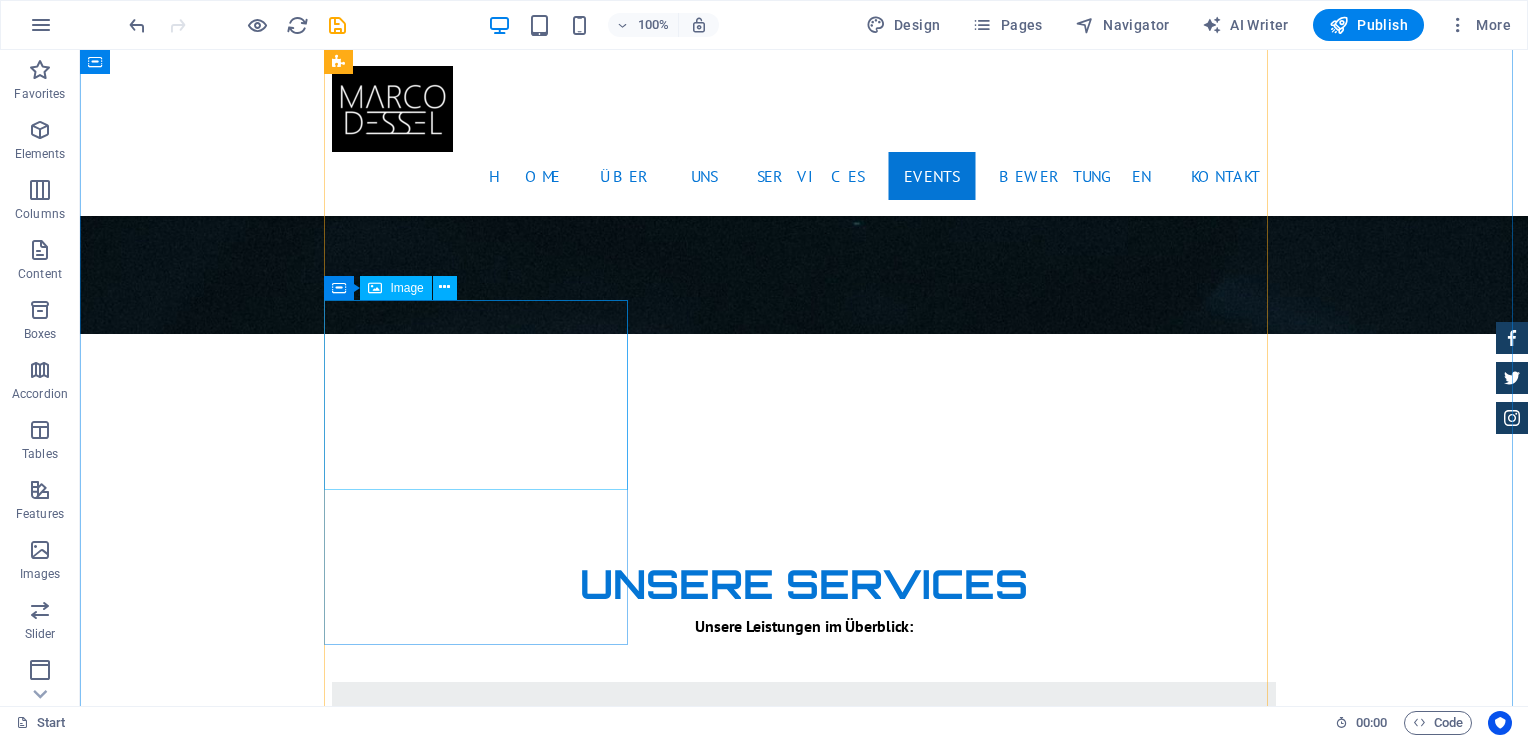scroll, scrollTop: 3643, scrollLeft: 0, axis: vertical 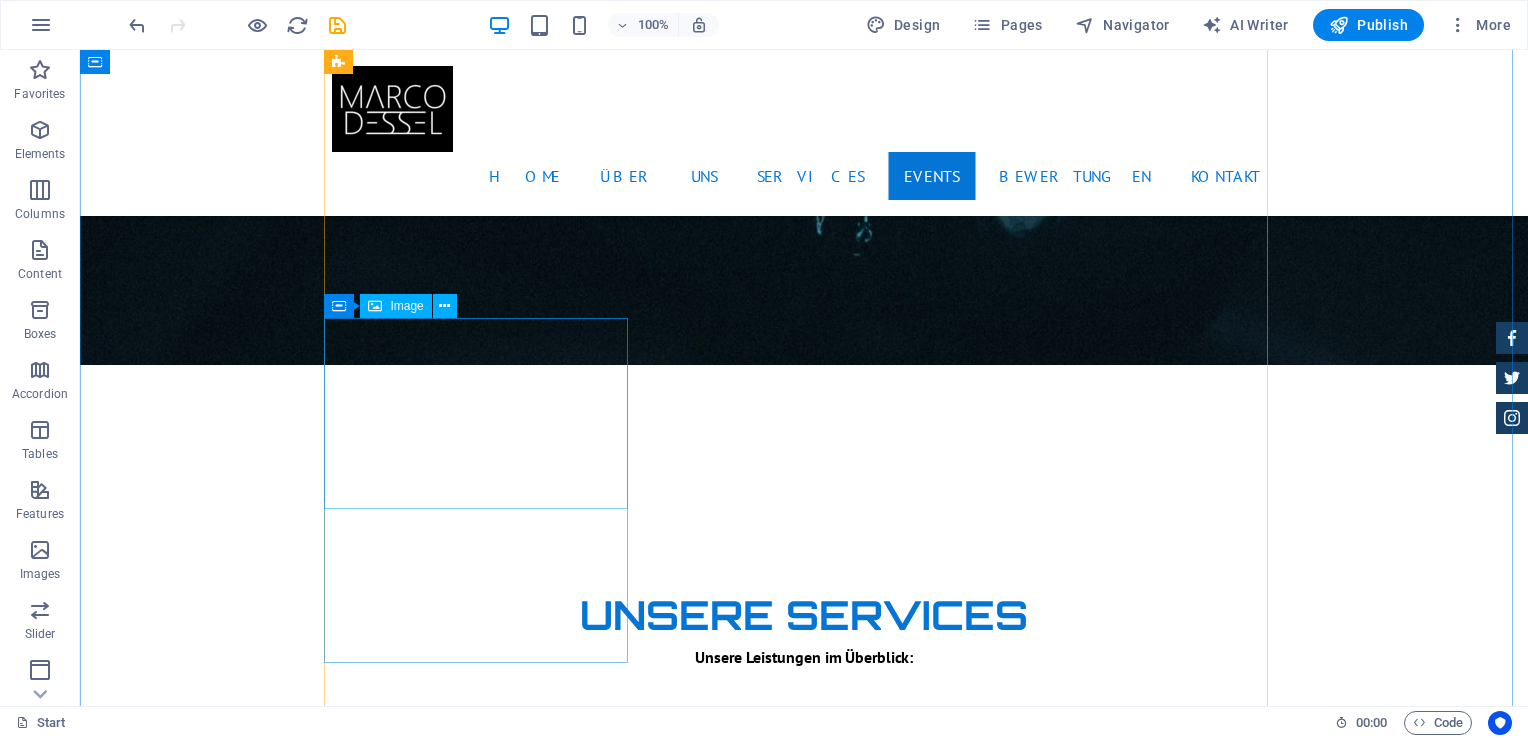 click at bounding box center [804, 5010] 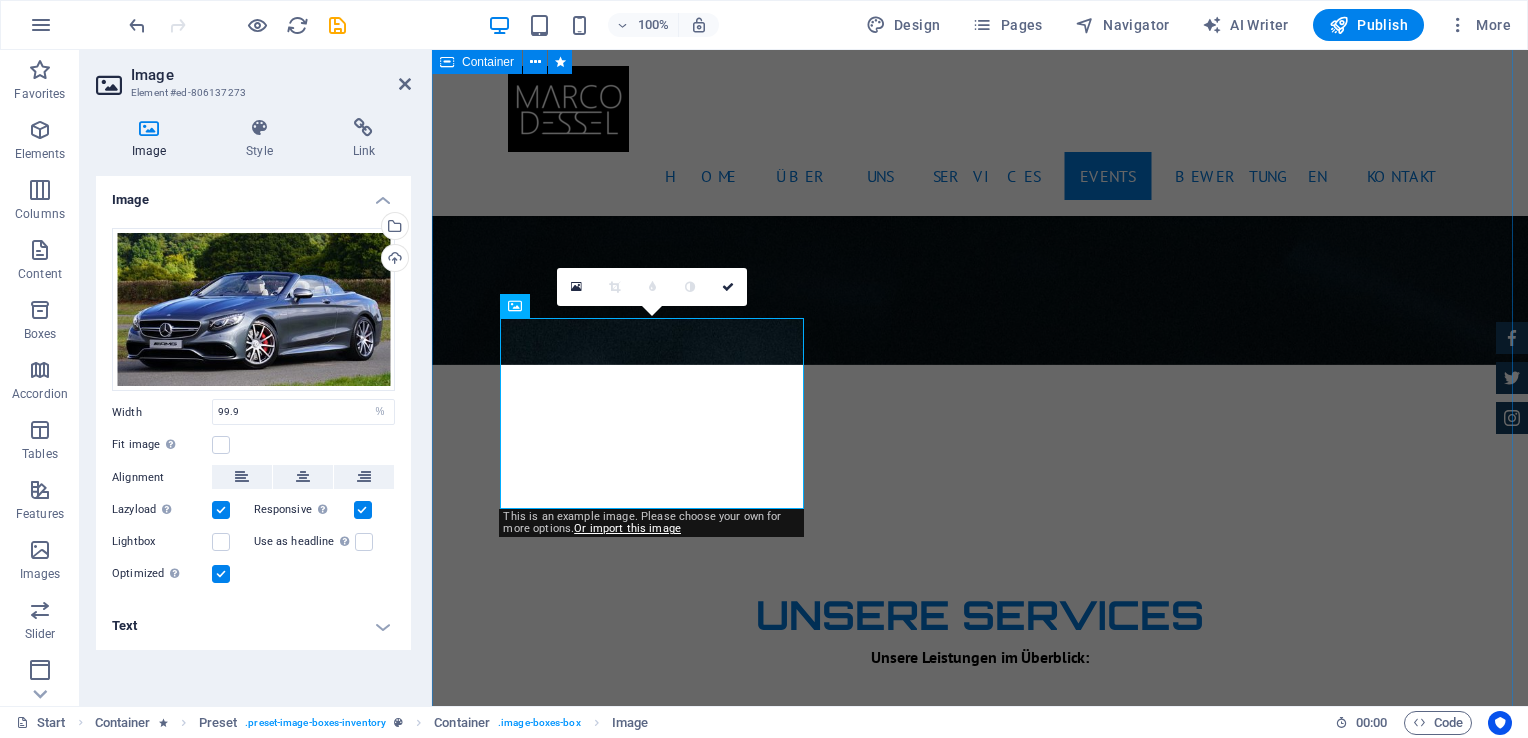 click on "Unsere Events Mini Beatzz - Die Kinderdisco 2-6 Kinder Disco für 2 bis 6 jährige Mehr infos Maxi Beatzz - Die Kinderdisco 5-10 Kinder Disco für 5 bis 10 jährige Mehr infos Teenie beatzz - die Jugenddisco Automatic  Transmission  | Coupe mehr infos Mercedes AMG $ 49.999 Automatic  Transmission  | Coupe More Details Audi RS7 $ 49.999 Automatic  Transmission  | Coupe More Details Jeep Compass $ 49.999 Automatic  Transmission  | Coupe More Details" at bounding box center (980, 4918) 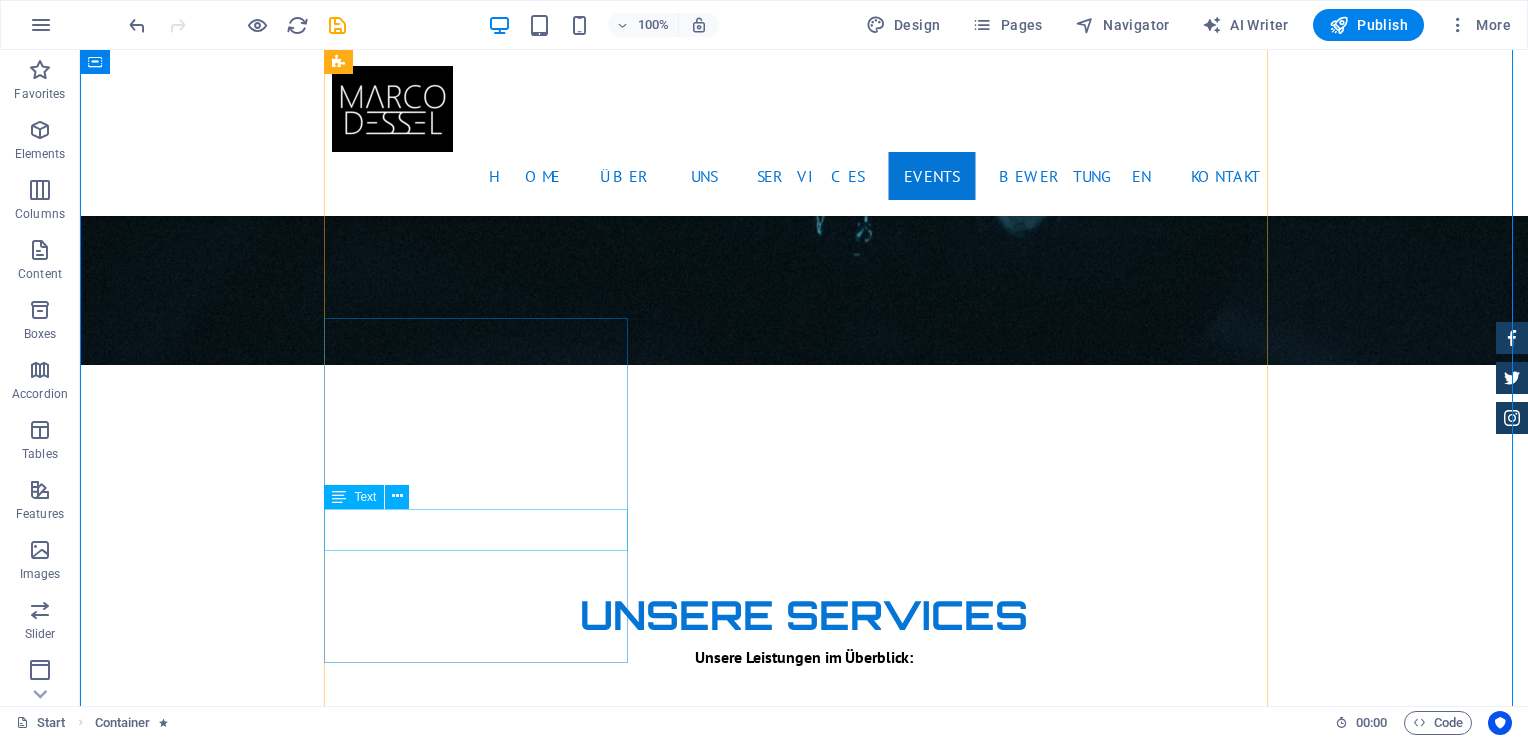 click on "Mercedes AMG $ 49.999" at bounding box center (804, 5326) 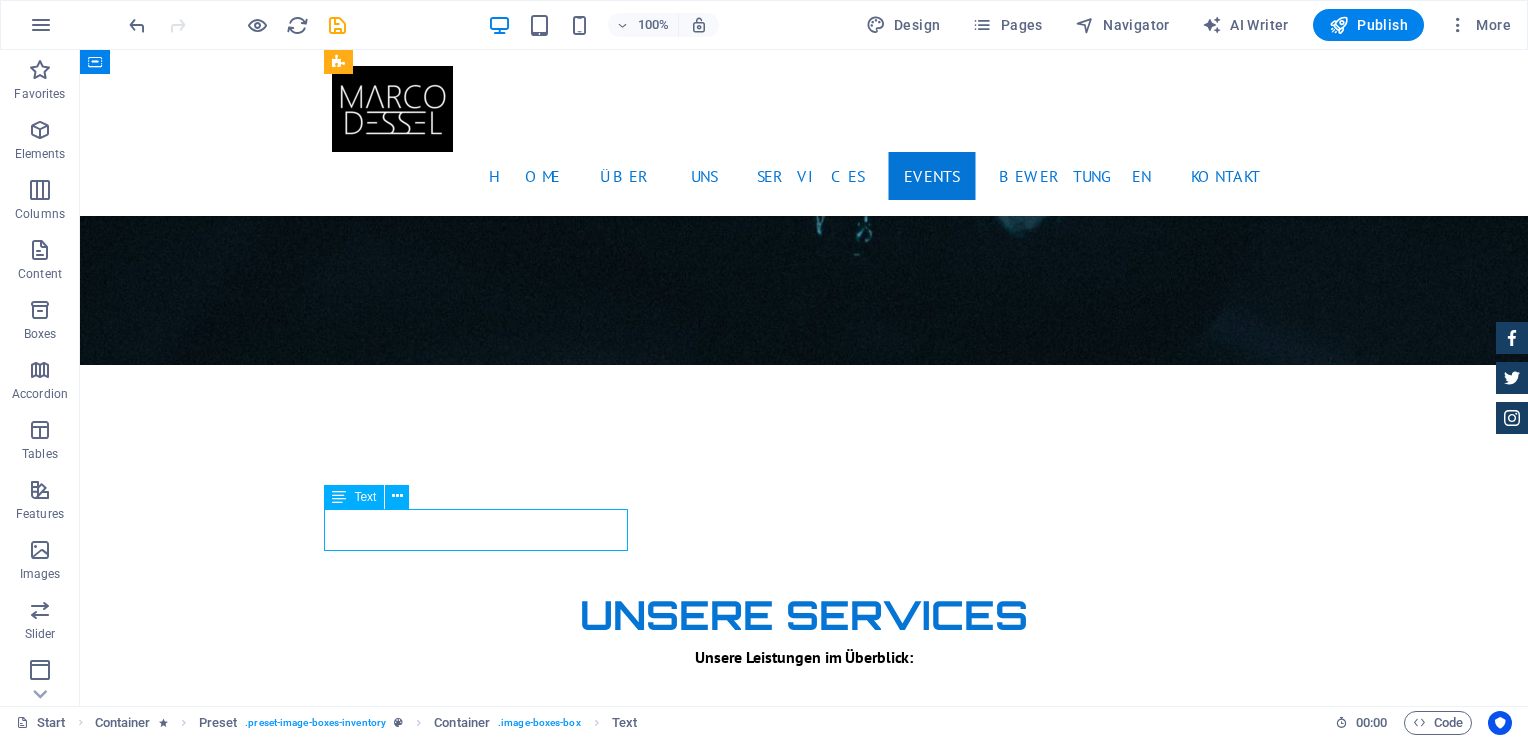 click on "Mercedes AMG $ 49.999" at bounding box center (804, 5326) 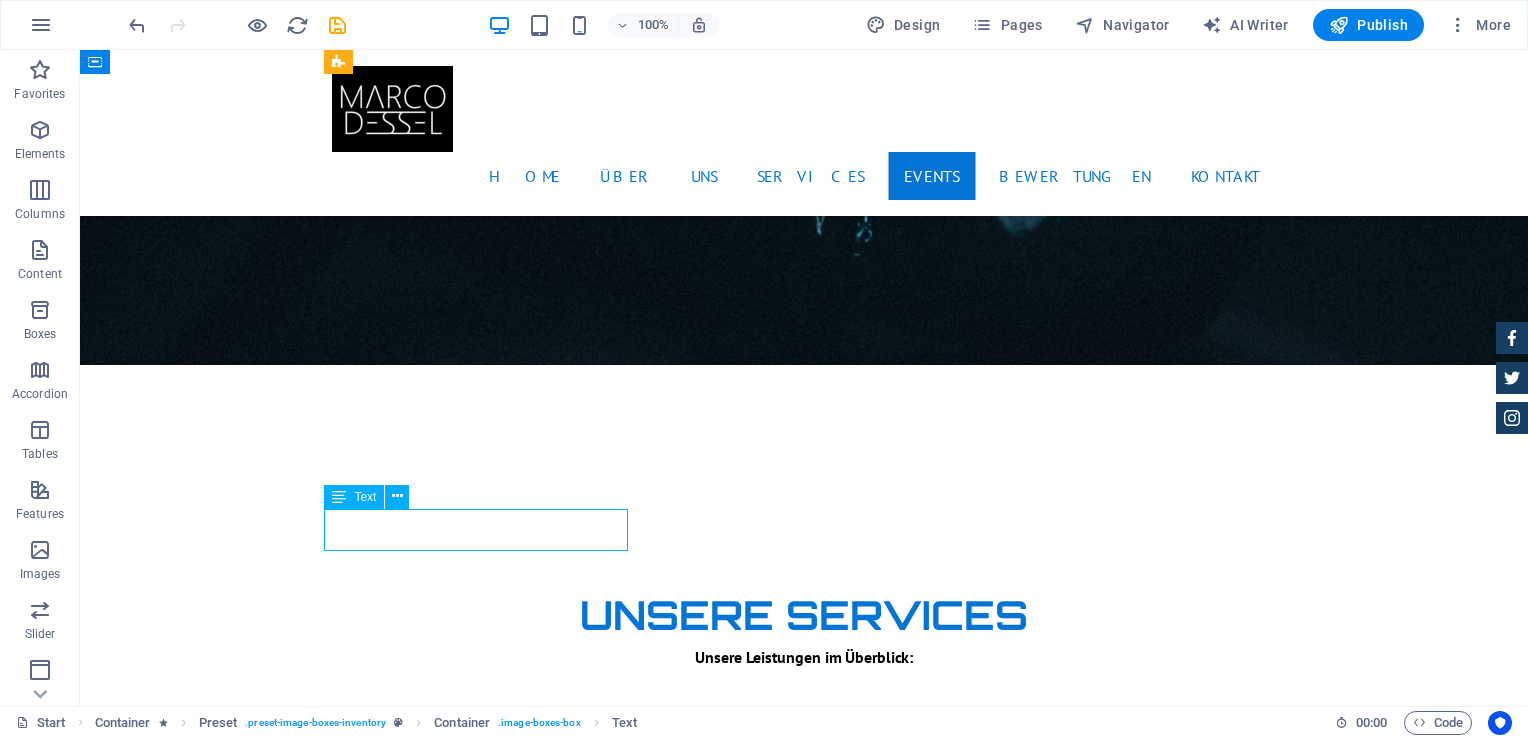 click on "Mercedes AMG $ 49.999" at bounding box center [804, 5326] 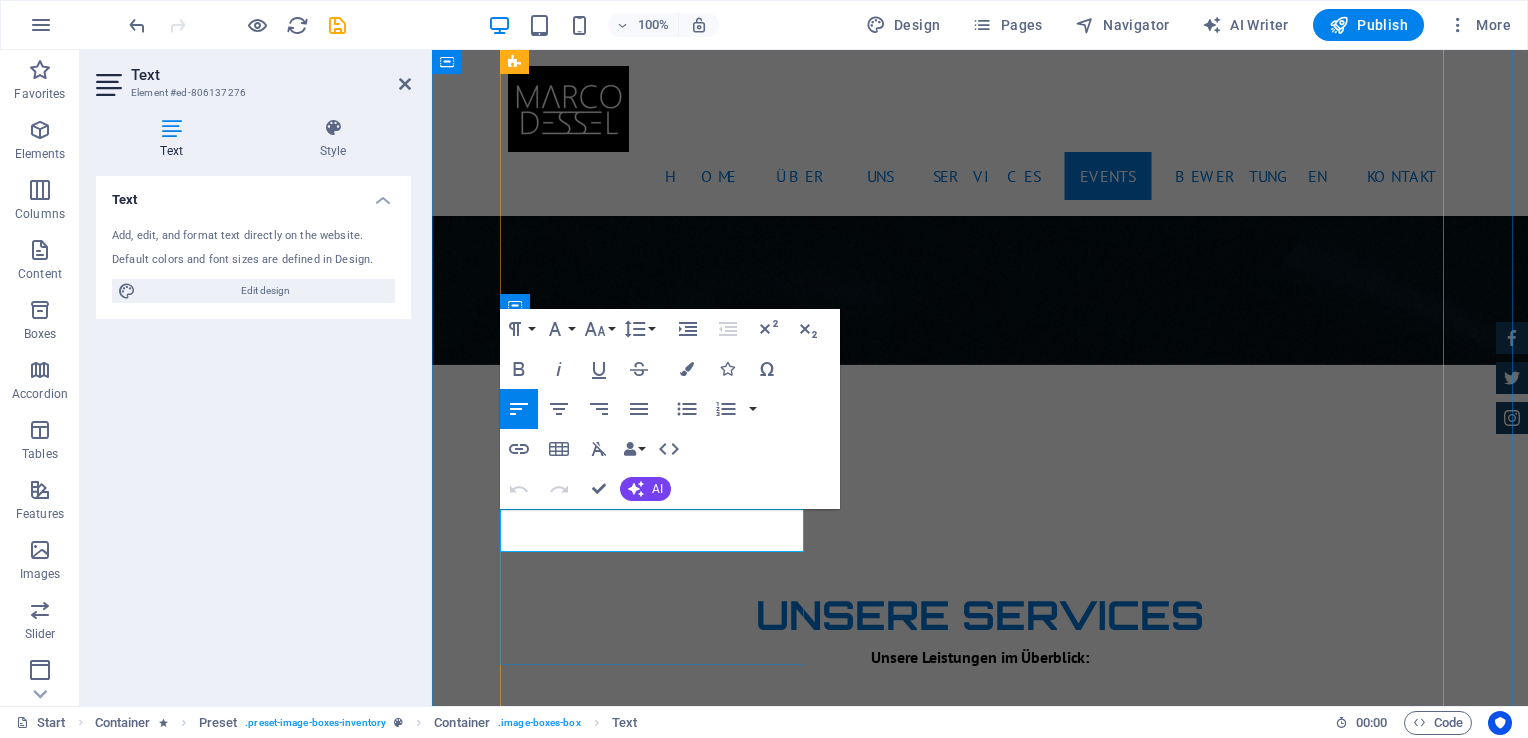 drag, startPoint x: 776, startPoint y: 536, endPoint x: 708, endPoint y: 538, distance: 68.0294 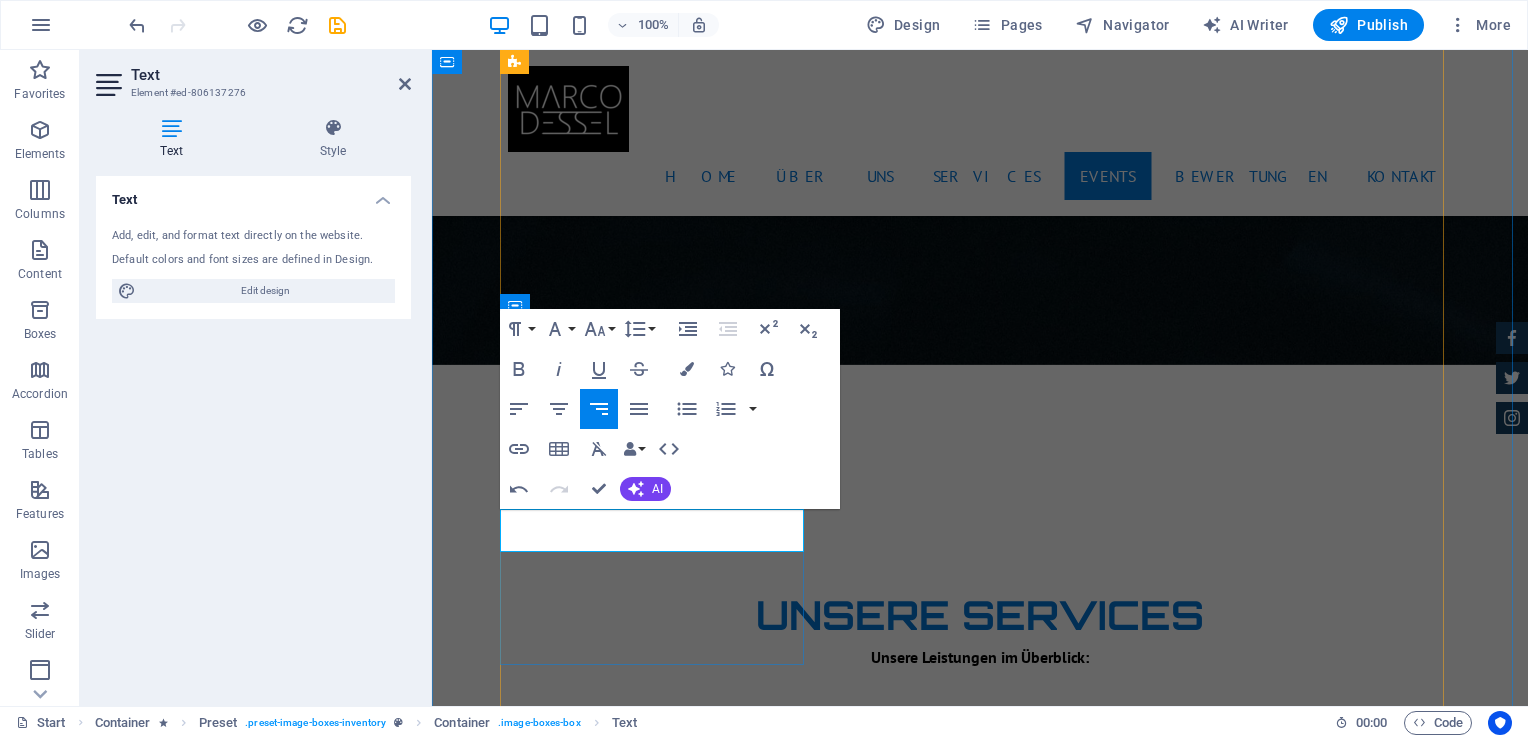 drag, startPoint x: 631, startPoint y: 536, endPoint x: 504, endPoint y: 540, distance: 127.06297 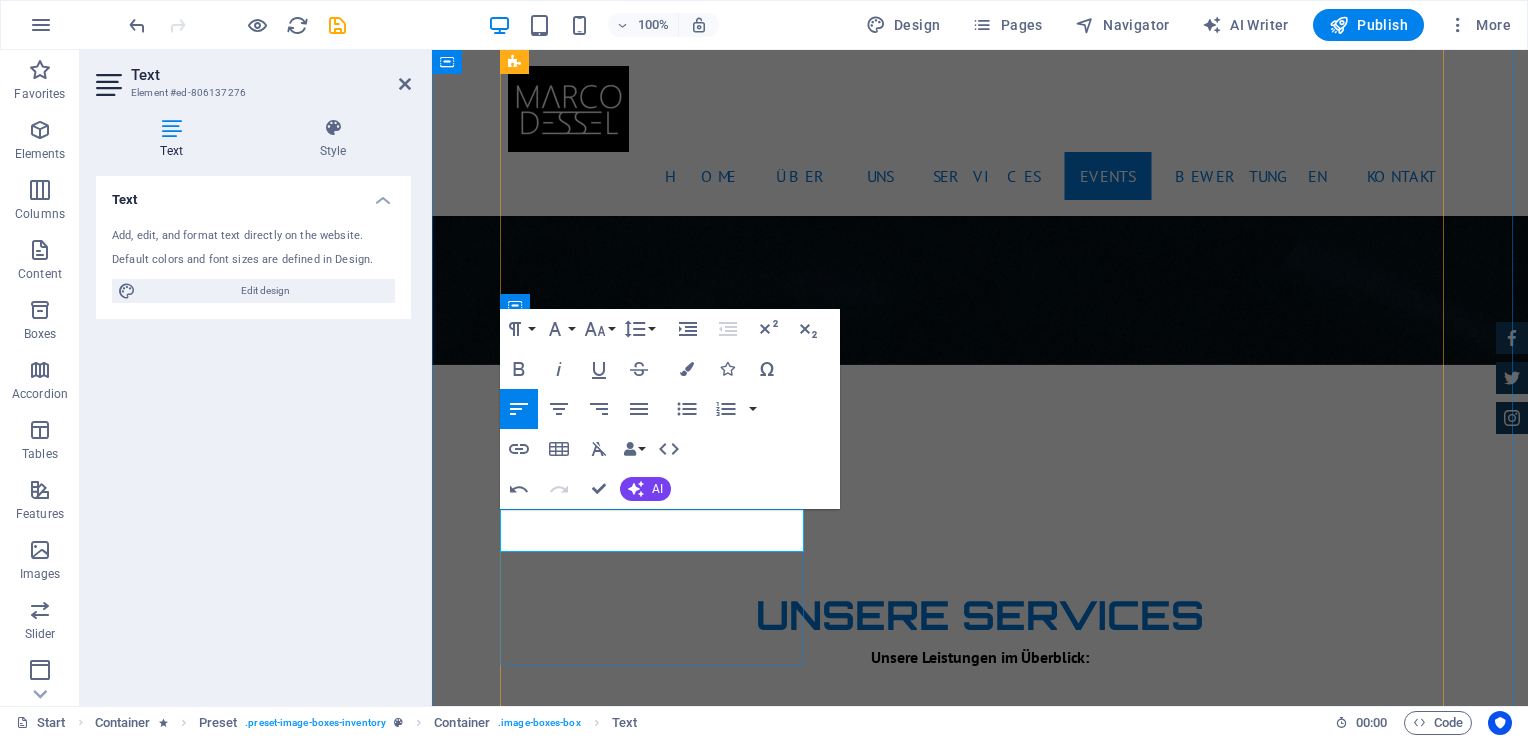 type 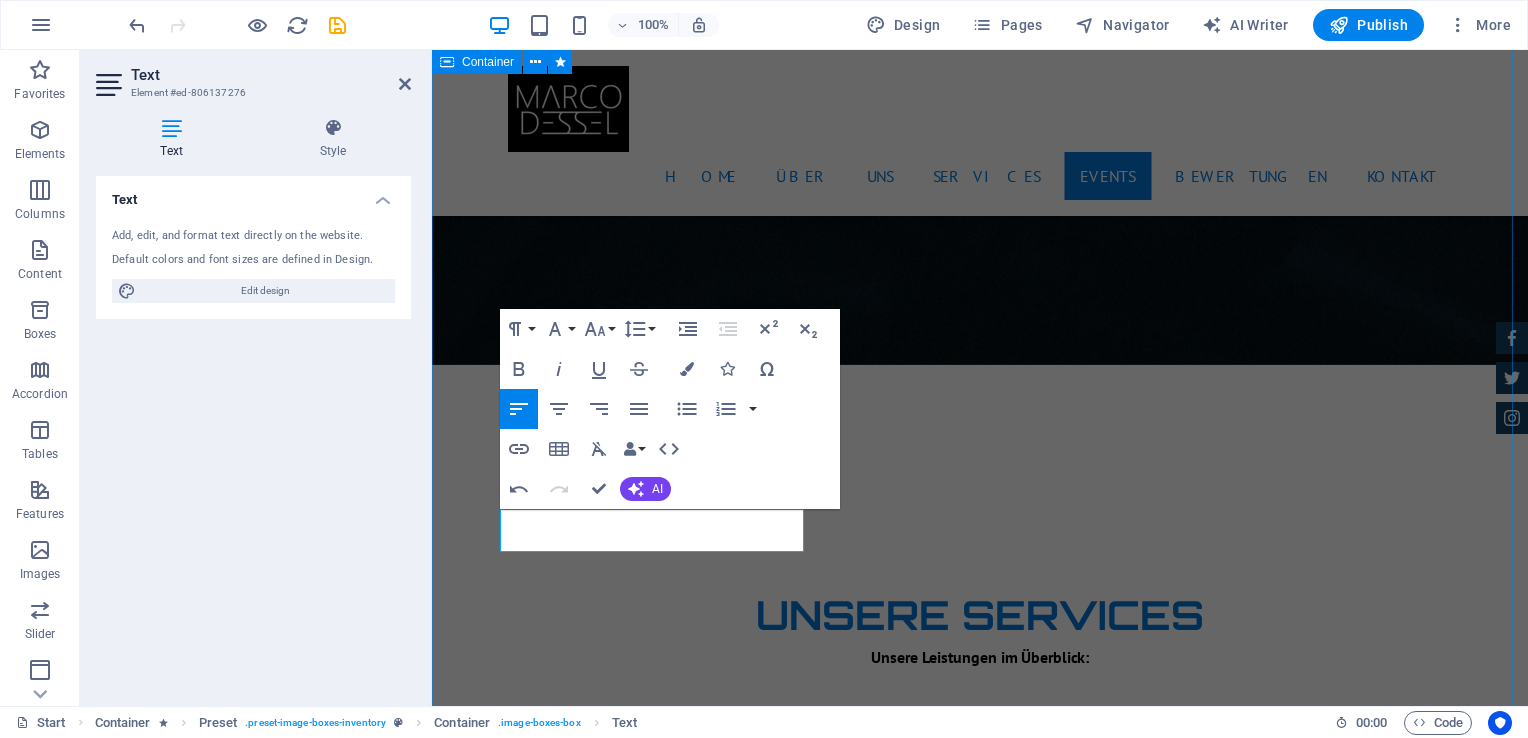click on "Unsere Events Mini Beatzz - Die Kinderdisco 2-6 Kinder Disco für 2 bis 6 jährige Mehr infos Maxi Beatzz - Die Kinderdisco 5-10 Kinder Disco für 5 bis 10 jährige Mehr infos Teenie beatzz - die Jugenddisco Automatic  Transmission  | Coupe mehr infos willich tanzt Automatic  Transmission  | Coupe More Details Audi RS7 $ 49.999 Automatic  Transmission  | Coupe More Details Jeep Compass $ 49.999 Automatic  Transmission  | Coupe More Details" at bounding box center [980, 4919] 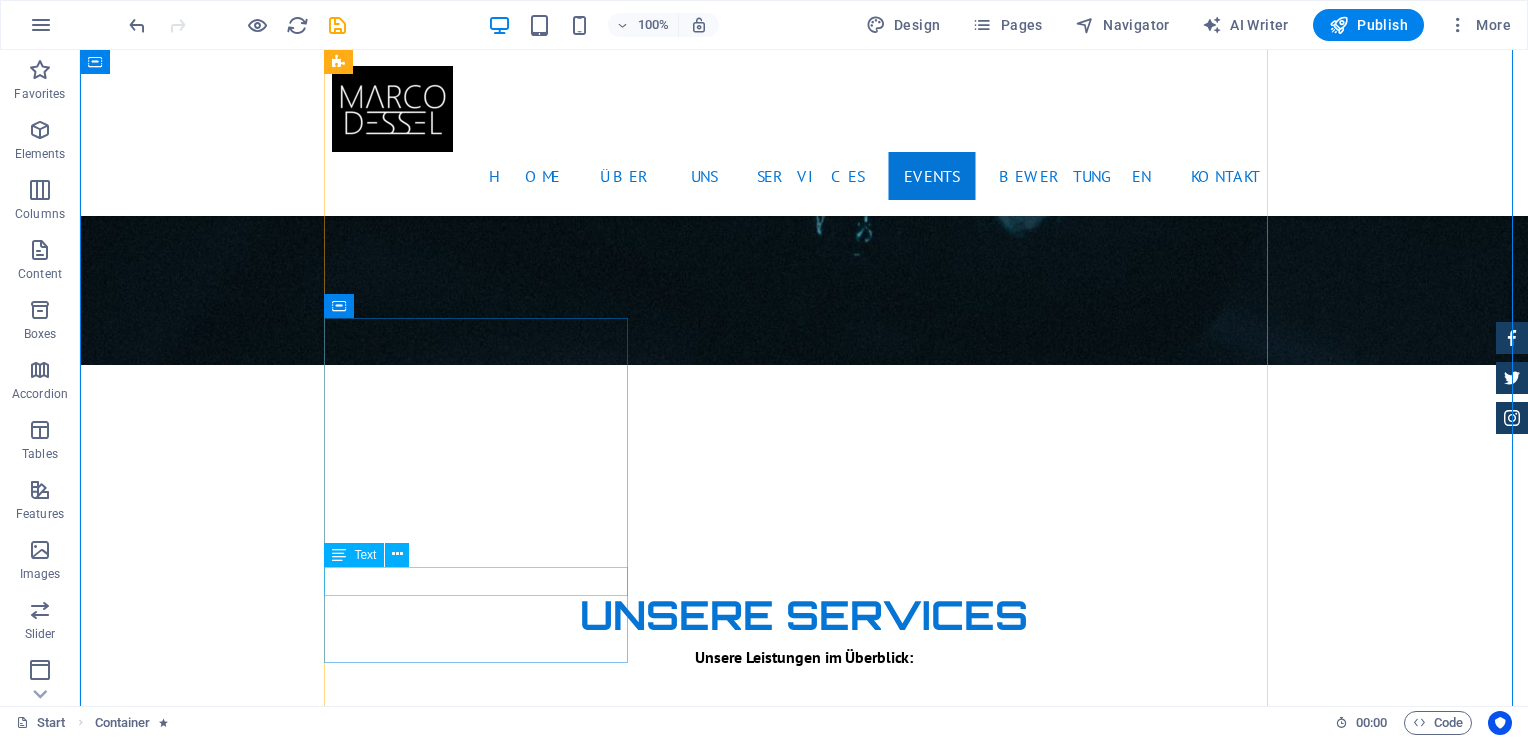 click on "Automatic  Transmission  | Coupe" at bounding box center (804, 5377) 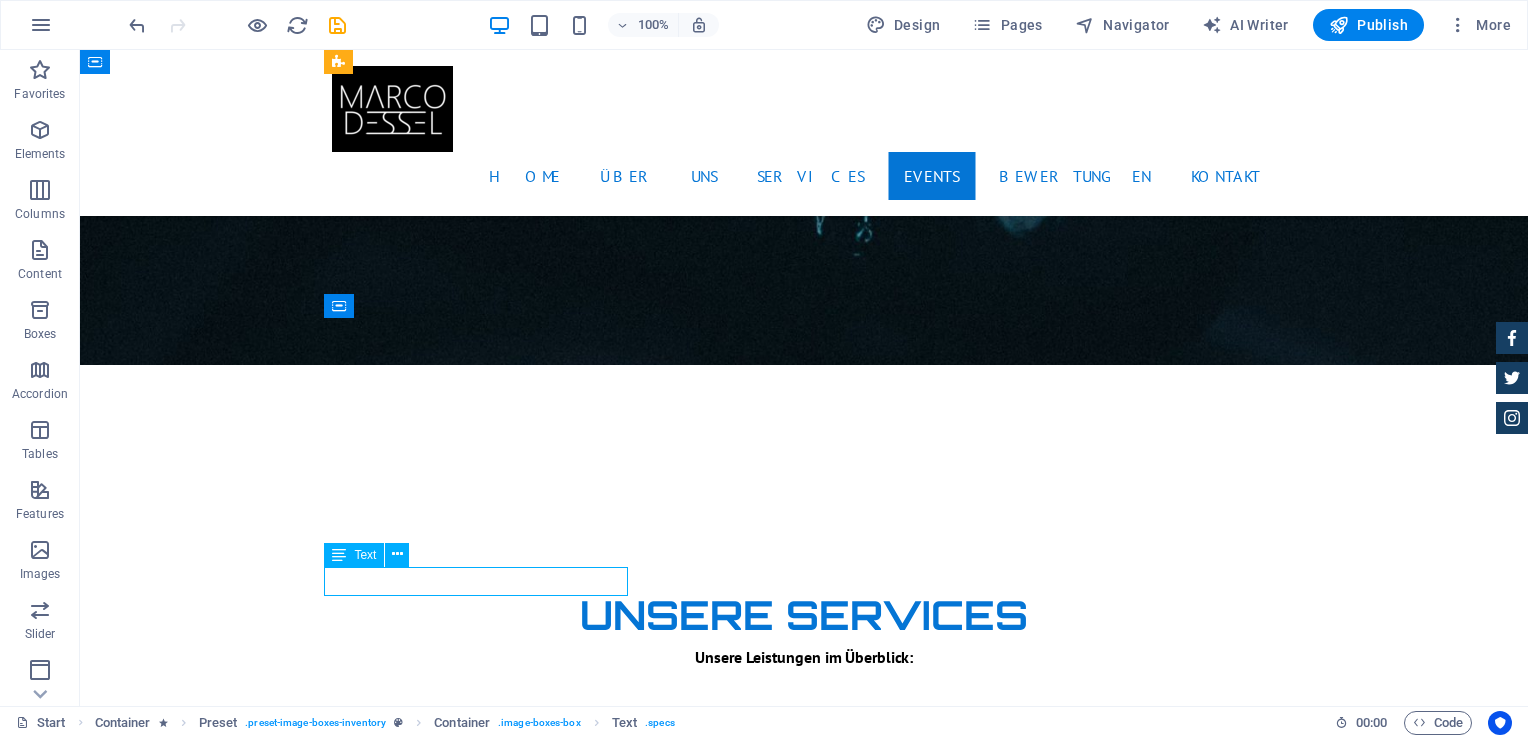 click on "Automatic  Transmission  | Coupe" at bounding box center [804, 5377] 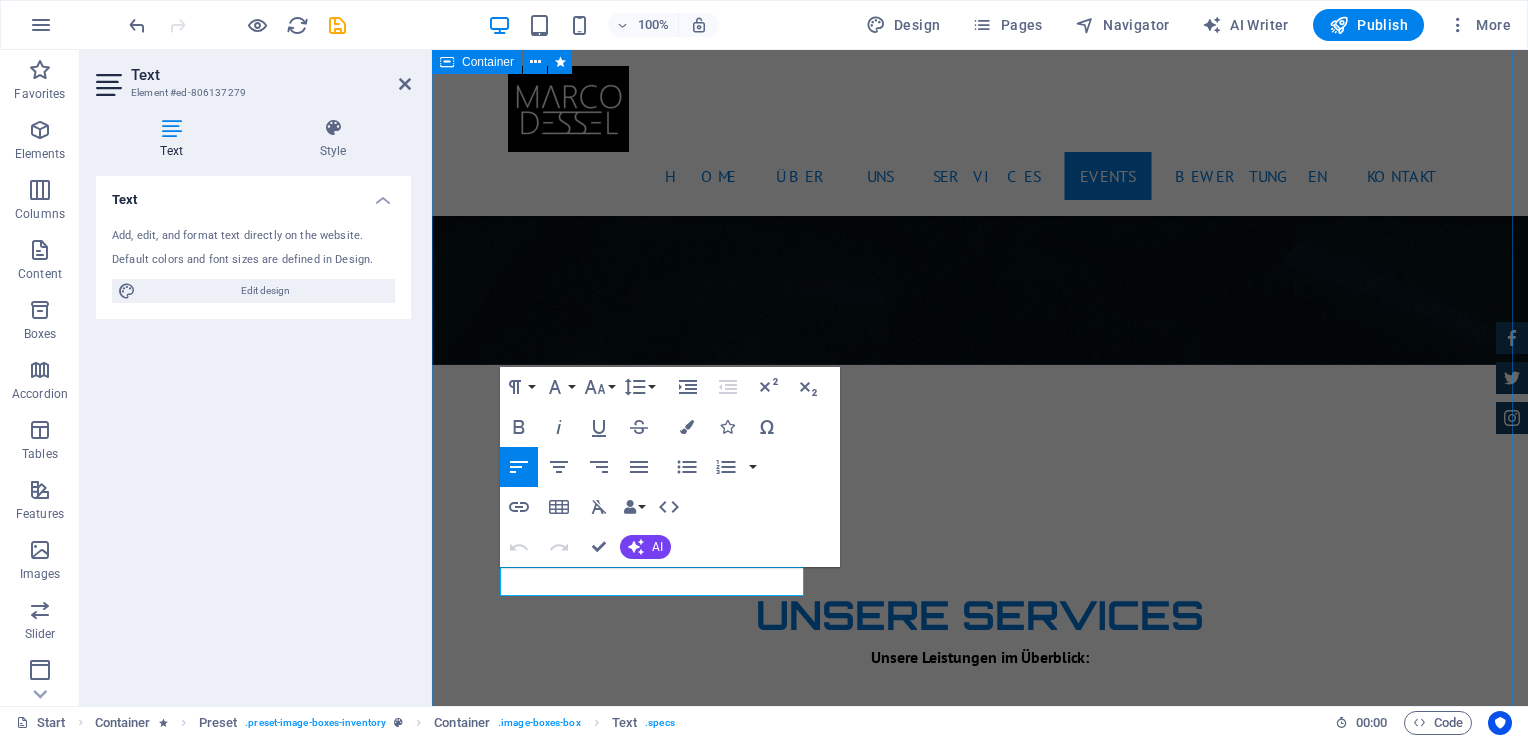 drag, startPoint x: 695, startPoint y: 582, endPoint x: 474, endPoint y: 587, distance: 221.05655 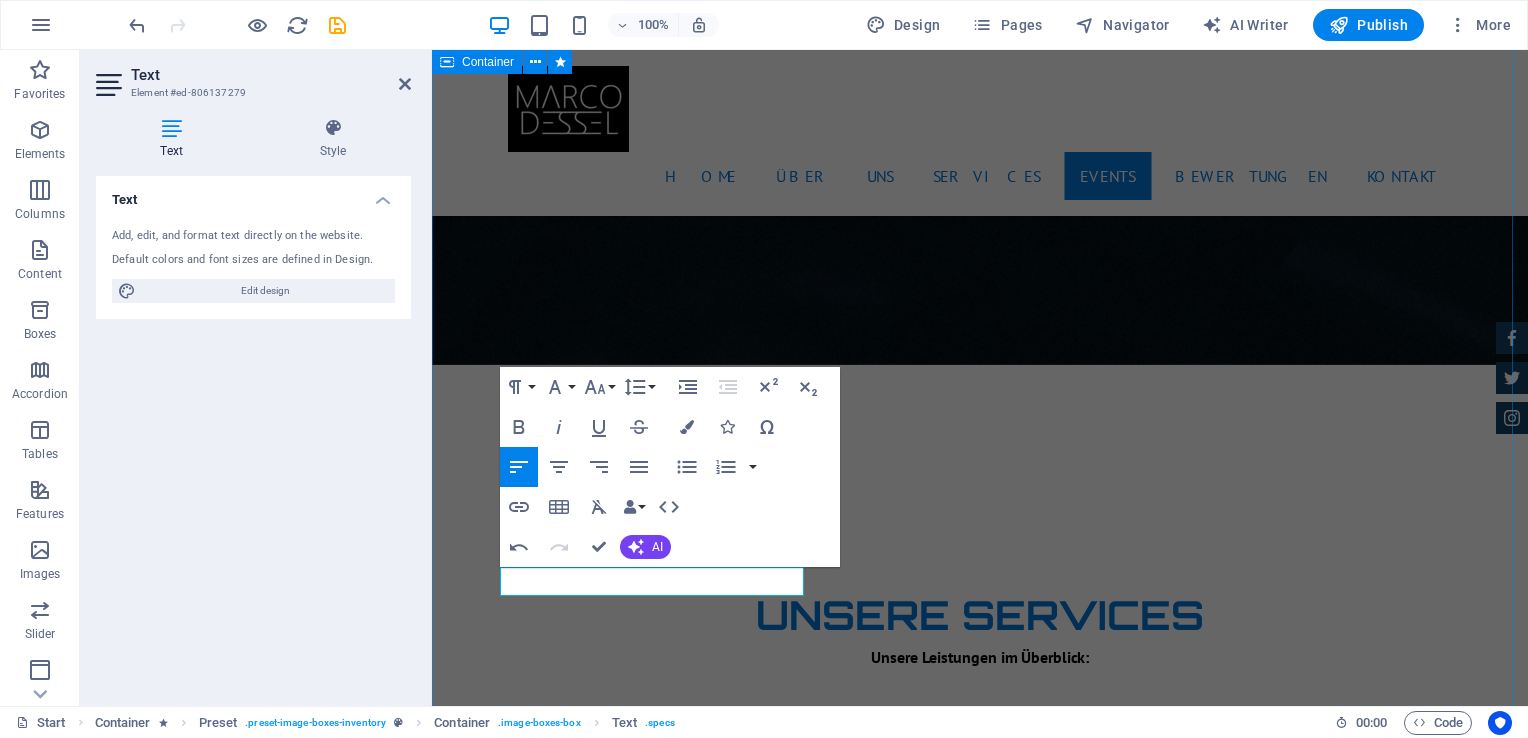 type 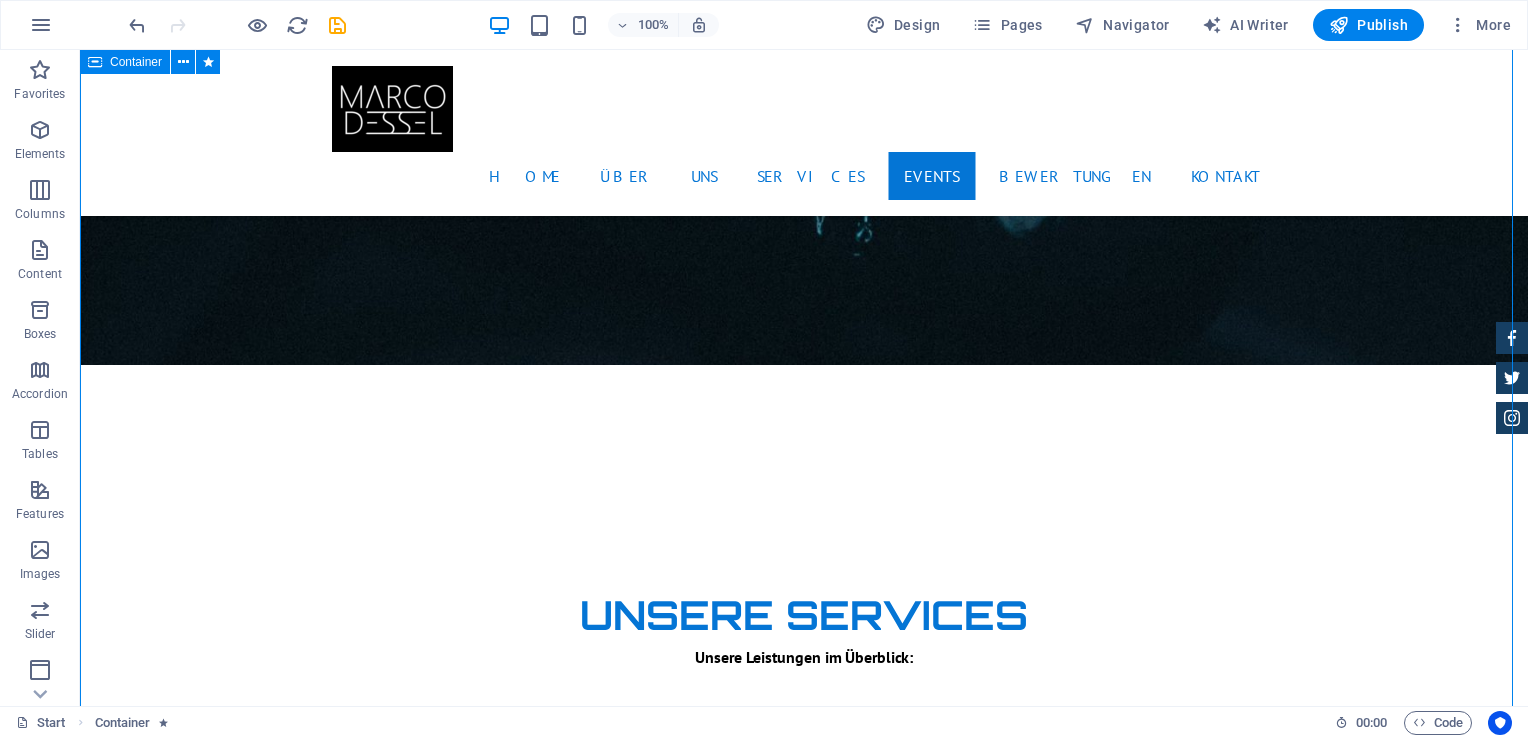 click on "Unsere Events Mini Beatzz - Die Kinderdisco 2-6 Kinder Disco für 2 bis 6 jährige Mehr infos Maxi Beatzz - Die Kinderdisco 5-10 Kinder Disco für 5 bis 10 jährige Mehr infos Teenie beatzz - die Jugenddisco Automatic  Transmission  | Coupe mehr infos willich tanzt Eventreihe 16+ More Details Audi RS7 $ 49.999 Automatic  Transmission  | Coupe More Details Jeep Compass $ 49.999 Automatic  Transmission  | Coupe More Details" at bounding box center [804, 4918] 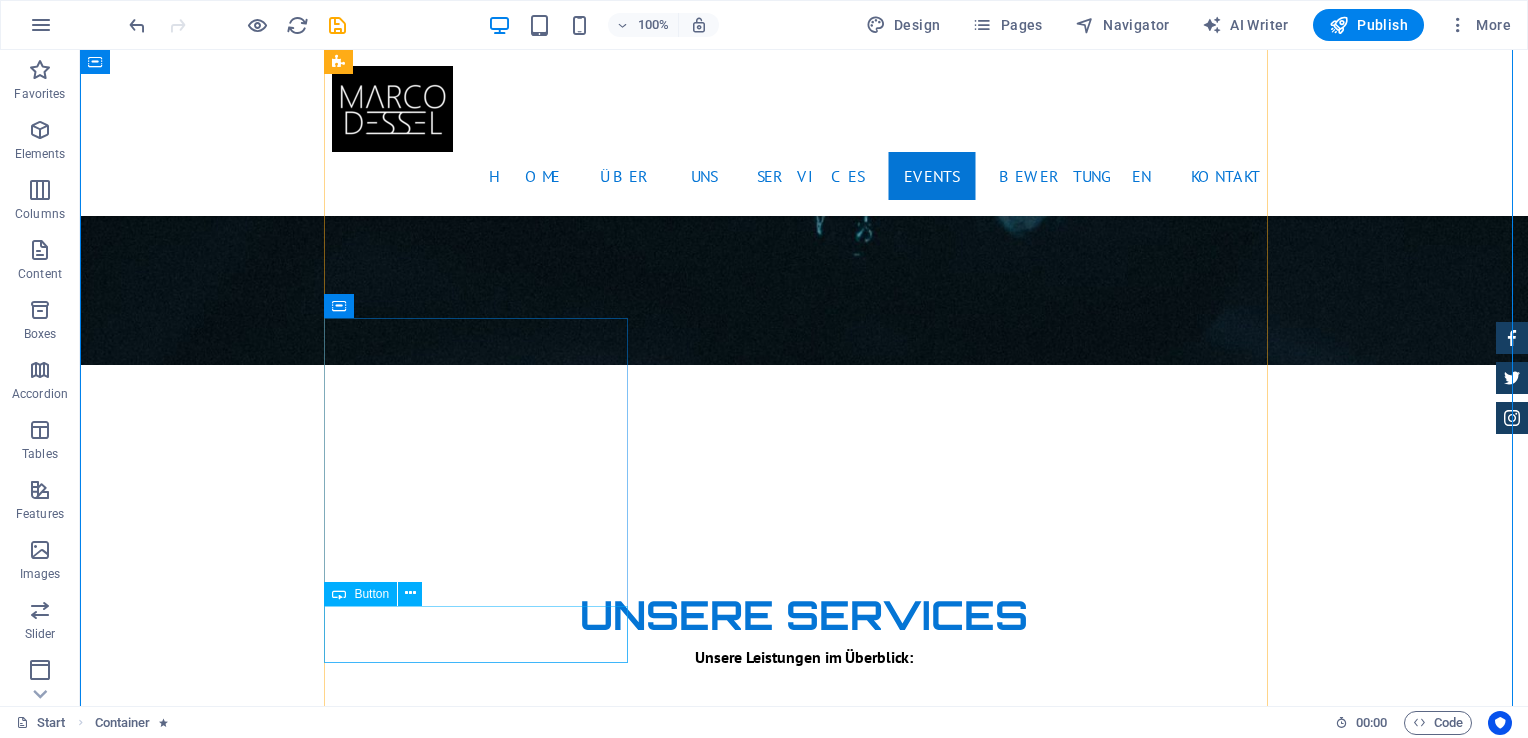 click on "More Details" at bounding box center [804, 5431] 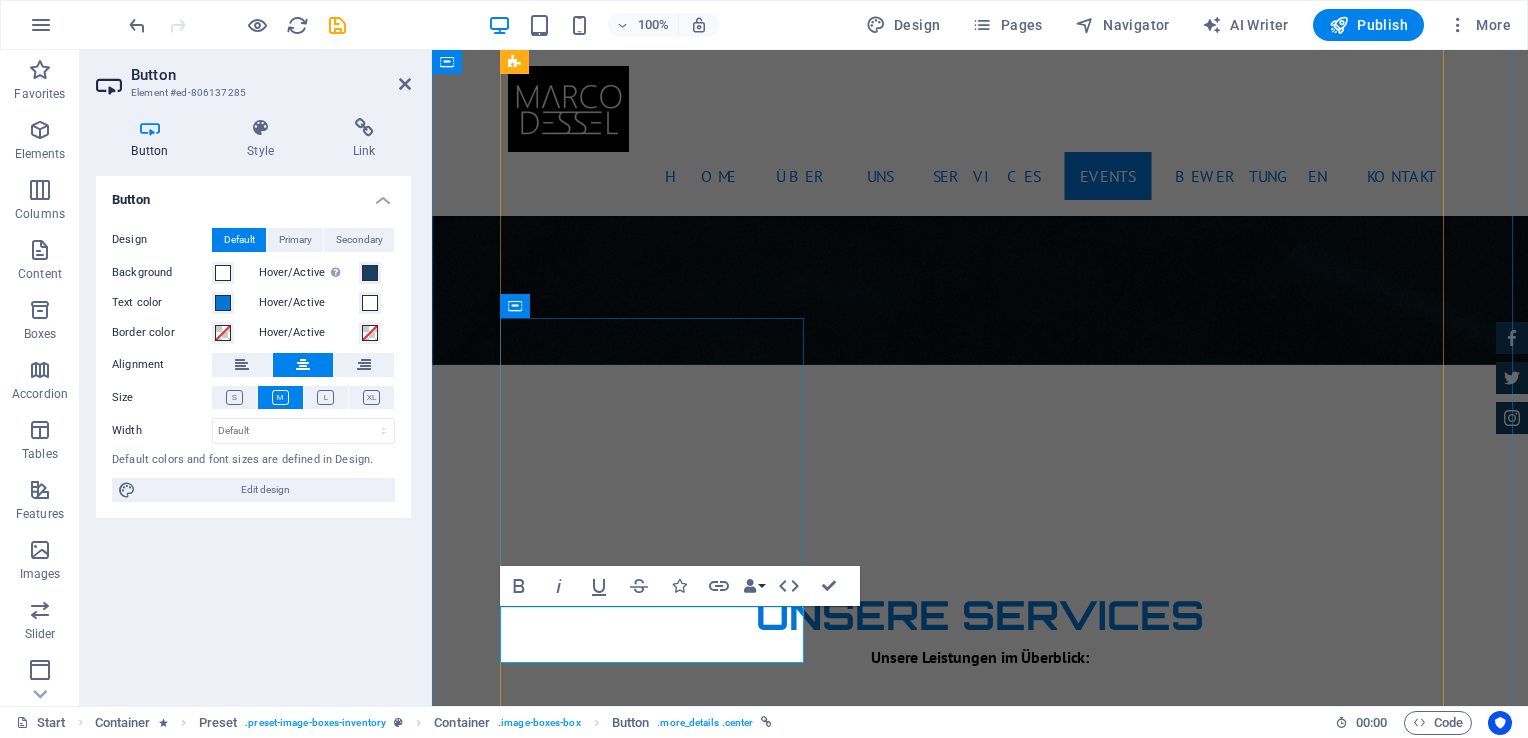 type 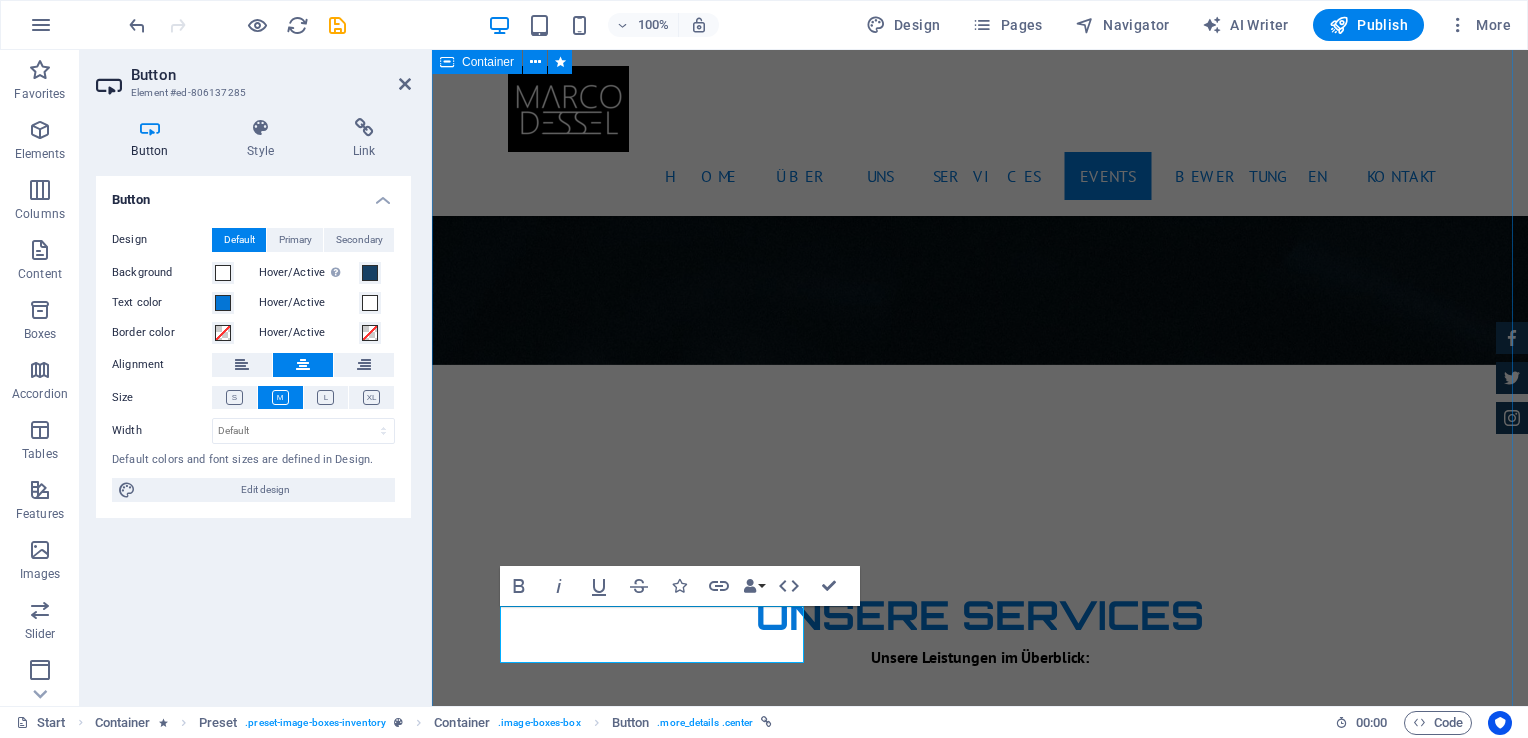 click on "Unsere Events Mini Beatzz - Die Kinderdisco 2-6 Kinder Disco für 2 bis 6 jährige Mehr infos Maxi Beatzz - Die Kinderdisco 5-10 Kinder Disco für 5 bis 10 jährige Mehr infos Teenie beatzz - die Jugenddisco Automatic  Transmission  | Coupe mehr infos willich tanzt Eventreihe 16+ mehr infos Audi RS7 $ 49.999 Automatic  Transmission  | Coupe More Details Jeep Compass $ 49.999 Automatic  Transmission  | Coupe More Details" at bounding box center (980, 4918) 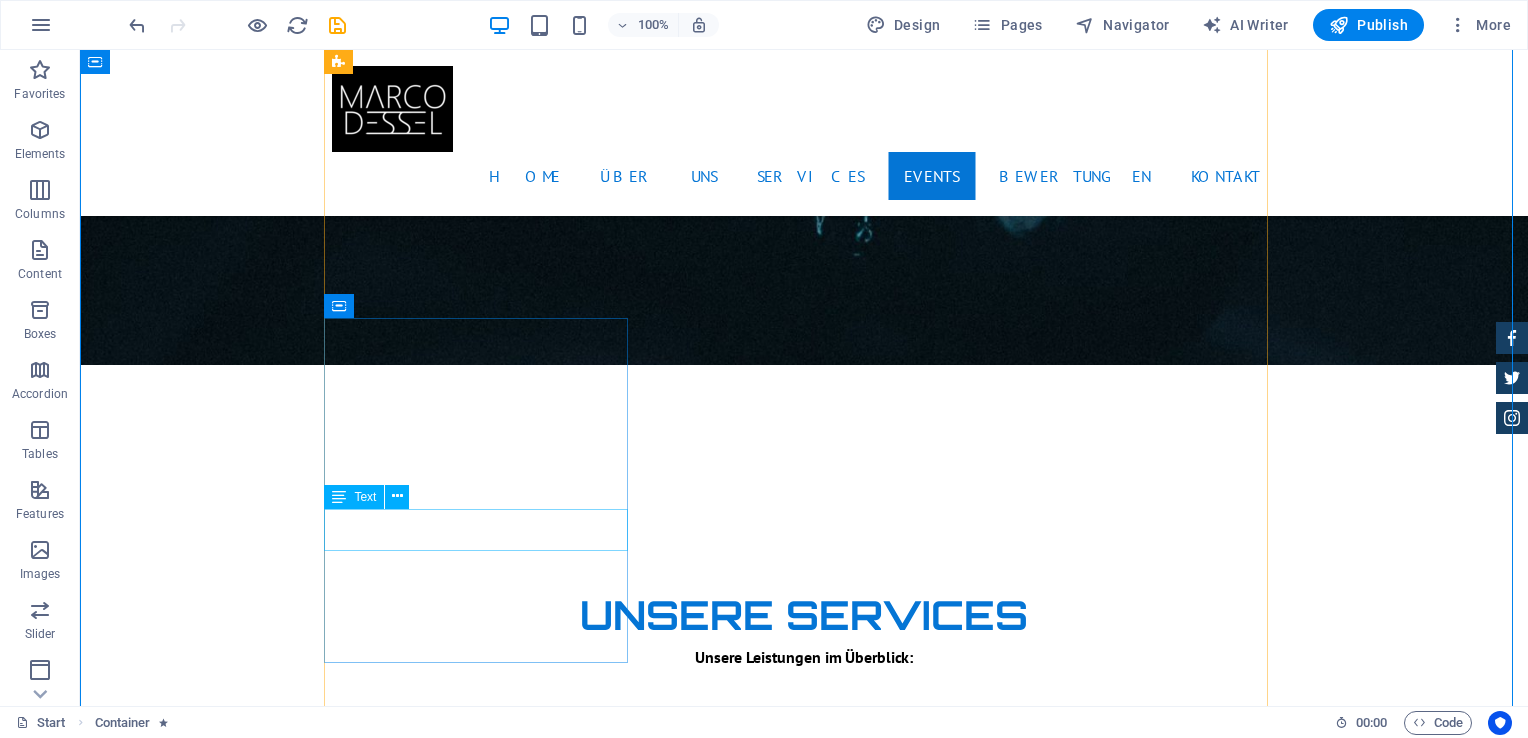 click on "willich tanzt" at bounding box center [804, 5326] 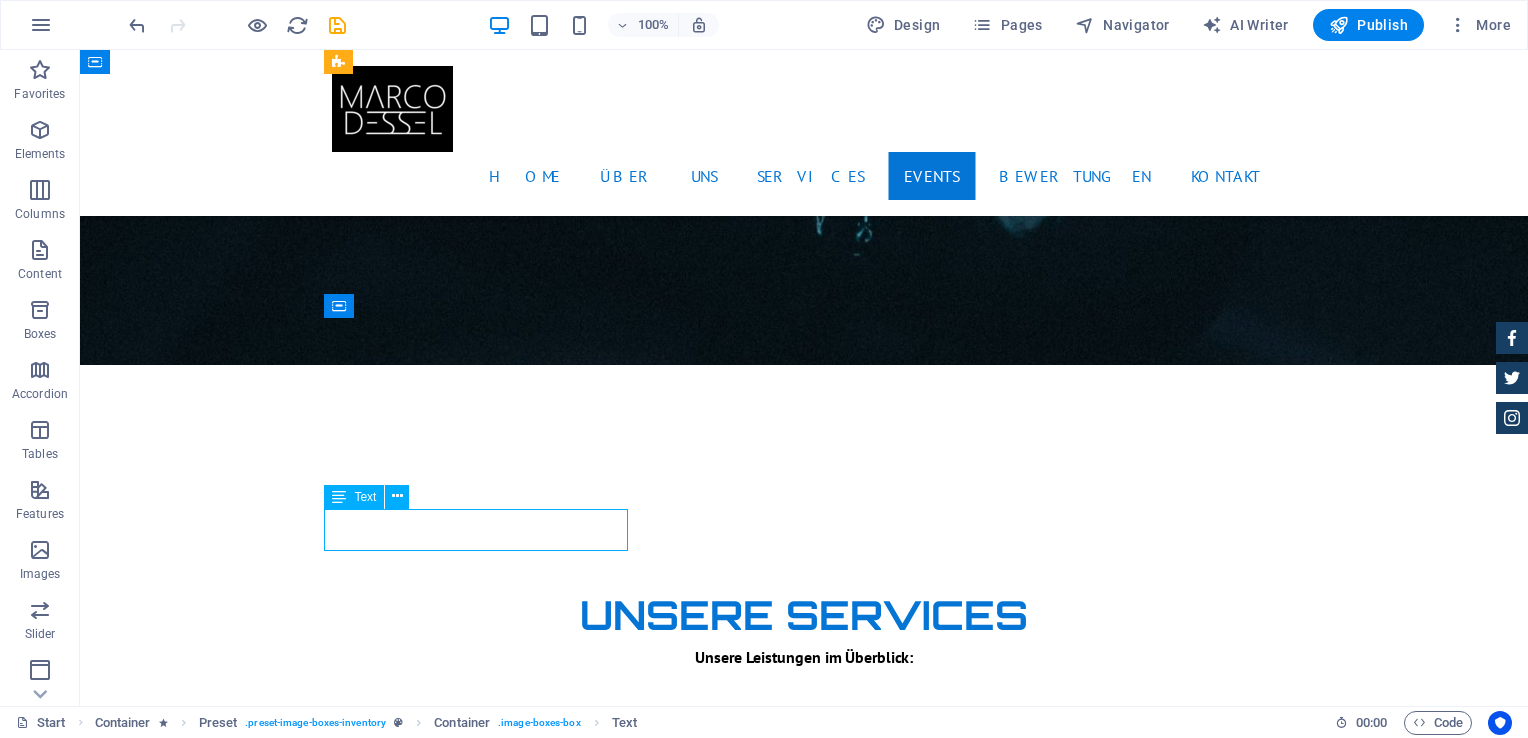 click on "willich tanzt" at bounding box center (804, 5326) 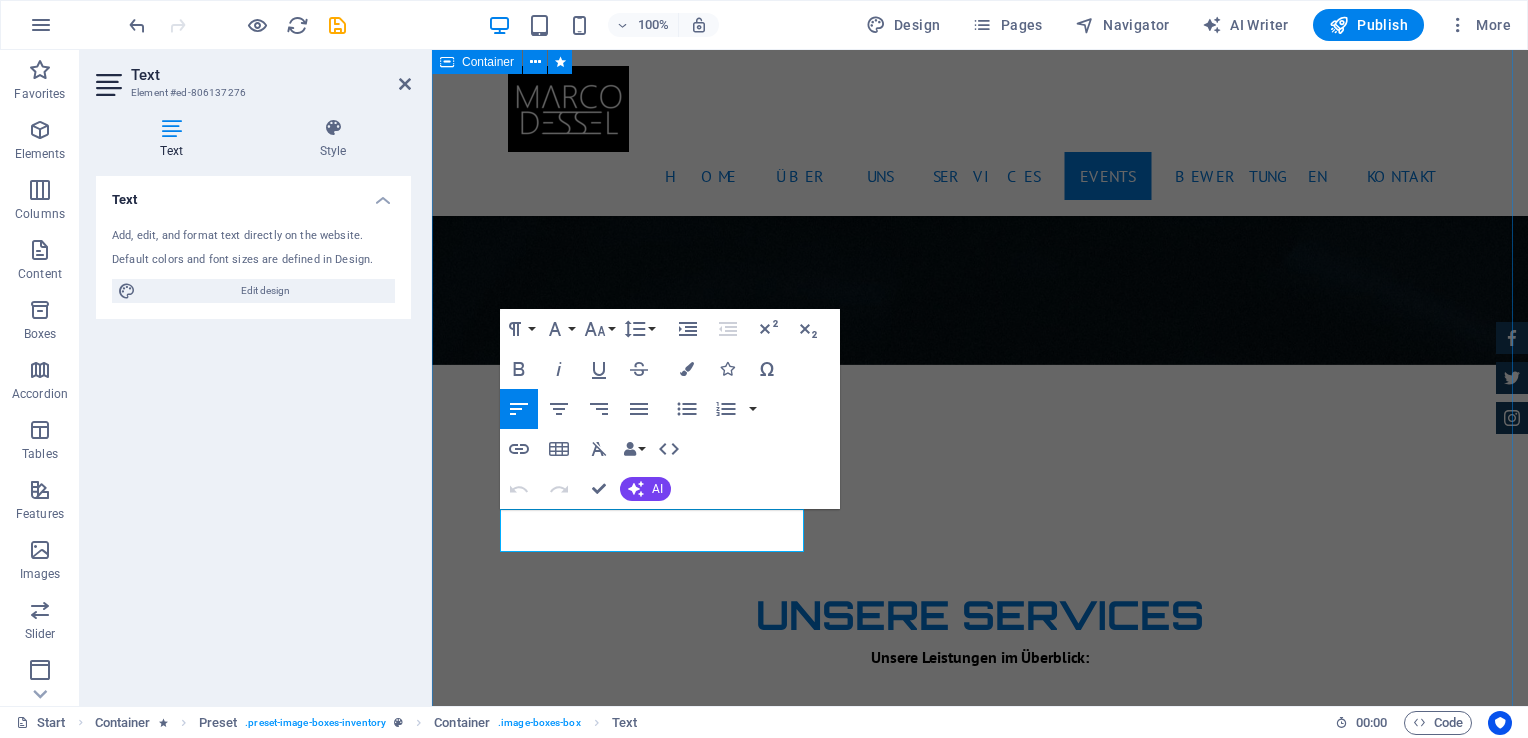 click on "Unsere Events Mini Beatzz - Die Kinderdisco 2-6 Kinder Disco für 2 bis 6 jährige Mehr infos Maxi Beatzz - Die Kinderdisco 5-10 Kinder Disco für 5 bis 10 jährige Mehr infos Teenie beatzz - die Jugenddisco Automatic  Transmission  | Coupe mehr infos willich tanzt Eventreihe 16+ mehr infos Audi RS7 $ 49.999 Automatic  Transmission  | Coupe More Details Jeep Compass $ 49.999 Automatic  Transmission  | Coupe More Details" at bounding box center [980, 4919] 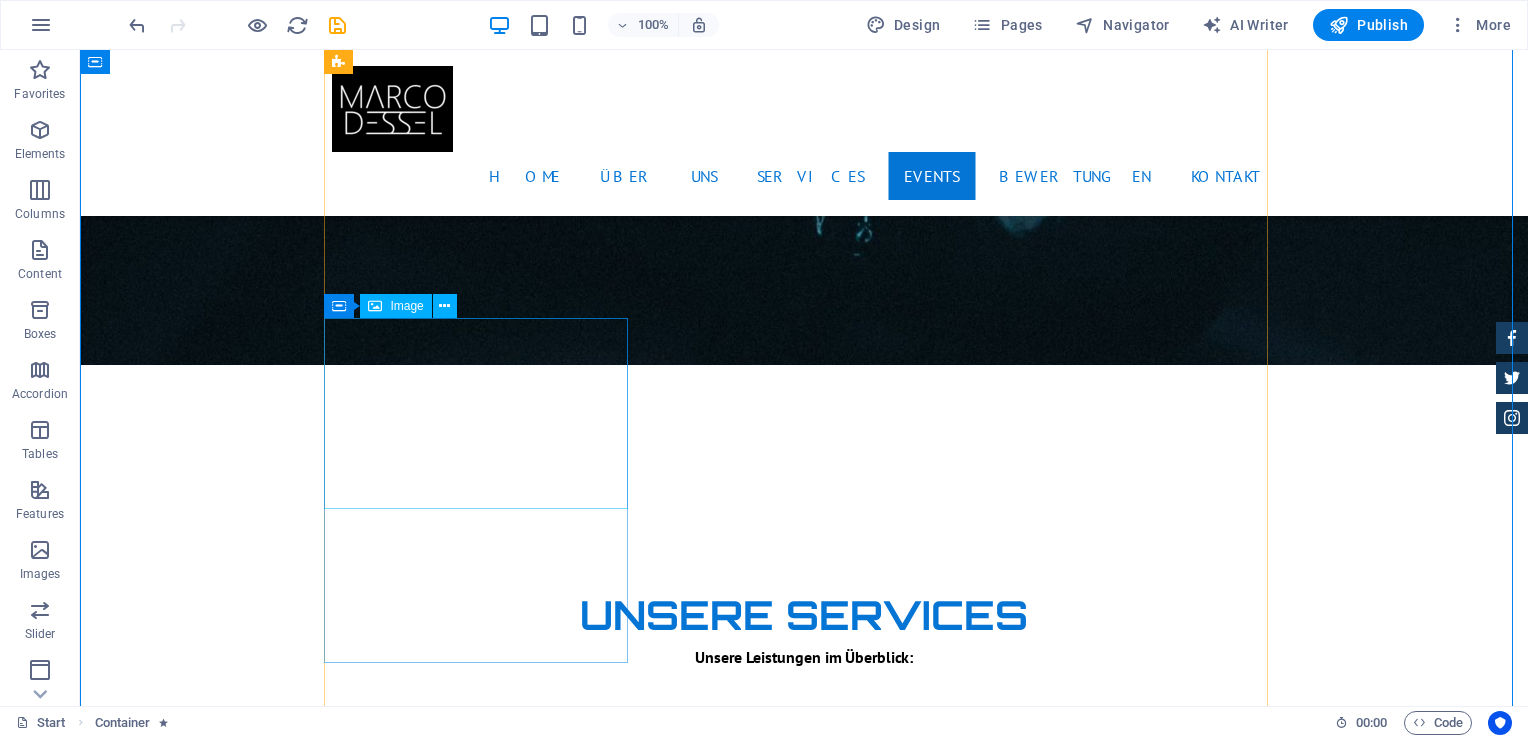 click at bounding box center [804, 5010] 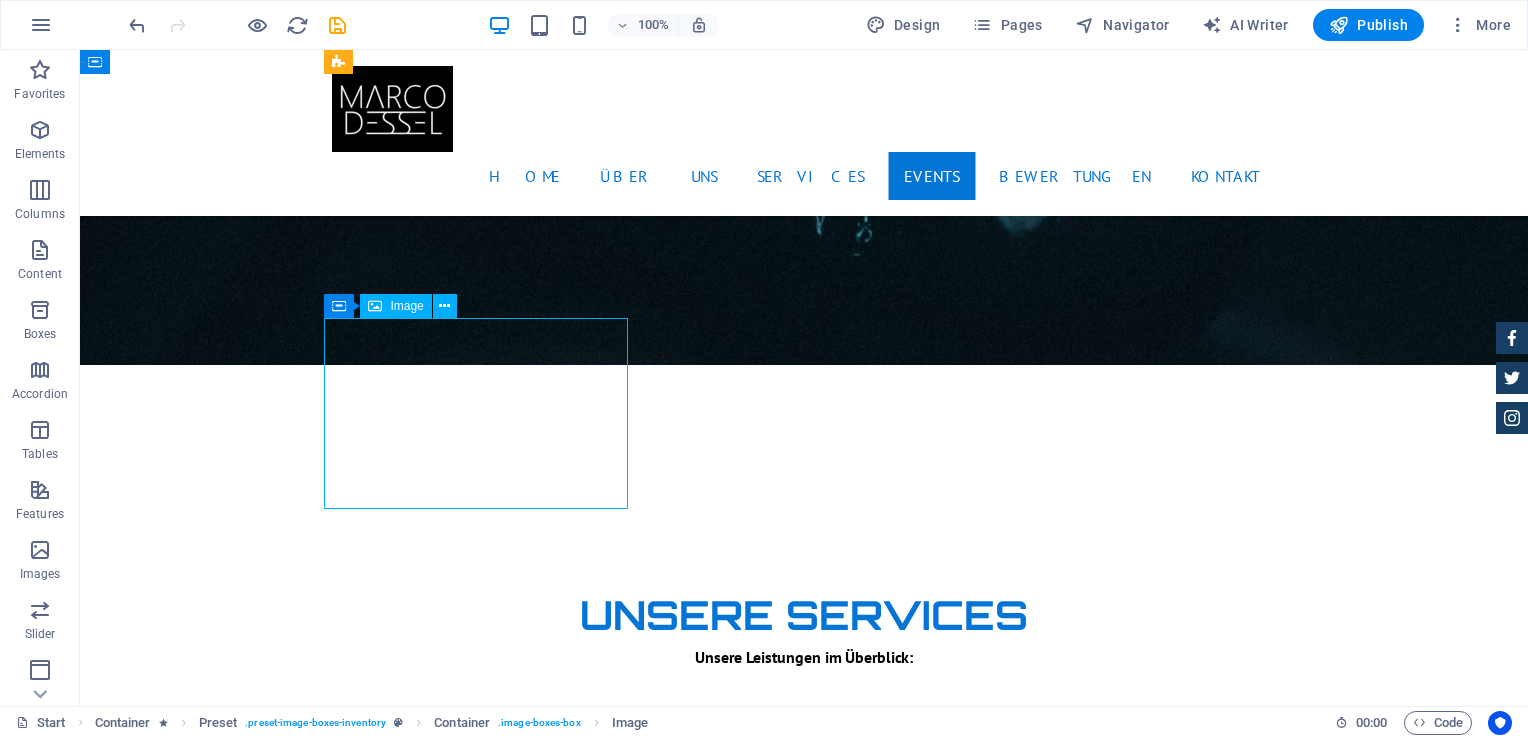 click at bounding box center (804, 5010) 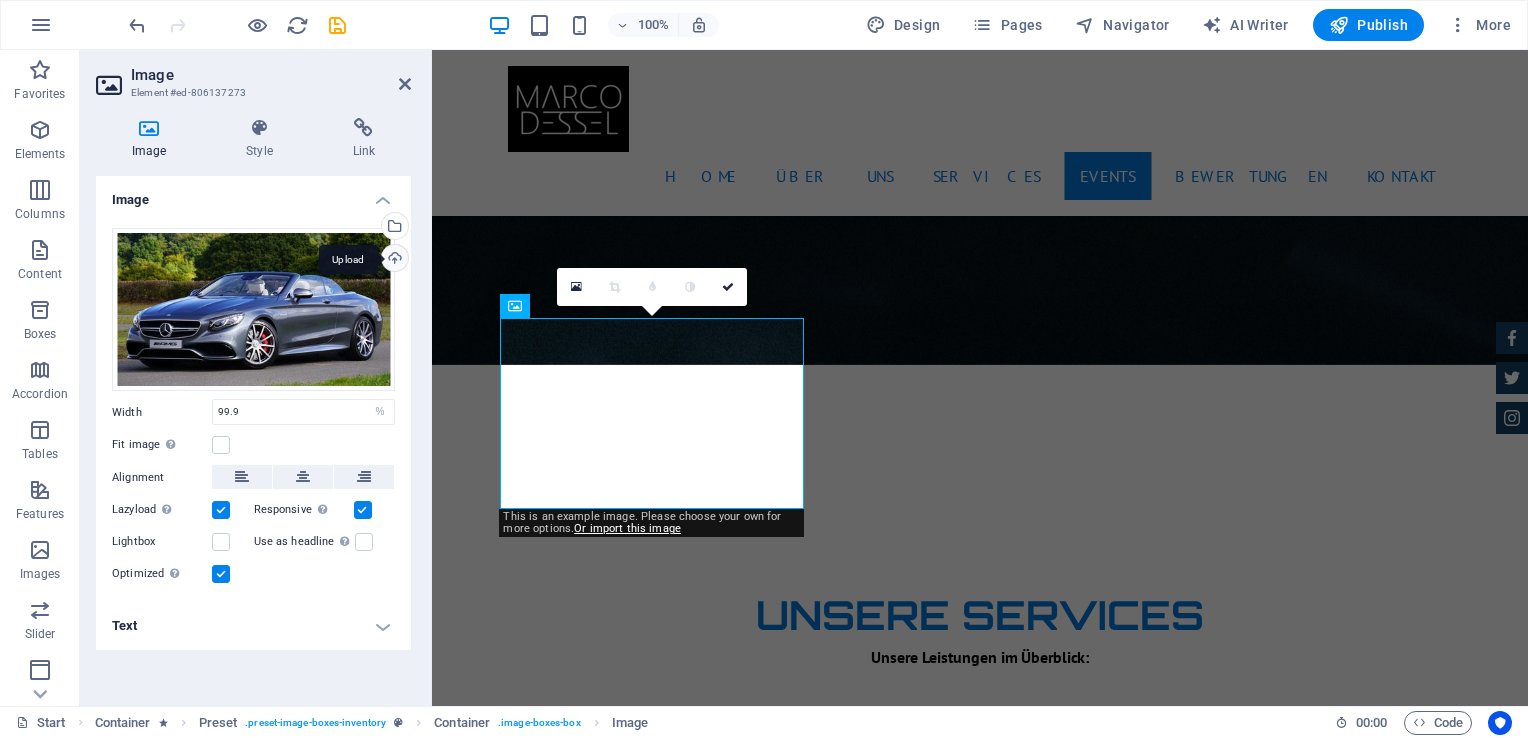 click on "Upload" at bounding box center (393, 260) 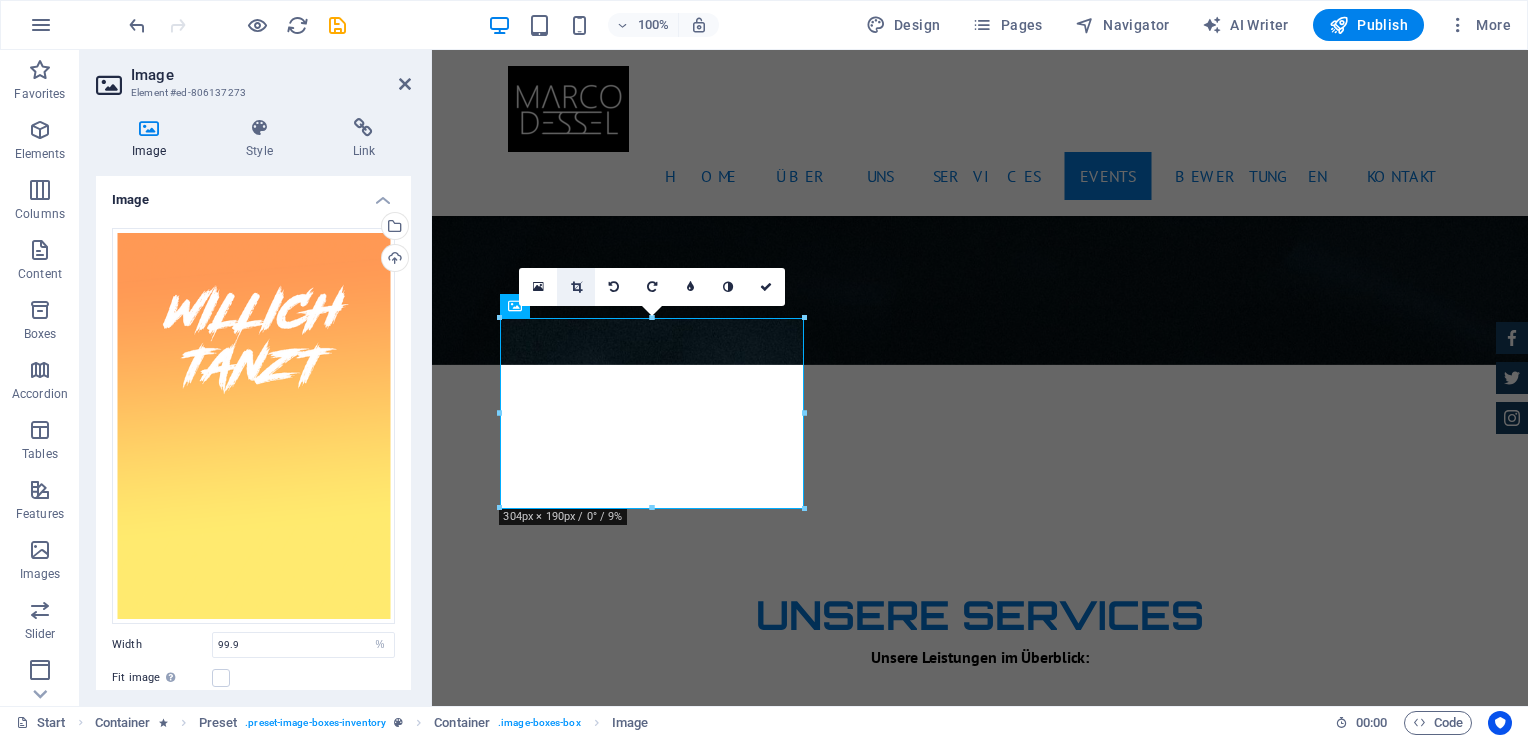 click at bounding box center [576, 287] 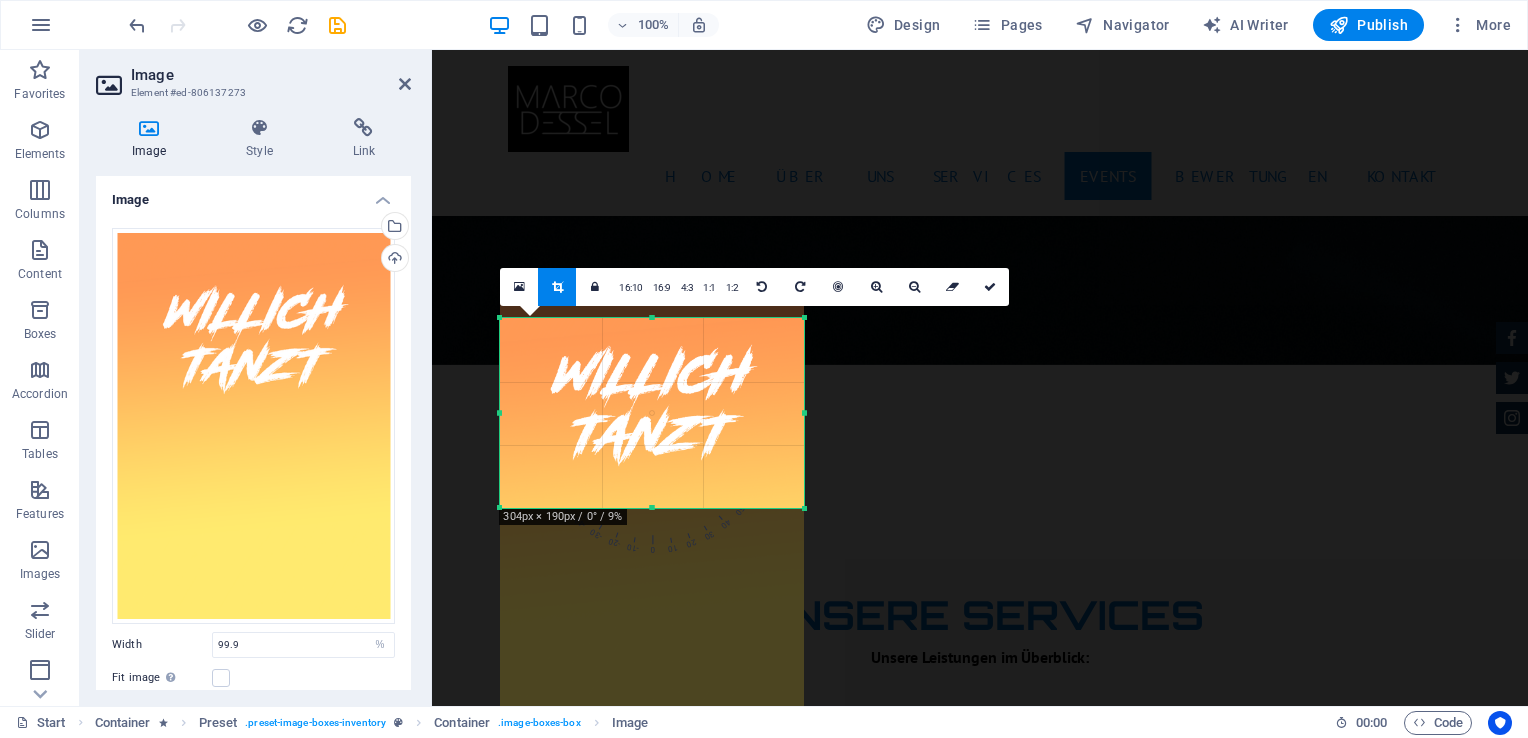 drag, startPoint x: 648, startPoint y: 370, endPoint x: 647, endPoint y: 459, distance: 89.005615 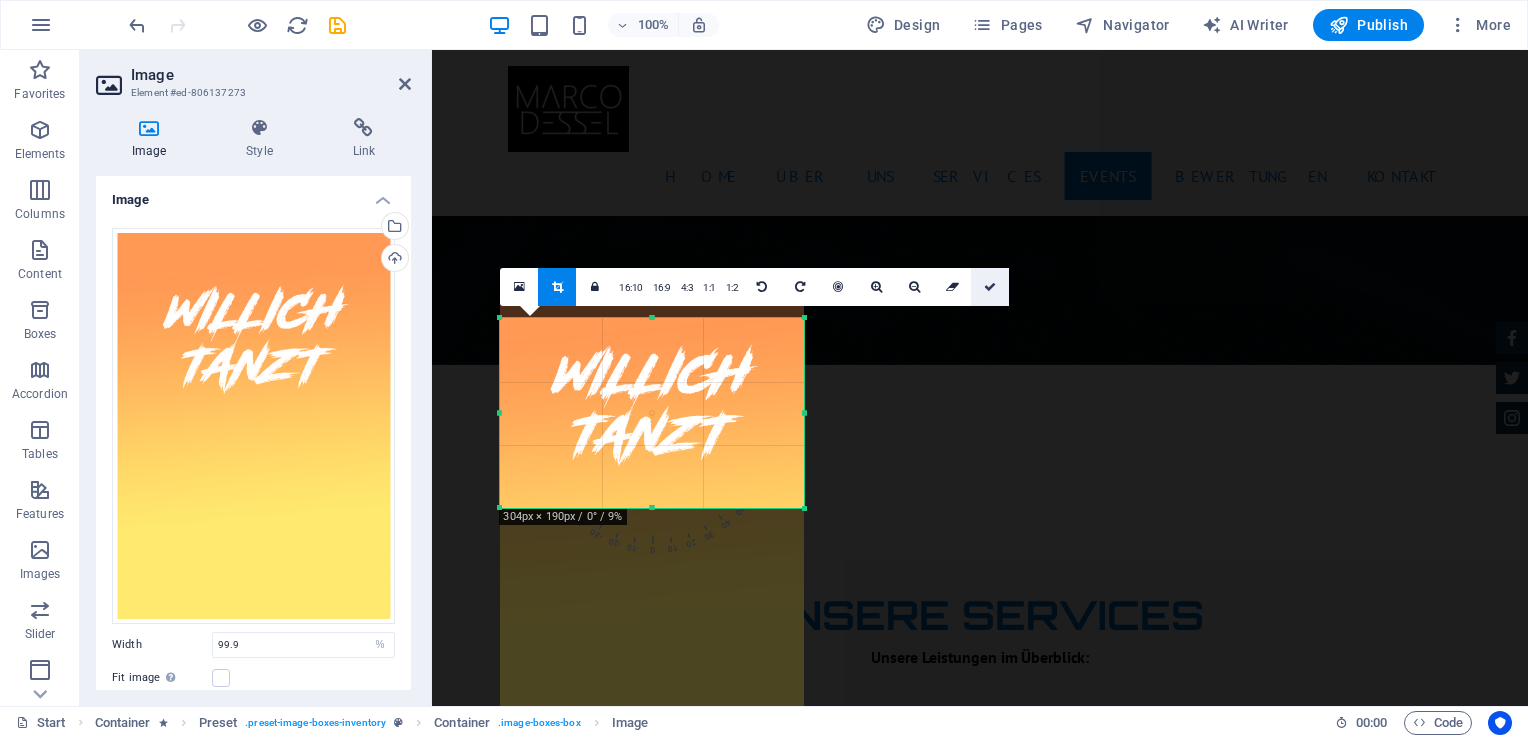 click at bounding box center (990, 287) 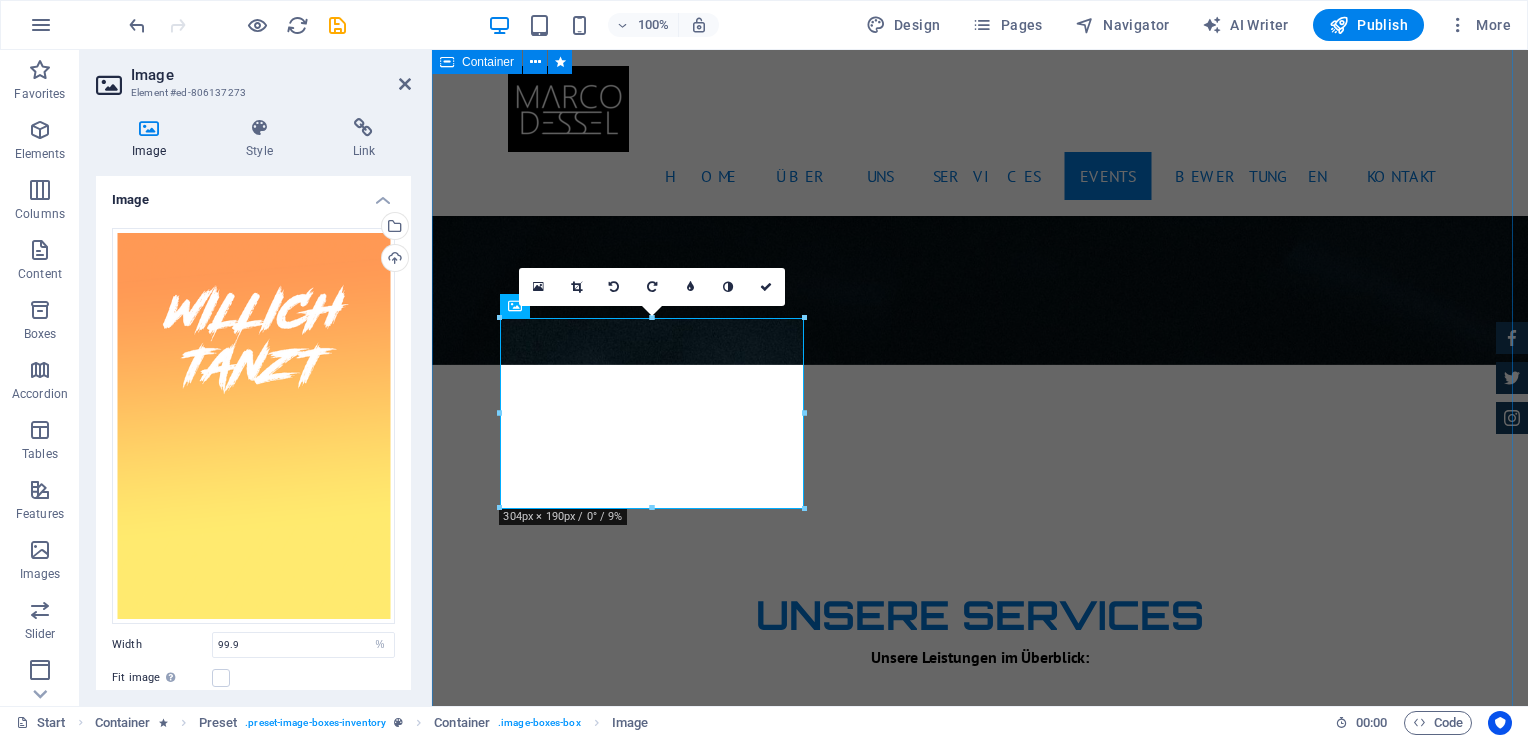 click on "Unsere Events Mini Beatzz - Die Kinderdisco 2-6 Kinder Disco für 2 bis 6 jährige Mehr infos Maxi Beatzz - Die Kinderdisco 5-10 Kinder Disco für 5 bis 10 jährige Mehr infos Teenie beatzz - die Jugenddisco Automatic  Transmission  | Coupe mehr infos willich tanzt Eventreihe 16+ mehr infos Audi RS7 $ 49.999 Automatic  Transmission  | Coupe More Details Jeep Compass $ 49.999 Automatic  Transmission  | Coupe More Details" at bounding box center (980, 4918) 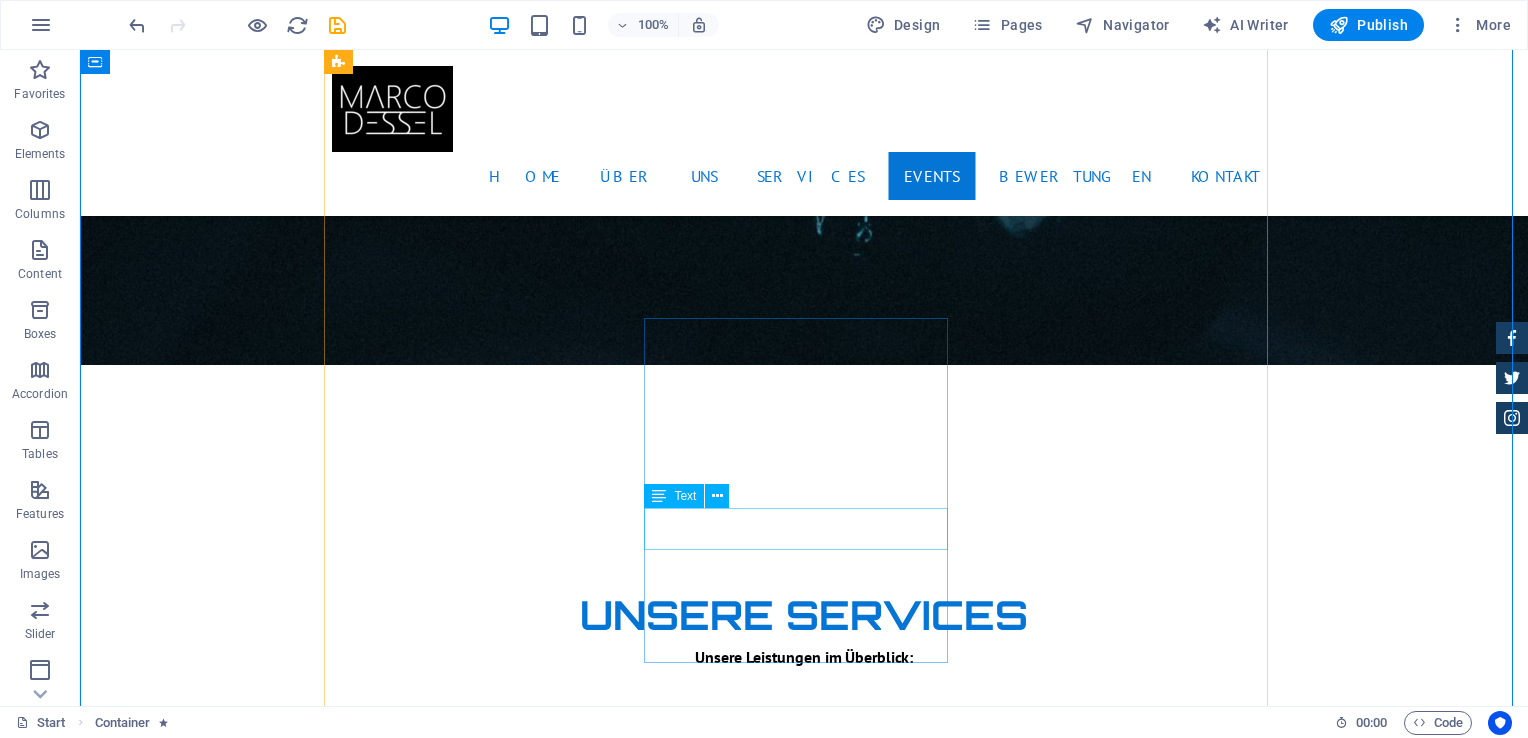 click on "Audi RS7 $ 49.999" at bounding box center (804, 6078) 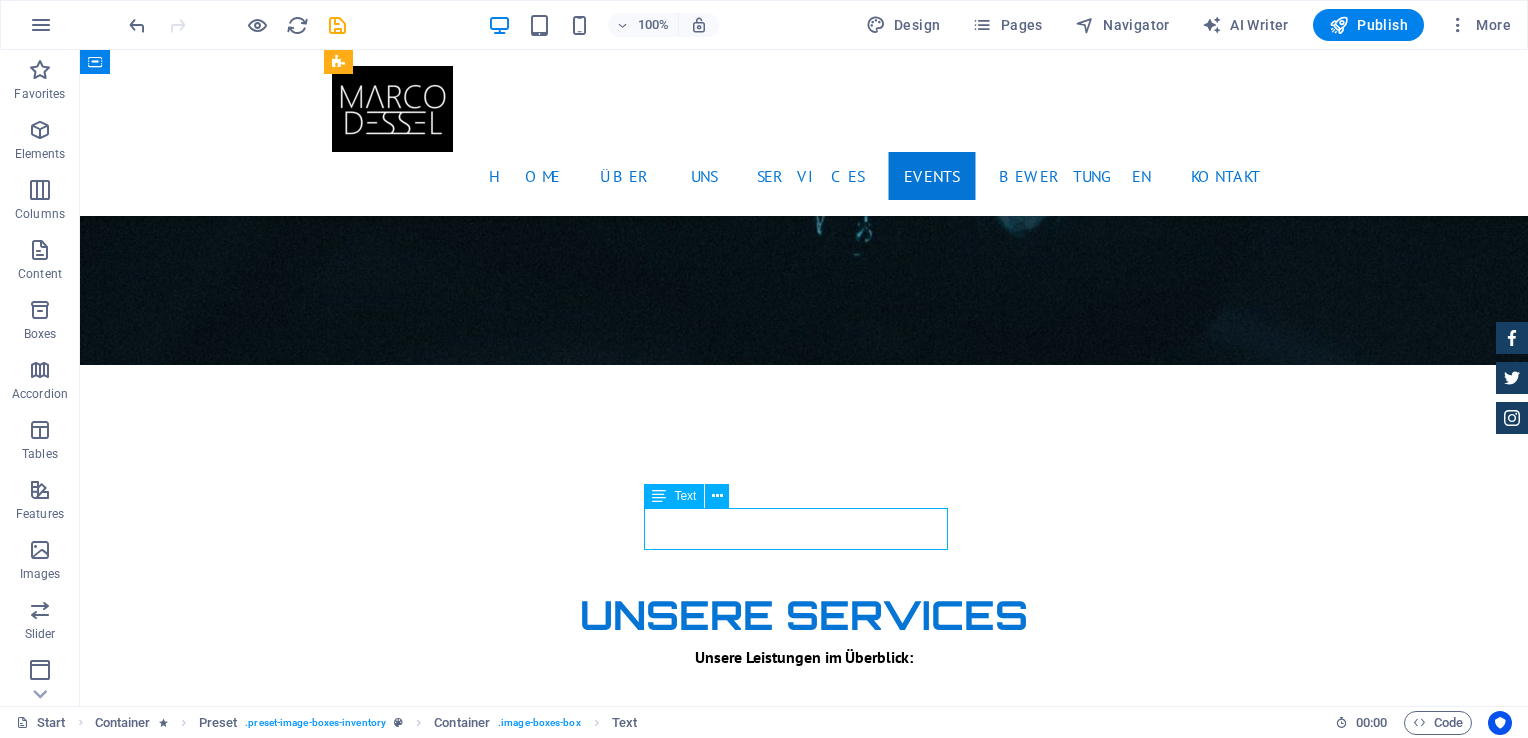 click on "Audi RS7 $ 49.999" at bounding box center (804, 6078) 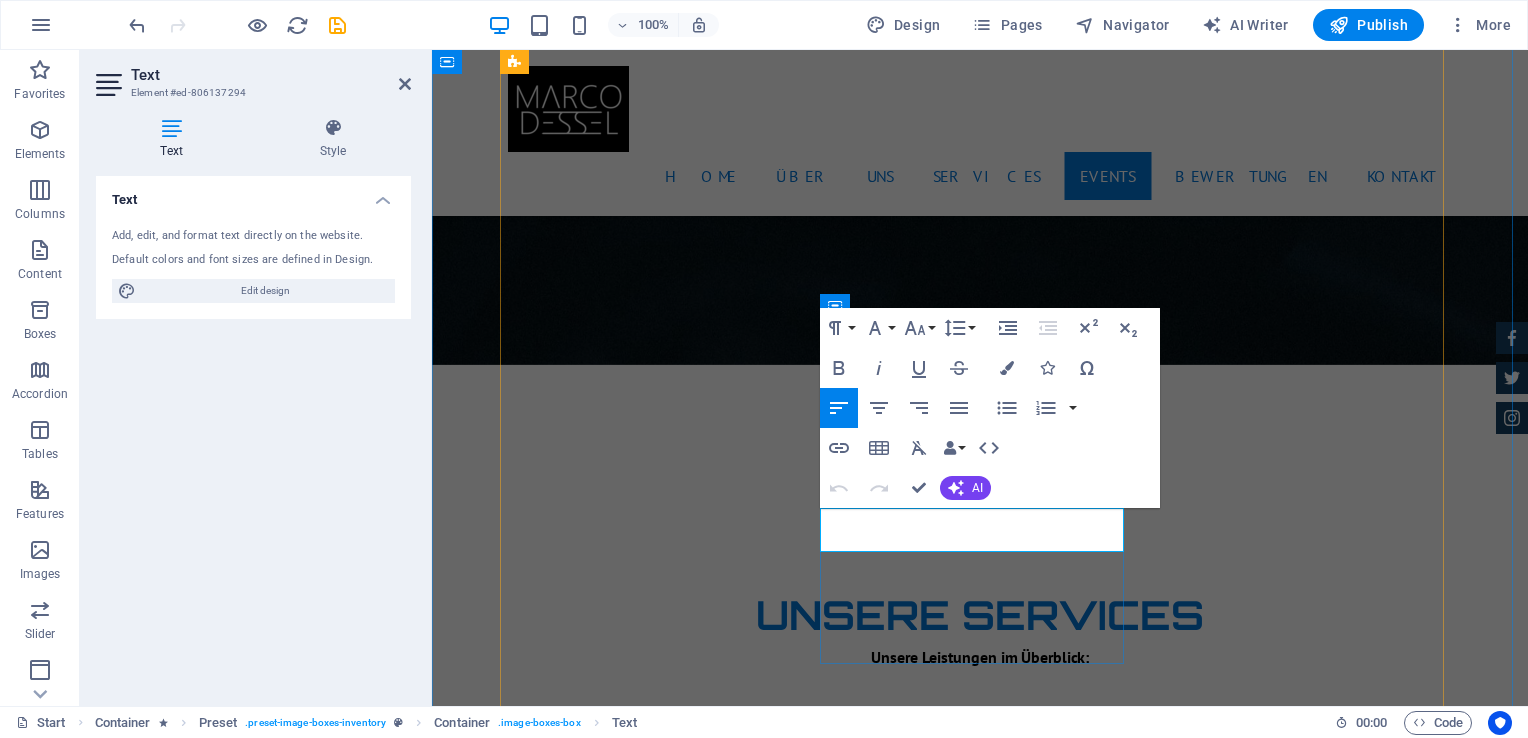 drag, startPoint x: 1093, startPoint y: 536, endPoint x: 1016, endPoint y: 540, distance: 77.10383 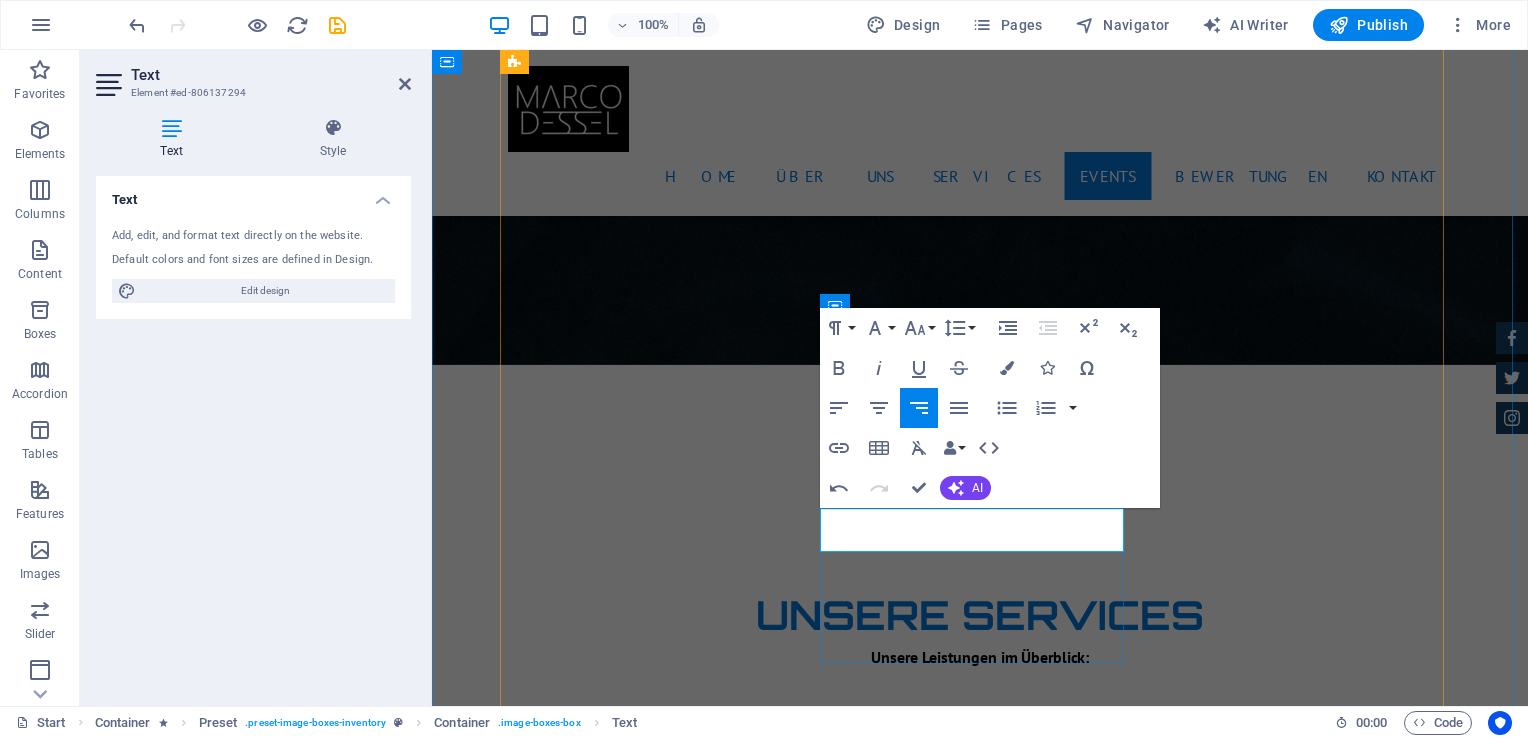 click on "Audi RS7" at bounding box center [803, 6086] 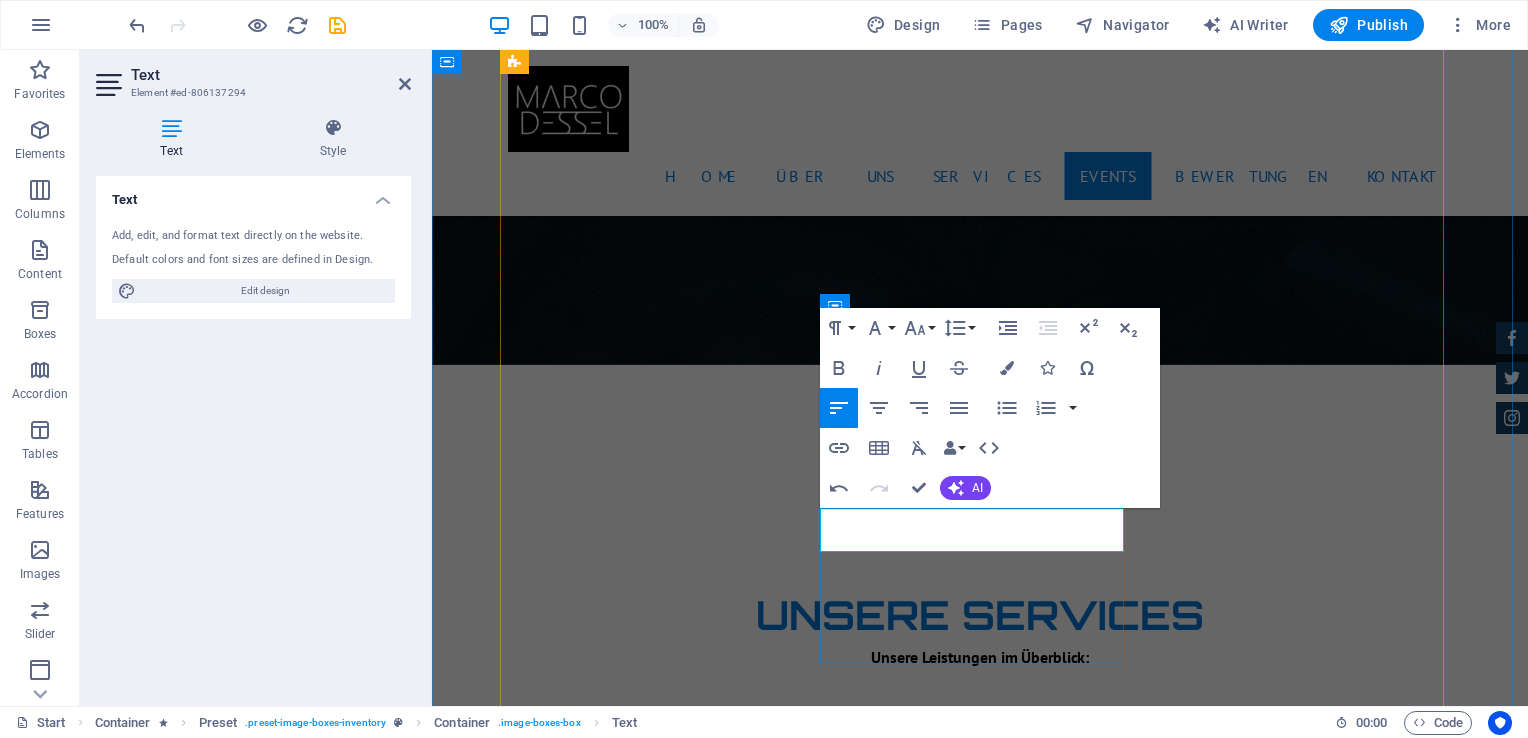 type 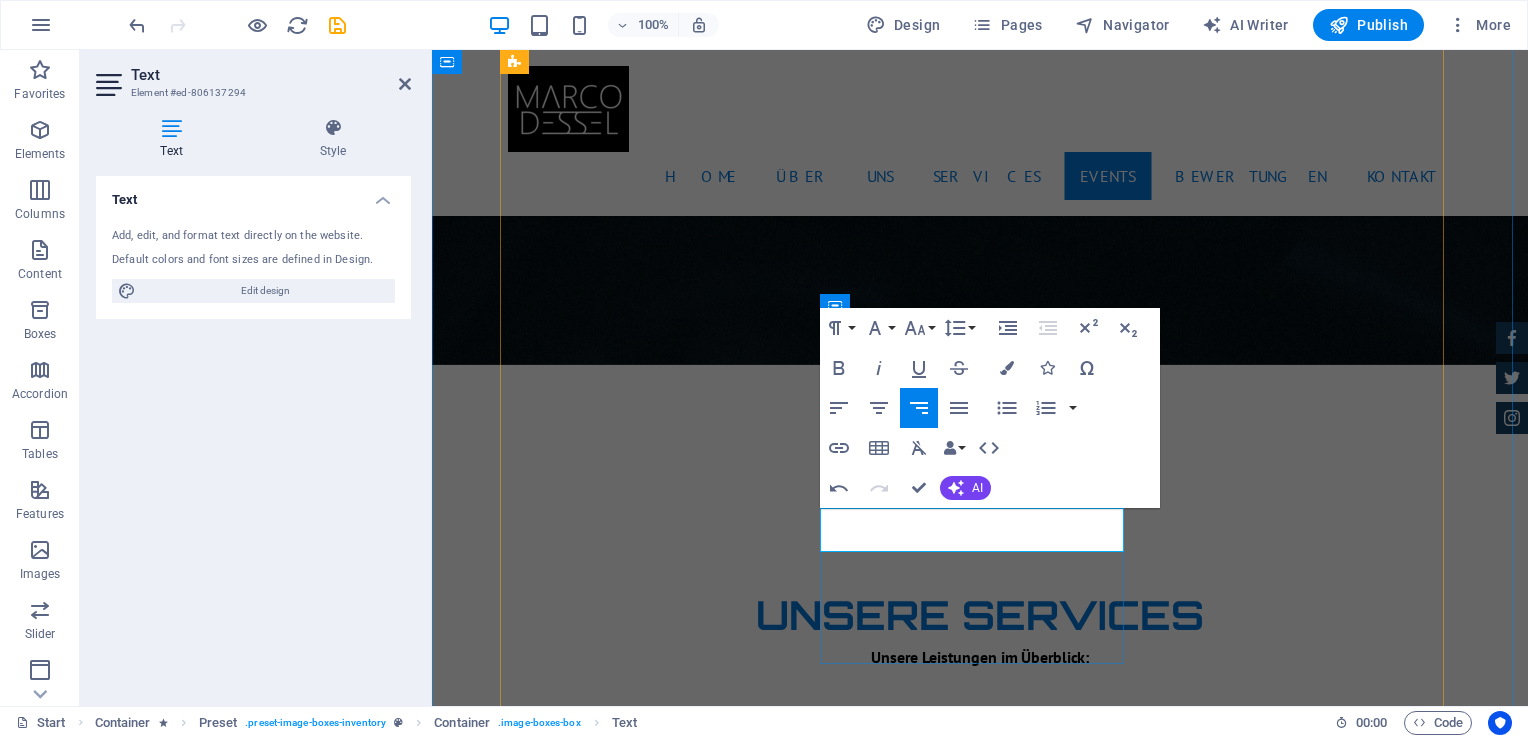 drag, startPoint x: 1083, startPoint y: 538, endPoint x: 1017, endPoint y: 538, distance: 66 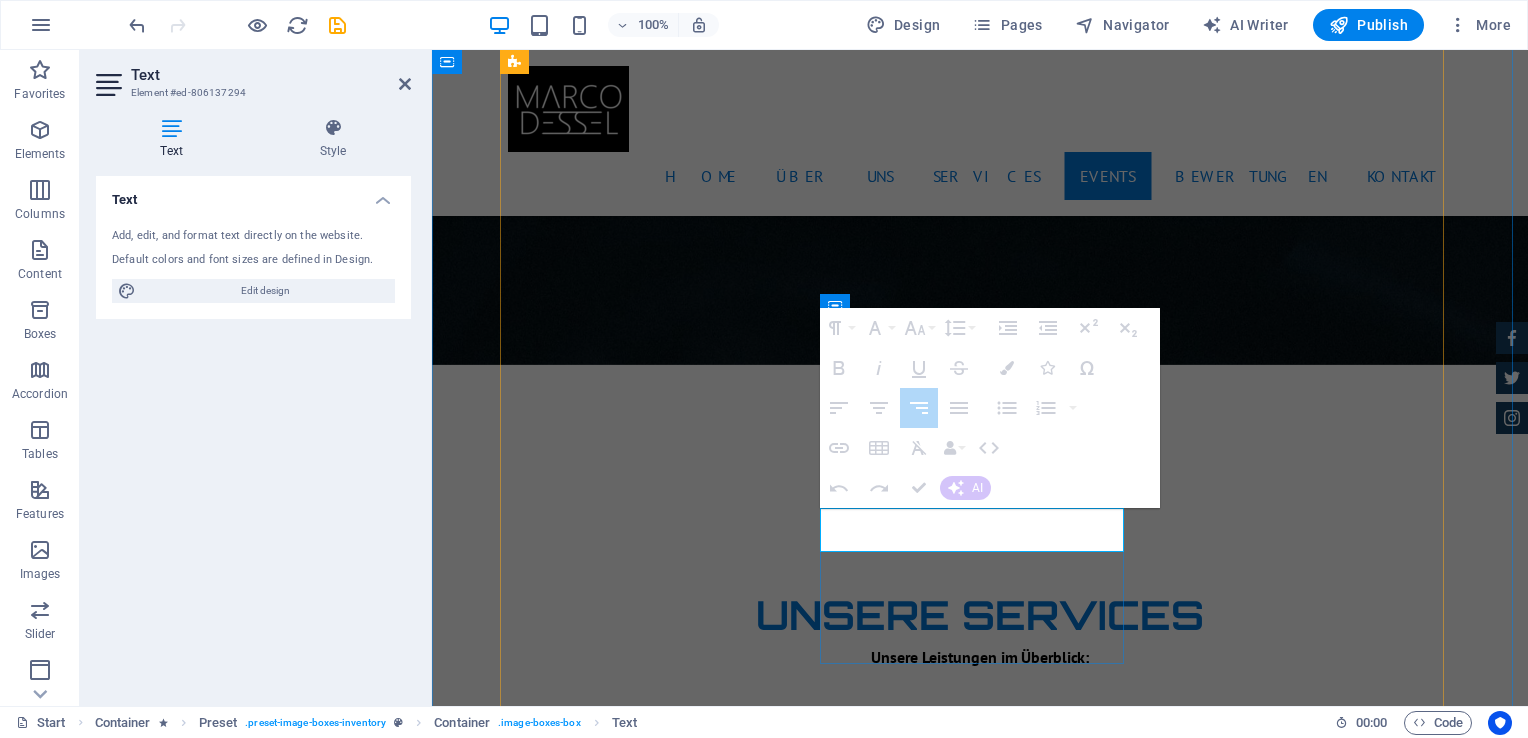 drag, startPoint x: 1034, startPoint y: 533, endPoint x: 978, endPoint y: 536, distance: 56.0803 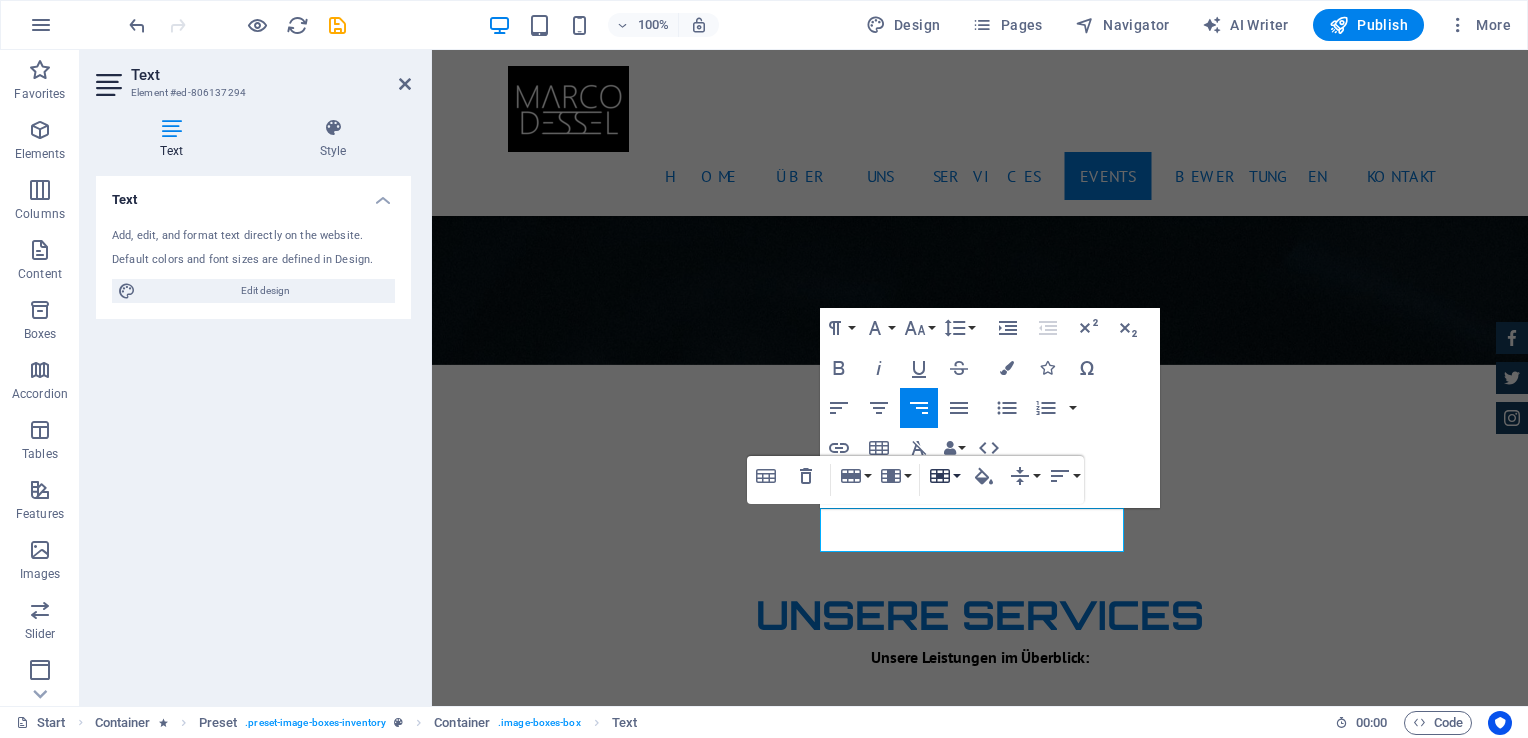 click 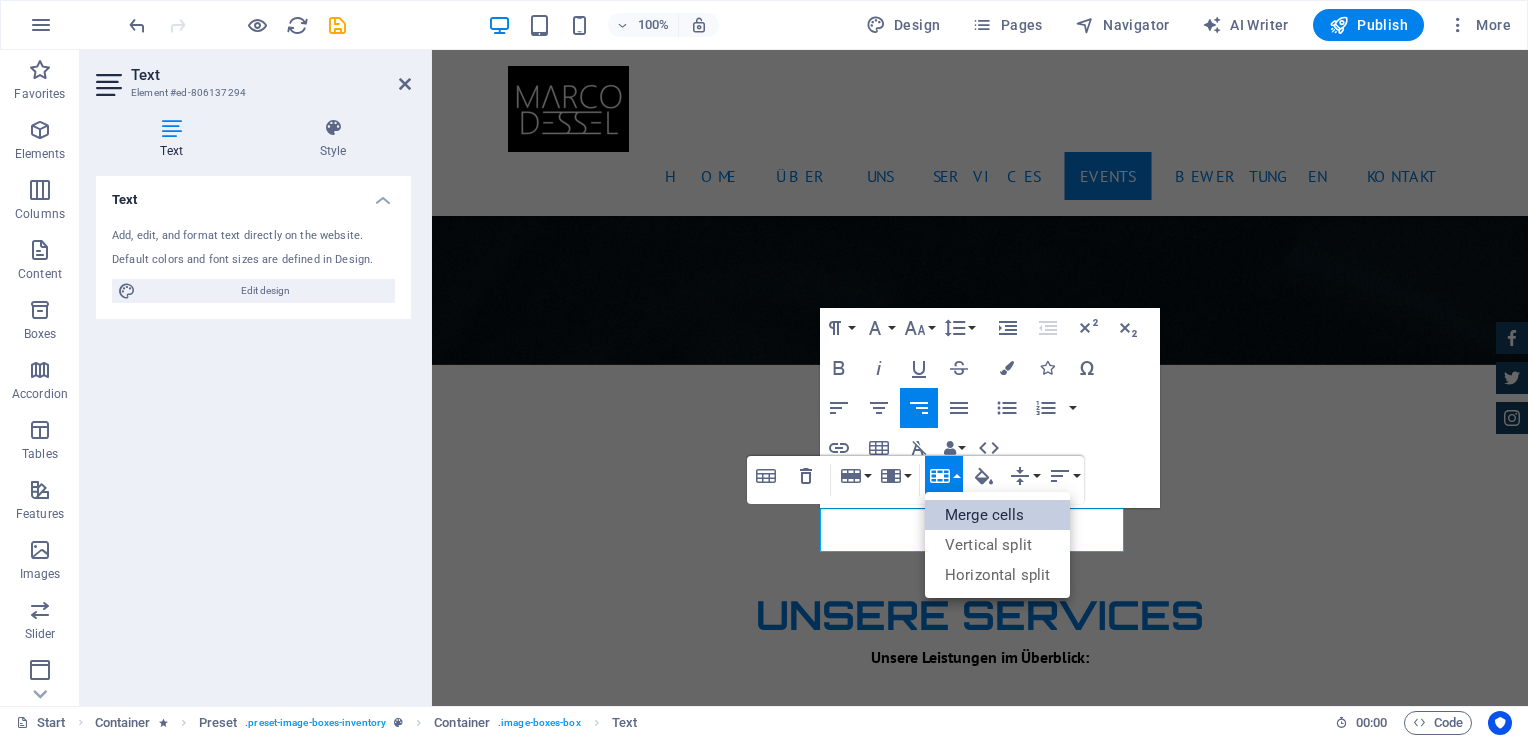 click on "Merge cells" at bounding box center [997, 515] 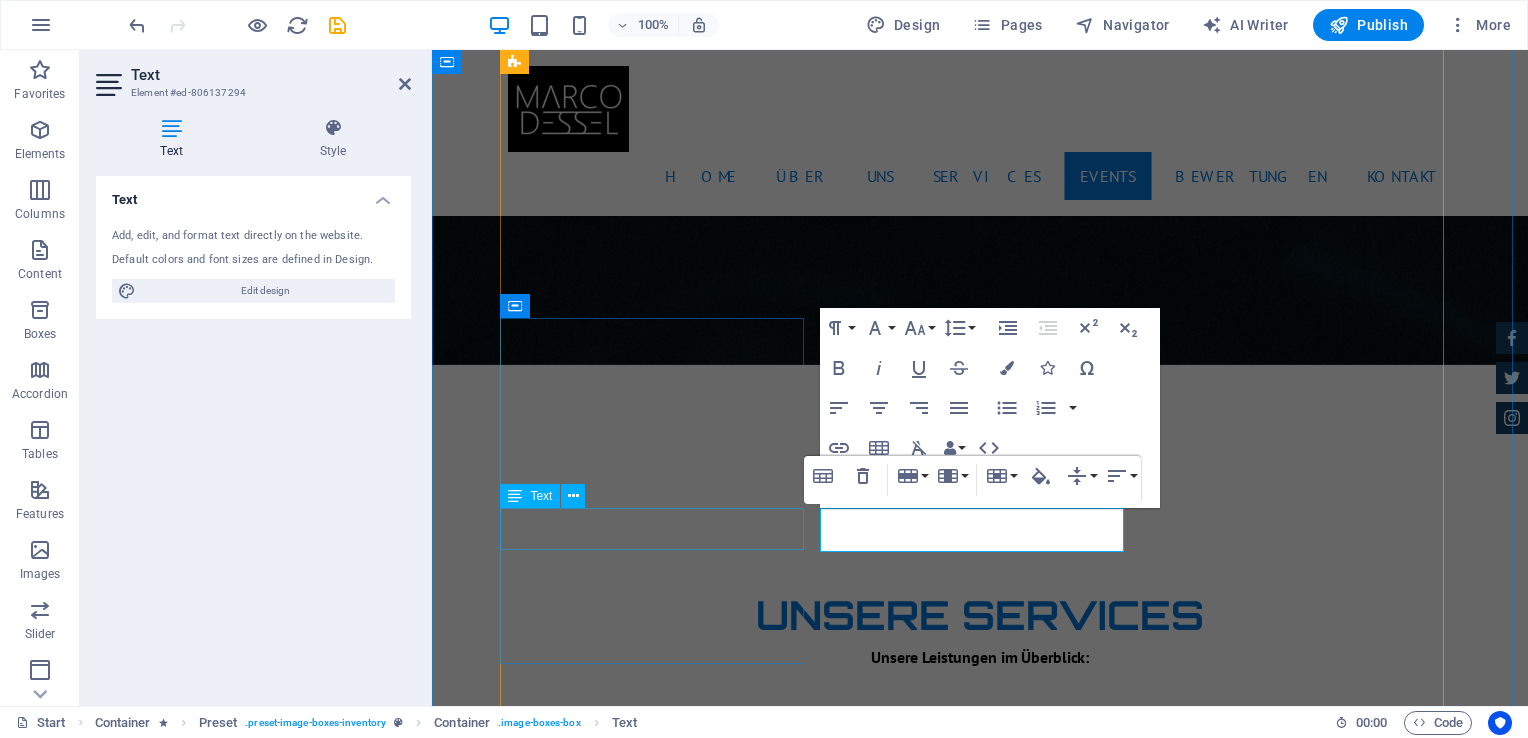 click on "willich tanzt" at bounding box center (980, 5325) 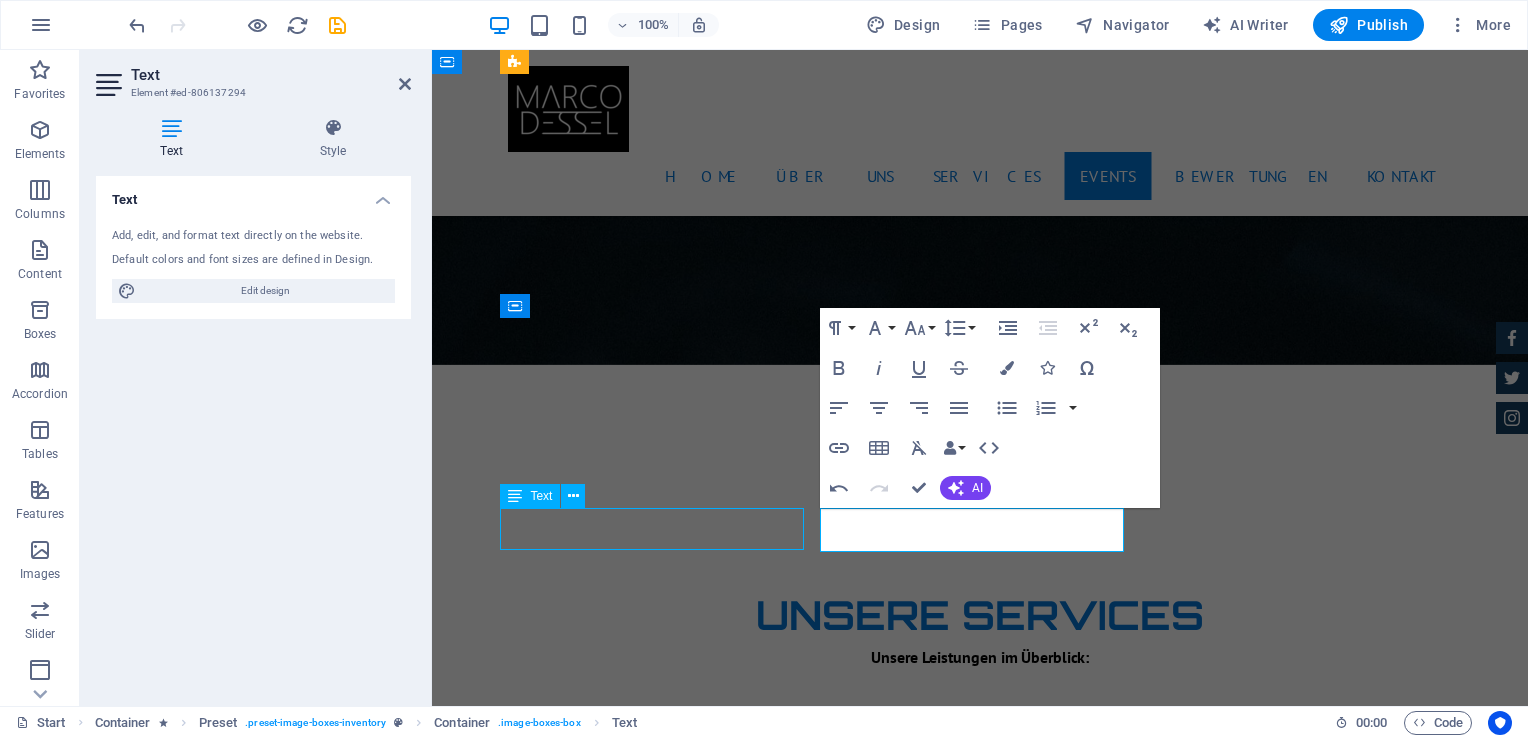 click on "willich tanzt" at bounding box center (980, 5325) 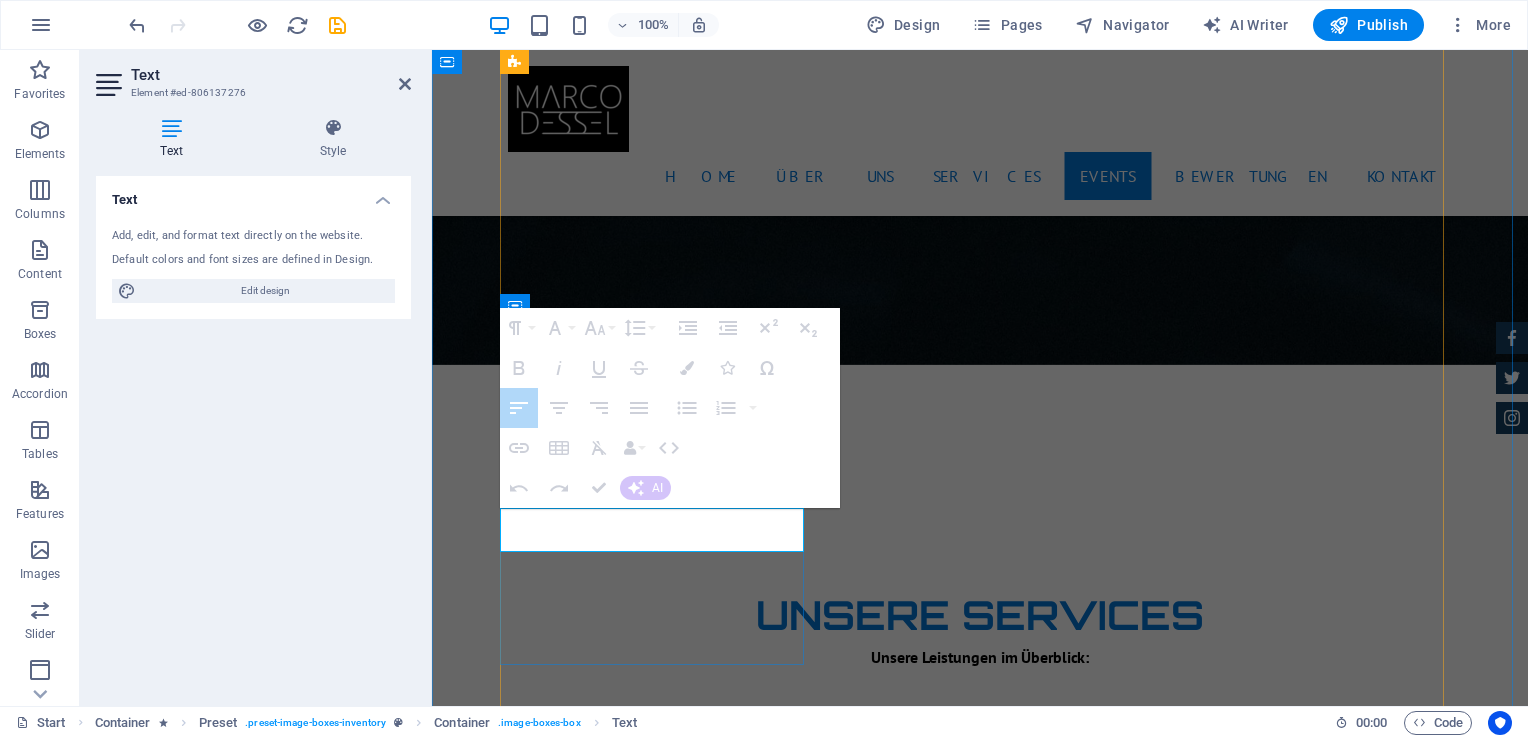 drag, startPoint x: 744, startPoint y: 538, endPoint x: 654, endPoint y: 535, distance: 90.04999 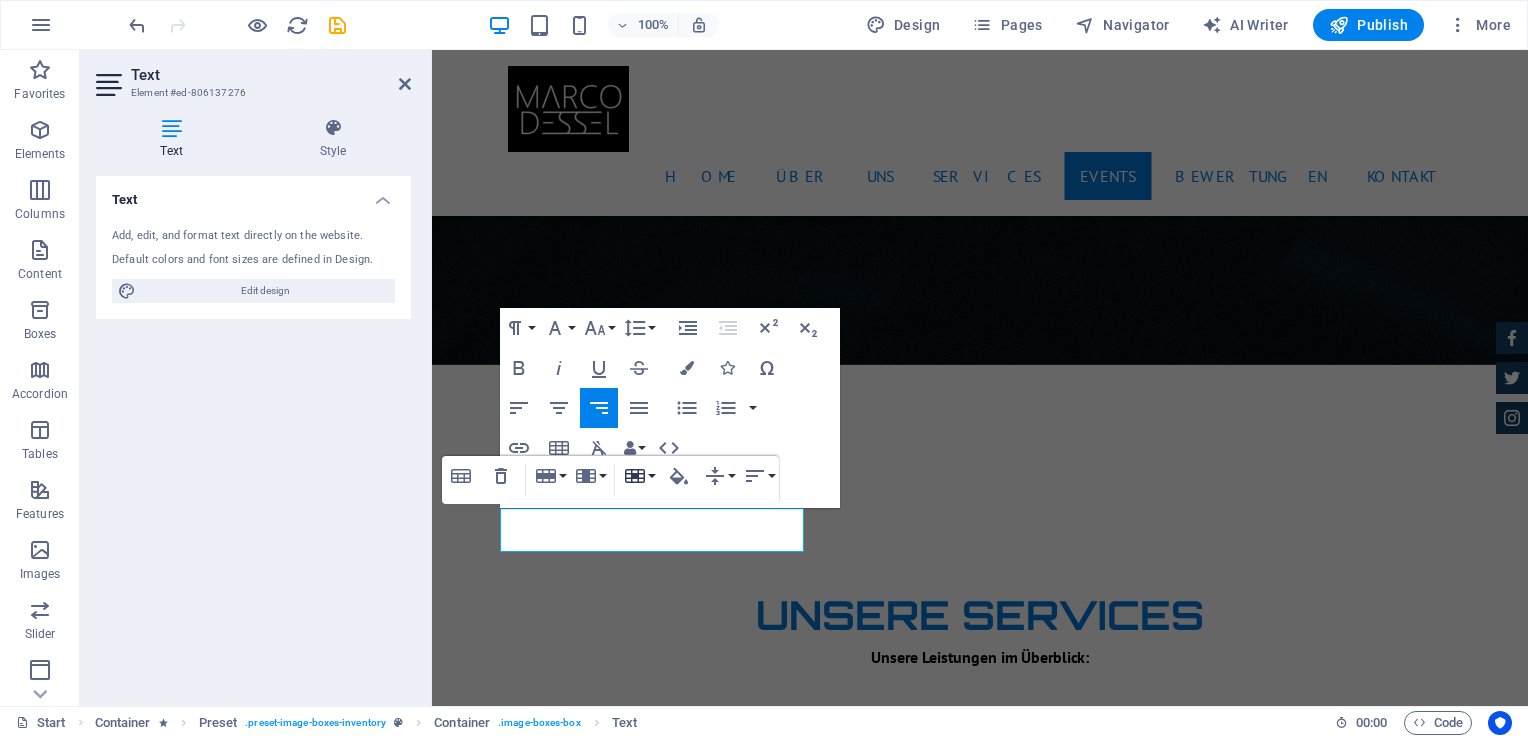 click 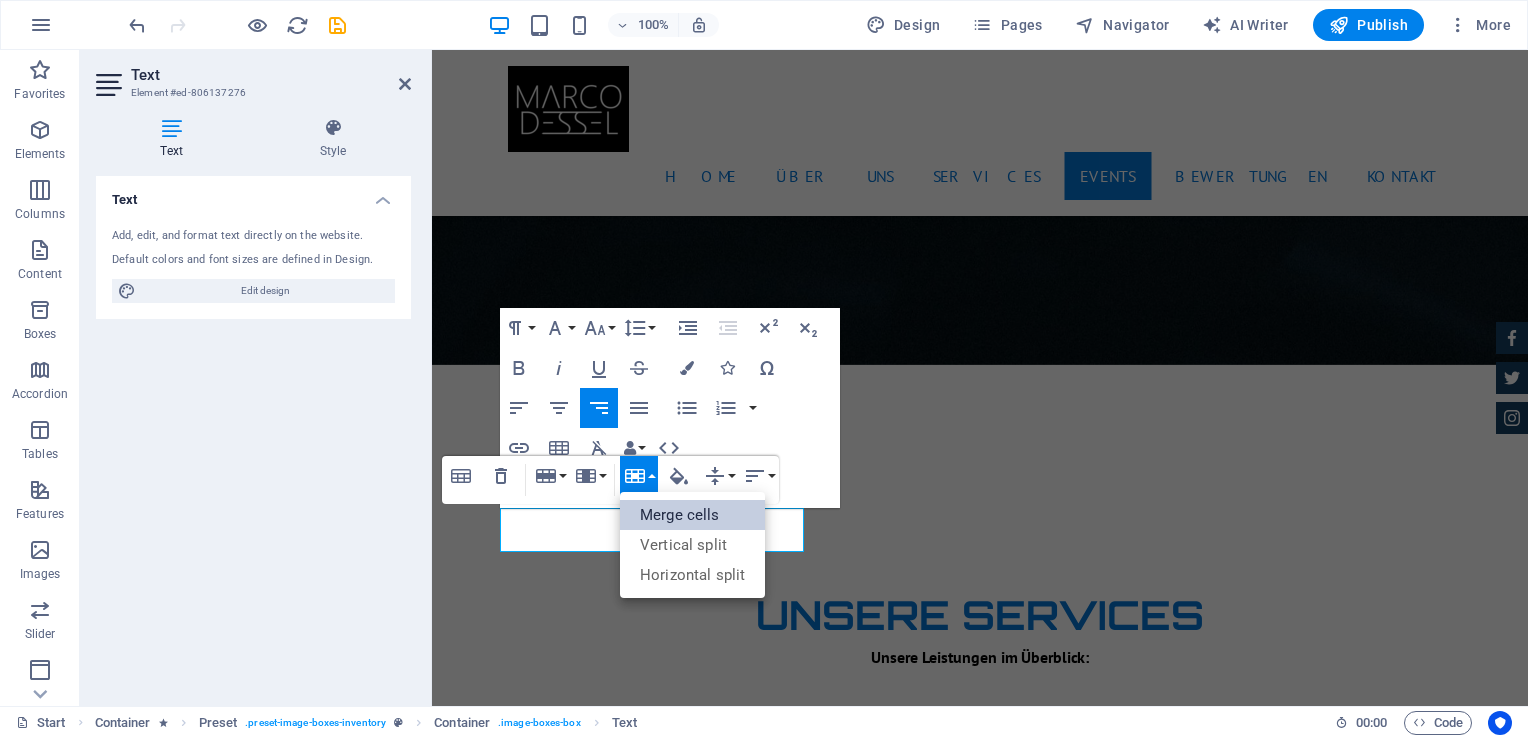click on "Merge cells" at bounding box center (692, 515) 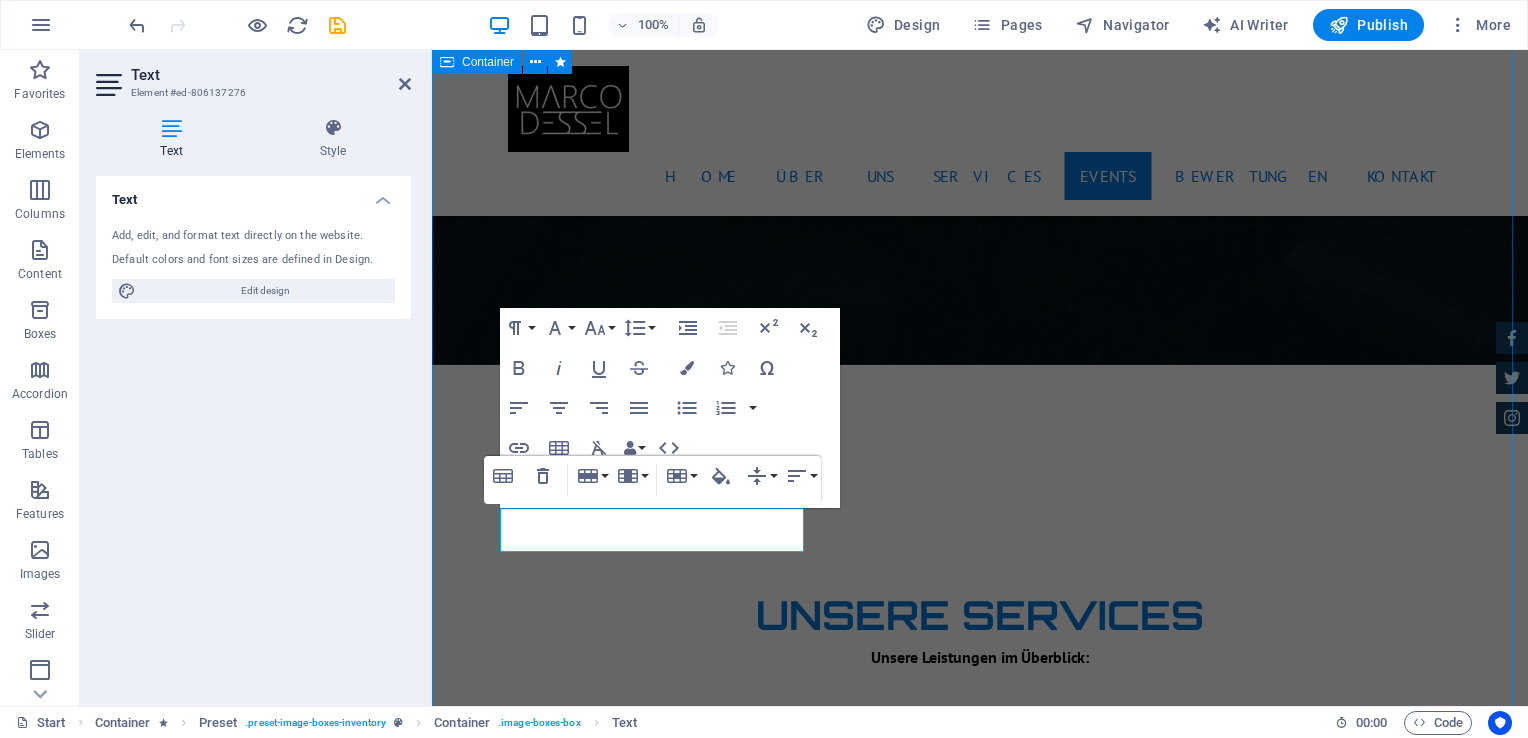 click on "Unsere Events Mini Beatzz - Die Kinderdisco 2-6 Kinder Disco für 2 bis 6 jährige Mehr infos Maxi Beatzz - Die Kinderdisco 5-10 Kinder Disco für 5 bis 10 jährige Mehr infos Teenie beatzz - die Jugenddisco Automatic  Transmission  | Coupe mehr infos willich tanzt Eventreihe 16+ mehr infos Parentoopia Automatic  Transmission  | Coupe More Details Jeep Compass $ 49.999 Automatic  Transmission  | Coupe More Details" at bounding box center (980, 4919) 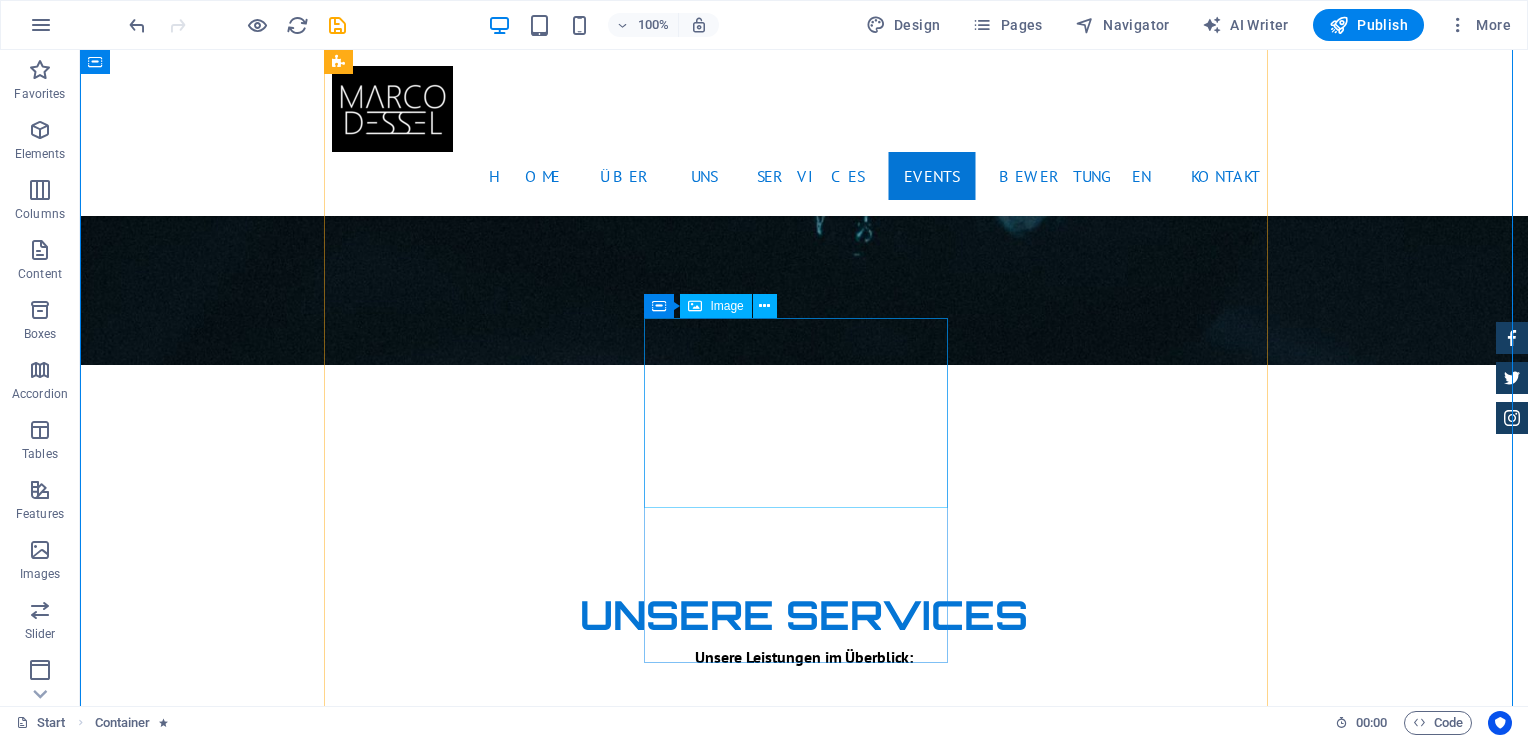 click at bounding box center [804, 5762] 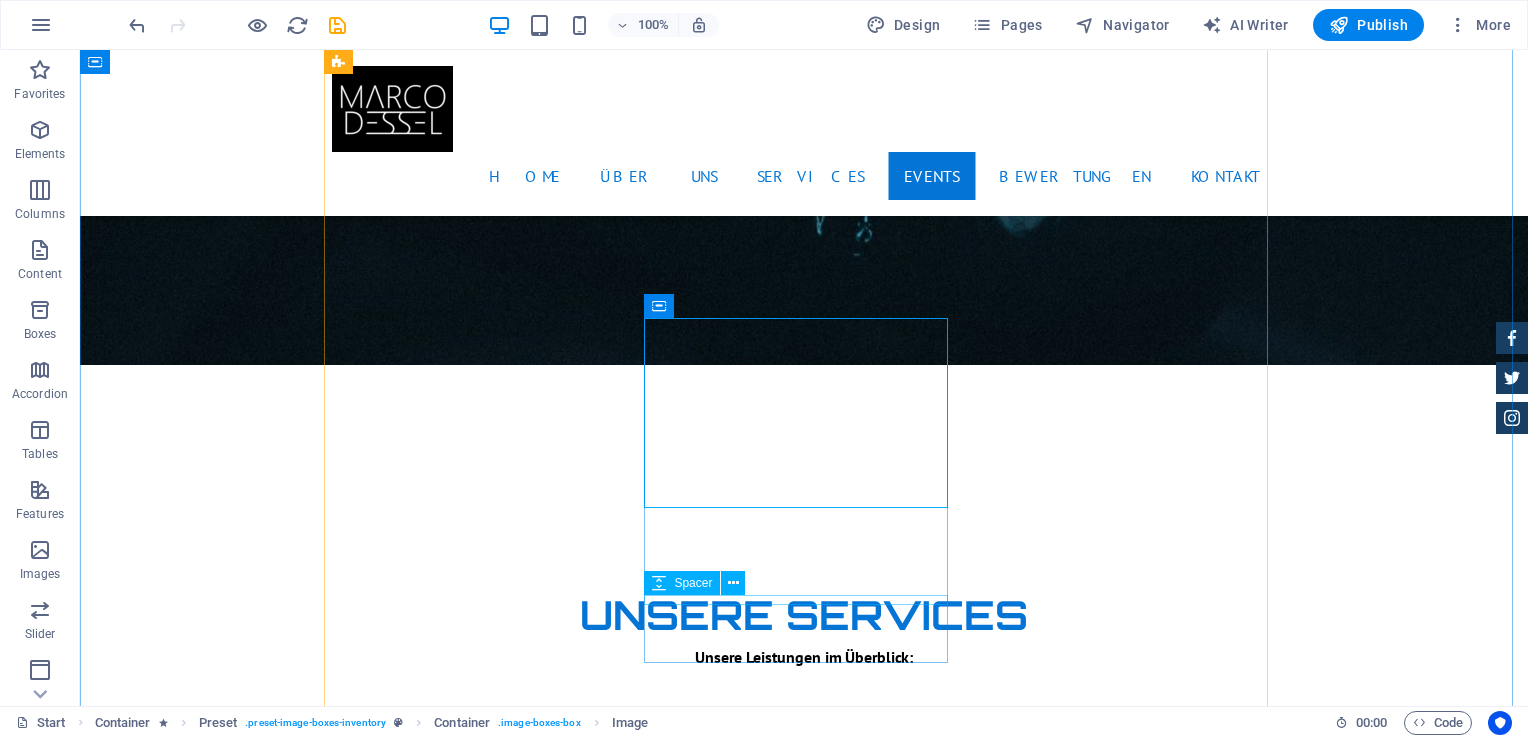 click on "Spacer" at bounding box center (701, 583) 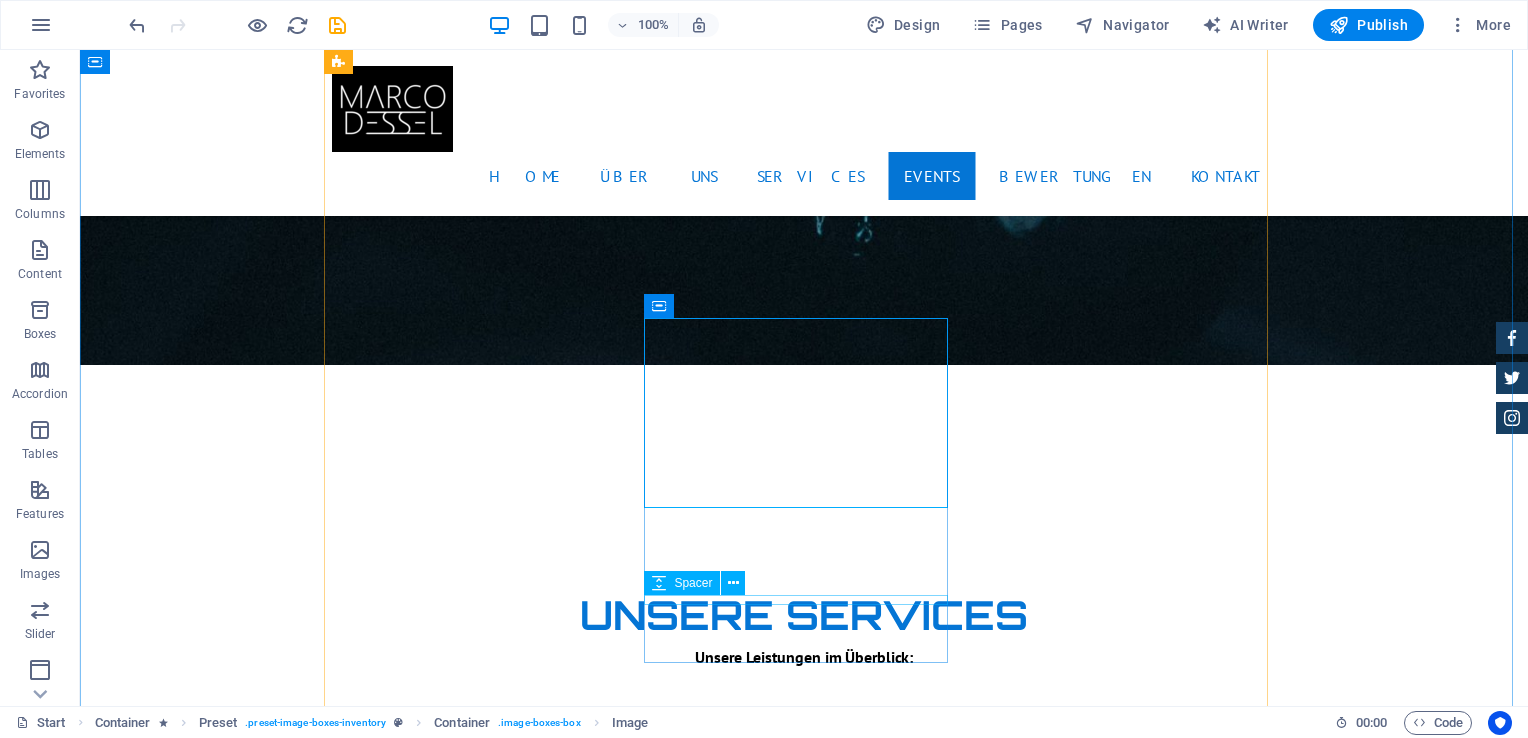 click on "Spacer" at bounding box center [701, 583] 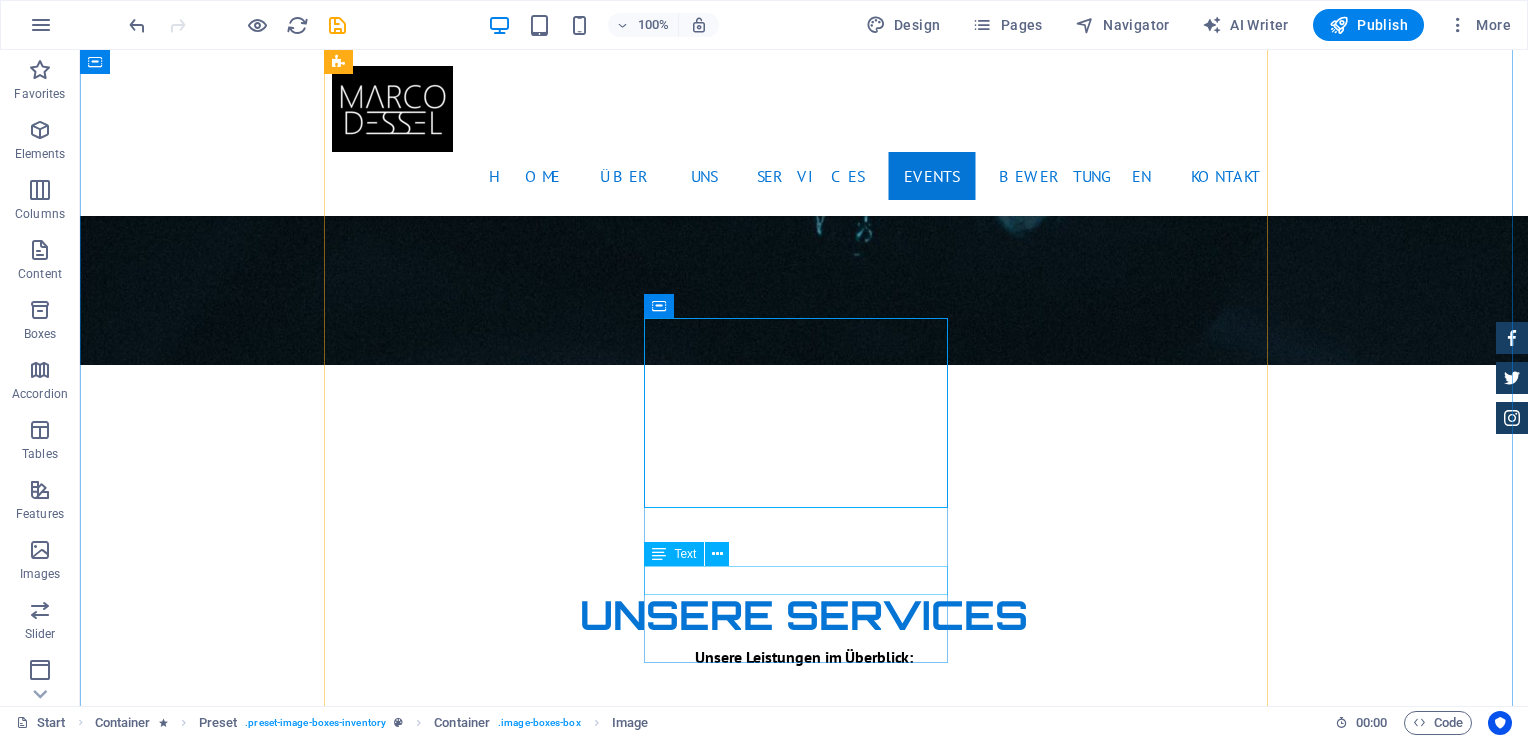 click on "Automatic  Transmission  | Coupe" at bounding box center [804, 6129] 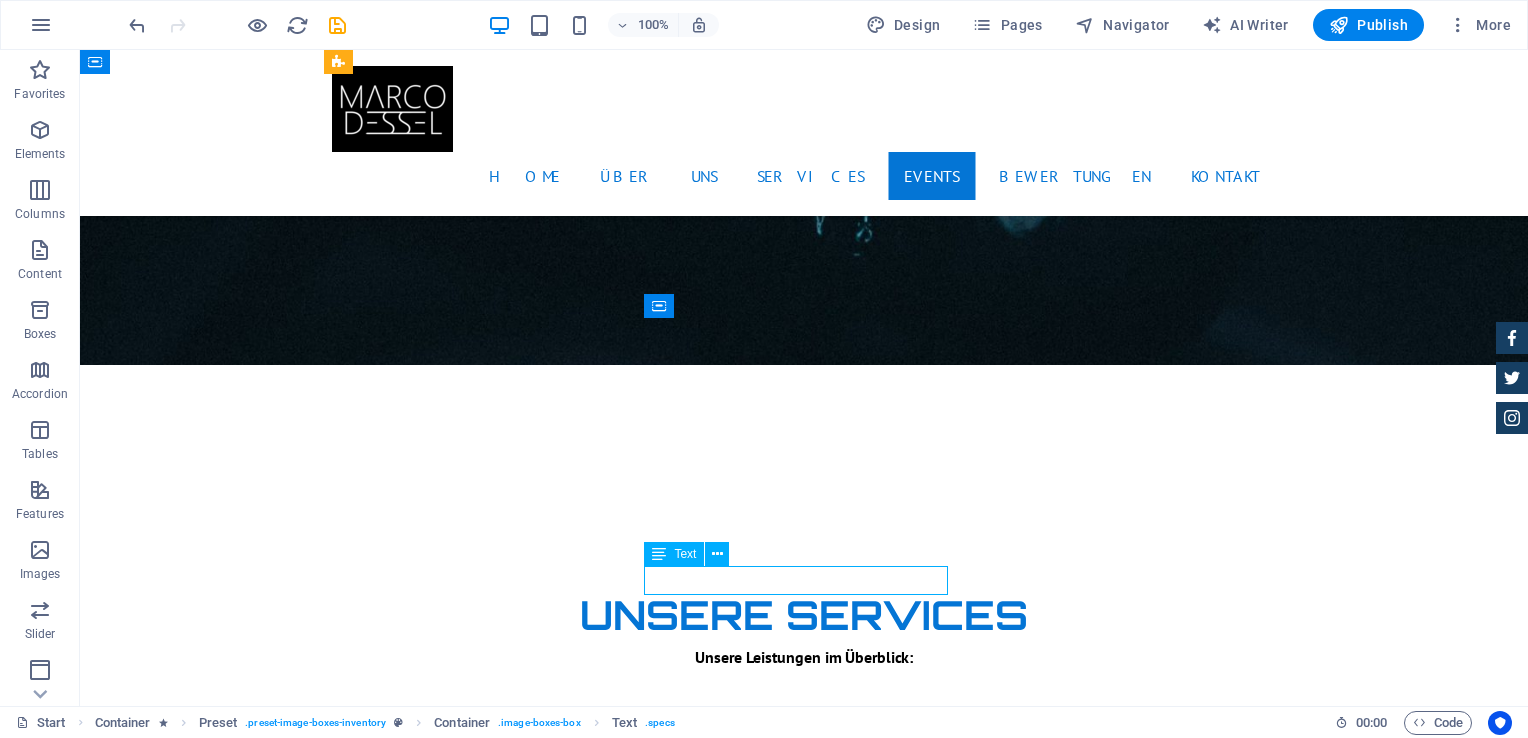 click on "Automatic  Transmission  | Coupe" at bounding box center (804, 6129) 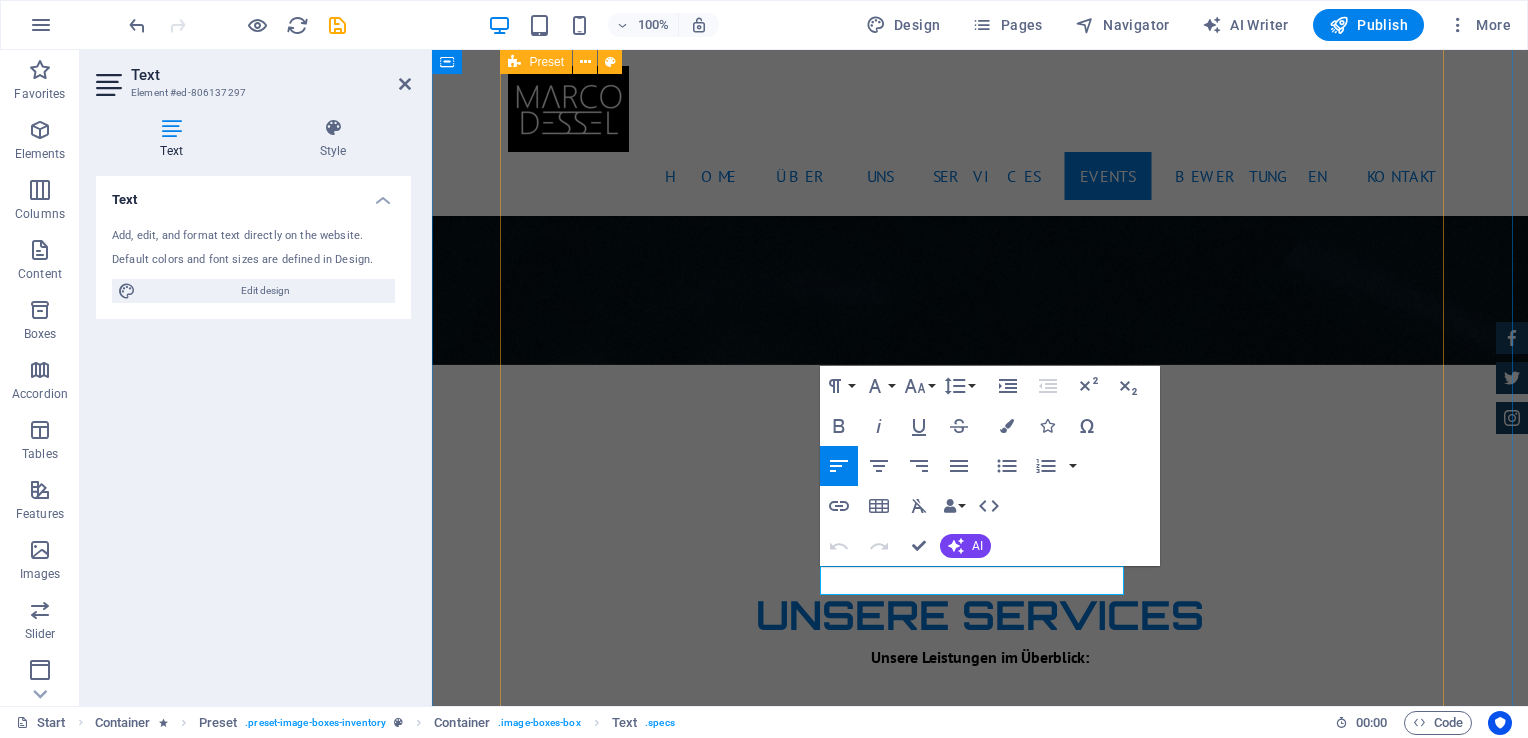 drag, startPoint x: 1057, startPoint y: 590, endPoint x: 809, endPoint y: 580, distance: 248.20154 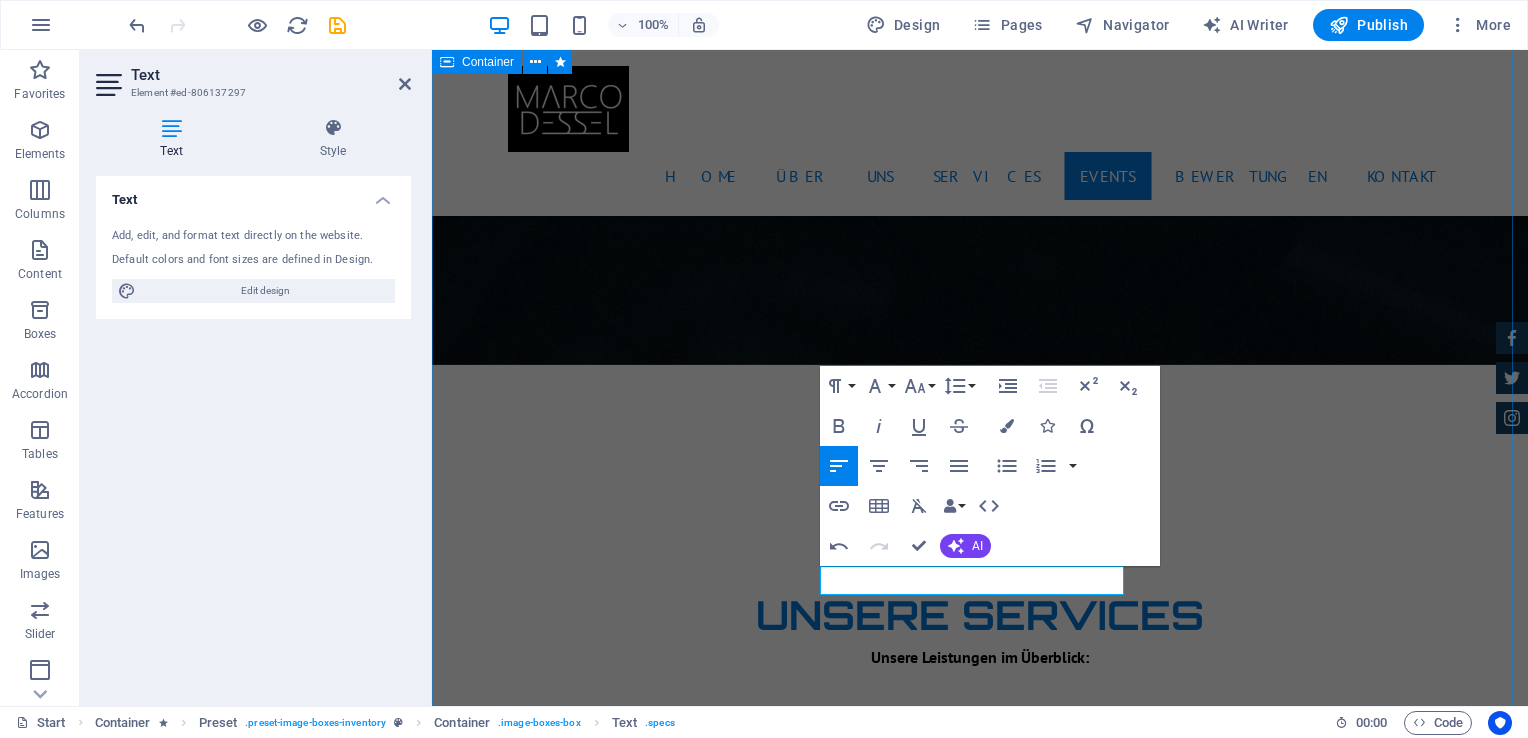 click on "Unsere Events Mini Beatzz - Die Kinderdisco 2-6 Kinder Disco für 2 bis 6 jährige Mehr infos Maxi Beatzz - Die Kinderdisco 5-10 Kinder Disco für 5 bis 10 jährige Mehr infos Teenie beatzz - die Jugenddisco Automatic  Transmission  | Coupe mehr infos willich tanzt Eventreihe 16+ mehr infos Parentoopia Events für Eltern zu elternfreundlichen Zeiten More Details Jeep Compass $ 49.999 Automatic  Transmission  | Coupe More Details" at bounding box center [980, 4918] 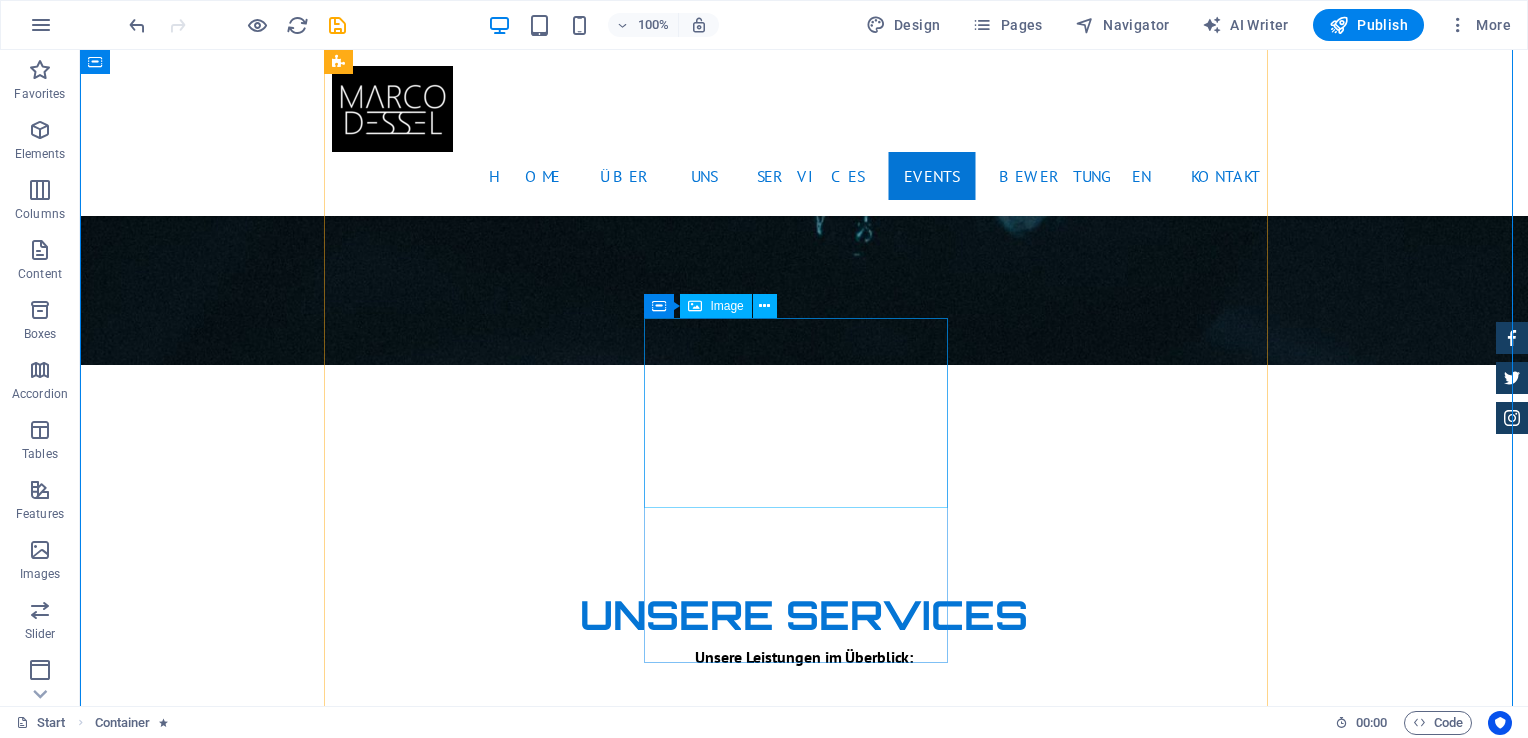 click at bounding box center (804, 5762) 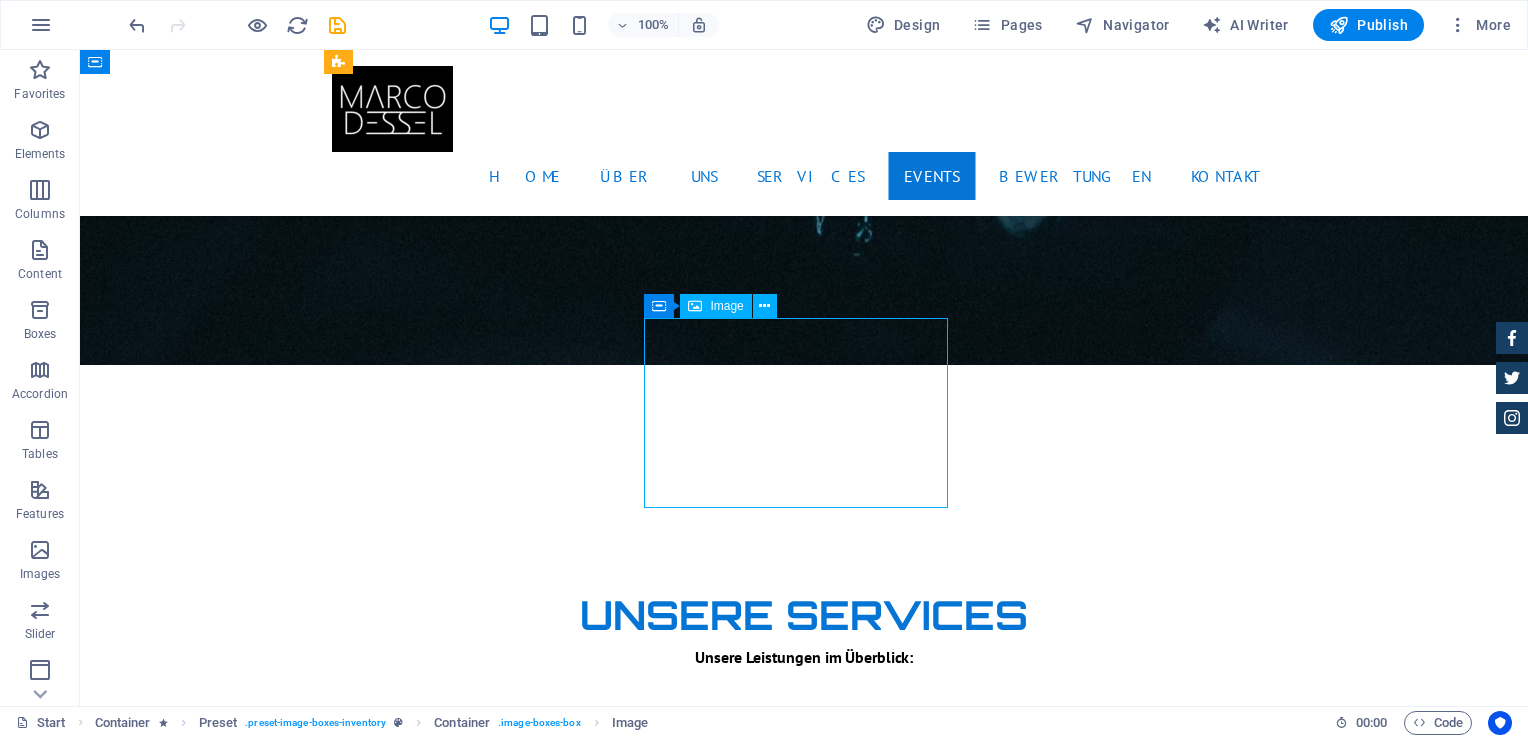 click at bounding box center (804, 5762) 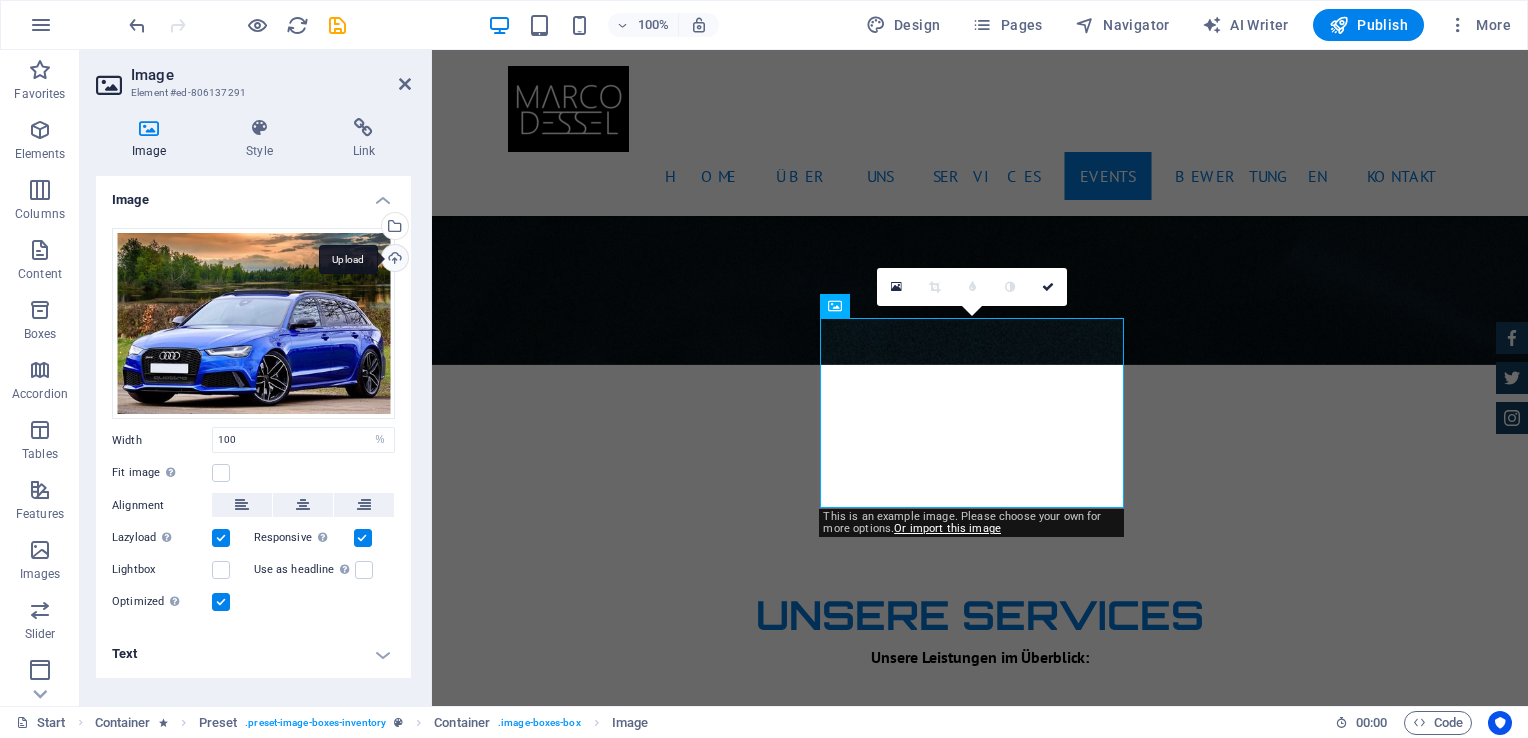 click on "Upload" at bounding box center [393, 260] 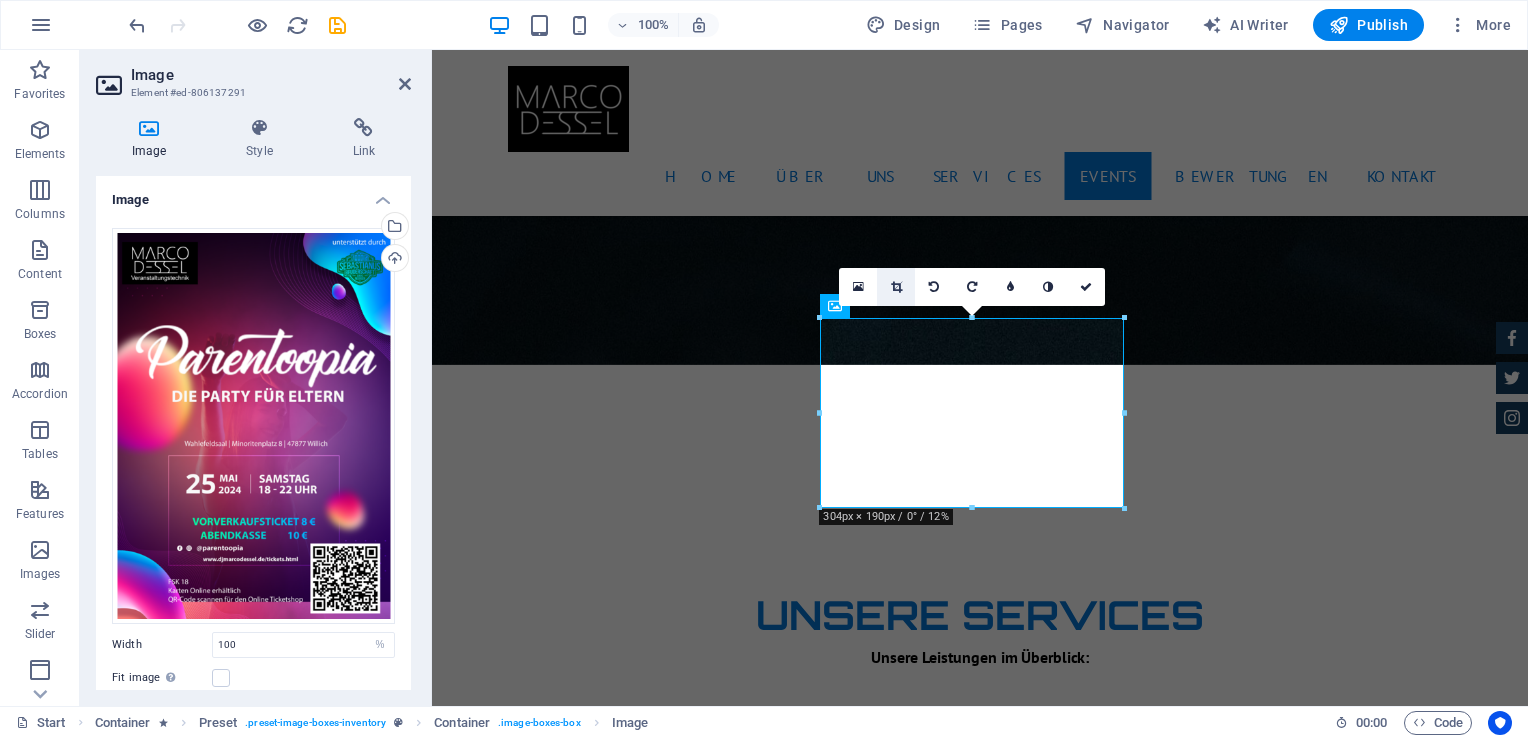 click at bounding box center (896, 287) 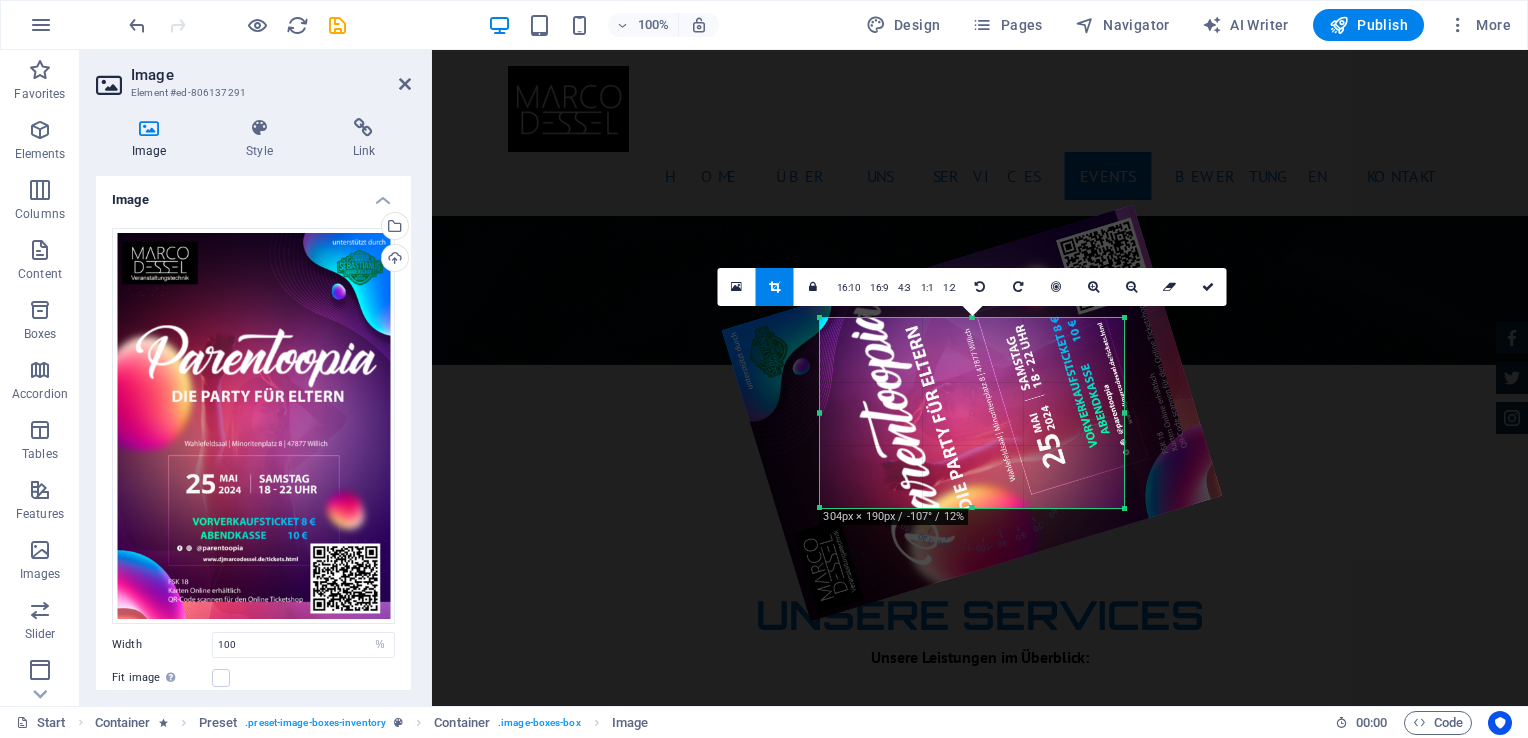 drag, startPoint x: 967, startPoint y: 397, endPoint x: 967, endPoint y: 417, distance: 20 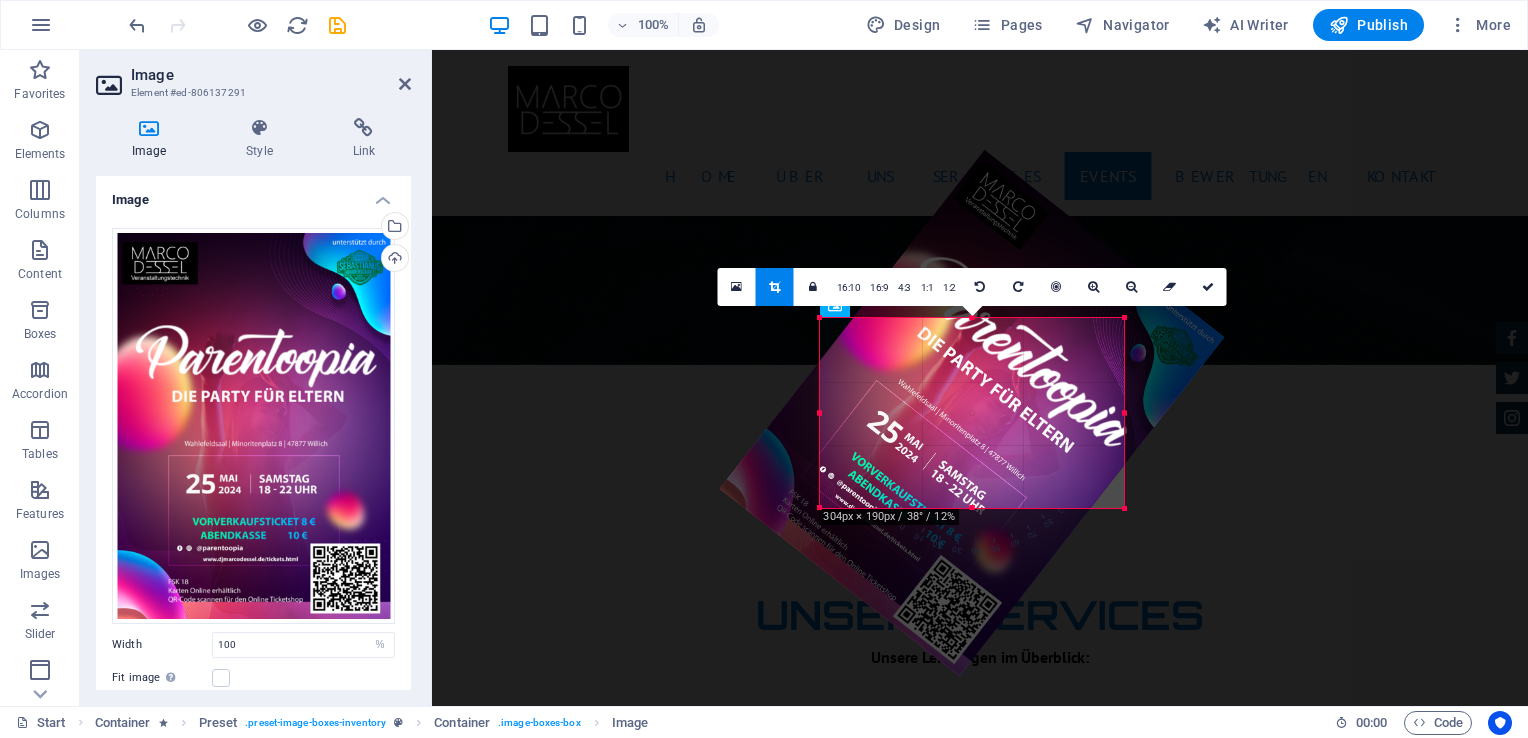 drag, startPoint x: 967, startPoint y: 417, endPoint x: 1031, endPoint y: 248, distance: 180.71248 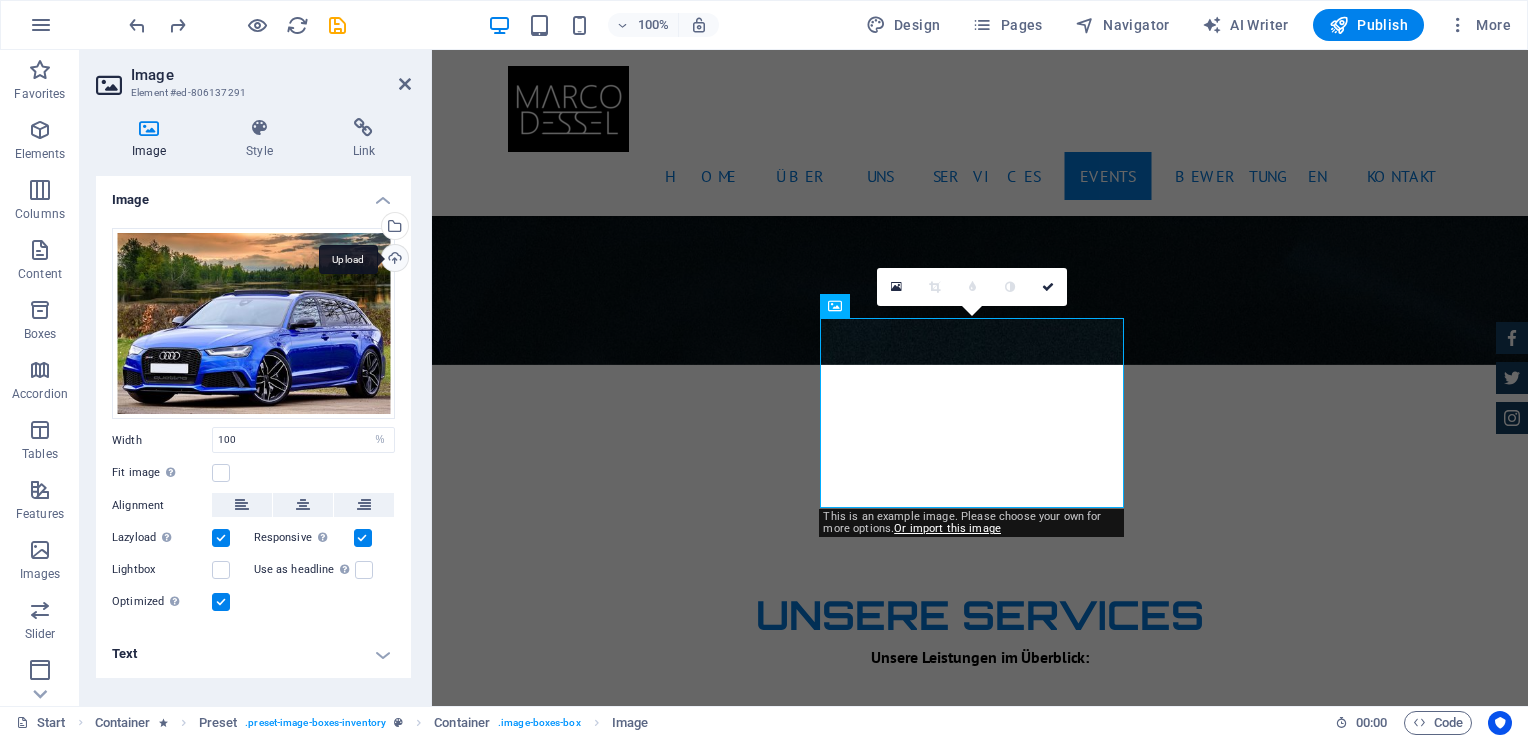 click on "Upload" at bounding box center [393, 260] 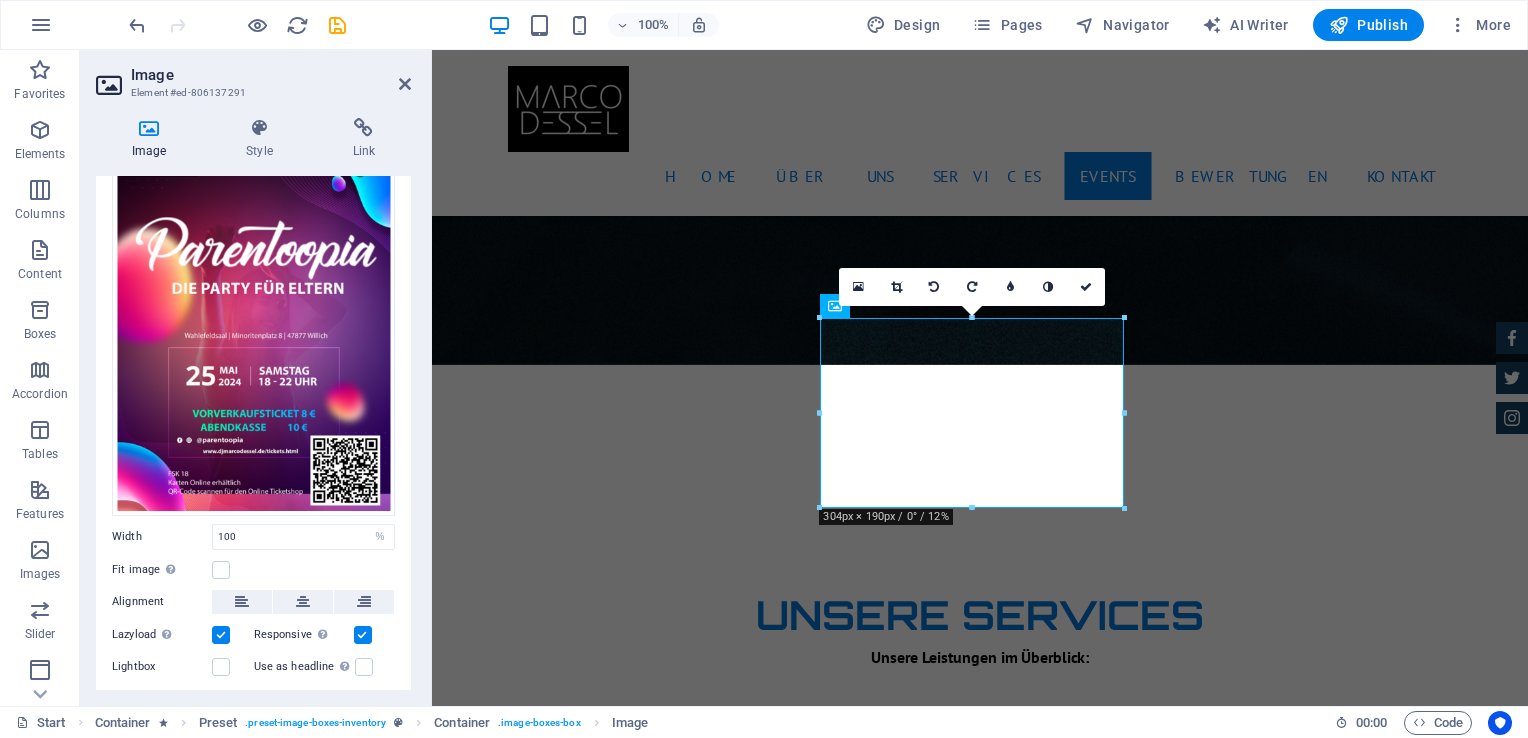 scroll, scrollTop: 186, scrollLeft: 0, axis: vertical 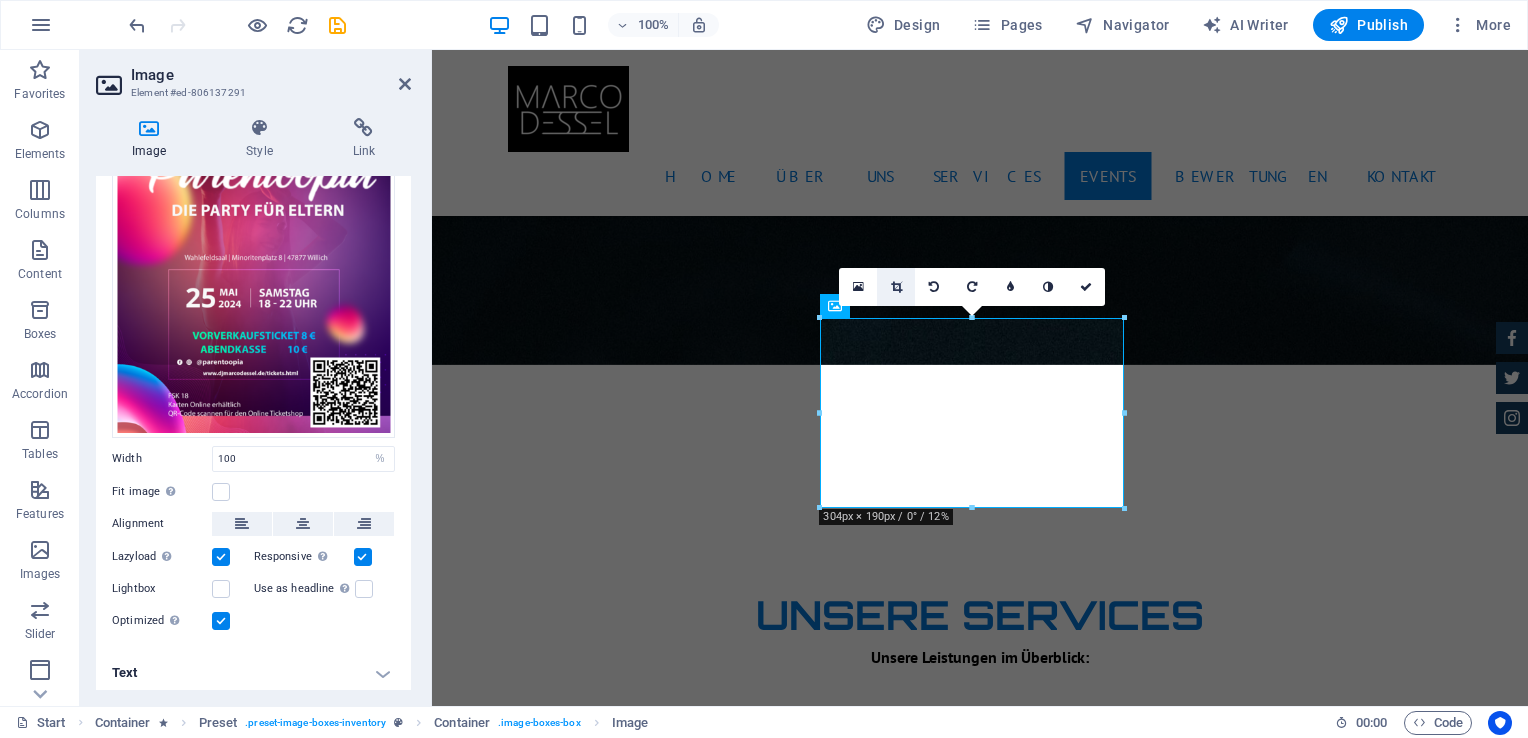 click at bounding box center [896, 287] 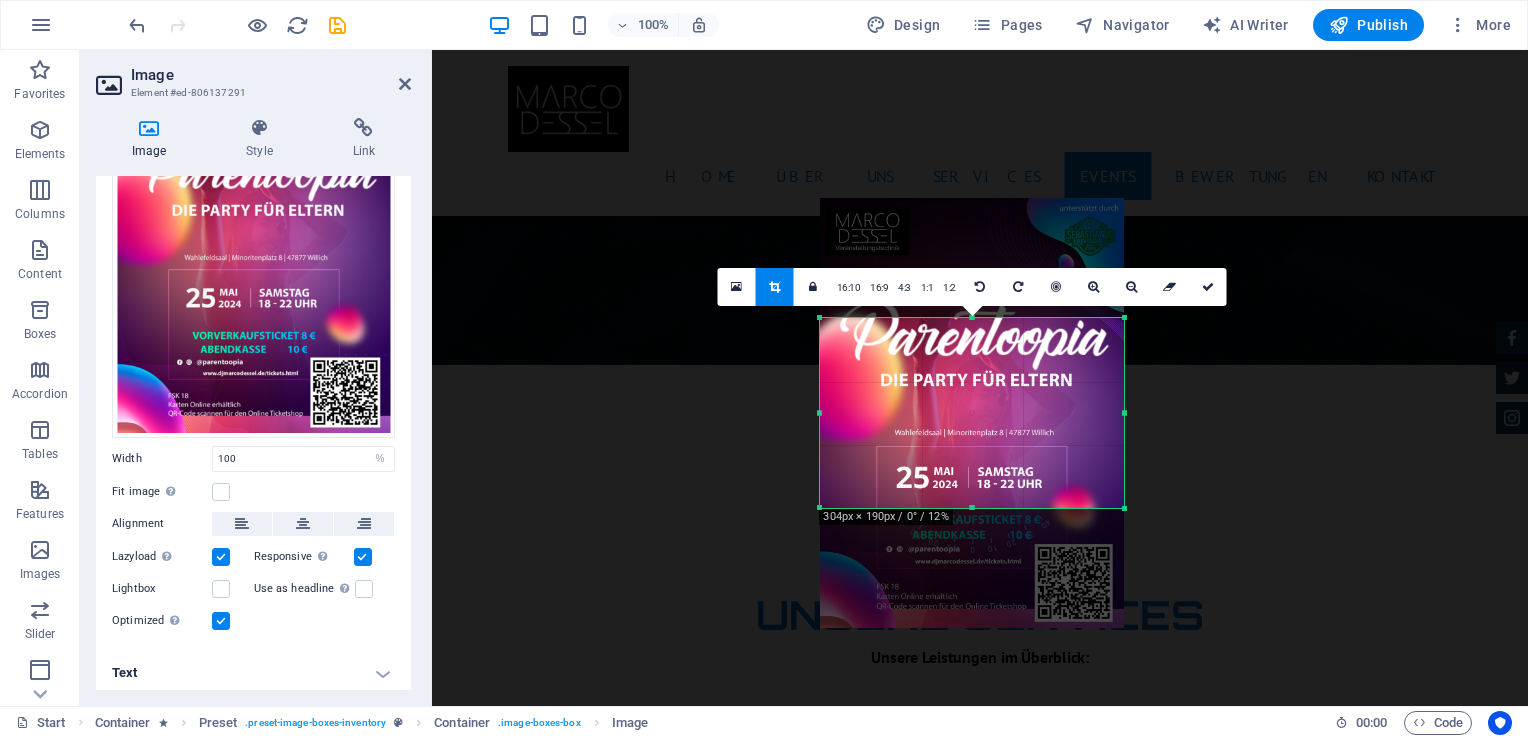 drag, startPoint x: 954, startPoint y: 366, endPoint x: 872, endPoint y: 149, distance: 231.97629 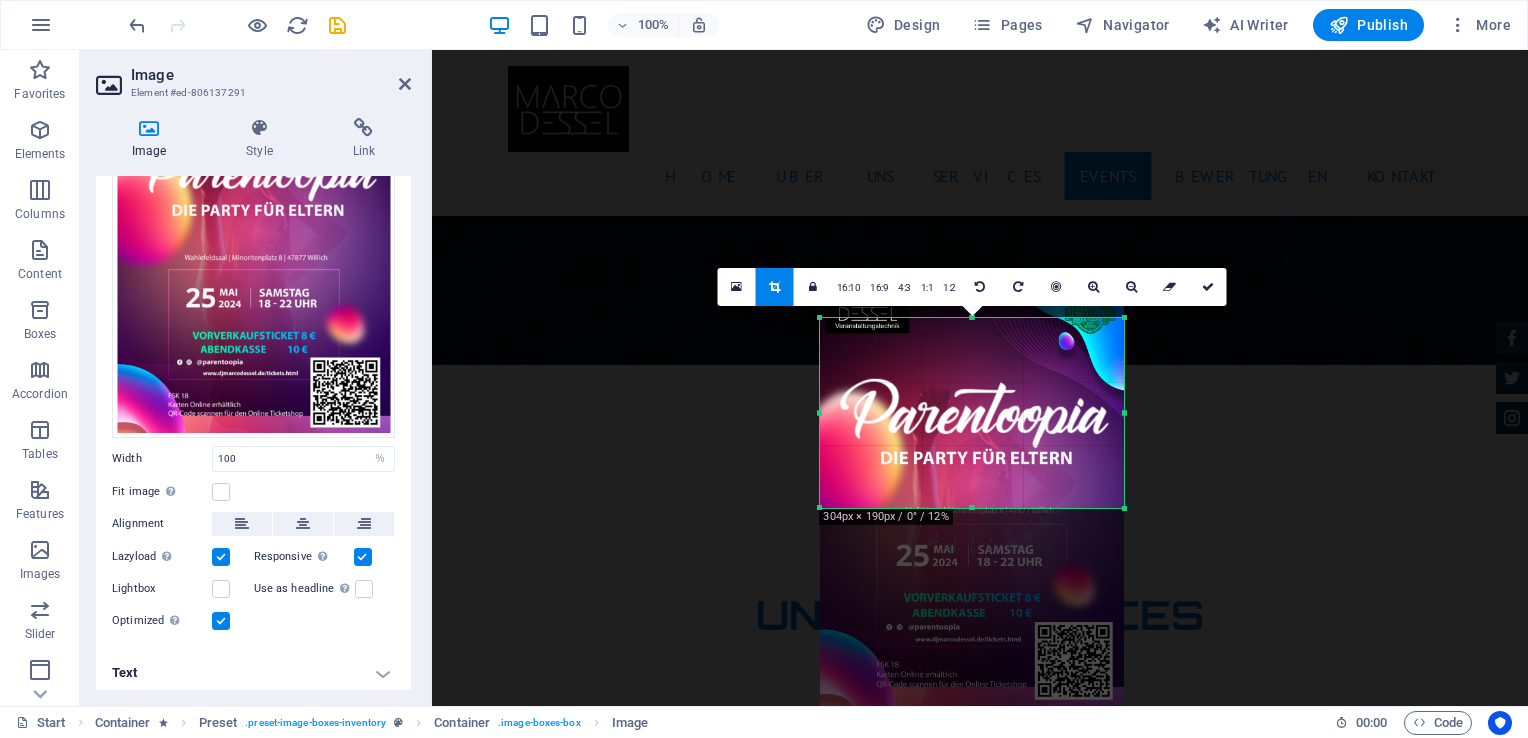 drag, startPoint x: 960, startPoint y: 347, endPoint x: 964, endPoint y: 425, distance: 78.10249 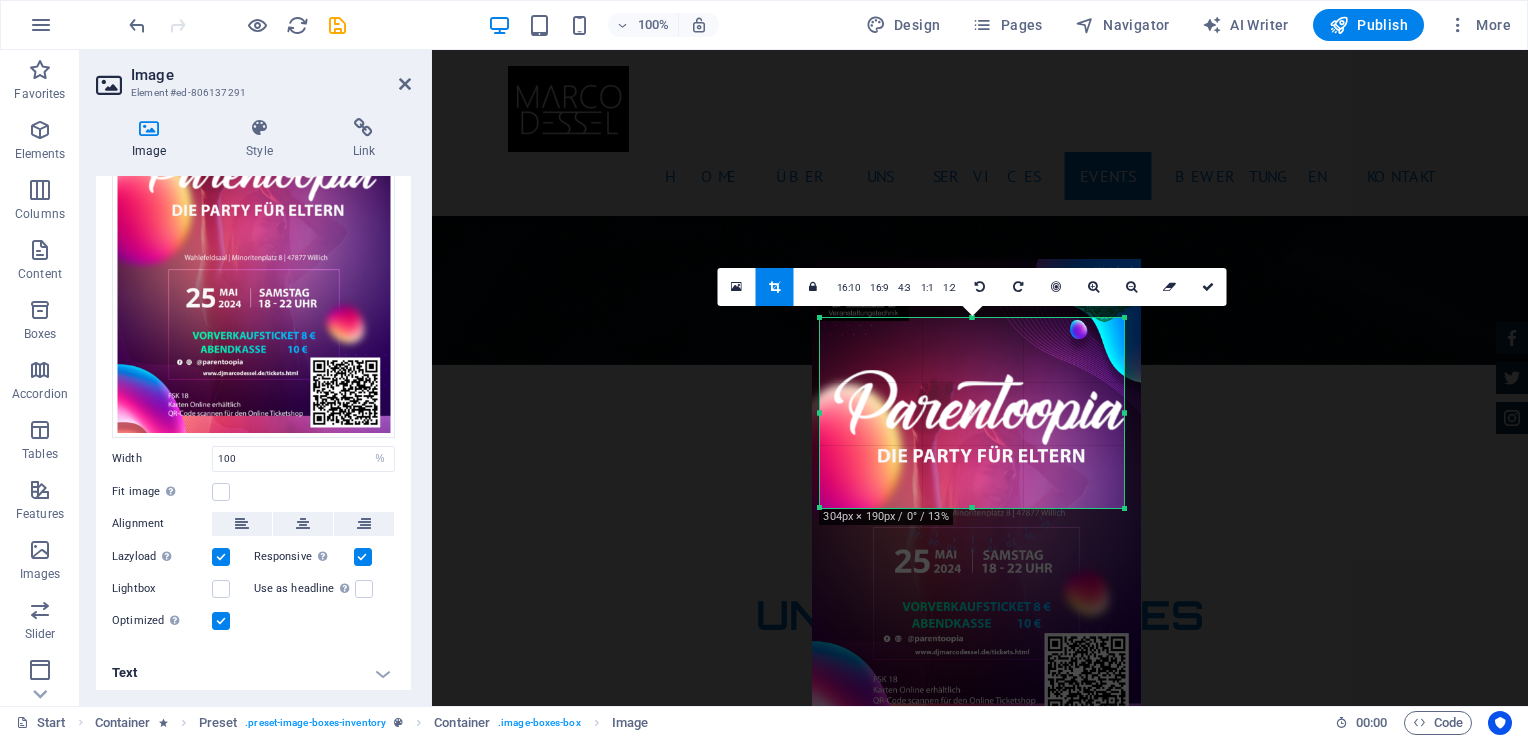 click at bounding box center (976, 491) 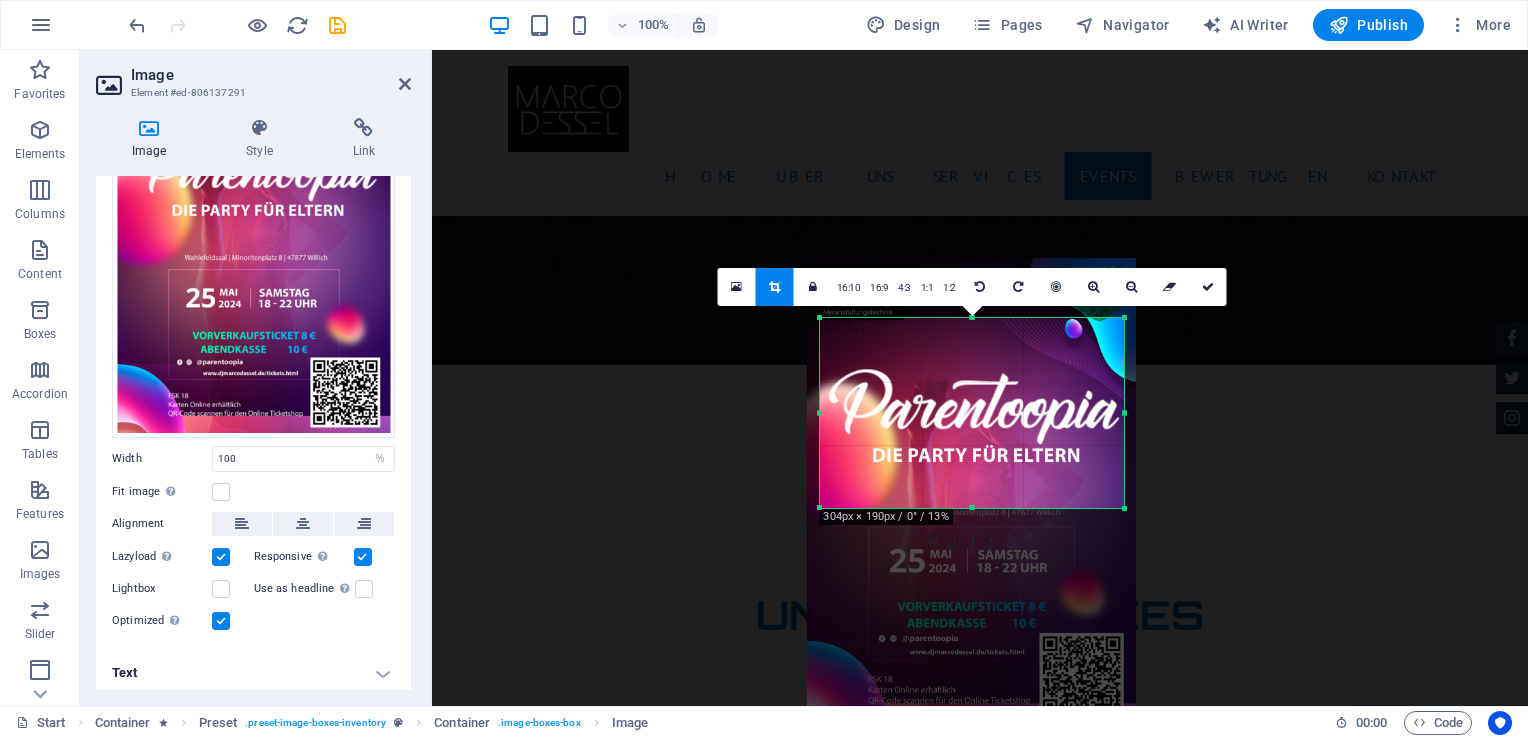 click at bounding box center (971, 490) 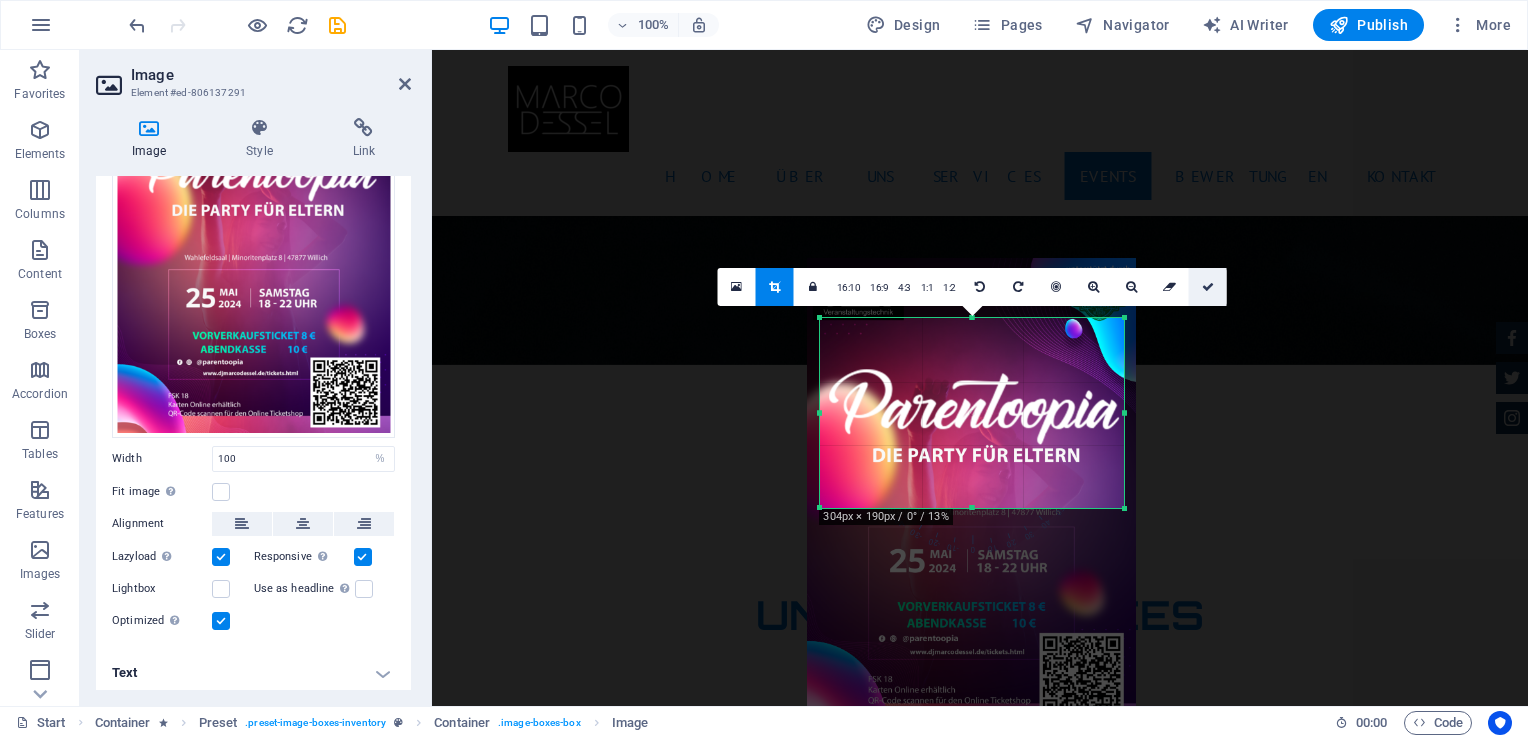 click at bounding box center (1208, 287) 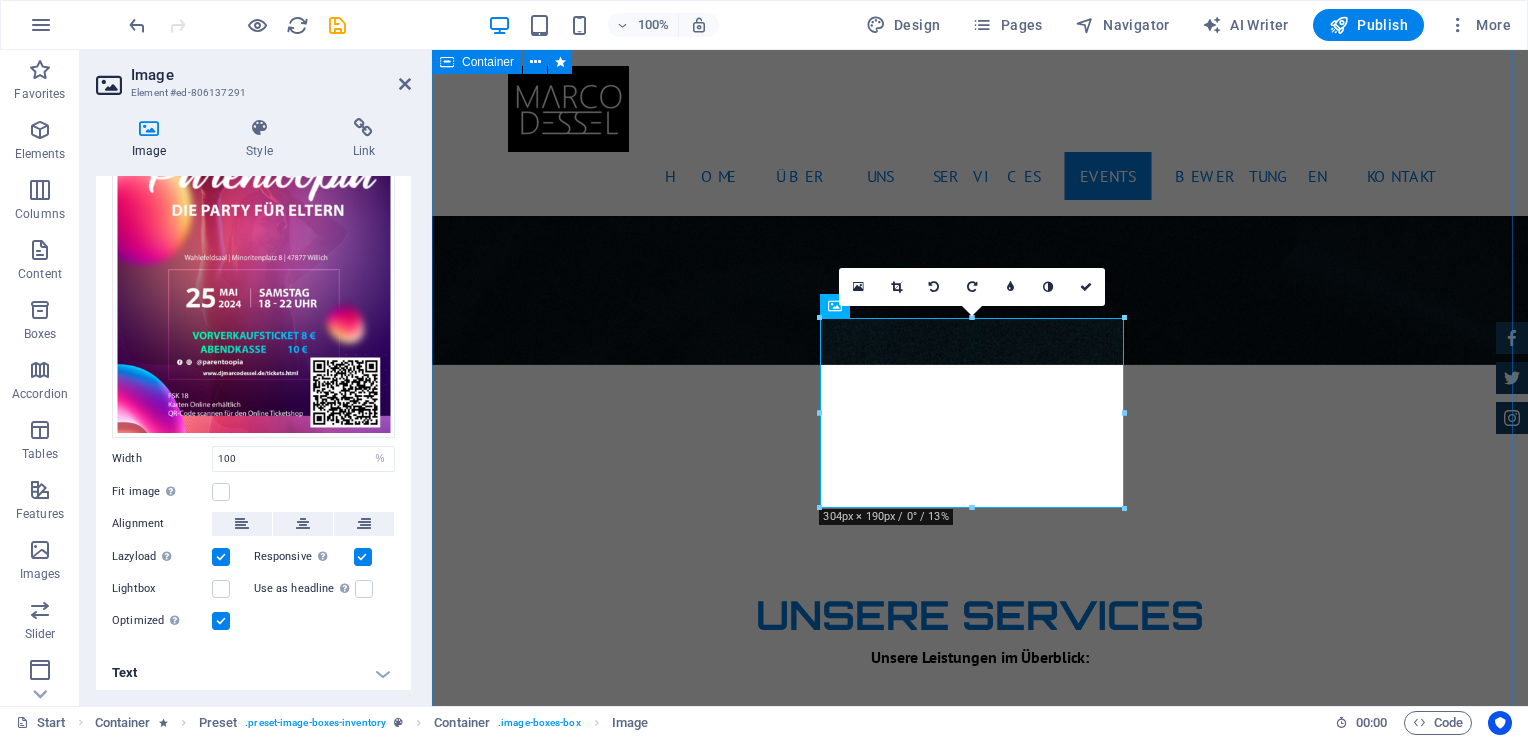 click on "Unsere Events Mini Beatzz - Die Kinderdisco 2-6 Kinder Disco für 2 bis 6 jährige Mehr infos Maxi Beatzz - Die Kinderdisco 5-10 Kinder Disco für 5 bis 10 jährige Mehr infos Teenie beatzz - die Jugenddisco Automatic  Transmission  | Coupe mehr infos willich tanzt Eventreihe 16+ mehr infos Parentoopia Events für Eltern zu elternfreundlichen Zeiten More Details Jeep Compass $ 49.999 Automatic  Transmission  | Coupe More Details" at bounding box center [980, 4919] 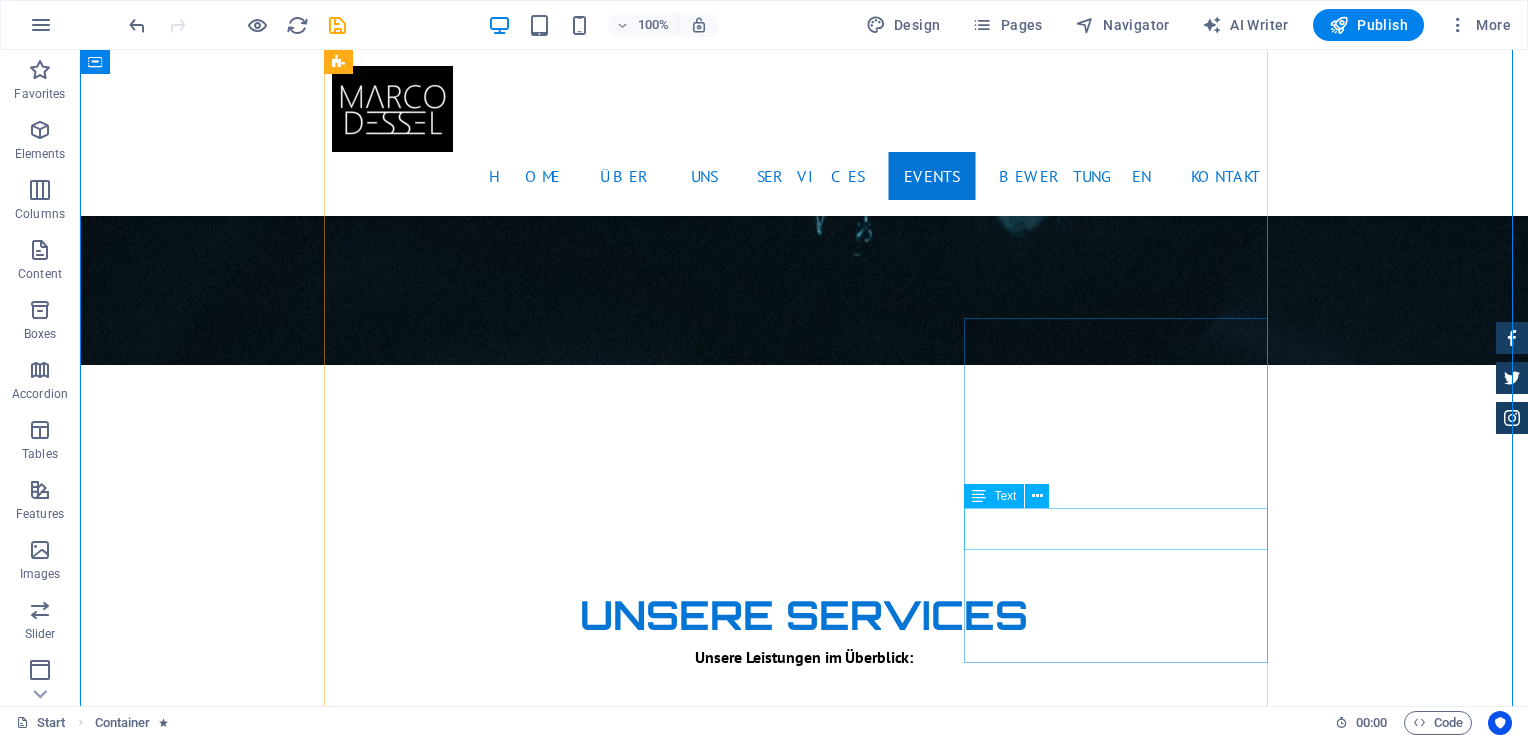 click on "Jeep Compass $ 49.999" at bounding box center [804, 6833] 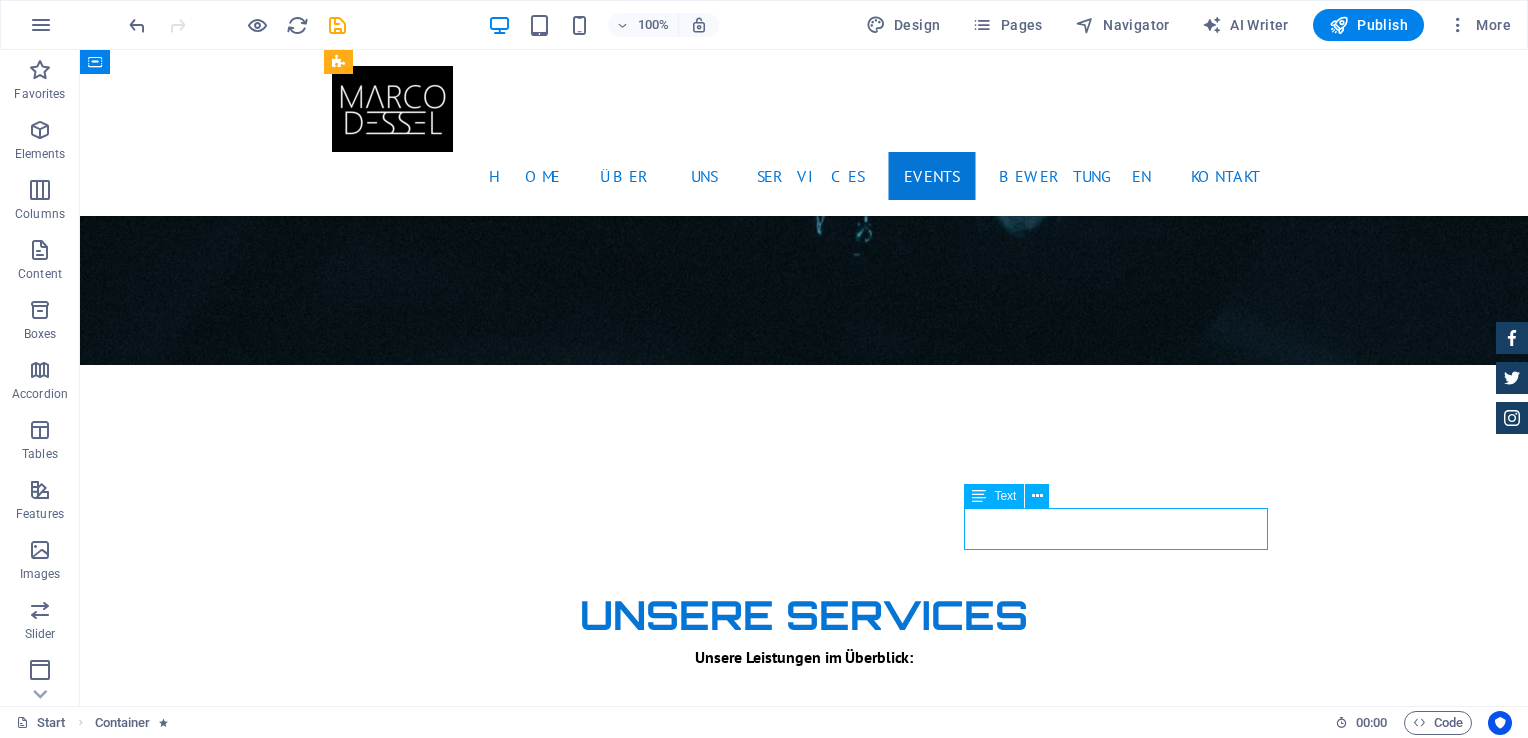 click on "Jeep Compass $ 49.999" at bounding box center (804, 6833) 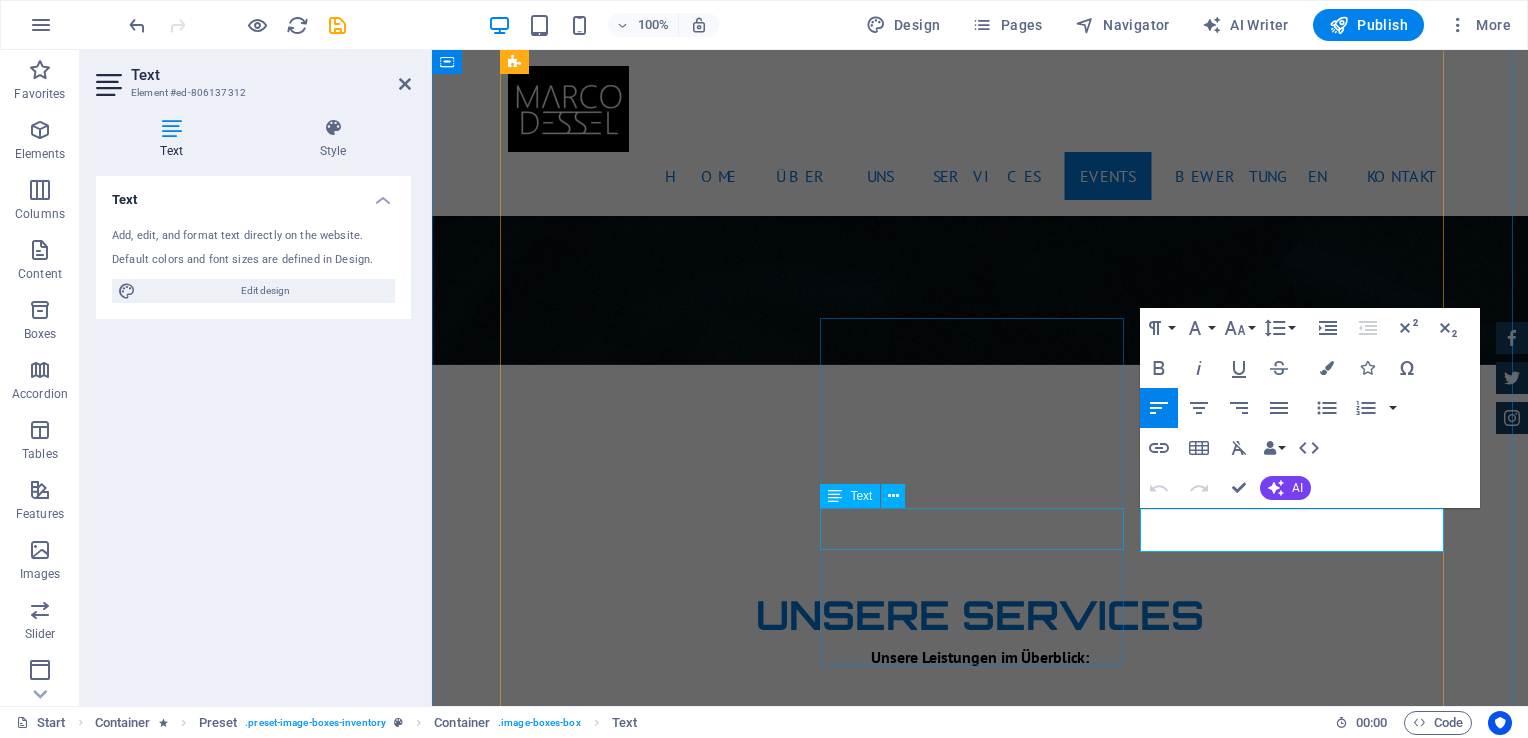 drag, startPoint x: 1268, startPoint y: 542, endPoint x: 1106, endPoint y: 538, distance: 162.04938 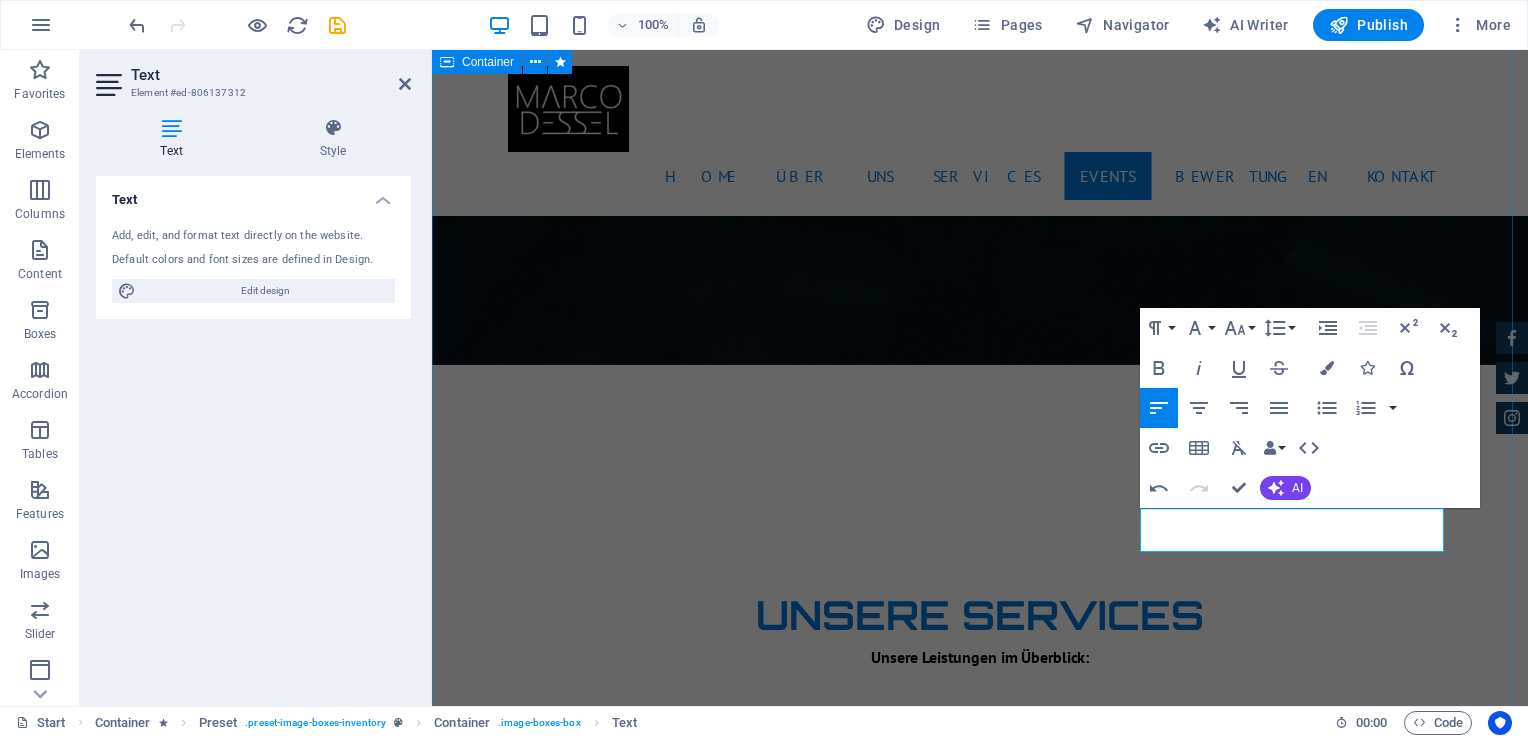 click on "Unsere Events Mini Beatzz - Die Kinderdisco 2-6 Kinder Disco für 2 bis 6 jährige Mehr infos Maxi Beatzz - Die Kinderdisco 5-10 Kinder Disco für 5 bis 10 jährige Mehr infos Teenie beatzz - die Jugenddisco Automatic  Transmission  | Coupe mehr infos willich tanzt Eventreihe 16+ mehr infos Parentoopia Events für Eltern zu elternfreundlichen Zeiten More Details Krücken beatzz $ 49.999 Automatic  Transmission  | Coupe More Details" at bounding box center [980, 4920] 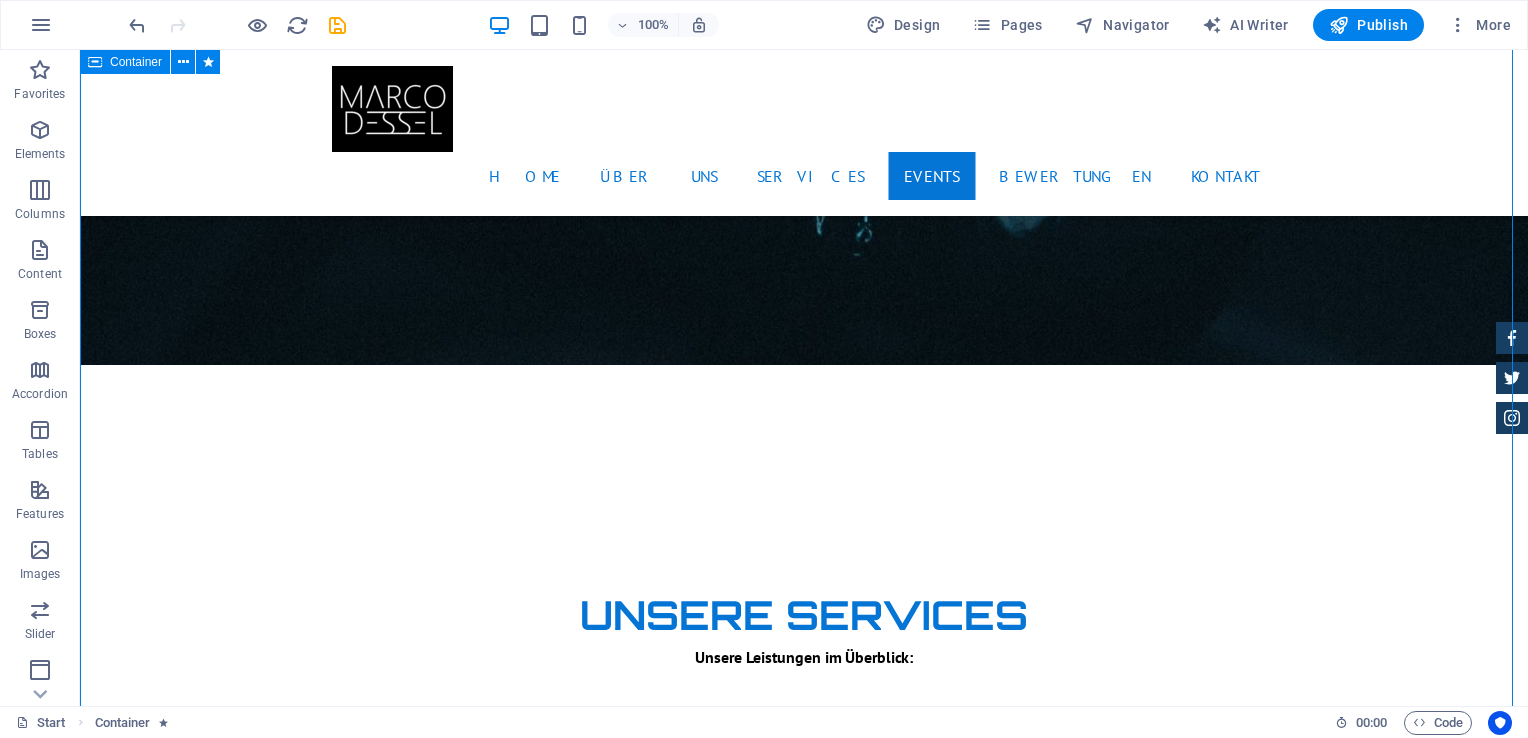 click on "Unsere Events Mini Beatzz - Die Kinderdisco 2-6 Kinder Disco für 2 bis 6 jährige Mehr infos Maxi Beatzz - Die Kinderdisco 5-10 Kinder Disco für 5 bis 10 jährige Mehr infos Teenie beatzz - die Jugenddisco Automatic  Transmission  | Coupe mehr infos willich tanzt Eventreihe 16+ mehr infos Parentoopia Events für Eltern zu elternfreundlichen Zeiten More Details Krücken beatzz $ 49.999 Automatic  Transmission  | Coupe More Details" at bounding box center (804, 4919) 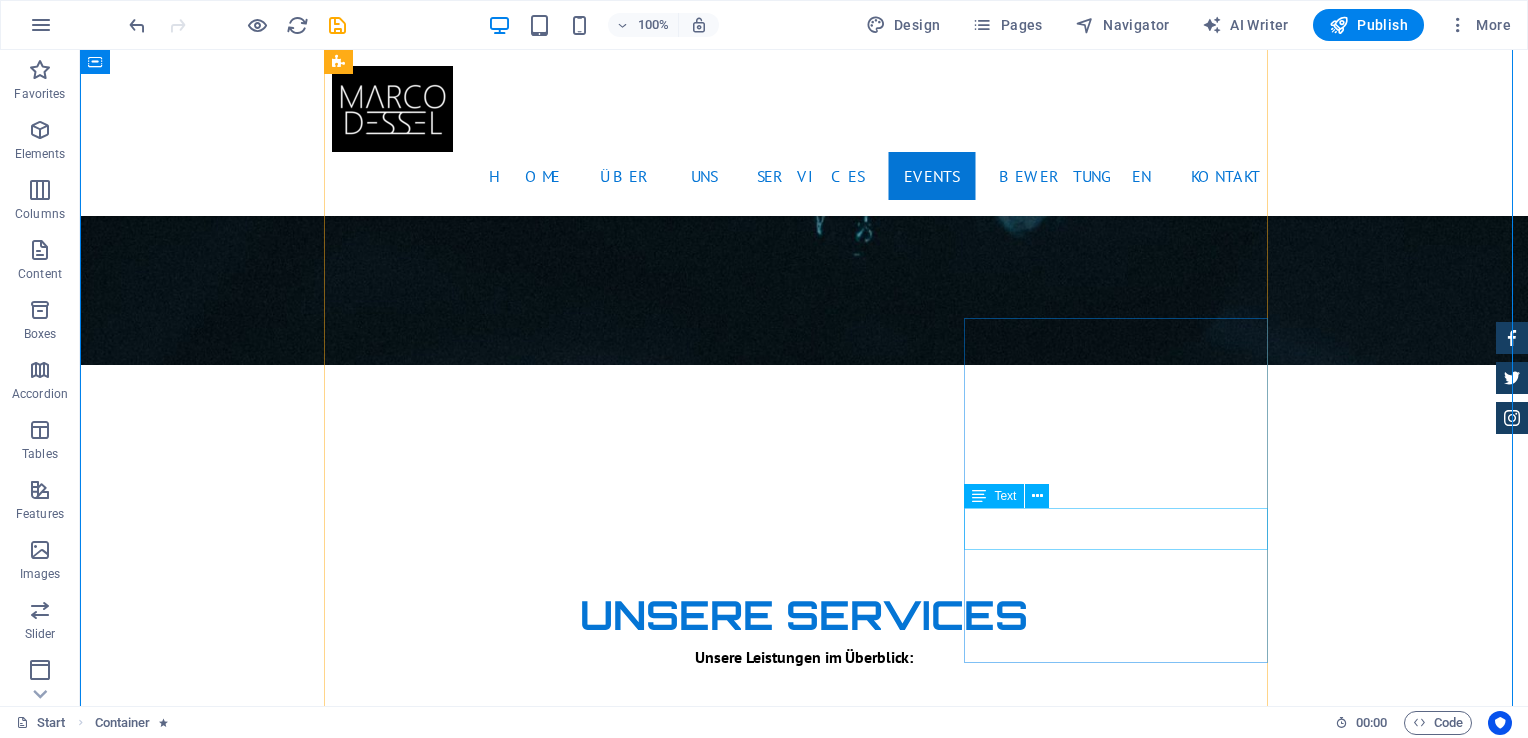 click on "Krücken beatzz $ 49.999" at bounding box center [804, 6833] 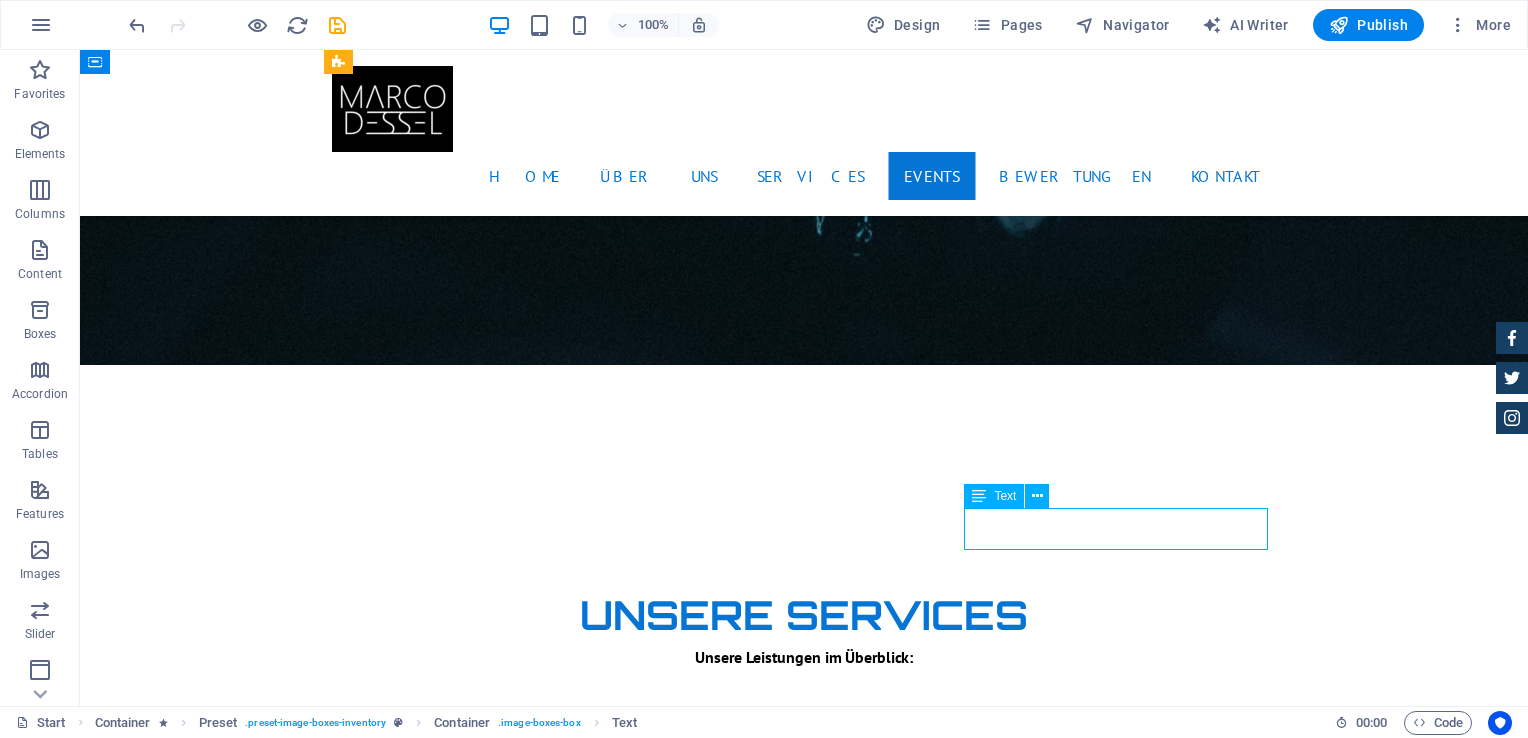 click on "Krücken beatzz $ 49.999" at bounding box center (804, 6833) 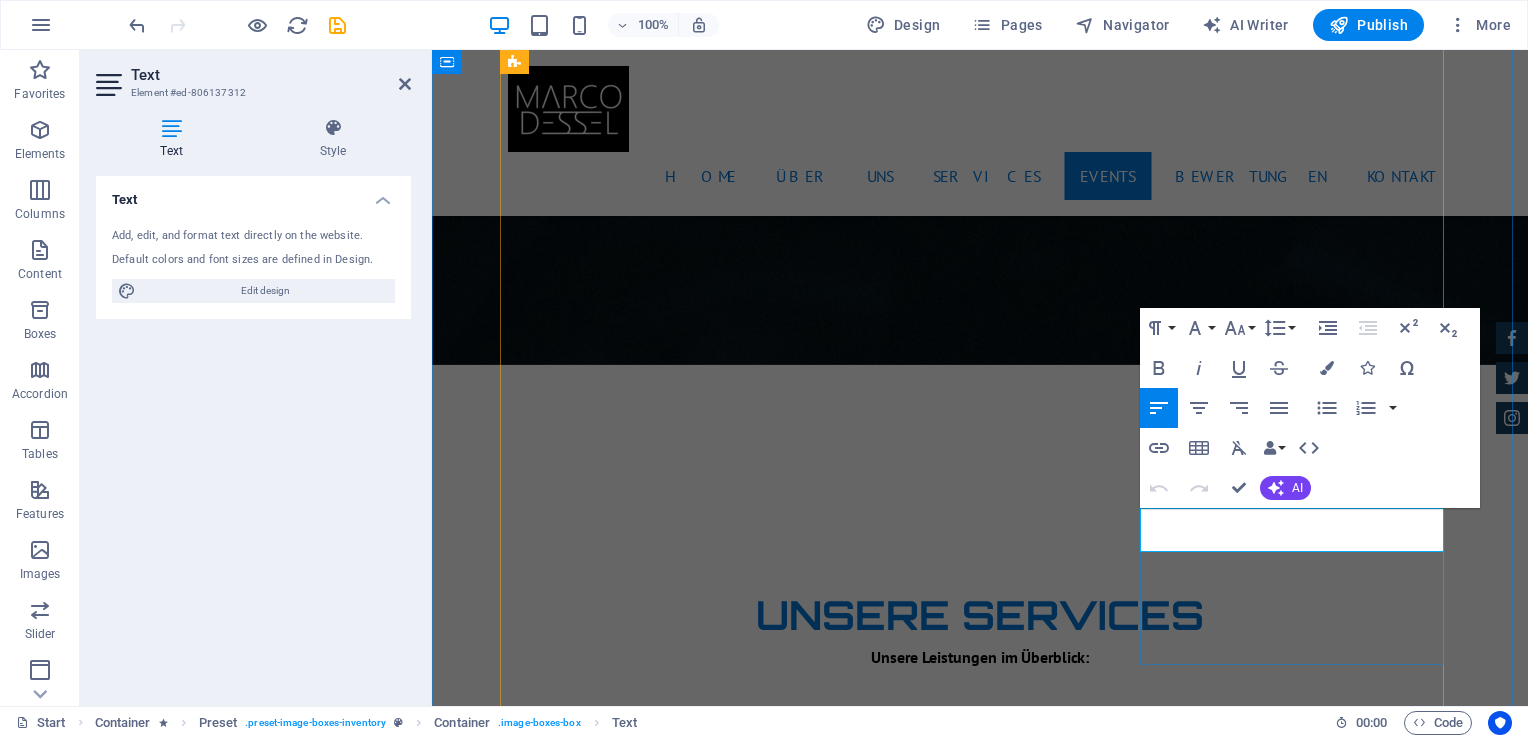 drag, startPoint x: 1410, startPoint y: 538, endPoint x: 1344, endPoint y: 538, distance: 66 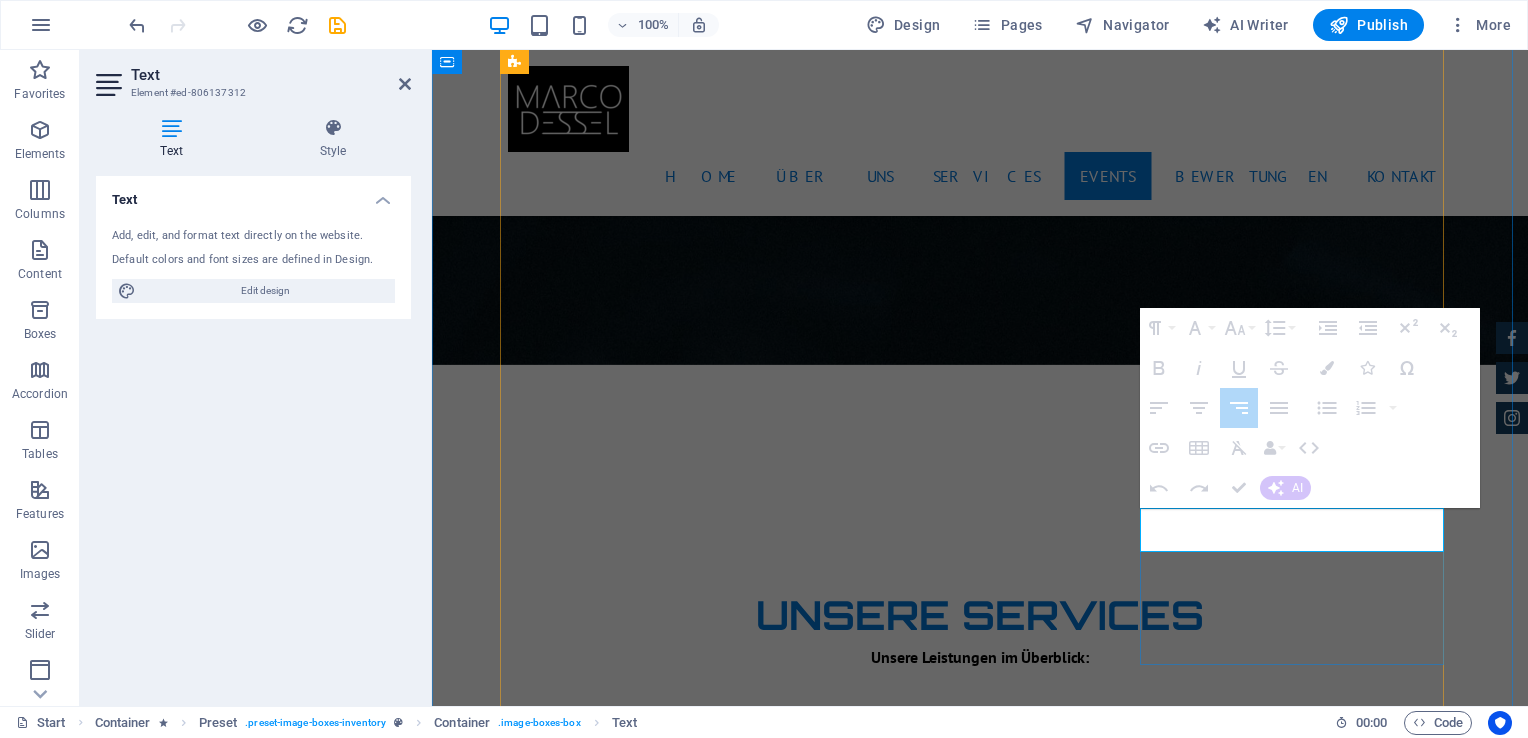 drag, startPoint x: 1410, startPoint y: 536, endPoint x: 1279, endPoint y: 542, distance: 131.13733 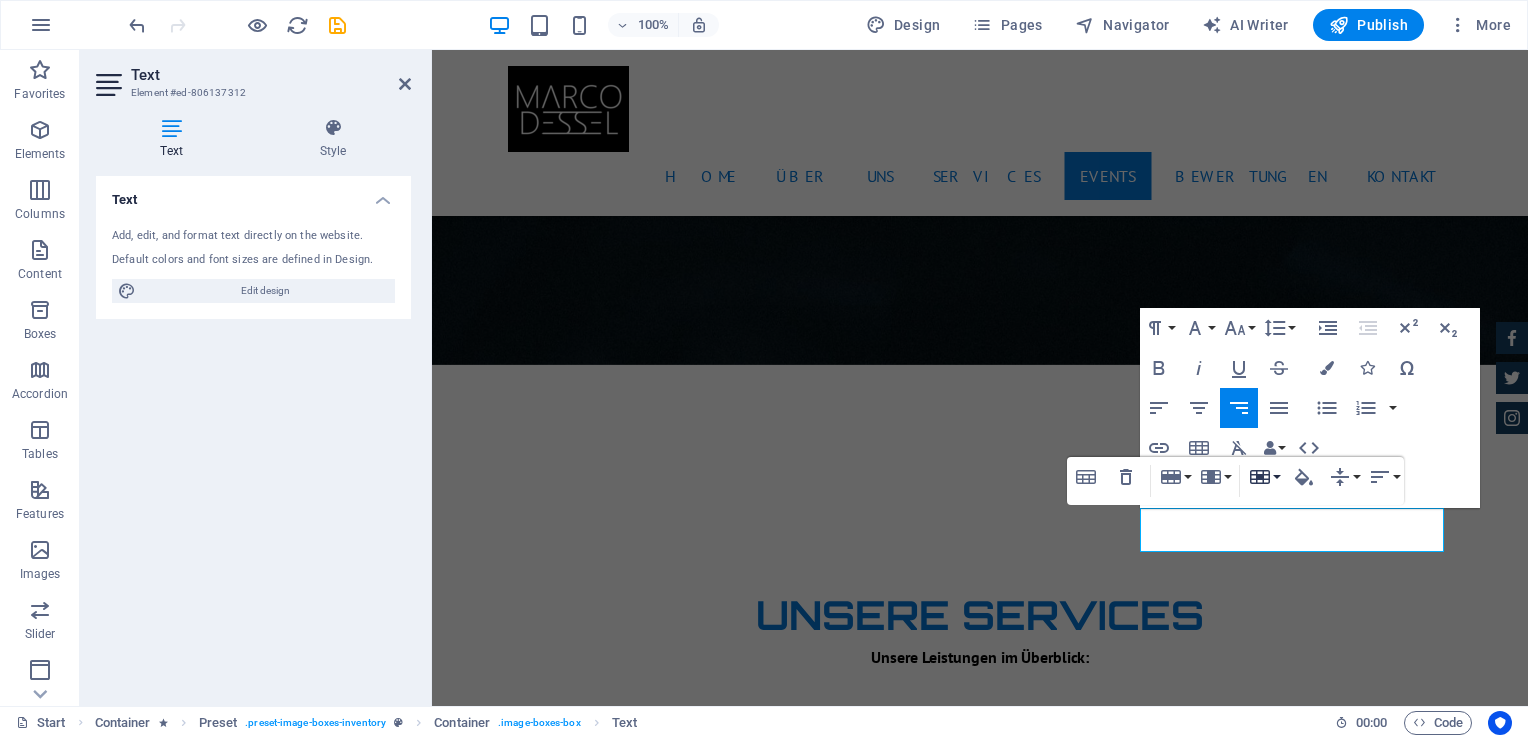 click 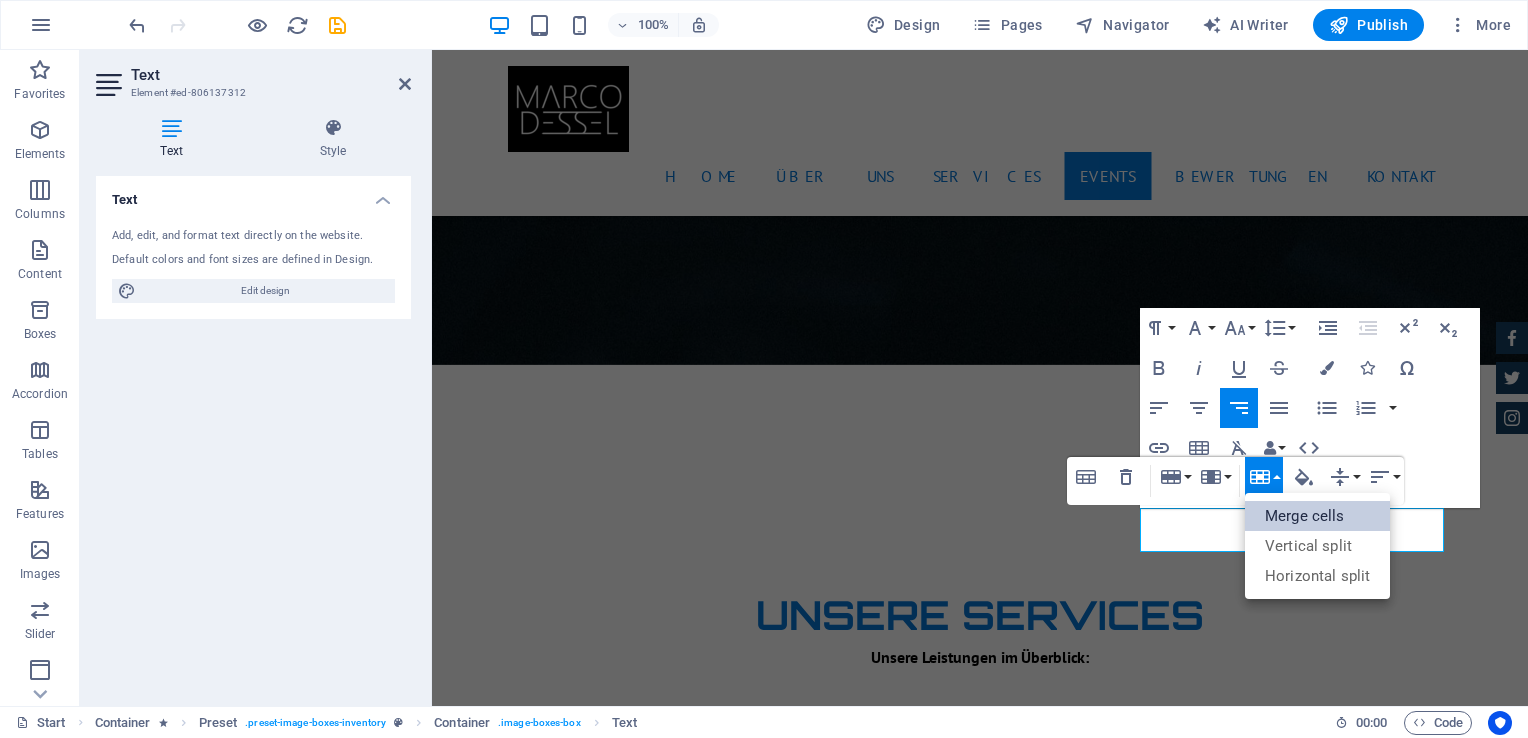 click on "Merge cells" at bounding box center (1317, 516) 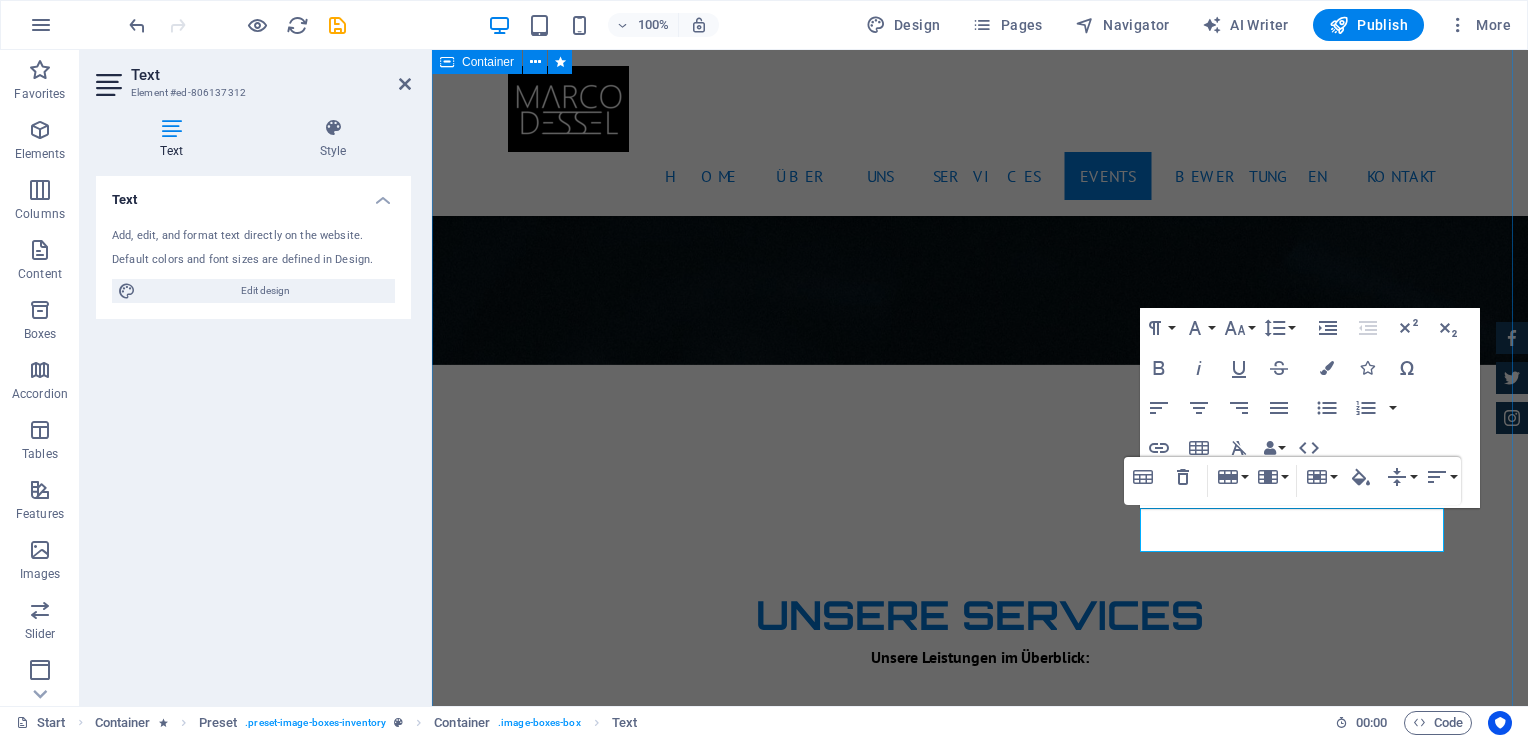 click on "Unsere Events Mini Beatzz - Die Kinderdisco 2-6 Kinder Disco für 2 bis 6 jährige Mehr infos Maxi Beatzz - Die Kinderdisco 5-10 Kinder Disco für 5 bis 10 jährige Mehr infos Teenie beatzz - die Jugenddisco Automatic  Transmission  | Coupe mehr infos willich tanzt Eventreihe 16+ mehr infos Parentoopia Events für Eltern zu elternfreundlichen Zeiten More Details Krücken beatzz Automatic  Transmission  | Coupe More Details" at bounding box center (980, 4920) 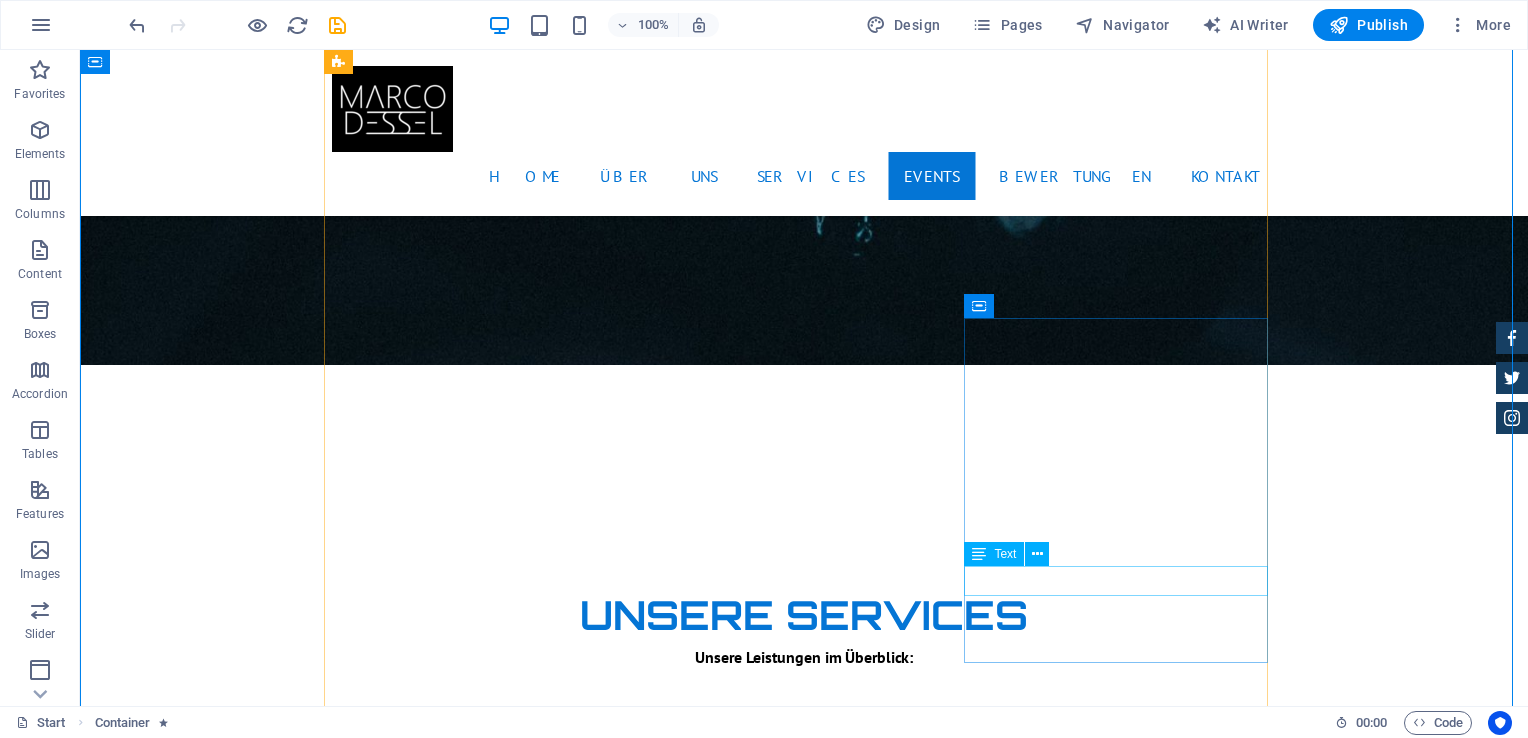 click on "Automatic  Transmission  | Coupe" at bounding box center [804, 6884] 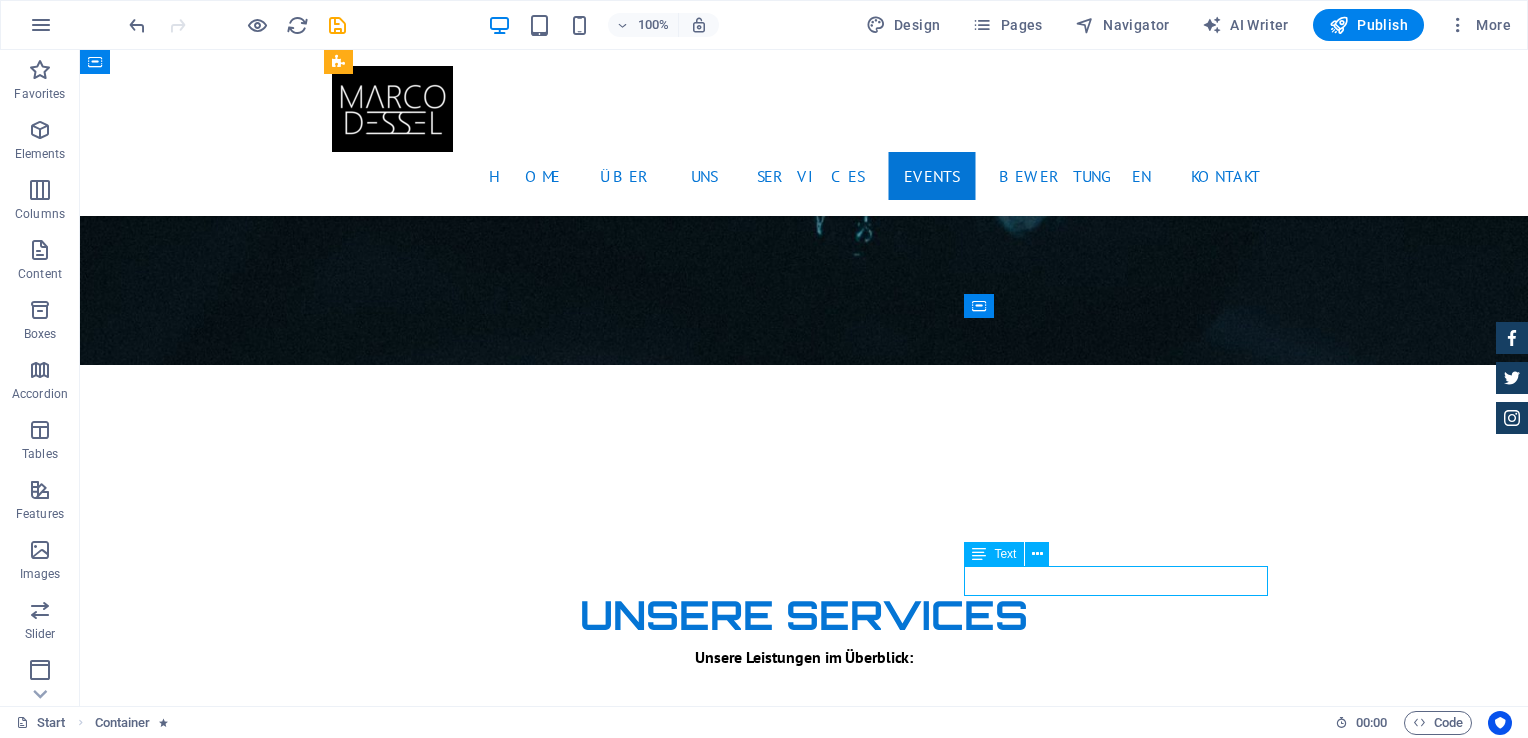 click on "Automatic  Transmission  | Coupe" at bounding box center [804, 6884] 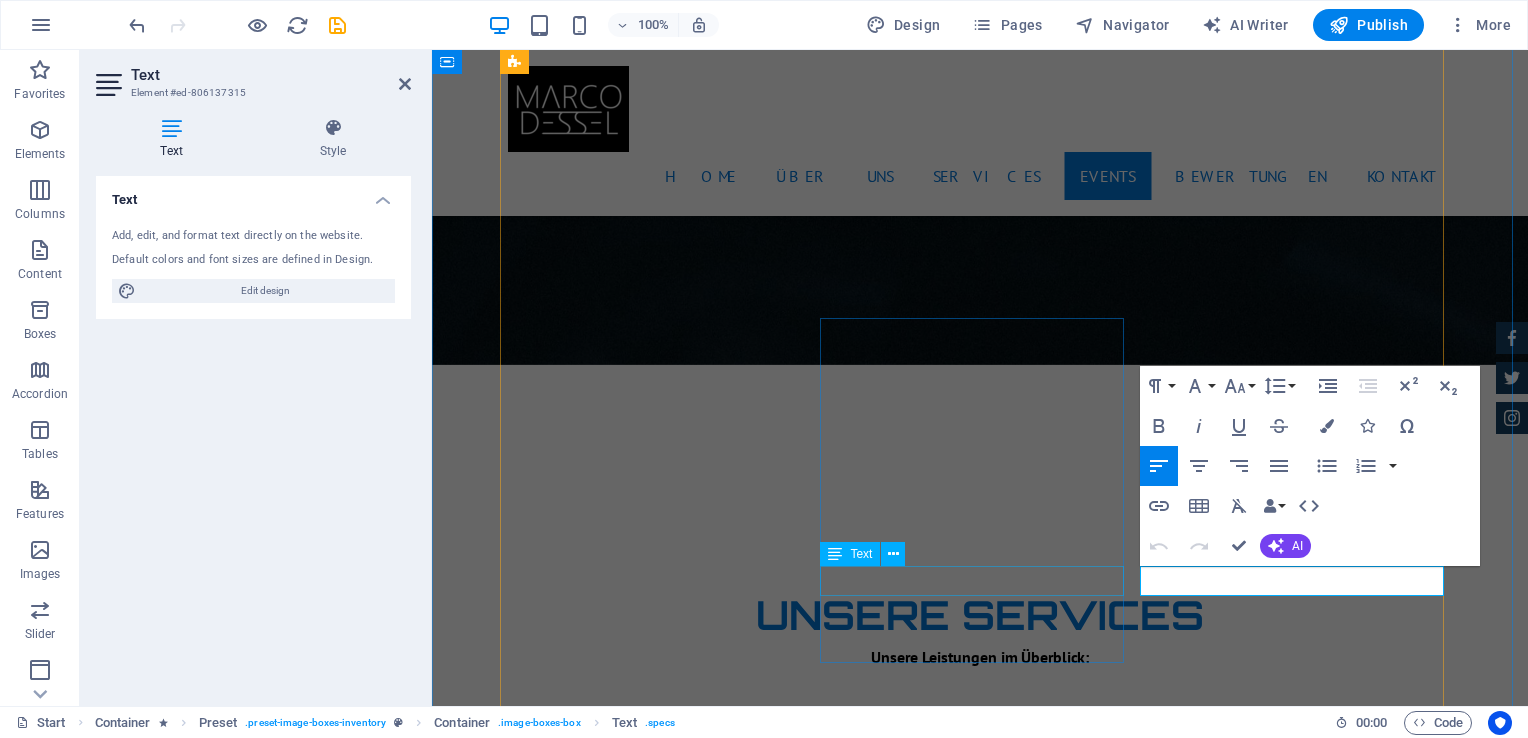 drag, startPoint x: 1341, startPoint y: 589, endPoint x: 1114, endPoint y: 590, distance: 227.0022 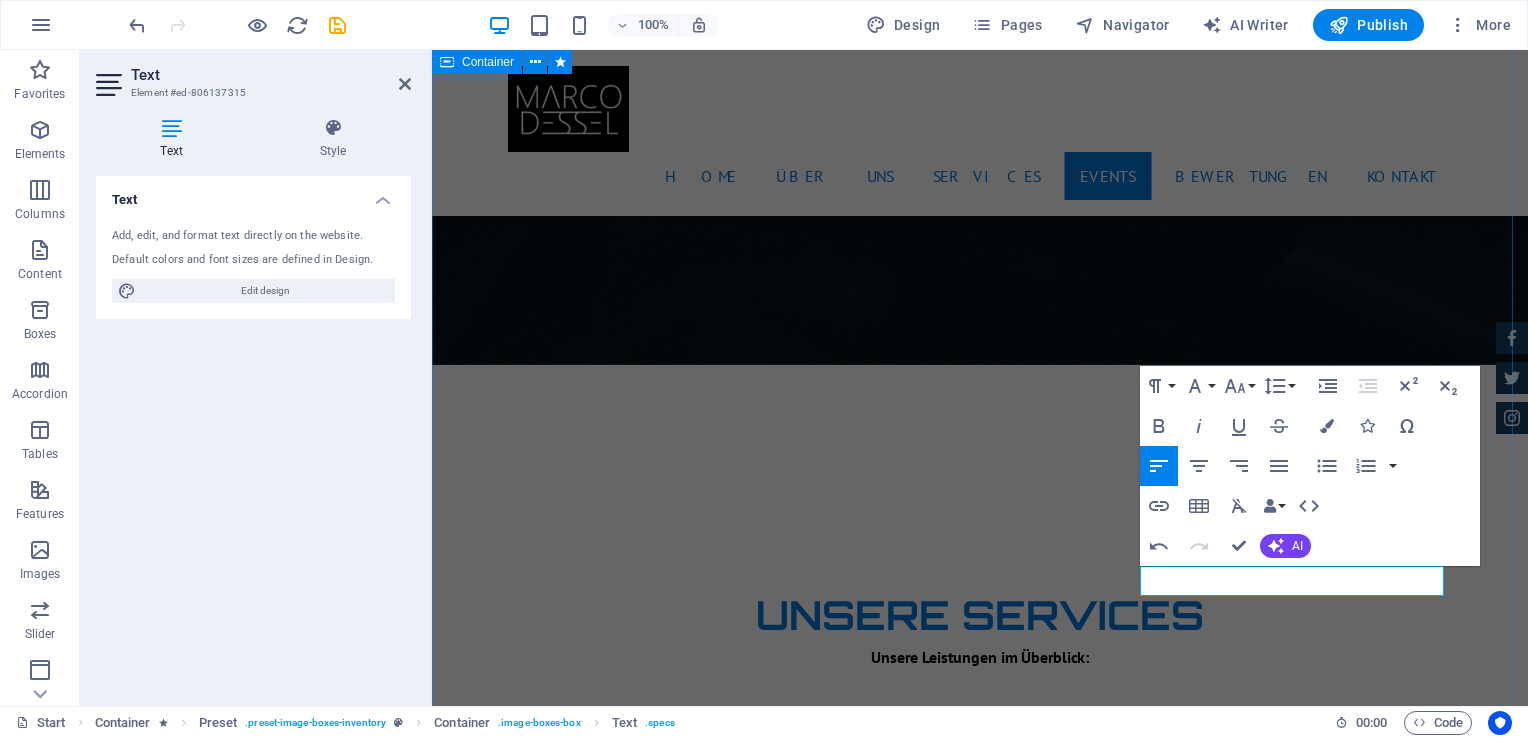 click on "Unsere Events Mini Beatzz - Die Kinderdisco 2-6 Kinder Disco für 2 bis 6 jährige Mehr infos Maxi Beatzz - Die Kinderdisco 5-10 Kinder Disco für 5 bis 10 jährige Mehr infos Teenie beatzz - die Jugenddisco Automatic  Transmission  | Coupe mehr infos willich tanzt Eventreihe 16+ mehr infos Parentoopia Events für Eltern zu elternfreundlichen Zeiten More Details Krücken beatzz Eventreihe 16+/18+ und Open Air Festival More Details" at bounding box center (980, 4919) 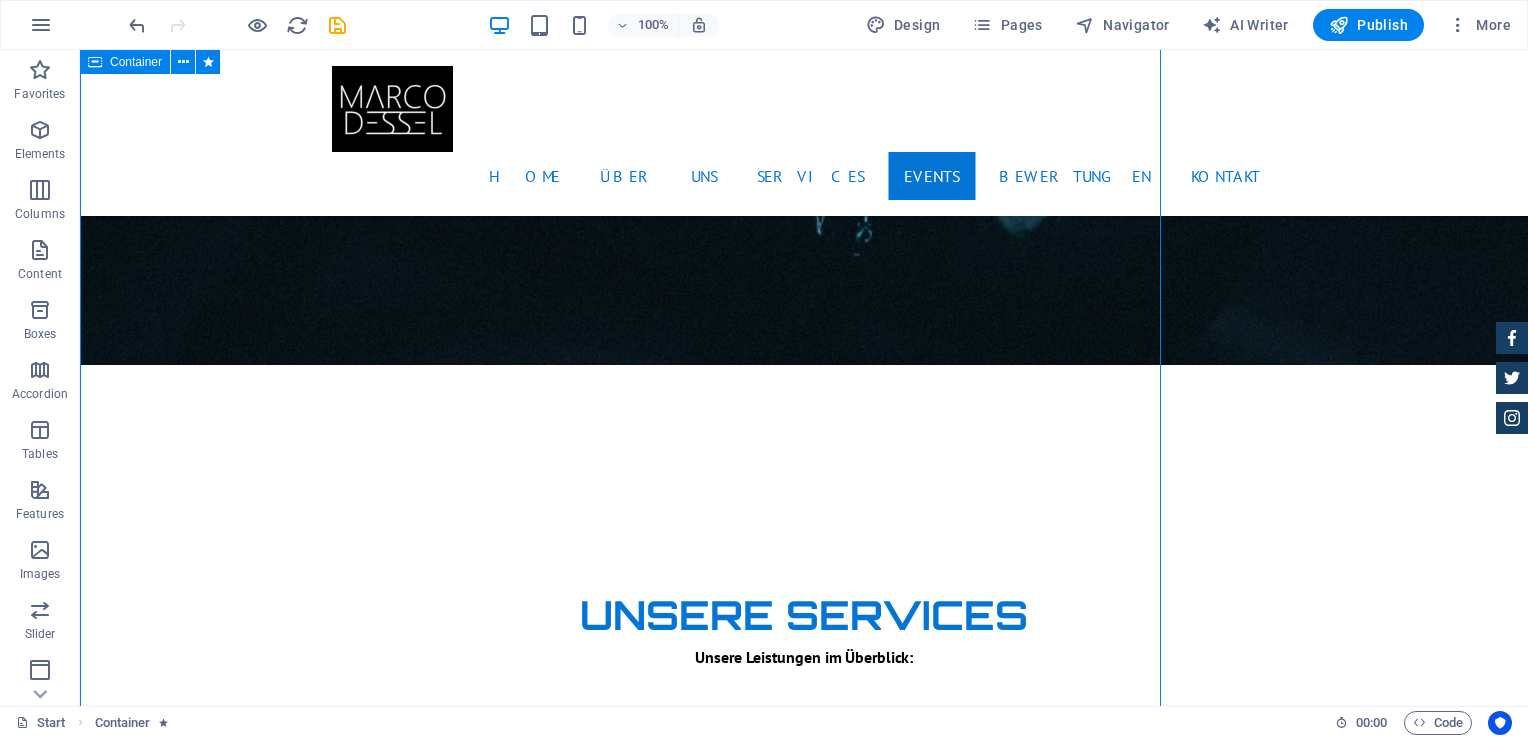 scroll, scrollTop: 3743, scrollLeft: 0, axis: vertical 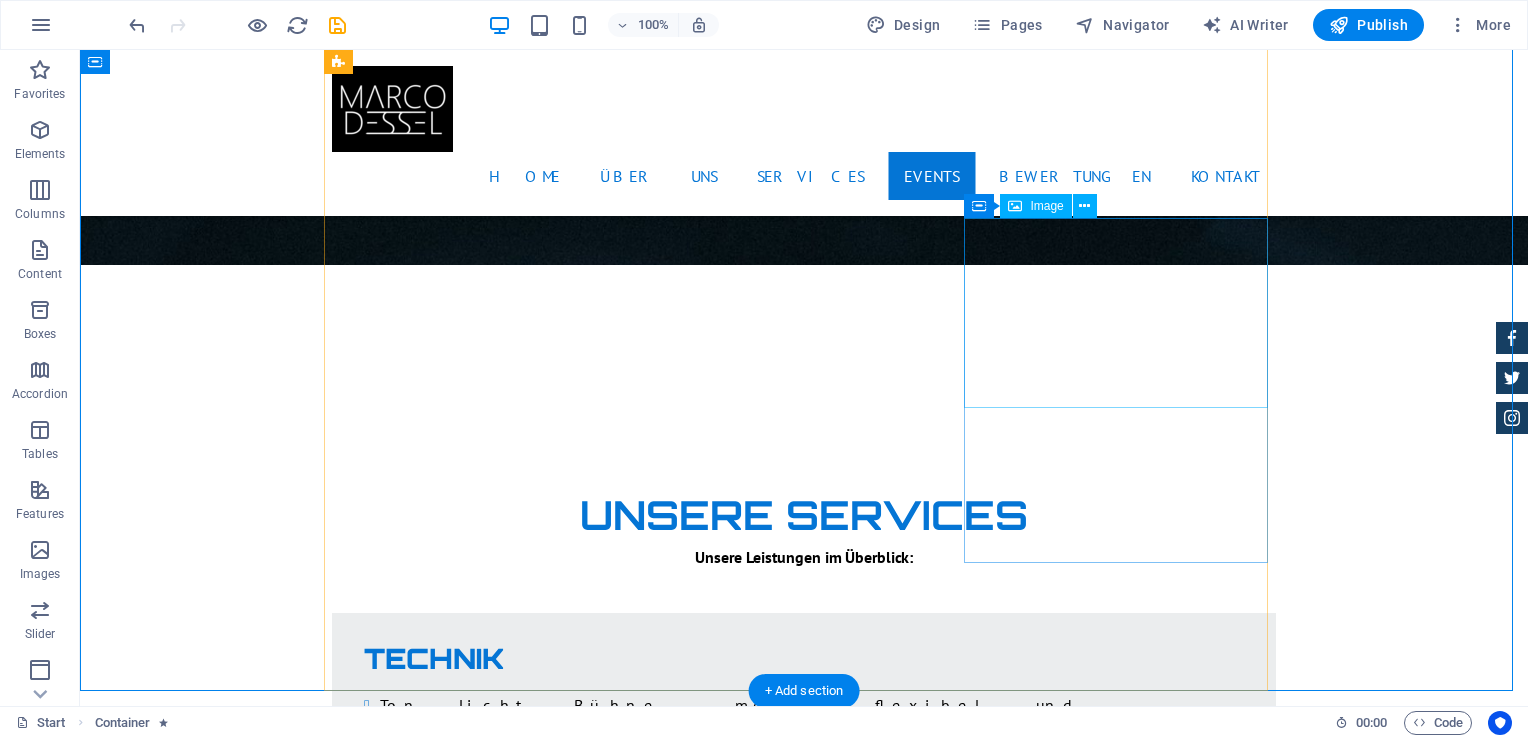click at bounding box center (804, 6417) 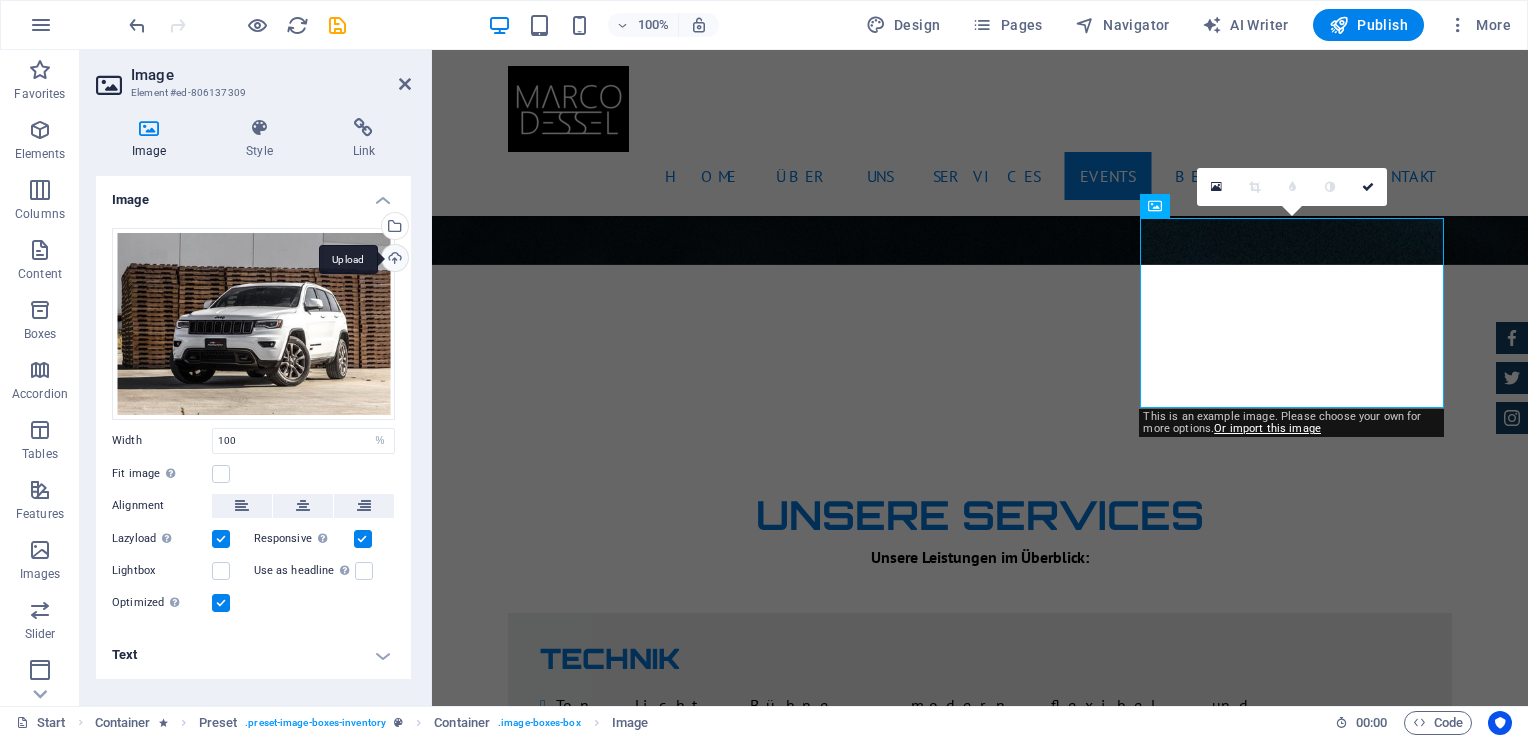 click on "Upload" at bounding box center (393, 260) 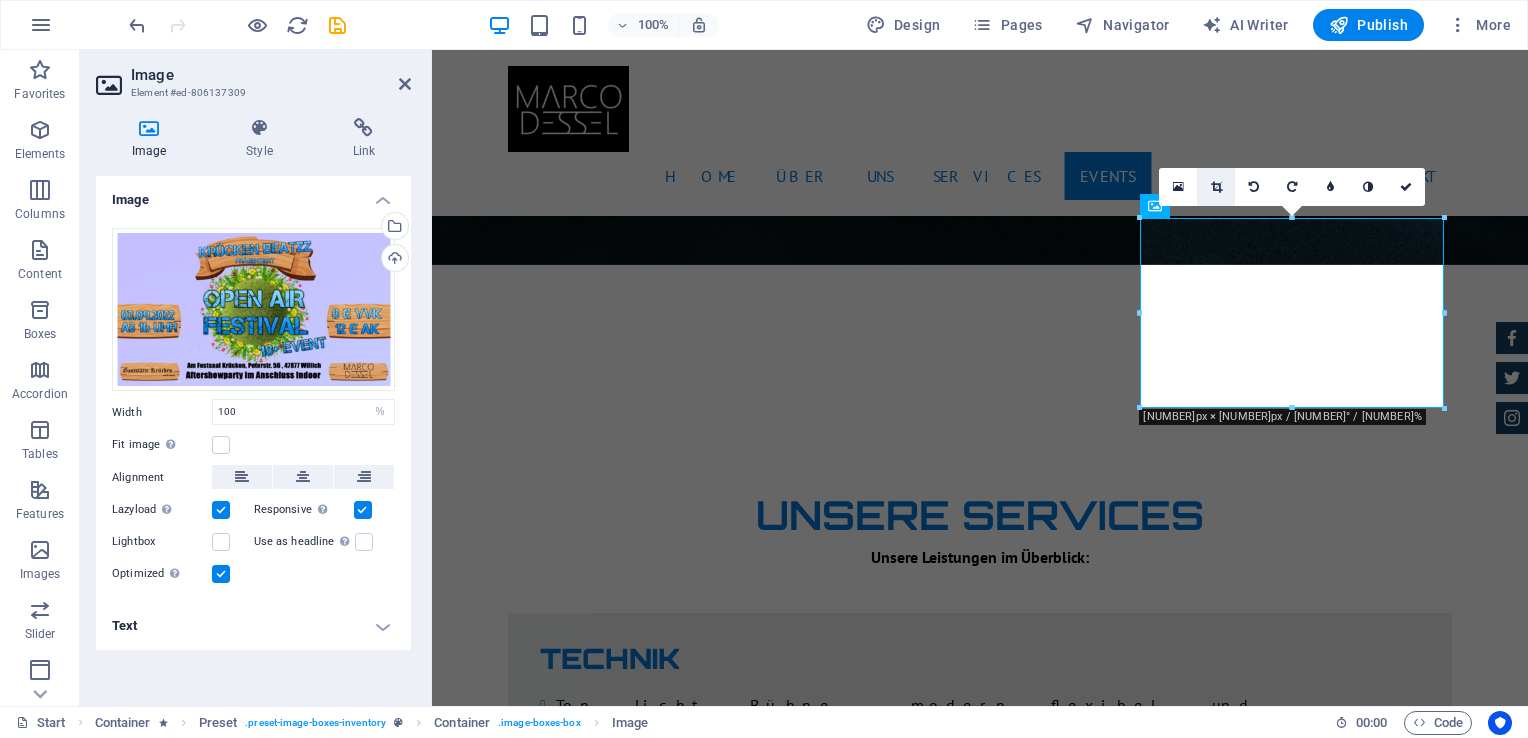 click at bounding box center (1216, 187) 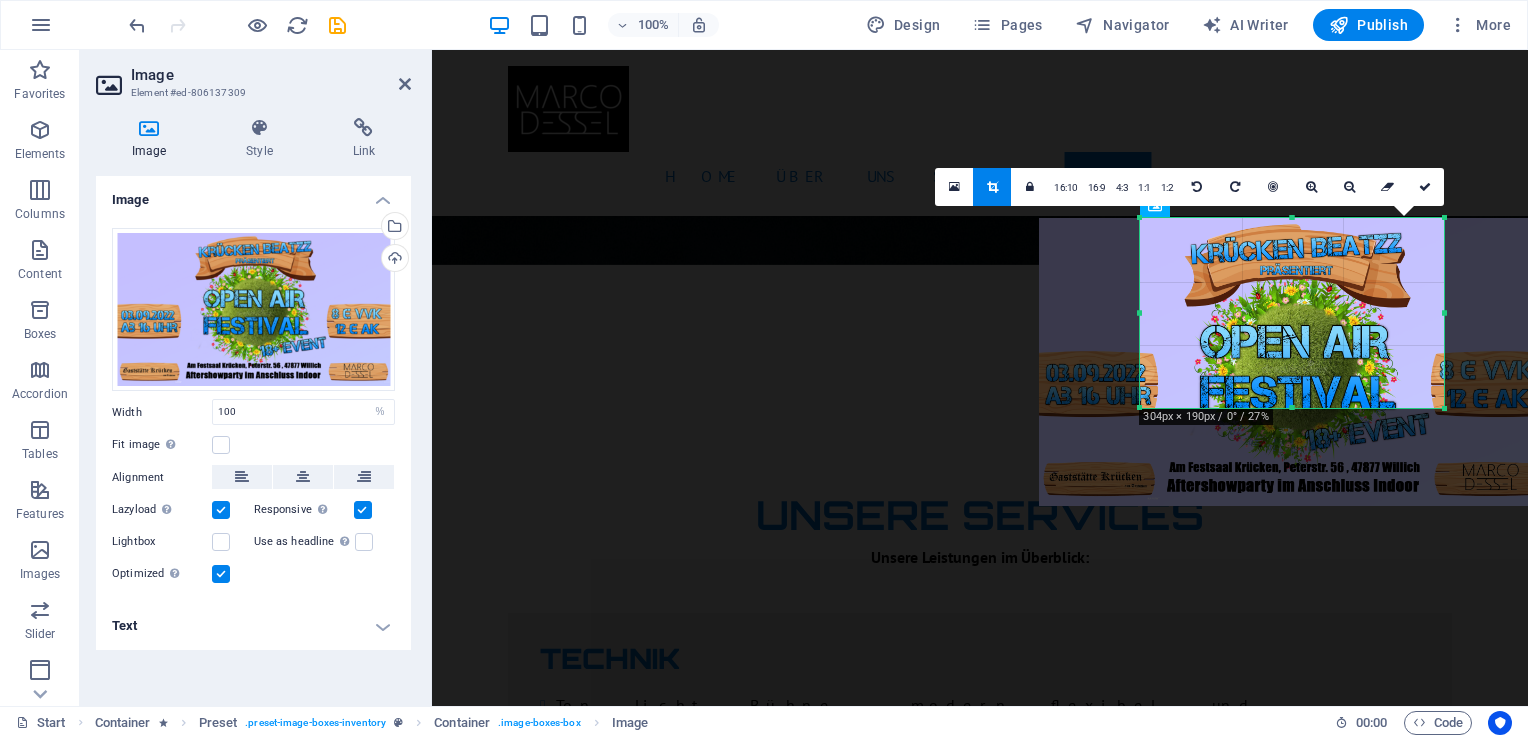drag, startPoint x: 1345, startPoint y: 293, endPoint x: 1329, endPoint y: 338, distance: 47.759815 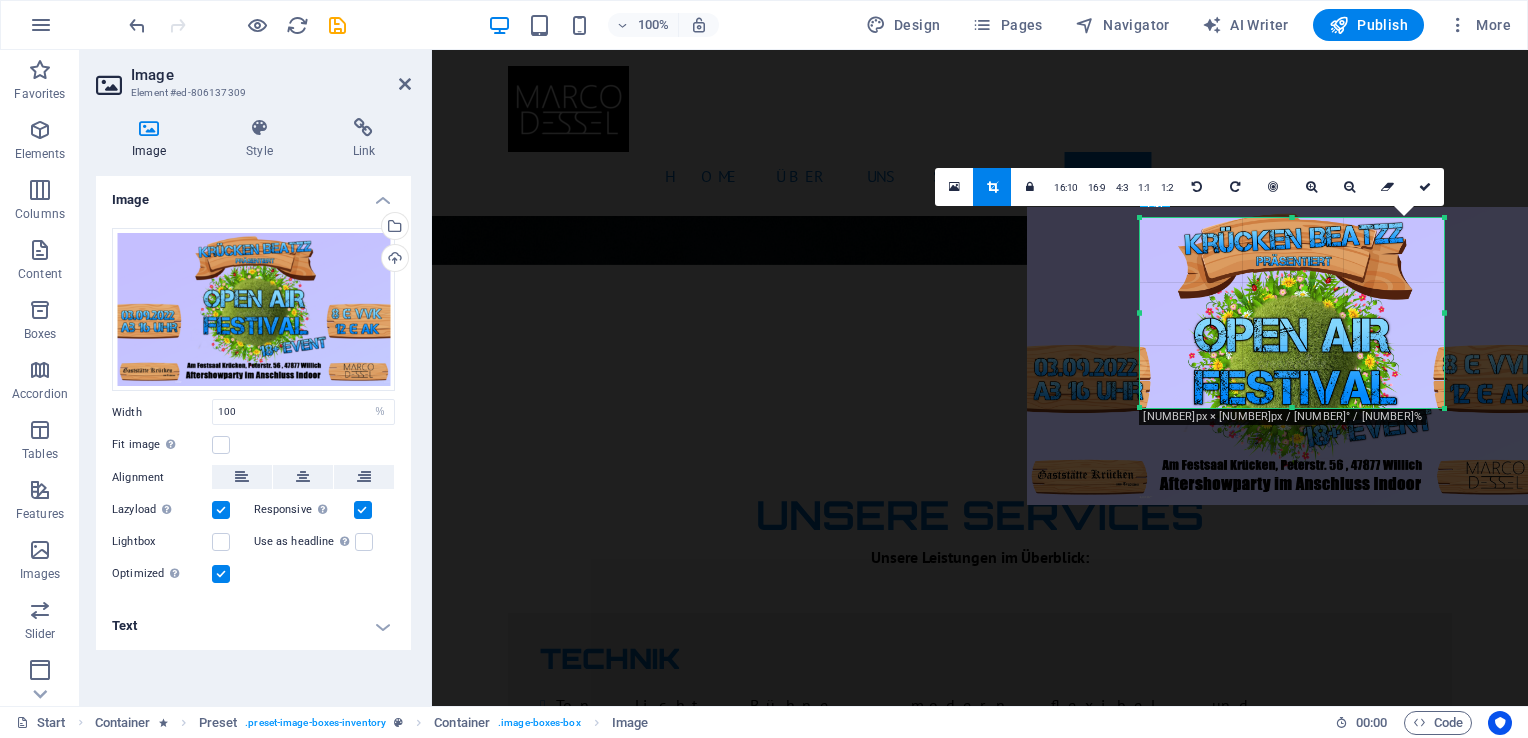 click at bounding box center [1292, 356] 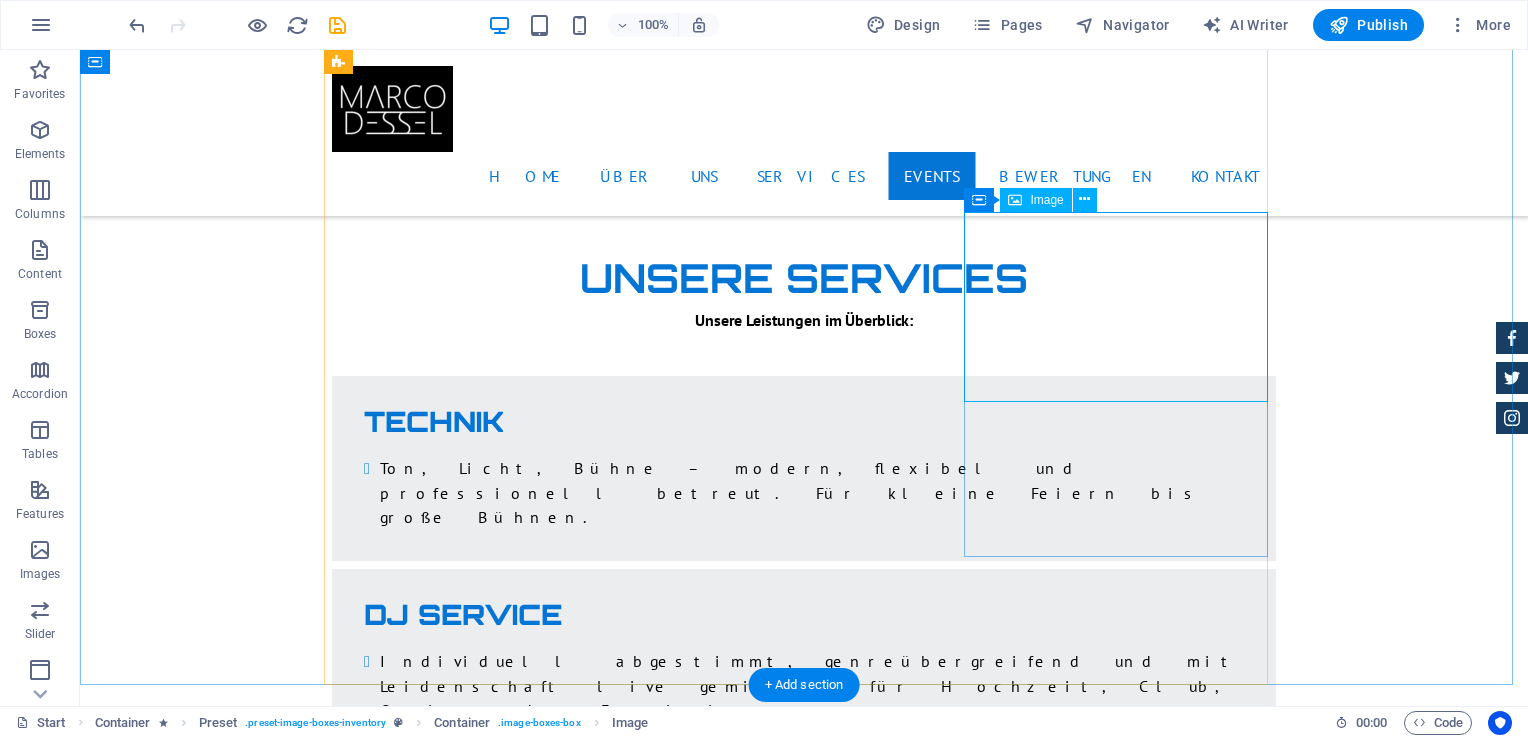 scroll, scrollTop: 3743, scrollLeft: 0, axis: vertical 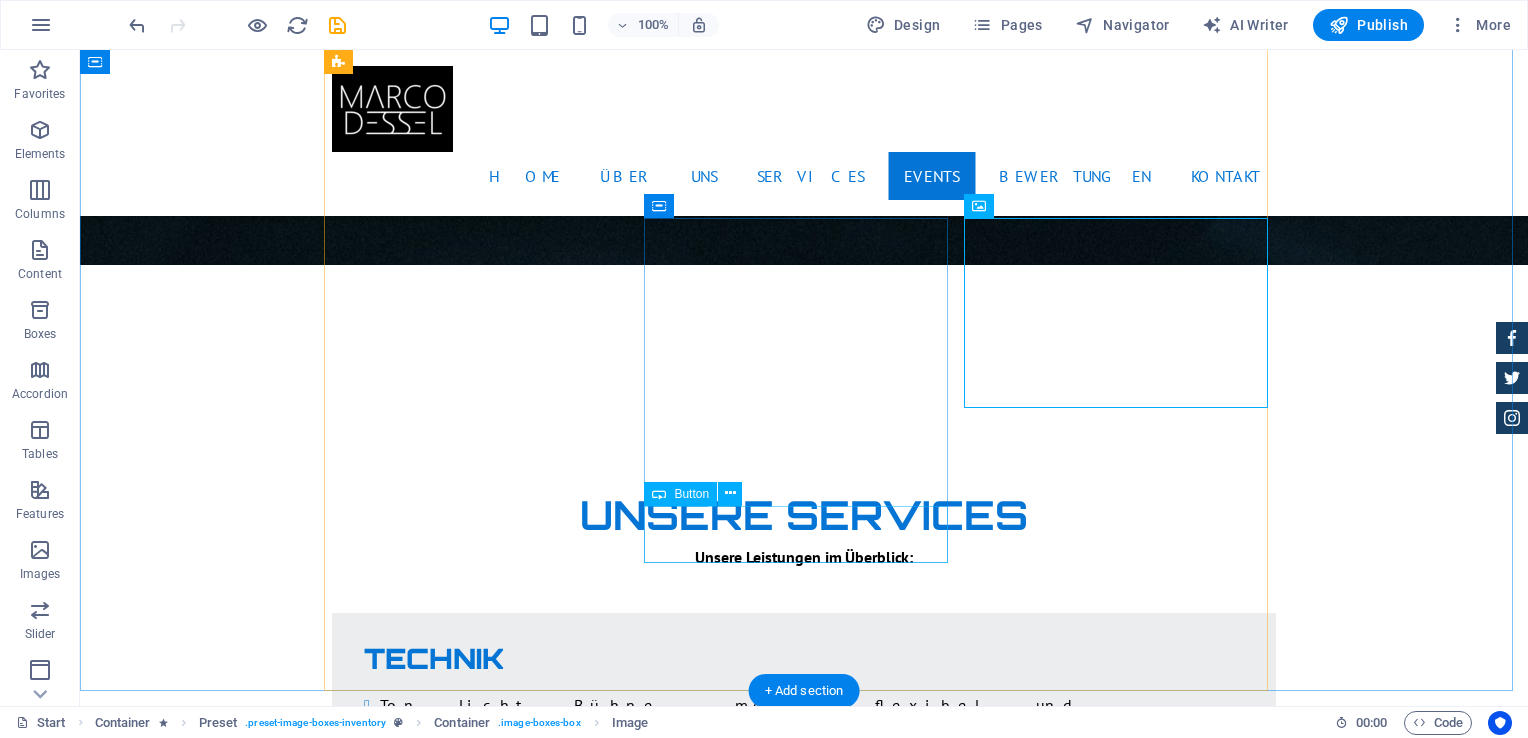 click on "More Details" at bounding box center [804, 6085] 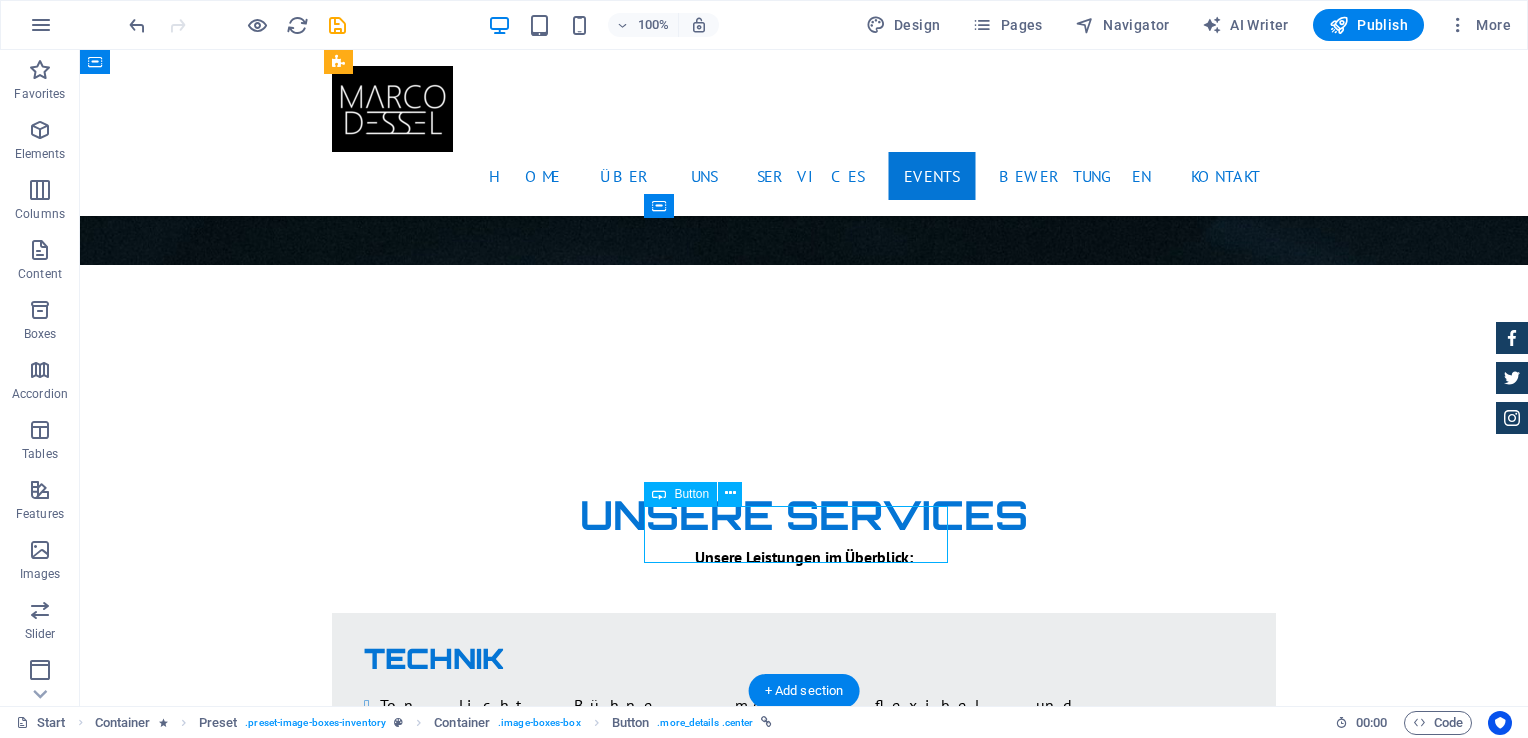 click on "More Details" at bounding box center (804, 6085) 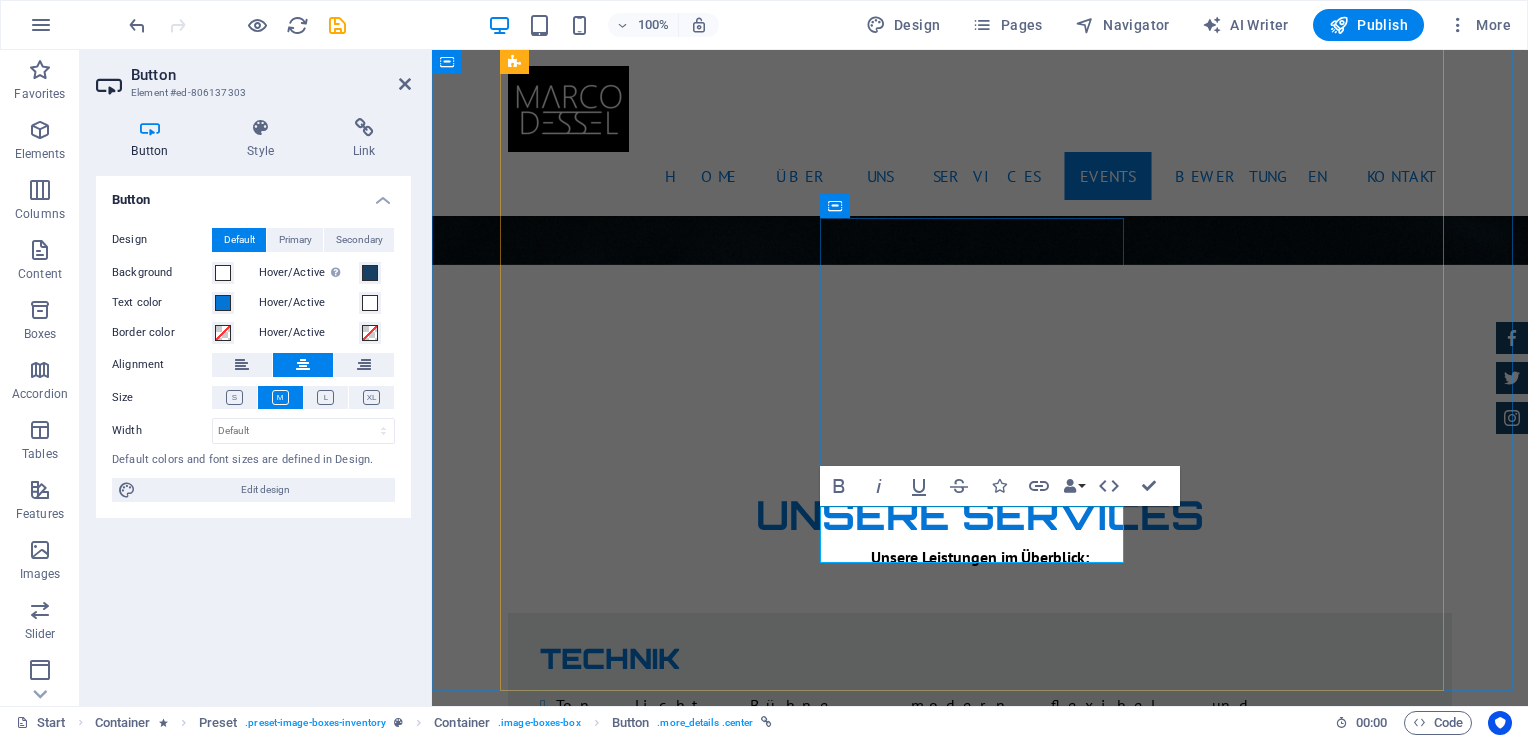 type 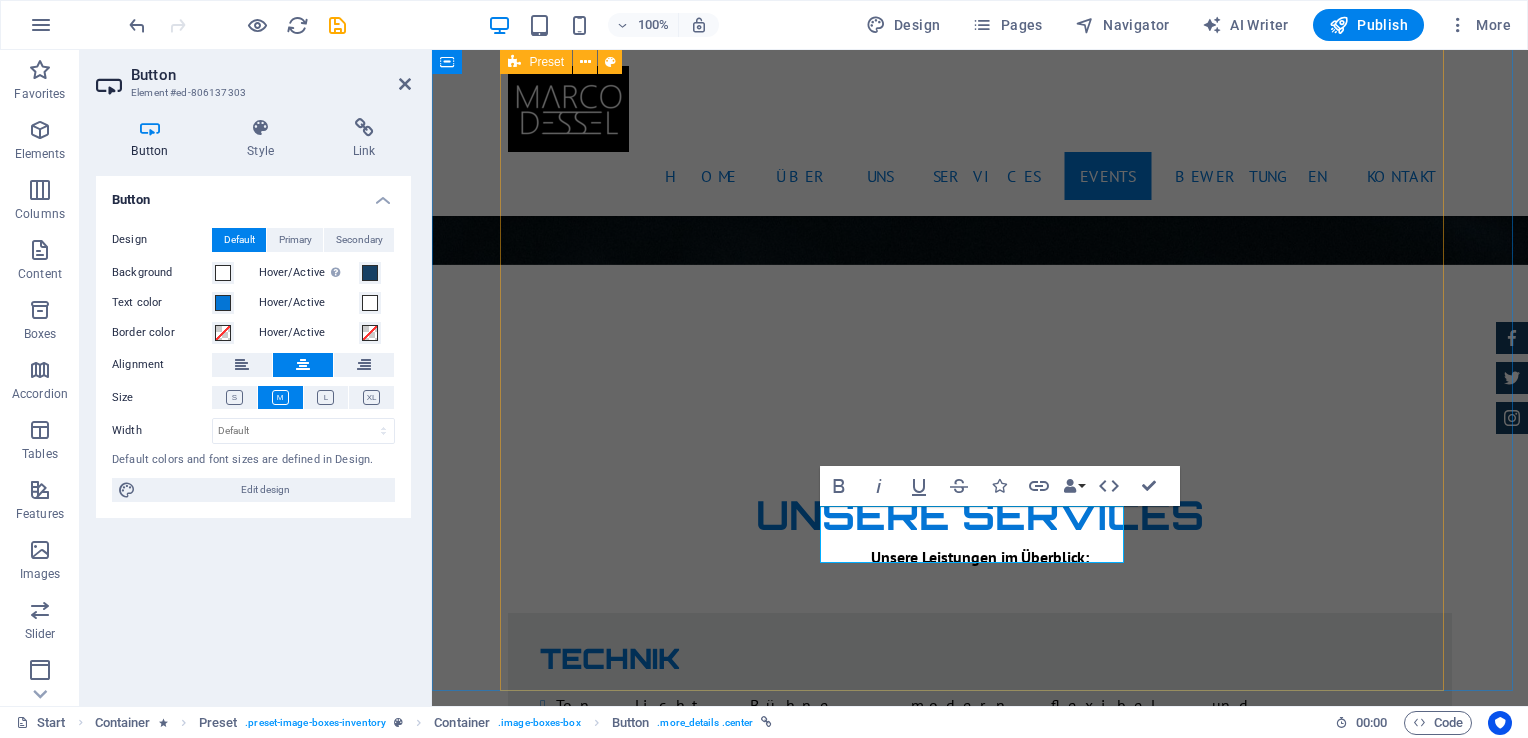 click on "Mini Beatzz - Die Kinderdisco 2-6 Kinder Disco für 2 bis 6 jährige Mehr infos Maxi Beatzz - Die Kinderdisco 5-10 Kinder Disco für 5 bis 10 jährige Mehr infos Teenie beatzz - die Jugenddisco Automatic  Transmission  | Coupe mehr infos willich tanzt Eventreihe 16+ mehr infos Parentoopia Events für Eltern zu elternfreundlichen Zeiten Mehr infos Krücken beatzz Eventreihe 16+/18+ und Open Air Festival More Details" at bounding box center (980, 4875) 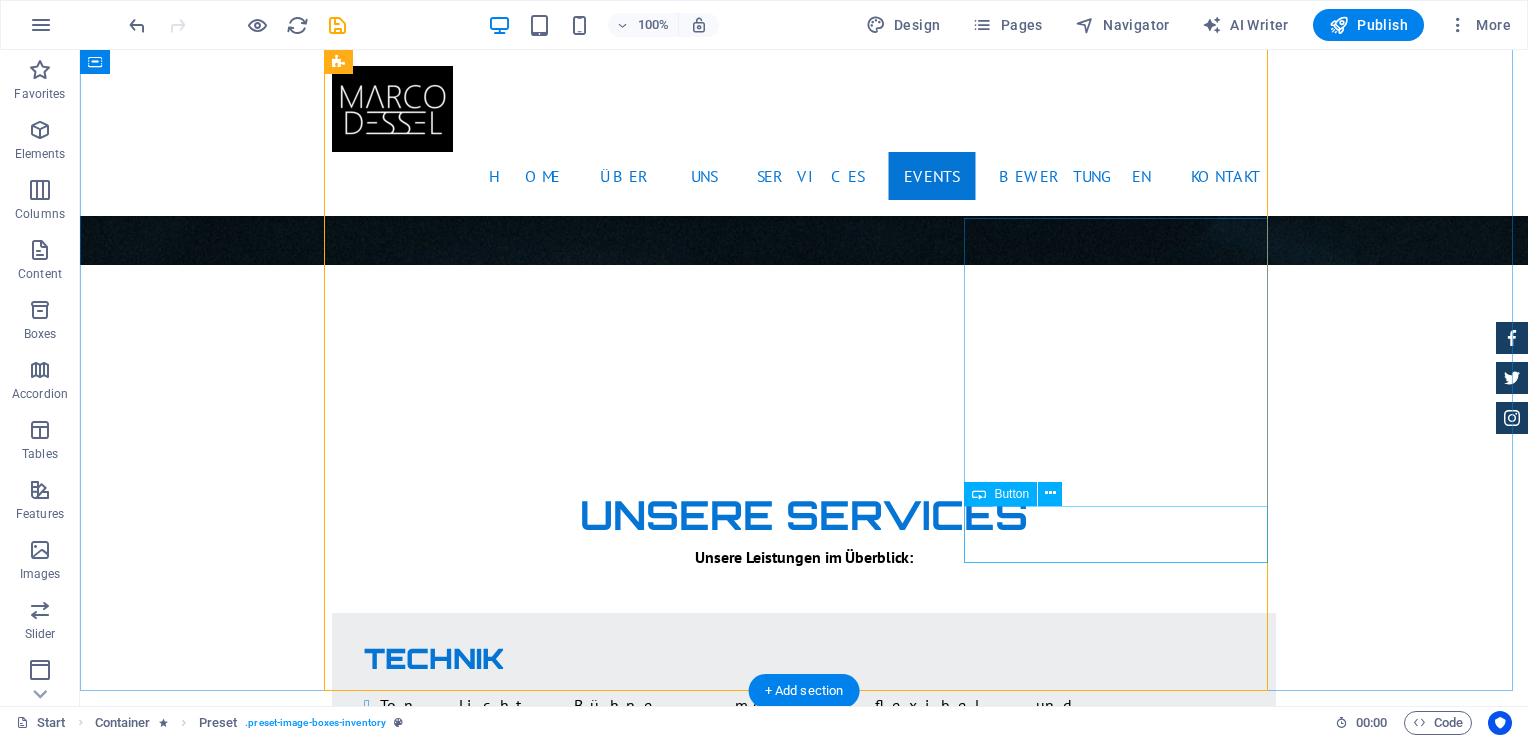 click on "More Details" at bounding box center (804, 6838) 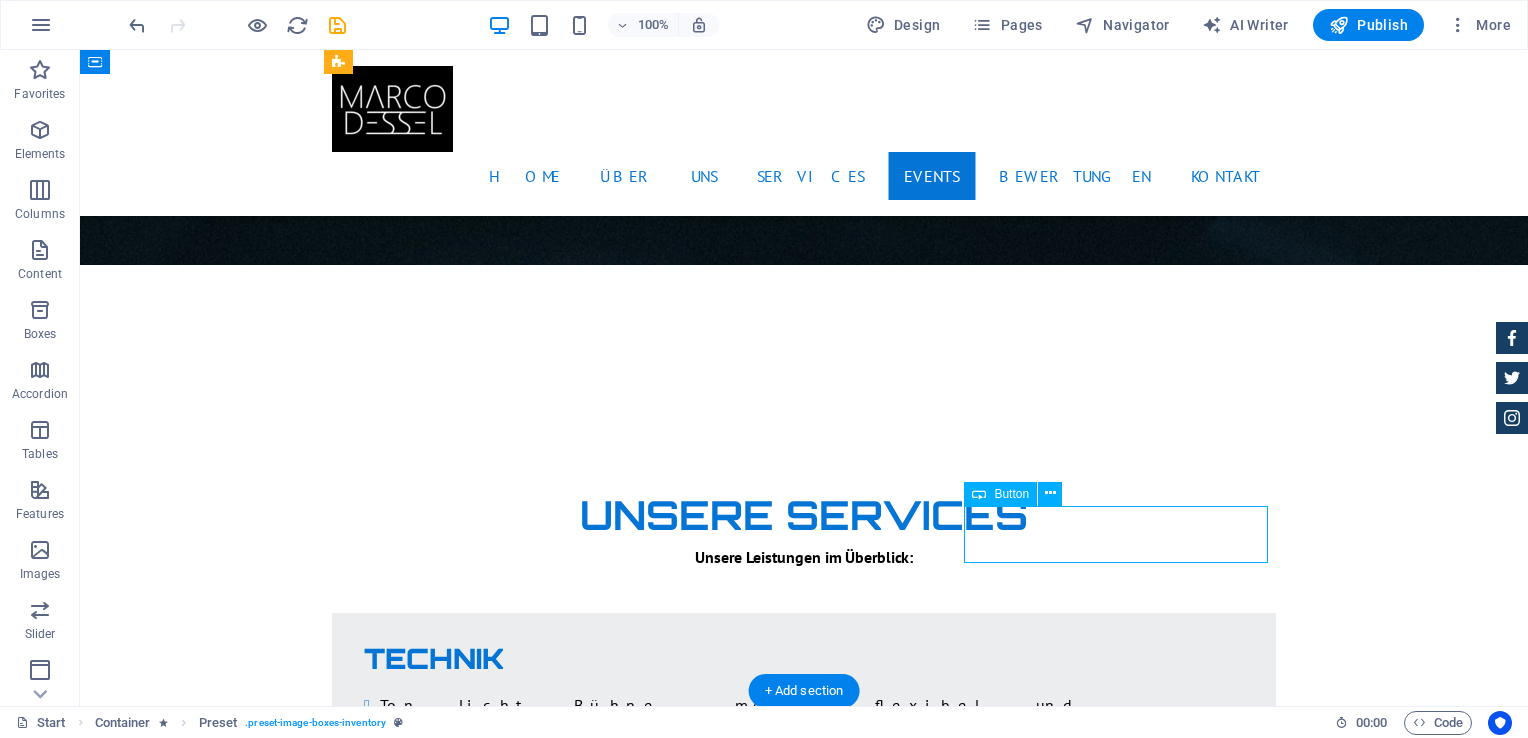 click on "More Details" at bounding box center [804, 6838] 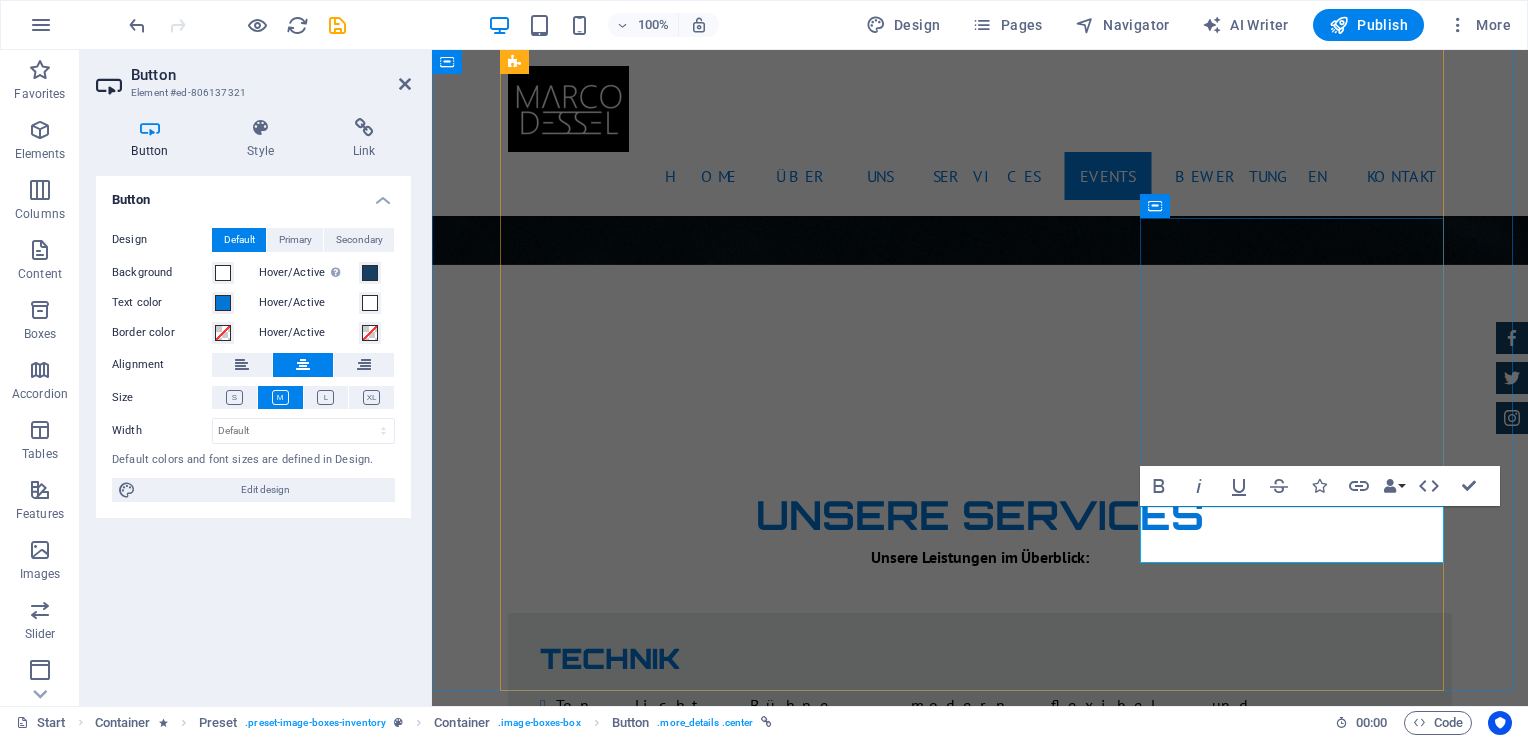 type 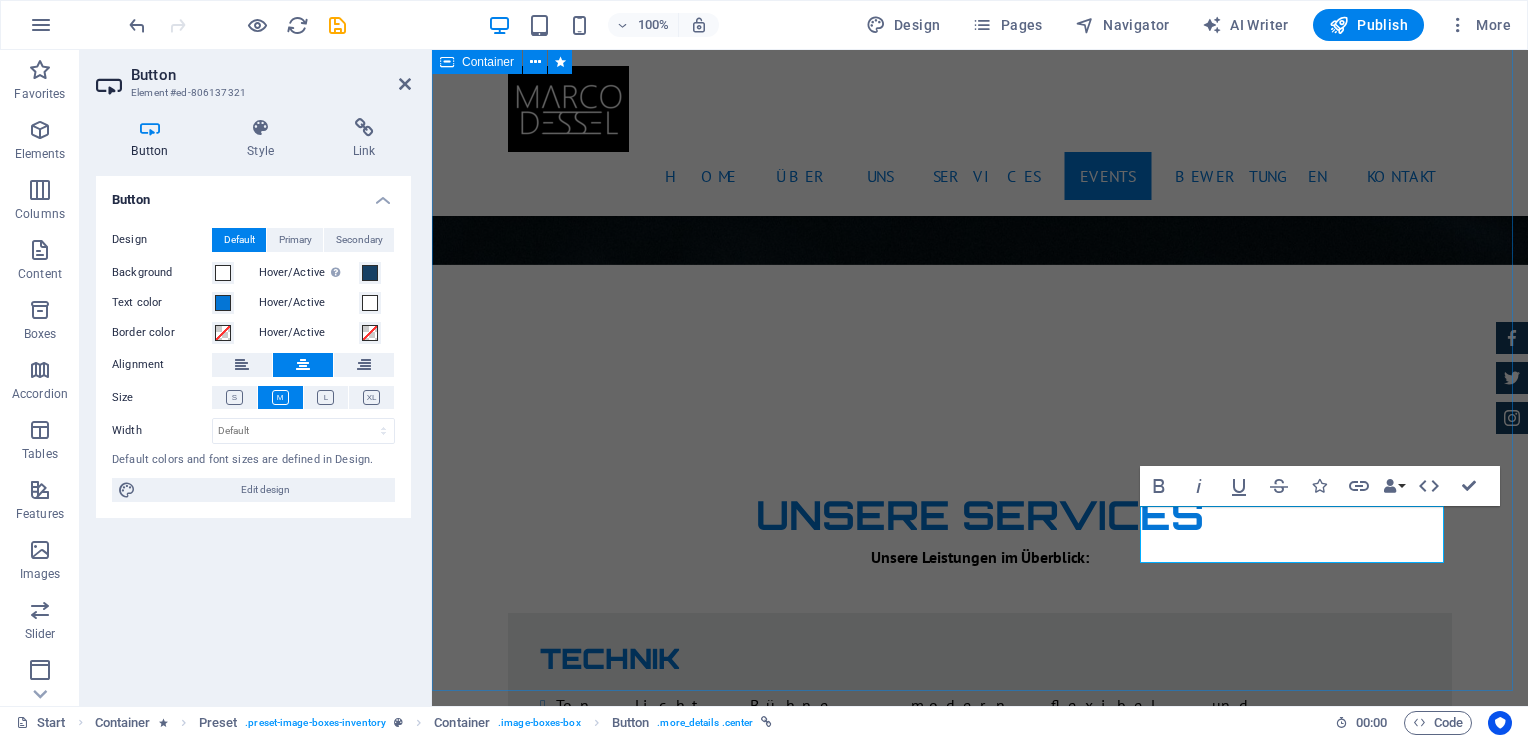 click on "Unsere Events Mini Beatzz - Die Kinderdisco 2-6 Kinder Disco für 2 bis 6 jährige Mehr infos Maxi Beatzz - Die Kinderdisco 5-10 Kinder Disco für 5 bis 10 jährige Mehr infos Teenie beatzz - die Jugenddisco Automatic  Transmission  | Coupe mehr infos willich tanzt Eventreihe 16+ mehr infos Parentoopia Events für Eltern zu elternfreundlichen Zeiten Mehr infos Krücken beatzz Eventreihe 16+/18+ und Open Air Festival mehr infos" at bounding box center [980, 4819] 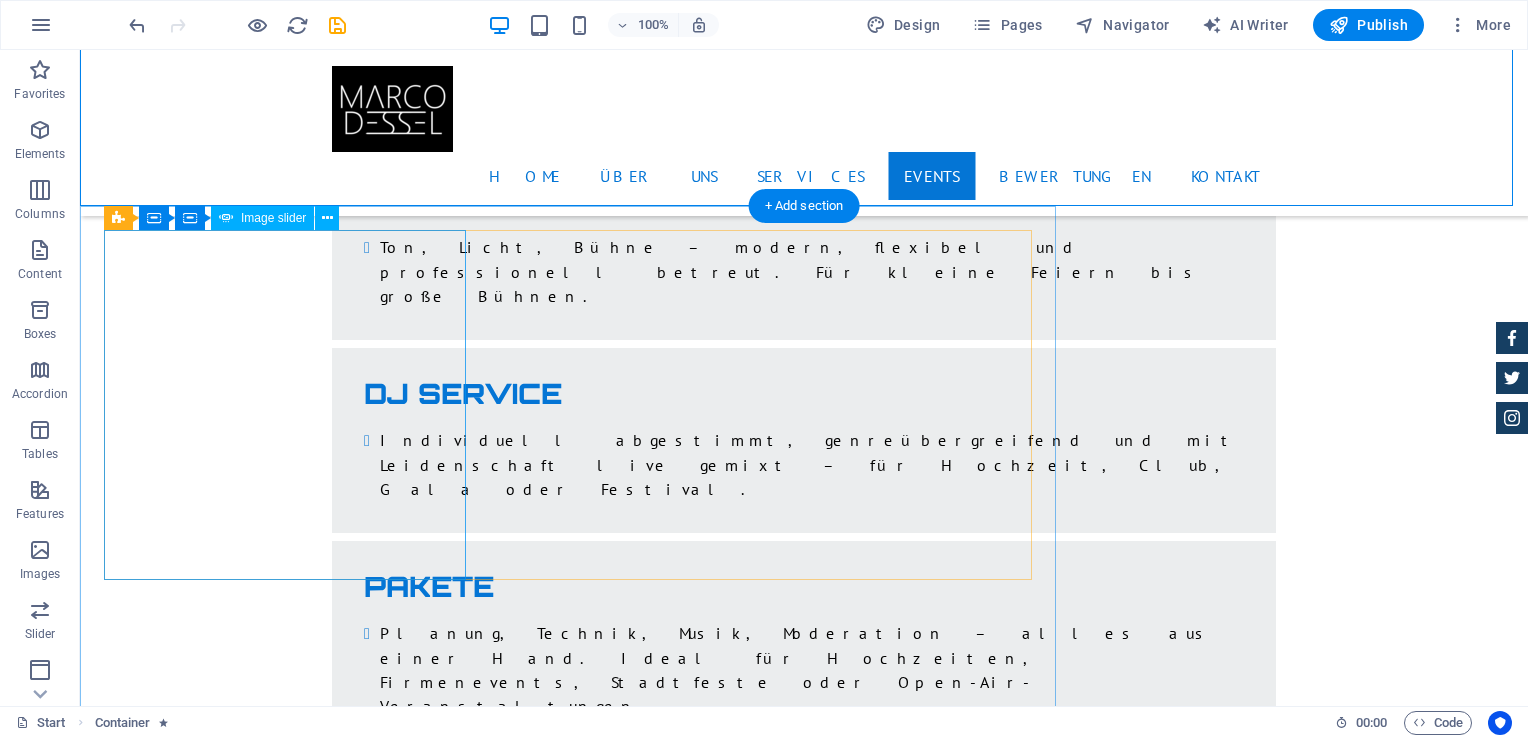 scroll, scrollTop: 4243, scrollLeft: 0, axis: vertical 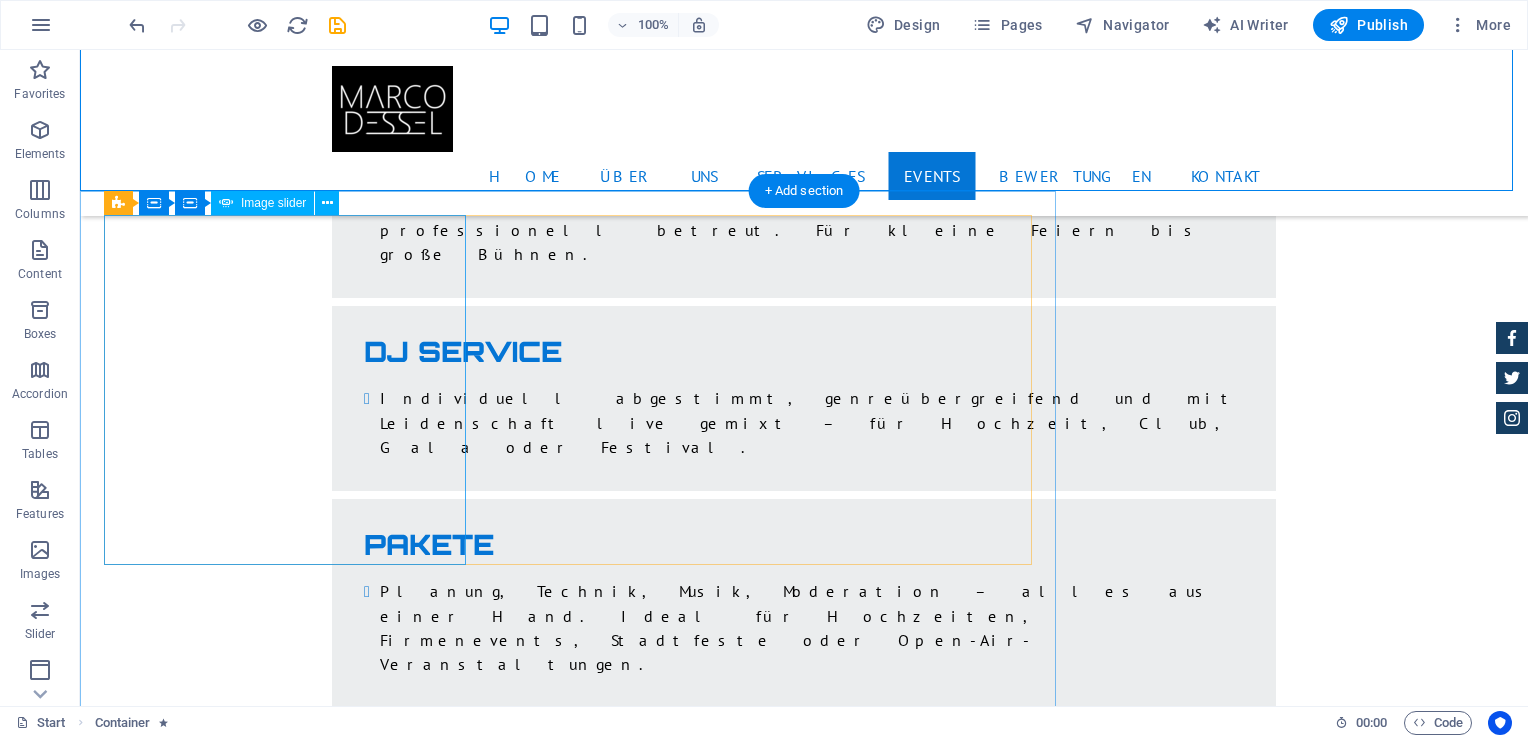 click at bounding box center (104, 10336) 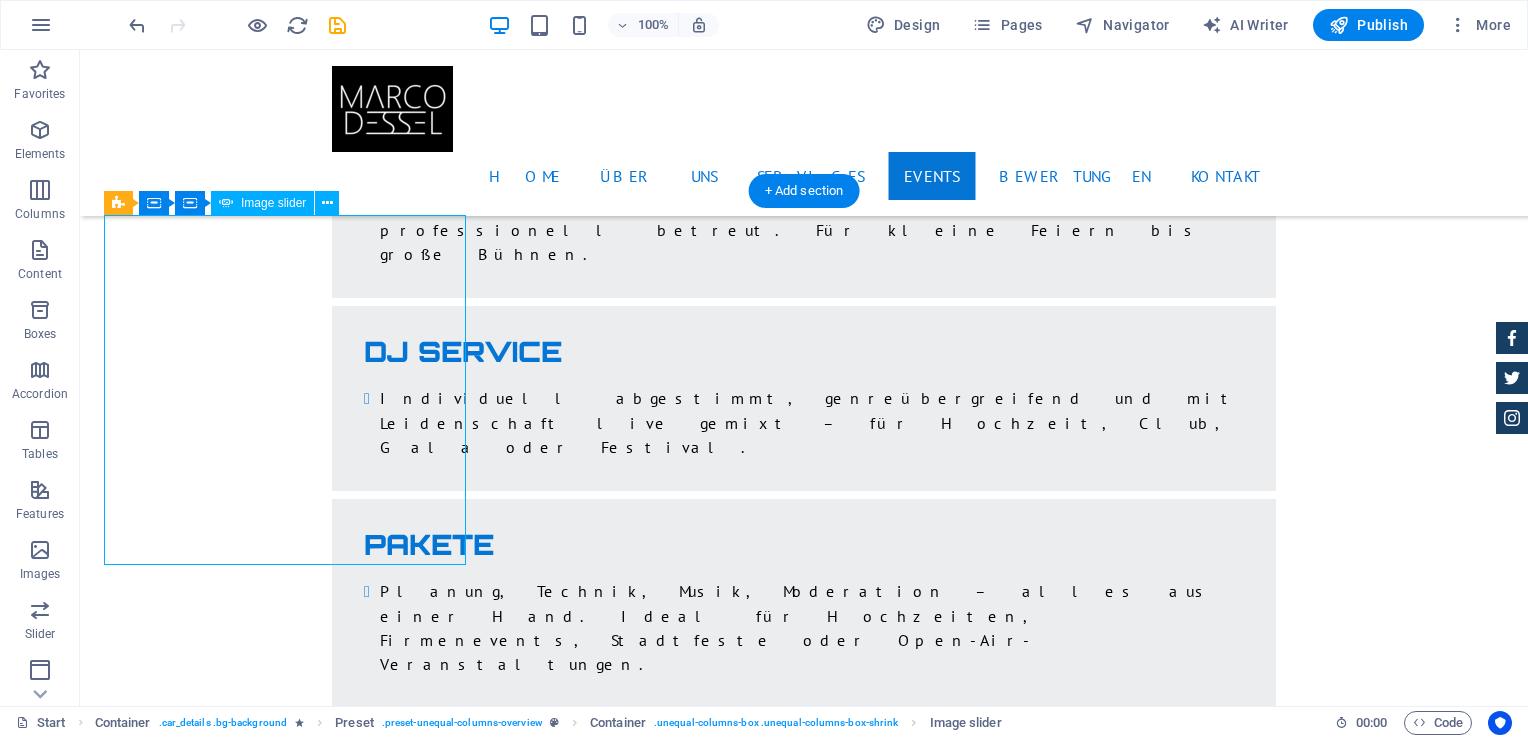 click at bounding box center (104, 10336) 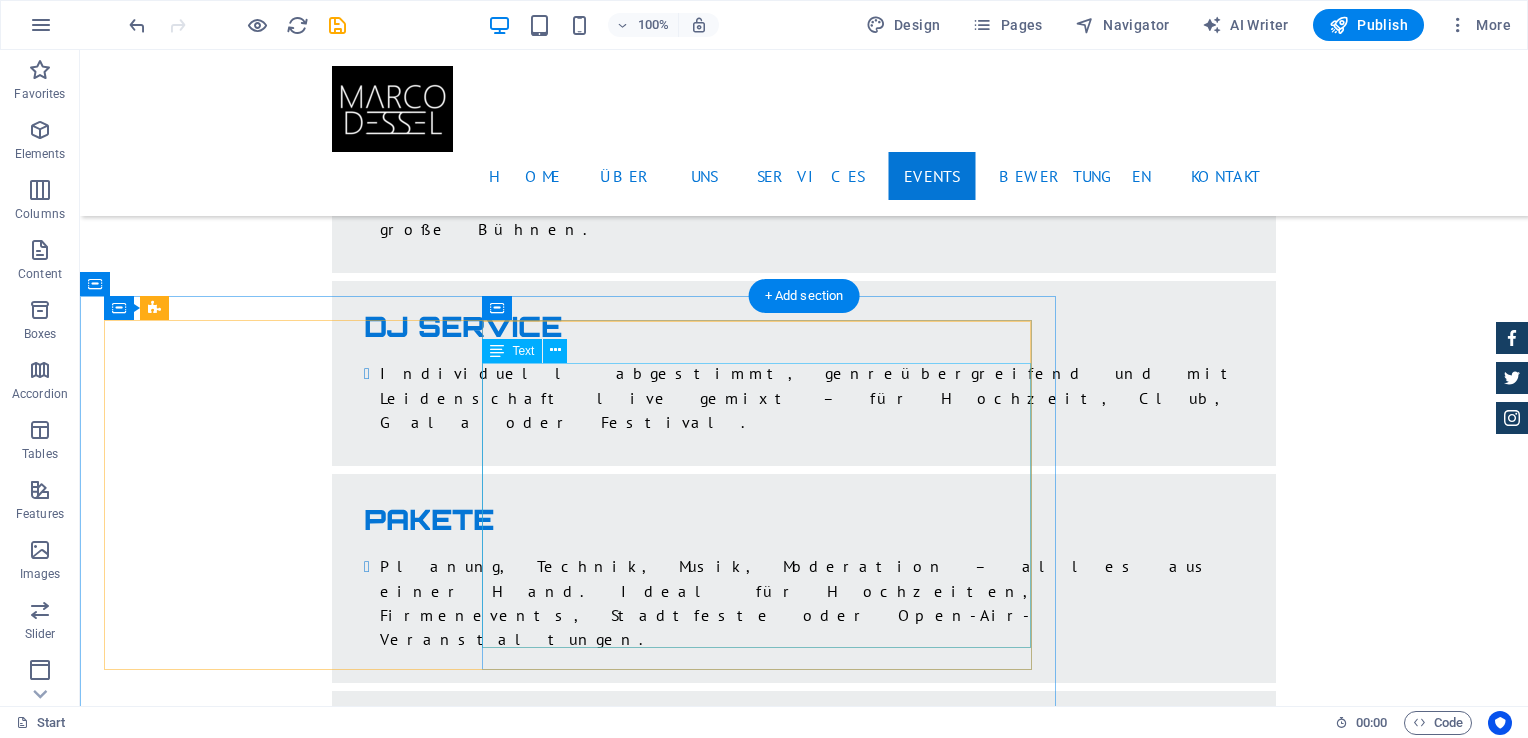 scroll, scrollTop: 4043, scrollLeft: 0, axis: vertical 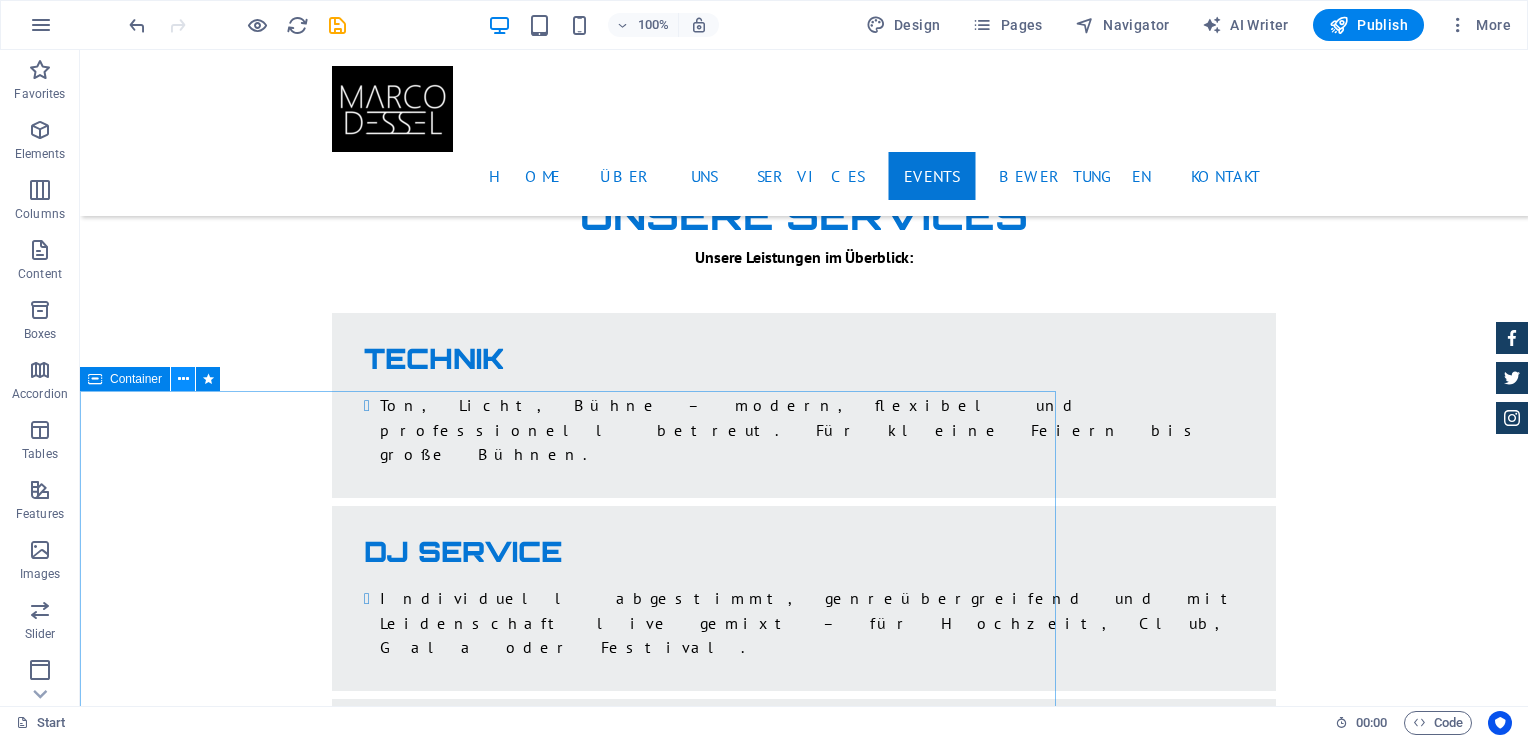 click at bounding box center (183, 379) 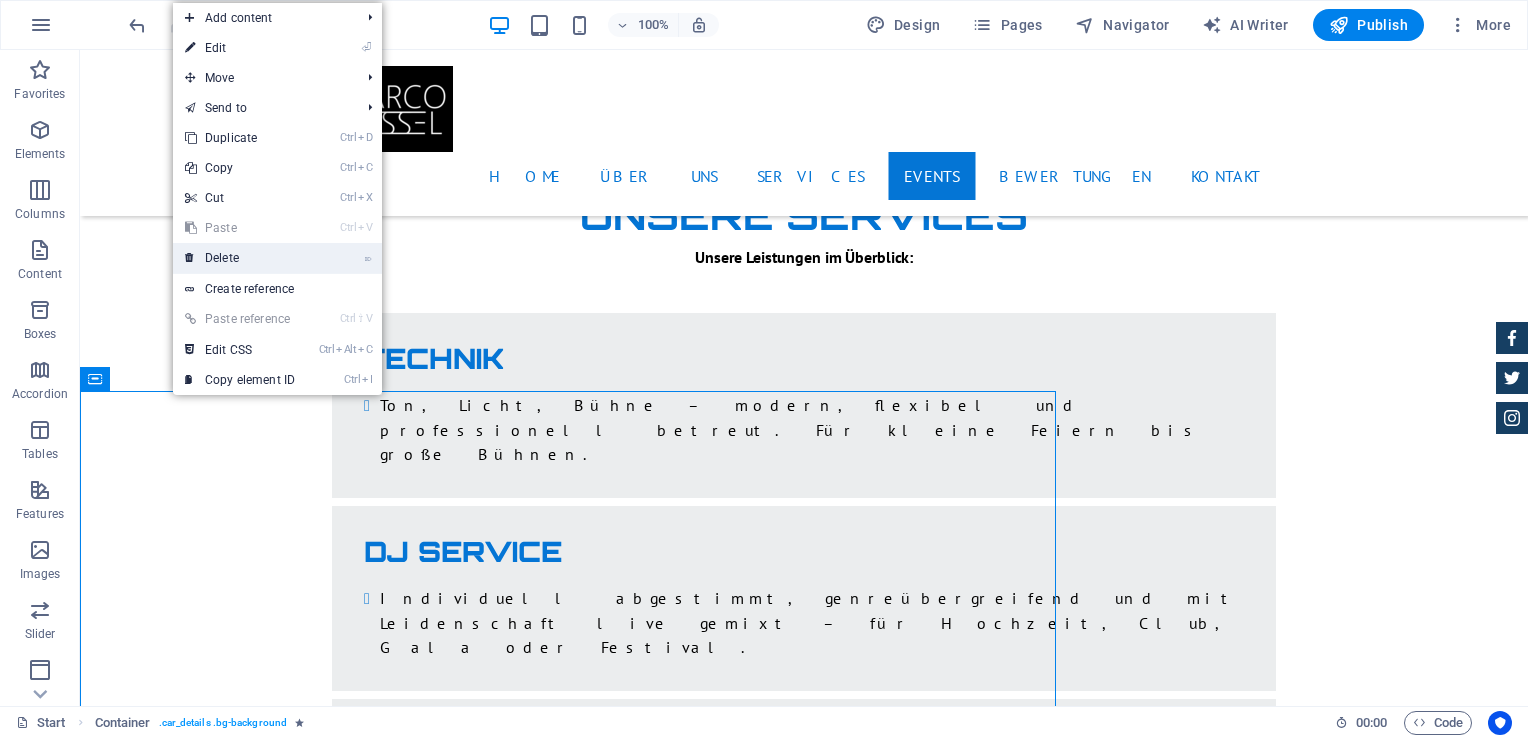 click on "⌦  Delete" at bounding box center (240, 258) 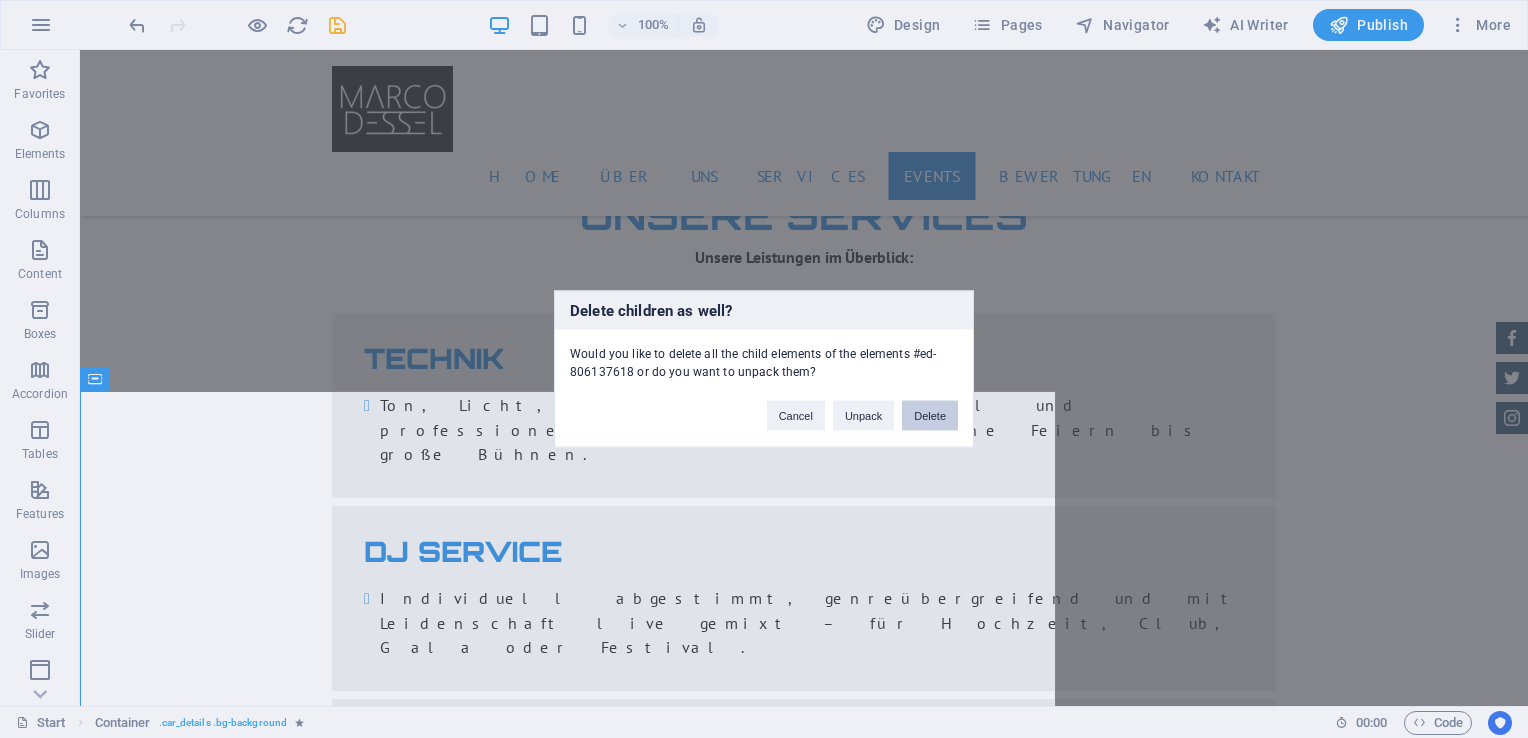click on "Delete" at bounding box center [930, 416] 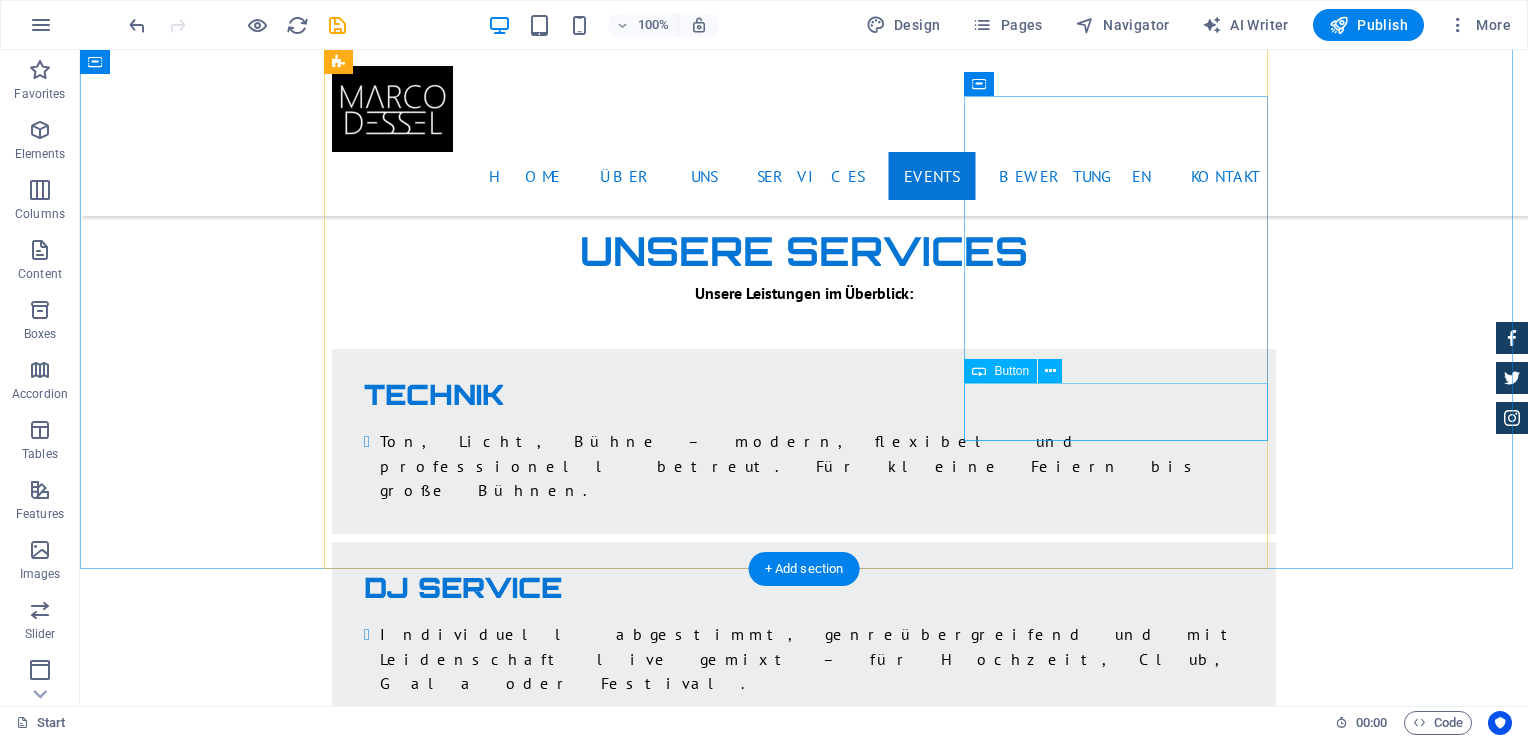 scroll, scrollTop: 4043, scrollLeft: 0, axis: vertical 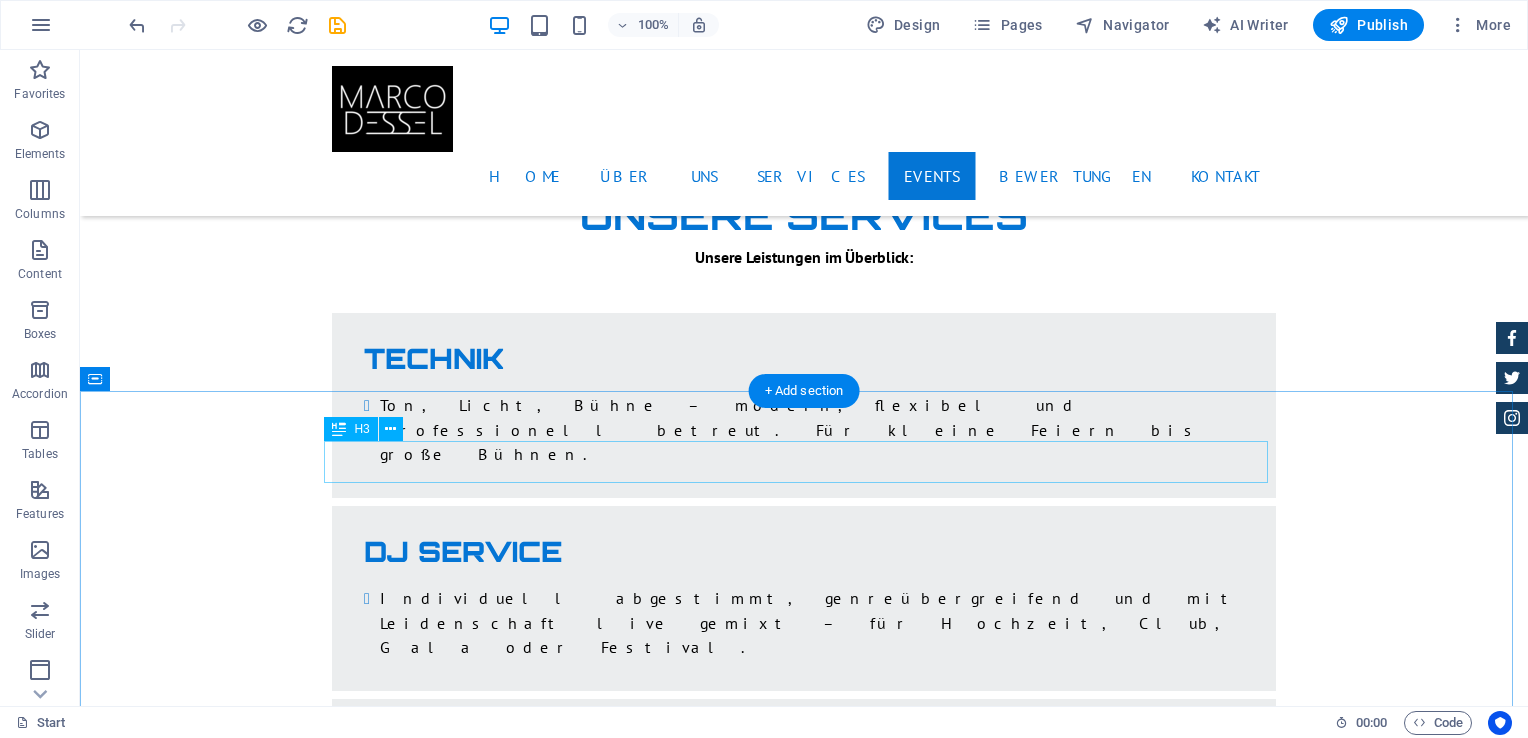 click on "2nd Hand Cars" at bounding box center [804, 6766] 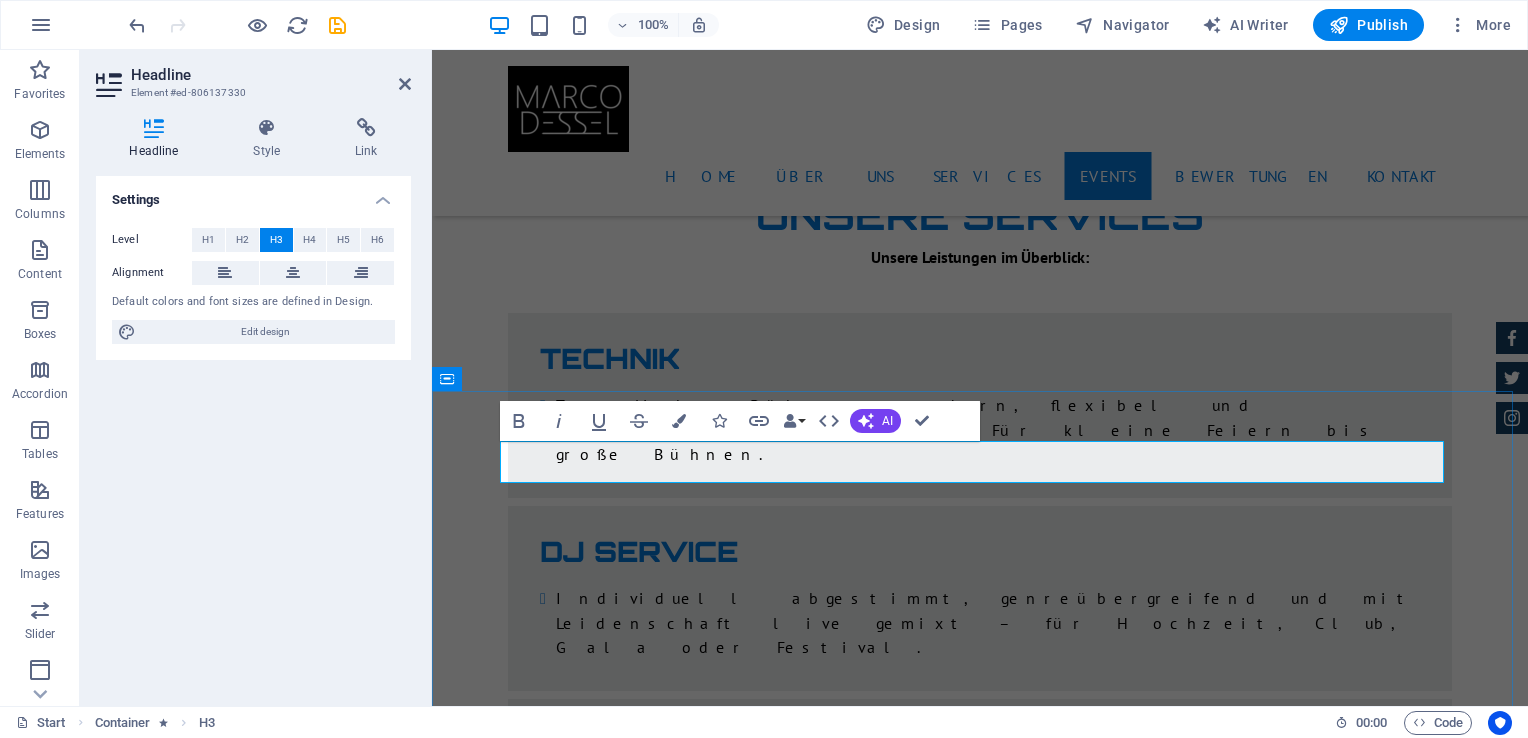 type 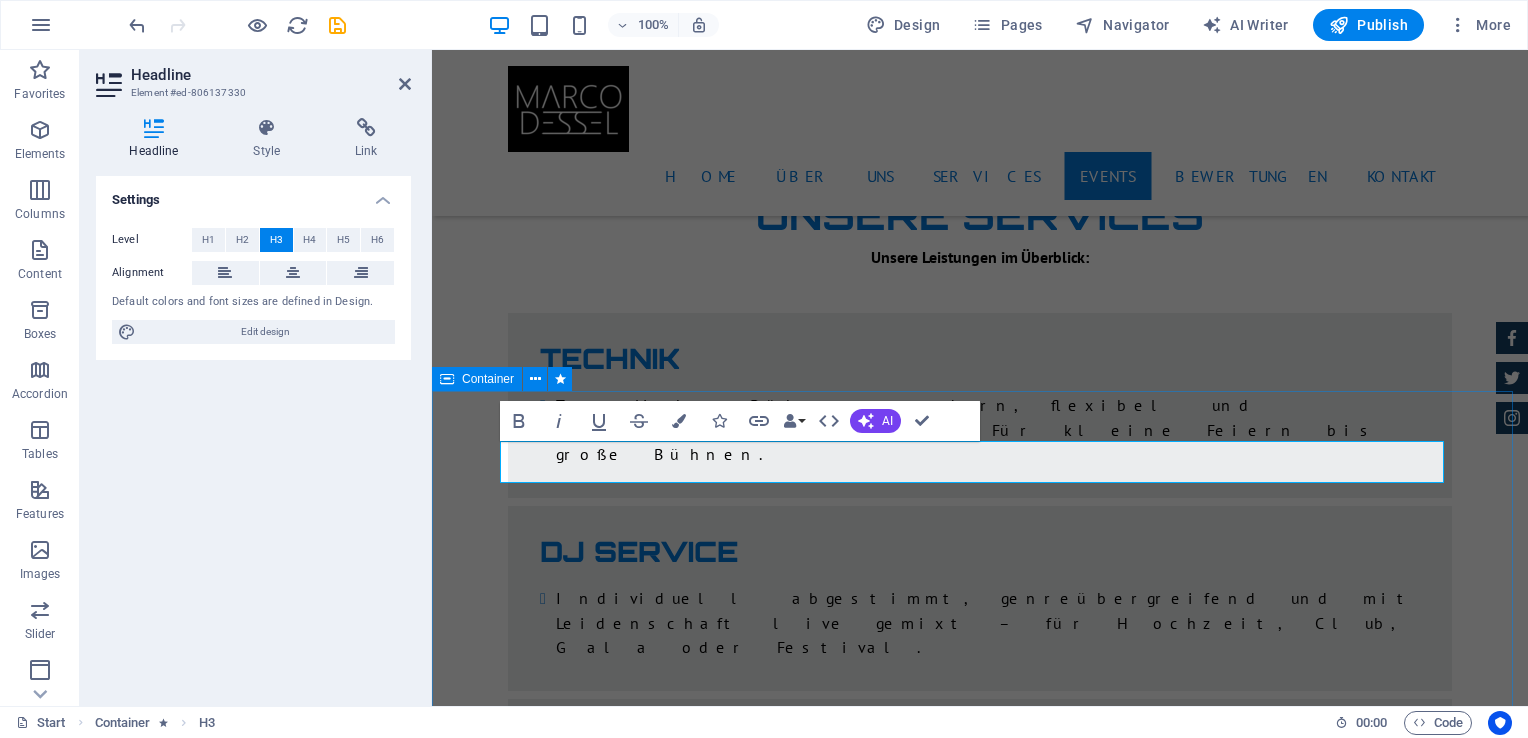 click on "Veranstaltungen als Dienstleister BMW 535I Individual $ 49.999 Automatic  Transmission  | Vivid Blue More Details Land rover Range $ 49.999 Automatic  Transmission  | Pearl white More Details Aston martin  DB9 $ 49.999 Automatic  Transmission  | Coupe More Details Mercedes AMG $ 49.999 Automatic  Transmission  | Coupe More Details Audi RS7 $ 49.999 Automatic  Transmission  | Coupe More Details Jeep Compass $ 49.999 Automatic  Transmission  | Coupe More Details" at bounding box center (980, 9071) 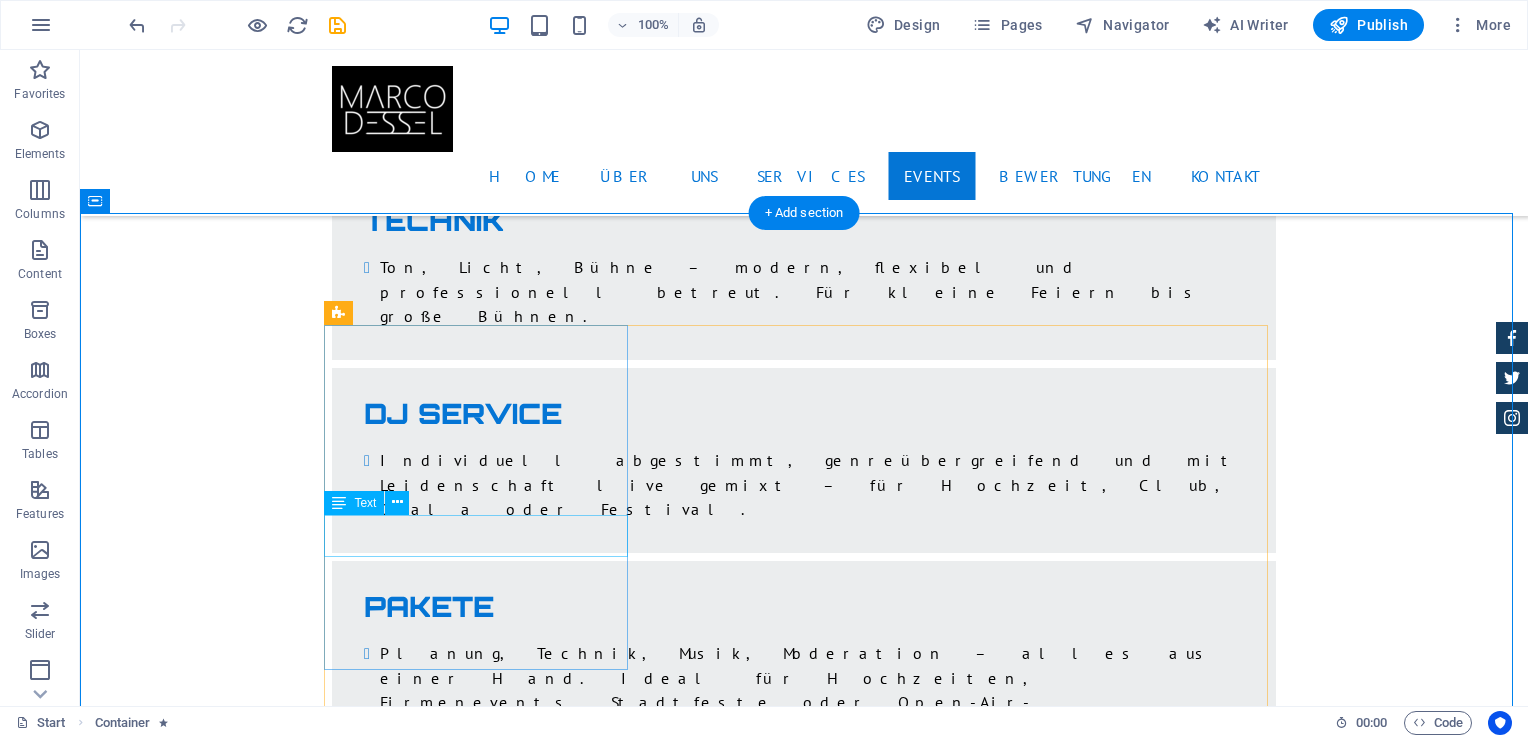 scroll, scrollTop: 4243, scrollLeft: 0, axis: vertical 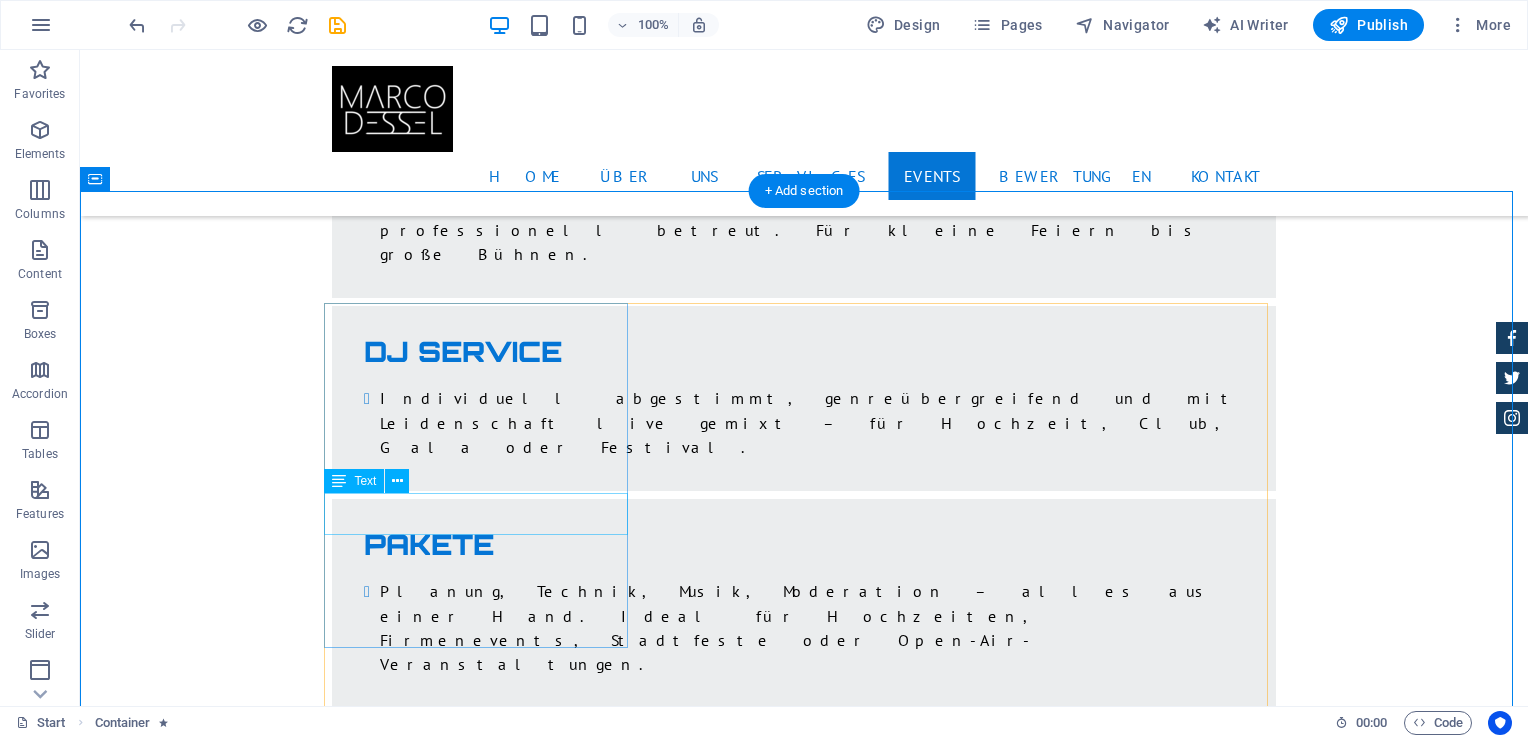 click on "BMW 535I Individual $ 49.999" at bounding box center (804, 7218) 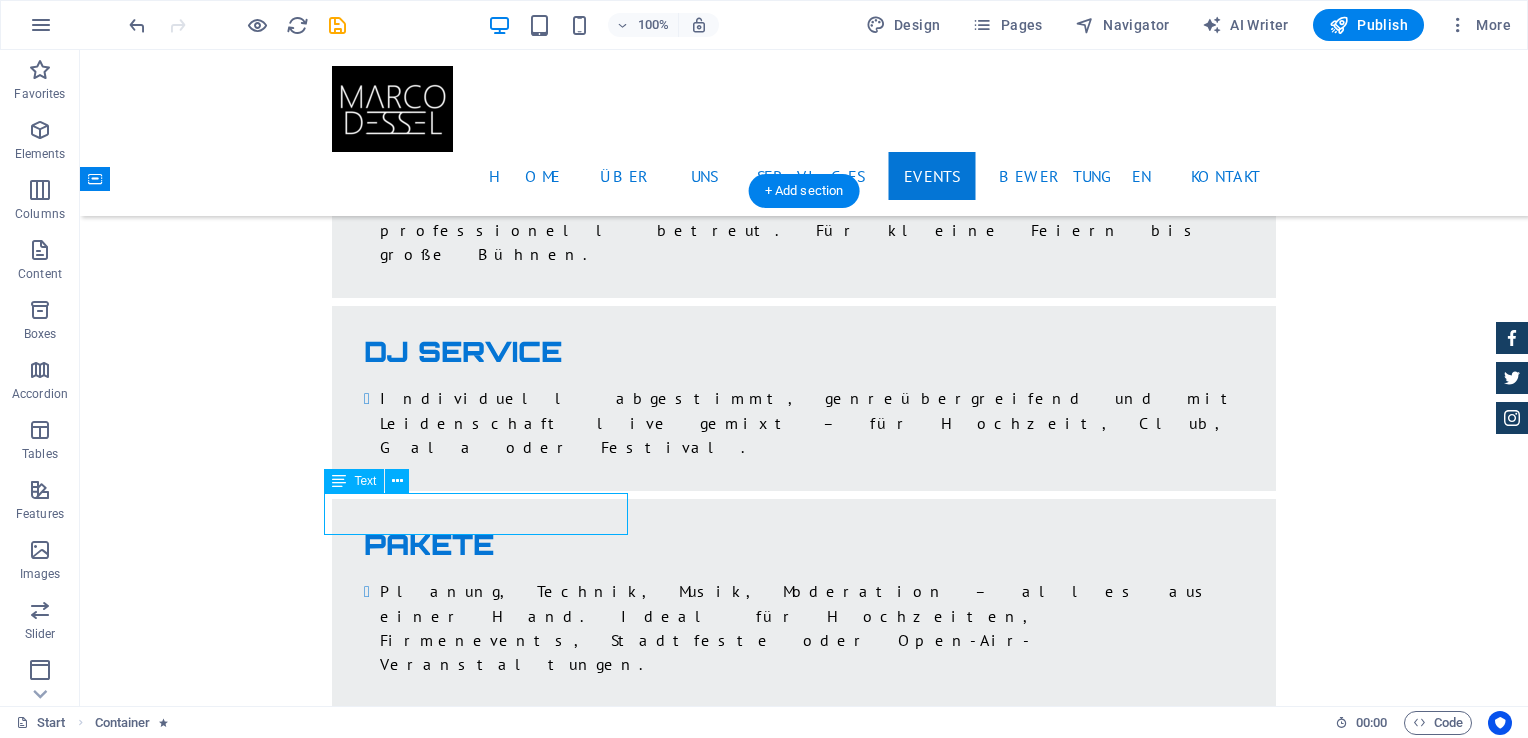 click on "BMW 535I Individual $ 49.999" at bounding box center (804, 7218) 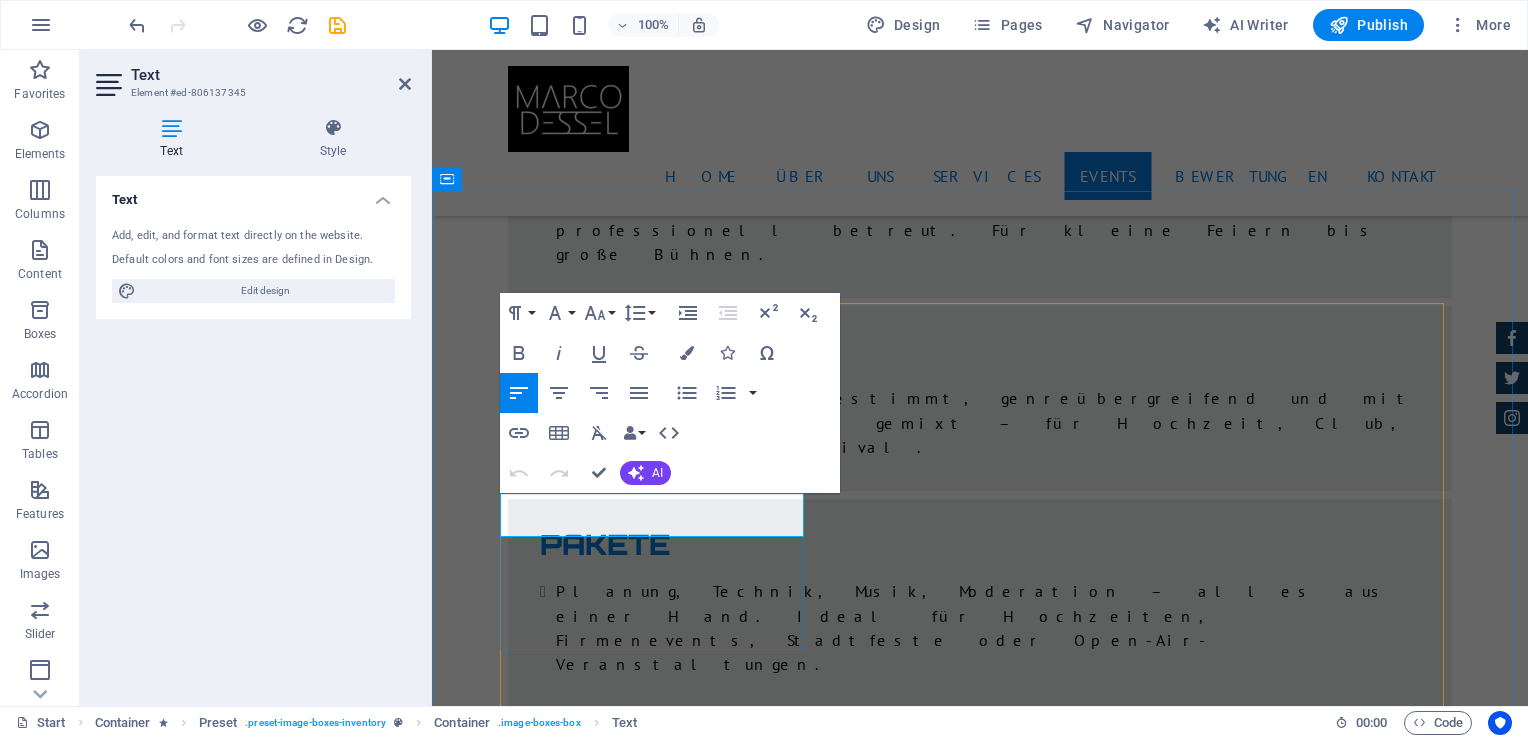 drag, startPoint x: 774, startPoint y: 519, endPoint x: 702, endPoint y: 525, distance: 72.249565 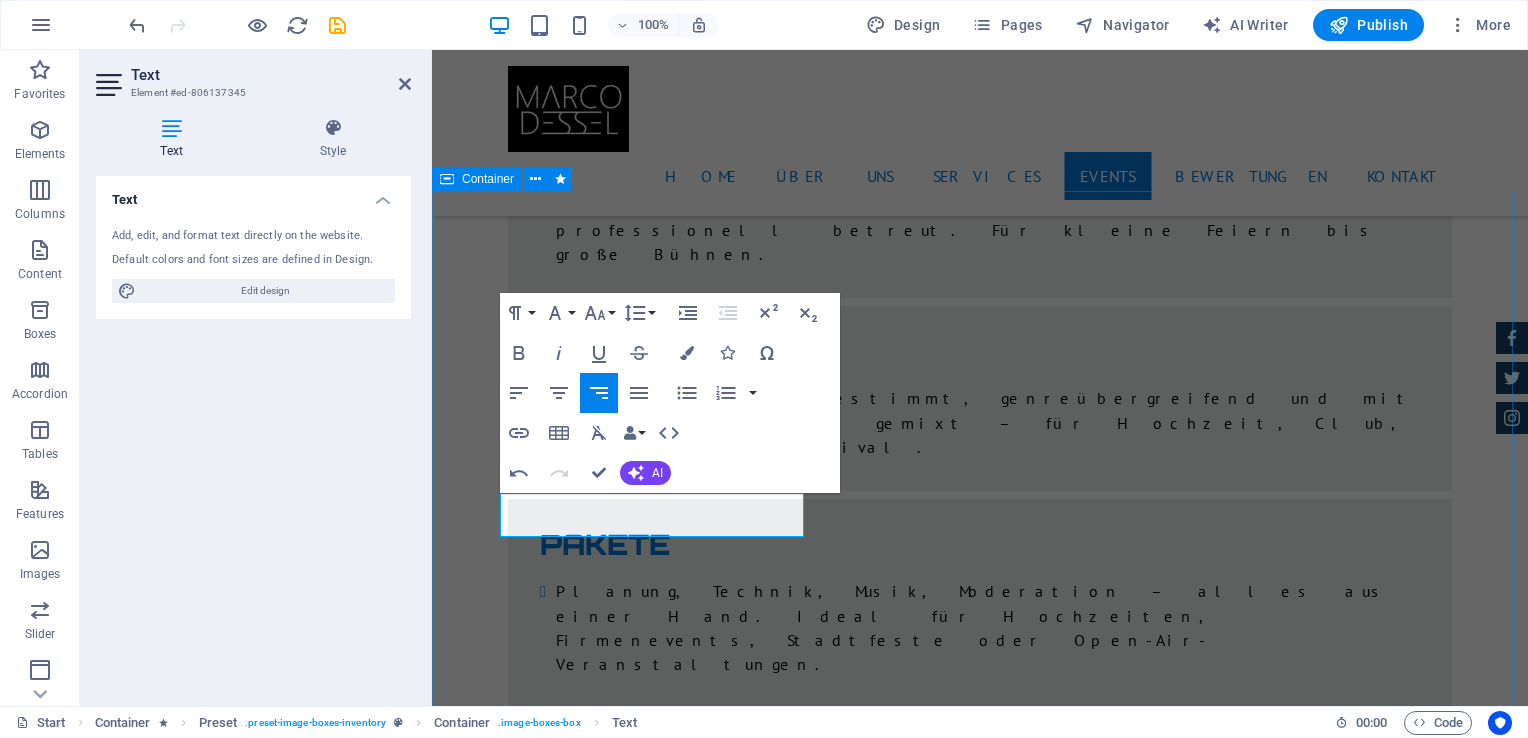 drag, startPoint x: 660, startPoint y: 525, endPoint x: 492, endPoint y: 526, distance: 168.00298 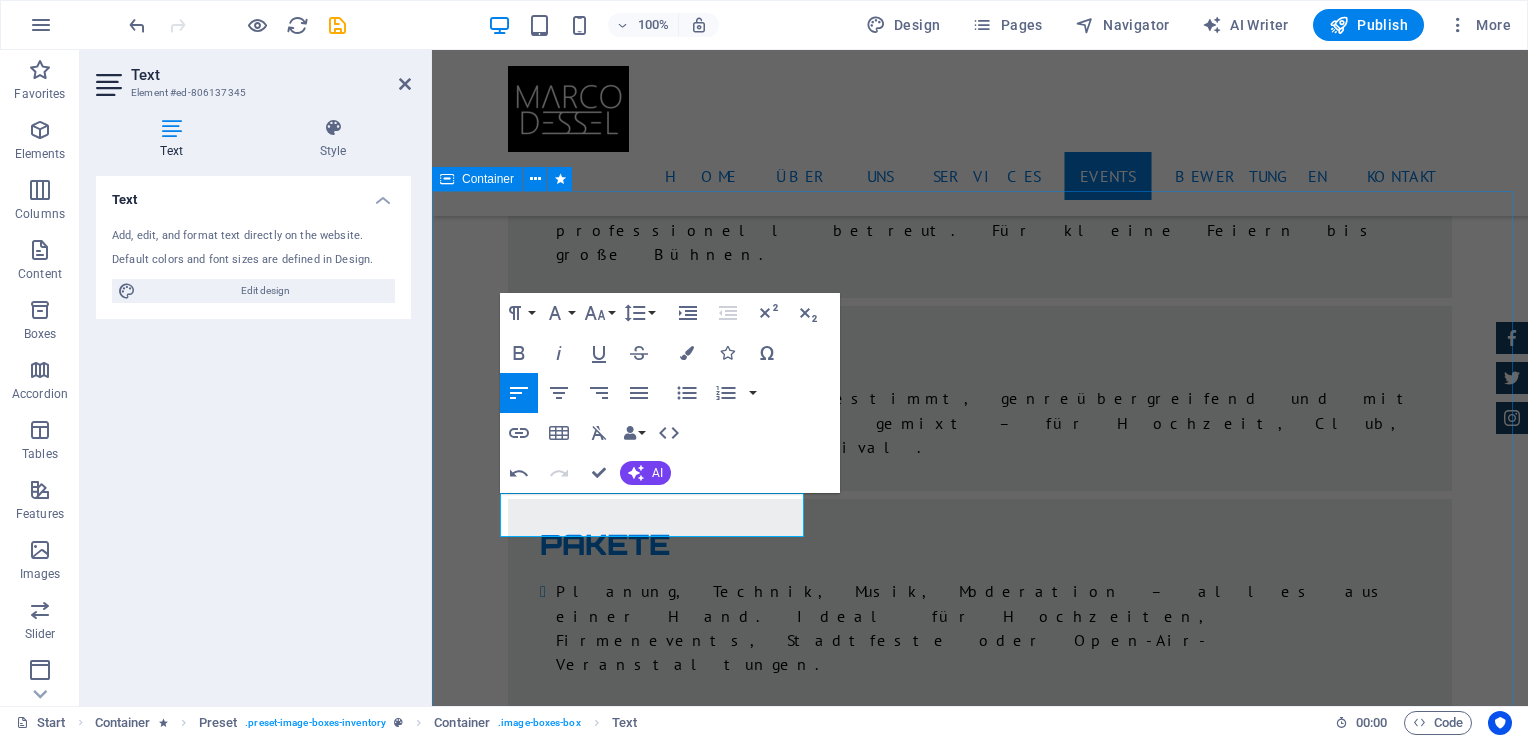 type 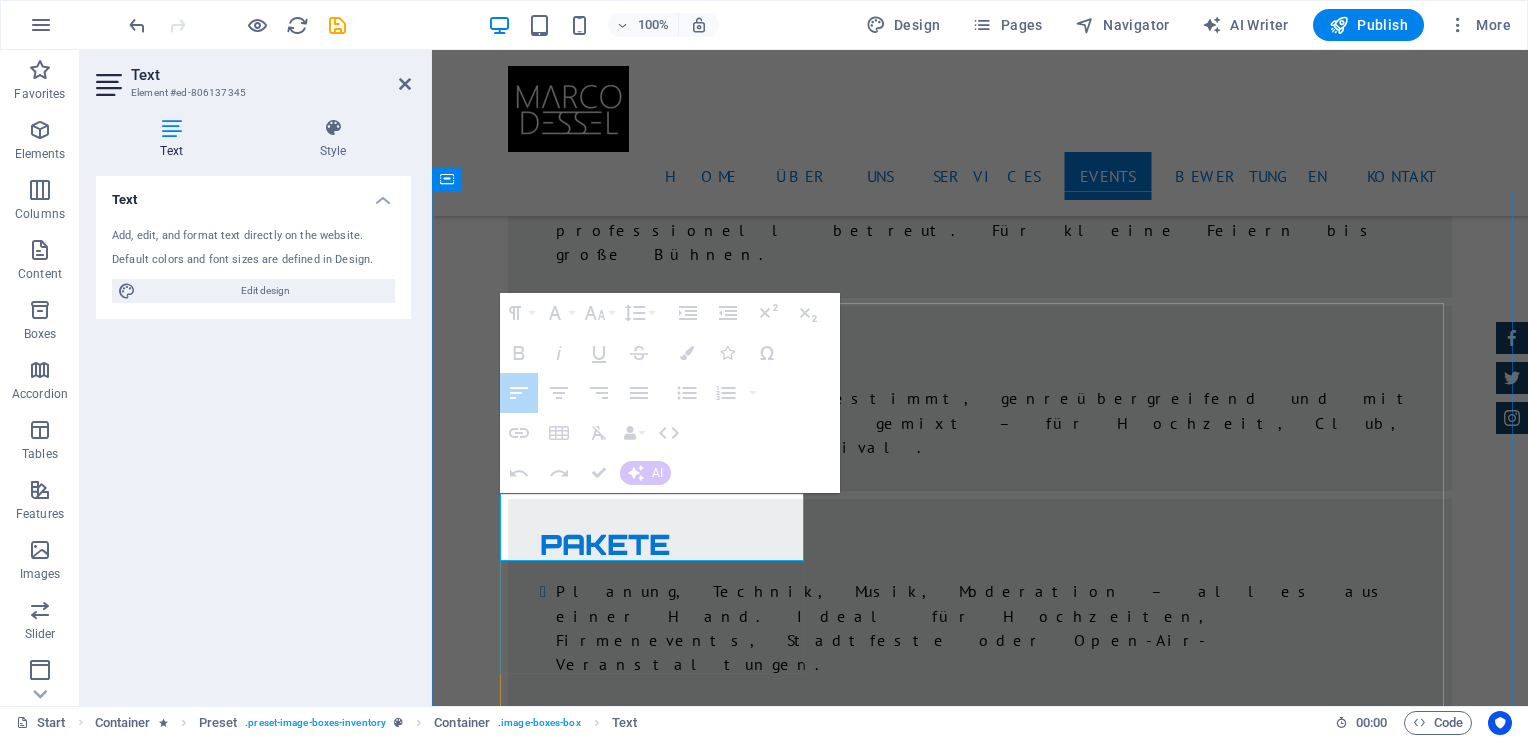 drag, startPoint x: 727, startPoint y: 529, endPoint x: 656, endPoint y: 532, distance: 71.063354 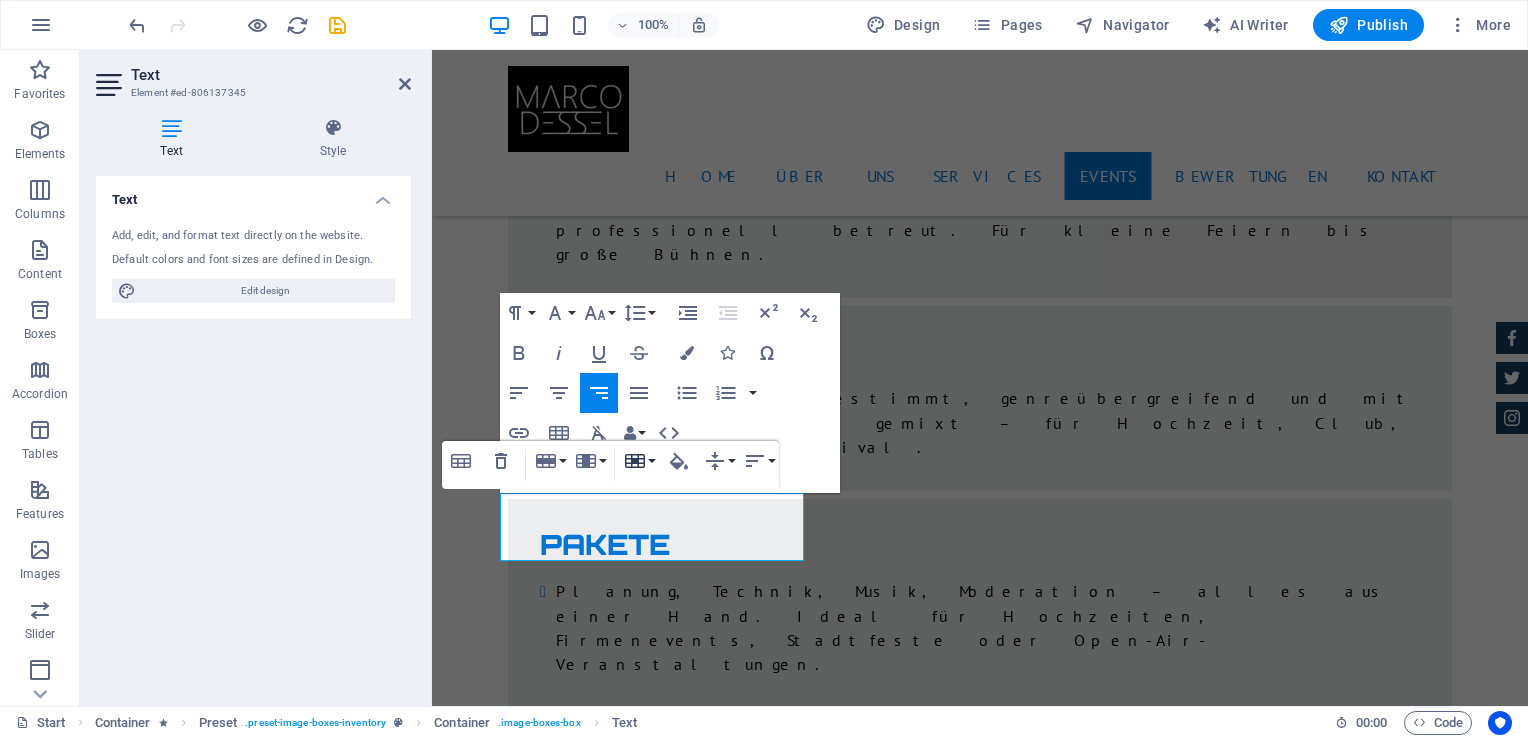 click 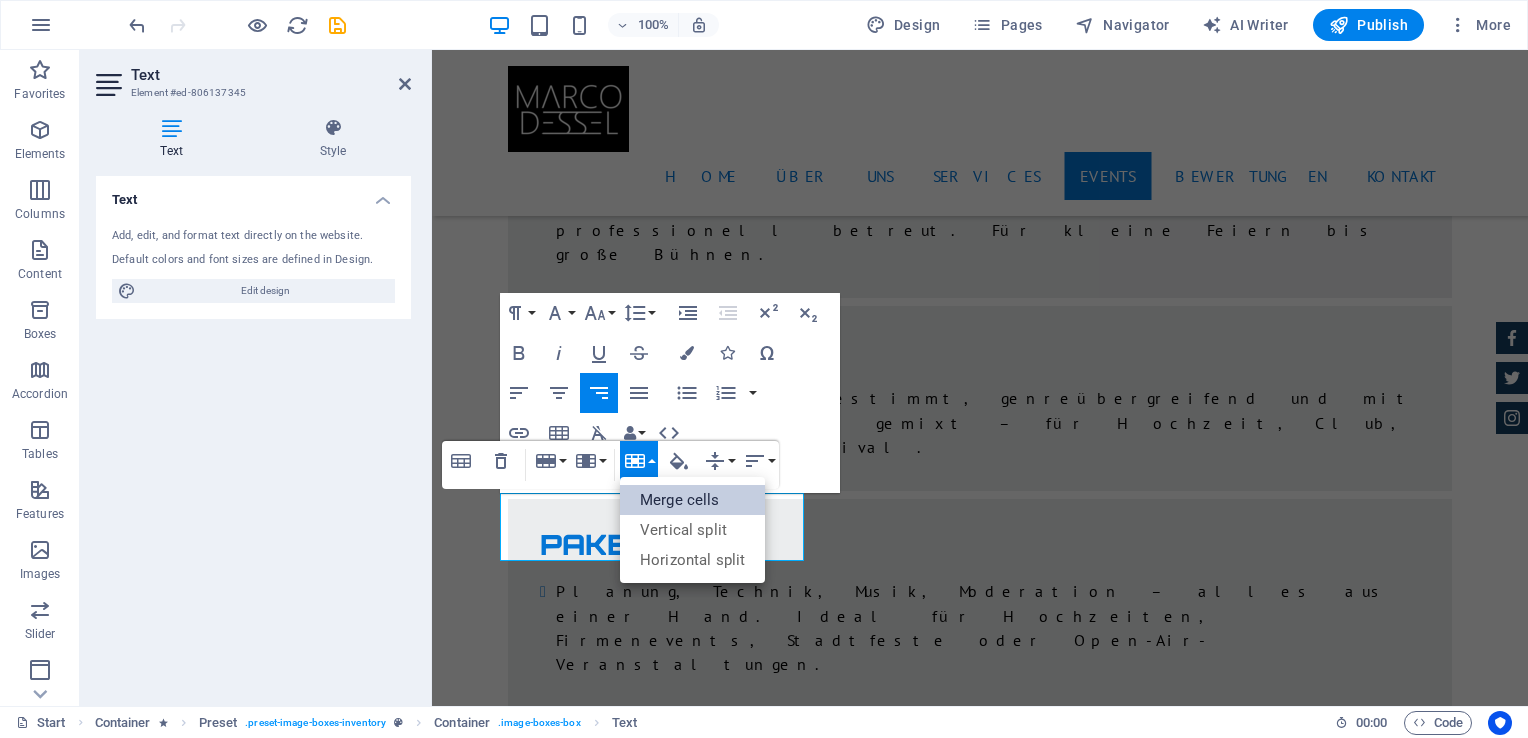 click on "Merge cells" at bounding box center [692, 500] 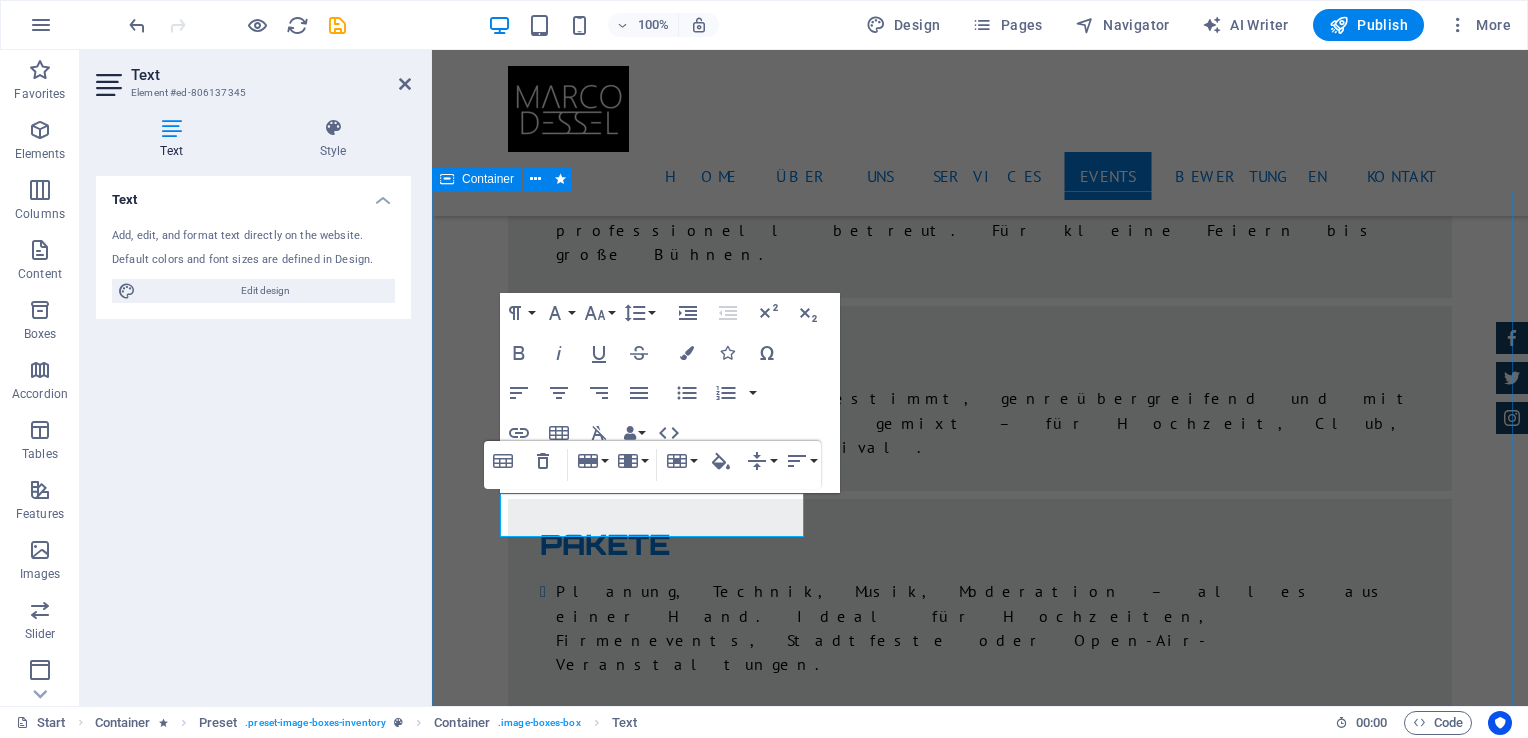 click on "Veranstaltungen als Dienstleister Back to Willich - Das Stadtfest Automatic  Transmission  | Vivid Blue More Details Land rover Range $ 49.999 Automatic  Transmission  | Pearl white More Details Aston martin  DB9 $ 49.999 Automatic  Transmission  | Coupe More Details Mercedes AMG $ 49.999 Automatic  Transmission  | Coupe More Details Audi RS7 $ 49.999 Automatic  Transmission  | Coupe More Details Jeep Compass $ 49.999 Automatic  Transmission  | Coupe More Details" at bounding box center [980, 8872] 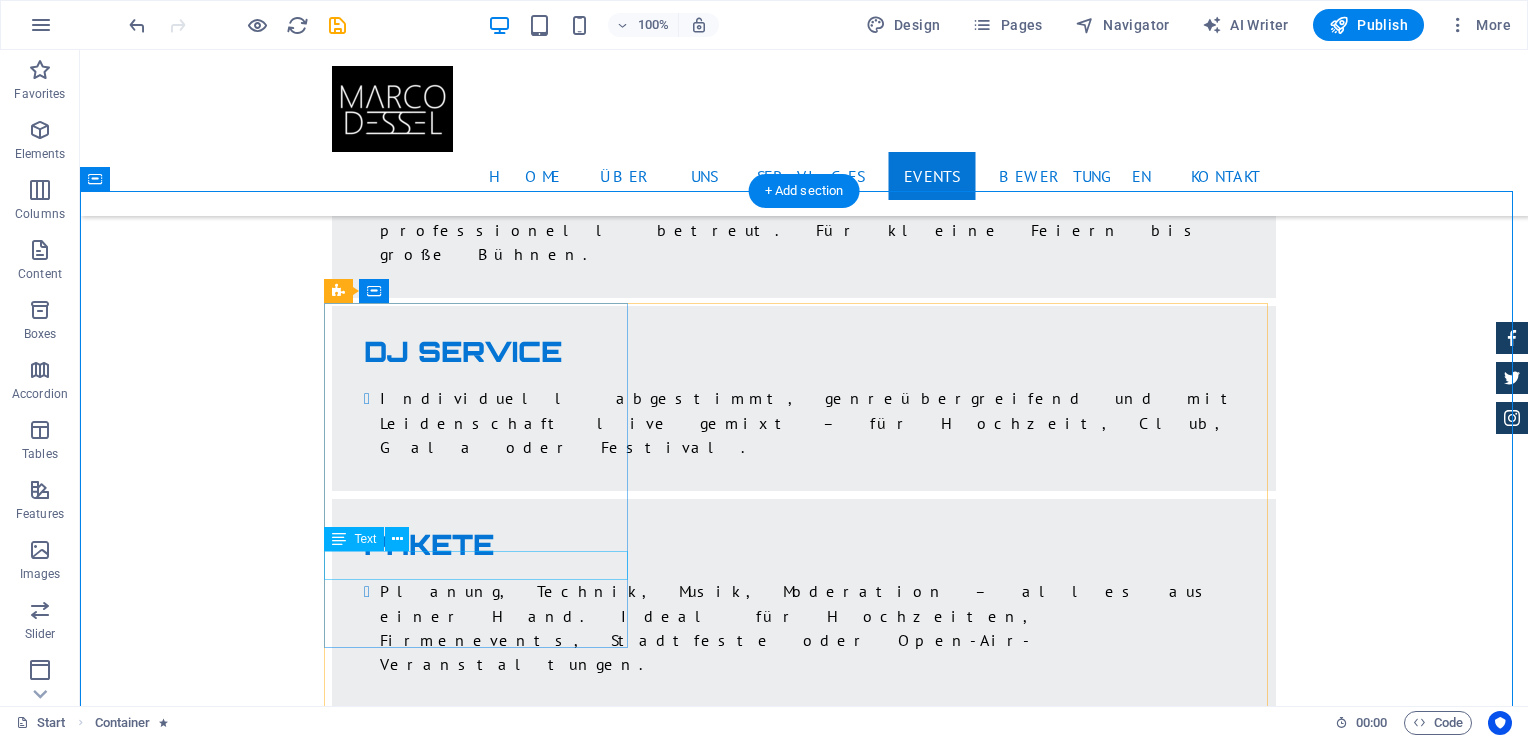 click on "Automatic  Transmission  | Vivid Blue" at bounding box center (804, 7269) 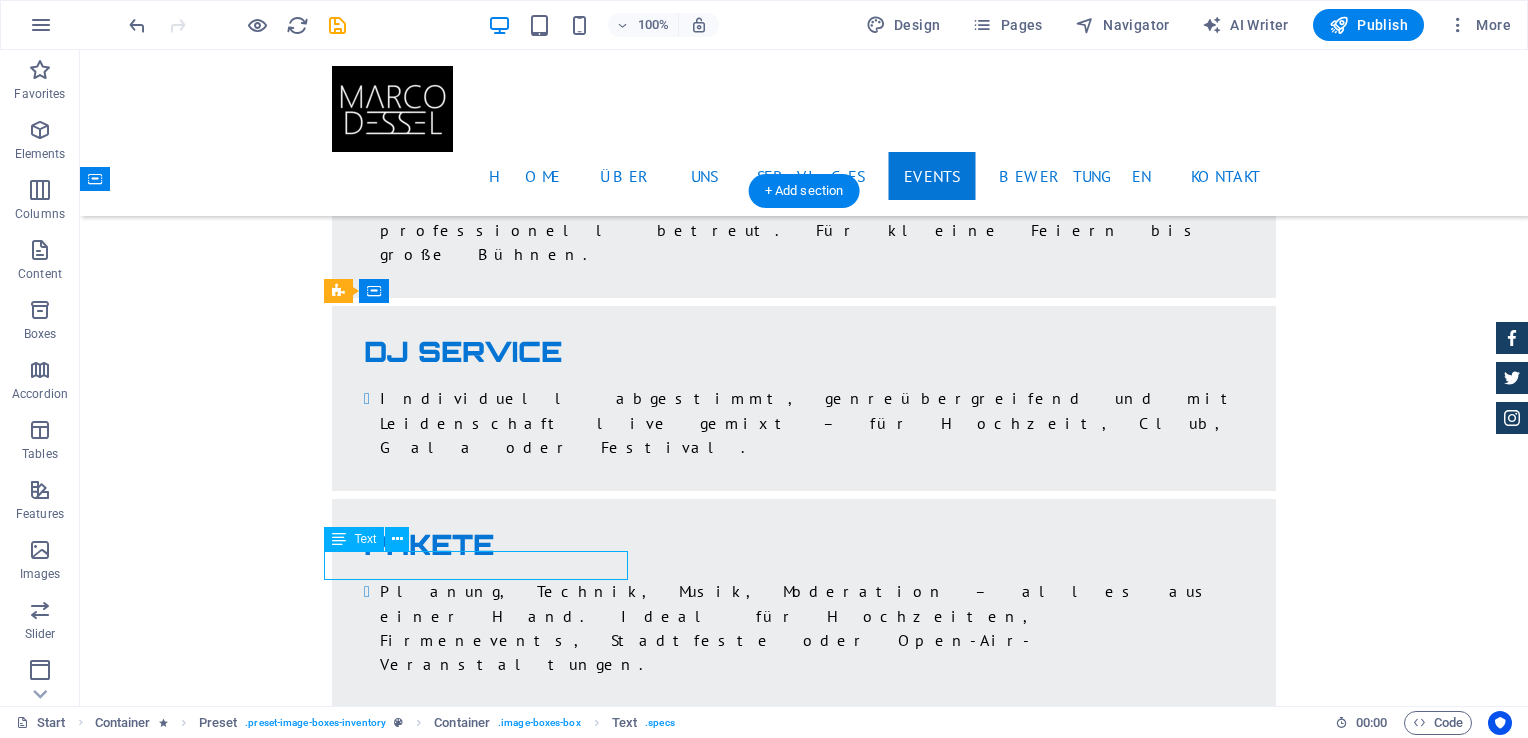 click on "Automatic  Transmission  | Vivid Blue" at bounding box center (804, 7269) 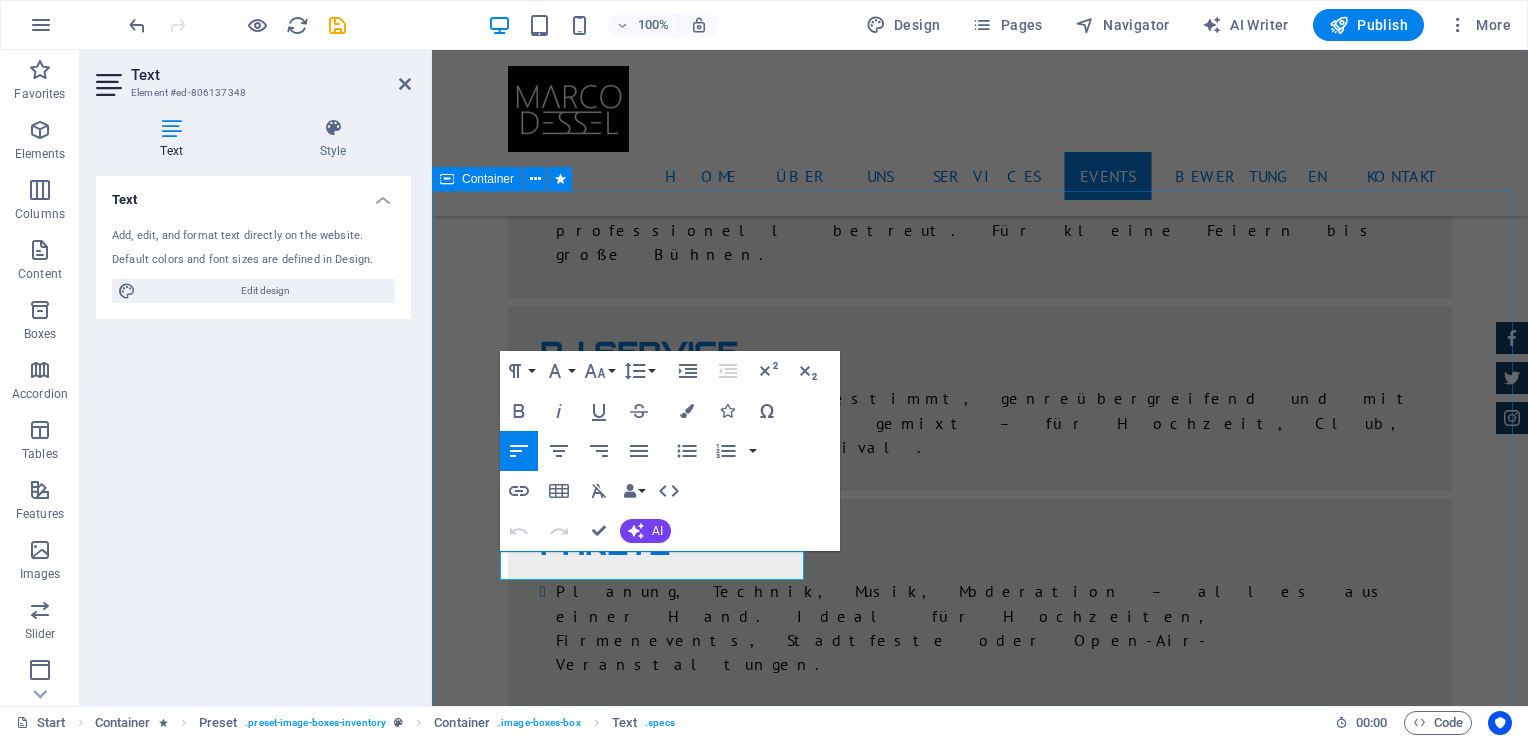 drag, startPoint x: 729, startPoint y: 568, endPoint x: 488, endPoint y: 572, distance: 241.03319 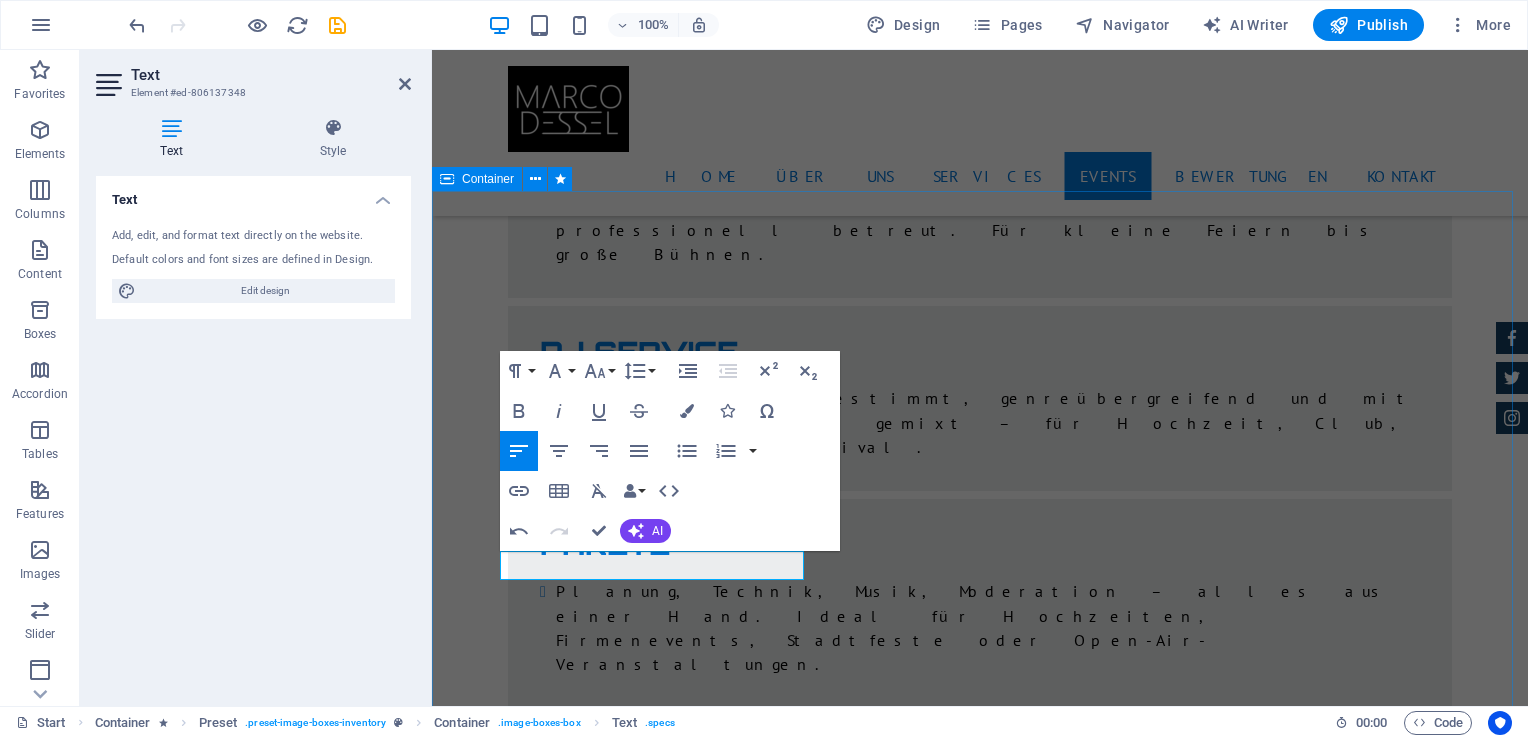 click on "Veranstaltungen als Dienstleister Back to Willich - Das Stadtfest 3 Tages Stadtfest in Willich, 47877 More Details Land rover Range $ 49.999 Automatic  Transmission  | Pearl white More Details Aston martin  DB9 $ 49.999 Automatic  Transmission  | Coupe More Details Mercedes AMG $ 49.999 Automatic  Transmission  | Coupe More Details Audi RS7 $ 49.999 Automatic  Transmission  | Coupe More Details Jeep Compass $ 49.999 Automatic  Transmission  | Coupe More Details" at bounding box center [980, 8871] 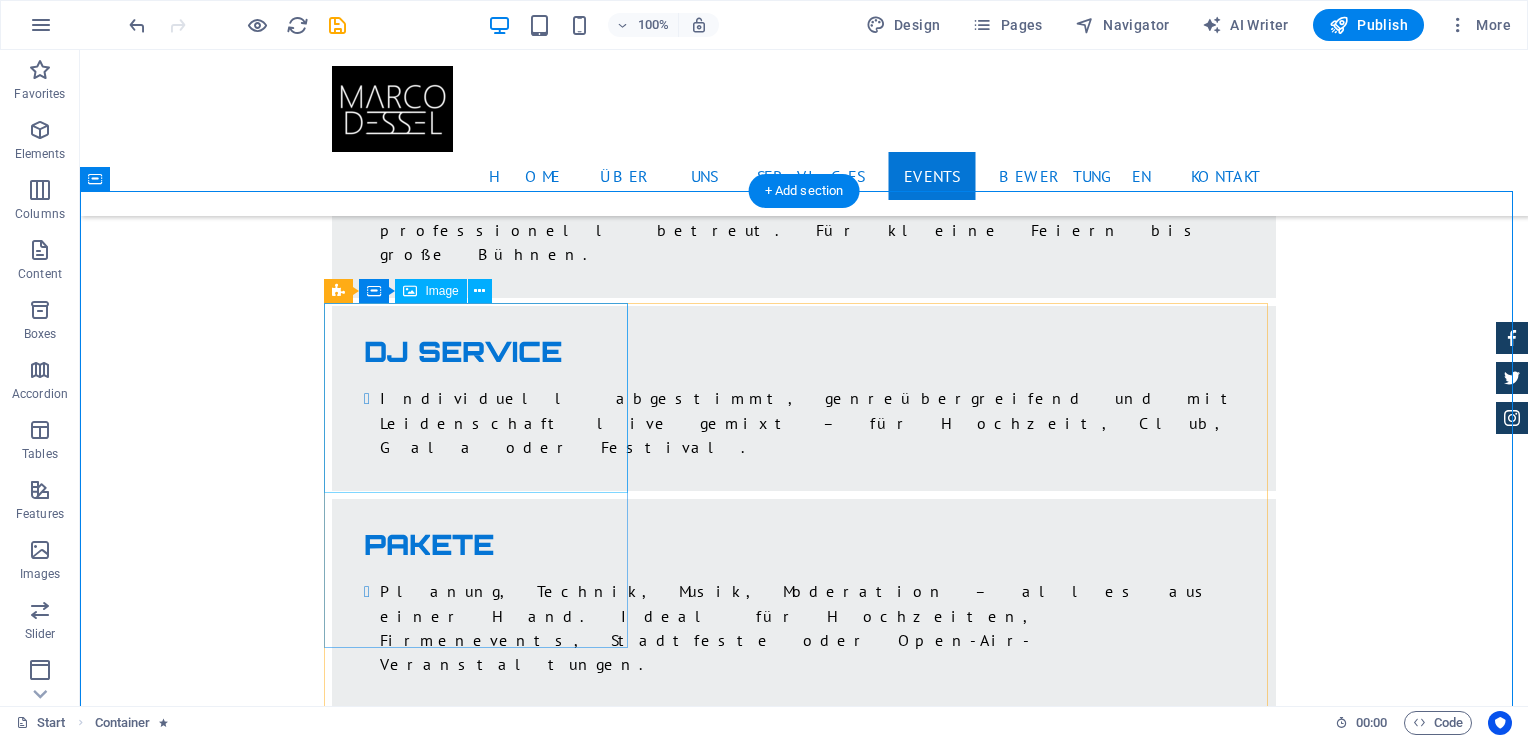 click at bounding box center [804, 6902] 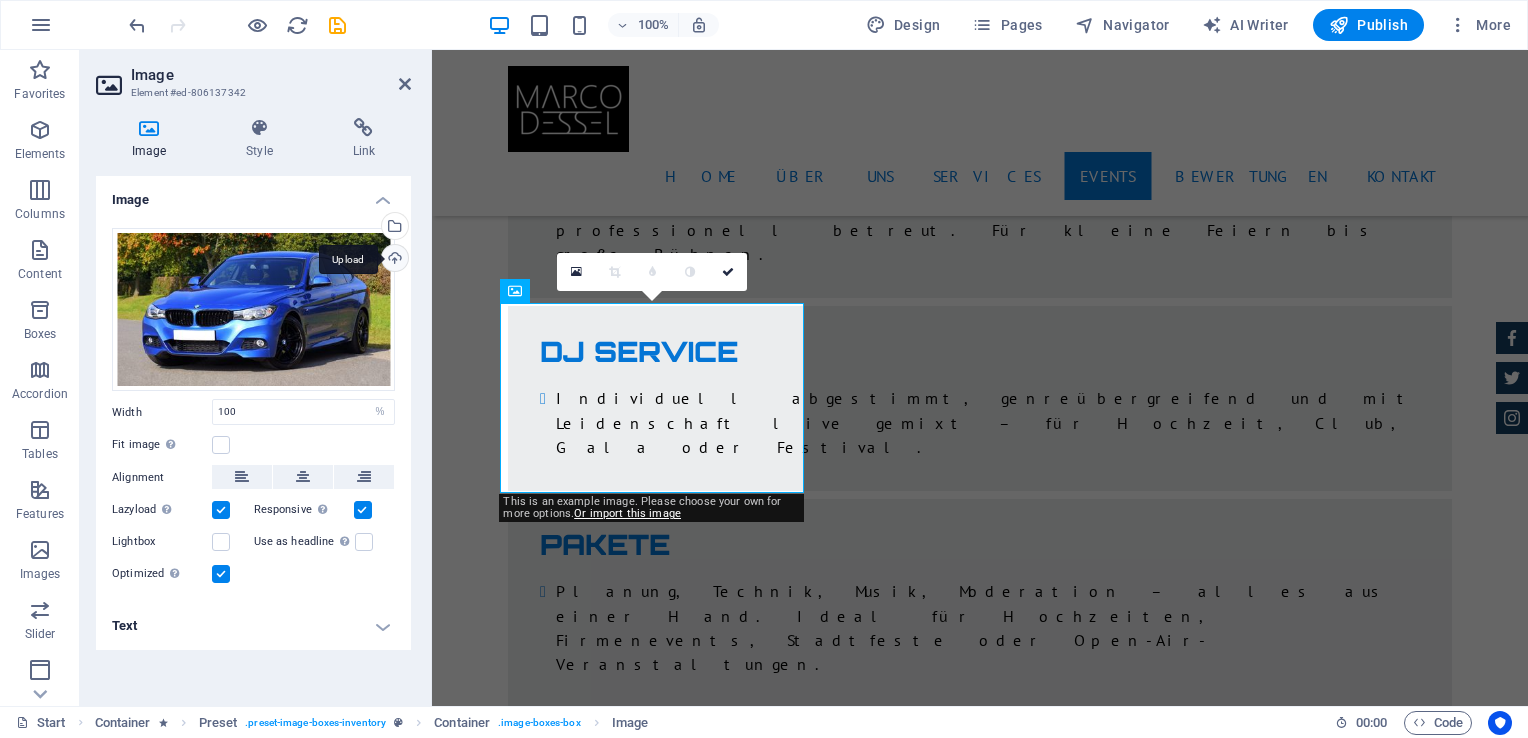 click on "Upload" at bounding box center [393, 260] 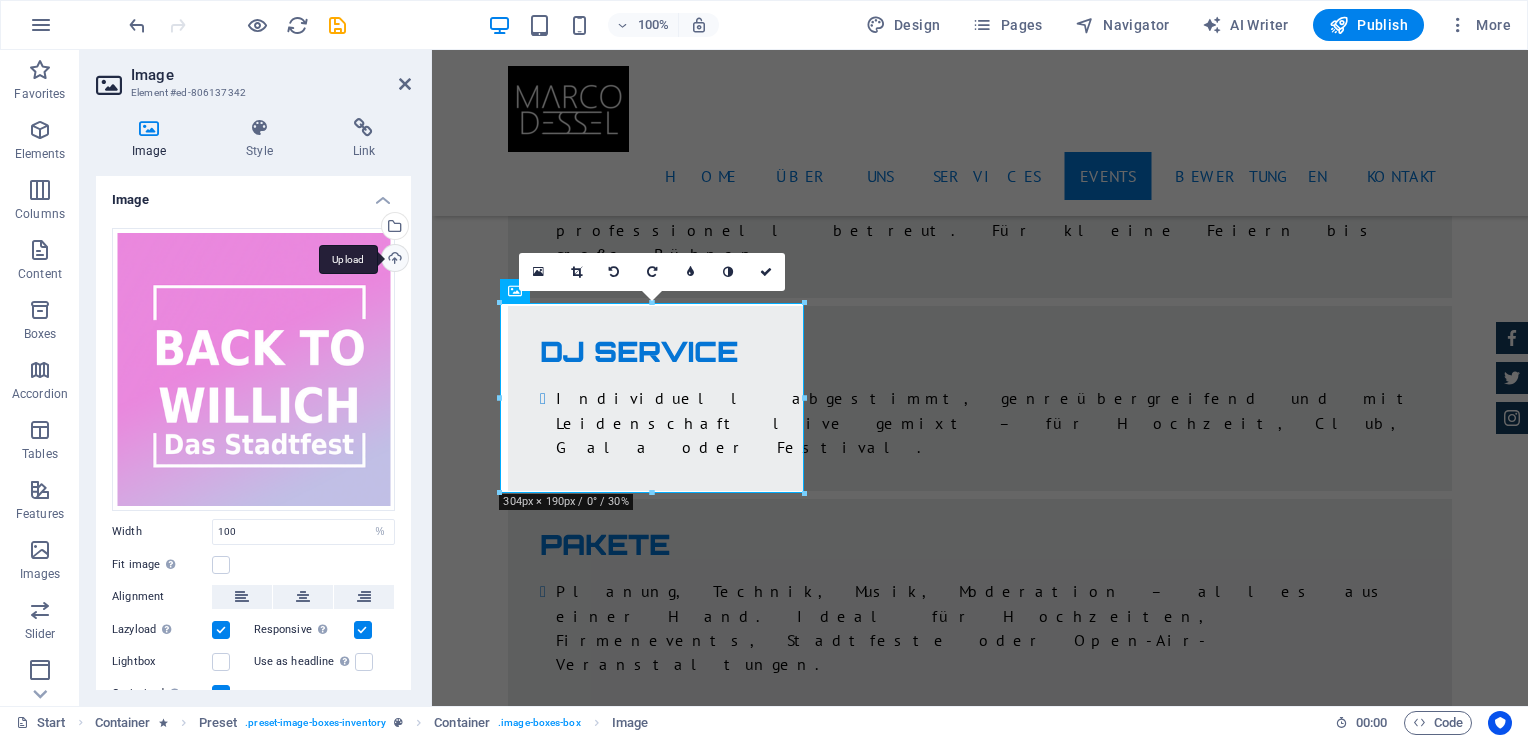 click on "Upload" at bounding box center (393, 260) 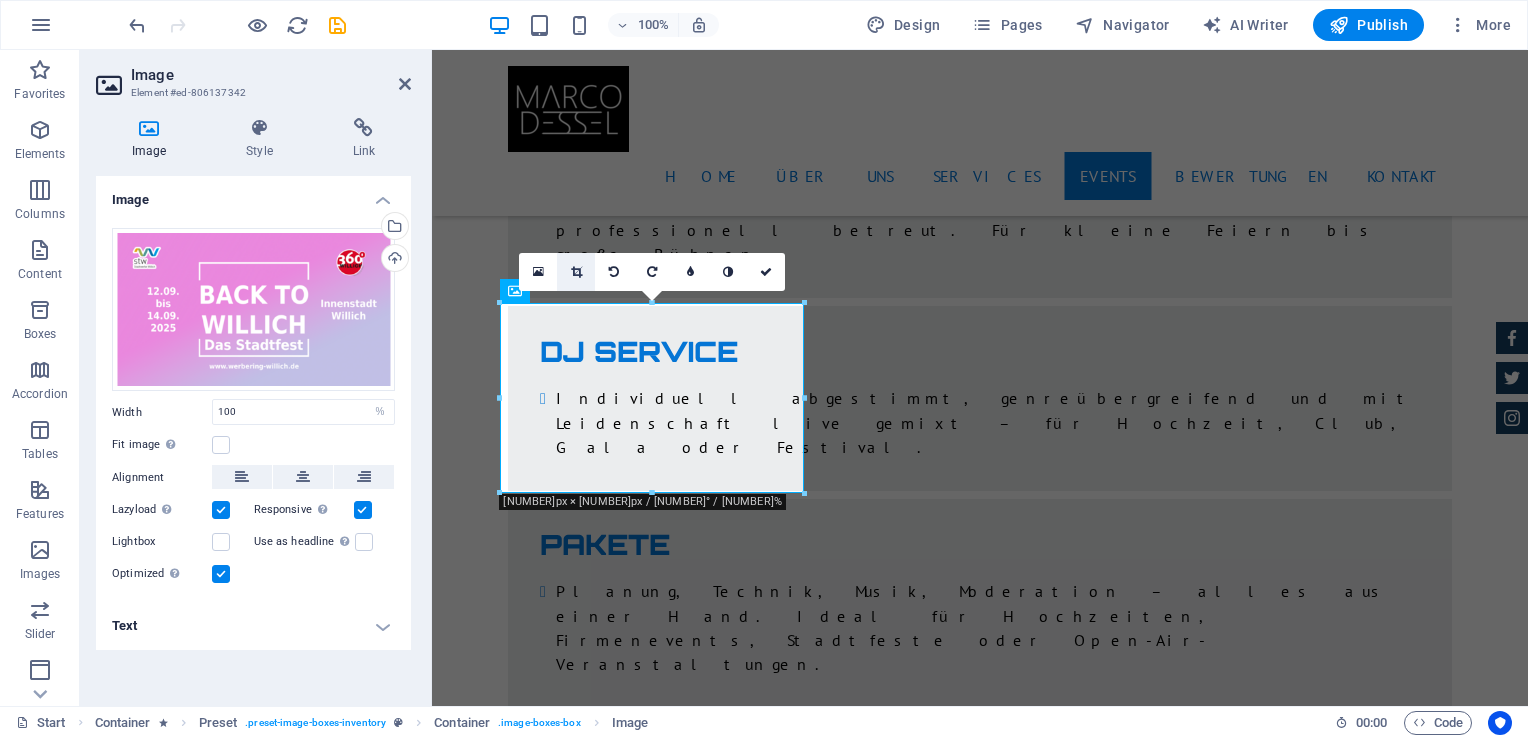 click at bounding box center [576, 272] 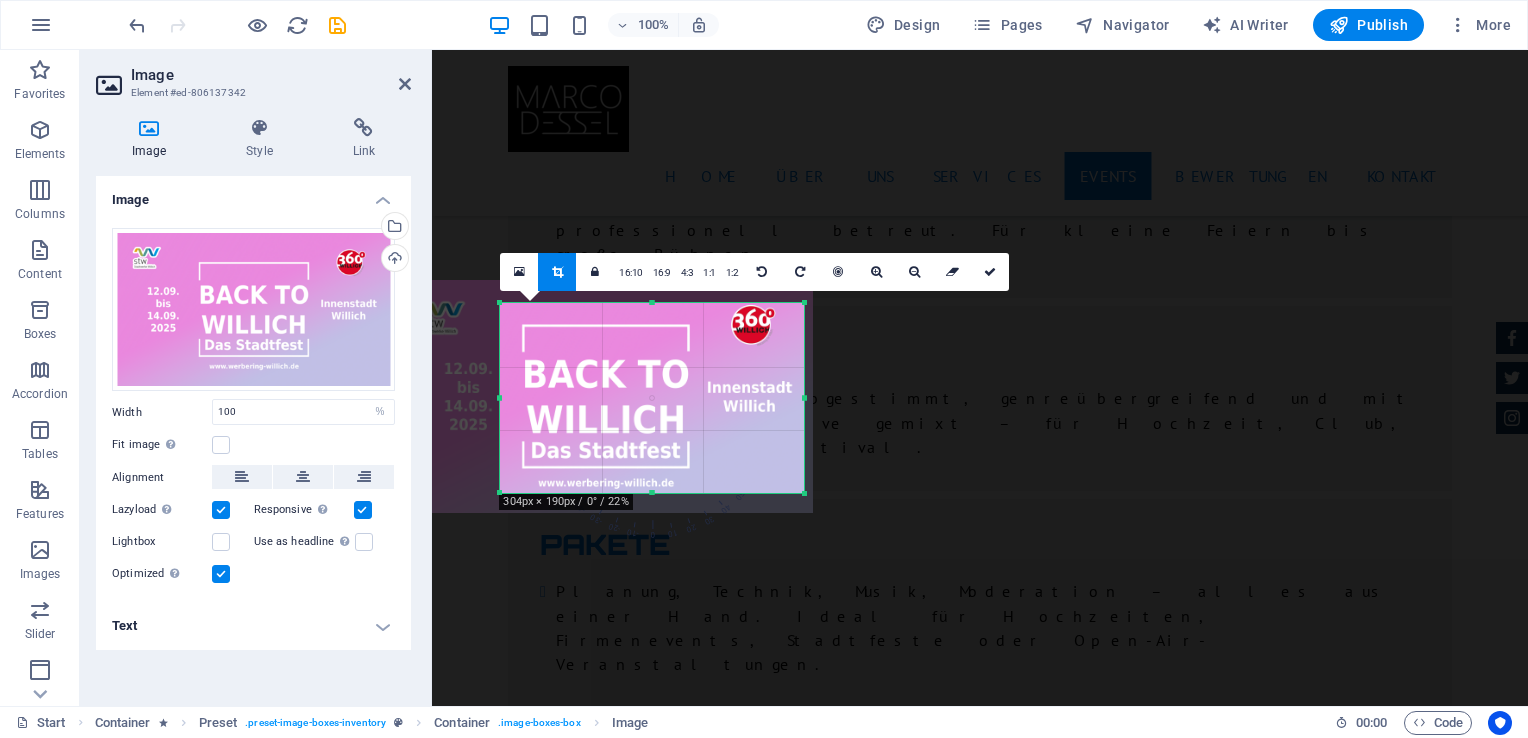 drag, startPoint x: 657, startPoint y: 426, endPoint x: 606, endPoint y: 430, distance: 51.156624 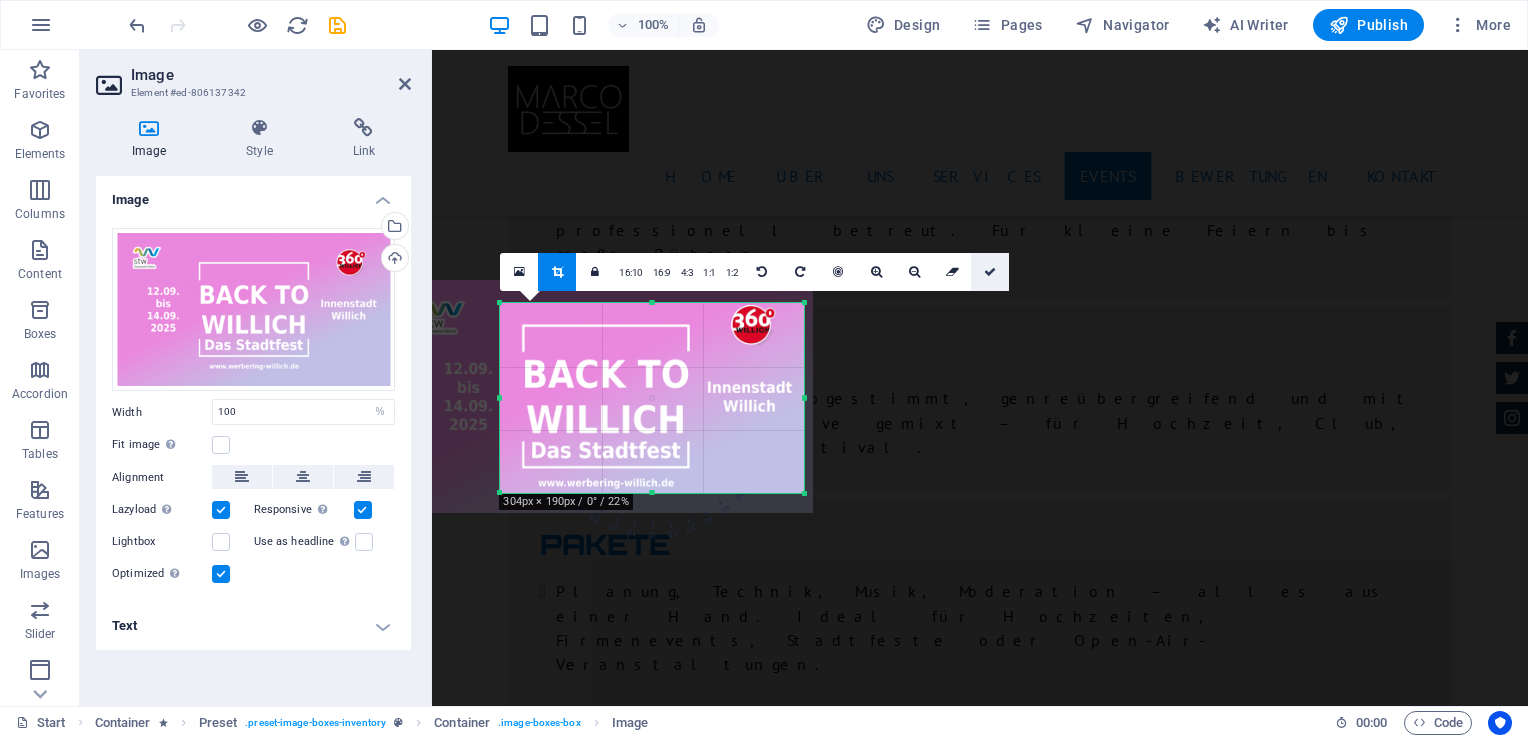 click at bounding box center (990, 272) 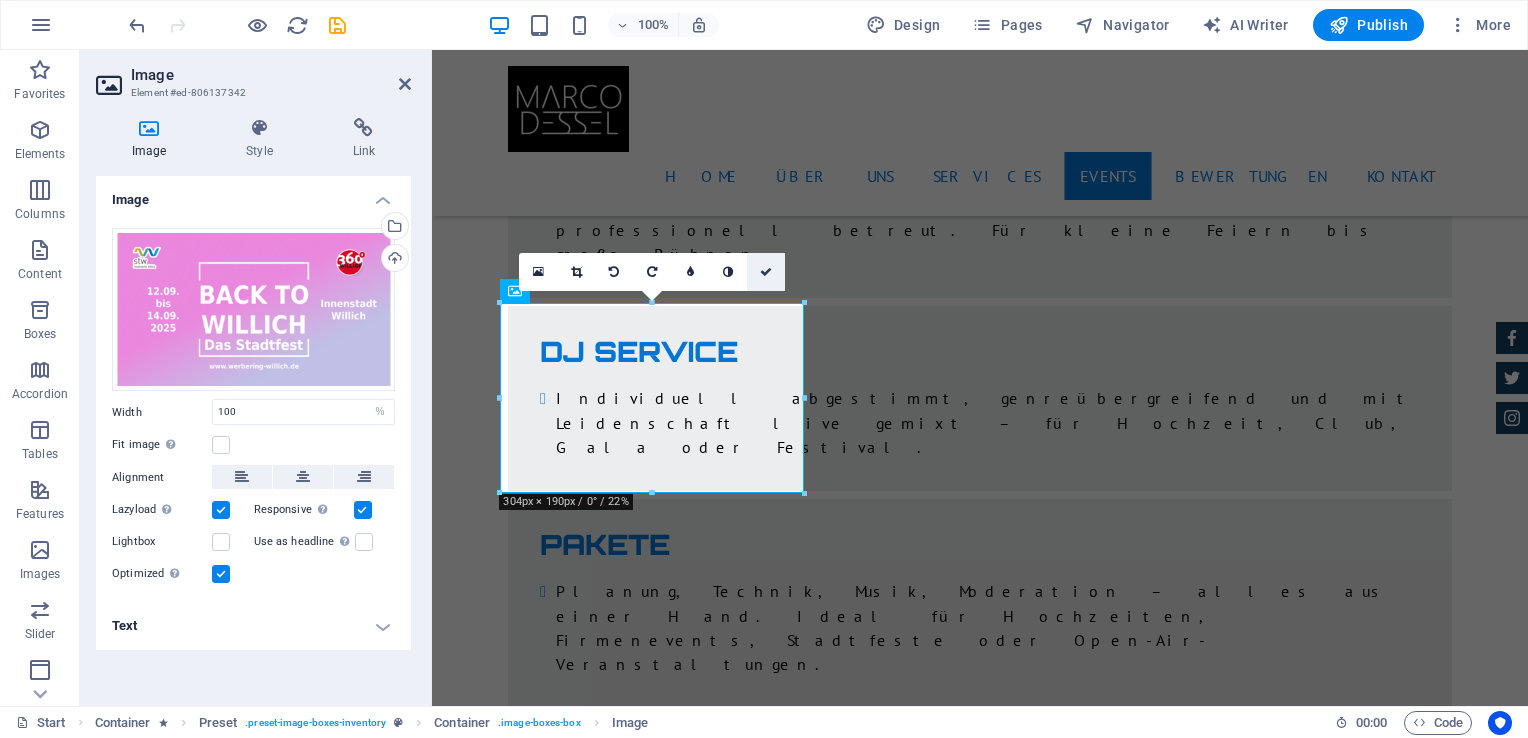 click at bounding box center [766, 272] 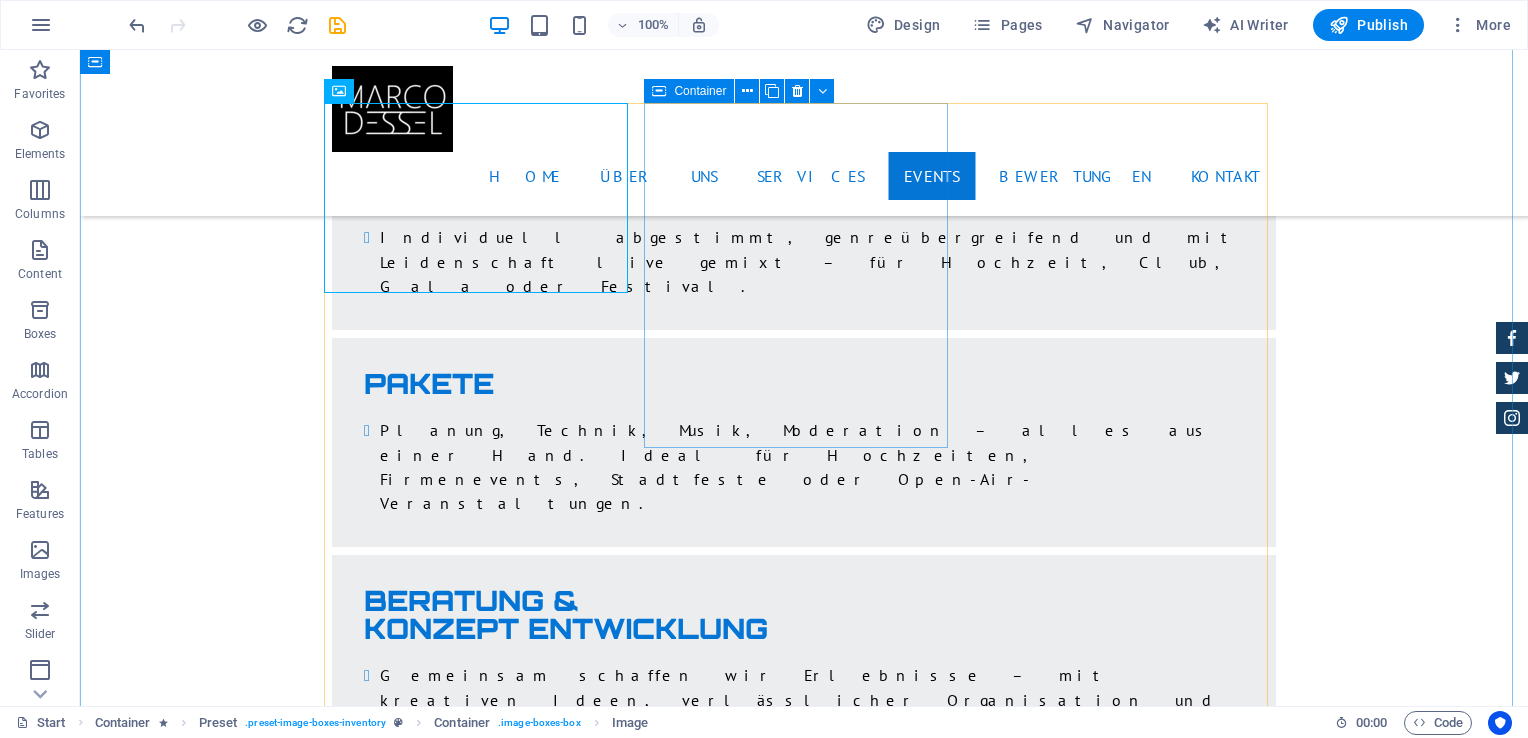 scroll, scrollTop: 4343, scrollLeft: 0, axis: vertical 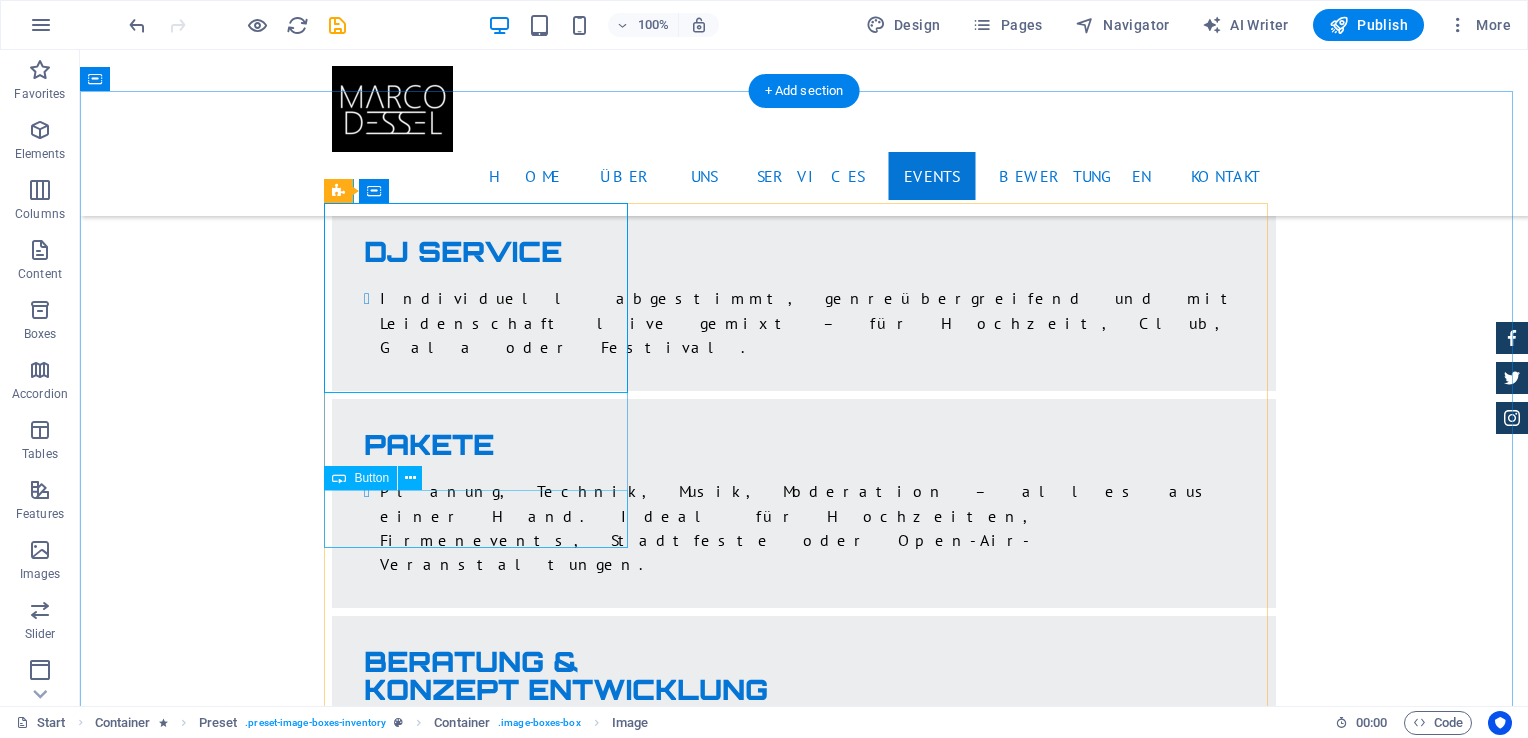 click on "More Details" at bounding box center (804, 7223) 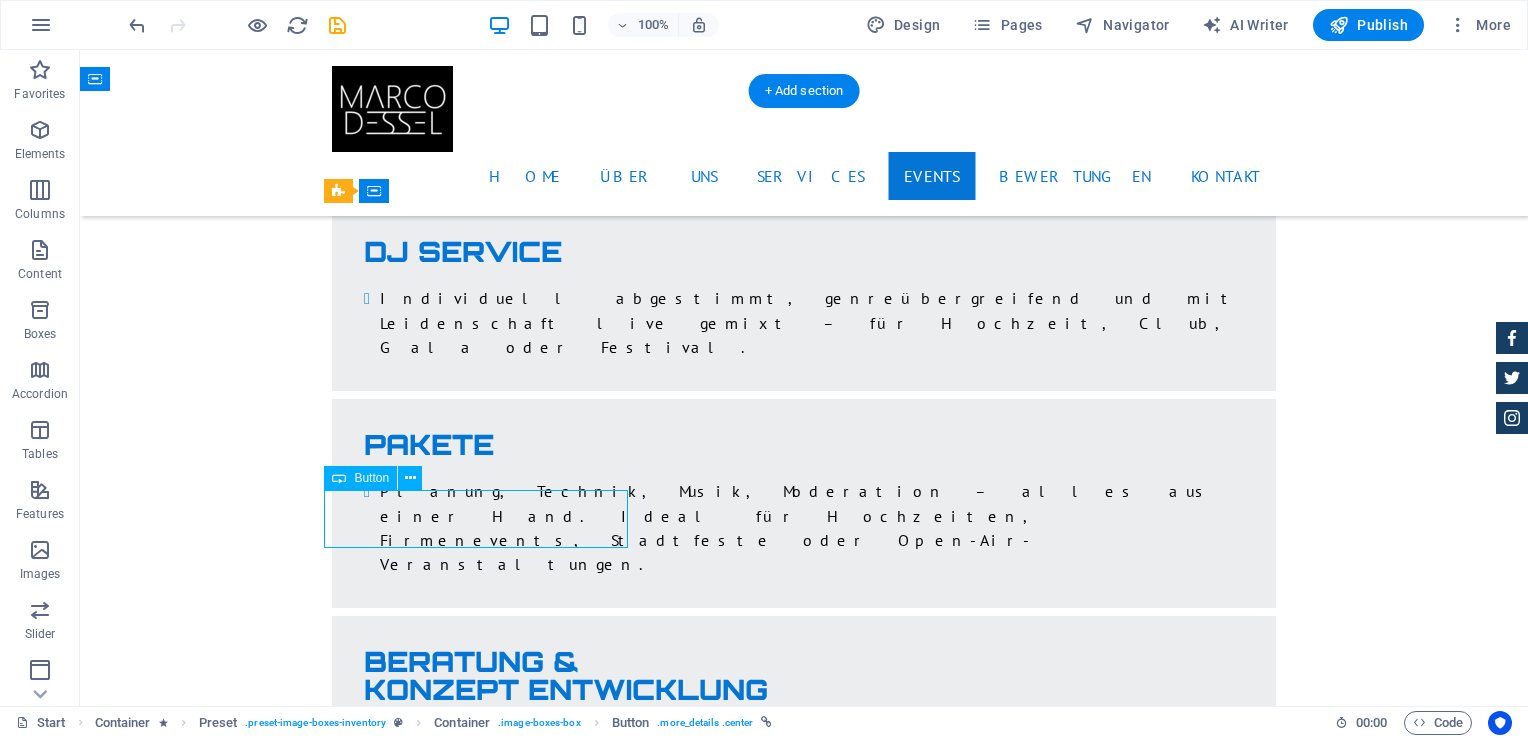 click on "More Details" at bounding box center [804, 7223] 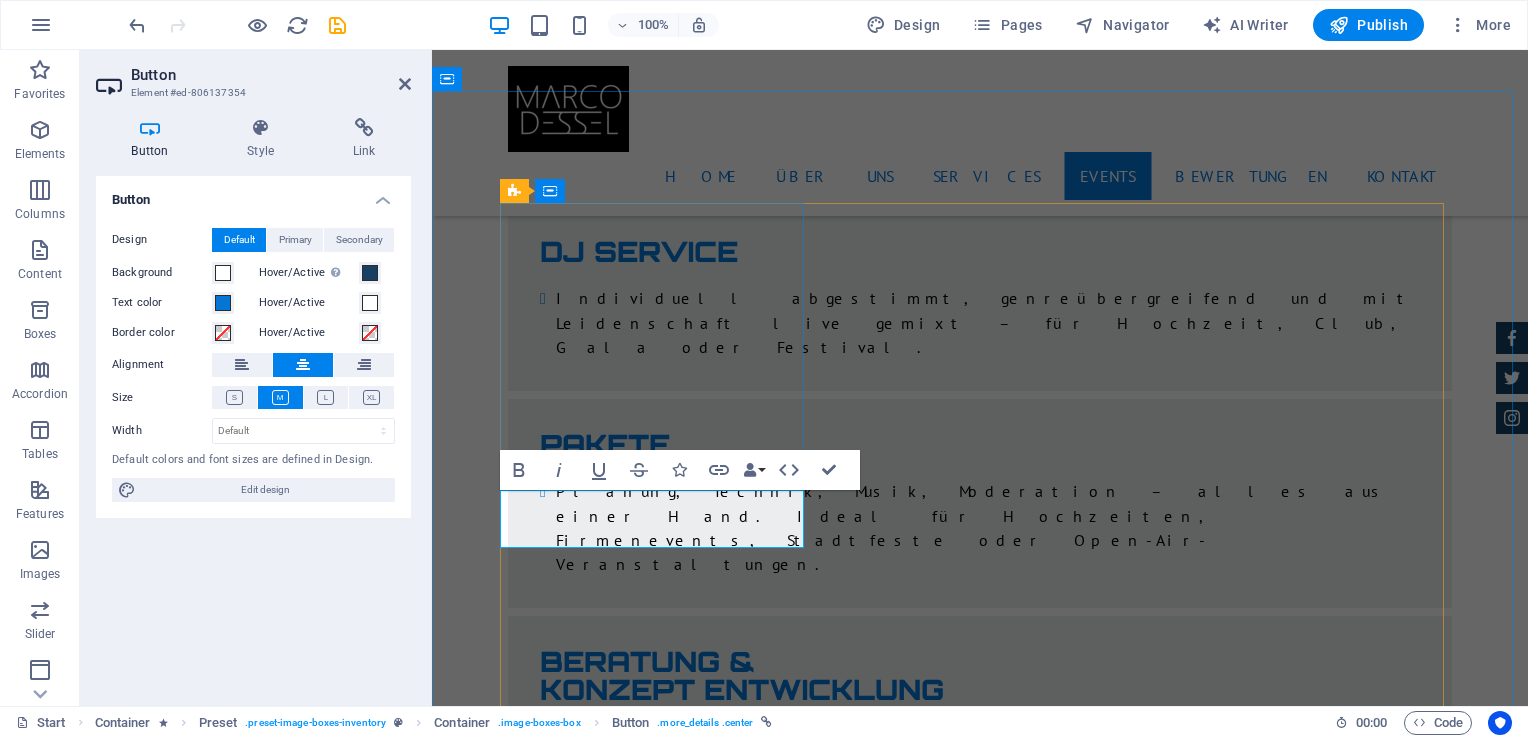 type 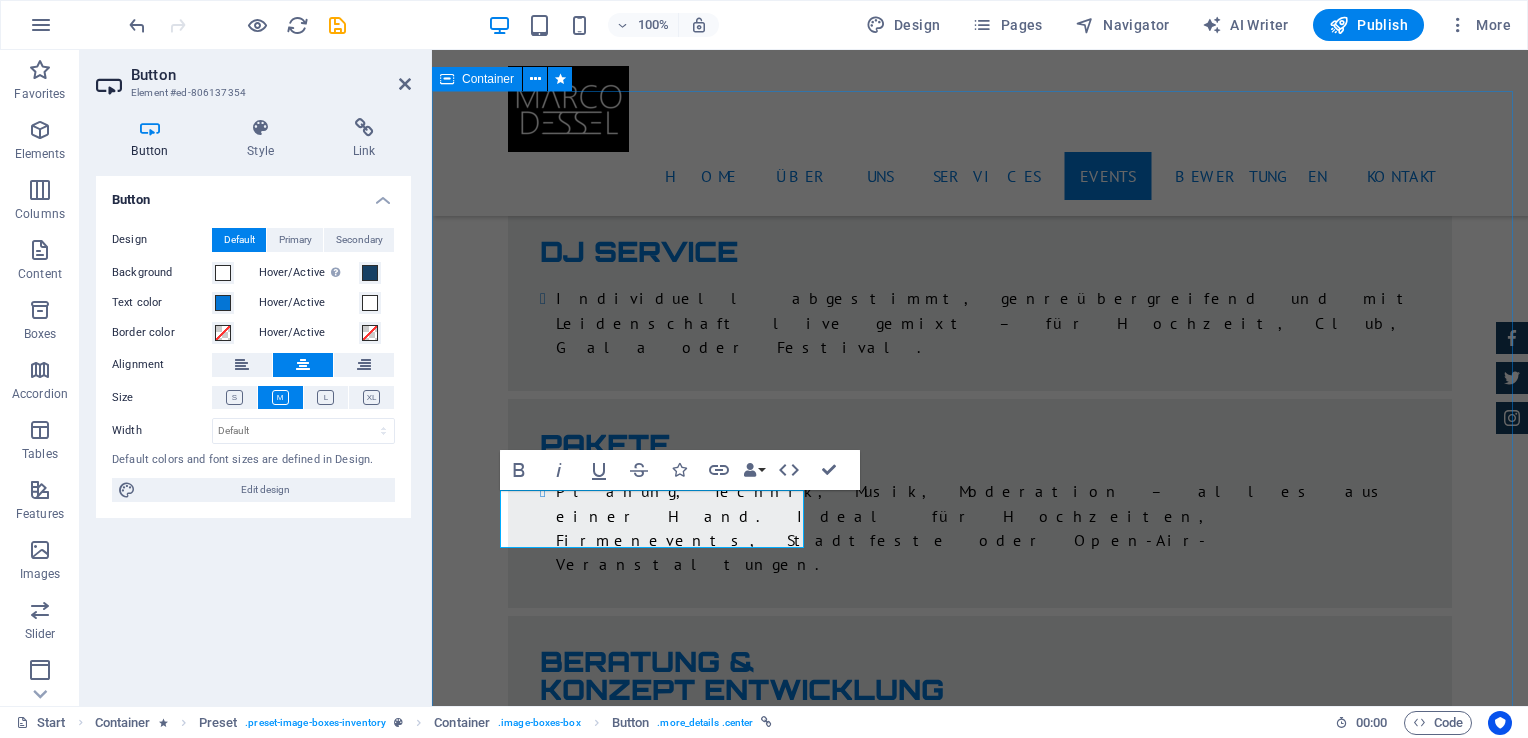 click on "Veranstaltungen als Dienstleister Back to Willich - Das Stadtfest 3 Tages Stadtfest in Willich, 47877 mehr infos Land rover Range $ 49.999 Automatic  Transmission  | Pearl white More Details Aston martin  DB9 $ 49.999 Automatic  Transmission  | Coupe More Details Mercedes AMG $ 49.999 Automatic  Transmission  | Coupe More Details Audi RS7 $ 49.999 Automatic  Transmission  | Coupe More Details Jeep Compass $ 49.999 Automatic  Transmission  | Coupe More Details" at bounding box center (980, 8771) 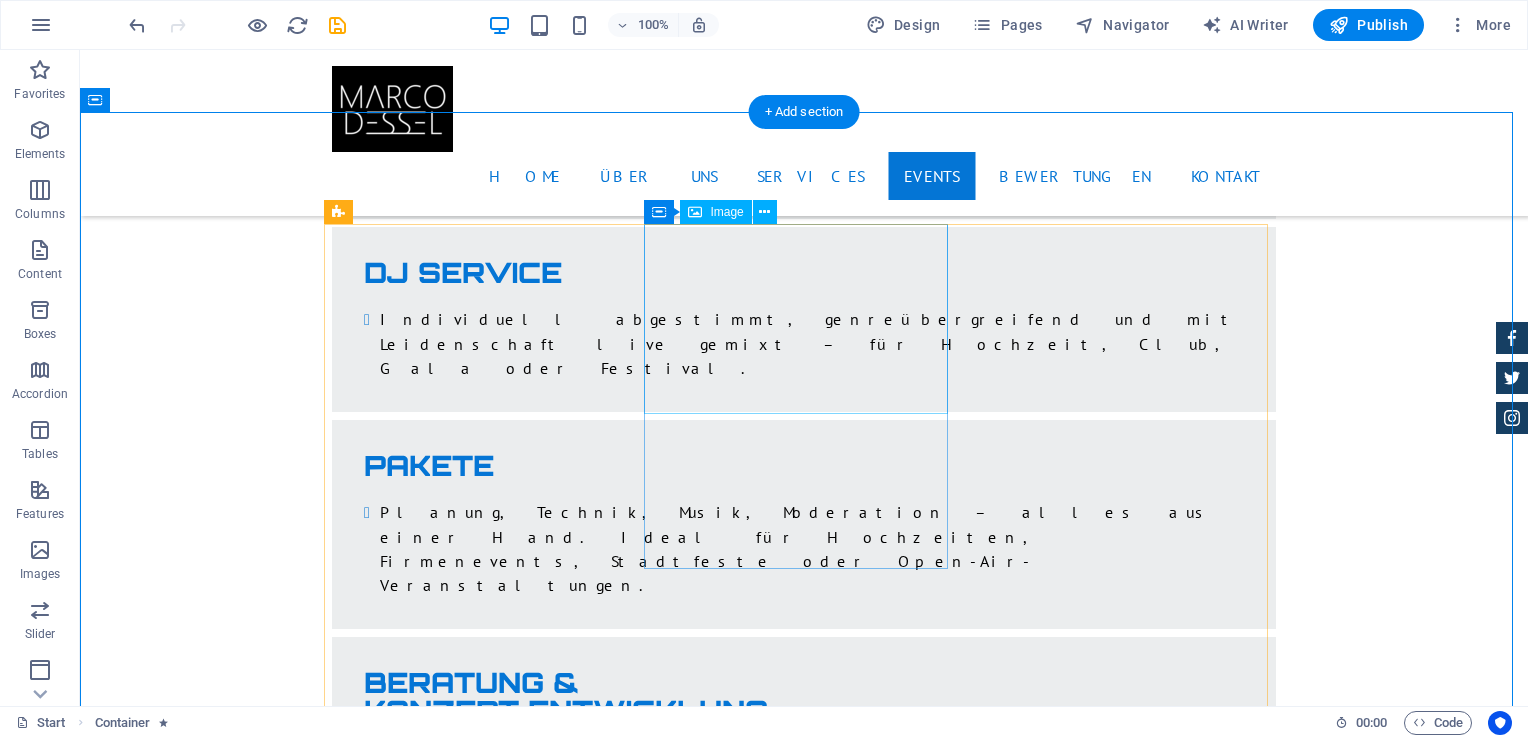 scroll, scrollTop: 4343, scrollLeft: 0, axis: vertical 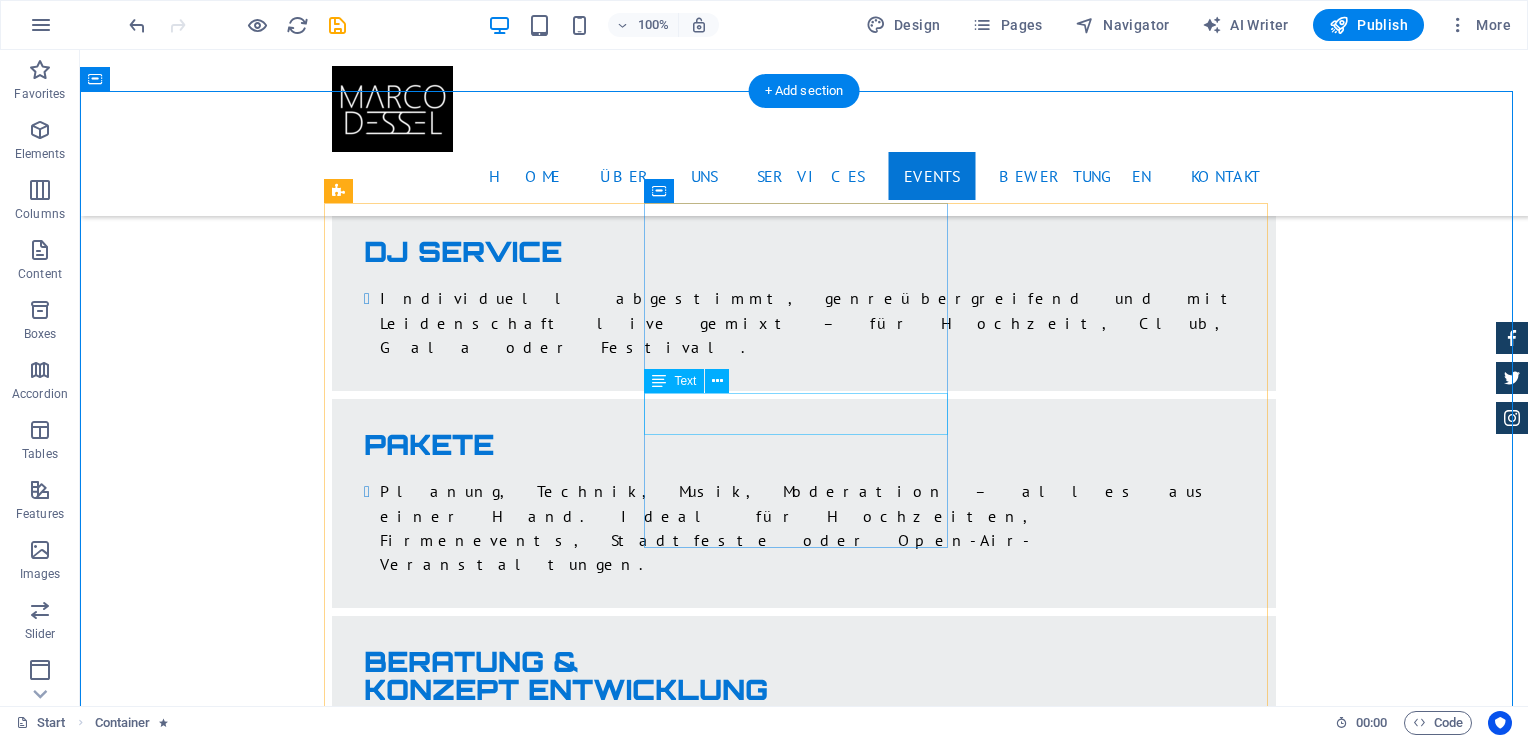 click on "Land rover Range $ 49.999" at bounding box center [804, 7871] 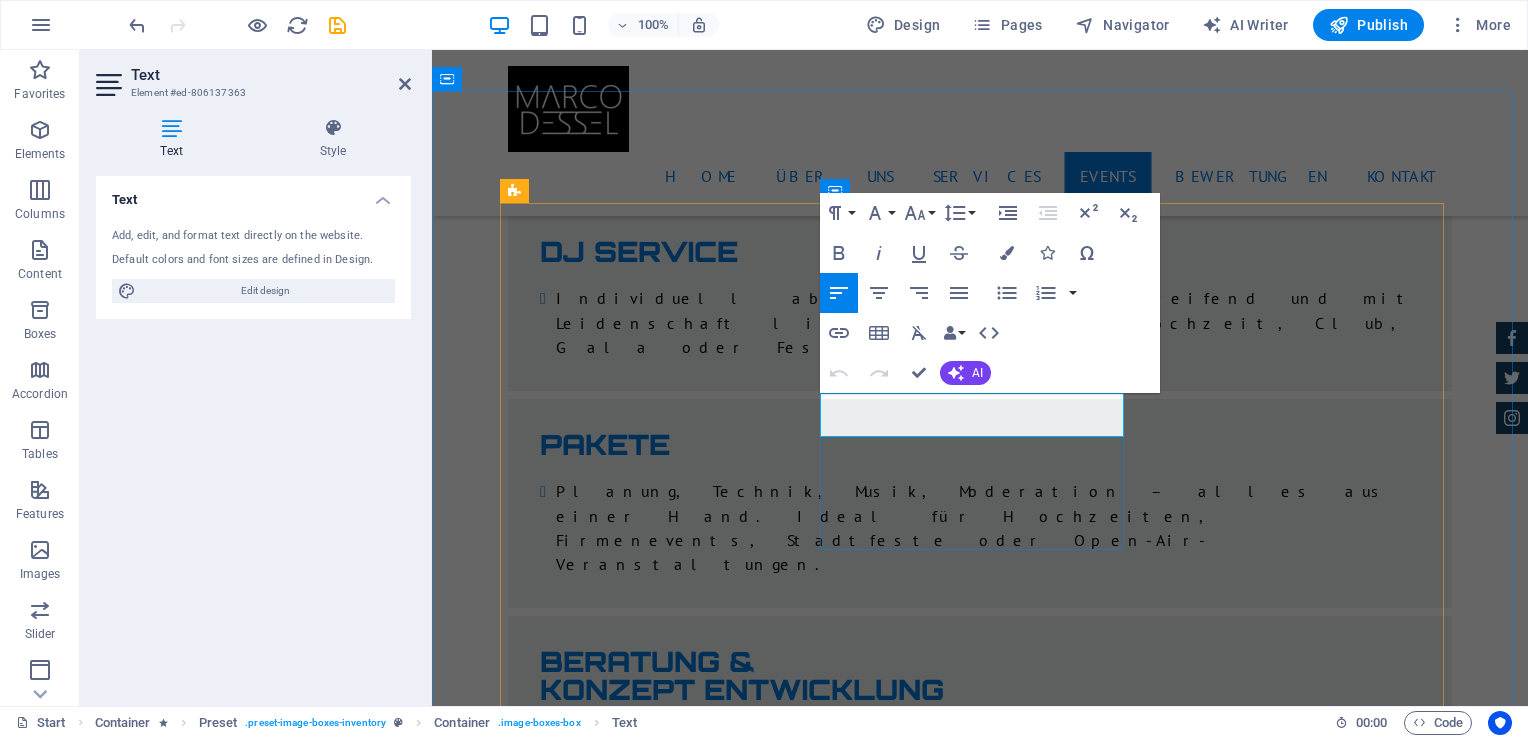 drag, startPoint x: 967, startPoint y: 424, endPoint x: 820, endPoint y: 423, distance: 147.0034 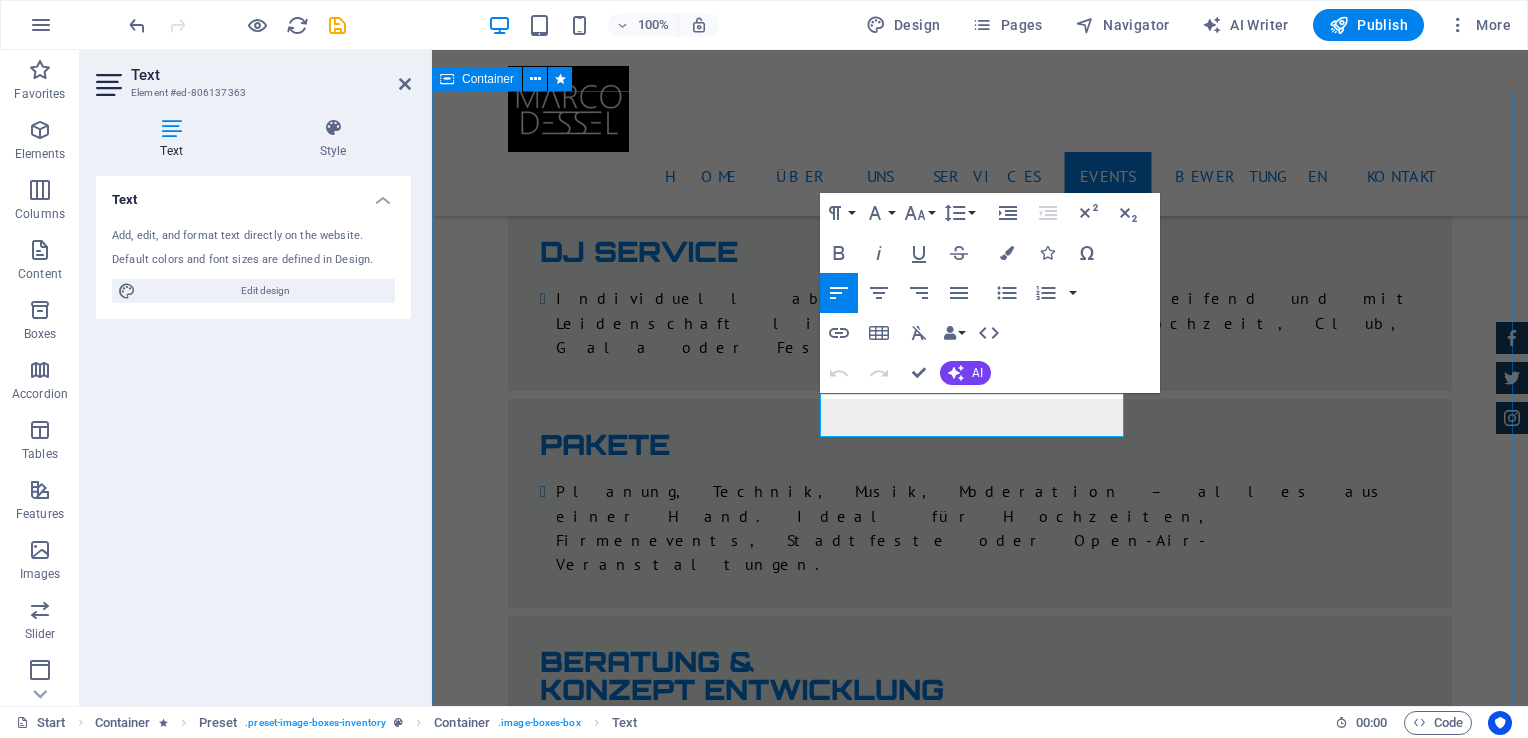 click on "Veranstaltungen als Dienstleister Back to Willich - Das Stadtfest 3 Tages Stadtfest in Willich, 47877 mehr infos Land rover Range $ 49.999 Automatic  Transmission  | Pearl white More Details Aston martin  DB9 $ 49.999 Automatic  Transmission  | Coupe More Details Mercedes AMG $ 49.999 Automatic  Transmission  | Coupe More Details Audi RS7 $ 49.999 Automatic  Transmission  | Coupe More Details Jeep Compass $ 49.999 Automatic  Transmission  | Coupe More Details" at bounding box center (980, 8772) 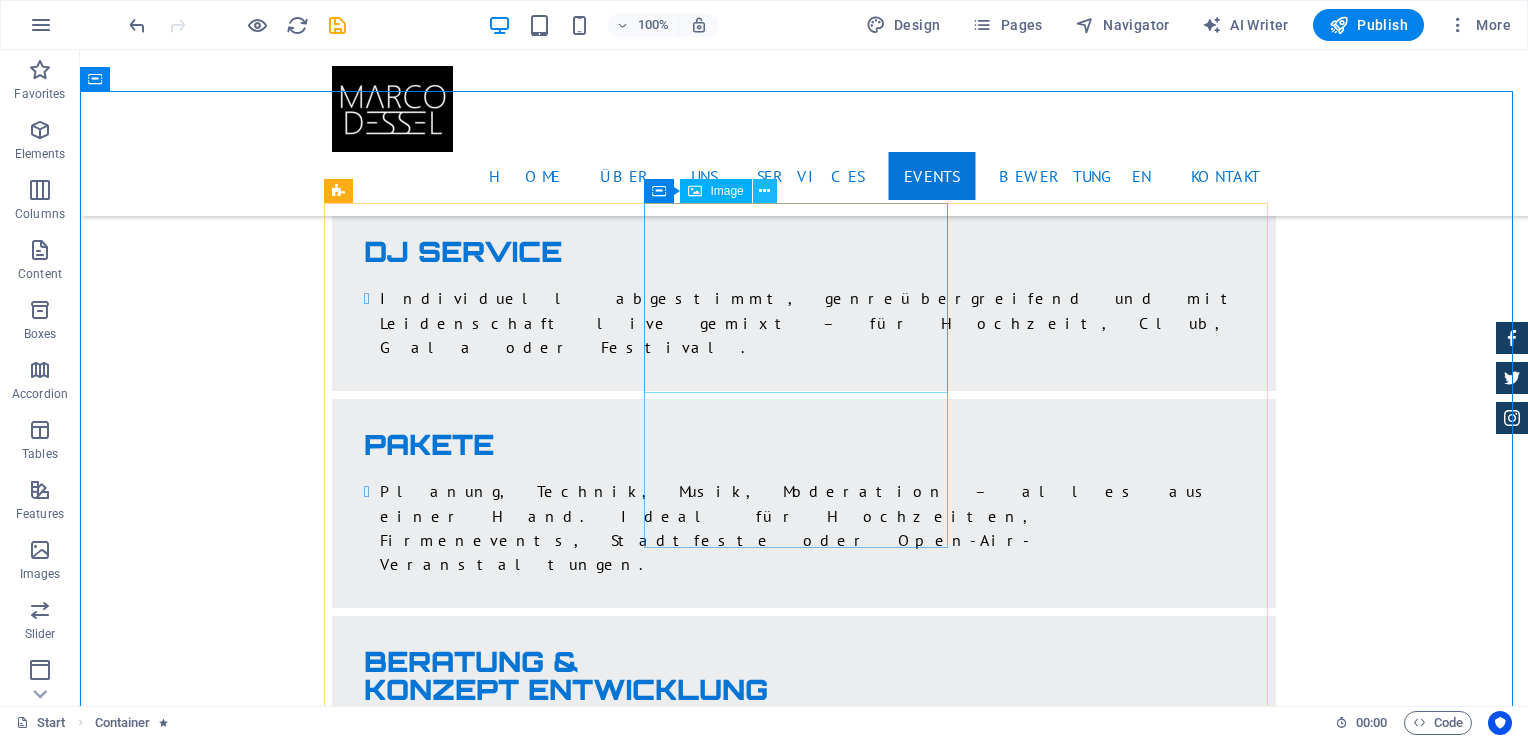 click at bounding box center [764, 191] 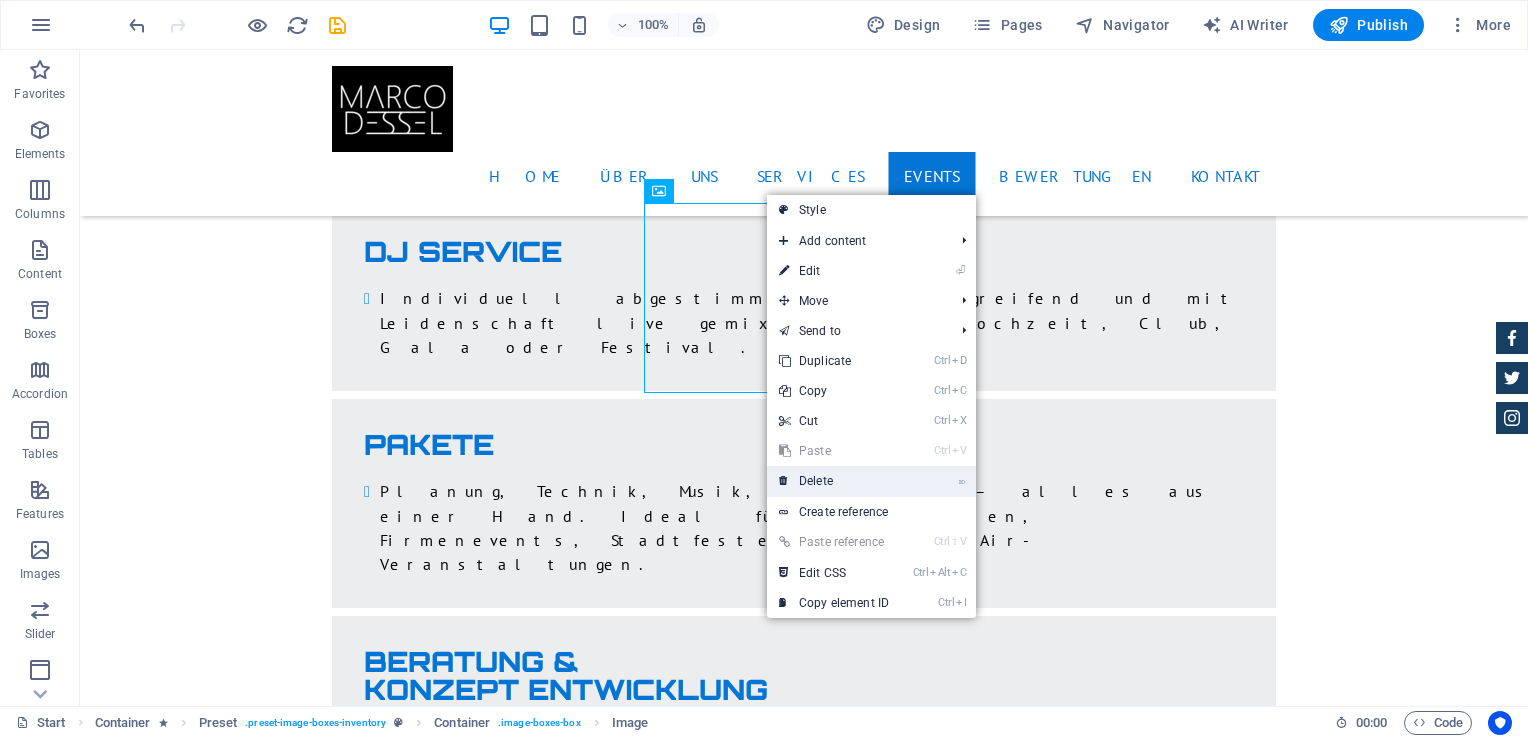 click on "⌦  Delete" at bounding box center (834, 481) 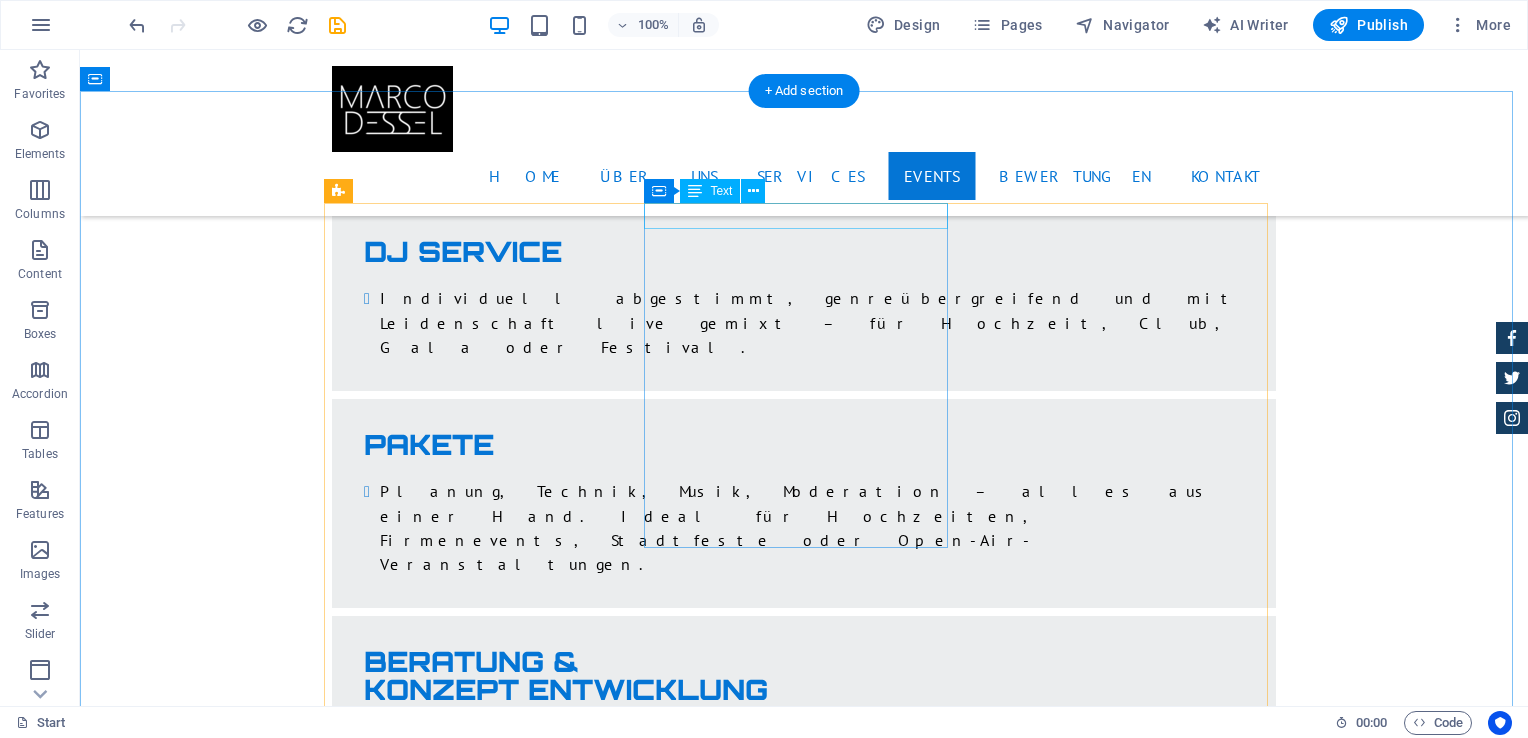 click on "Land rover Range $ 49.999" at bounding box center (804, 7273) 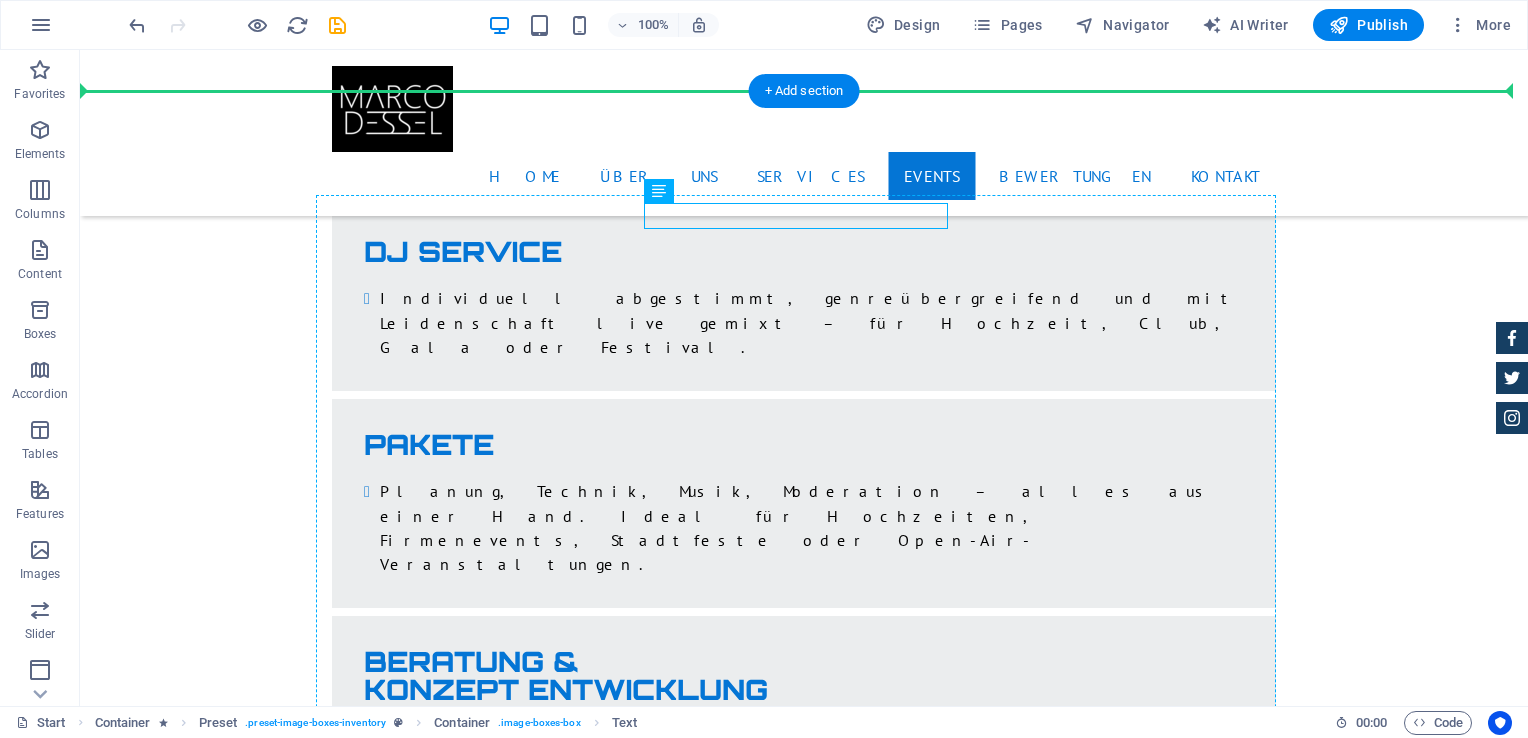 drag, startPoint x: 800, startPoint y: 214, endPoint x: 938, endPoint y: 343, distance: 188.90474 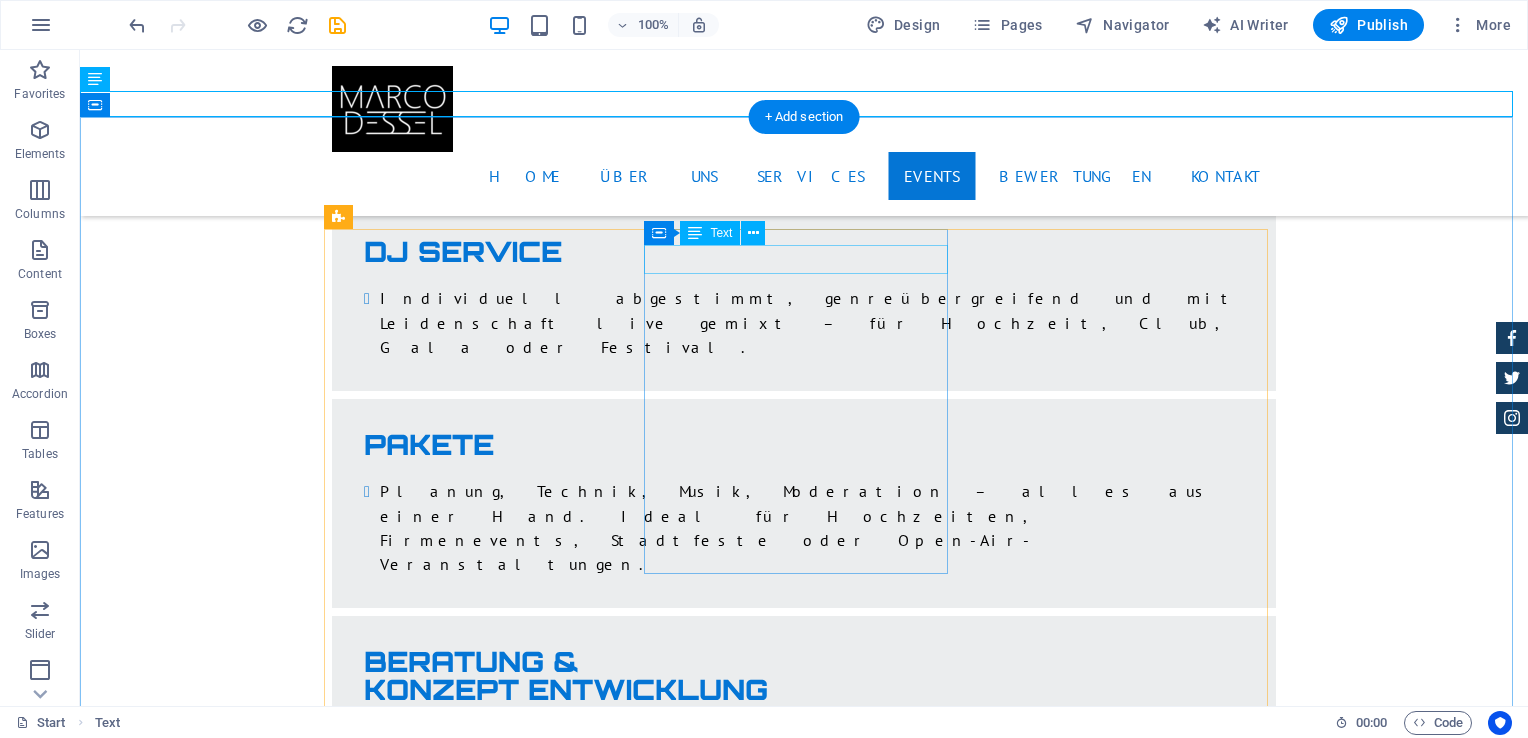 click on "Automatic  Transmission  | Pearl white" at bounding box center (804, 7308) 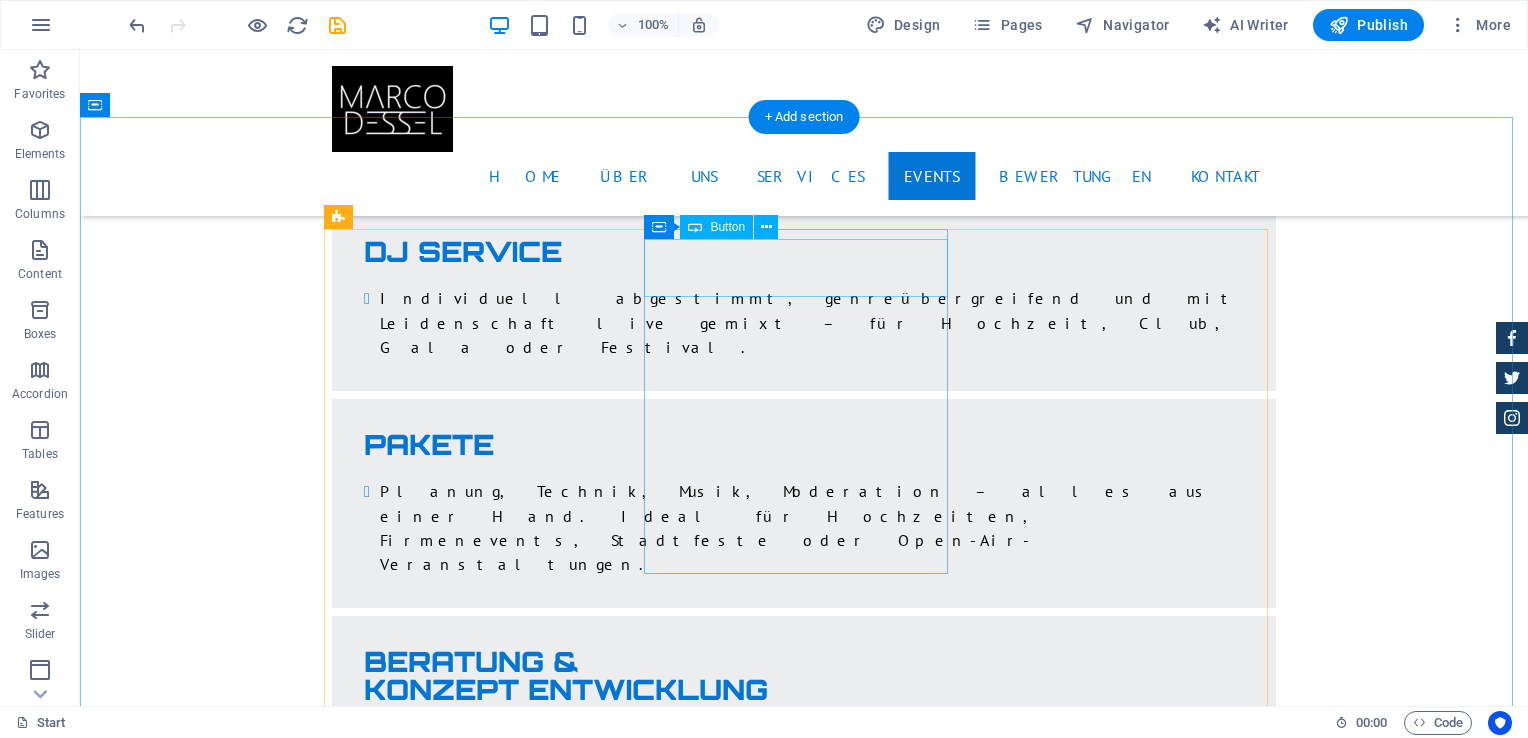 click on "More Details" at bounding box center [804, 7325] 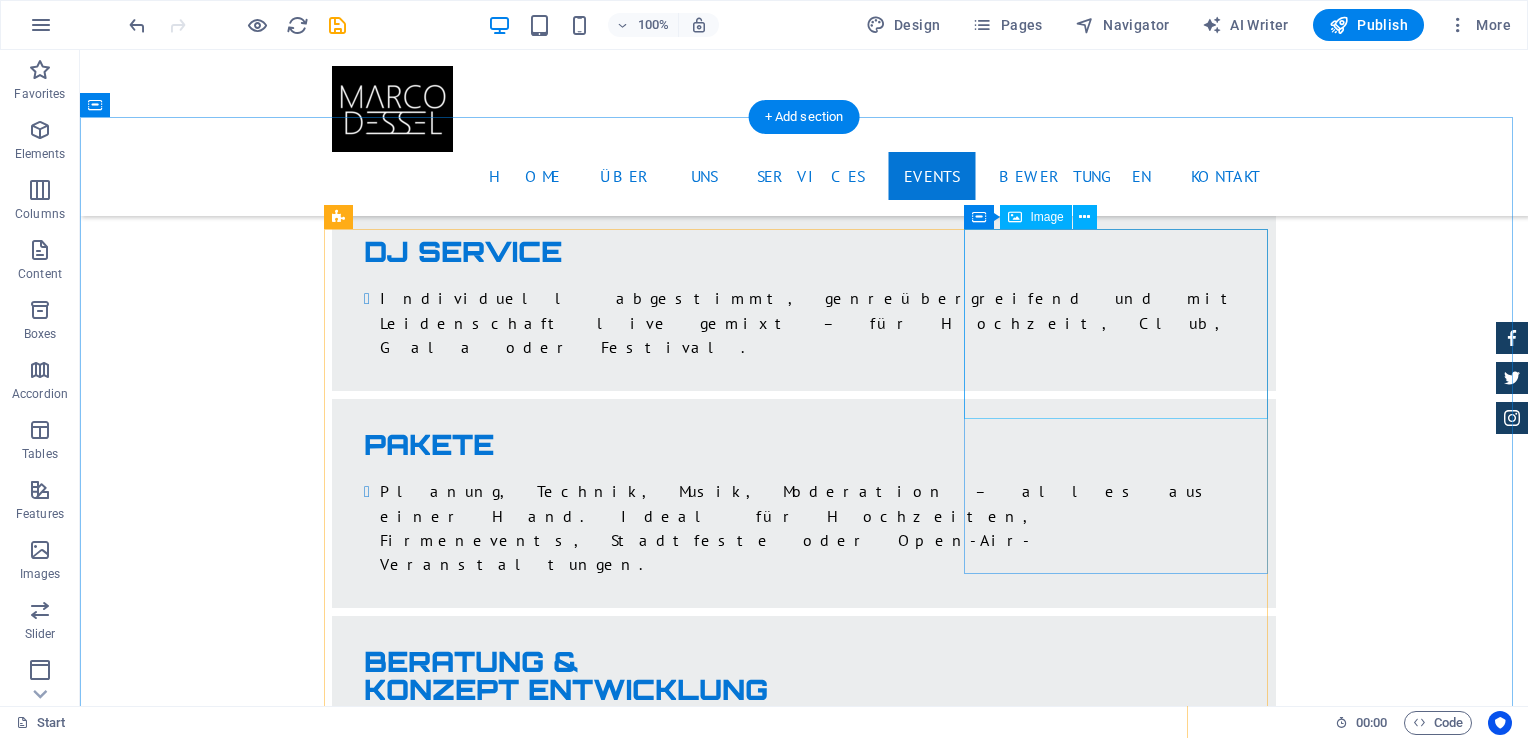 click at bounding box center [804, 7615] 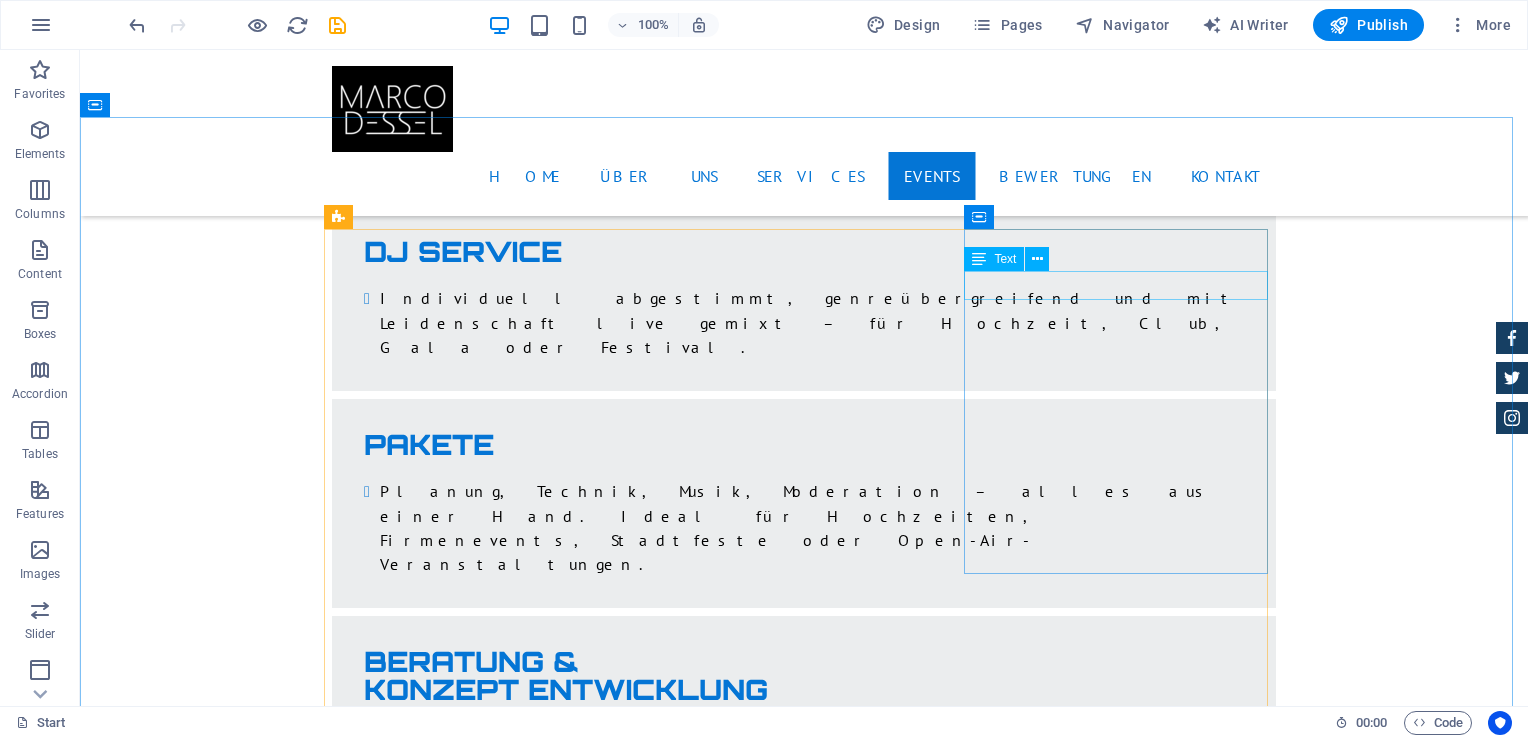 click at bounding box center (1037, 259) 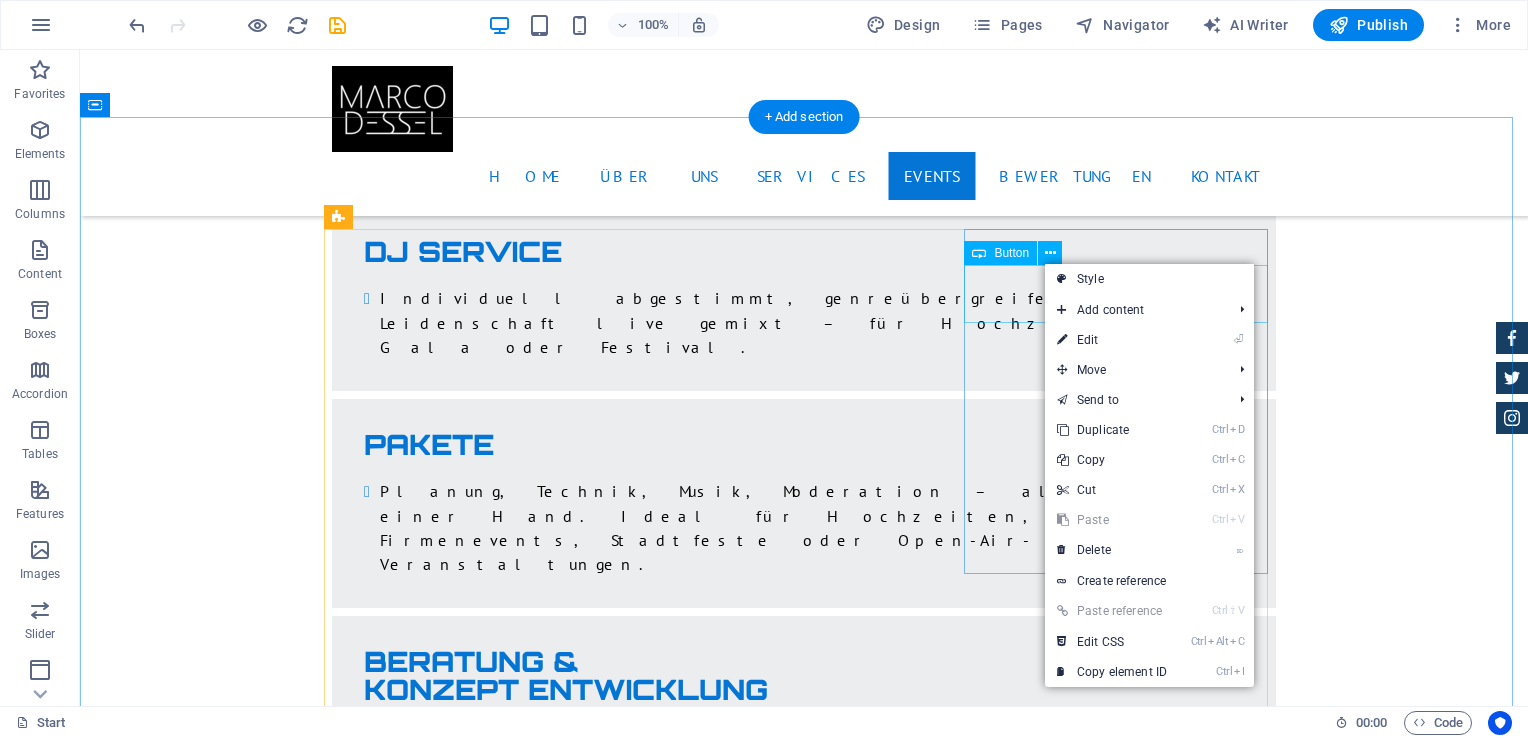 click on "More Details" at bounding box center (804, 7385) 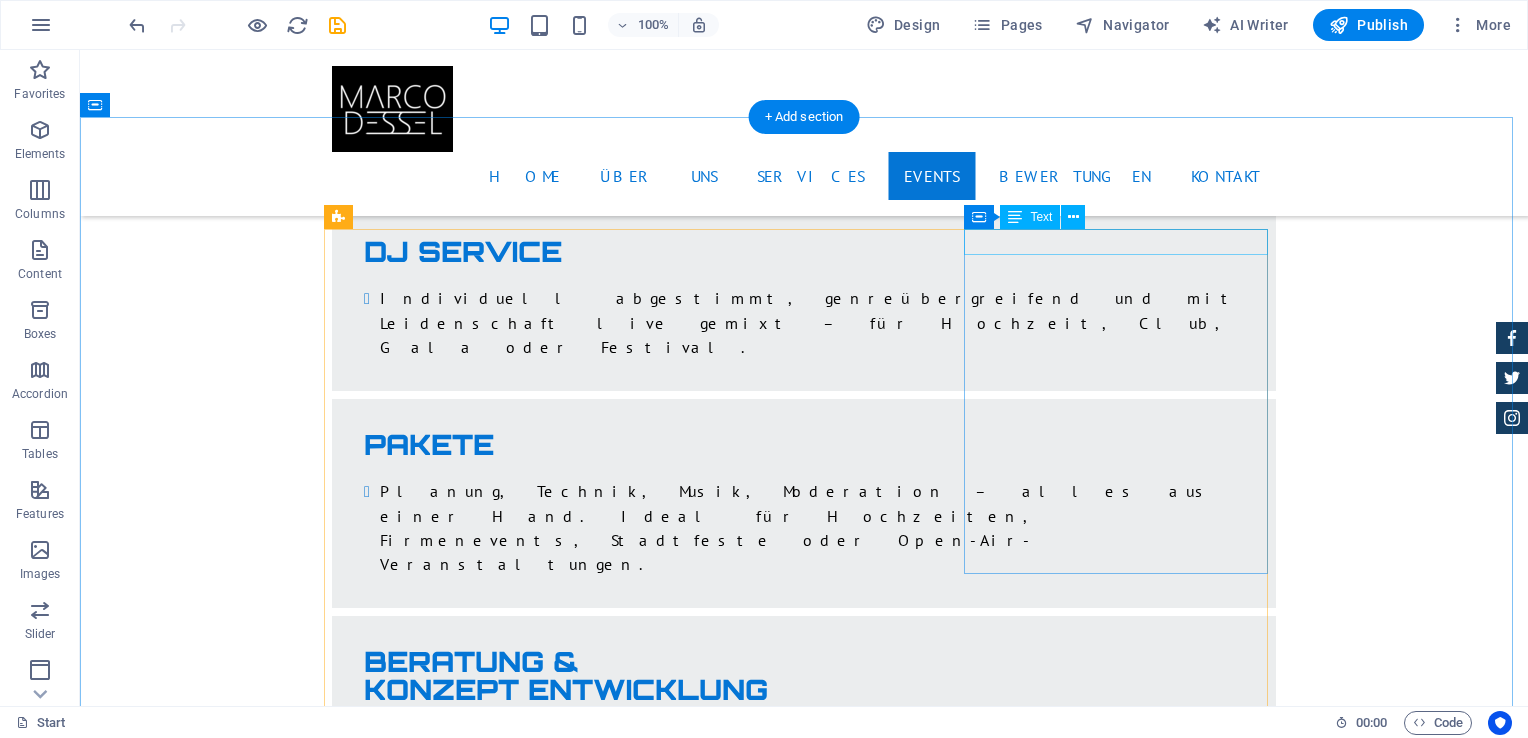 click on "Aston martin  DB9 $ 49.999" at bounding box center [804, 7333] 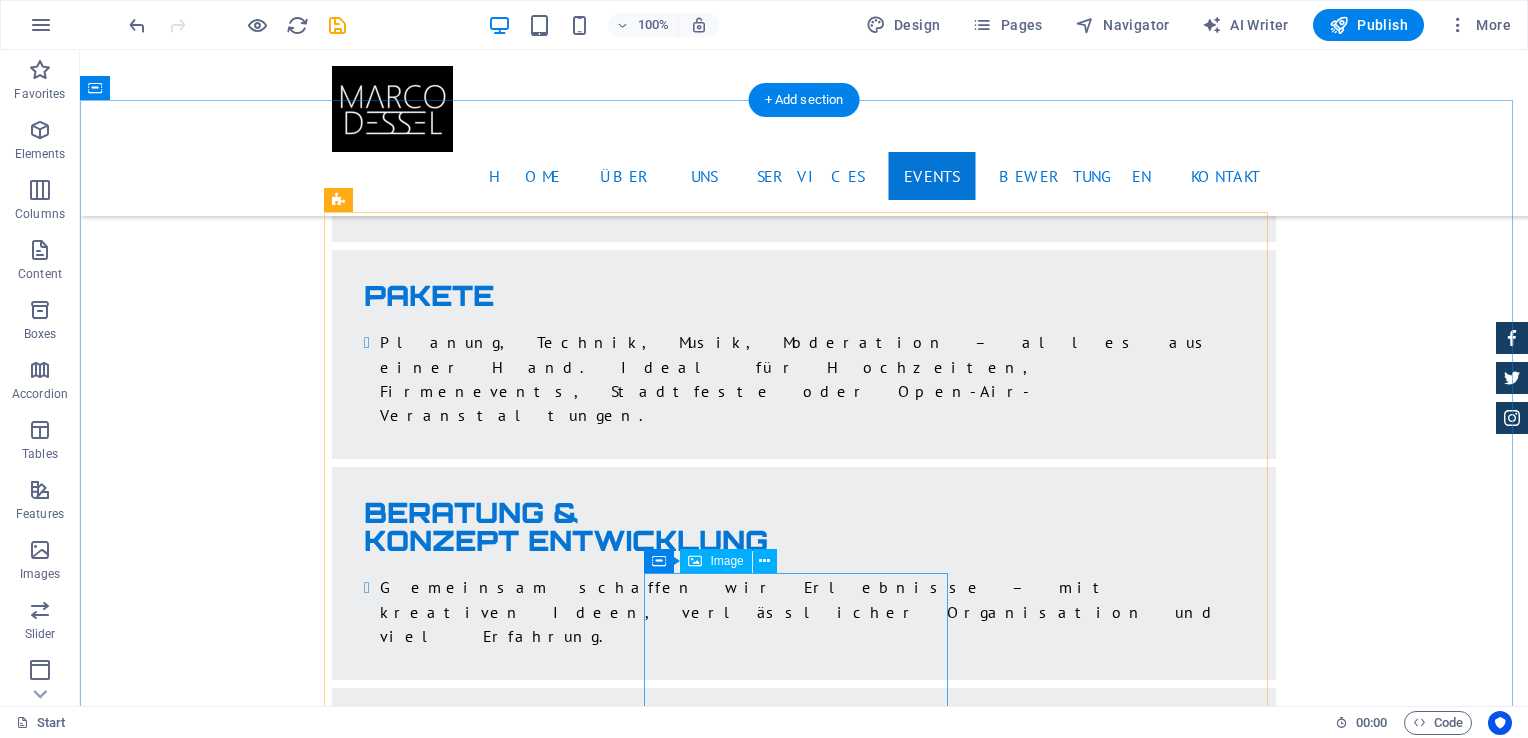 scroll, scrollTop: 4643, scrollLeft: 0, axis: vertical 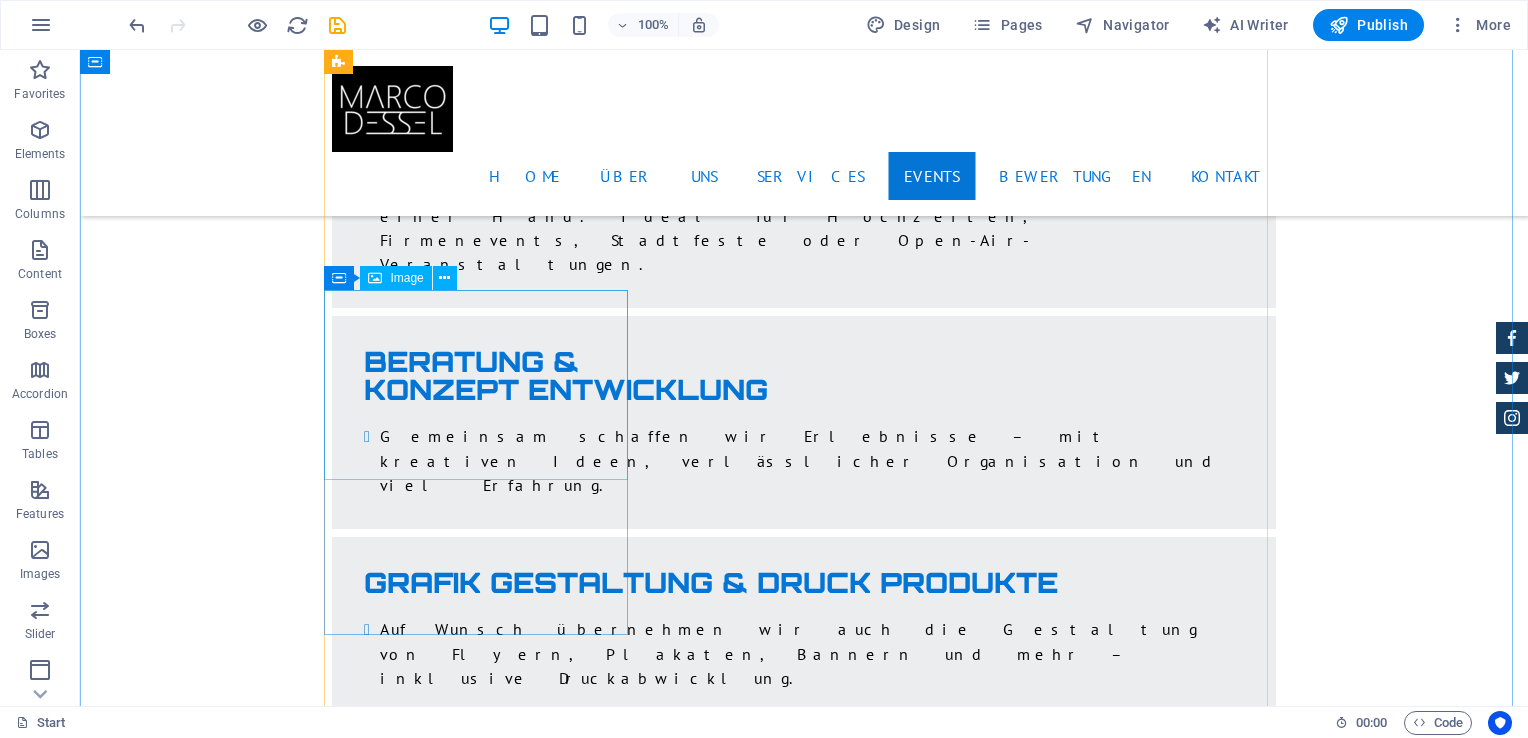 click at bounding box center [804, 7349] 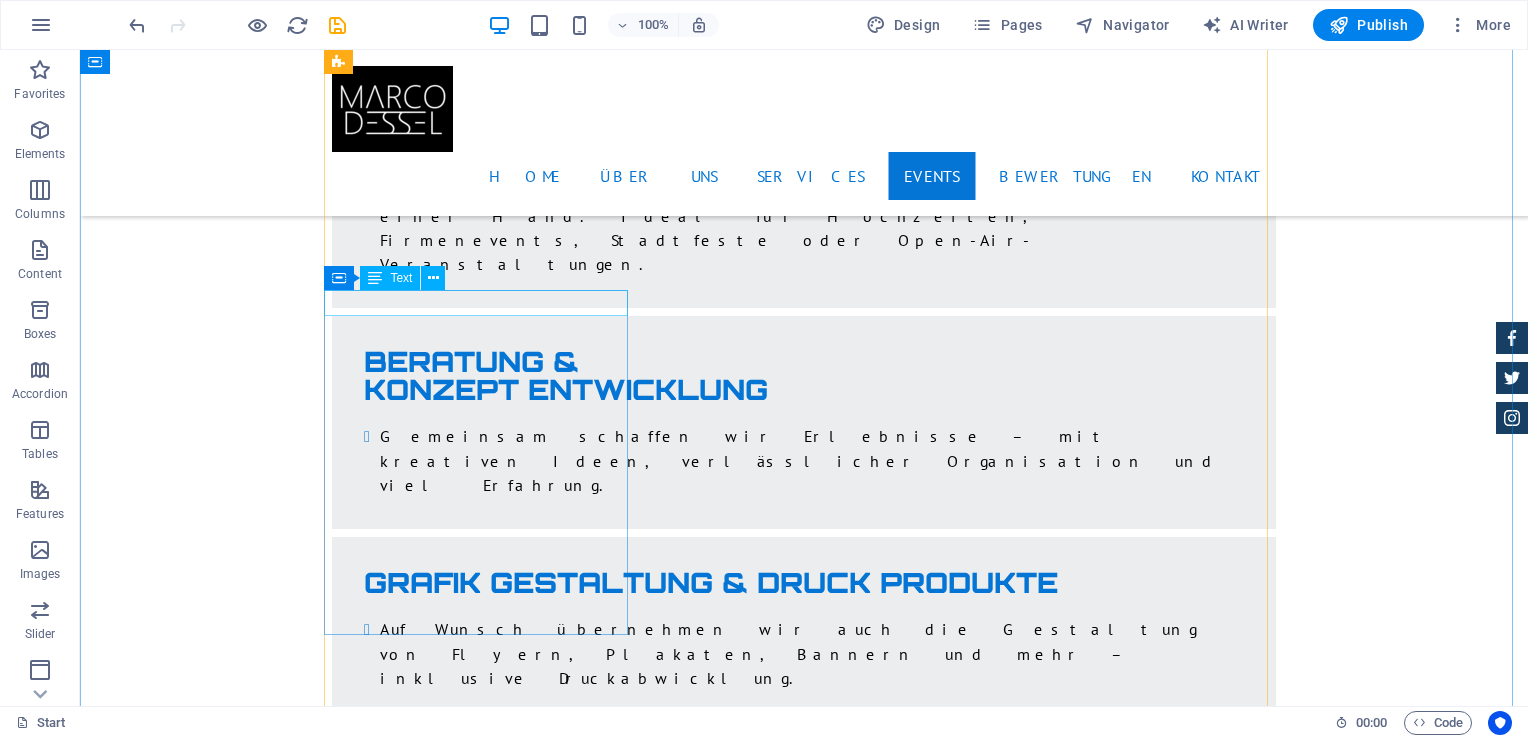 click on "Mercedes AMG $ 49.999" at bounding box center (804, 7067) 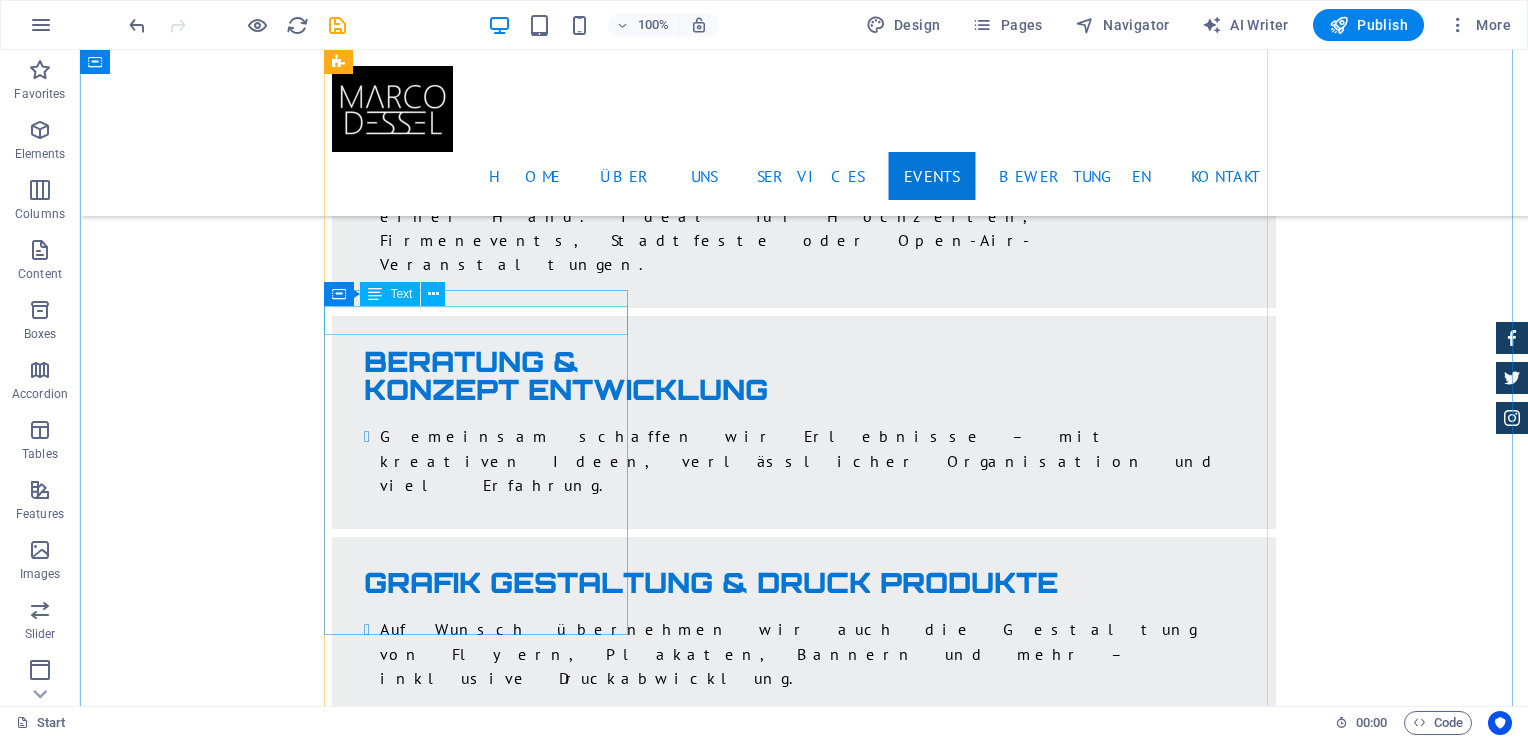 click on "Automatic  Transmission  | Coupe" at bounding box center [804, 7076] 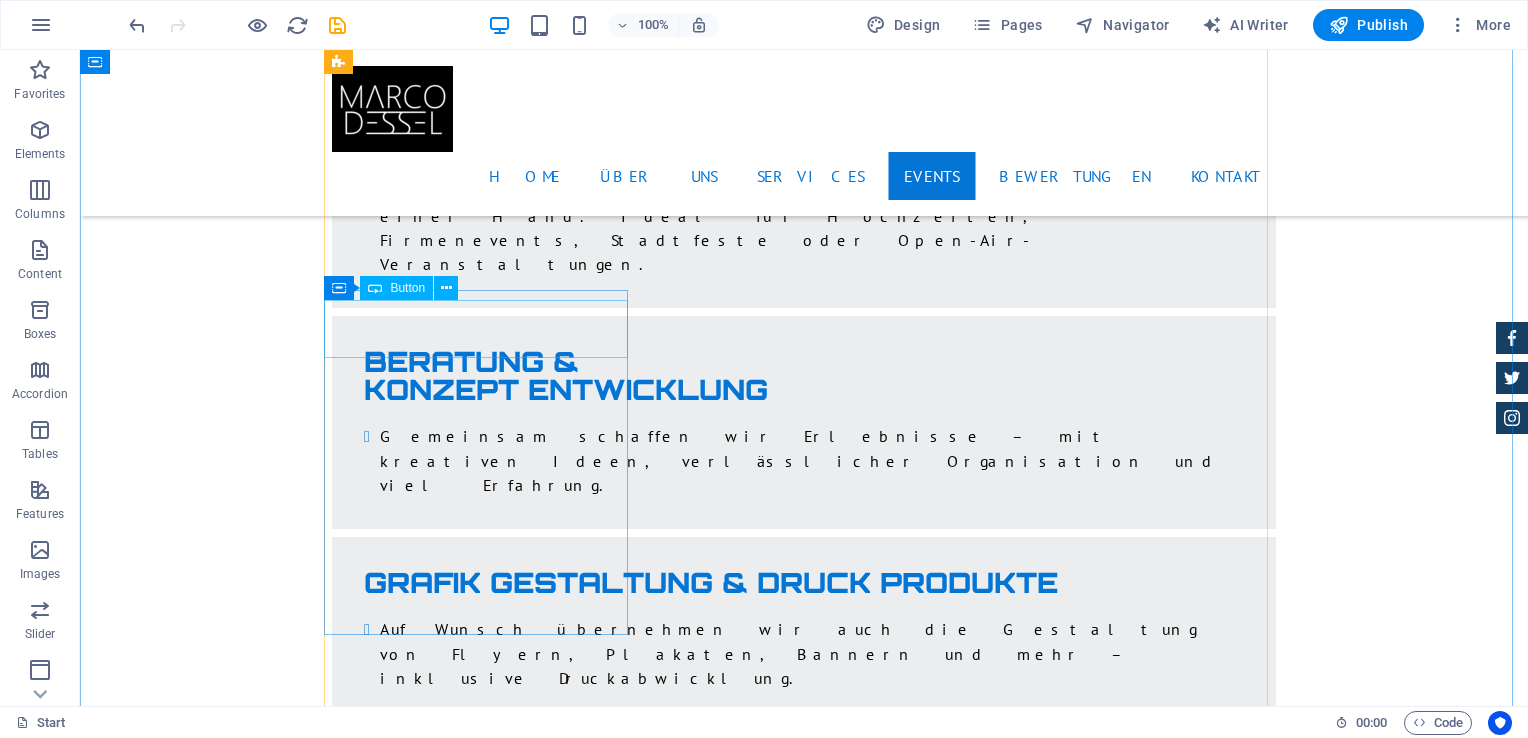 click on "More Details" at bounding box center [804, 7093] 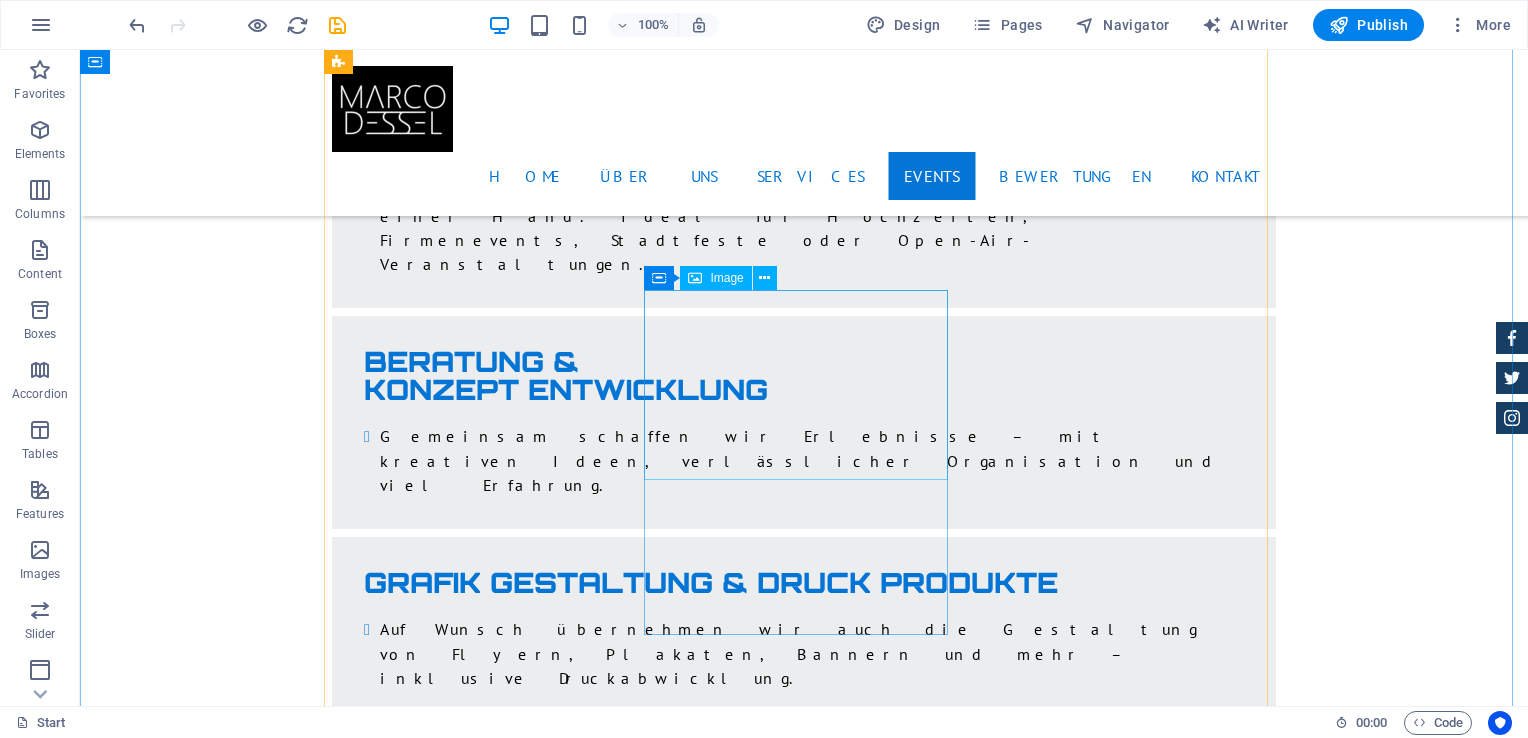 click at bounding box center (804, 7382) 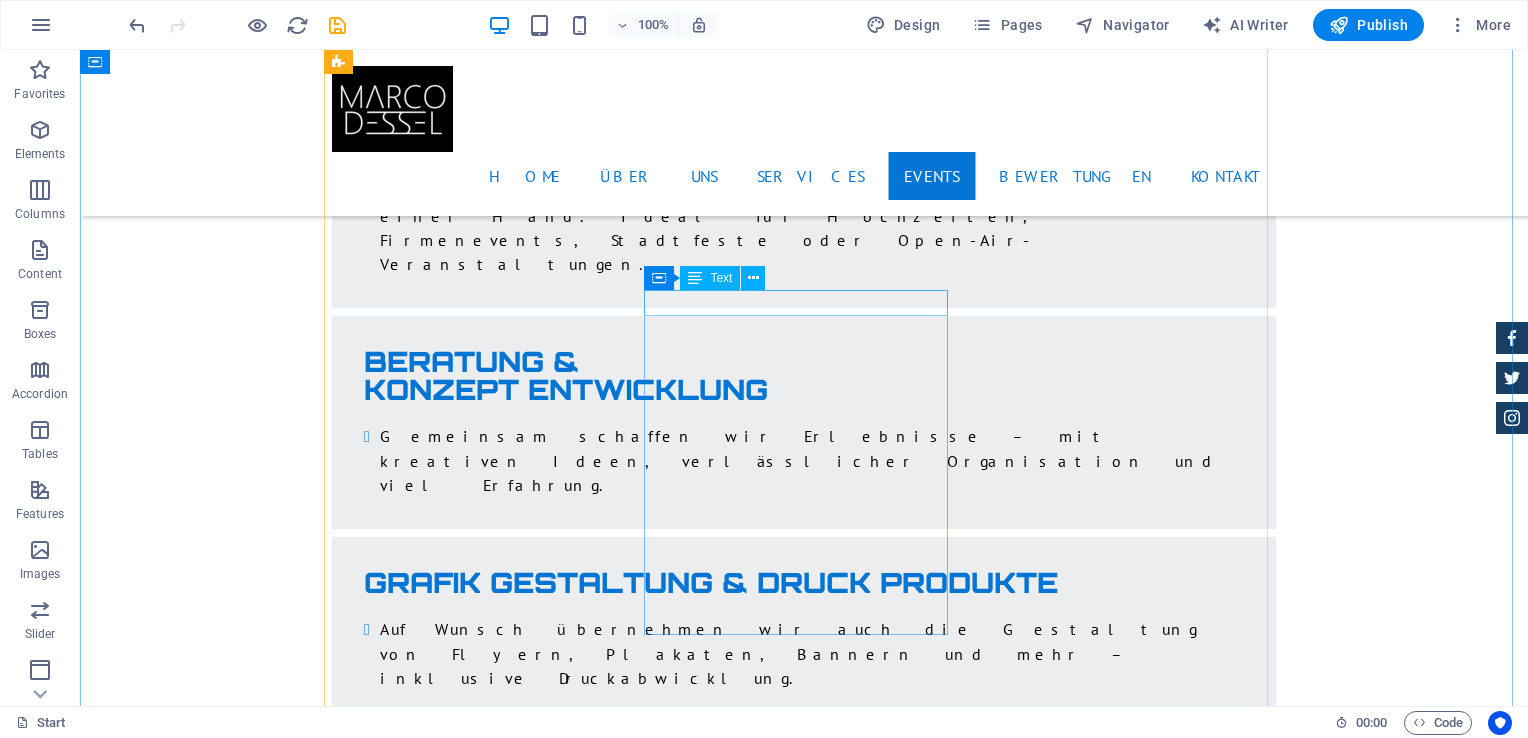 click on "Audi RS7 $ 49.999" at bounding box center (804, 7101) 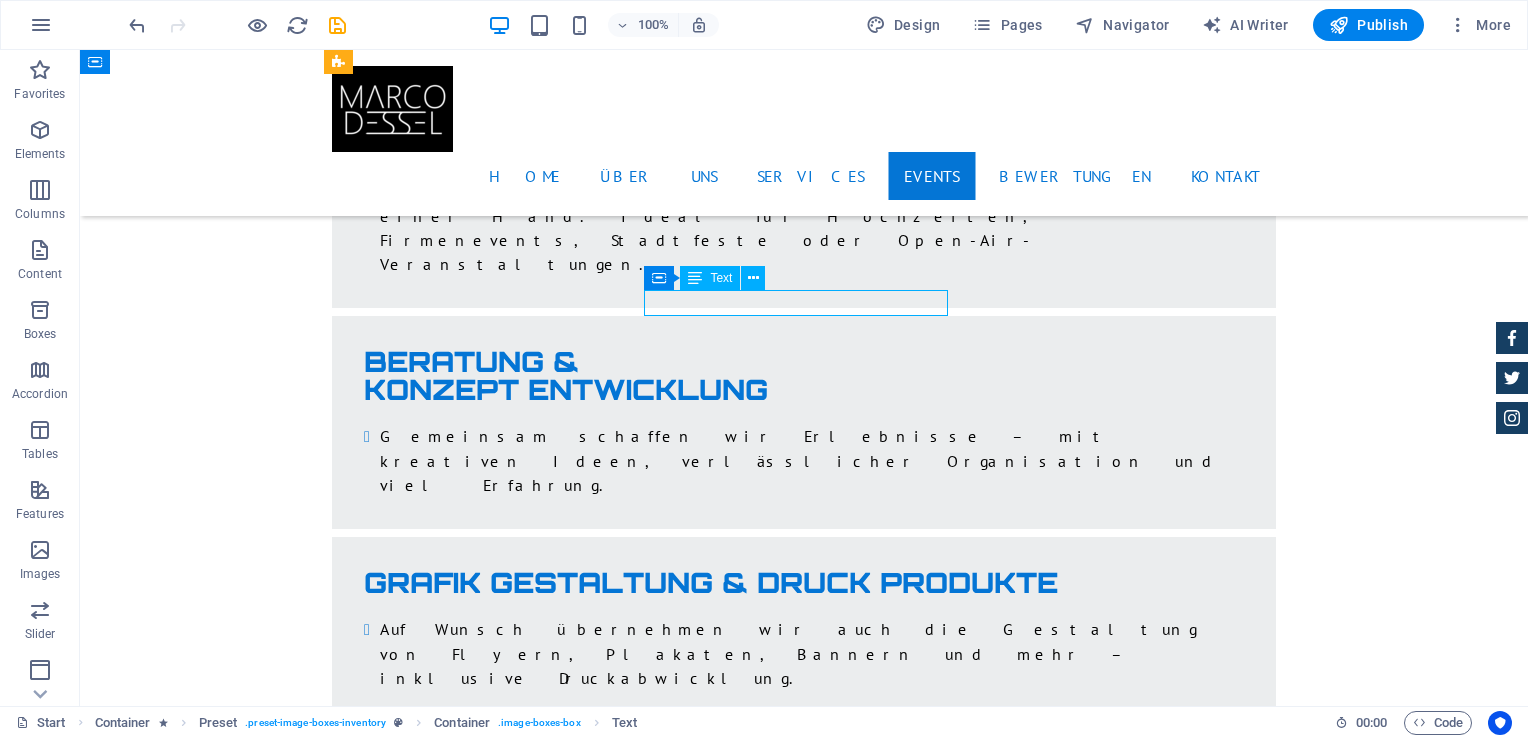 click on "Audi RS7 $ 49.999" at bounding box center (804, 7101) 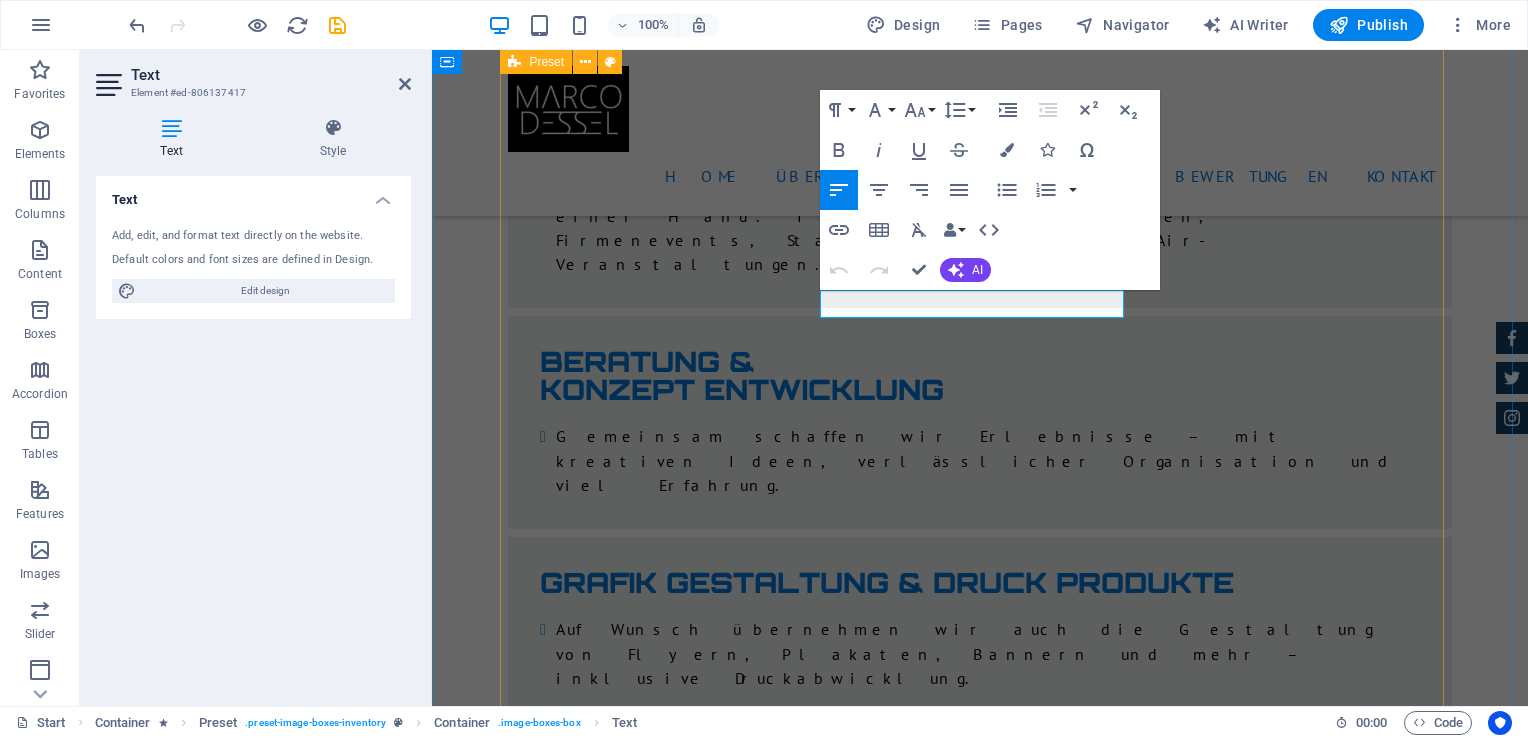 click on "Back to Willich - Das Stadtfest 3 Tages Stadtfest in Willich, 47877 mehr infos Audi RS7 $ 49.999 Automatic  Transmission  | Coupe More Details Jeep Compass $ 49.999 Automatic  Transmission  | Coupe More Details" at bounding box center [980, 7172] 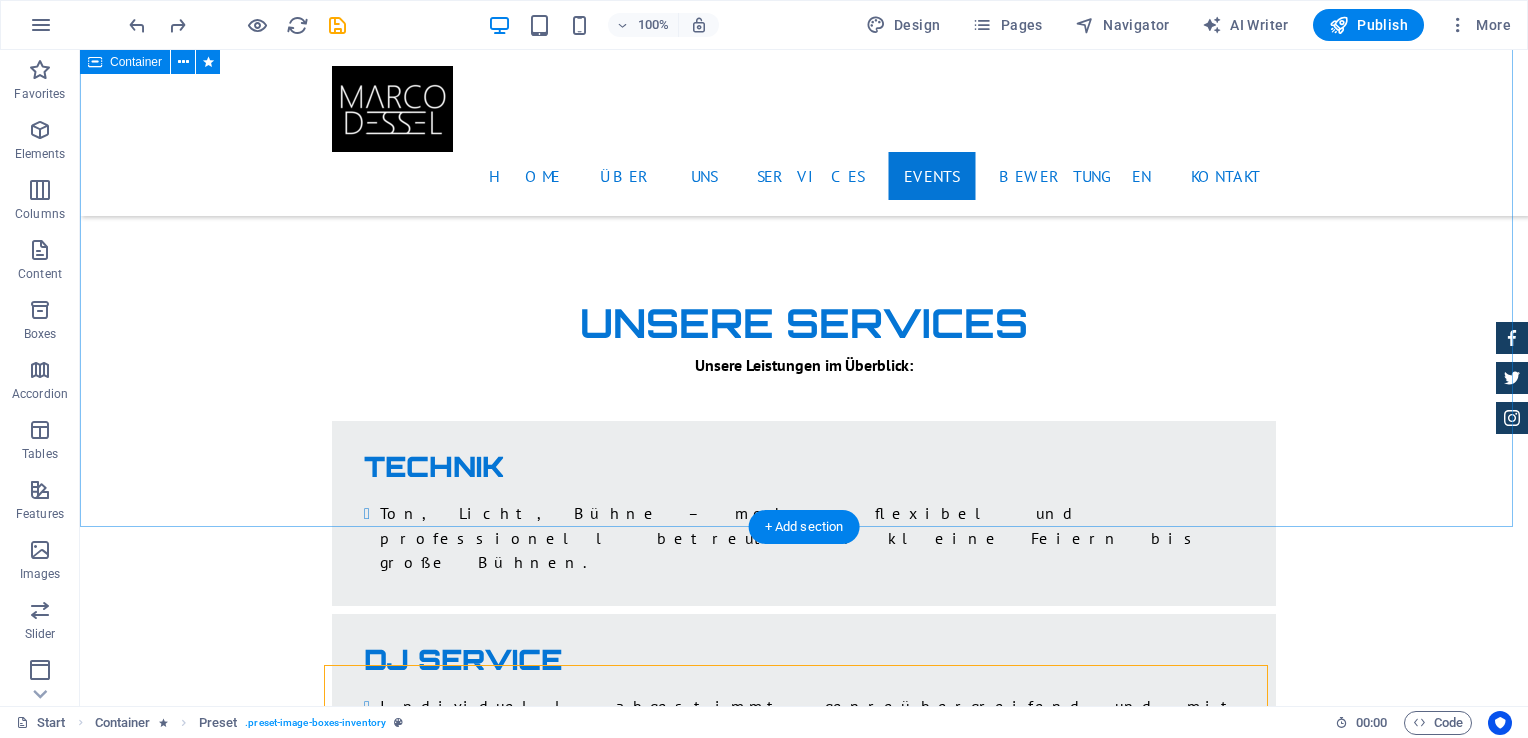 scroll, scrollTop: 3907, scrollLeft: 0, axis: vertical 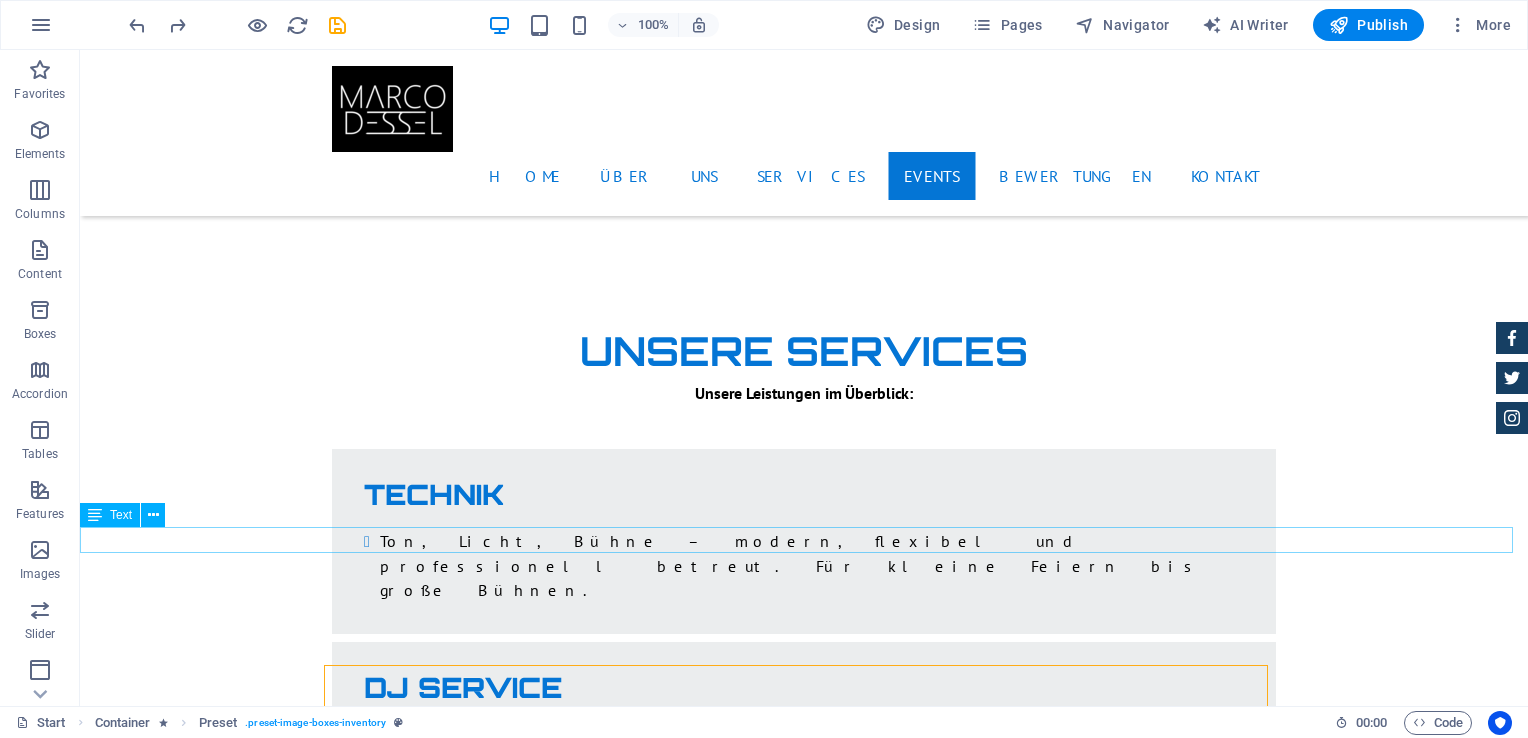 click on "Land rover Range $ 49.999" at bounding box center (804, 6844) 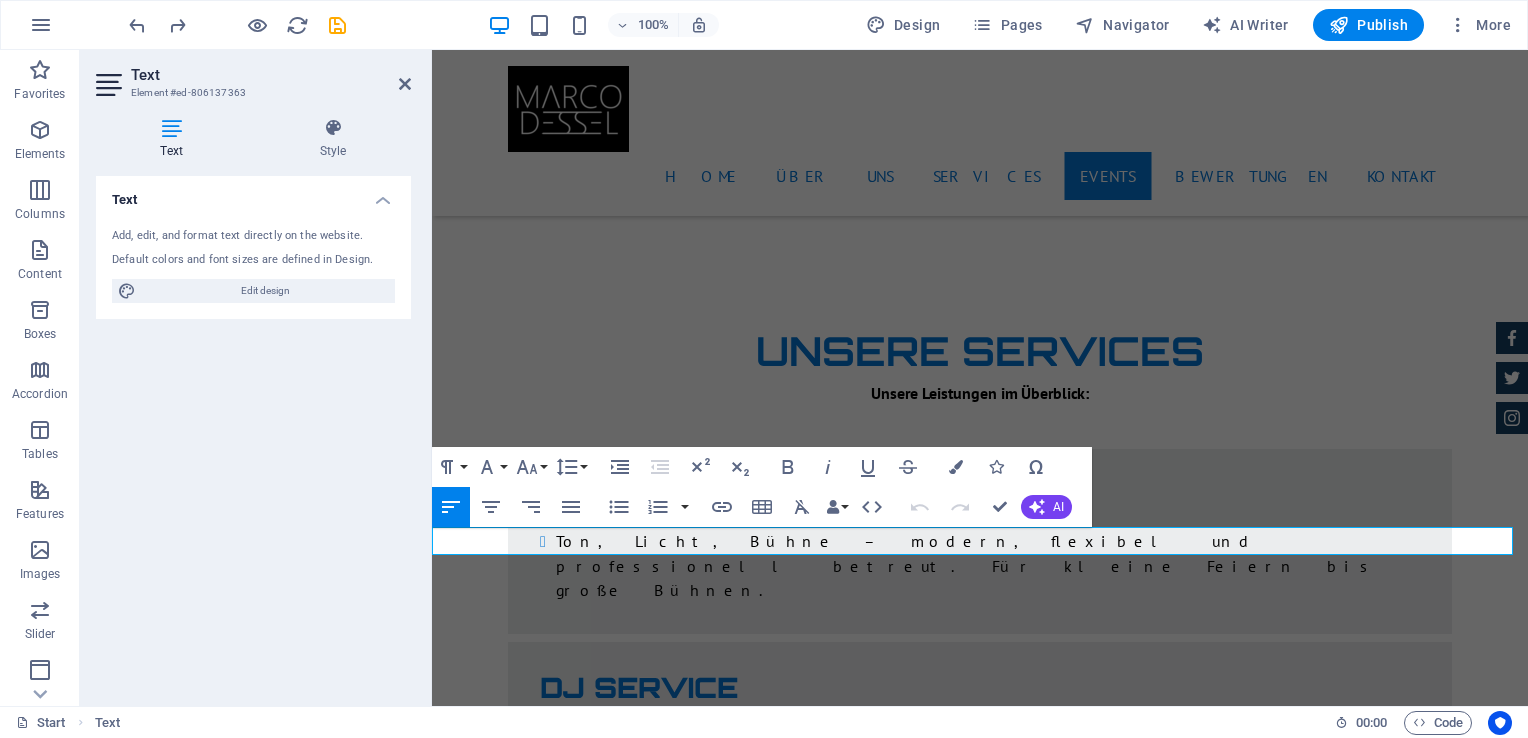 click on "$ 49.999" at bounding box center (1322, 6845) 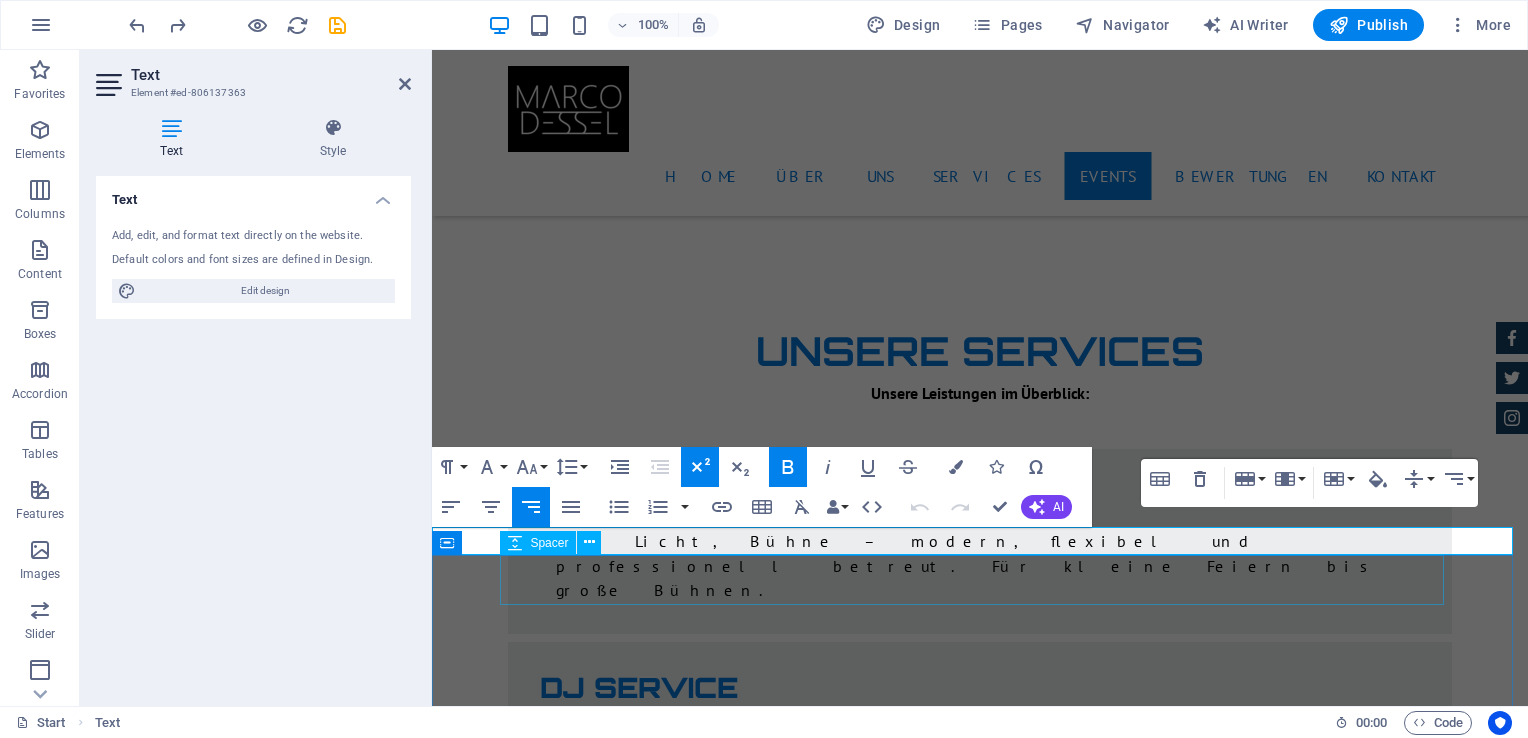 click at bounding box center (980, 6884) 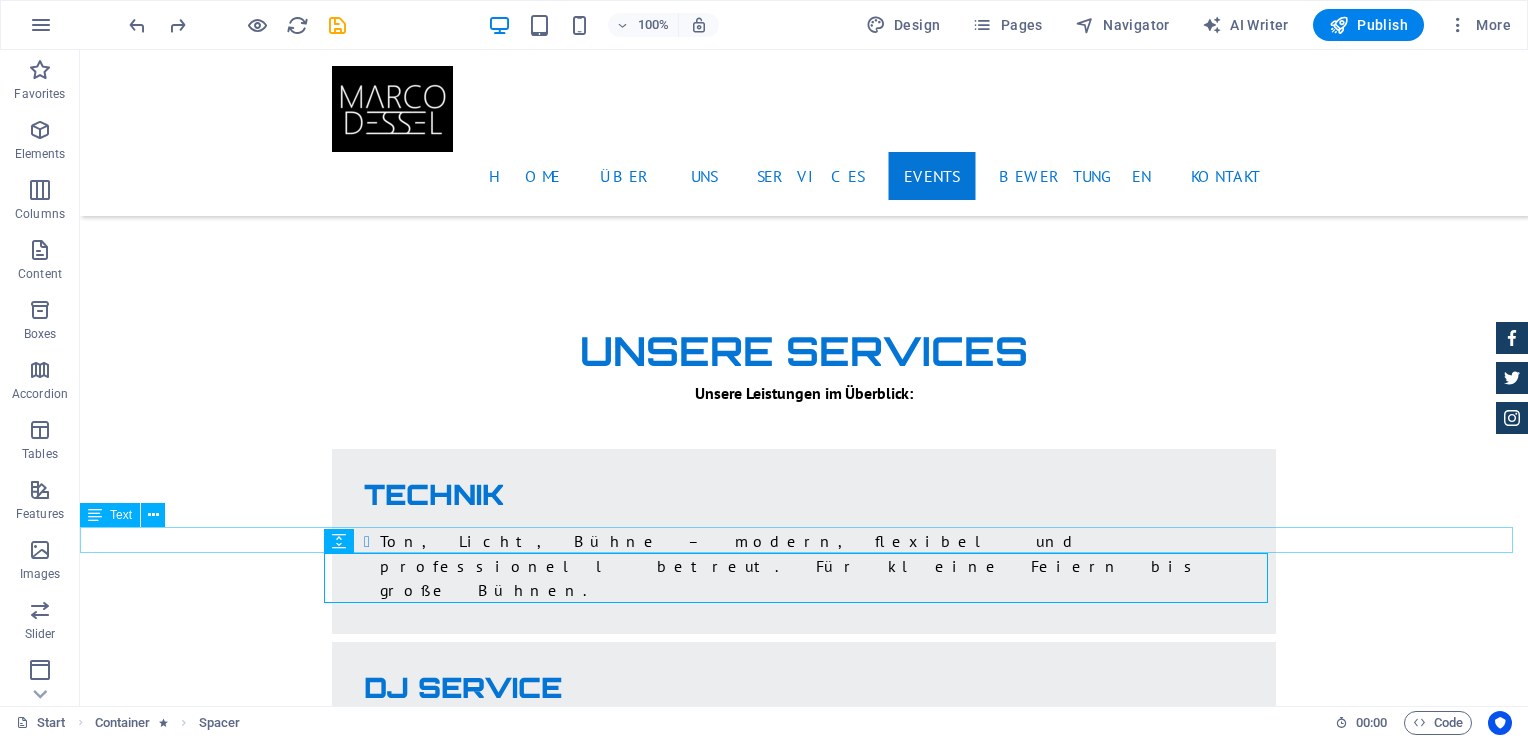 click on "Land rover Range $ 49.999" at bounding box center [804, 6844] 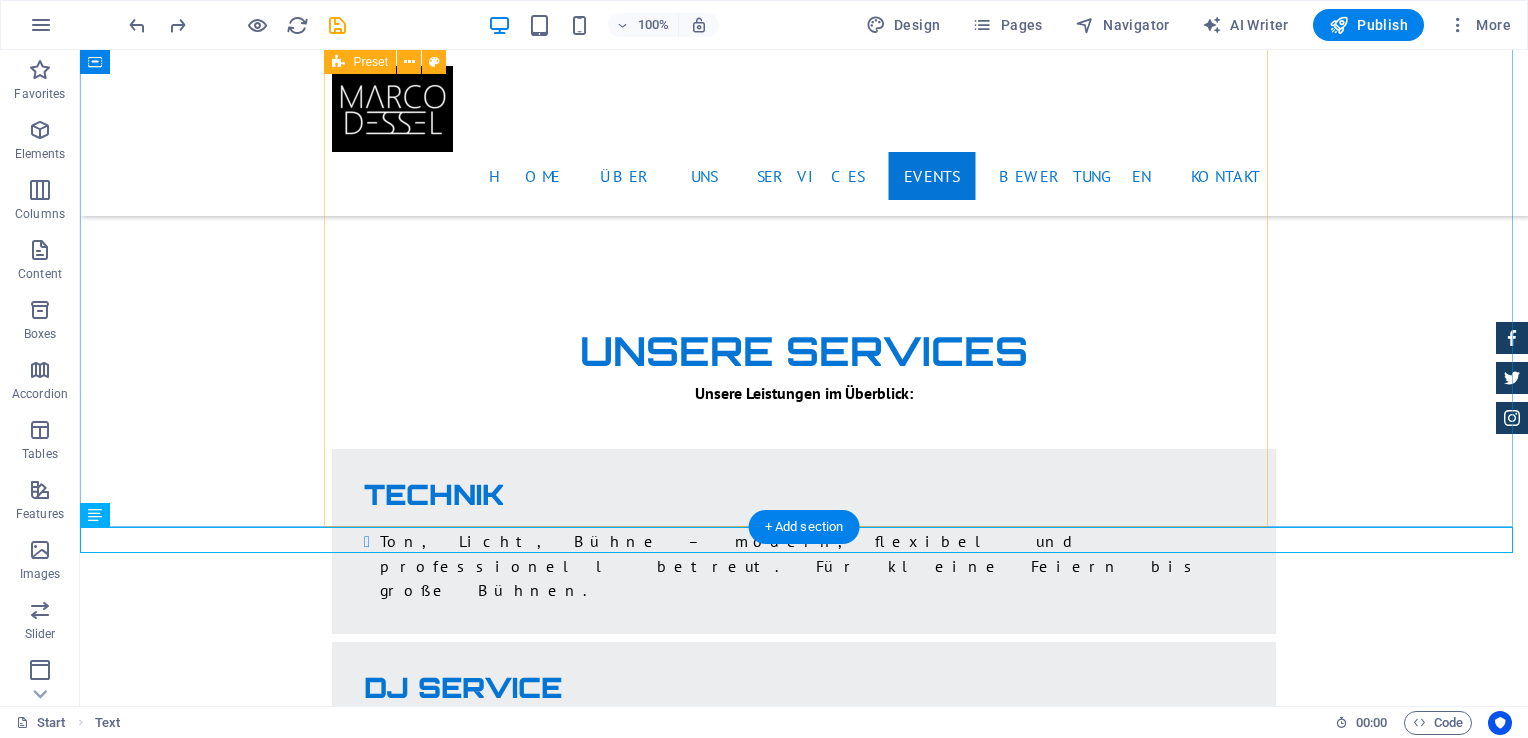 click on "Mini Beatzz - Die Kinderdisco 2-6 Kinder Disco für 2 bis 6 jährige Mehr infos Maxi Beatzz - Die Kinderdisco 5-10 Kinder Disco für 5 bis 10 jährige Mehr infos Teenie beatzz - die Jugenddisco Automatic  Transmission  | Coupe mehr infos willich tanzt Eventreihe 16+ mehr infos Parentoopia Events für Eltern zu elternfreundlichen Zeiten Mehr infos Krücken beatzz Eventreihe 16+/18+ und Open Air Festival mehr infos" at bounding box center (804, 4711) 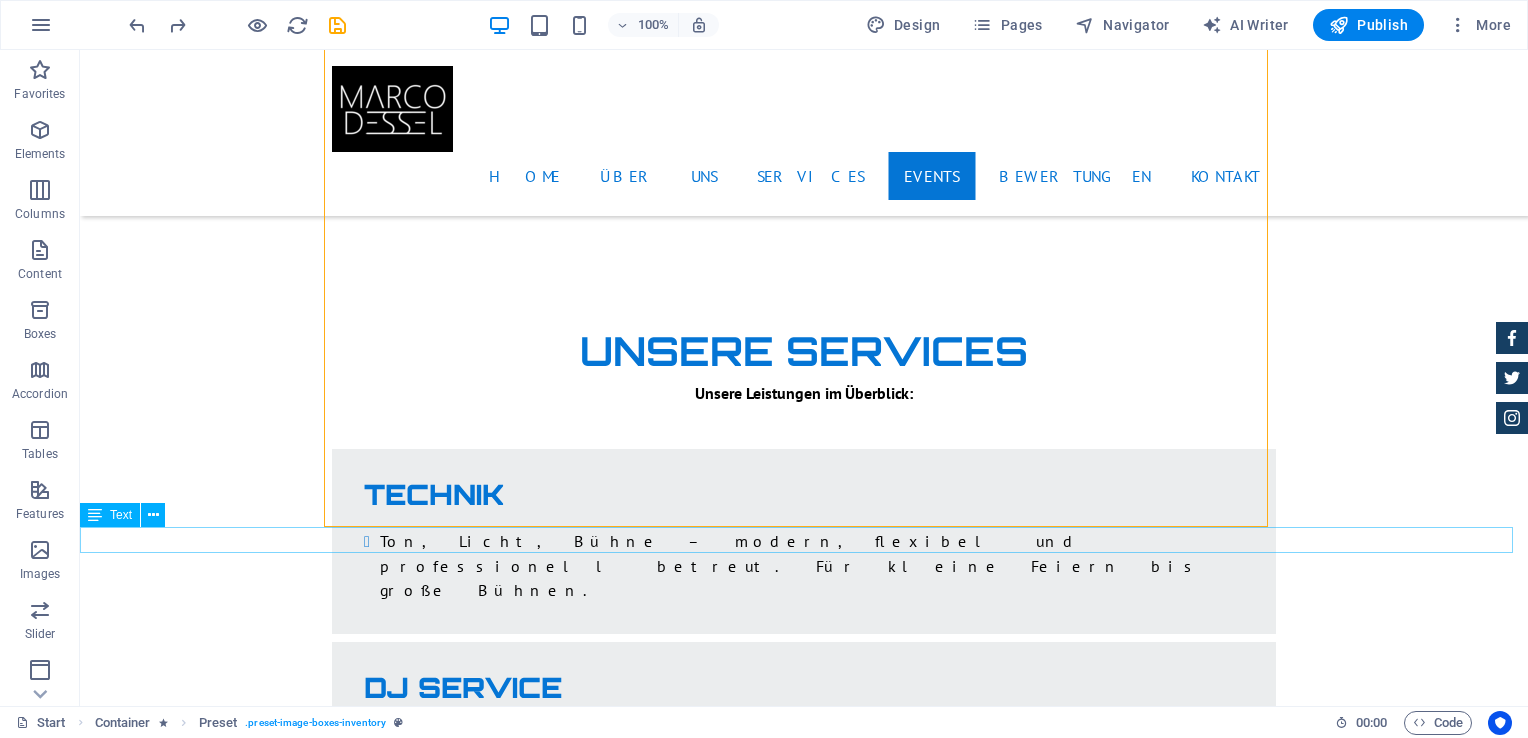 click on "Land rover Range $ 49.999" at bounding box center [804, 6844] 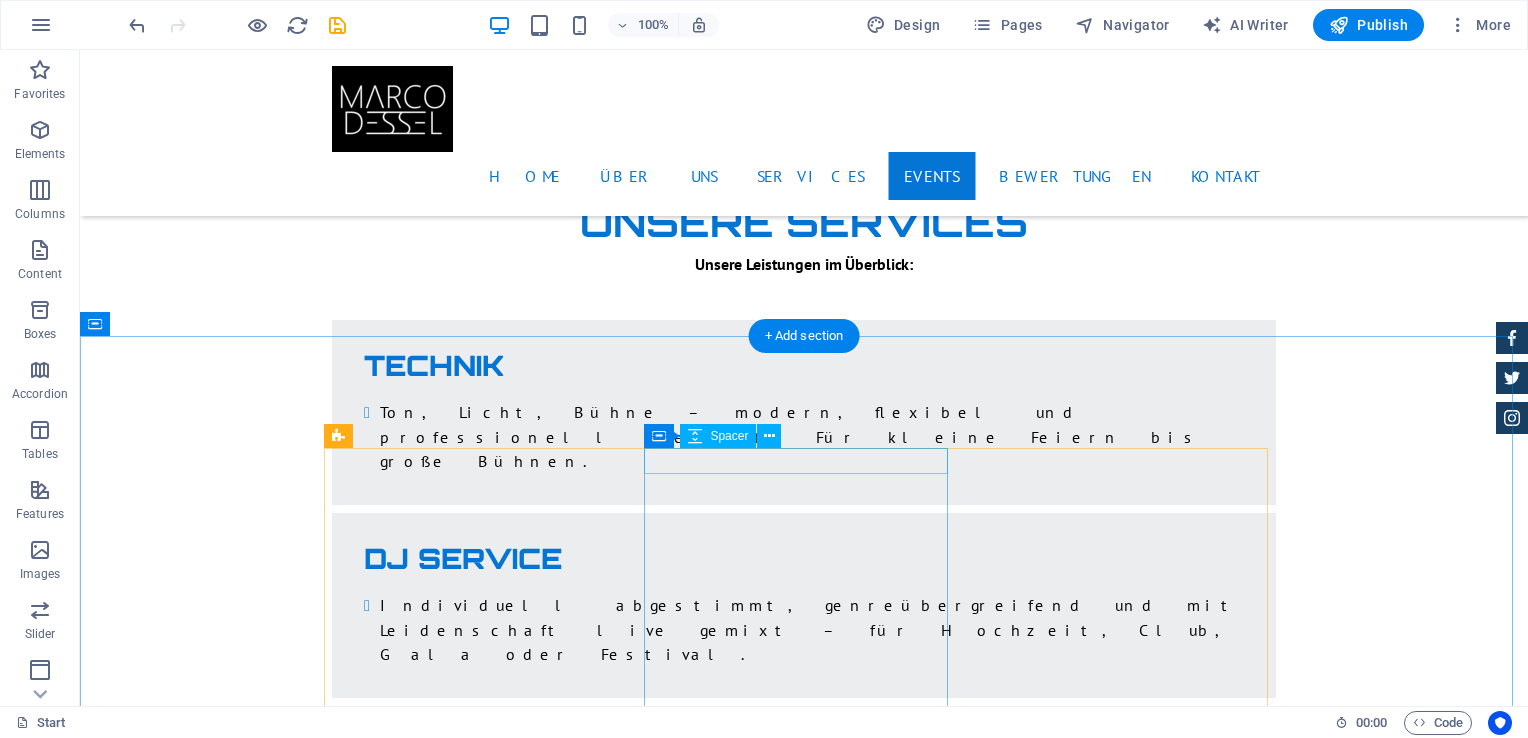 scroll, scrollTop: 4007, scrollLeft: 0, axis: vertical 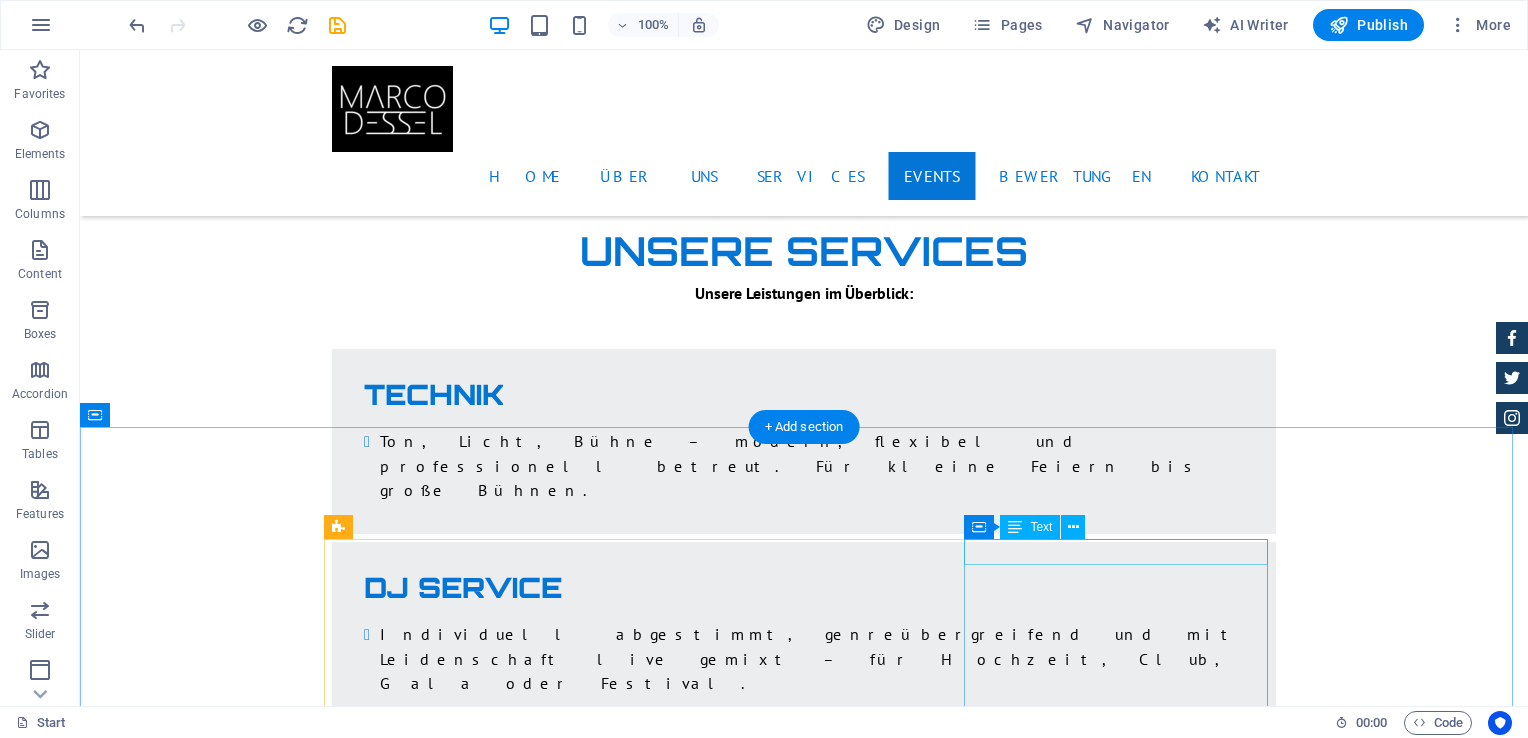 click on "Aston martin  DB9 $ 49.999" at bounding box center (804, 7643) 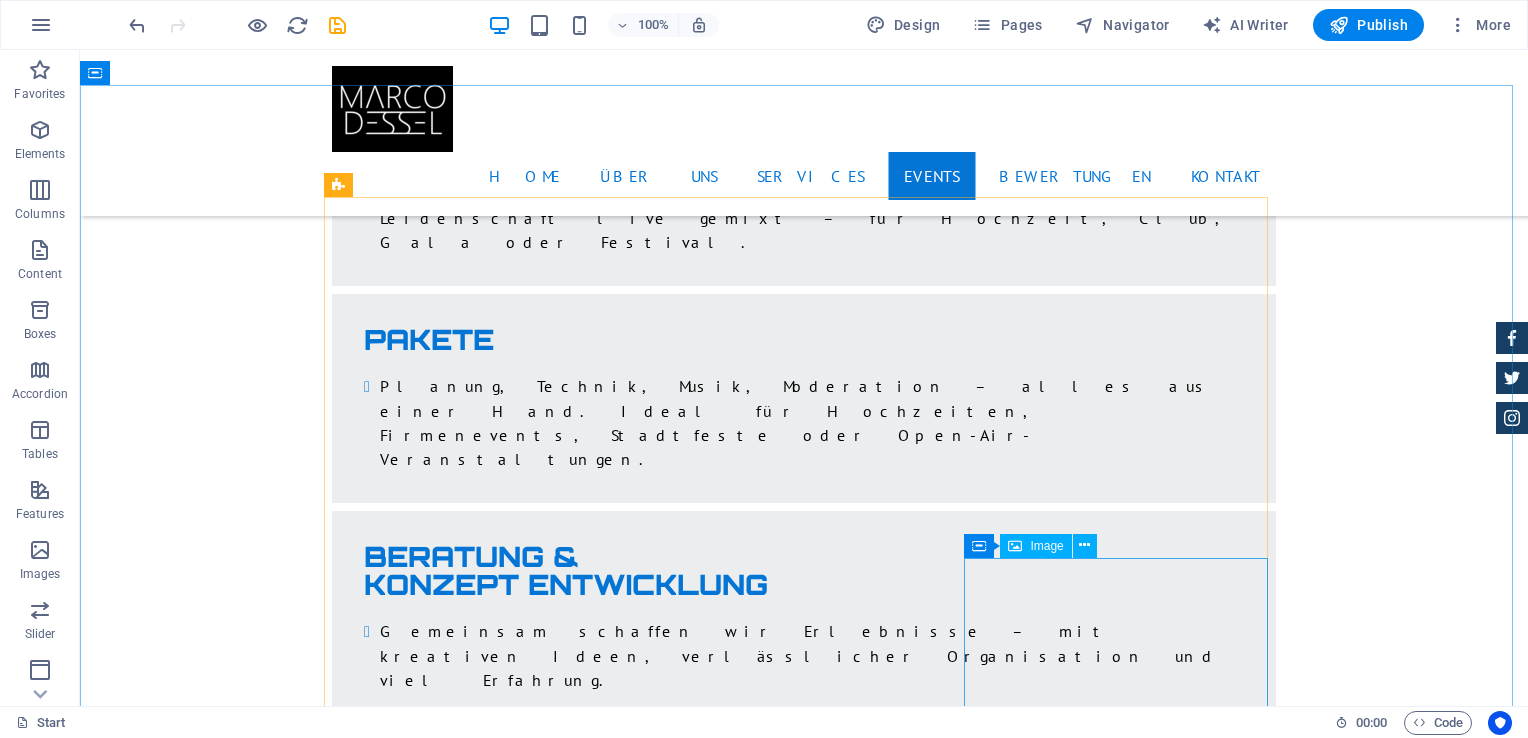 scroll, scrollTop: 4507, scrollLeft: 0, axis: vertical 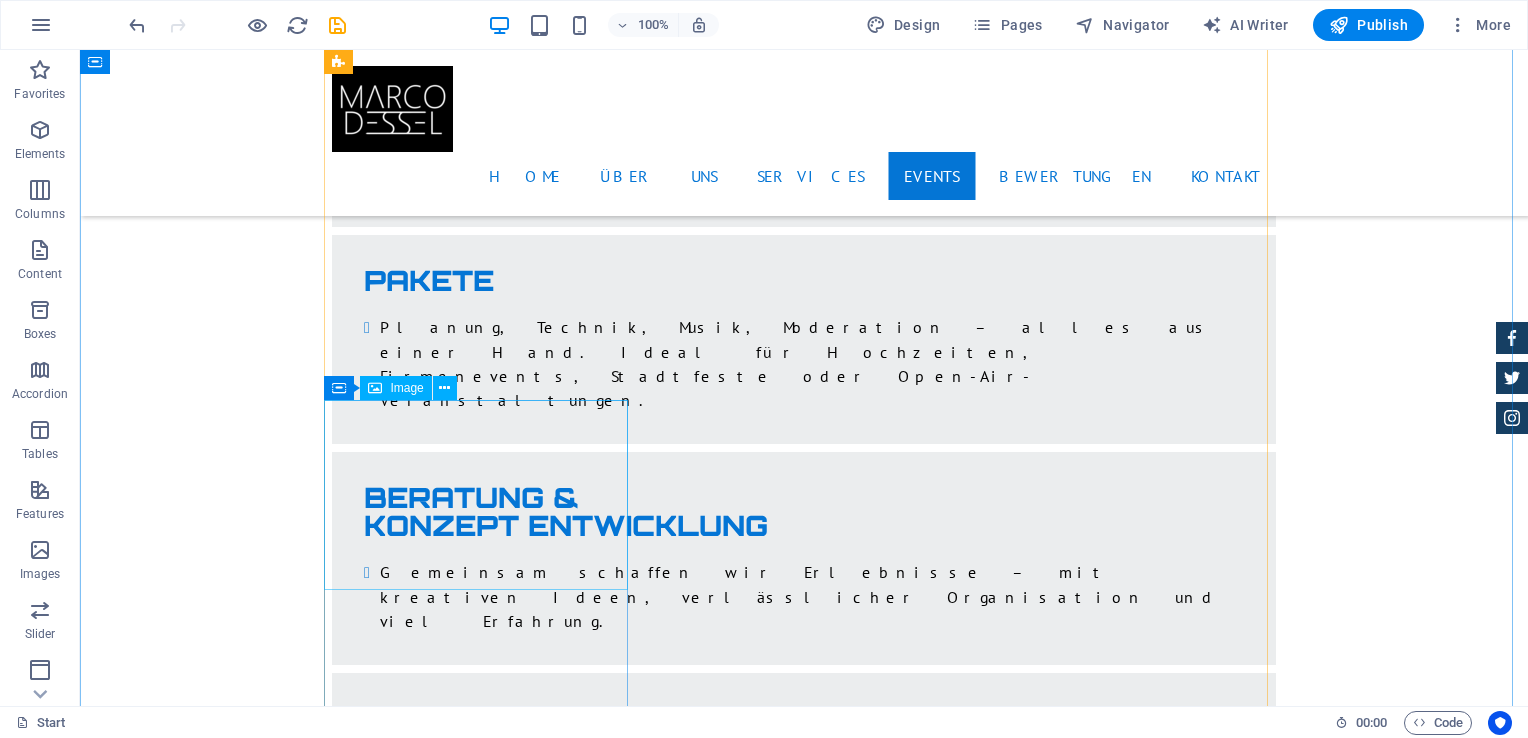 click at bounding box center [804, 7459] 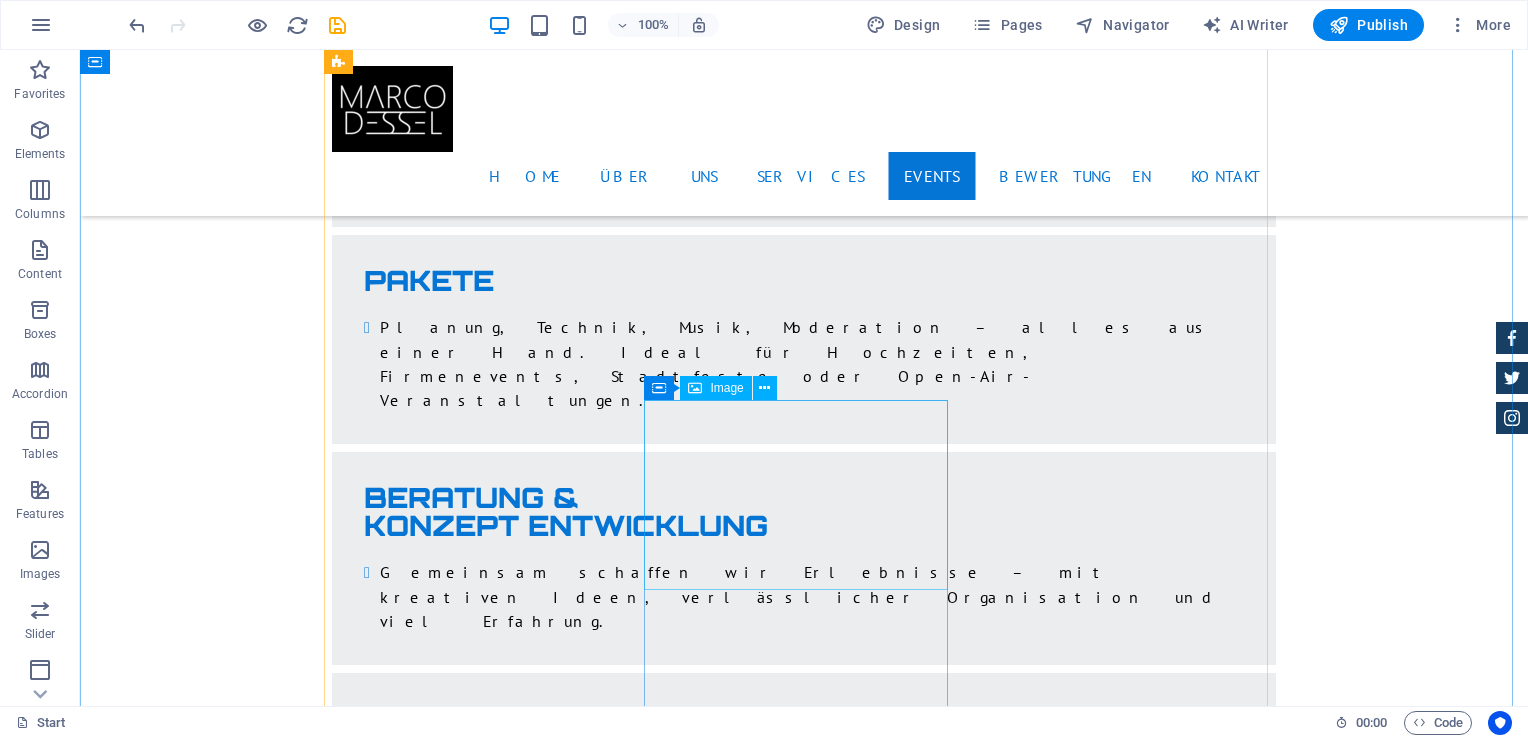 click at bounding box center (804, 7606) 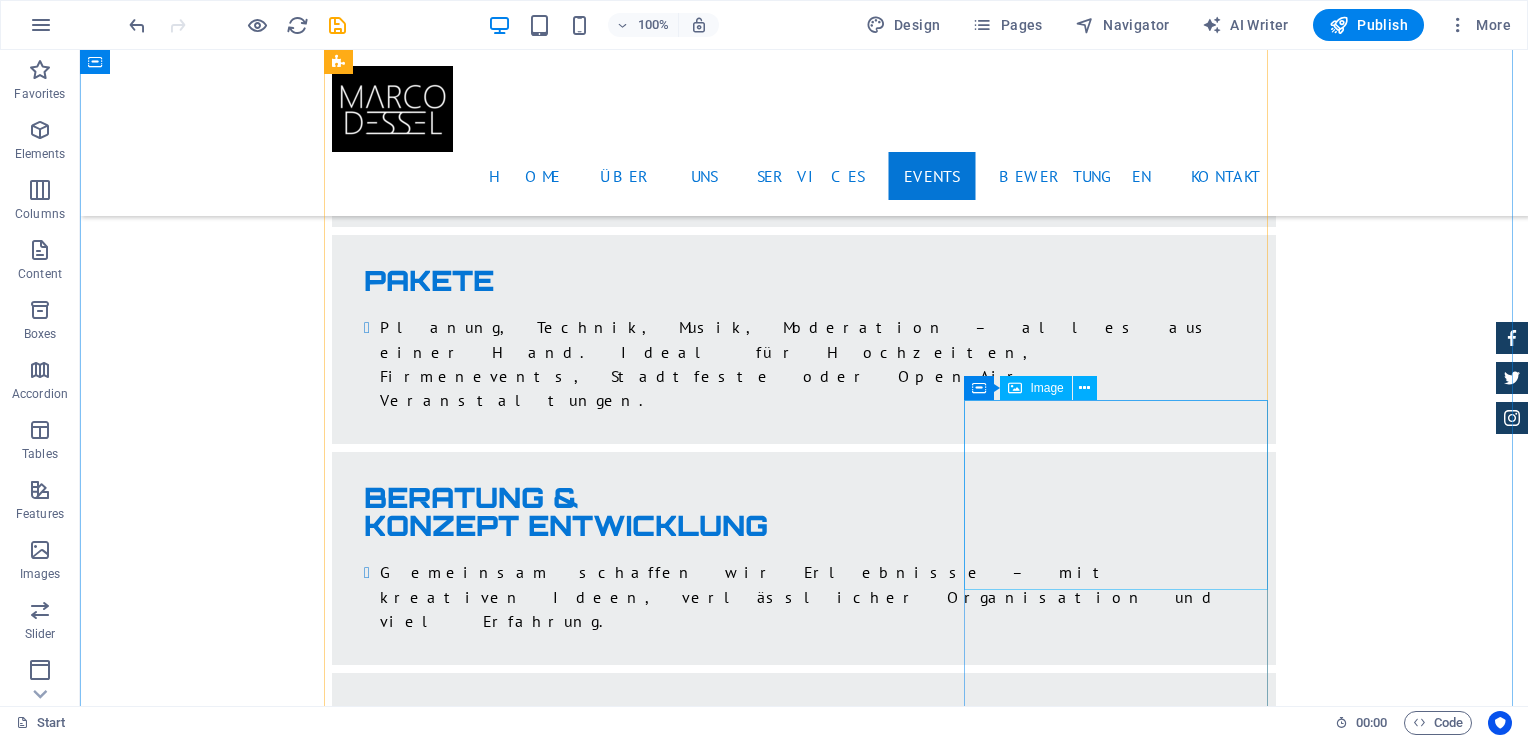 click at bounding box center (804, 7754) 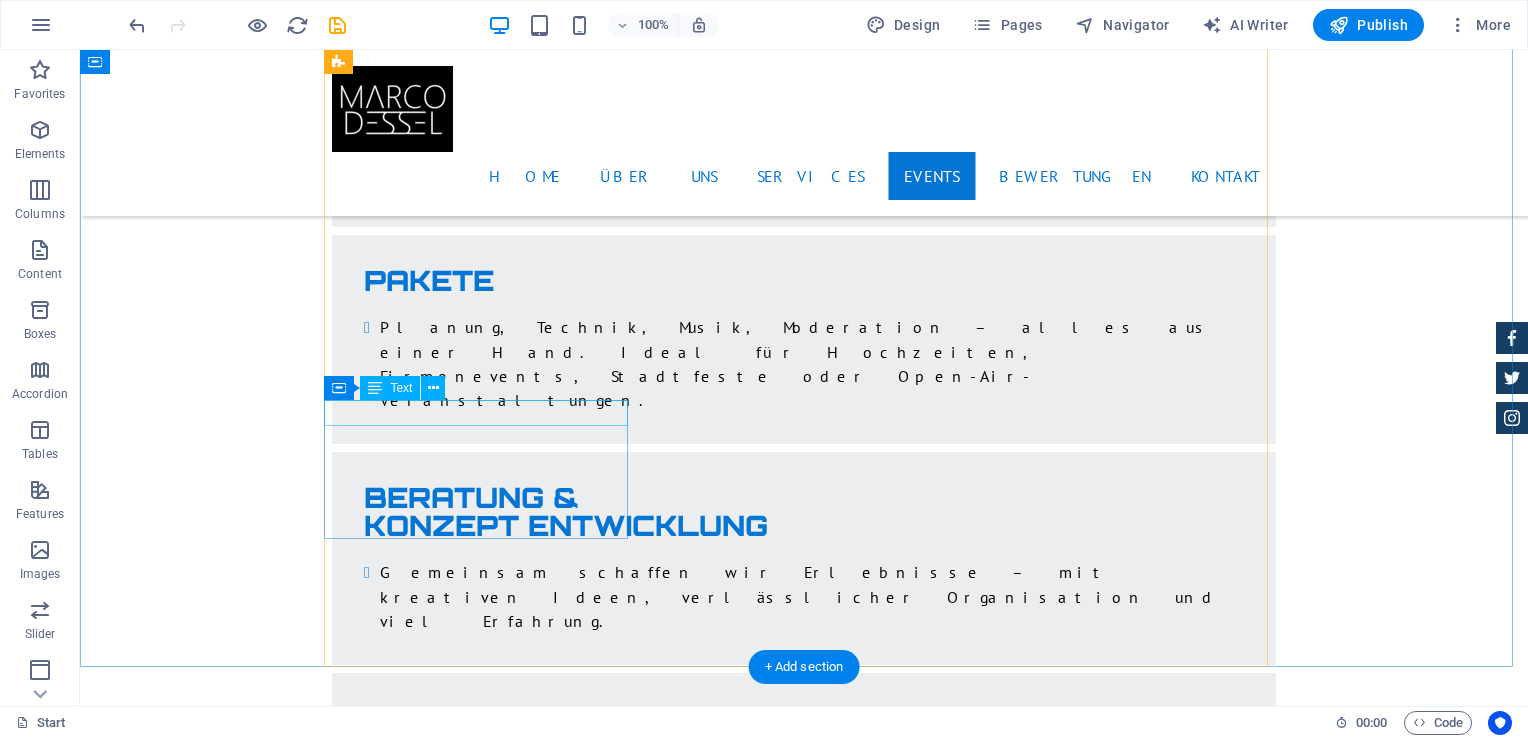 click on "Mercedes AMG $ 49.999" at bounding box center [804, 7177] 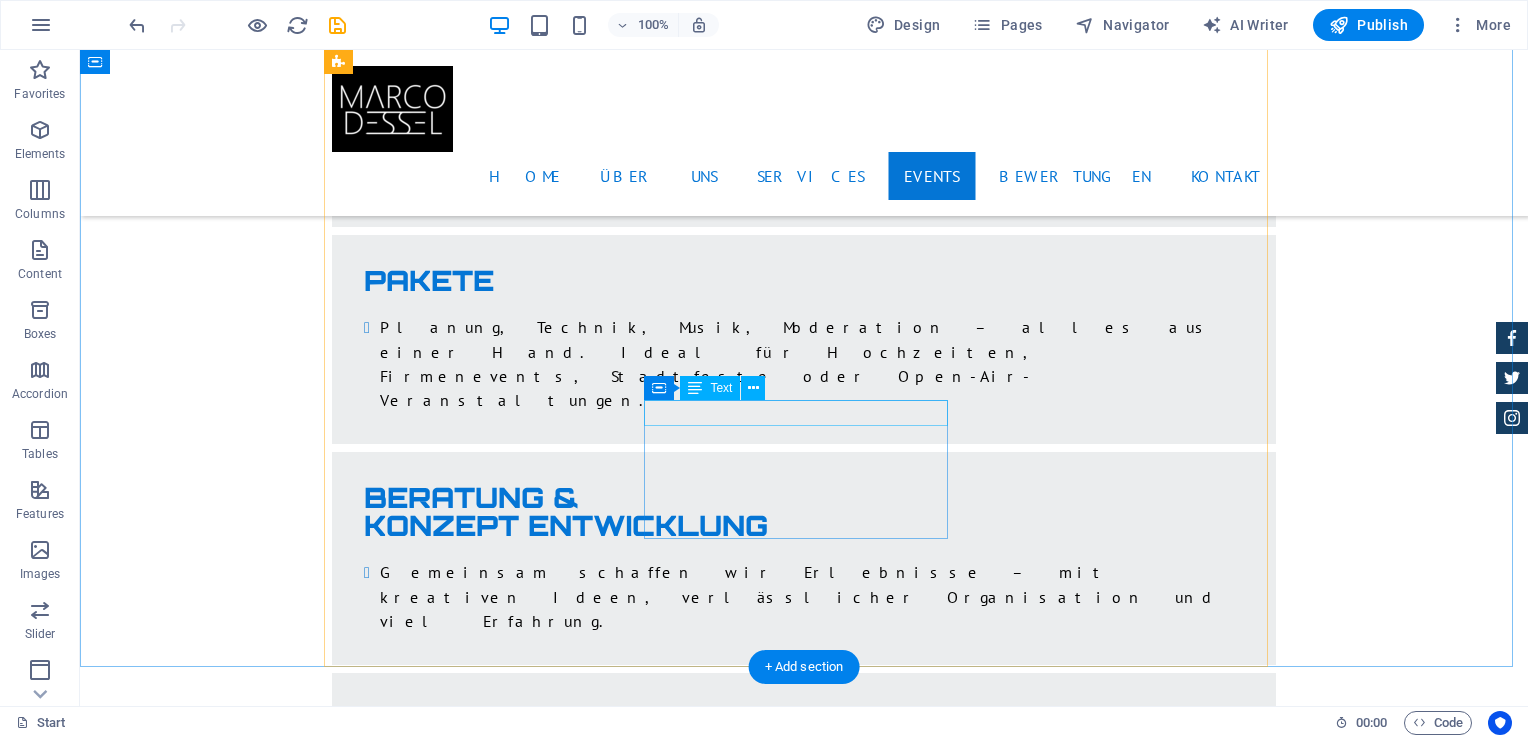 click on "Audi RS7 $ 49.999" at bounding box center (804, 7291) 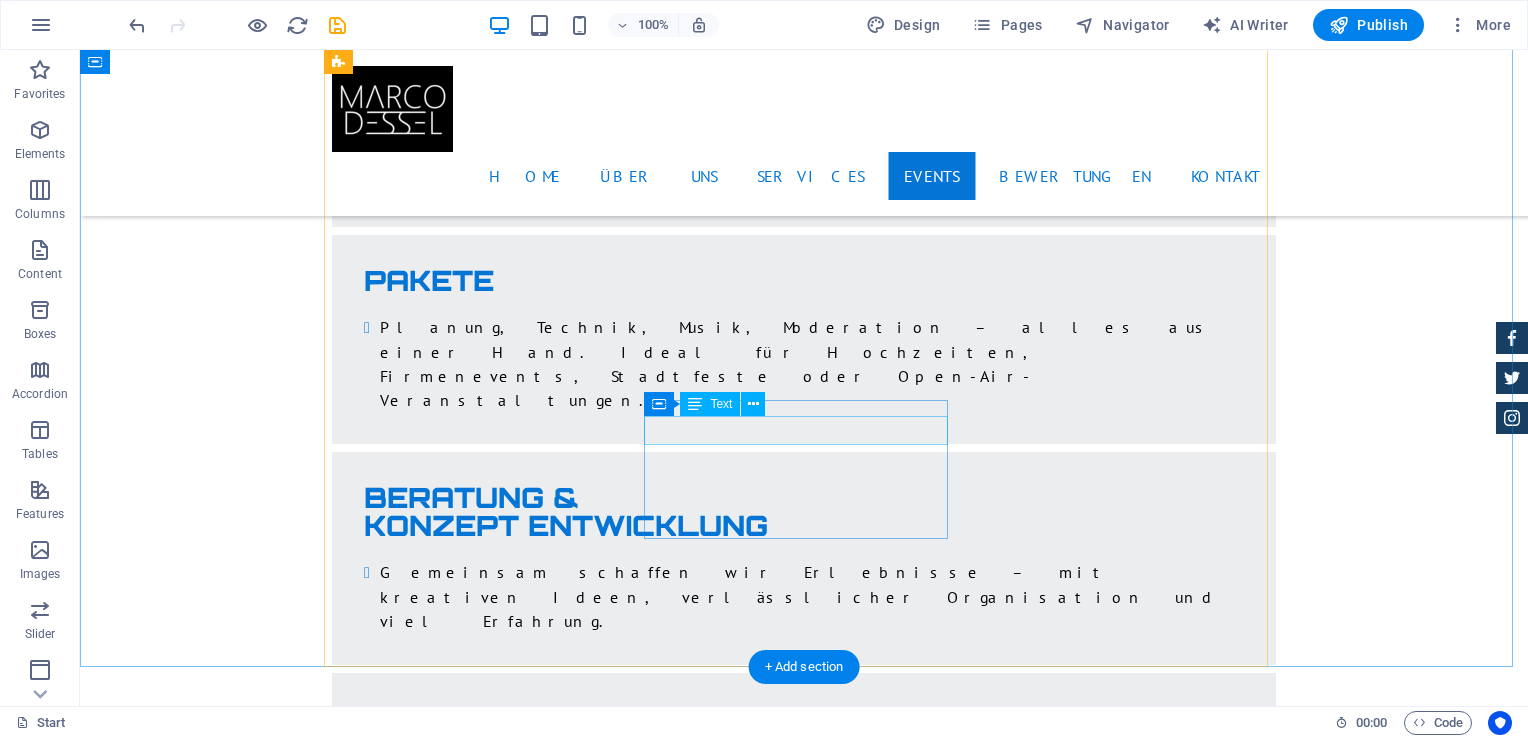 click on "Automatic  Transmission  | Coupe" at bounding box center (804, 7300) 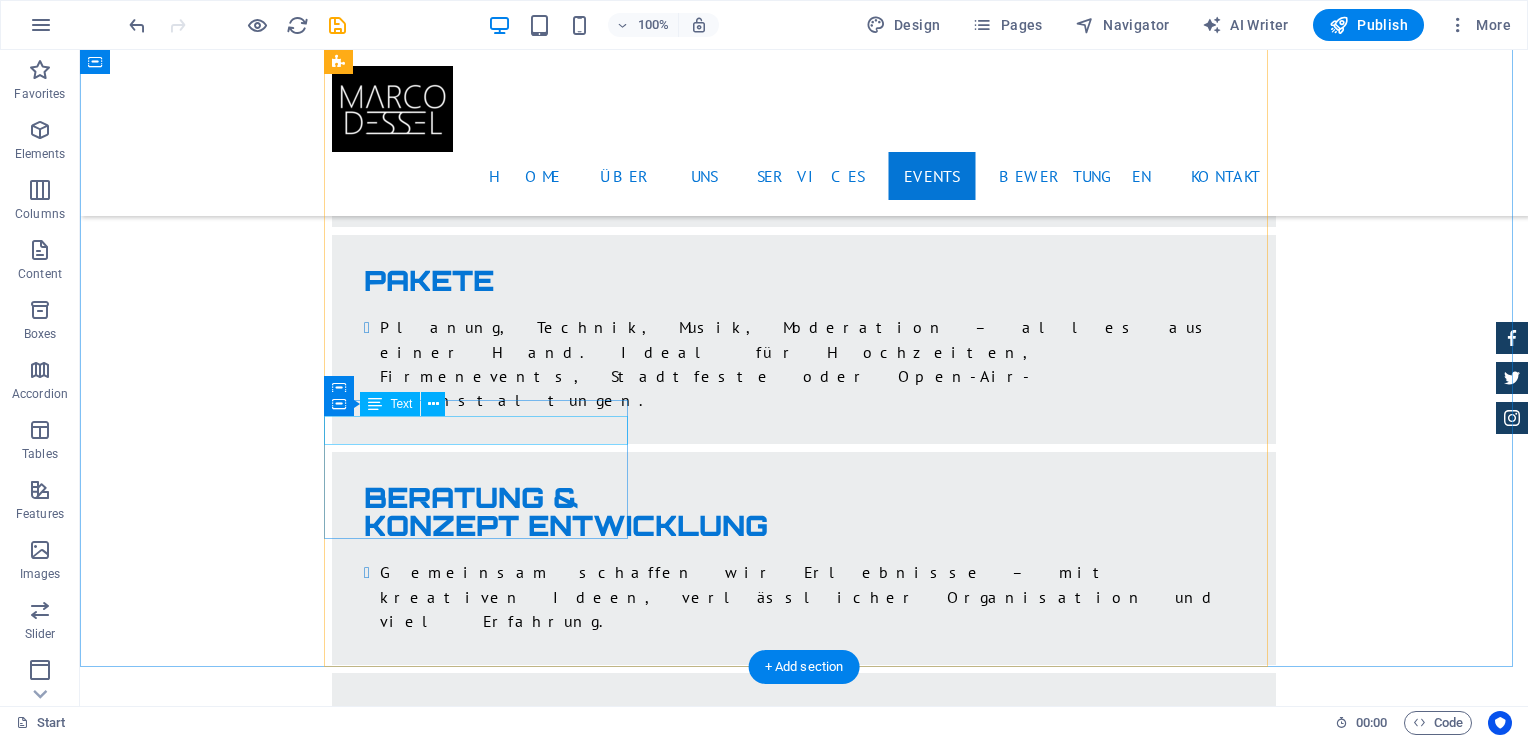 click on "Automatic  Transmission  | Coupe" at bounding box center (804, 7186) 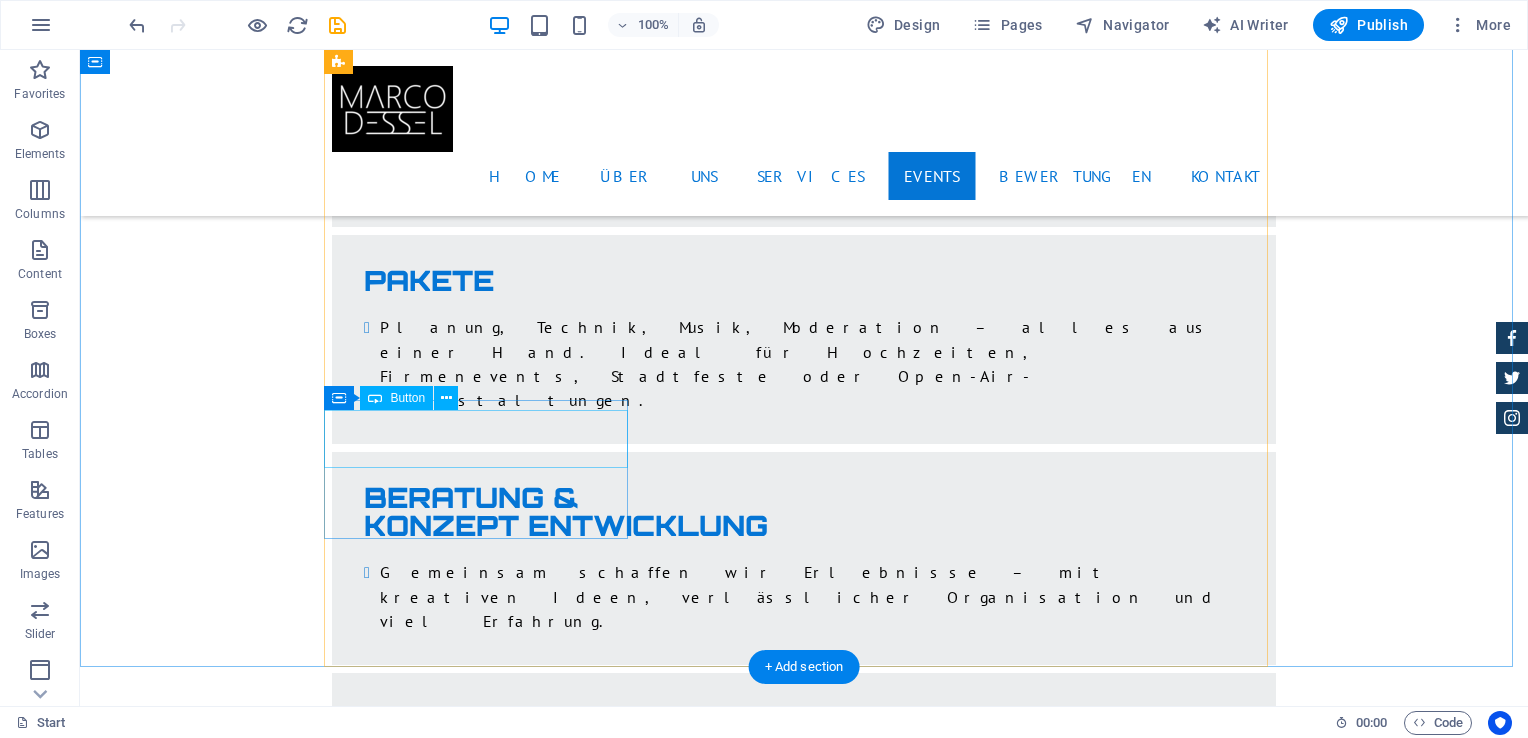 click on "More Details" at bounding box center (804, 7203) 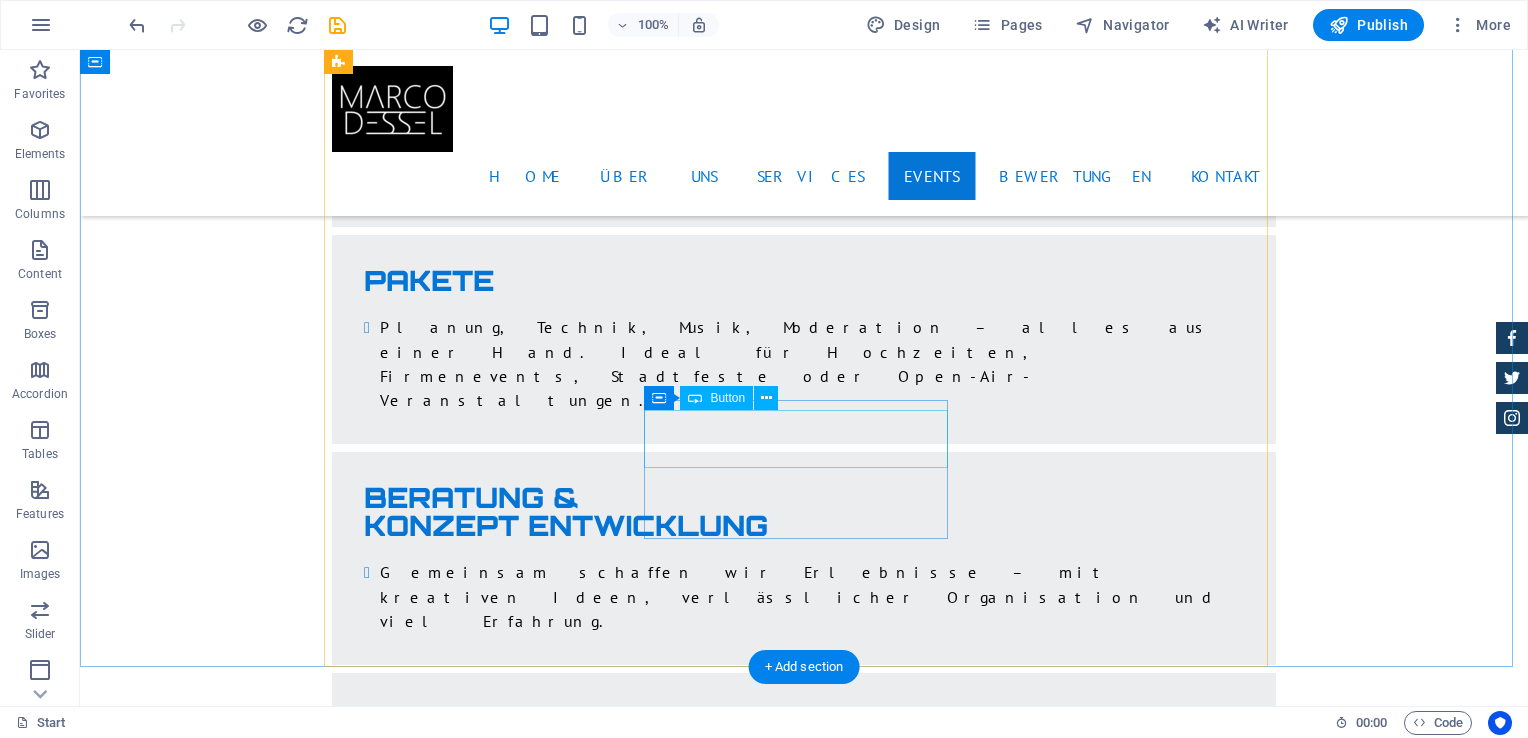 click on "More Details" at bounding box center (804, 7237) 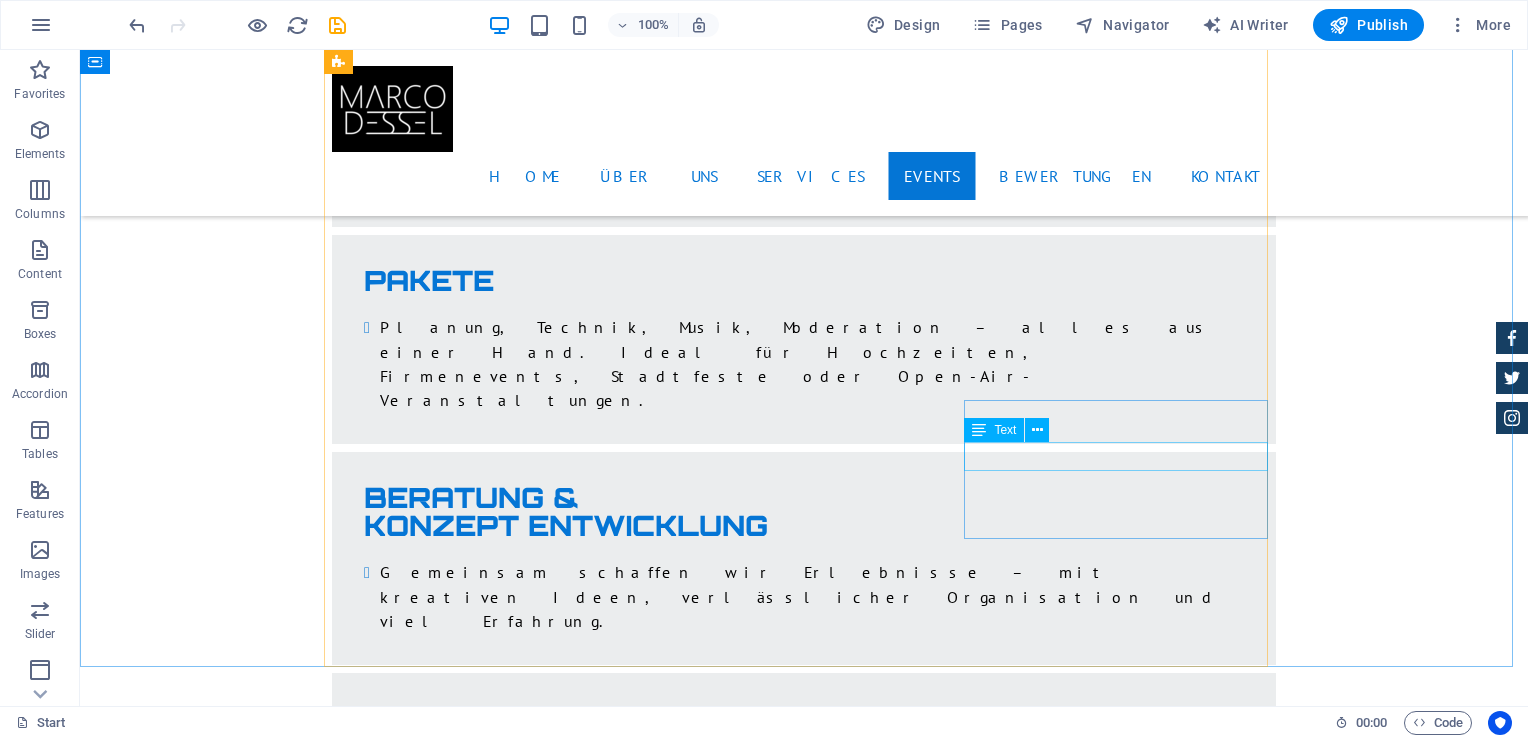 click on "Jeep Compass $ 49.999" at bounding box center (804, 7245) 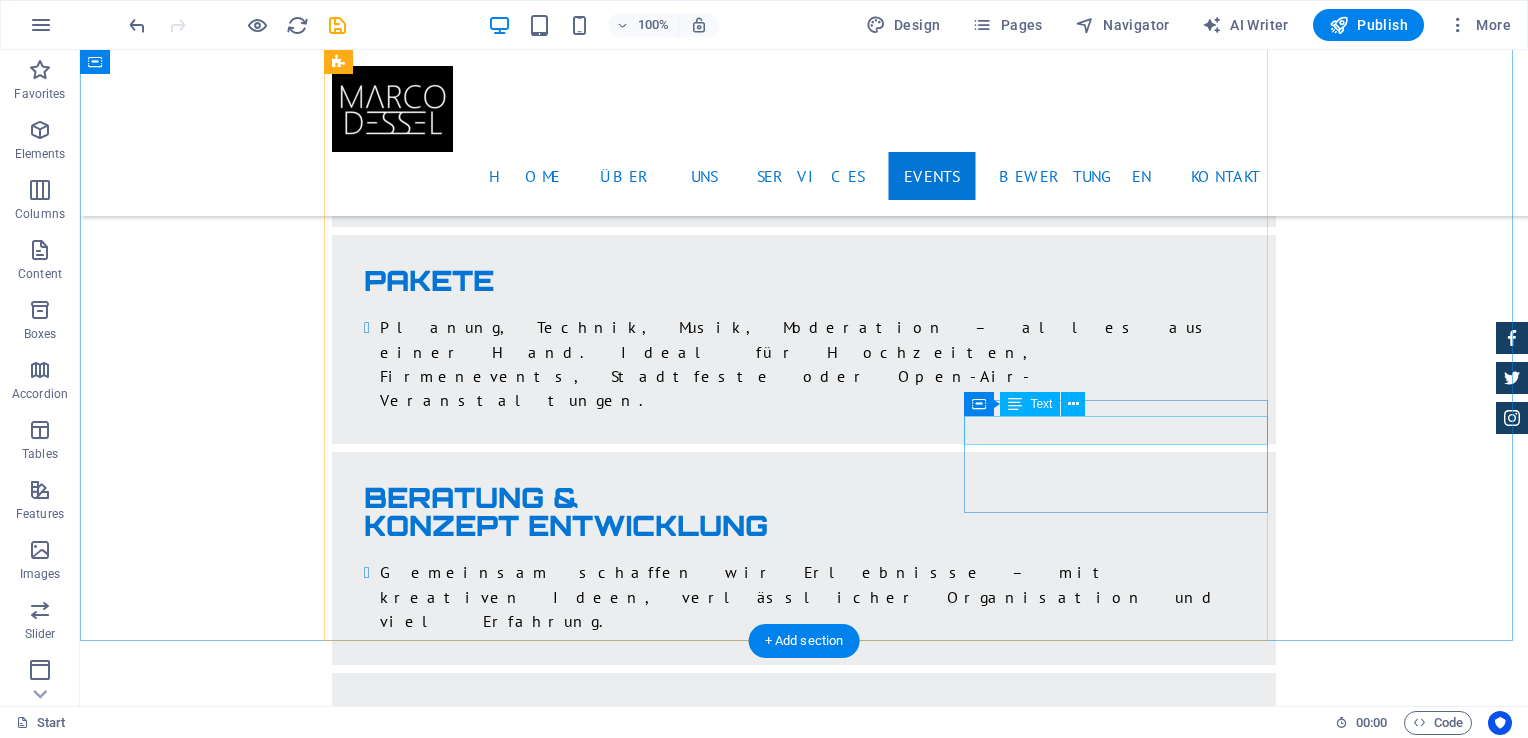 click on "Automatic  Transmission  | Coupe" at bounding box center (804, 7254) 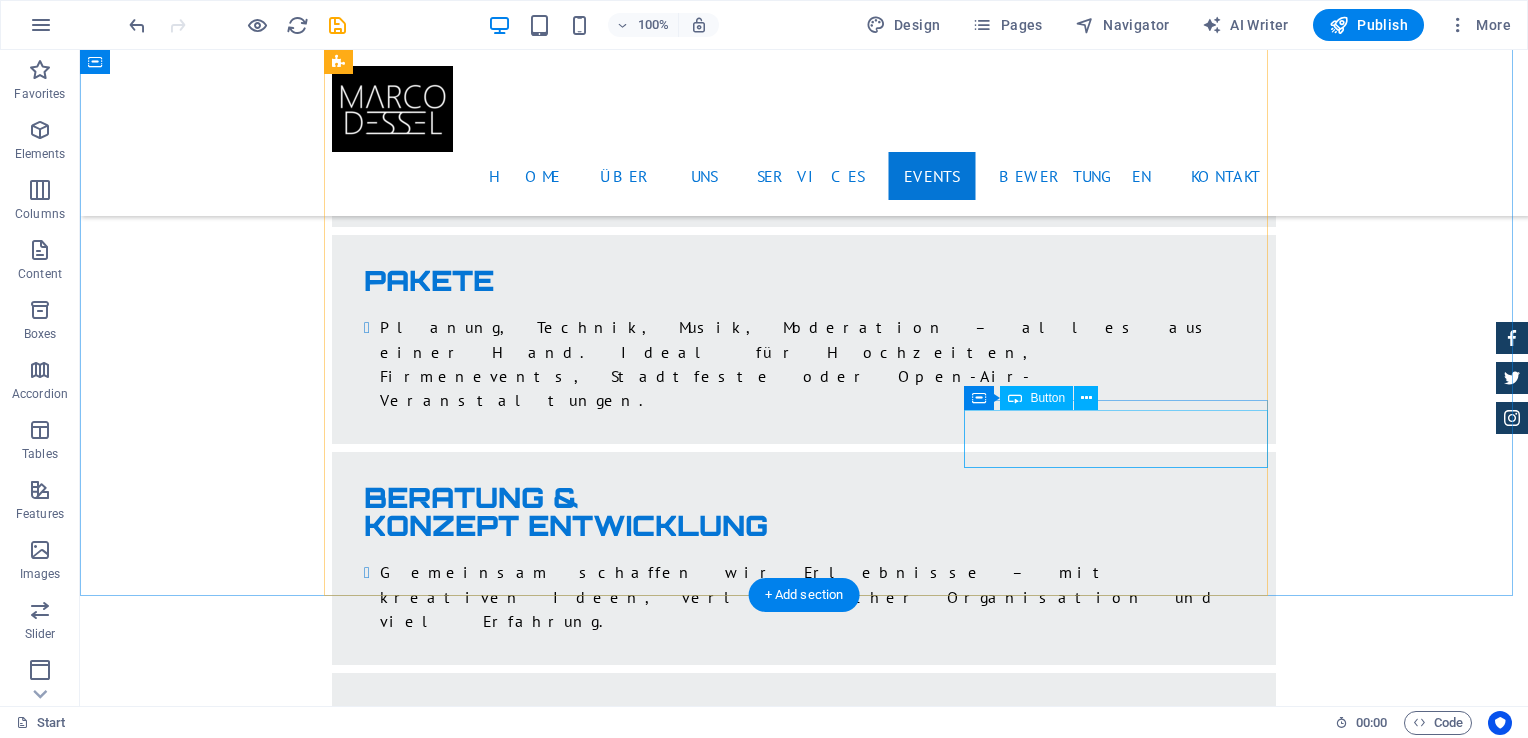 click on "More Details" at bounding box center (804, 7271) 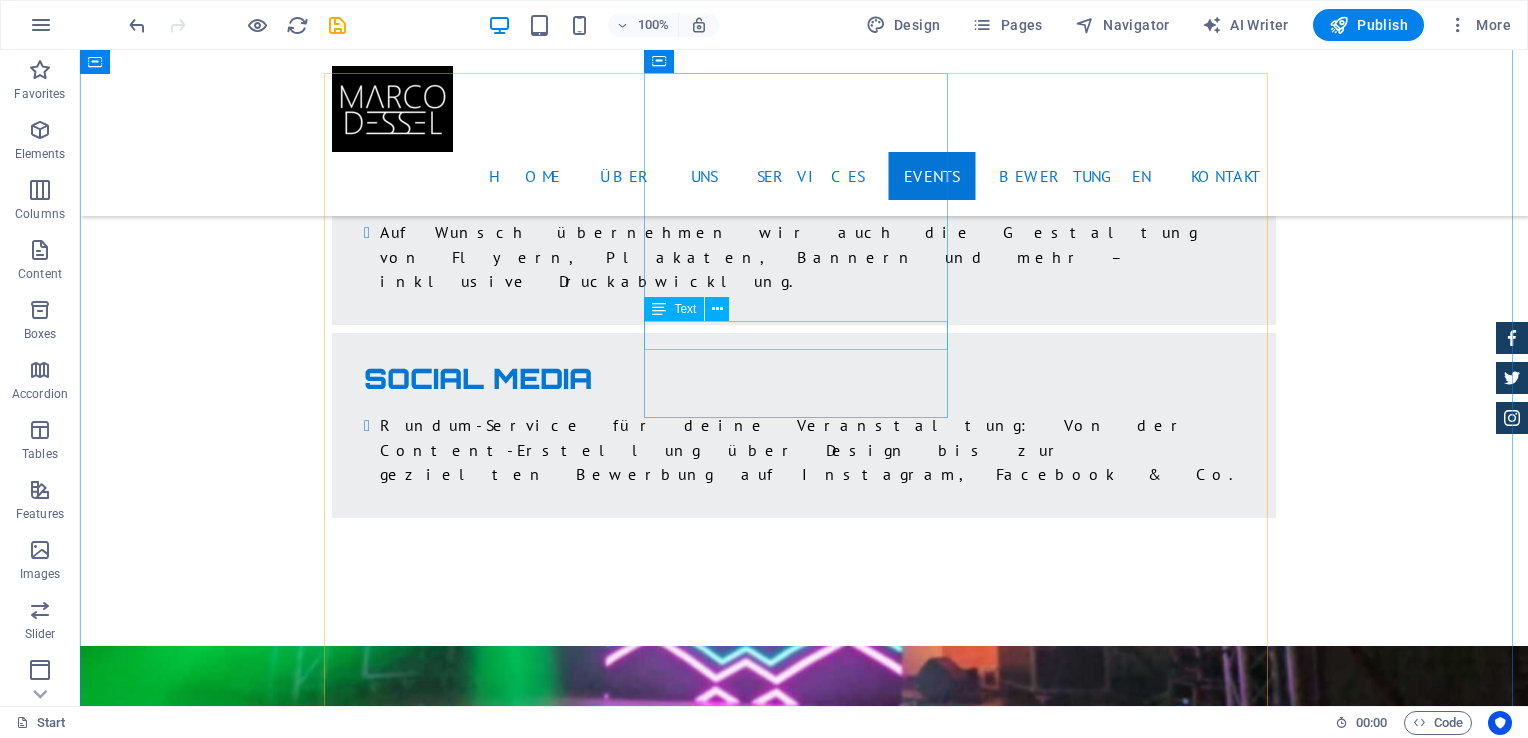 scroll, scrollTop: 4807, scrollLeft: 0, axis: vertical 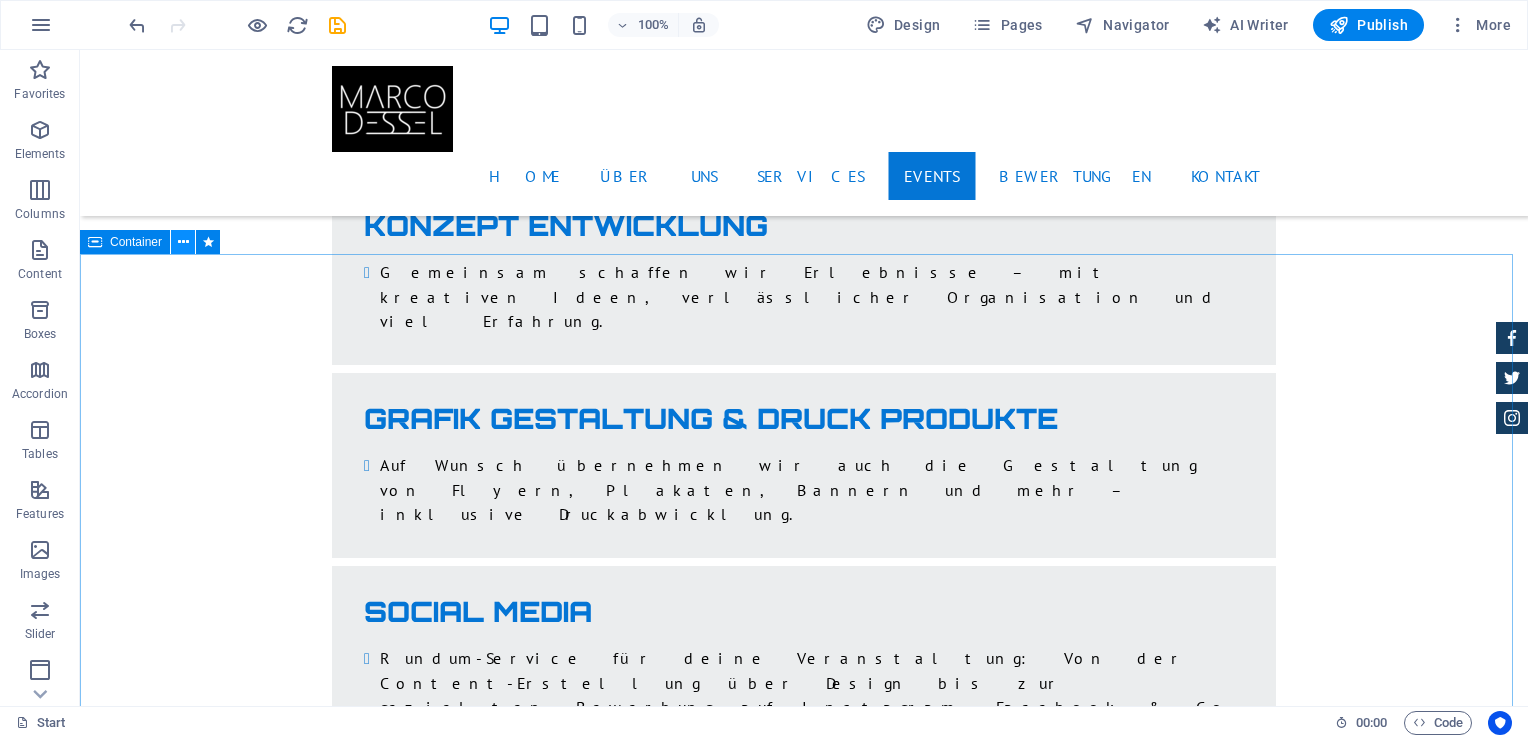 click at bounding box center (183, 242) 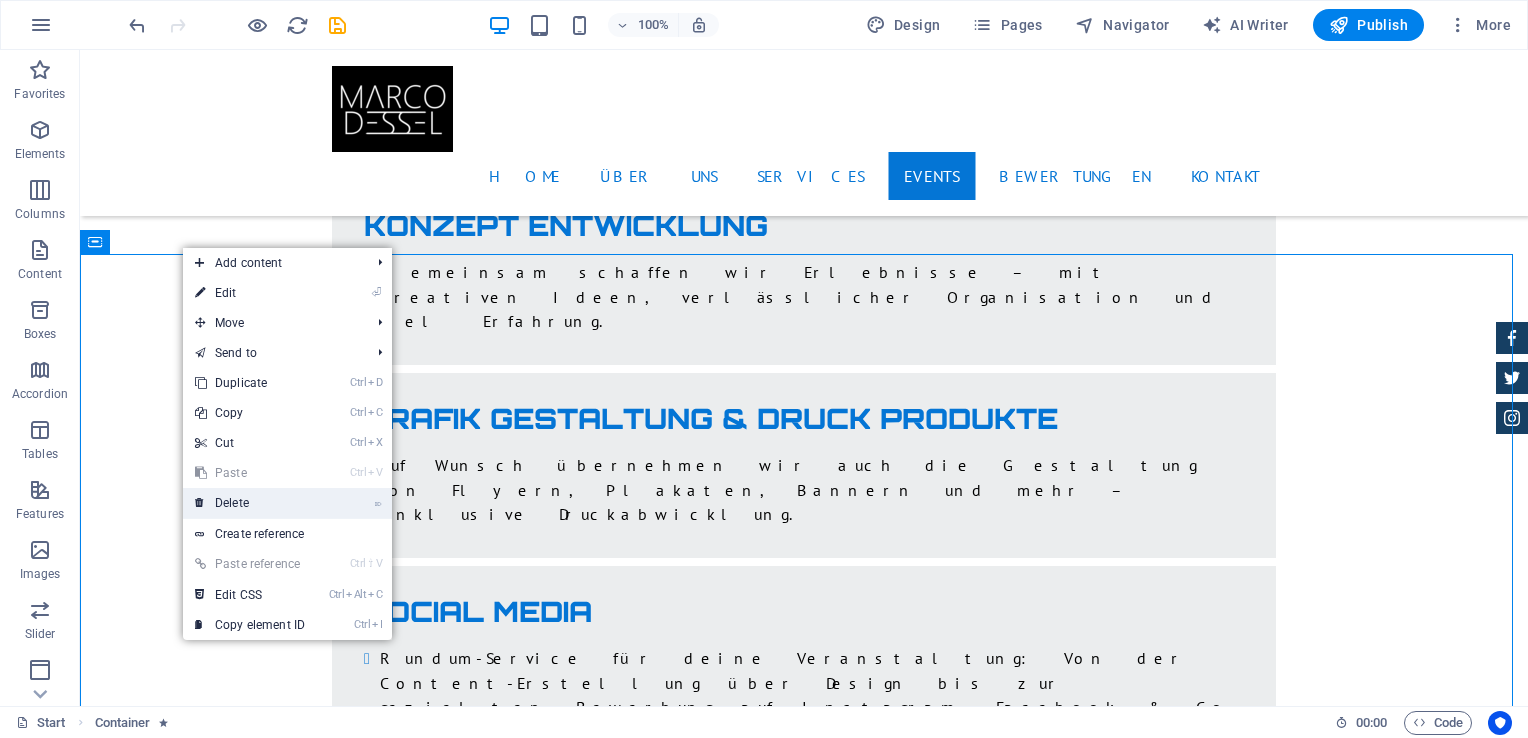 click on "⌦  Delete" at bounding box center [250, 503] 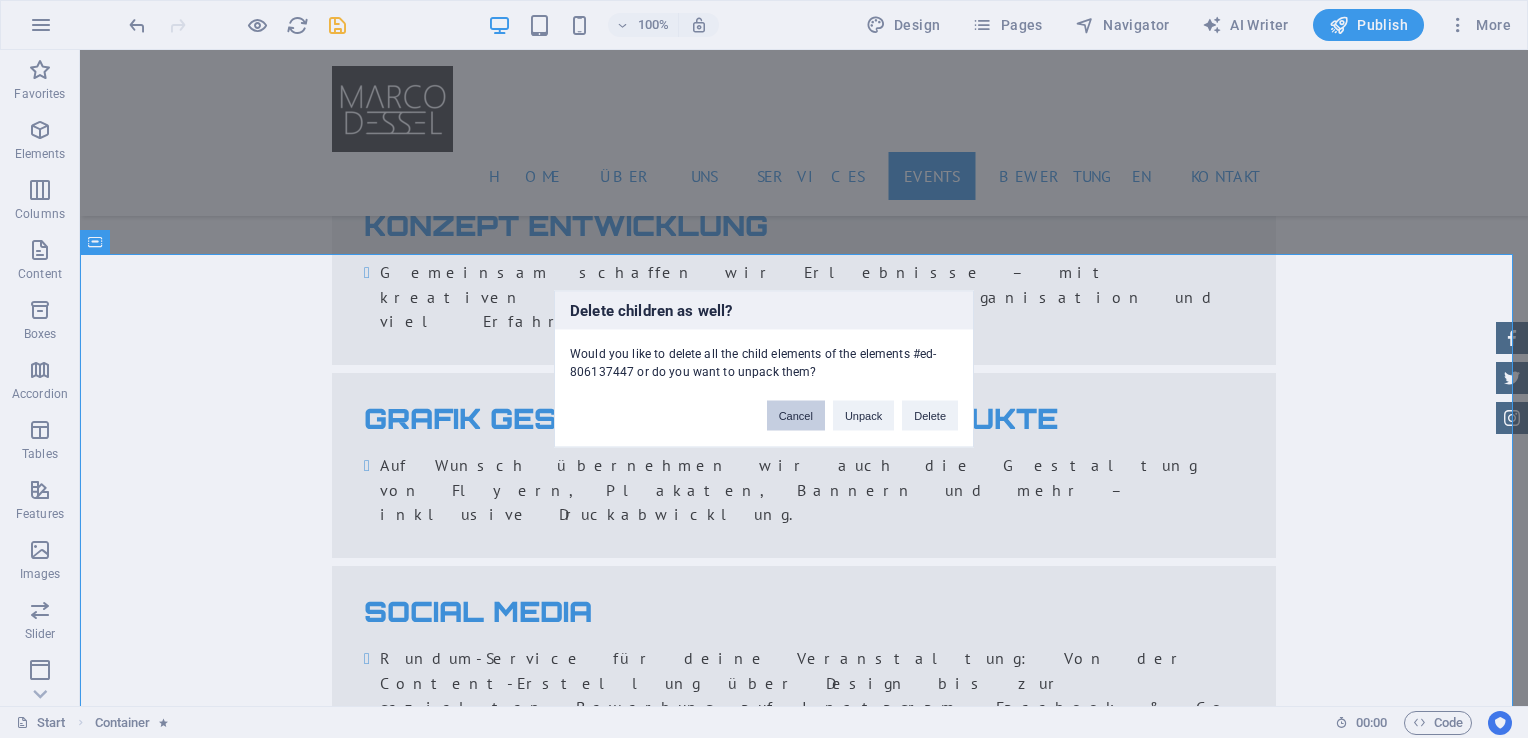 click on "Cancel" at bounding box center [796, 416] 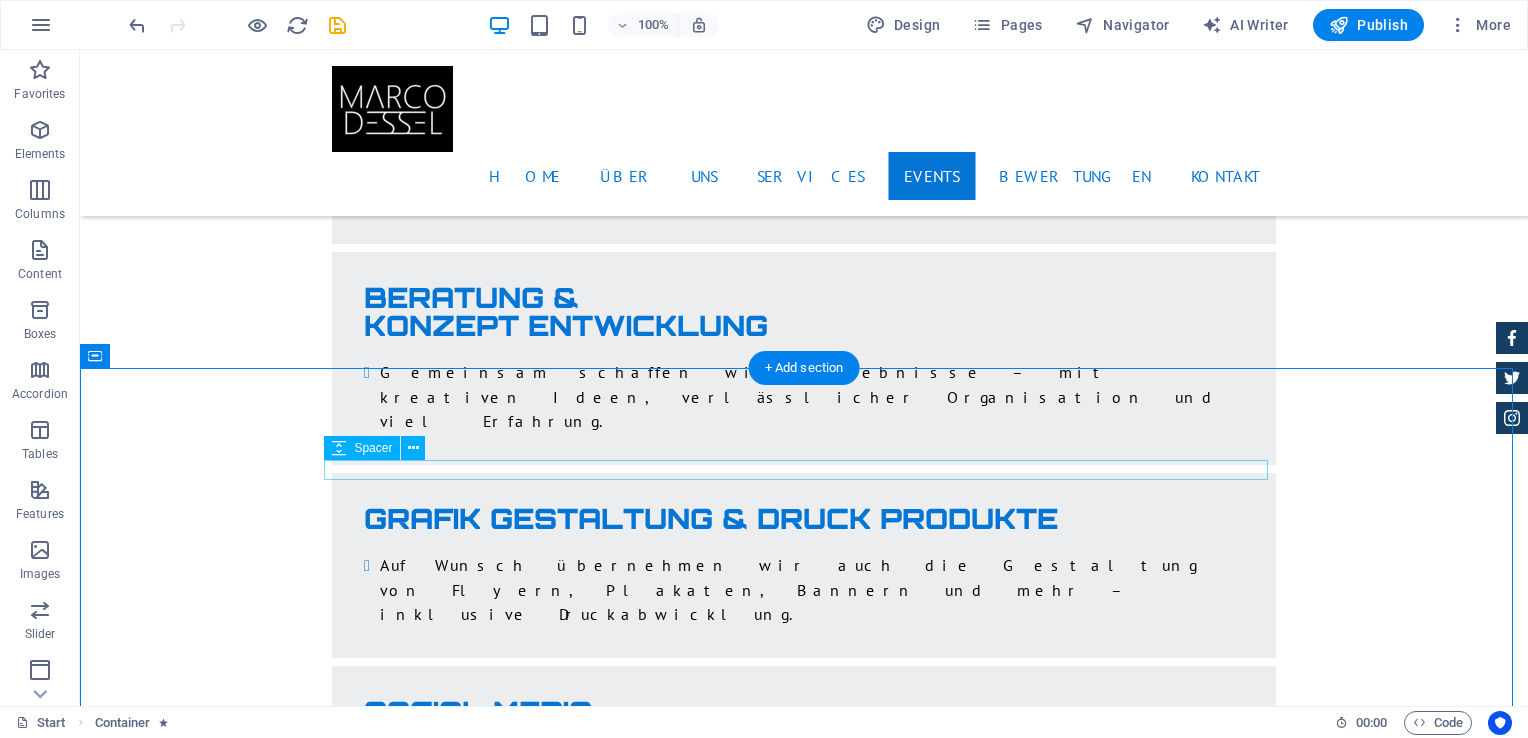 scroll, scrollTop: 4607, scrollLeft: 0, axis: vertical 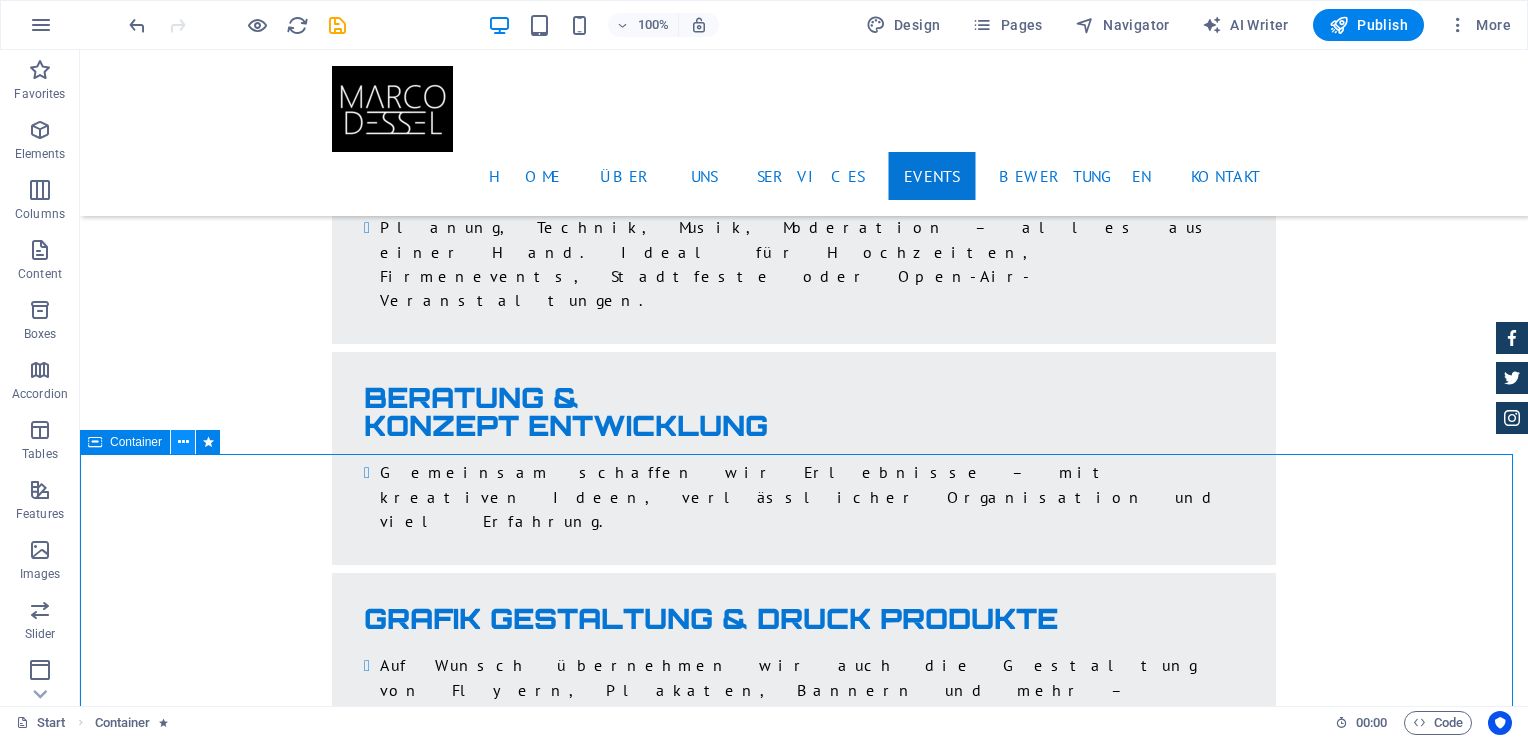 click at bounding box center (183, 442) 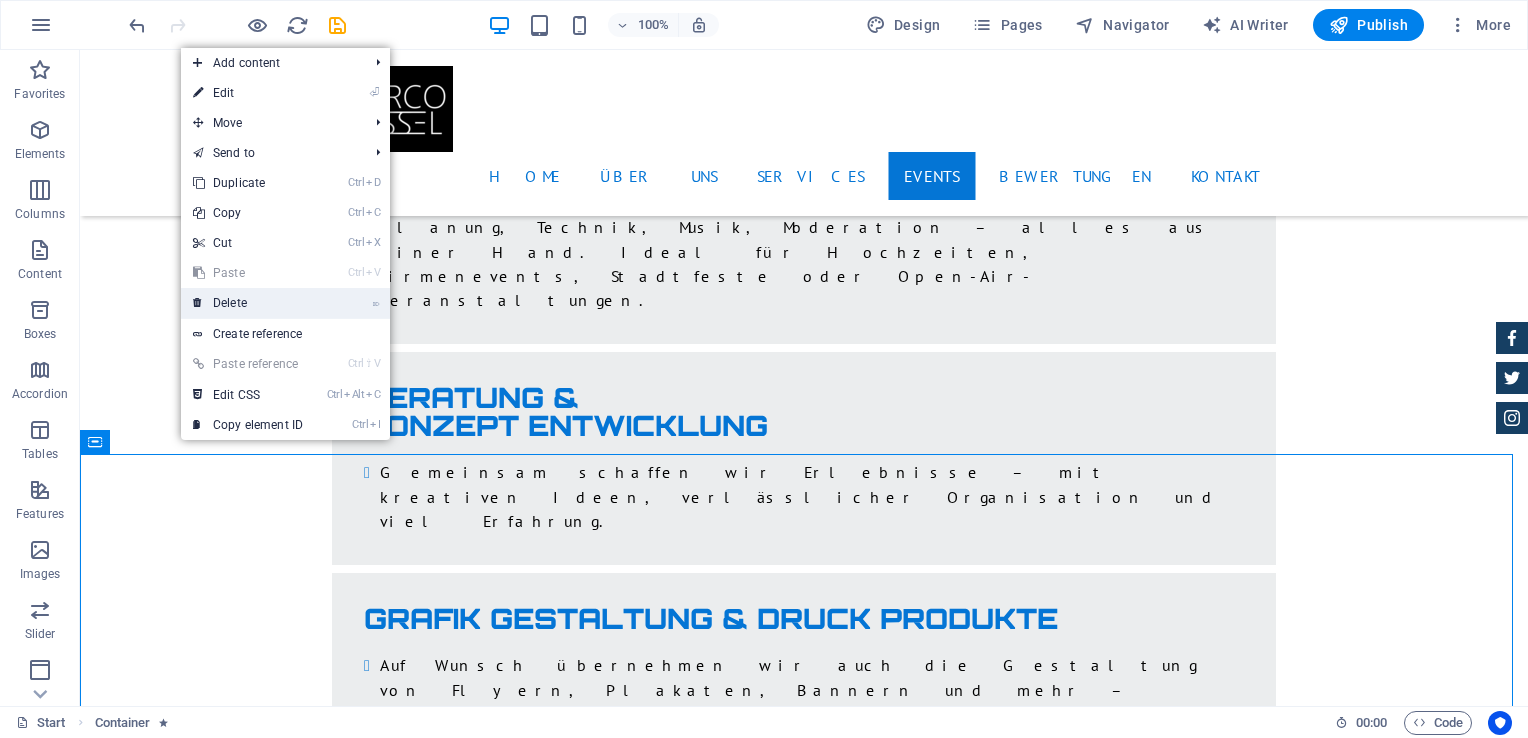 click on "⌦  Delete" at bounding box center (248, 303) 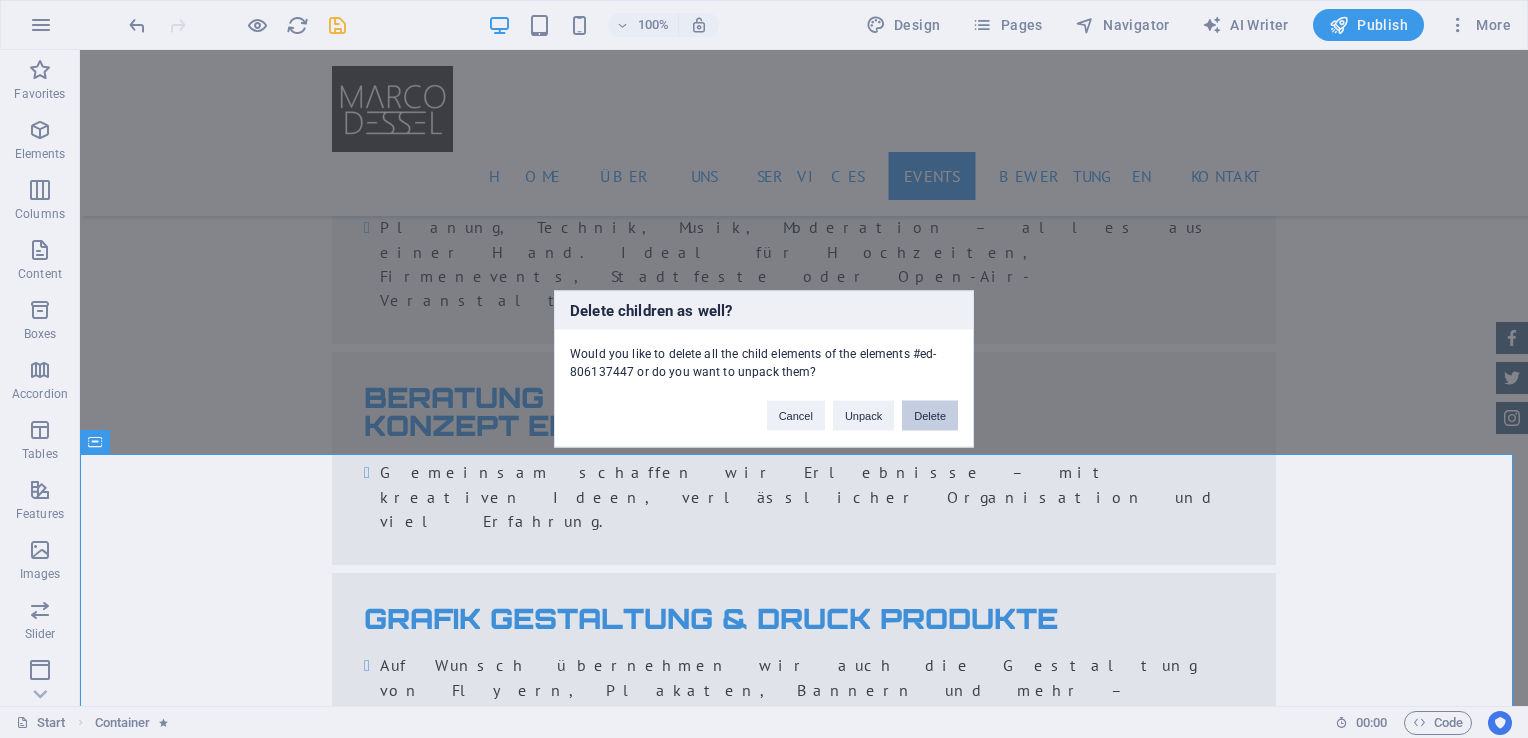 click on "Delete" at bounding box center [930, 416] 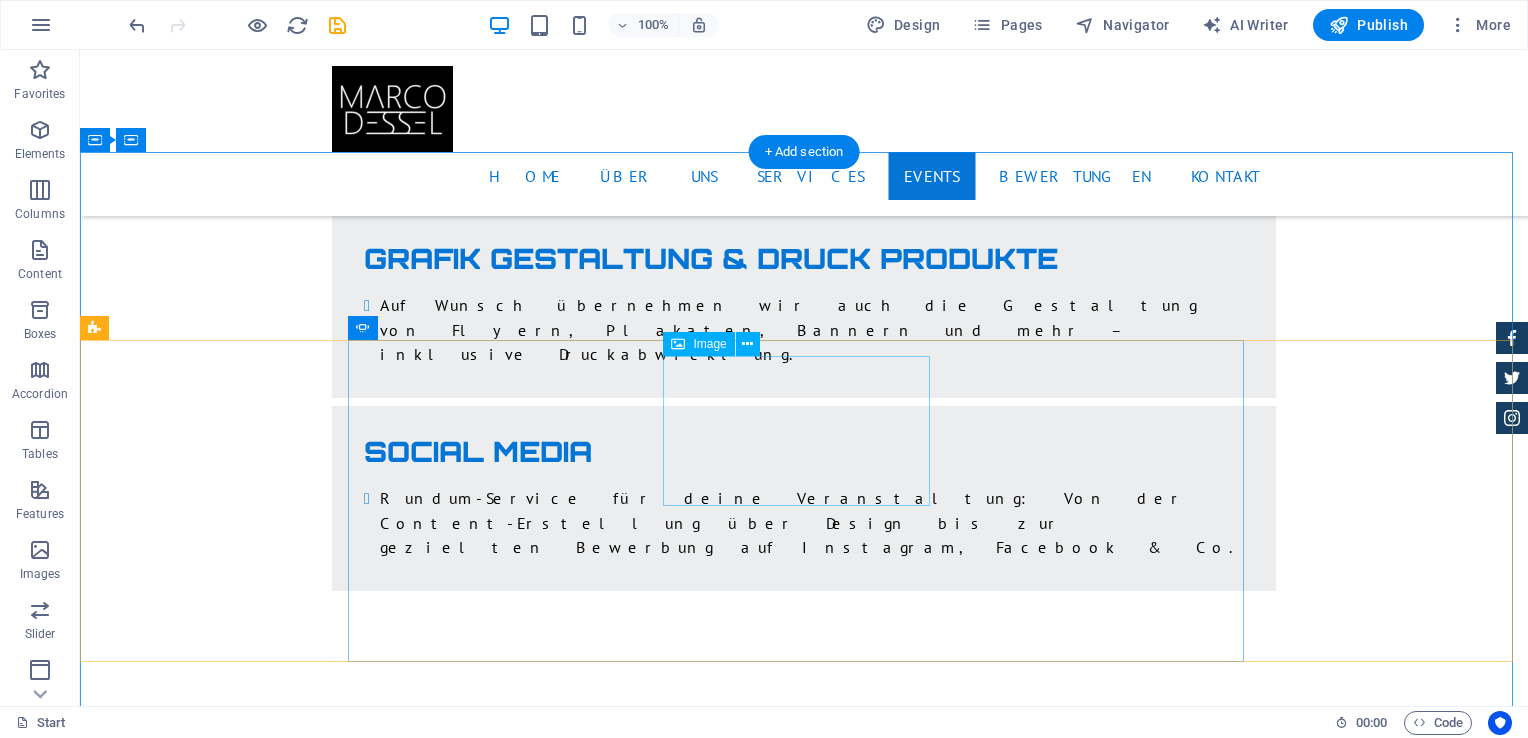 scroll, scrollTop: 5007, scrollLeft: 0, axis: vertical 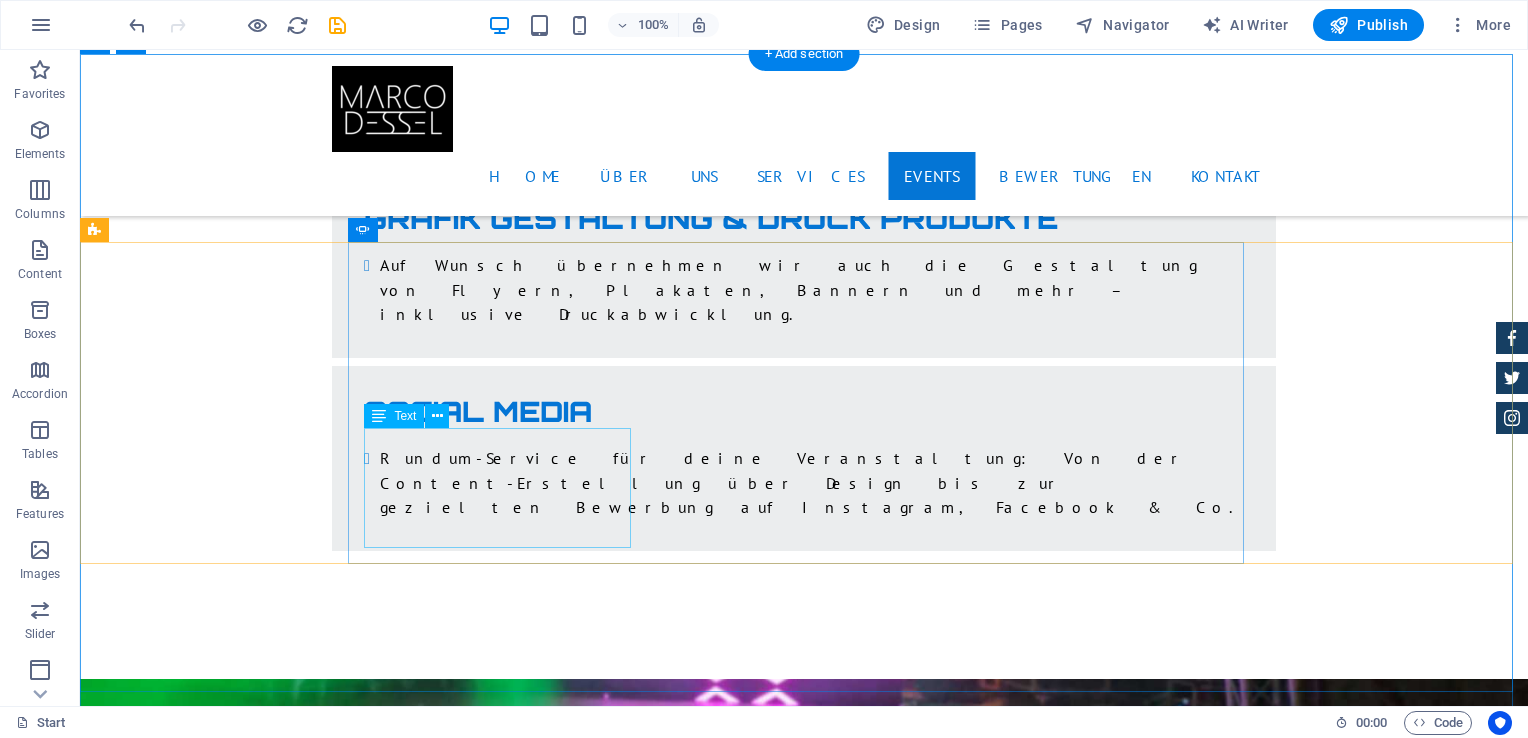 click on "Emma Miller -  Lorem ipsum dolor sit amet, consetetur sadipscing elitr, sed diam nonumy eirmod tempor invidunt ut labore et dolore magna aliquyam erat." at bounding box center (-1305, 9940) 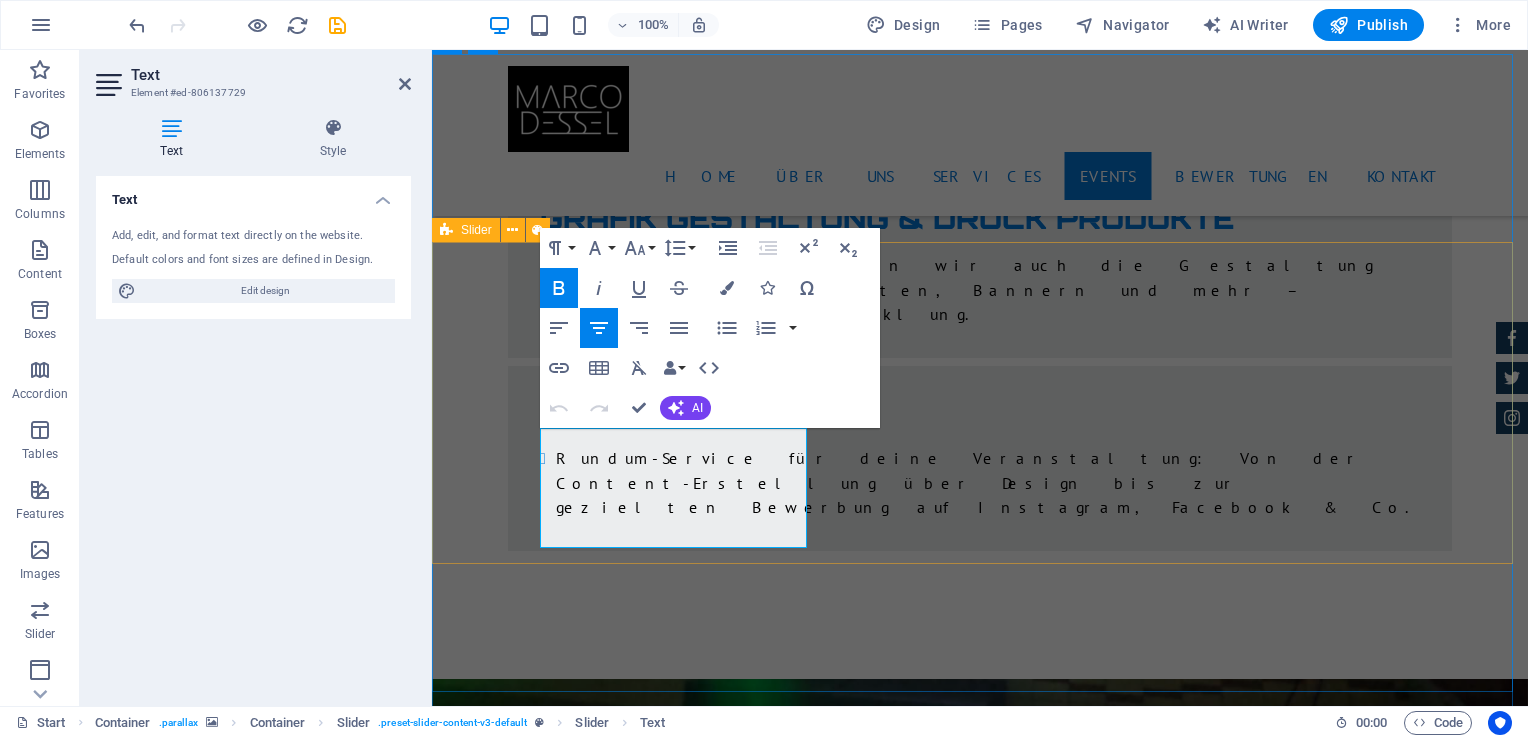 drag, startPoint x: 756, startPoint y: 538, endPoint x: 510, endPoint y: 426, distance: 270.29614 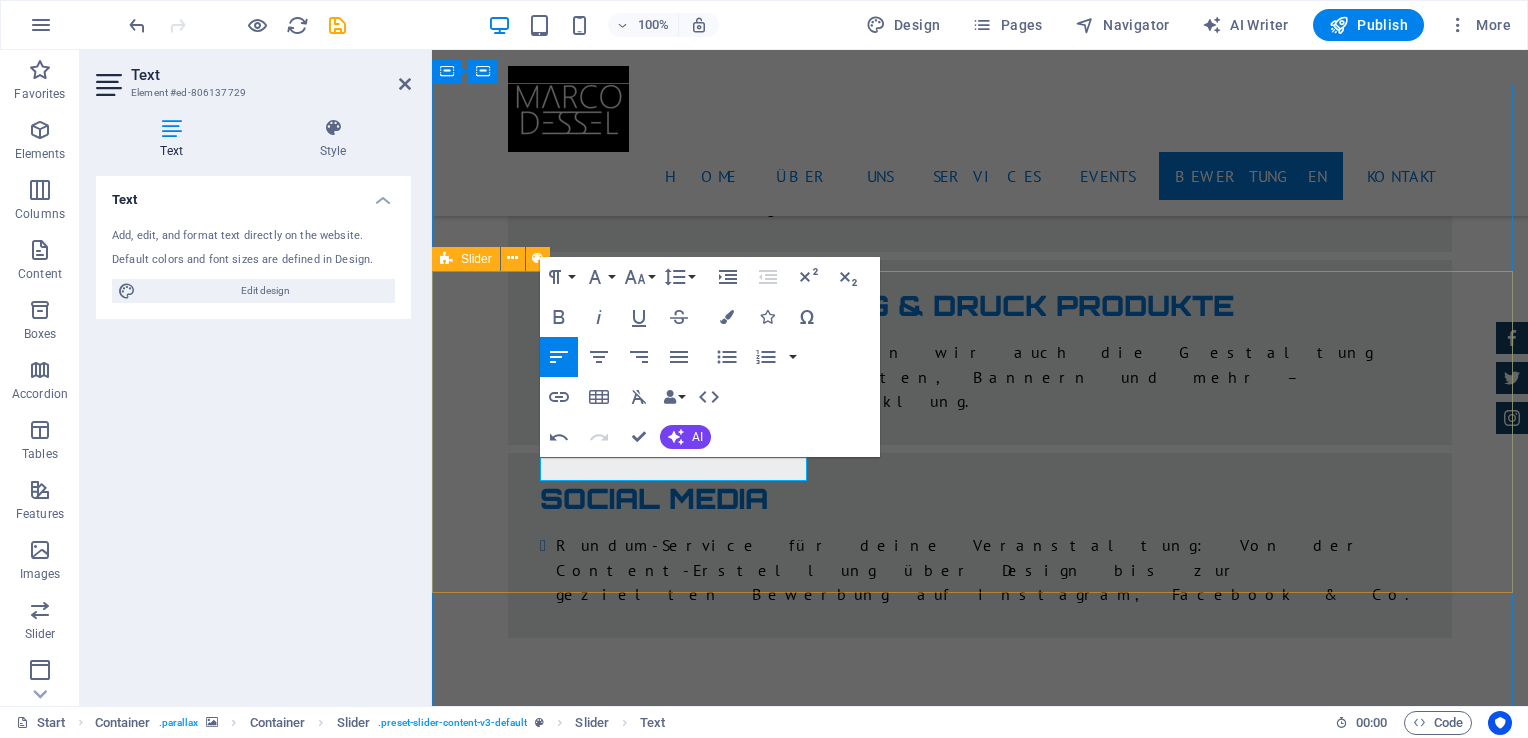 scroll, scrollTop: 4907, scrollLeft: 0, axis: vertical 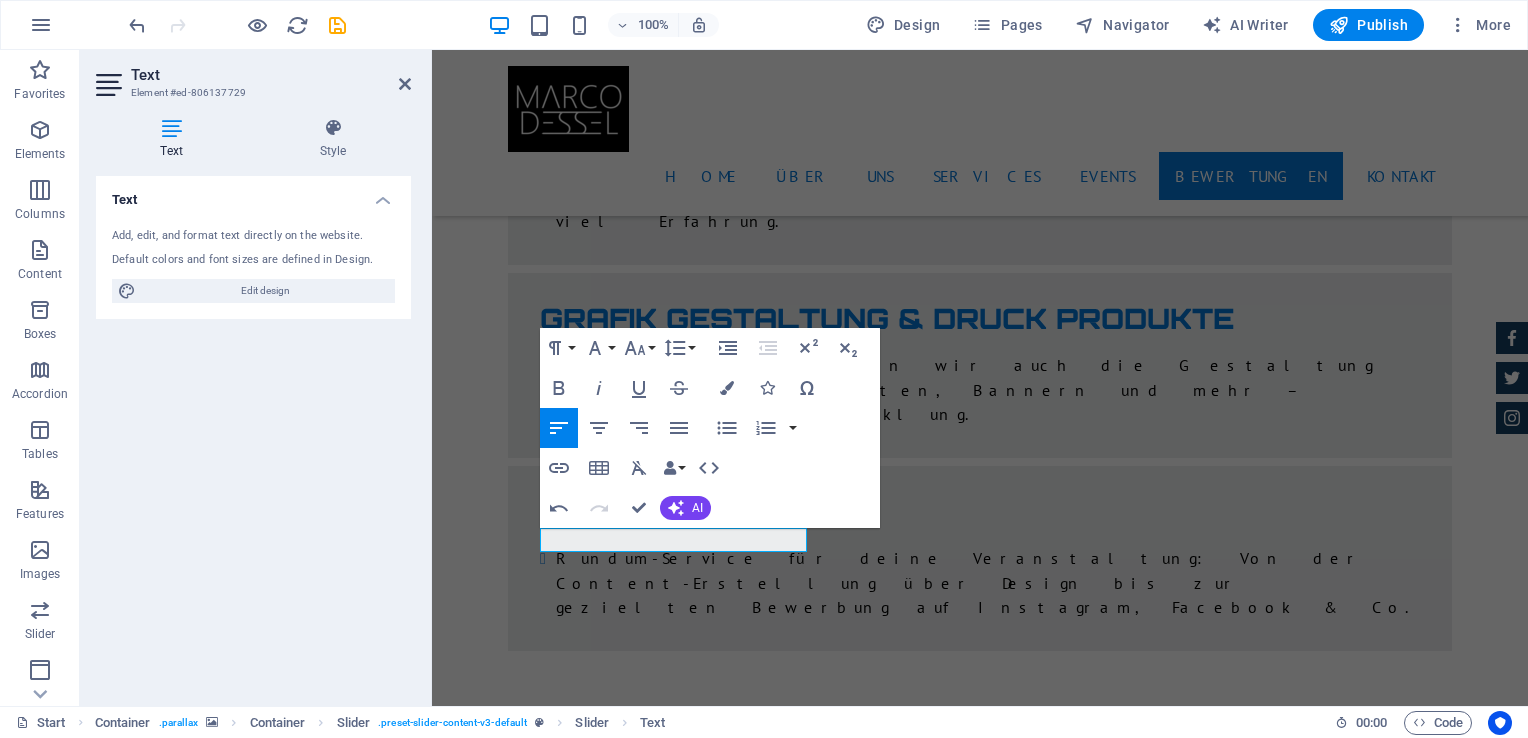 click on "Text Style Text Add, edit, and format text directly on the website. Default colors and font sizes are defined in Design. Edit design Alignment Left aligned Centered Right aligned Slider Element Layout How this element expands within the layout (Flexbox). Size Default auto px % 1/1 1/2 1/3 1/4 1/5 1/6 1/7 1/8 1/9 1/10 Grow Shrink Order Container layout Visible Visible Opacity 100 % Overflow Spacing Margin Default auto px % rem vw vh Custom Custom auto px % rem vw vh auto px % rem vw vh auto px % rem vw vh auto px % rem vw vh Padding Default px rem % vh vw Custom Custom px rem % vh vw px rem % vh vw px rem % vh vw px rem % vh vw Border Style              - Width 1 auto px rem % vh vw Custom Custom 1 auto px rem % vh vw 1 auto px rem % vh vw 1 auto px rem % vh vw 1 auto px rem % vh vw  - Color Round corners Default px rem % vh vw Custom Custom px rem % vh vw px rem % vh vw px rem % vh vw px rem % vh vw Shadow Default None Outside Inside Color X offset 0 px rem vh vw Y offset 0 px rem vh vw Blur 0 px %" at bounding box center [253, 404] 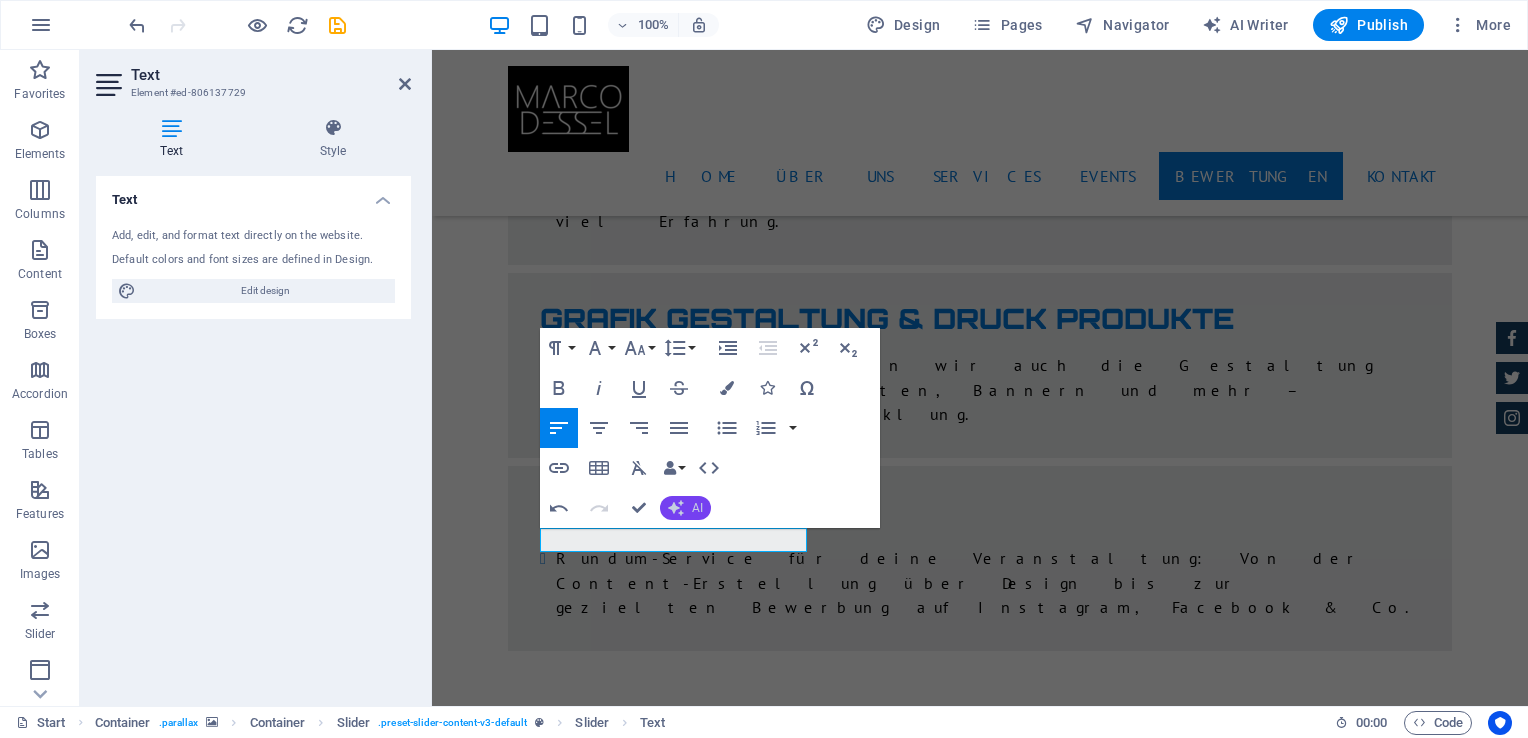 click on "AI" at bounding box center (685, 508) 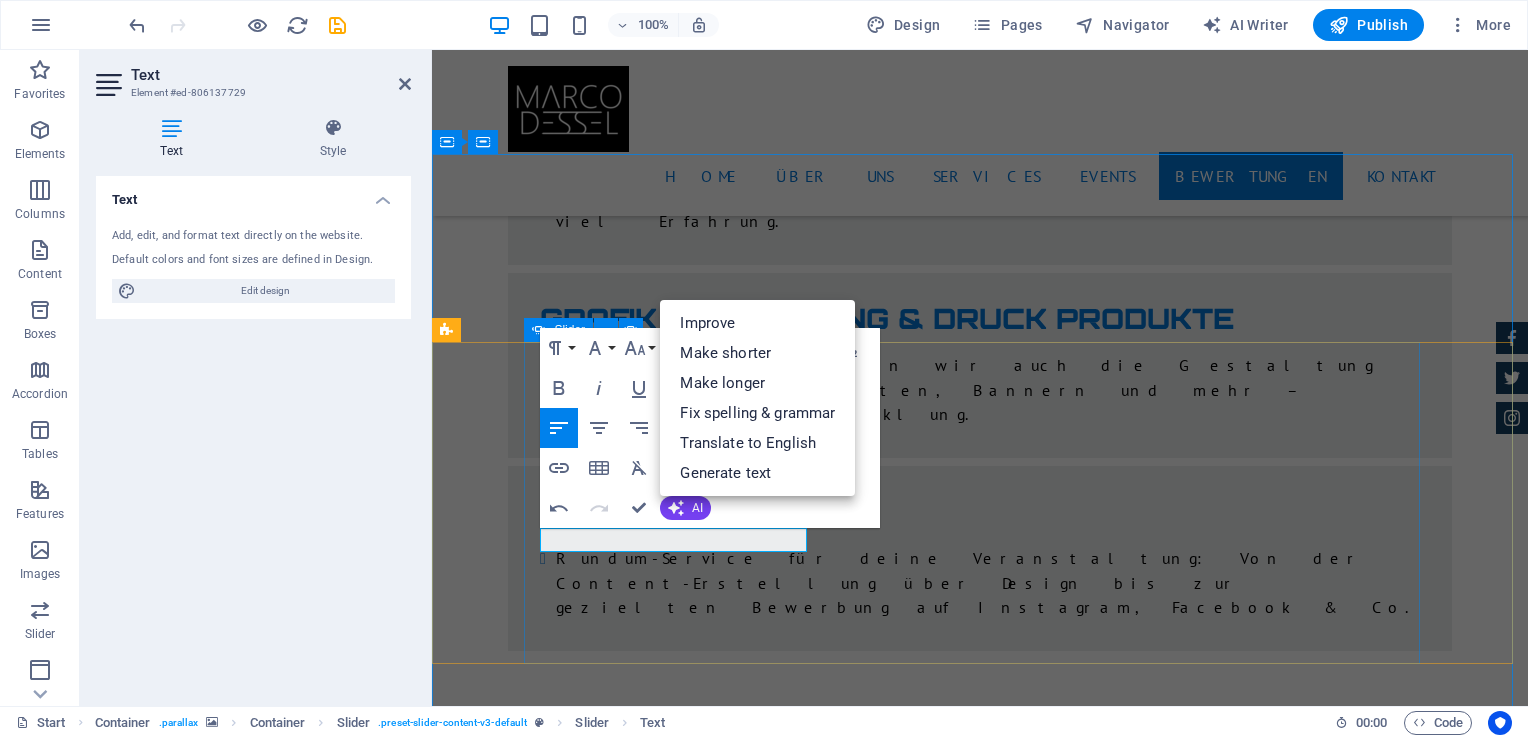click on "Emma Miller -  Lorem ipsum dolor sit amet, consetetur sadipscing elitr, sed diam nonumy eirmod tempor invidunt ut labore et dolore magna aliquyam erat. Mark Melone -  Lorem ipsum dolor sit amet, consetetur sadipscing elitr, sed diam nonumy eirmod tempor invidunt ut labore et dolore magna aliquyam erat. Tony Lee Su -  Lorem ipsum dolor sit amet, consetetur sadipscing elitr, sed diam nonumy eirmod tempor invidunt ut labore et dolore magna aliquyam erat. Jonny Doe  -  Lorem ipsum dolor sit amet, consetetur sadipscing elitr, sed diam nonumy eirmod tempor invidunt ut labore et dolore magna aliquyam erat. Tina Many  -  Lorem ipsum dolor sit amet, consetetur sadipscing elitr, sed diam nonumy eirmod tempor invidunt ut labore et dolore magna aliquyam erat. Laura Hill  -  Lorem ipsum dolor sit amet, consetetur sadipscing elitr, sed diam nonumy eirmod tempor invidunt ut labore et dolore magna aliquyam erat. Mark Melone -  Tony Lee Su -  Jonny Doe  -  Tina Many  -  Laura Hill  -  1 2" at bounding box center [980, 9746] 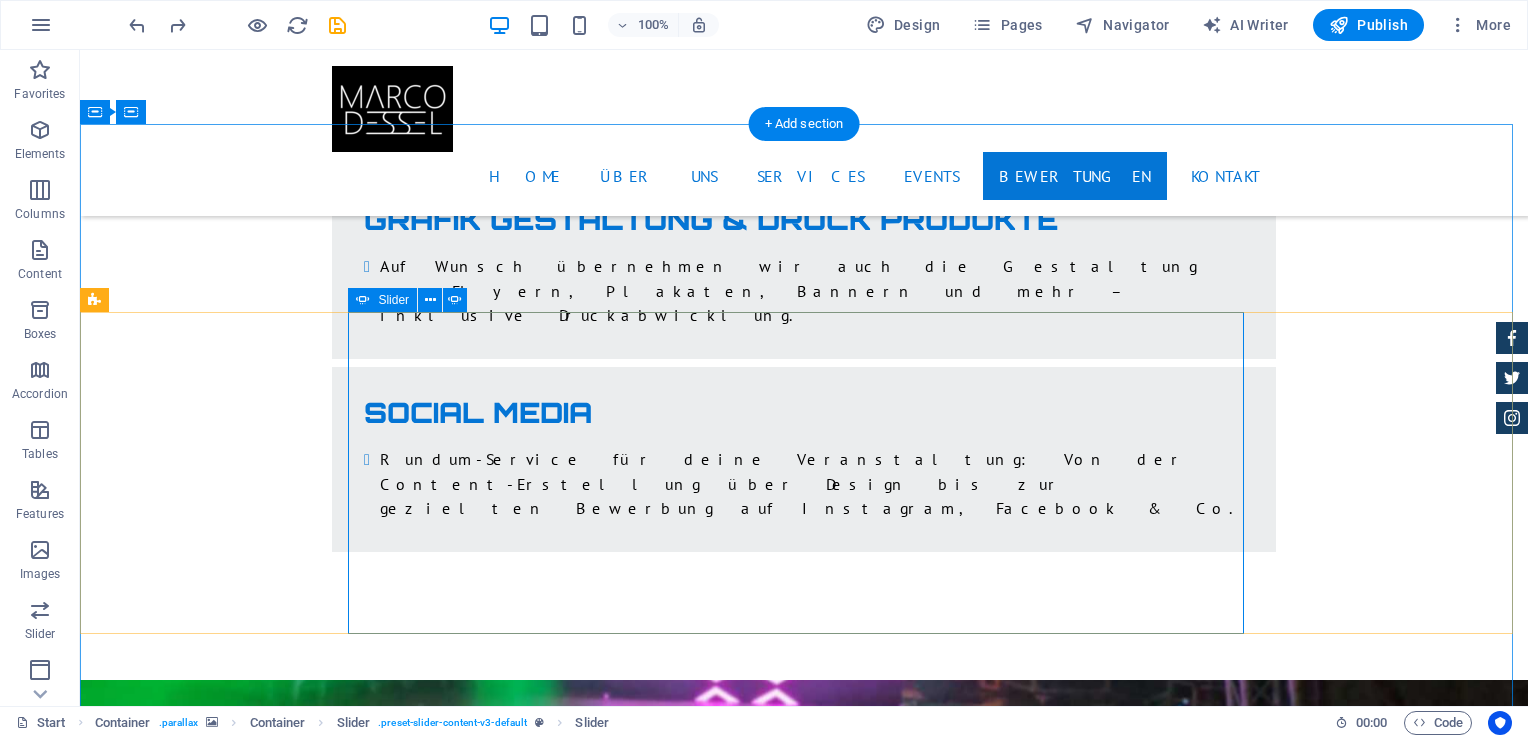 scroll, scrollTop: 5007, scrollLeft: 0, axis: vertical 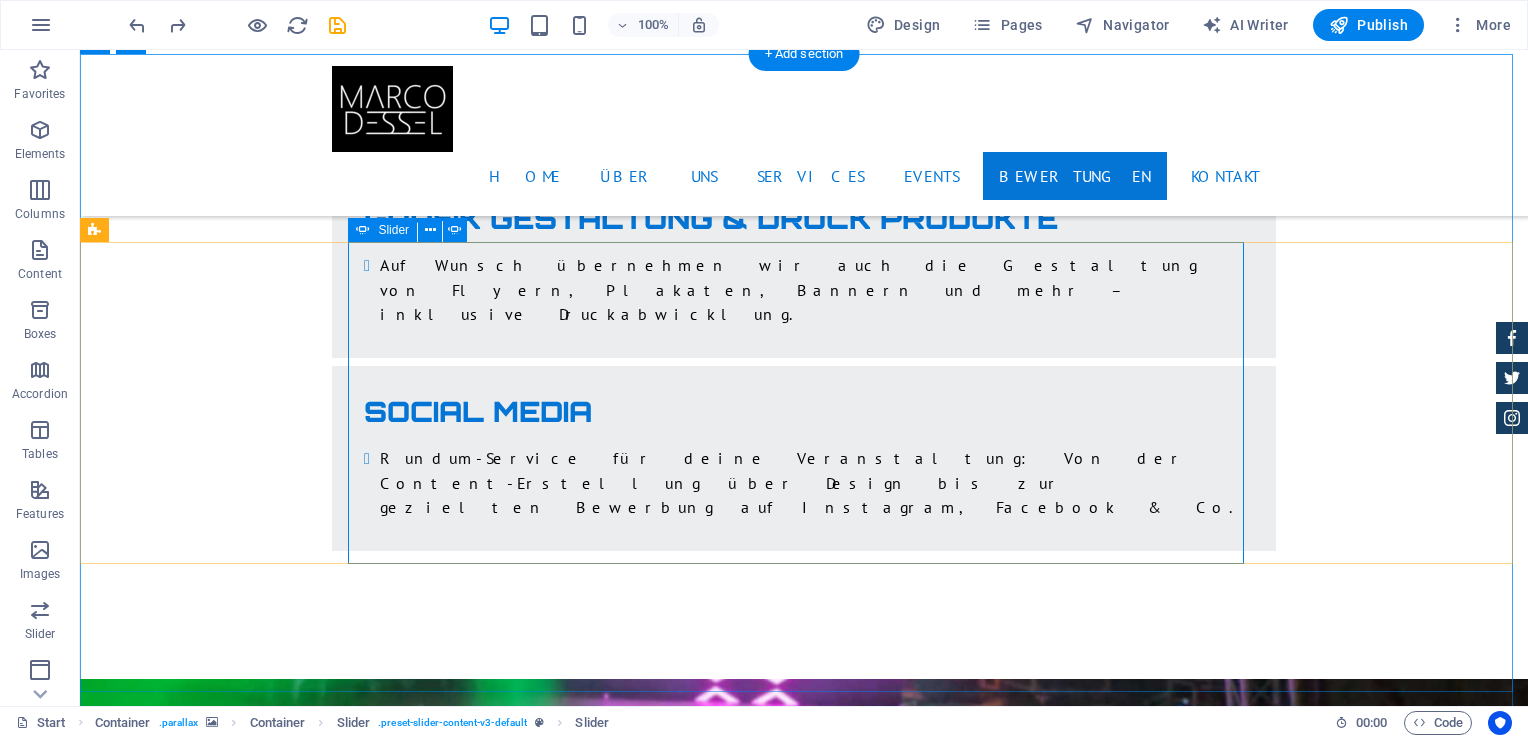 click on "1" at bounding box center [132, -4315] 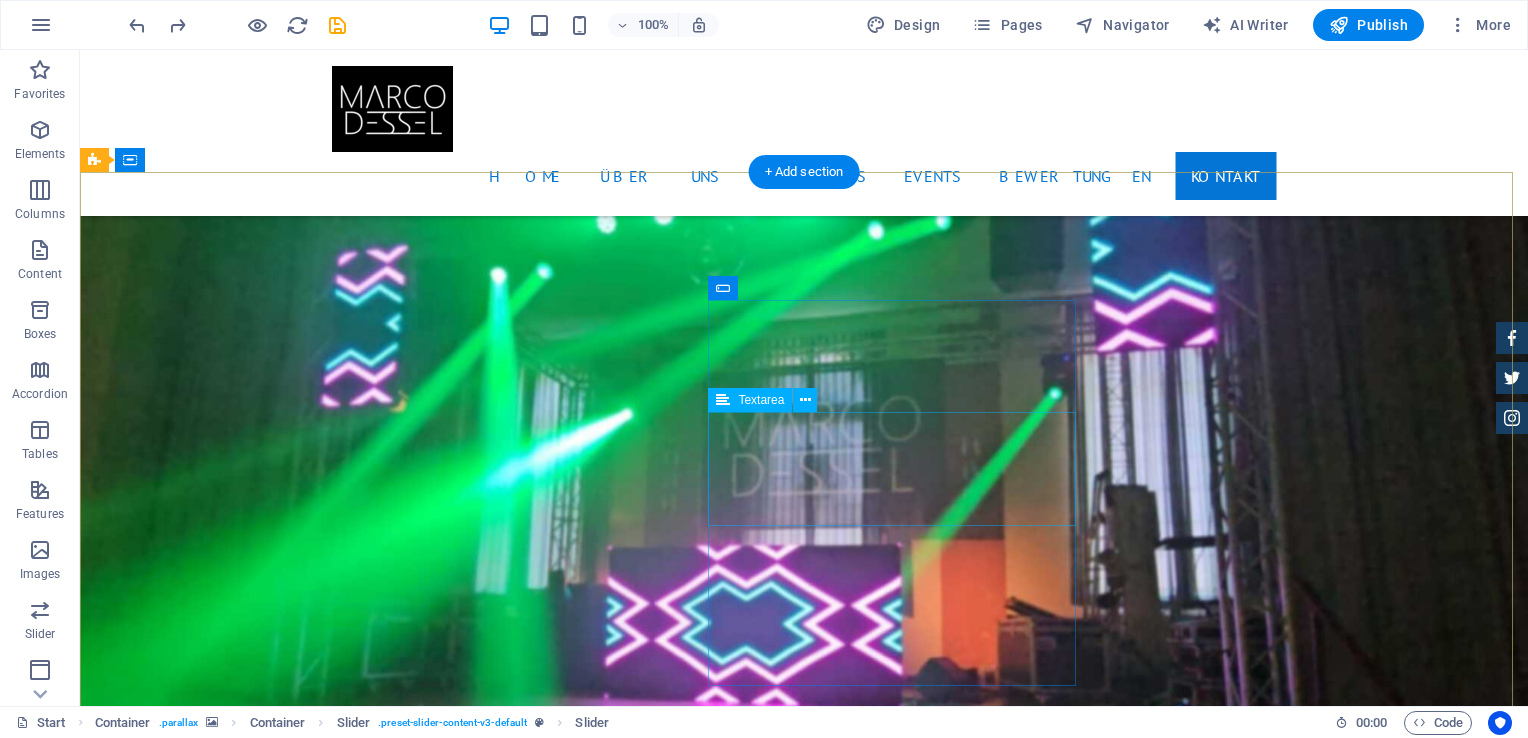 scroll, scrollTop: 5607, scrollLeft: 0, axis: vertical 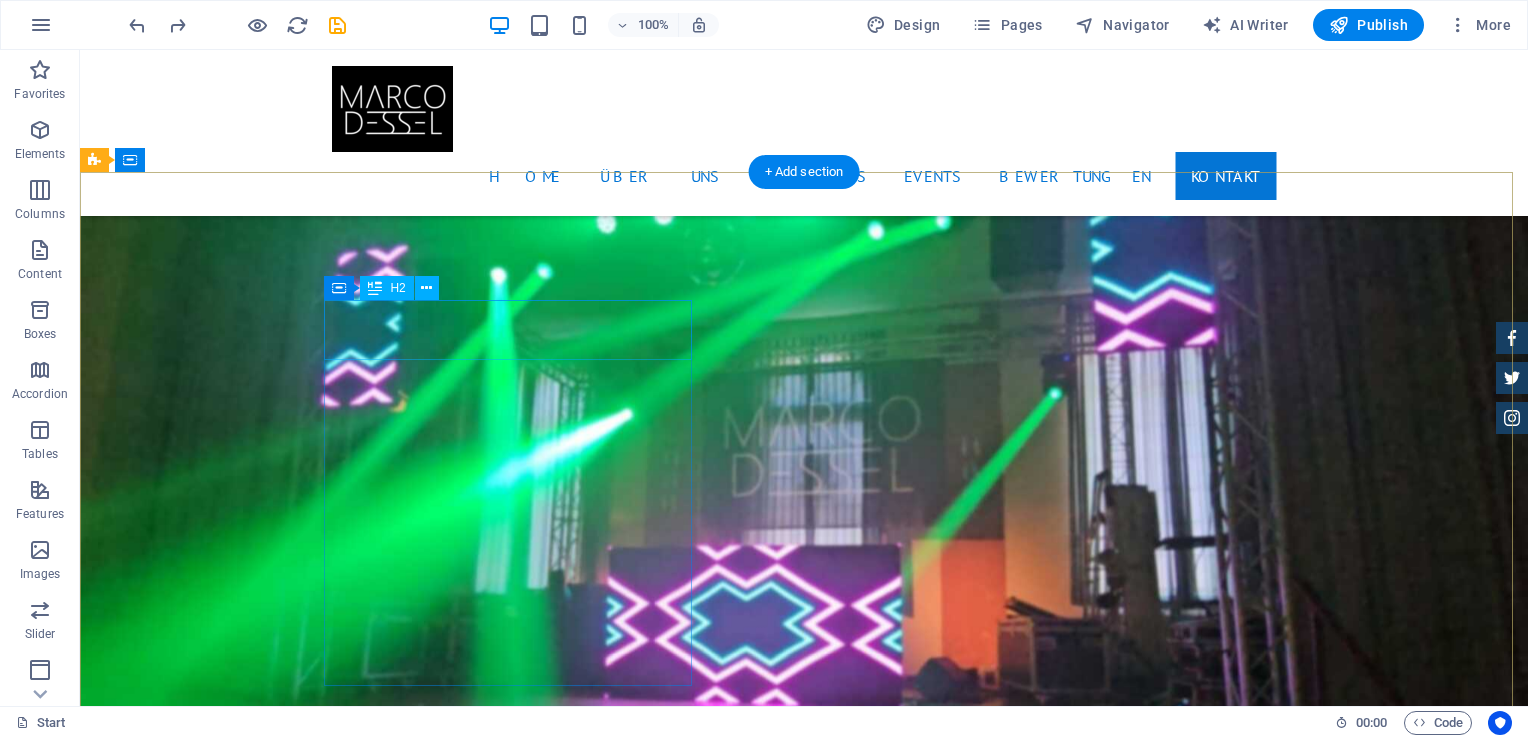 click on "Contact" at bounding box center (568, 11392) 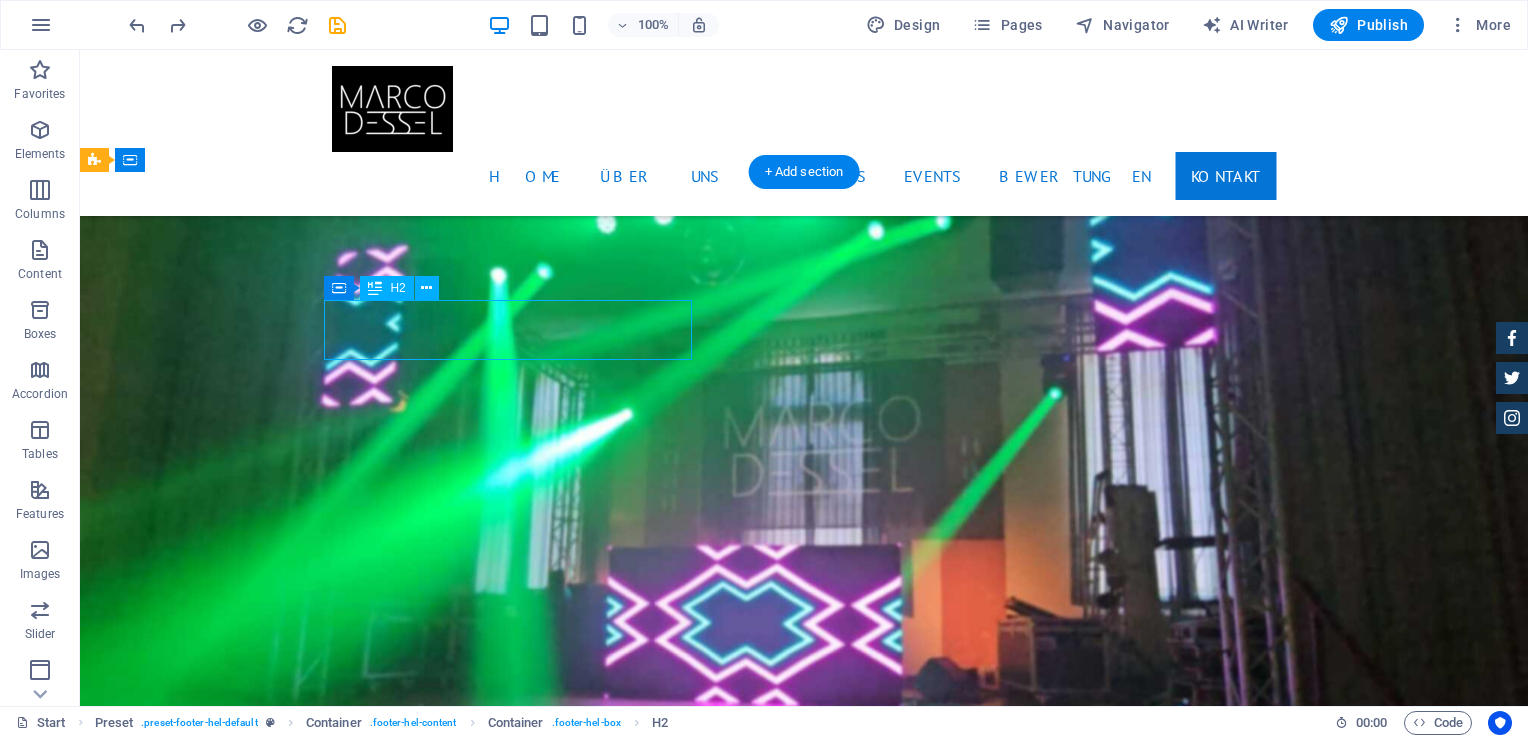 click on "Contact" at bounding box center [568, 11392] 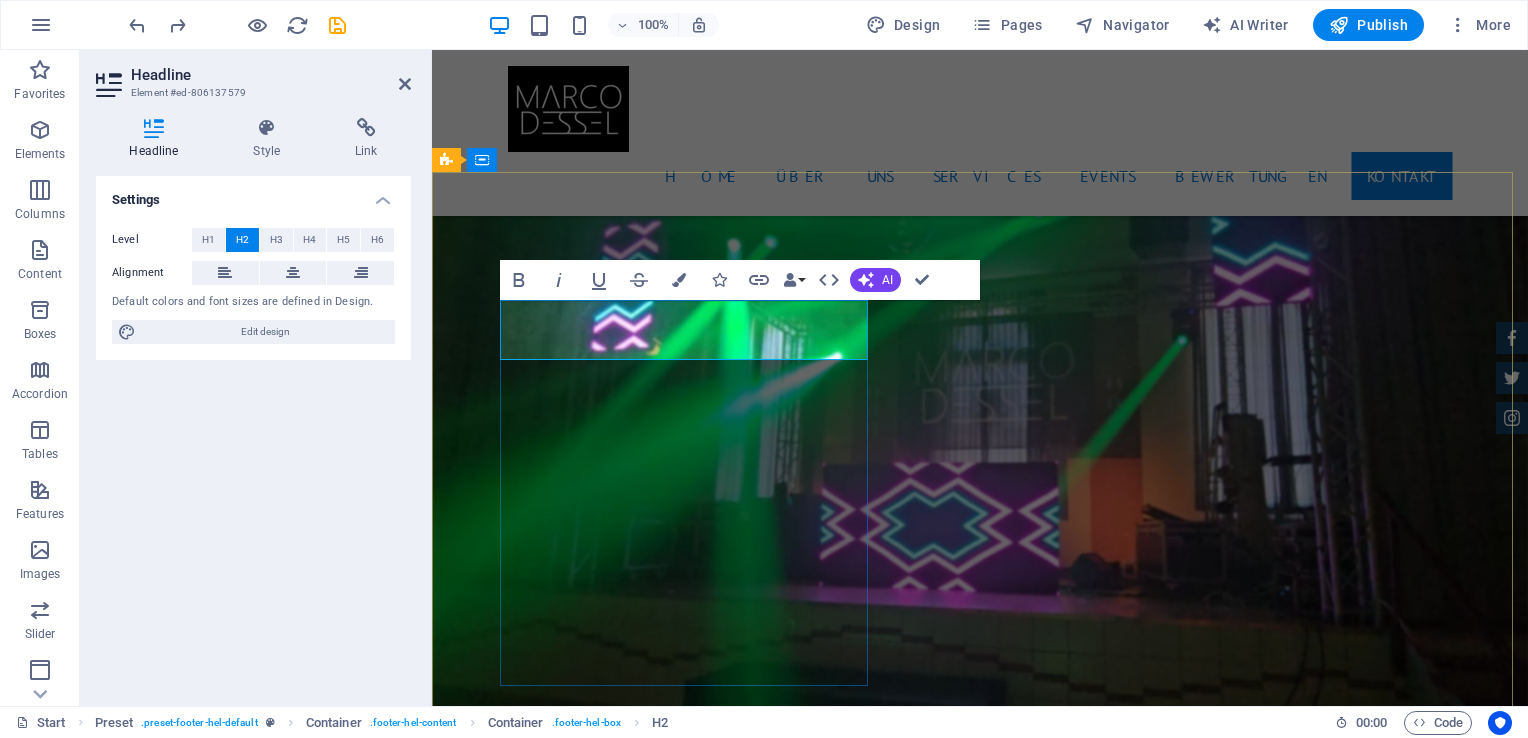 type 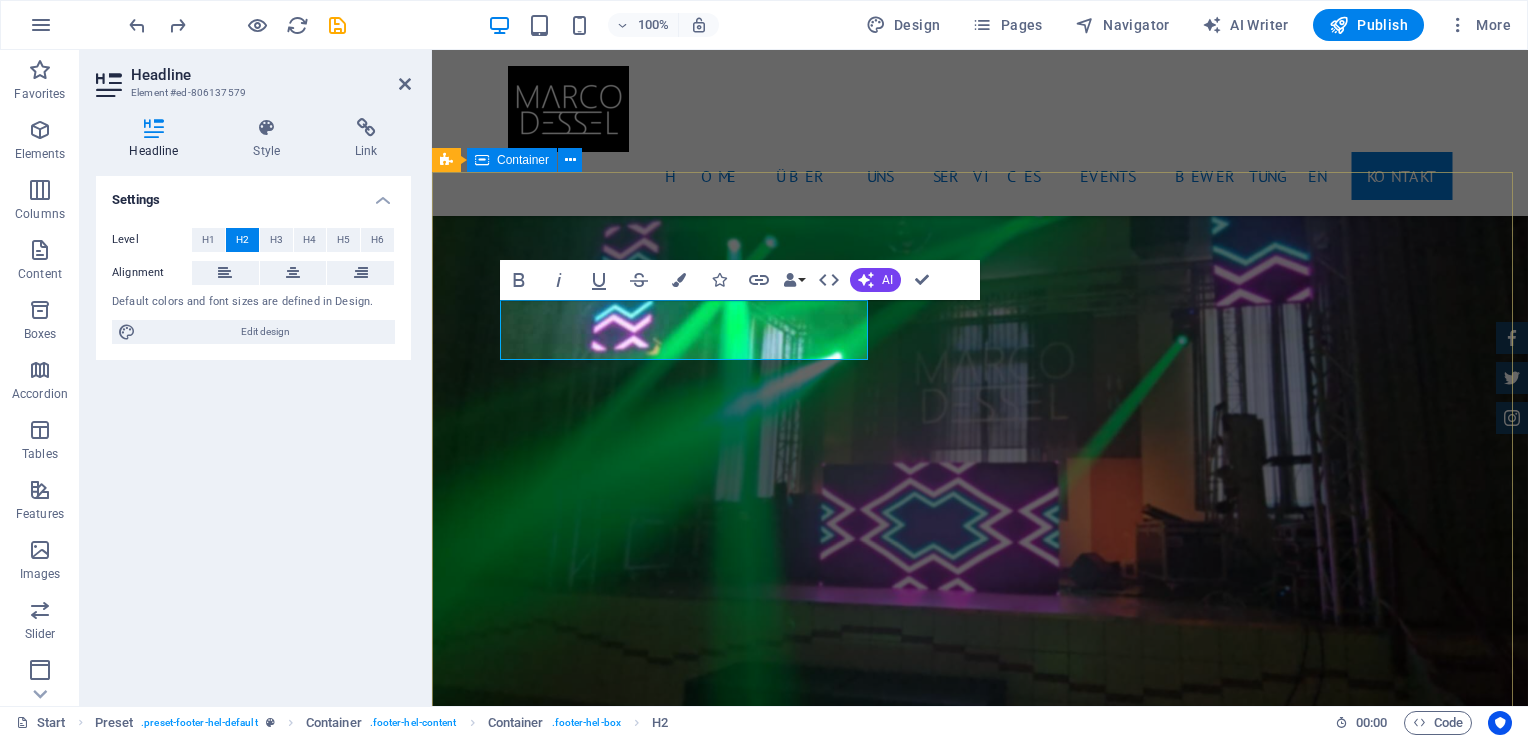 click on "Kontakt We are happy to assist you neuewebseite.djmarcodessel.de 1601 Broadway ,  New York, NY   10019 +1 646 - 333 - 44 55 627987423d4d80d6337838c6efc7f7@plesk.local Legal Notice  |  Privacy   I have read and understand the privacy policy. Unreadable? Load new Send" at bounding box center (980, 11681) 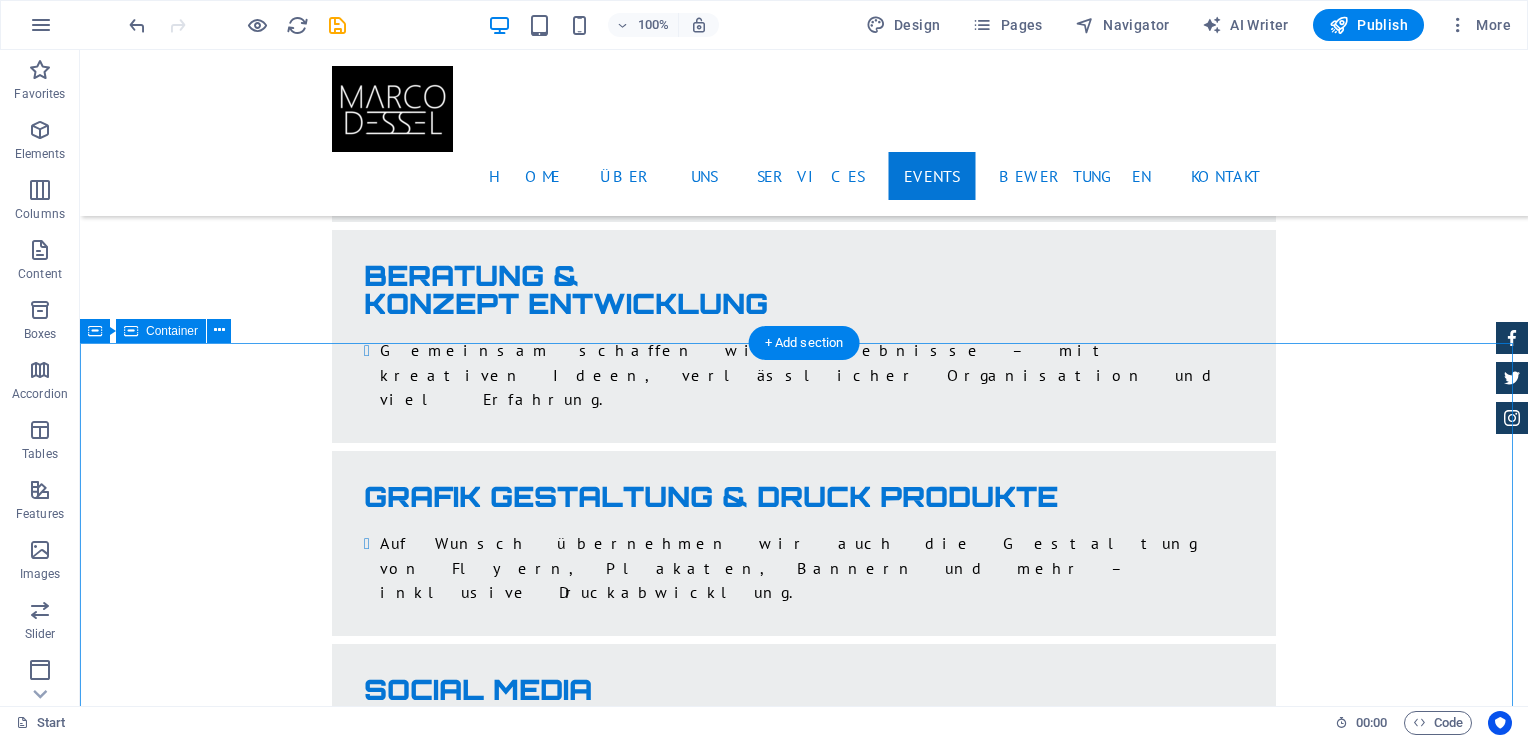 scroll, scrollTop: 4707, scrollLeft: 0, axis: vertical 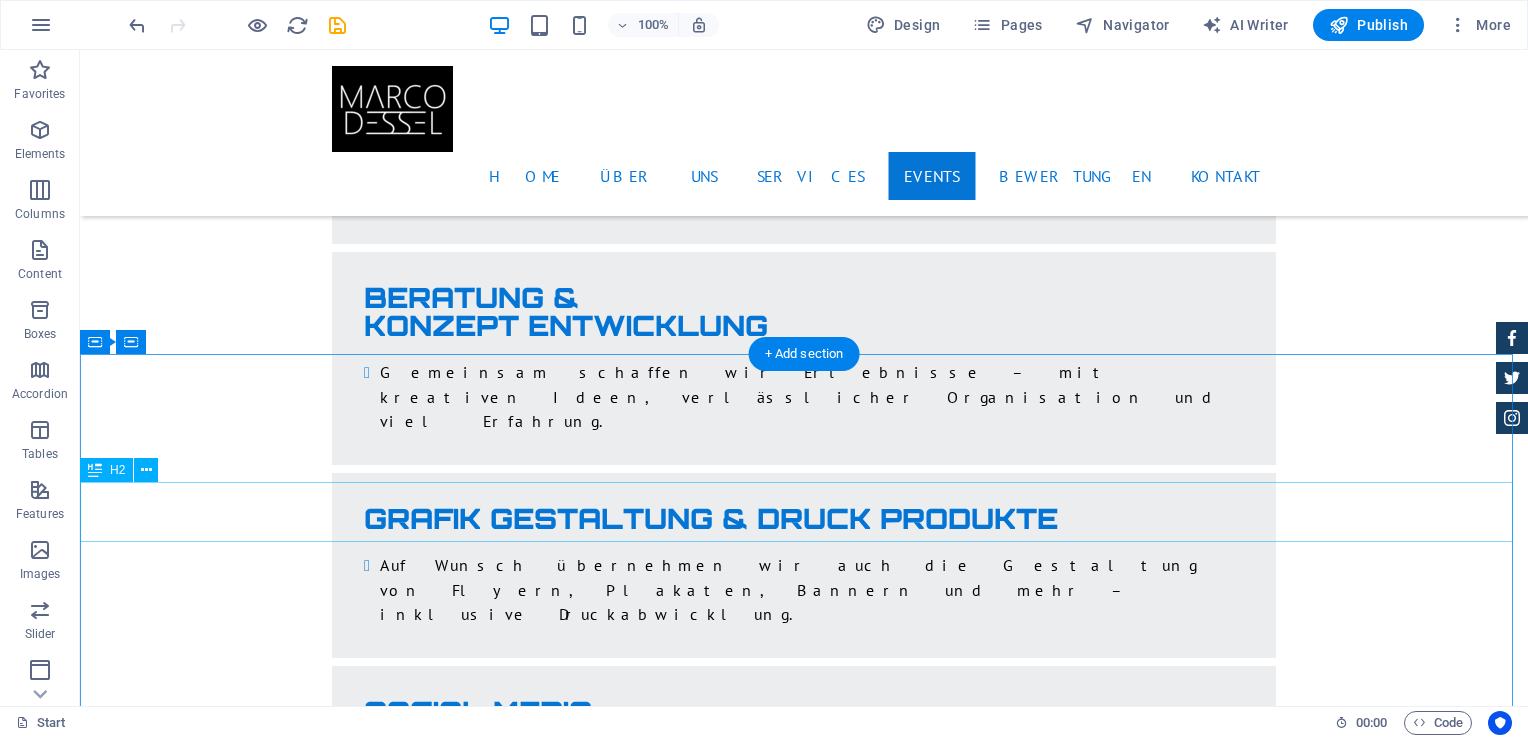 click on "Feedback" at bounding box center [804, 8032] 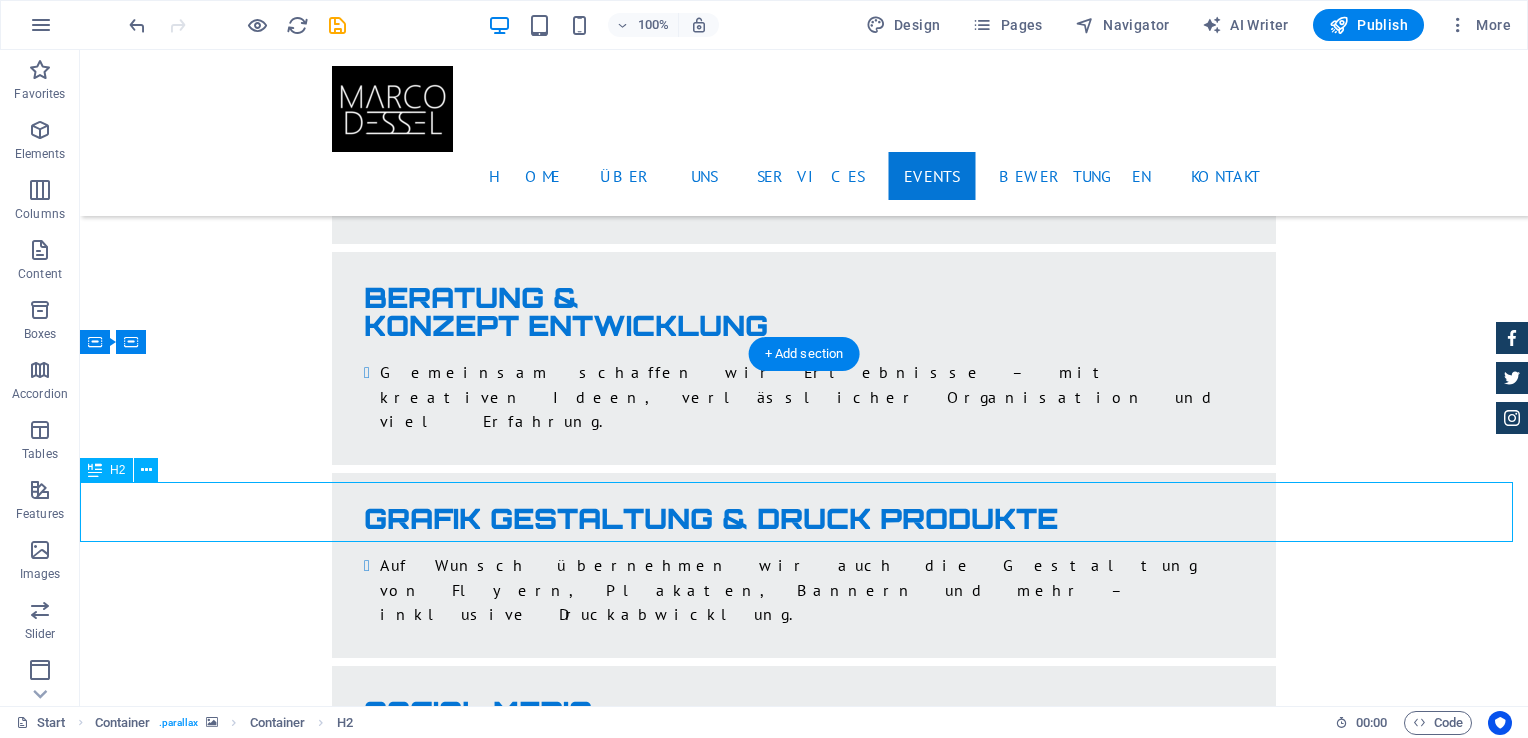 click on "Feedback" at bounding box center [804, 8032] 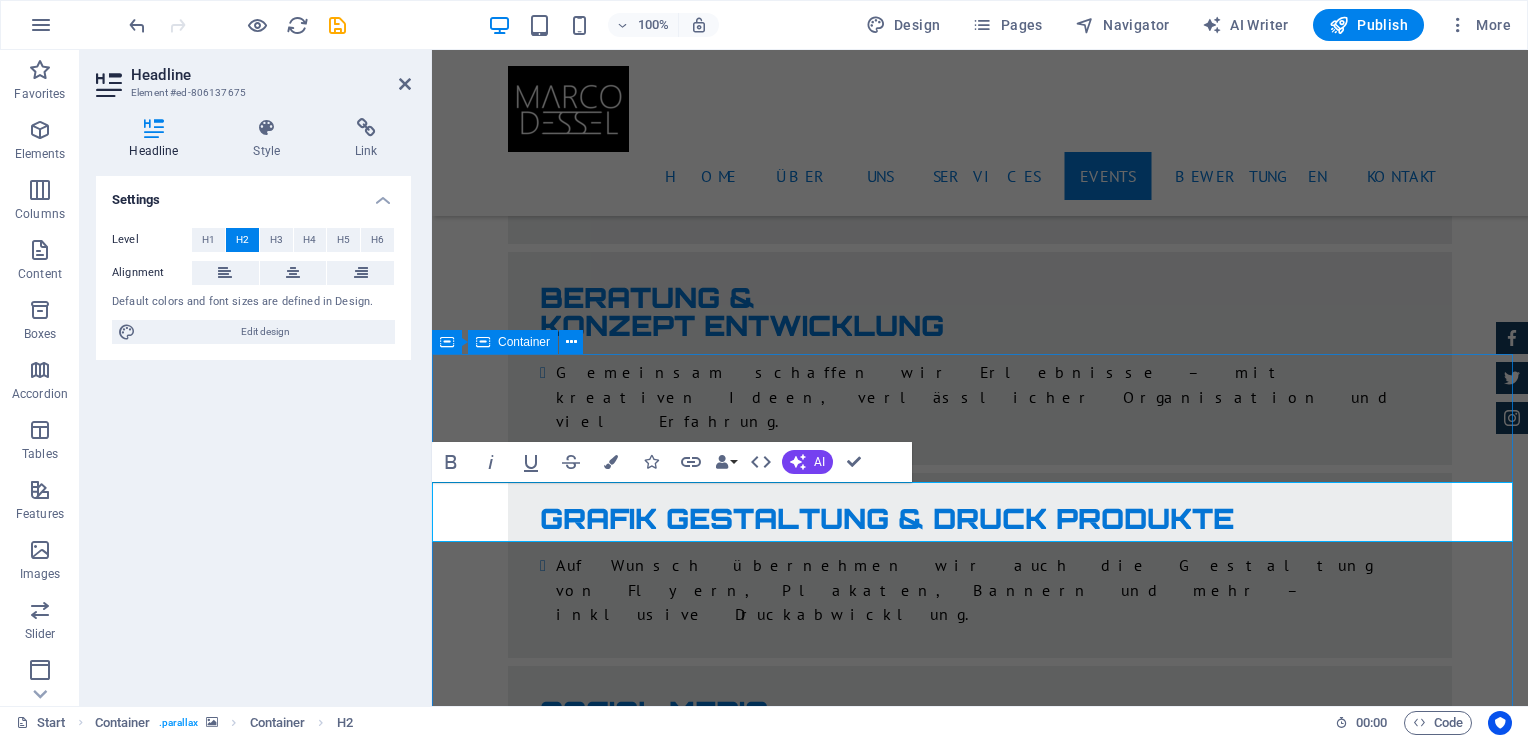 type 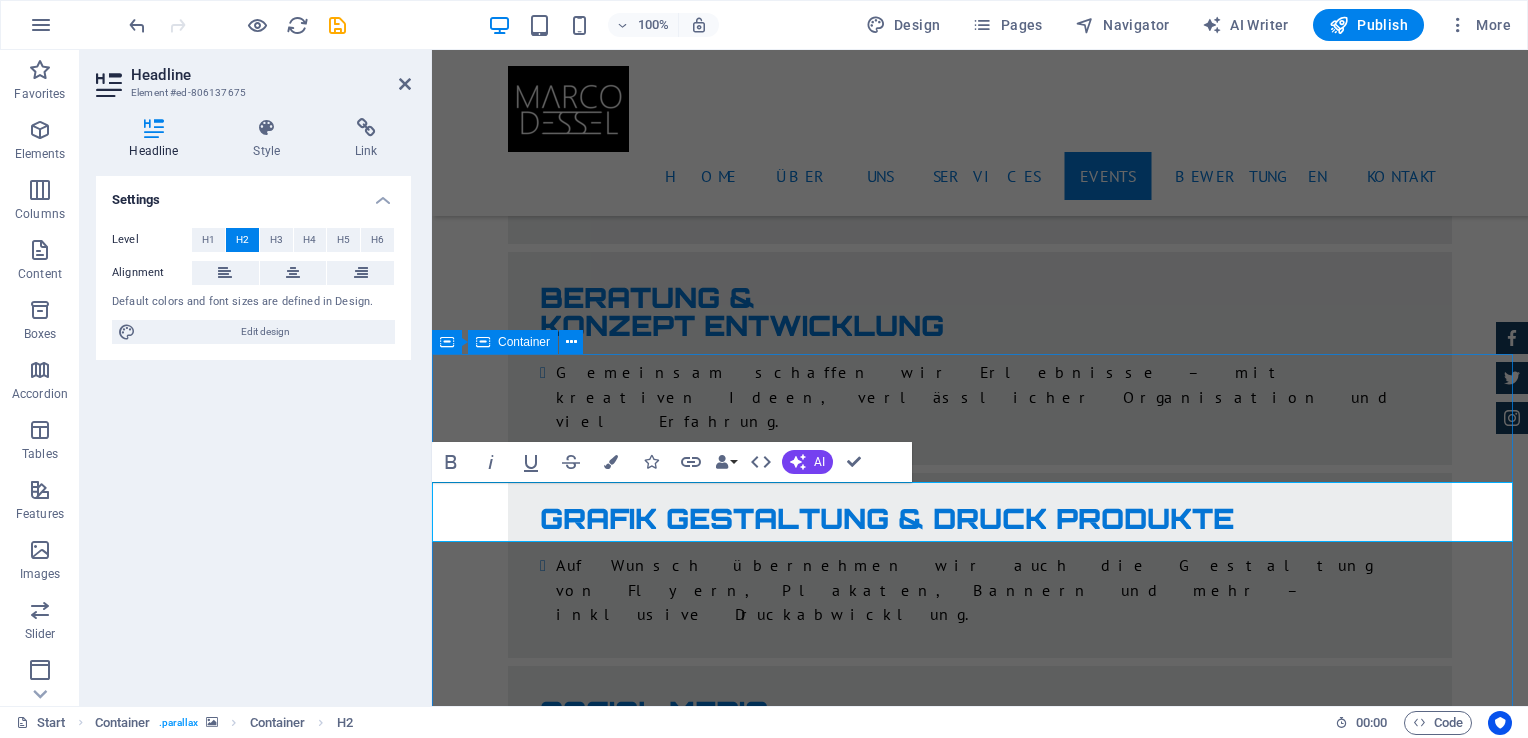 click on "FAQ's Emma Miller -  Lorem ipsum dolor sit amet, consetetur sadipscing elitr, sed diam nonumy eirmod tempor invidunt ut labore et dolore magna aliquyam erat. Mark Melone -  Lorem ipsum dolor sit amet, consetetur sadipscing elitr, sed diam nonumy eirmod tempor invidunt ut labore et dolore magna aliquyam erat. Tony Lee Su -  Lorem ipsum dolor sit amet, consetetur sadipscing elitr, sed diam nonumy eirmod tempor invidunt ut labore et dolore magna aliquyam erat. Jonny Doe  -  Lorem ipsum dolor sit amet, consetetur sadipscing elitr, sed diam nonumy eirmod tempor invidunt ut labore et dolore magna aliquyam erat. Tina Many  -  Lorem ipsum dolor sit amet, consetetur sadipscing elitr, sed diam nonumy eirmod tempor invidunt ut labore et dolore magna aliquyam erat. Laura Hill  -  Lorem ipsum dolor sit amet, consetetur sadipscing elitr, sed diam nonumy eirmod tempor invidunt ut labore et dolore magna aliquyam erat. Emma Miller -  Mark Melone -  Tony Lee Su -  Jonny Doe  -  Tina Many  -  Laura Hill  -  1 2" at bounding box center (980, 9964) 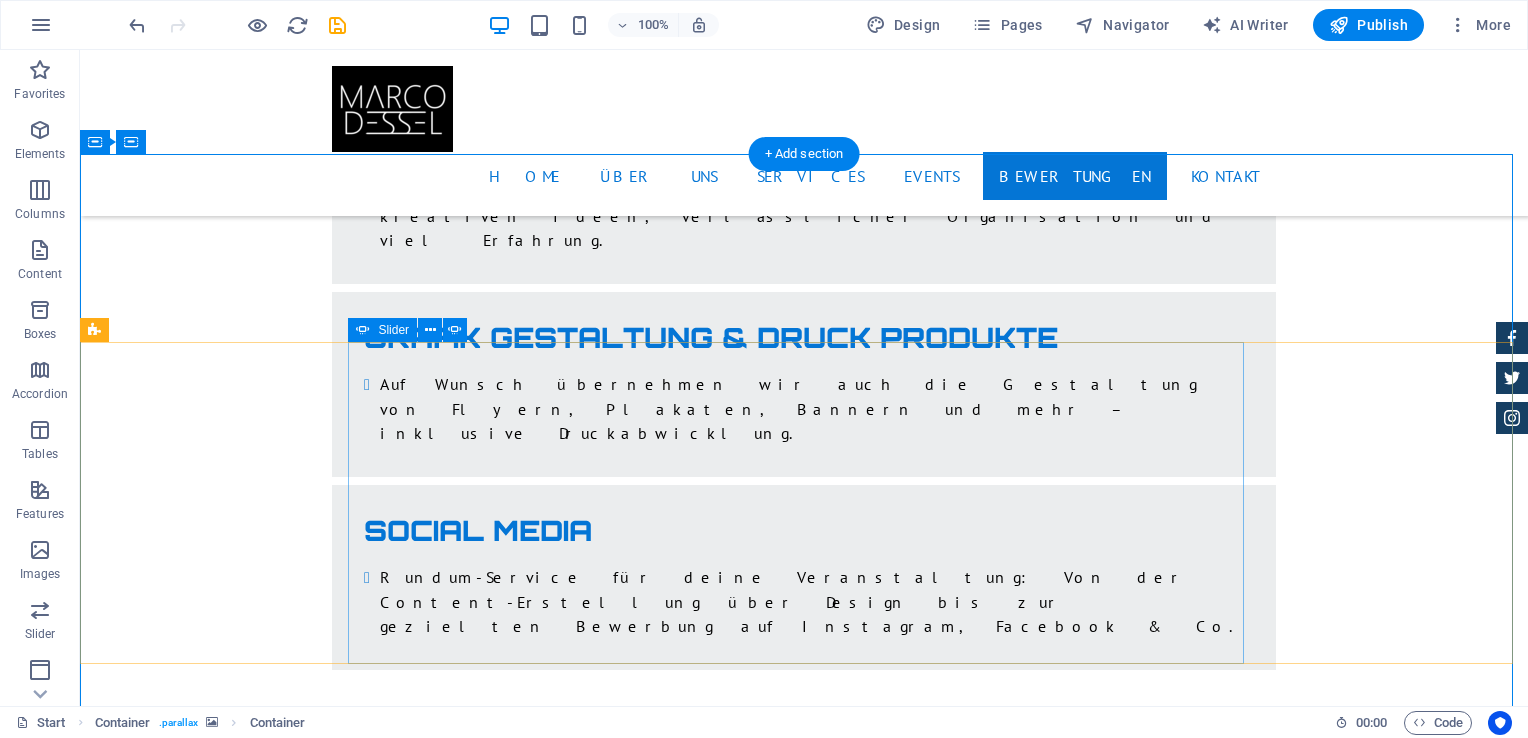 scroll, scrollTop: 4907, scrollLeft: 0, axis: vertical 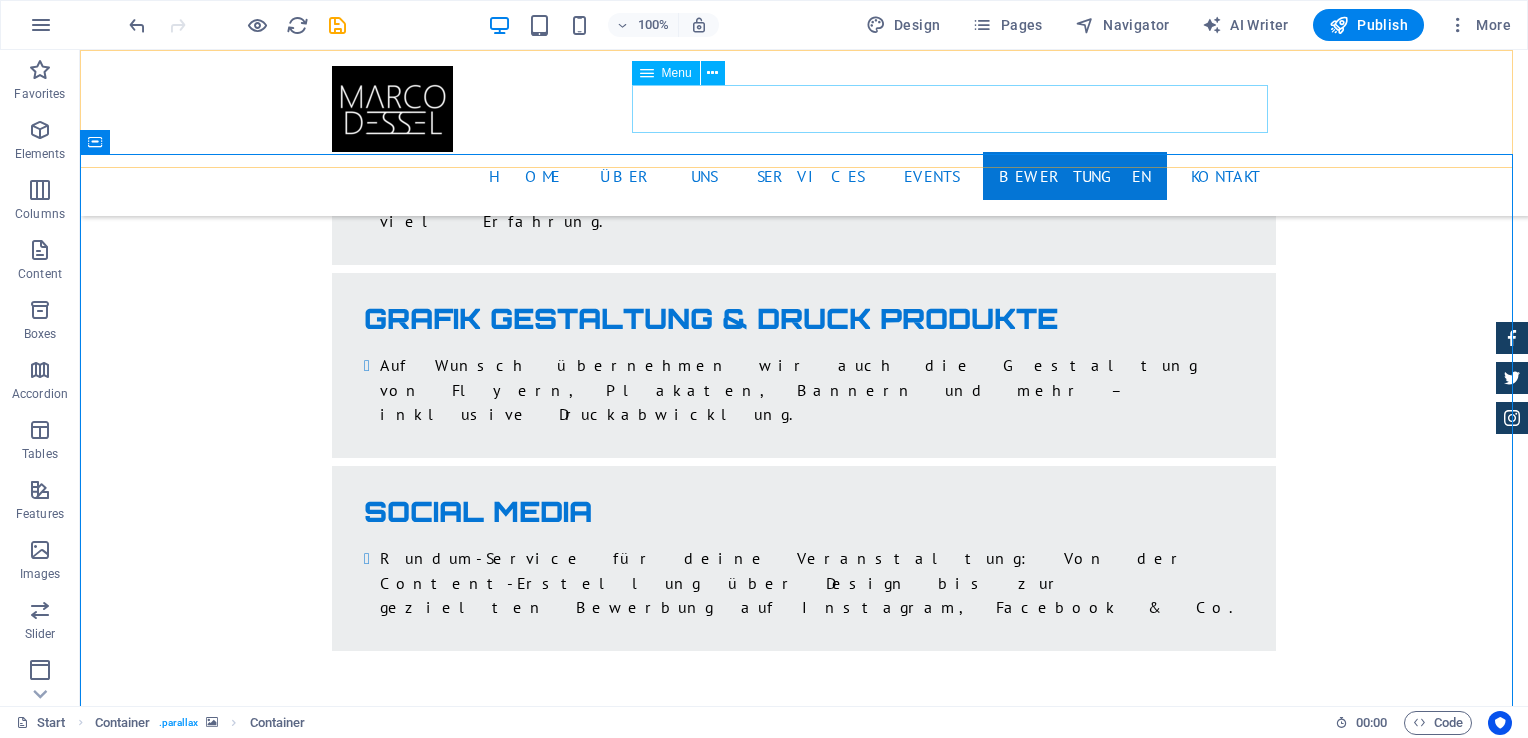click on "Home Über uns Services Events Bewertungen Kontakt" at bounding box center (804, 176) 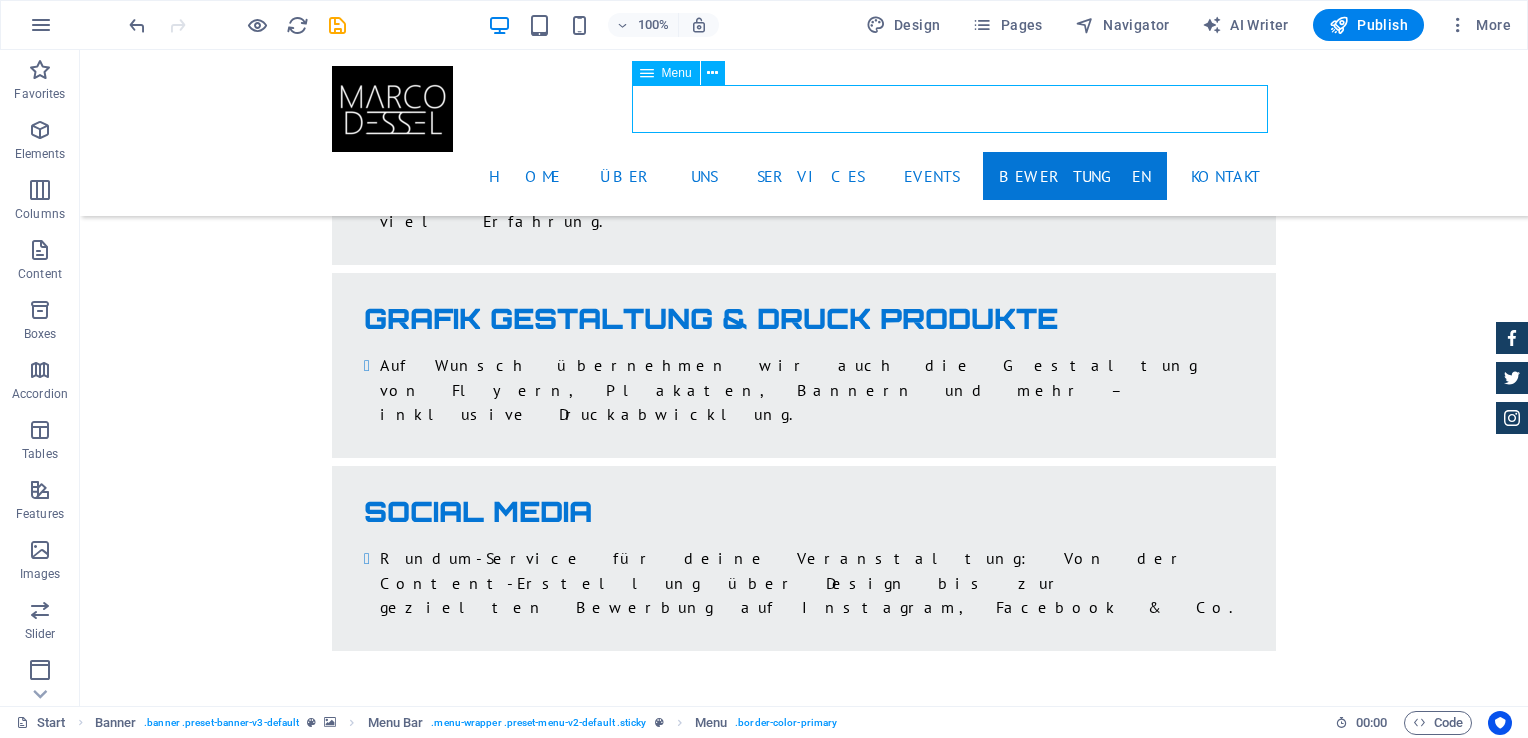 click on "Home Über uns Services Events Bewertungen Kontakt" at bounding box center [804, 176] 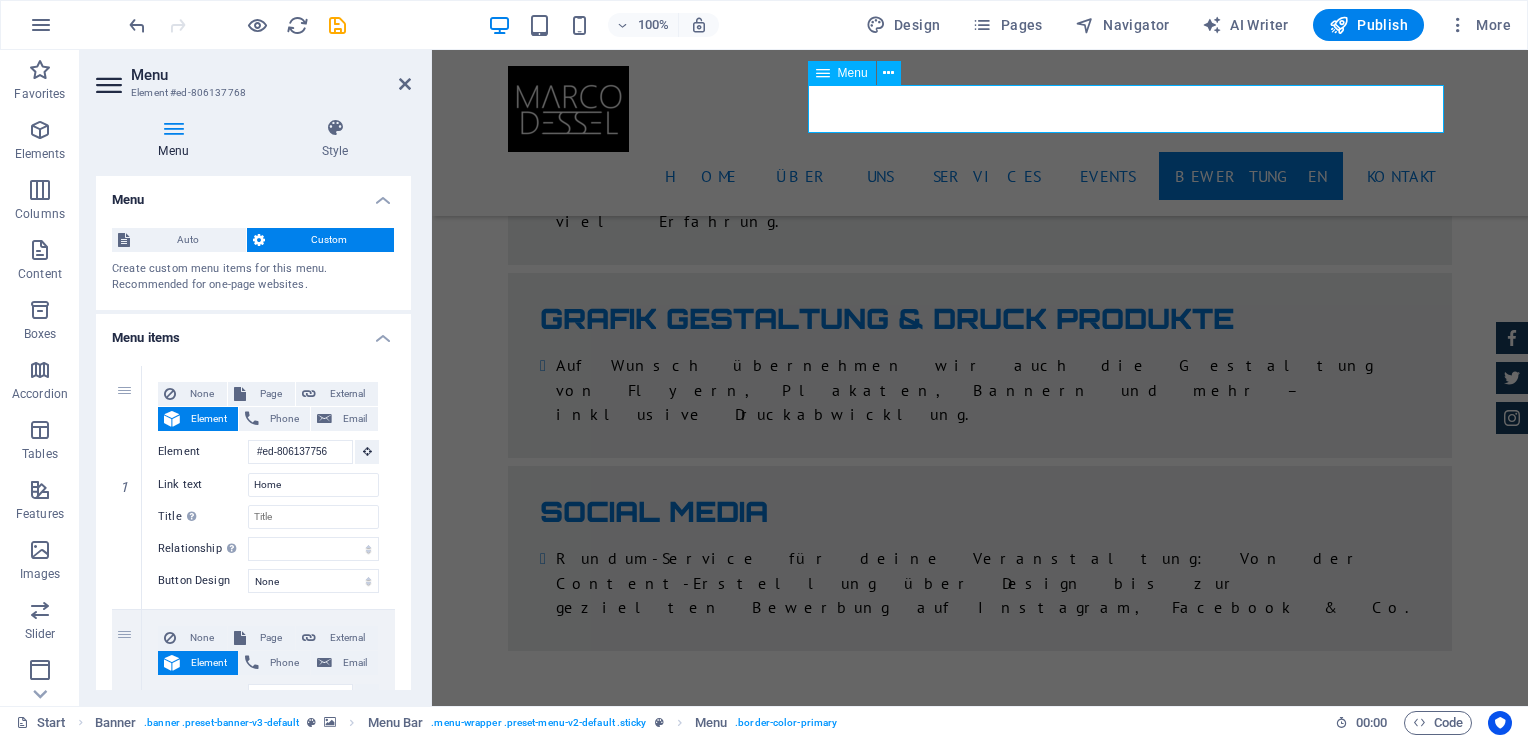 click on "Home Über uns Services Events Bewertungen Kontakt" at bounding box center (980, 176) 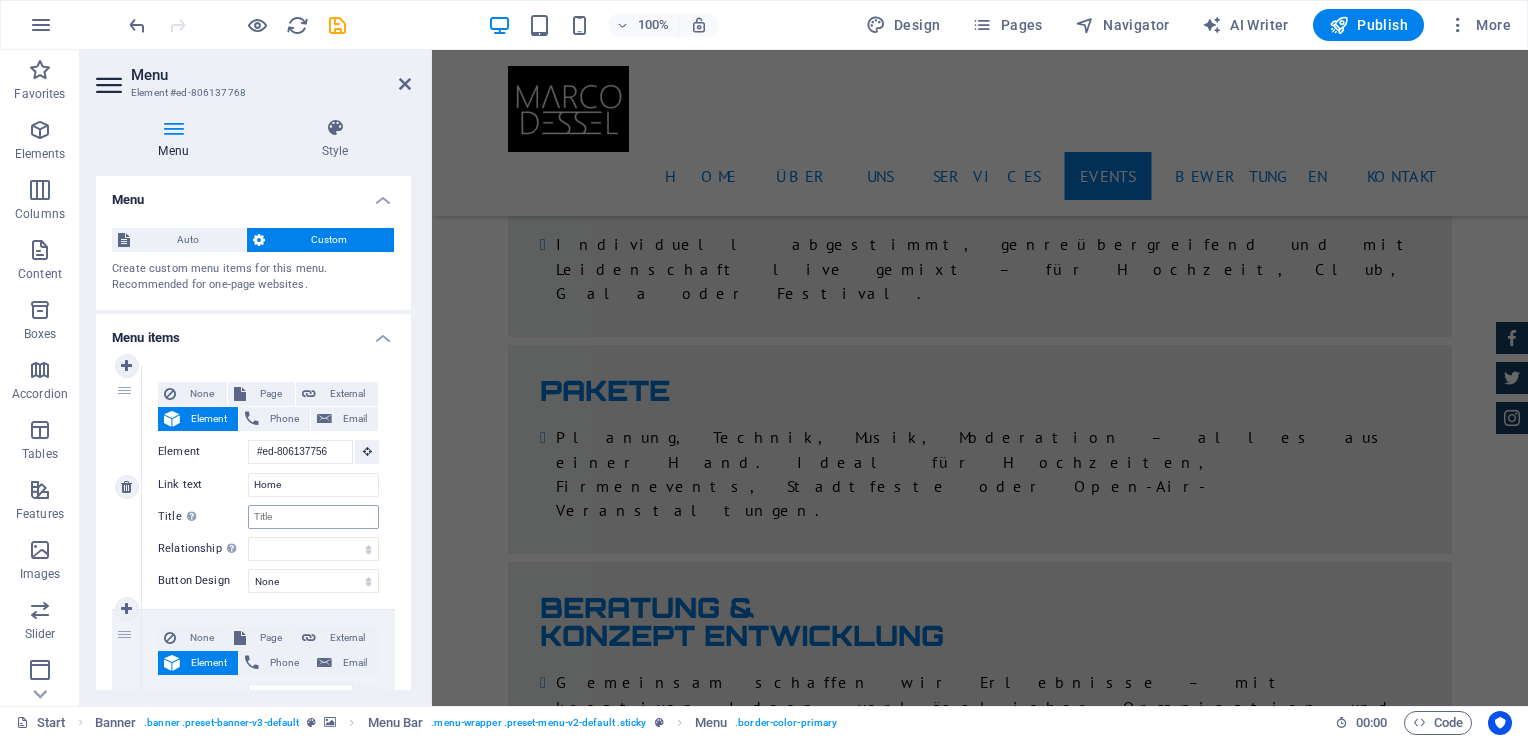 scroll, scrollTop: 4789, scrollLeft: 0, axis: vertical 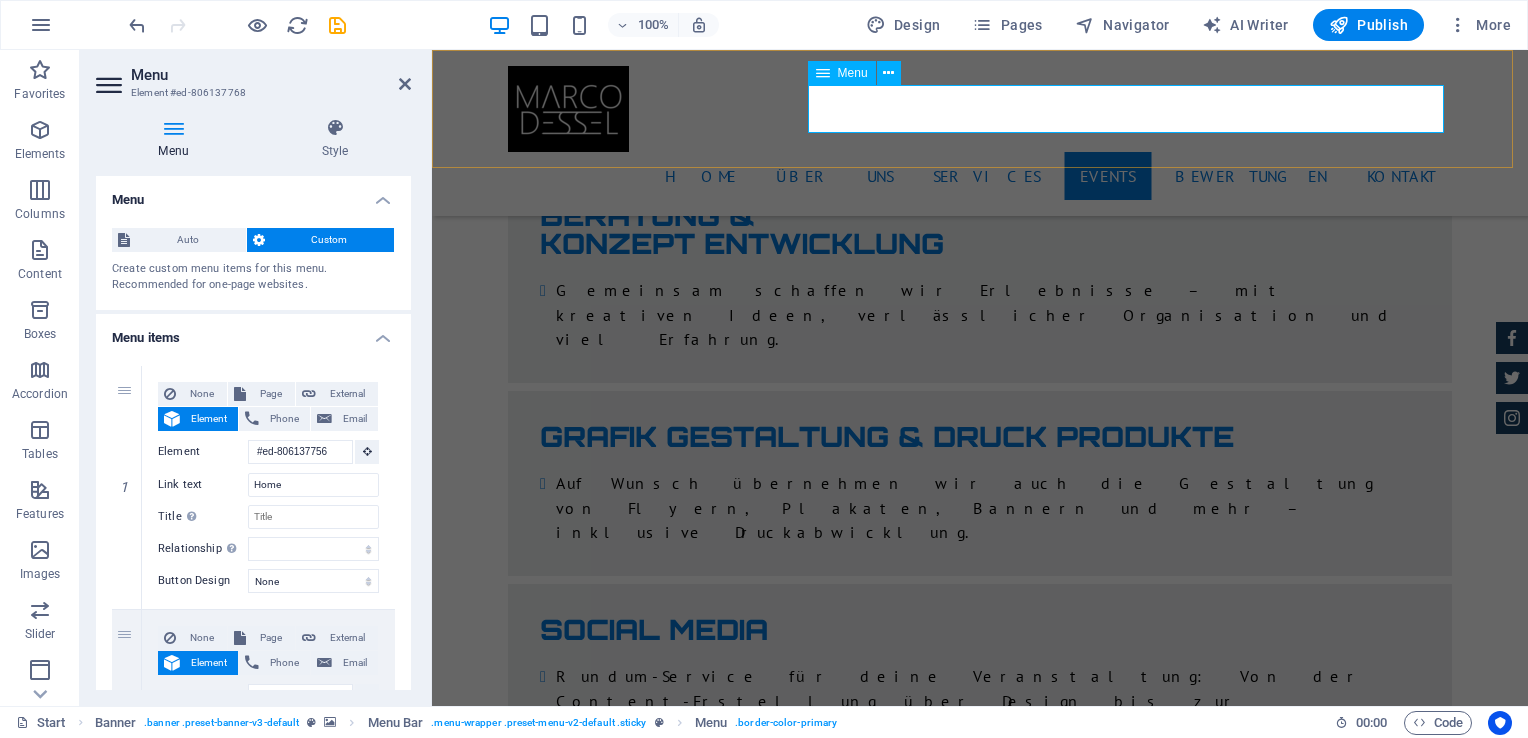 click on "Home Über uns Services Events Bewertungen Kontakt" at bounding box center [980, 176] 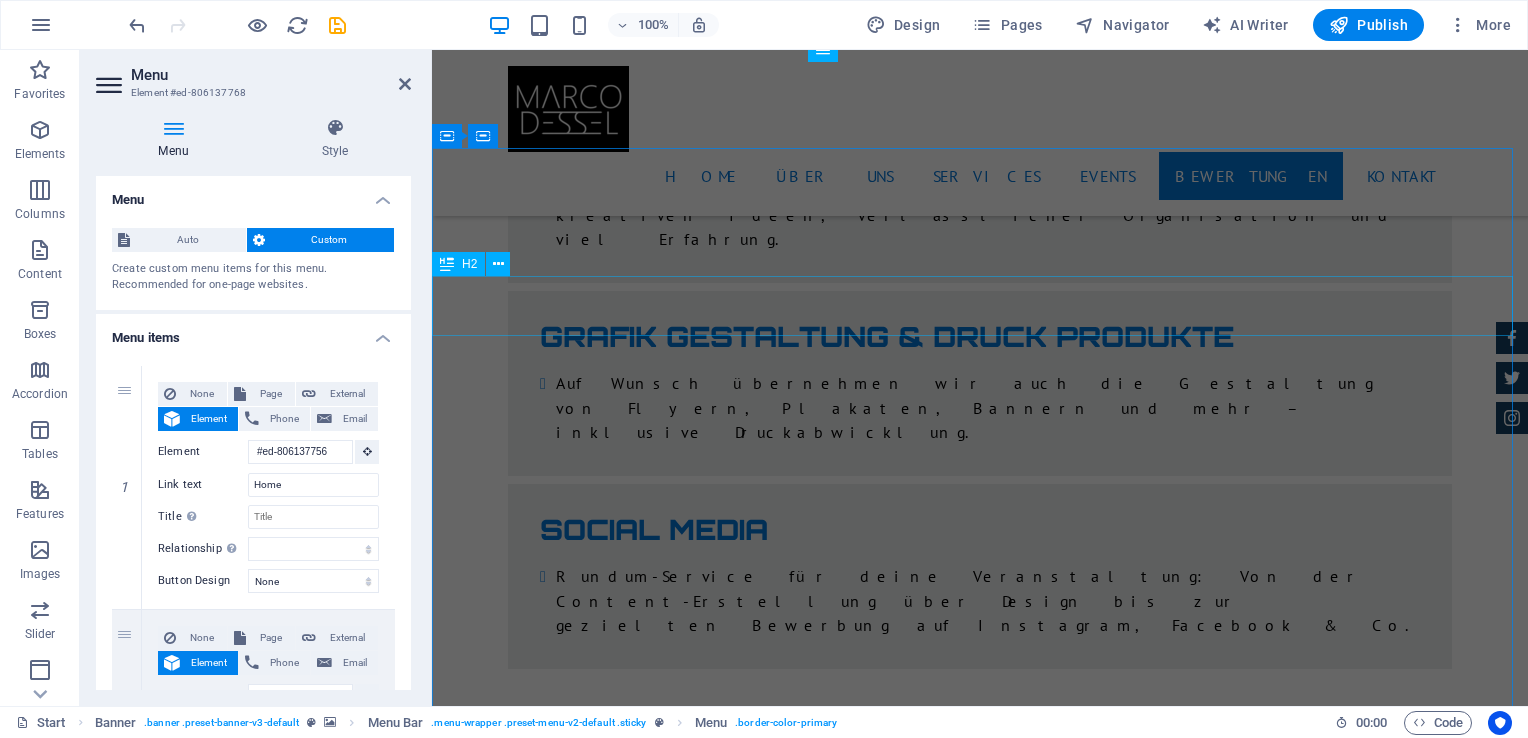 scroll, scrollTop: 4989, scrollLeft: 0, axis: vertical 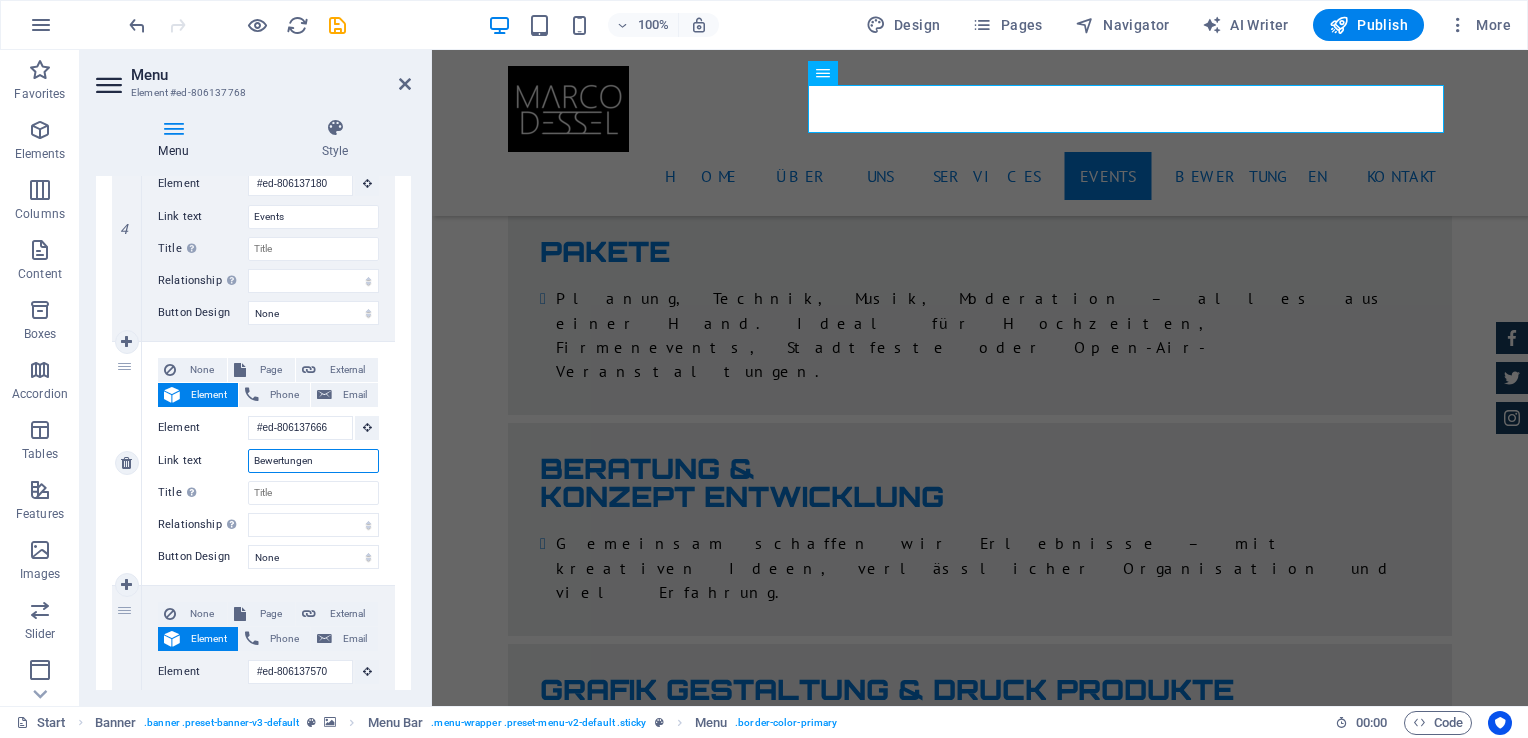 drag, startPoint x: 320, startPoint y: 456, endPoint x: 248, endPoint y: 455, distance: 72.00694 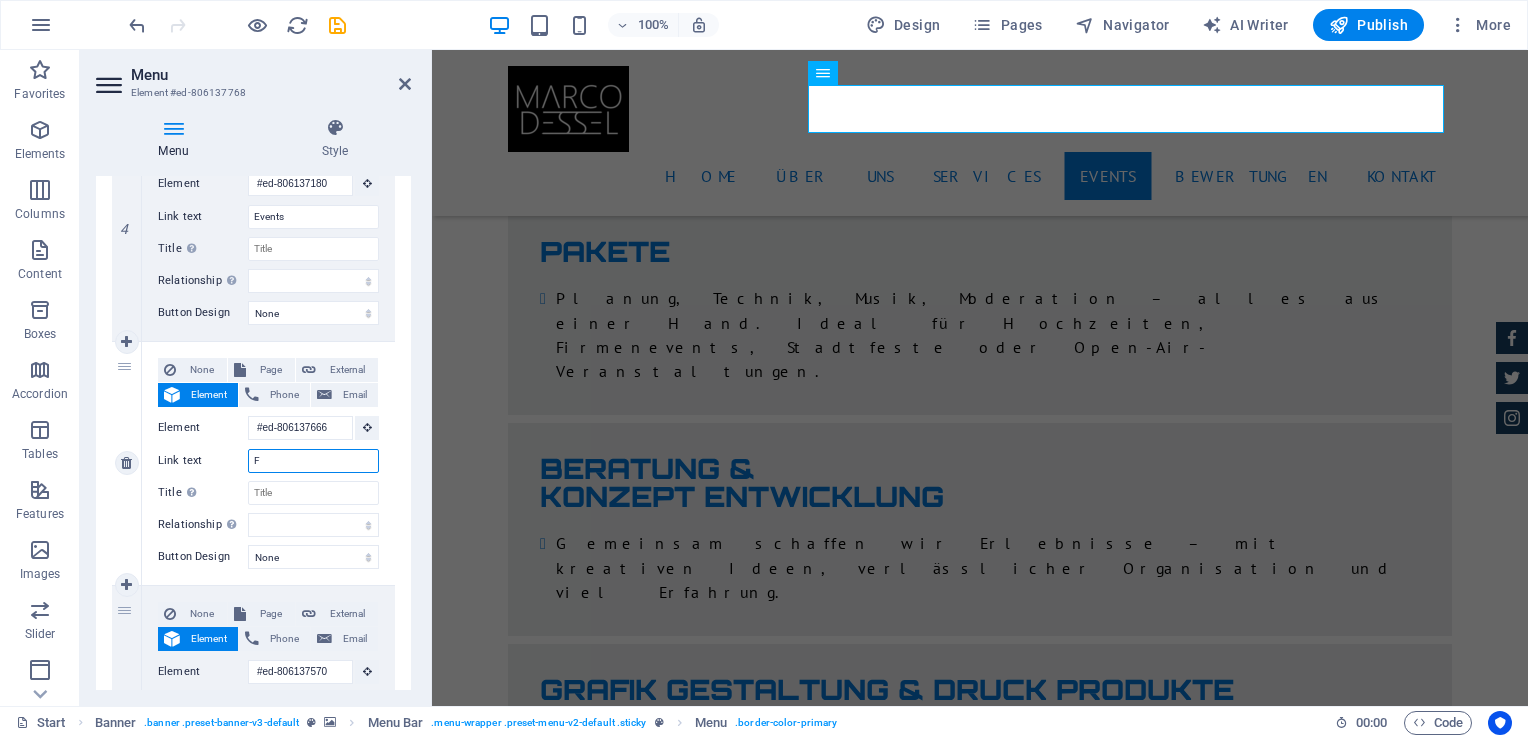 select 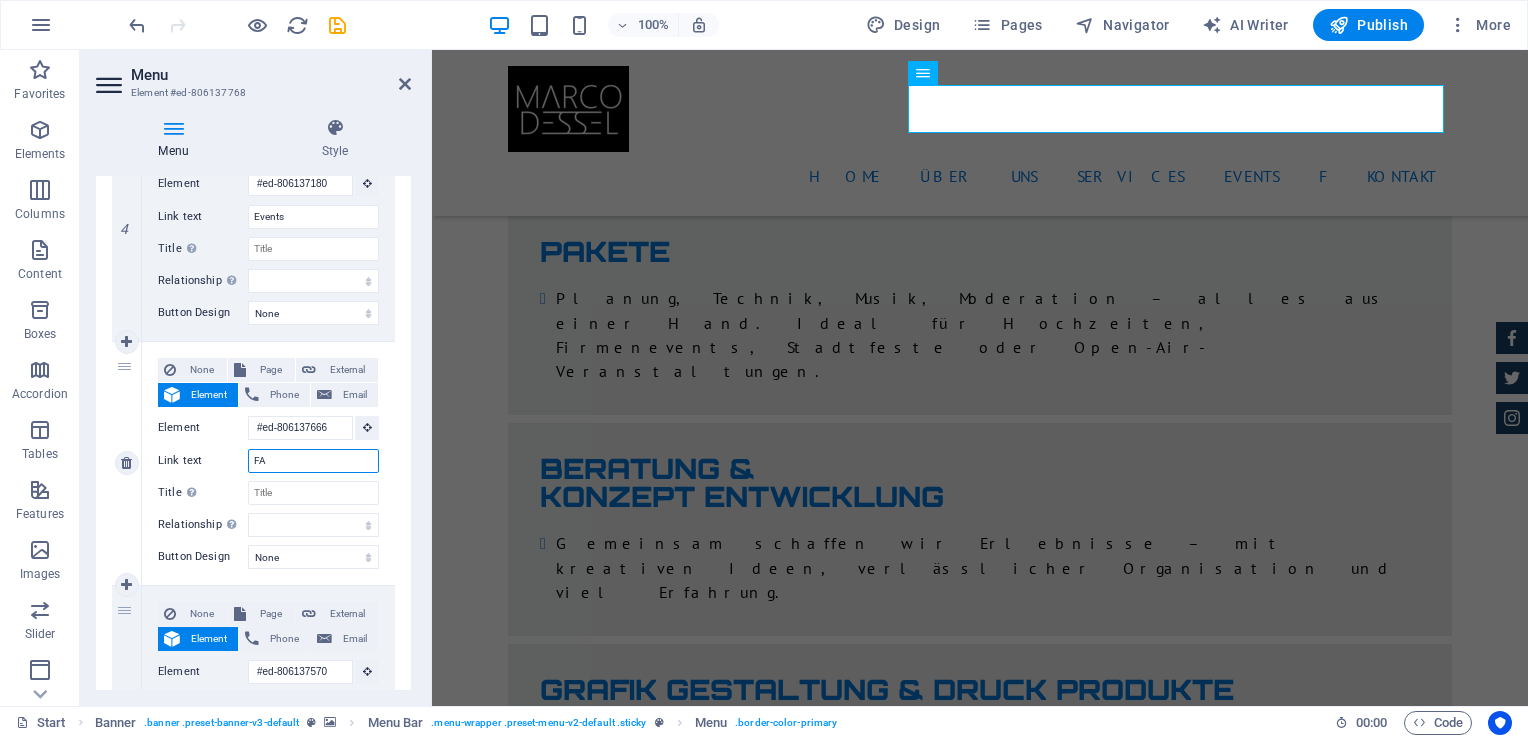 type on "FAQ" 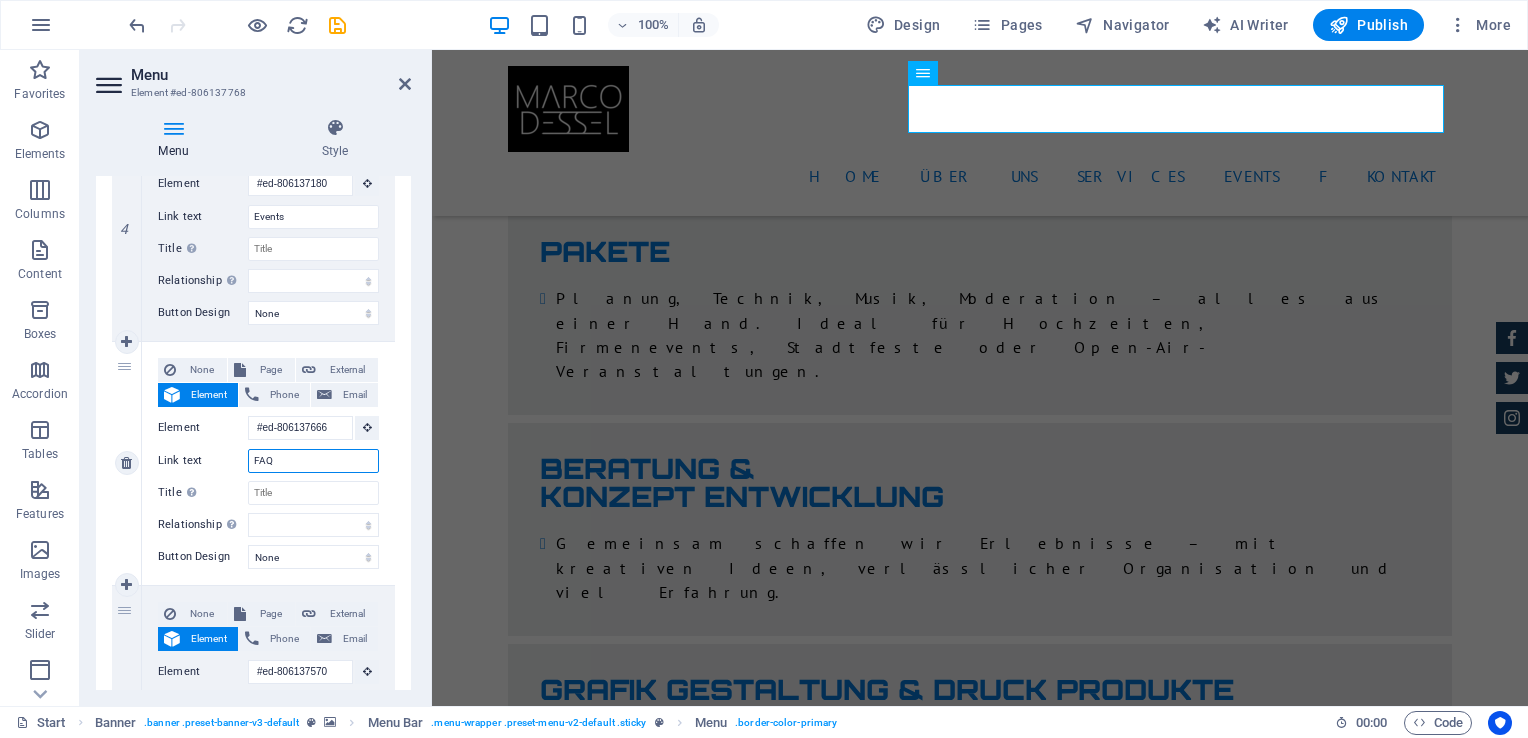 select 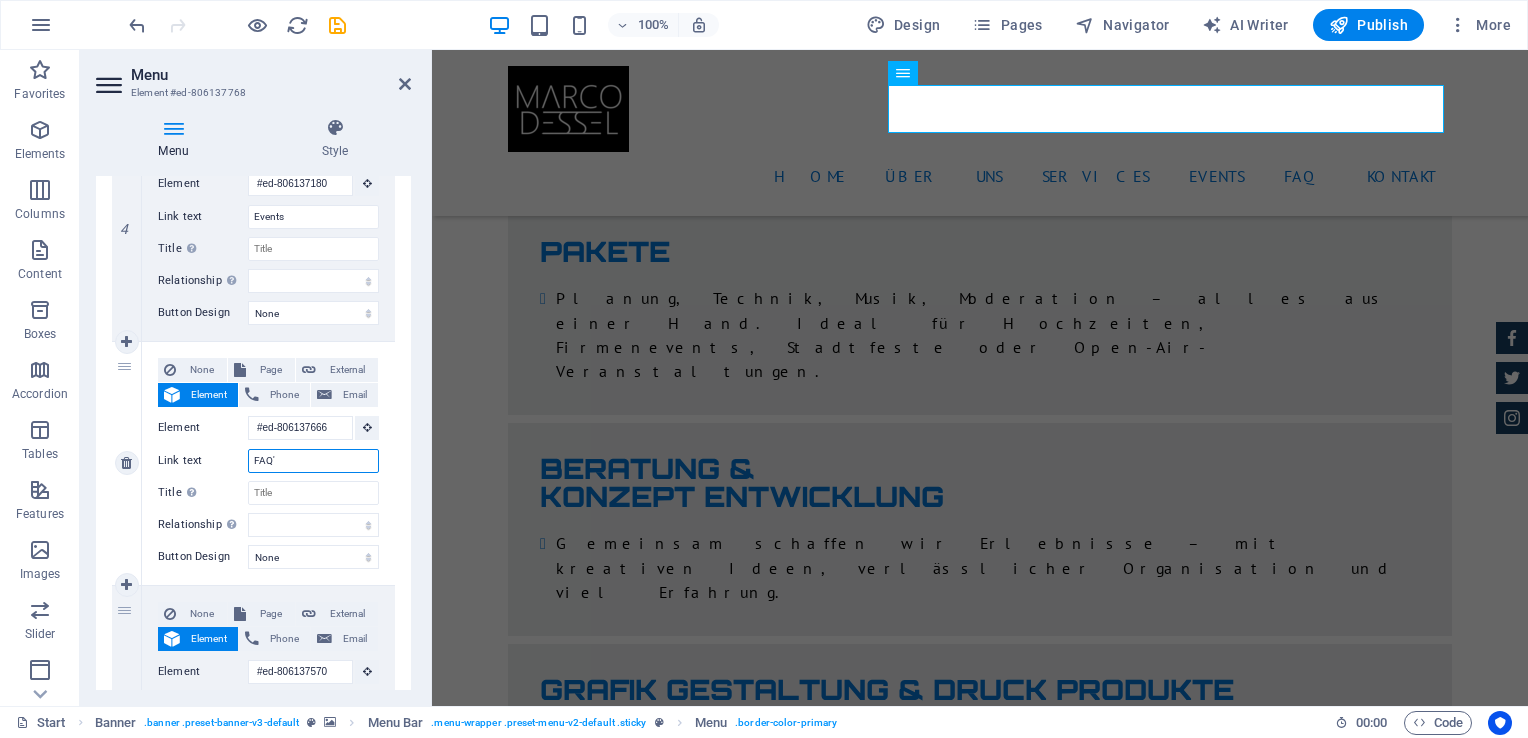 type on "FAQ's" 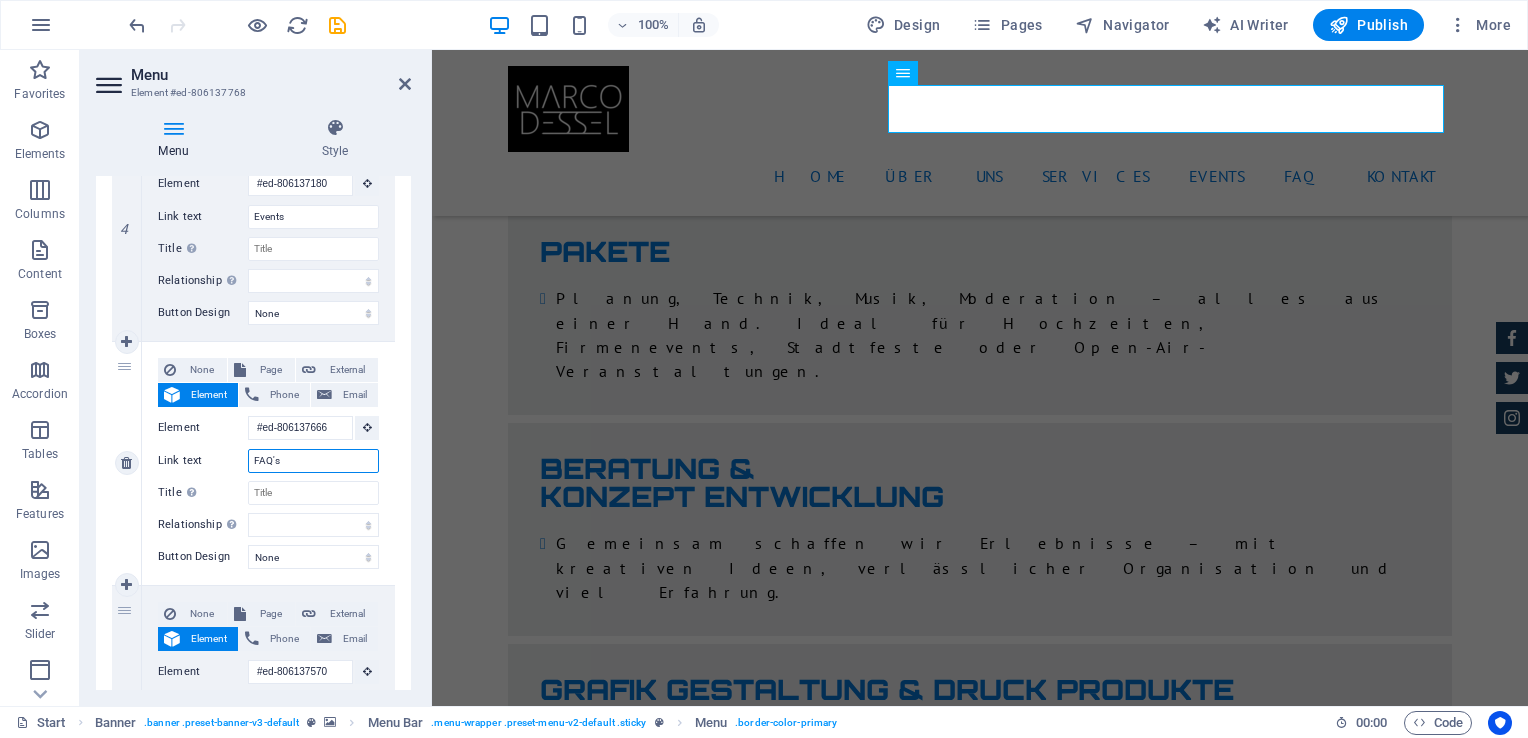 select 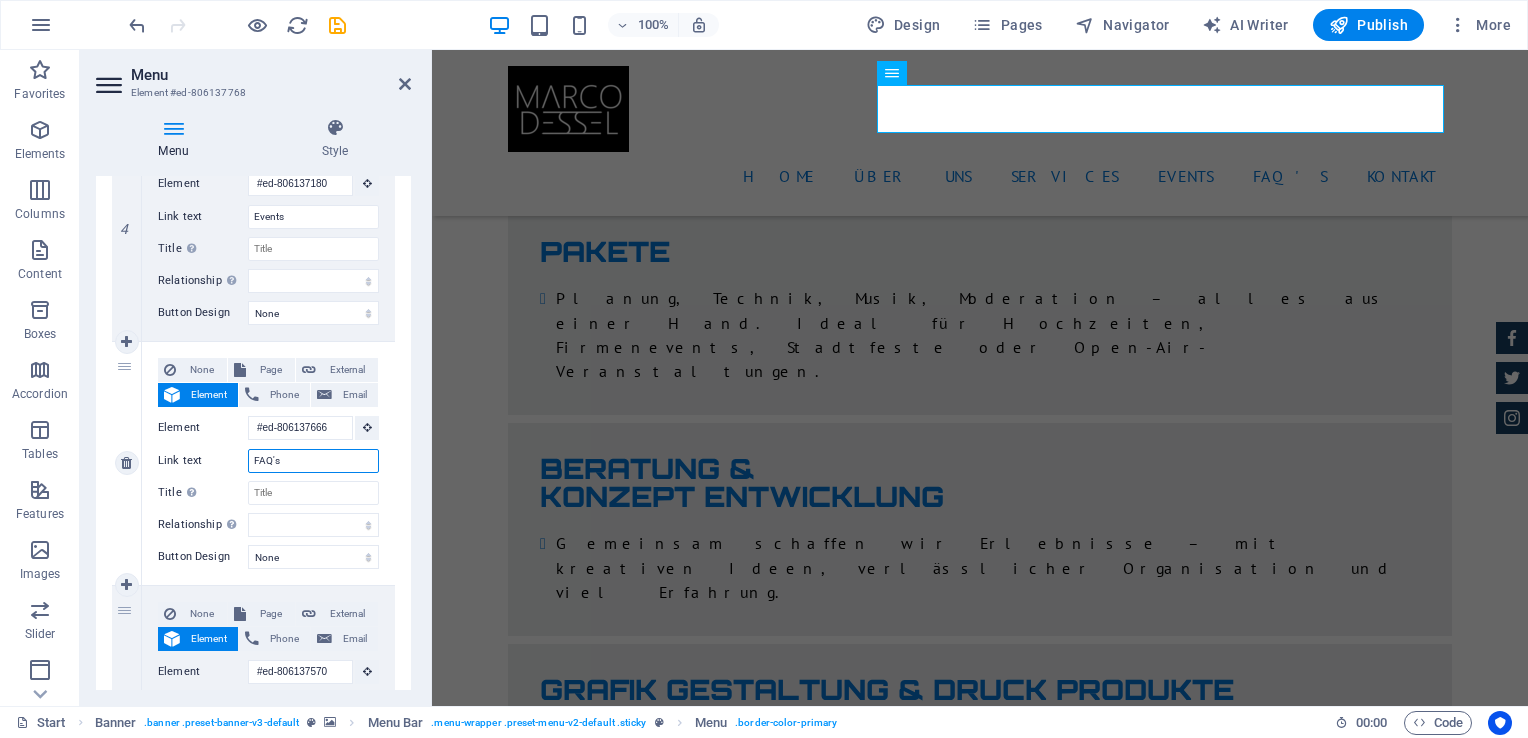 type on "FAQ's" 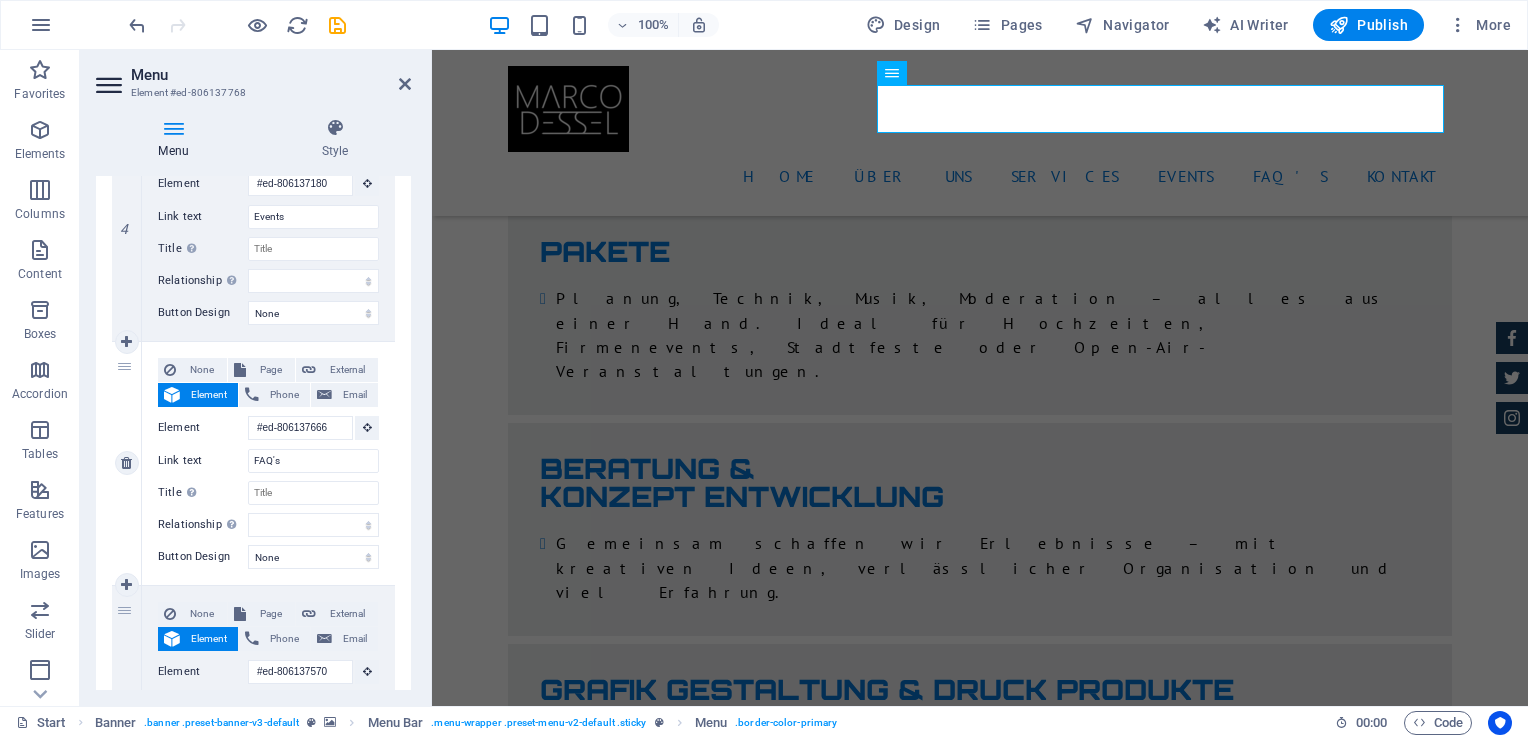click on "5" at bounding box center [127, 463] 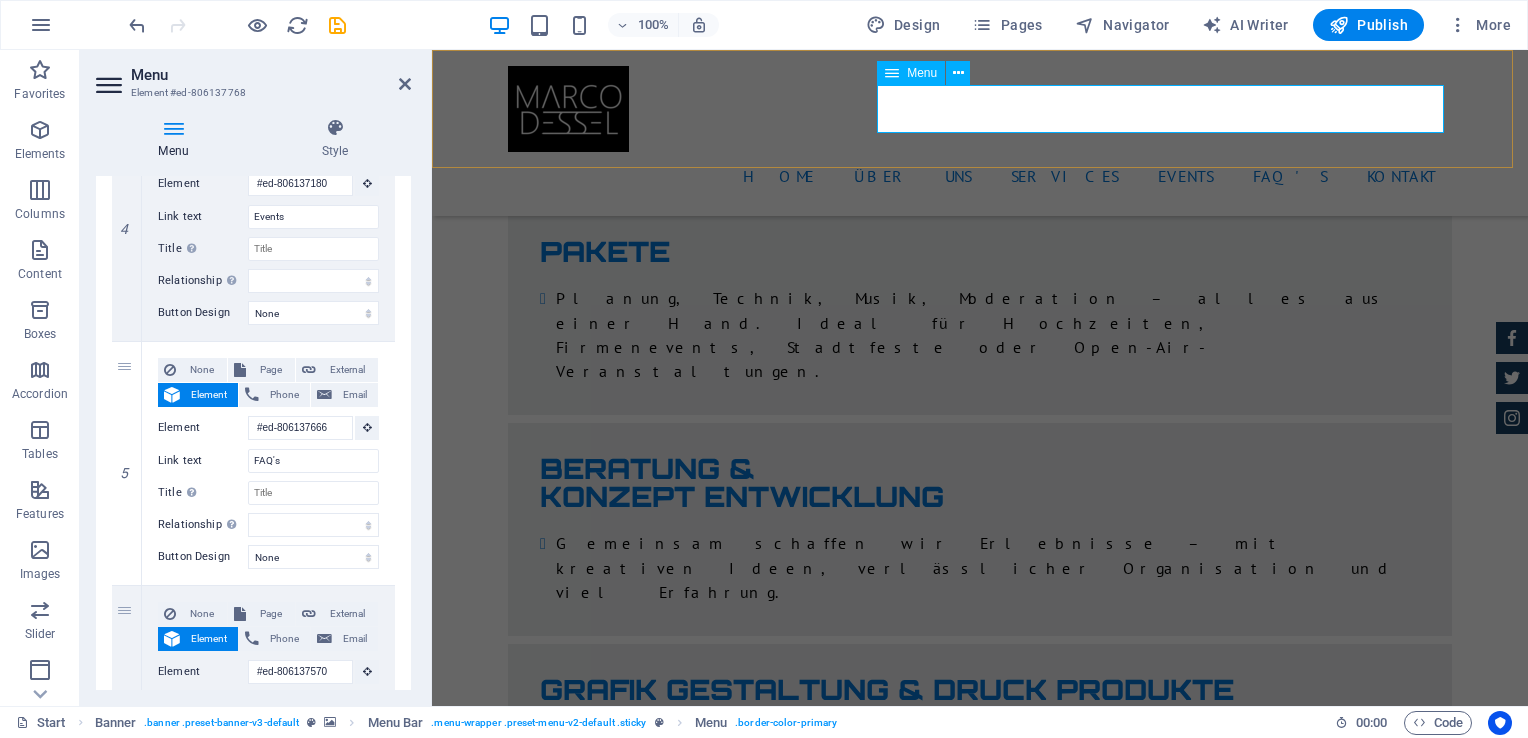click on "Home Über uns Services Events FAQ's Kontakt" at bounding box center (980, 176) 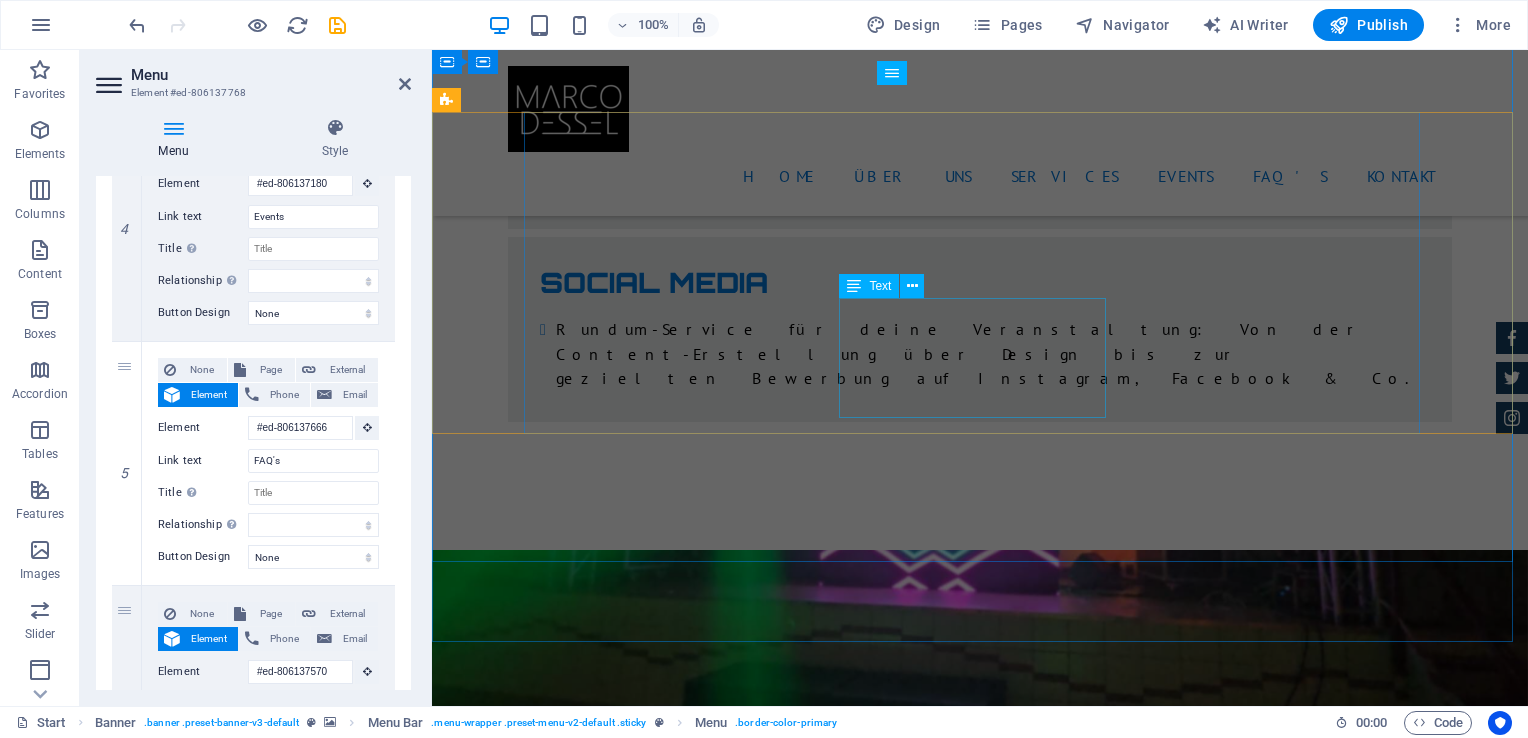 scroll, scrollTop: 5036, scrollLeft: 0, axis: vertical 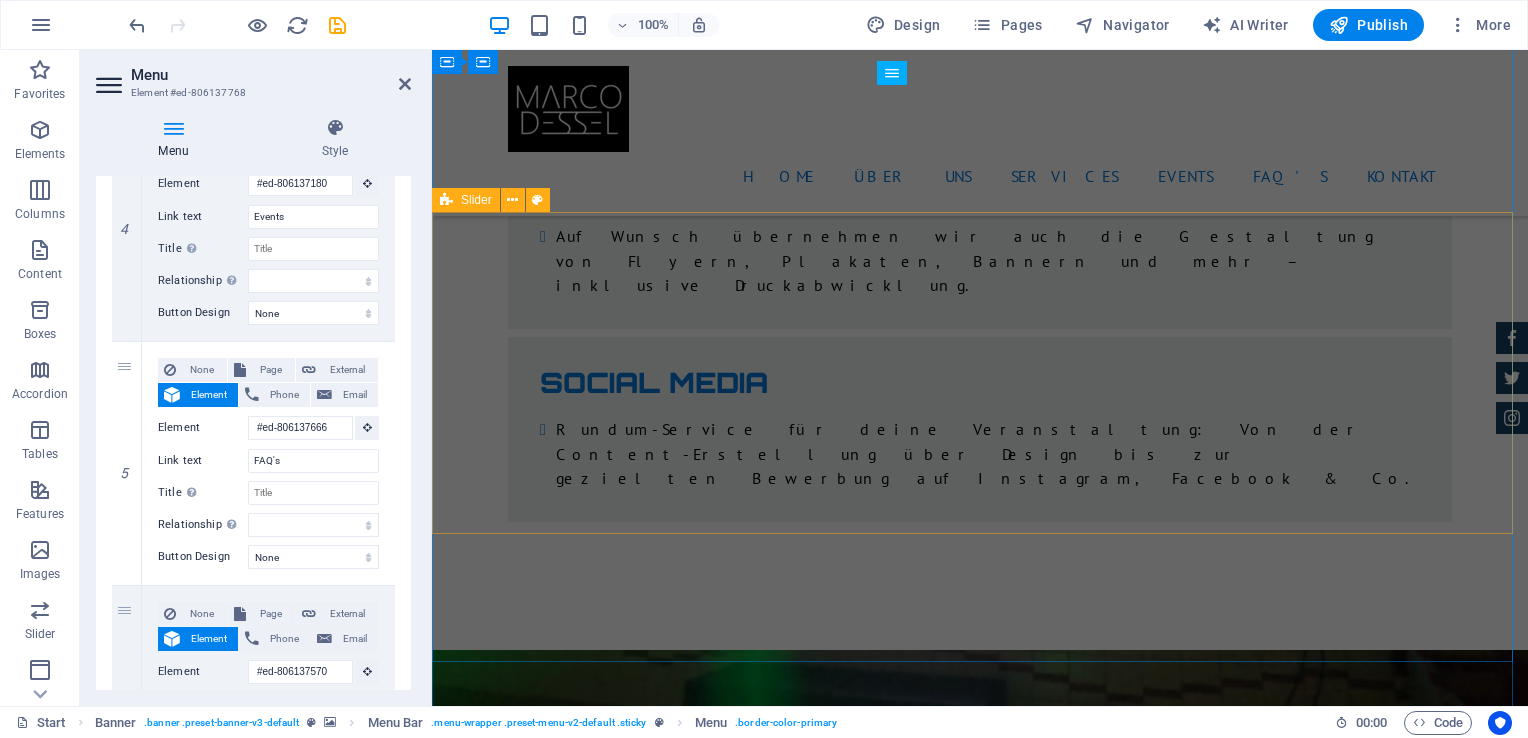 click on "Emma Miller -  Lorem ipsum dolor sit amet, consetetur sadipscing elitr, sed diam nonumy eirmod tempor invidunt ut labore et dolore magna aliquyam erat. Mark Melone -  Lorem ipsum dolor sit amet, consetetur sadipscing elitr, sed diam nonumy eirmod tempor invidunt ut labore et dolore magna aliquyam erat. Tony Lee Su -  Lorem ipsum dolor sit amet, consetetur sadipscing elitr, sed diam nonumy eirmod tempor invidunt ut labore et dolore magna aliquyam erat. Jonny Doe  -  Lorem ipsum dolor sit amet, consetetur sadipscing elitr, sed diam nonumy eirmod tempor invidunt ut labore et dolore magna aliquyam erat. Tina Many  -  Lorem ipsum dolor sit amet, consetetur sadipscing elitr, sed diam nonumy eirmod tempor invidunt ut labore et dolore magna aliquyam erat. Laura Hill  -  Lorem ipsum dolor sit amet, consetetur sadipscing elitr, sed diam nonumy eirmod tempor invidunt ut labore et dolore magna aliquyam erat. Emma Miller -  Mark Melone -  Tony Lee Su -  Jonny Doe  -  Tina Many  -  Laura Hill  -  1 2" at bounding box center [980, 9665] 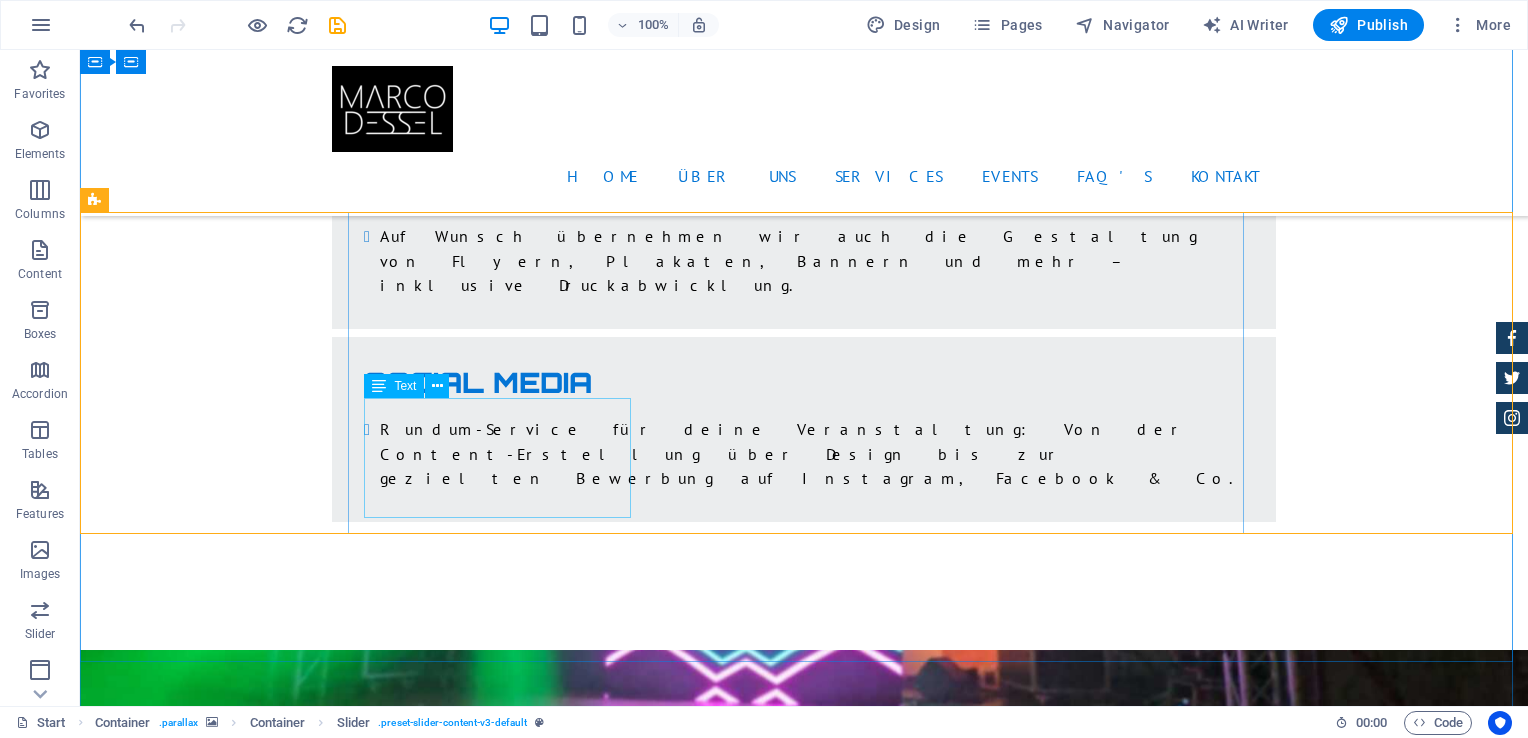 click on "Emma Miller -  Lorem ipsum dolor sit amet, consetetur sadipscing elitr, sed diam nonumy eirmod tempor invidunt ut labore et dolore magna aliquyam erat." at bounding box center [-1305, 9911] 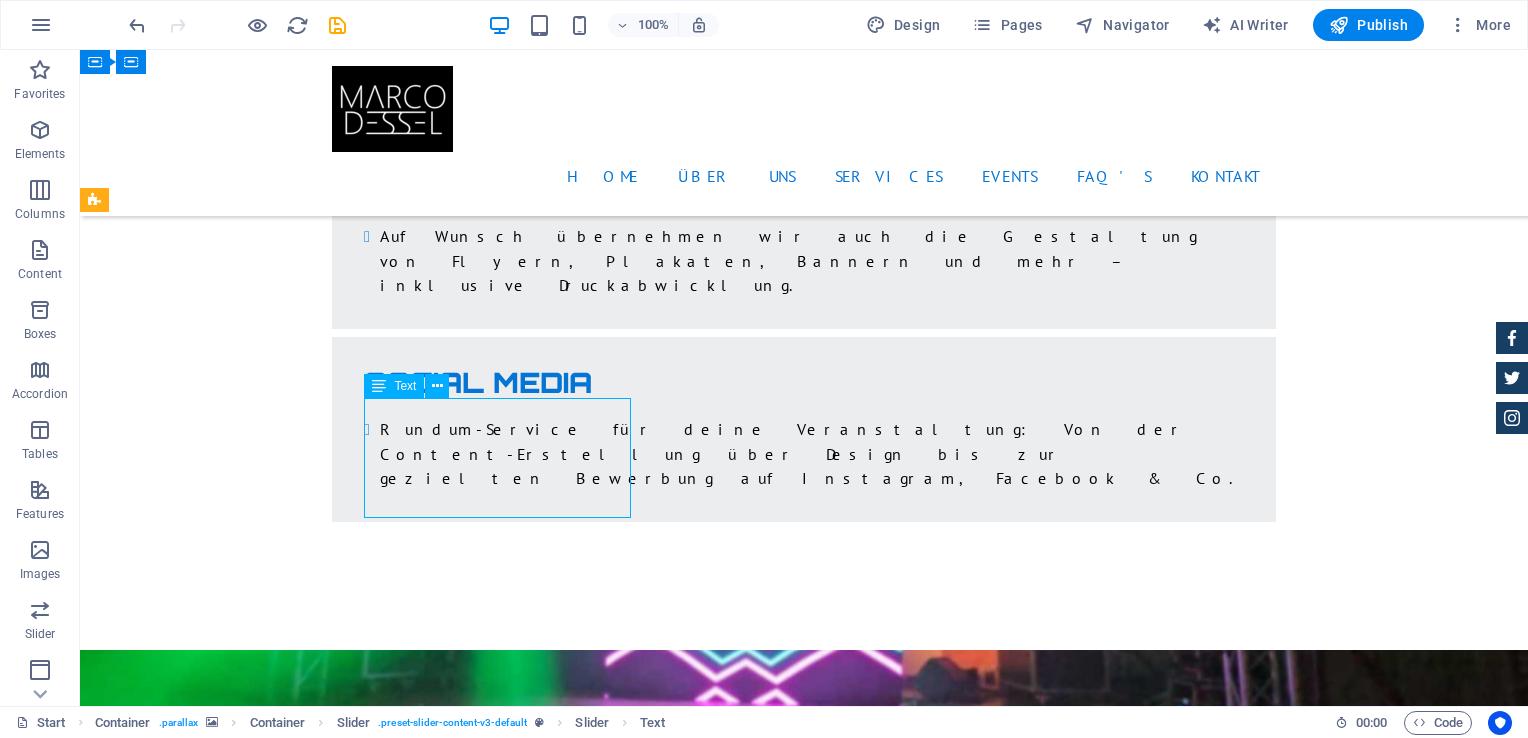 click on "Emma Miller -  Lorem ipsum dolor sit amet, consetetur sadipscing elitr, sed diam nonumy eirmod tempor invidunt ut labore et dolore magna aliquyam erat." at bounding box center (-1305, 9911) 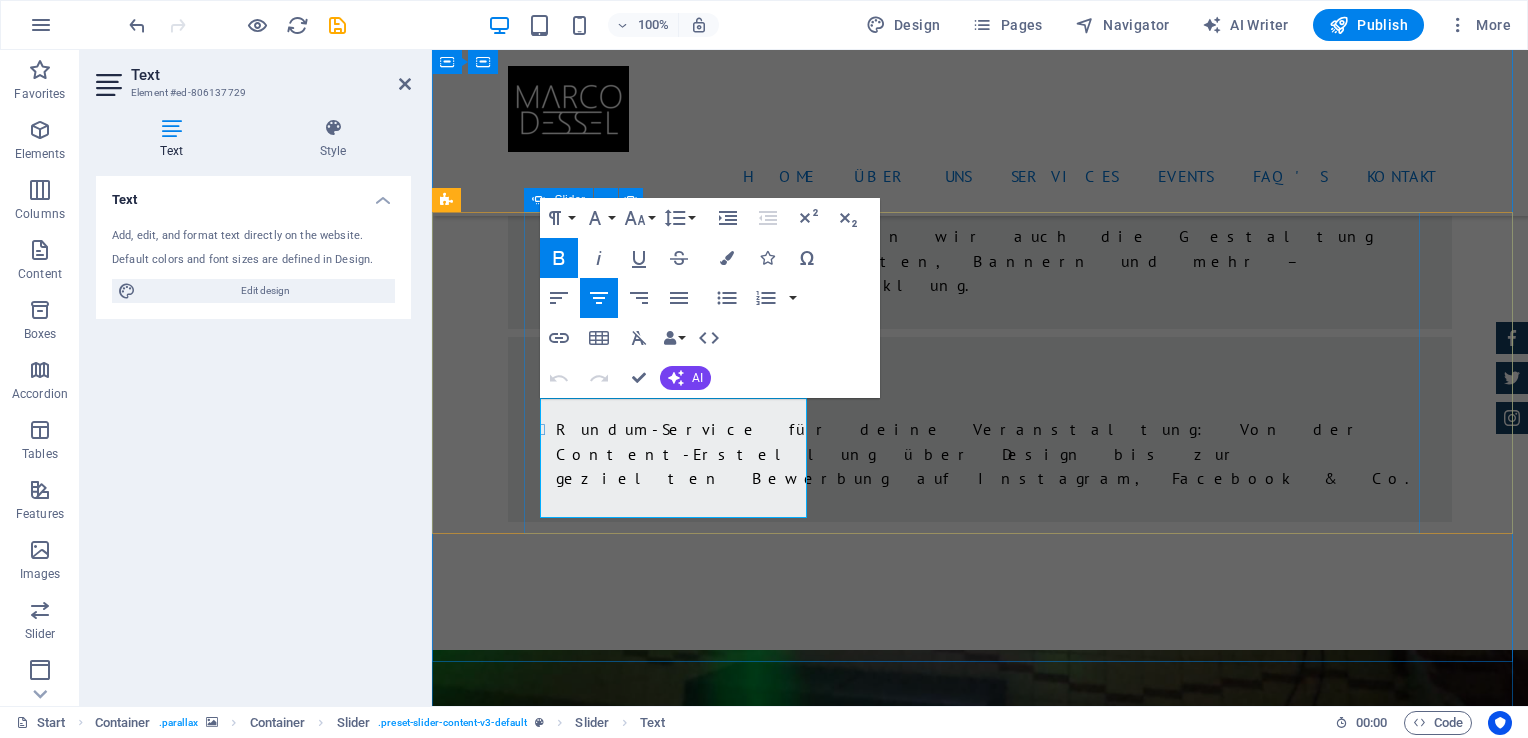 click on "Emma Miller -  Lorem ipsum dolor sit amet, consetetur sadipscing elitr, sed diam nonumy eirmod tempor invidunt ut labore et dolore magna aliquyam erat. Mark Melone -  Lorem ipsum dolor sit amet, consetetur sadipscing elitr, sed diam nonumy eirmod tempor invidunt ut labore et dolore magna aliquyam erat. Tony Lee Su -  Lorem ipsum dolor sit amet, consetetur sadipscing elitr, sed diam nonumy eirmod tempor invidunt ut labore et dolore magna aliquyam erat. Jonny Doe  -  Lorem ipsum dolor sit amet, consetetur sadipscing elitr, sed diam nonumy eirmod tempor invidunt ut labore et dolore magna aliquyam erat. Tina Many  -  Lorem ipsum dolor sit amet, consetetur sadipscing elitr, sed diam nonumy eirmod tempor invidunt ut labore et dolore magna aliquyam erat. Laura Hill  -  Lorem ipsum dolor sit amet, consetetur sadipscing elitr, sed diam nonumy eirmod tempor invidunt ut labore et dolore magna aliquyam erat. Emma Miller -  Mark Melone -  Tony Lee Su -  Jonny Doe  -  Tina Many  -  Laura Hill  -  1 2" at bounding box center (980, 9665) 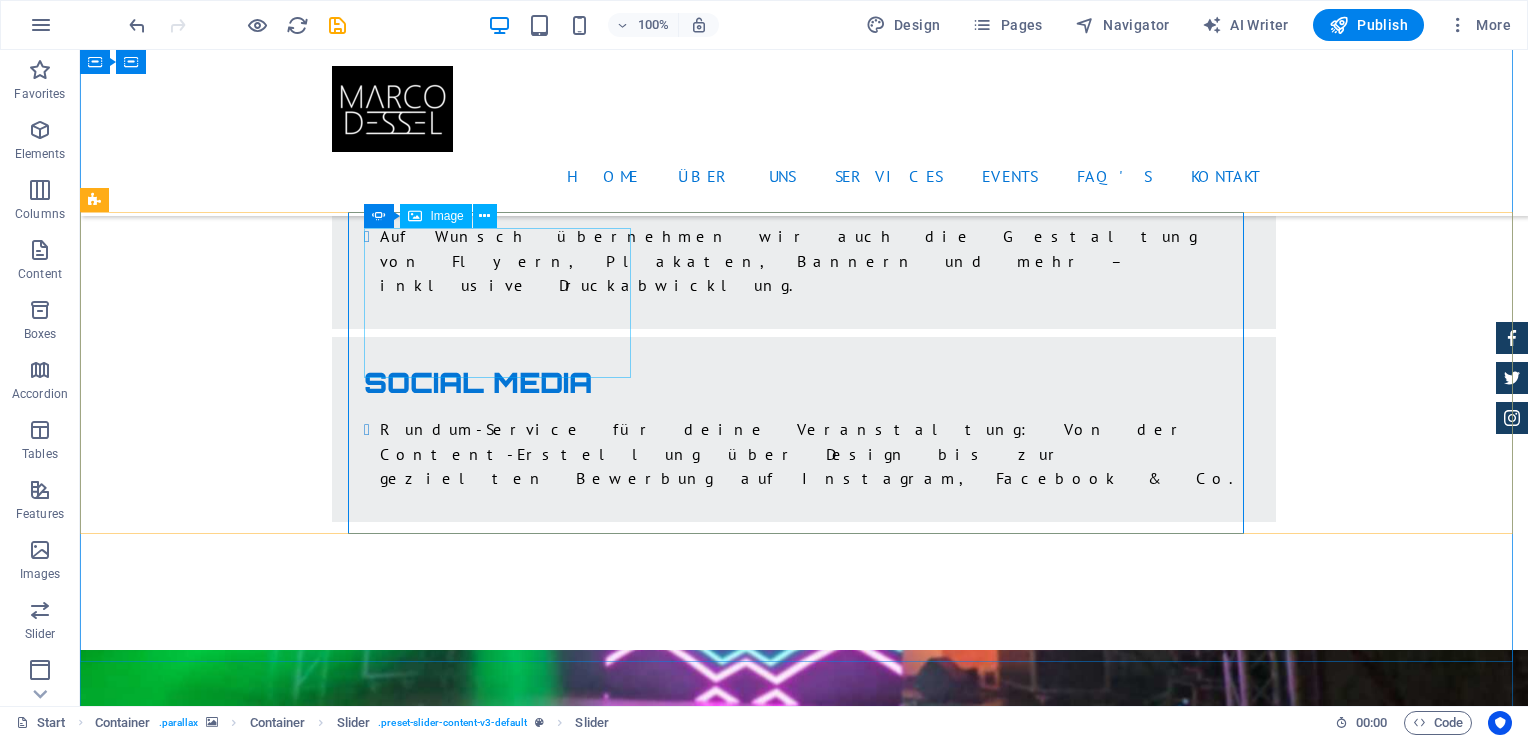 click at bounding box center [-1305, 9756] 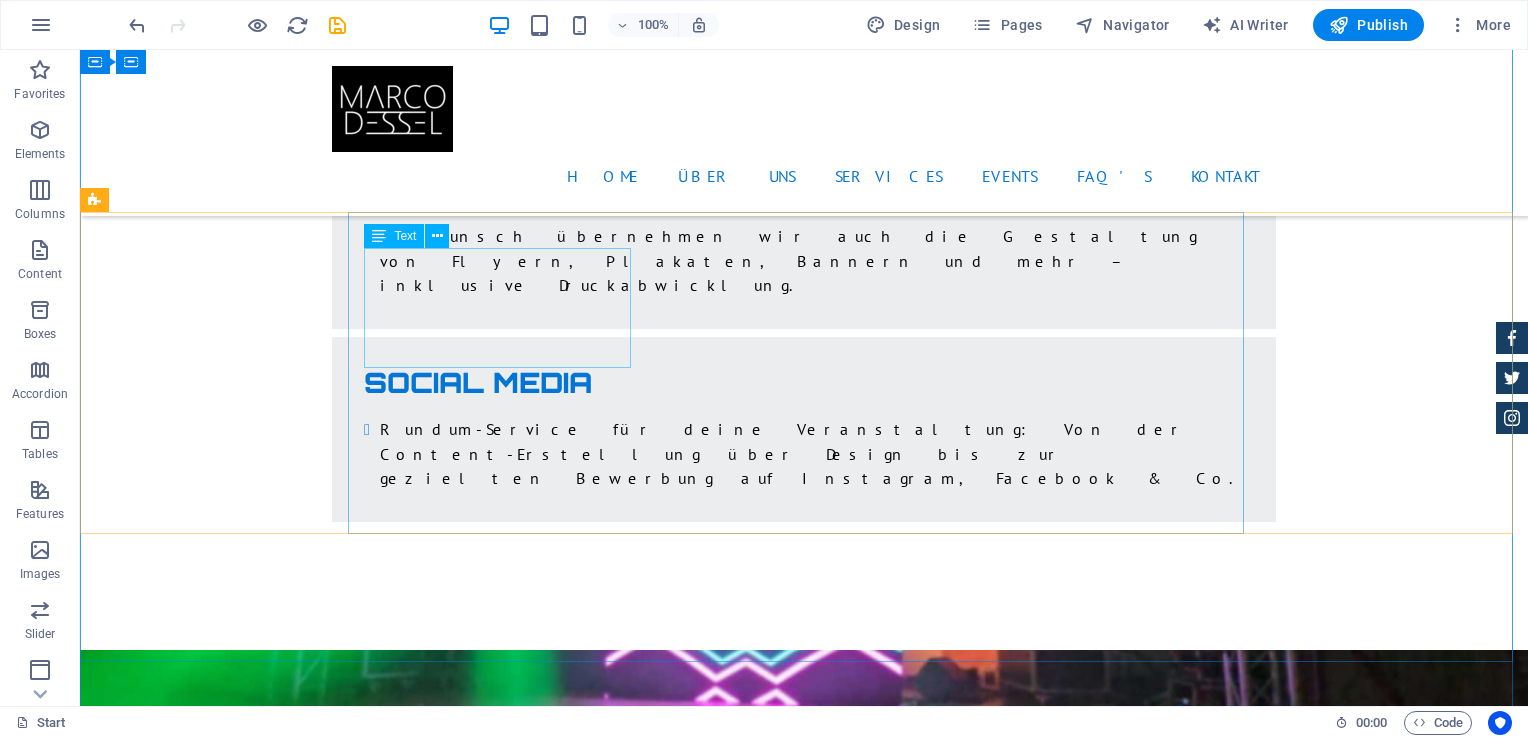 click on "Emma Miller -  Lorem ipsum dolor sit amet, consetetur sadipscing elitr, sed diam nonumy eirmod tempor invidunt ut labore et dolore magna aliquyam erat." at bounding box center (-1305, 9611) 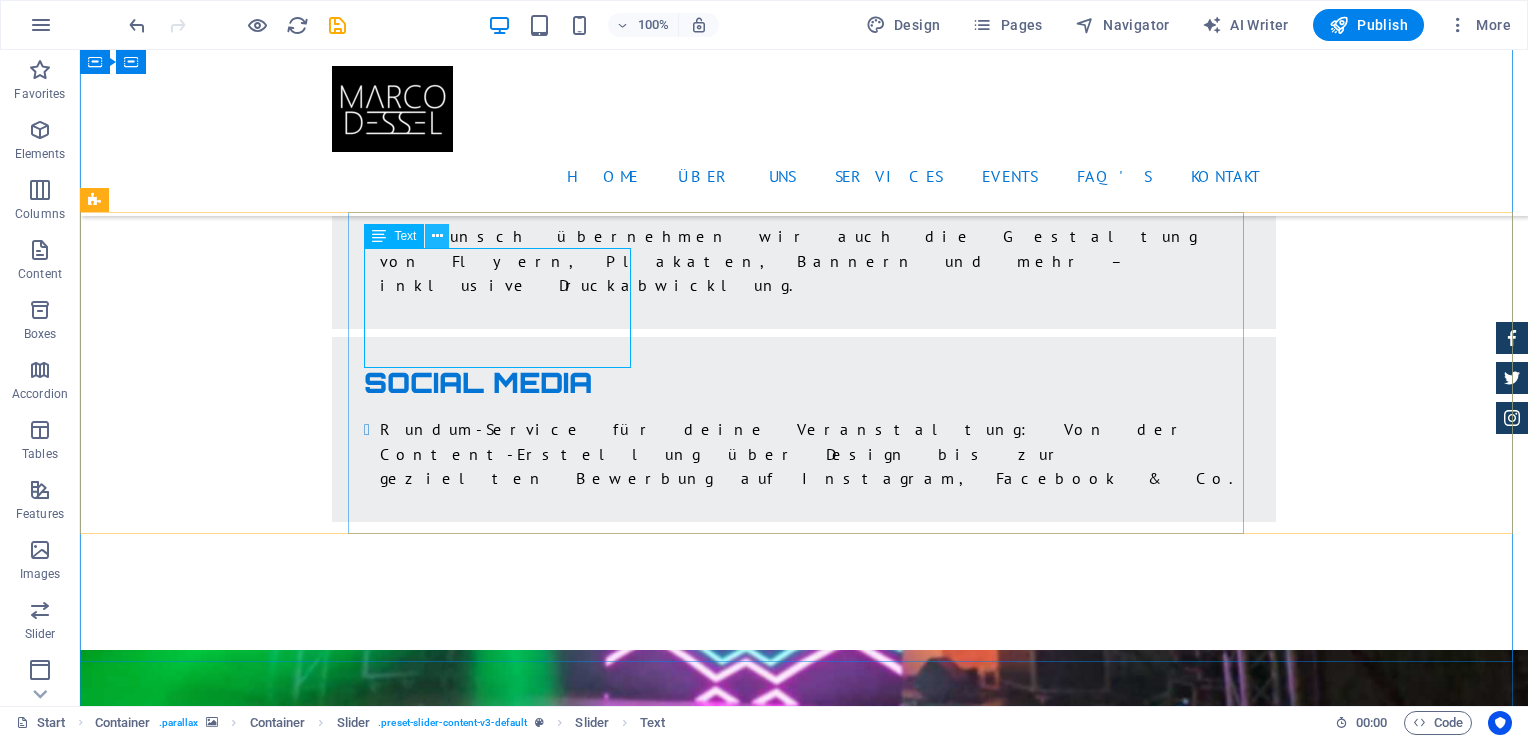 click at bounding box center (437, 236) 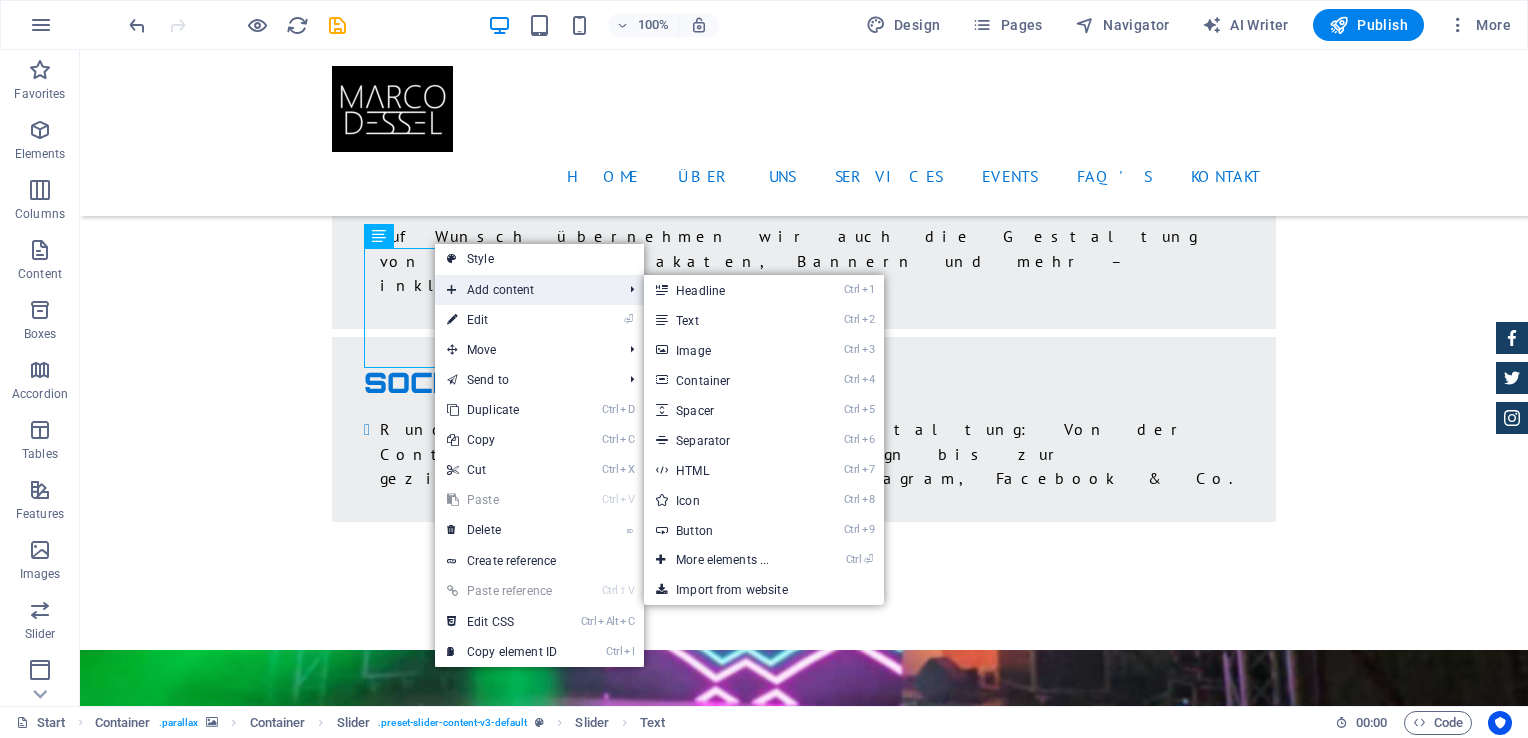 click on "Add content" at bounding box center (524, 290) 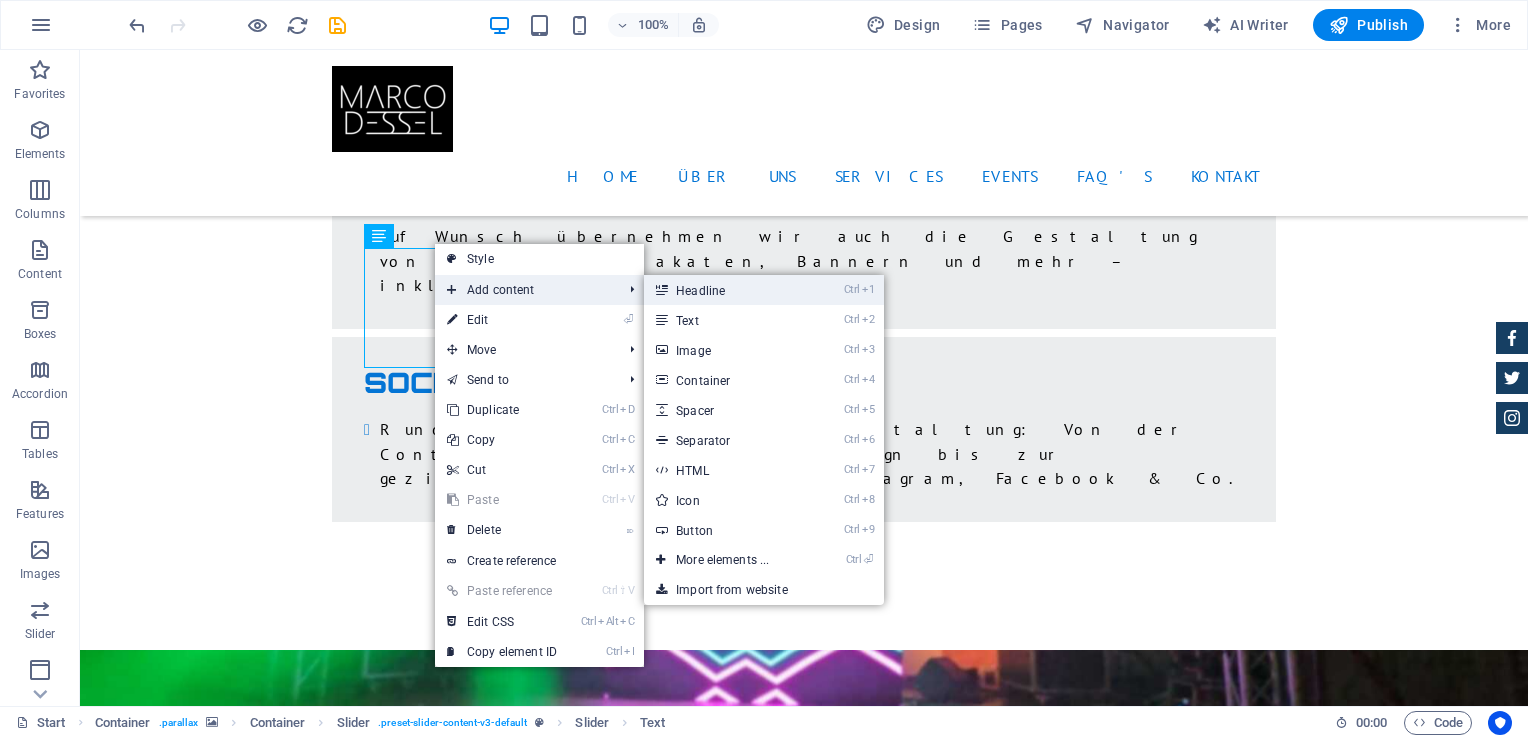 click on "Ctrl 1  Headline" at bounding box center [726, 290] 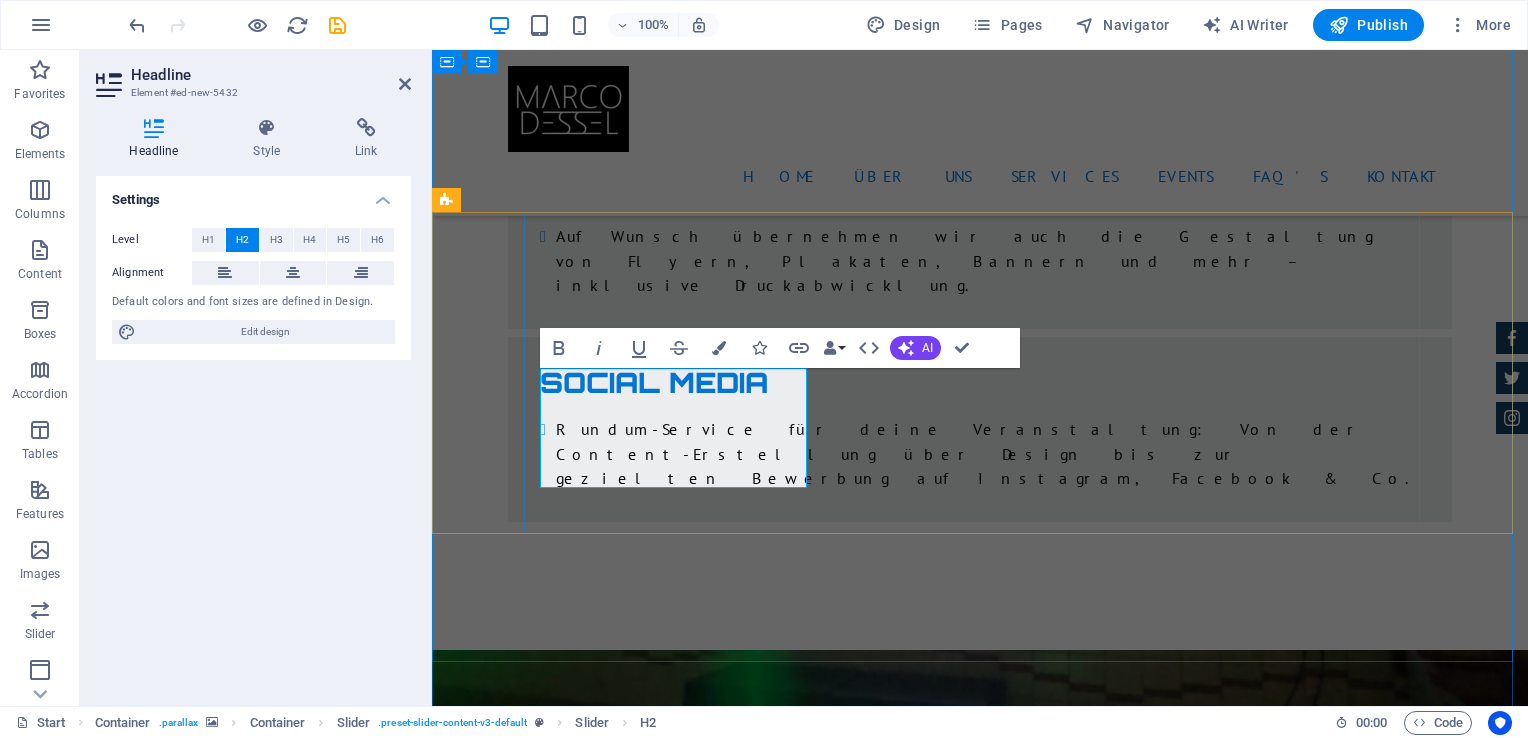 type 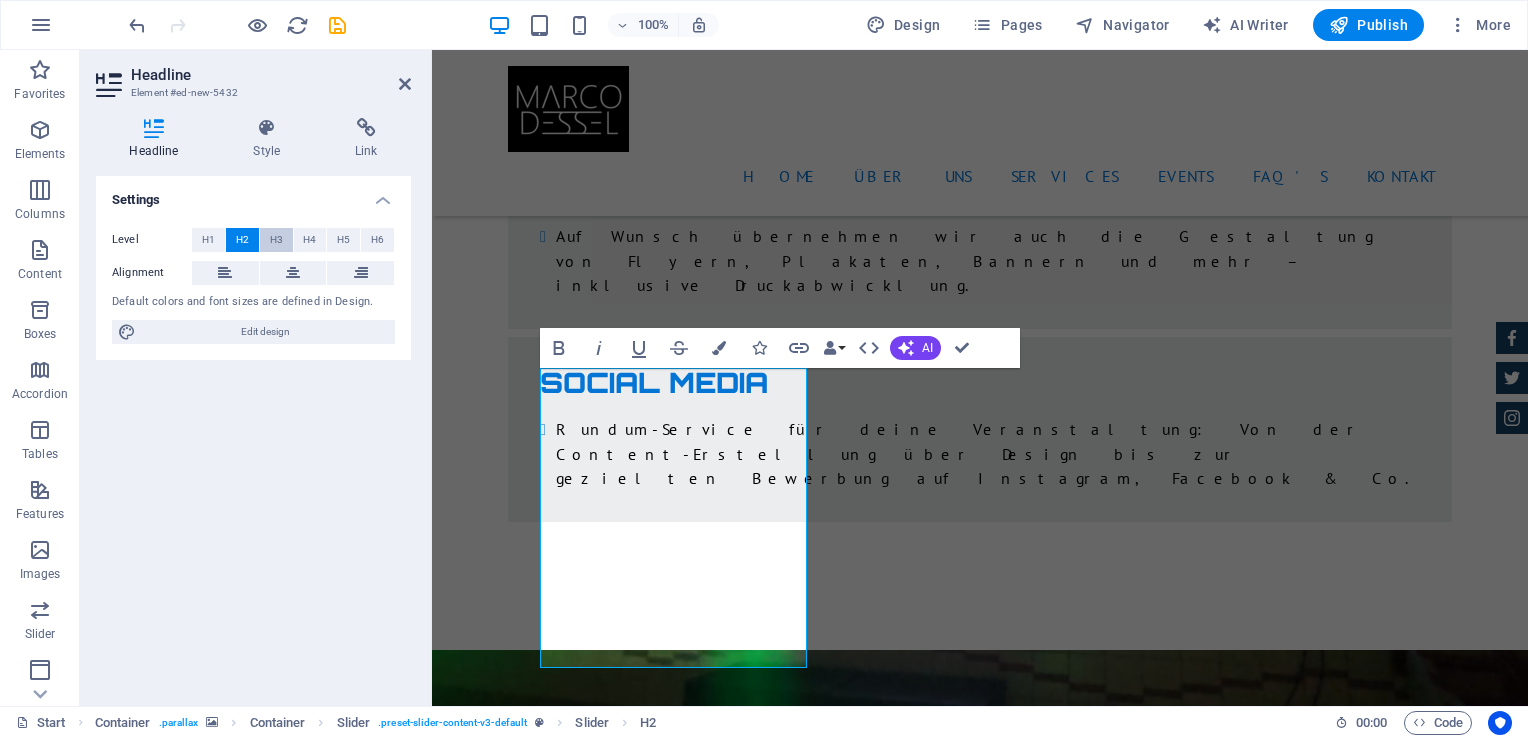 click on "H3" at bounding box center [276, 240] 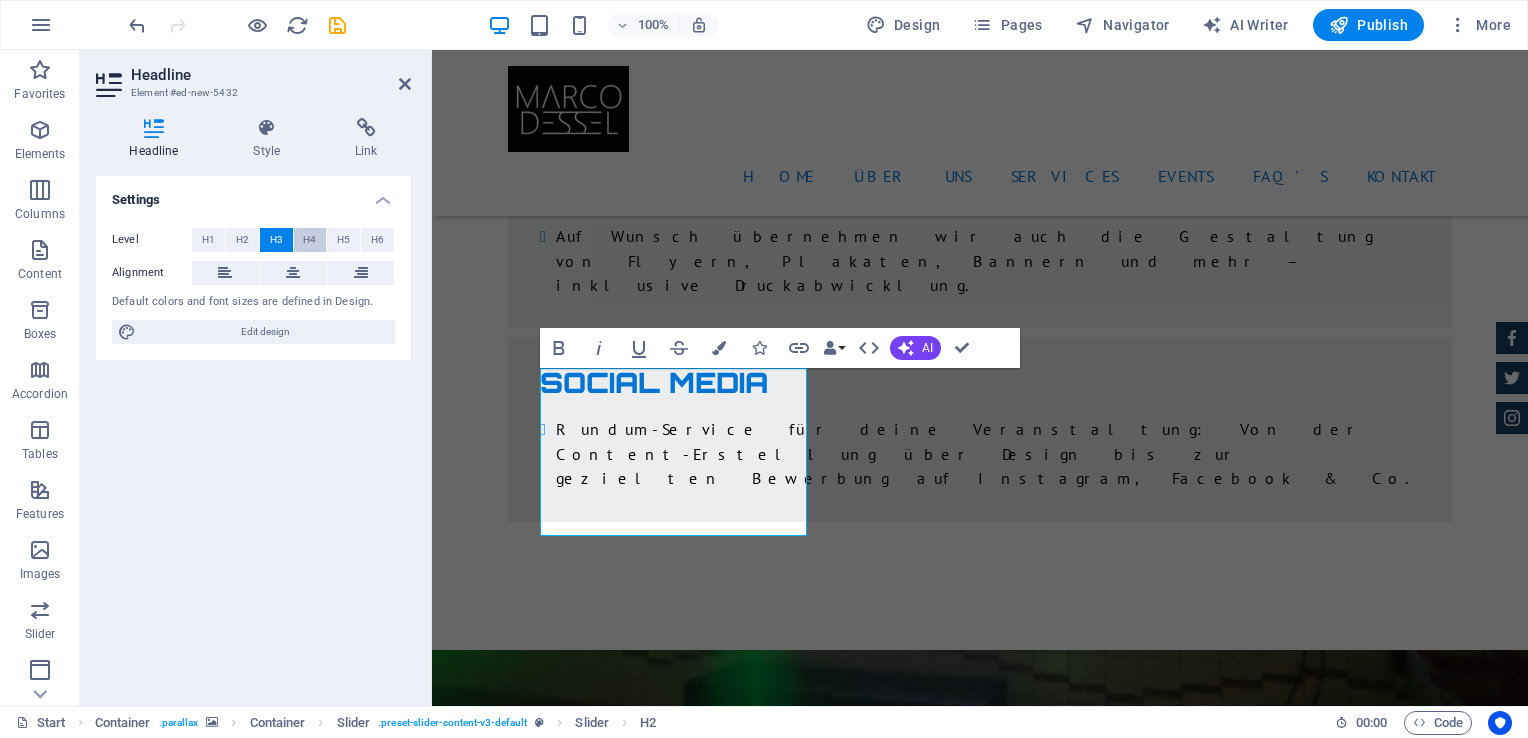 click on "H4" at bounding box center (309, 240) 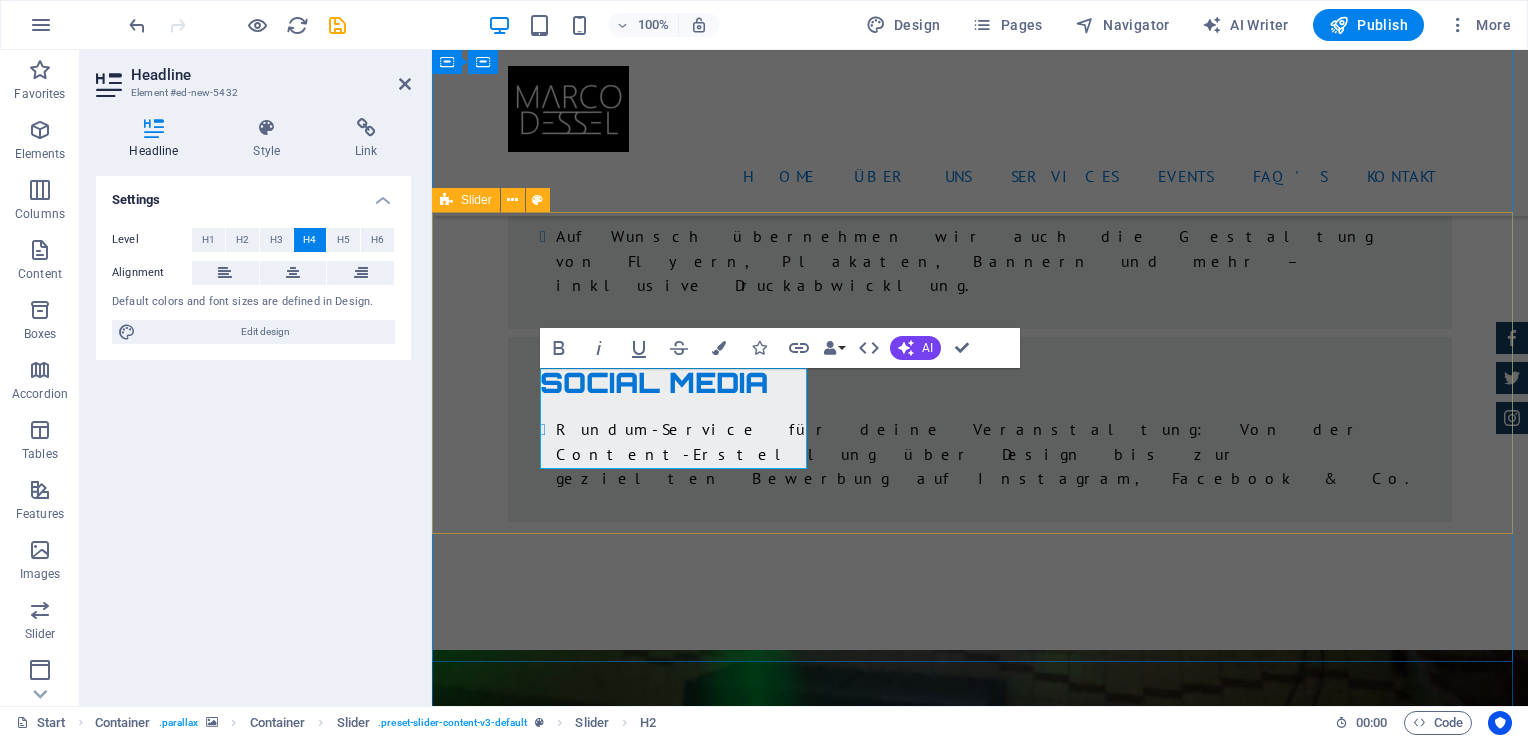 click on "Emma Miller -  Lorem ipsum dolor sit amet, consetetur sadipscing elitr, sed diam nonumy eirmod tempor invidunt ut labore et dolore magna aliquyam erat. Was für technik kommt zum einsatz Mark Melone -  Lorem ipsum dolor sit amet, consetetur sadipscing elitr, sed diam nonumy eirmod tempor invidunt ut labore et dolore magna aliquyam erat. Tony Lee Su -  Lorem ipsum dolor sit amet, consetetur sadipscing elitr, sed diam nonumy eirmod tempor invidunt ut labore et dolore magna aliquyam erat. Jonny Doe  -  Lorem ipsum dolor sit amet, consetetur sadipscing elitr, sed diam nonumy eirmod tempor invidunt ut labore et dolore magna aliquyam erat. Tina Many  -  Lorem ipsum dolor sit amet, consetetur sadipscing elitr, sed diam nonumy eirmod tempor invidunt ut labore et dolore magna aliquyam erat. Laura Hill  -  Lorem ipsum dolor sit amet, consetetur sadipscing elitr, sed diam nonumy eirmod tempor invidunt ut labore et dolore magna aliquyam erat. Emma Miller -  Was für technik kommt zum einsatz Mark Melone -  Tony Lee Su -" at bounding box center (980, 9616) 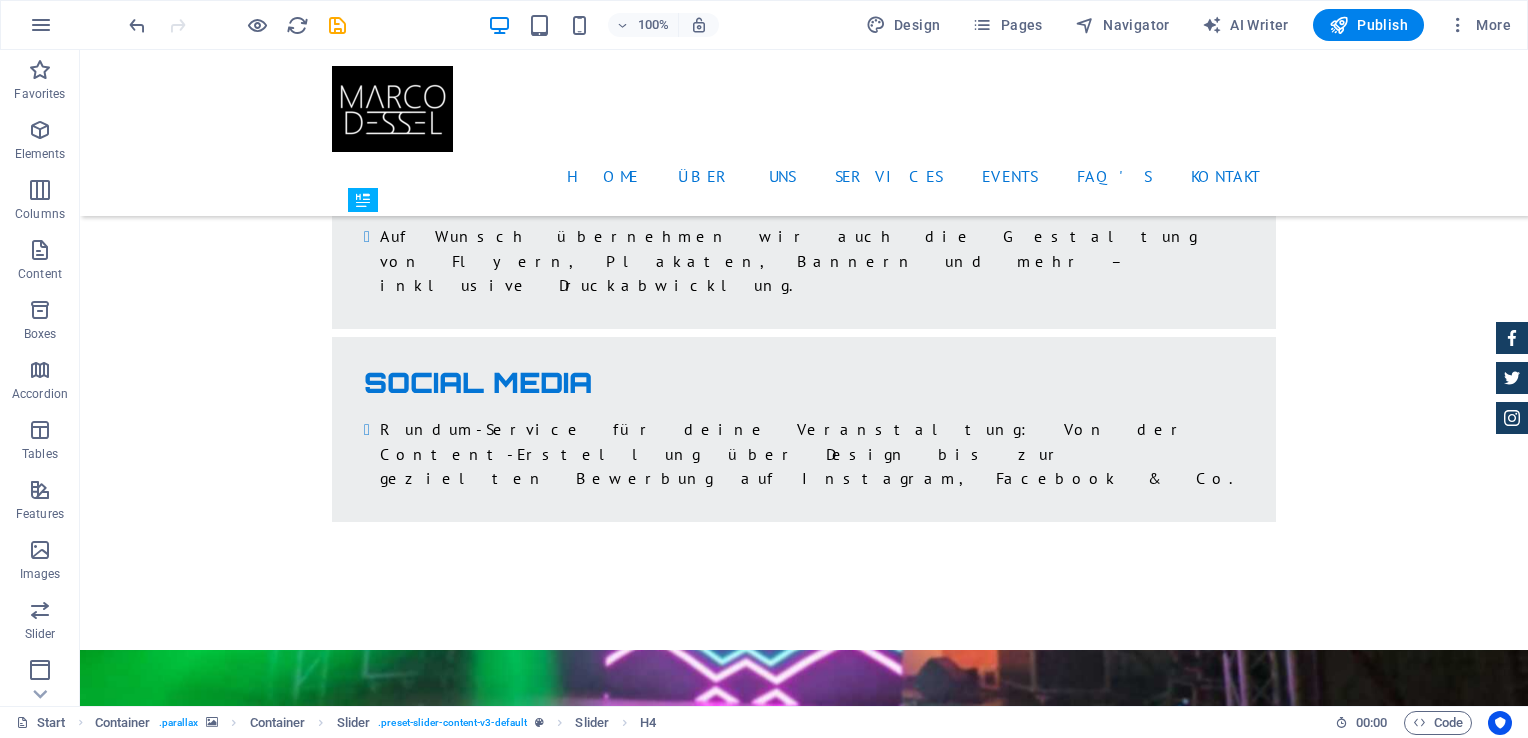 drag, startPoint x: 554, startPoint y: 398, endPoint x: 557, endPoint y: 289, distance: 109.041275 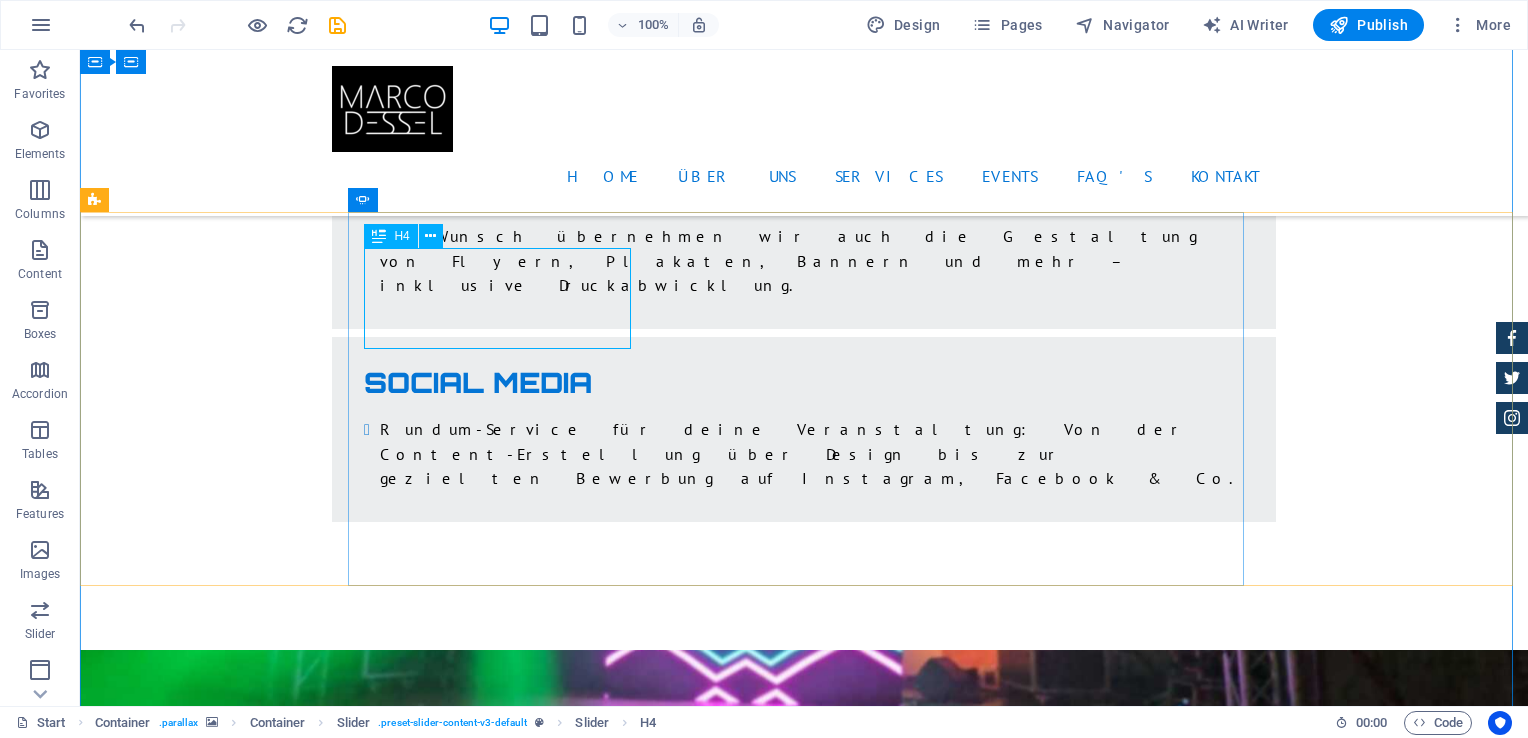 click on "Was für technik kommt zum einsatz" at bounding box center (-1305, 9829) 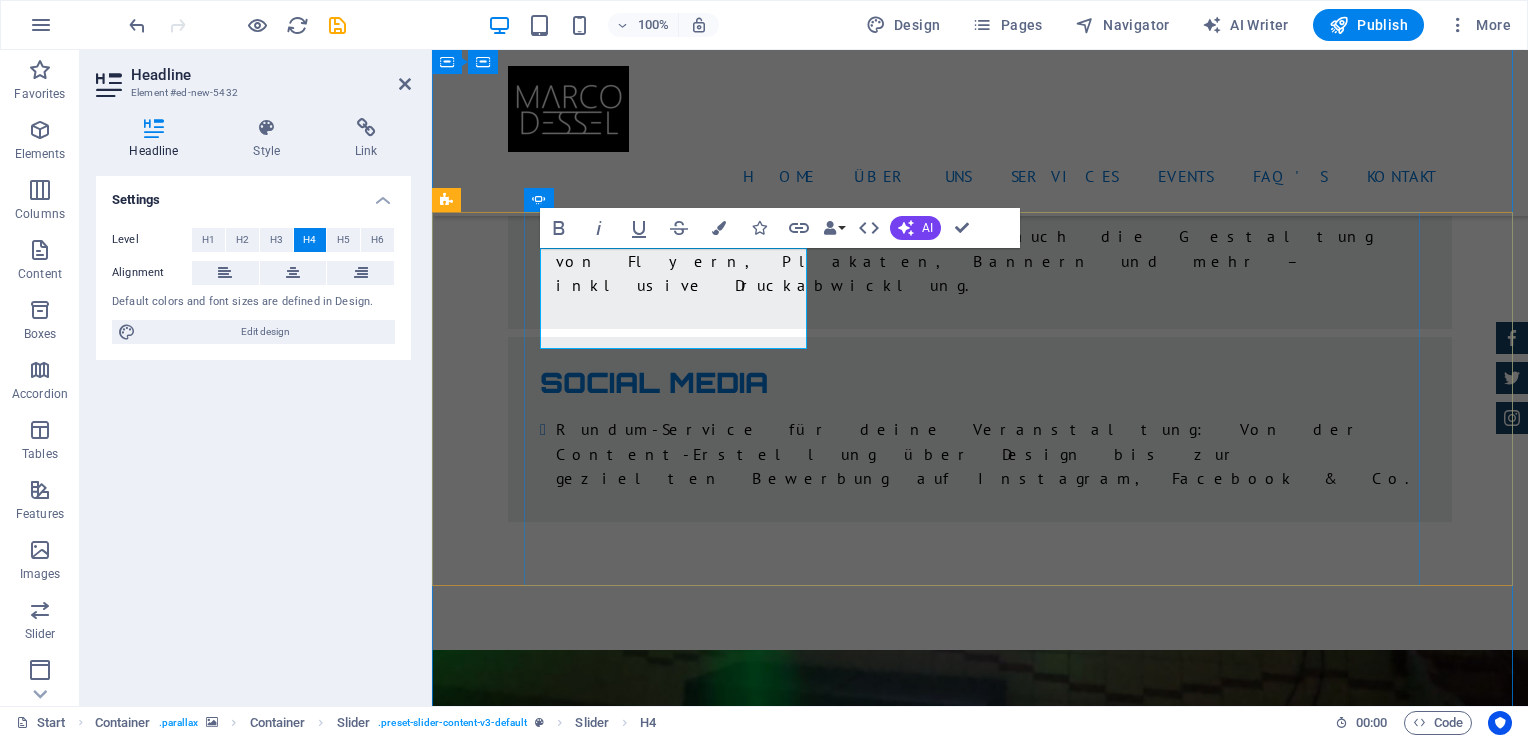 click on "Was für technik kommt zum einsatz" at bounding box center (-1129, 9829) 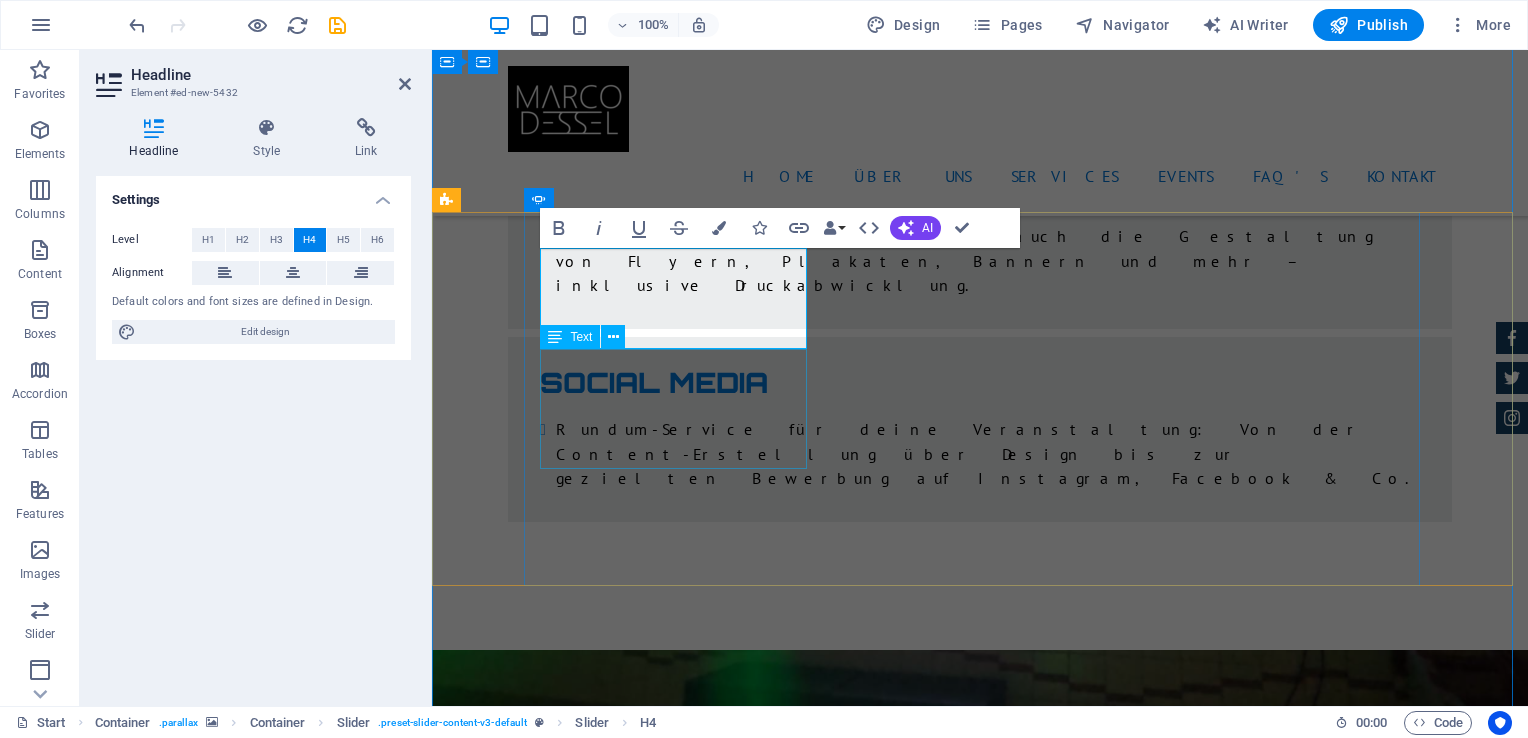 click on "Emma Miller -  Lorem ipsum dolor sit amet, consetetur sadipscing elitr, sed diam nonumy eirmod tempor invidunt ut labore et dolore magna aliquyam erat." at bounding box center (-1129, 9940) 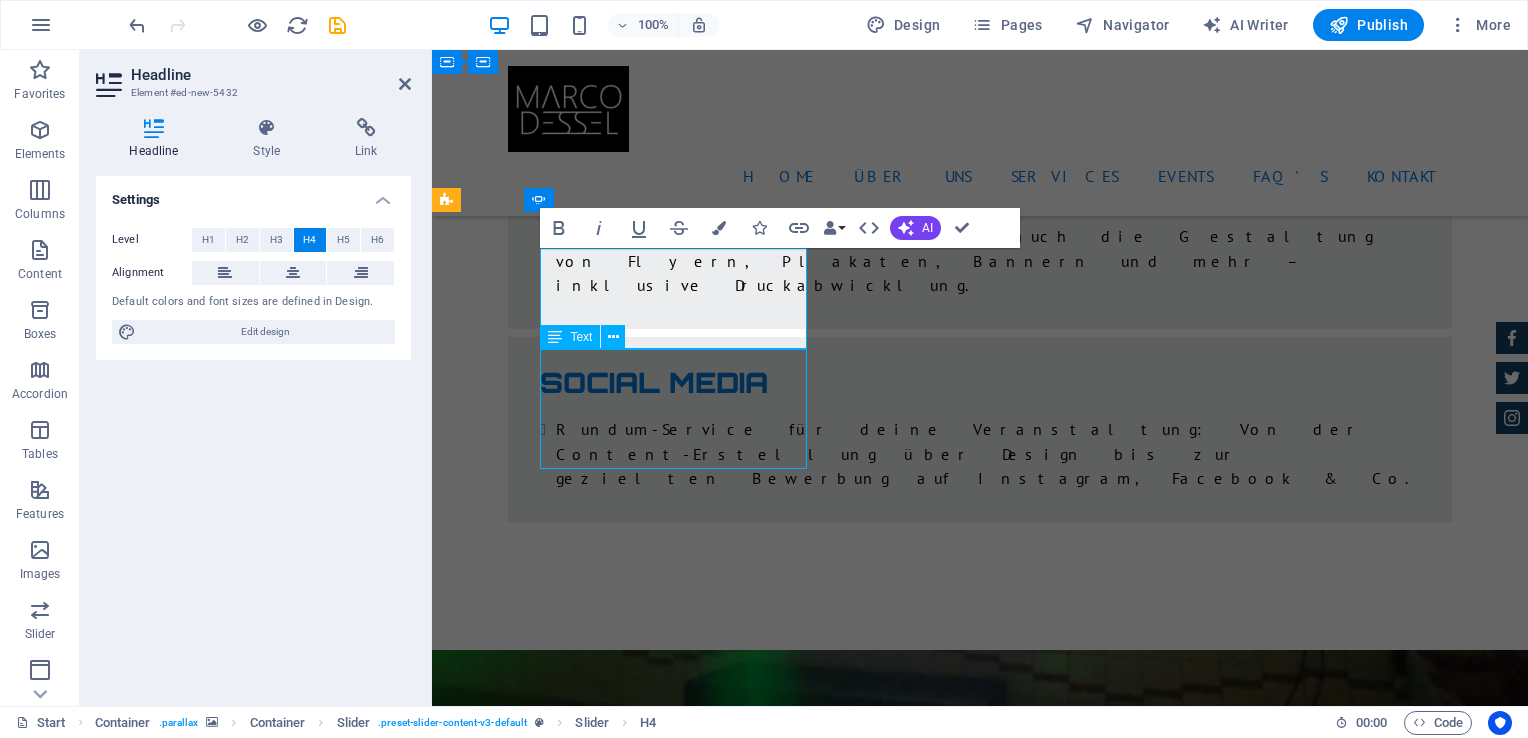 click on "Emma Miller -  Lorem ipsum dolor sit amet, consetetur sadipscing elitr, sed diam nonumy eirmod tempor invidunt ut labore et dolore magna aliquyam erat." at bounding box center [-1129, 9940] 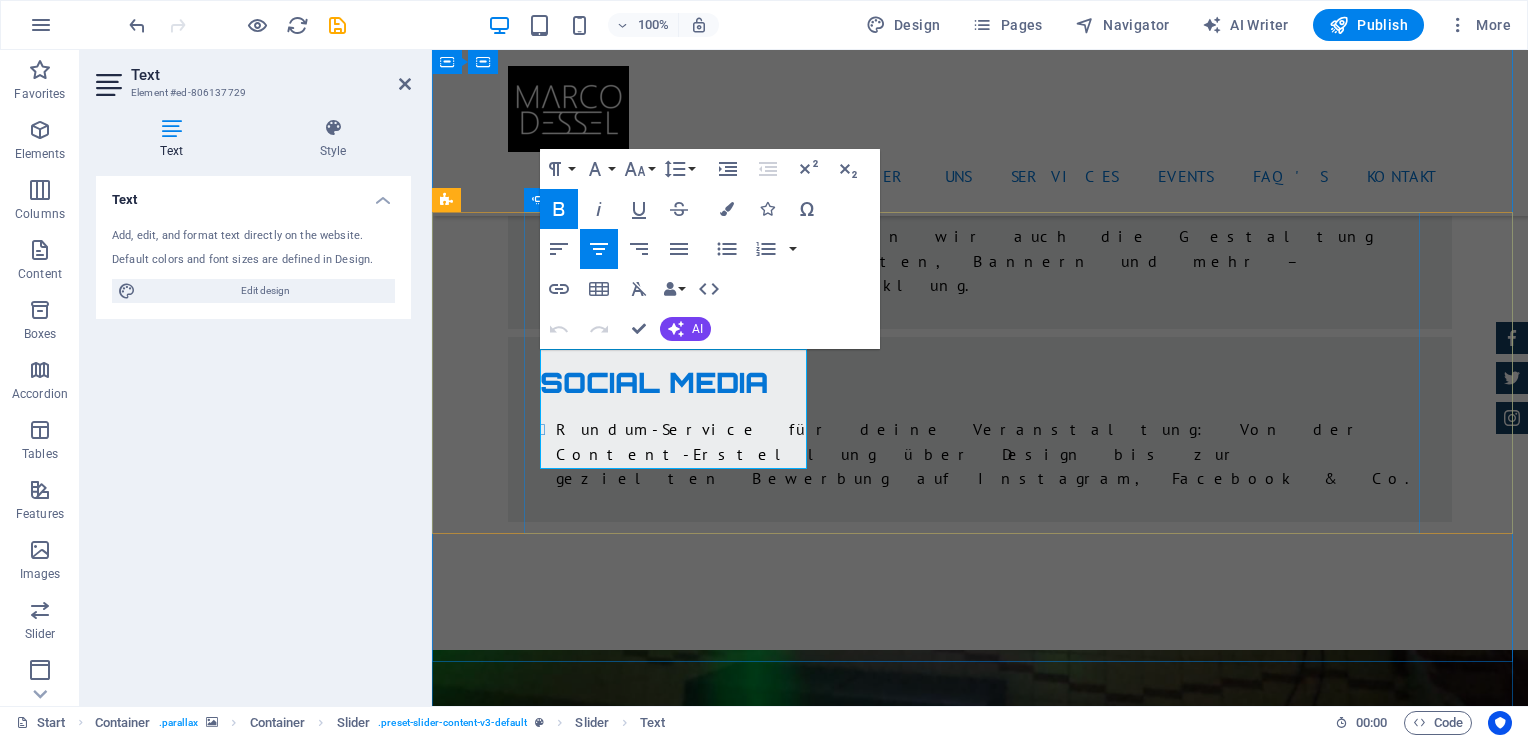 drag, startPoint x: 732, startPoint y: 463, endPoint x: 544, endPoint y: 364, distance: 212.47353 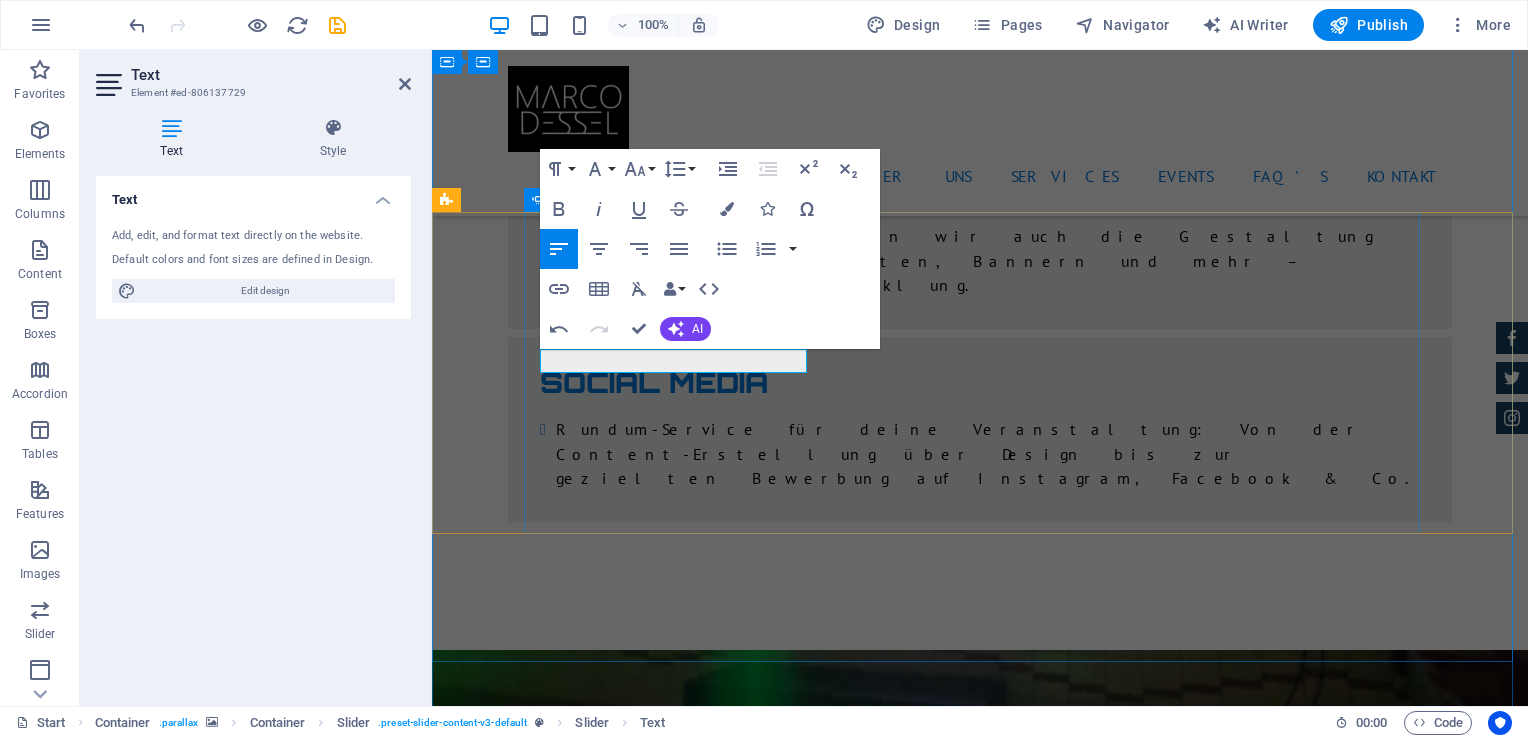 type 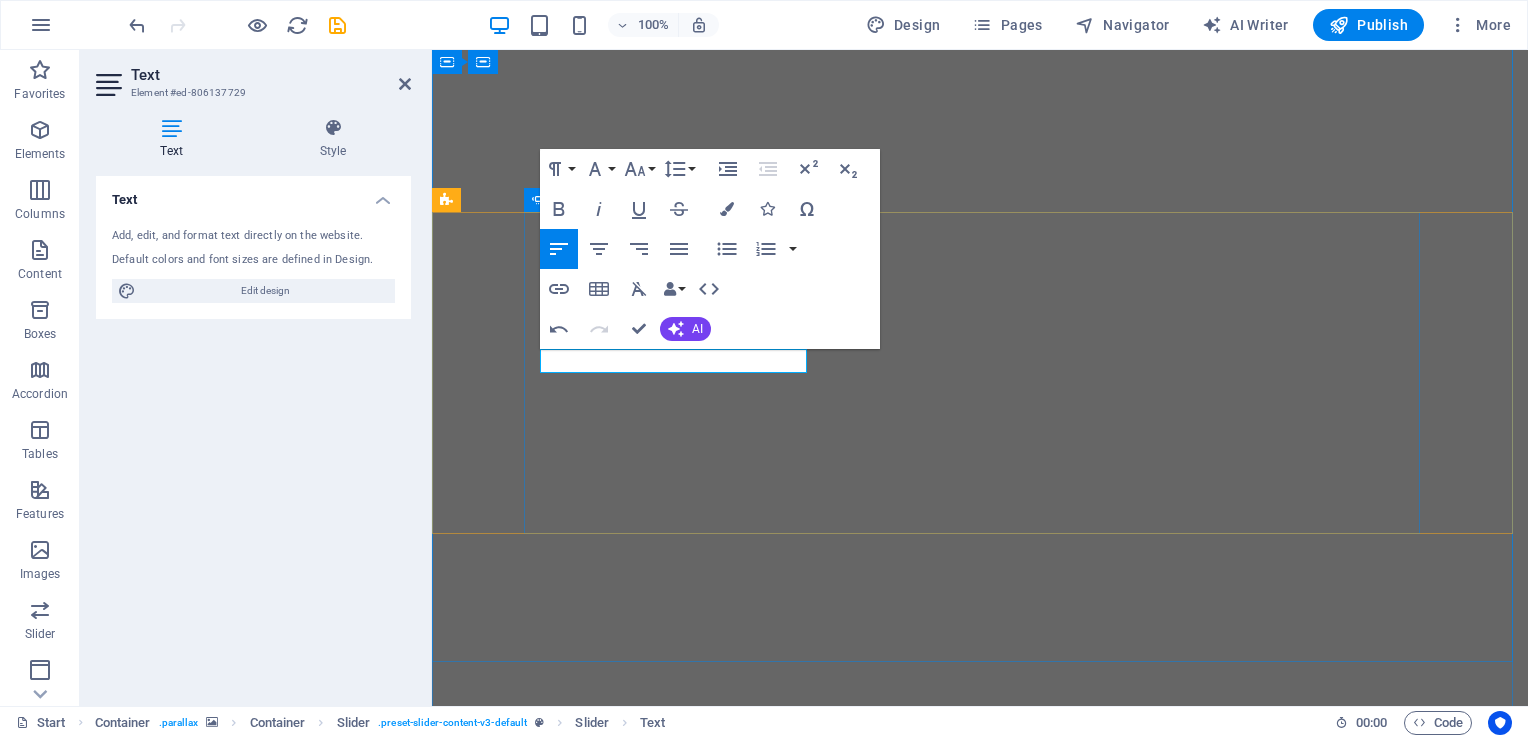 scroll, scrollTop: 0, scrollLeft: 0, axis: both 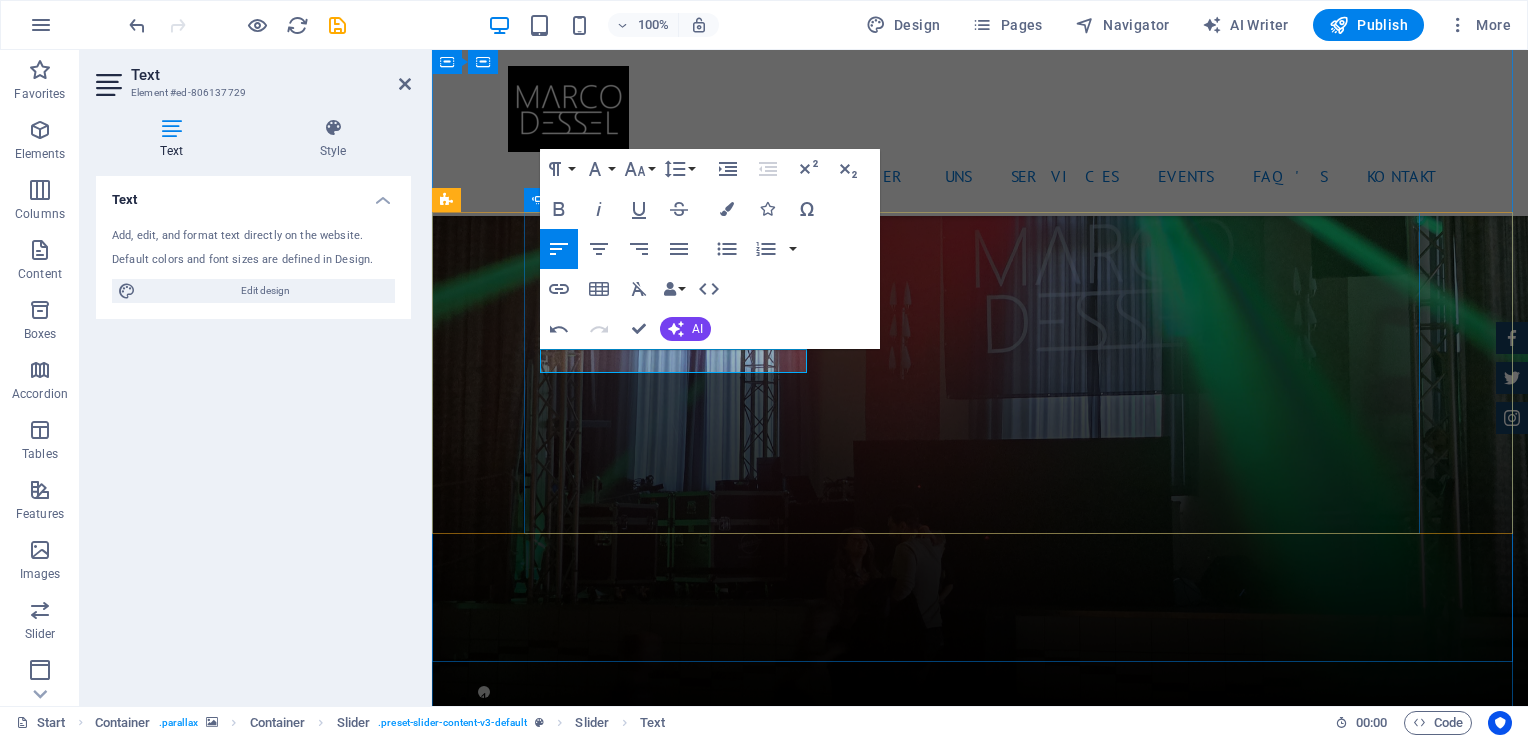 type 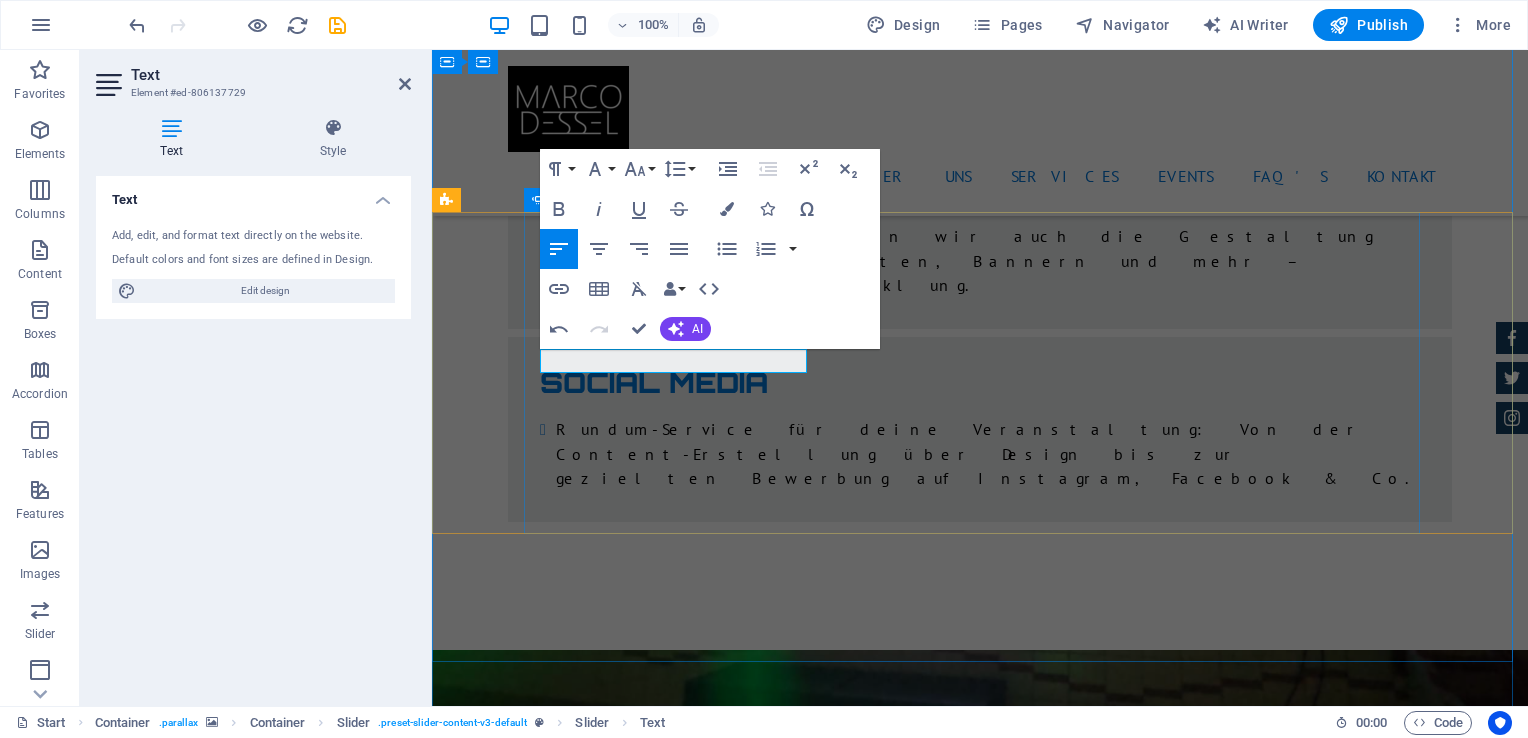 scroll, scrollTop: 0, scrollLeft: 0, axis: both 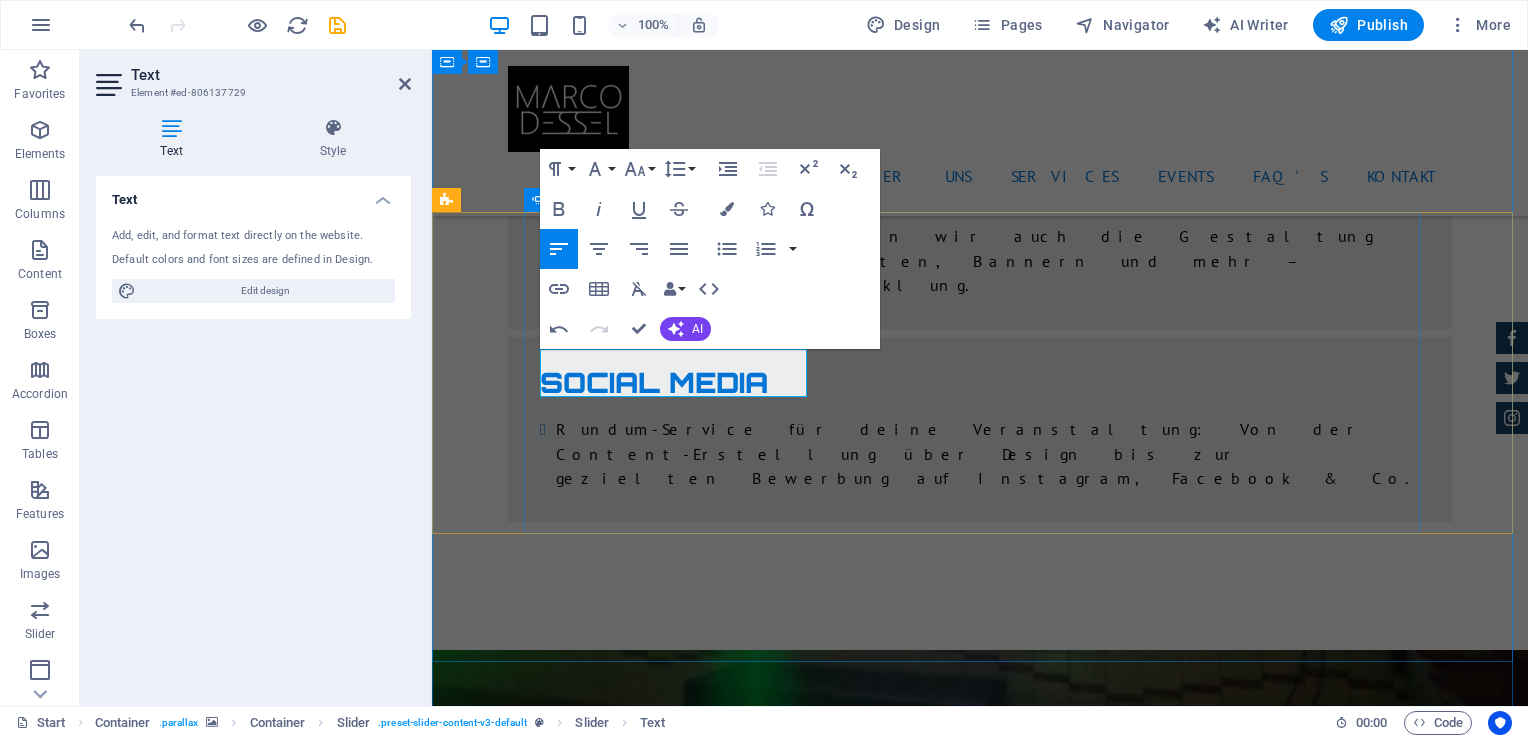 click on "Was für technik kommt zum einsatz? Emma Miller -  Lorem ipsum dolor sit amet, consetetur sadipscing elitr, sed diam nonumy eirmod tempor invidunt ut labore et dolore magna aliquyam erat. Mark Melone -  Lorem ipsum dolor sit amet, consetetur sadipscing elitr, sed diam nonumy eirmod tempor invidunt ut labore et dolore magna aliquyam erat. Tony Lee Su -  Lorem ipsum dolor sit amet, consetetur sadipscing elitr, sed diam nonumy eirmod tempor invidunt ut labore et dolore magna aliquyam erat. Jonny Doe  -  Lorem ipsum dolor sit amet, consetetur sadipscing elitr, sed diam nonumy eirmod tempor invidunt ut labore et dolore magna aliquyam erat. Tina Many  -  Lorem ipsum dolor sit amet, consetetur sadipscing elitr, sed diam nonumy eirmod tempor invidunt ut labore et dolore magna aliquyam erat. Laura Hill  -  Lorem ipsum dolor sit amet, consetetur sadipscing elitr, sed diam nonumy eirmod tempor invidunt ut labore et dolore magna aliquyam erat. Was für technik kommt zum einsatz? Mark Melone -  Tony Lee Su -  Jonny Doe 1" at bounding box center [980, 9616] 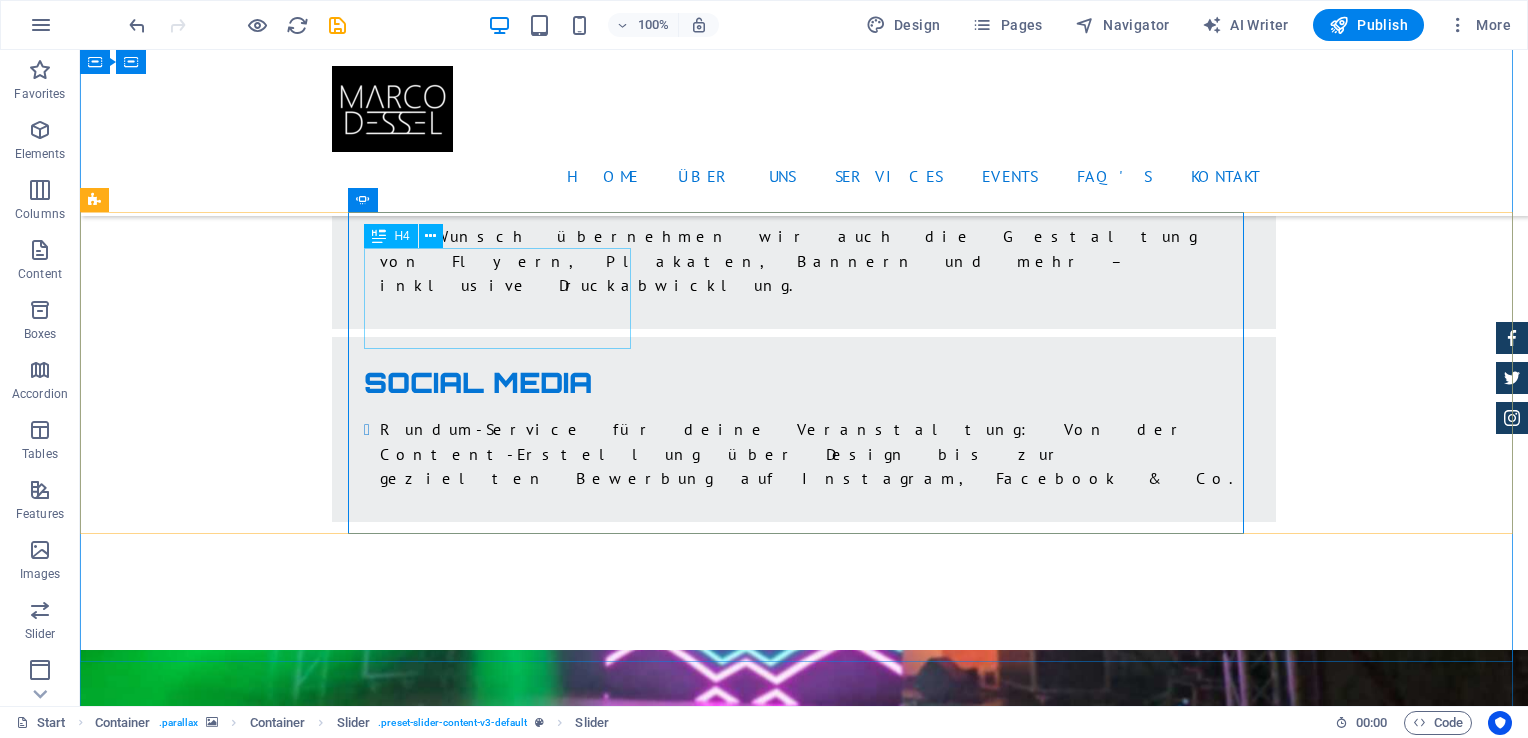 click on "Was für technik kommt zum einsatz?" at bounding box center (-1305, 9702) 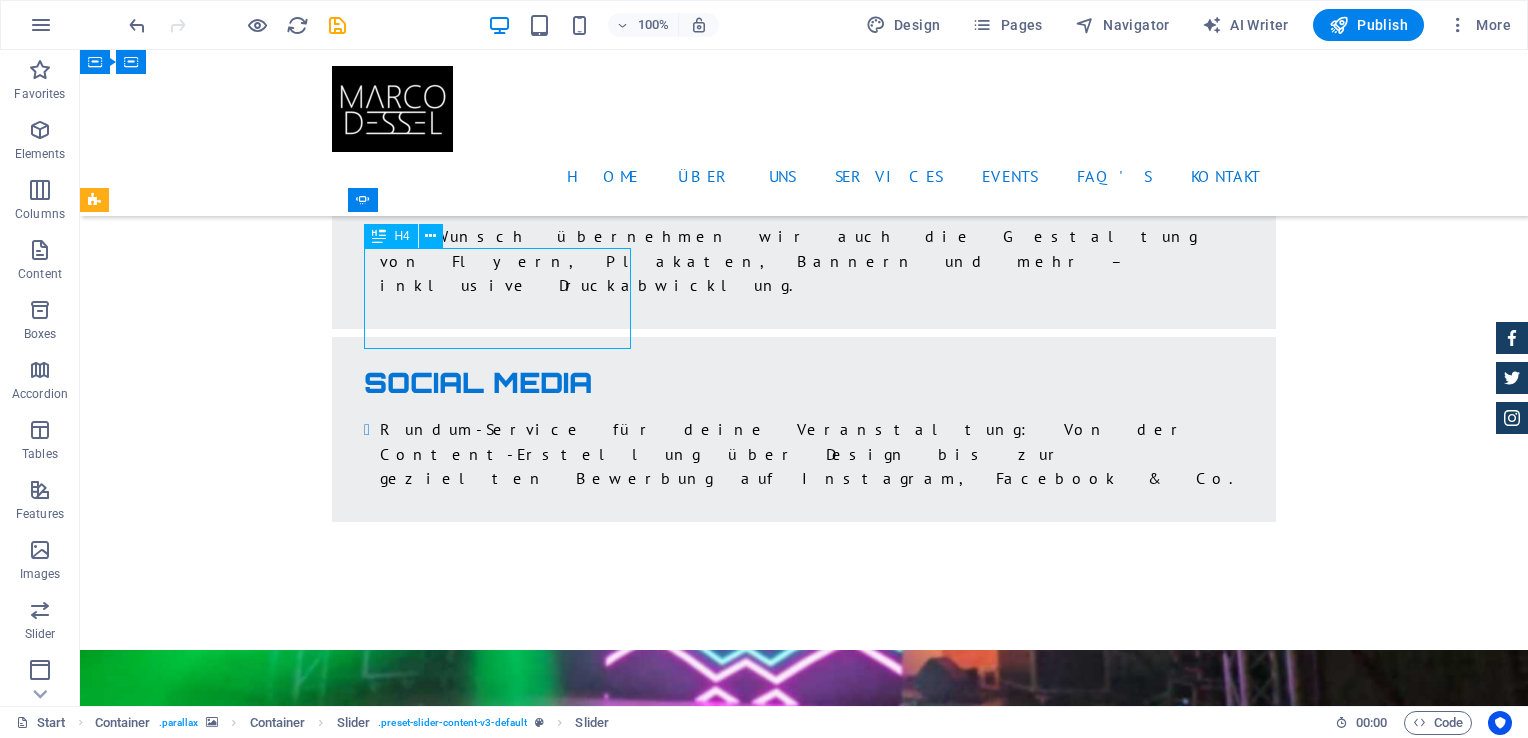 click on "Was für technik kommt zum einsatz?" at bounding box center (-1305, 9702) 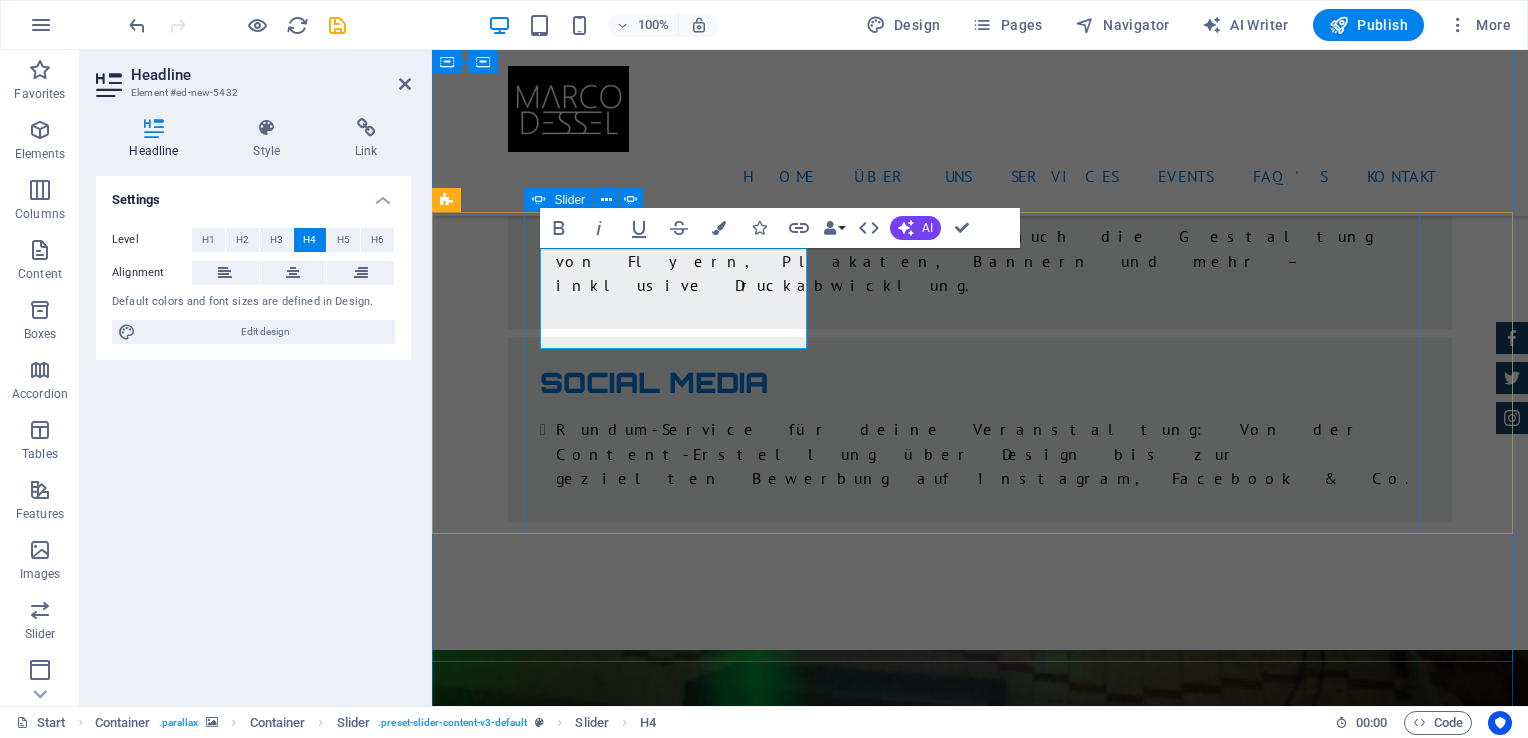 drag, startPoint x: 729, startPoint y: 334, endPoint x: 539, endPoint y: 257, distance: 205.00975 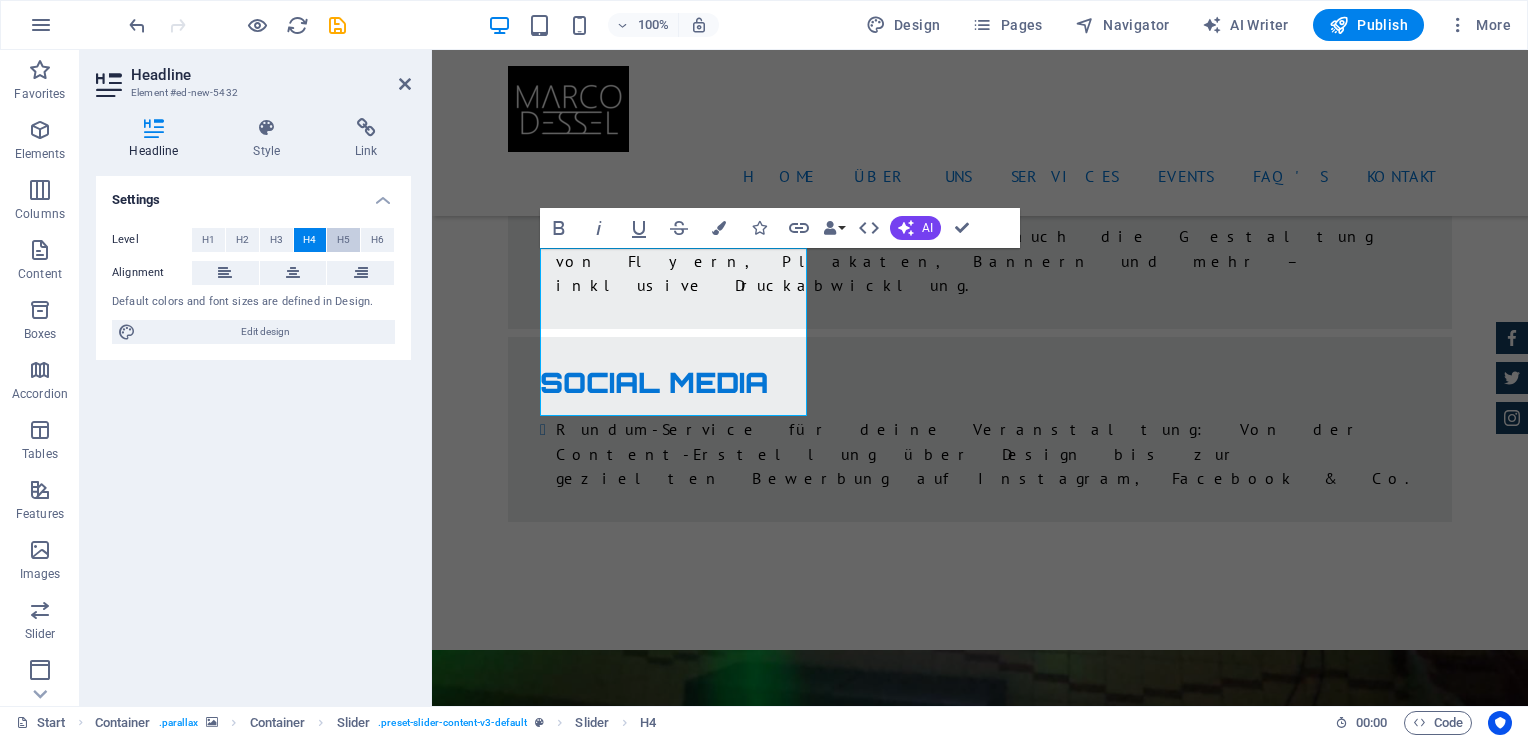 click on "H5" at bounding box center [343, 240] 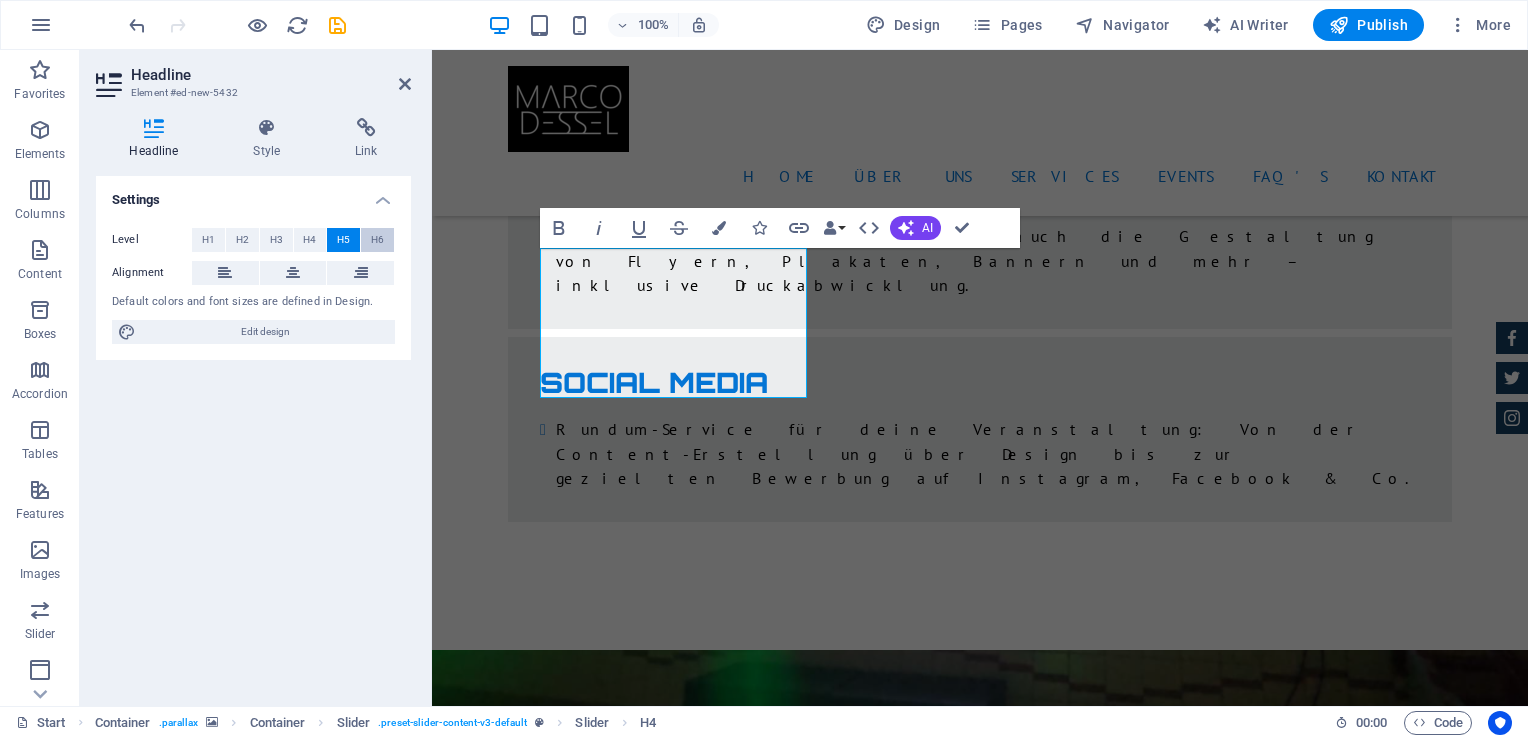 click on "H6" at bounding box center [377, 240] 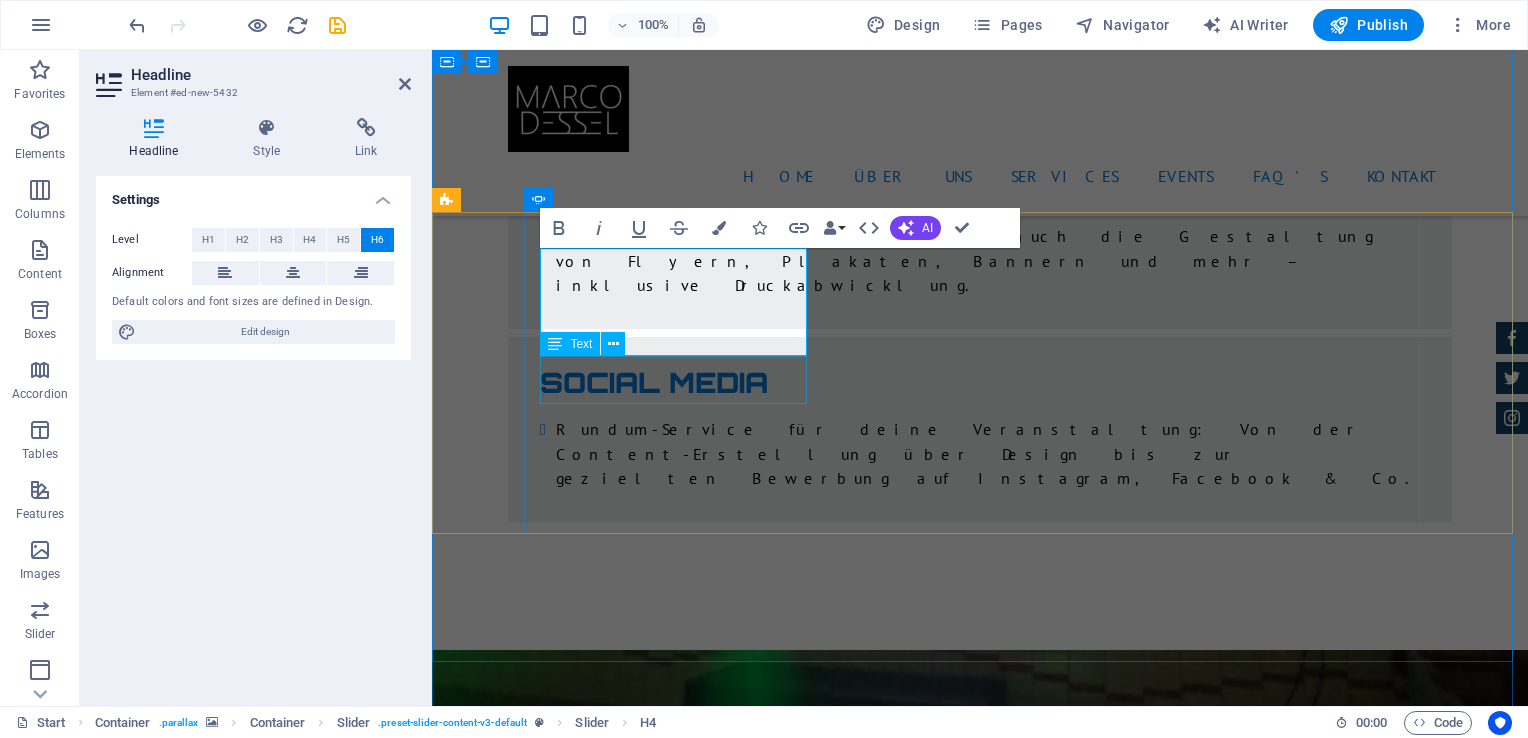 click on "Verschiedene Komponenten aus verschiedenen preisklassen" at bounding box center [-1129, 9827] 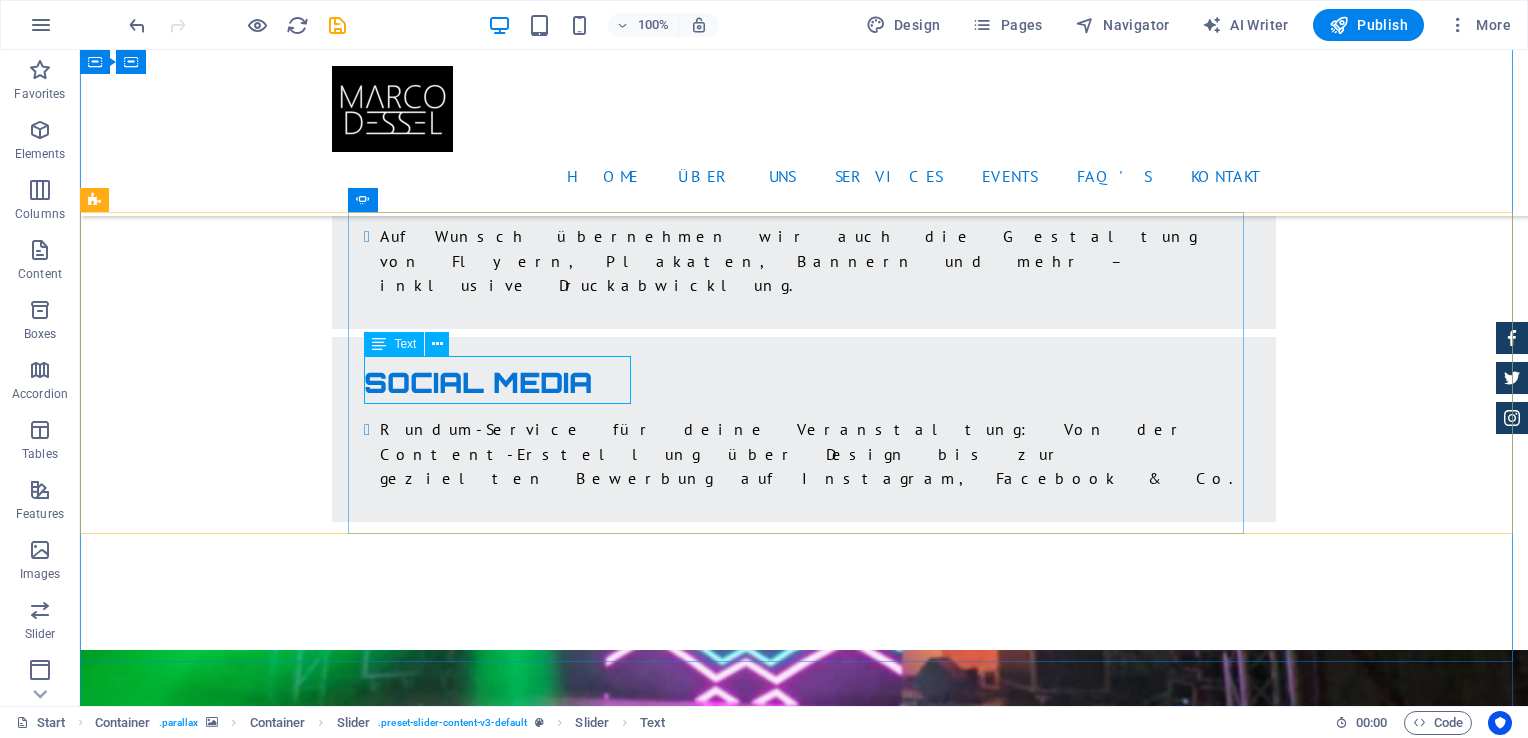 click on "Verschiedene Komponenten aus verschiedenen preisklassen" at bounding box center (-1305, 9827) 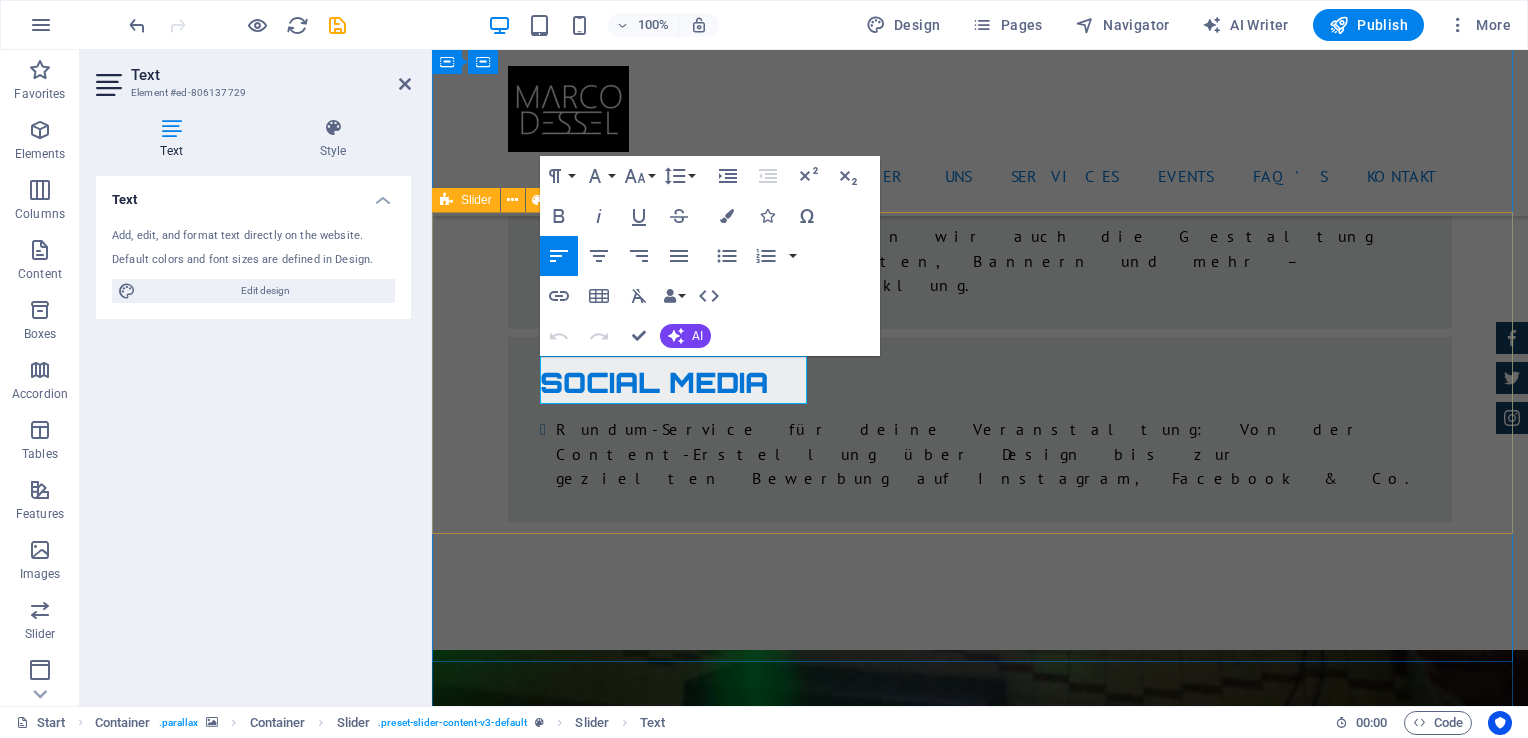 drag, startPoint x: 733, startPoint y: 397, endPoint x: 513, endPoint y: 354, distance: 224.16289 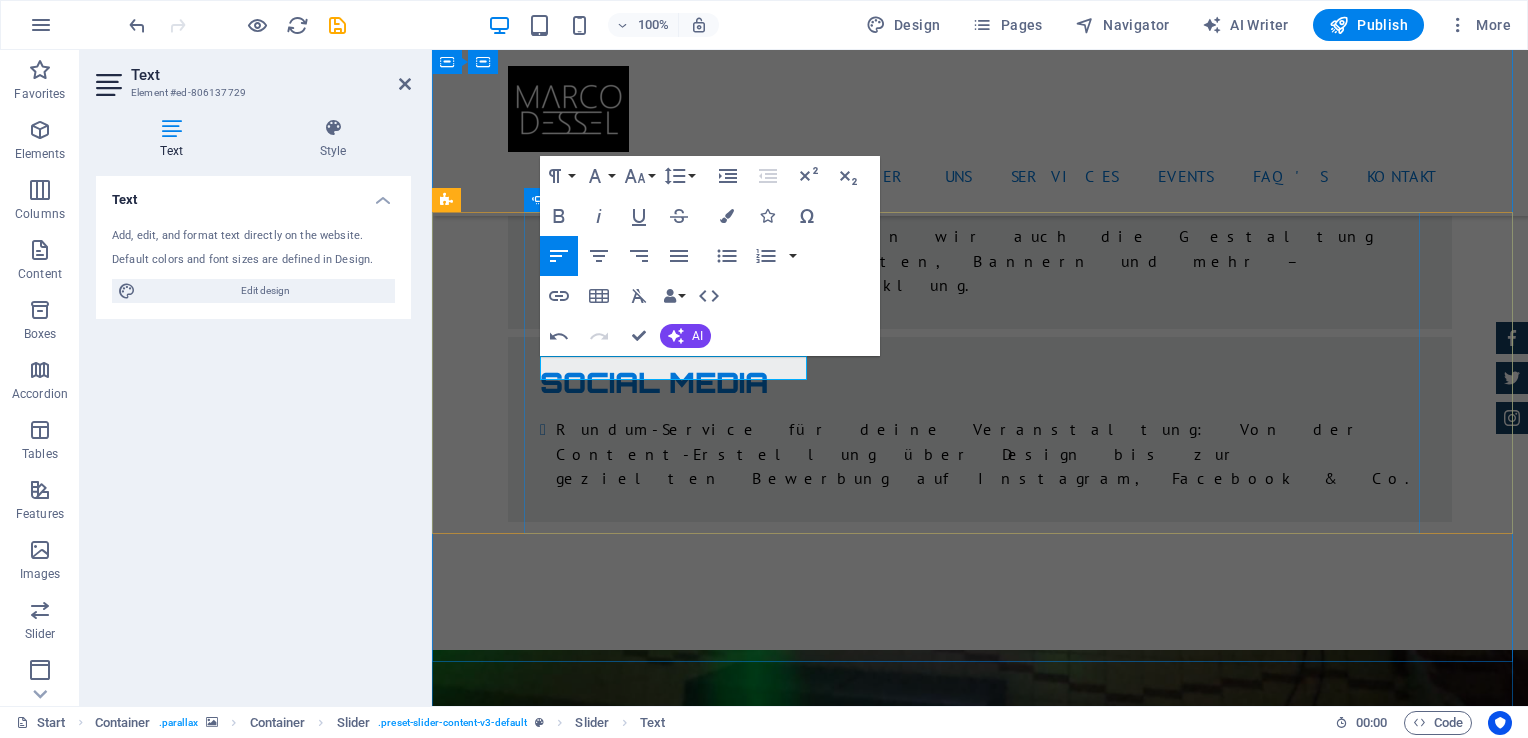 click at bounding box center (-1129, 9779) 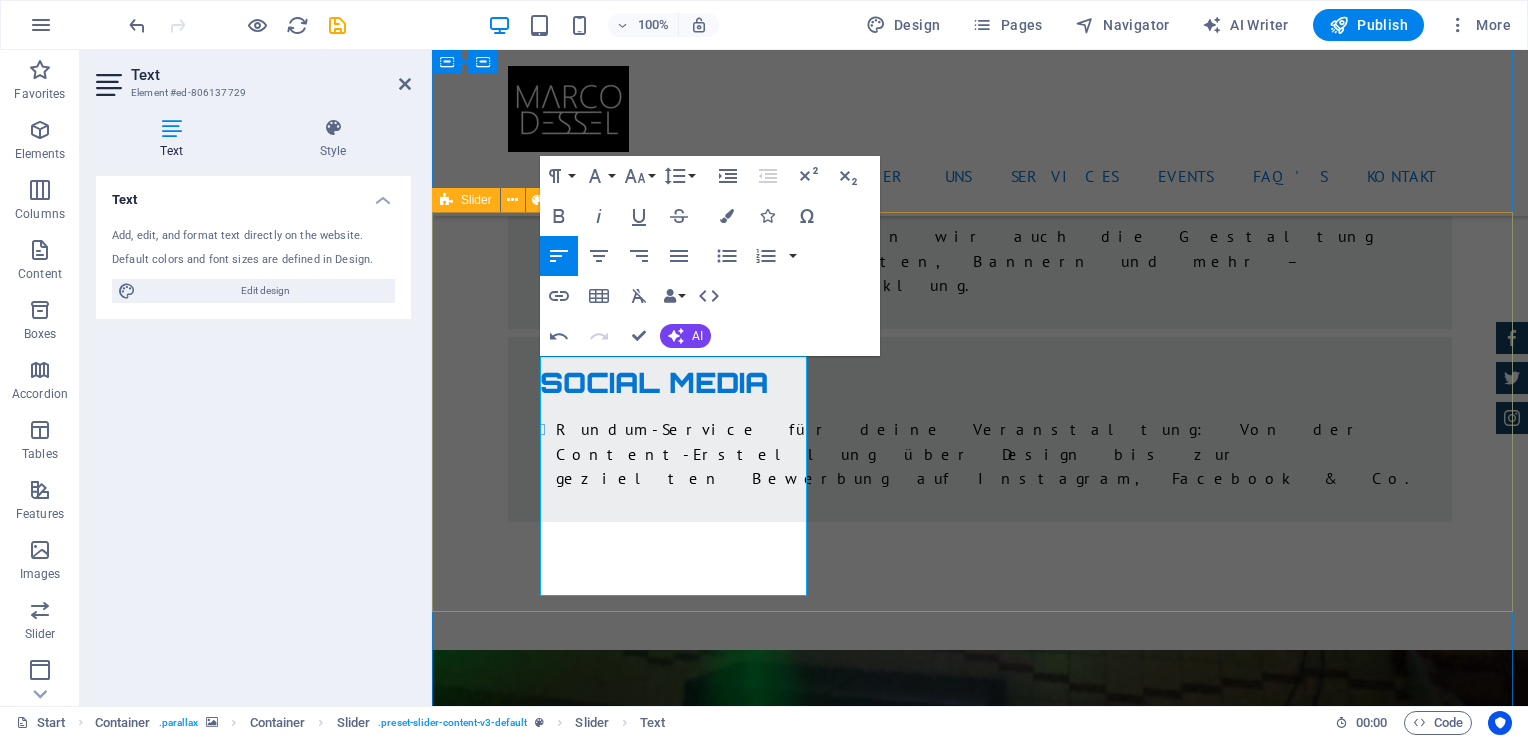 click on "Was kostet ein DJ für eine Hochzeit oder private Feier bei DJ Marco Dessel? Verschiedene Komponenten aus verschiedenen preisklassen Mark Melone -  Lorem ipsum dolor sit amet, consetetur sadipscing elitr, sed diam nonumy eirmod tempor invidunt ut labore et dolore magna aliquyam erat. Tony Lee Su -  Lorem ipsum dolor sit amet, consetetur sadipscing elitr, sed diam nonumy eirmod tempor invidunt ut labore et dolore magna aliquyam erat. Jonny Doe  -  Lorem ipsum dolor sit amet, consetetur sadipscing elitr, sed diam nonumy eirmod tempor invidunt ut labore et dolore magna aliquyam erat. Tina Many  -  Lorem ipsum dolor sit amet, consetetur sadipscing elitr, sed diam nonumy eirmod tempor invidunt ut labore et dolore magna aliquyam erat. Laura Hill  -  Lorem ipsum dolor sit amet, consetetur sadipscing elitr, sed diam nonumy eirmod tempor invidunt ut labore et dolore magna aliquyam erat. Was kostet ein DJ für eine Hochzeit oder private Feier bei DJ Marco Dessel? Mark Melone -  Tony Lee Su -  Jonny Doe  -  Tina Many 1" at bounding box center [980, 9986] 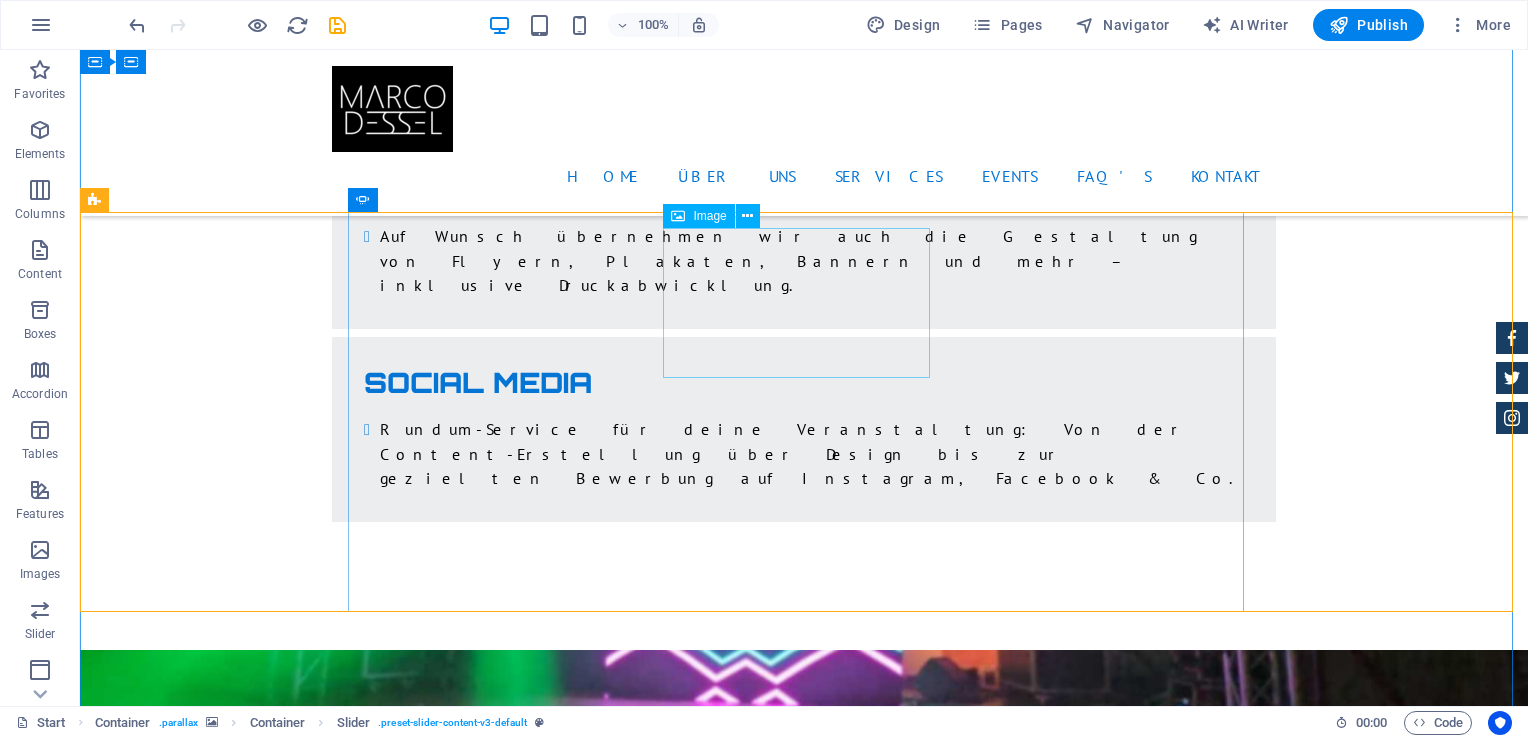 click at bounding box center (-1305, 11305) 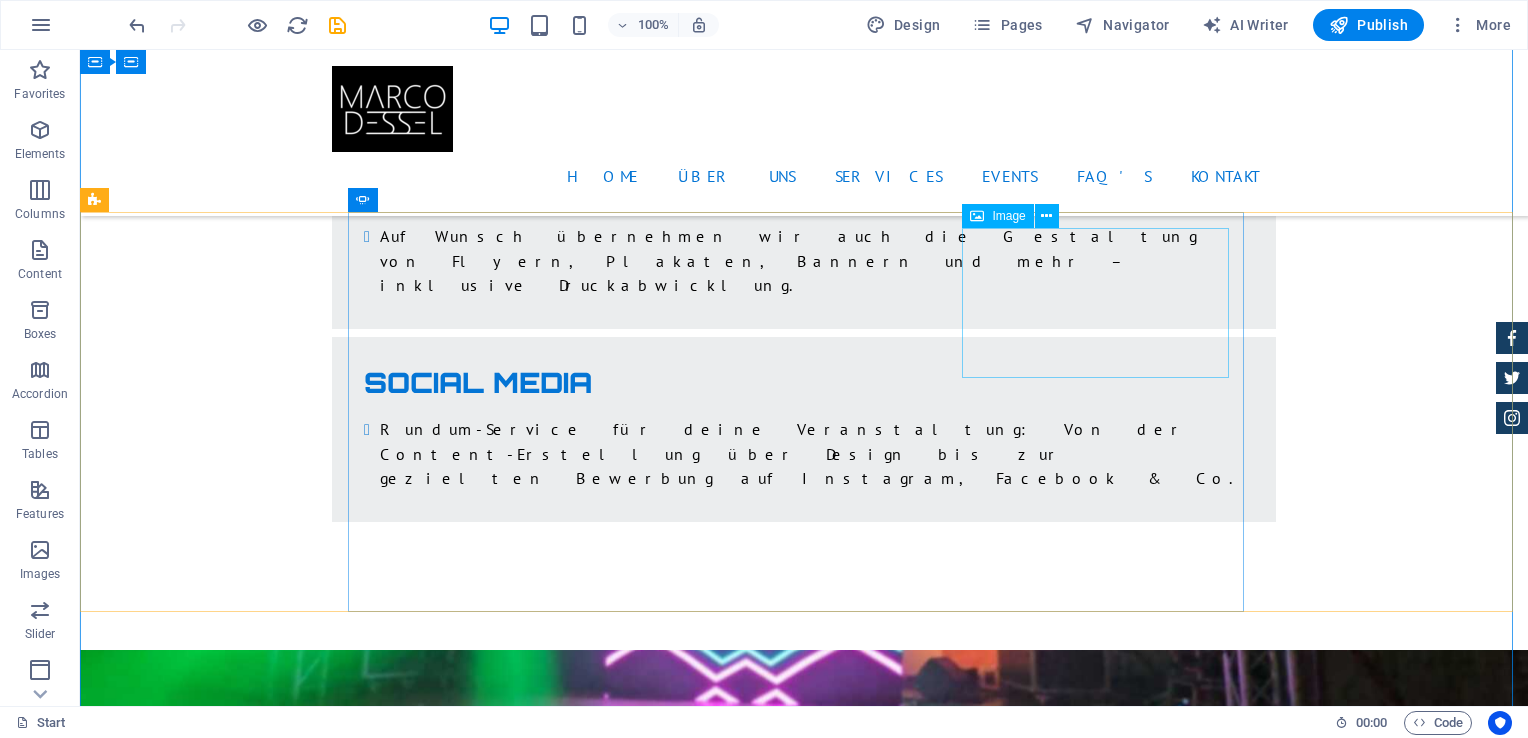 click at bounding box center (-1305, 11303) 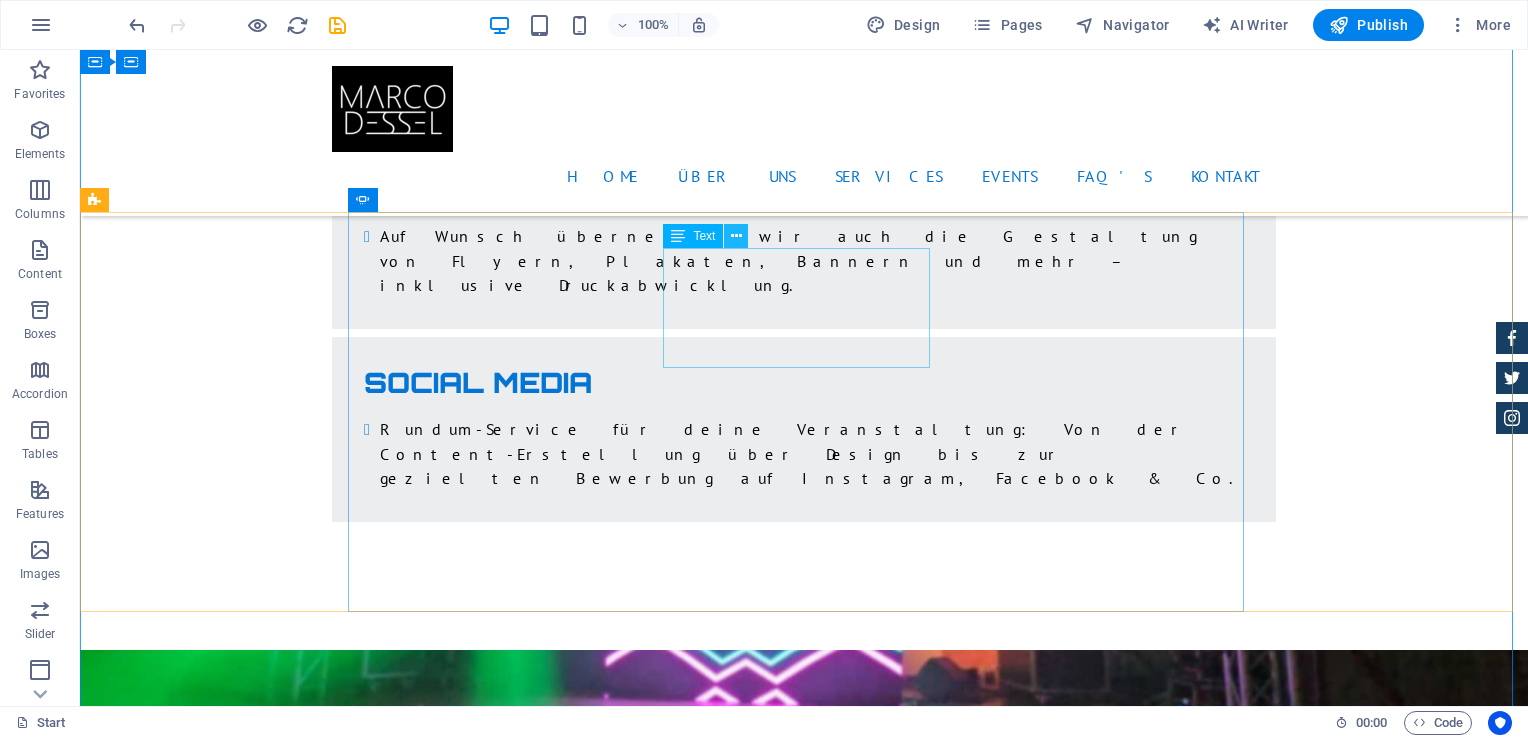 click at bounding box center (736, 236) 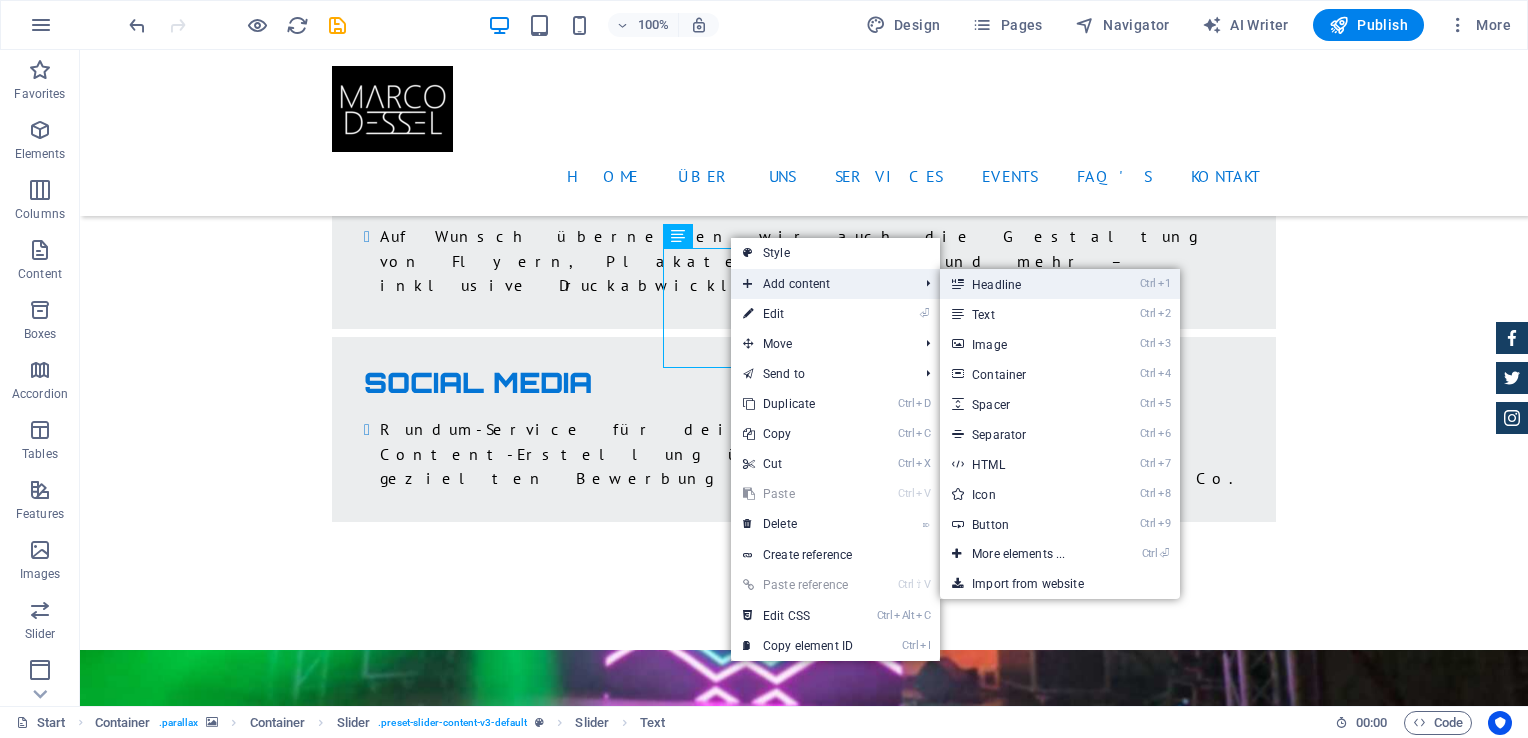 drag, startPoint x: 564, startPoint y: 242, endPoint x: 1008, endPoint y: 292, distance: 446.80646 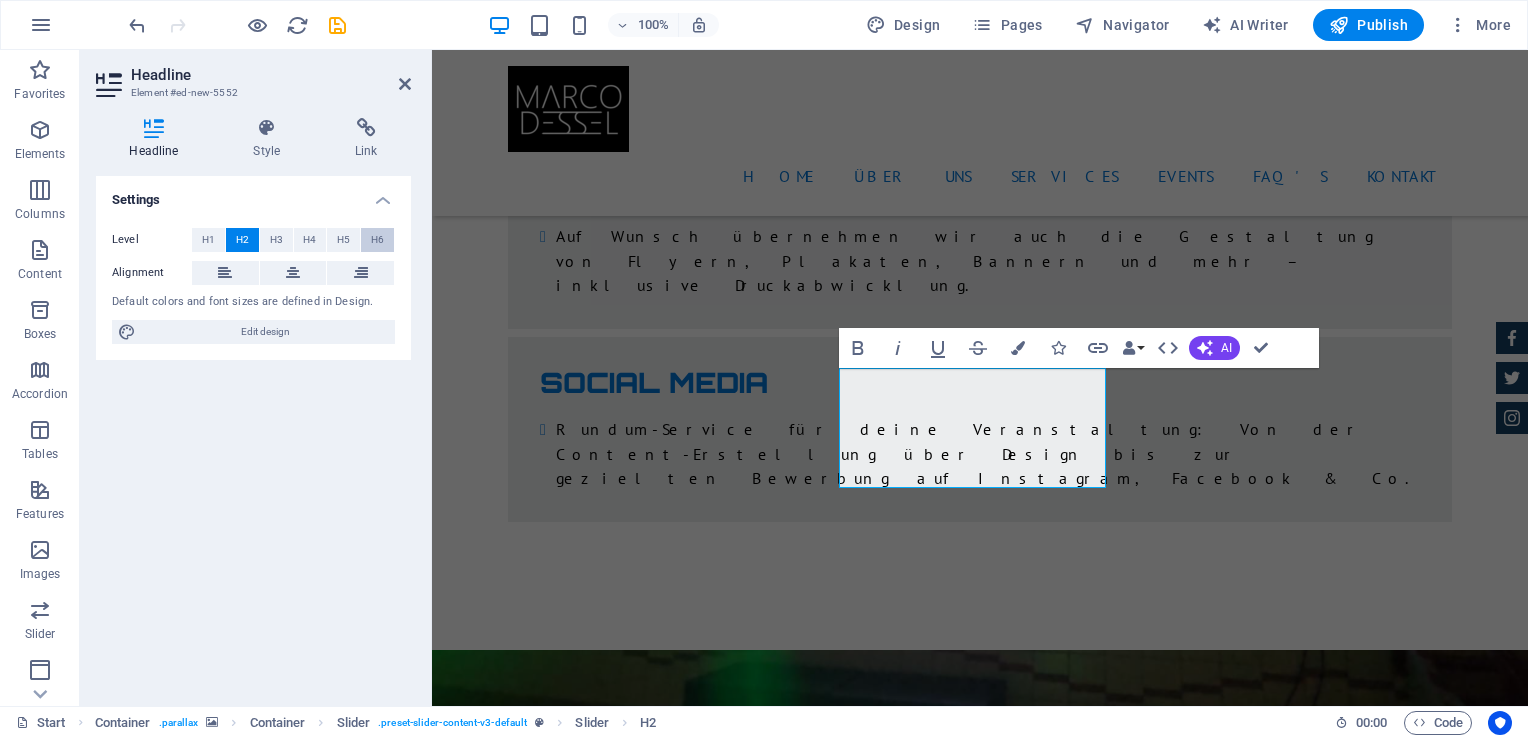 click on "H6" at bounding box center (377, 240) 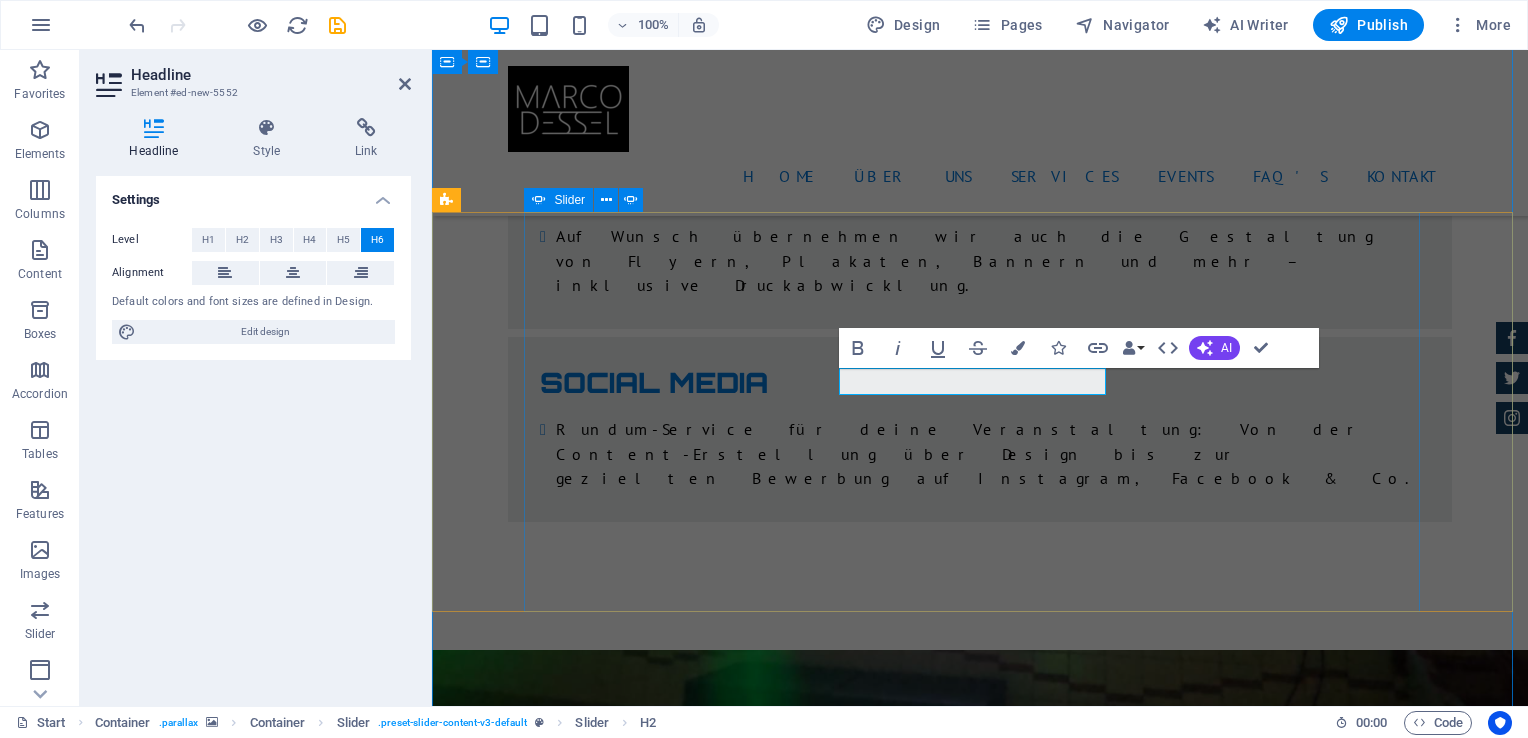 drag, startPoint x: 1006, startPoint y: 387, endPoint x: 836, endPoint y: 386, distance: 170.00294 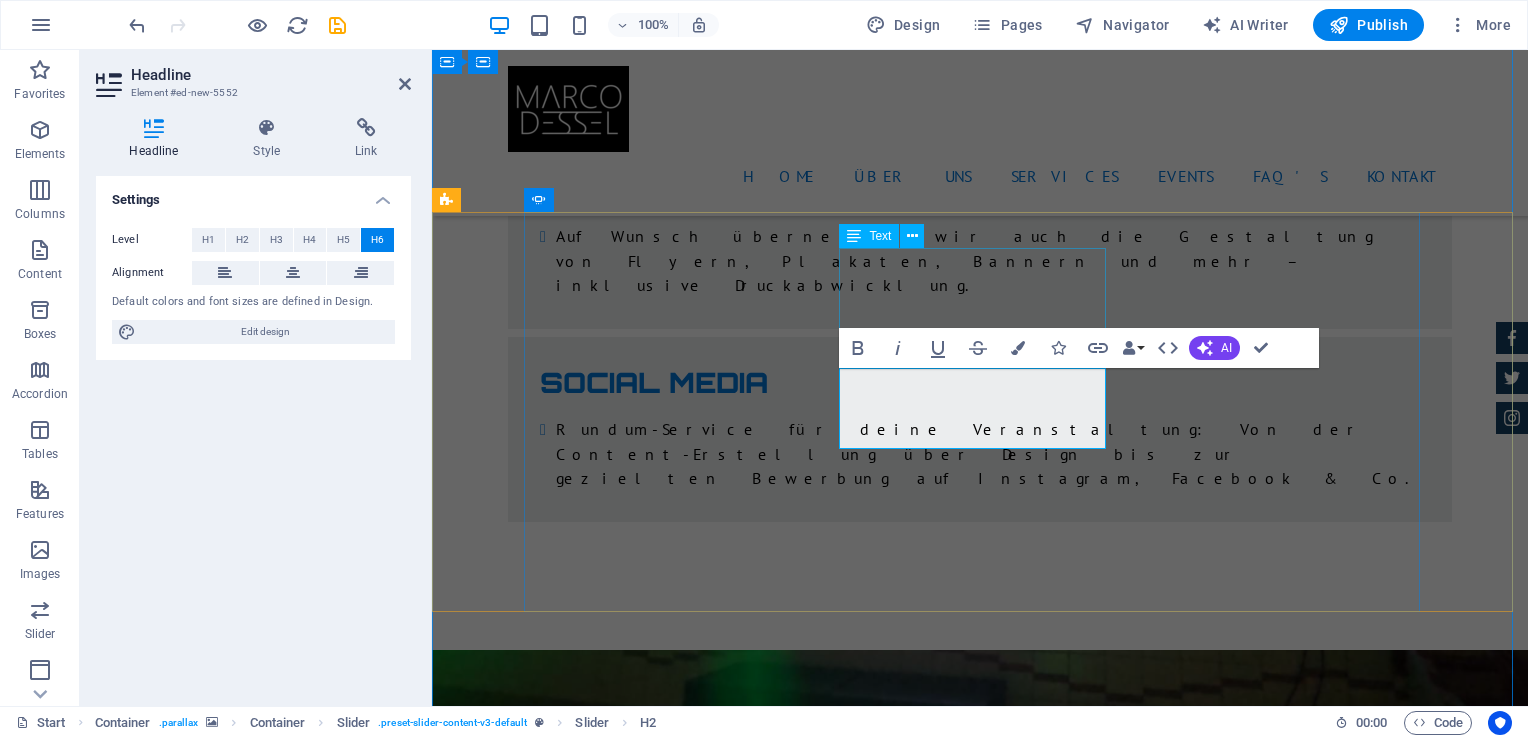 click on "Mark Melone -  Lorem ipsum dolor sit amet, consetetur sadipscing elitr, sed diam nonumy eirmod tempor invidunt ut labore et dolore magna aliquyam erat." at bounding box center (-1129, 11013) 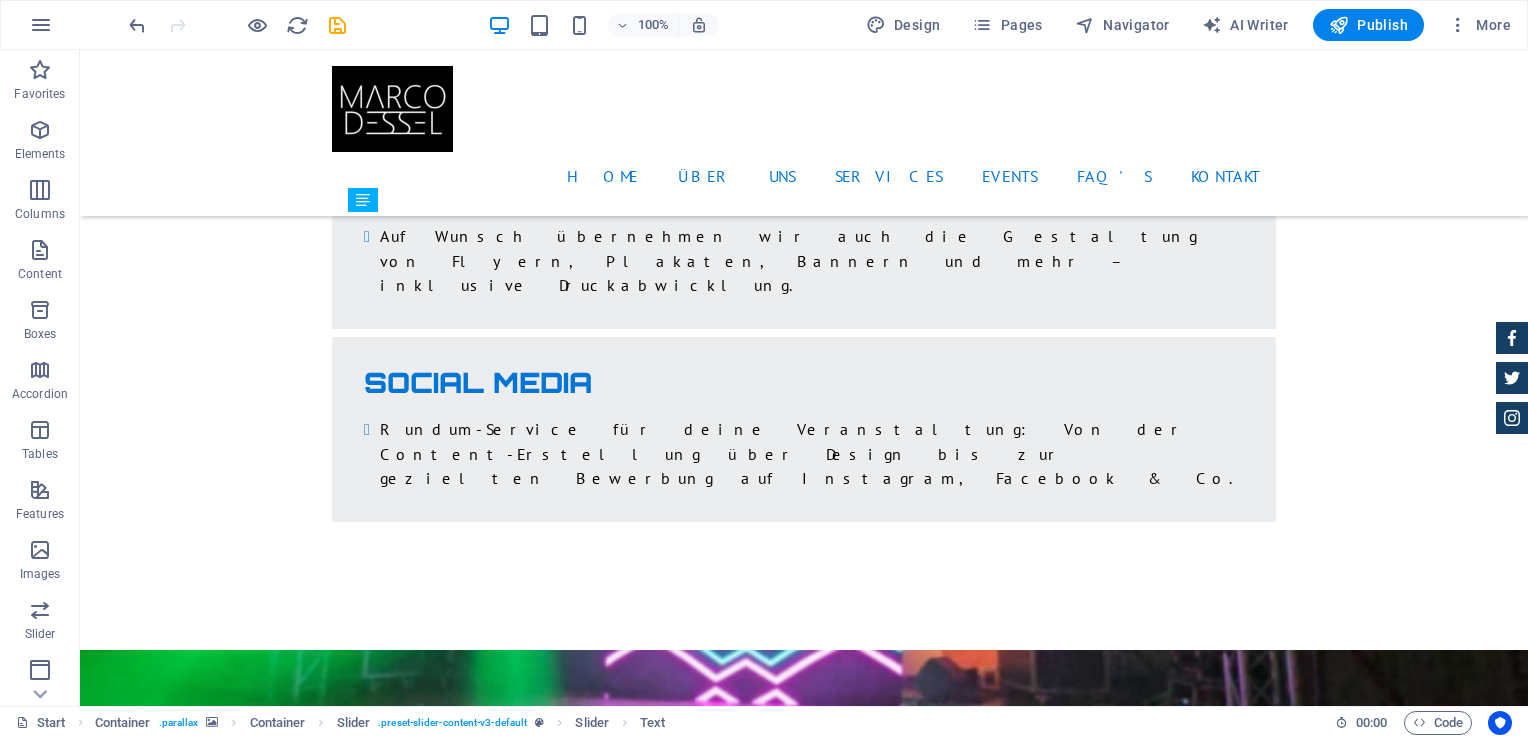 drag, startPoint x: 779, startPoint y: 274, endPoint x: 768, endPoint y: 419, distance: 145.41664 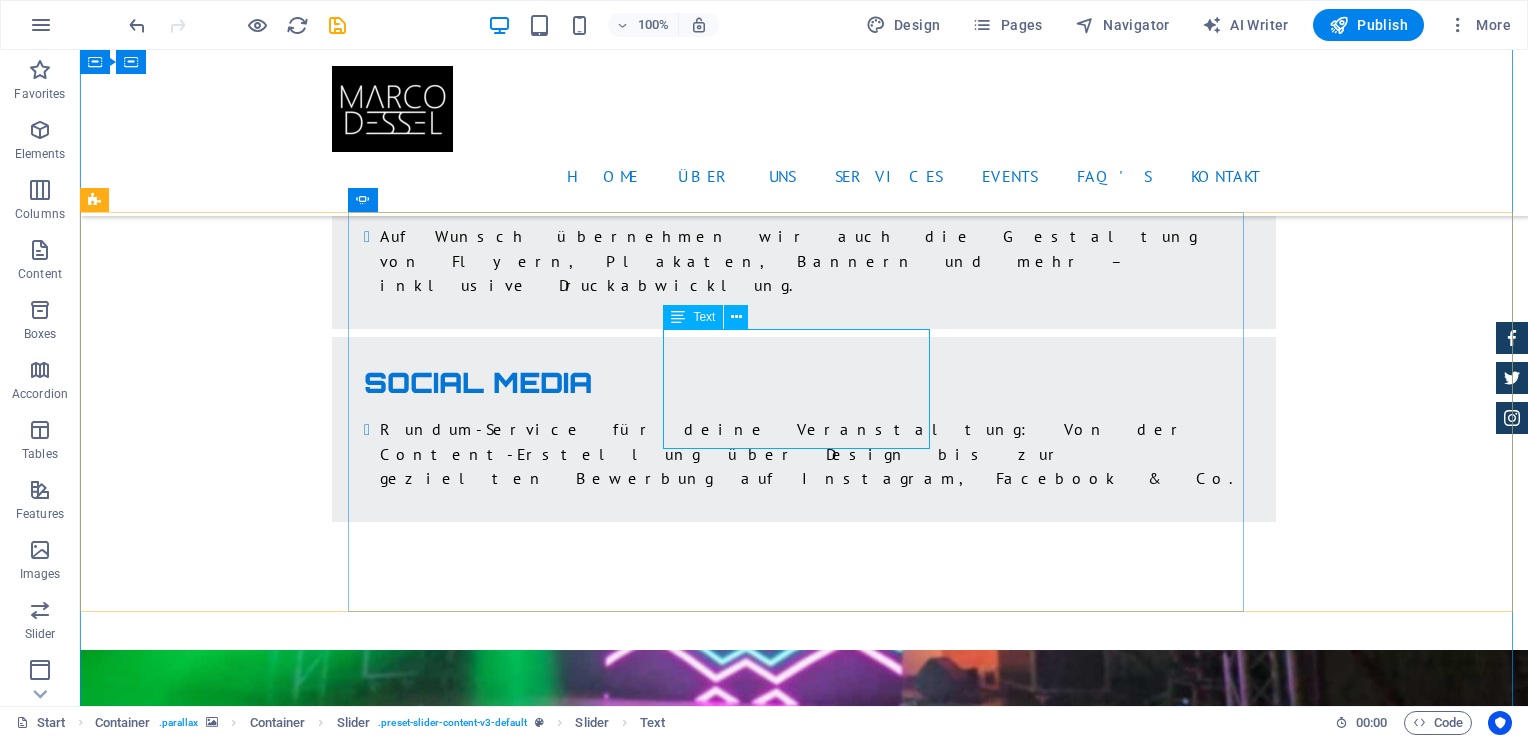 click on "Mark Melone -  Lorem ipsum dolor sit amet, consetetur sadipscing elitr, sed diam nonumy eirmod tempor invidunt ut labore et dolore magna aliquyam erat." at bounding box center [-1305, 11268] 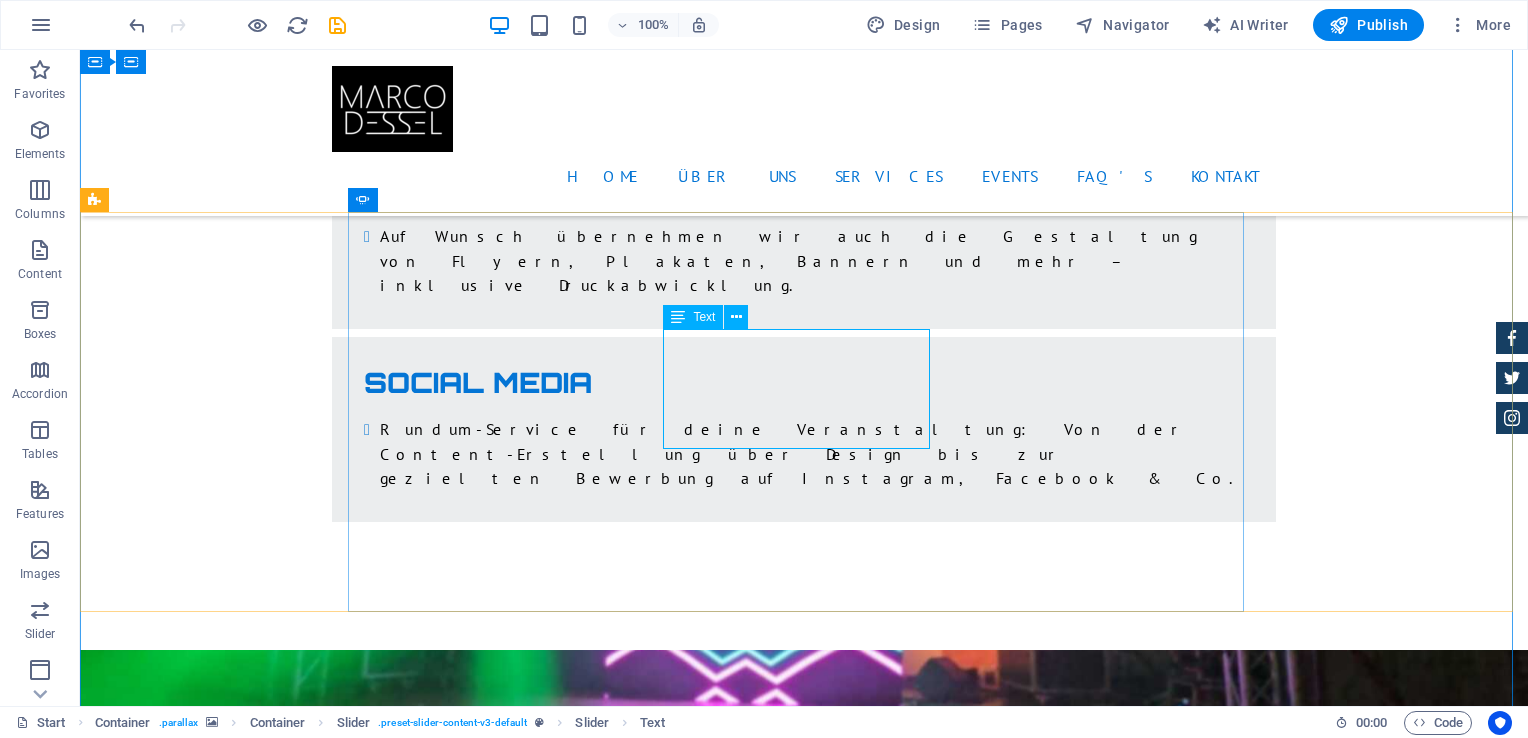 click on "Mark Melone -  Lorem ipsum dolor sit amet, consetetur sadipscing elitr, sed diam nonumy eirmod tempor invidunt ut labore et dolore magna aliquyam erat." at bounding box center [-1305, 11268] 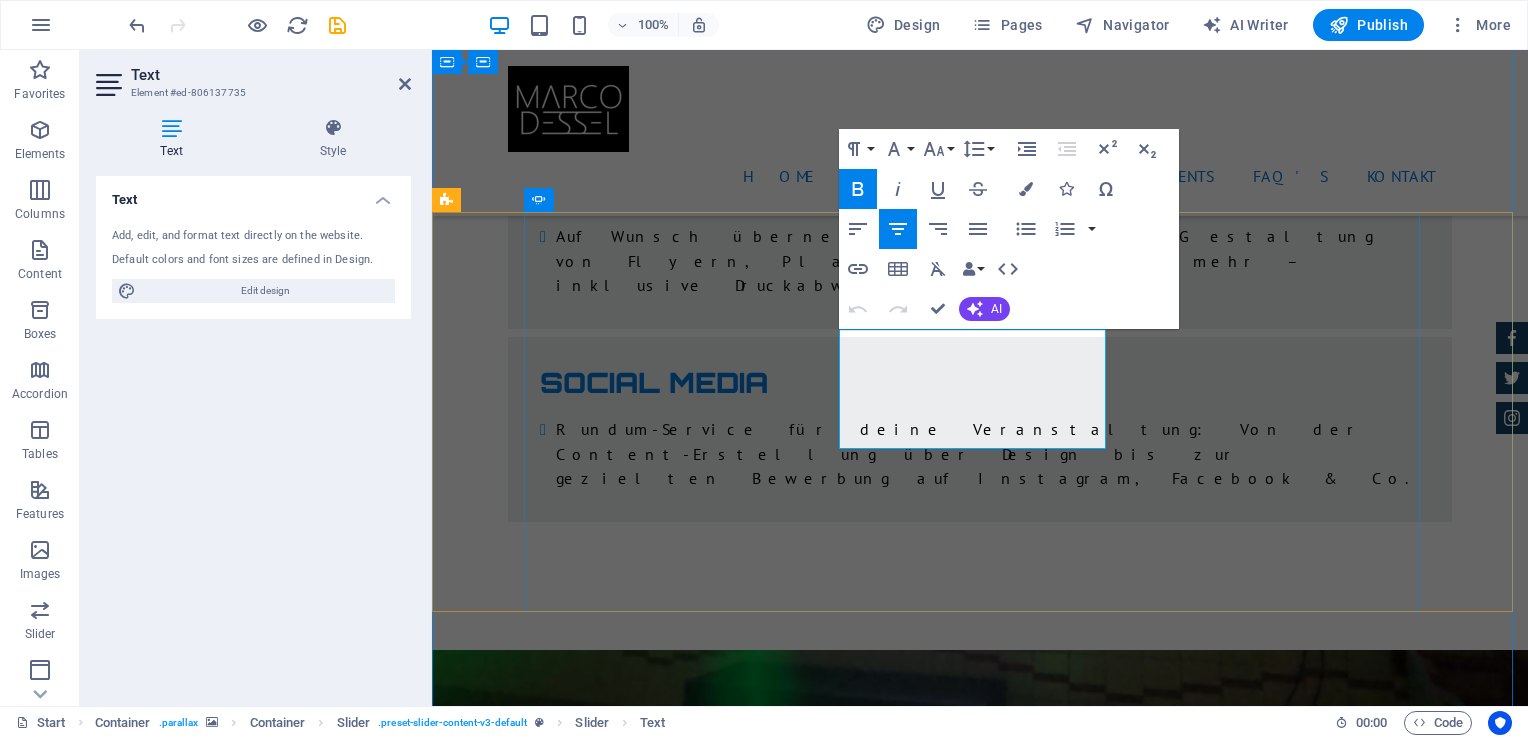 drag, startPoint x: 849, startPoint y: 338, endPoint x: 1088, endPoint y: 442, distance: 260.64728 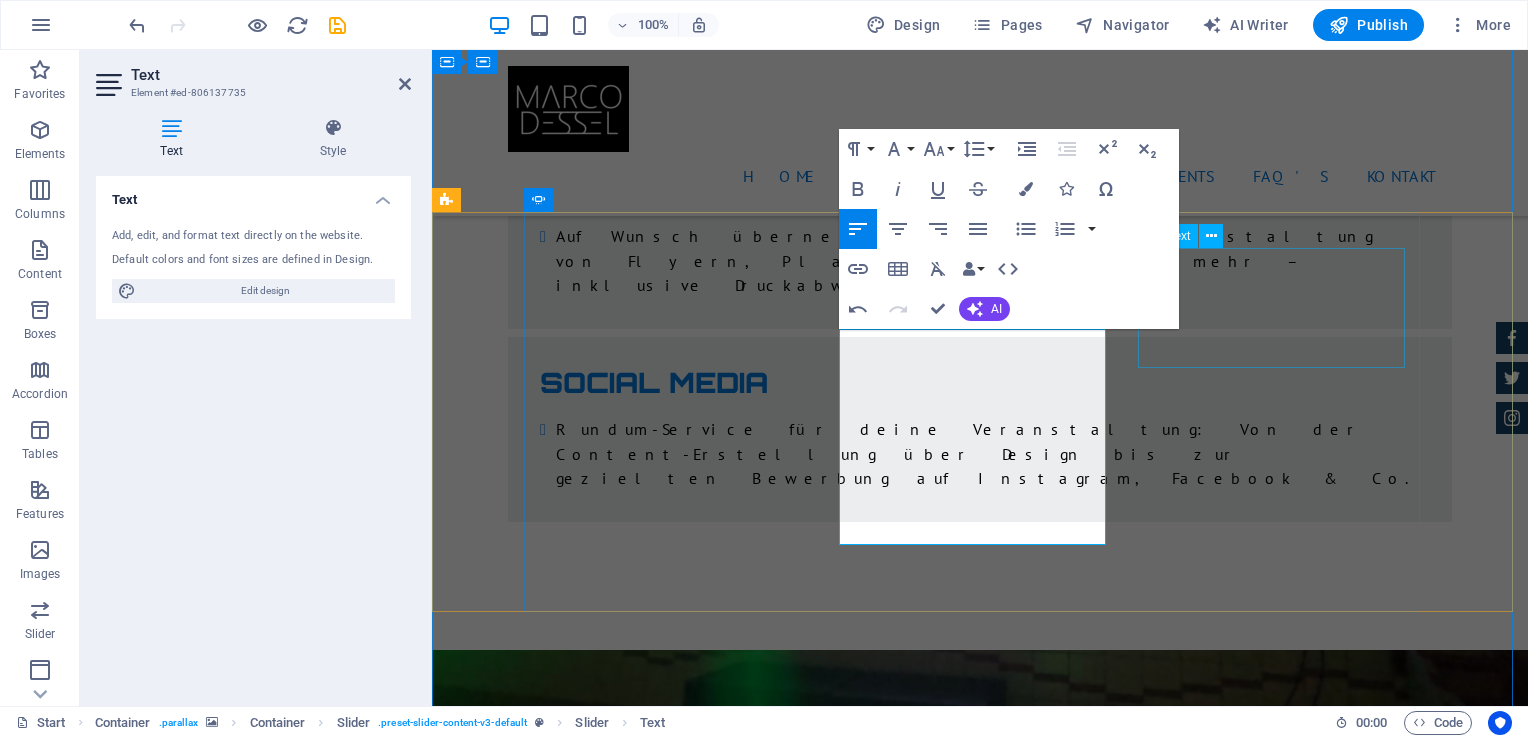 click on "Tony Lee Su -  Lorem ipsum dolor sit amet, consetetur sadipscing elitr, sed diam nonumy eirmod tempor invidunt ut labore et dolore magna aliquyam erat." at bounding box center [-1129, 11944] 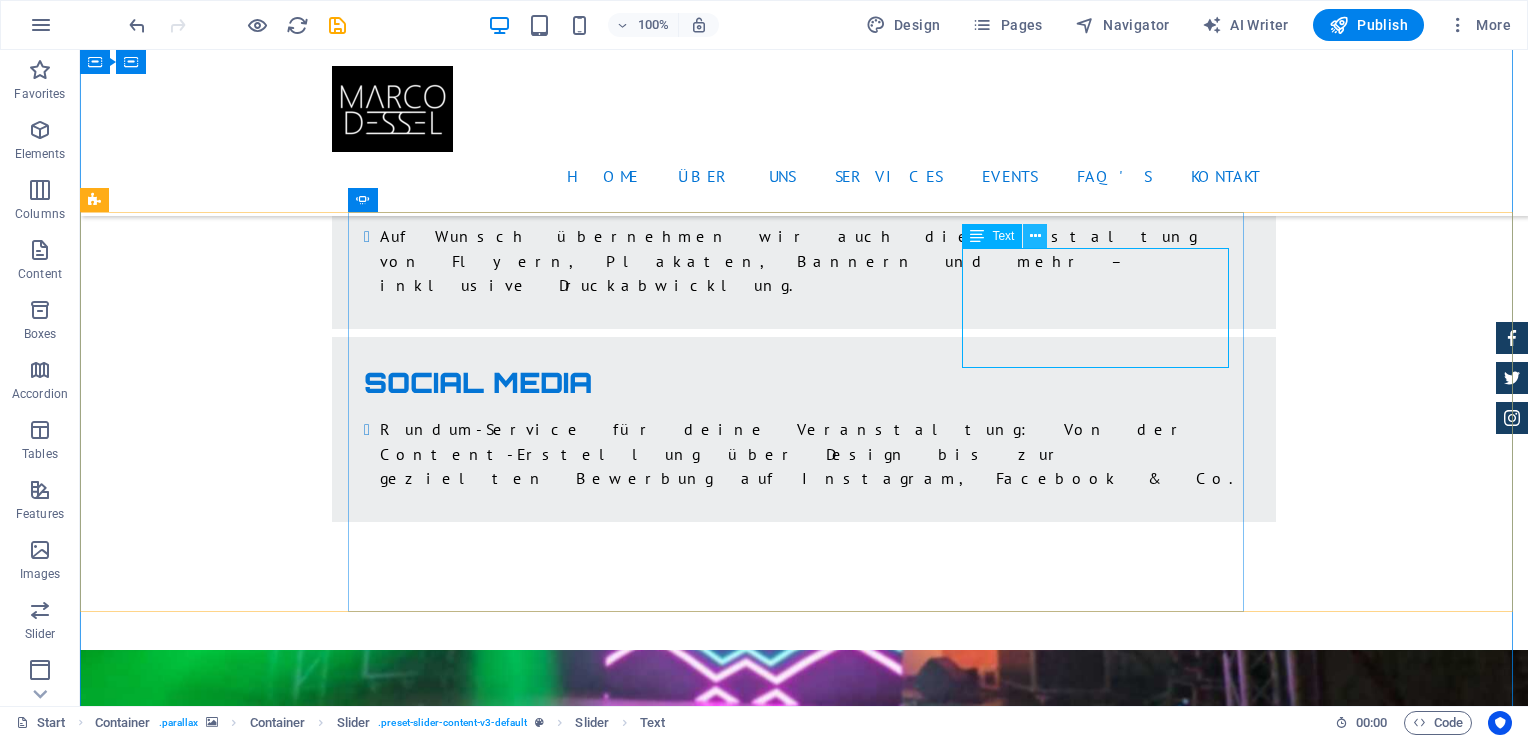 click at bounding box center (1035, 236) 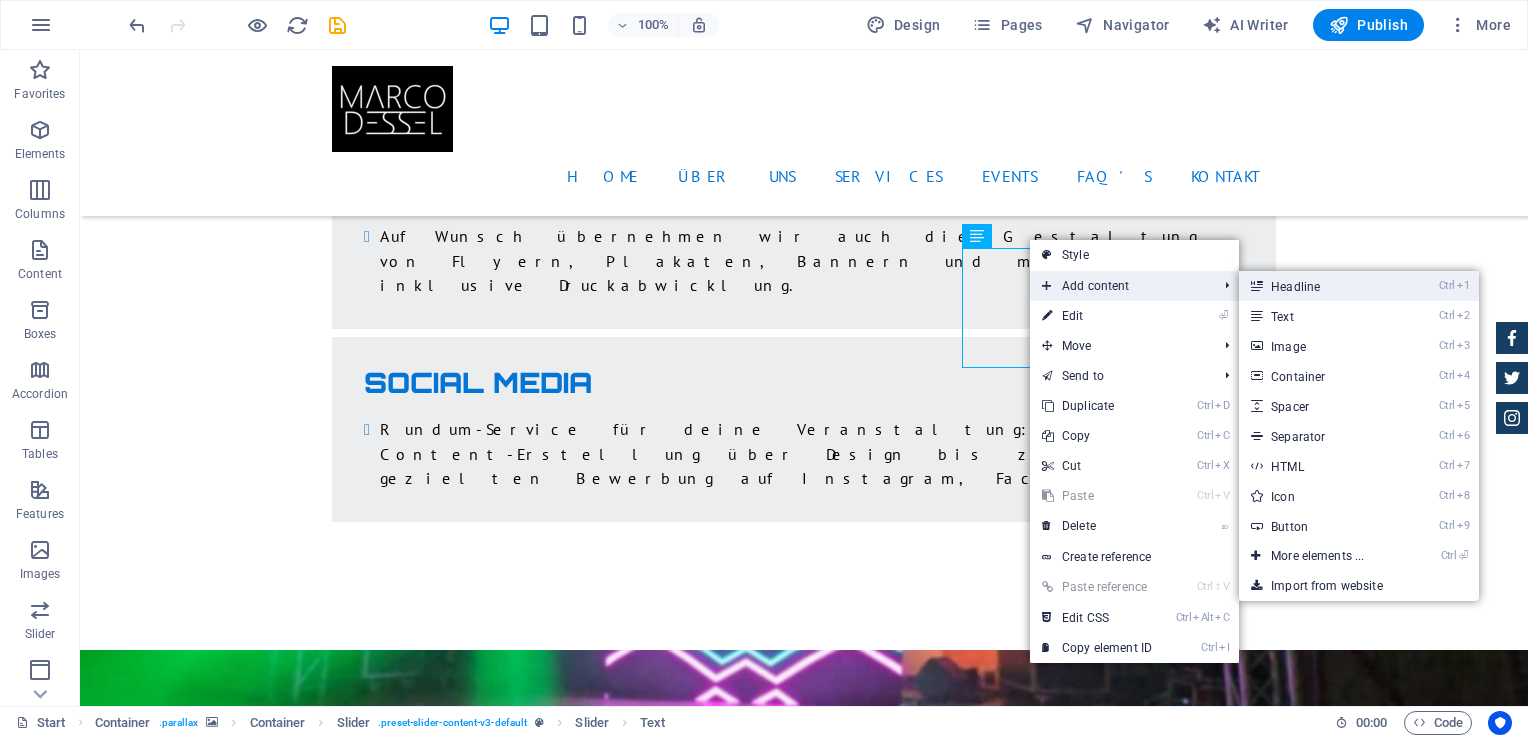 click on "Ctrl 1  Headline" at bounding box center [1321, 286] 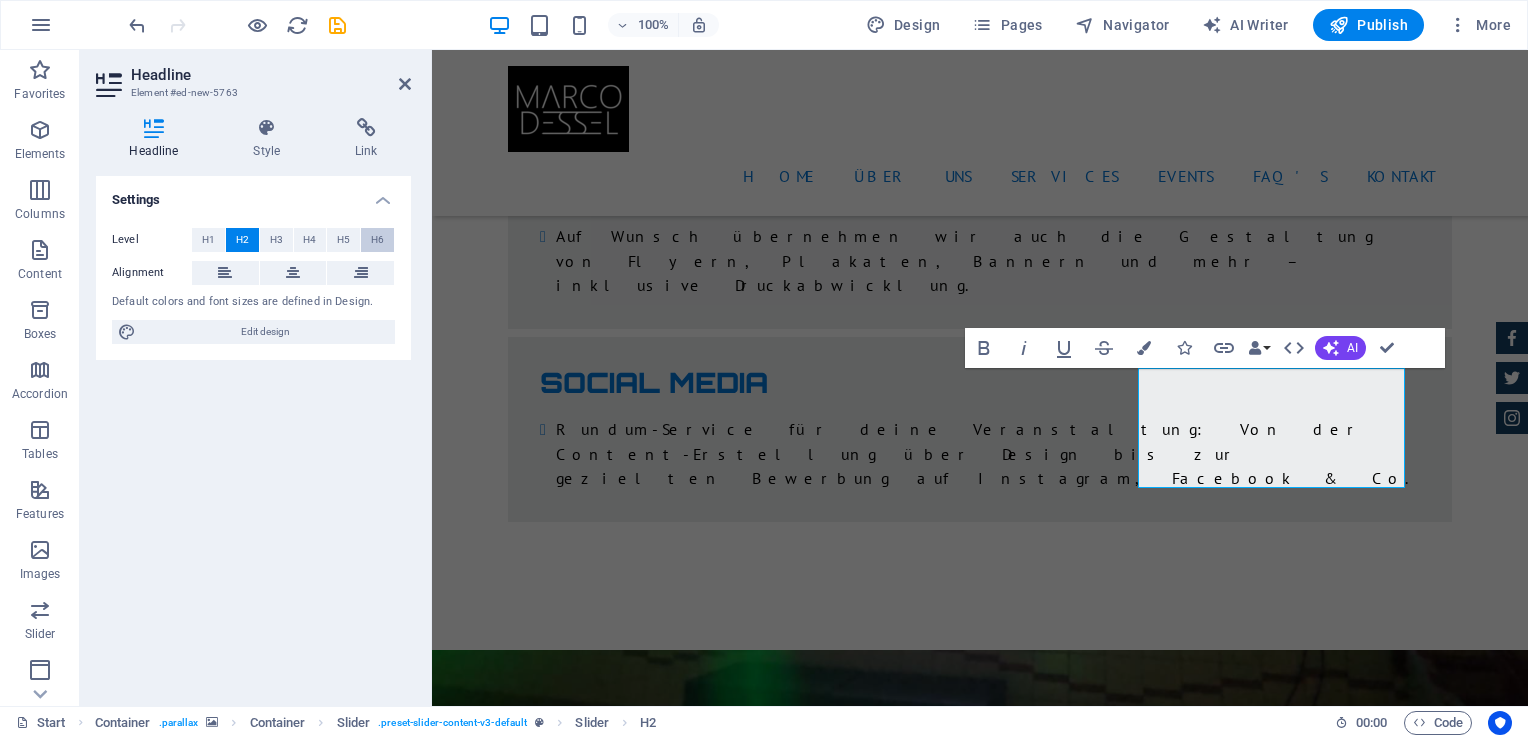 click on "H6" at bounding box center (377, 240) 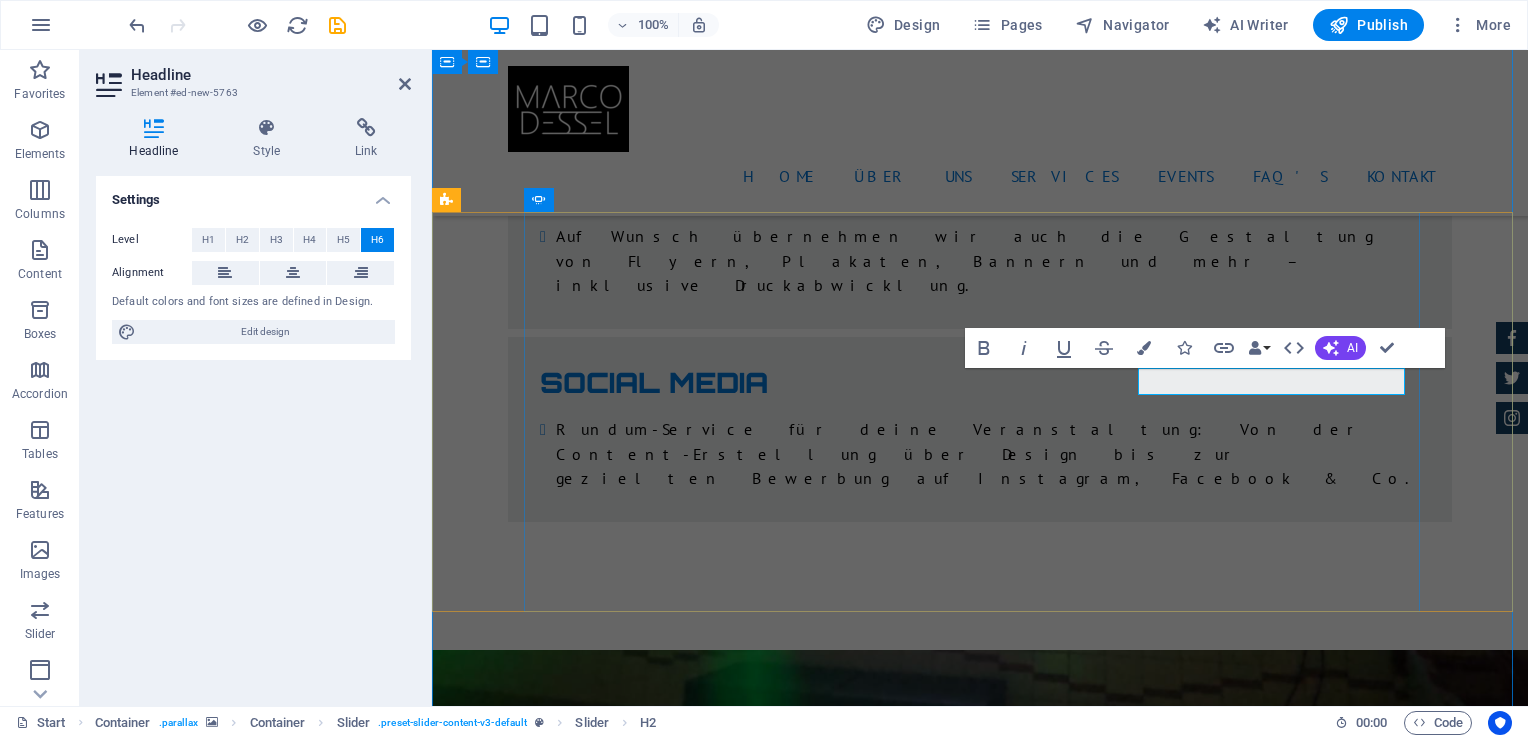 drag, startPoint x: 1322, startPoint y: 382, endPoint x: 1128, endPoint y: 383, distance: 194.00258 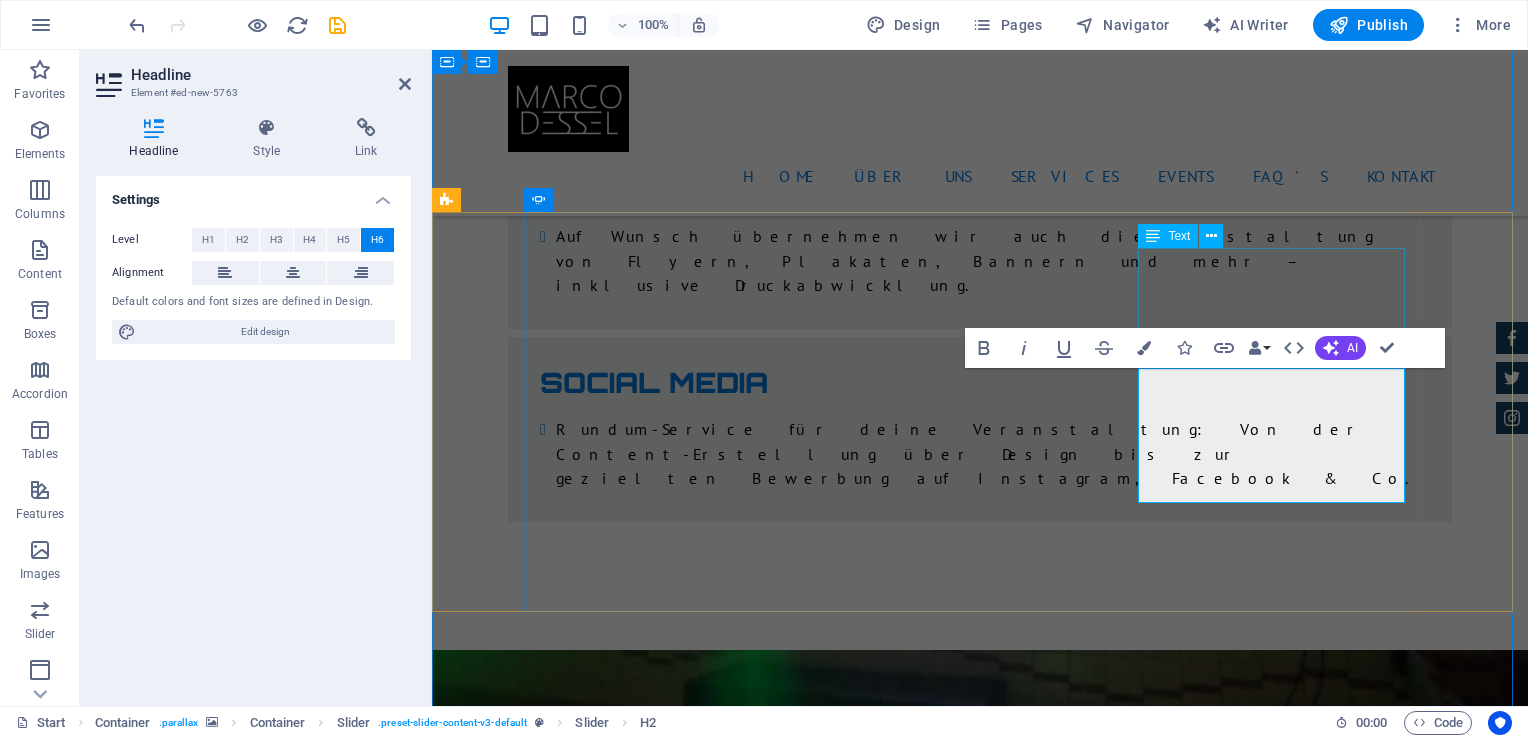 click on "Tony Lee Su -  Lorem ipsum dolor sit amet, consetetur sadipscing elitr, sed diam nonumy eirmod tempor invidunt ut labore et dolore magna aliquyam erat." at bounding box center [-1129, 12355] 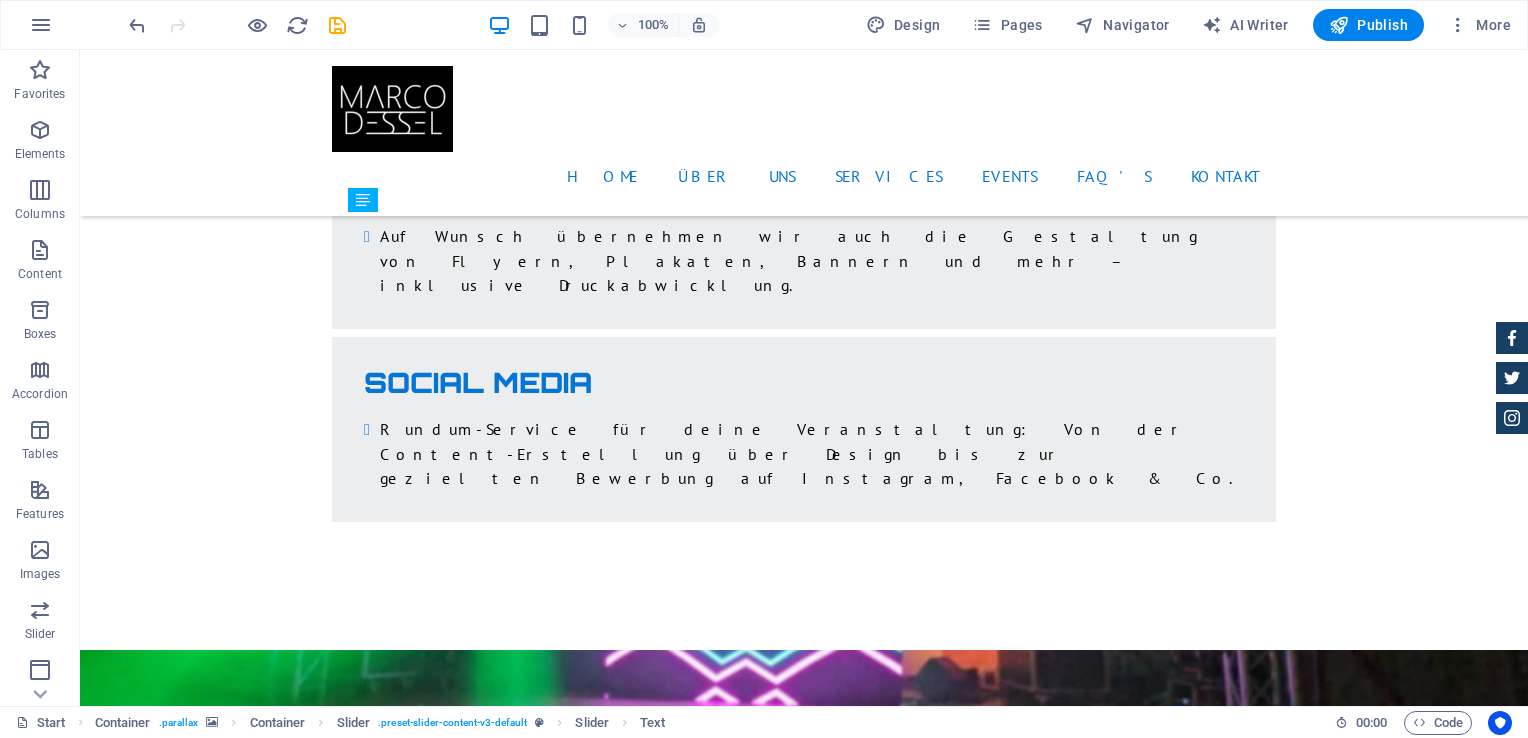 drag, startPoint x: 1108, startPoint y: 295, endPoint x: 1101, endPoint y: 442, distance: 147.16656 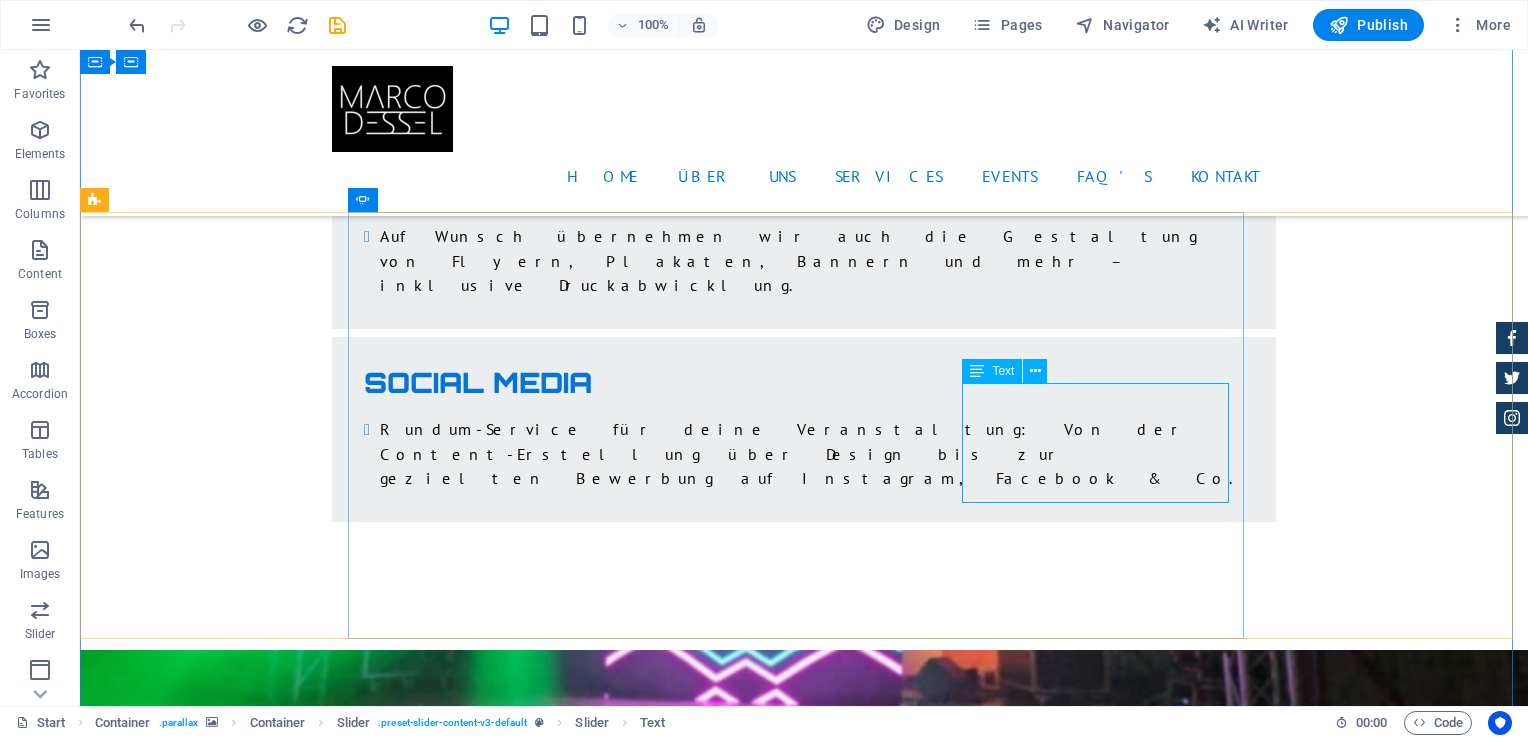 click on "Tony Lee Su -  Lorem ipsum dolor sit amet, consetetur sadipscing elitr, sed diam nonumy eirmod tempor invidunt ut labore et dolore magna aliquyam erat." at bounding box center [-1305, 12731] 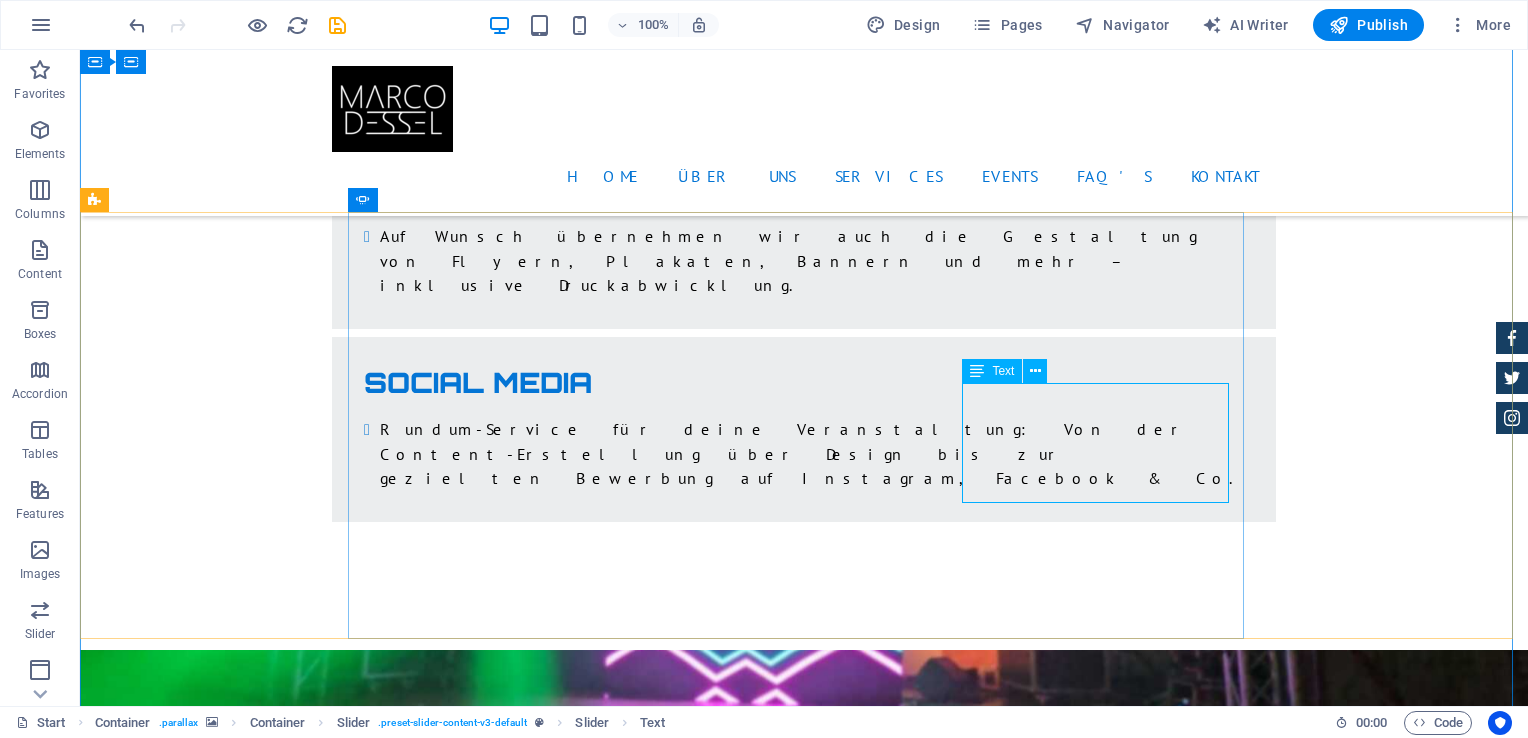 click on "Tony Lee Su -  Lorem ipsum dolor sit amet, consetetur sadipscing elitr, sed diam nonumy eirmod tempor invidunt ut labore et dolore magna aliquyam erat." at bounding box center [-1305, 12731] 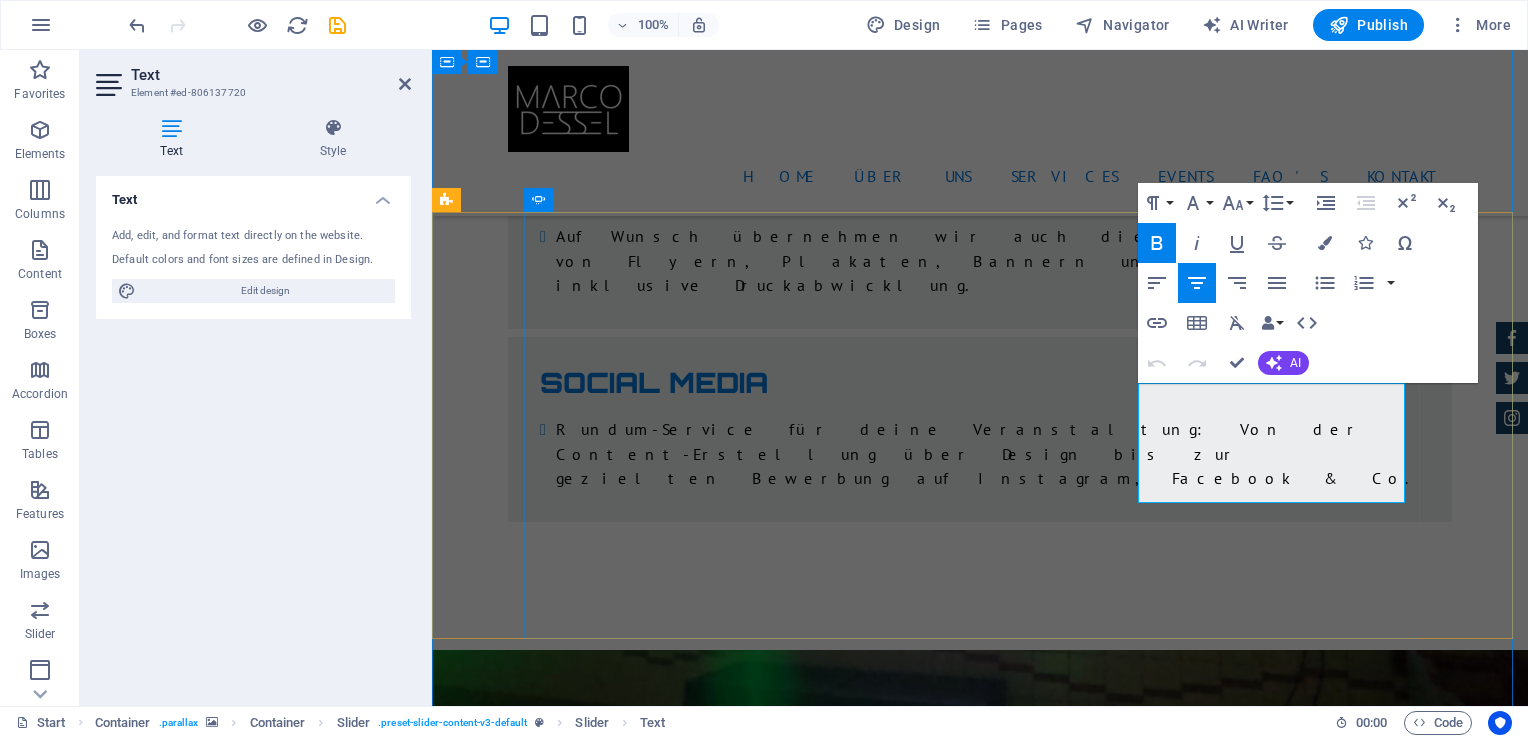 drag, startPoint x: 1150, startPoint y: 396, endPoint x: 1362, endPoint y: 501, distance: 236.57768 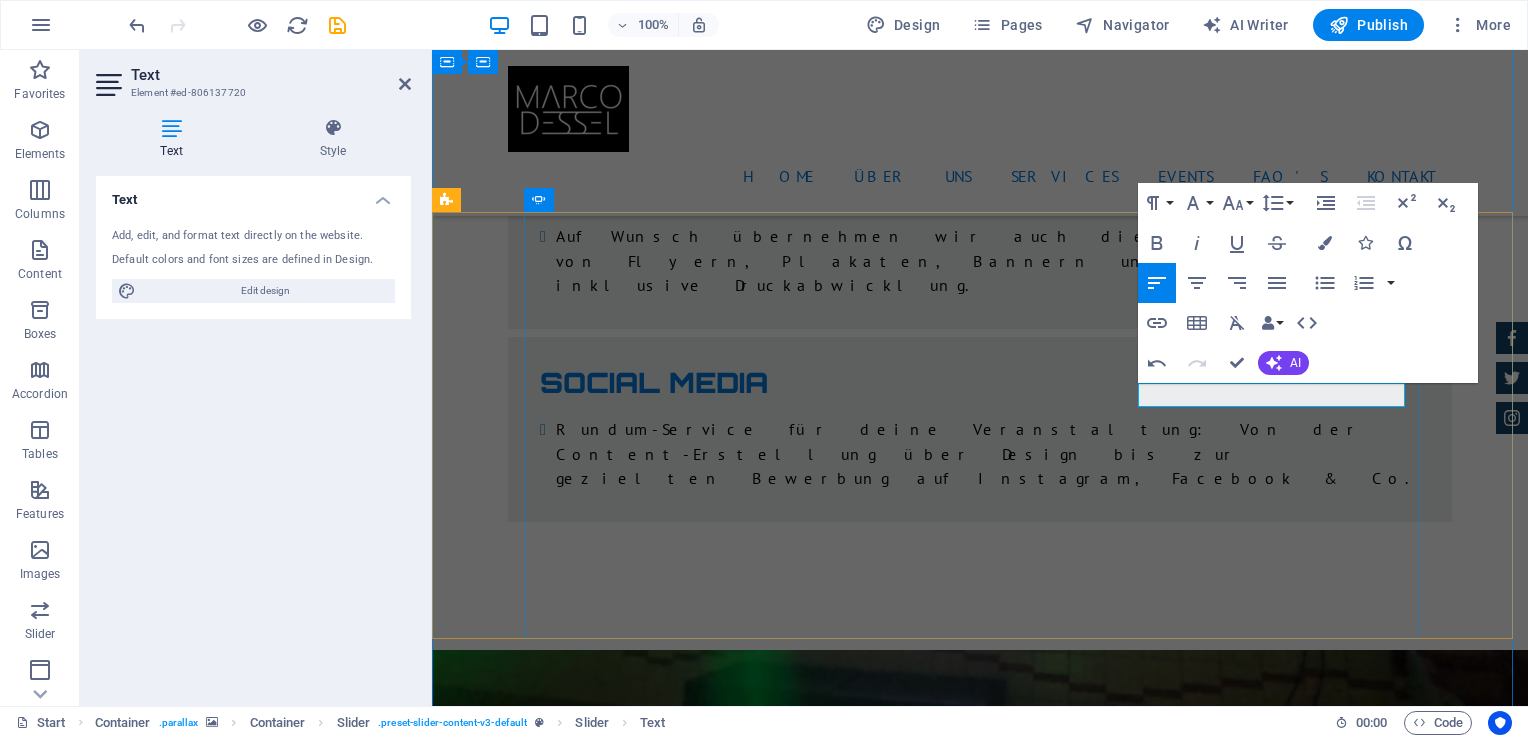 click at bounding box center [-1129, 12683] 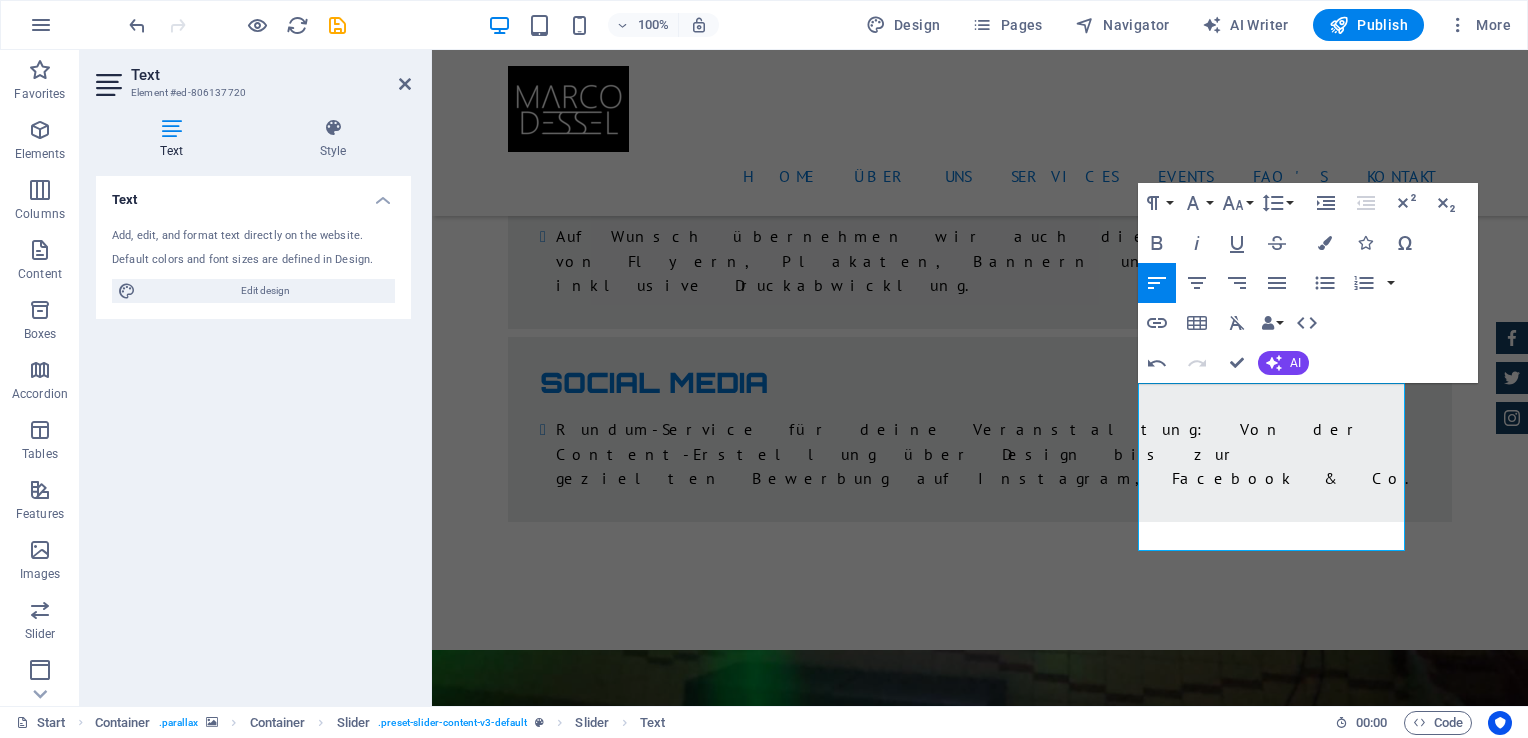 click on "Text Add, edit, and format text directly on the website. Default colors and font sizes are defined in Design. Edit design Alignment Left aligned Centered Right aligned" at bounding box center [253, 433] 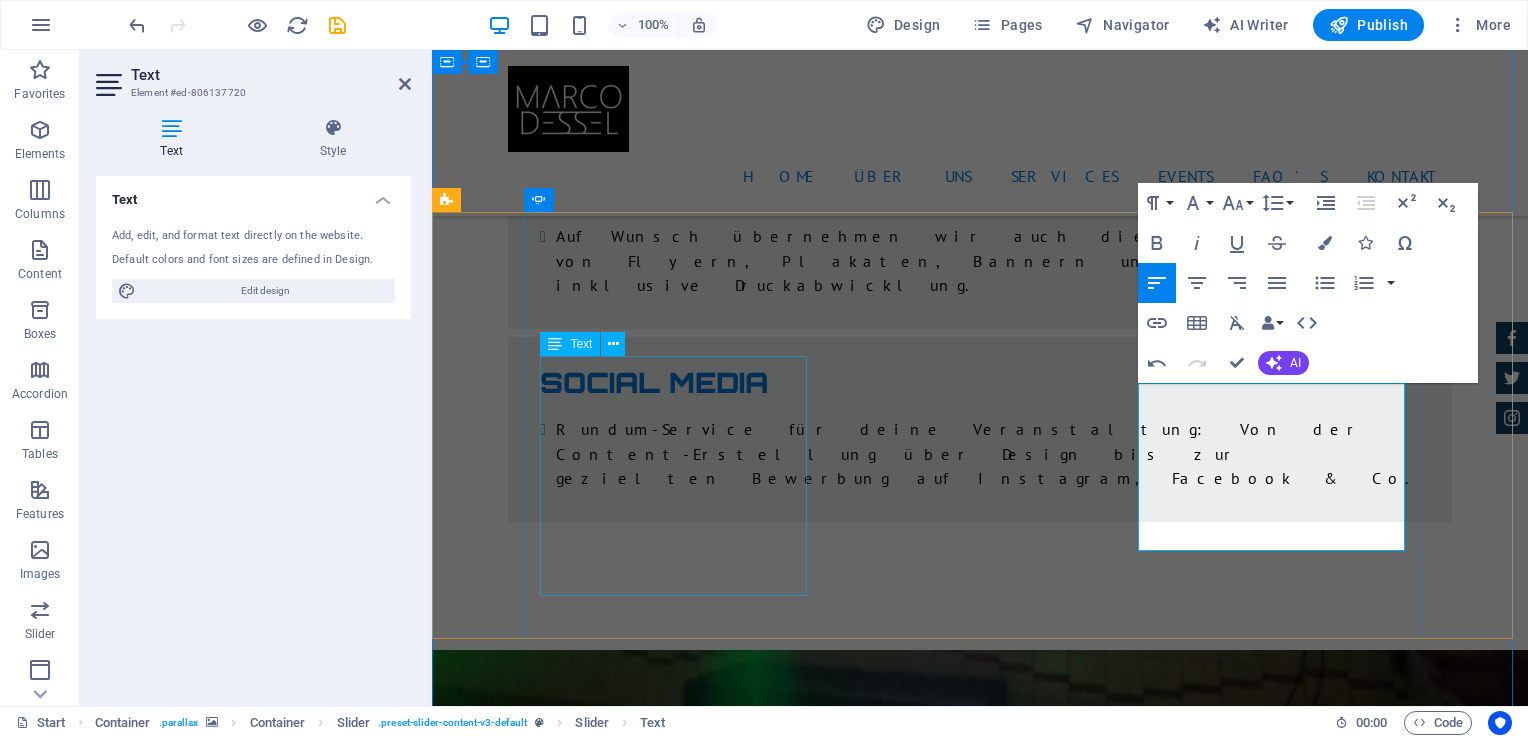 click on "Die Kosten für einen professionellen DJ wie Marco Dessel hängen von der Art und Dauer der Veranstaltung sowie dem gewünschten Technikpaket ab. Pauschalen für Hochzeiten, Geburtstage oder Firmenevents starten bei fair kalkulierten Preisen und beinhalten Ton- und Lichttechnik. Jetzt unverbindlich anfragen für ein maßgeschneidertes Angebot!" at bounding box center (-1129, 11355) 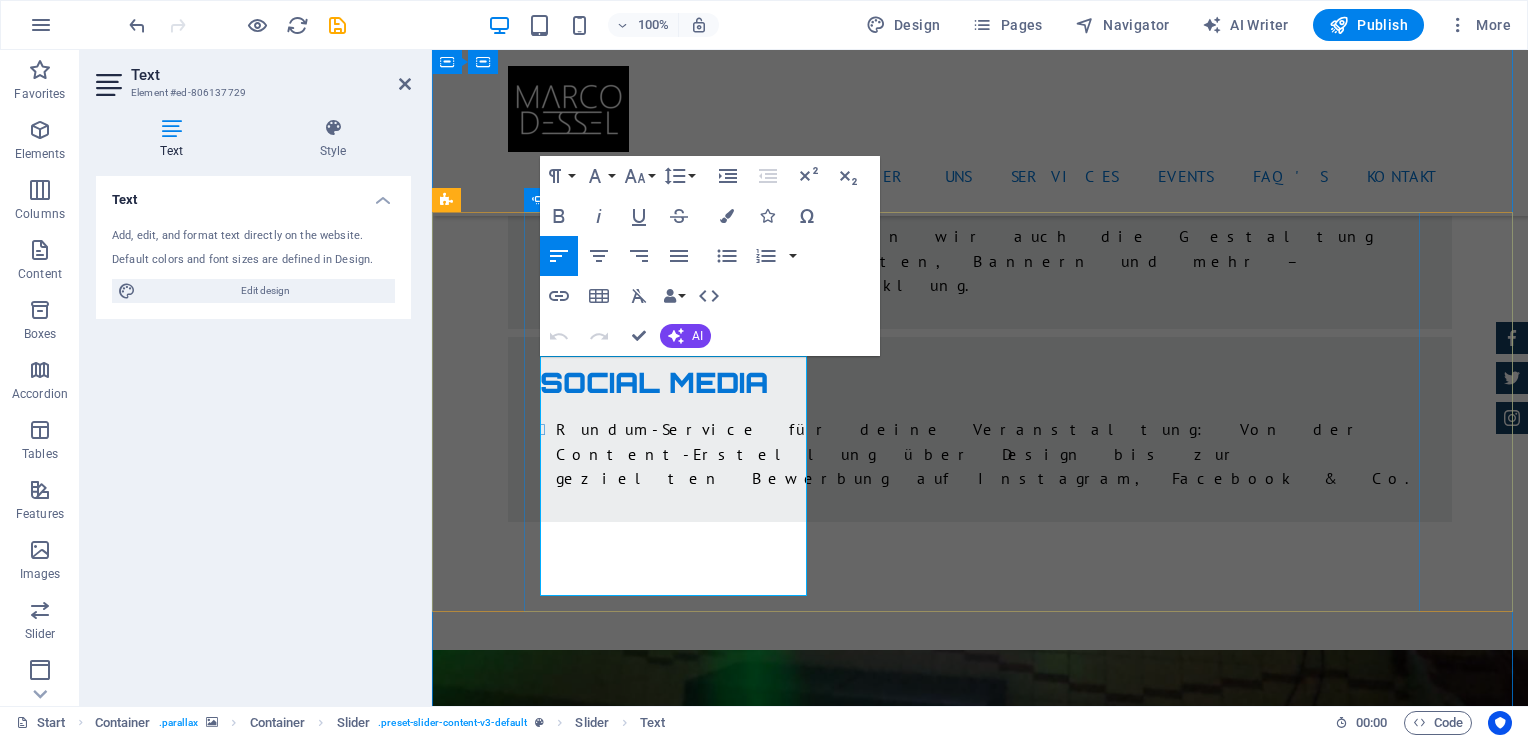 click on "Die Kosten für einen professionellen DJ wie Marco Dessel hängen von der Art und Dauer der Veranstaltung sowie dem gewünschten Technikpaket ab. Pauschalen für Hochzeiten, Geburtstage oder Firmenevents starten bei fair kalkulierten Preisen und beinhalten Ton- und Lichttechnik. Jetzt unverbindlich anfragen für ein maßgeschneidertes Angebot!" at bounding box center [-1129, 11618] 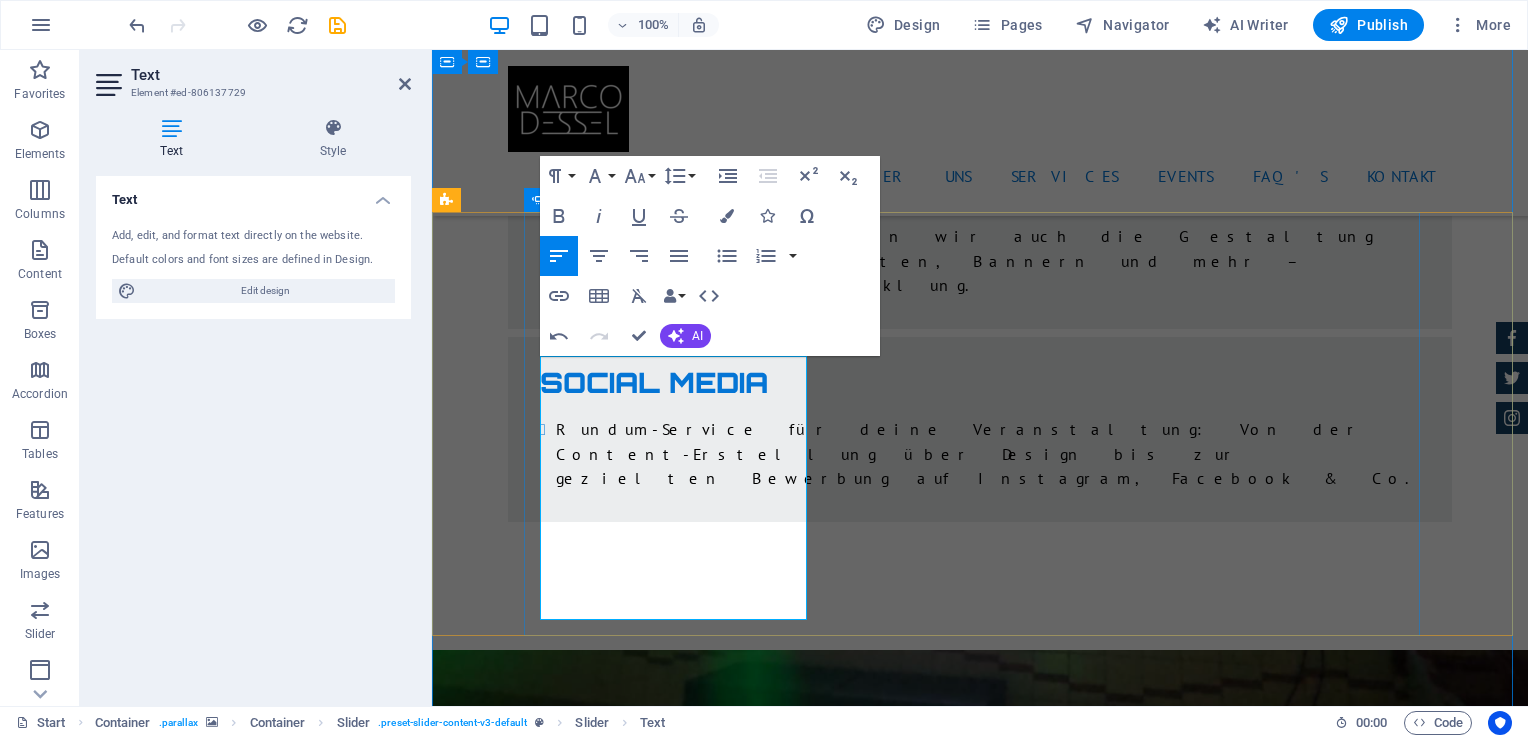 click on "Was kostet ein DJ für eine Hochzeit oder private Feier bei DJ Marco Dessel? Die Kosten für einen professionellen DJ wie Marco Dessel hängen von der Art und Dauer der Veranstaltung sowie dem gewünschten Technikpaket ab. Pauschalen für Hochzeiten, Geburtstage oder Firmenevents starten bei fair kalkulierten Preisen und beinhalten Ton- und Lichttechnik. Jetzt unverbindlich anfragen für ein maßgeschneidertes Angebot! Welche Musik spielt DJ Marco Dessel auf Events? DJ Marco Dessel passt die Musikauswahl individuell an das Publikum und die Veranstaltung an – von aktuellen Charts über 90er/2000er bis zu House, Schlager oder Partykrachern. Auch spezielle Musikwünsche im Vorfeld sind möglich – perfekt für Hochzeiten, Stadtfeste oder Kinderdiscos. Bietet DJ Marco Dessel auch Technik wie Licht- und Tontechnik für Events an? Jonny Doe  -  Lorem ipsum dolor sit amet, consetetur sadipscing elitr, sed diam nonumy eirmod tempor invidunt ut labore et dolore magna aliquyam erat. Tina Many  -  Laura Hill  -   -" at bounding box center [980, 11102] 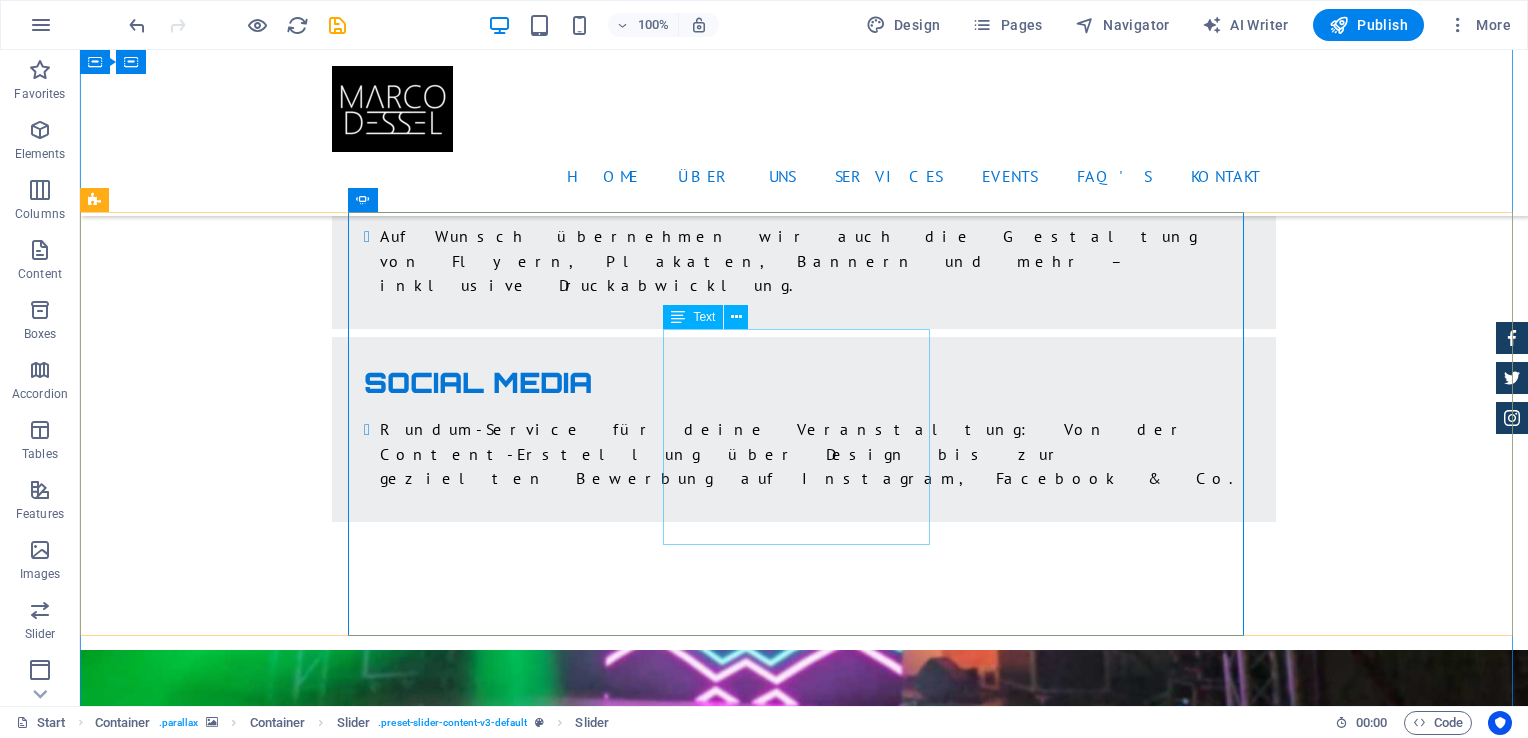 click on "DJ Marco Dessel passt die Musikauswahl individuell an das Publikum und die Veranstaltung an – von aktuellen Charts über 90er/2000er bis zu House, Schlager oder Partykrachern. Auch spezielle Musikwünsche im Vorfeld sind möglich – perfekt für Hochzeiten, Stadtfeste oder Kinderdiscos." at bounding box center [-1305, 12459] 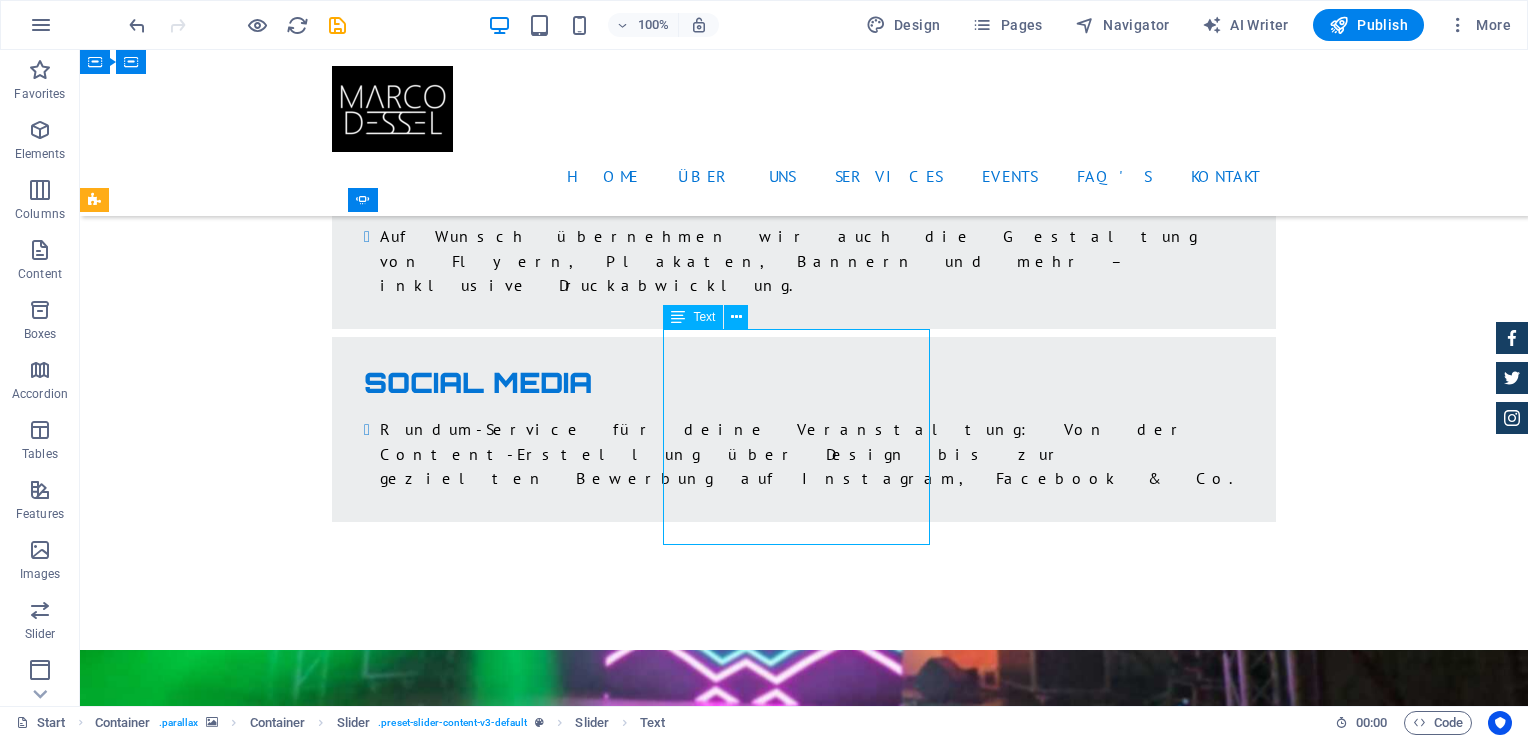 click on "DJ Marco Dessel passt die Musikauswahl individuell an das Publikum und die Veranstaltung an – von aktuellen Charts über 90er/2000er bis zu House, Schlager oder Partykrachern. Auch spezielle Musikwünsche im Vorfeld sind möglich – perfekt für Hochzeiten, Stadtfeste oder Kinderdiscos." at bounding box center [-1305, 12459] 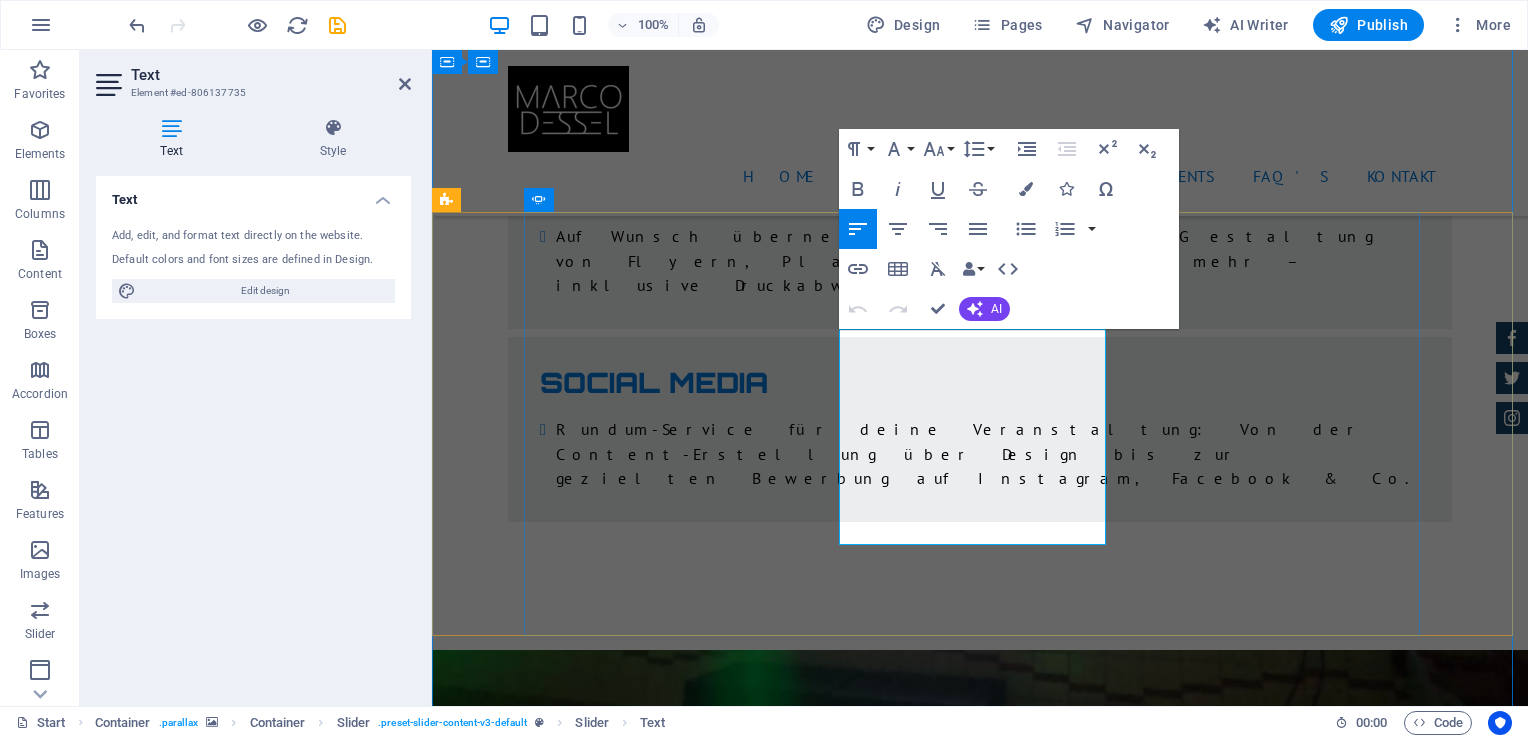 click on "DJ Marco Dessel passt die Musikauswahl individuell an das Publikum und die Veranstaltung an – von aktuellen Charts über 90er/2000er bis zu House, Schlager oder Partykrachern. Auch spezielle Musikwünsche im Vorfeld sind möglich – perfekt für Hochzeiten, Stadtfeste oder Kinderdiscos." at bounding box center [-1129, 12459] 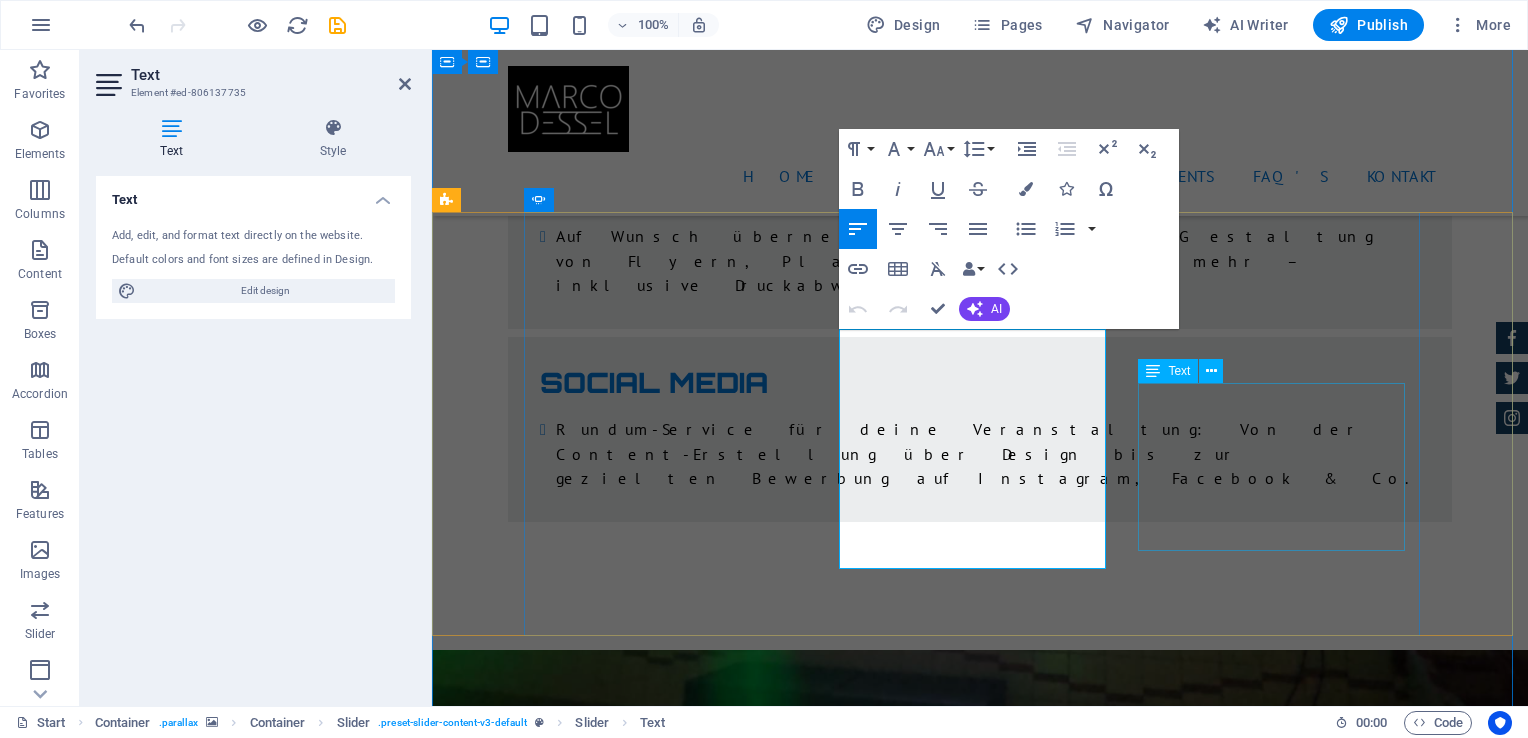 click on "Ja! Neben der DJ-Leistung bietet Marco Dessel professionelle Veranstaltungstechnik: Beschallung, Lichtshows, Bühnenaufbau, Funkmikrofone und Spezialeffekte – ideal für Hochzeiten, Jugendpartys, Firmenfeiern und öffentliche Events." at bounding box center (-1129, 13210) 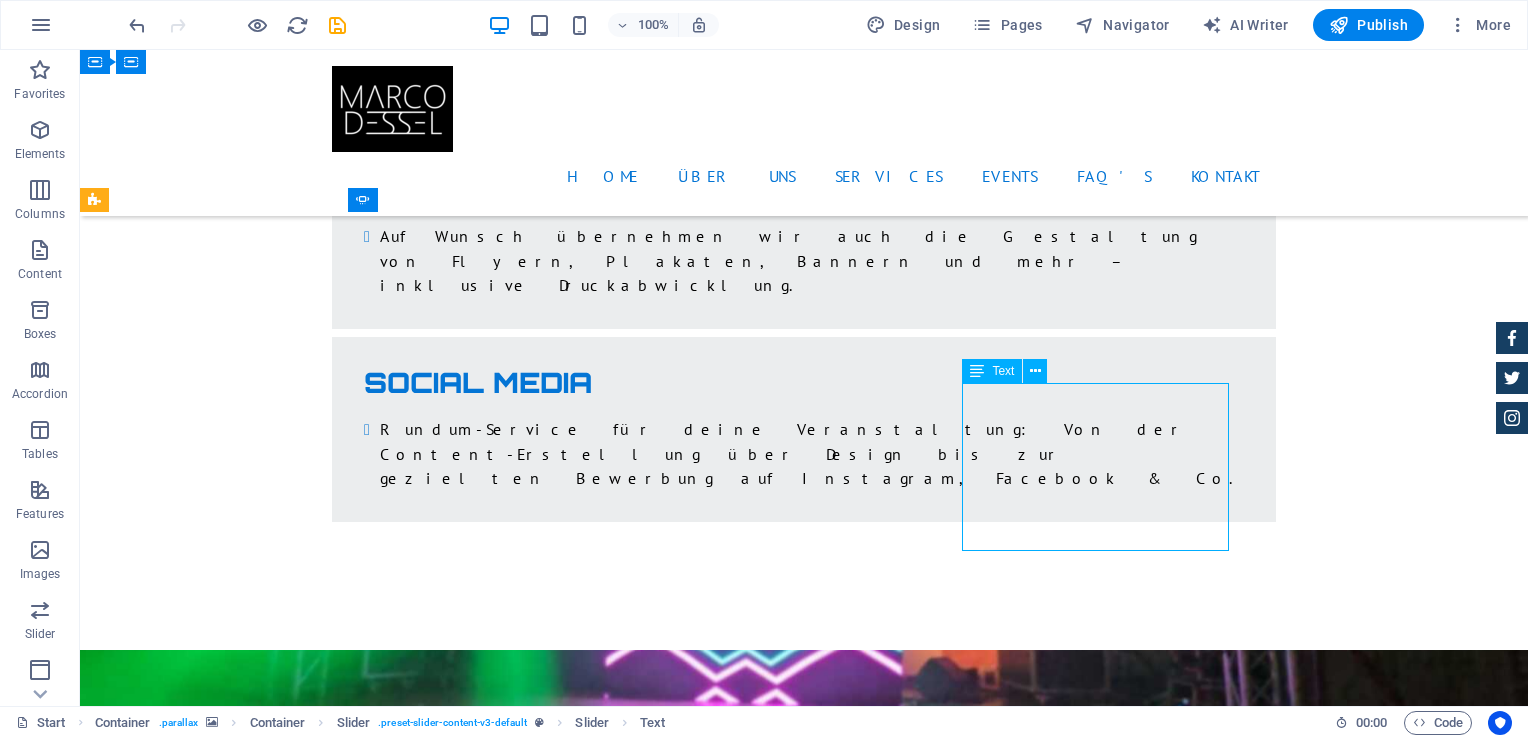 click on "Ja! Neben der DJ-Leistung bietet Marco Dessel professionelle Veranstaltungstechnik: Beschallung, Lichtshows, Bühnenaufbau, Funkmikrofone und Spezialeffekte – ideal für Hochzeiten, Jugendpartys, Firmenfeiern und öffentliche Events." at bounding box center [-1305, 13210] 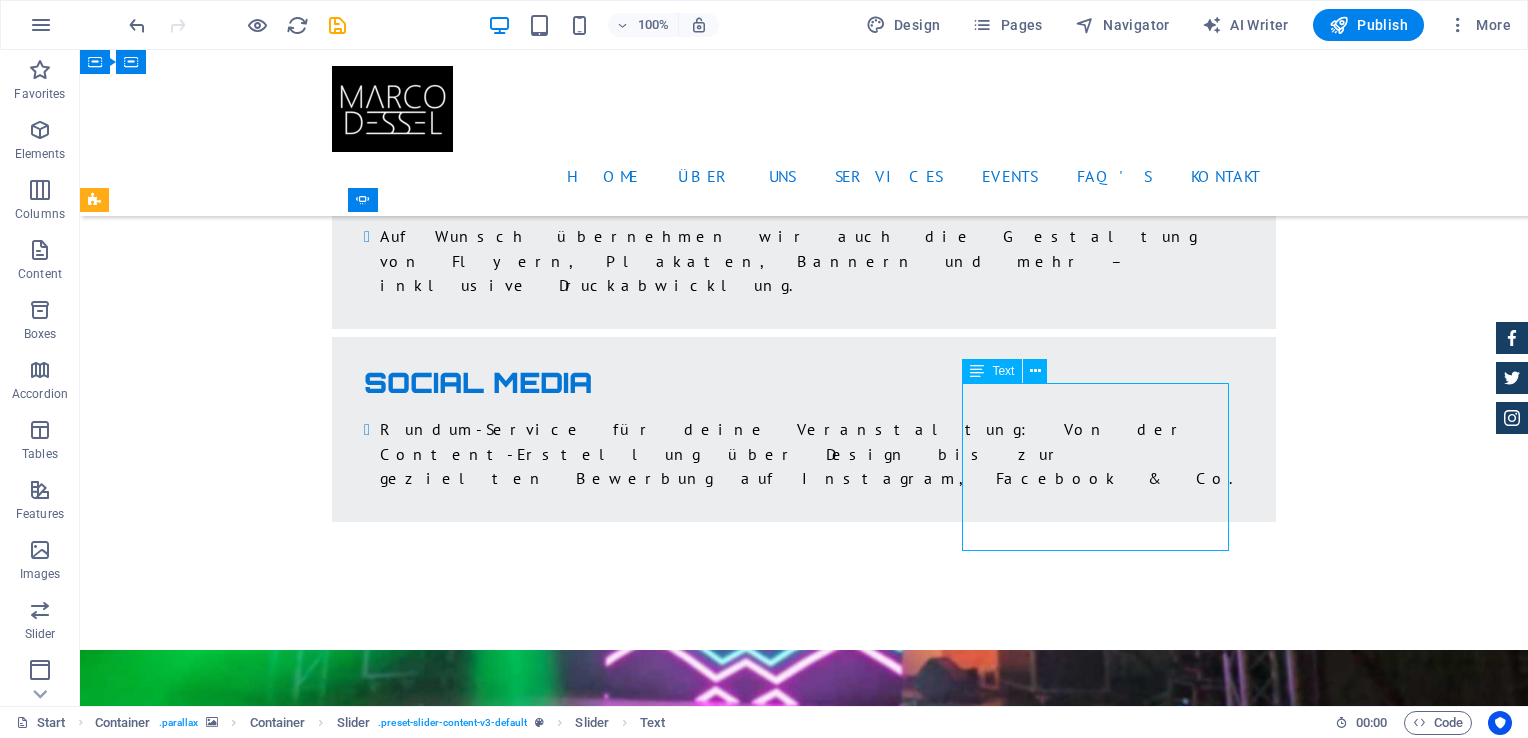 click on "Ja! Neben der DJ-Leistung bietet Marco Dessel professionelle Veranstaltungstechnik: Beschallung, Lichtshows, Bühnenaufbau, Funkmikrofone und Spezialeffekte – ideal für Hochzeiten, Jugendpartys, Firmenfeiern und öffentliche Events." at bounding box center [-1305, 13210] 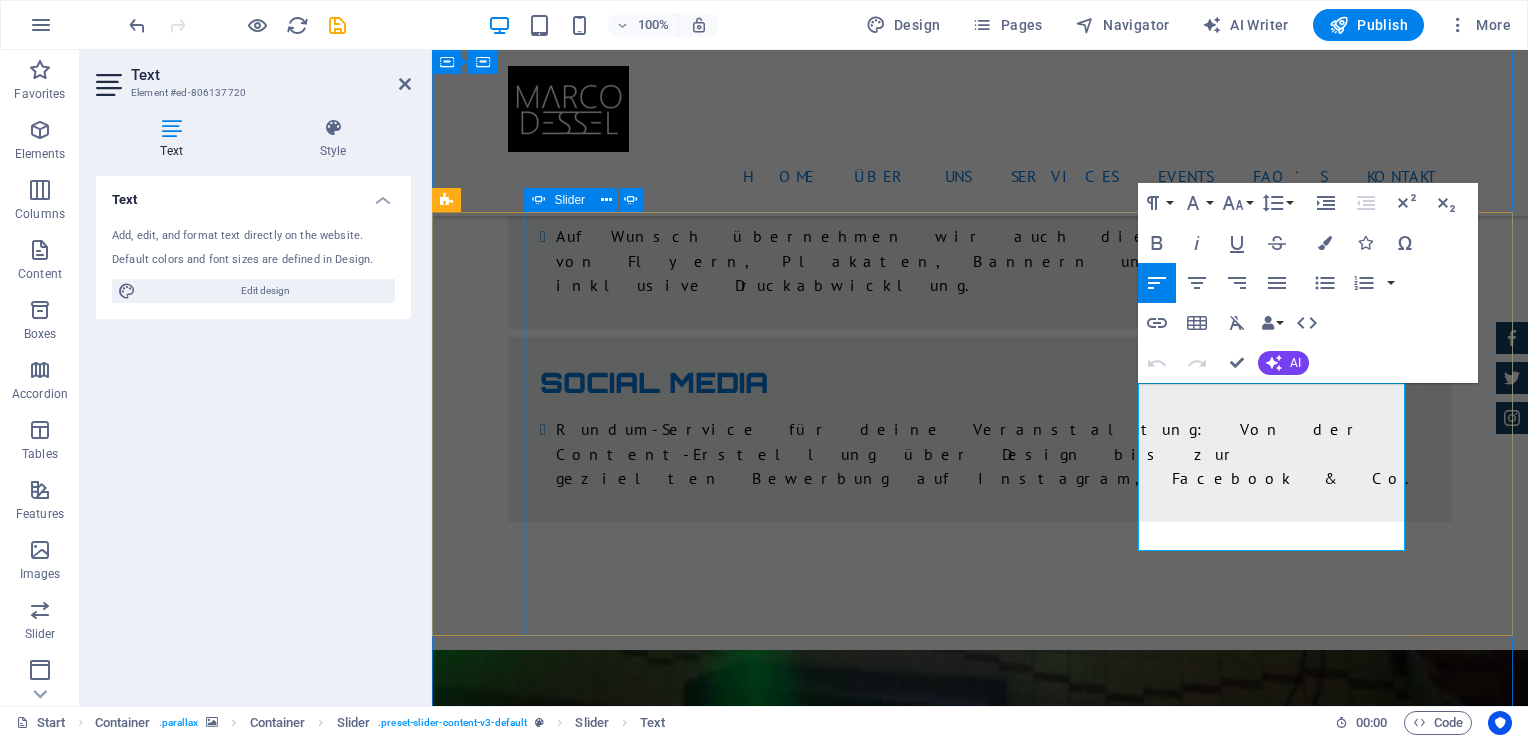 click on "Was kostet ein DJ für eine Hochzeit oder private Feier bei DJ Marco Dessel? Die Kosten für einen professionellen DJ wie Marco Dessel hängen von der Art und Dauer der Veranstaltung sowie dem gewünschten Technikpaket ab. Pauschalen für Hochzeiten, Geburtstage oder Firmenevents starten bei fair kalkulierten Preisen und beinhalten Ton- und Lichttechnik. Jetzt unverbindlich anfragen für ein maßgeschneidertes Angebot! Welche Musik spielt DJ Marco Dessel auf Events? DJ Marco Dessel passt die Musikauswahl individuell an das Publikum und die Veranstaltung an – von aktuellen Charts über 90er/2000er bis zu House, Schlager oder Partykrachern. Auch spezielle Musikwünsche im Vorfeld sind möglich – perfekt für Hochzeiten, Stadtfeste oder Kinderdiscos. Bietet DJ Marco Dessel auch Technik wie Licht- und Tontechnik für Events an? Jonny Doe  -  Lorem ipsum dolor sit amet, consetetur sadipscing elitr, sed diam nonumy eirmod tempor invidunt ut labore et dolore magna aliquyam erat. Tina Many  -  Laura Hill  -   -" at bounding box center (980, 11126) 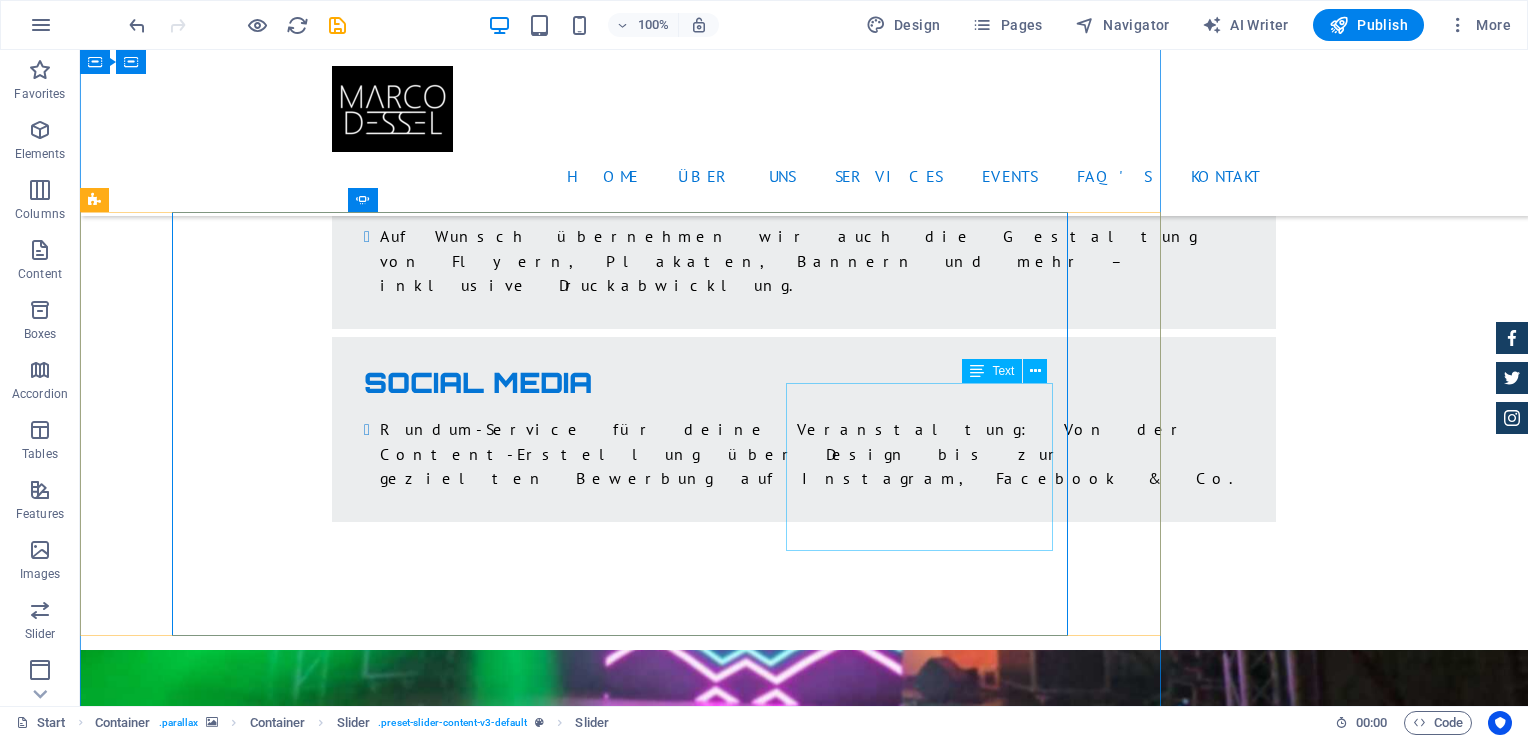 click on "Ja! Neben der DJ-Leistung bietet Marco Dessel professionelle Veranstaltungstechnik: Beschallung, Lichtshows, Bühnenaufbau, Funkmikrofone und Spezialeffekte – ideal für Hochzeiten, Jugendpartys, Firmenfeiern und öffentliche Events." at bounding box center [-1305, 13234] 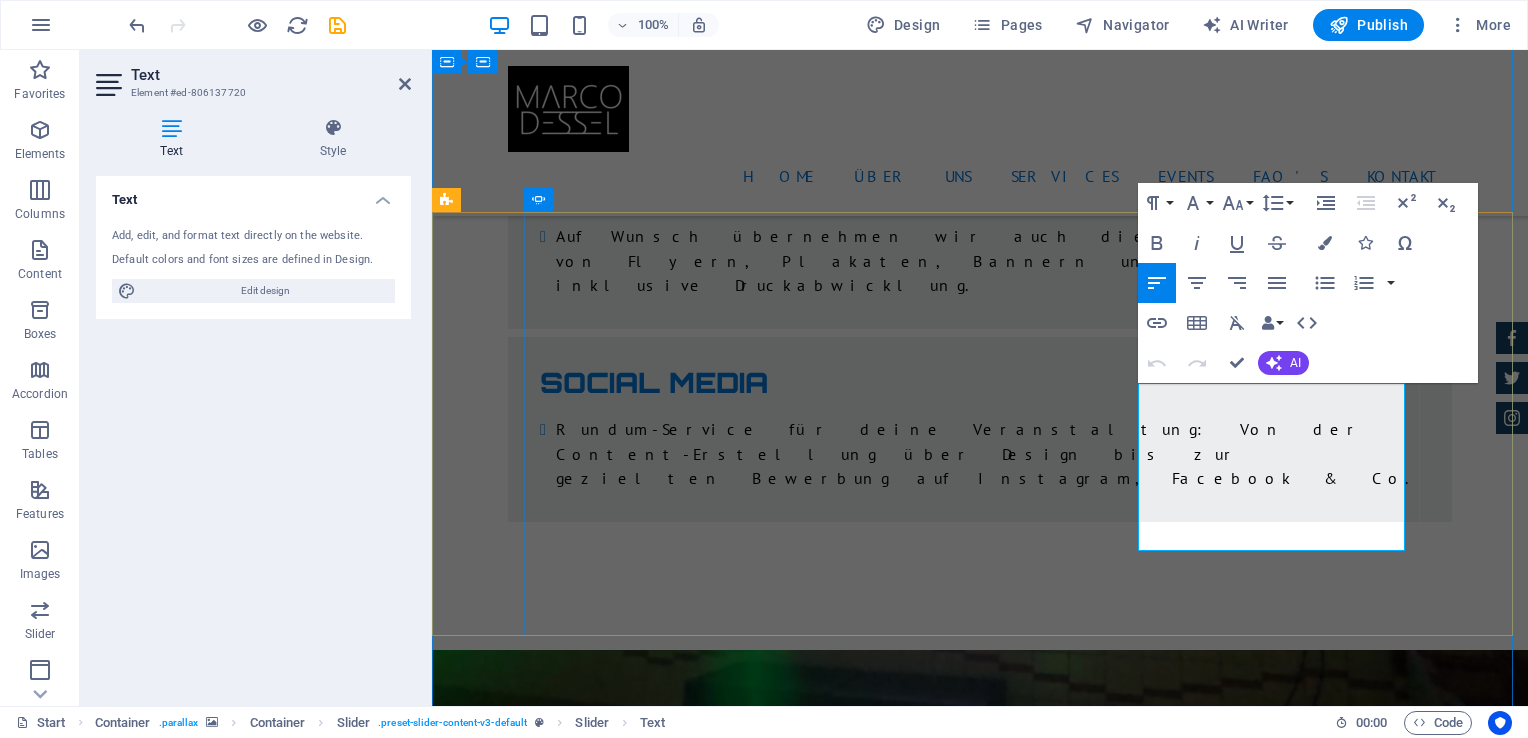 click on "Ja! Neben der DJ-Leistung bietet Marco Dessel professionelle Veranstaltungstechnik: Beschallung, Lichtshows, Bühnenaufbau, Funkmikrofone und Spezialeffekte – ideal für Hochzeiten, Jugendpartys, Firmenfeiern und öffentliche Events." at bounding box center (-1129, 13234) 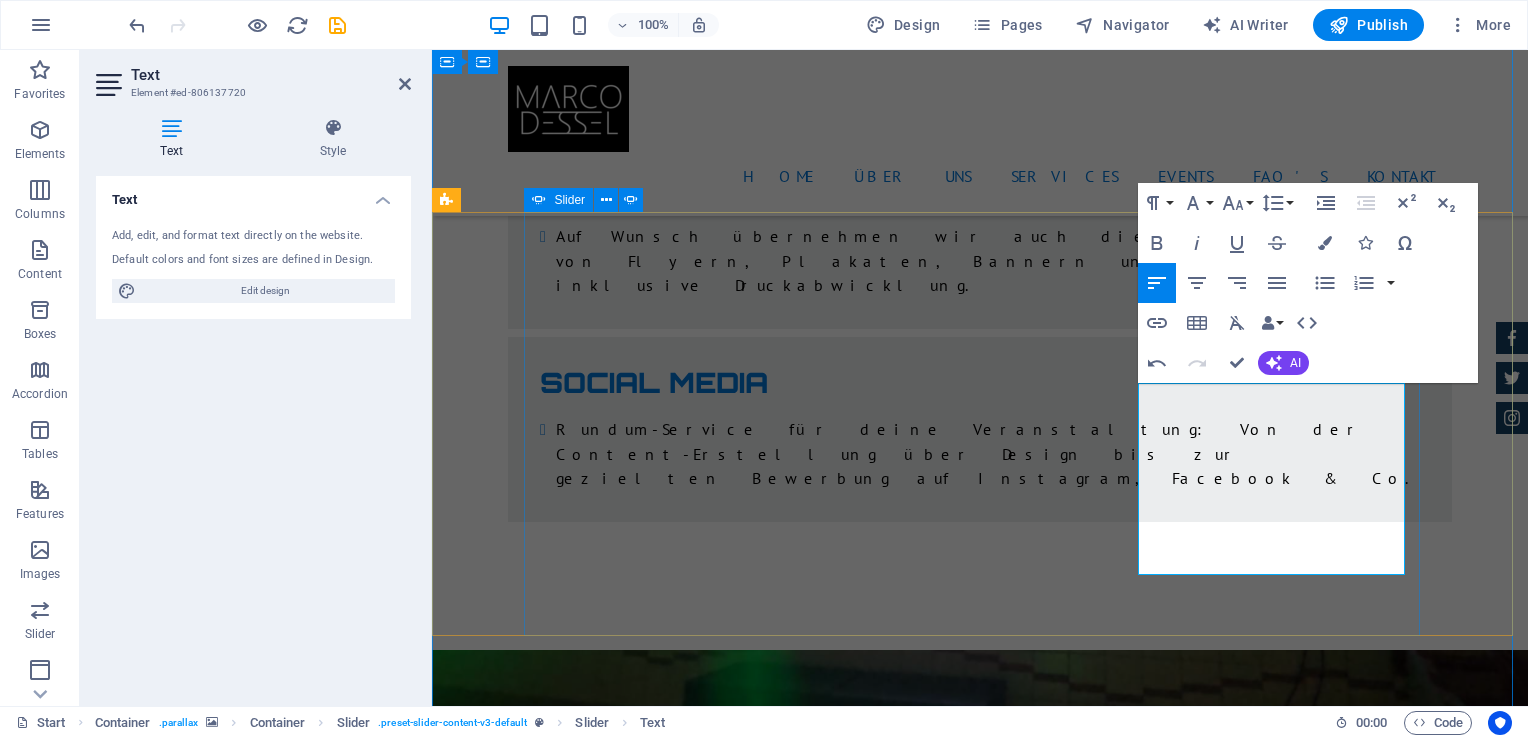 click on "DJ Marco Dessel passt die Musikauswahl individuell an das Publikum und die Veranstaltung an – von aktuellen Charts über 90er/2000er bis zu House, Schlager oder Partykrachern. Auch spezielle Musikwünsche im Vorfeld sind möglich – perfekt für Hochzeiten, Stadtfeste oder Kinderdiscos." at bounding box center [-1129, 12471] 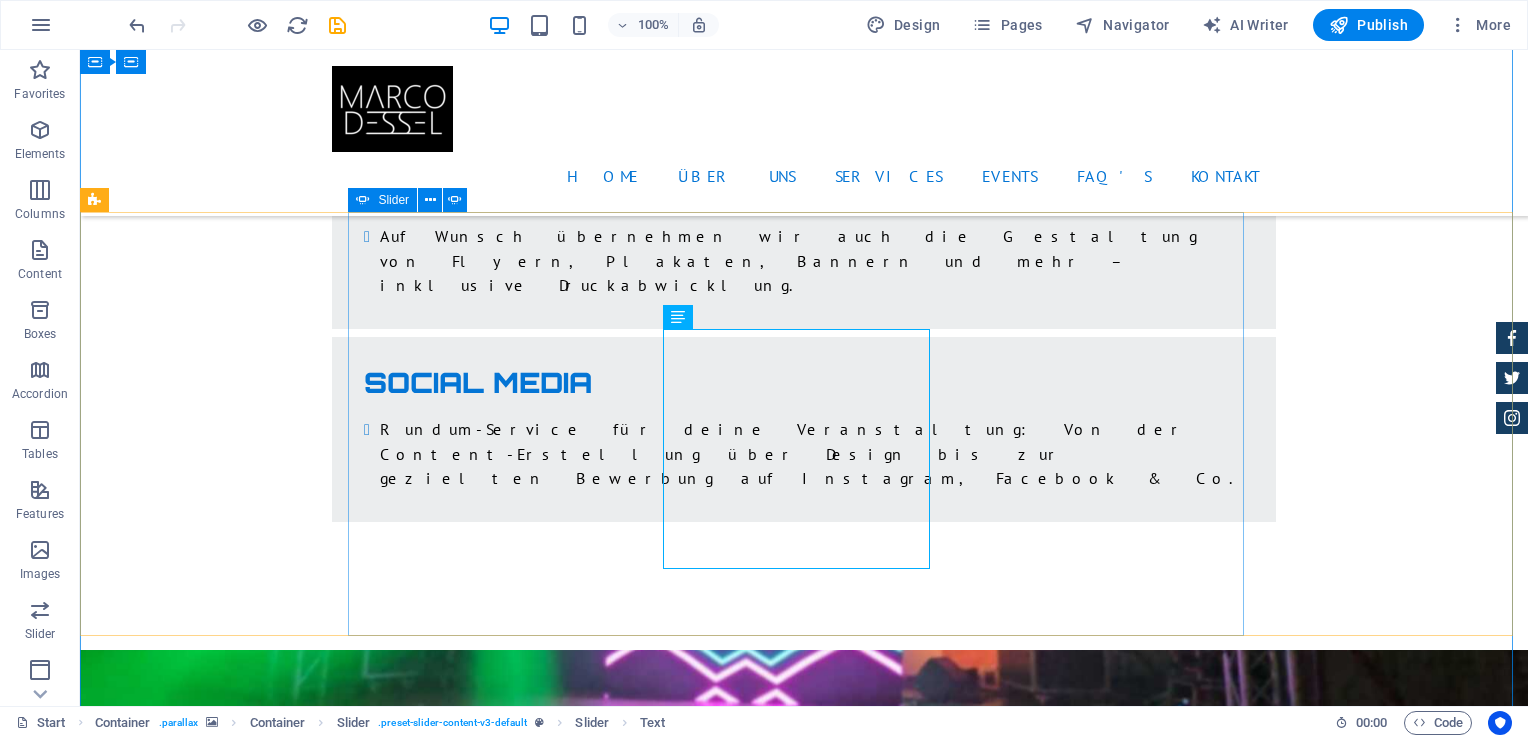 click on "1" at bounding box center [132, -4344] 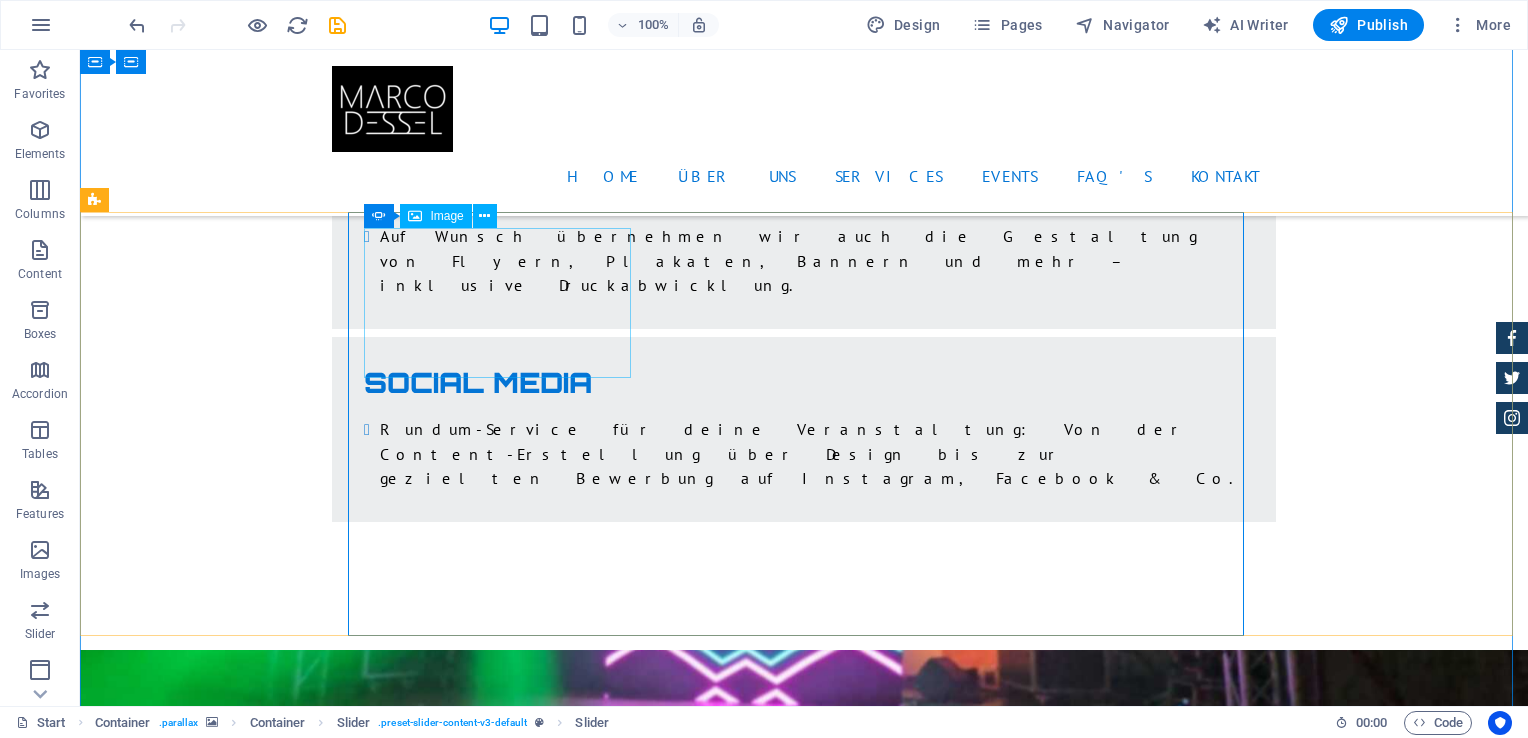 click at bounding box center [-408, 10299] 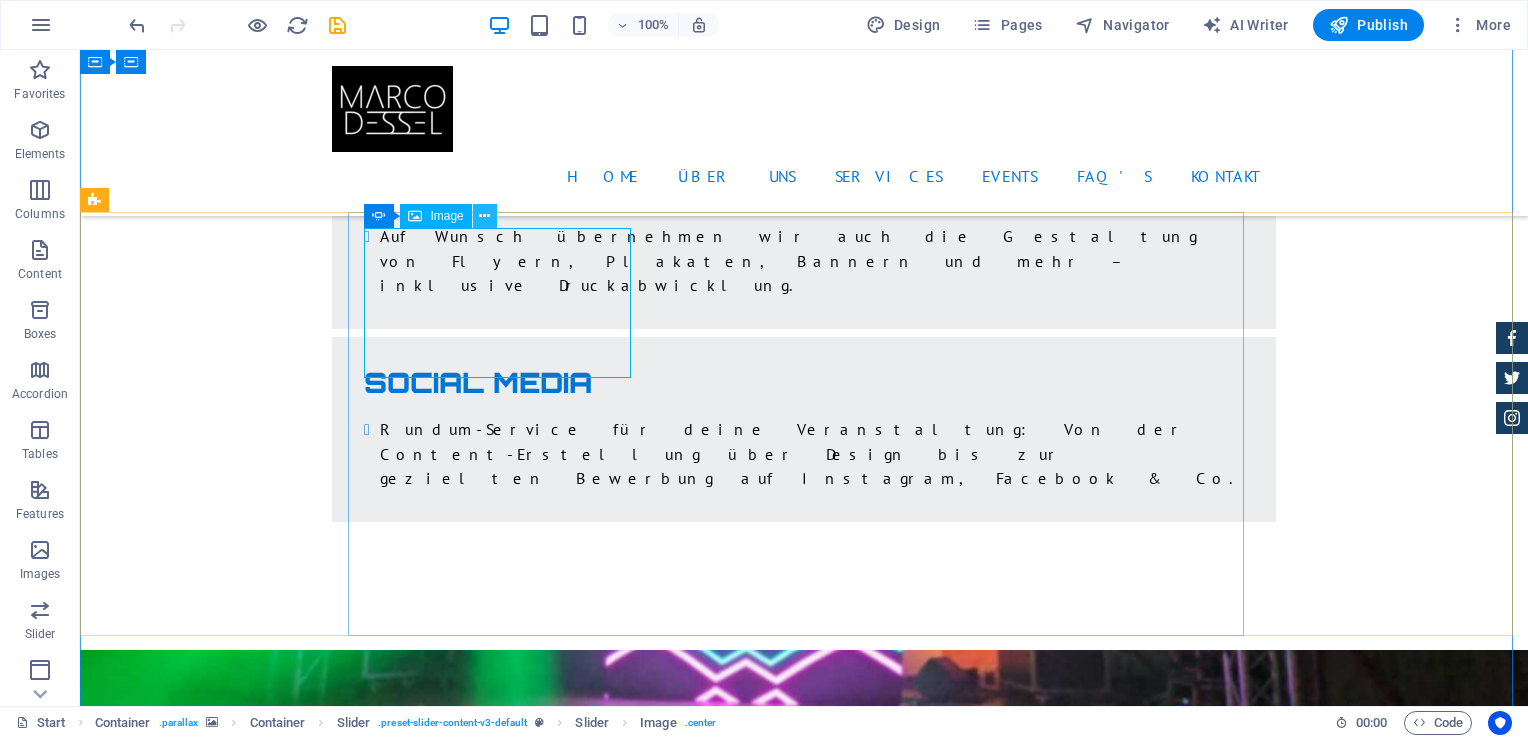 click at bounding box center (484, 216) 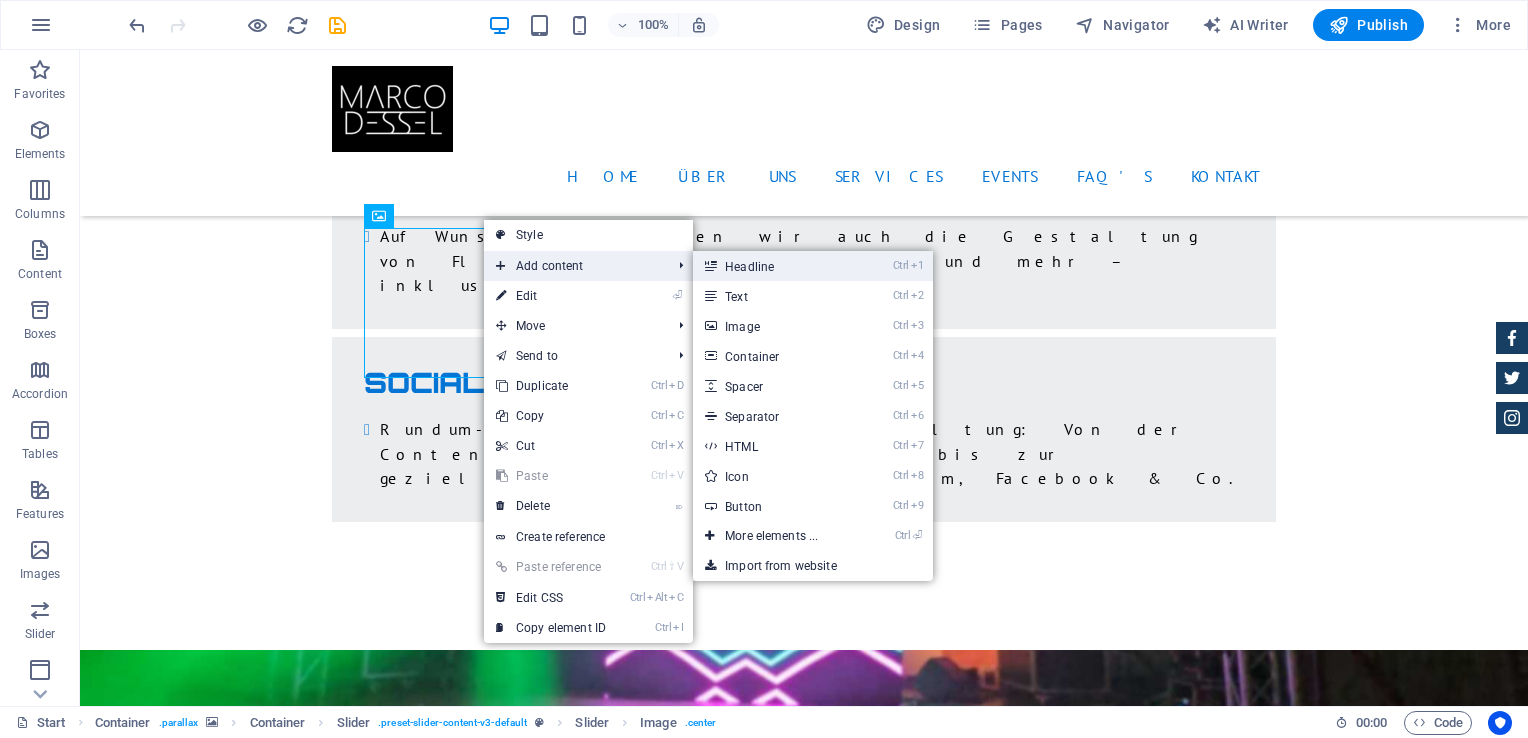 click on "Ctrl 1  Headline" at bounding box center [775, 266] 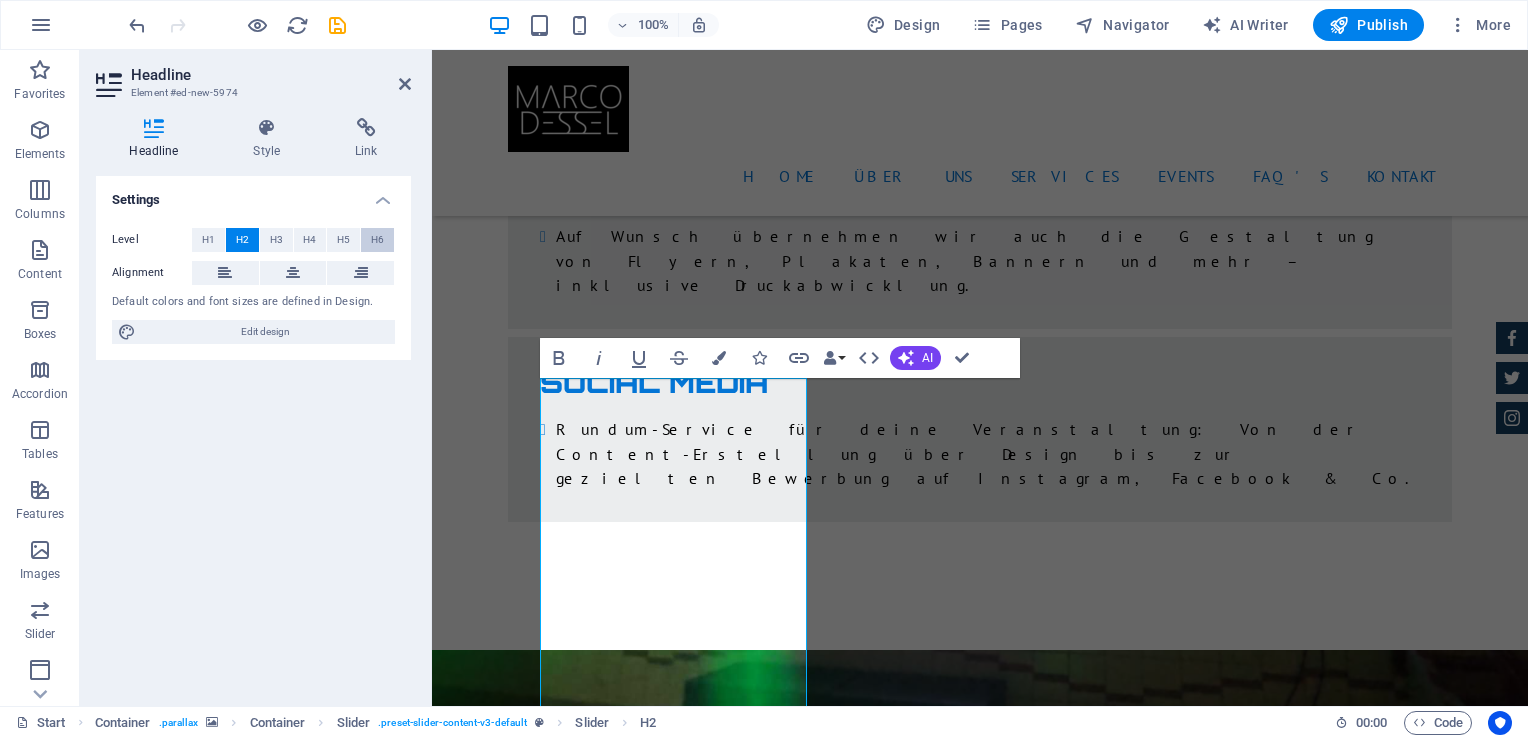 click on "H6" at bounding box center [377, 240] 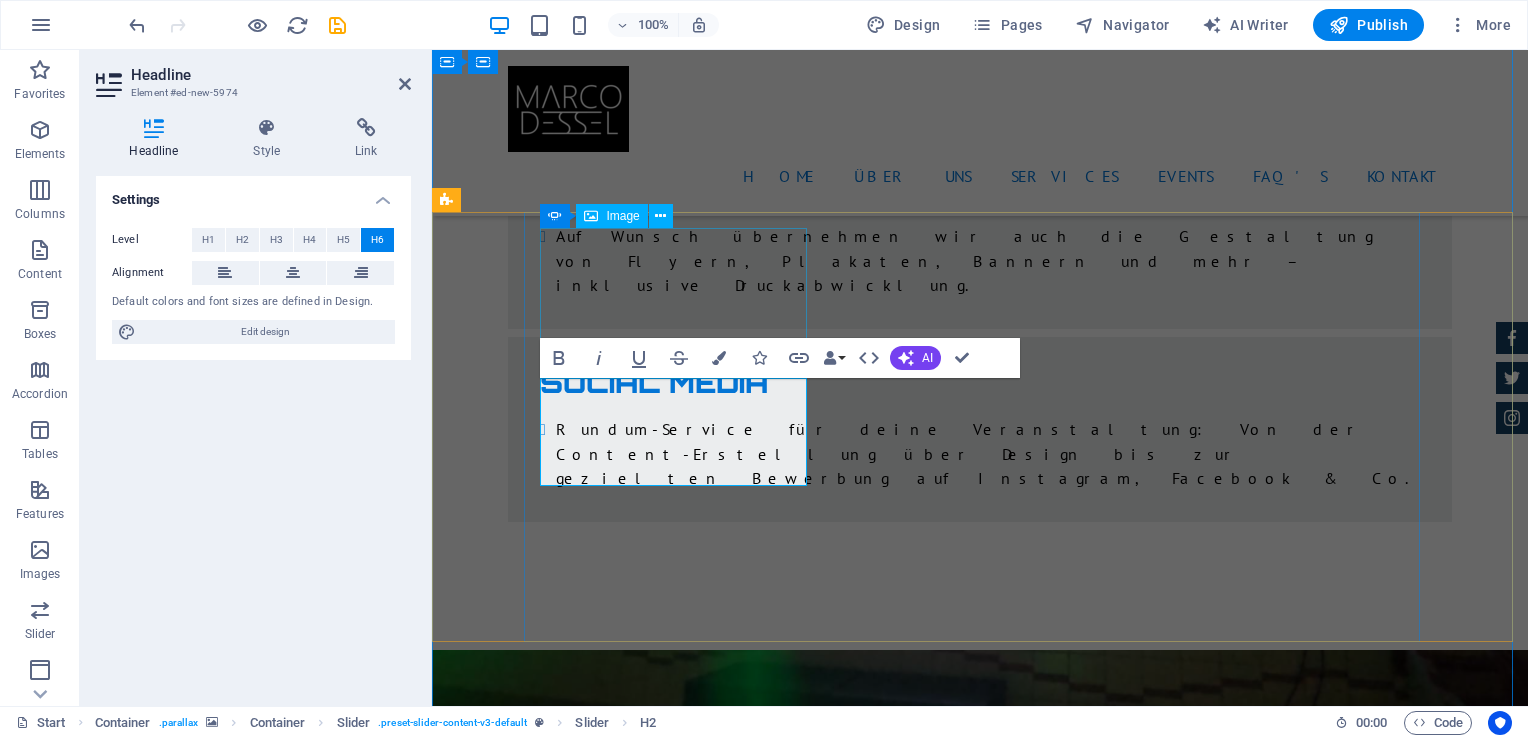 click at bounding box center (-232, 10254) 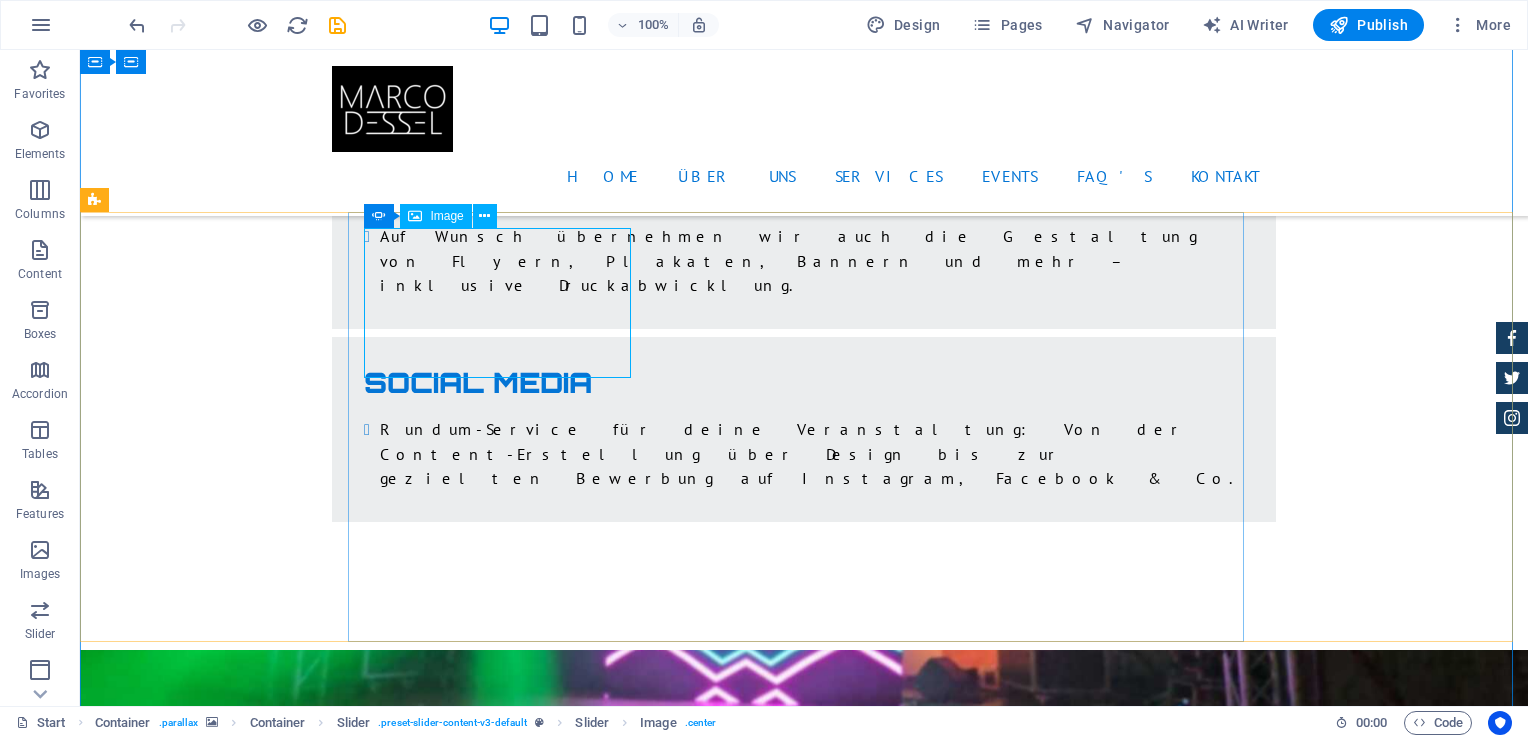 click at bounding box center (-408, 10254) 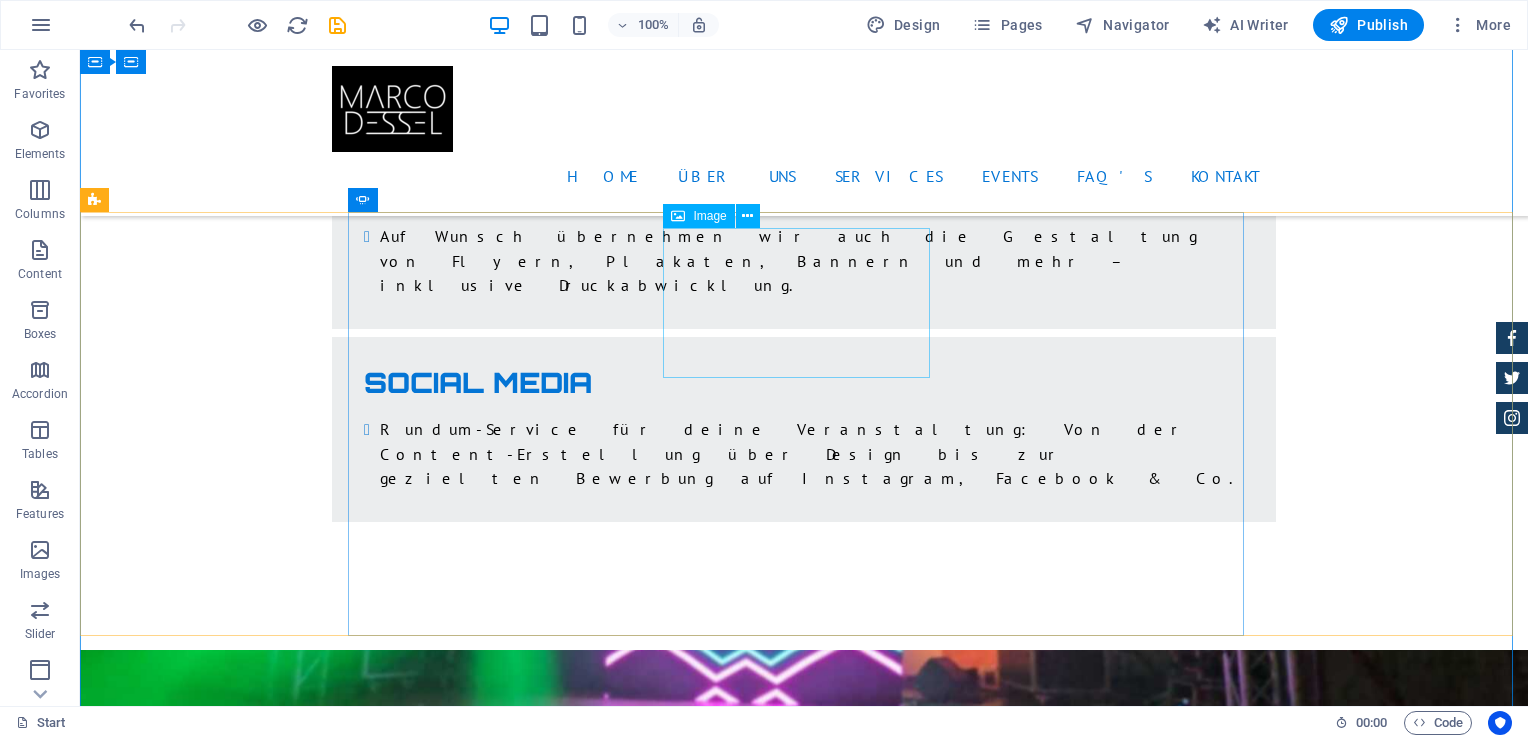 click at bounding box center (-408, 10531) 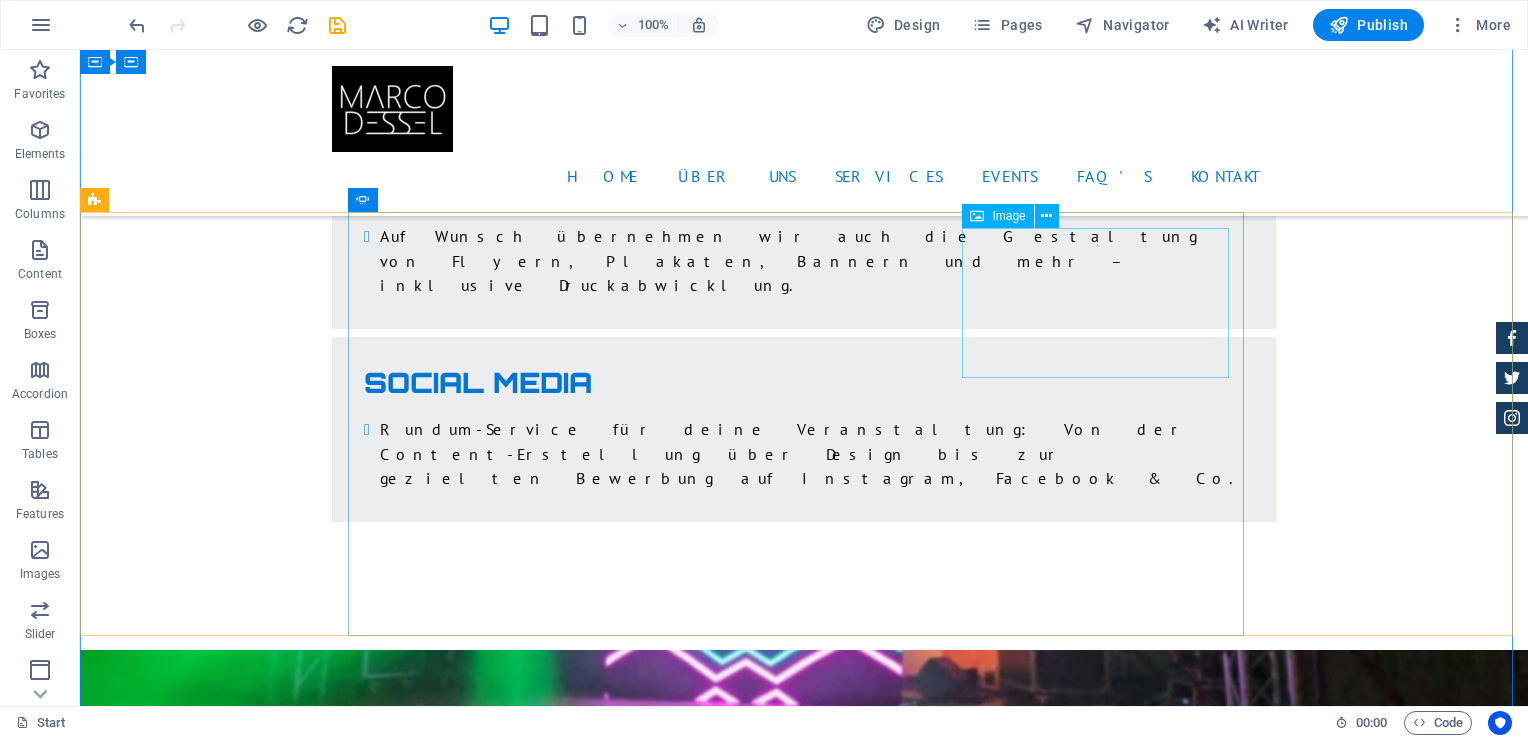 click at bounding box center [-408, 10703] 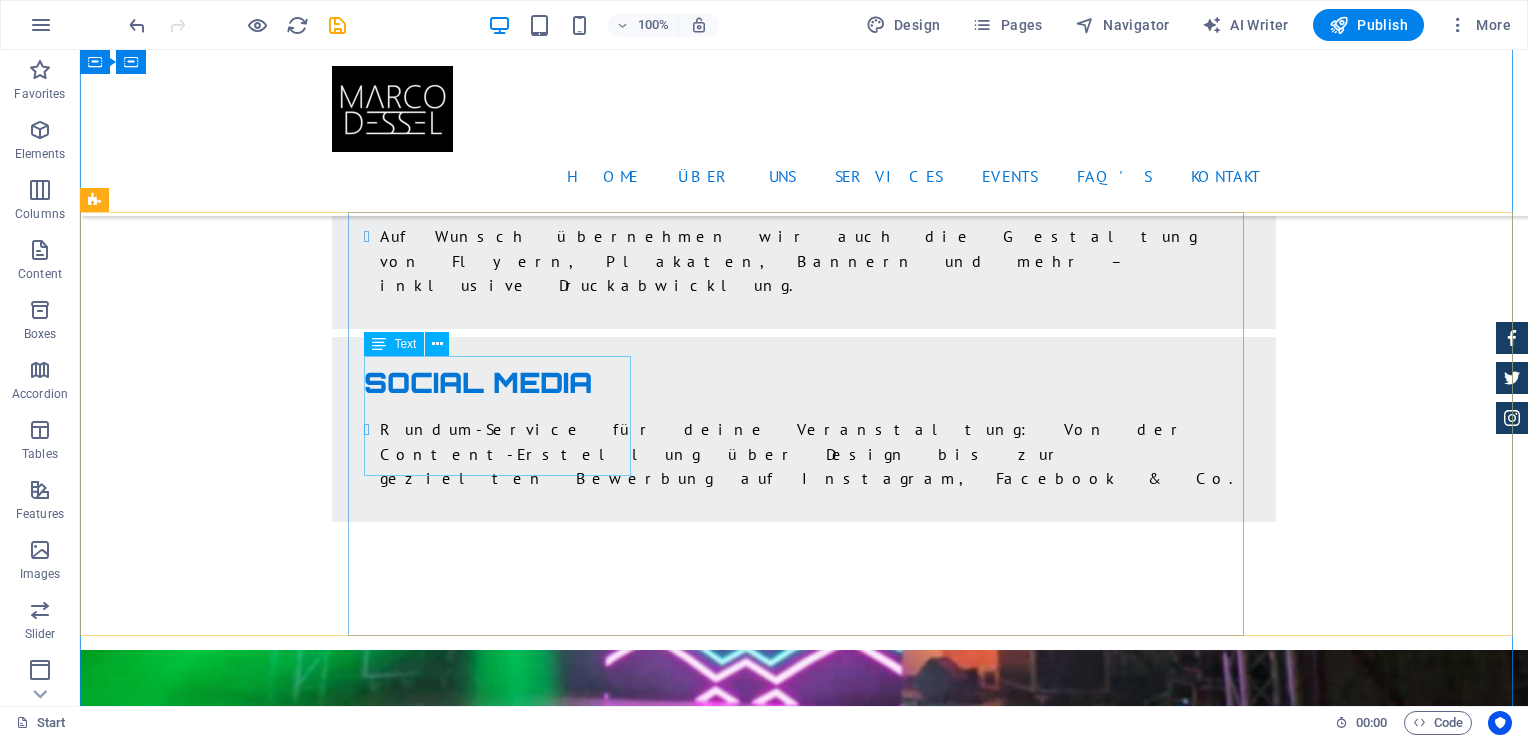 click on "Jonny Doe  -  Lorem ipsum dolor sit amet, consetetur sadipscing elitr, sed diam nonumy eirmod tempor invidunt ut labore et dolore magna aliquyam erat." at bounding box center (-408, 10364) 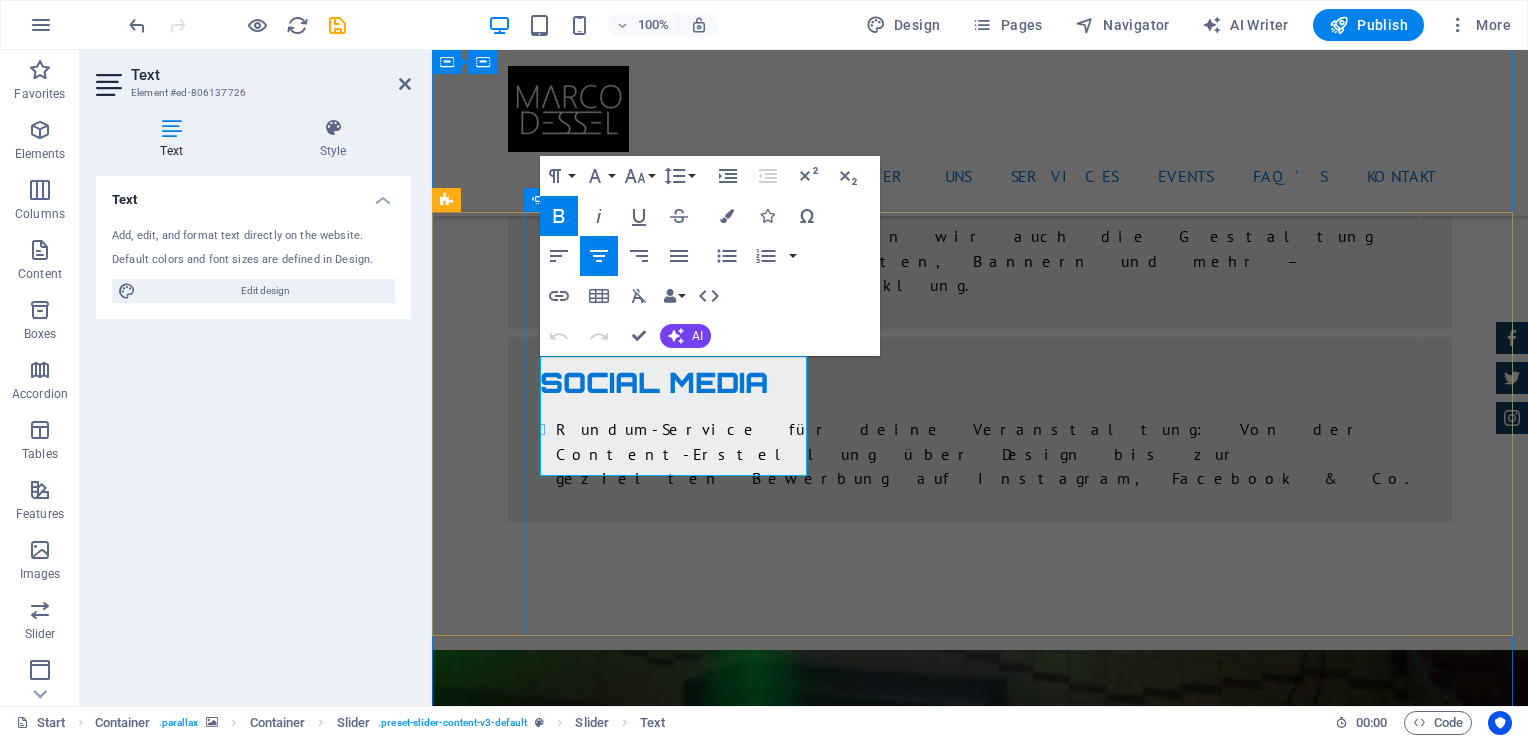 drag, startPoint x: 724, startPoint y: 466, endPoint x: 562, endPoint y: 369, distance: 188.82002 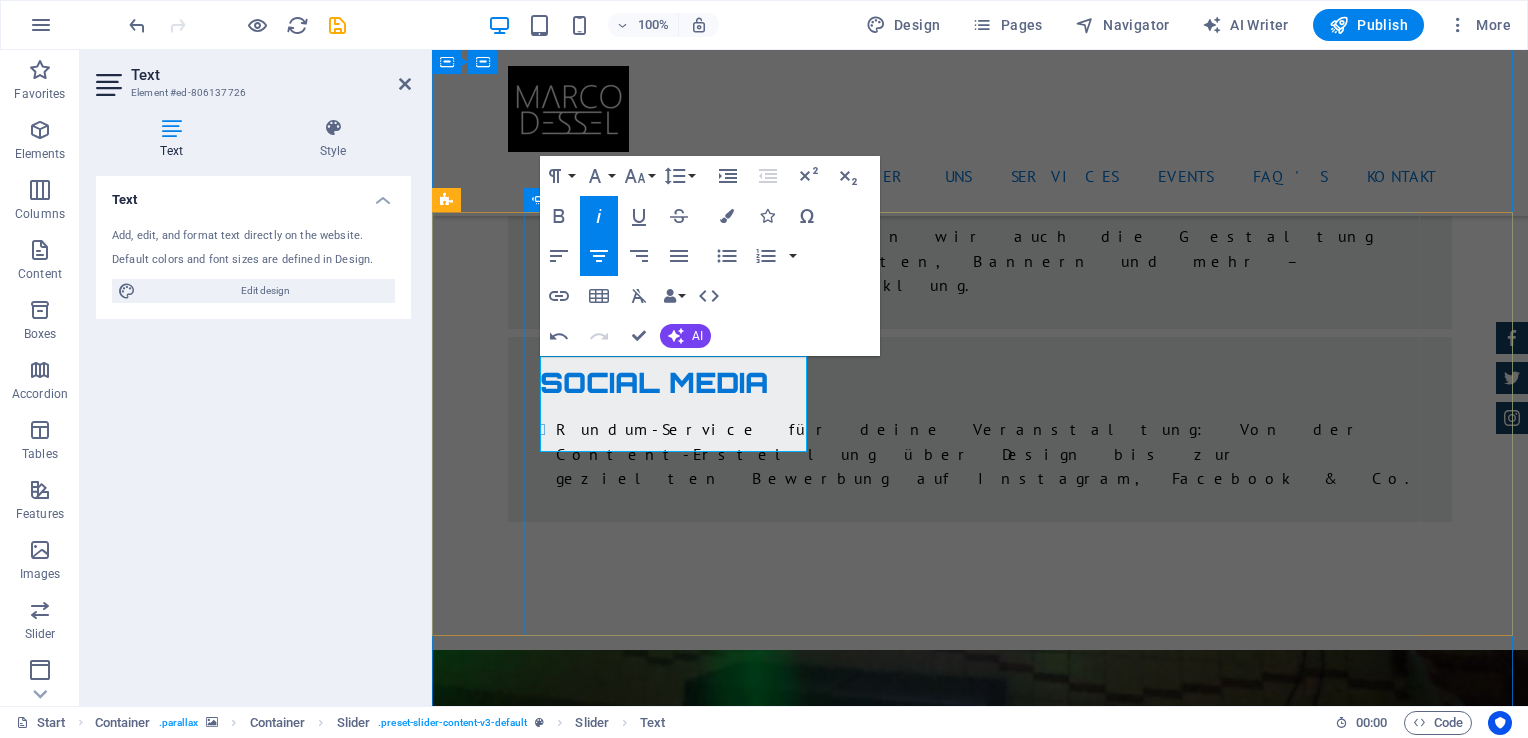 drag, startPoint x: 738, startPoint y: 438, endPoint x: 524, endPoint y: 337, distance: 236.63686 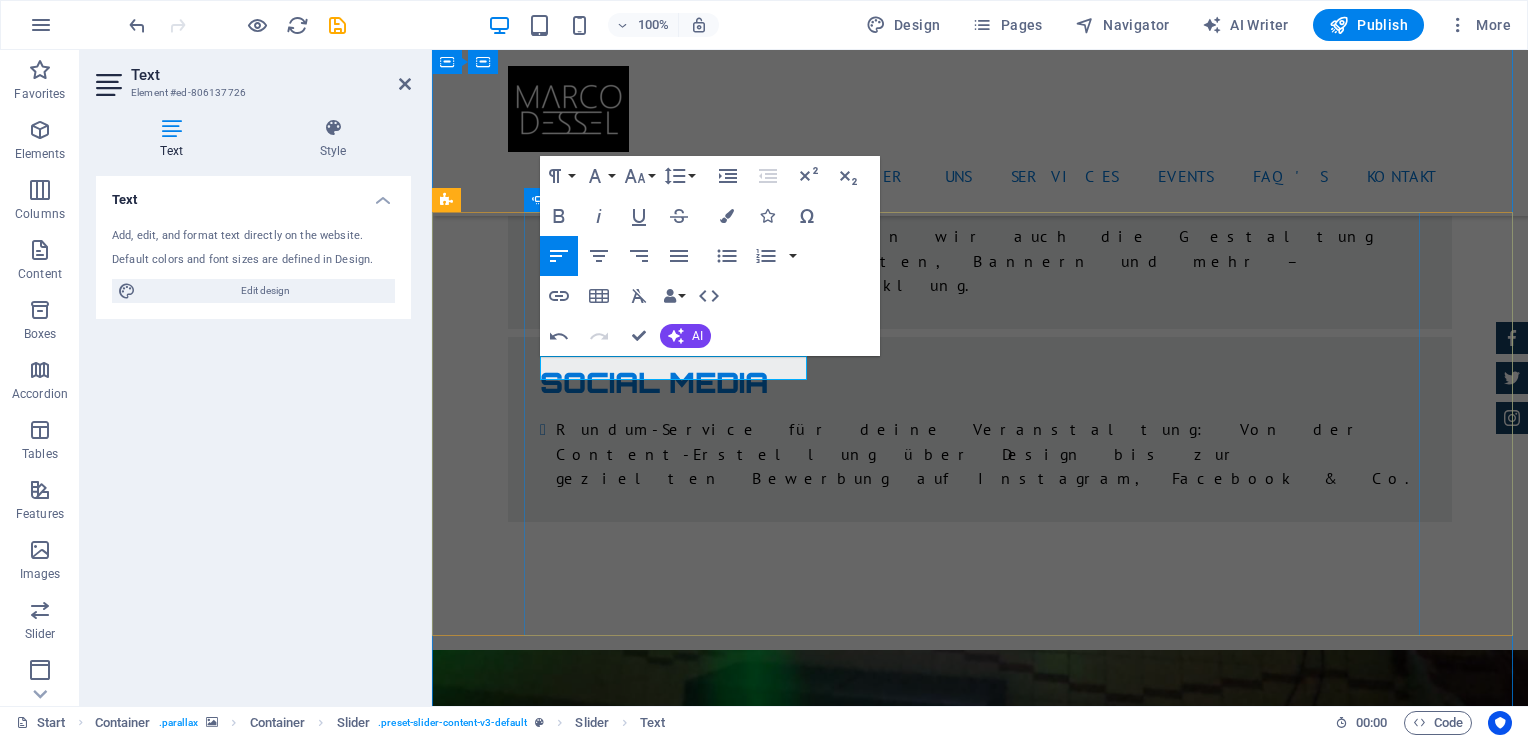 click at bounding box center [-232, 10316] 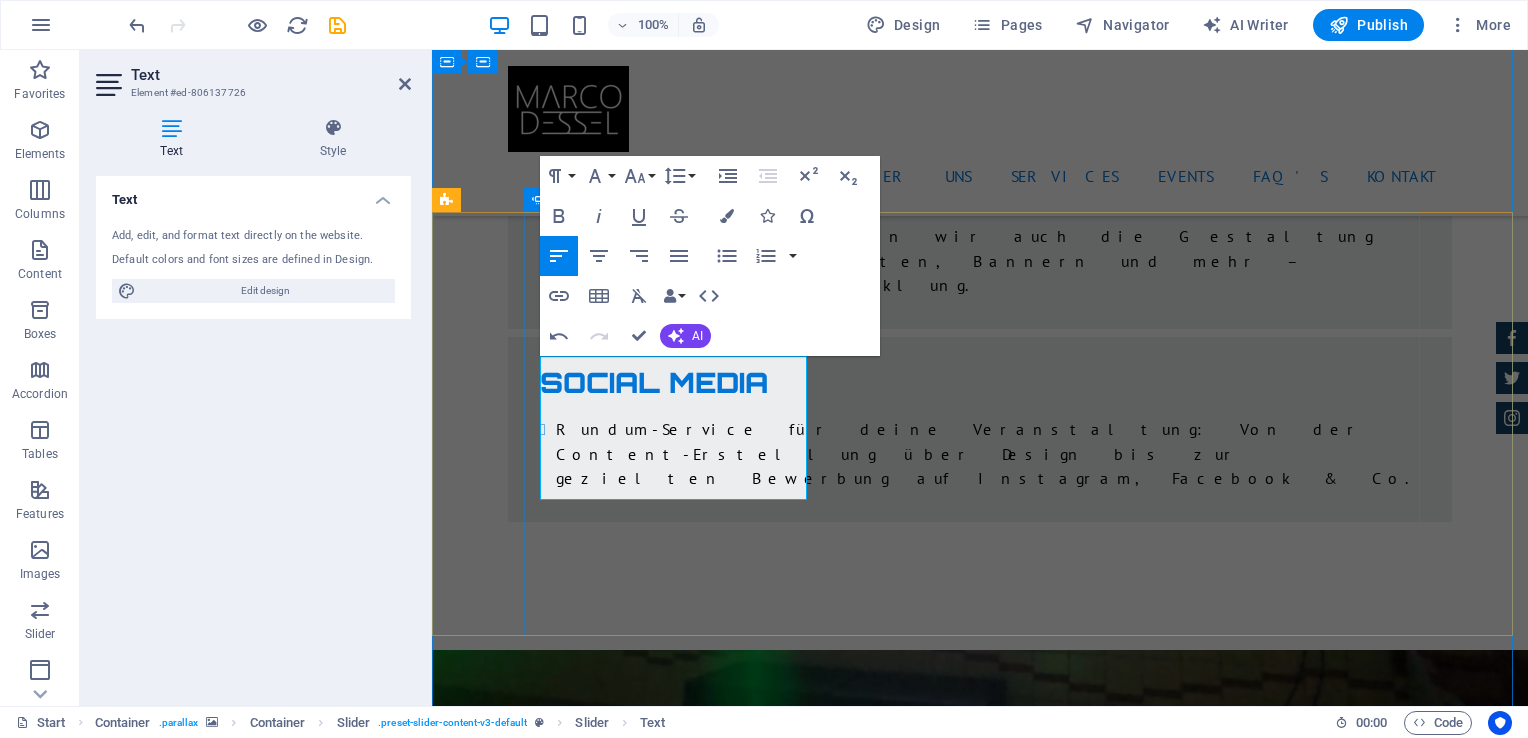 click on "Anfragen können ganz einfach über das  Kontaktformular auf der Website  oder per E-Mail gestellt werden. Bitte gib Datum, Ort und Art der Veranstaltung an – so erhältst du schnell ein individuelles Angebot." at bounding box center (-232, 10520) 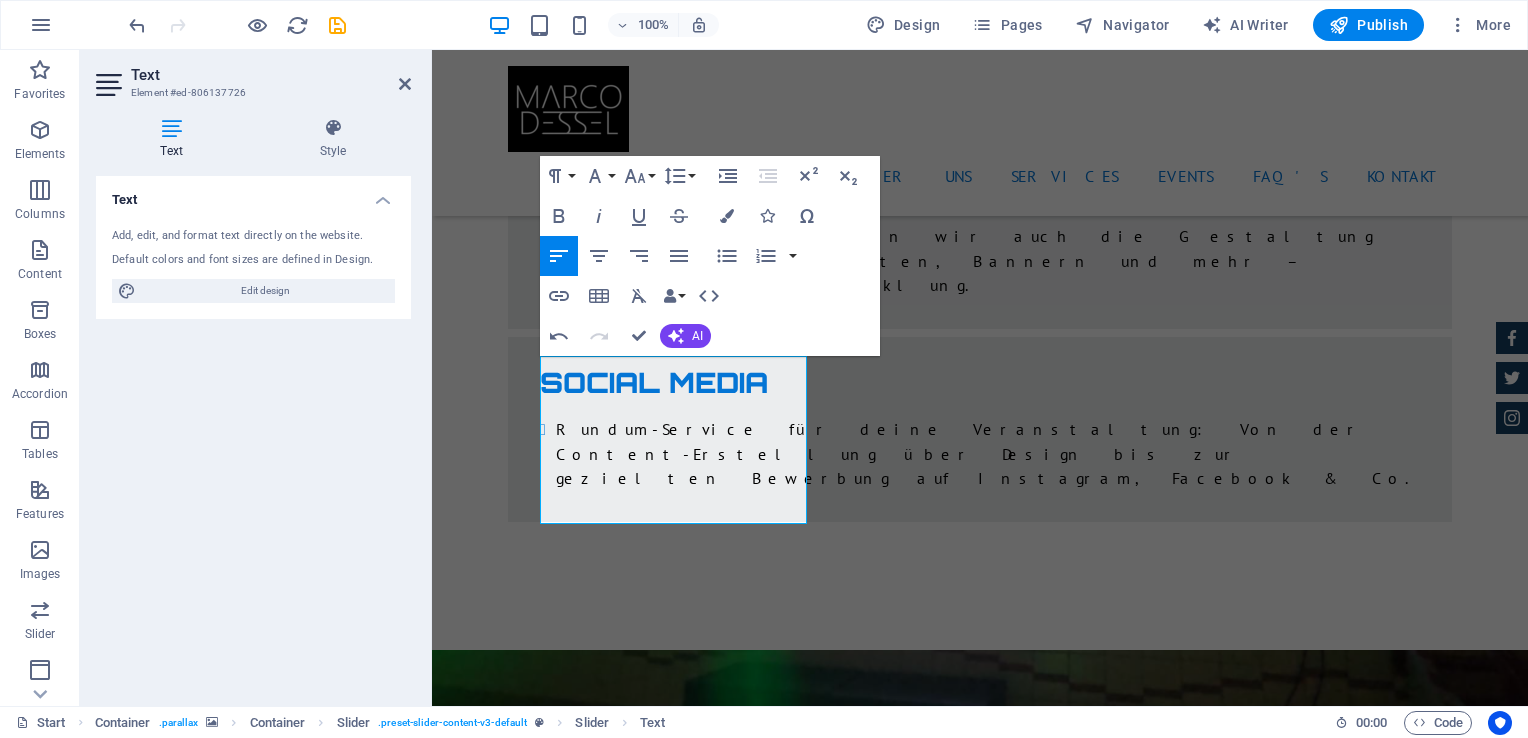 click on "Text Style Text Add, edit, and format text directly on the website. Default colors and font sizes are defined in Design. Edit design Alignment Left aligned Centered Right aligned Slider Element Layout How this element expands within the layout (Flexbox). Size Default auto px % 1/1 1/2 1/3 1/4 1/5 1/6 1/7 1/8 1/9 1/10 Grow Shrink Order Container layout Visible Visible Opacity 100 % Overflow Spacing Margin Default auto px % rem vw vh Custom Custom auto px % rem vw vh auto px % rem vw vh auto px % rem vw vh auto px % rem vw vh Padding Default px rem % vh vw Custom Custom px rem % vh vw px rem % vh vw px rem % vh vw px rem % vh vw Border Style              - Width 1 auto px rem % vh vw Custom Custom 1 auto px rem % vh vw 1 auto px rem % vh vw 1 auto px rem % vh vw 1 auto px rem % vh vw  - Color Round corners Default px rem % vh vw Custom Custom px rem % vh vw px rem % vh vw px rem % vh vw px rem % vh vw Shadow Default None Outside Inside Color X offset 0 px rem vh vw Y offset 0 px rem vh vw Blur 0 px %" at bounding box center (253, 404) 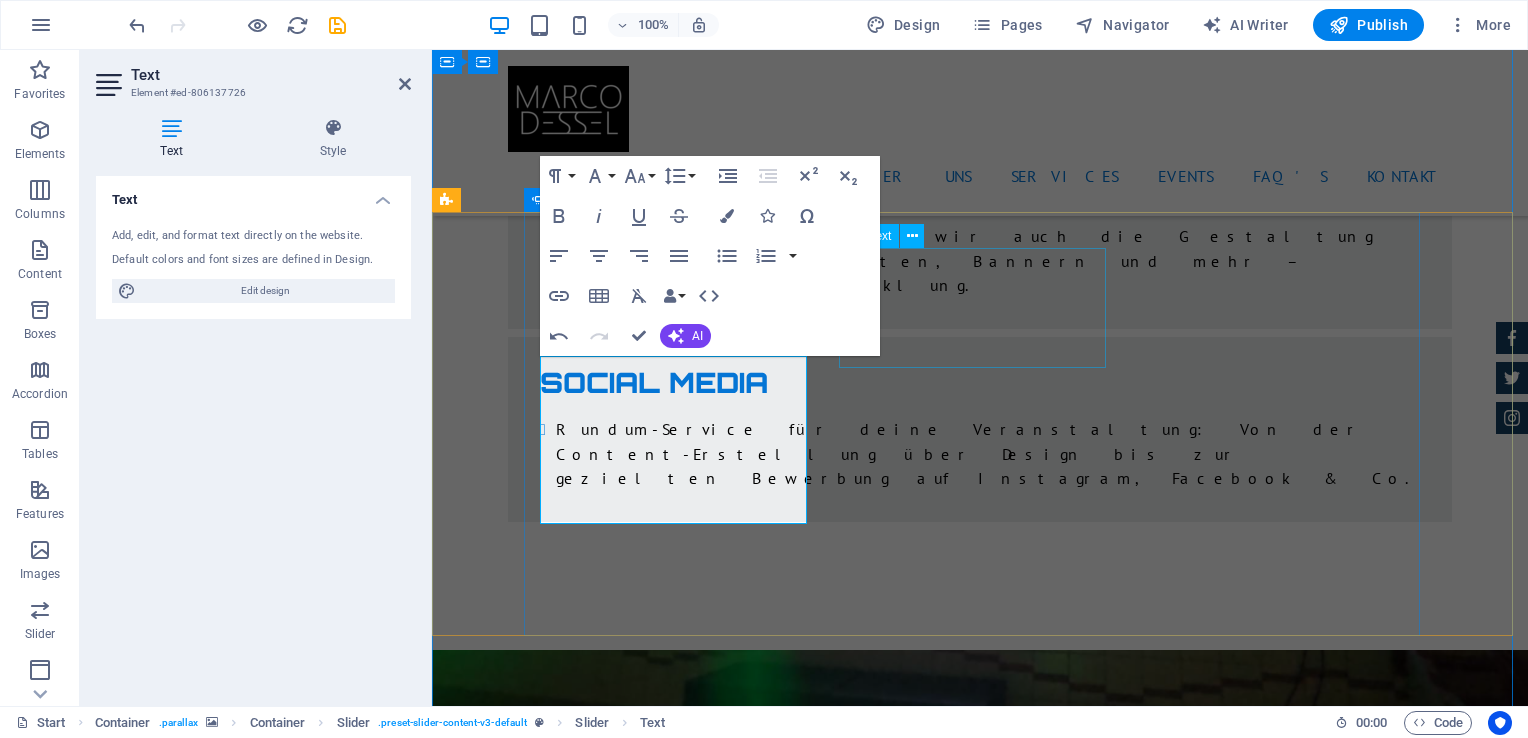 click on "Tina Many  -  Lorem ipsum dolor sit amet, consetetur sadipscing elitr, sed diam nonumy eirmod tempor invidunt ut labore et dolore magna aliquyam erat." at bounding box center [-232, 10872] 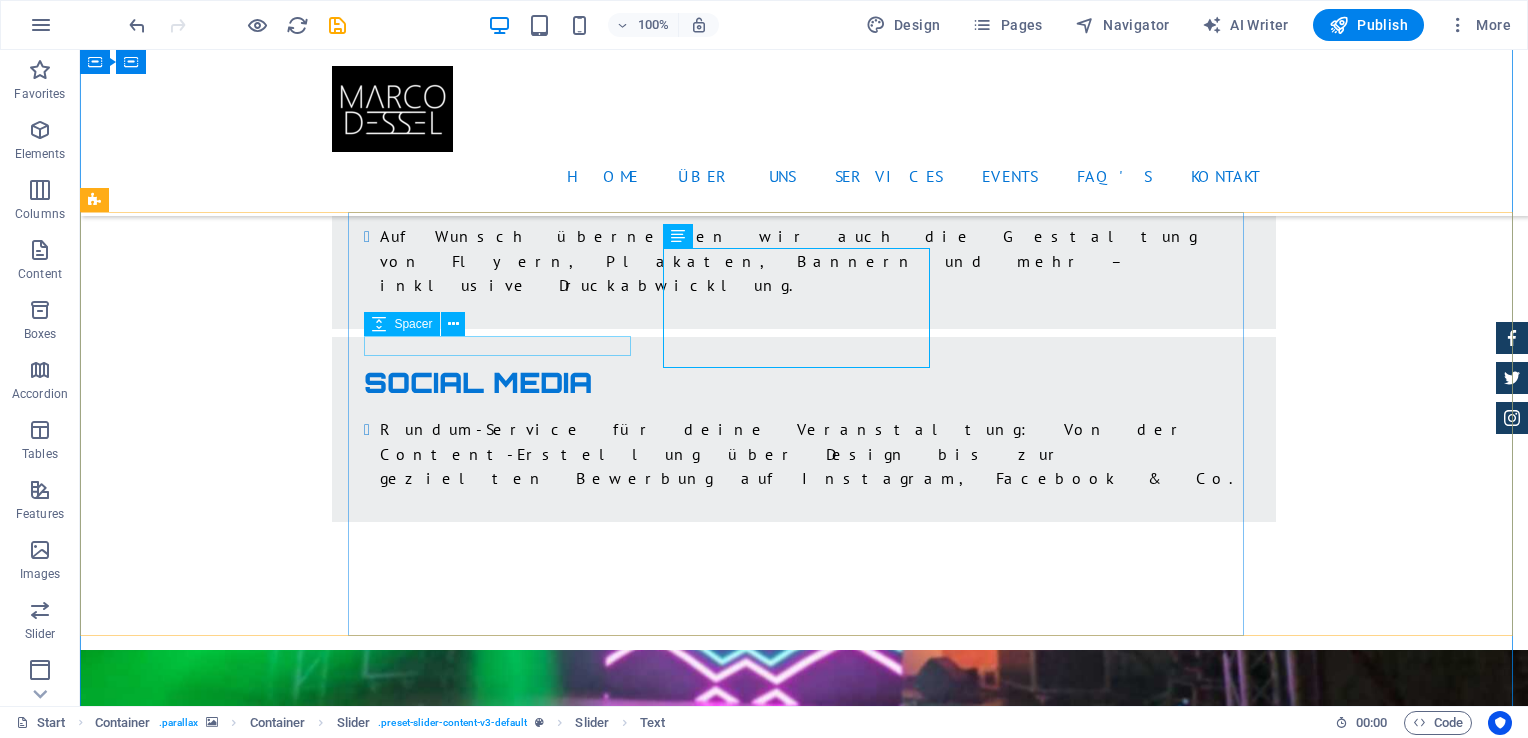 click at bounding box center (-408, 10294) 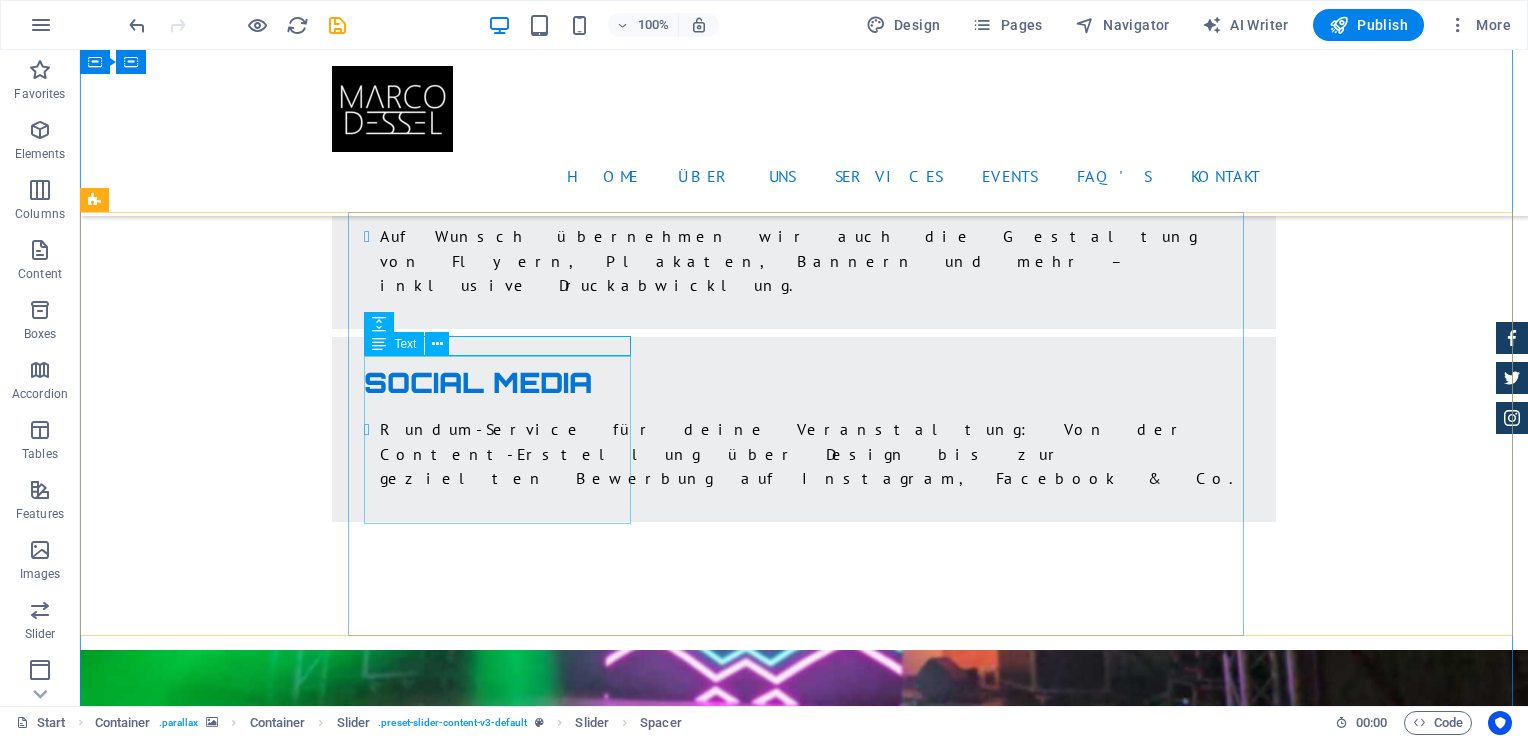 click on "Anfragen können ganz einfach über das  Kontaktformular auf der Website  oder per E-Mail gestellt werden. Bitte gib Datum, Ort und Art der Veranstaltung an – so erhältst du schnell ein individuelles Angebot." at bounding box center [-408, 10532] 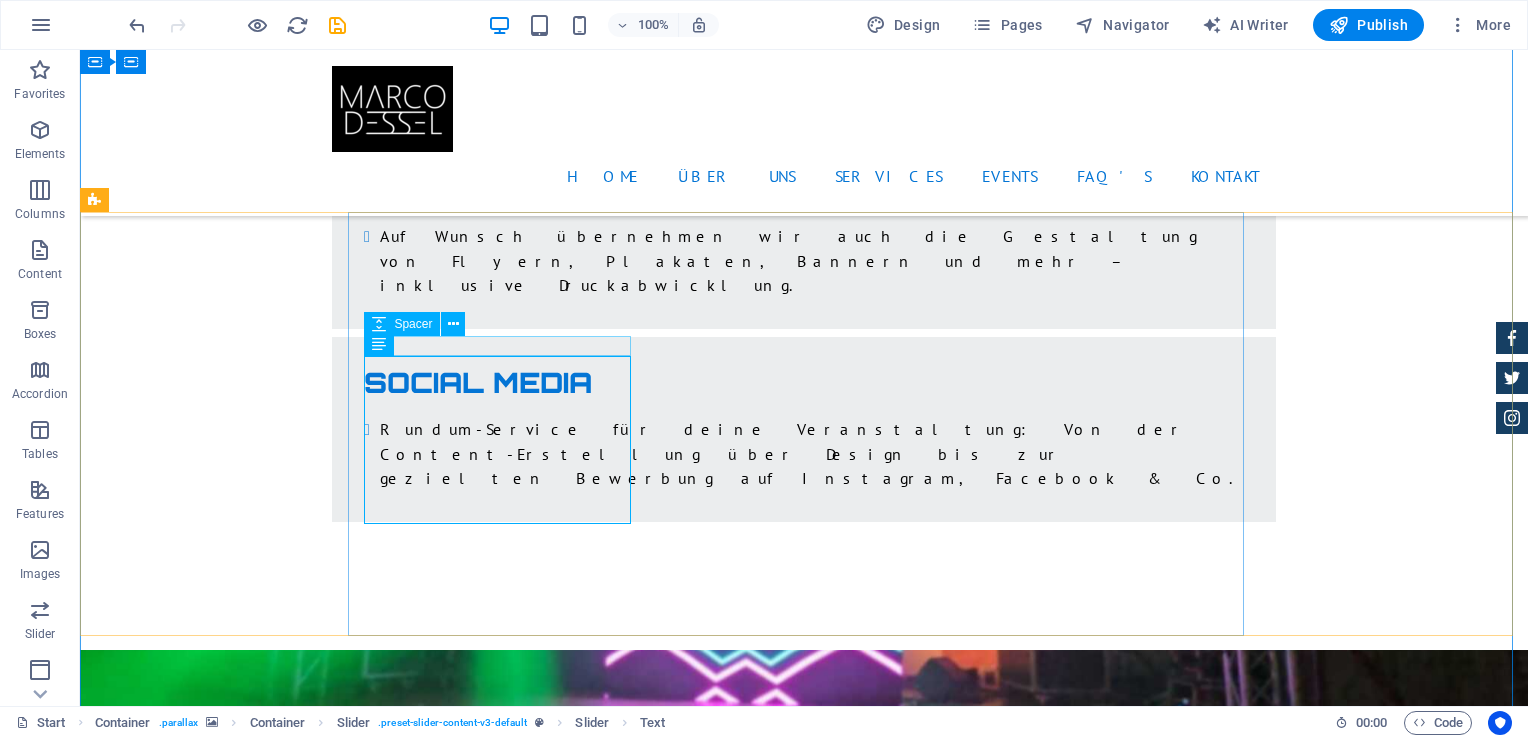 click at bounding box center (-408, 10294) 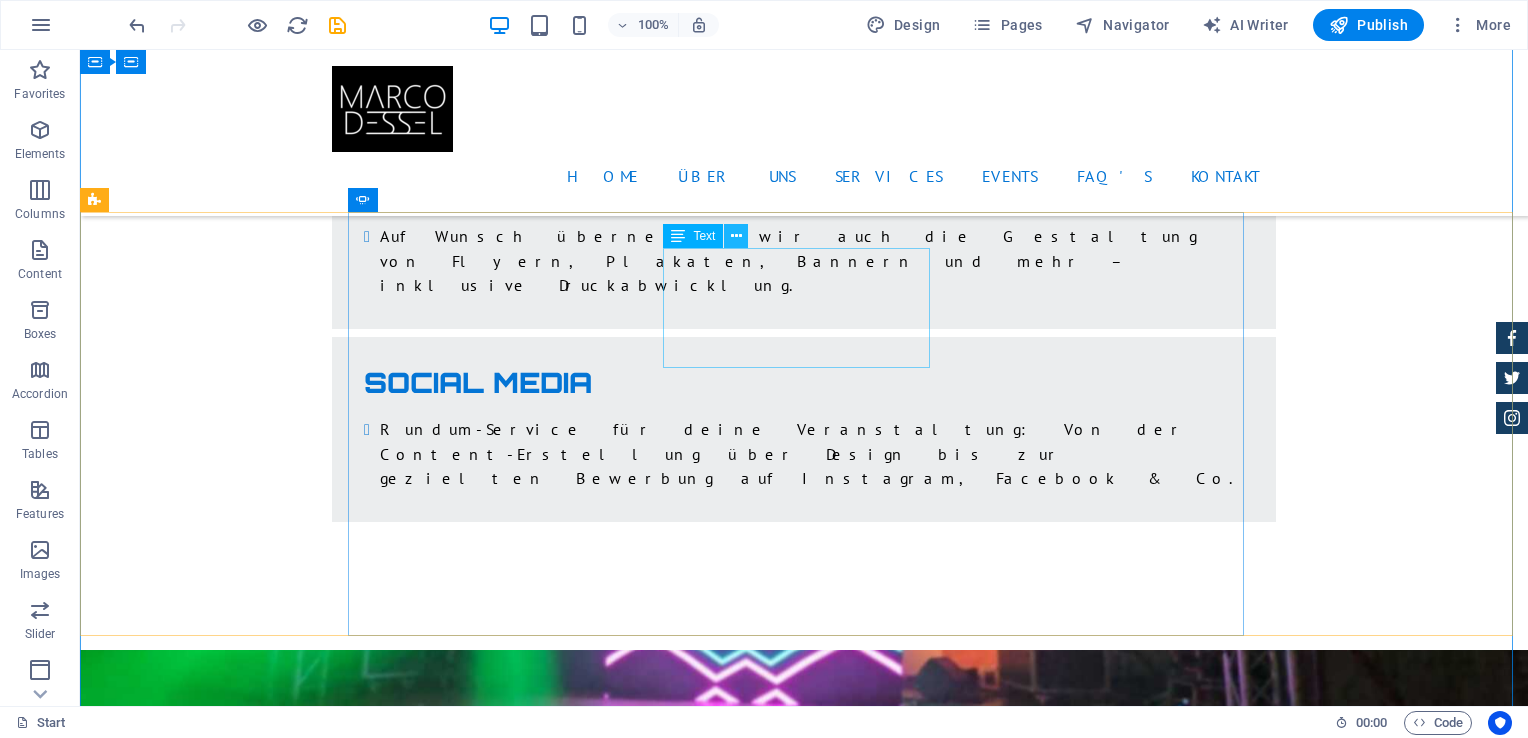 click at bounding box center (736, 236) 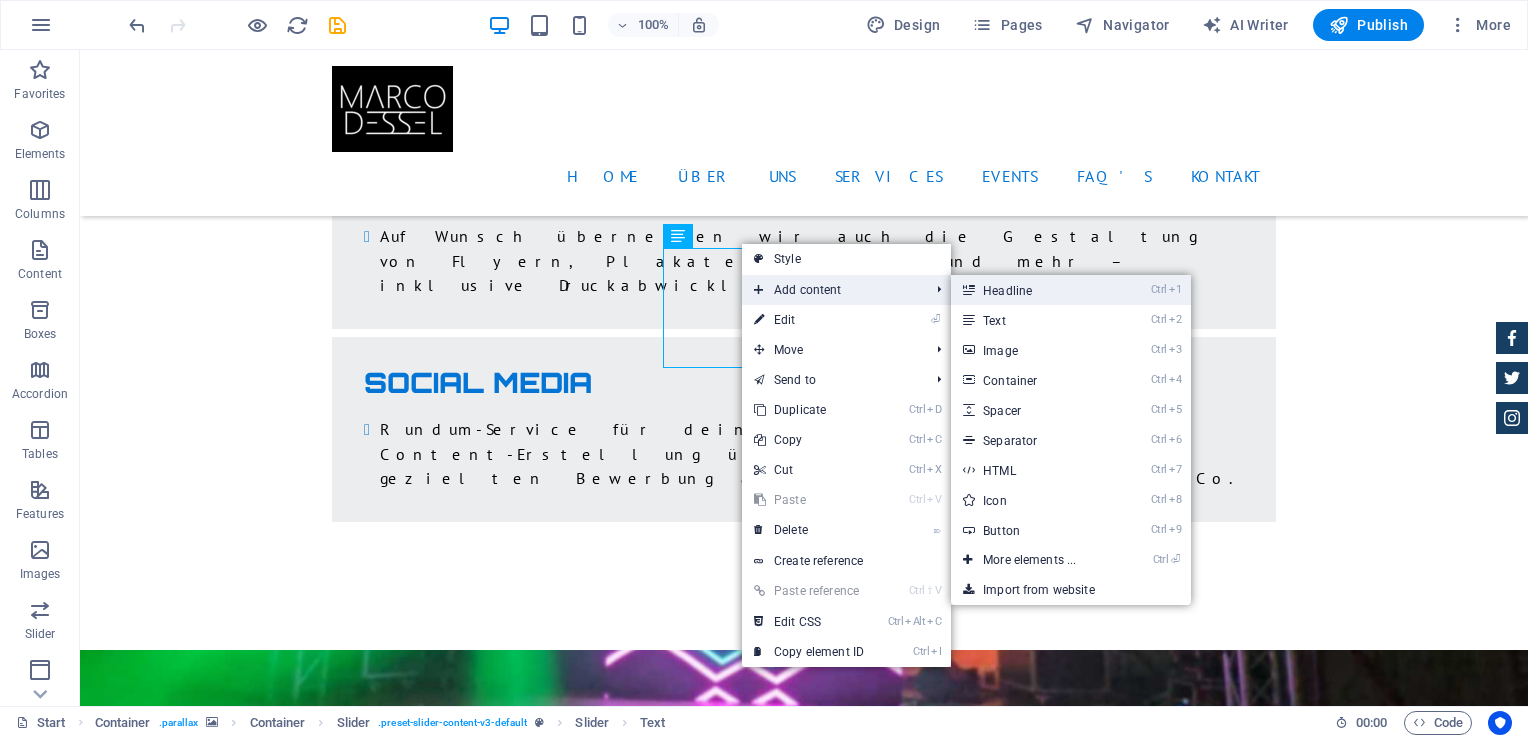 click on "Ctrl 1  Headline" at bounding box center (1033, 290) 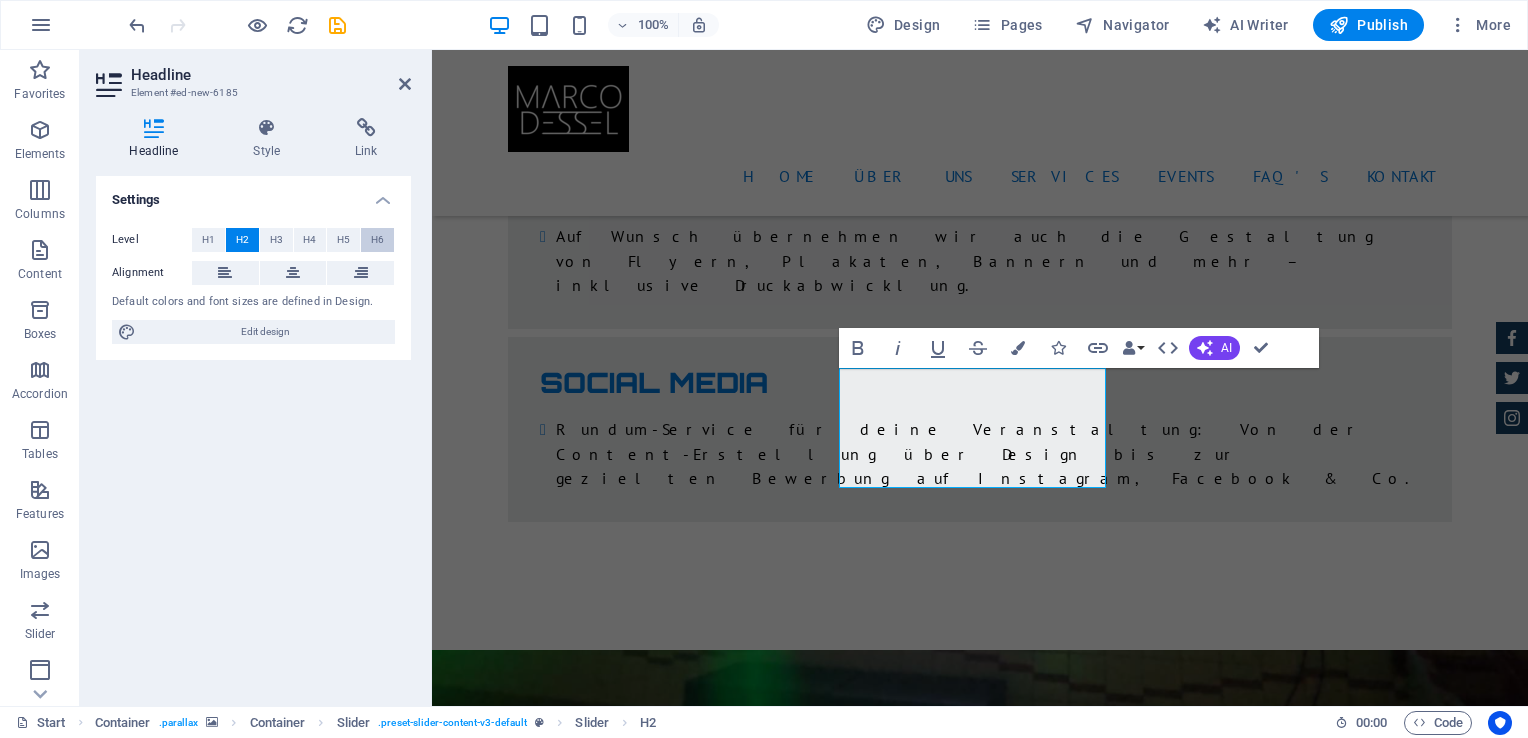 click on "H6" at bounding box center [377, 240] 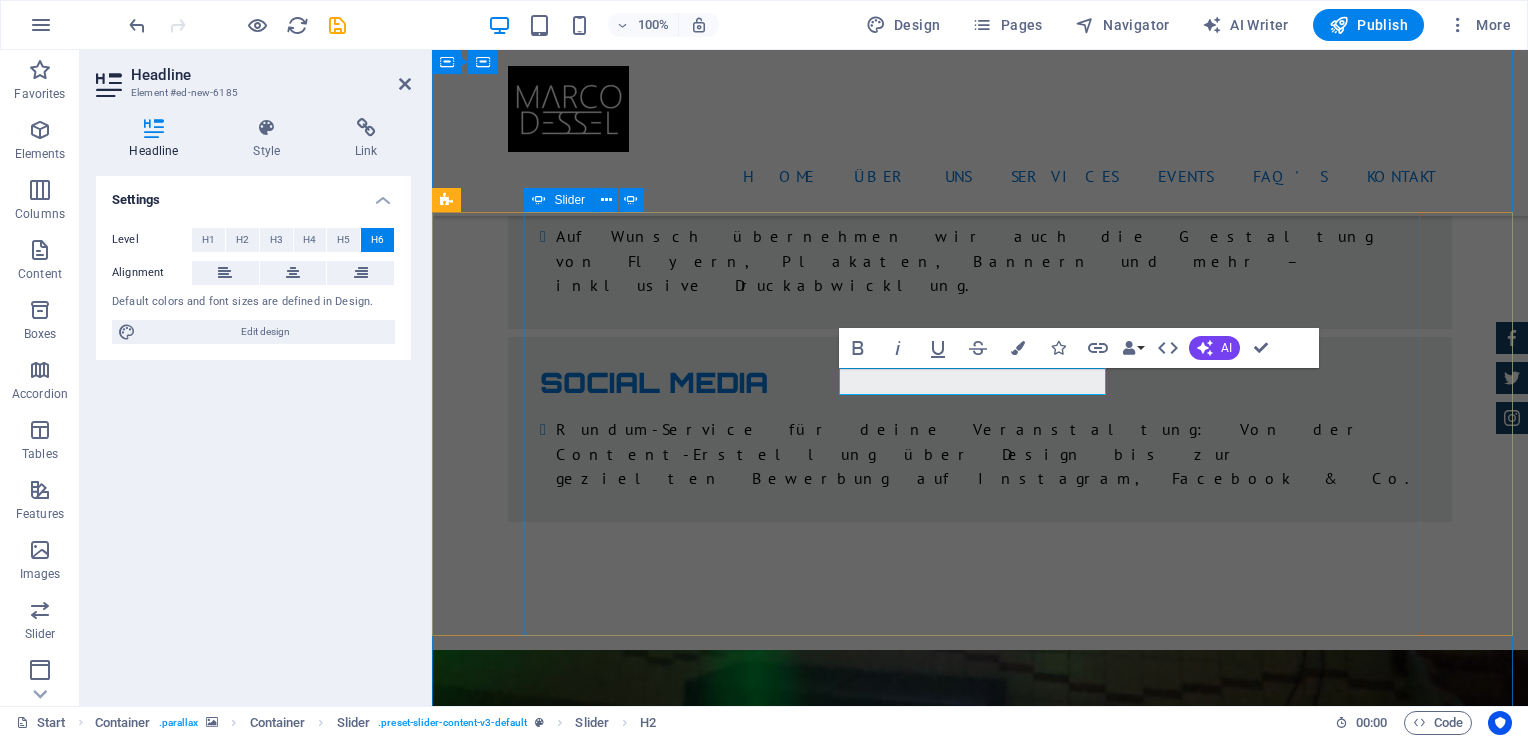 click on "Was kostet ein DJ für eine Hochzeit oder private Feier bei DJ Marco Dessel? Die Kosten für einen professionellen DJ wie Marco Dessel hängen von der Art und Dauer der Veranstaltung sowie dem gewünschten Technikpaket ab. Pauschalen für Hochzeiten, Geburtstage oder Firmenevents starten bei fair kalkulierten Preisen und beinhalten Ton- und Lichttechnik. Jetzt unverbindlich anfragen für ein maßgeschneidertes Angebot! Welche Musik spielt DJ Marco Dessel auf Events? DJ Marco Dessel passt die Musikauswahl individuell an das Publikum und die Veranstaltung an – von aktuellen Charts über 90er/2000er bis zu House, Schlager oder Partykrachern. Auch spezielle Musikwünsche im Vorfeld sind möglich – perfekt für Hochzeiten, Stadtfeste oder Kinderdiscos. Bietet DJ Marco Dessel auch Technik wie Licht- und Tontechnik für Events an? Wie kann ich DJ Marco Dessel buchen oder eine Anfrage stellen? Anfragen können ganz einfach über das  Kontaktformular auf der Website Tina Many  -  New headline Laura Hill  -   -  1" at bounding box center [980, 11127] 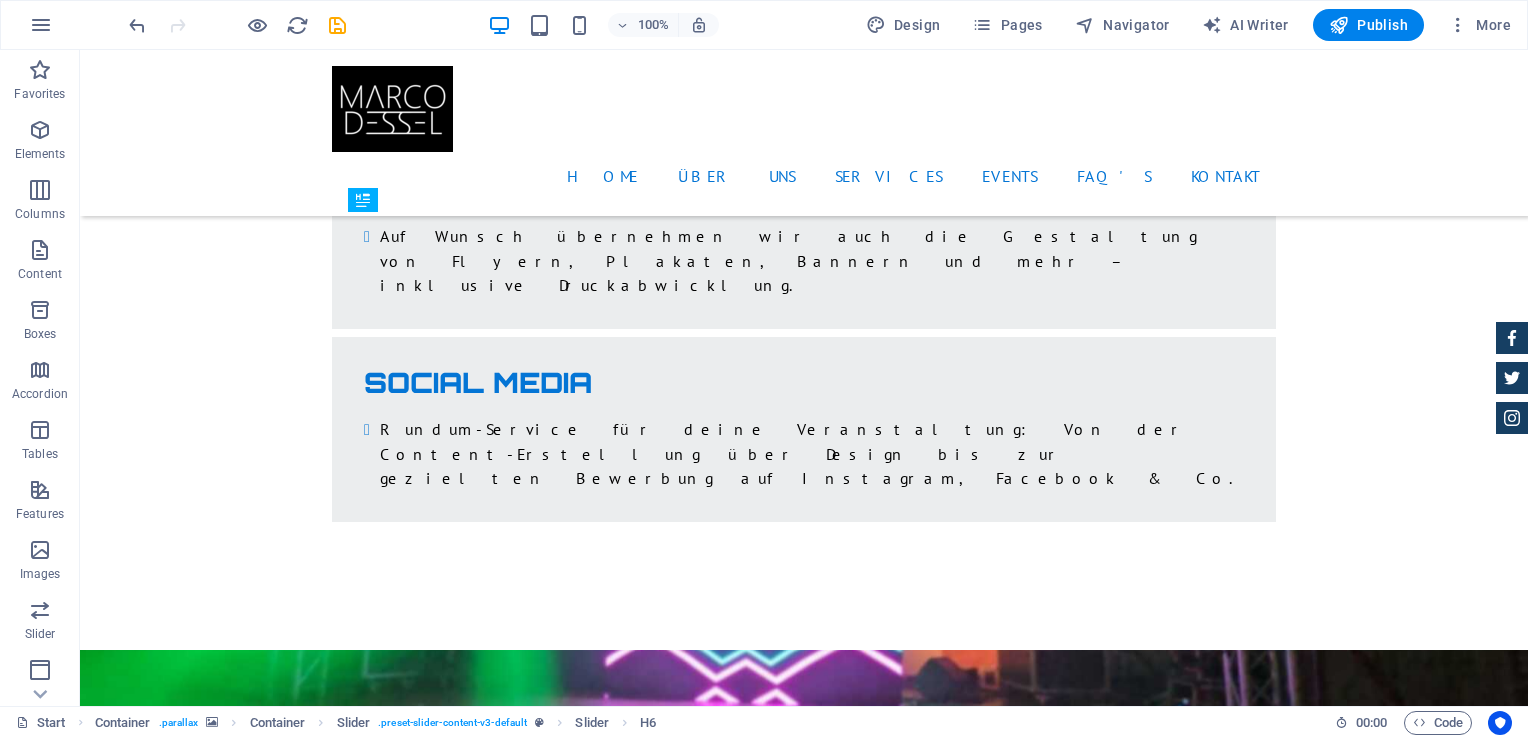 drag, startPoint x: 680, startPoint y: 375, endPoint x: 692, endPoint y: 245, distance: 130.55267 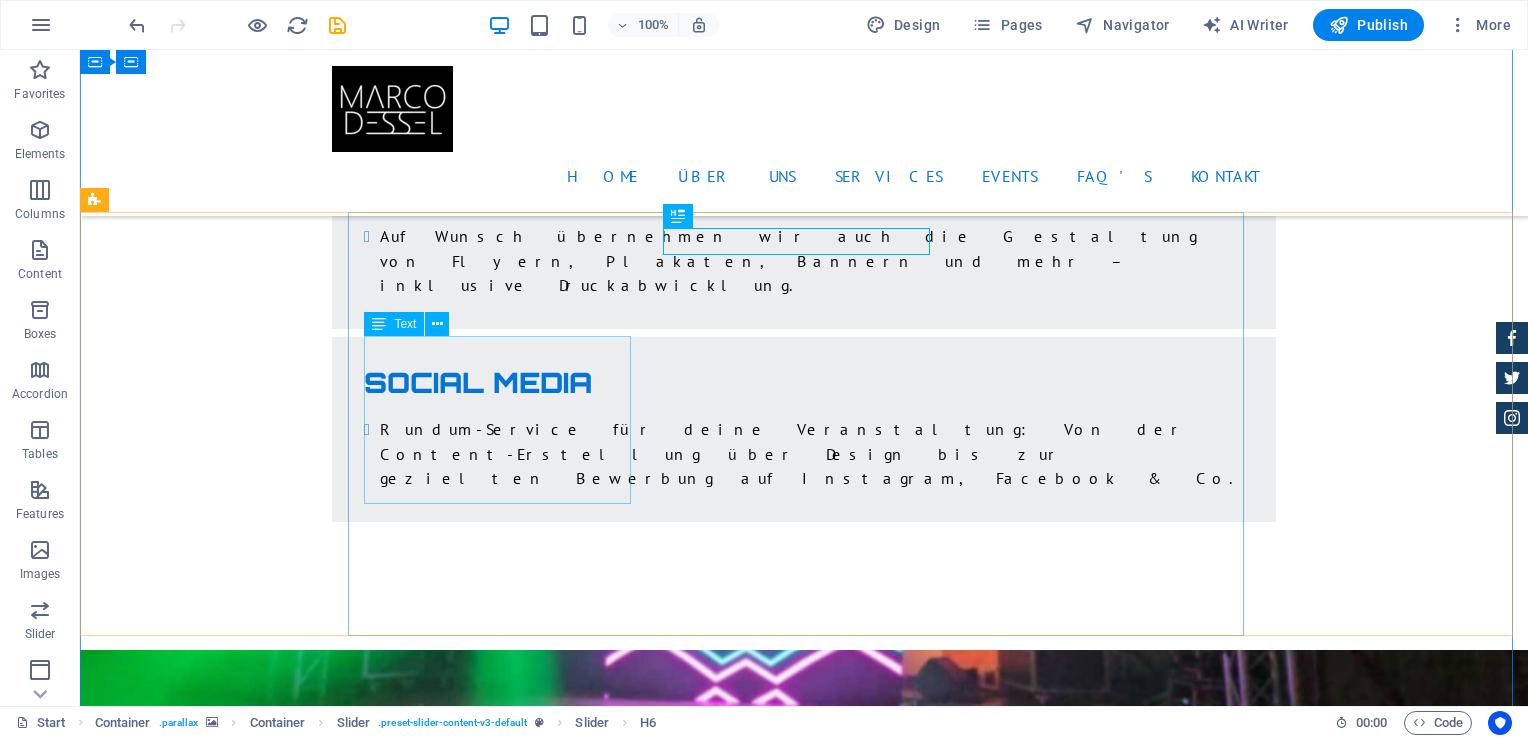 click on "Anfragen können ganz einfach über das  Kontaktformular auf der Website  oder per E-Mail gestellt werden. Bitte gib Datum, Ort und Art der Veranstaltung an – so erhältst du schnell ein individuelles Angebot." at bounding box center [-408, 10512] 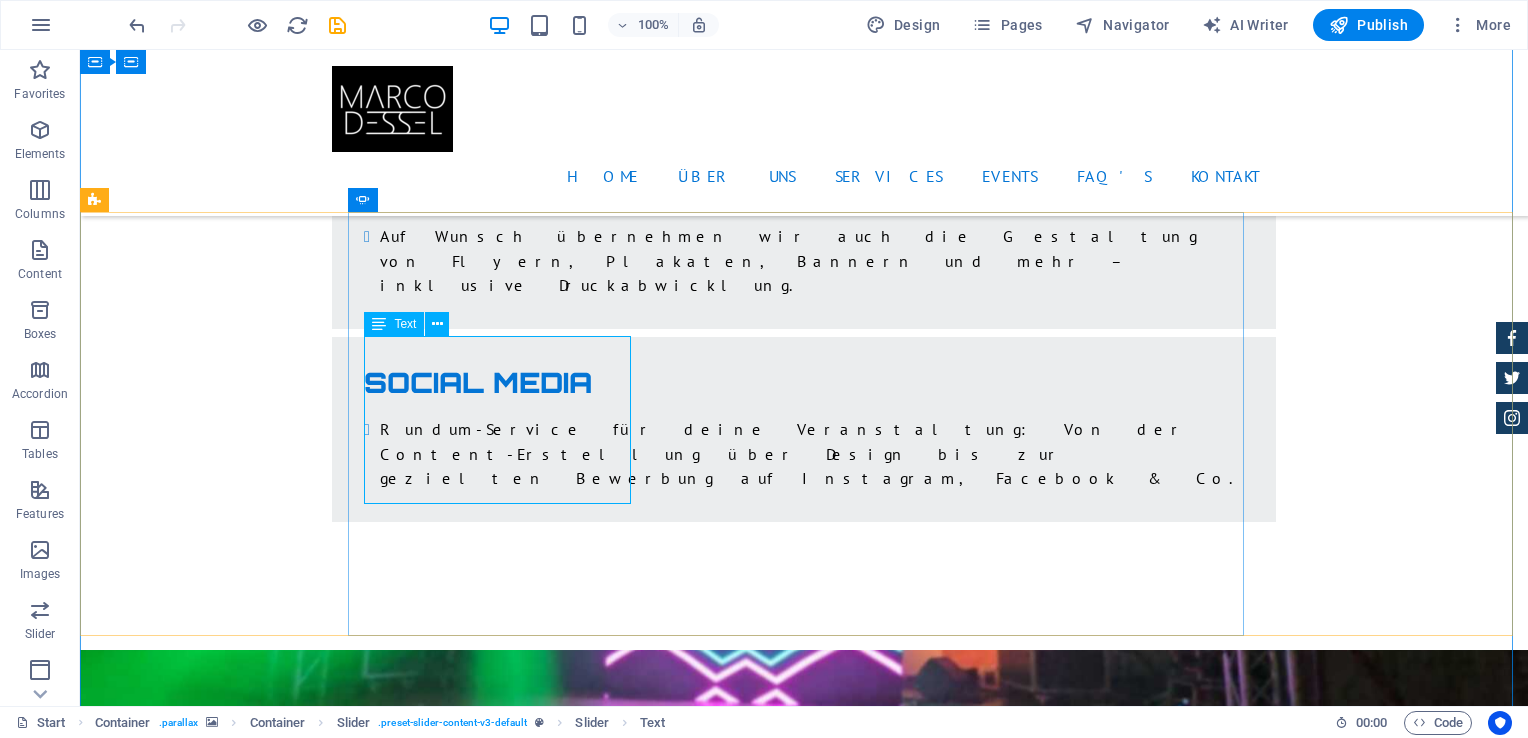click on "Anfragen können ganz einfach über das  Kontaktformular auf der Website  oder per E-Mail gestellt werden. Bitte gib Datum, Ort und Art der Veranstaltung an – so erhältst du schnell ein individuelles Angebot." at bounding box center [-408, 10512] 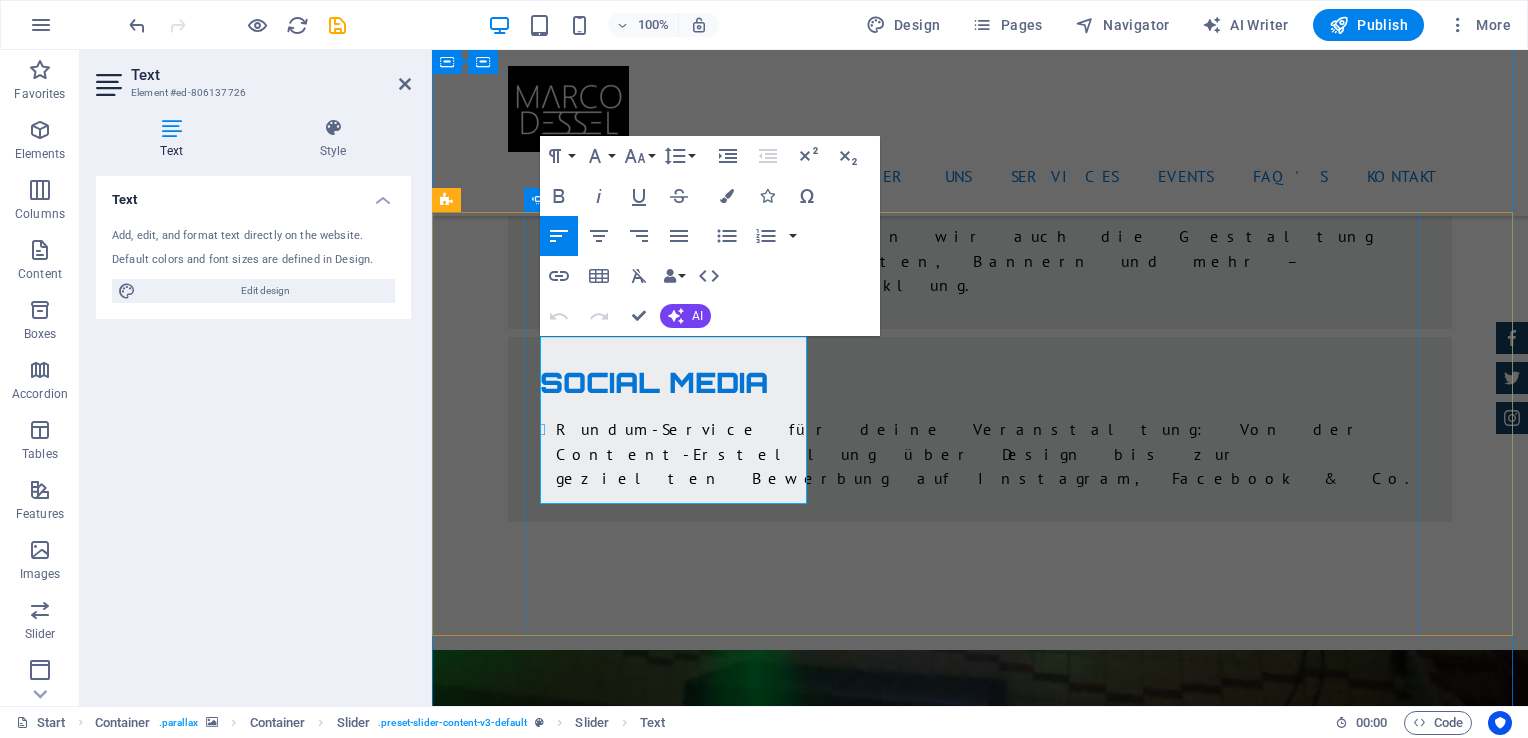 click on "Anfragen können ganz einfach über das  Kontaktformular auf der Website  oder per E-Mail gestellt werden. Bitte gib Datum, Ort und Art der Veranstaltung an – so erhältst du schnell ein individuelles Angebot." at bounding box center (-232, 10524) 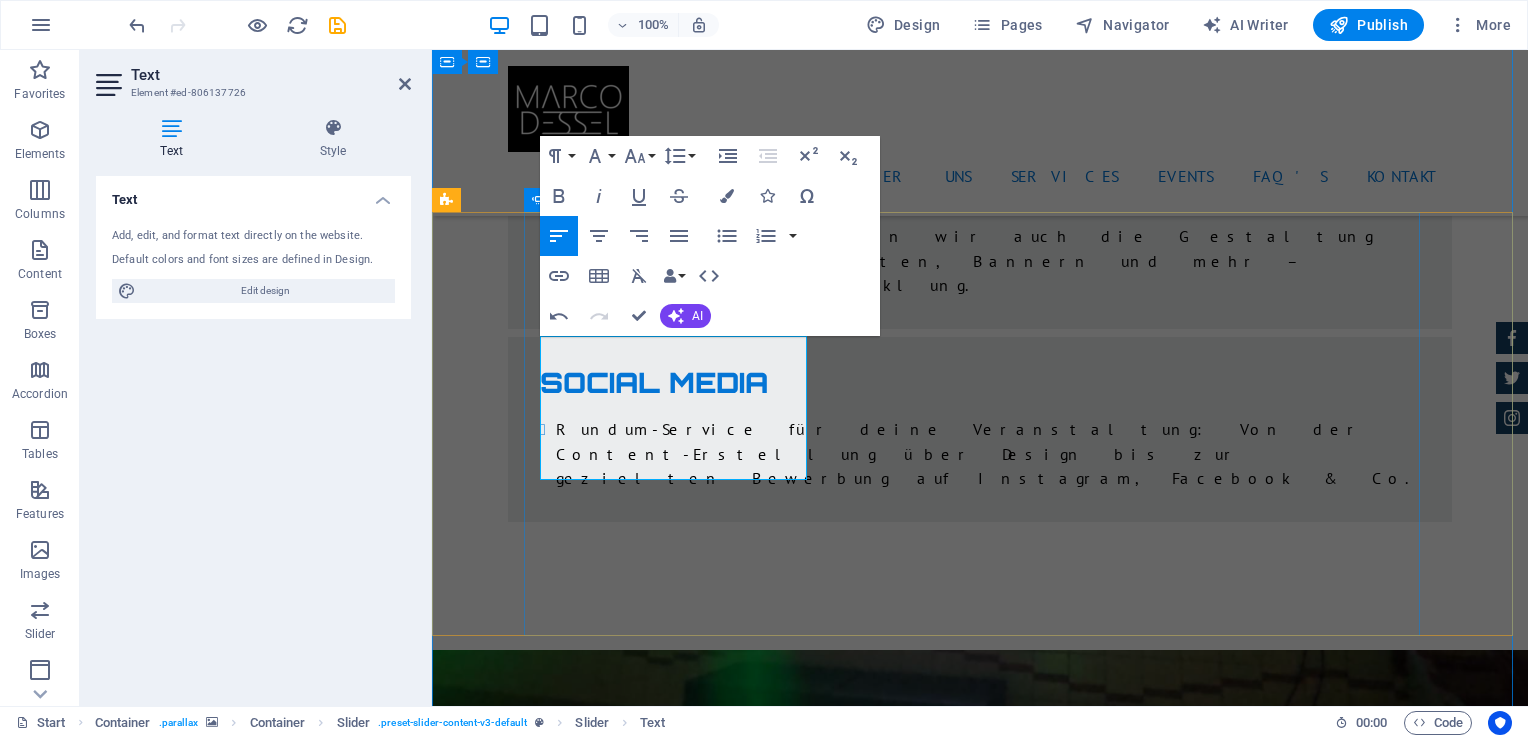 type 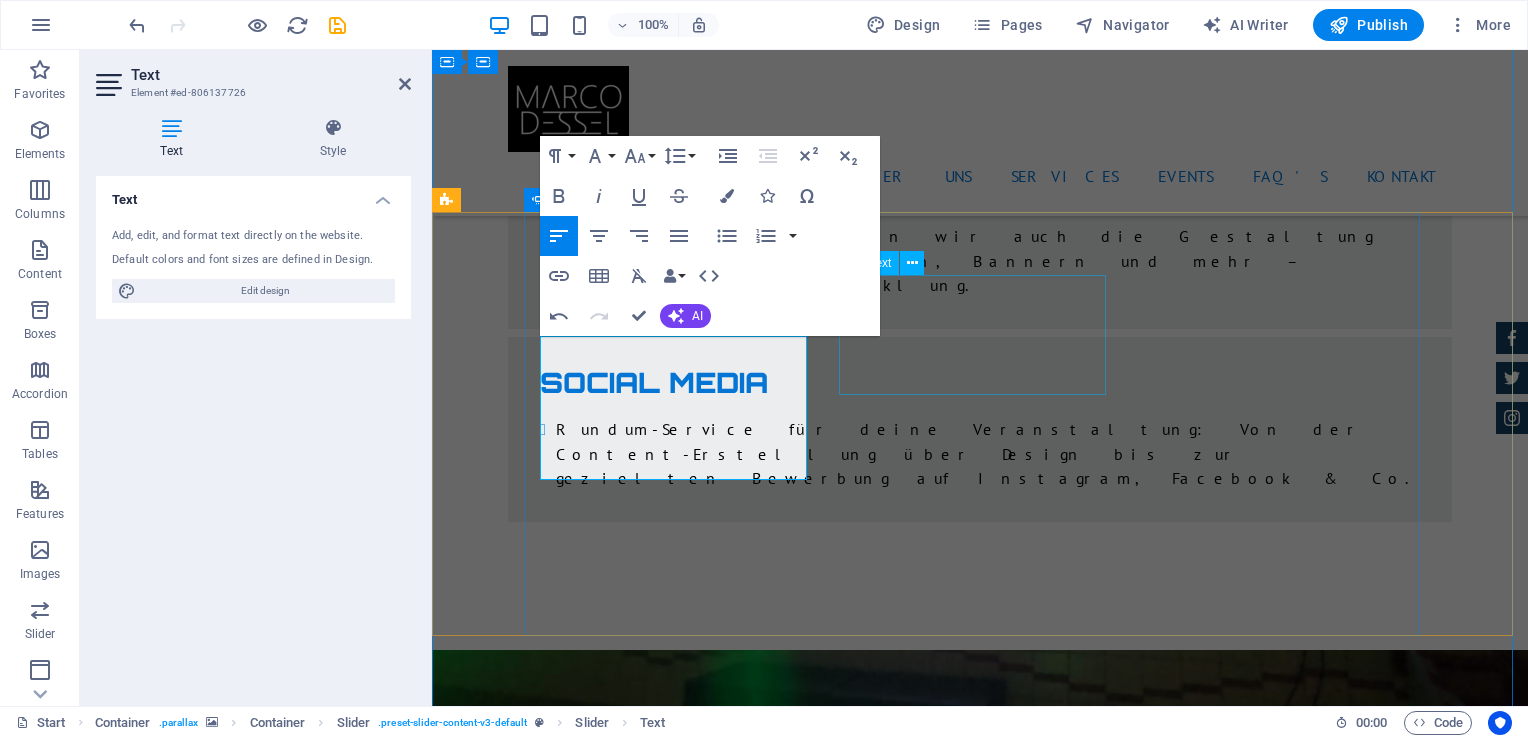 click on "Tina Many  -  Lorem ipsum dolor sit amet, consetetur sadipscing elitr, sed diam nonumy eirmod tempor invidunt ut labore et dolore magna aliquyam erat." at bounding box center (-232, 10855) 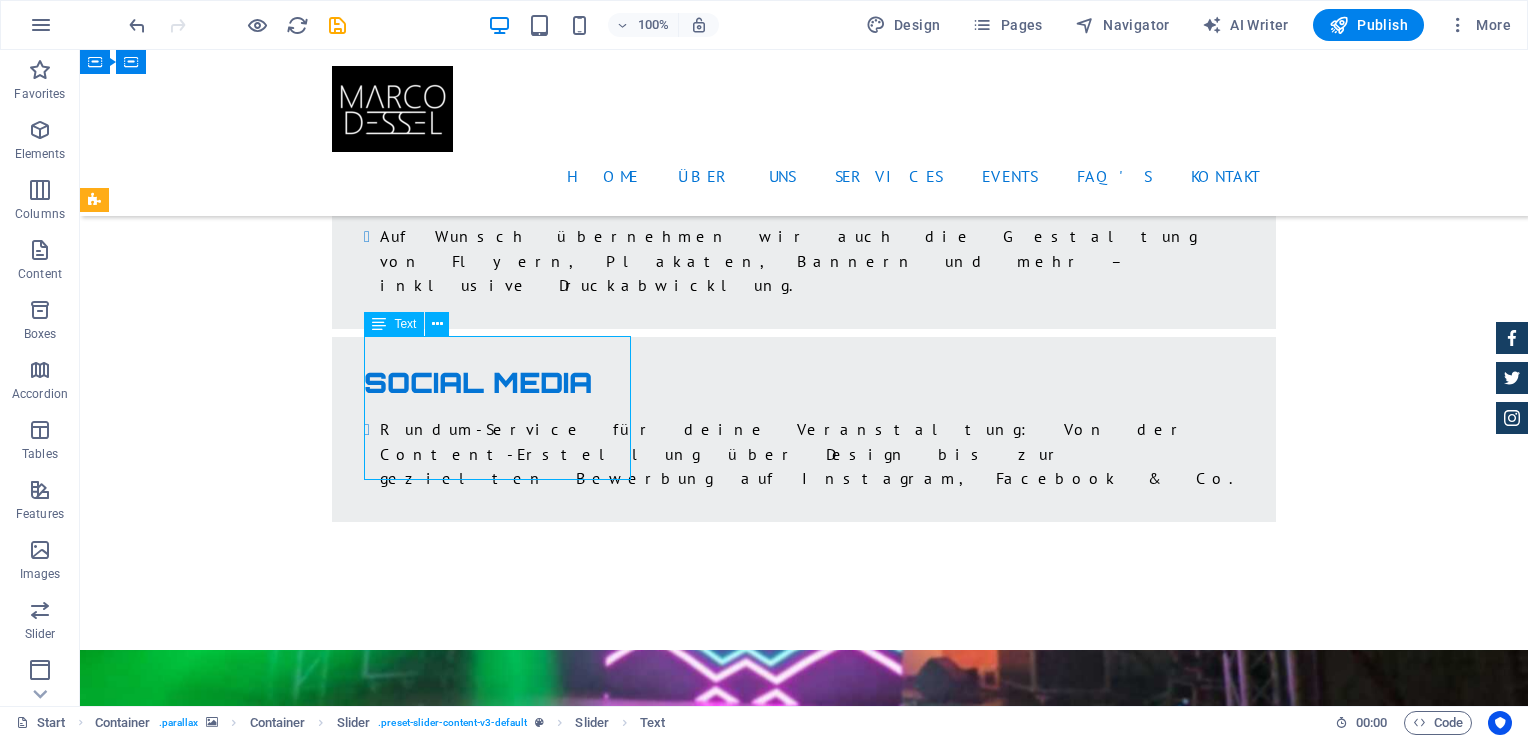 drag, startPoint x: 510, startPoint y: 362, endPoint x: 508, endPoint y: 381, distance: 19.104973 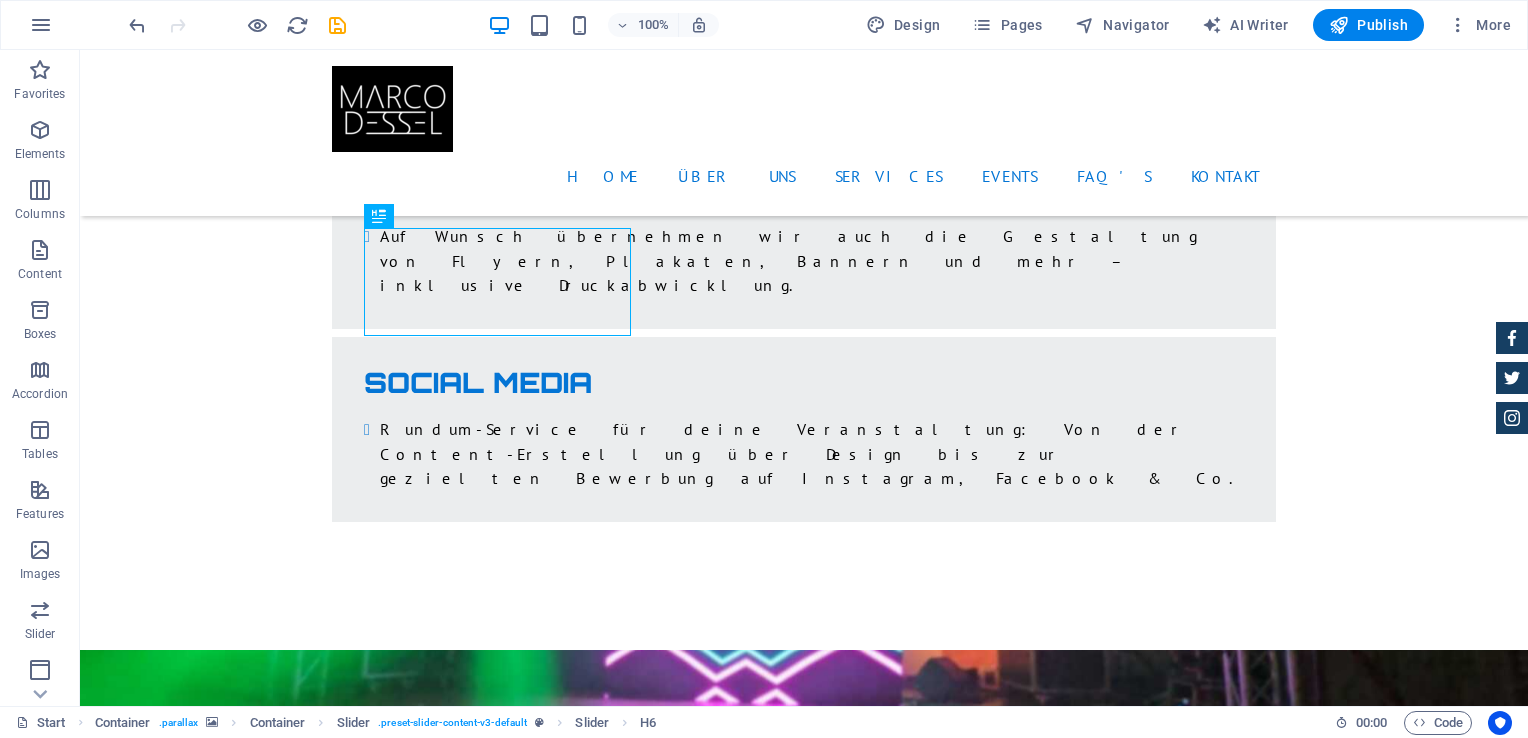 drag, startPoint x: 503, startPoint y: 289, endPoint x: 512, endPoint y: 259, distance: 31.320919 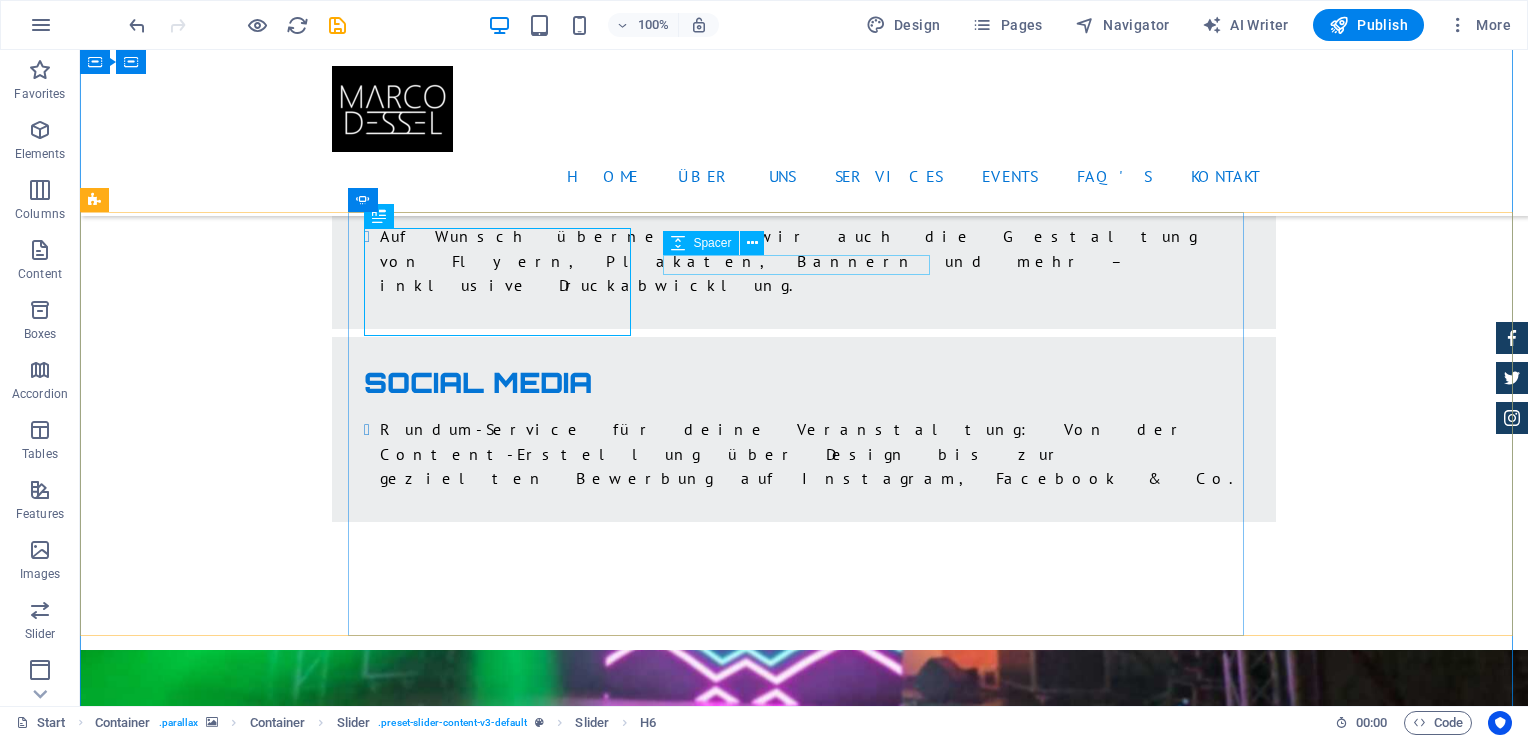 click at bounding box center [-408, 10785] 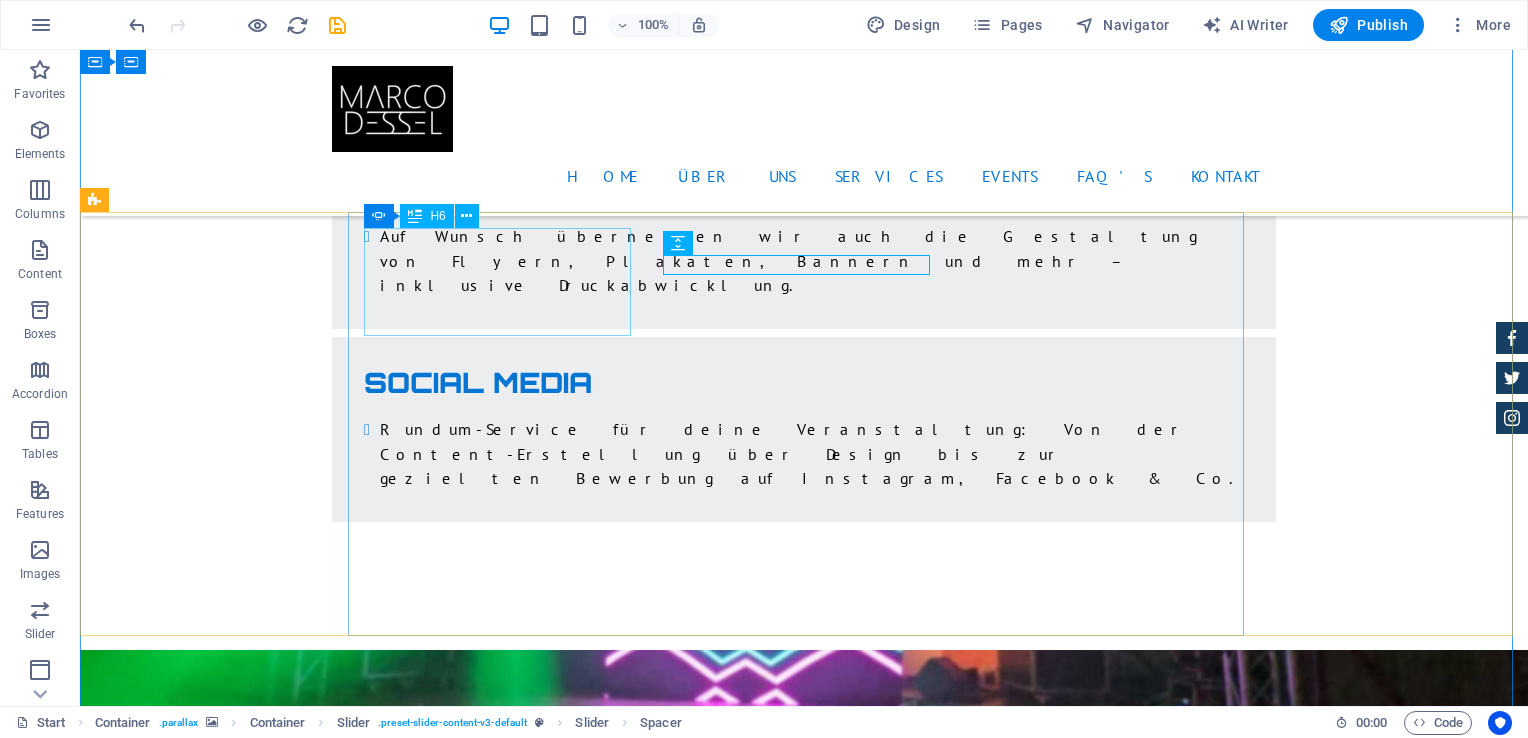 click on "Wie kann ich DJ Marco Dessel buchen oder eine Anfrage stellen?" at bounding box center (-408, 10230) 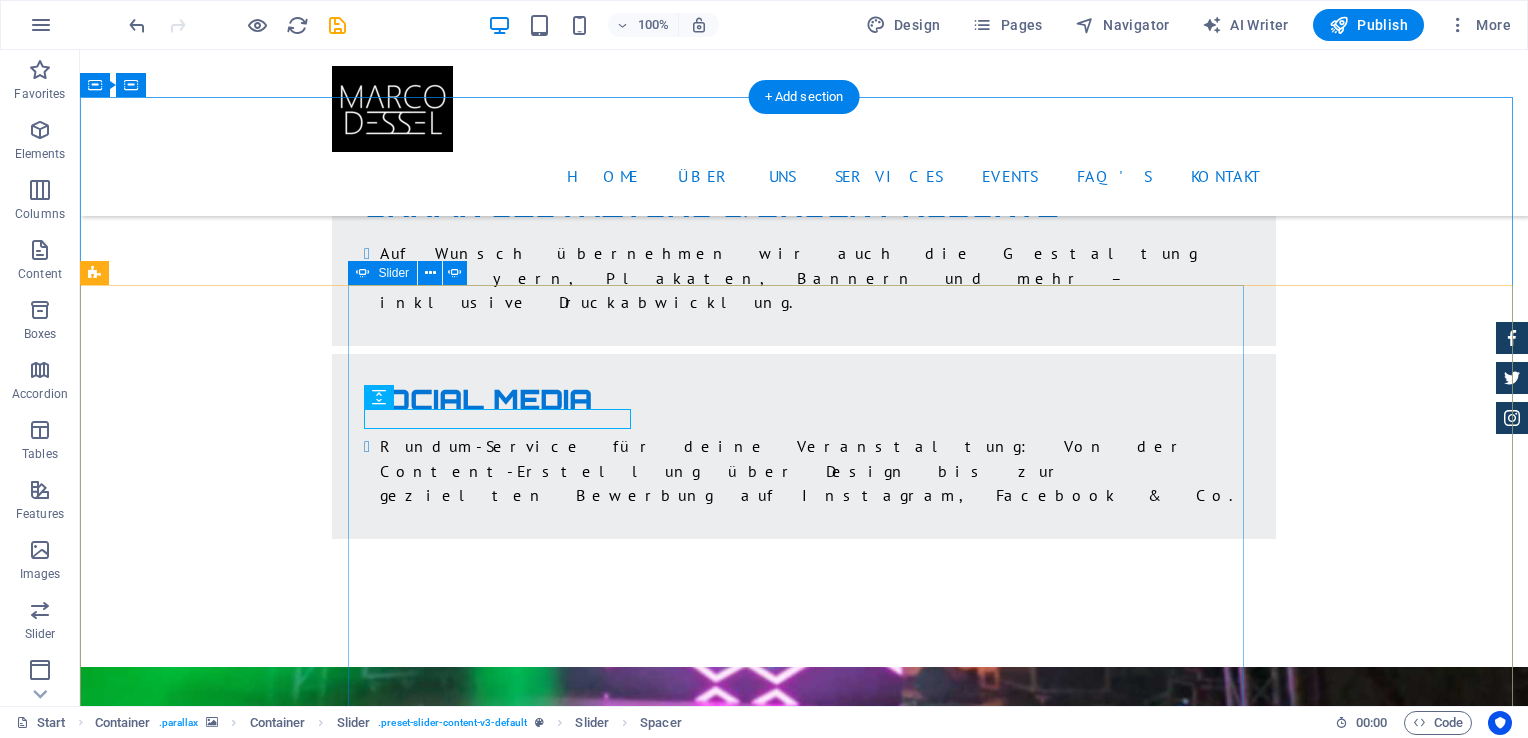 scroll, scrollTop: 5136, scrollLeft: 0, axis: vertical 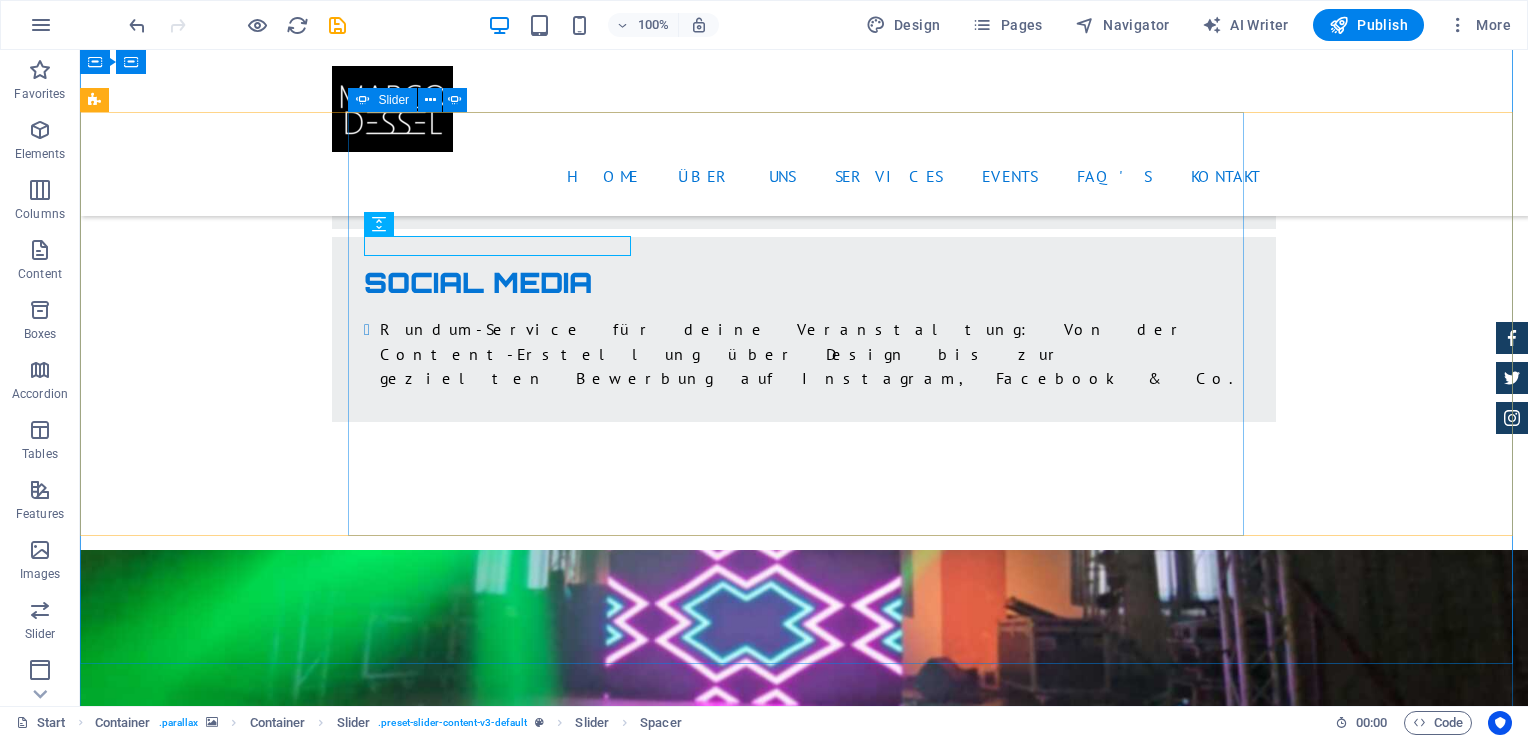 click on "2" at bounding box center [132, -4420] 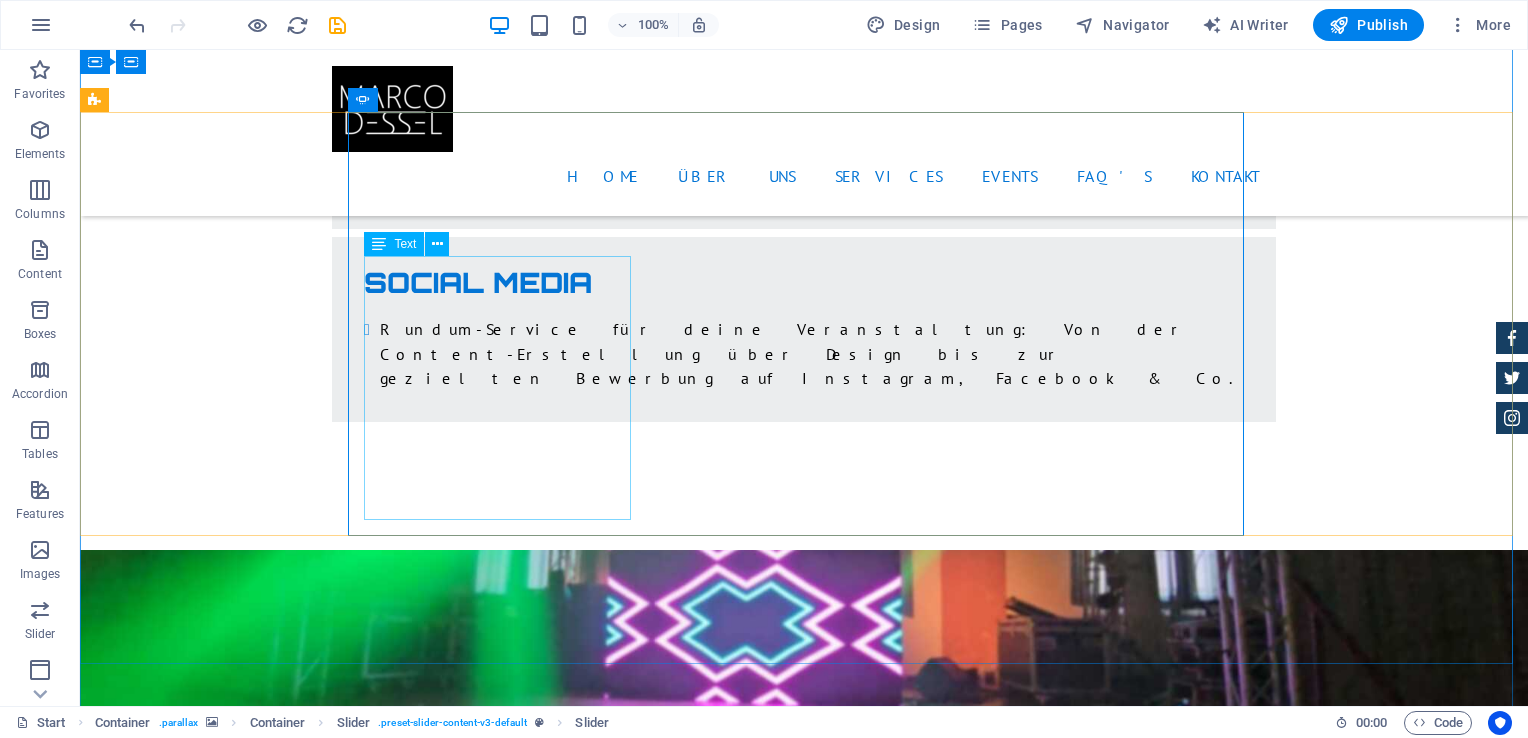 click on "Die Kosten für einen professionellen DJ wie Marco Dessel hängen von der Art und Dauer der Veranstaltung sowie dem gewünschten Technikpaket ab. Pauschalen für Hochzeiten, Geburtstage oder Firmenevents starten bei fair kalkulierten Preisen und beinhalten Ton- und Lichttechnik. Jetzt unverbindlich anfragen für ein maßgeschneidertes Angebot!" at bounding box center (-1305, 11551) 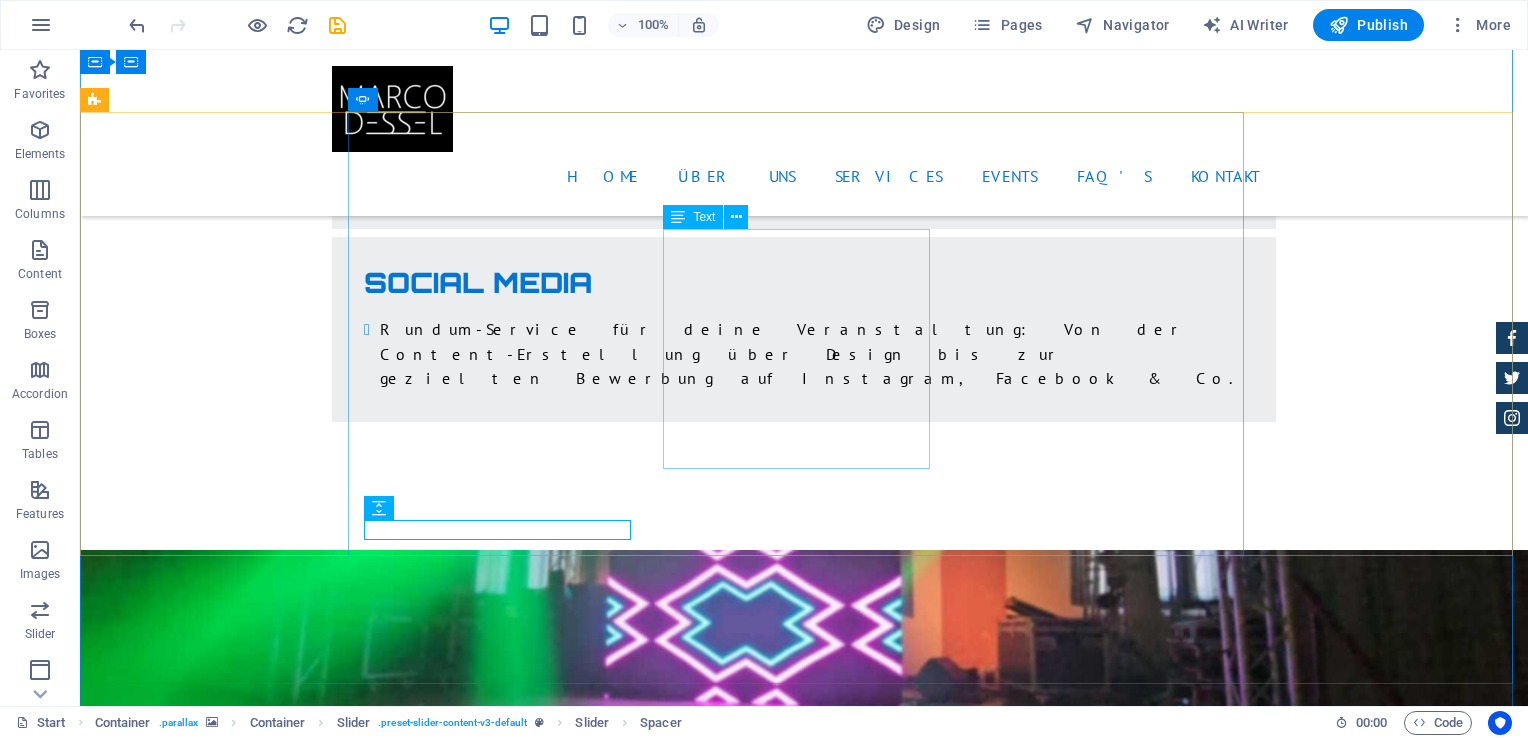 click on "DJ Marco Dessel passt die Musikauswahl individuell an das Publikum und die Veranstaltung an – von aktuellen Charts über 90er/2000er bis zu House, Schlager oder Partykrachern. Auch spezielle Musikwünsche im Vorfeld sind möglich – perfekt für Hochzeiten, Stadtfeste oder Kinderdiscos." at bounding box center [-1305, 12442] 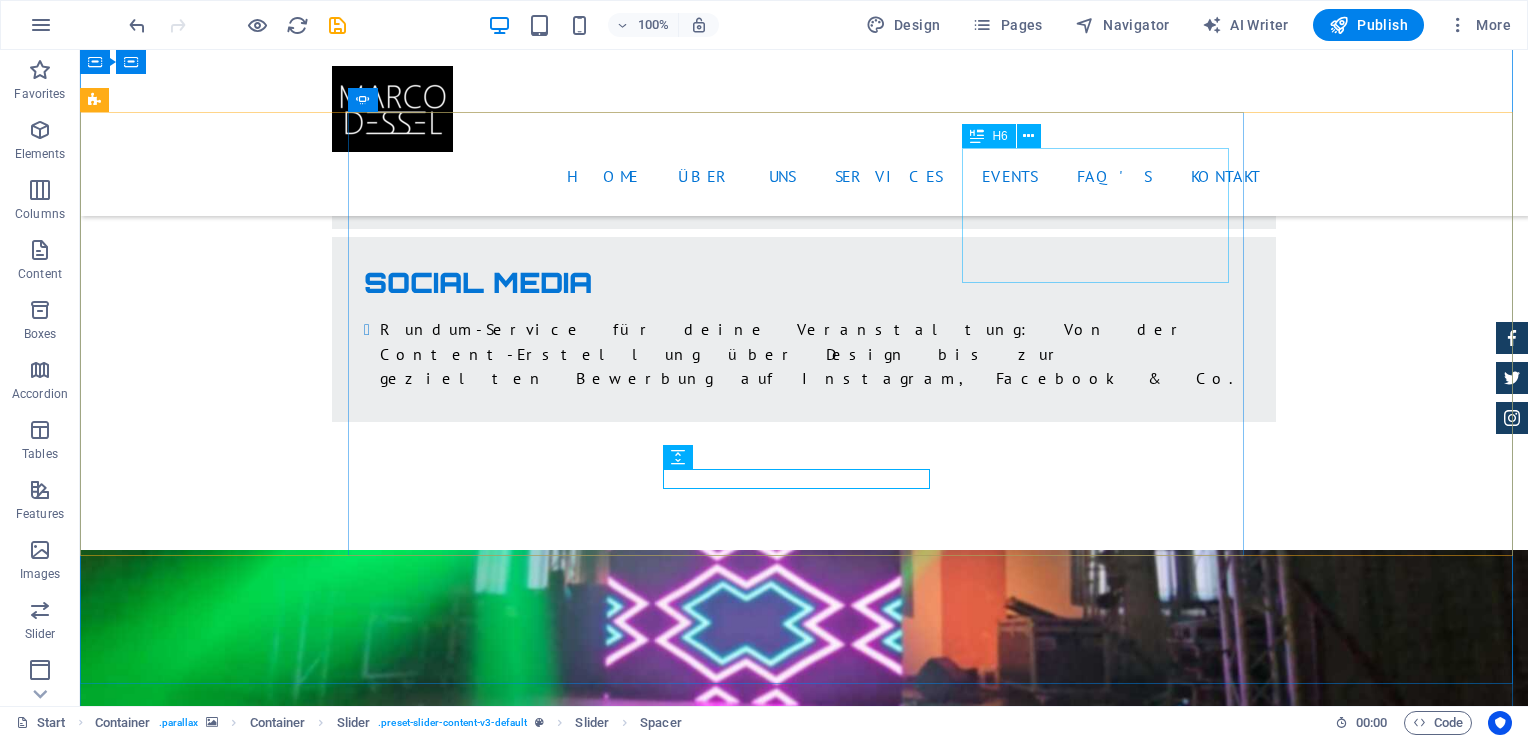 click on "Bietet DJ Marco Dessel auch Technik wie Licht- und Tontechnik für Events an?" at bounding box center [-1305, 12925] 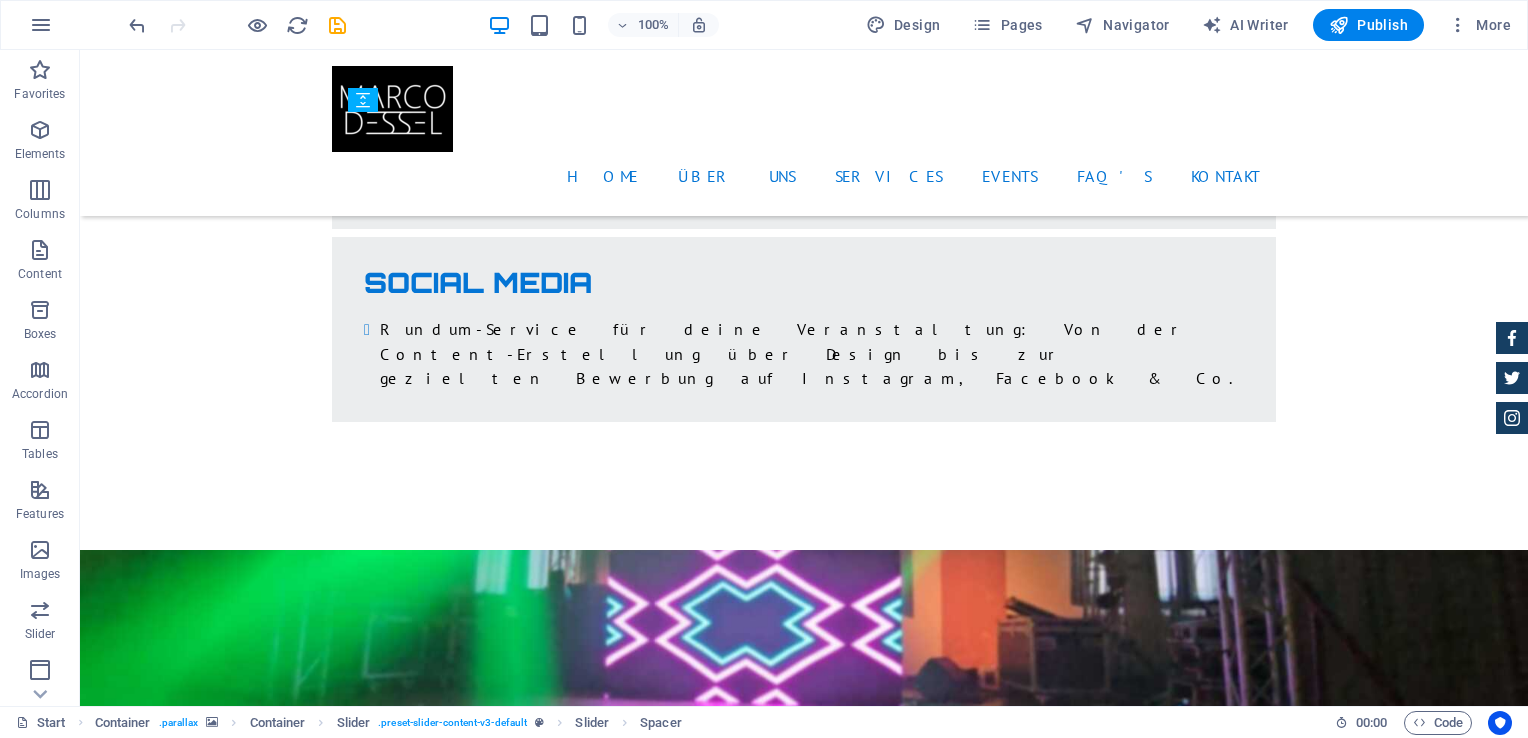drag, startPoint x: 680, startPoint y: 486, endPoint x: 704, endPoint y: 234, distance: 253.14027 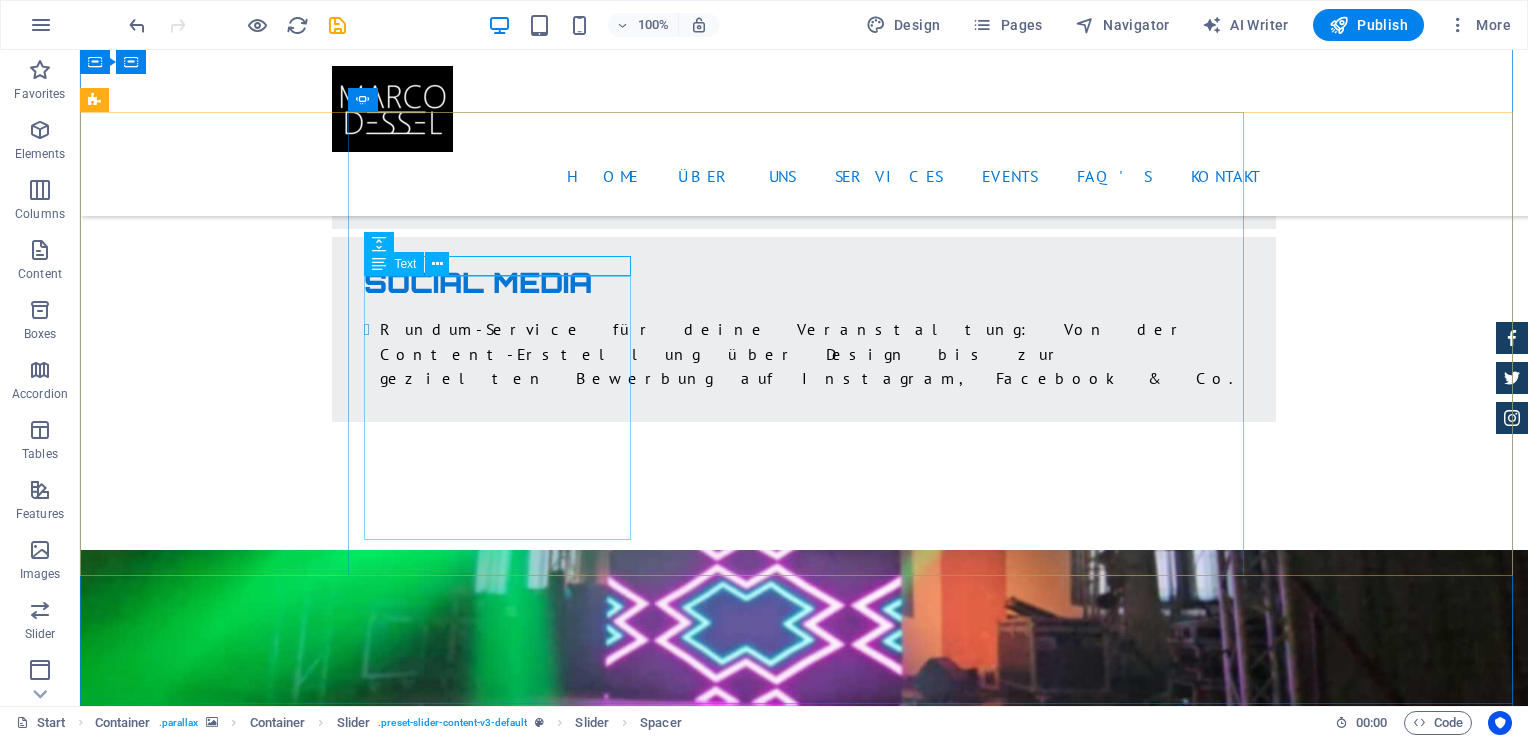 click on "Die Kosten für einen professionellen DJ wie Marco Dessel hängen von der Art und Dauer der Veranstaltung sowie dem gewünschten Technikpaket ab. Pauschalen für Hochzeiten, Geburtstage oder Firmenevents starten bei fair kalkulierten Preisen und beinhalten Ton- und Lichttechnik. Jetzt unverbindlich anfragen für ein maßgeschneidertes Angebot!" at bounding box center (-1305, 11671) 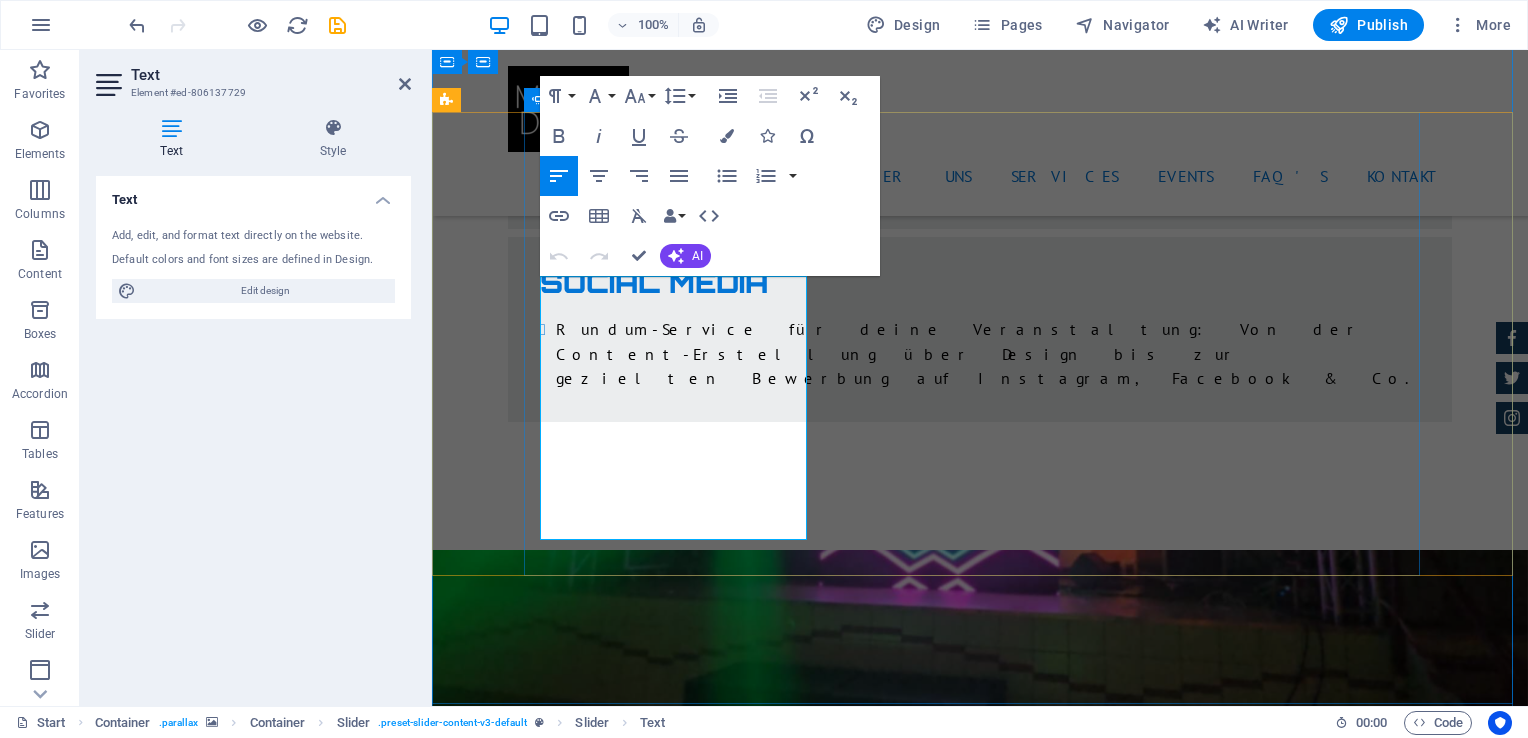 click on "Die Kosten für einen professionellen DJ wie Marco Dessel hängen von der Art und Dauer der Veranstaltung sowie dem gewünschten Technikpaket ab. Pauschalen für Hochzeiten, Geburtstage oder Firmenevents starten bei fair kalkulierten Preisen und beinhalten Ton- und Lichttechnik. Jetzt unverbindlich anfragen für ein maßgeschneidertes Angebot!" at bounding box center [-1129, 11695] 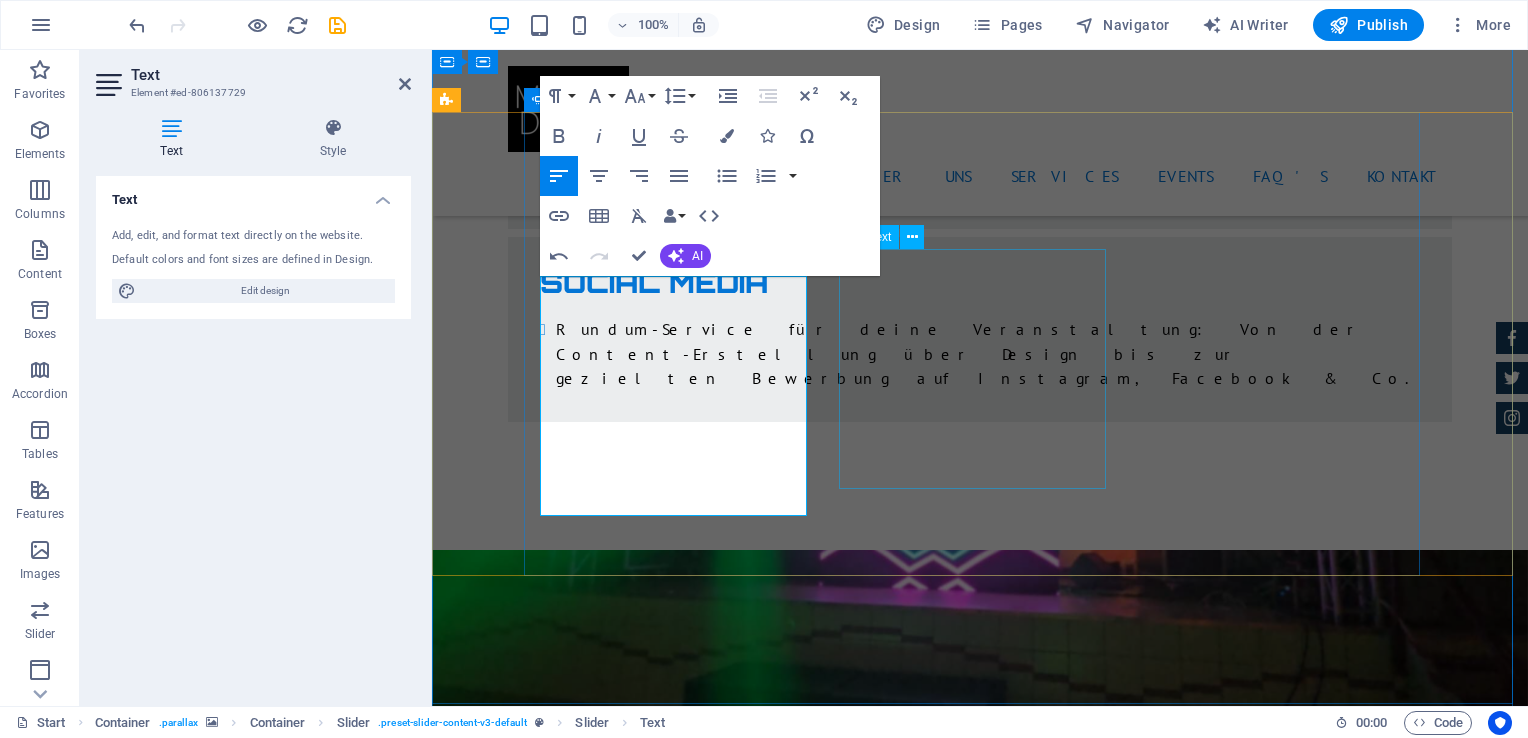 click on "DJ Marco Dessel passt die Musikauswahl individuell an das Publikum und die Veranstaltung an – von aktuellen Charts über 90er/2000er bis zu House, Schlager oder Partykrachern. Auch spezielle Musikwünsche im Vorfeld sind möglich – perfekt für Hochzeiten, Stadtfeste oder Kinderdiscos." at bounding box center (-1129, 12532) 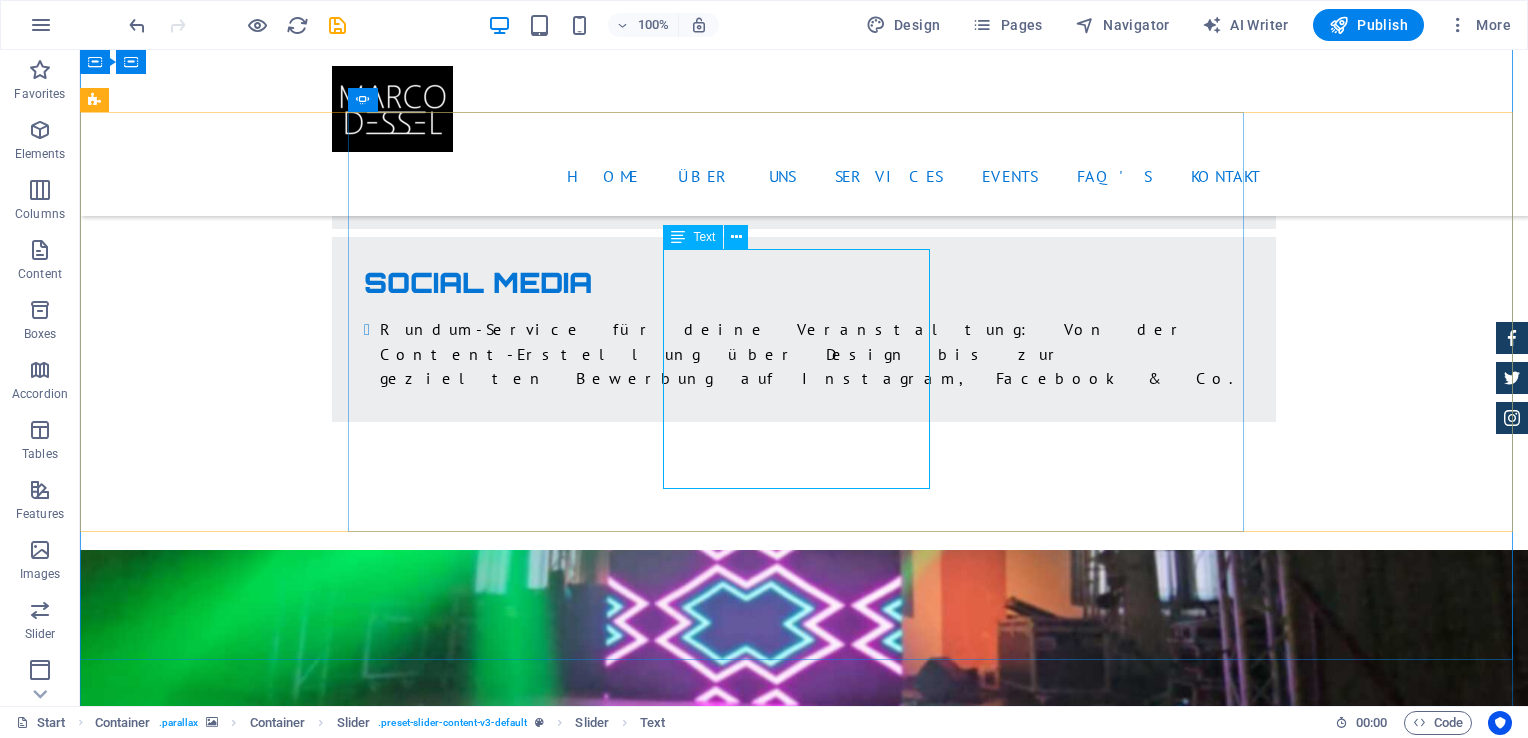 click on "DJ Marco Dessel passt die Musikauswahl individuell an das Publikum und die Veranstaltung an – von aktuellen Charts über 90er/2000er bis zu House, Schlager oder Partykrachern. Auch spezielle Musikwünsche im Vorfeld sind möglich – perfekt für Hochzeiten, Stadtfeste oder Kinderdiscos." at bounding box center [-1305, 12466] 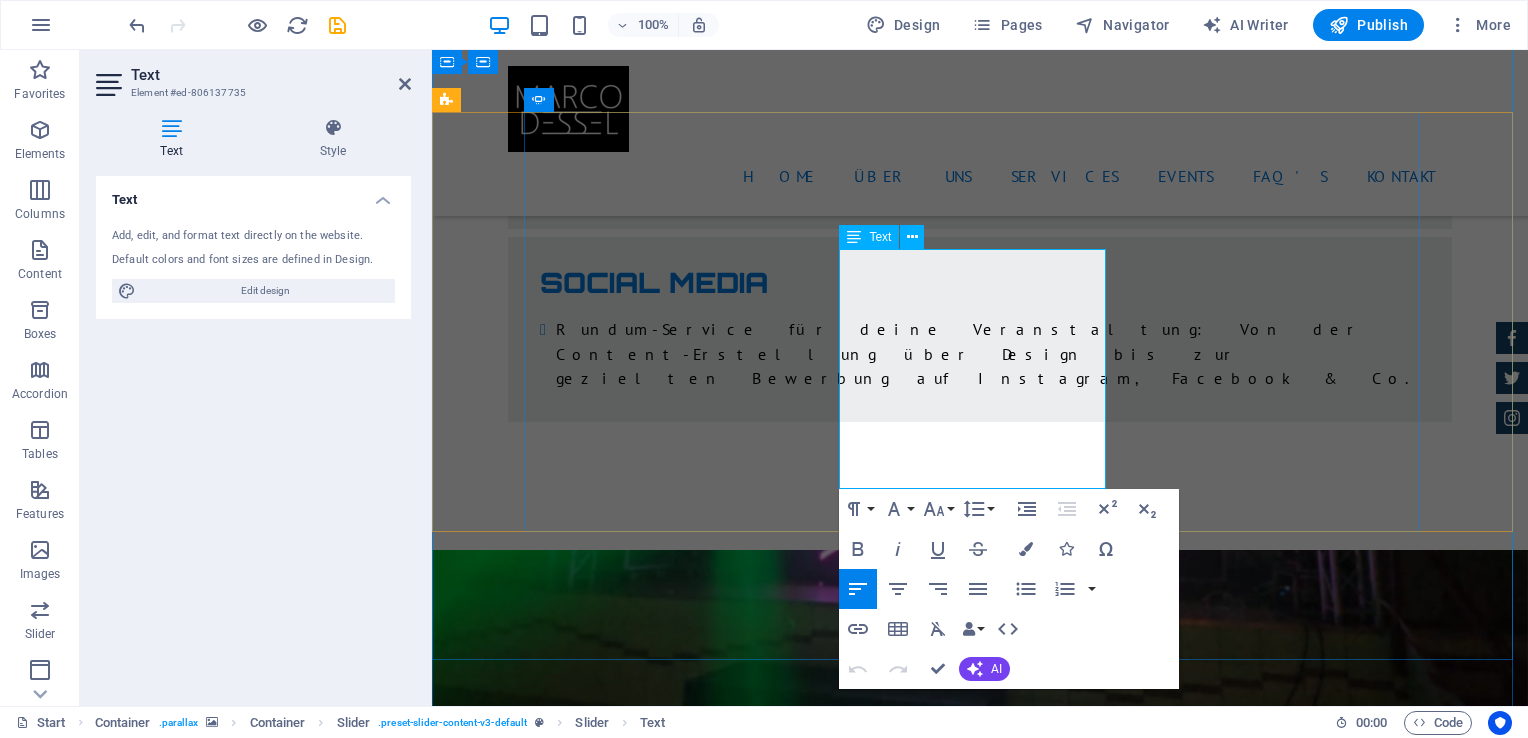 click on "DJ Marco Dessel passt die Musikauswahl individuell an das Publikum und die Veranstaltung an – von aktuellen Charts über 90er/2000er bis zu House, Schlager oder Partykrachern. Auch spezielle Musikwünsche im Vorfeld sind möglich – perfekt für Hochzeiten, Stadtfeste oder Kinderdiscos." at bounding box center (-1129, 12478) 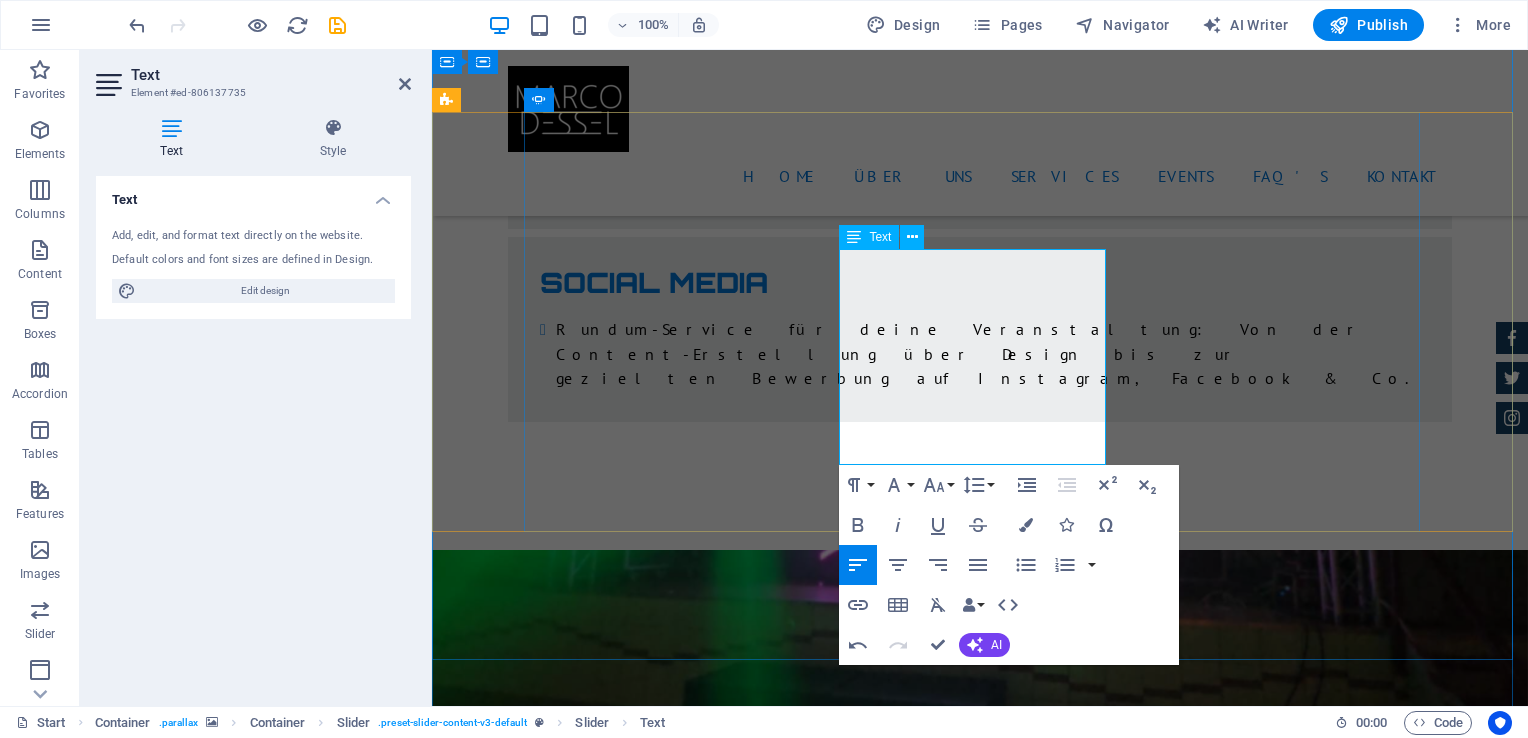 click on "DJ Marco Dessel passt die Musikauswahl individuell an das Publikum und die Veranstaltung an – von aktuellen Charts über 90er/2000er bis zu House, Schlager oder Partykrachern. Auch spezielle Musikwünsche im Vorfeld sind möglich – perfekt für Hochzeiten, Stadtfeste oder Kinderdiscos." at bounding box center (-1129, 12454) 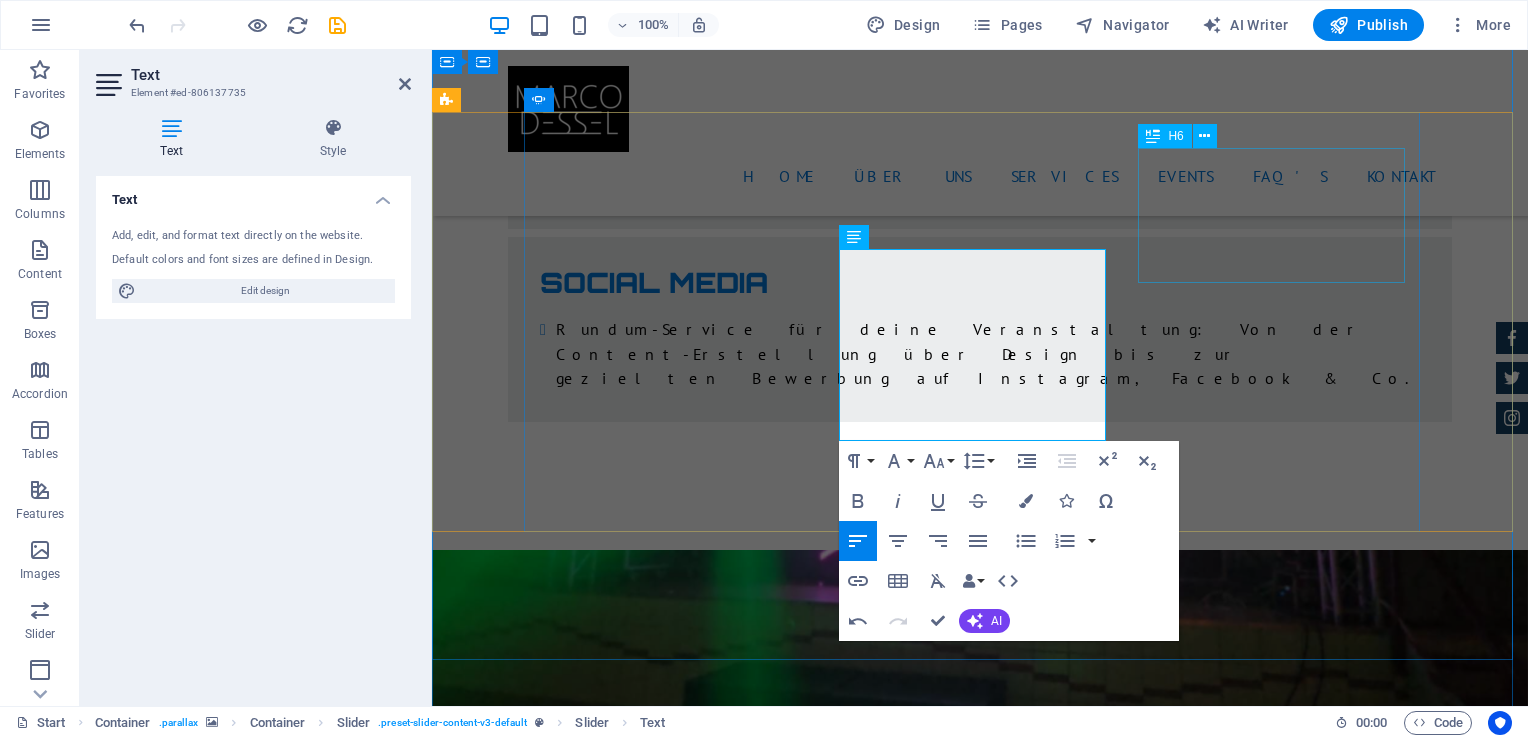 click on "Bietet DJ Marco Dessel auch Technik wie Licht- und Tontechnik für Events an?" at bounding box center (-1129, 12861) 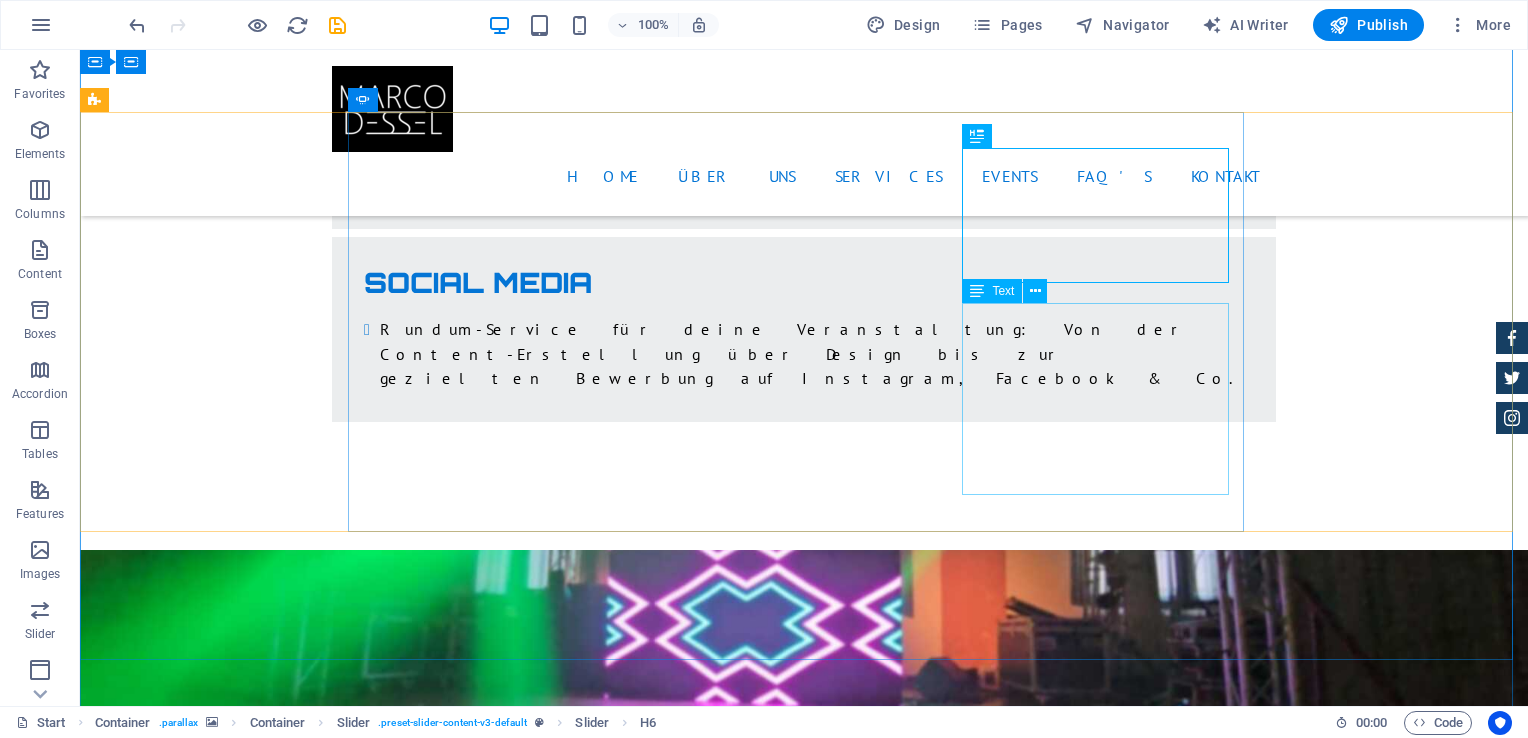 click on "Ja! Neben der DJ-Leistung bietet Marco Dessel professionelle Veranstaltungstechnik: Beschallung, Lichtshows, Bühnenaufbau, Funkmikrofone und Spezialeffekte – ideal für Hochzeiten, Jugendpartys, Firmenfeiern und öffentliche Events." at bounding box center [-1305, 13117] 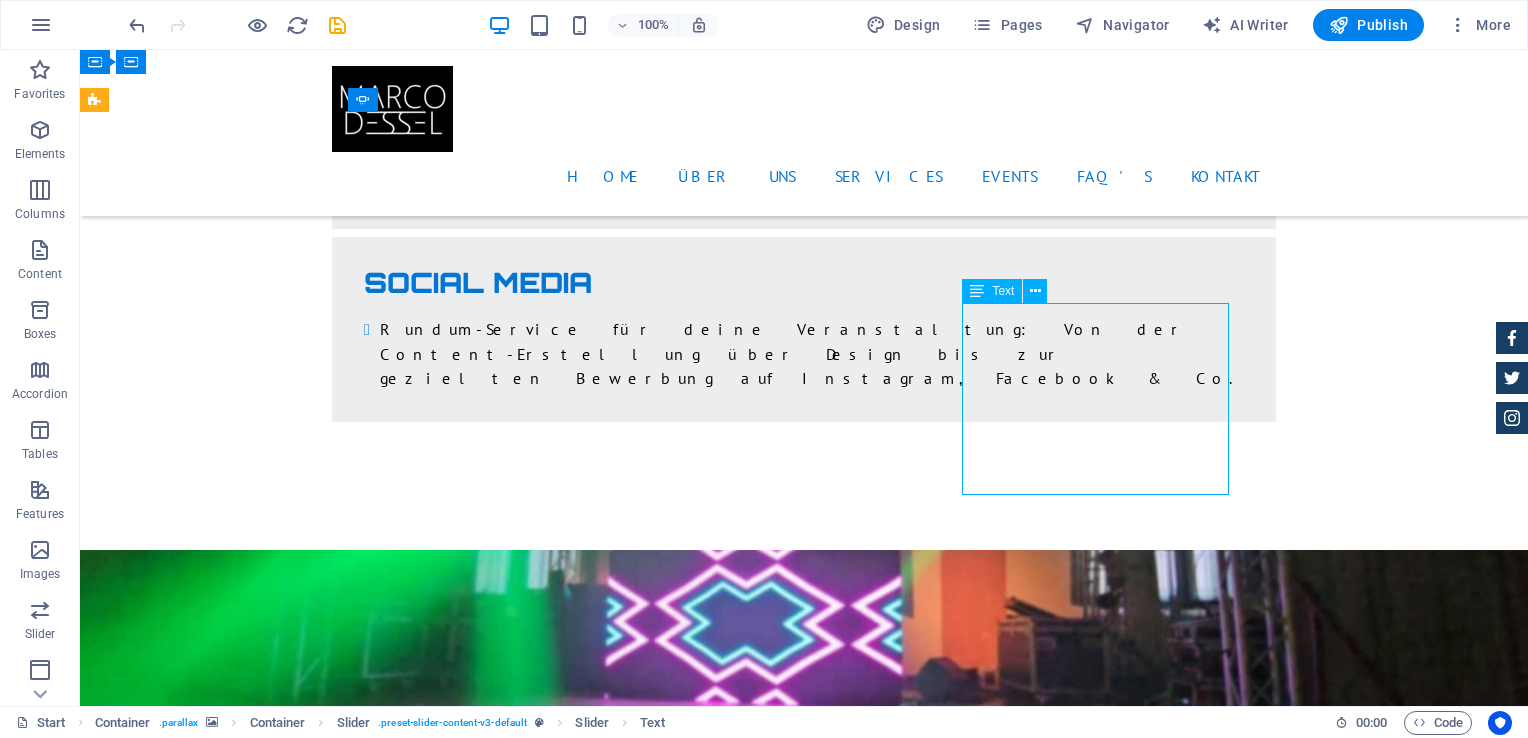 click on "Ja! Neben der DJ-Leistung bietet Marco Dessel professionelle Veranstaltungstechnik: Beschallung, Lichtshows, Bühnenaufbau, Funkmikrofone und Spezialeffekte – ideal für Hochzeiten, Jugendpartys, Firmenfeiern und öffentliche Events." at bounding box center (-1305, 13117) 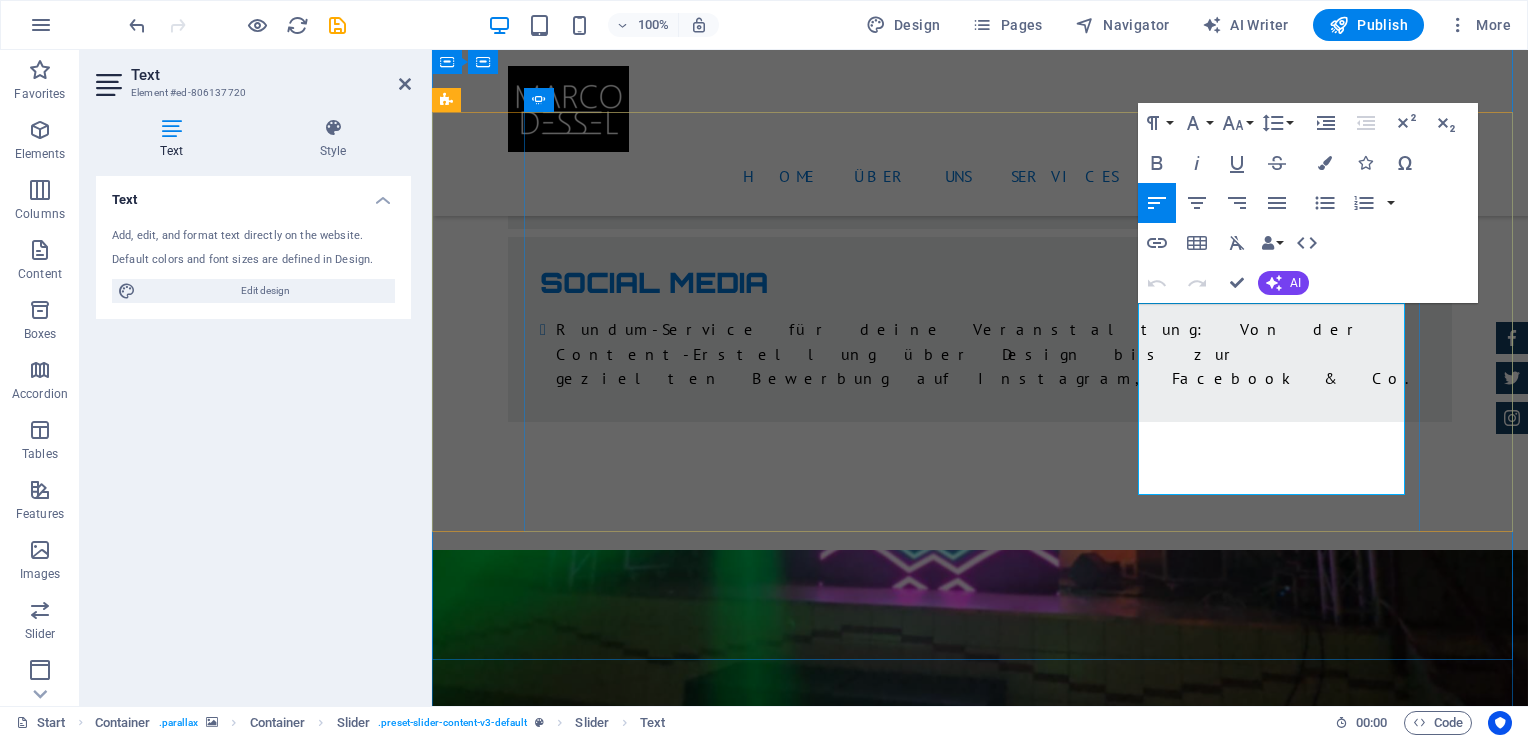 click on "Ja! Neben der DJ-Leistung bietet Marco Dessel professionelle Veranstaltungstechnik: Beschallung, Lichtshows, Bühnenaufbau, Funkmikrofone und Spezialeffekte – ideal für Hochzeiten, Jugendpartys, Firmenfeiern und öffentliche Events." at bounding box center [-1129, 13153] 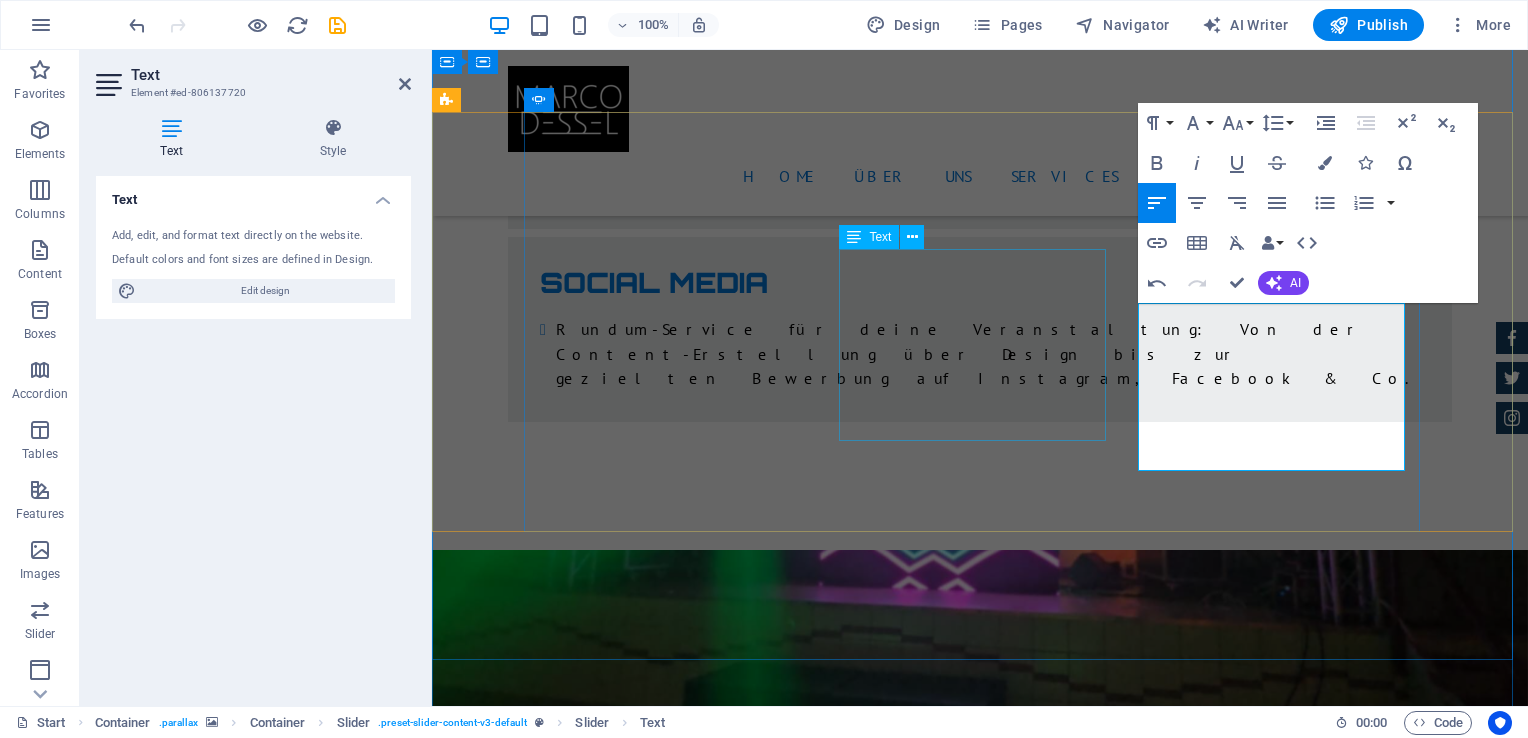 click on "[FIRST] [LAST] passt die Musikauswahl individuell an das Publikum und die Veranstaltung an – von aktuellen Charts über 90er/2000er bis zu House oder Partykrachern. Auch spezielle Musikwünsche im Vorfeld sind möglich – perfekt für Hochzeiten, Stadtfeste oder Kinder discos." at bounding box center [-1129, 12370] 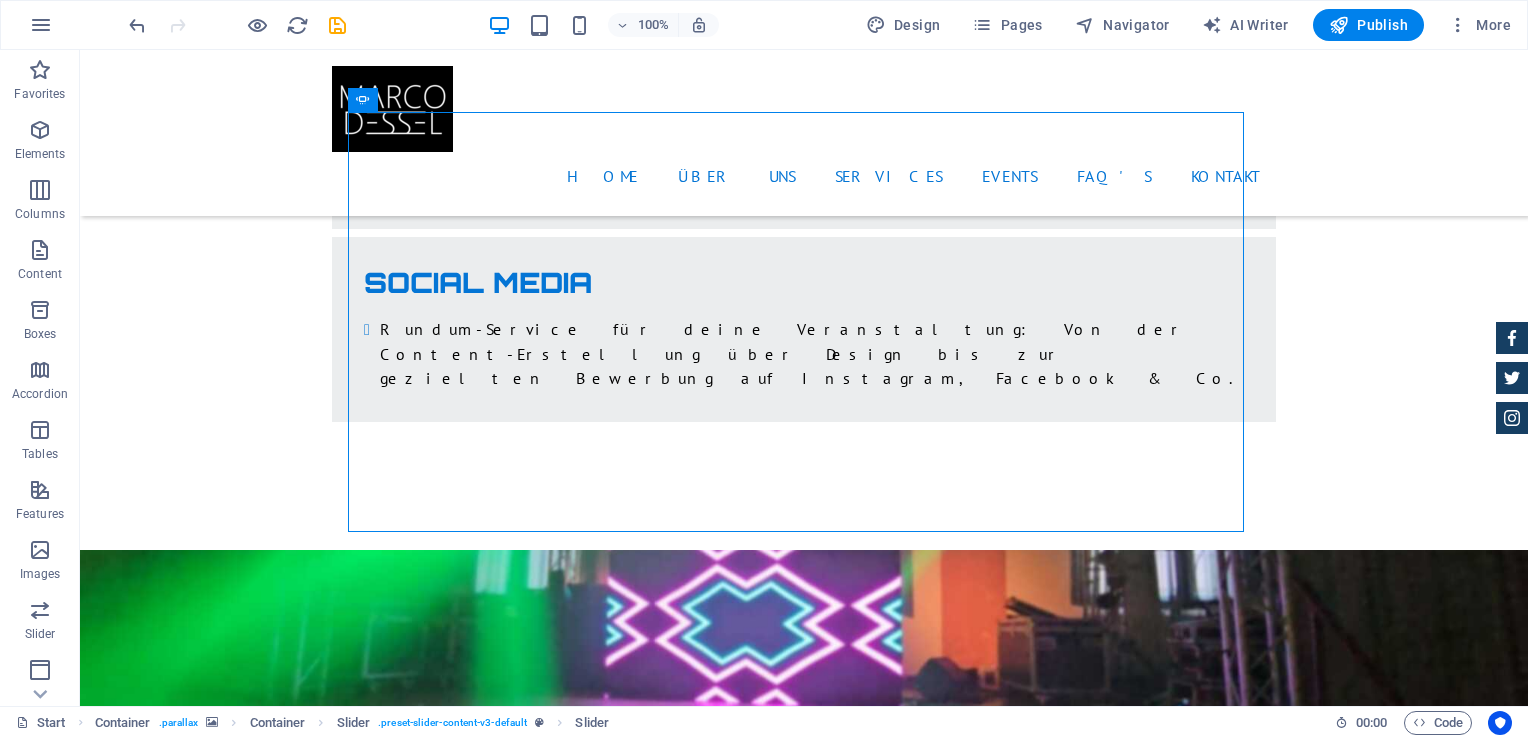 drag, startPoint x: 1238, startPoint y: 291, endPoint x: 855, endPoint y: 358, distance: 388.81616 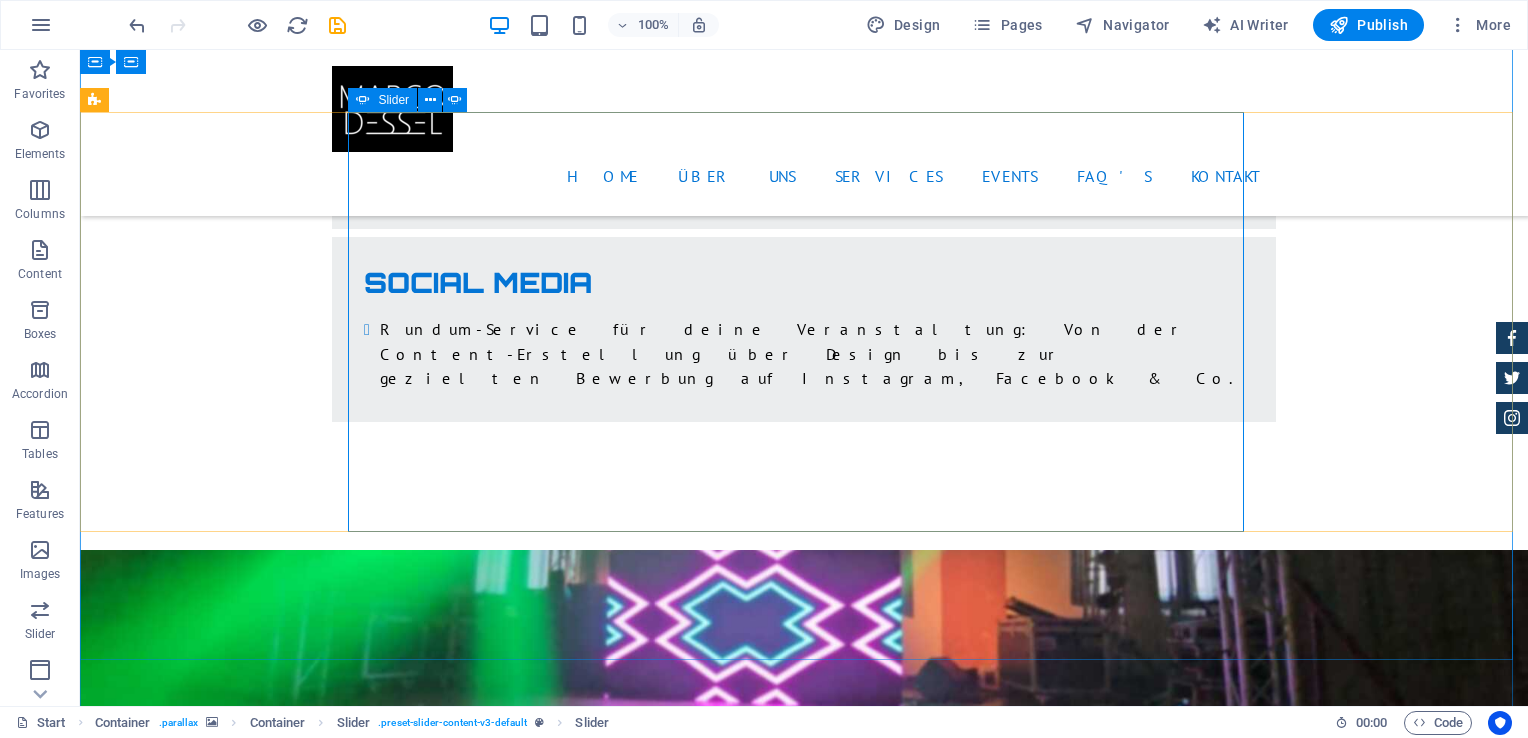 click on "1" at bounding box center [132, -4444] 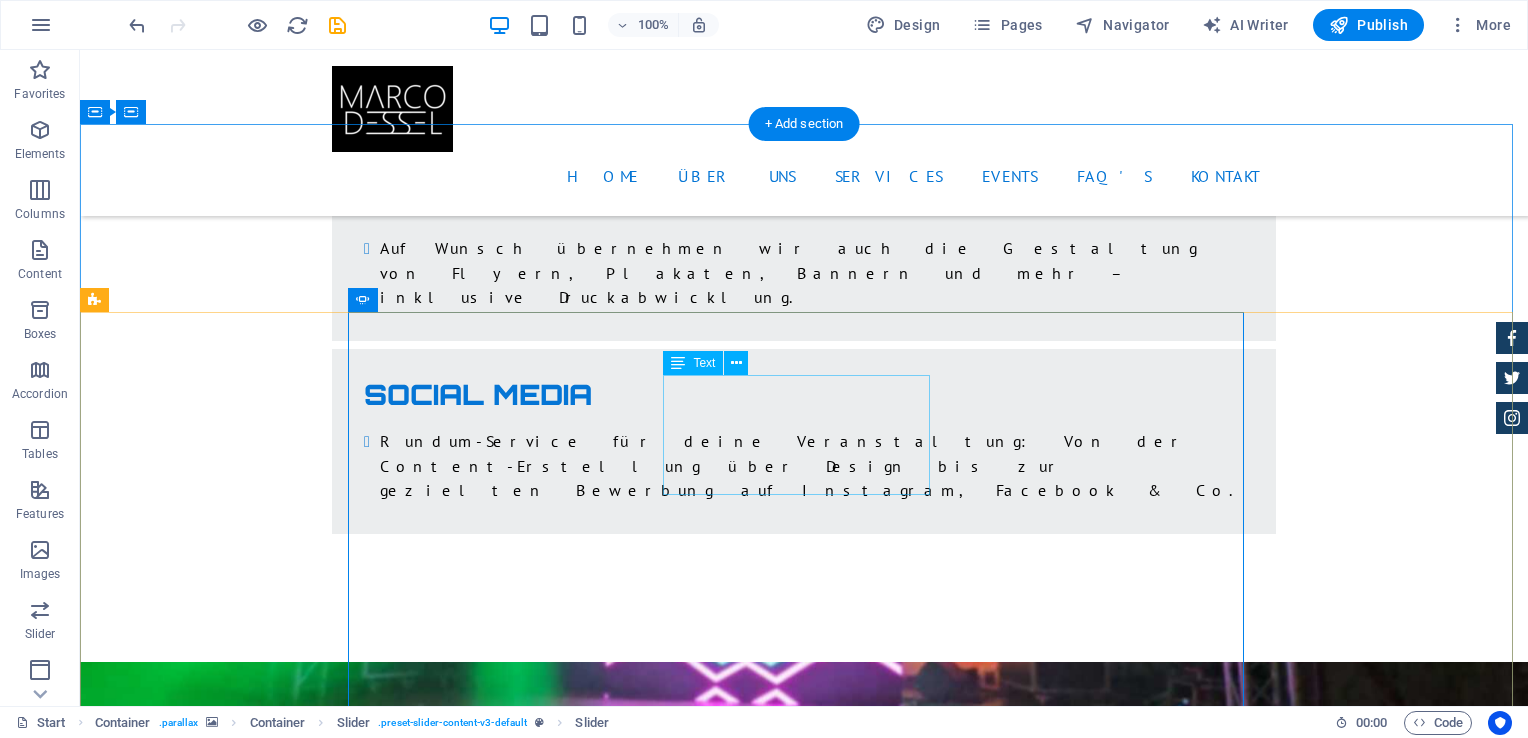scroll, scrollTop: 5036, scrollLeft: 0, axis: vertical 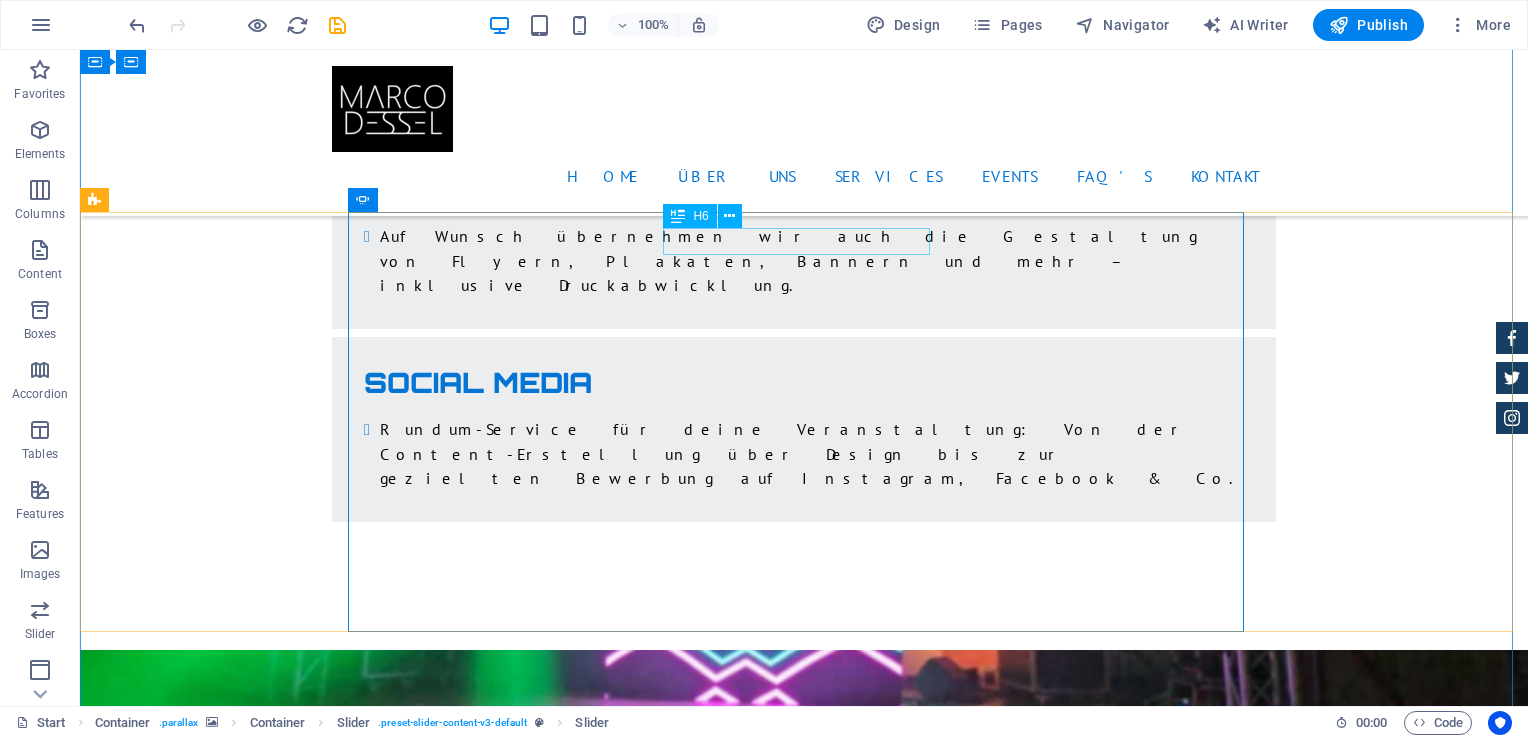 click on "New headline" at bounding box center [-408, 10791] 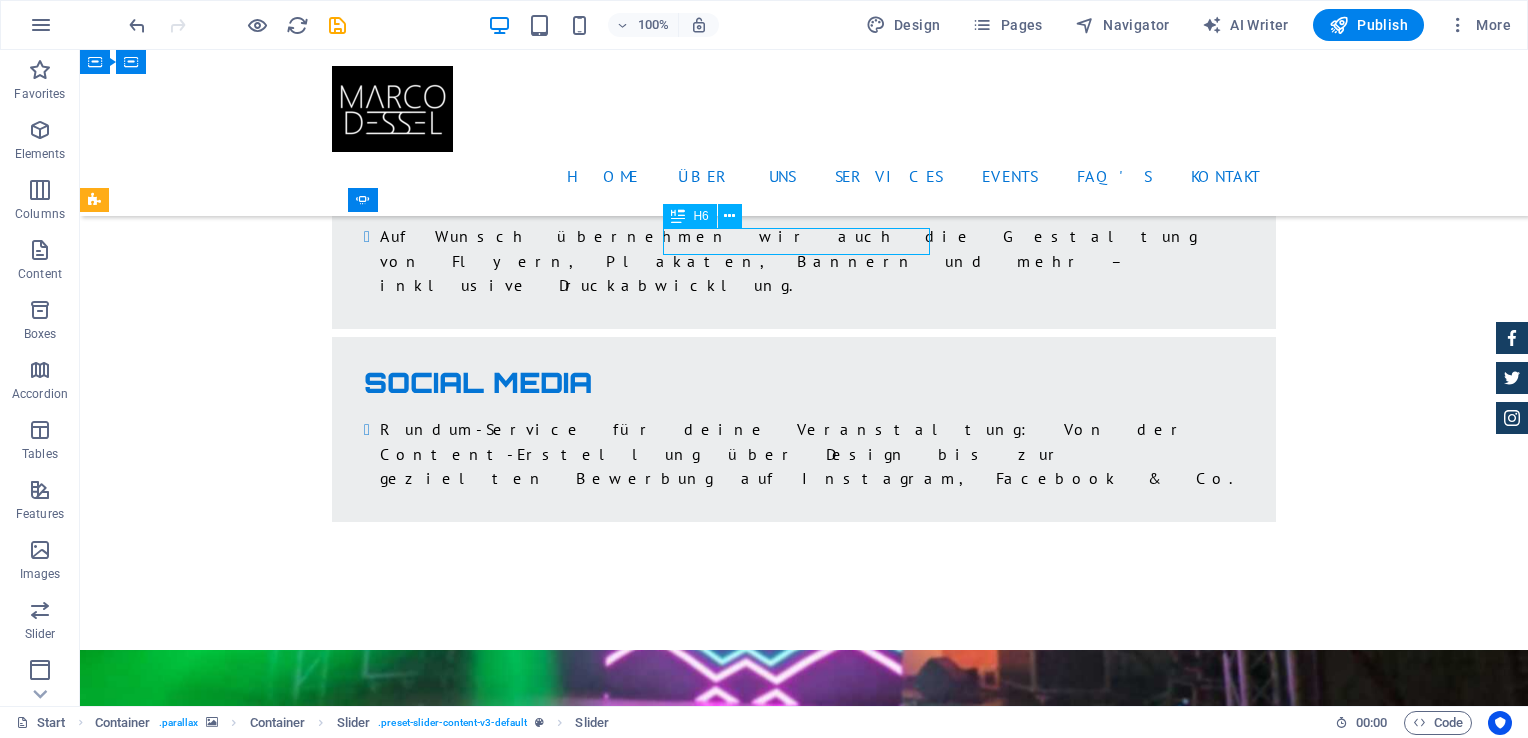 click on "New headline" at bounding box center [-408, 10791] 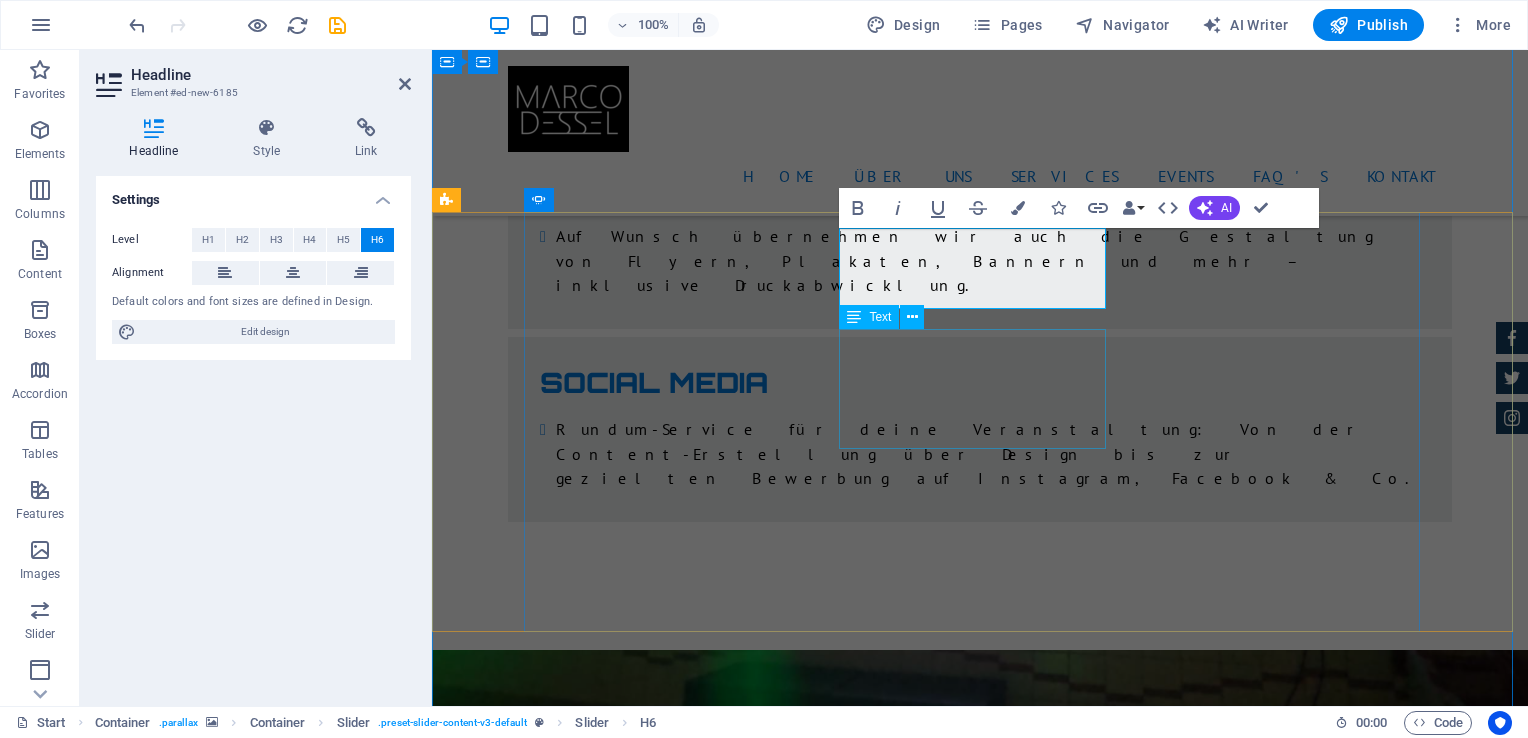 click on "Tina Many  -  Lorem ipsum dolor sit amet, consetetur sadipscing elitr, sed diam nonumy eirmod tempor invidunt ut labore et dolore magna aliquyam erat." at bounding box center (-232, 10939) 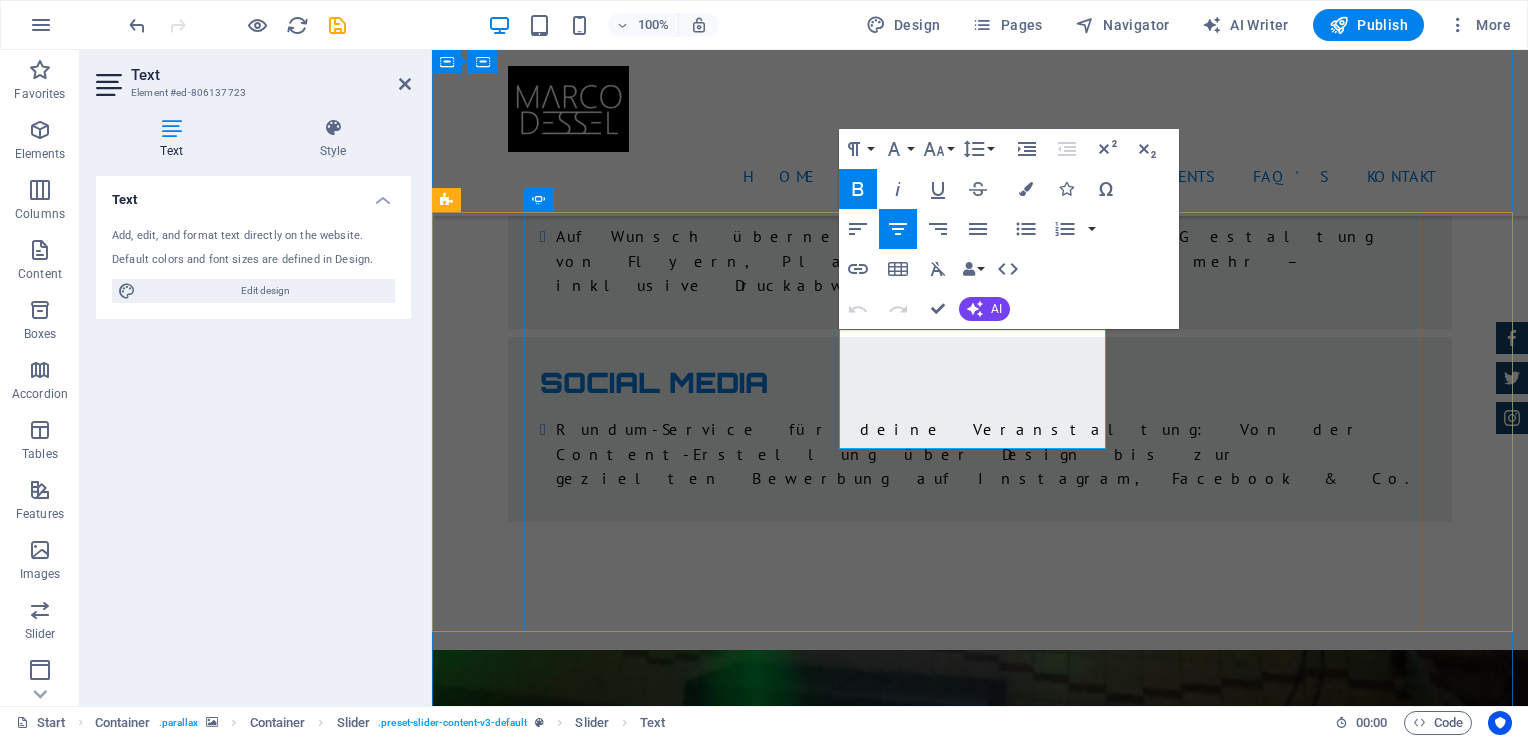 drag, startPoint x: 1035, startPoint y: 436, endPoint x: 844, endPoint y: 338, distance: 214.67418 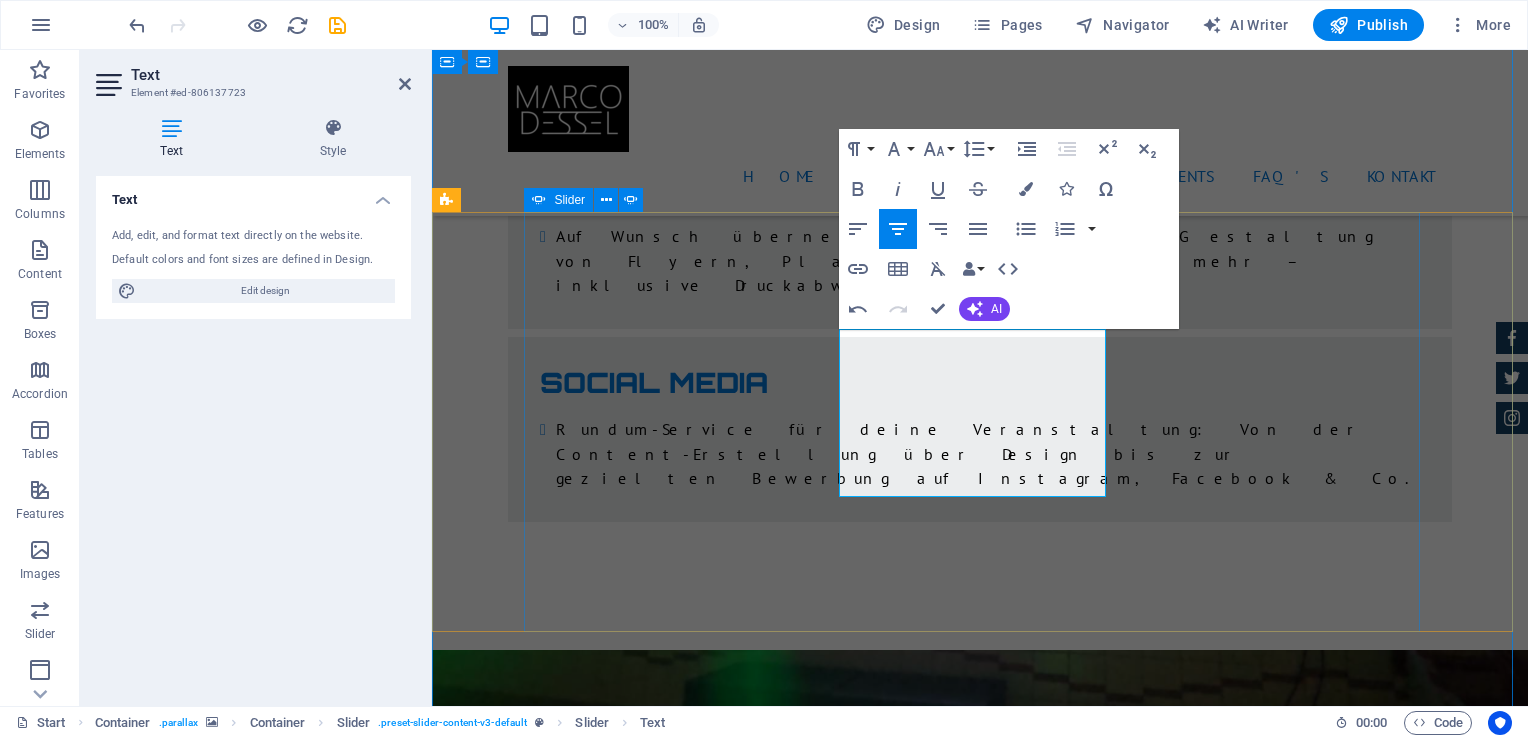 click on "Was kostet ein DJ für eine Hochzeit oder private Feier bei DJ Marco Dessel? Die Kosten für einen professionellen DJ wie Marco Dessel hängen von der Art und Dauer der Veranstaltung sowie dem gewünschten Technikpaket ab. Pauschalen für Hochzeiten, Geburtstage oder Firmenevents starten bei fair kalkulierten Preisen und beinhalten Ton- und Lichttechnik. Jetzt unverbindlich anfragen für ein maßgeschneidertes Angebot! Welche Musik spielt DJ Marco Dessel auf Events? DJ Marco Dessel passt die Musikauswahl individuell an das Publikum und die Veranstaltung an – von aktuellen Charts über 90er/2000er bis zu House oder Partykrachern. Auch spezielle Musikwünsche im Vorfeld sind möglich – perfekt für Hochzeiten, Stadtfeste oder Kinderdiscos. Bietet DJ Marco Dessel auch Technik wie Licht- und Tontechnik für Events an? Wie kann ich DJ Marco Dessel buchen oder eine Anfrage stellen? Anfragen können ganz einfach über das  Kontaktformular auf der Website In welchen Regionen ist DJ Marco Dessel buchbar? NRW  -  1" at bounding box center [980, 11259] 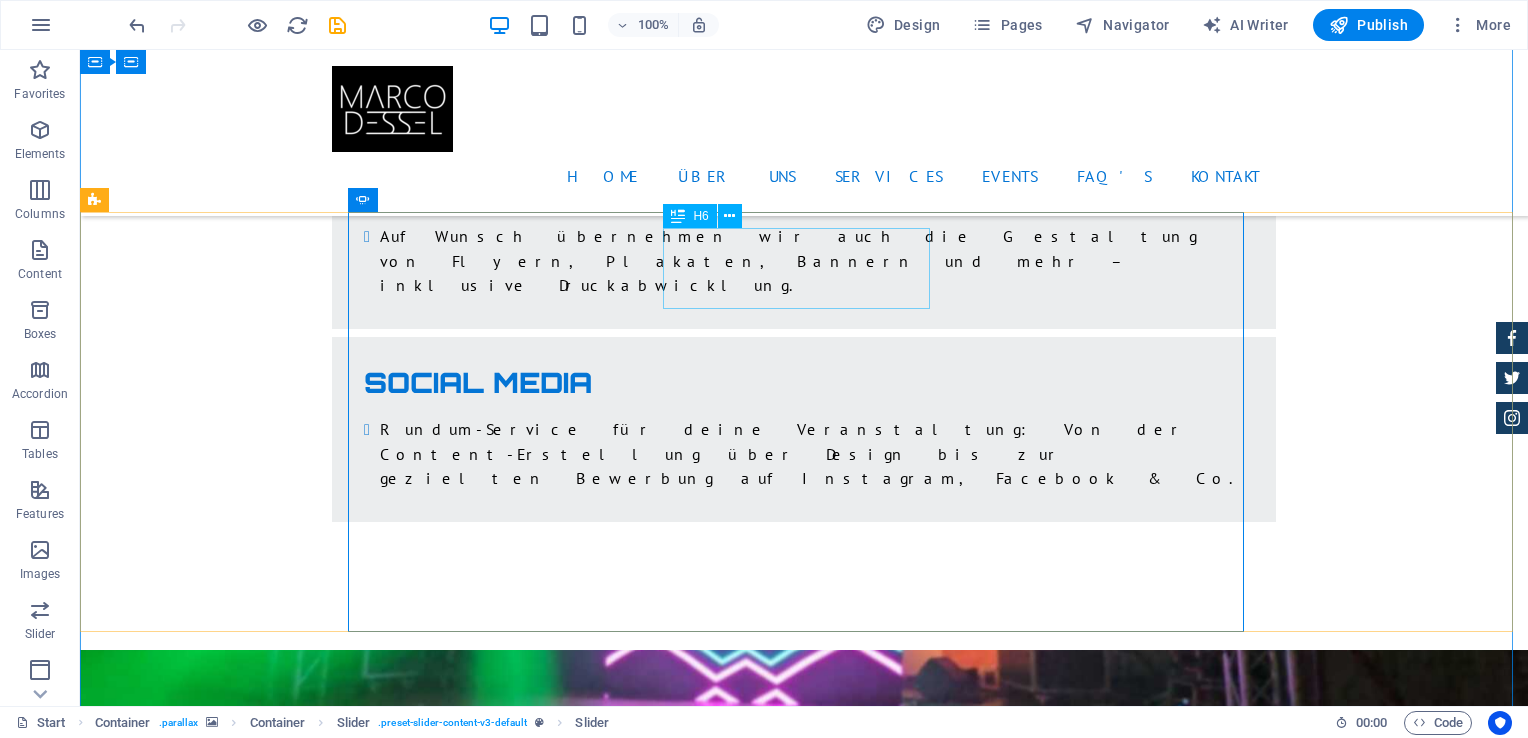 click on "In welchen Regionen ist DJ Marco Dessel buchbar?" at bounding box center (-408, 10770) 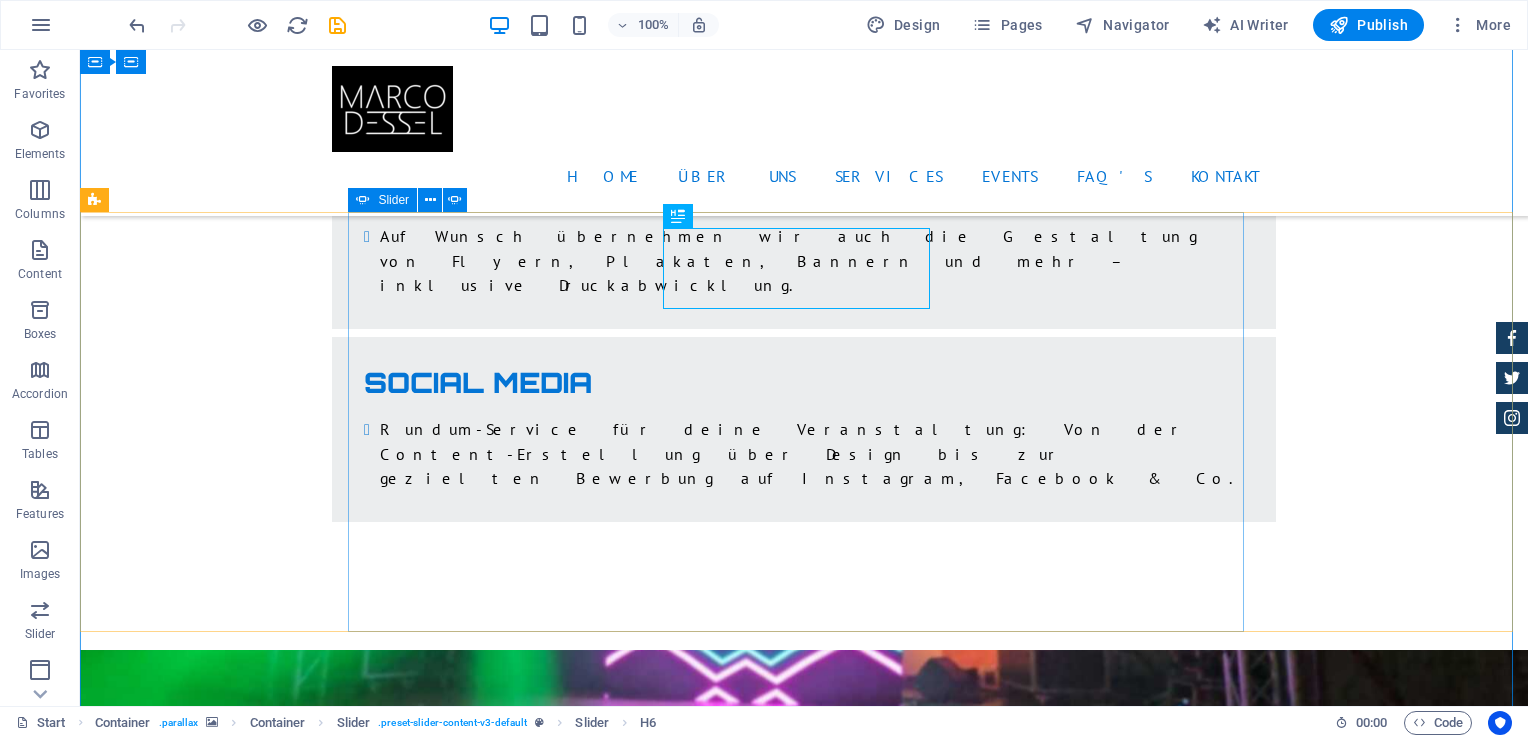 click on "Was kostet ein DJ für eine Hochzeit oder private Feier bei DJ Marco Dessel? Die Kosten für einen professionellen DJ wie Marco Dessel hängen von der Art und Dauer der Veranstaltung sowie dem gewünschten Technikpaket ab. Pauschalen für Hochzeiten, Geburtstage oder Firmenevents starten bei fair kalkulierten Preisen und beinhalten Ton- und Lichttechnik. Jetzt unverbindlich anfragen für ein maßgeschneidertes Angebot! Welche Musik spielt DJ Marco Dessel auf Events? DJ Marco Dessel passt die Musikauswahl individuell an das Publikum und die Veranstaltung an – von aktuellen Charts über 90er/2000er bis zu House oder Partykrachern. Auch spezielle Musikwünsche im Vorfeld sind möglich – perfekt für Hochzeiten, Stadtfeste oder Kinderdiscos. Bietet DJ Marco Dessel auch Technik wie Licht- und Tontechnik für Events an? Wie kann ich DJ Marco Dessel buchen oder eine Anfrage stellen? Anfragen können ganz einfach über das  Kontaktformular auf der Website In welchen Regionen ist DJ Marco Dessel buchbar? NRW  -  1" at bounding box center [804, 11379] 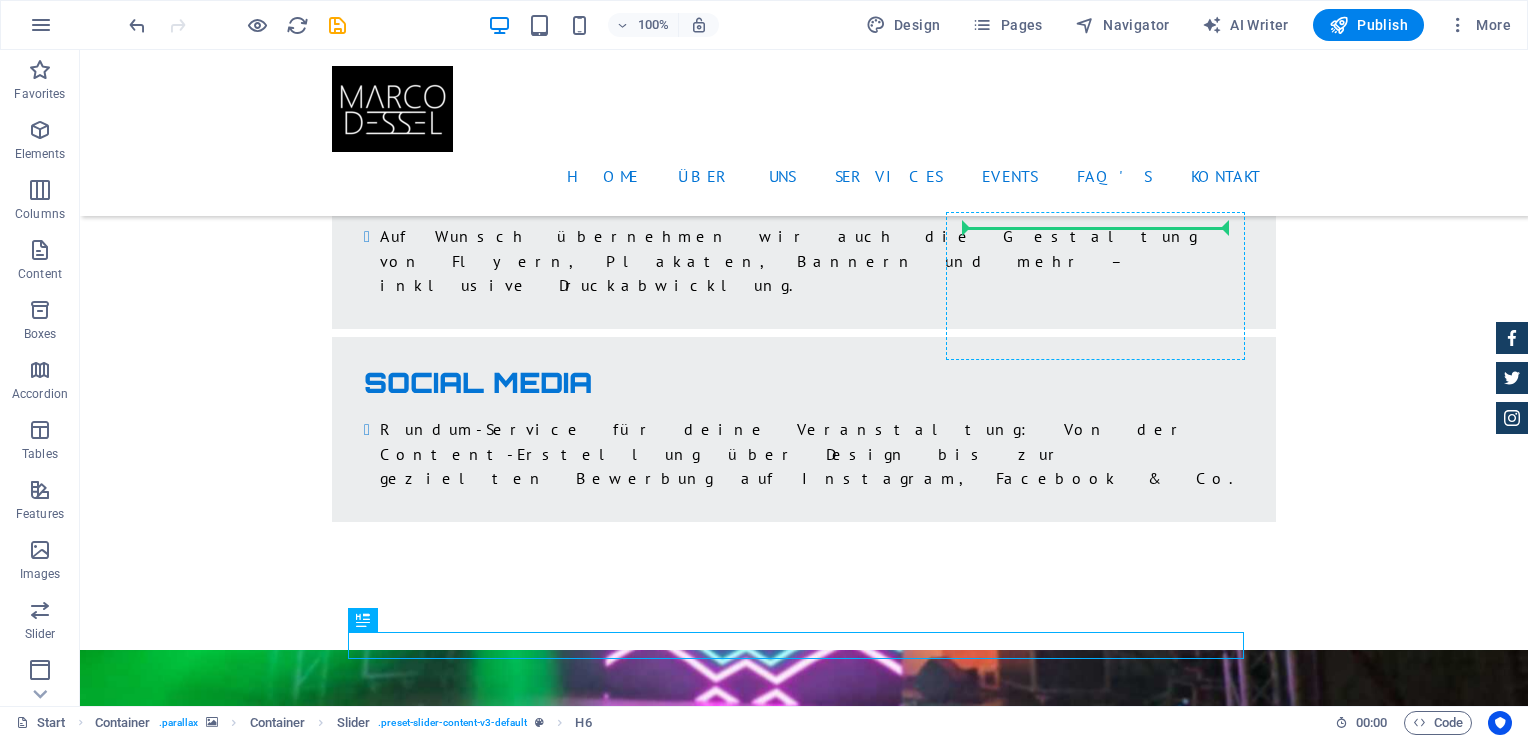 drag, startPoint x: 714, startPoint y: 650, endPoint x: 1052, endPoint y: 234, distance: 536.0037 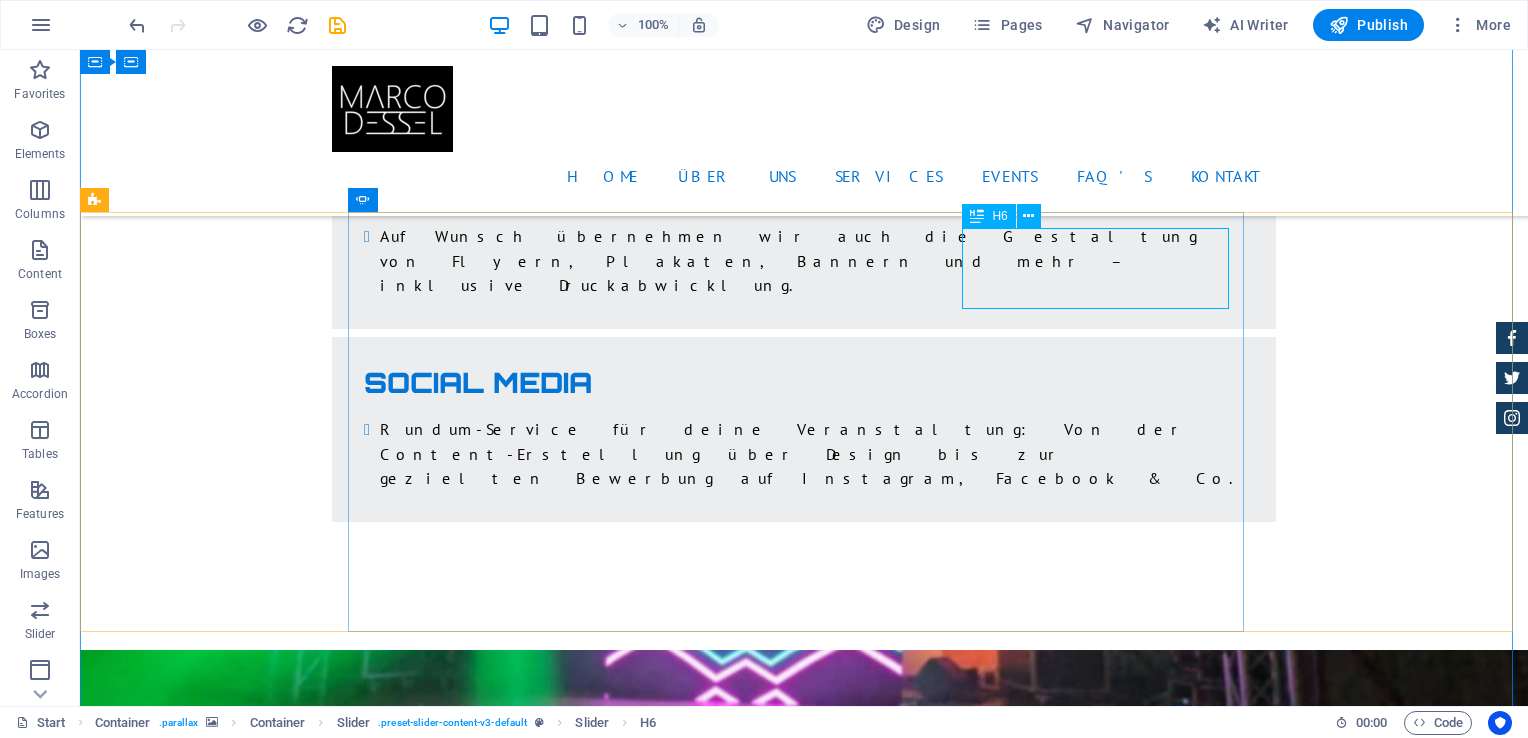 click on "In welchen Regionen ist DJ Marco Dessel buchbar?" at bounding box center (-408, 11263) 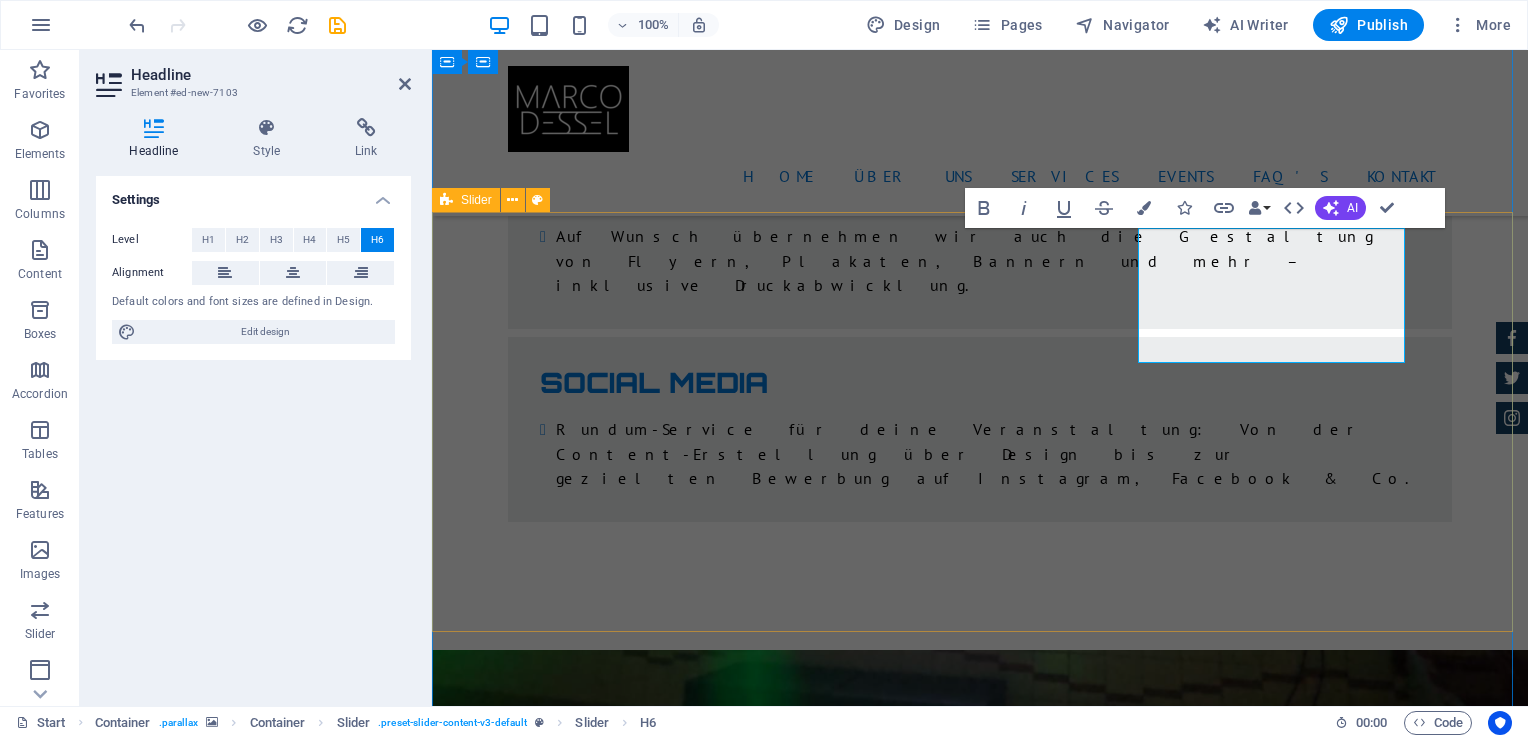click on "Was kostet ein DJ für eine Hochzeit oder private Feier bei DJ Marco Dessel? Die Kosten für einen professionellen DJ wie Marco Dessel hängen von der Art und Dauer der Veranstaltung sowie dem gewünschten Technikpaket ab. Pauschalen für Hochzeiten, Geburtstage oder Firmenevents starten bei fair kalkulierten Preisen und beinhalten Ton- und Lichttechnik. Jetzt unverbindlich anfragen für ein maßgeschneidertes Angebot! Welche Musik spielt DJ Marco Dessel auf Events? DJ Marco Dessel passt die Musikauswahl individuell an das Publikum und die Veranstaltung an – von aktuellen Charts über 90er/2000er bis zu House oder Partykrachern. Auch spezielle Musikwünsche im Vorfeld sind möglich – perfekt für Hochzeiten, Stadtfeste oder Kinderdiscos. Bietet DJ Marco Dessel auch Technik wie Licht- und Tontechnik für Events an? Wie kann ich DJ Marco Dessel buchen oder eine Anfrage stellen? Anfragen können ganz einfach über das  Kontaktformular auf der Website In welchen Regionen ist DJ Marco Dessel buchbar? NRW  -  1" at bounding box center (980, 11487) 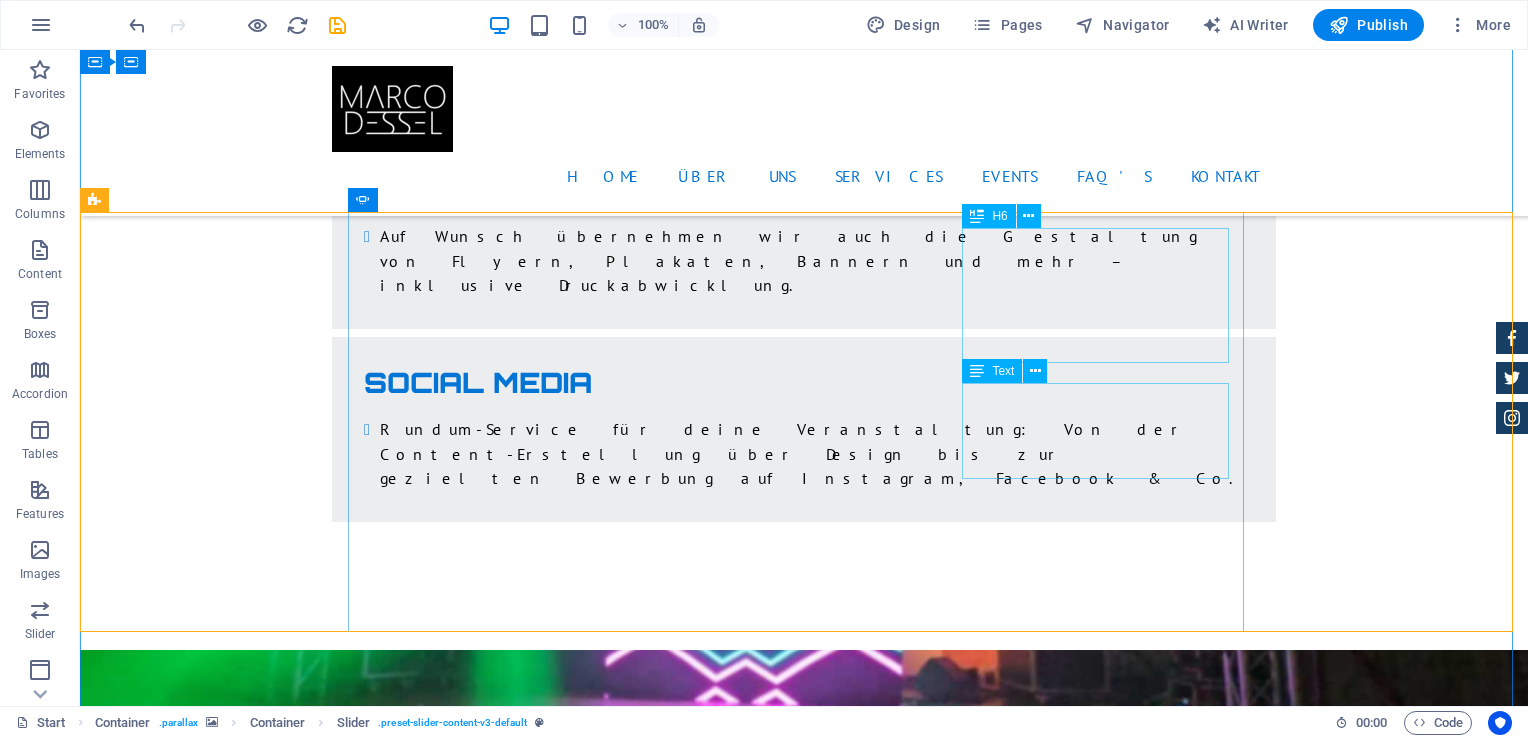 click on "Laura Hill  -  Lorem ipsum dolor sit amet, consetetur sadipscing elitr, sed diam nonumy eirmod tempor invidunt ut labore et dolore magna aliquyam erat." at bounding box center (-408, 11438) 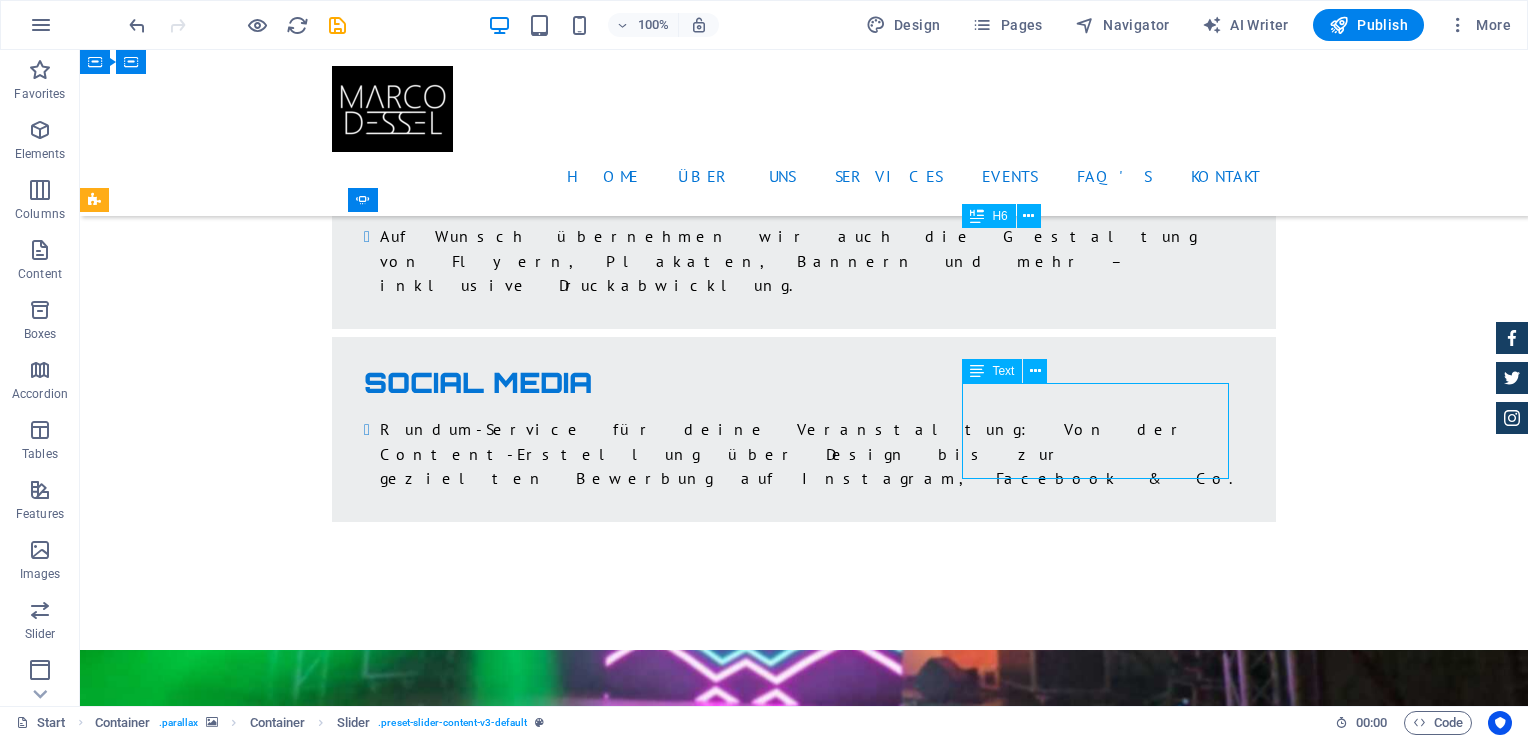 click on "Laura Hill  -  Lorem ipsum dolor sit amet, consetetur sadipscing elitr, sed diam nonumy eirmod tempor invidunt ut labore et dolore magna aliquyam erat." at bounding box center [-408, 11438] 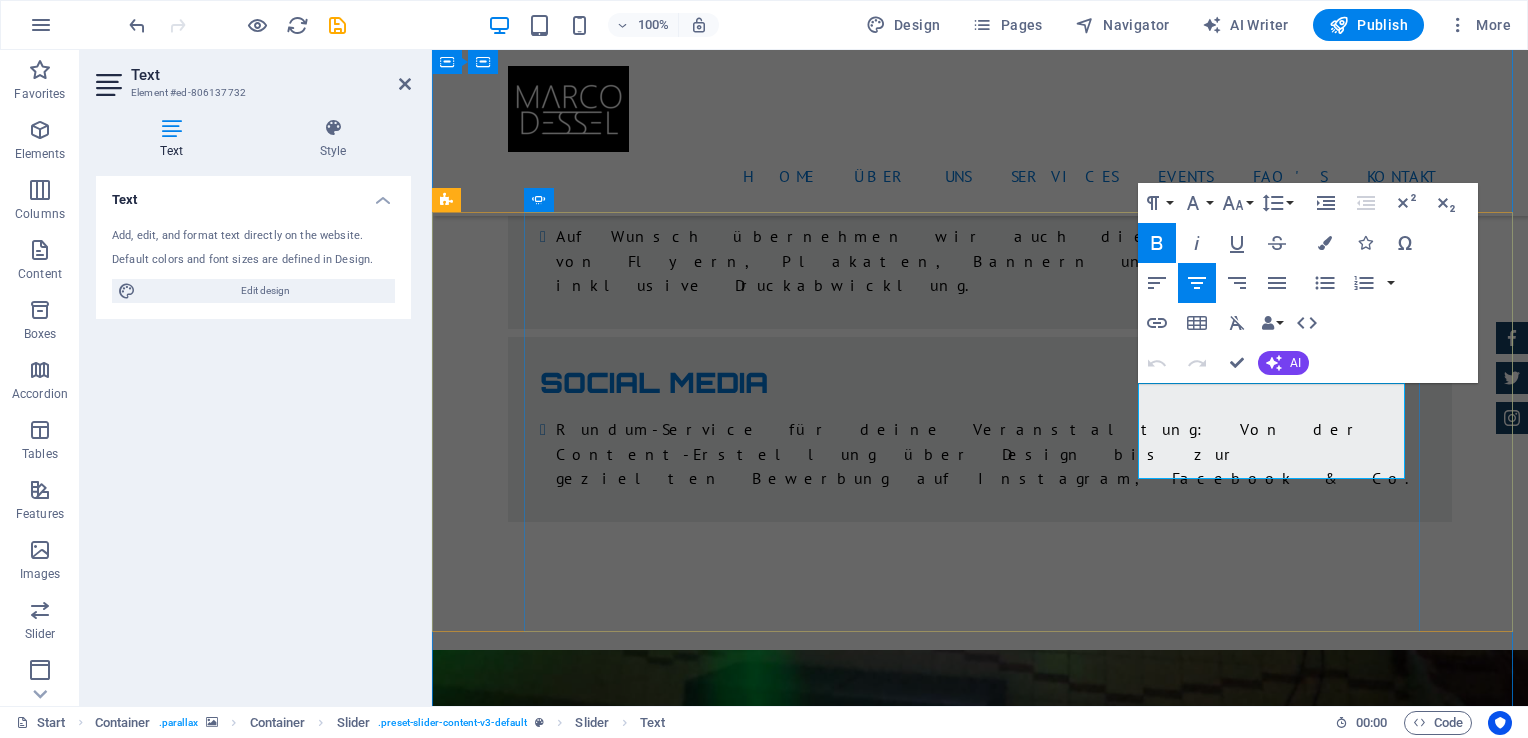 drag, startPoint x: 1140, startPoint y: 391, endPoint x: 1399, endPoint y: 474, distance: 271.97427 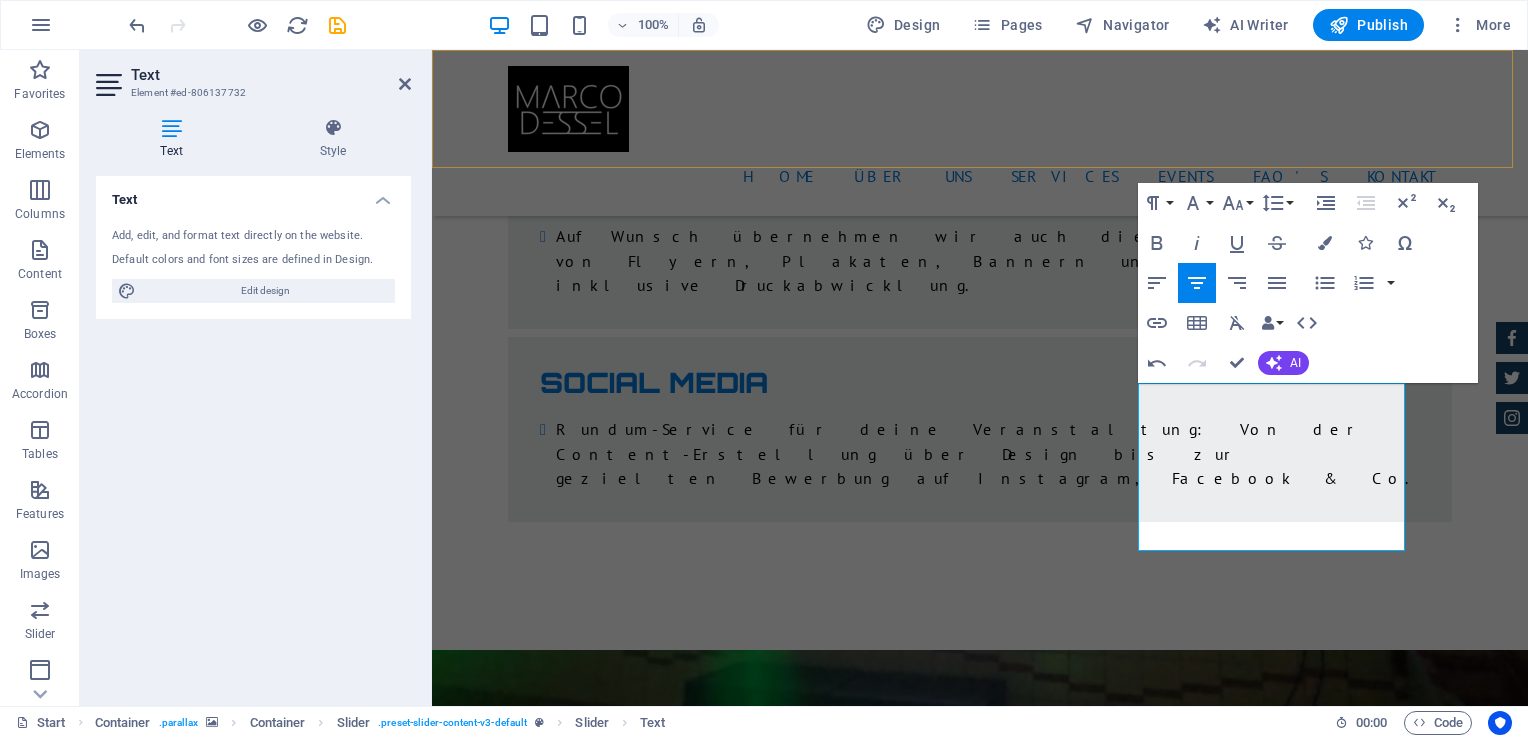 click on "Home Über uns Services Events FAQ's Kontakt" at bounding box center [980, 133] 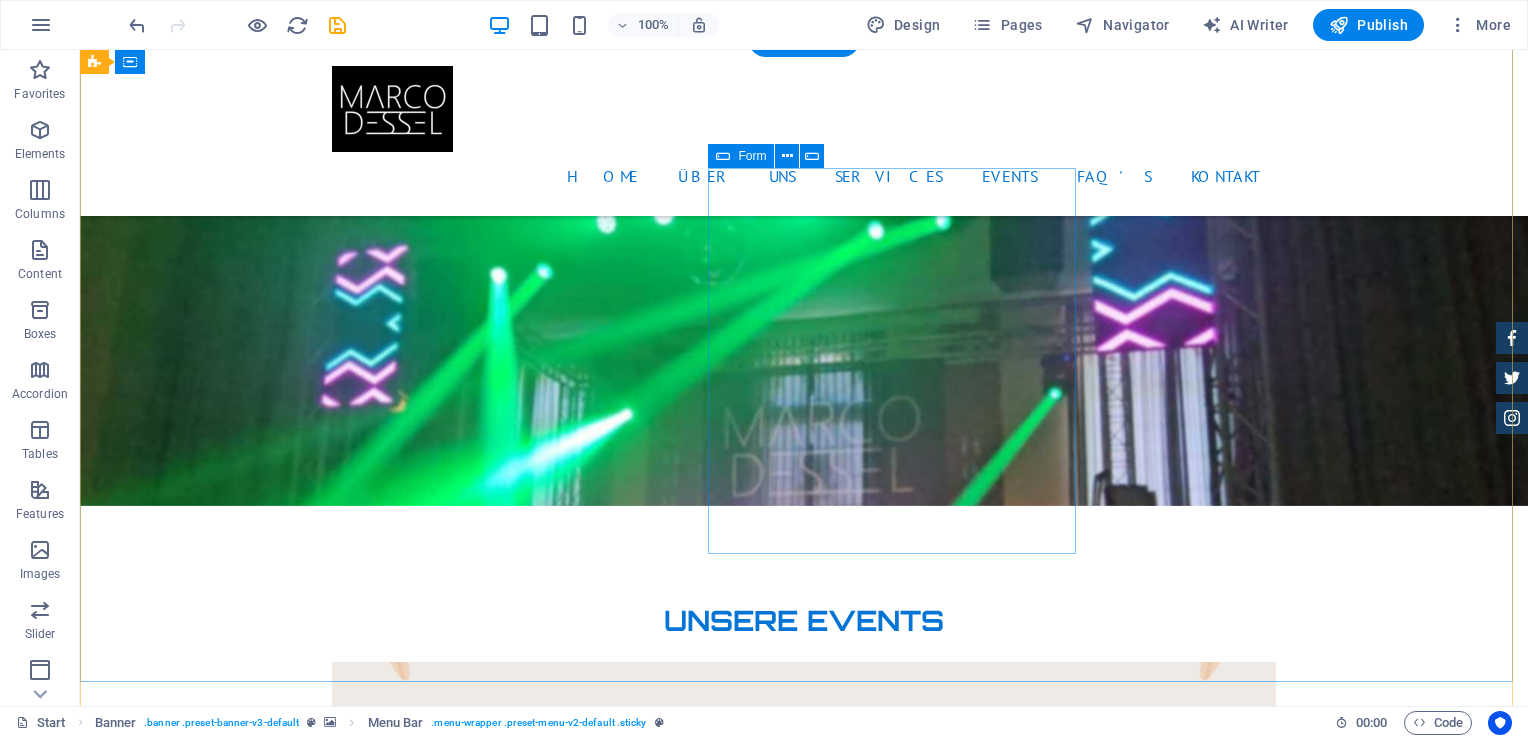 scroll, scrollTop: 5736, scrollLeft: 0, axis: vertical 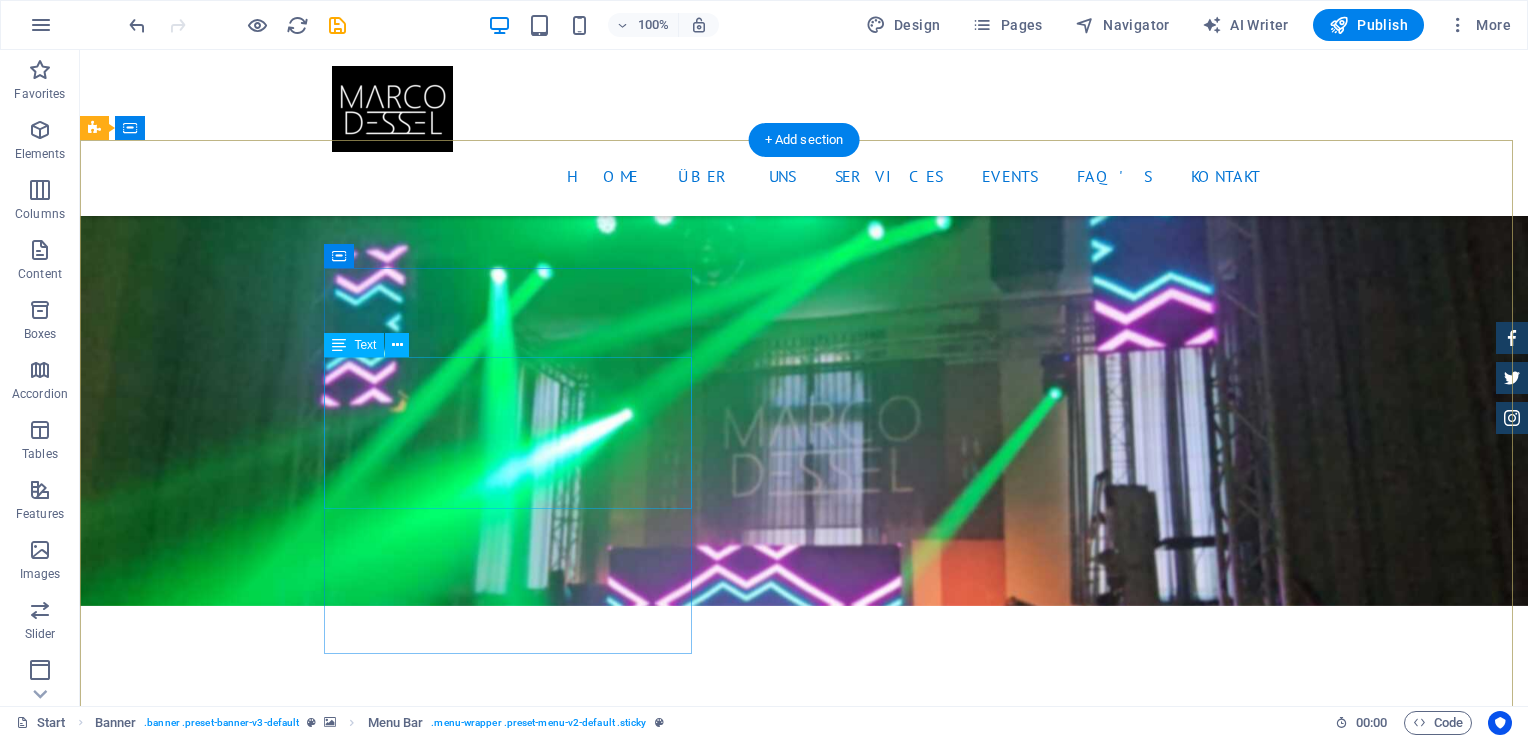 click on "neuewebseite.djmarcodessel.de 1601 Broadway ,  New York, NY   10019 +1 646 - 333 - 44 55 627987423d4d80d6337838c6efc7f7@plesk.local Legal Notice  |  Privacy" at bounding box center [568, 15623] 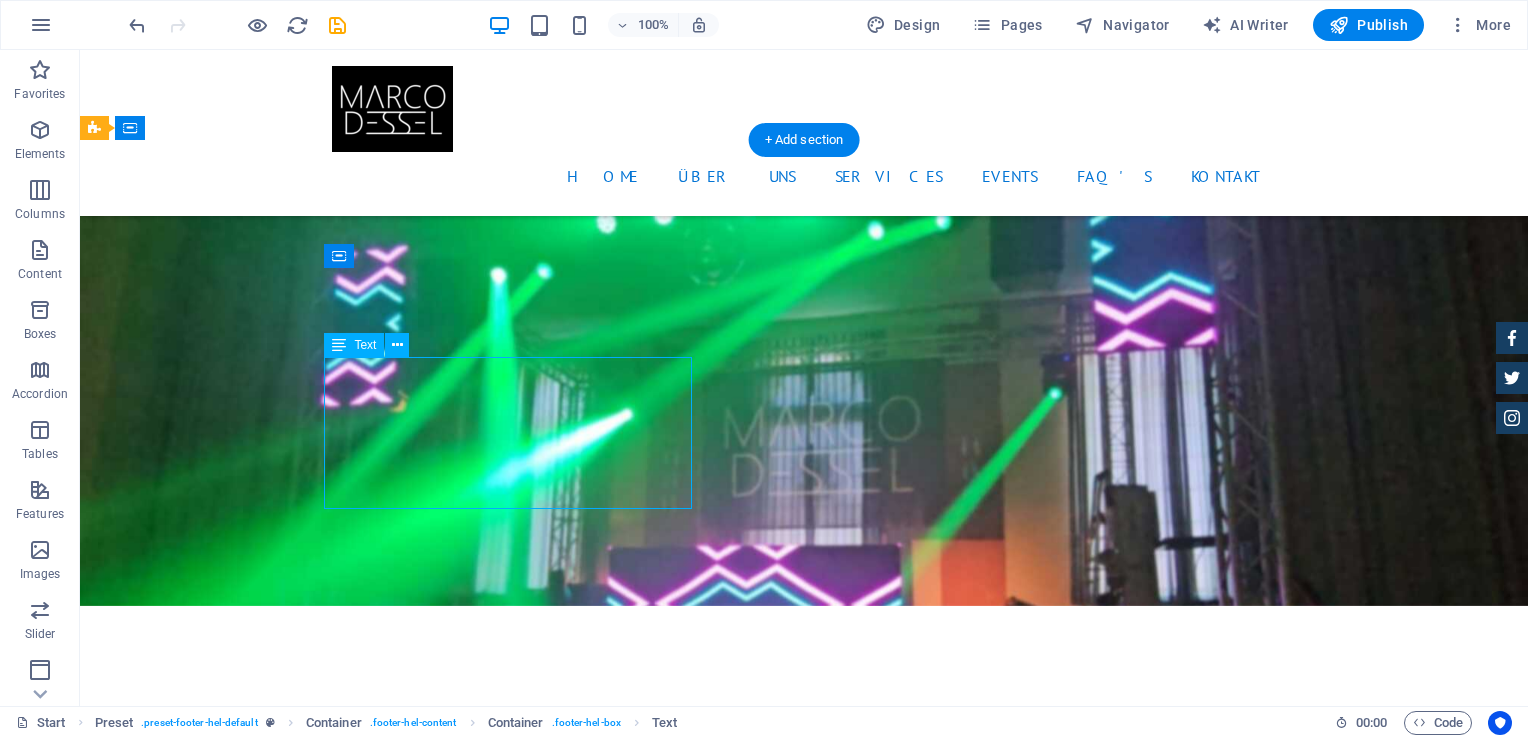 click on "neuewebseite.djmarcodessel.de 1601 Broadway ,  New York, NY   10019 +1 646 - 333 - 44 55 627987423d4d80d6337838c6efc7f7@plesk.local Legal Notice  |  Privacy" at bounding box center (568, 15623) 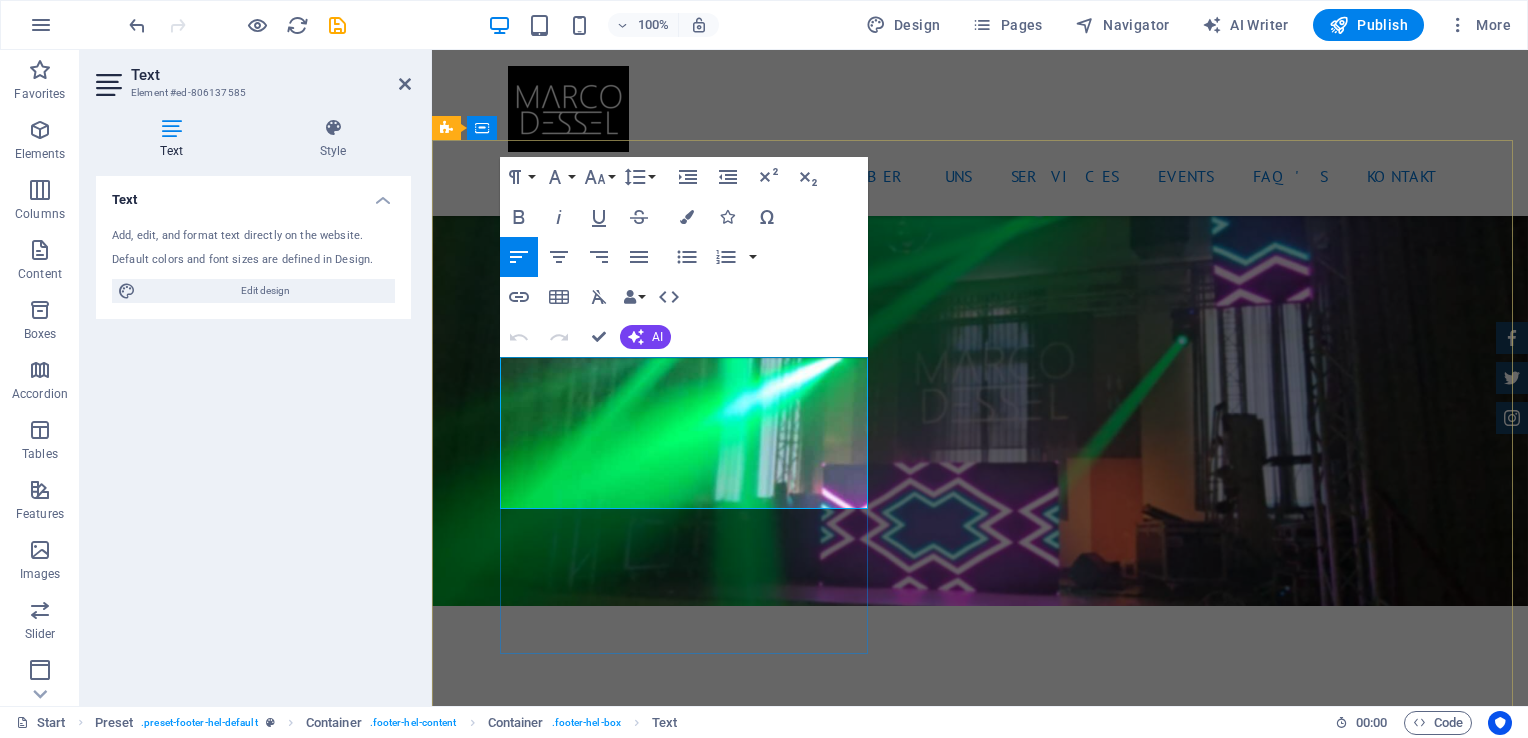 drag, startPoint x: 740, startPoint y: 370, endPoint x: 527, endPoint y: 375, distance: 213.05867 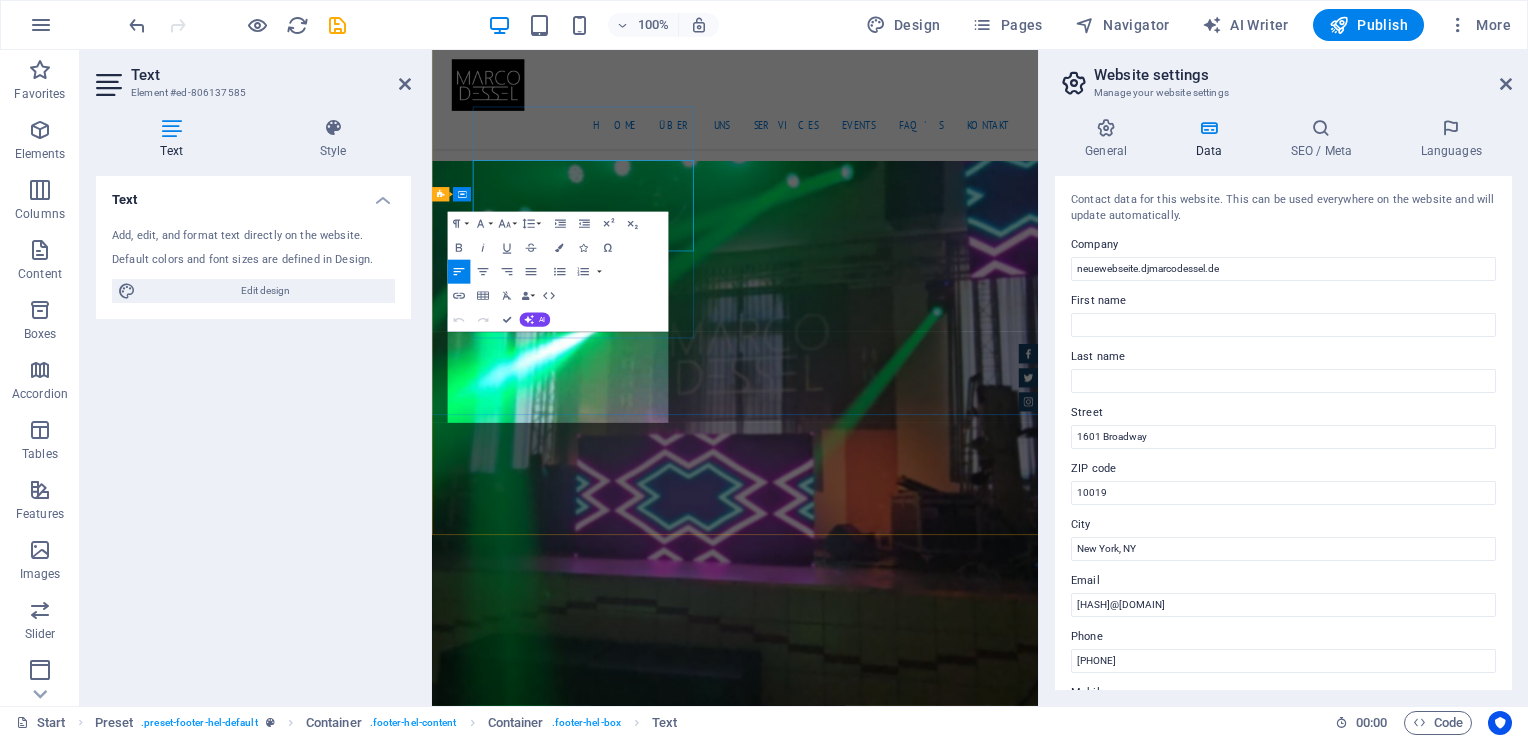 scroll, scrollTop: 5860, scrollLeft: 0, axis: vertical 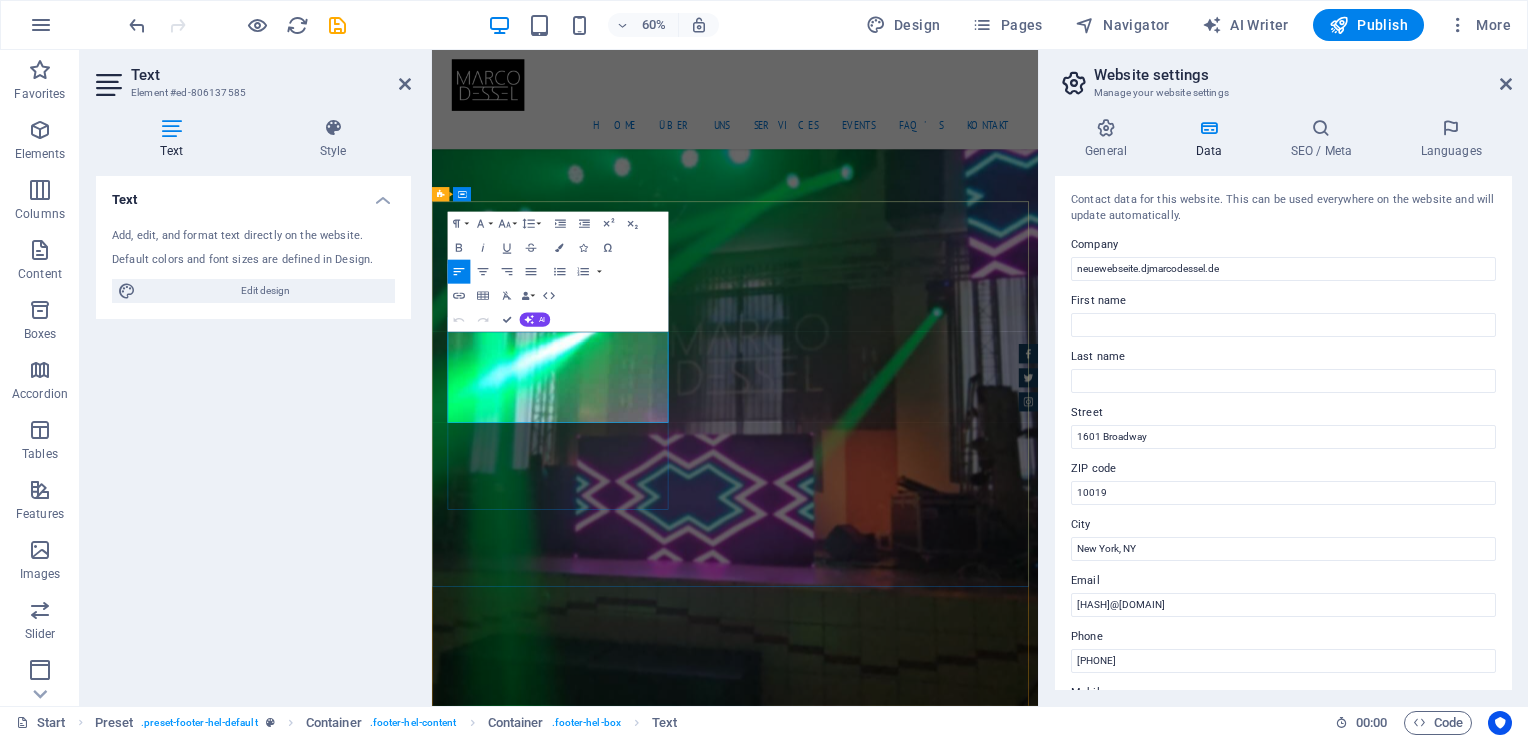 type 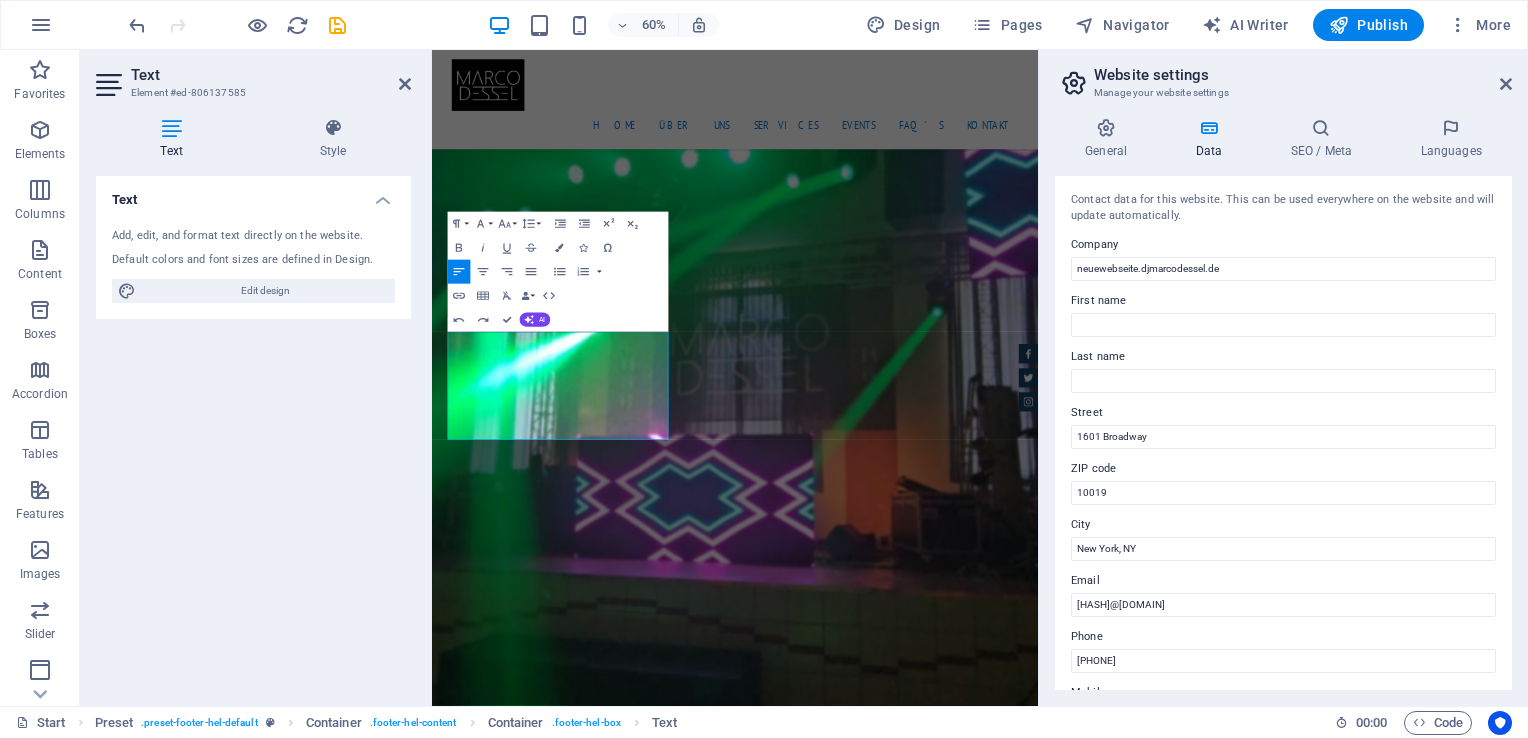 click on "Text Add, edit, and format text directly on the website. Default colors and font sizes are defined in Design. Edit design Alignment Left aligned Centered Right aligned" at bounding box center [253, 433] 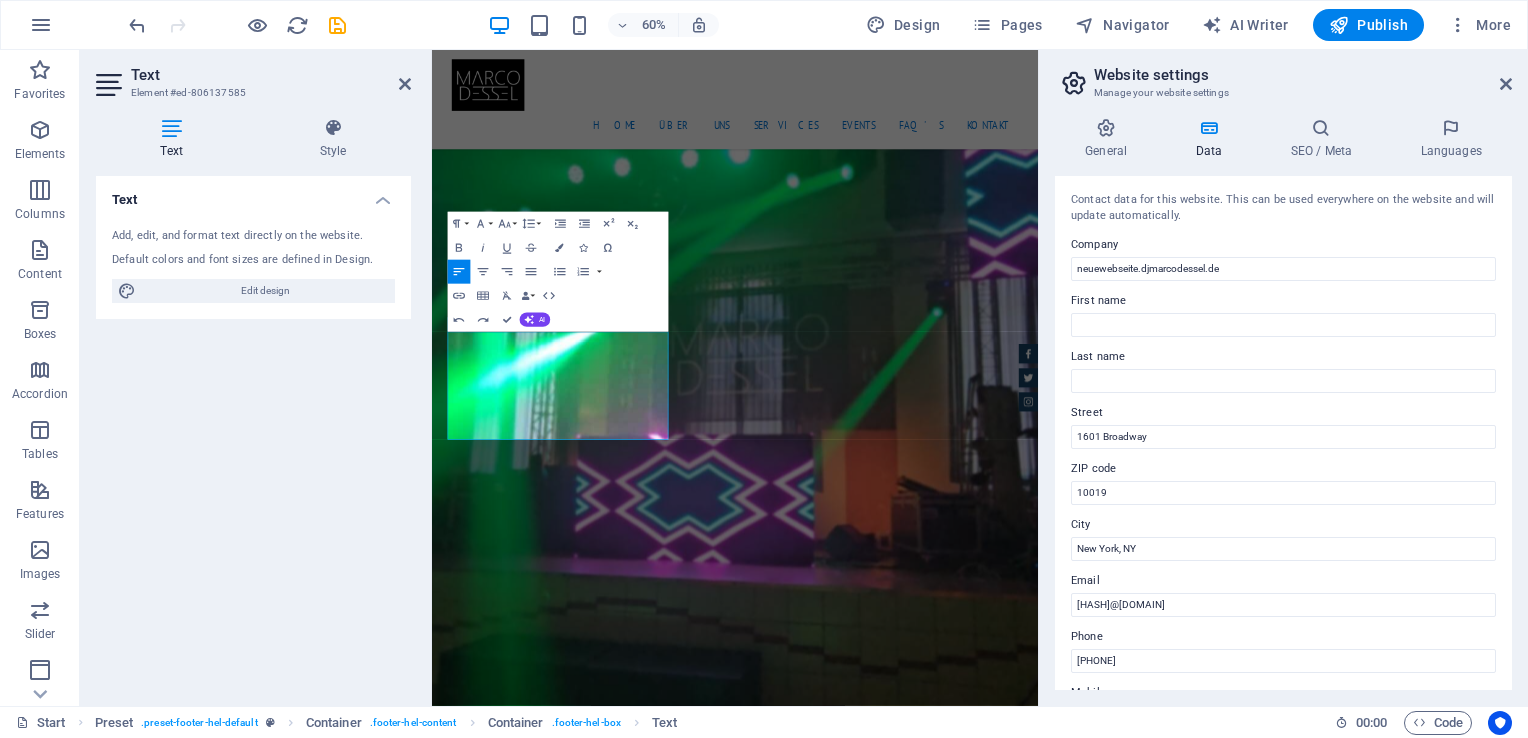 click on "Text Add, edit, and format text directly on the website. Default colors and font sizes are defined in Design. Edit design Alignment Left aligned Centered Right aligned" at bounding box center (253, 433) 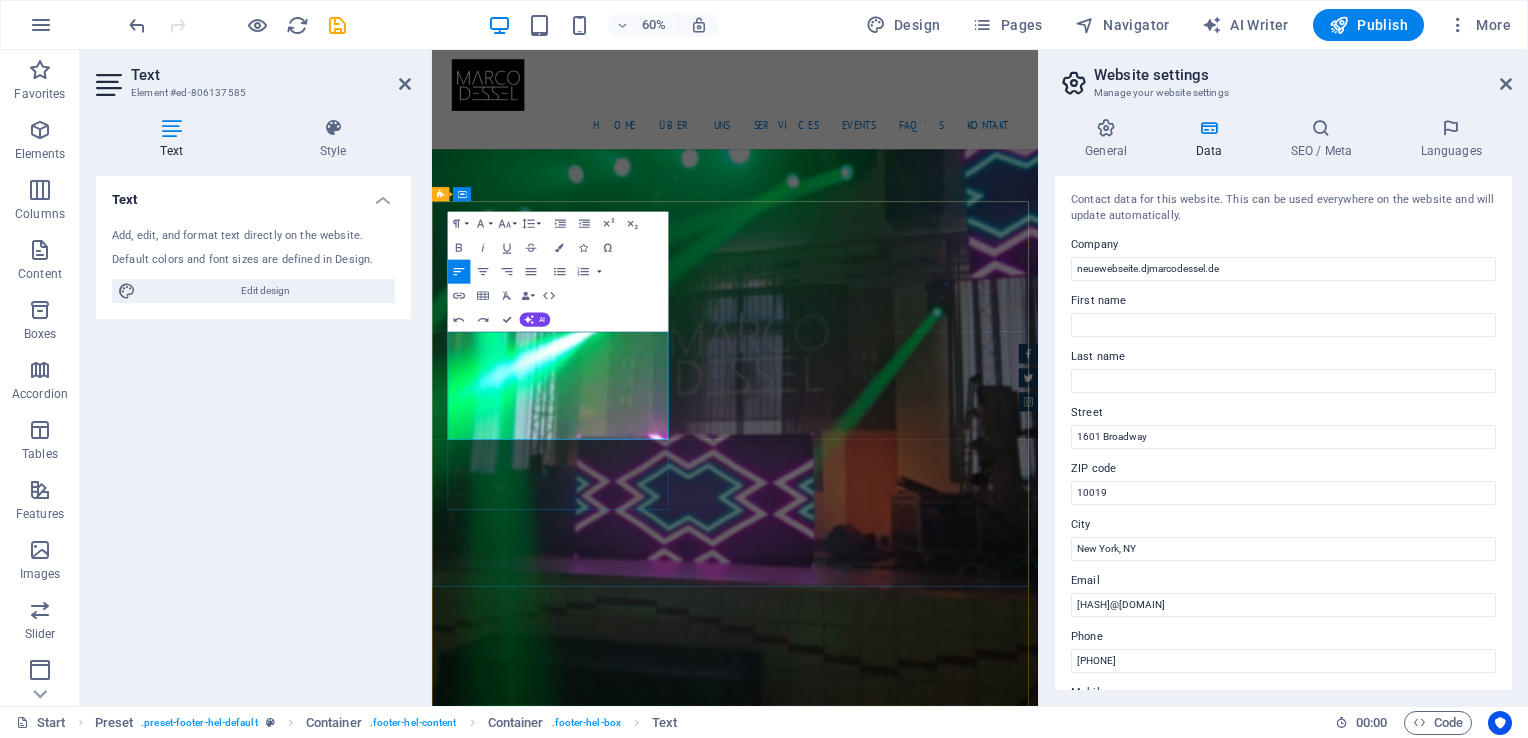 click on "Kontakt We are happy to assist you www 1601 Broadway ,  New York, NY   10019 +1 646 - 333 - 44 55 627987423d4d80d6337838c6efc7f7@plesk.local Legal Notice  |  Privacy" at bounding box center [920, 16478] 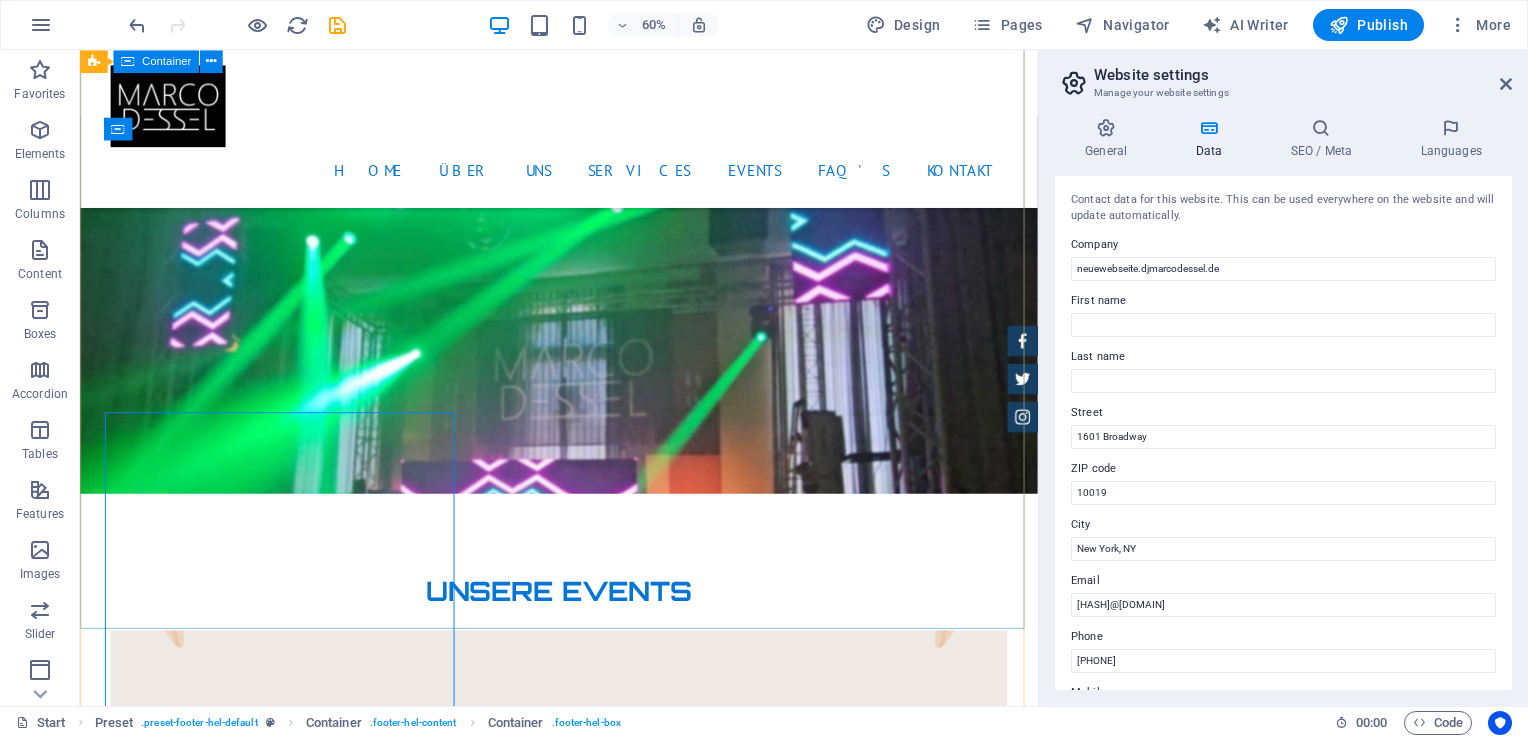 click on "Kontakt We are happy to assist you www 1601 Broadway ,  New York, NY   10019 +1 646 - 333 - 44 55 627987423d4d80d6337838c6efc7f7@plesk.local Legal Notice  |  Privacy   I have read and understand the privacy policy. Unreadable? Load new Send" at bounding box center (584, 15909) 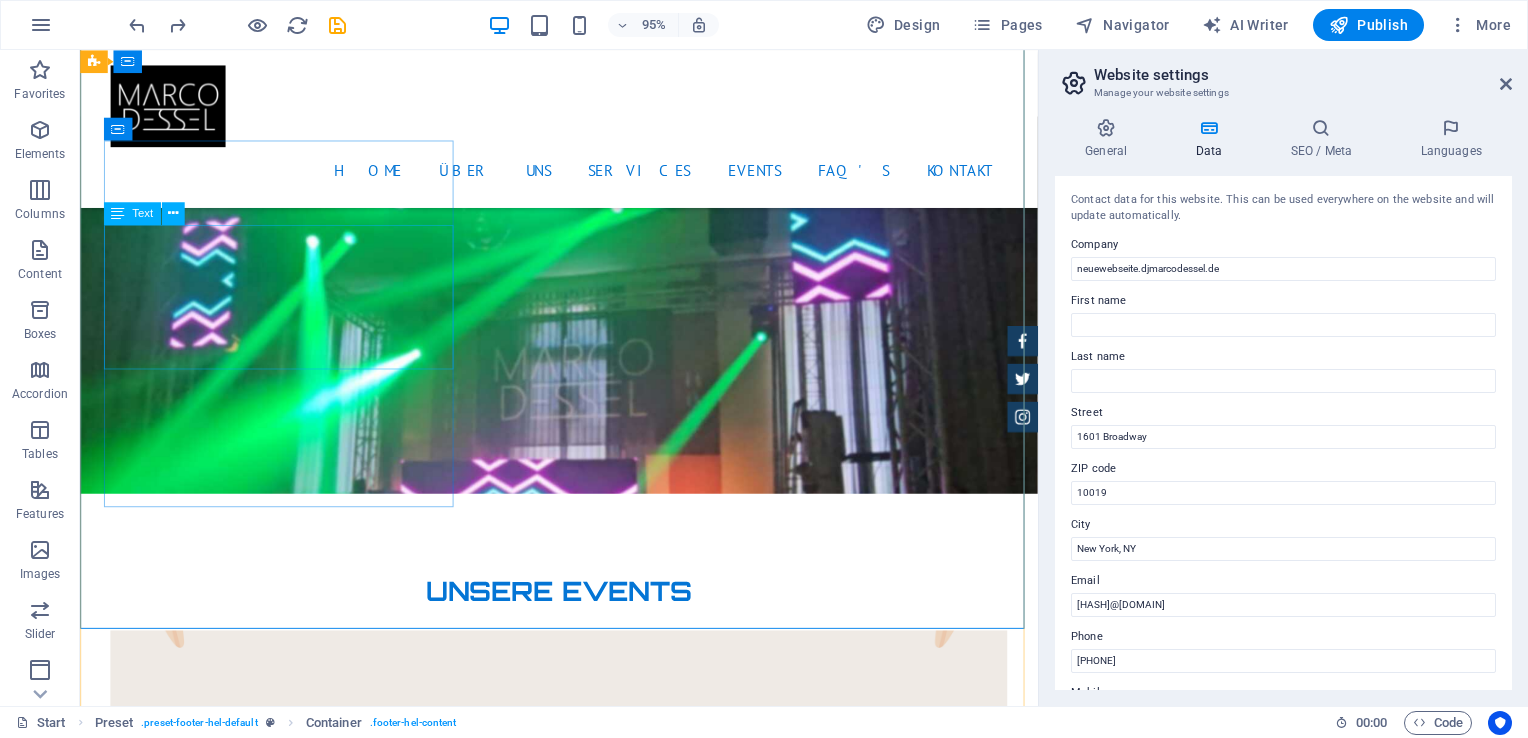 click on "neuewebseite.djmarcodessel.de 1601 Broadway ,  New York, NY   10019 +1 646 - 333 - 44 55 627987423d4d80d6337838c6efc7f7@plesk.local Legal Notice  |  Privacy" at bounding box center (568, 15755) 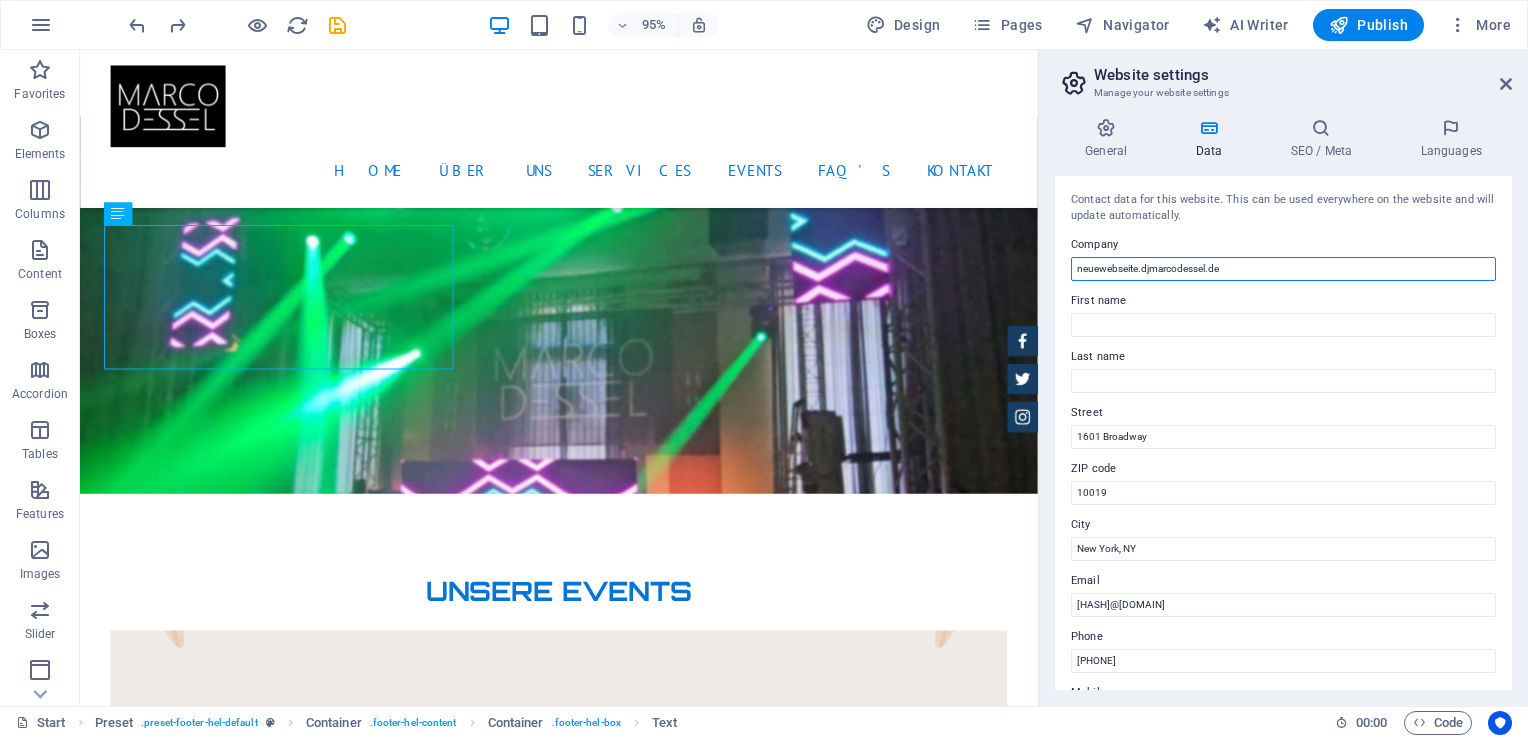drag, startPoint x: 1247, startPoint y: 268, endPoint x: 1071, endPoint y: 270, distance: 176.01137 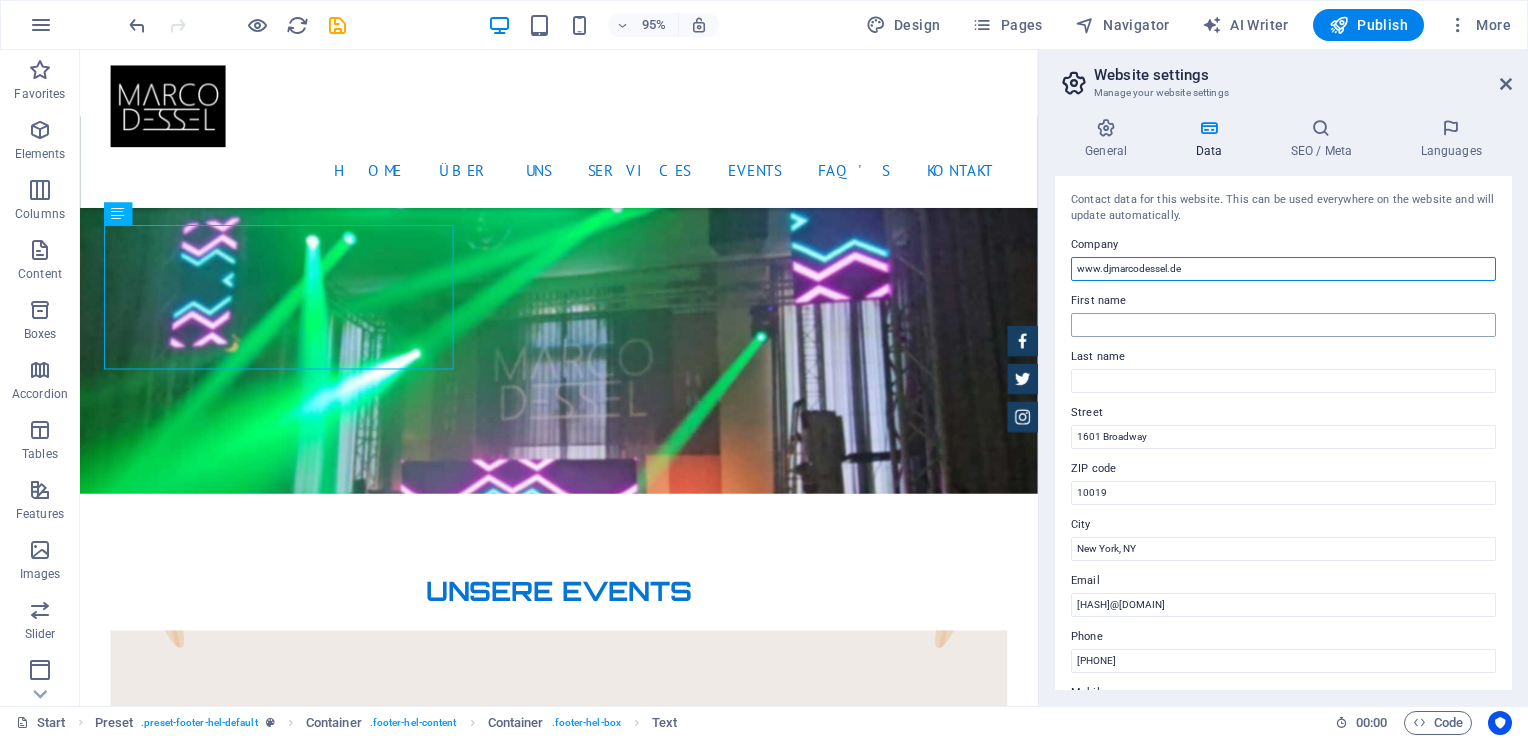 type on "www.djmarcodessel.de" 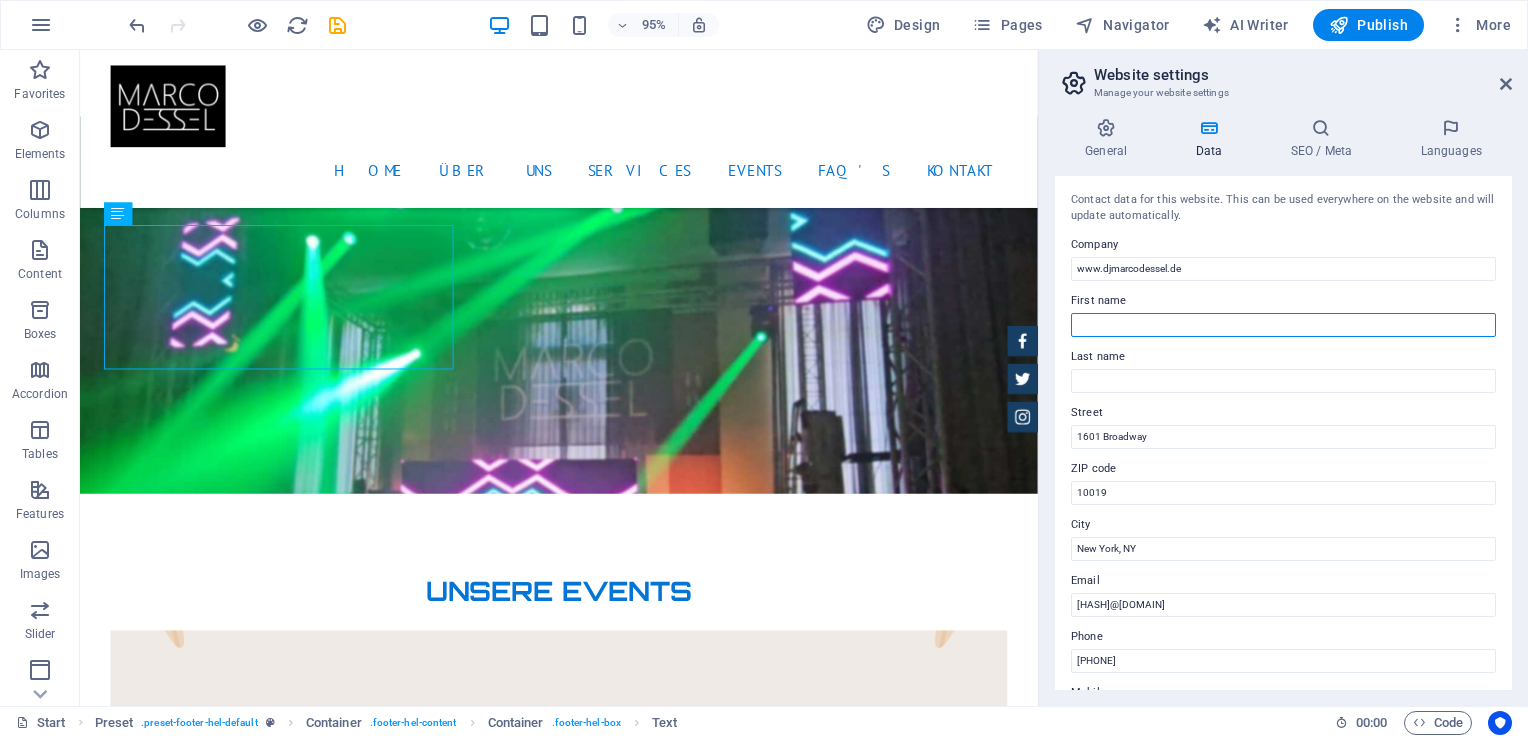 click on "First name" at bounding box center (1283, 325) 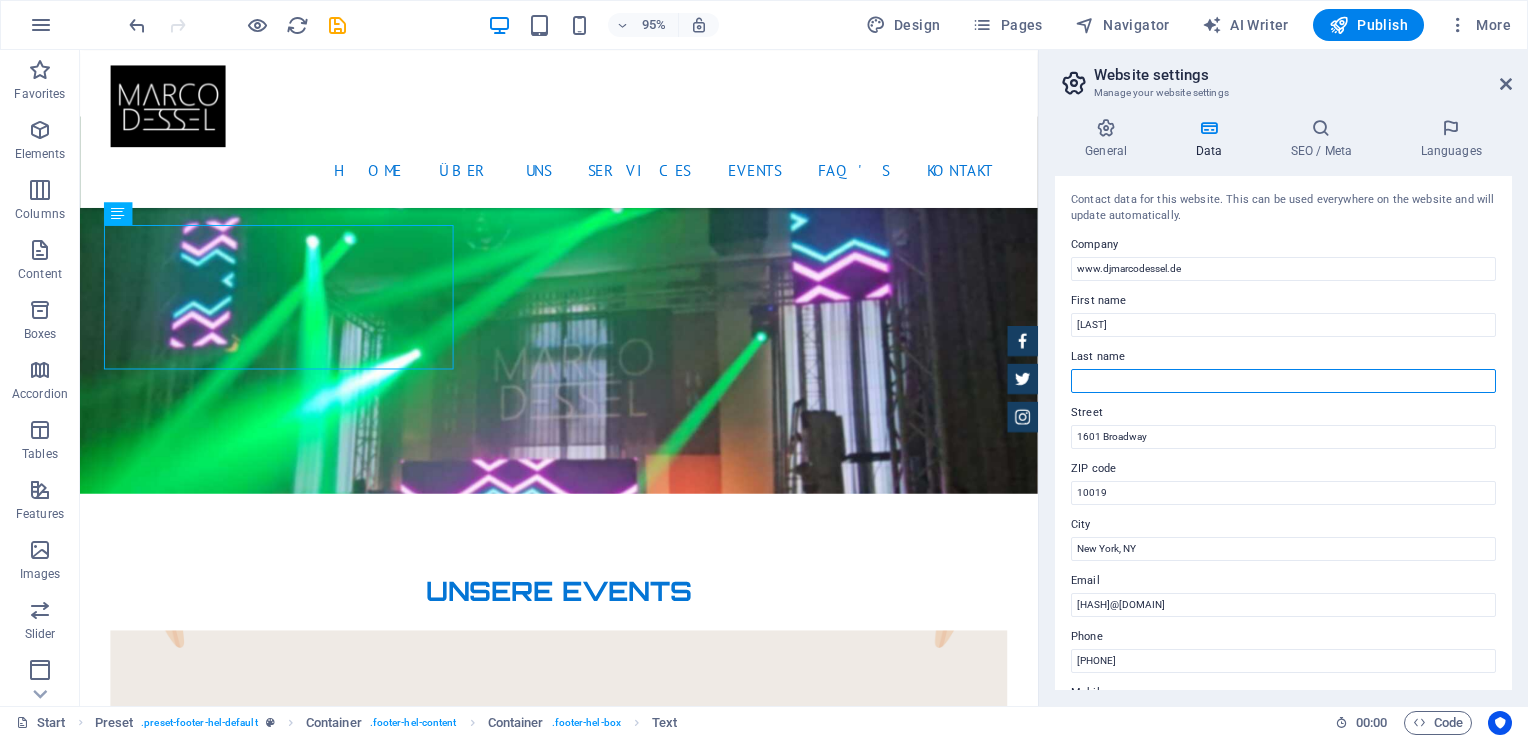 click on "Last name" at bounding box center (1283, 381) 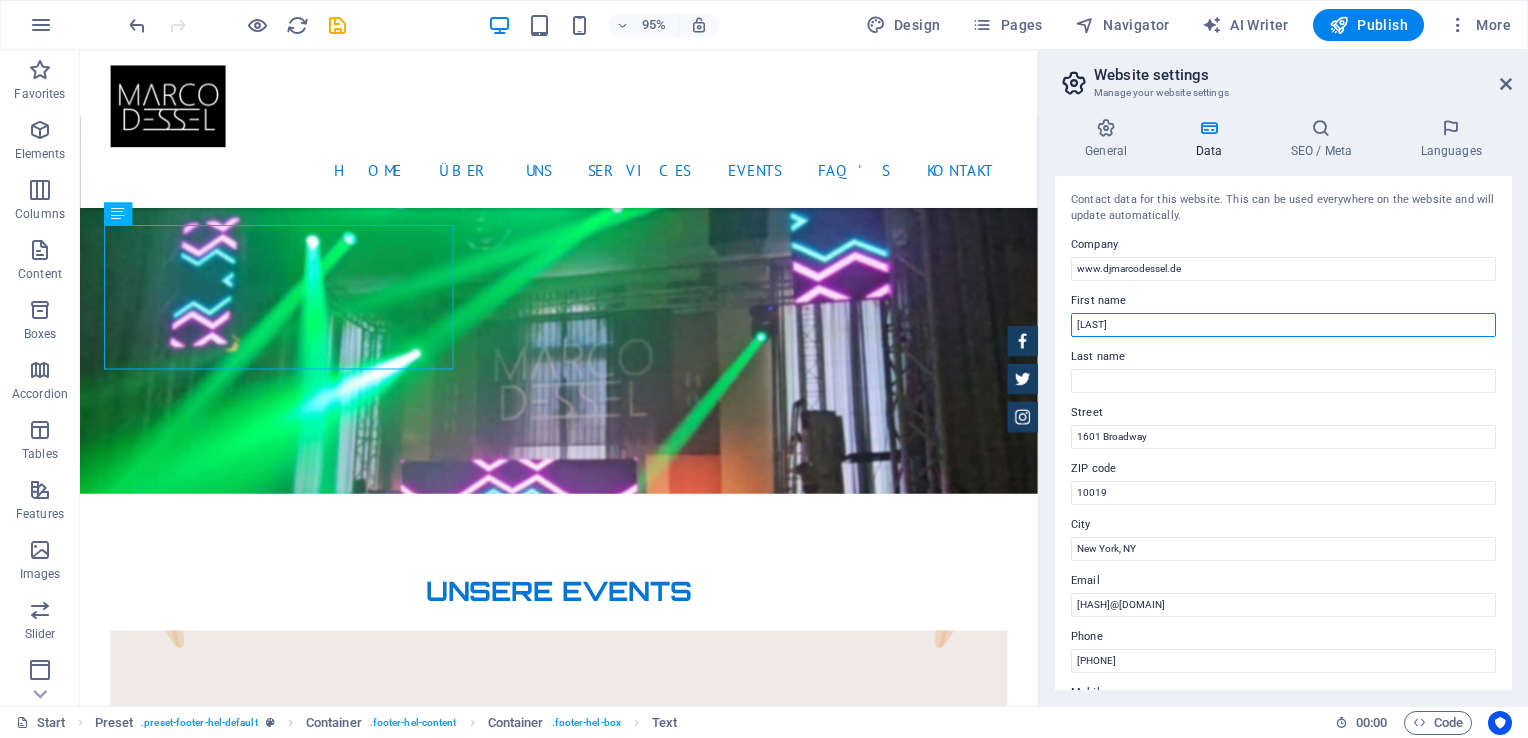 drag, startPoint x: 1136, startPoint y: 327, endPoint x: 1044, endPoint y: 319, distance: 92.34717 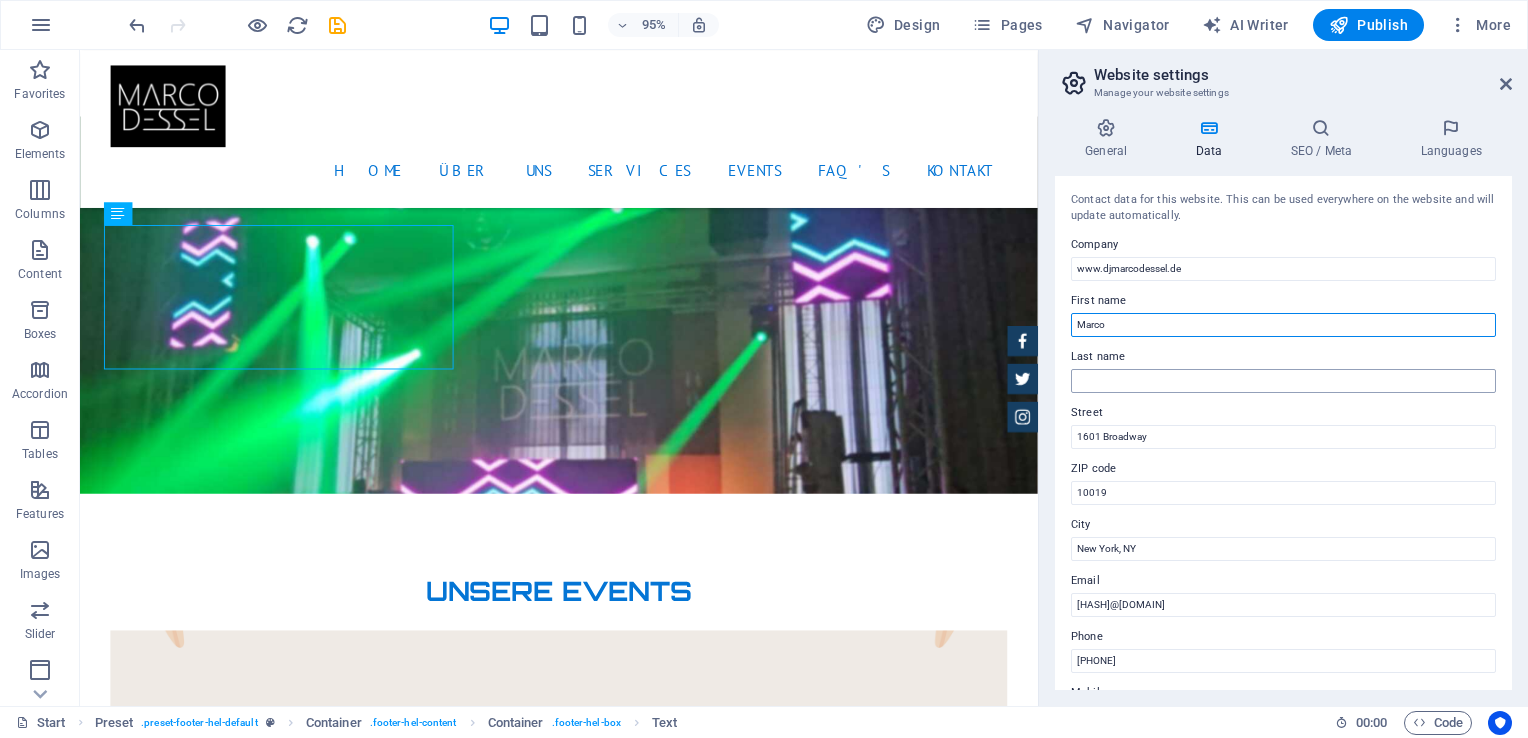 type on "Marco" 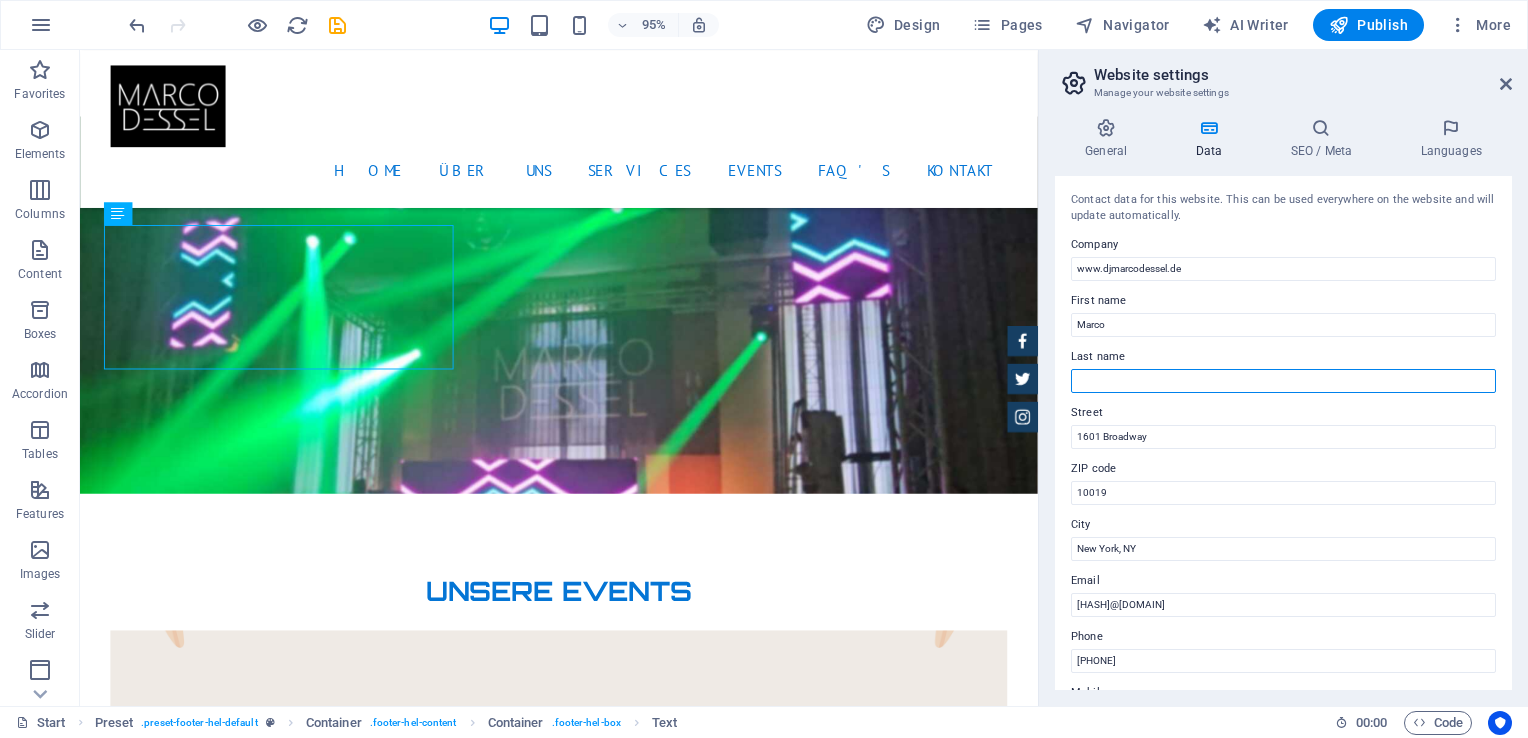 click on "Last name" at bounding box center [1283, 381] 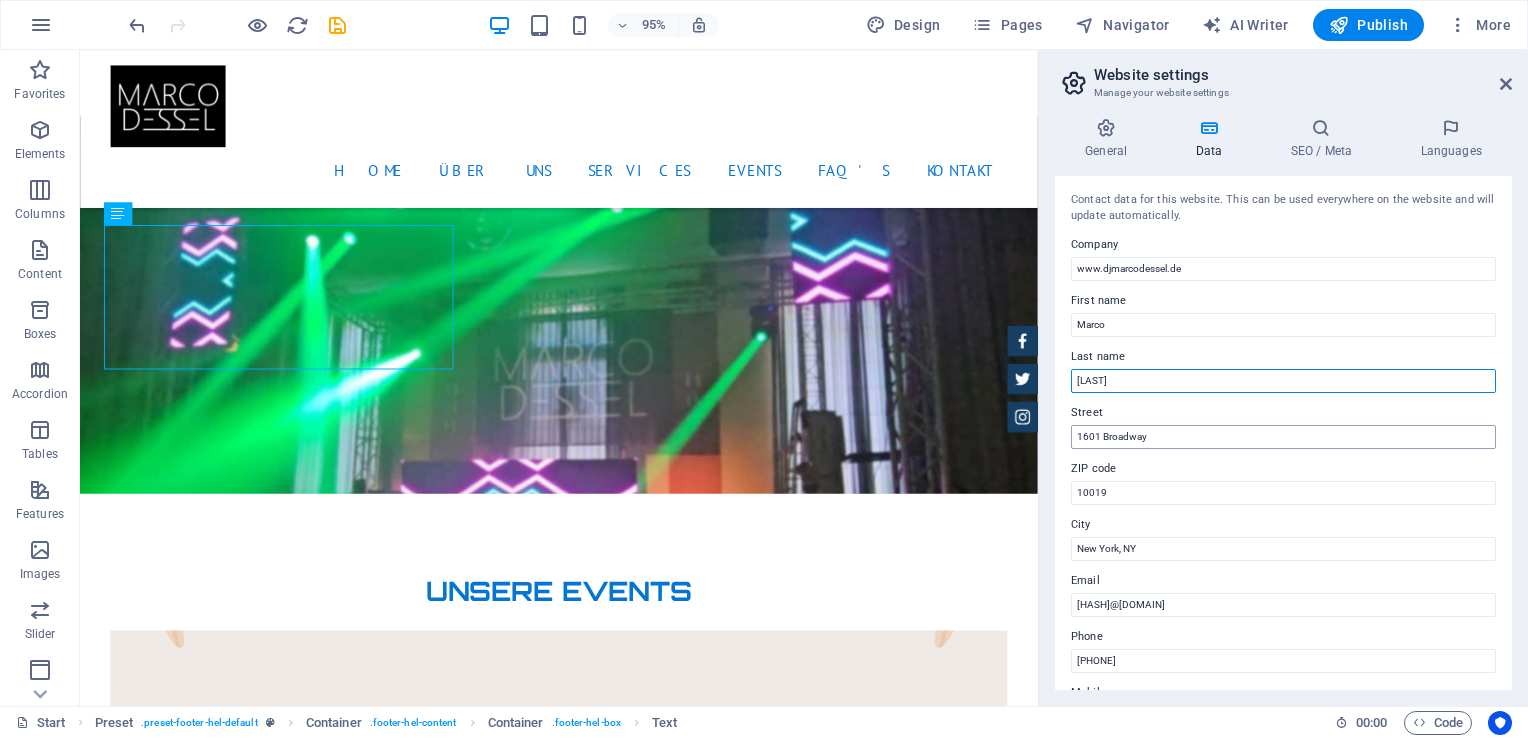 type on "Dessel" 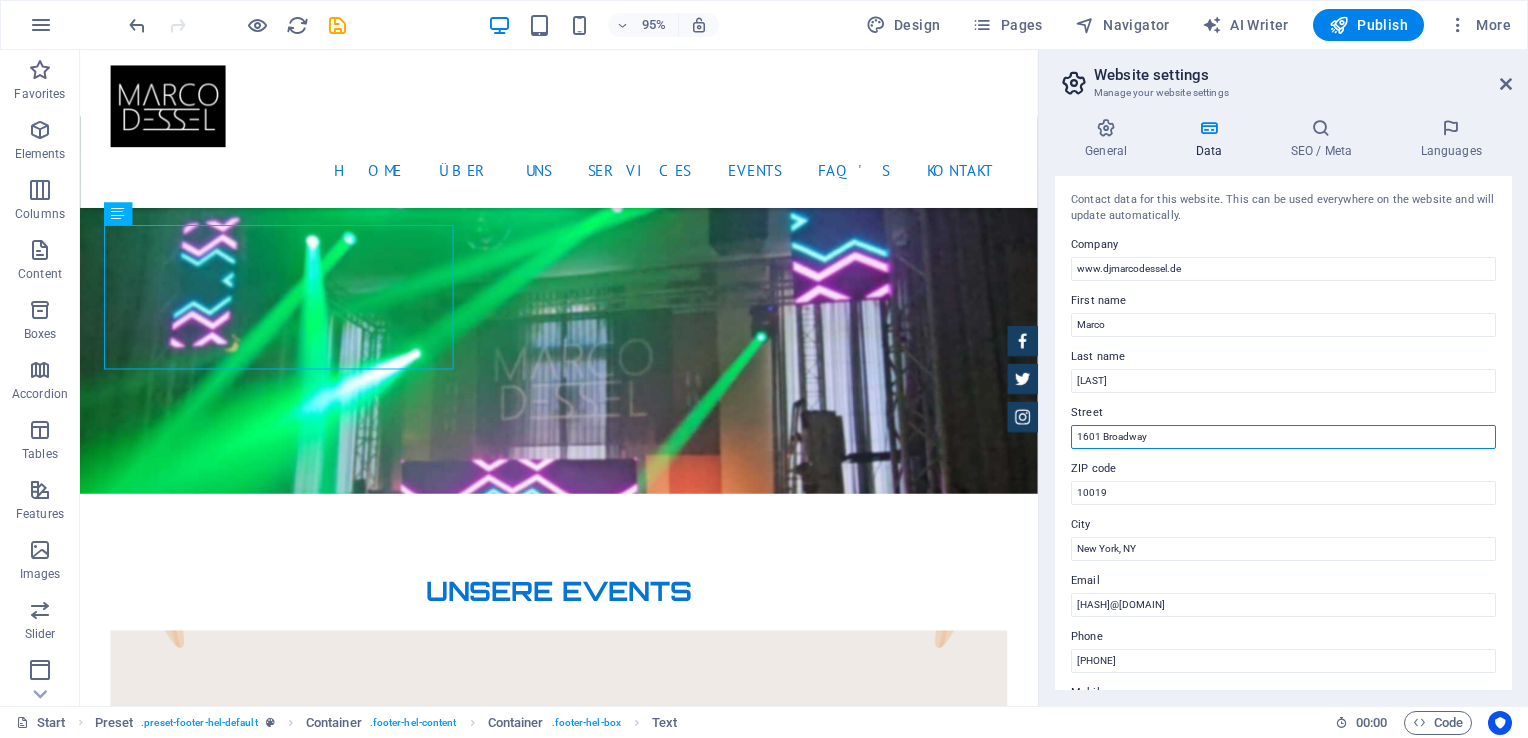 drag, startPoint x: 1152, startPoint y: 438, endPoint x: 1049, endPoint y: 429, distance: 103.392456 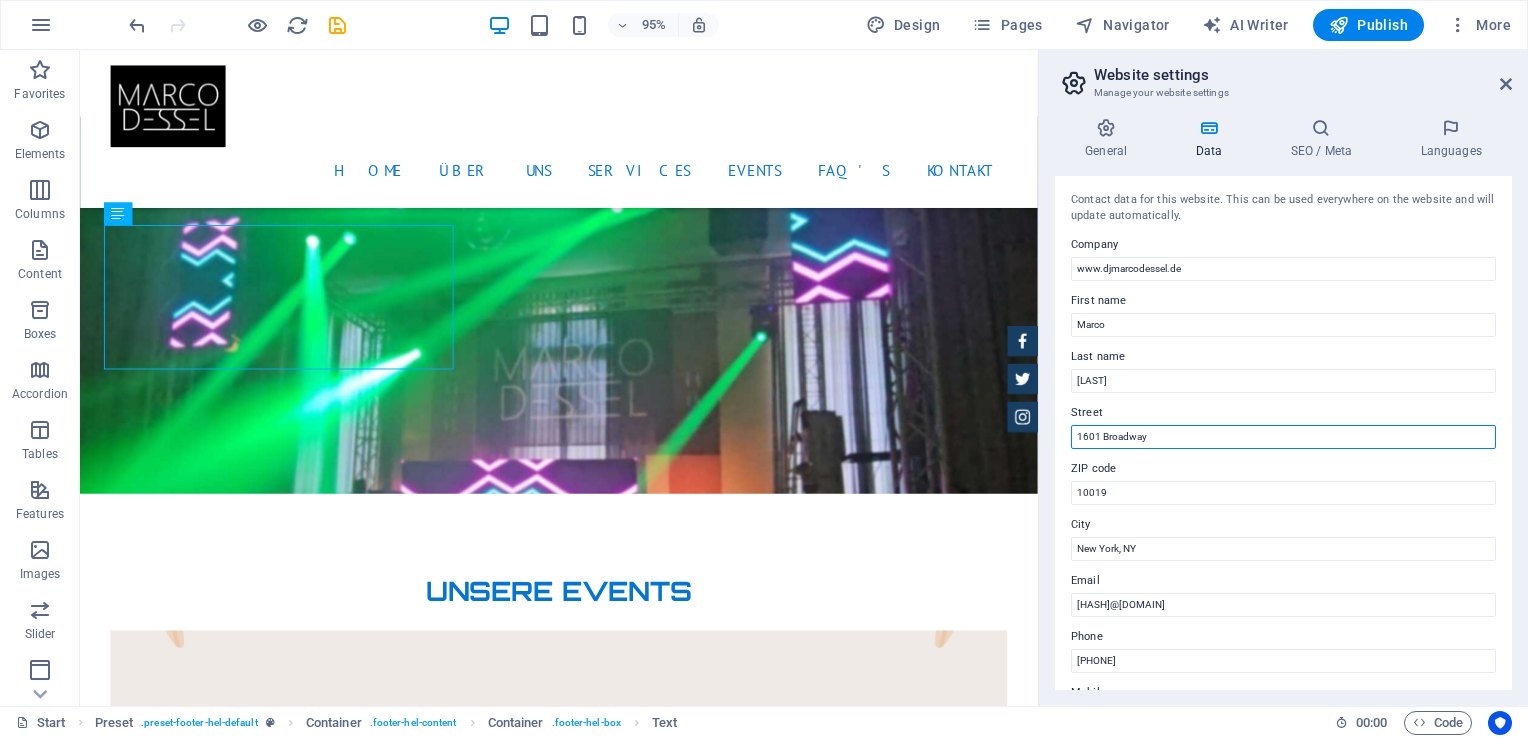 click on "General  Data  SEO / Meta  Languages Website name neuewebseite.djmarcodessel.de Logo Drag files here, click to choose files or select files from Files or our free stock photos & videos Select files from the file manager, stock photos, or upload file(s) Upload Favicon Set the favicon of your website here. A favicon is a small icon shown in the browser tab next to your website title. It helps visitors identify your website. Drag files here, click to choose files or select files from Files or our free stock photos & videos Select files from the file manager, stock photos, or upload file(s) Upload Preview Image (Open Graph) This image will be shown when the website is shared on social networks Drag files here, click to choose files or select files from Files or our free stock photos & videos Select files from the file manager, stock photos, or upload file(s) Upload Contact data for this website. This can be used everywhere on the website and will update automatically. Company www.djmarcodessel.de First name City" at bounding box center [1283, 404] 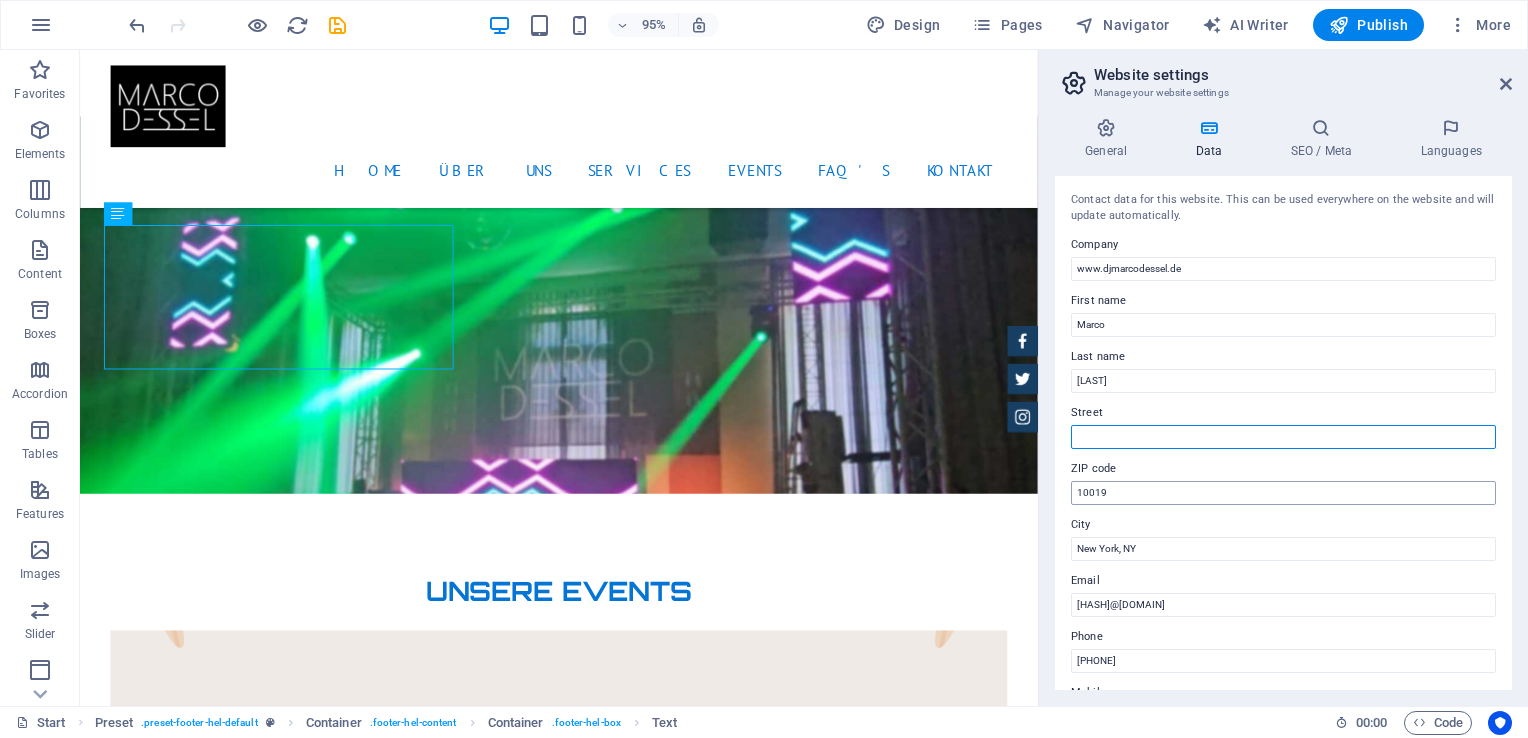 type 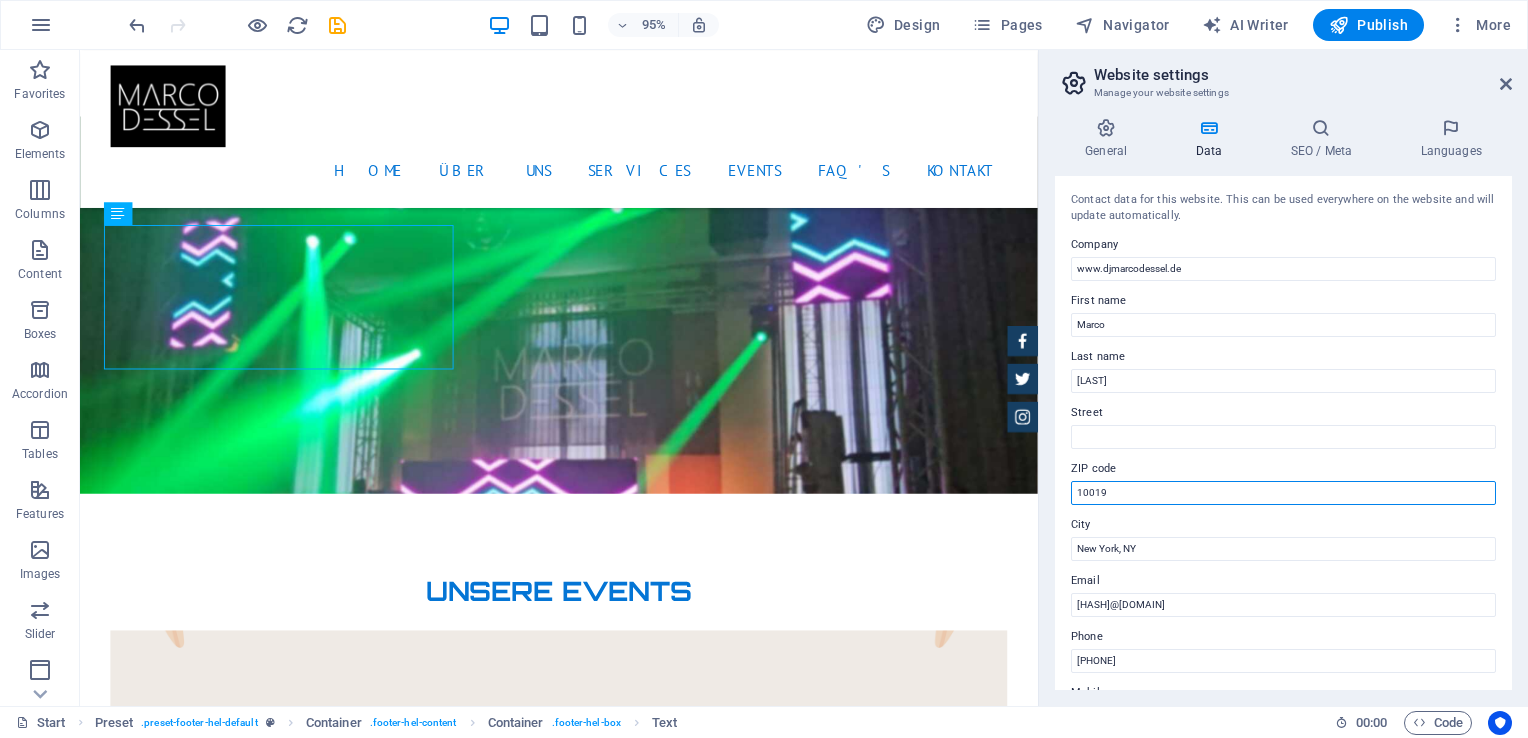 drag, startPoint x: 1122, startPoint y: 490, endPoint x: 1038, endPoint y: 483, distance: 84.29116 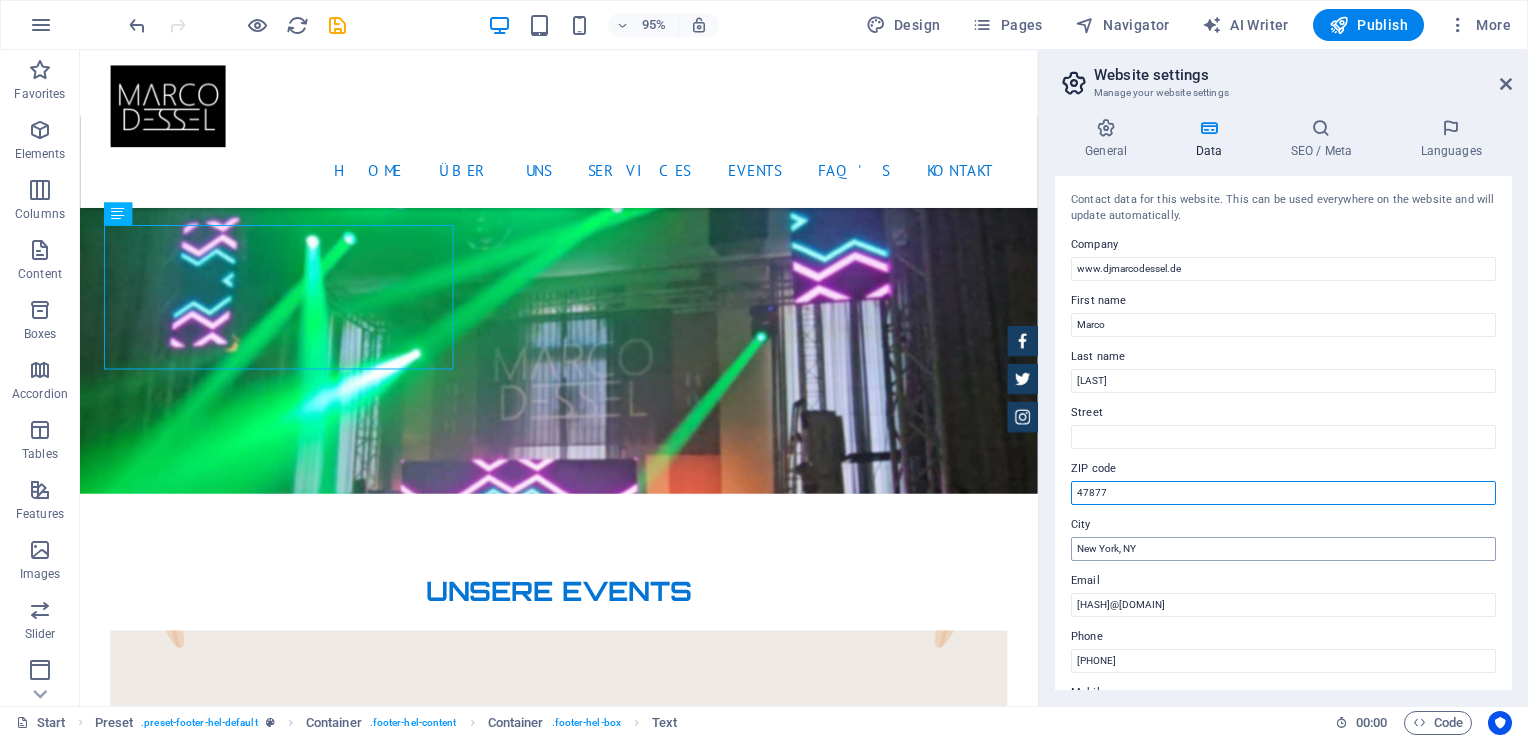 type on "47877" 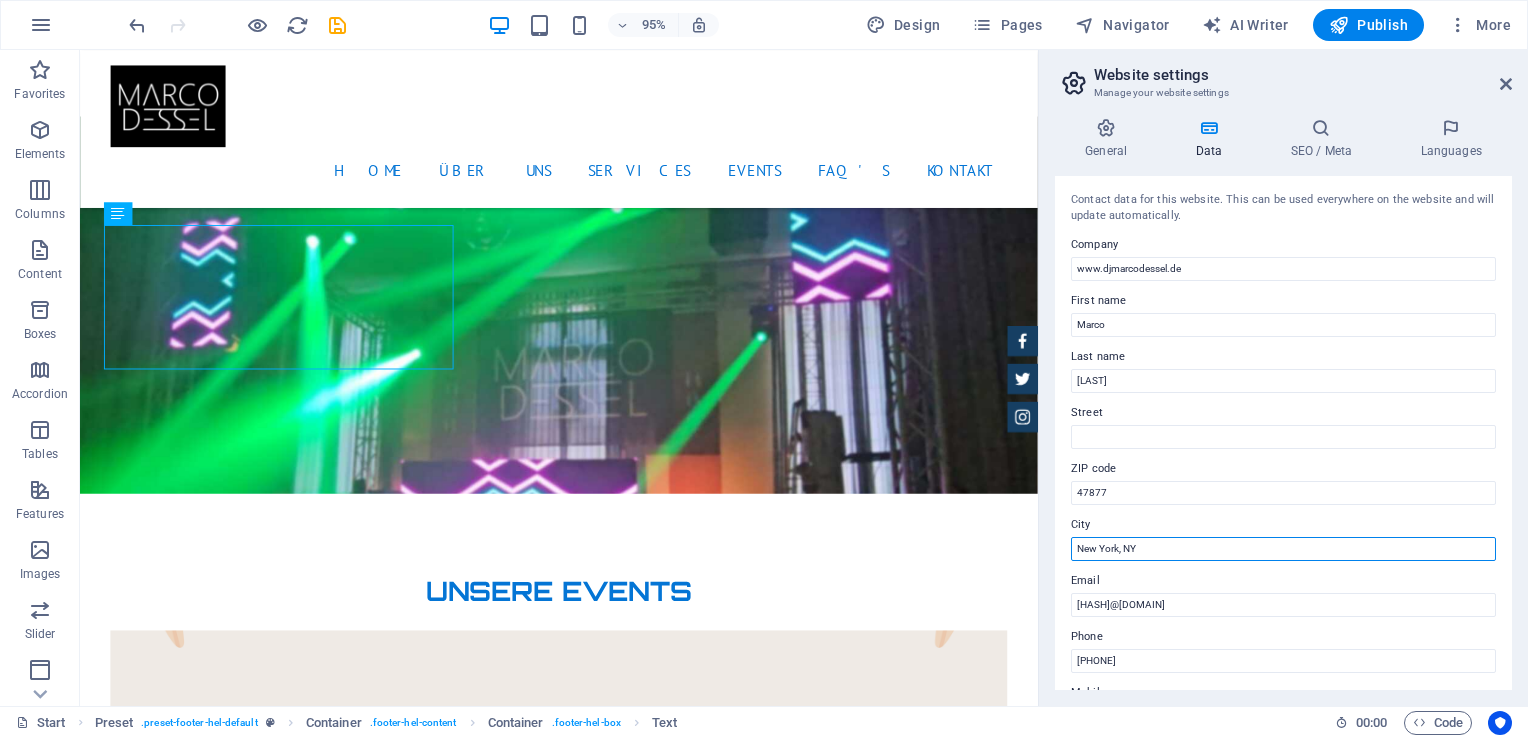 drag, startPoint x: 1268, startPoint y: 602, endPoint x: 1086, endPoint y: 569, distance: 184.96756 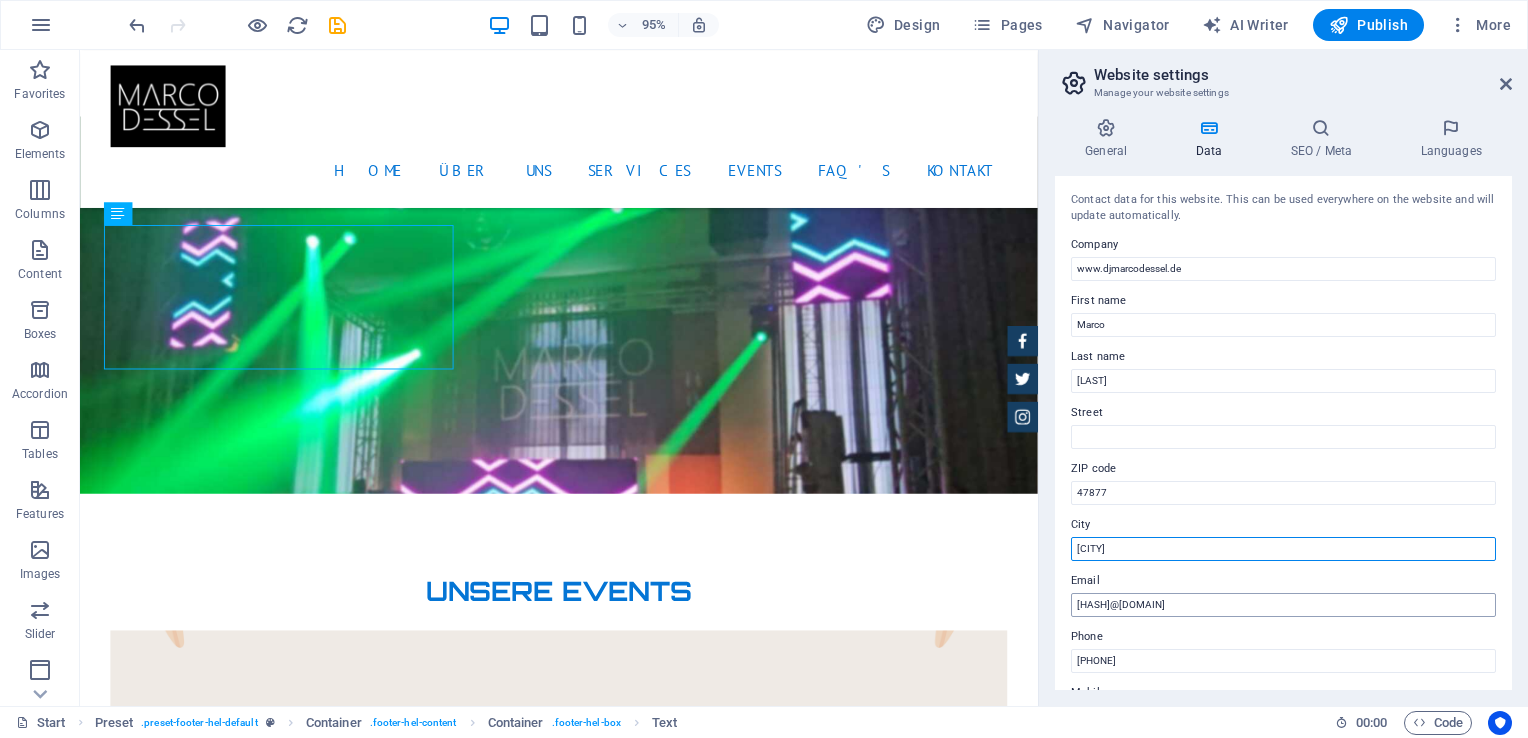 type on "Willich" 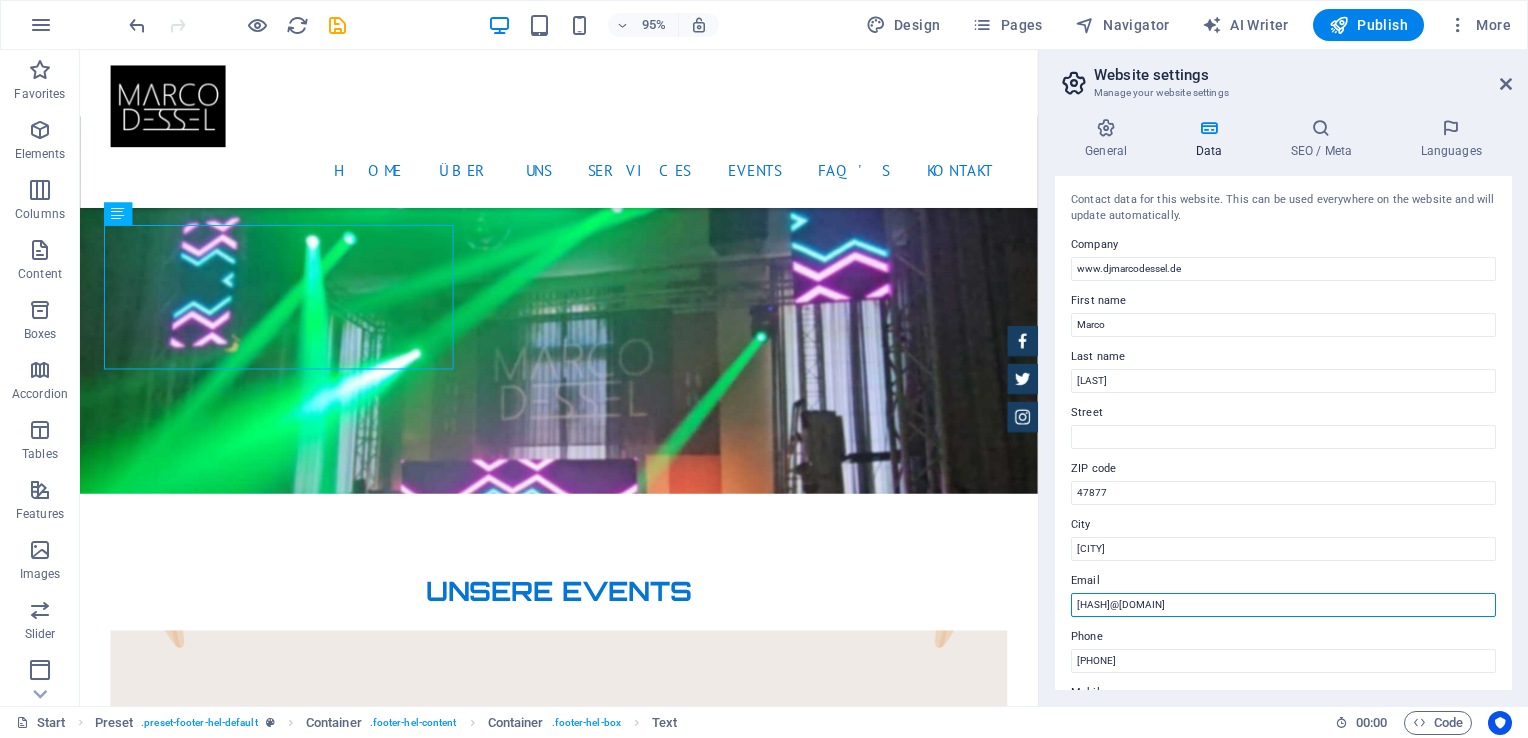 drag, startPoint x: 1310, startPoint y: 604, endPoint x: 1067, endPoint y: 610, distance: 243.07407 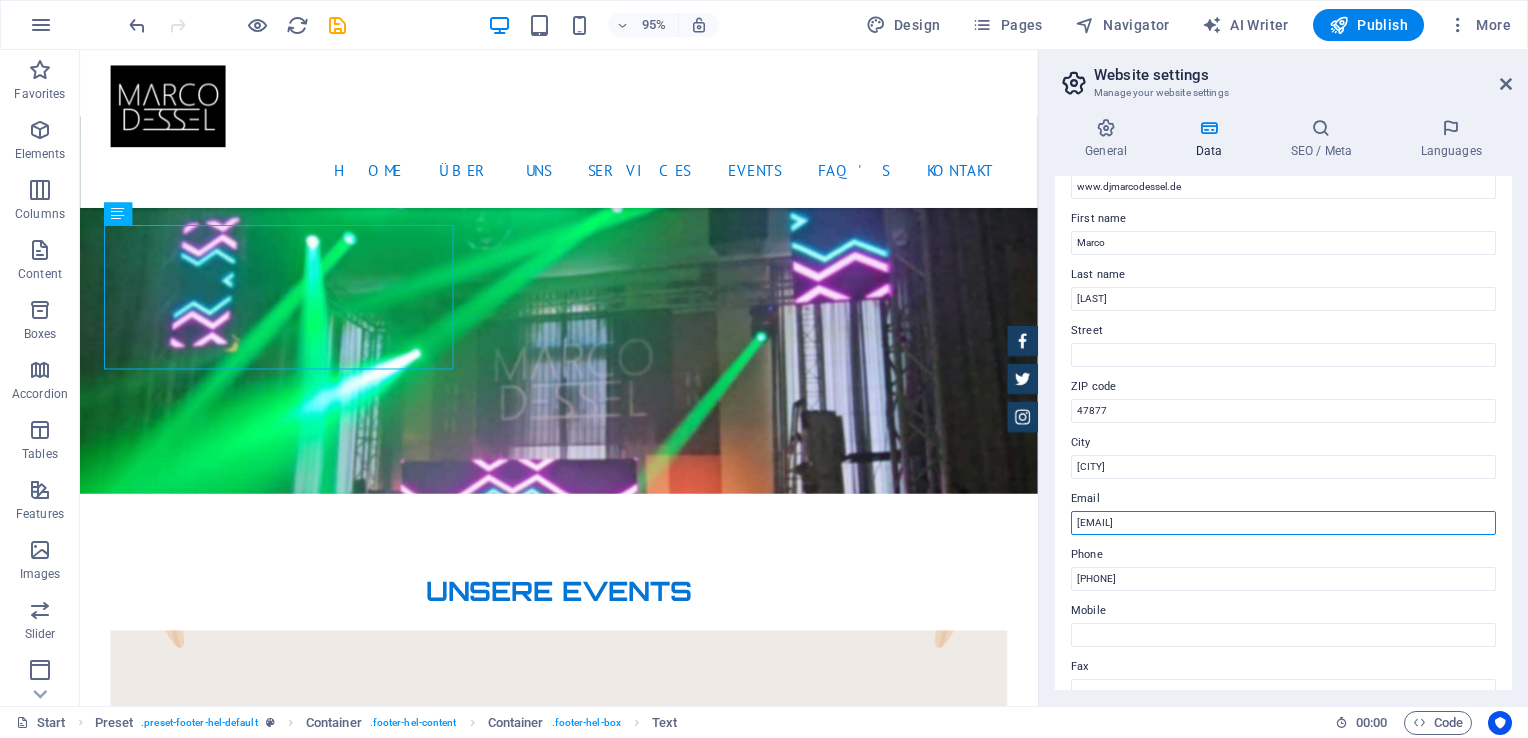 scroll, scrollTop: 200, scrollLeft: 0, axis: vertical 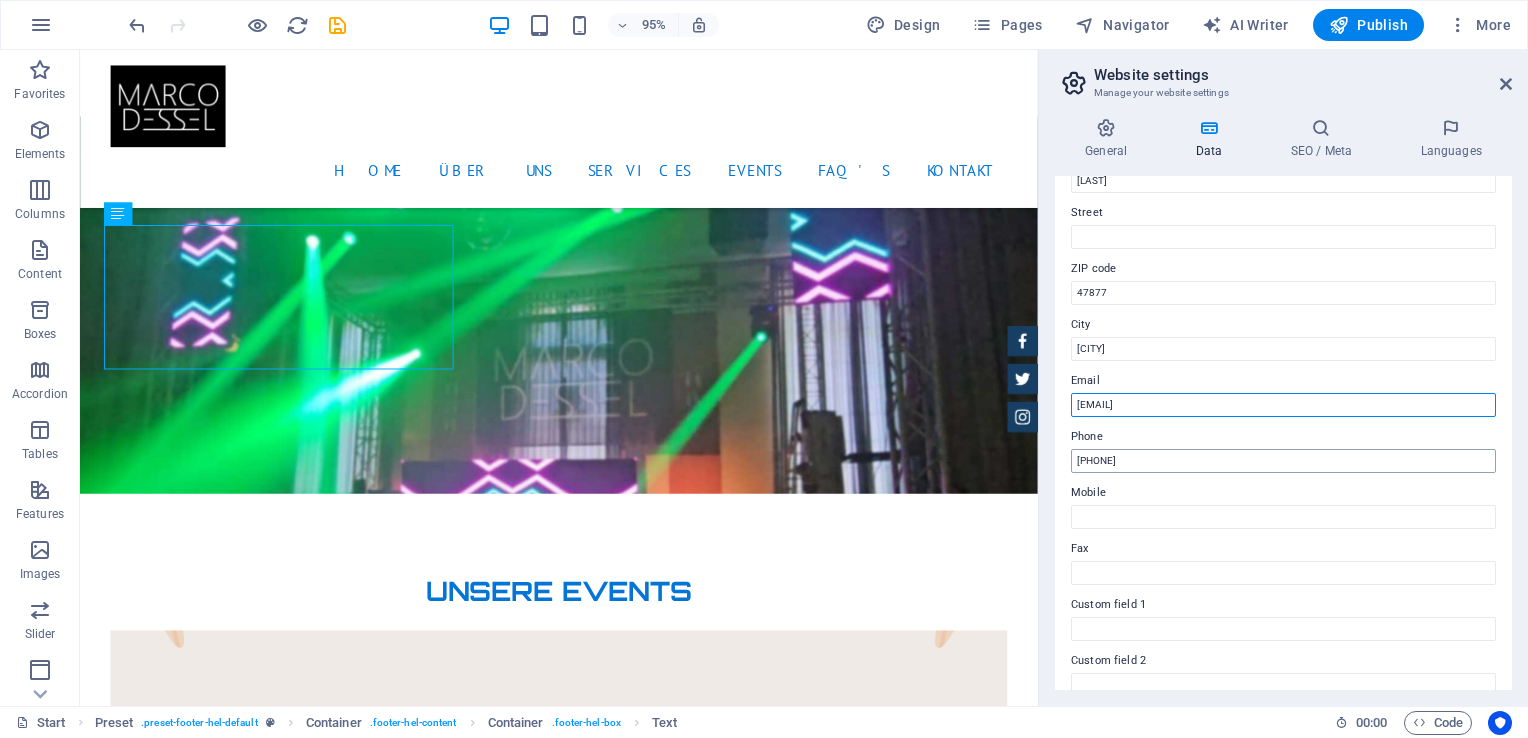 type on "[EMAIL]" 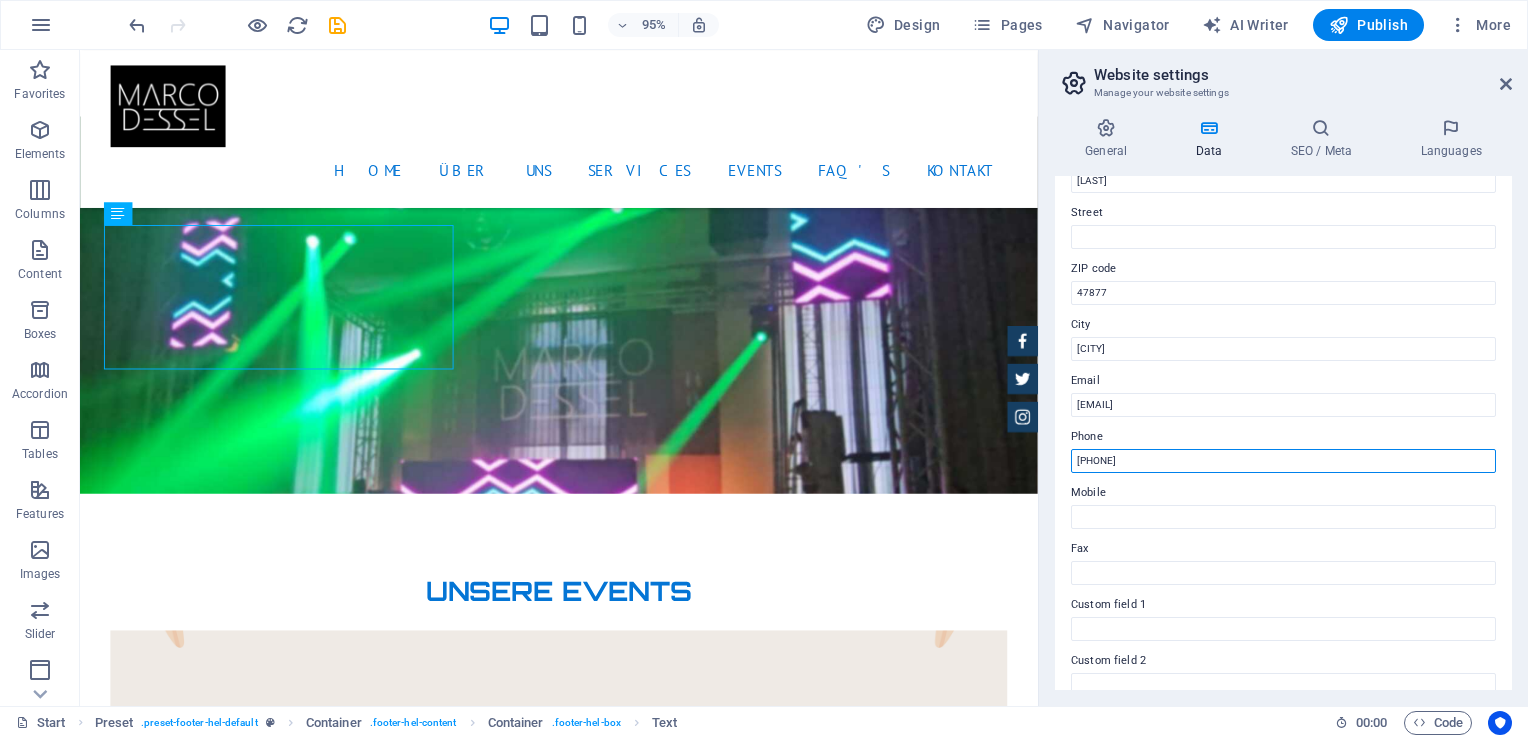 click on "+1 646 - 333 - 44 55" at bounding box center (1283, 461) 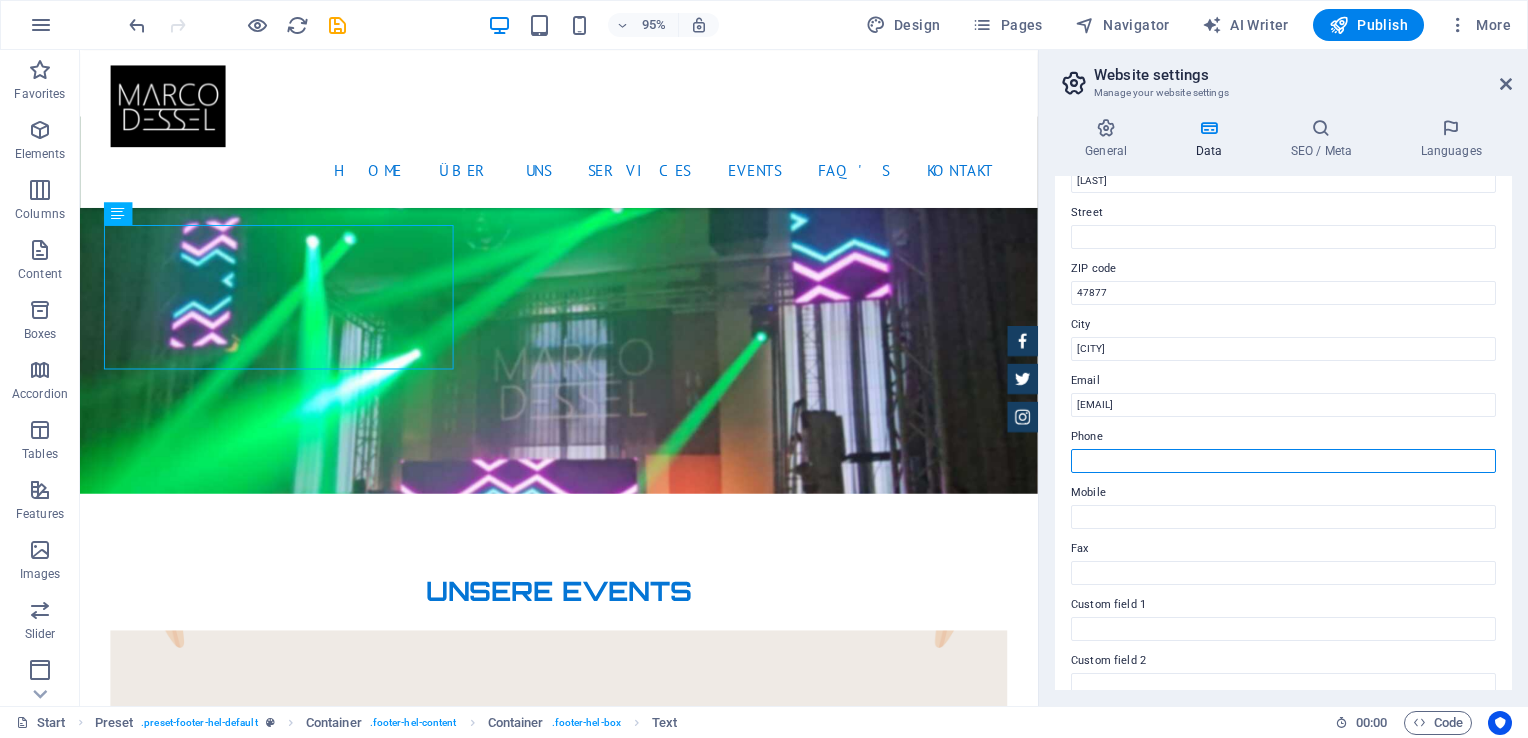 type 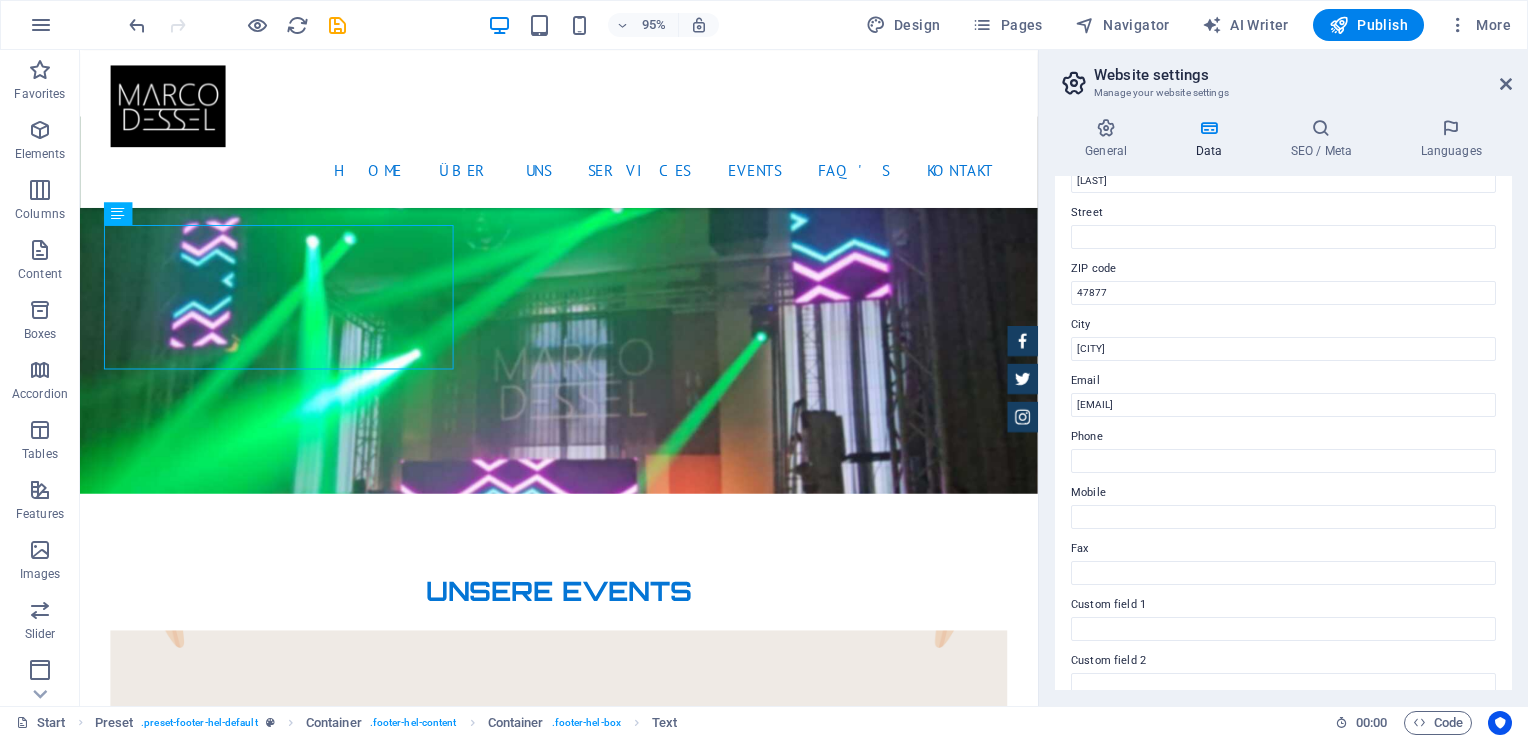 click on "Contact data for this website. This can be used everywhere on the website and will update automatically. Company www.djmarcodessel.de First name Marco Last name Dessel Street ZIP code 47877 City Willich Email info@djmarcodessel.de Phone Mobile Fax Custom field 1 Custom field 2 Custom field 3 Custom field 4 Custom field 5 Custom field 6" at bounding box center (1283, 433) 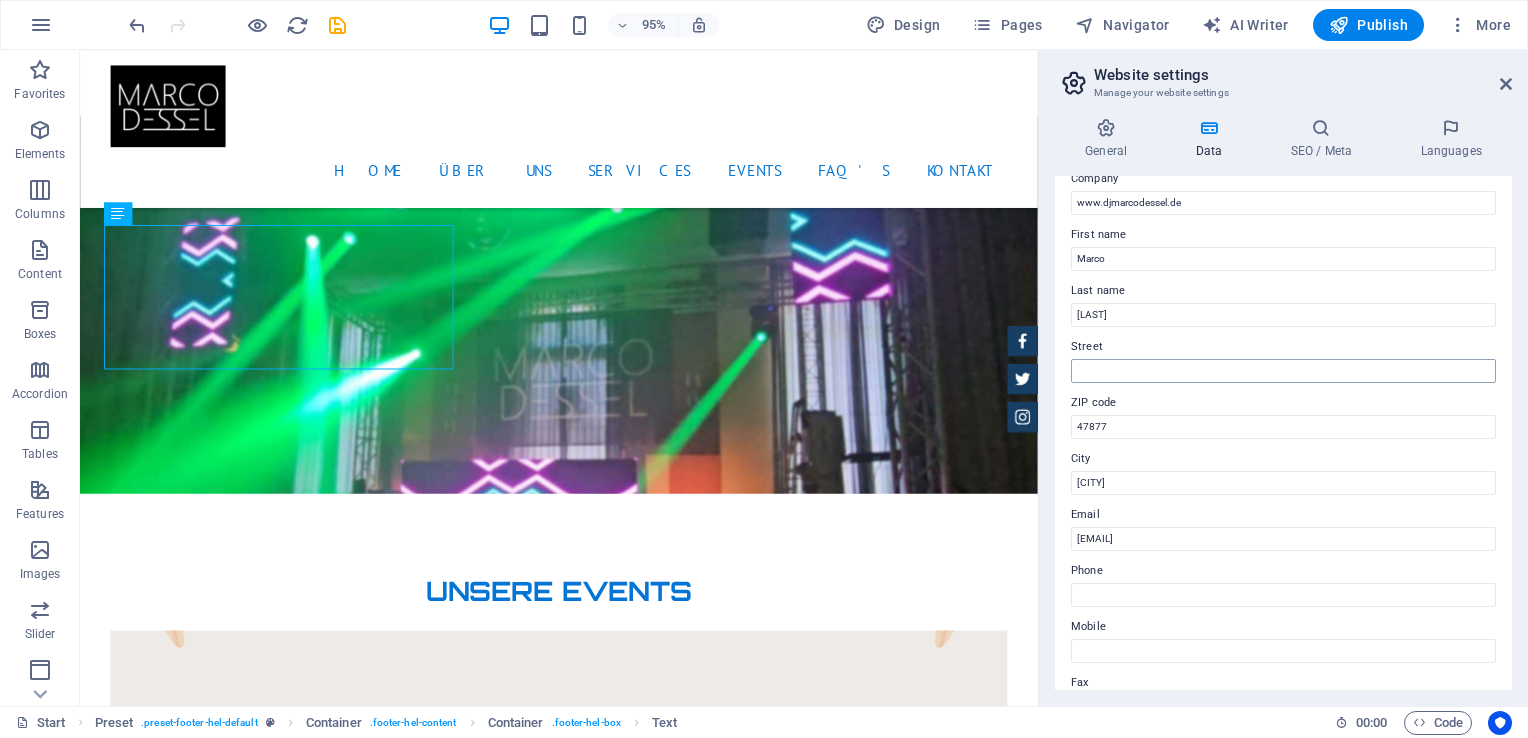 scroll, scrollTop: 100, scrollLeft: 0, axis: vertical 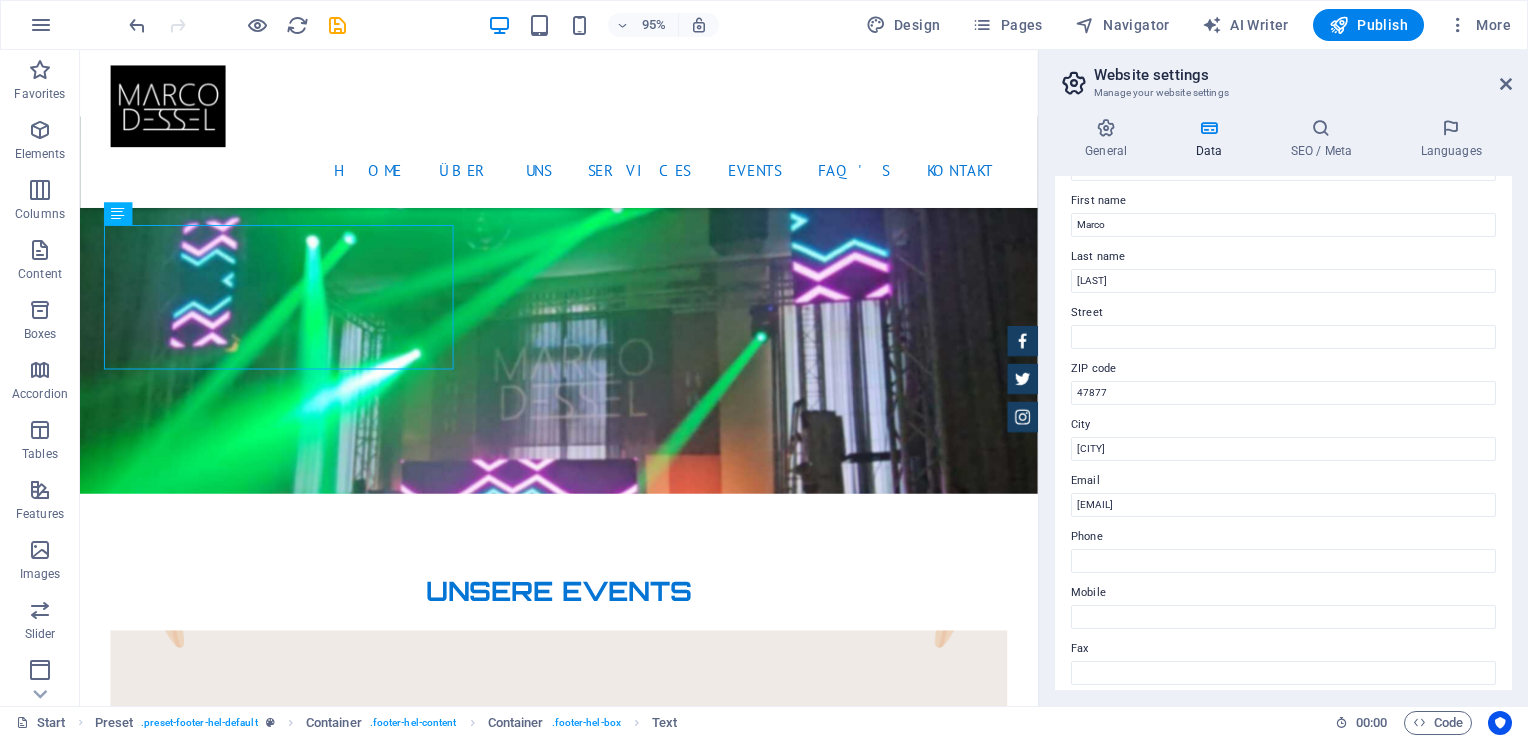 click on "Mobile" at bounding box center [1283, 593] 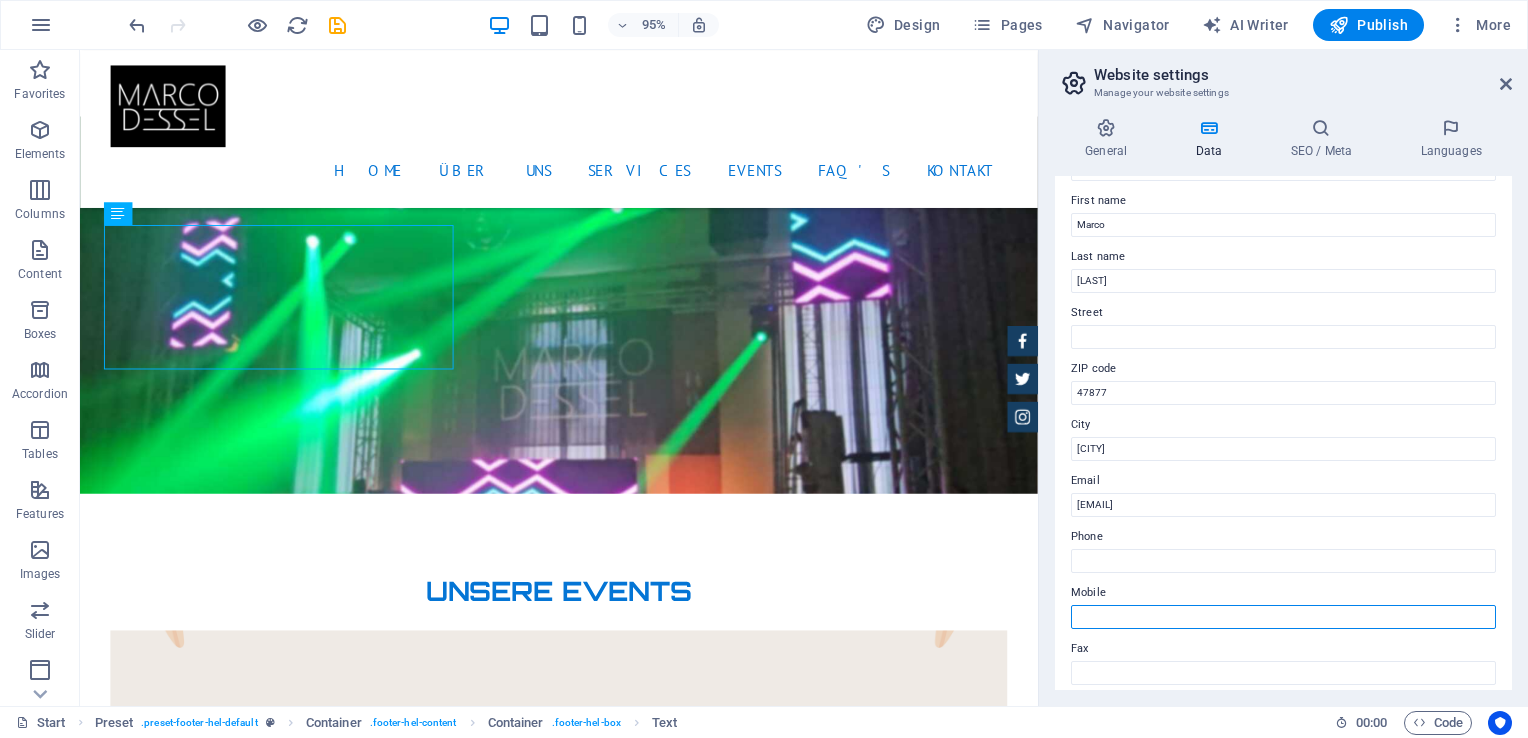click on "Mobile" at bounding box center [1283, 617] 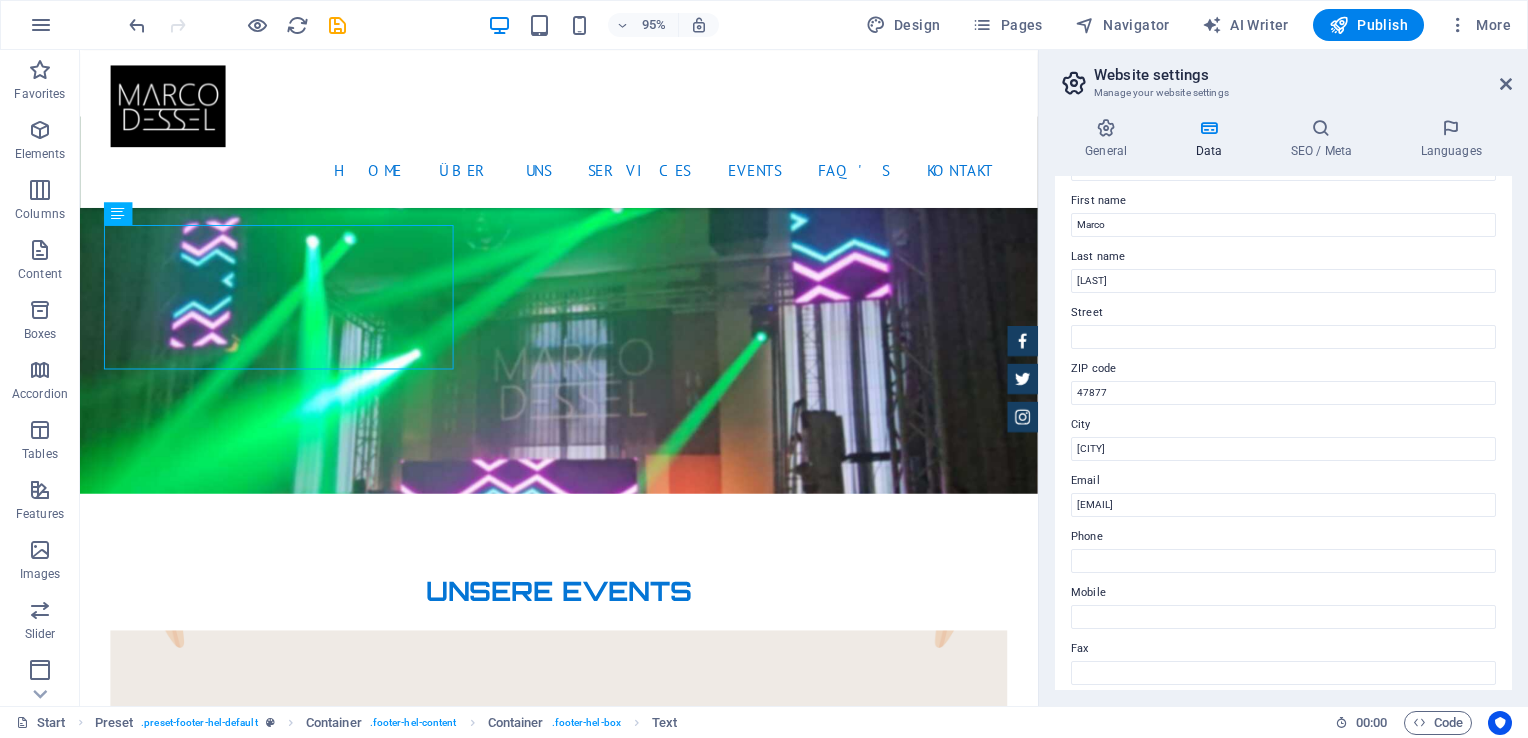 click on "Mobile" at bounding box center [1283, 593] 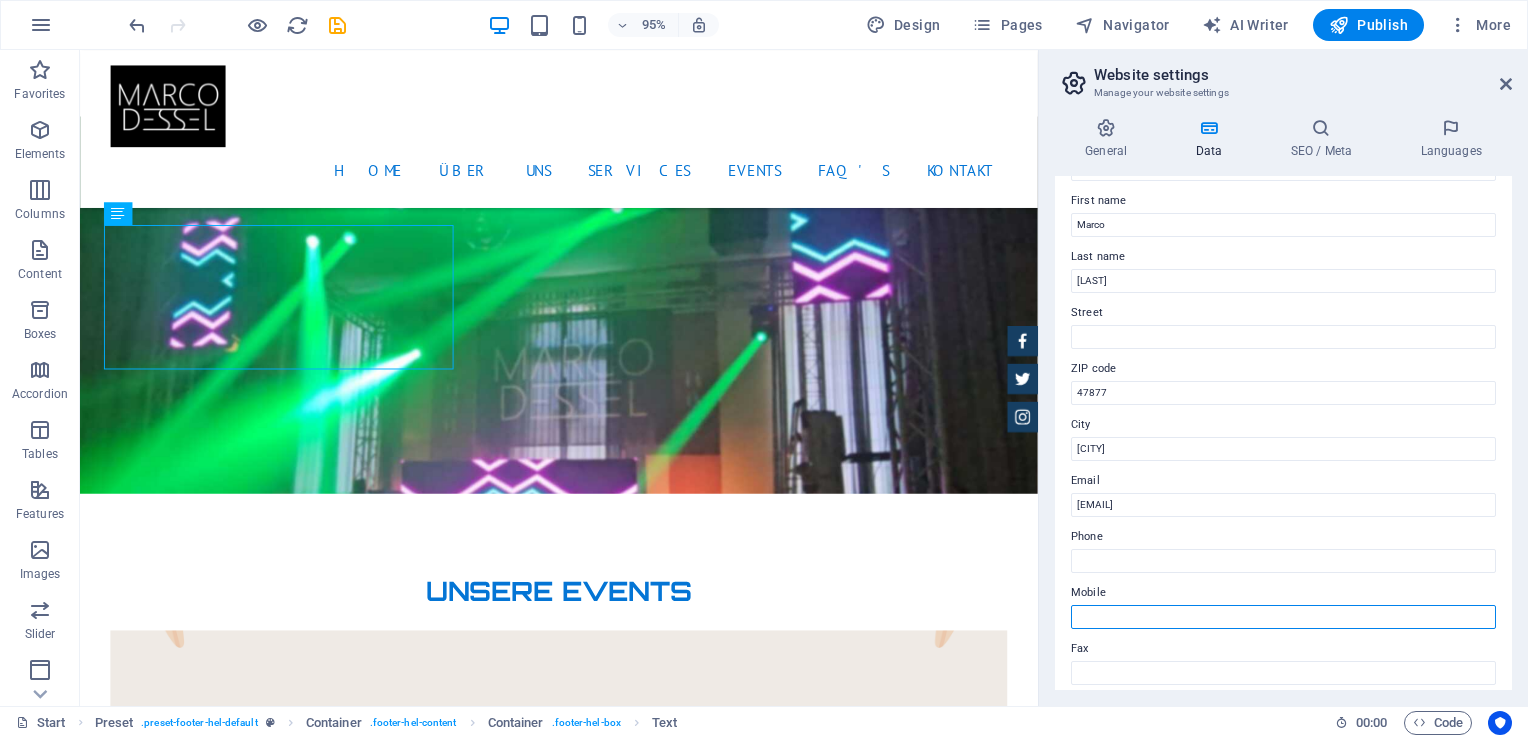 click on "Mobile" at bounding box center (1283, 617) 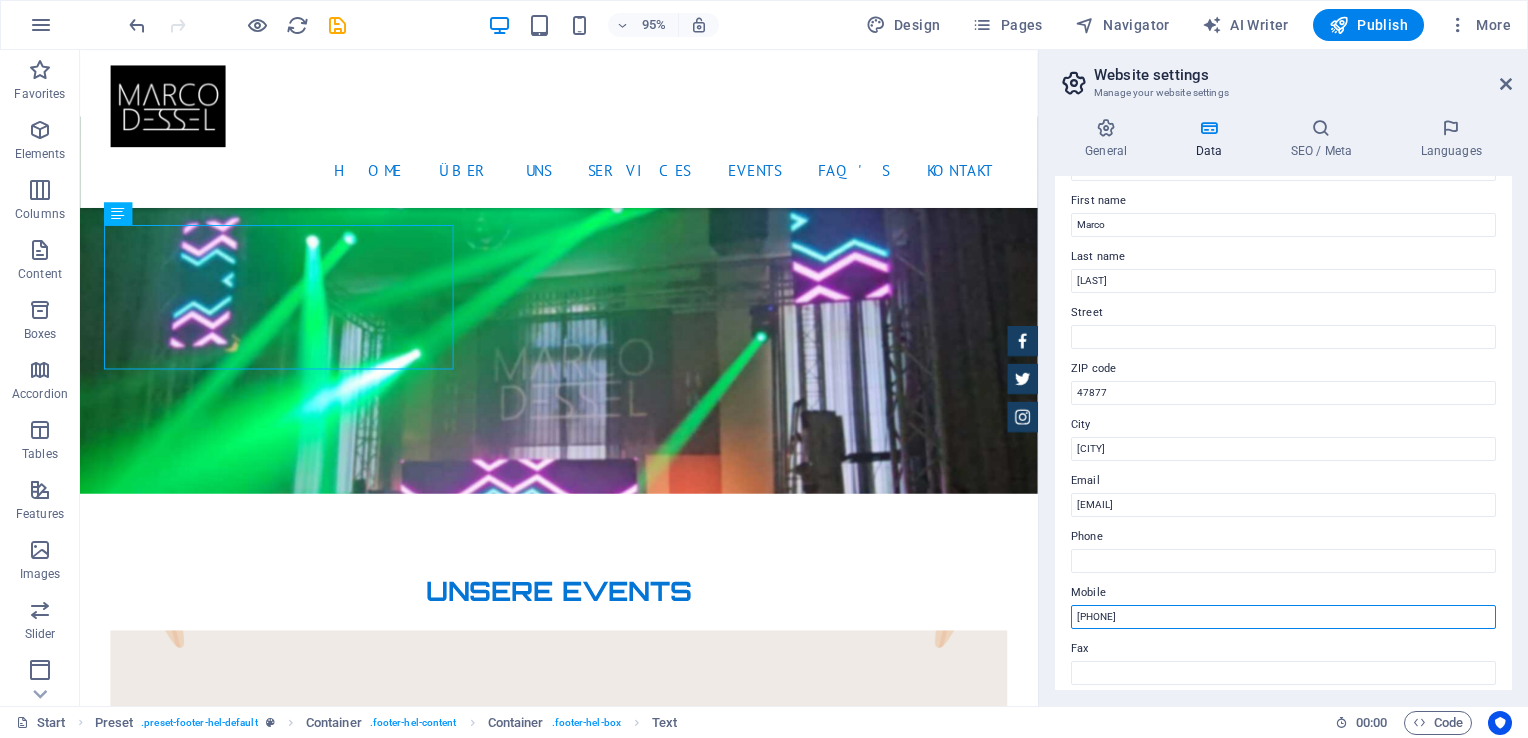 type on "[PHONE]" 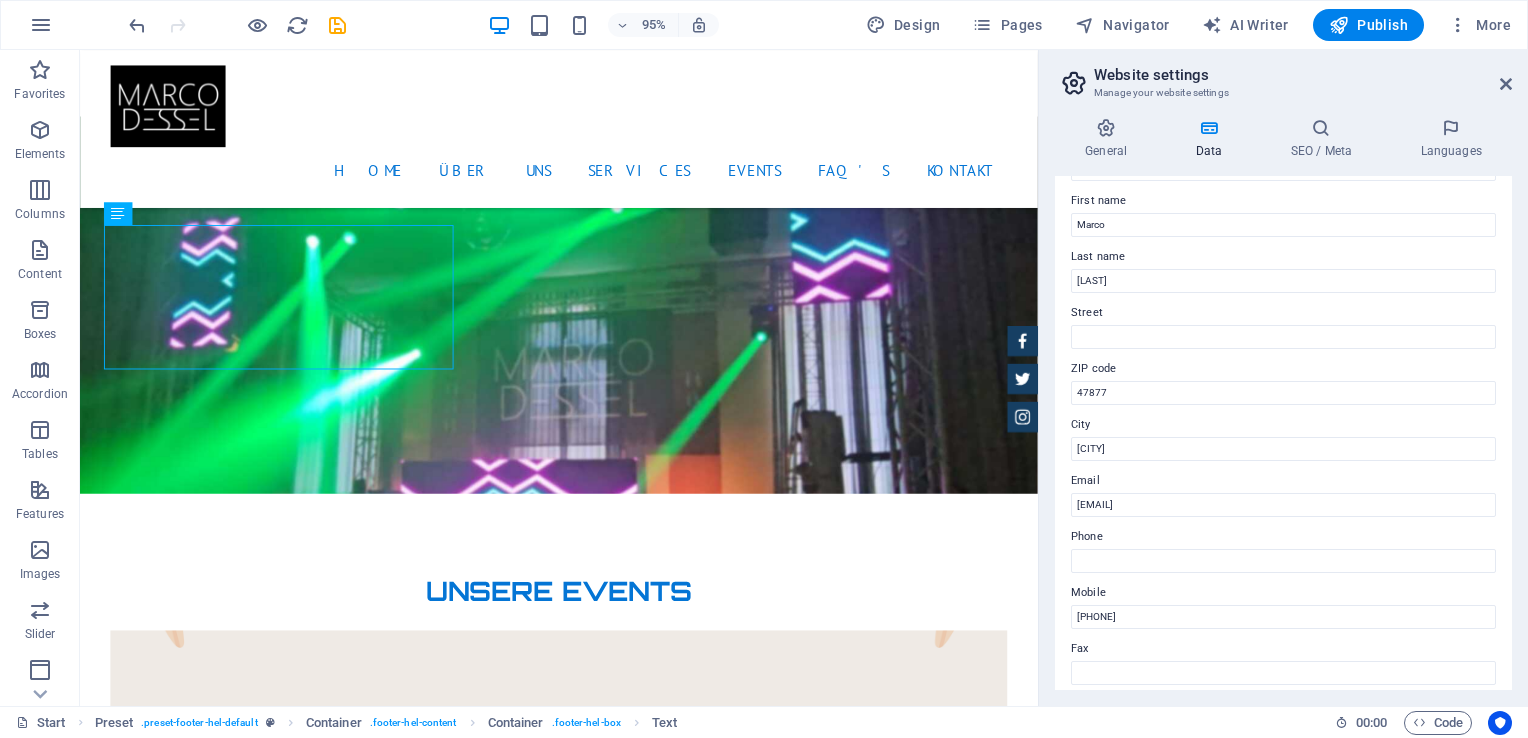 click on "Mobile" at bounding box center [1283, 593] 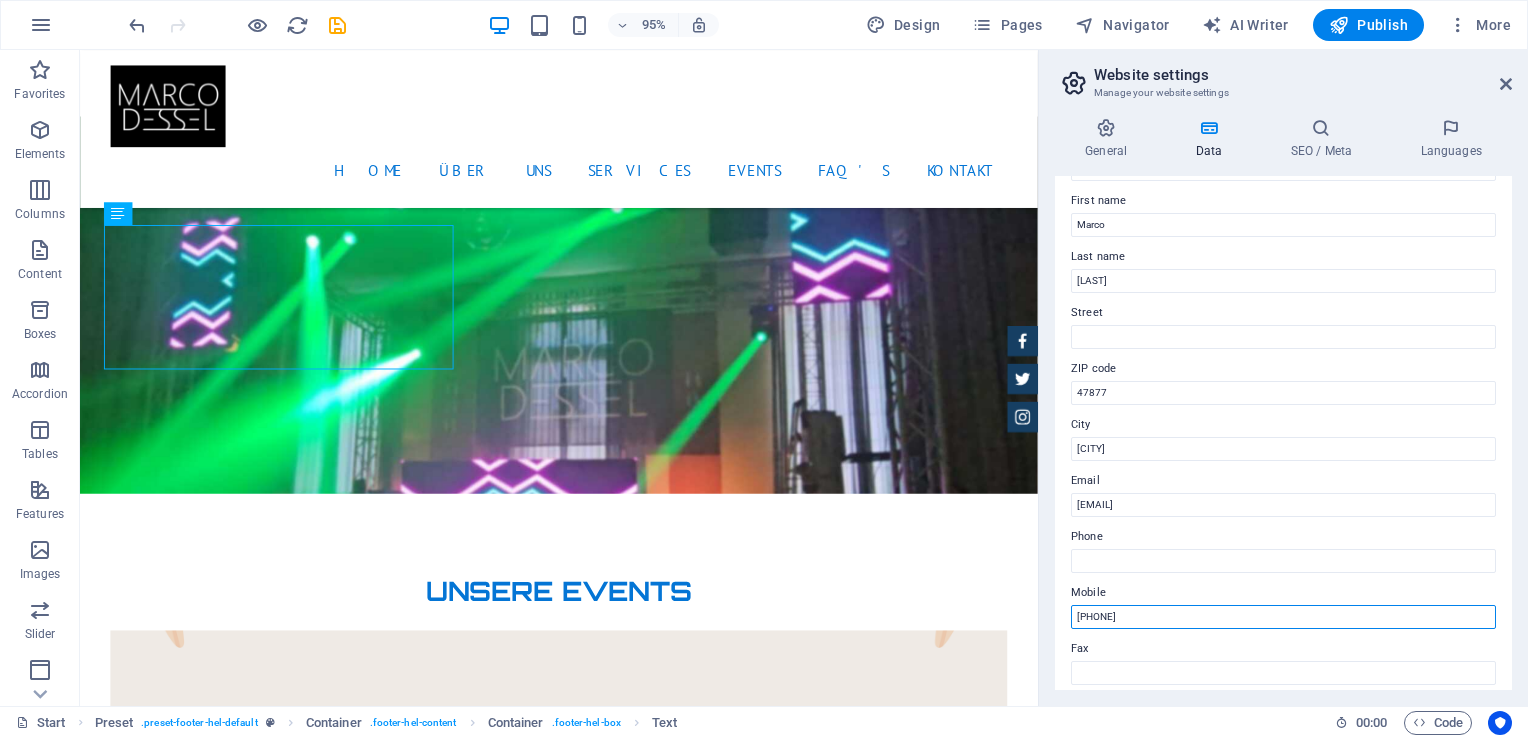 click on "[PHONE]" at bounding box center (1283, 617) 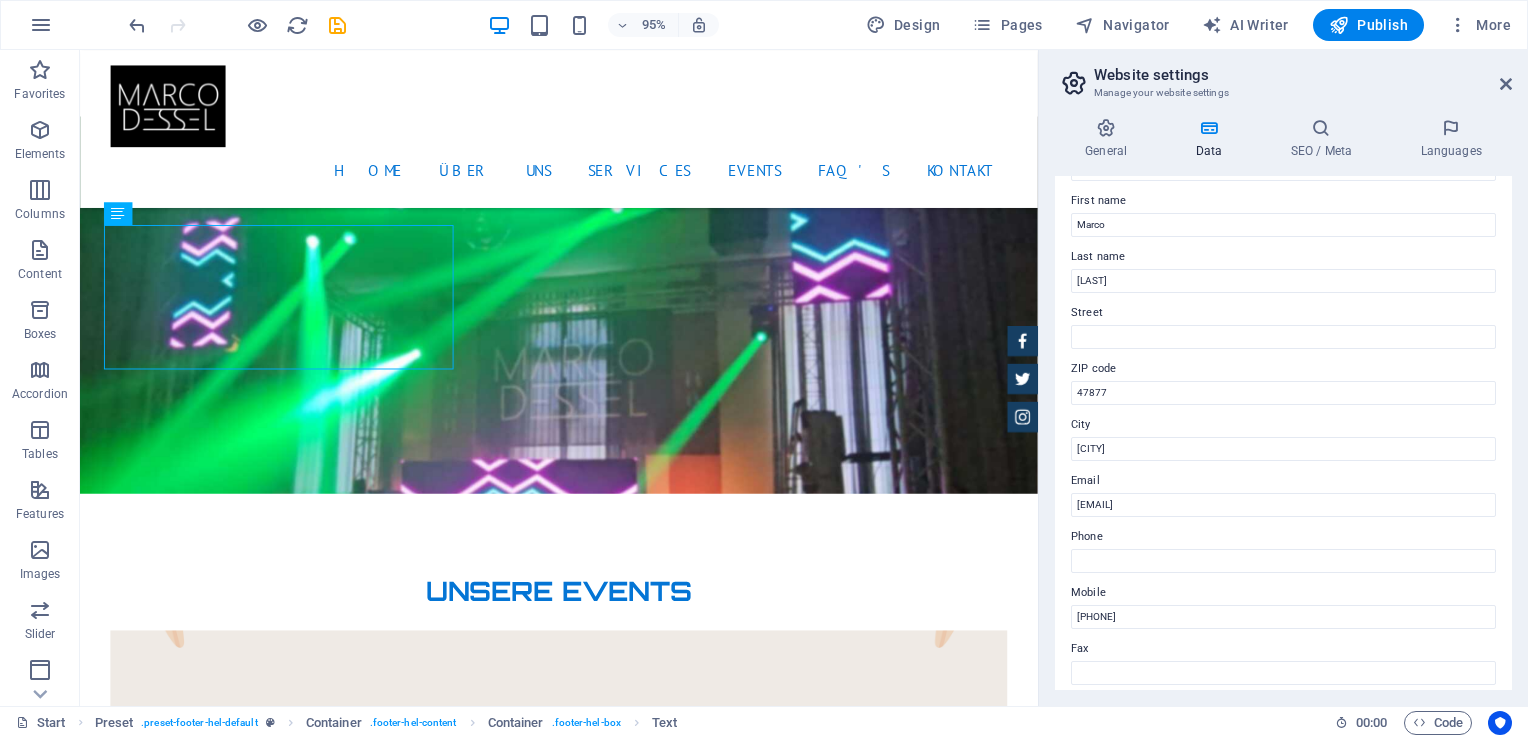 click on "Contact data for this website. This can be used everywhere on the website and will update automatically. Company www.djmarcodessel.de First name Marco Last name Dessel Street ZIP code 47877 City Willich Email info@djmarcodessel.de Phone Mobile +4915253978153 Fax Custom field 1 Custom field 2 Custom field 3 Custom field 4 Custom field 5 Custom field 6" at bounding box center [1283, 433] 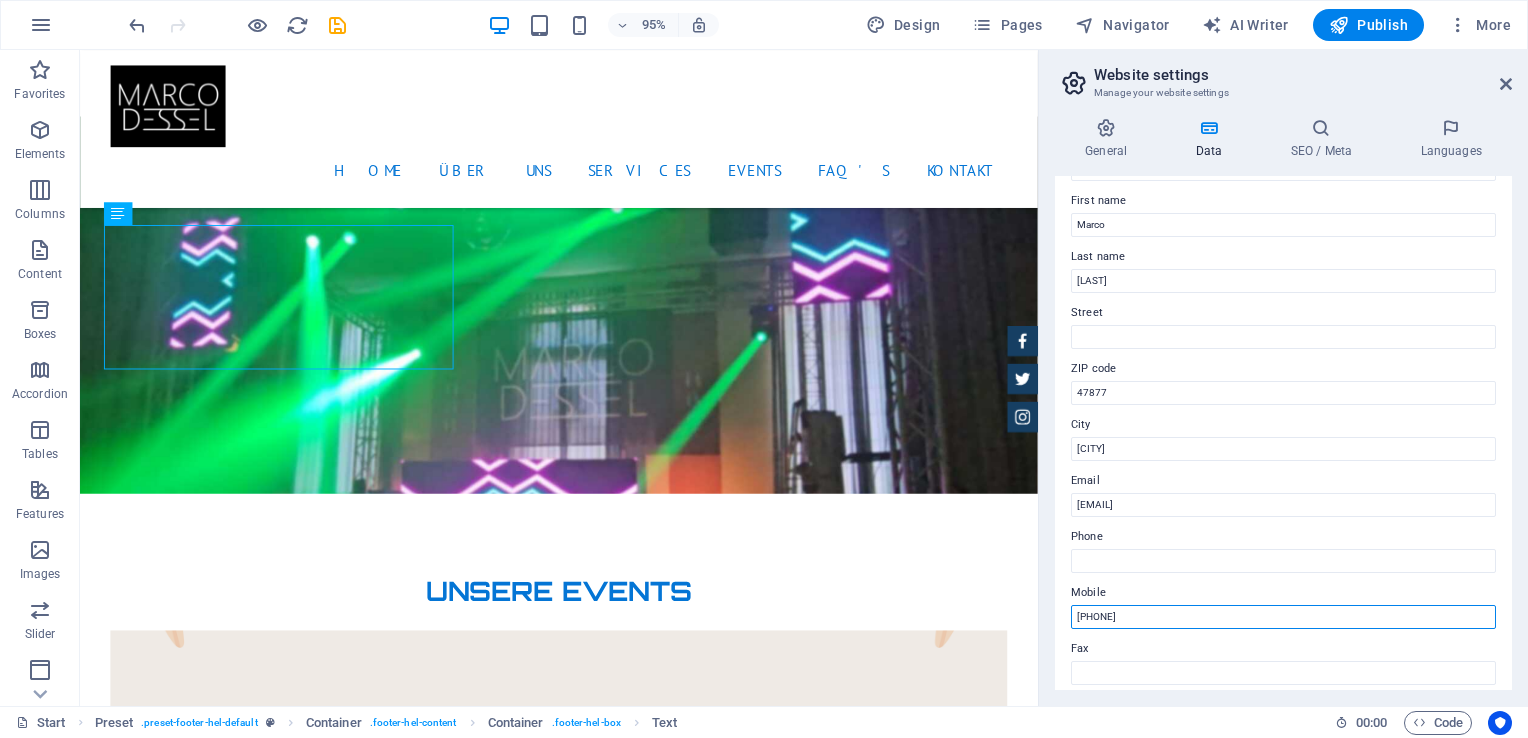 drag, startPoint x: 1259, startPoint y: 668, endPoint x: 1085, endPoint y: 650, distance: 174.92856 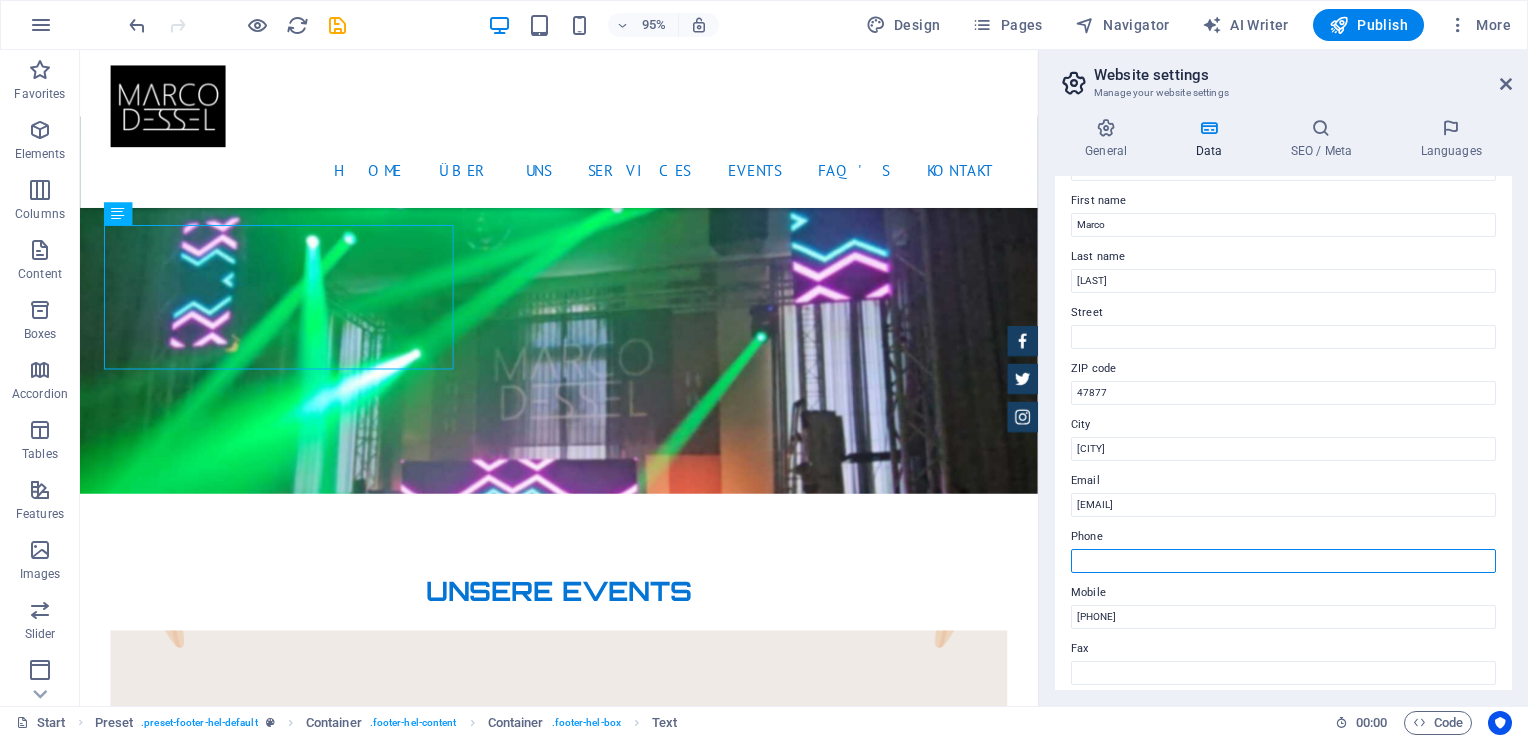 click on "Phone" at bounding box center [1283, 561] 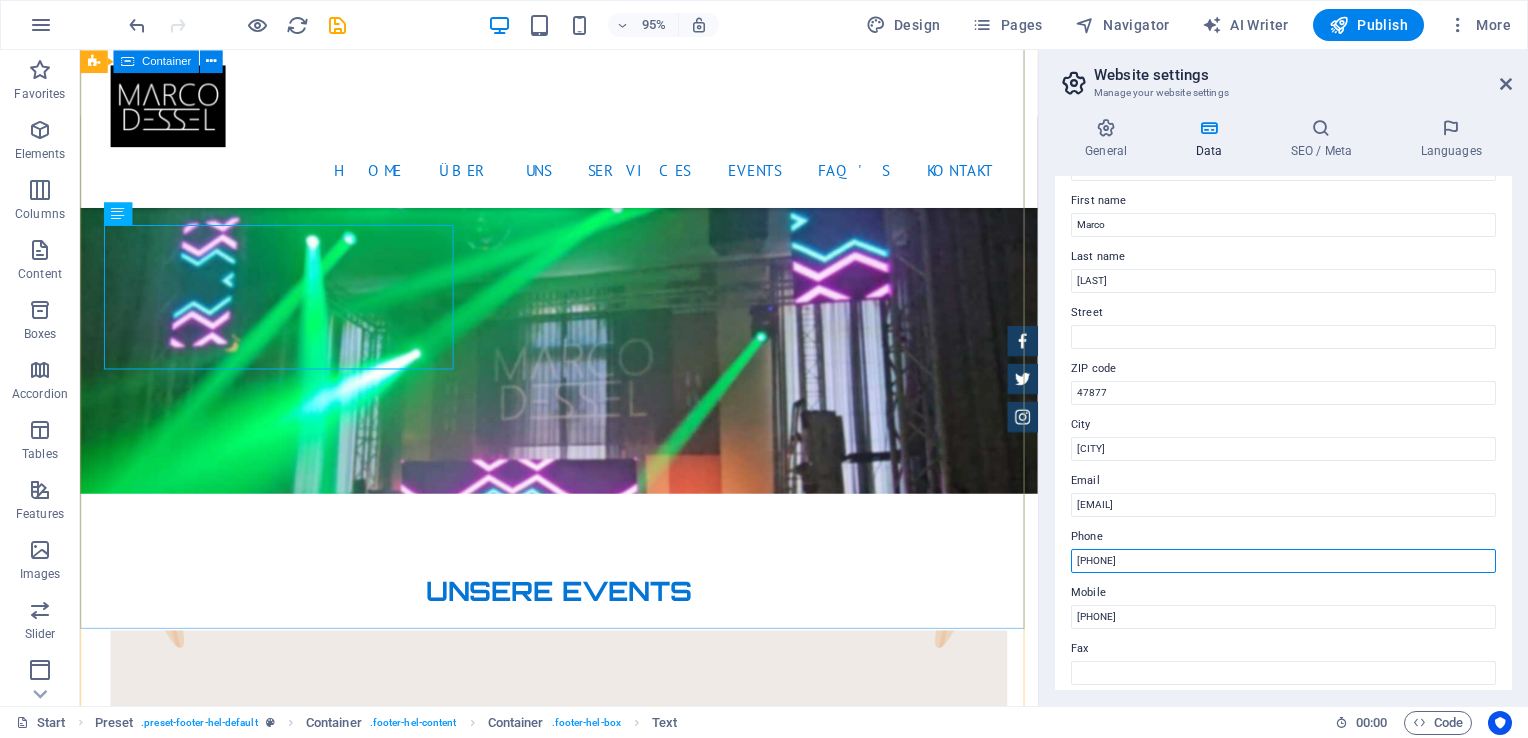 type on "[PHONE]" 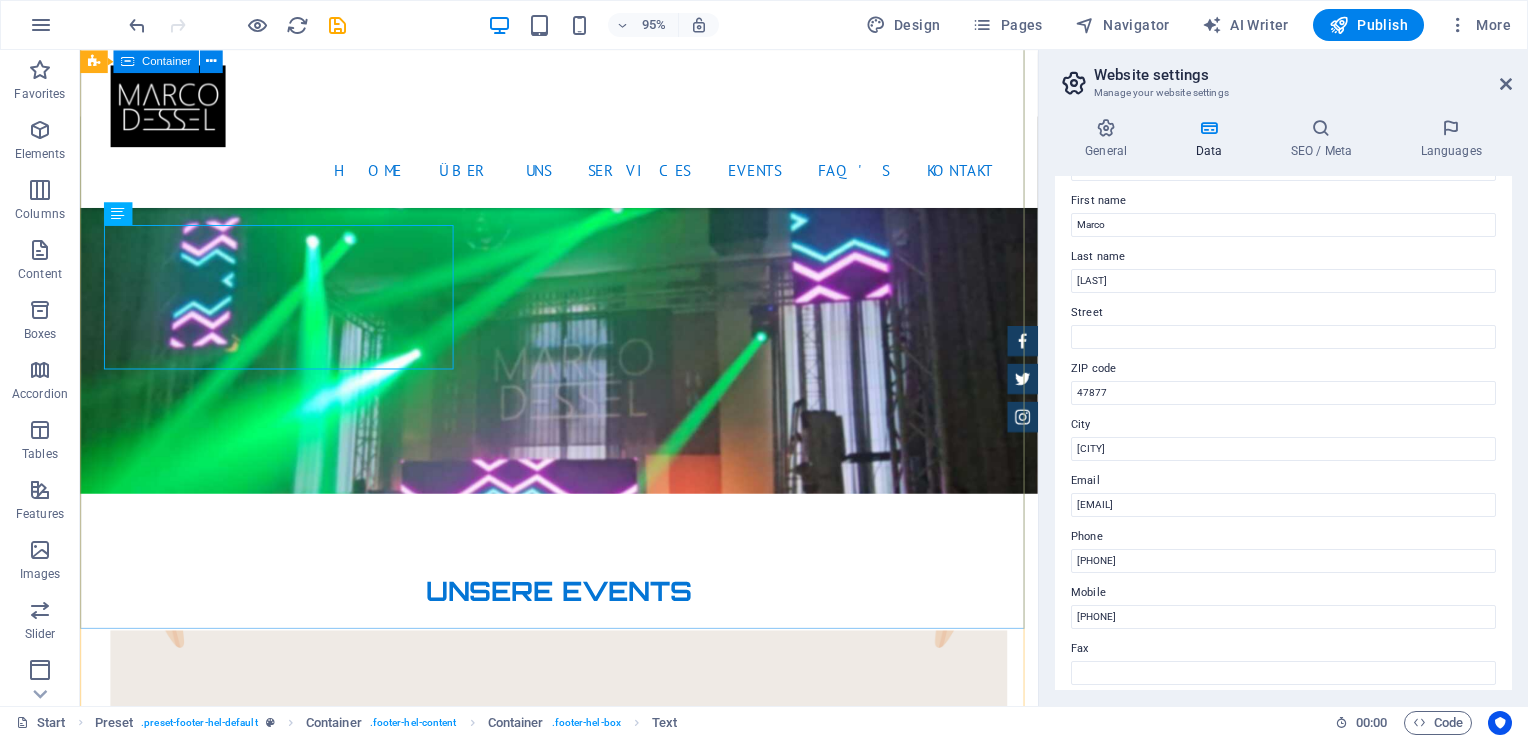 click on "Kontakt We are happy to assist you www.djmarcodessel.de ,  Willich   47877 +4915253978153 info@djmarcodessel.de Legal Notice  |  Privacy   I have read and understand the privacy policy. Unreadable? Load new Send" at bounding box center [584, 15909] 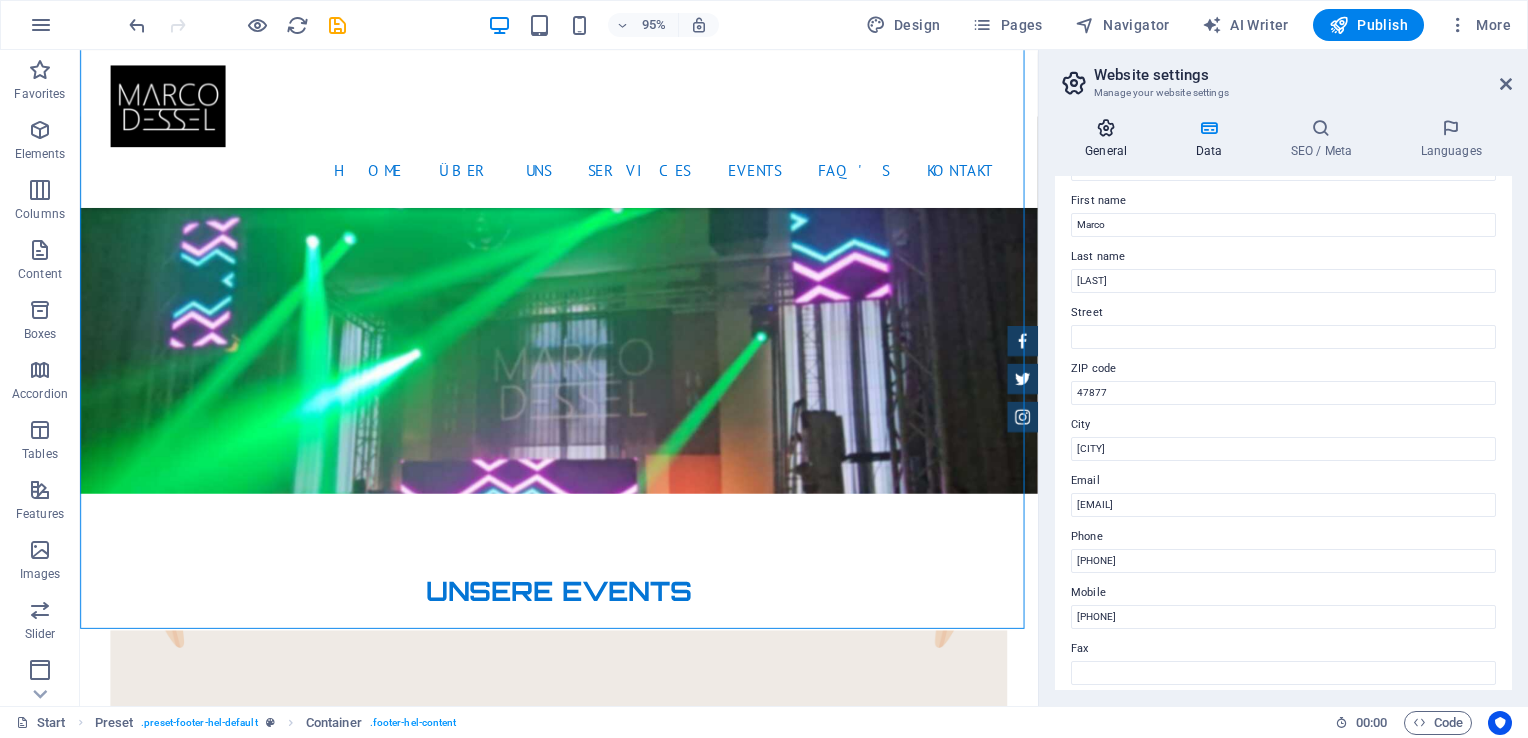 click at bounding box center (1106, 128) 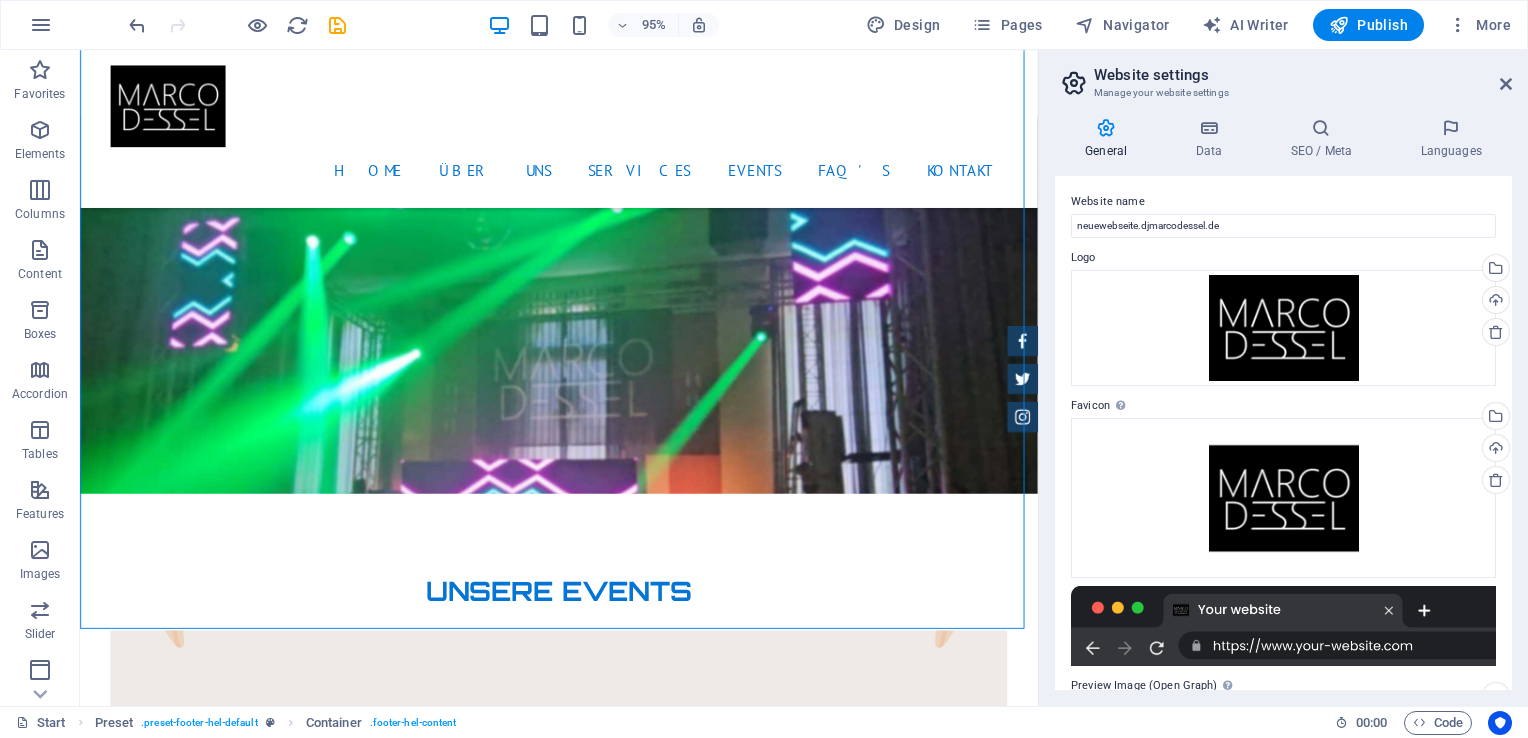 scroll, scrollTop: 0, scrollLeft: 0, axis: both 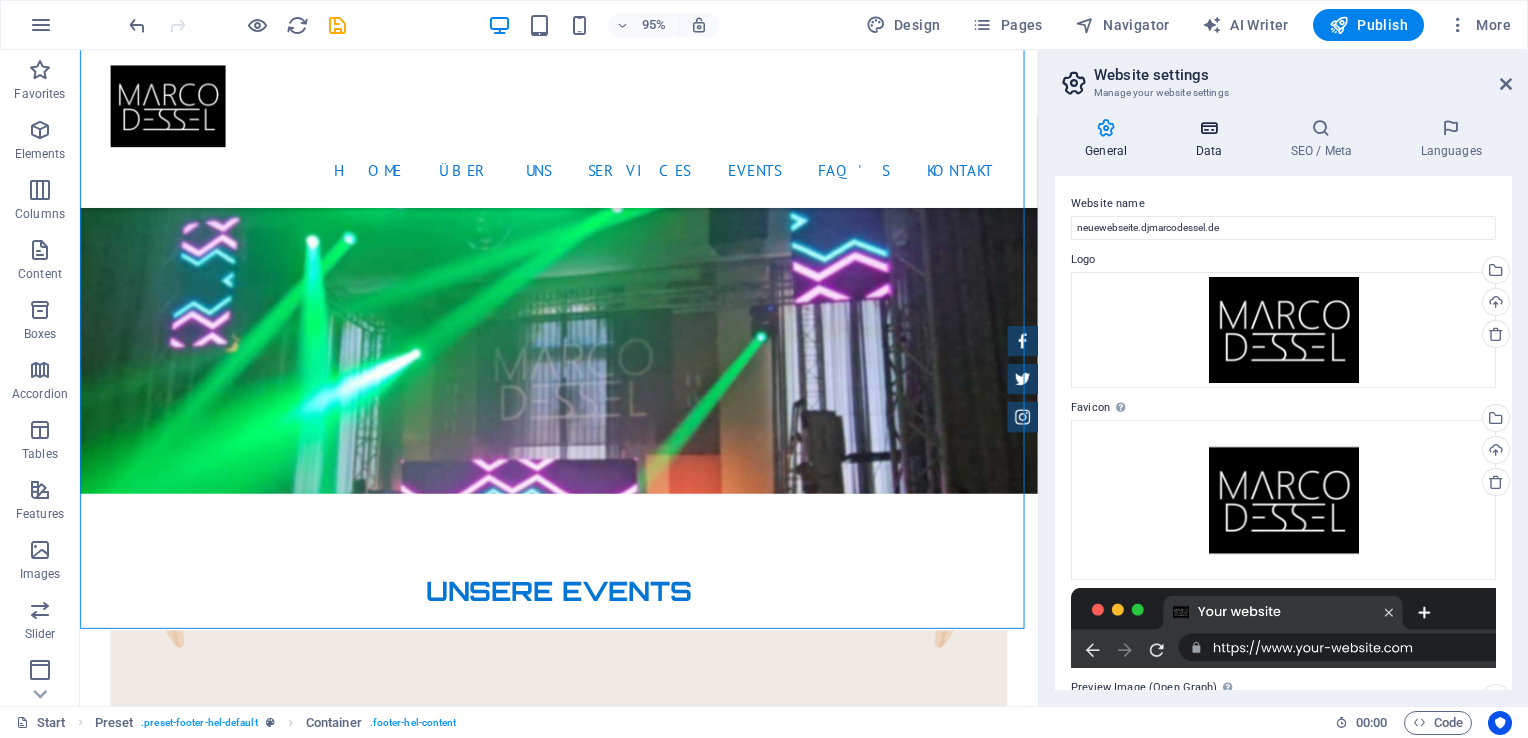 click at bounding box center (1208, 128) 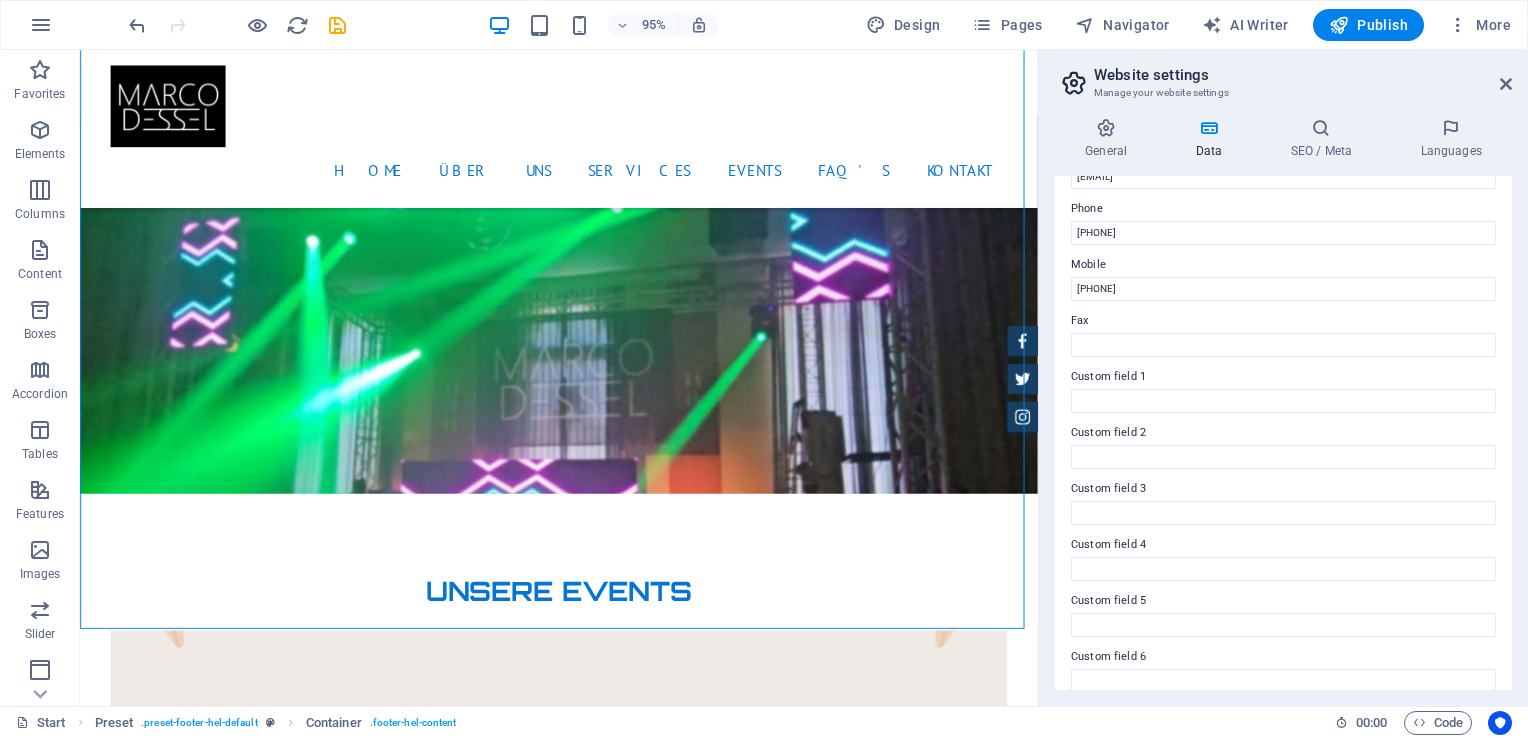 scroll, scrollTop: 445, scrollLeft: 0, axis: vertical 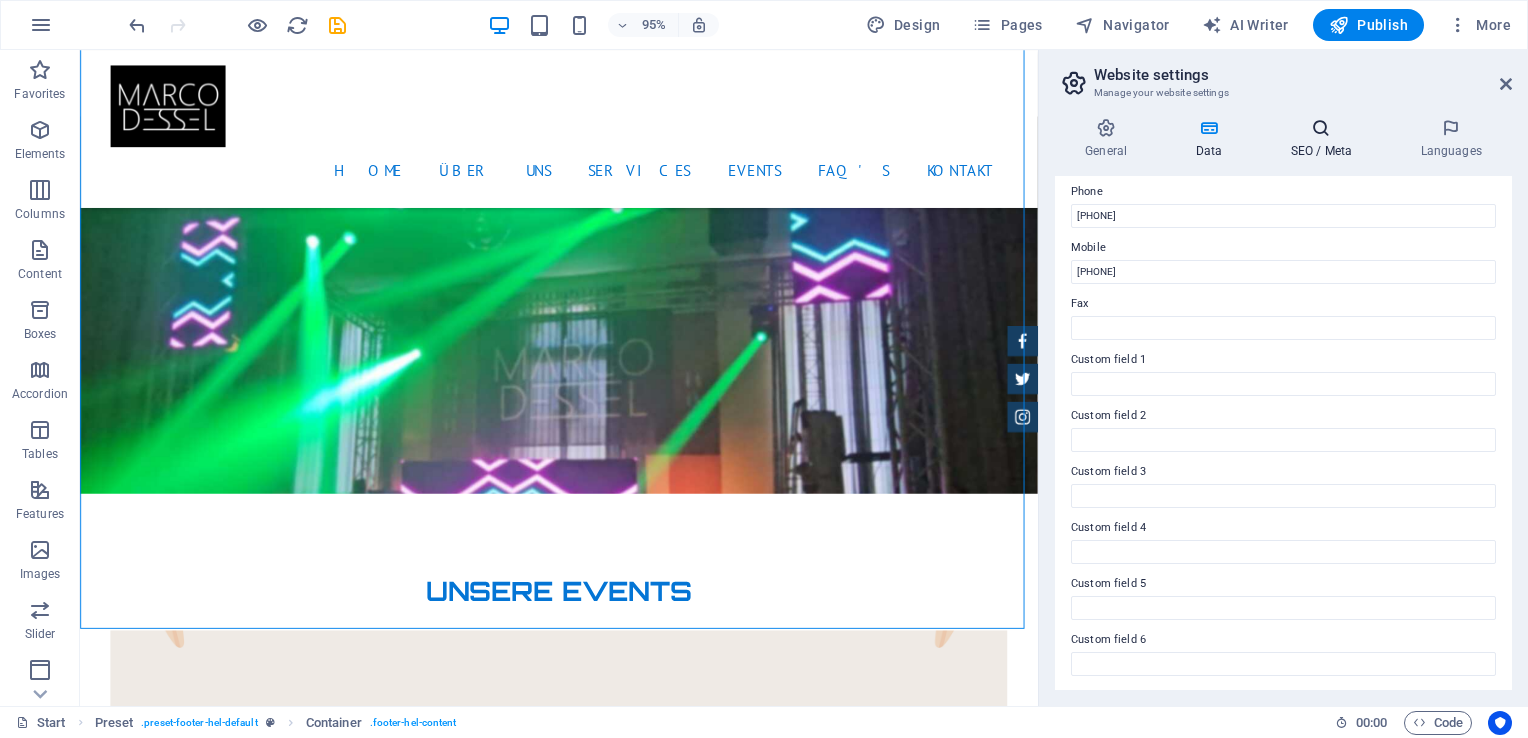 click on "SEO / Meta" at bounding box center [1325, 139] 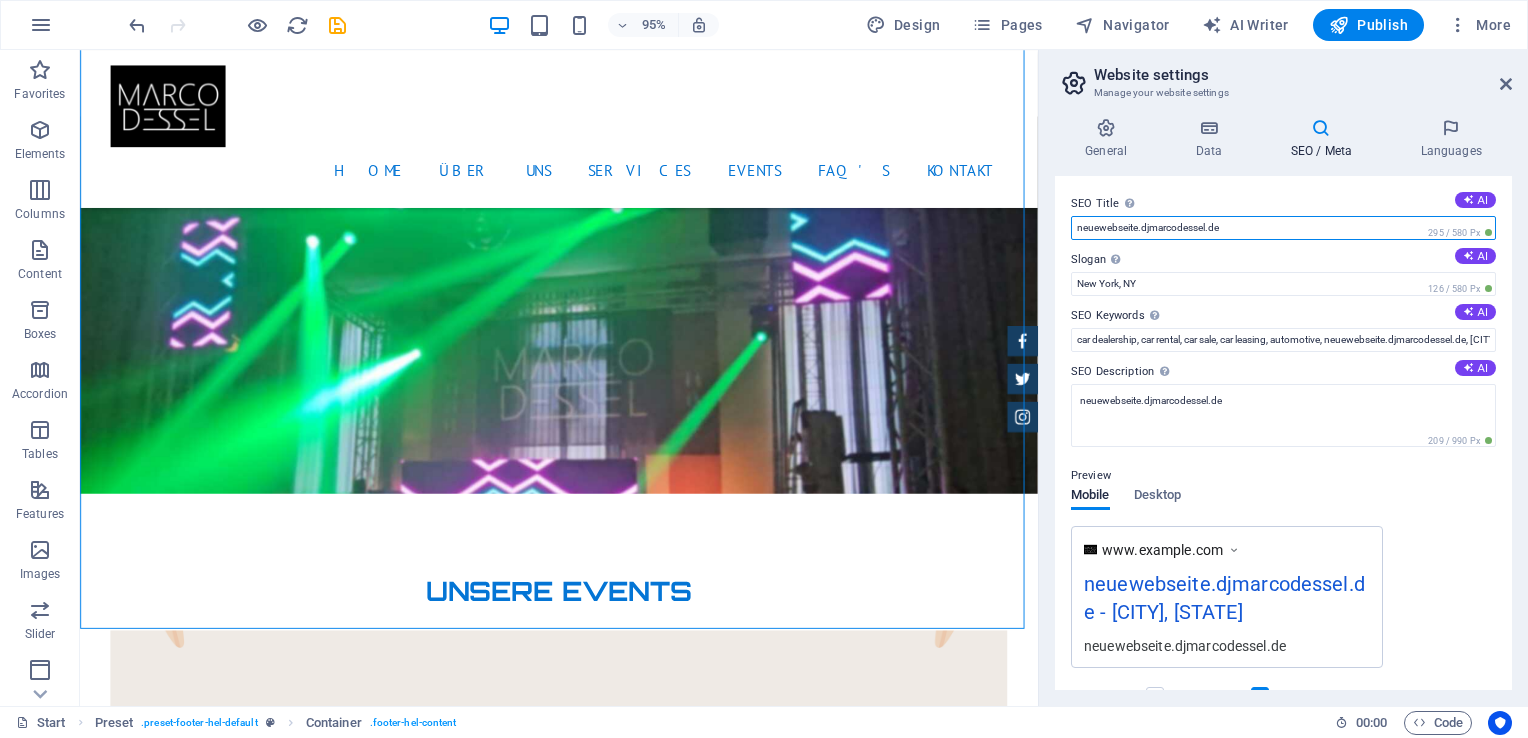 drag, startPoint x: 1256, startPoint y: 228, endPoint x: 1068, endPoint y: 231, distance: 188.02394 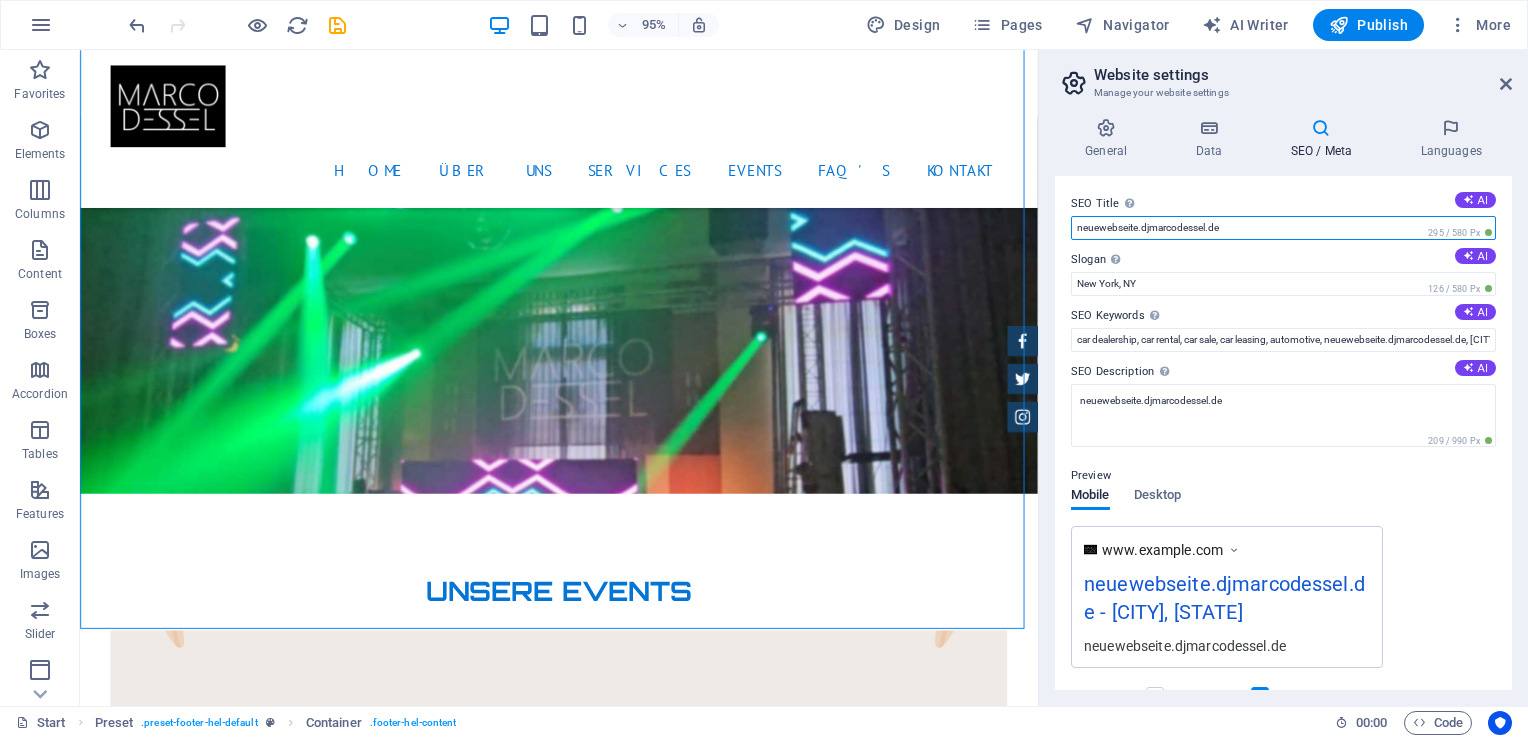 click on "SEO Title The title of your website - make it something that stands out in search engine results. AI neuewebseite.djmarcodessel.de 295 / 580 Px Slogan The slogan of your website. AI New York, NY 126 / 580 Px SEO Keywords Comma-separated list of keywords representing your website. AI car dealership, car rental, car sale, car leasing, automotive, neuewebseite.djmarcodessel.de, New York, NY SEO Description Describe the contents of your website - this is crucial for search engines and SEO! AI neuewebseite.djmarcodessel.de 209 / 990 Px Preview Mobile Desktop www.example.com neuewebseite.djmarcodessel.de - New York, NY neuewebseite.djmarcodessel.de Settings Noindex Instruct search engines to exclude this website from search results. Responsive Determine whether the website should be responsive based on screen resolution. Meta tags Enter HTML code here that will be placed inside the  tags of your website. Please note that your website may not function if you include code with errors. Google Analytics ID" at bounding box center [1283, 433] 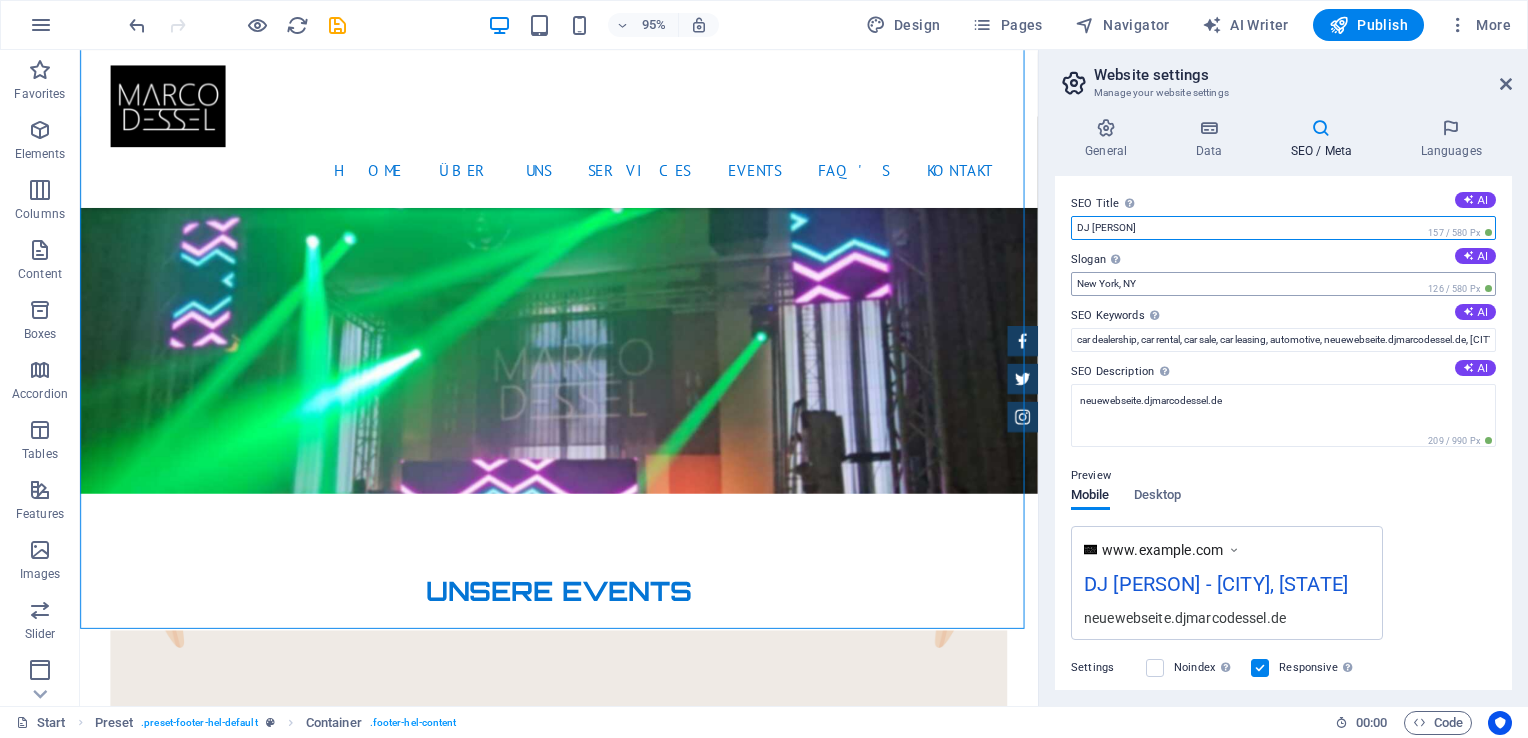 type on "DJ Marco Dessel" 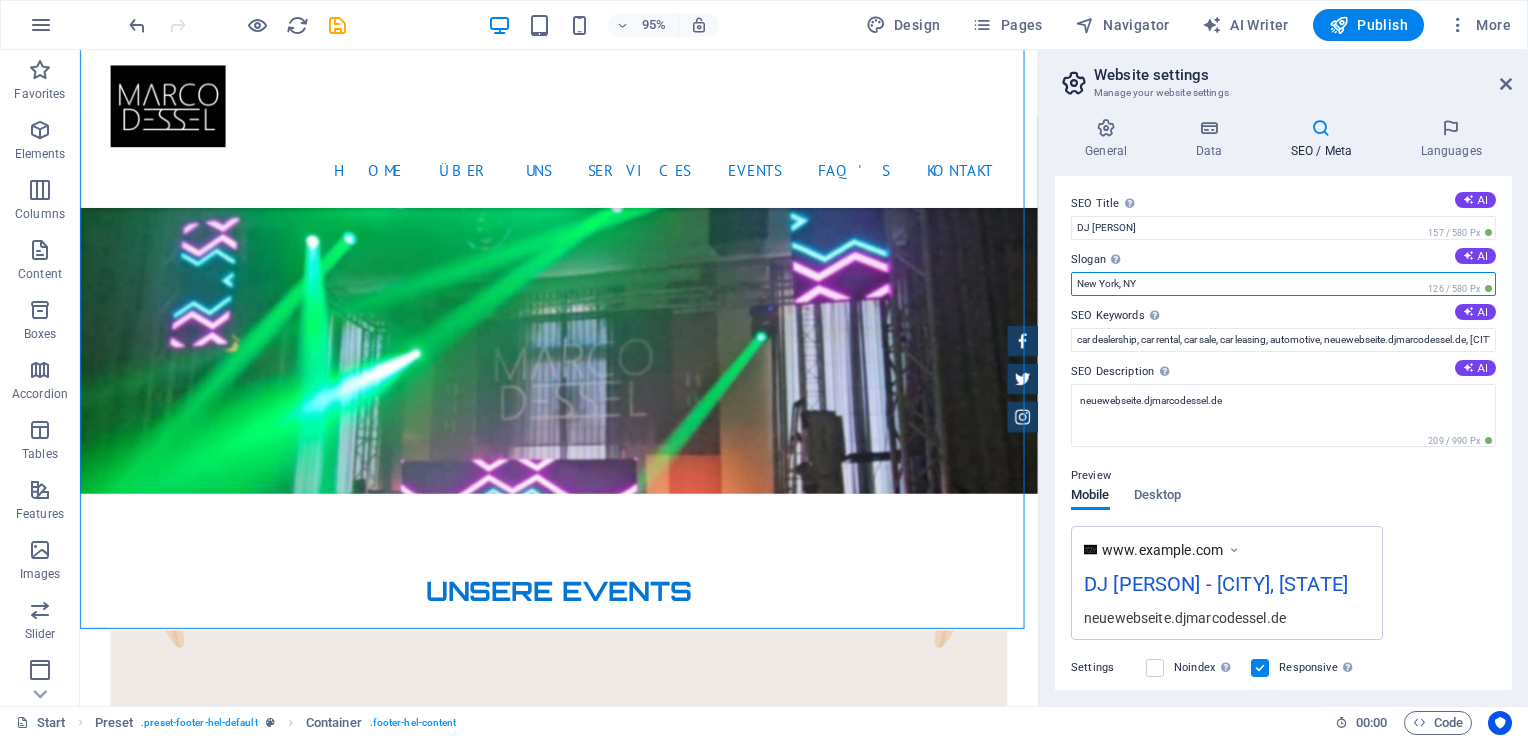 drag, startPoint x: 1164, startPoint y: 284, endPoint x: 1045, endPoint y: 284, distance: 119 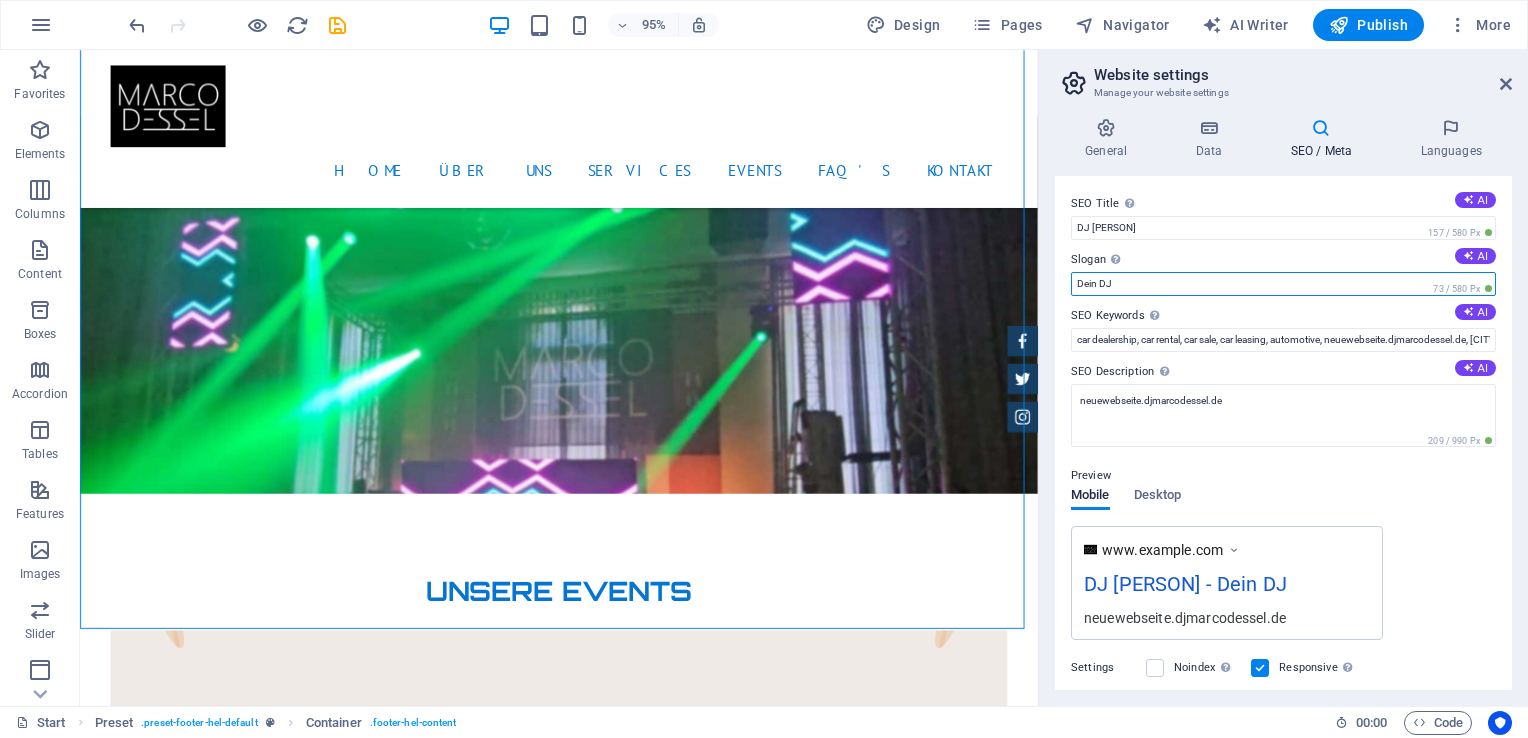 drag, startPoint x: 1122, startPoint y: 278, endPoint x: 1060, endPoint y: 278, distance: 62 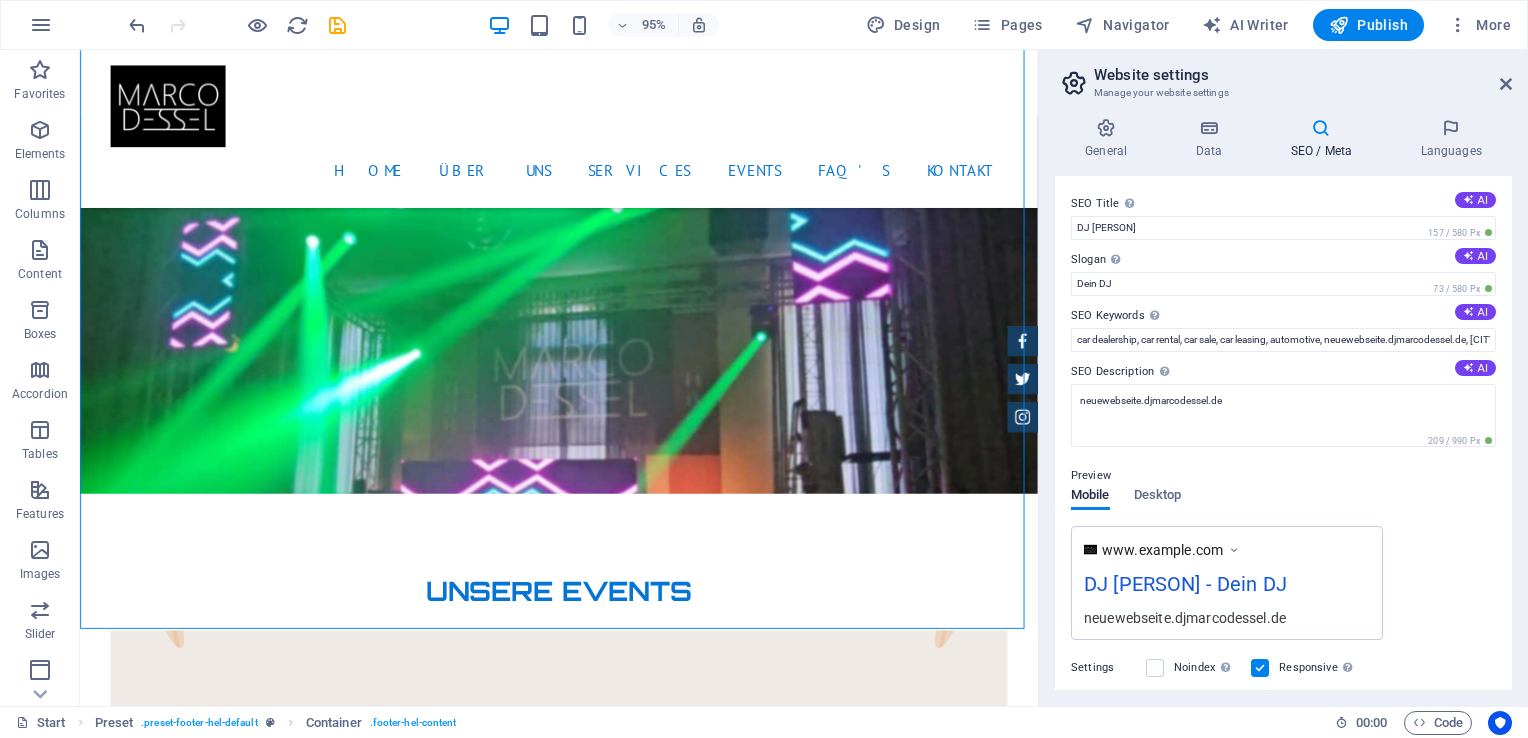 click on "SEO Title The title of your website - make it something that stands out in search engine results. AI DJ Marco Dessel 157 / 580 Px Slogan The slogan of your website. AI Dein DJ 73 / 580 Px SEO Keywords Comma-separated list of keywords representing your website. AI car dealership, car rental, car sale, car leasing, automotive, neuewebseite.djmarcodessel.de, New York, NY SEO Description Describe the contents of your website - this is crucial for search engines and SEO! AI neuewebseite.djmarcodessel.de 209 / 990 Px Preview Mobile Desktop www.example.com DJ Marco Dessel - Dein DJ neuewebseite.djmarcodessel.de Settings Noindex Instruct search engines to exclude this website from search results. Responsive Determine whether the website should be responsive based on screen resolution. Meta tags Enter HTML code here that will be placed inside the  tags of your website. Please note that your website may not function if you include code with errors. Google Analytics ID Google Maps API key" at bounding box center [1283, 433] 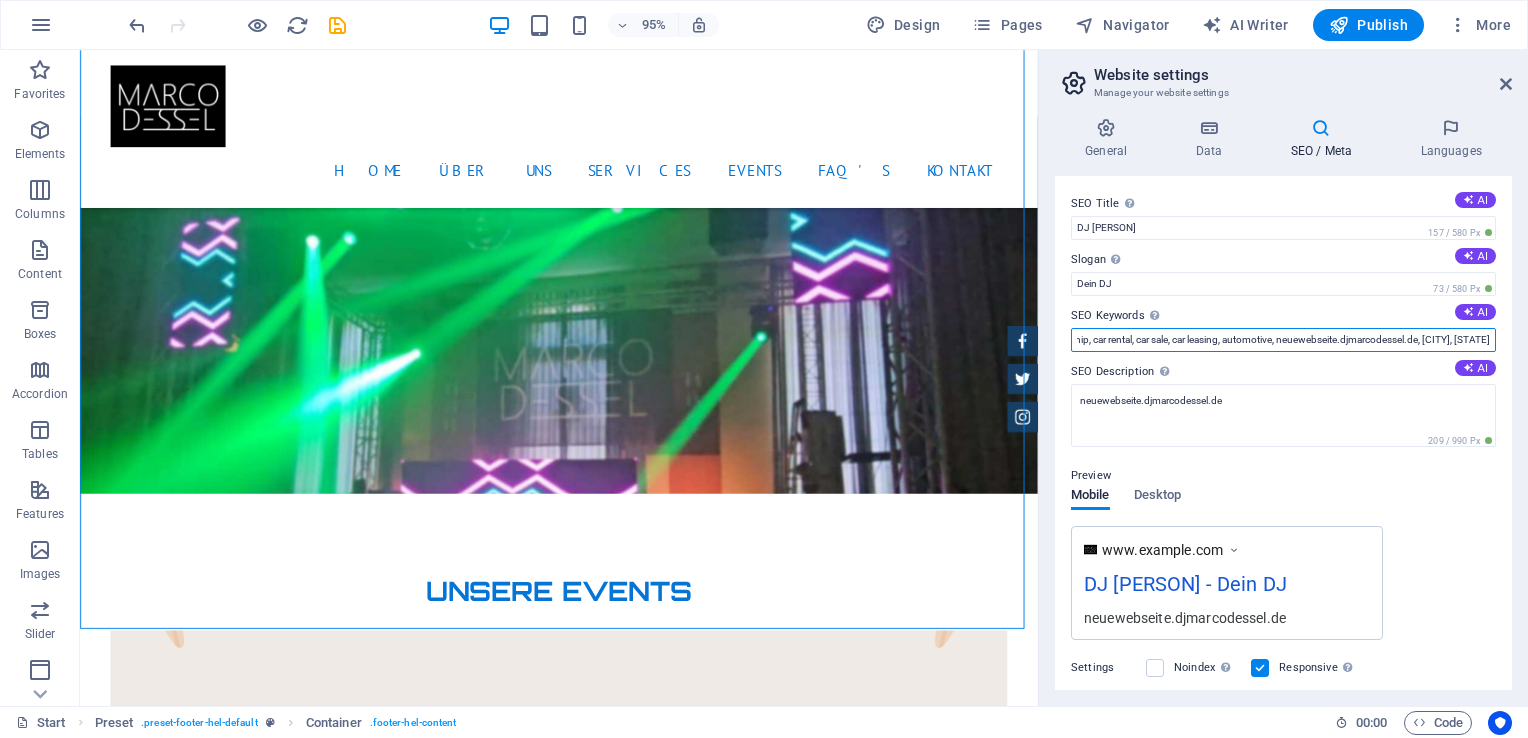 scroll, scrollTop: 0, scrollLeft: 71, axis: horizontal 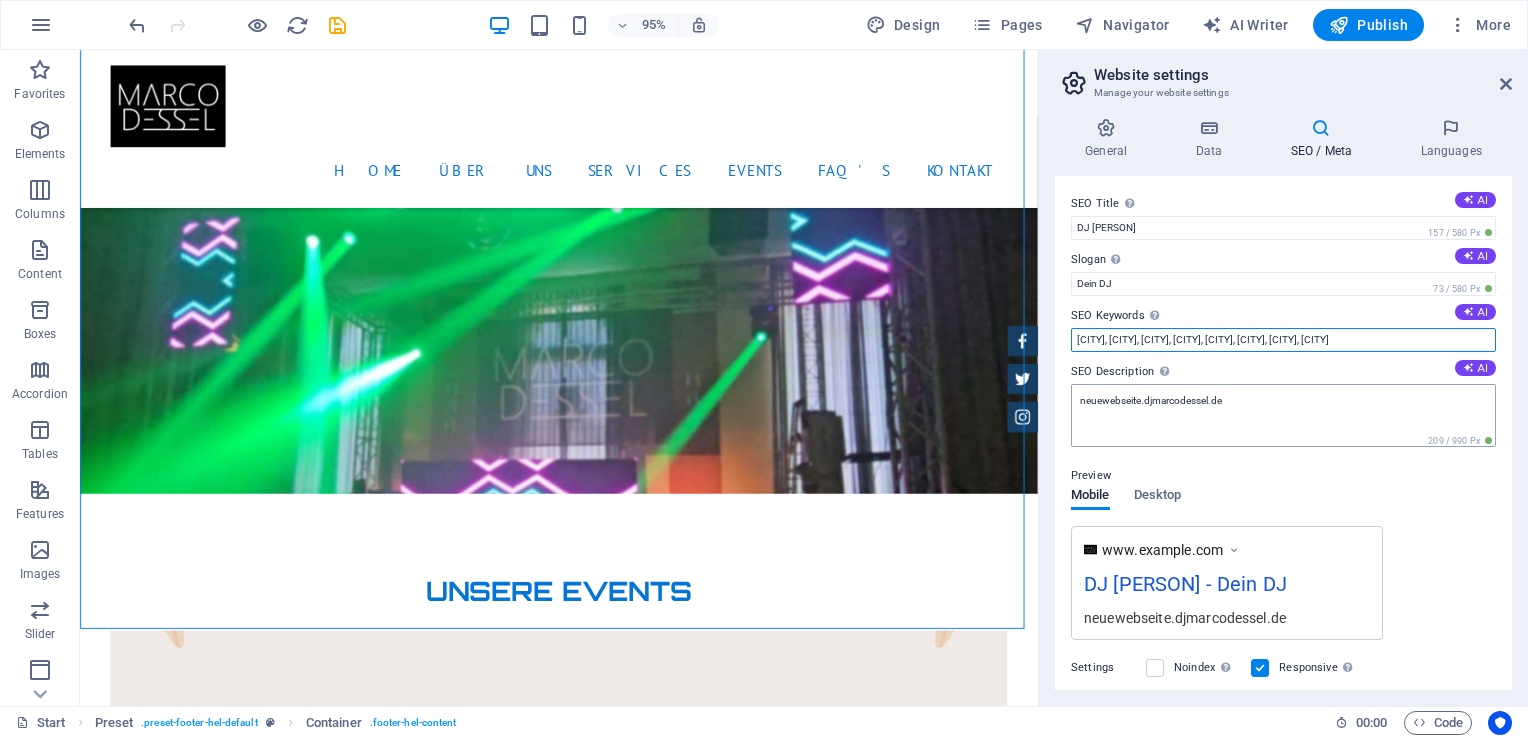 type on "dj,willich,krefeld,mönchengladbach,party,event,technik,veranstaltungstechnik" 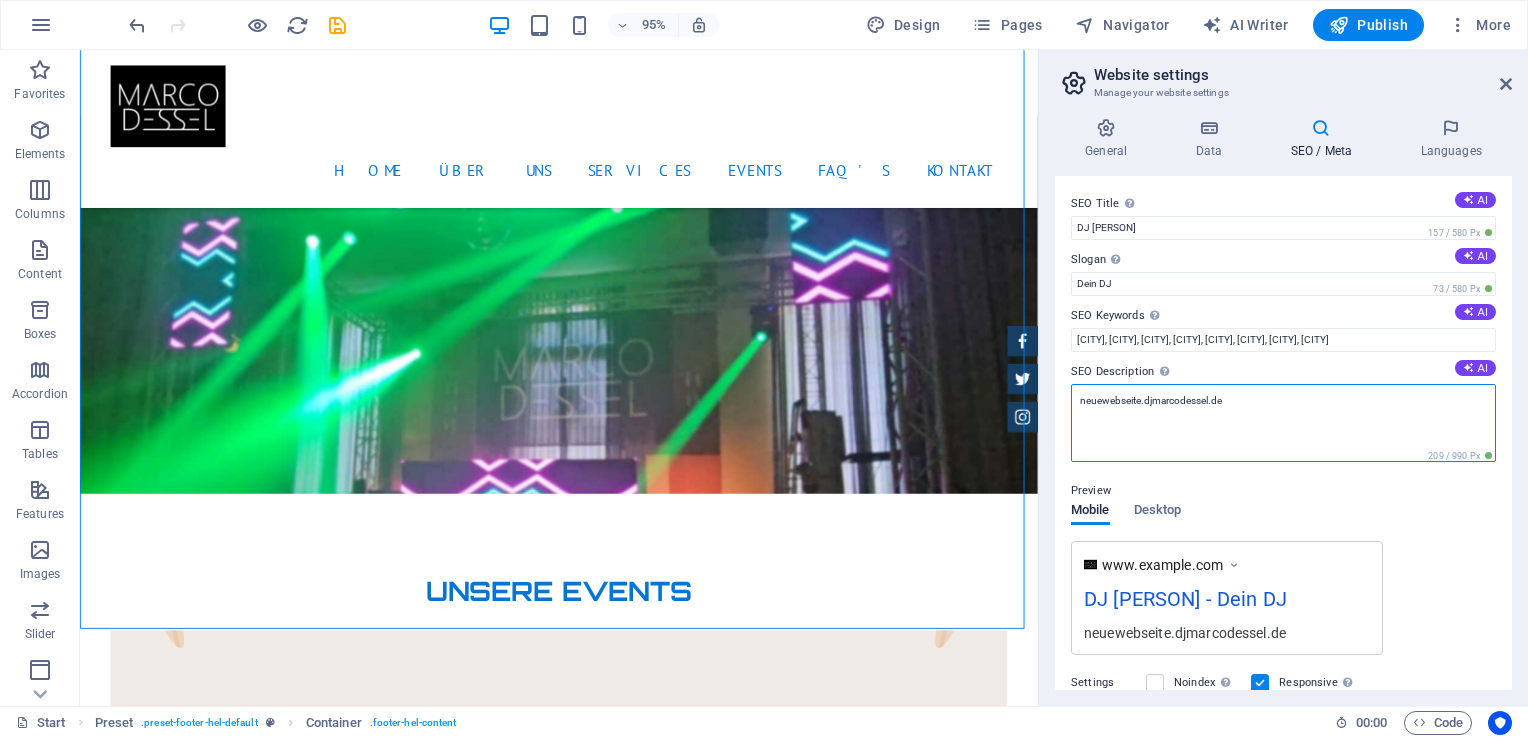 drag, startPoint x: 1240, startPoint y: 402, endPoint x: 1076, endPoint y: 402, distance: 164 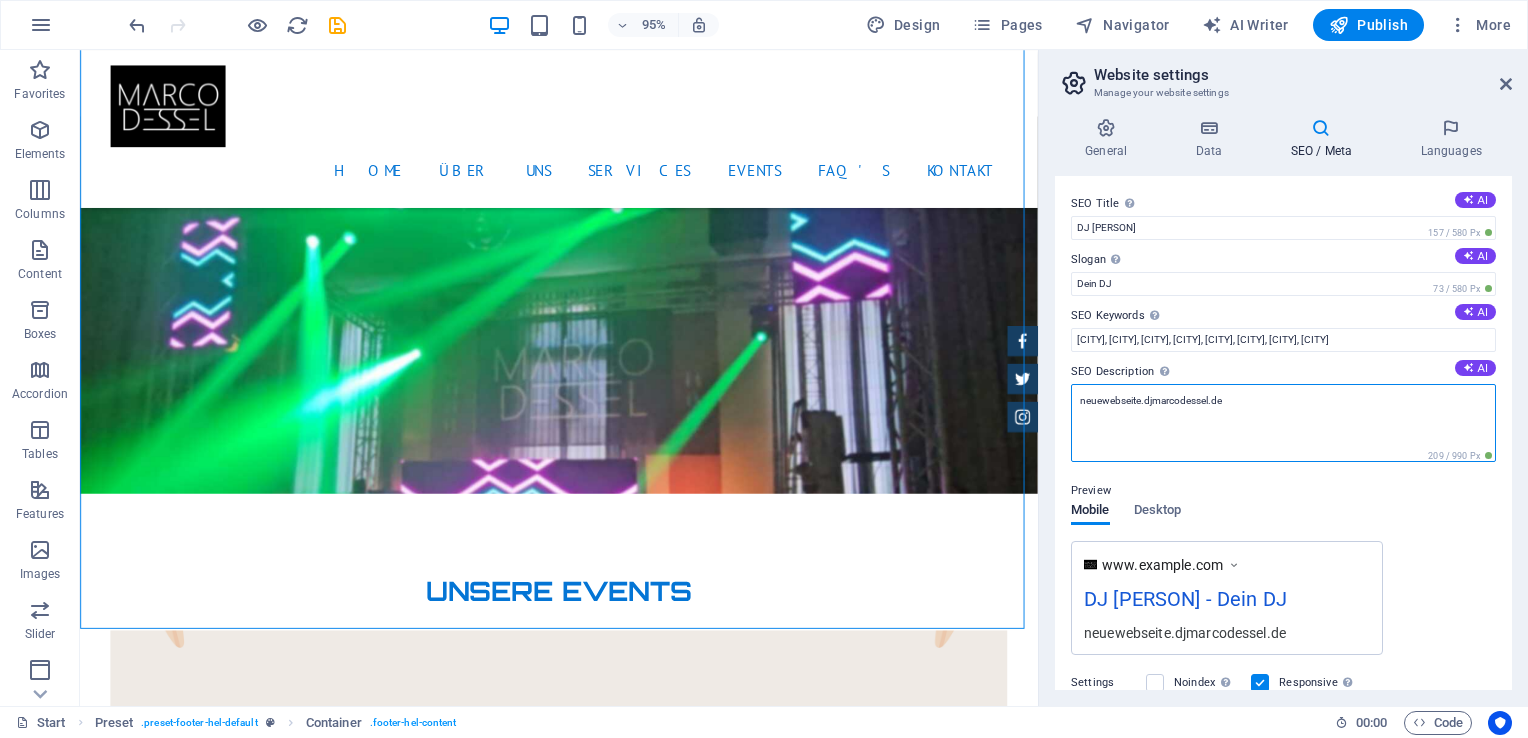 click on "neuewebseite.djmarcodessel.de" at bounding box center [1283, 423] 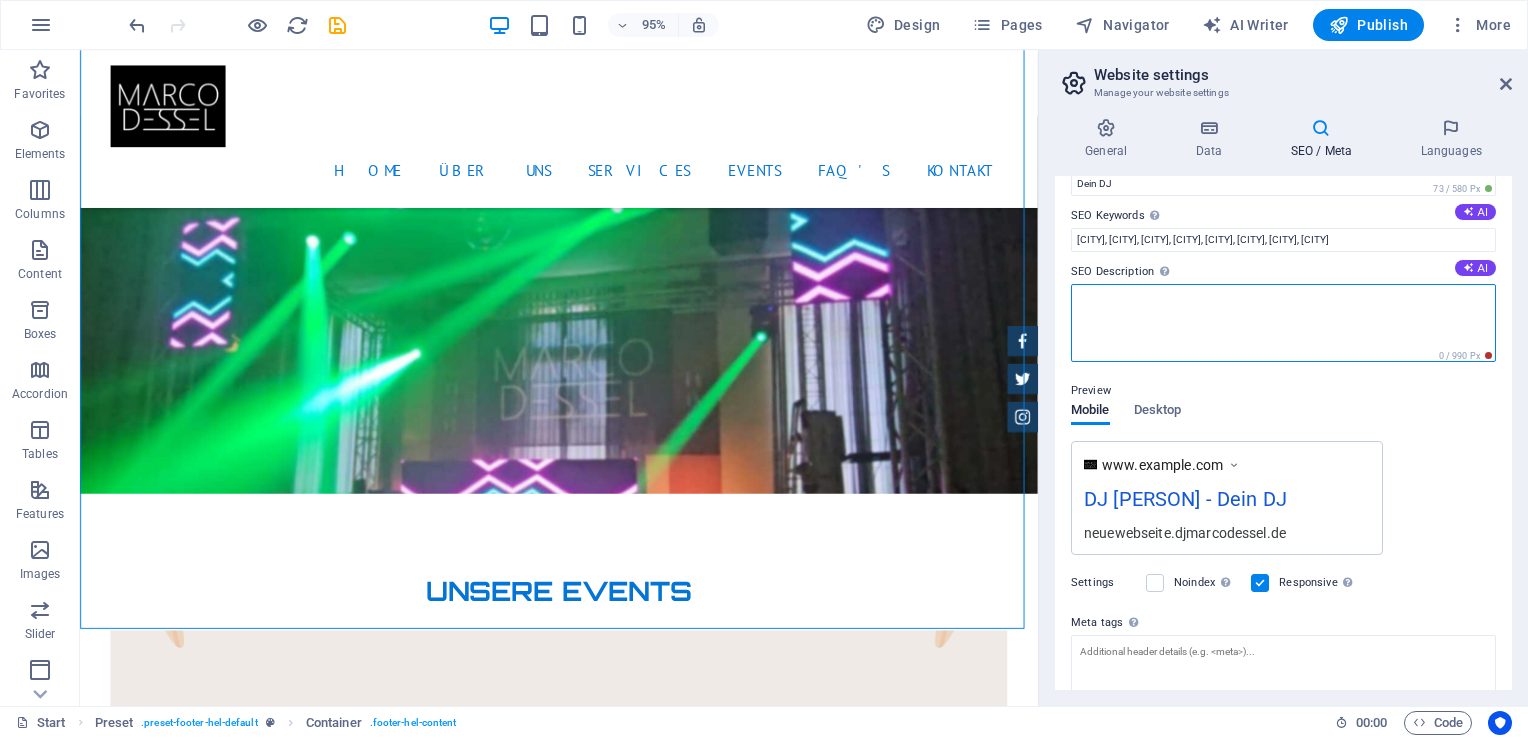 scroll, scrollTop: 0, scrollLeft: 0, axis: both 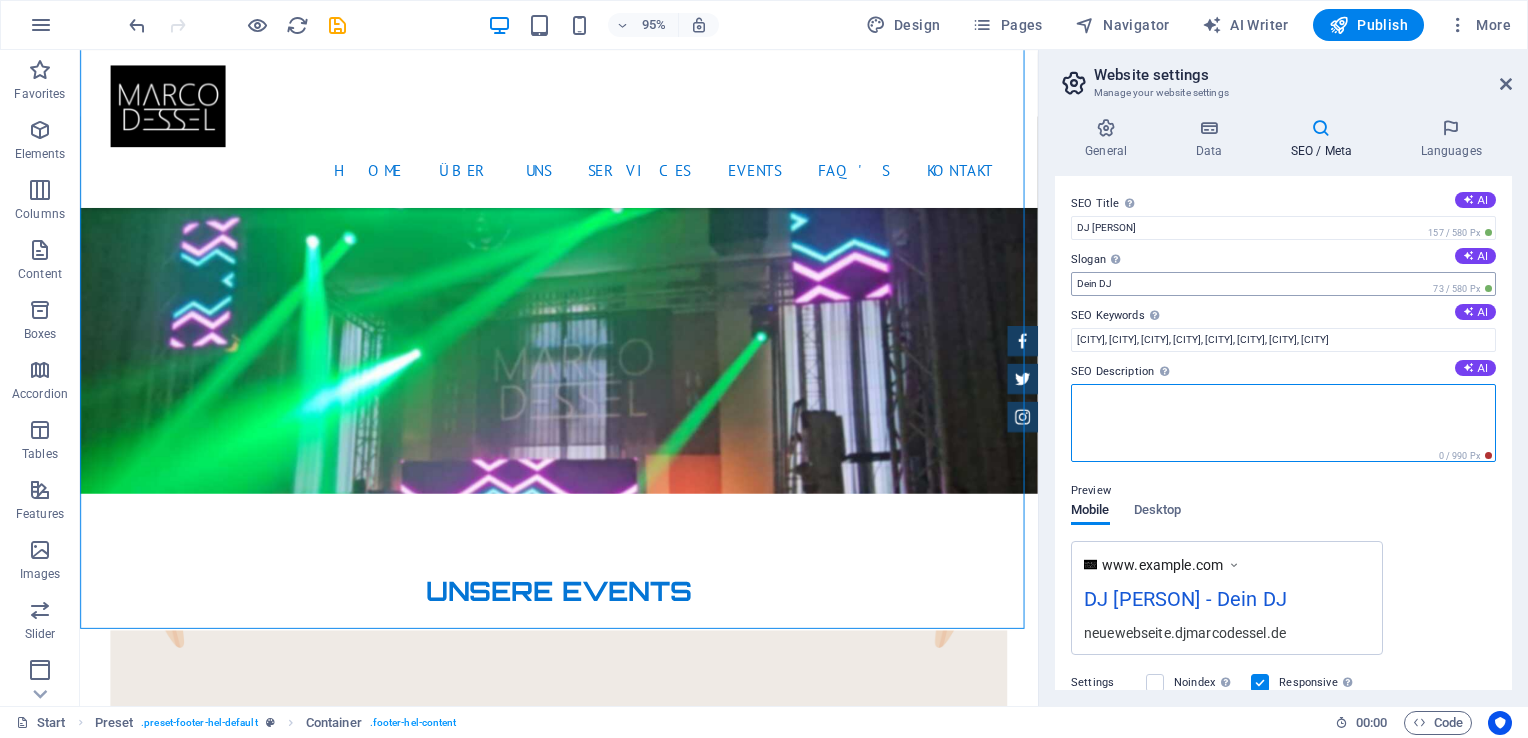 type 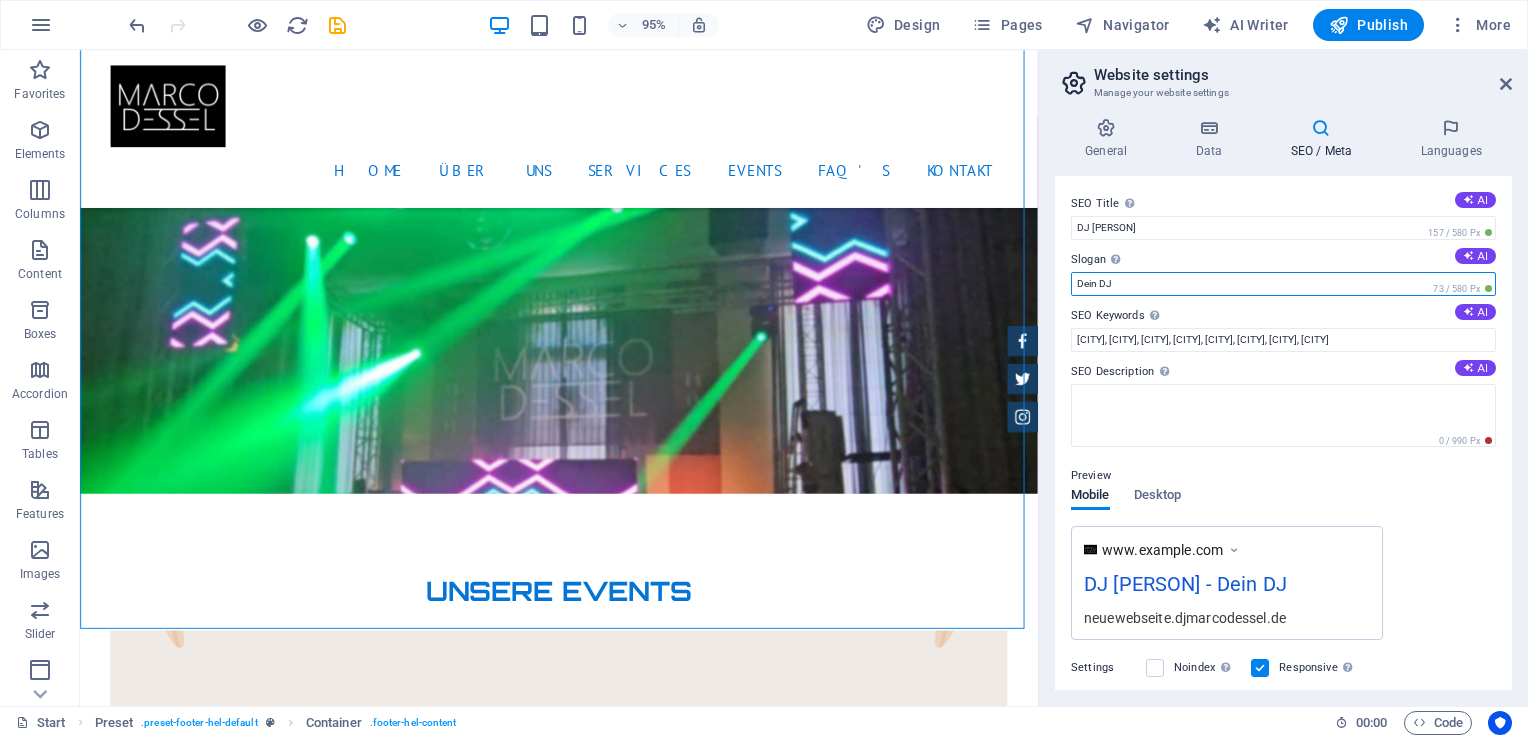 click on "Dein DJ" at bounding box center (1283, 284) 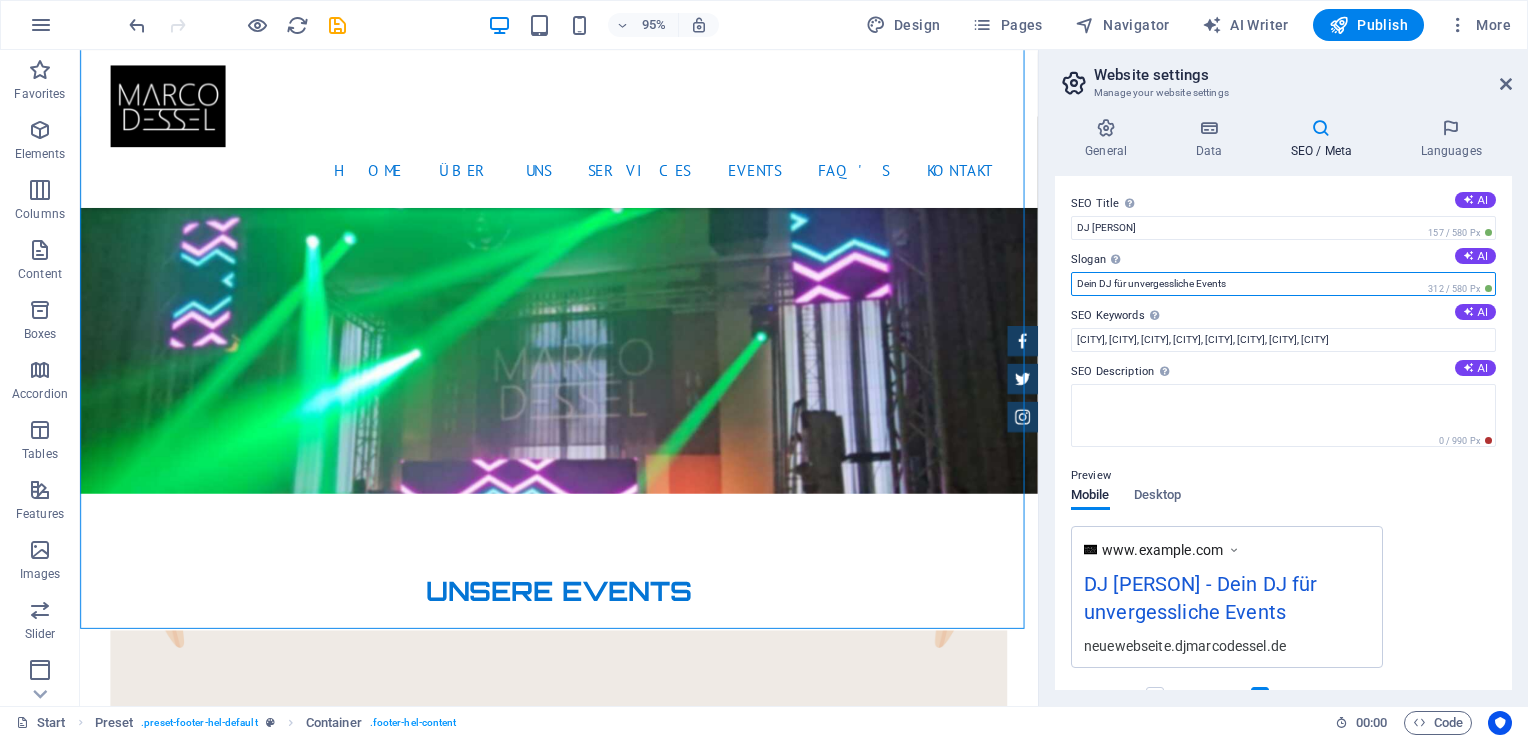 drag, startPoint x: 1242, startPoint y: 278, endPoint x: 1100, endPoint y: 282, distance: 142.05632 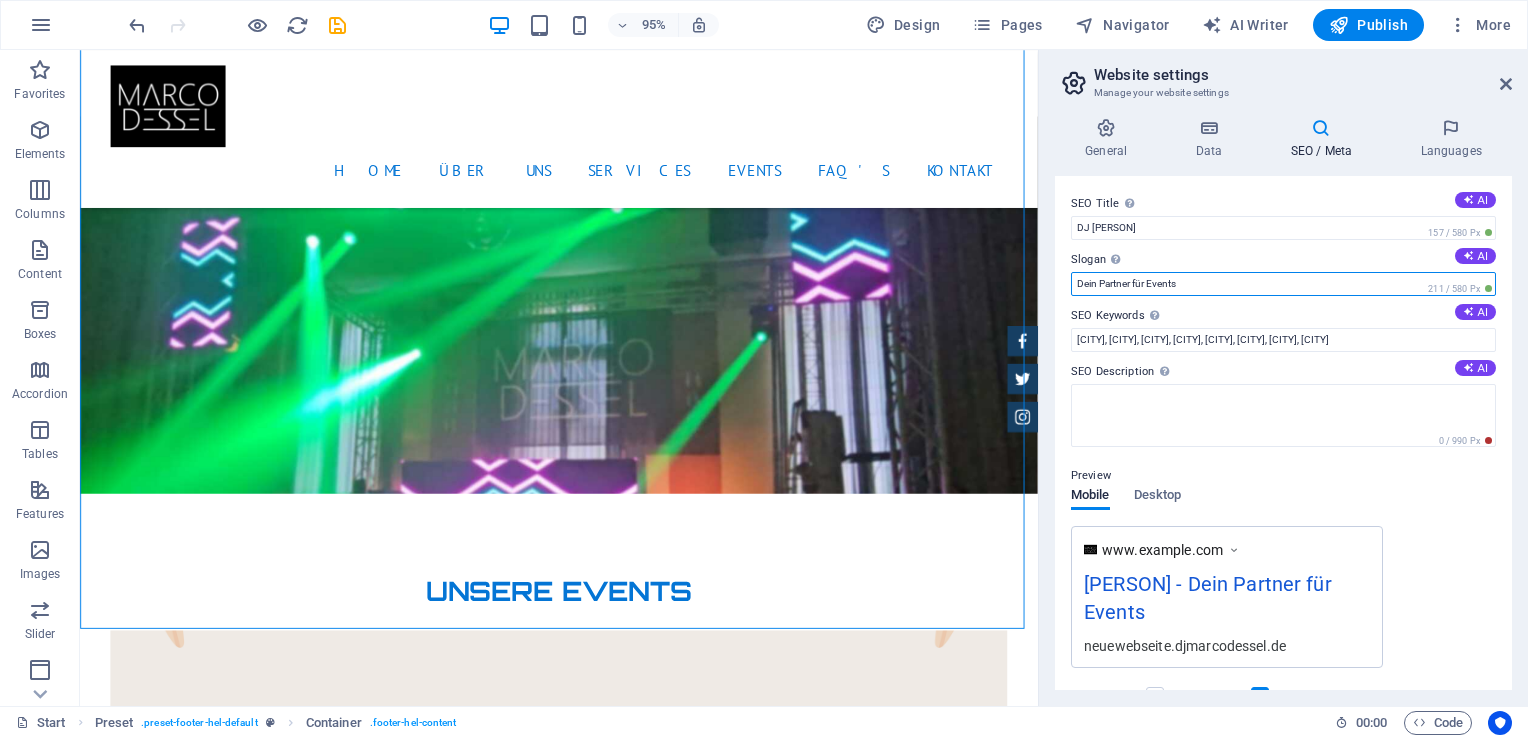 type on "Dein Partner für Events" 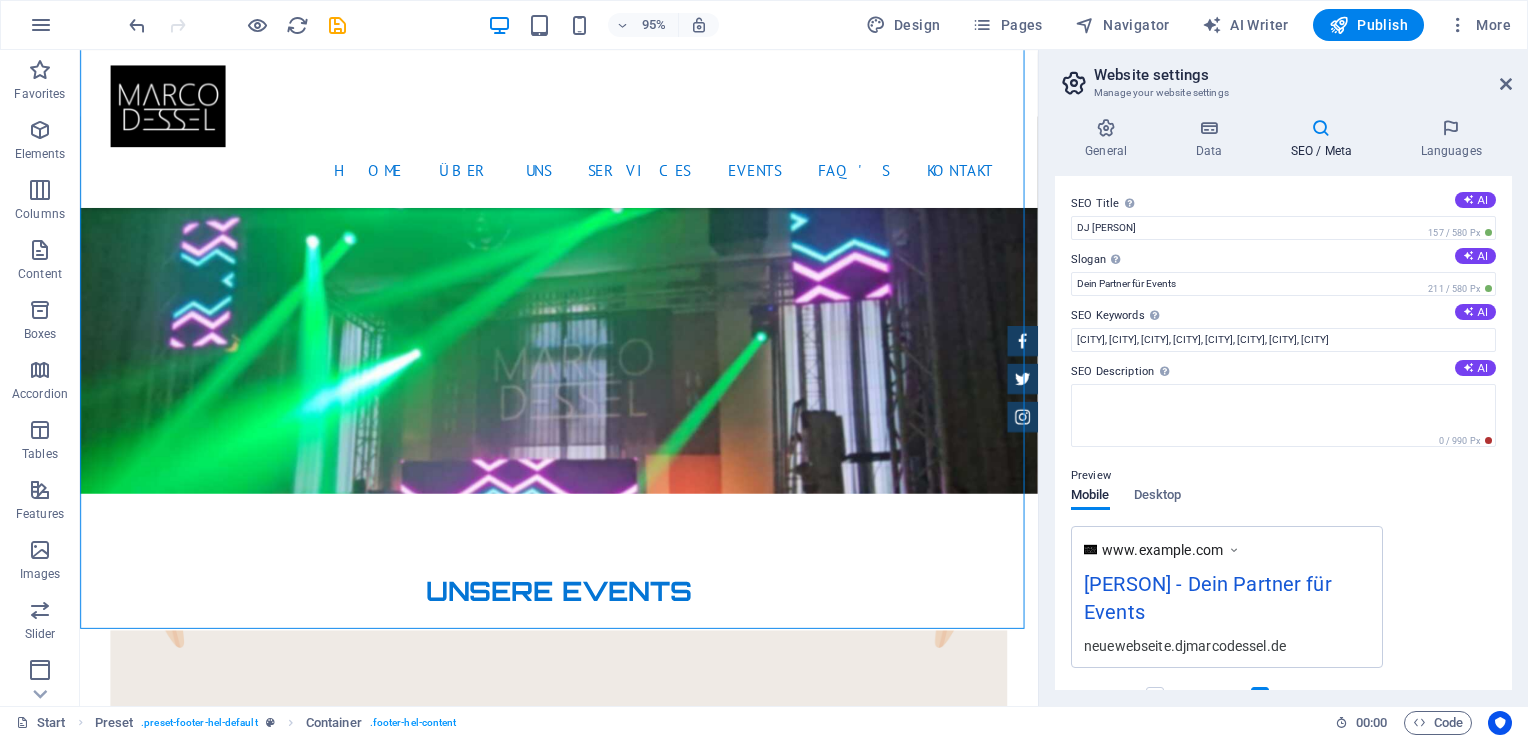click on "SEO Title The title of your website - make it something that stands out in search engine results. AI DJ Marco Dessel 157 / 580 Px Slogan The slogan of your website. AI Dein Partner für Events 211 / 580 Px SEO Keywords Comma-separated list of keywords representing your website. AI dj,willich,krefeld,mönchengladbach,party,event,technik,veranstaltungstechnik SEO Description Describe the contents of your website - this is crucial for search engines and SEO! AI 0 / 990 Px Preview Mobile Desktop www.example.com DJ Marco Dessel - Dein Partner für Events neuewebseite.djmarcodessel.de Settings Noindex Instruct search engines to exclude this website from search results. Responsive Determine whether the website should be responsive based on screen resolution. Meta tags Enter HTML code here that will be placed inside the  tags of your website. Please note that your website may not function if you include code with errors. Google Analytics ID Google Maps API key" at bounding box center [1283, 433] 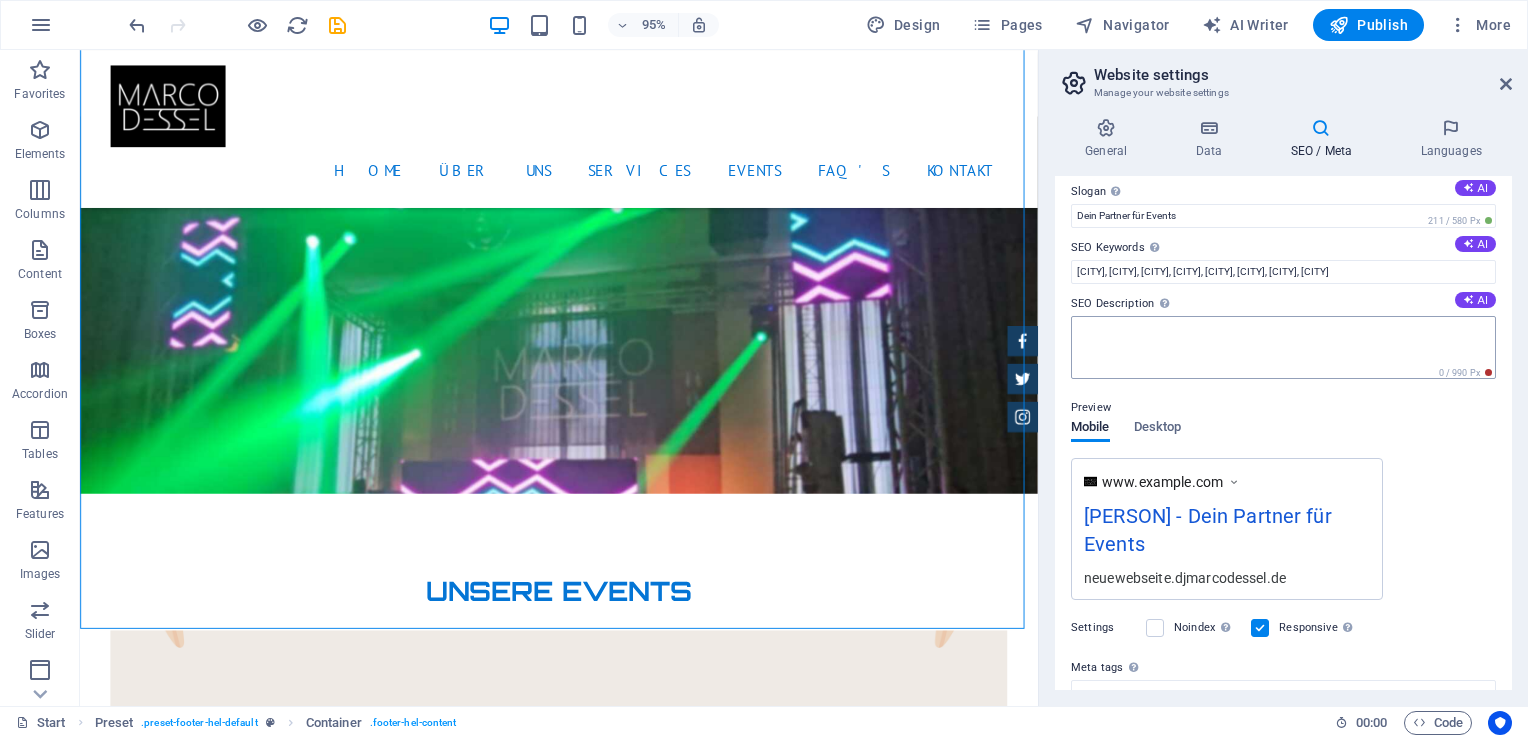 scroll, scrollTop: 100, scrollLeft: 0, axis: vertical 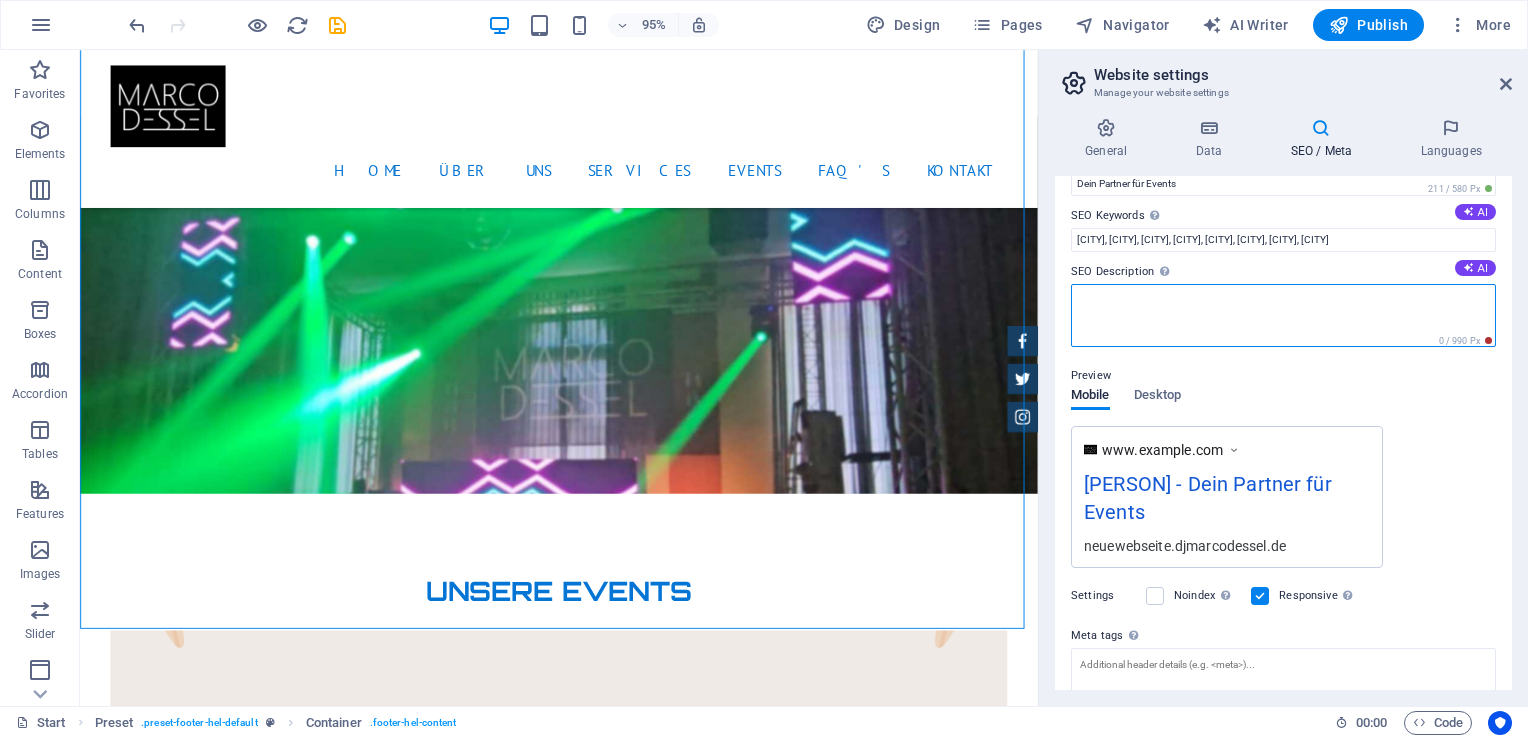 click on "SEO Description Describe the contents of your website - this is crucial for search engines and SEO! AI" at bounding box center (1283, 315) 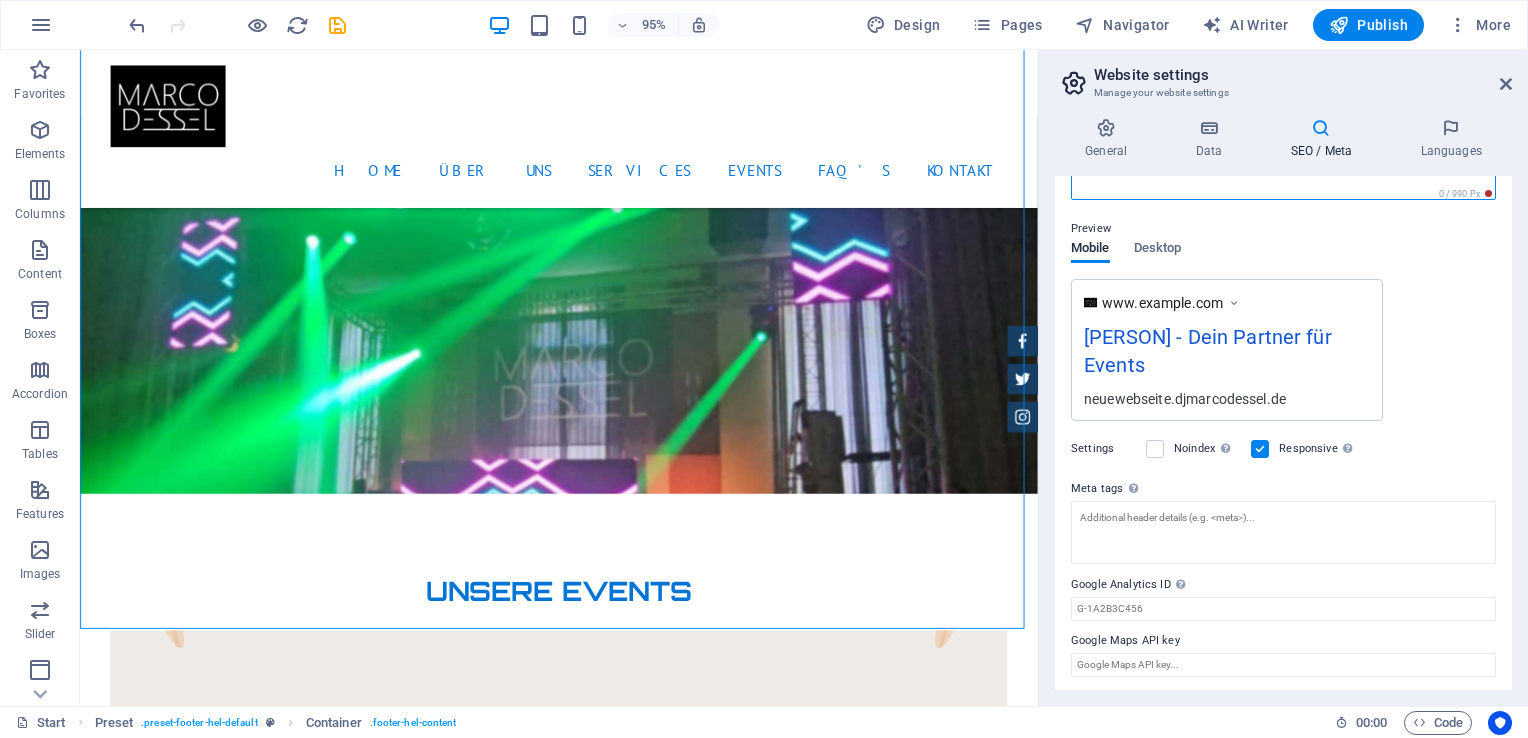 scroll, scrollTop: 63, scrollLeft: 0, axis: vertical 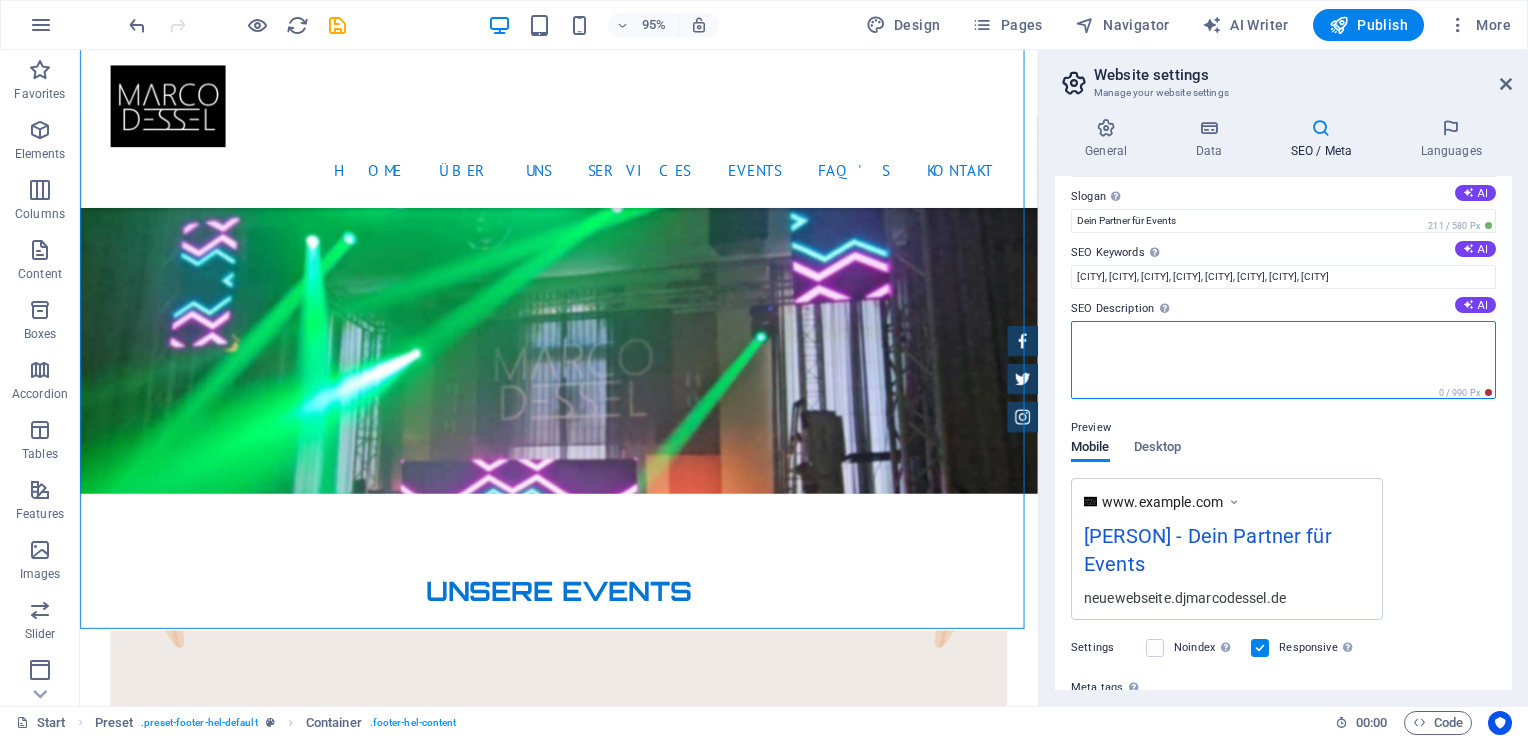 click on "SEO Description Describe the contents of your website - this is crucial for search engines and SEO! AI" at bounding box center (1283, 360) 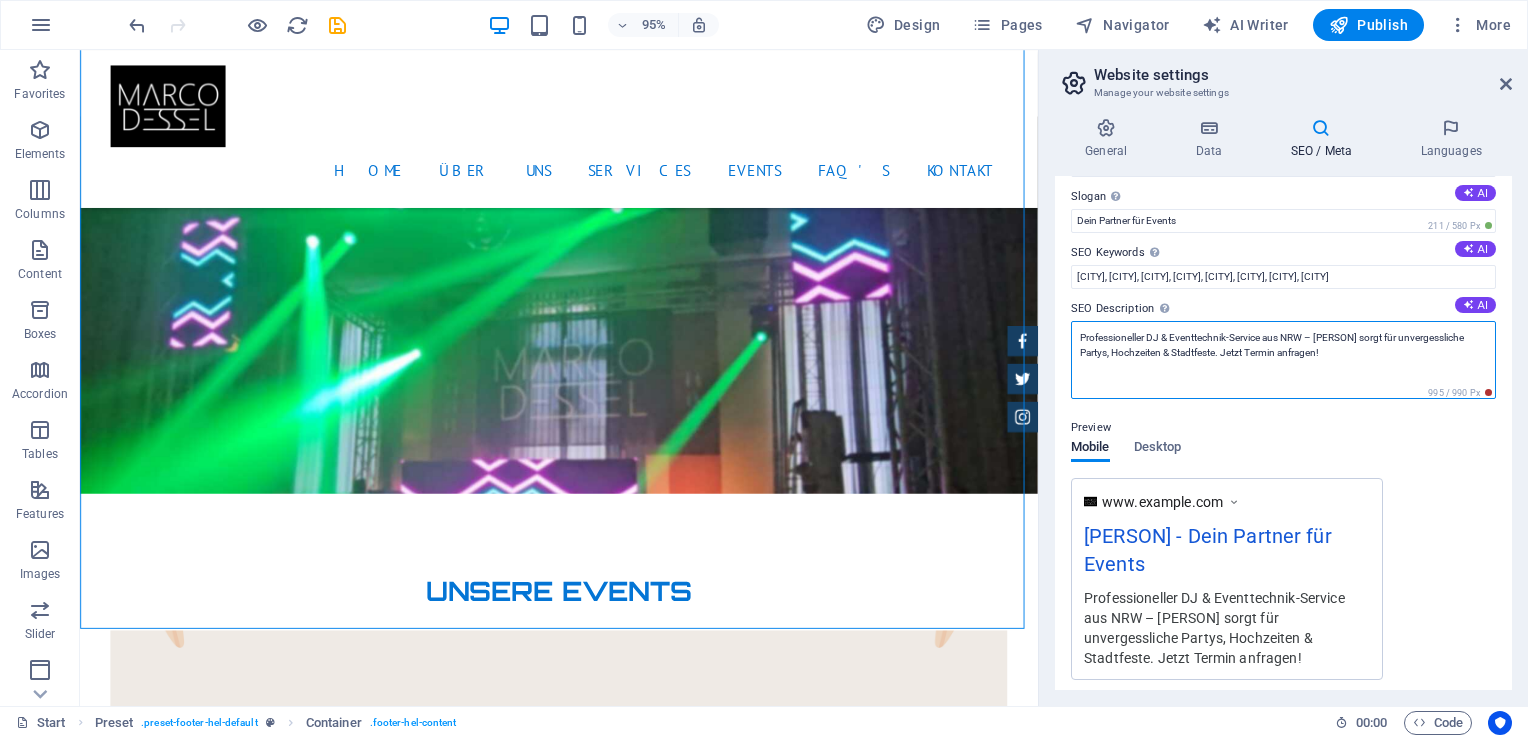 type on "Professioneller DJ & Eventtechnik-Service aus NRW – DJ Marco Dessel sorgt für unvergessliche Partys, Hochzeiten & Stadtfeste. Jetzt Termin anfragen!" 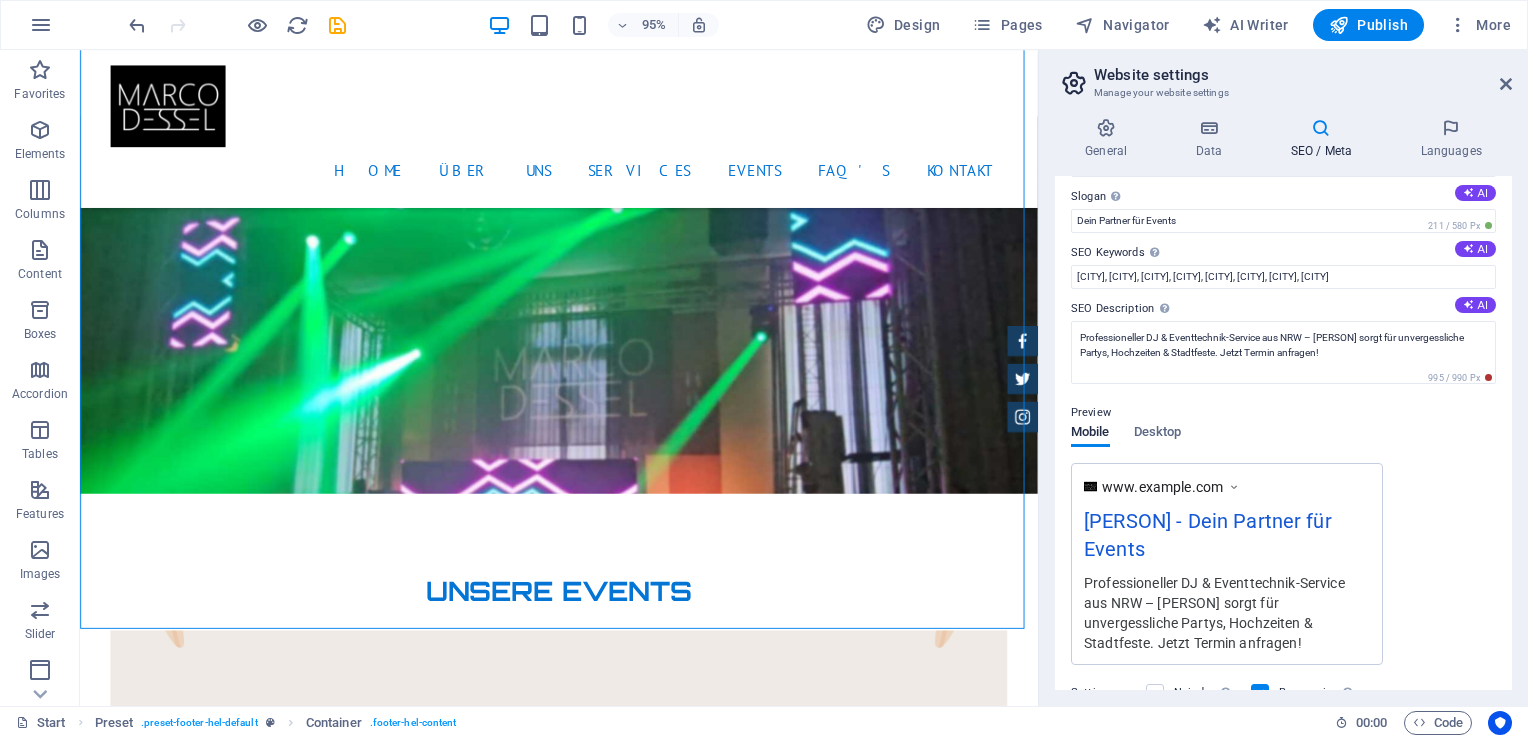 click on "Preview Mobile Desktop www.example.com DJ Marco Dessel - Dein Partner für Events Professioneller DJ & Eventtechnik-Service aus NRW – DJ Marco Dessel sorgt für unvergessliche Partys, Hochzeiten & Stadtfeste. Jetzt Termin anfragen!" at bounding box center (1283, 525) 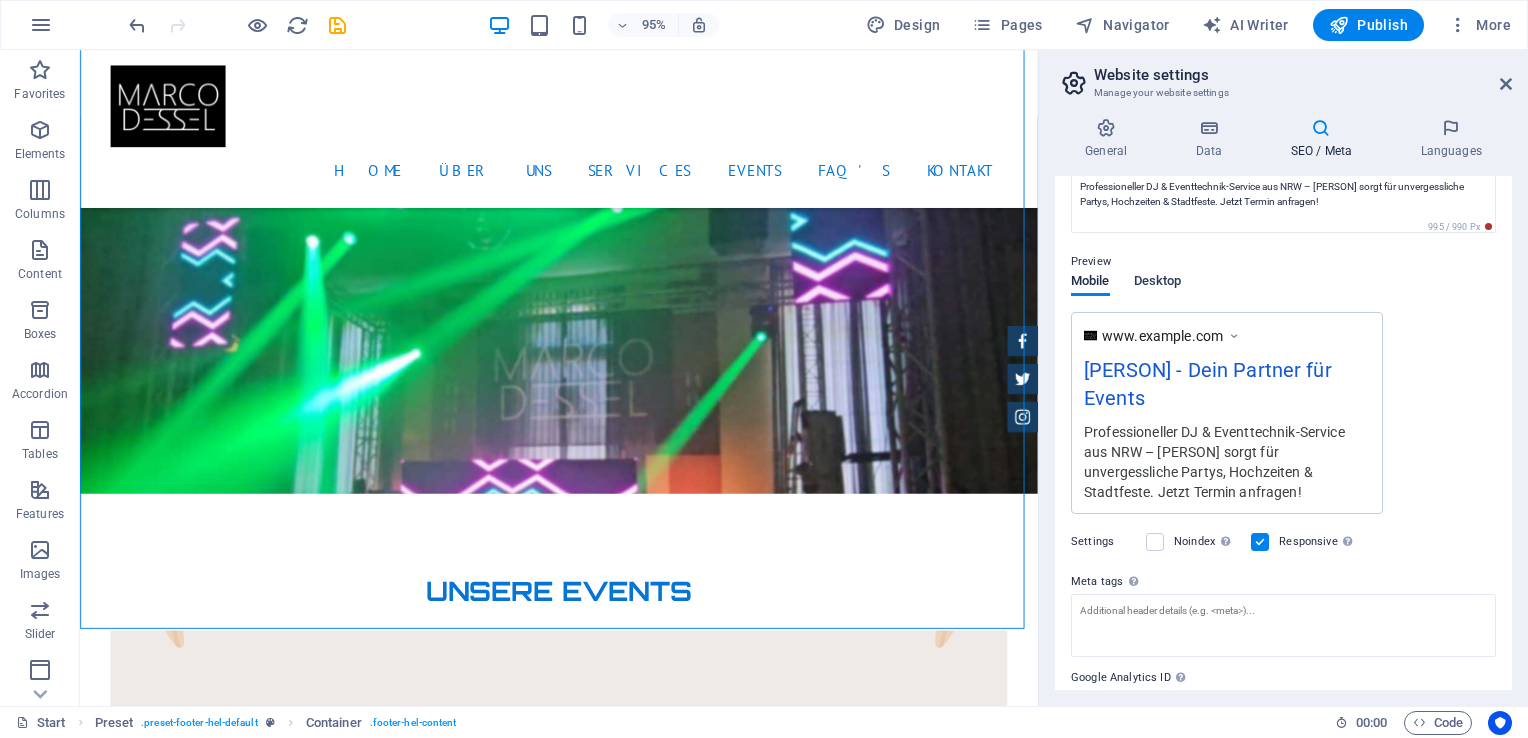 scroll, scrollTop: 263, scrollLeft: 0, axis: vertical 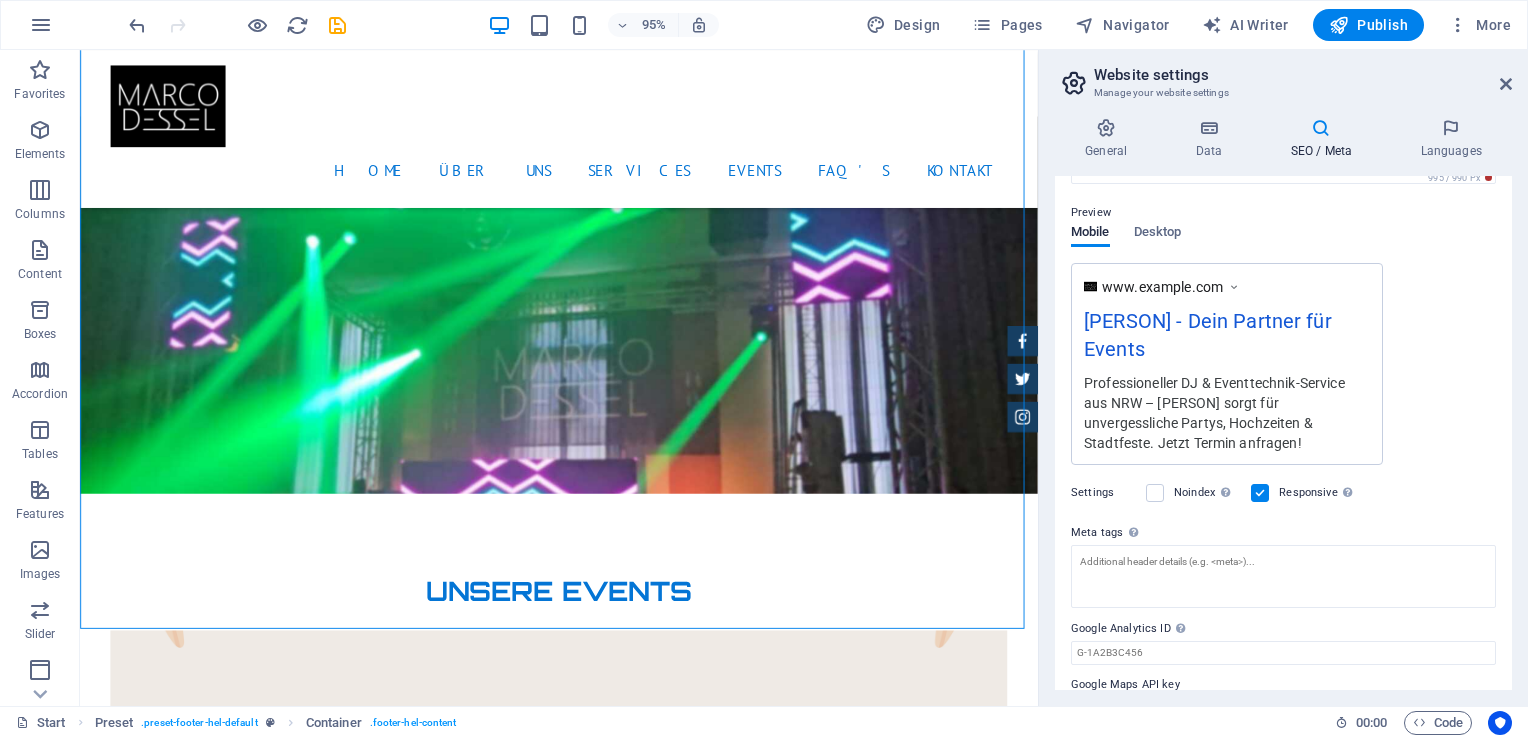 click on "Preview" at bounding box center [1283, 213] 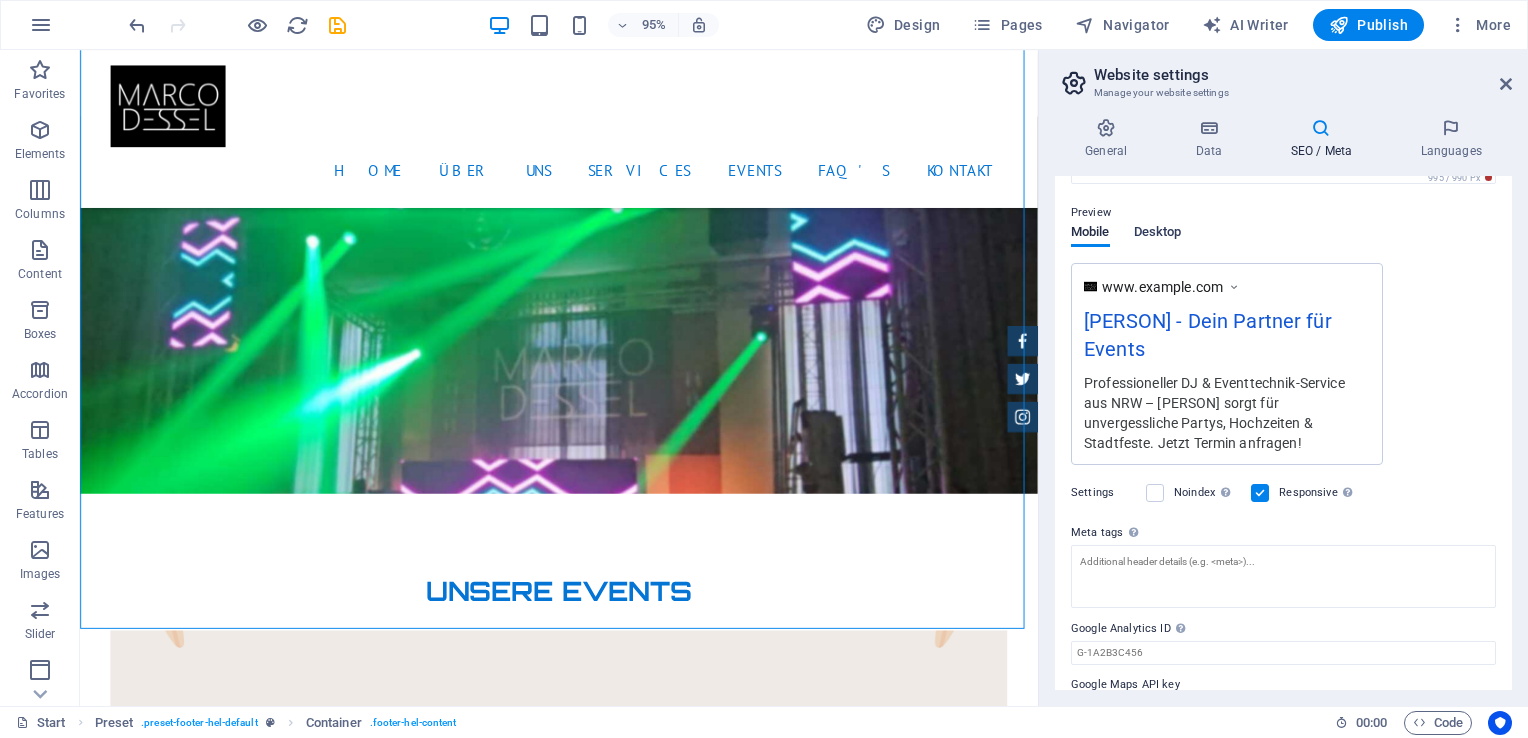 click on "Desktop" at bounding box center (1158, 234) 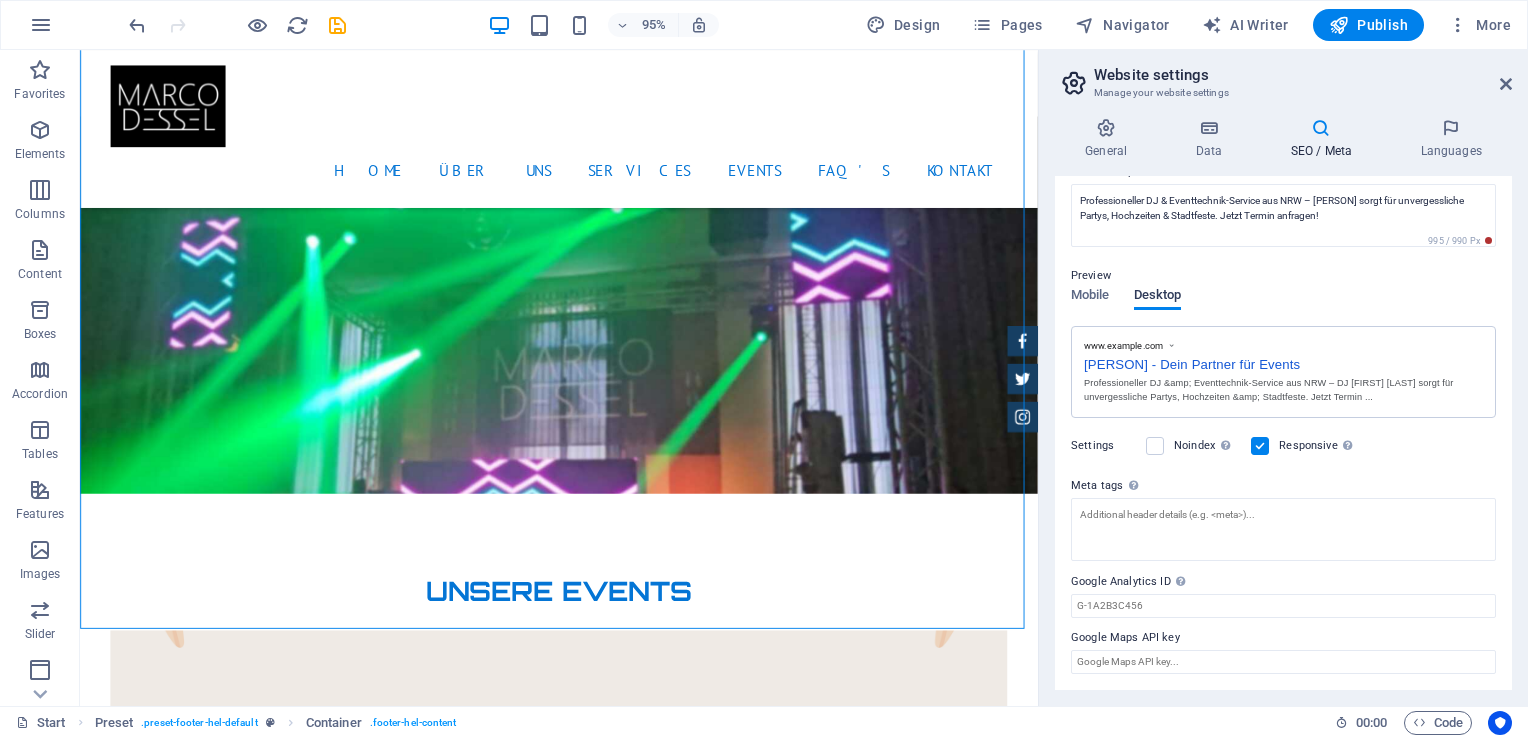scroll, scrollTop: 197, scrollLeft: 0, axis: vertical 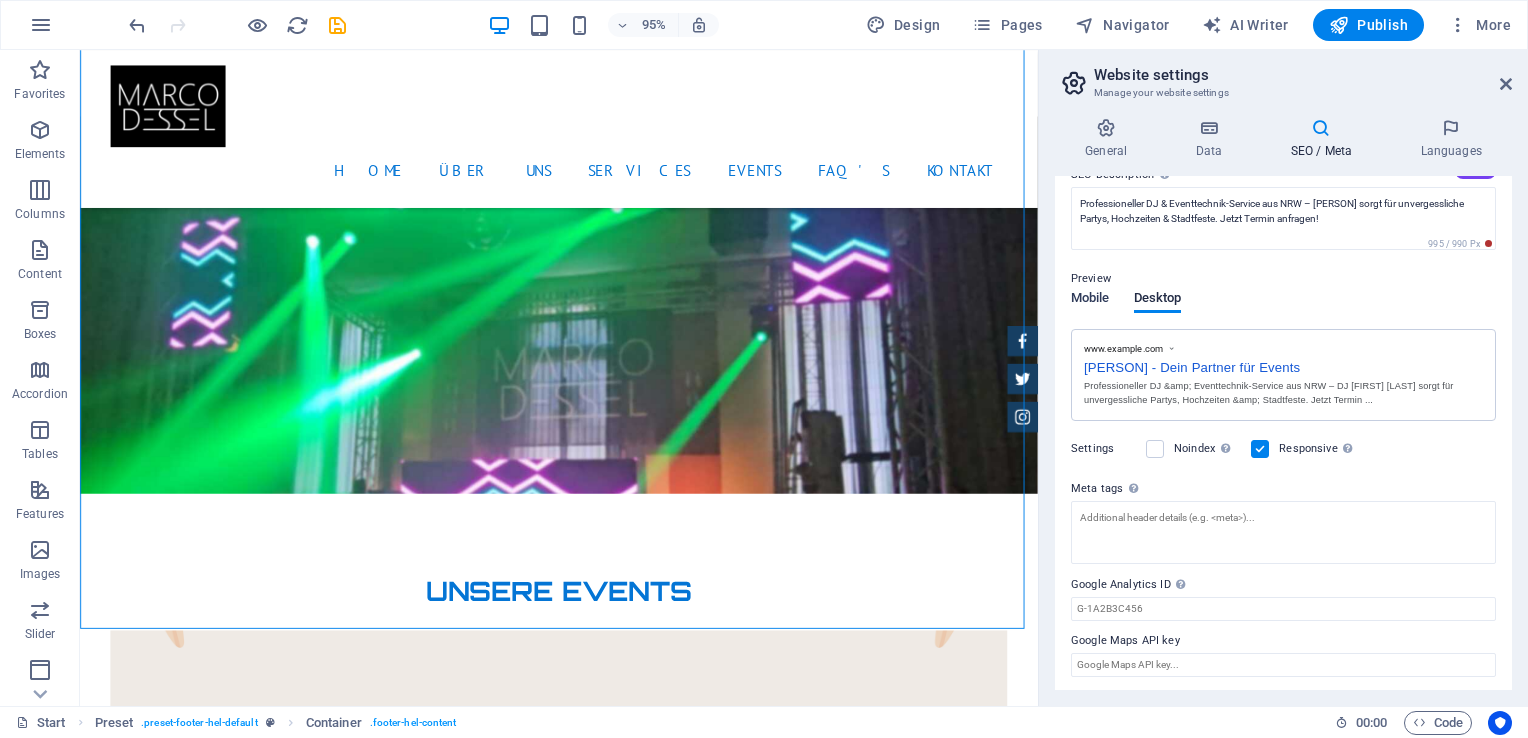 click on "Mobile" at bounding box center (1090, 300) 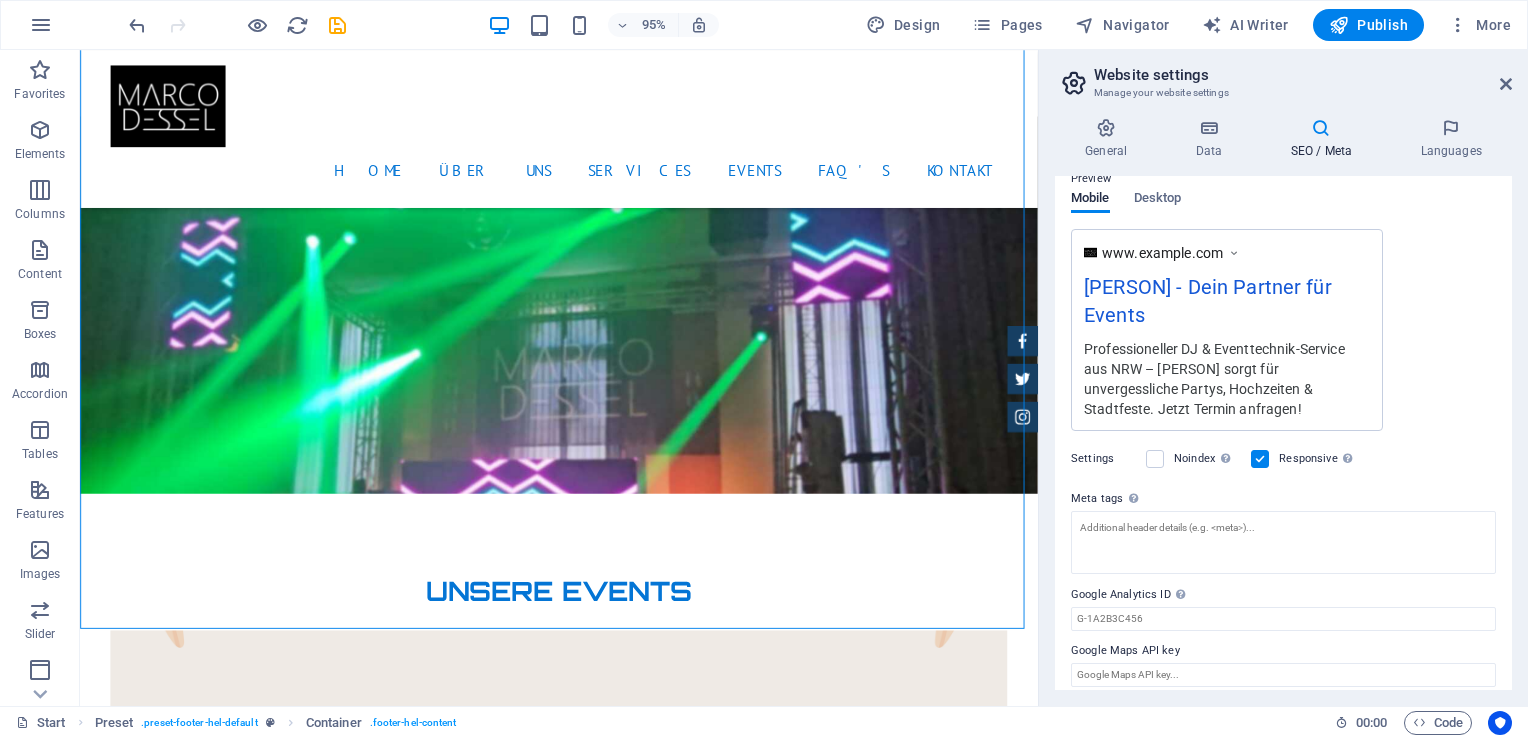 scroll, scrollTop: 308, scrollLeft: 0, axis: vertical 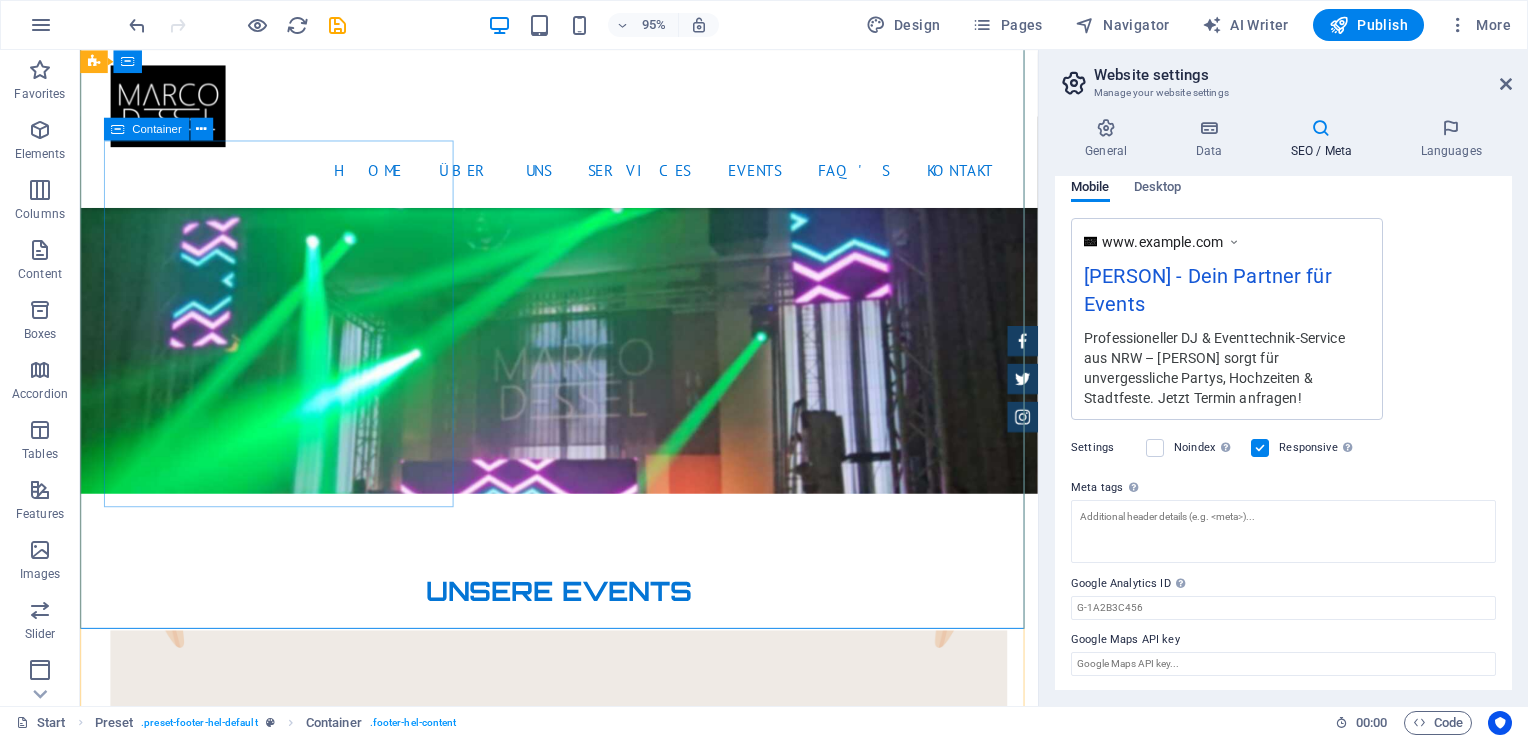 click on "Kontakt We are happy to assist you www.djmarcodessel.de ,  Willich   47877 +4915253978153 info@djmarcodessel.de Legal Notice  |  Privacy" at bounding box center [568, 15710] 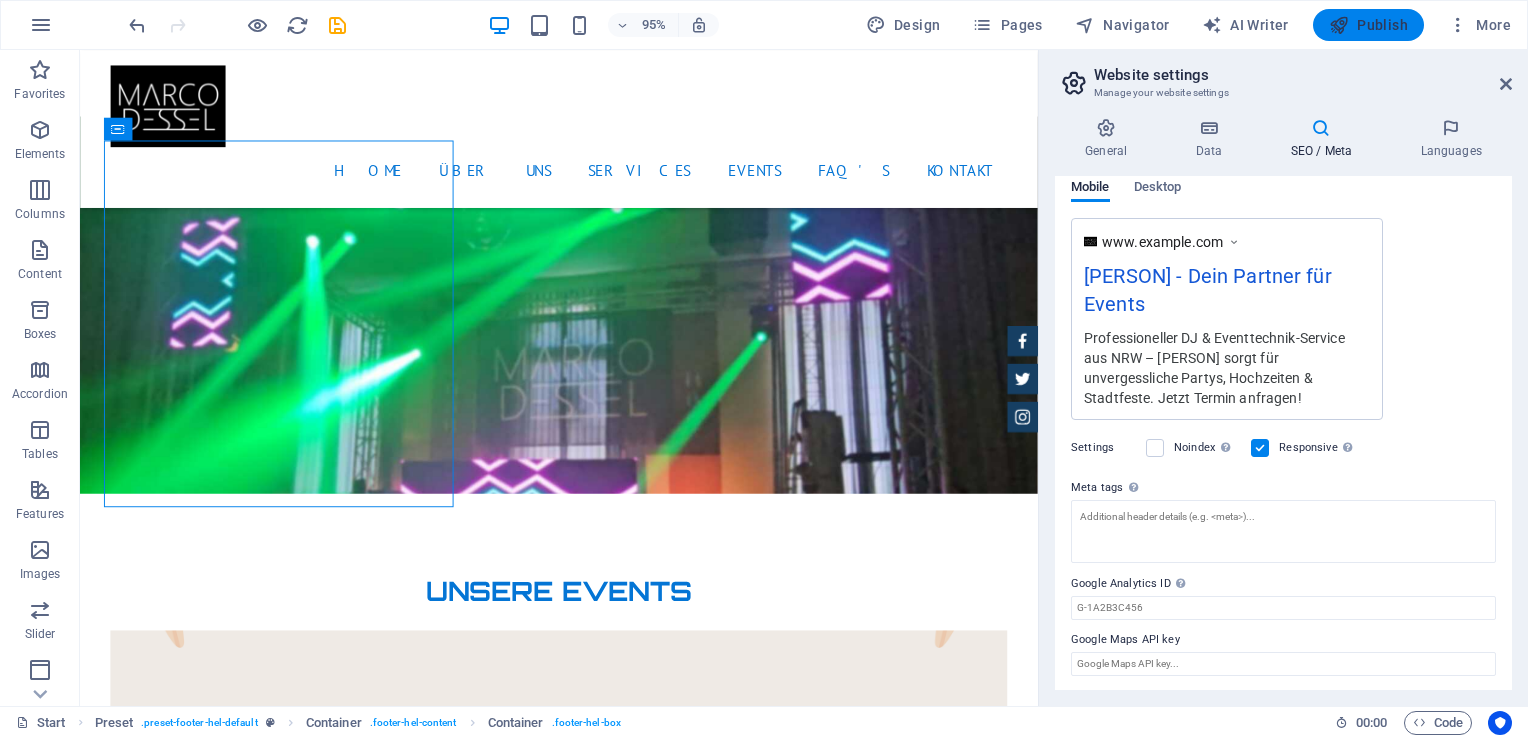 click on "Publish" at bounding box center [1368, 25] 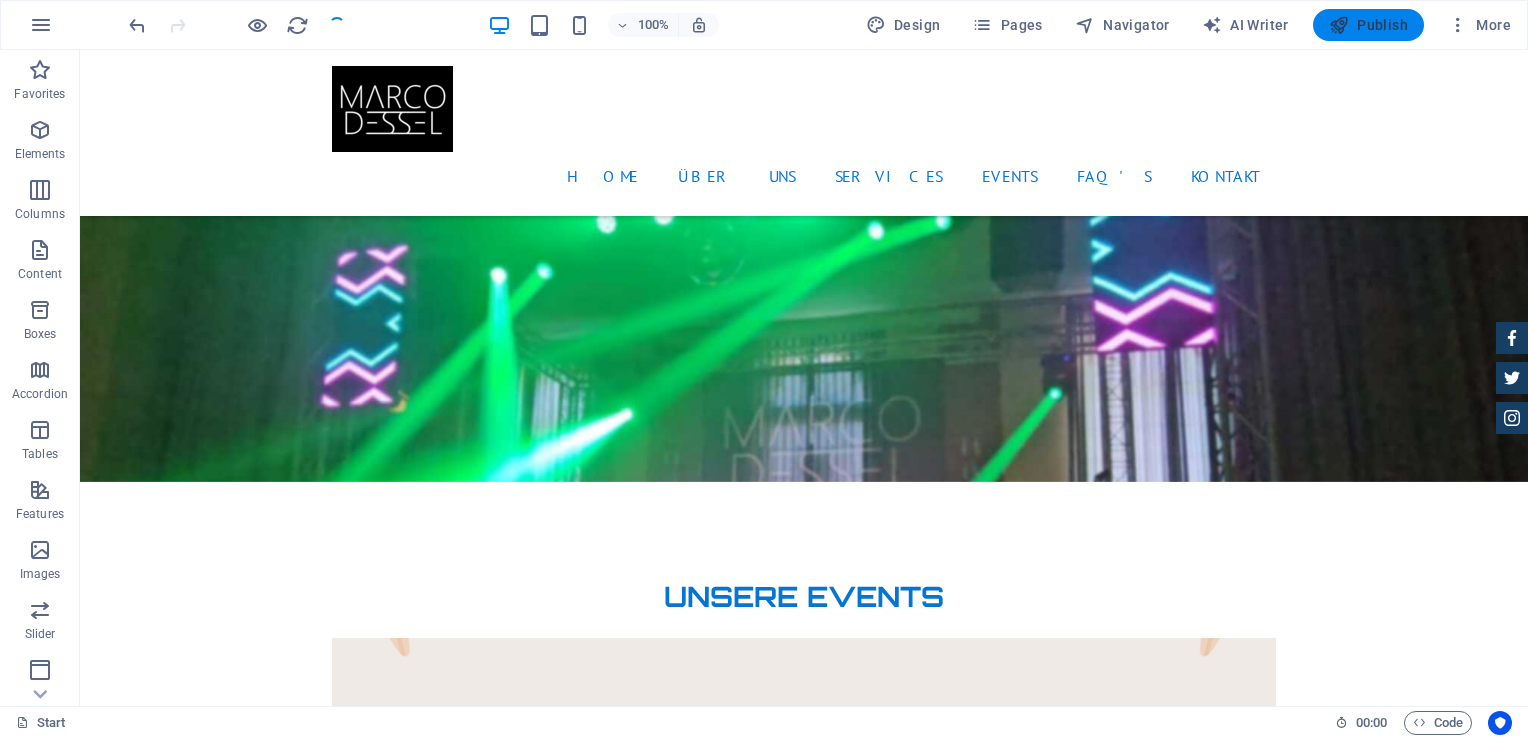 click on "Publish" at bounding box center [1368, 25] 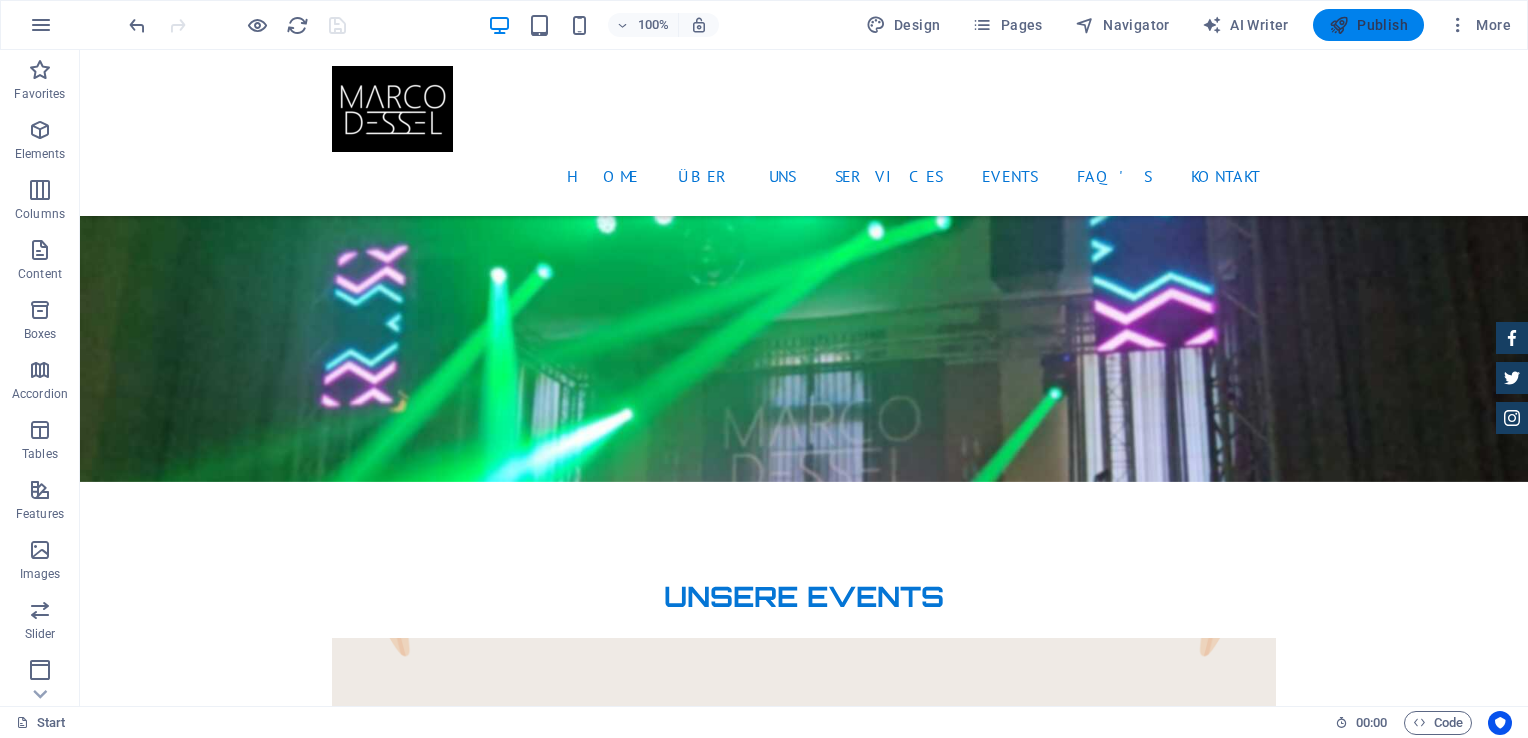 click on "Publish" at bounding box center (1368, 25) 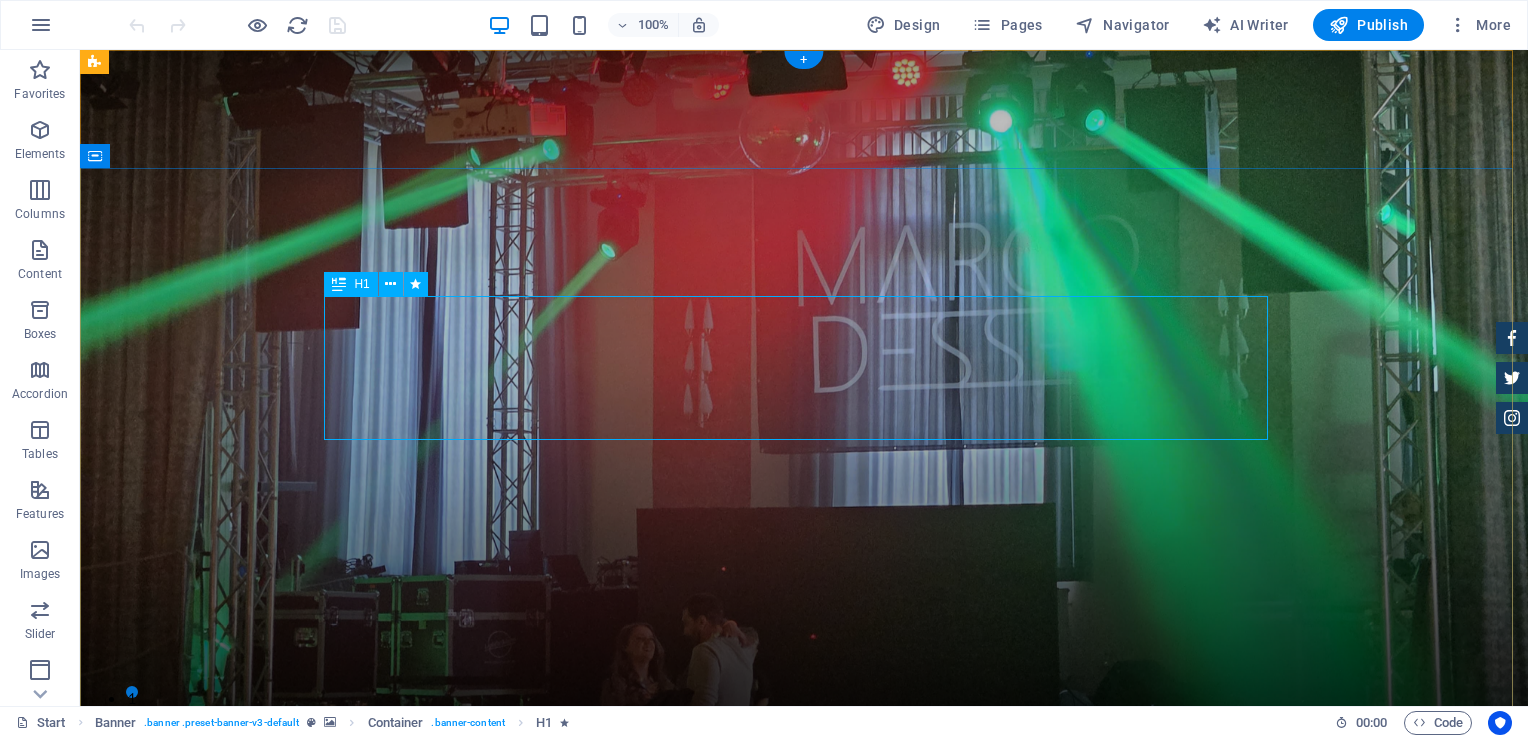 scroll, scrollTop: 0, scrollLeft: 0, axis: both 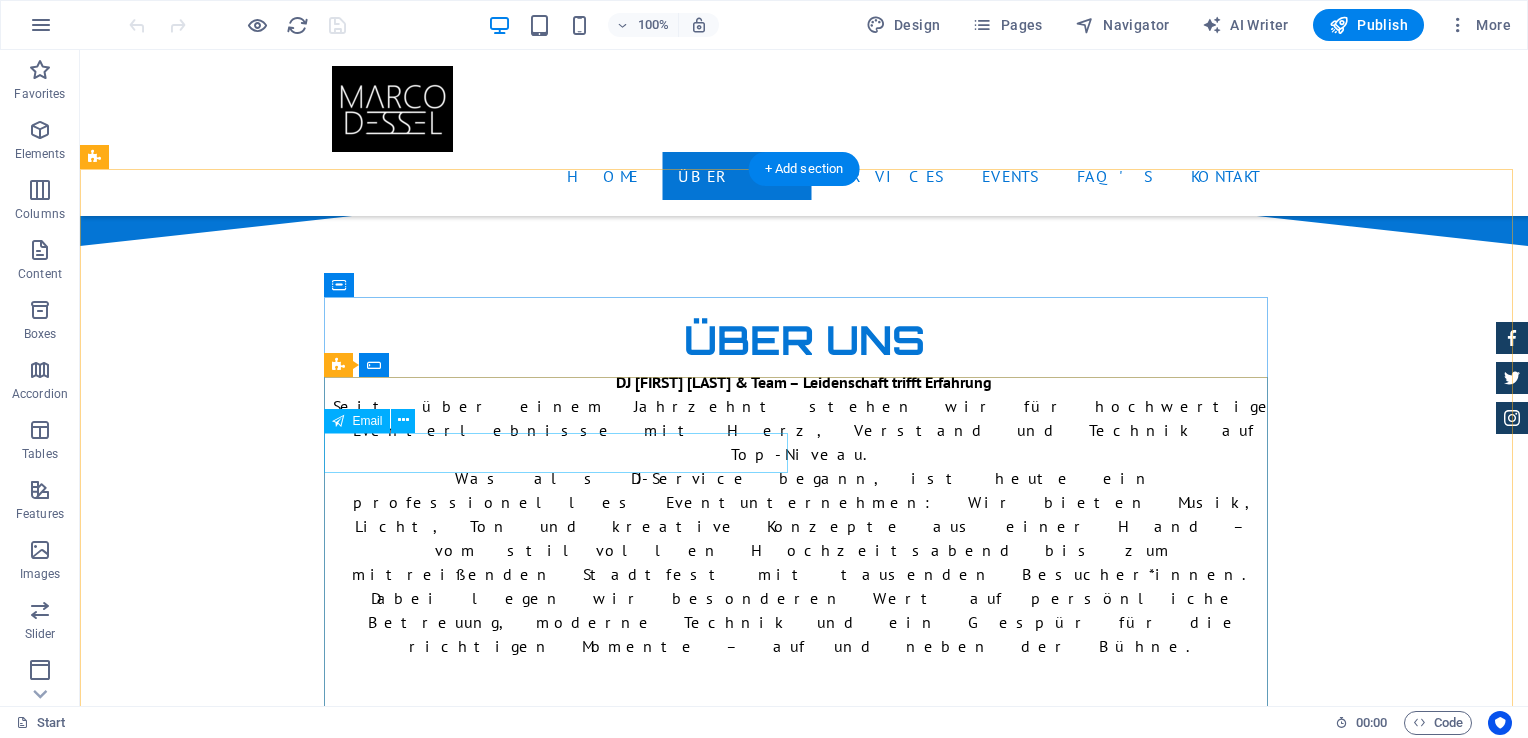 click 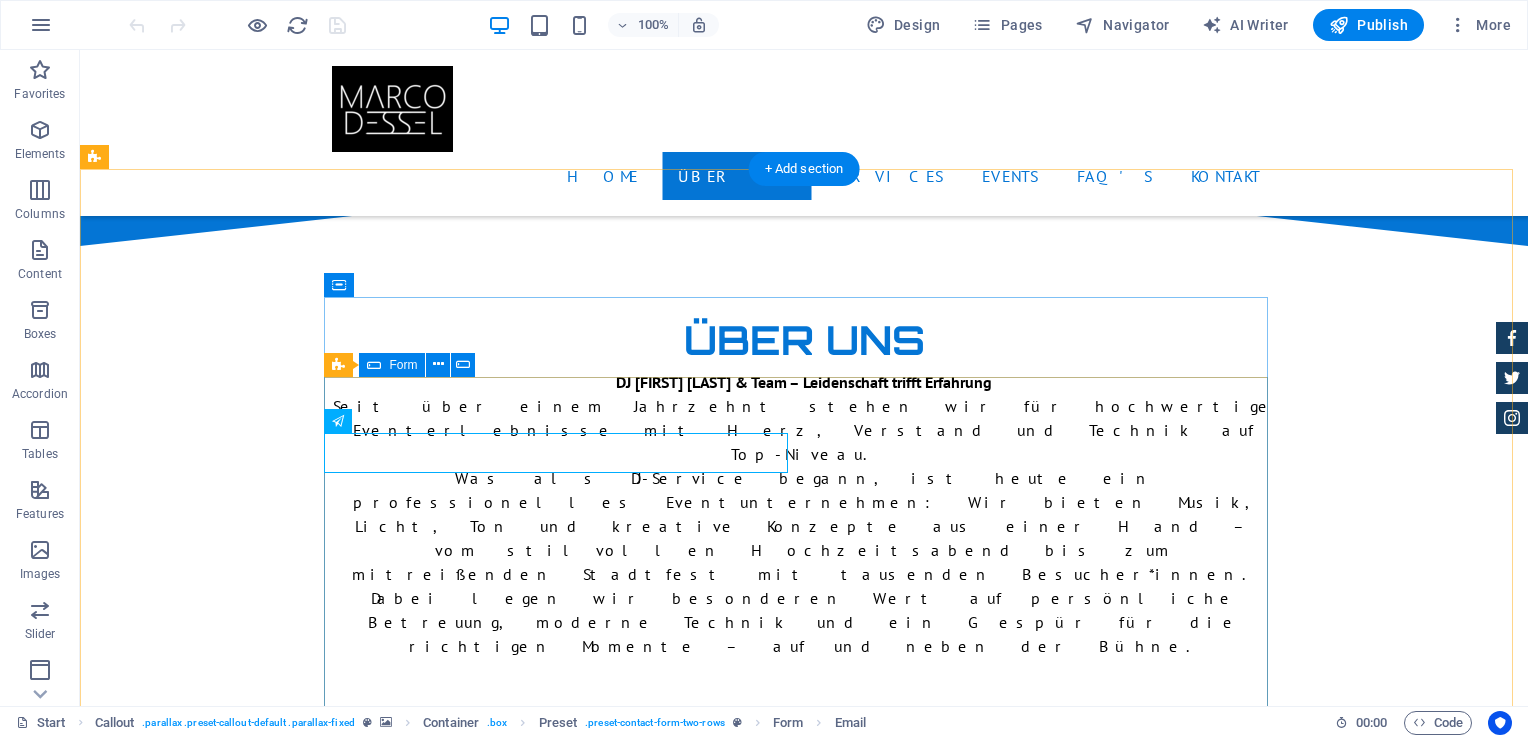 click on "Ich habe die Datenschutzerklärung gelesen und verstanden. Nicht lesbar? Neue Anfrage laden Anfrage absenden:" 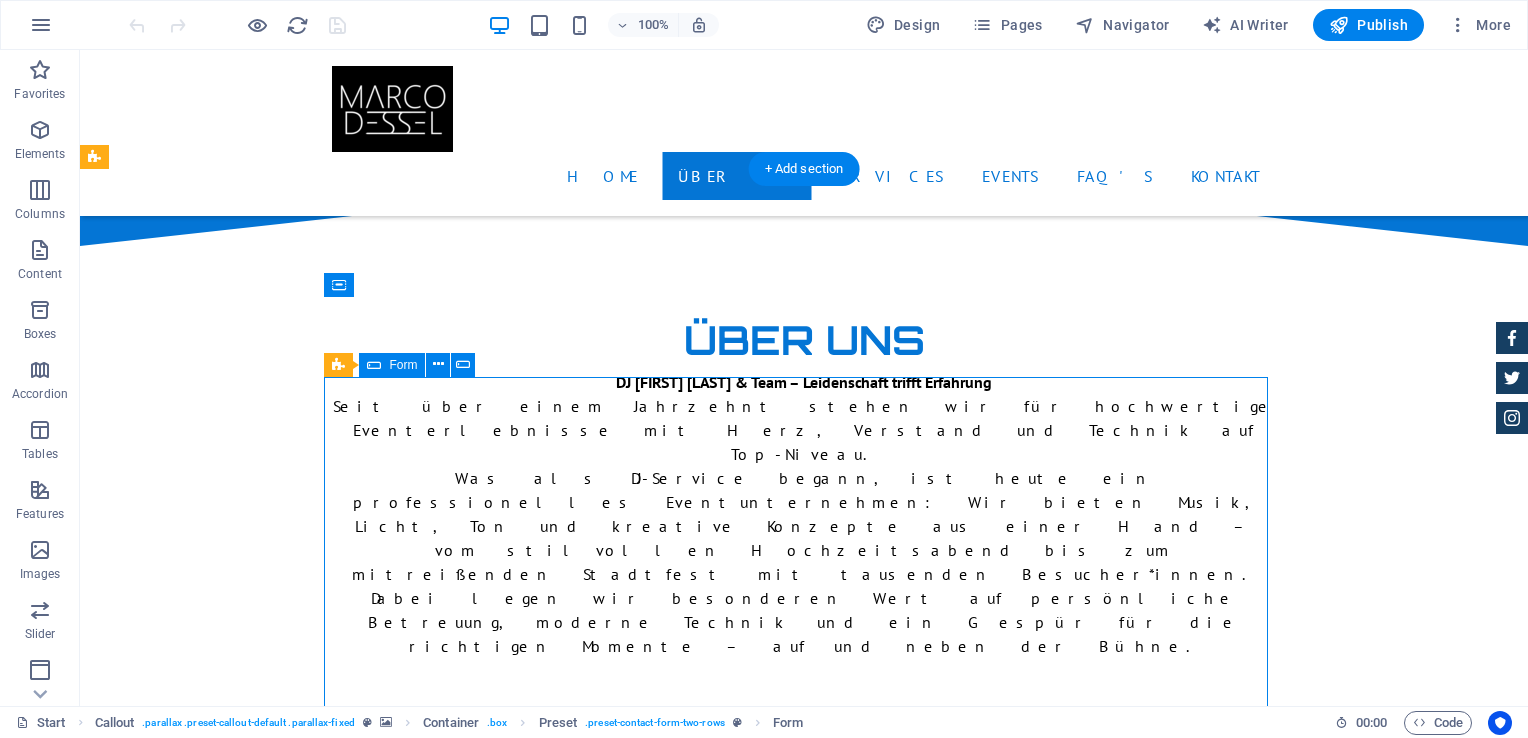 click on "Ich habe die Datenschutzerklärung gelesen und verstanden. Nicht lesbar? Neue Anfrage laden Anfrage absenden:" 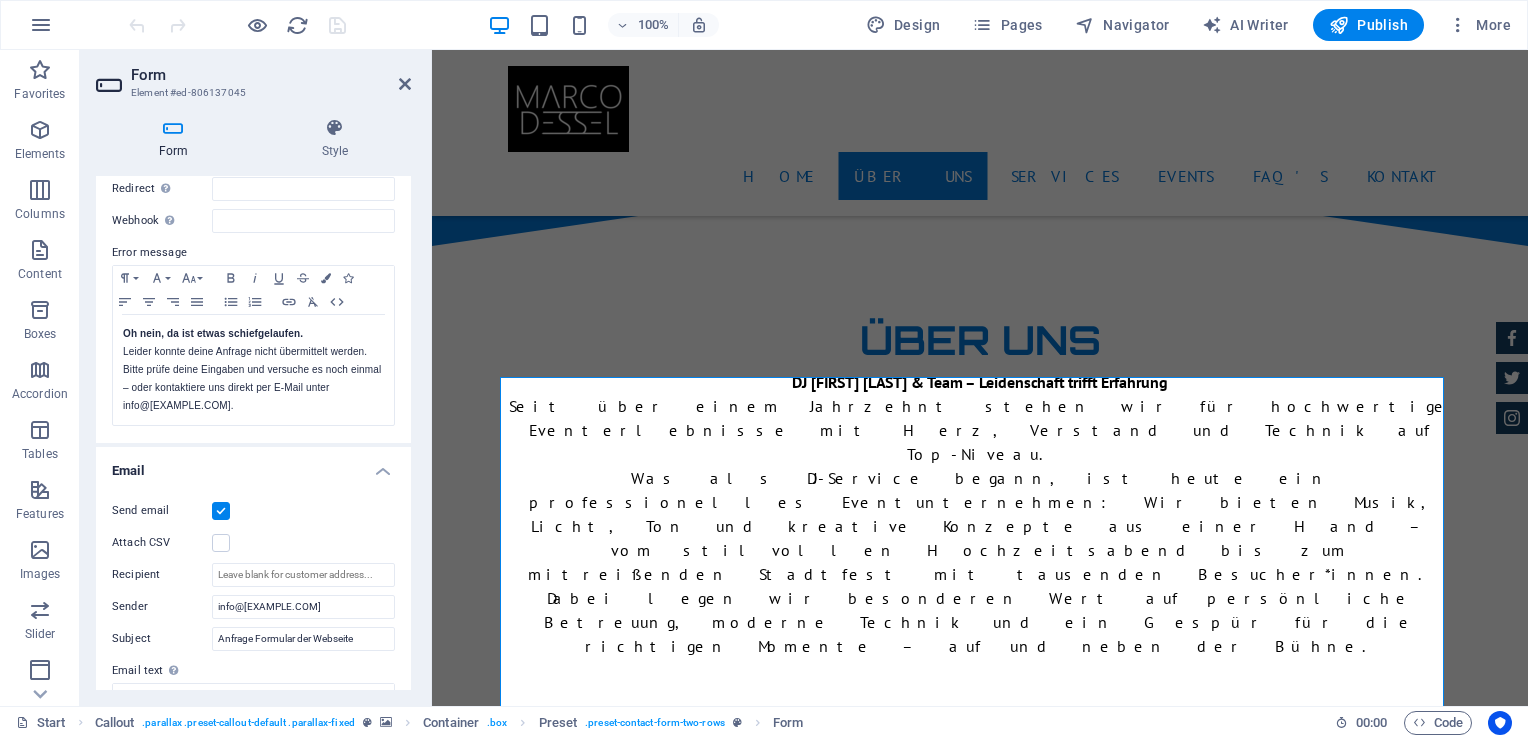 scroll, scrollTop: 500, scrollLeft: 0, axis: vertical 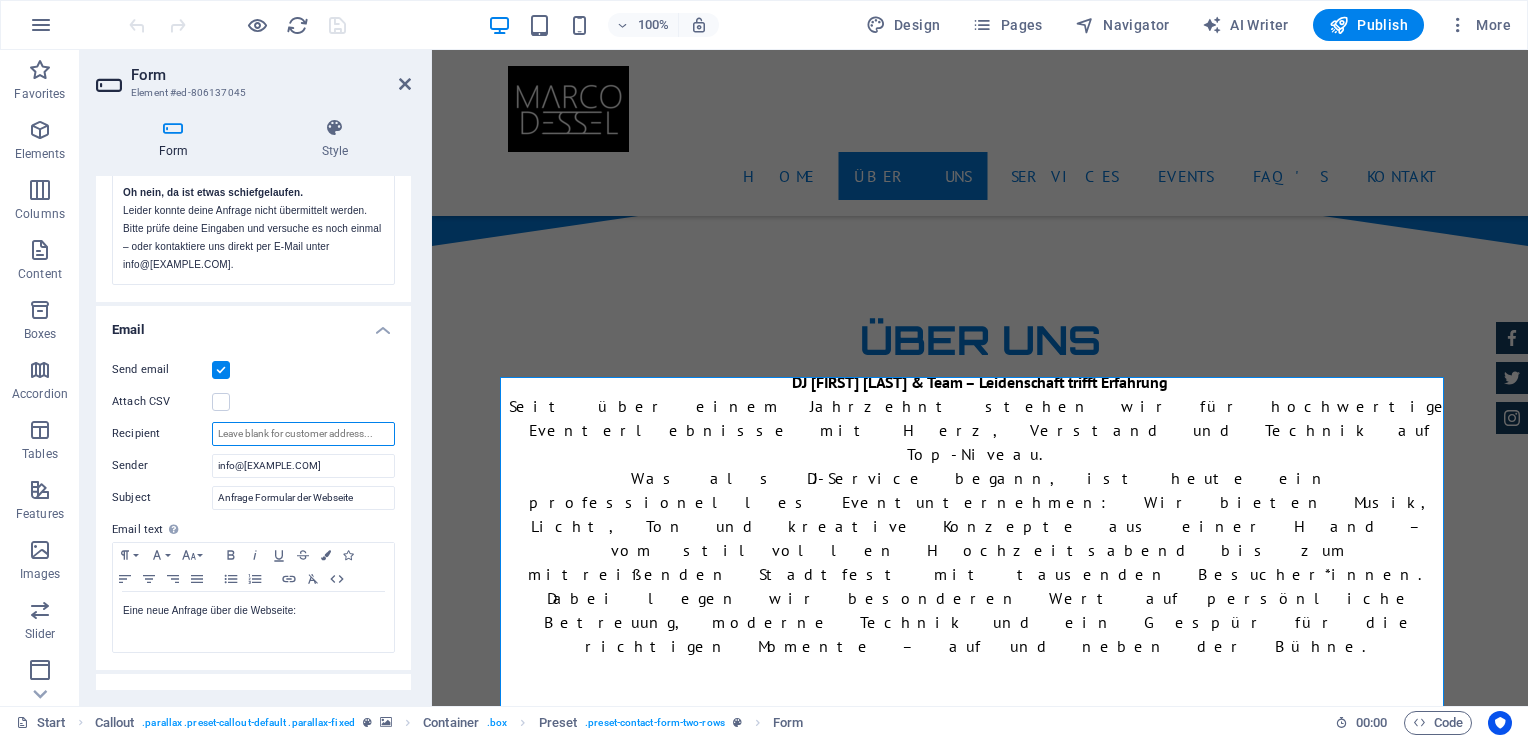 click on "Recipient" at bounding box center [303, 434] 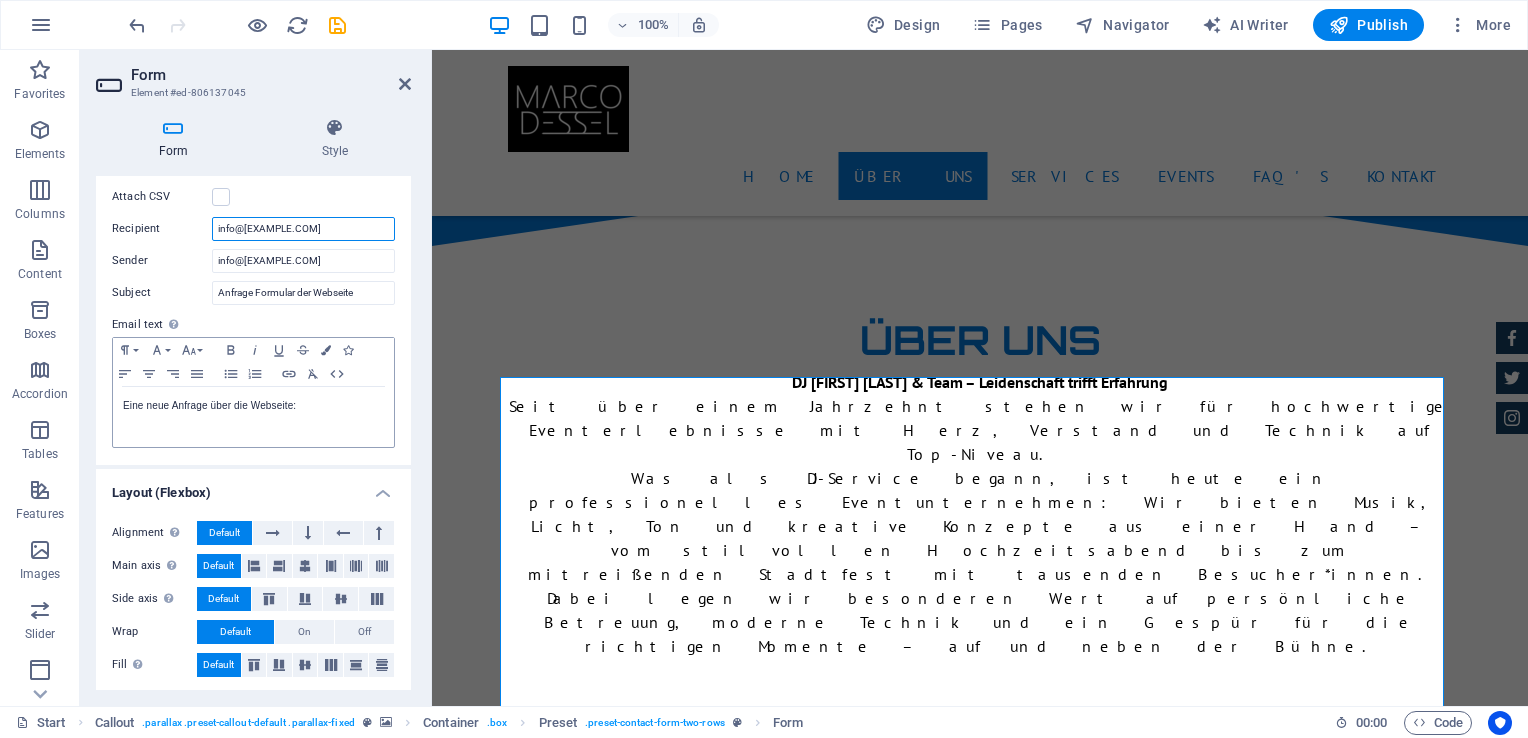 scroll, scrollTop: 706, scrollLeft: 0, axis: vertical 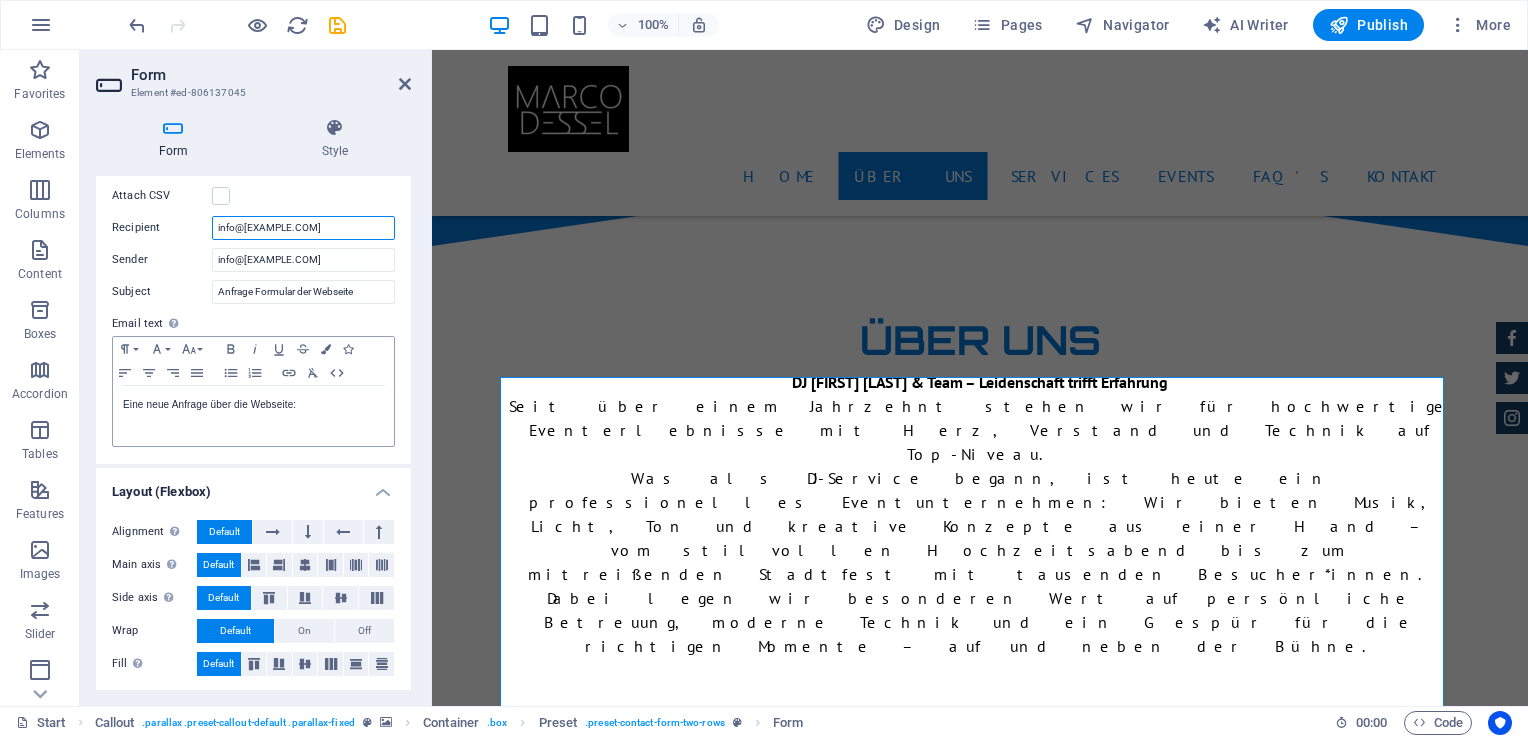 type on "info@djmarcodessel.de" 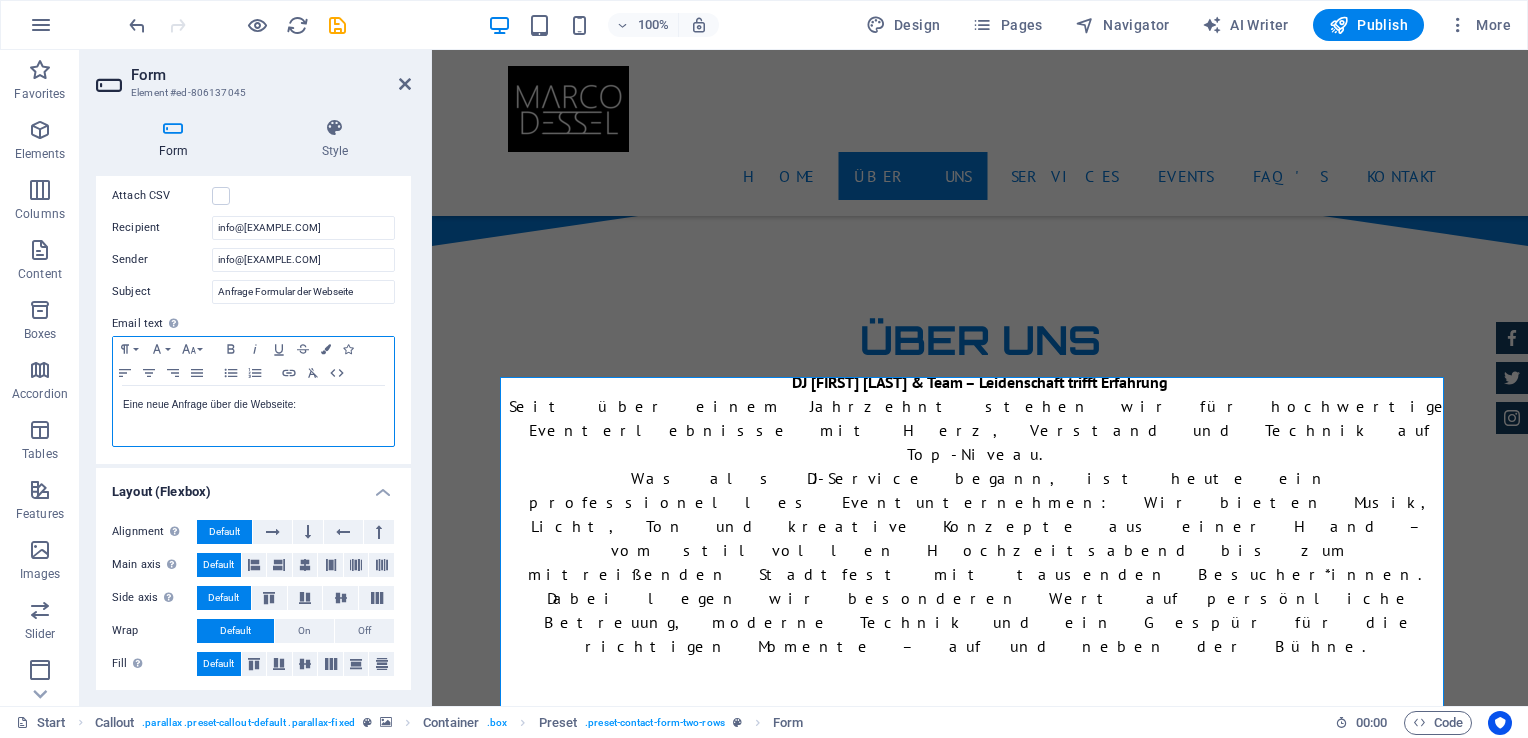 click on "Eine neue Anfrage über die Webseite:" at bounding box center (253, 416) 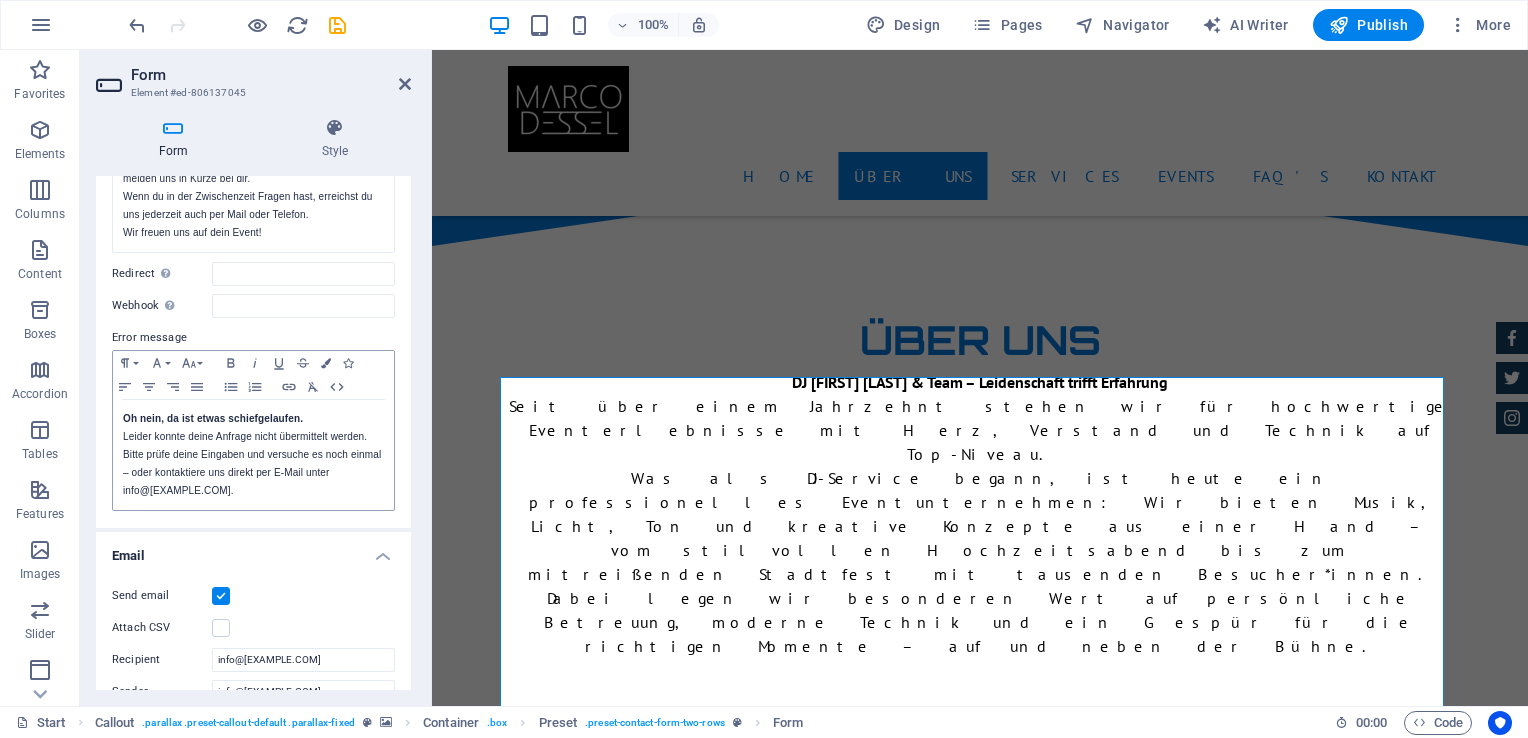 scroll, scrollTop: 300, scrollLeft: 0, axis: vertical 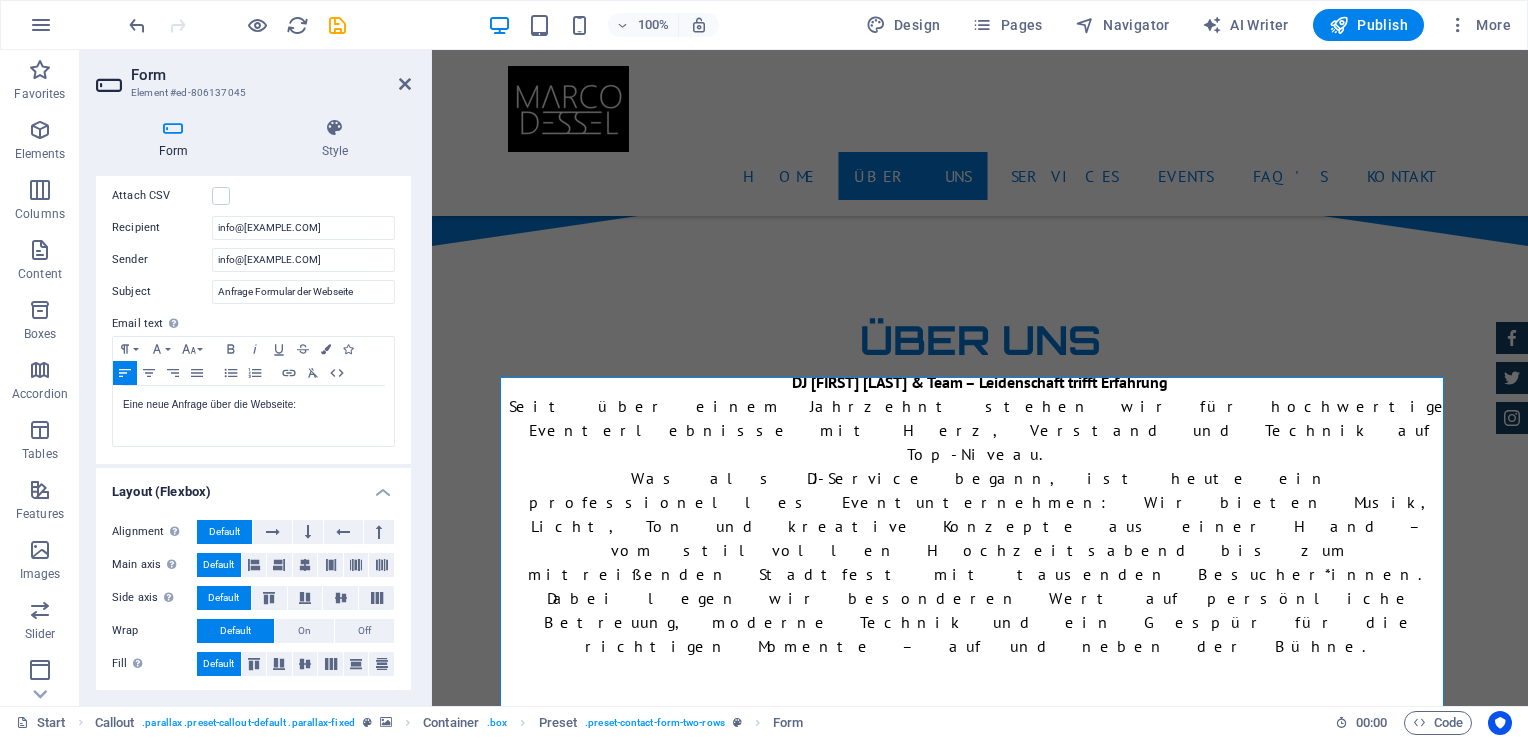 click on "Email text Define text to be sent if form inputs should be sent by email." at bounding box center (253, 324) 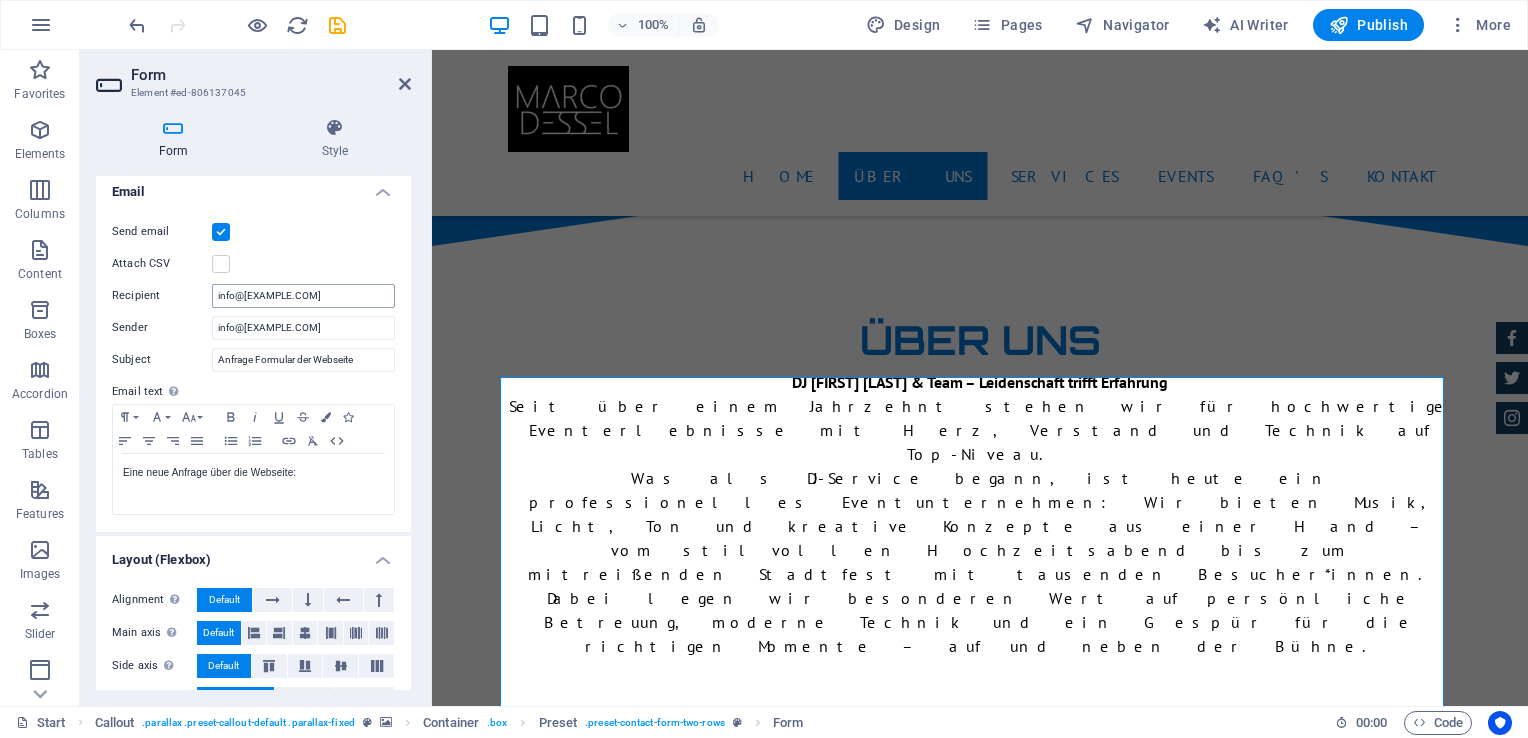 scroll, scrollTop: 606, scrollLeft: 0, axis: vertical 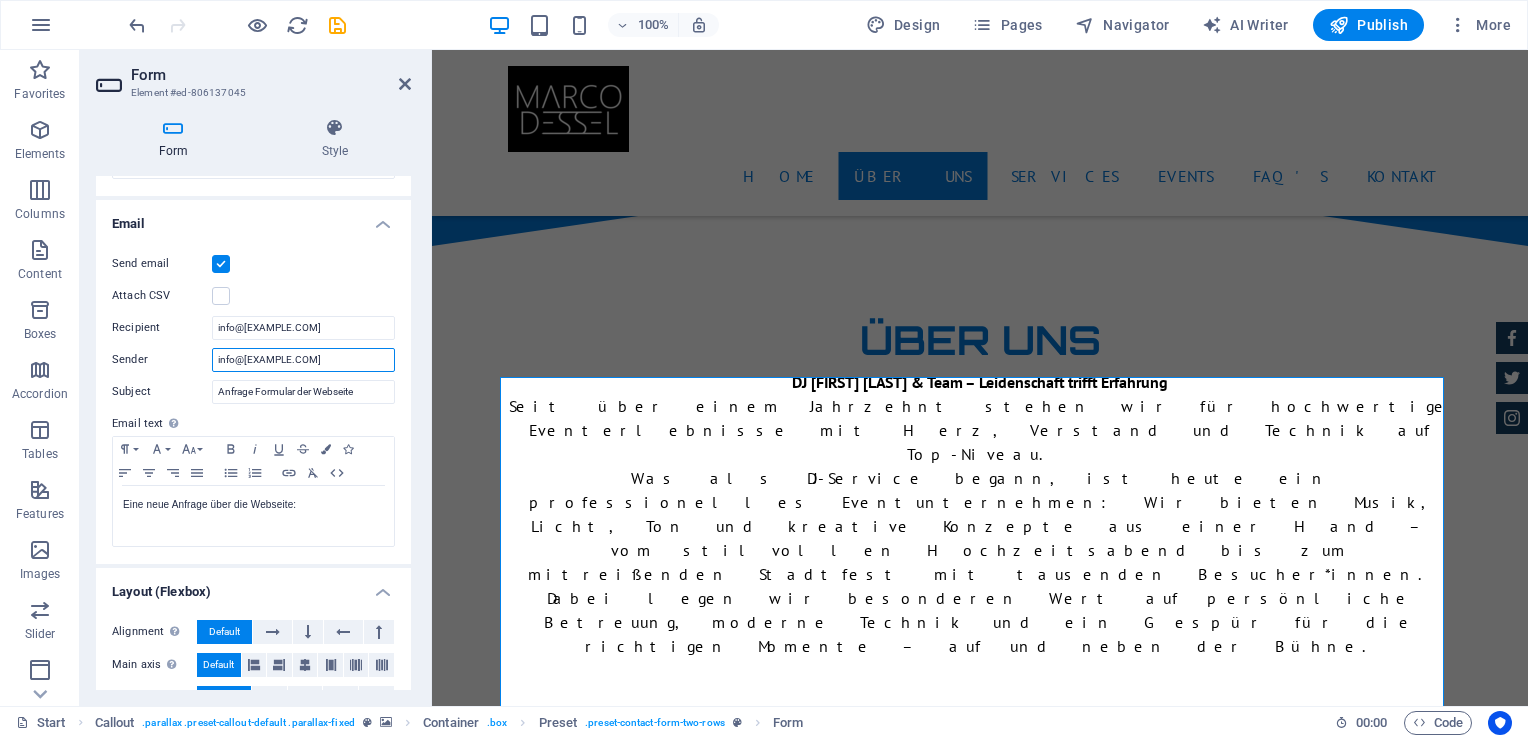 drag, startPoint x: 355, startPoint y: 354, endPoint x: 210, endPoint y: 360, distance: 145.12408 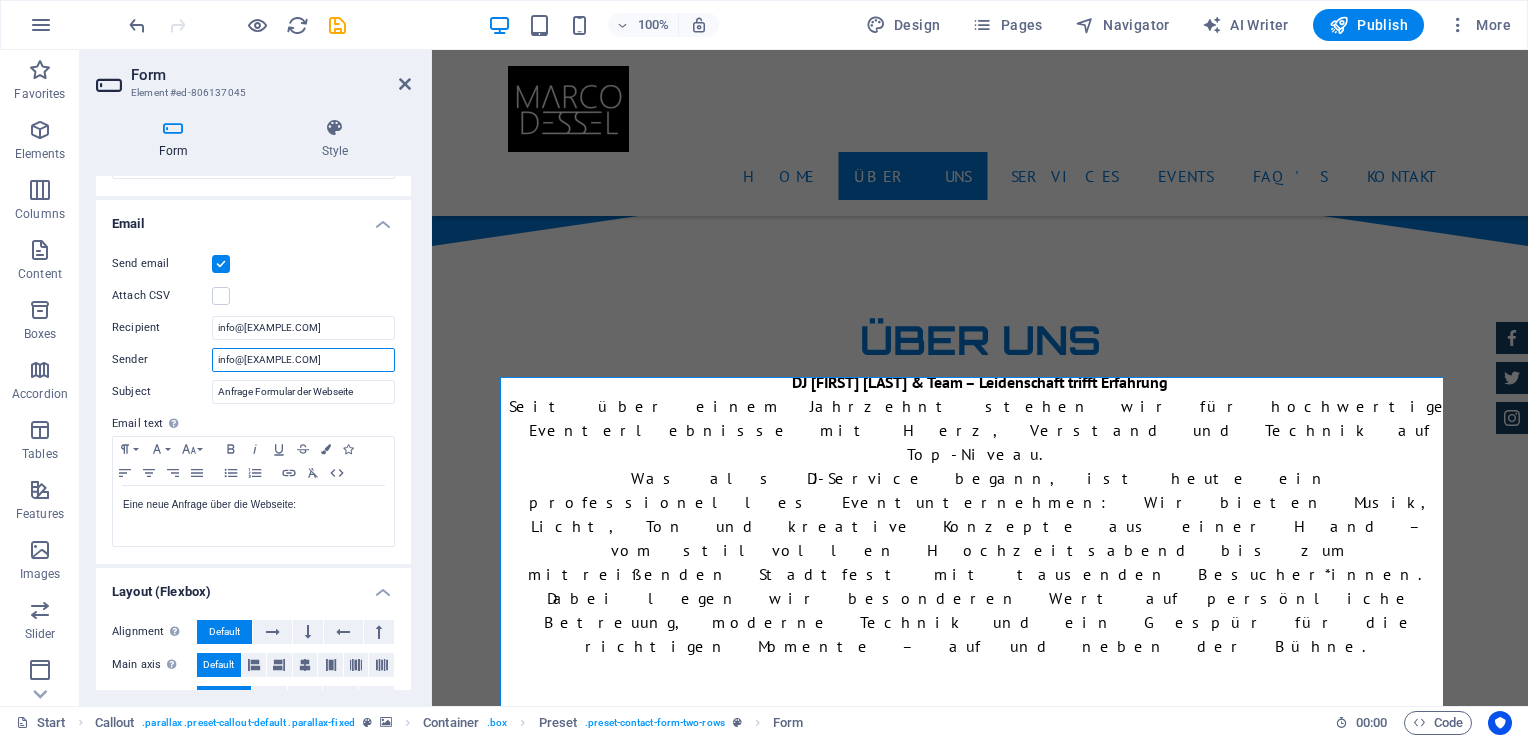 click on "[EMAIL]" at bounding box center [303, 360] 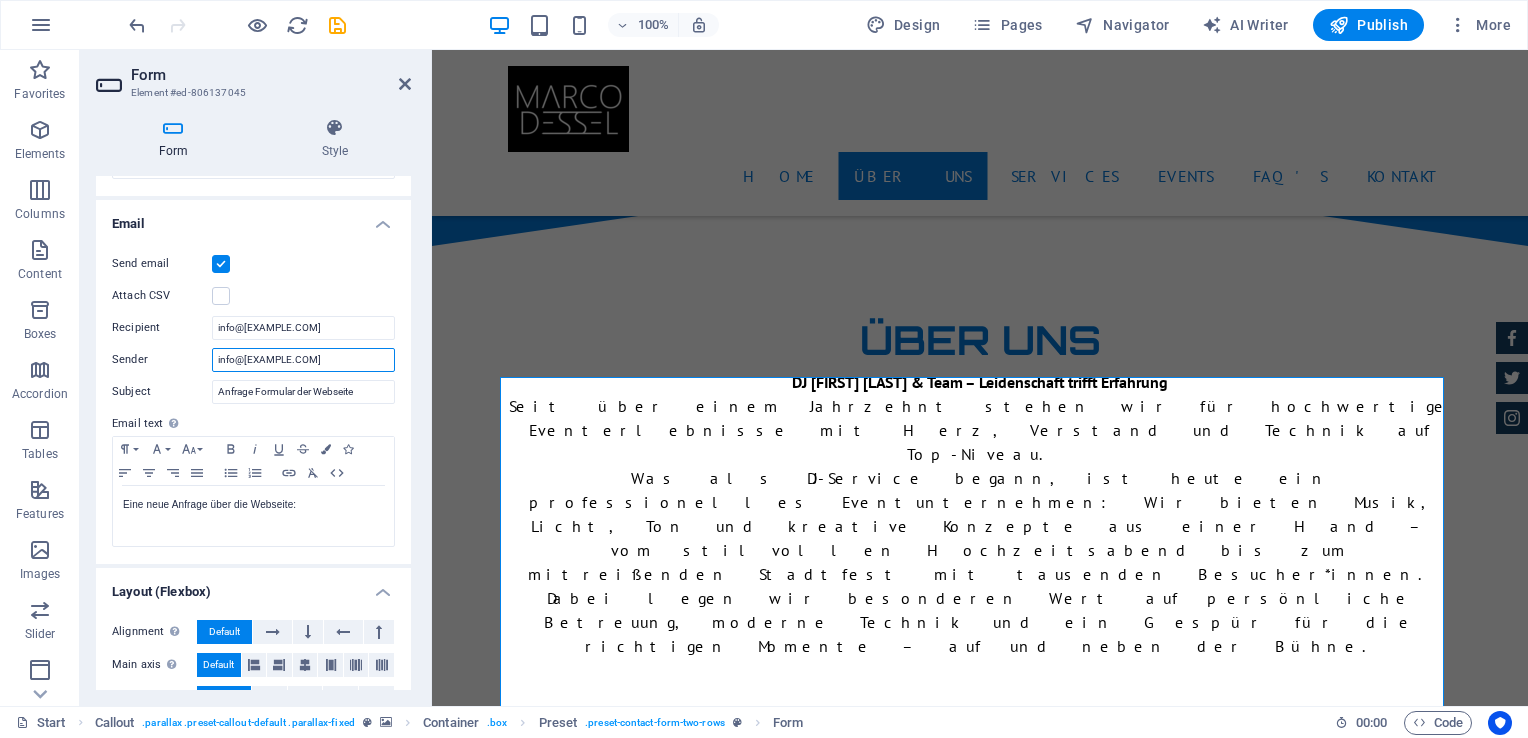 type on "info@djmarcodesel.de" 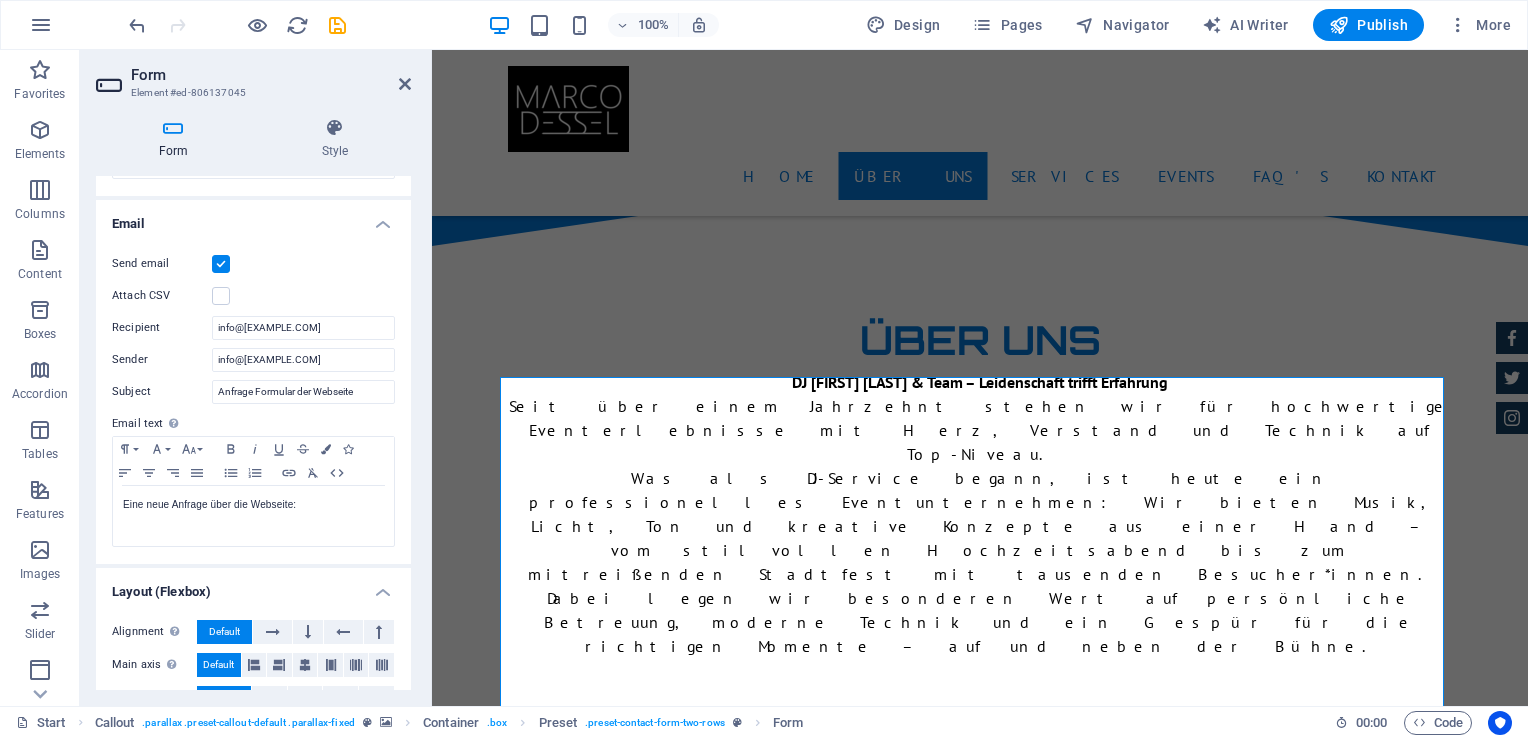 click on "Attach CSV" at bounding box center (253, 296) 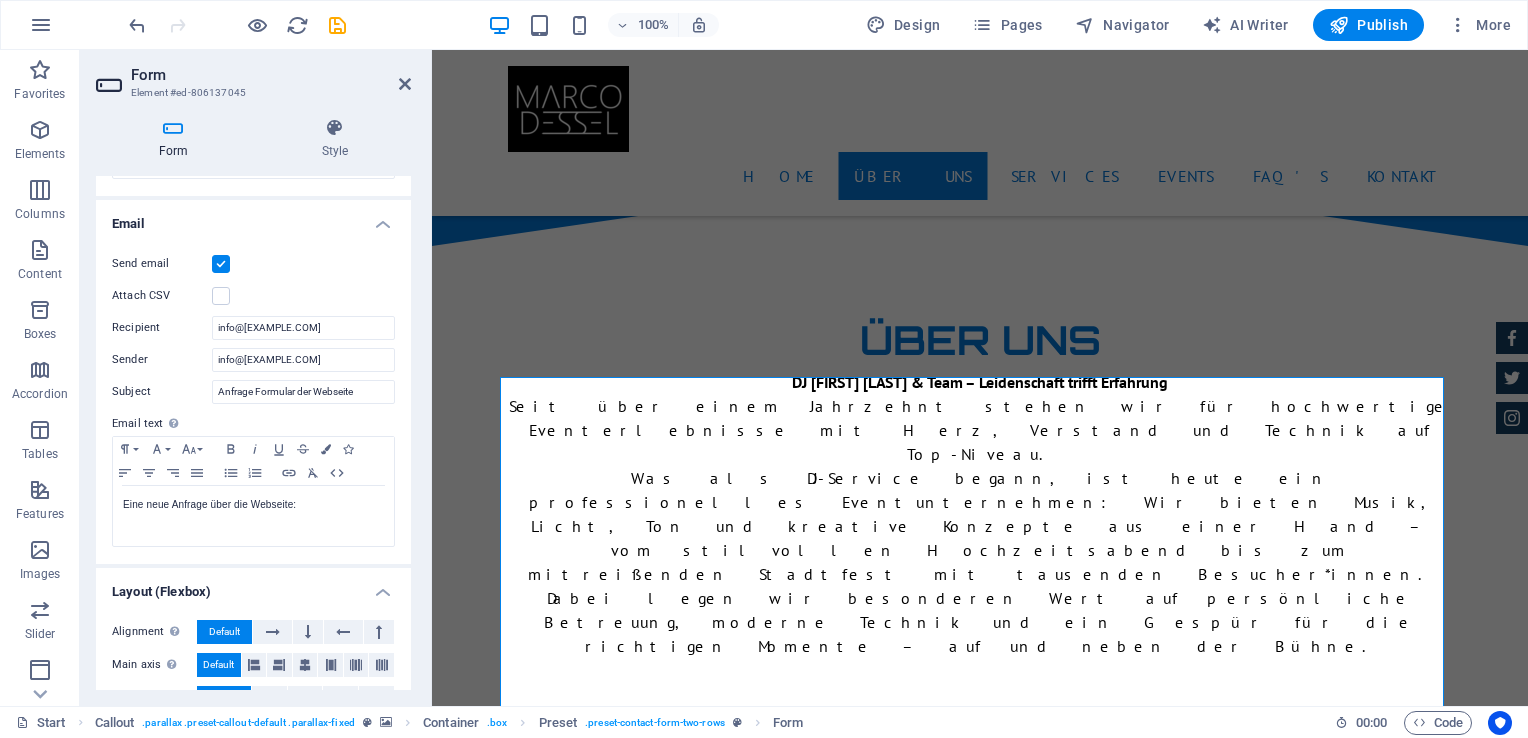 scroll, scrollTop: 156, scrollLeft: 0, axis: vertical 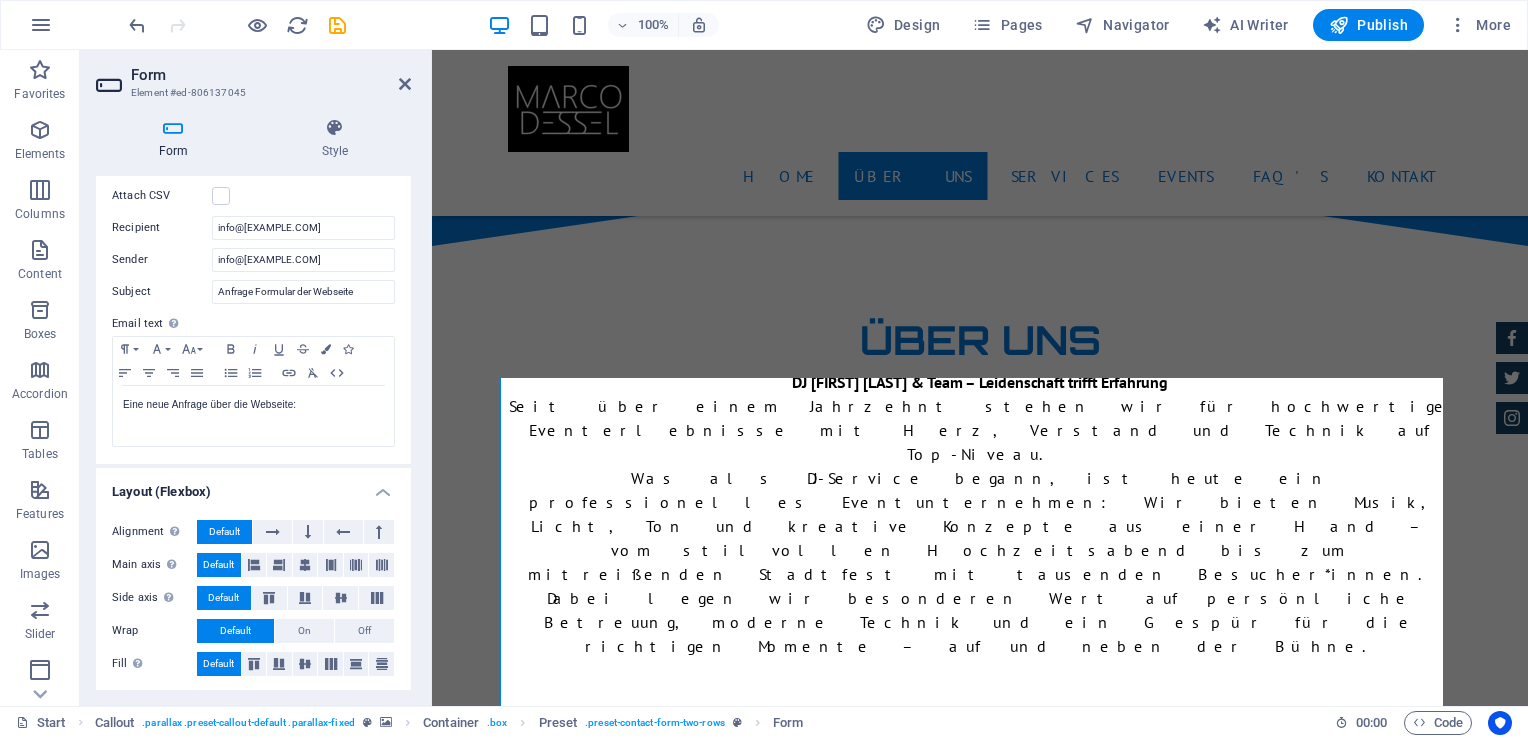 click on "Send email Attach CSV Recipient info@djmarcodessel.de Sender info@djmarcodesel.de Subject Anfrage Formular der Webseite Email text Define text to be sent if form inputs should be sent by email. Paragraph Format Normal Heading 1 Heading 2 Heading 3 Heading 4 Heading 5 Heading 6 Code Font Family Arial Georgia Impact Tahoma Times New Roman Verdana Font Size 8 9 10 11 12 14 18 24 30 36 48 60 72 96 Bold Italic Underline Strikethrough Colors Icons Align Left Align Center Align Right Align Justify Unordered List Ordered List Insert Link Clear Formatting HTML Eine neue Anfrage über die Webseite: Text of the email..." at bounding box center [253, 300] 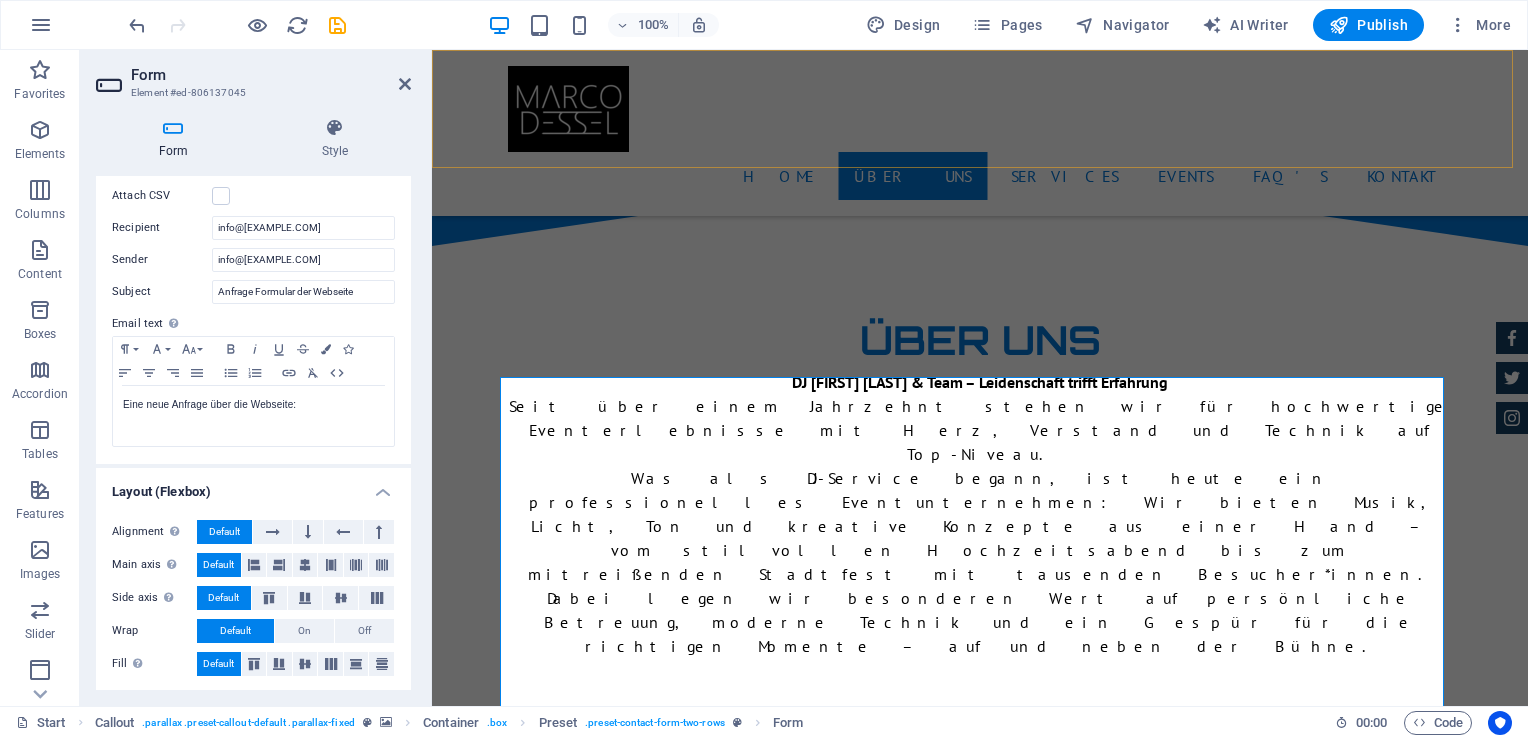 click on "Home Über uns Services Events FAQ's Kontakt" at bounding box center [980, 133] 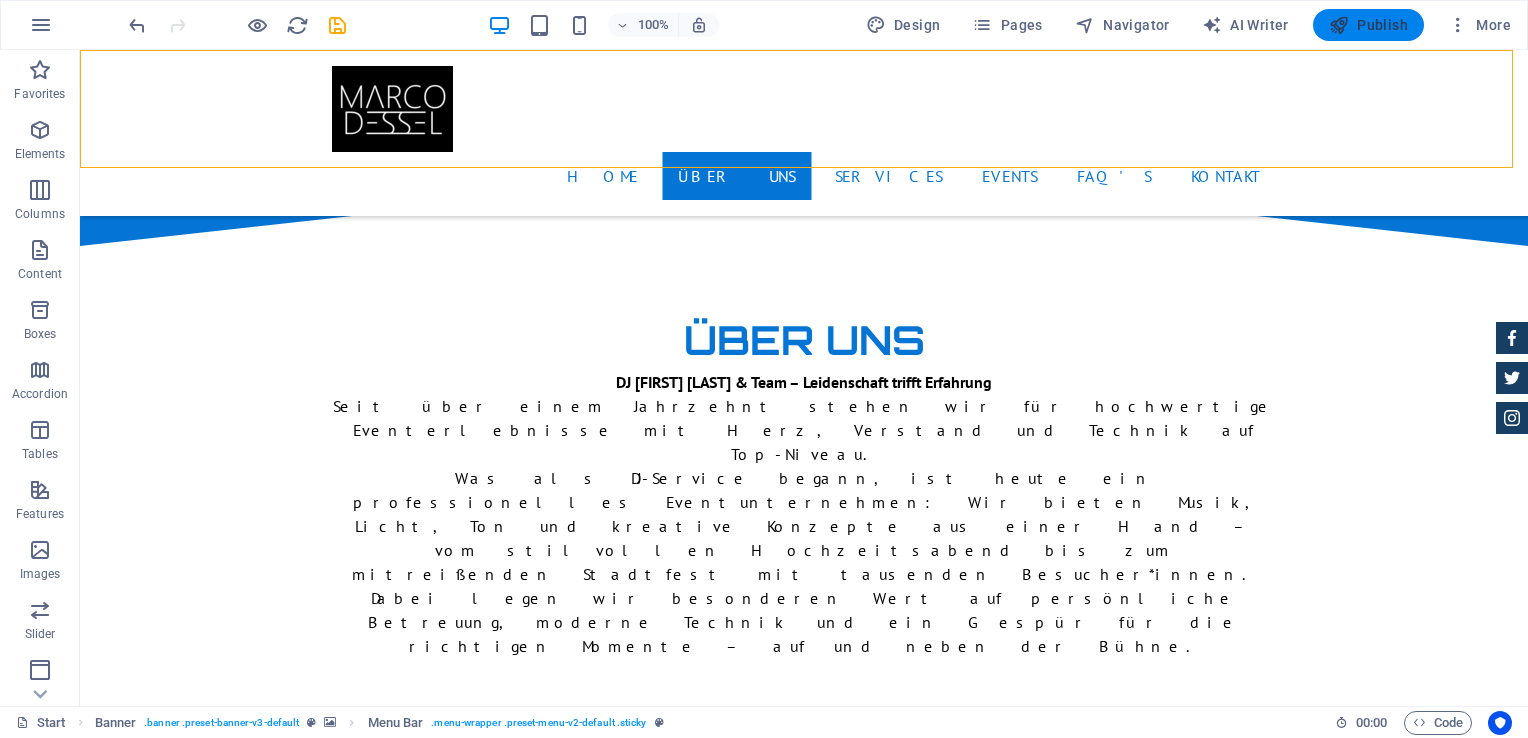 click on "Publish" at bounding box center [1368, 25] 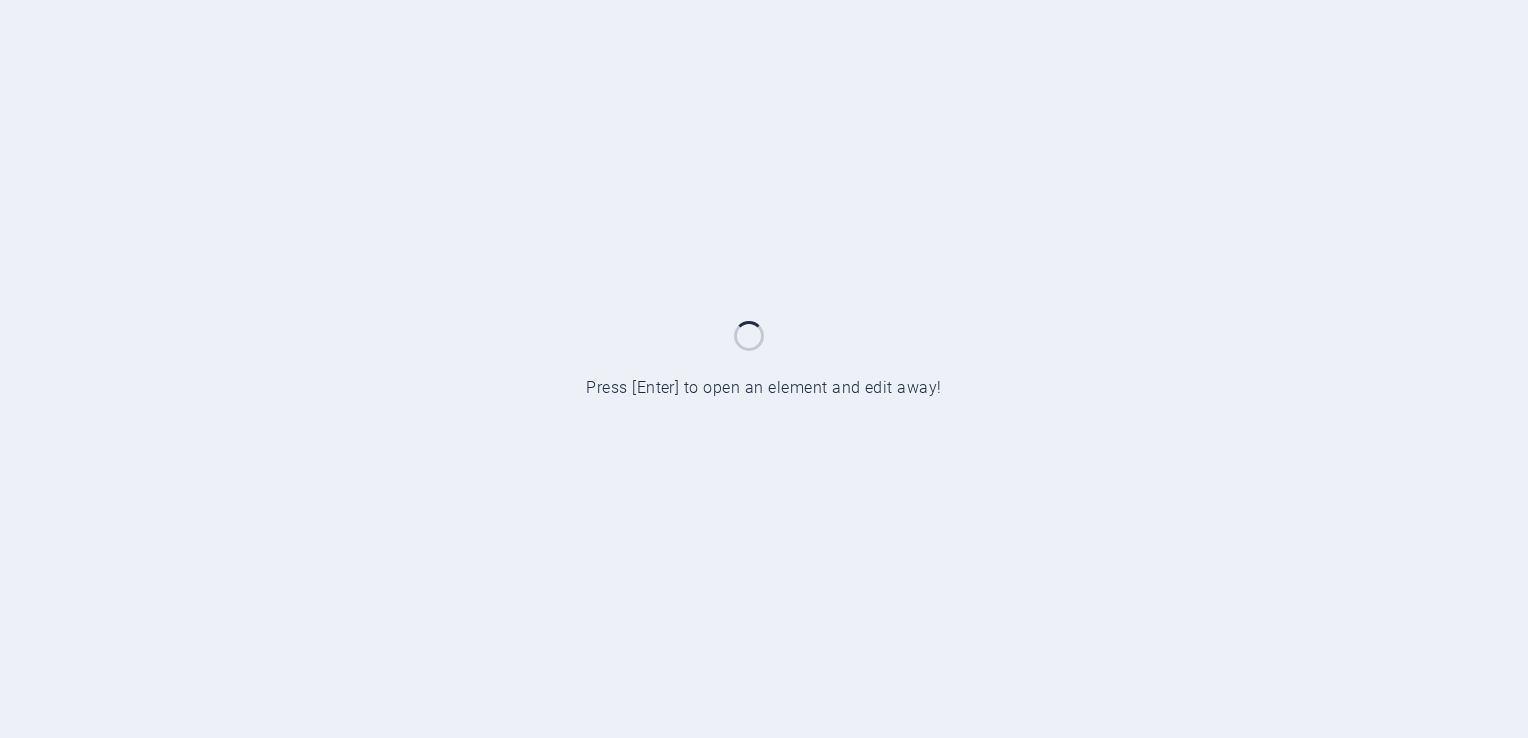scroll, scrollTop: 0, scrollLeft: 0, axis: both 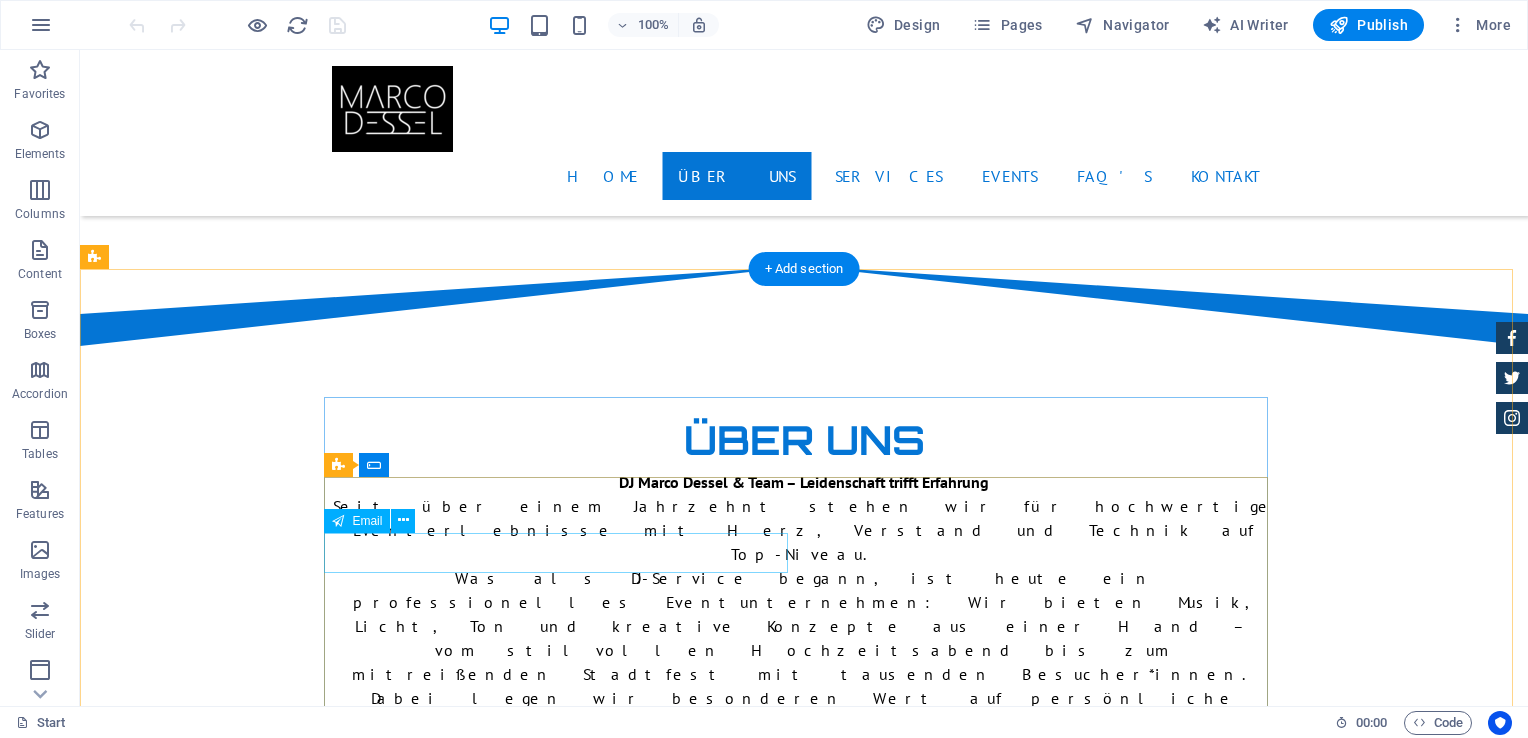 click 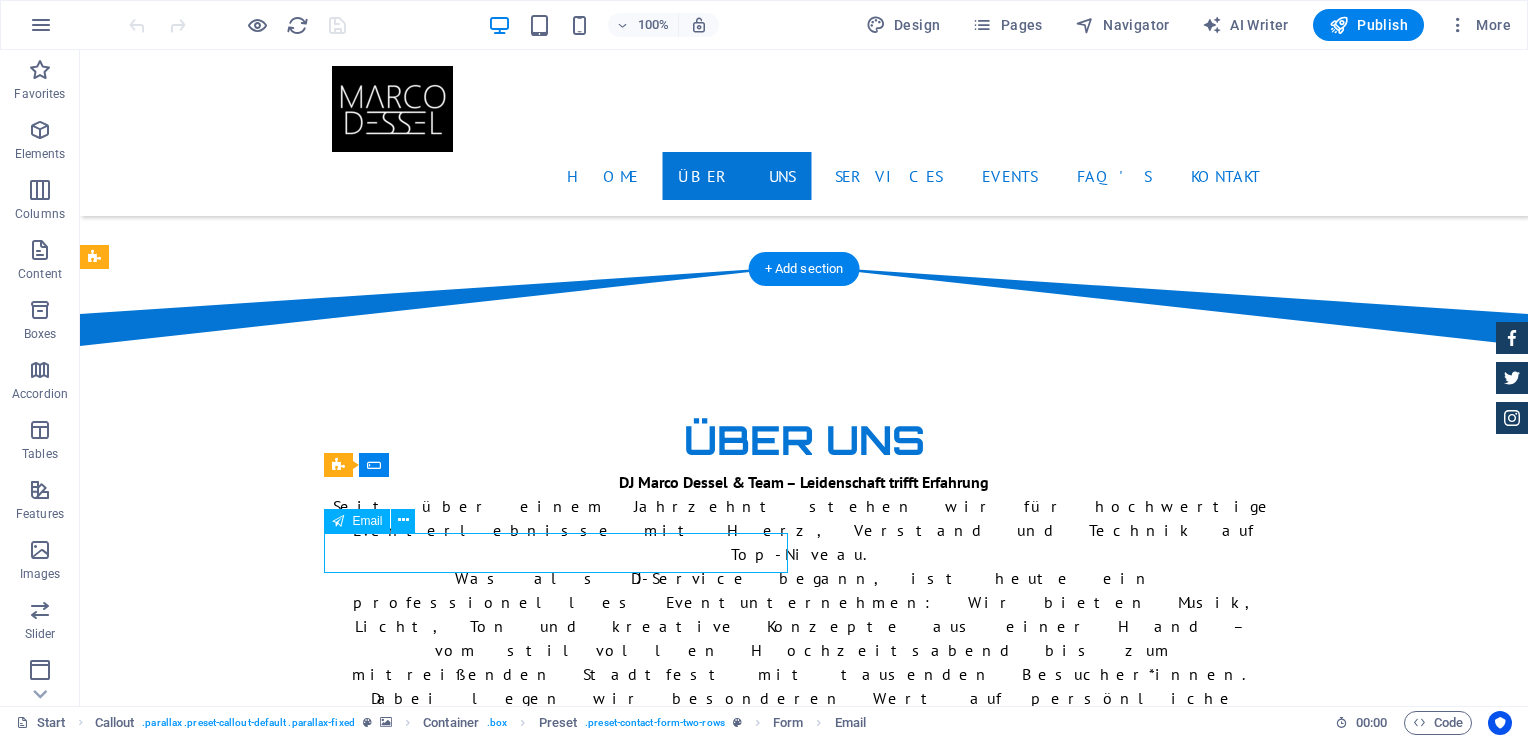 click 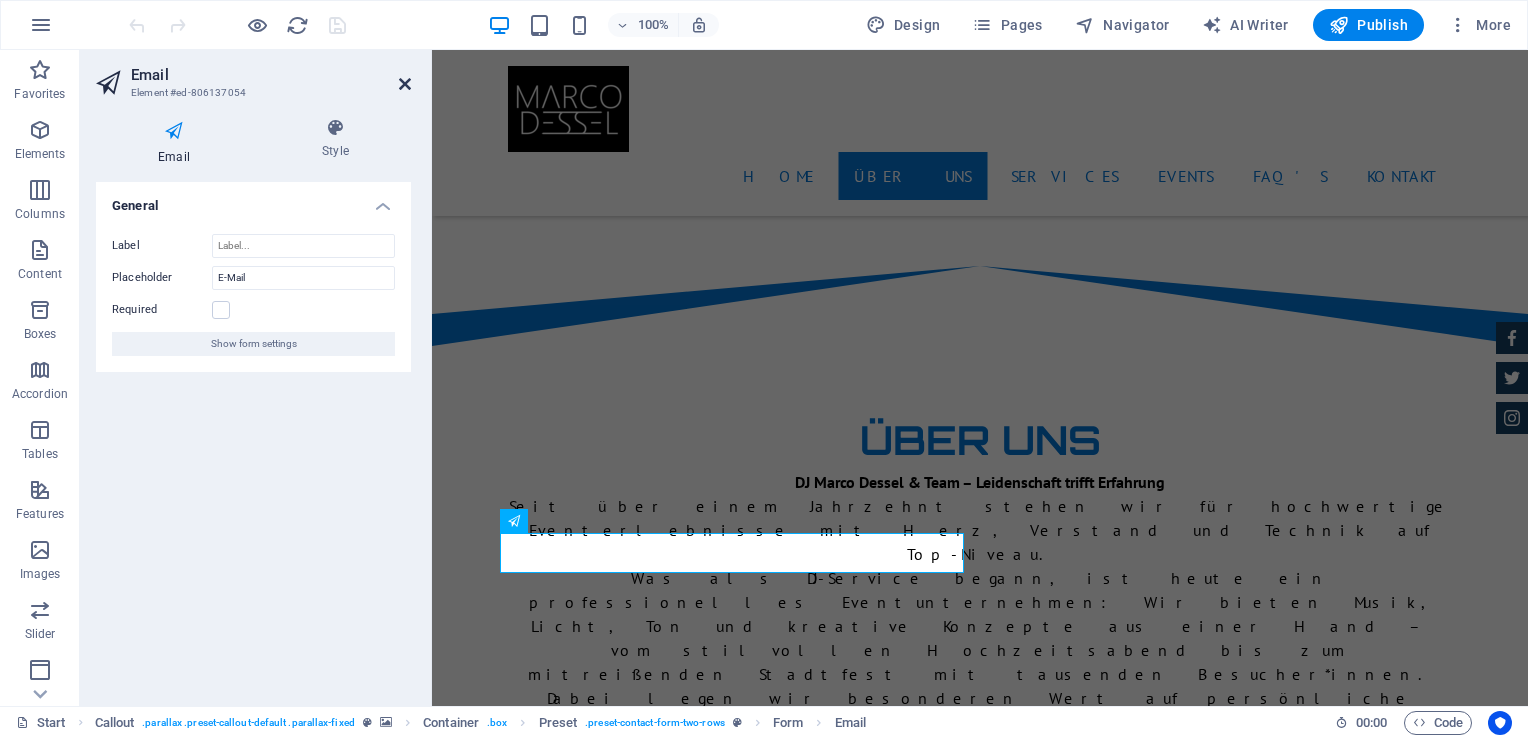 click at bounding box center (405, 84) 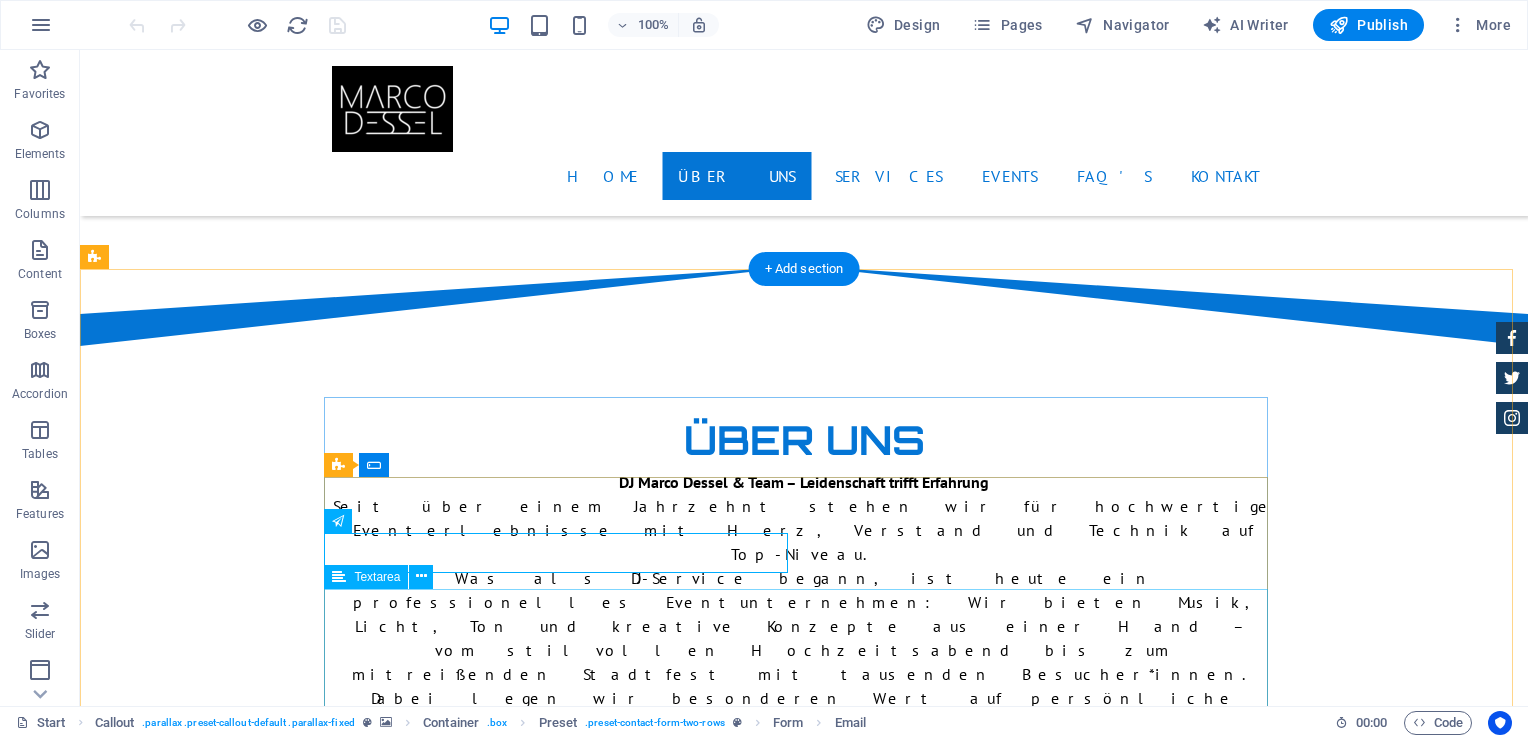 click 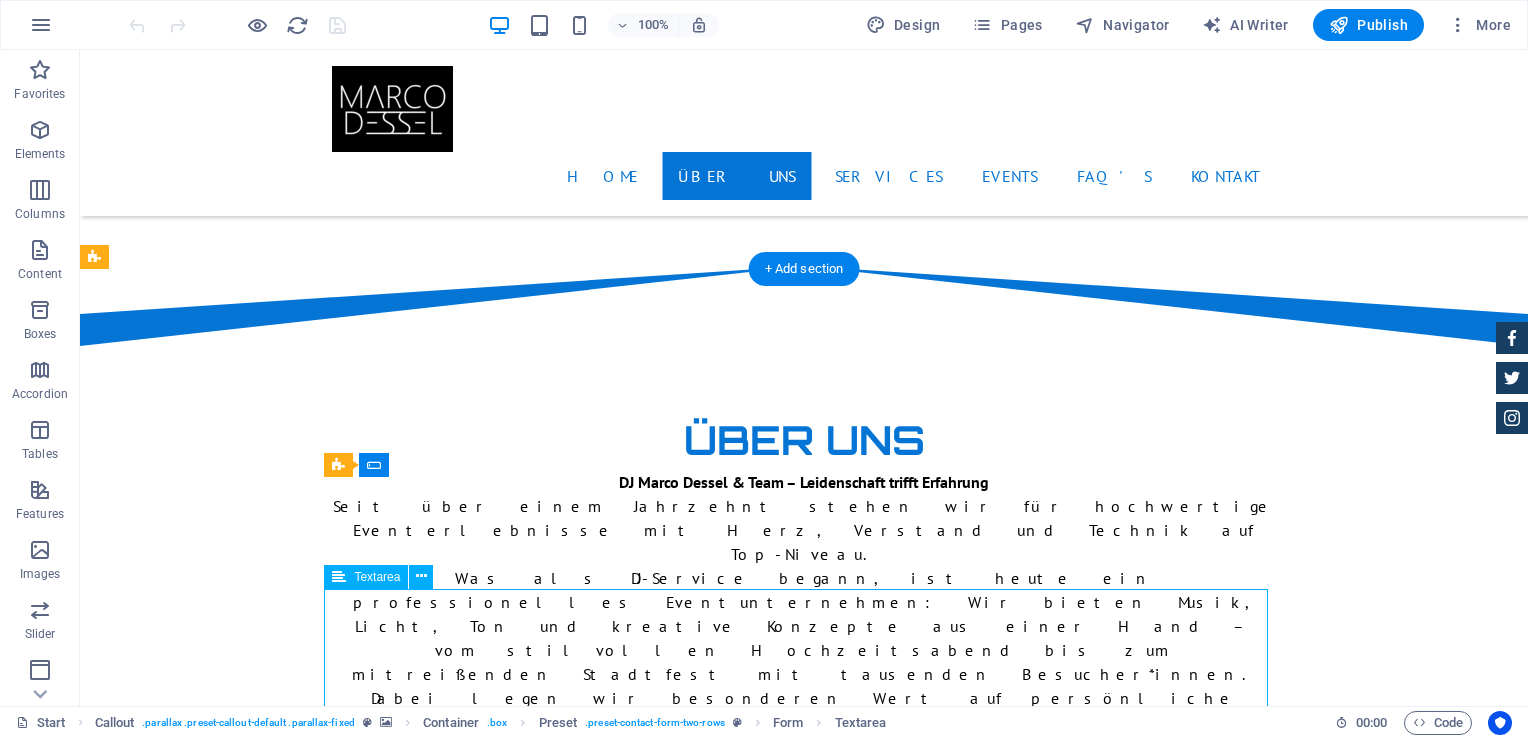 click 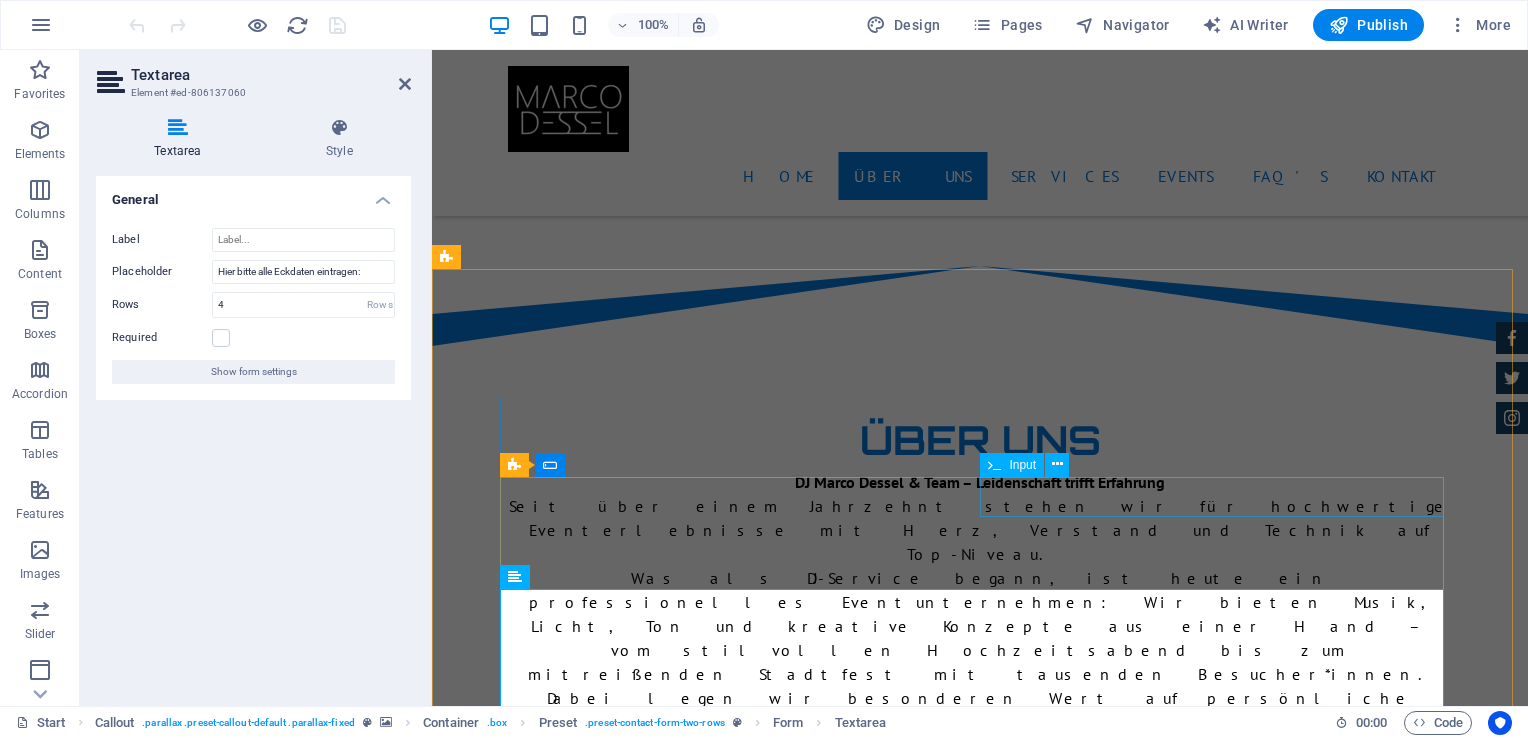 click on "Anfrage" at bounding box center (980, 2110) 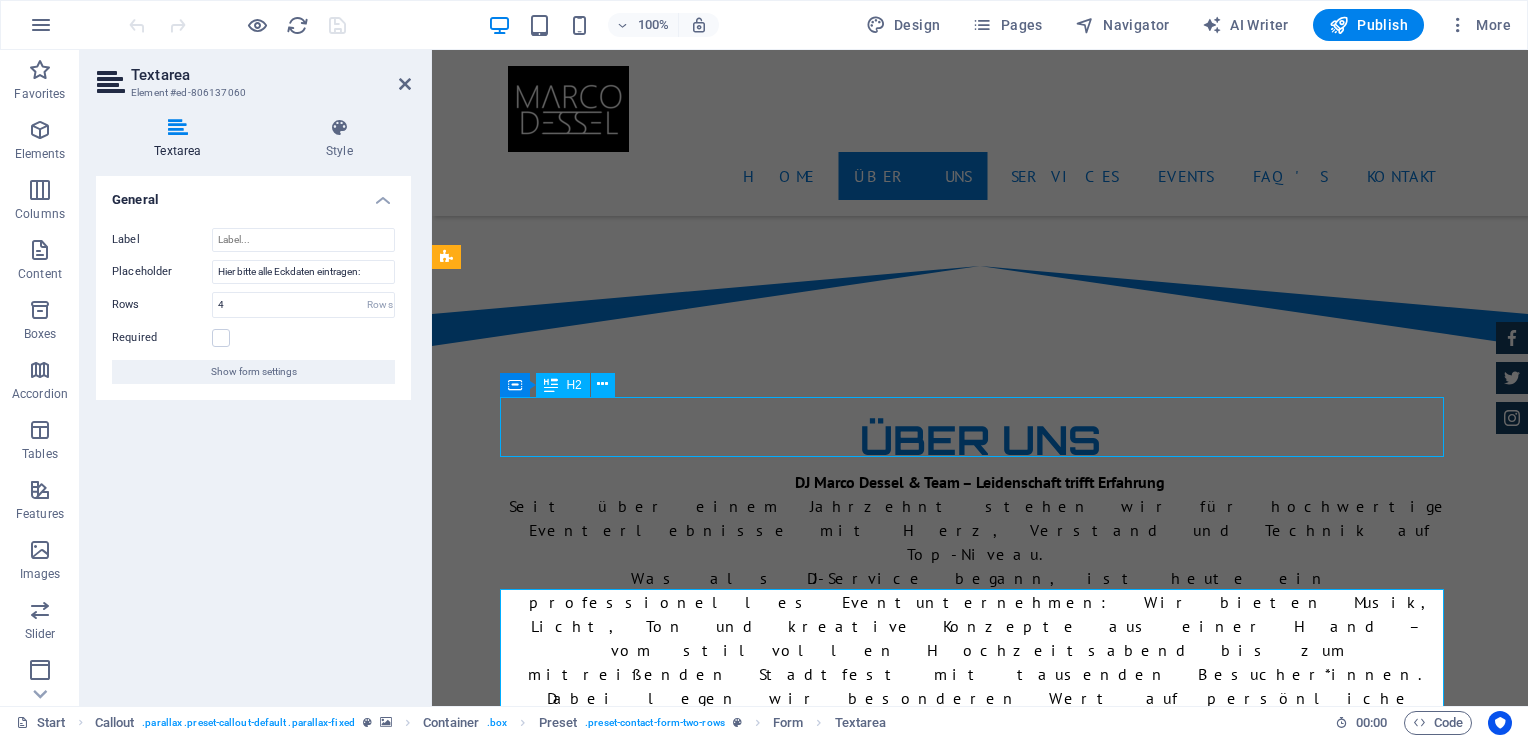click on "Anfrage" at bounding box center [980, 2110] 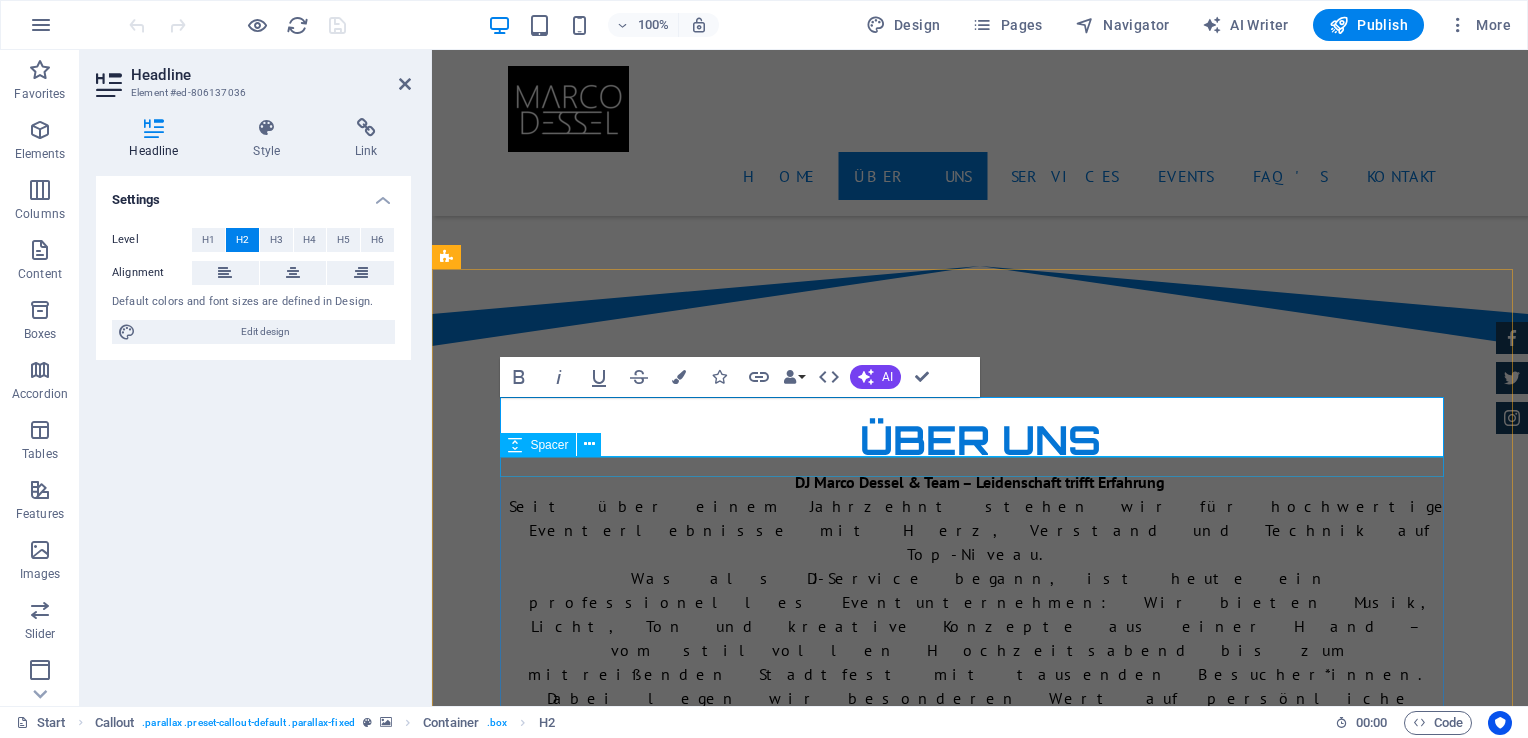 click at bounding box center [980, 2150] 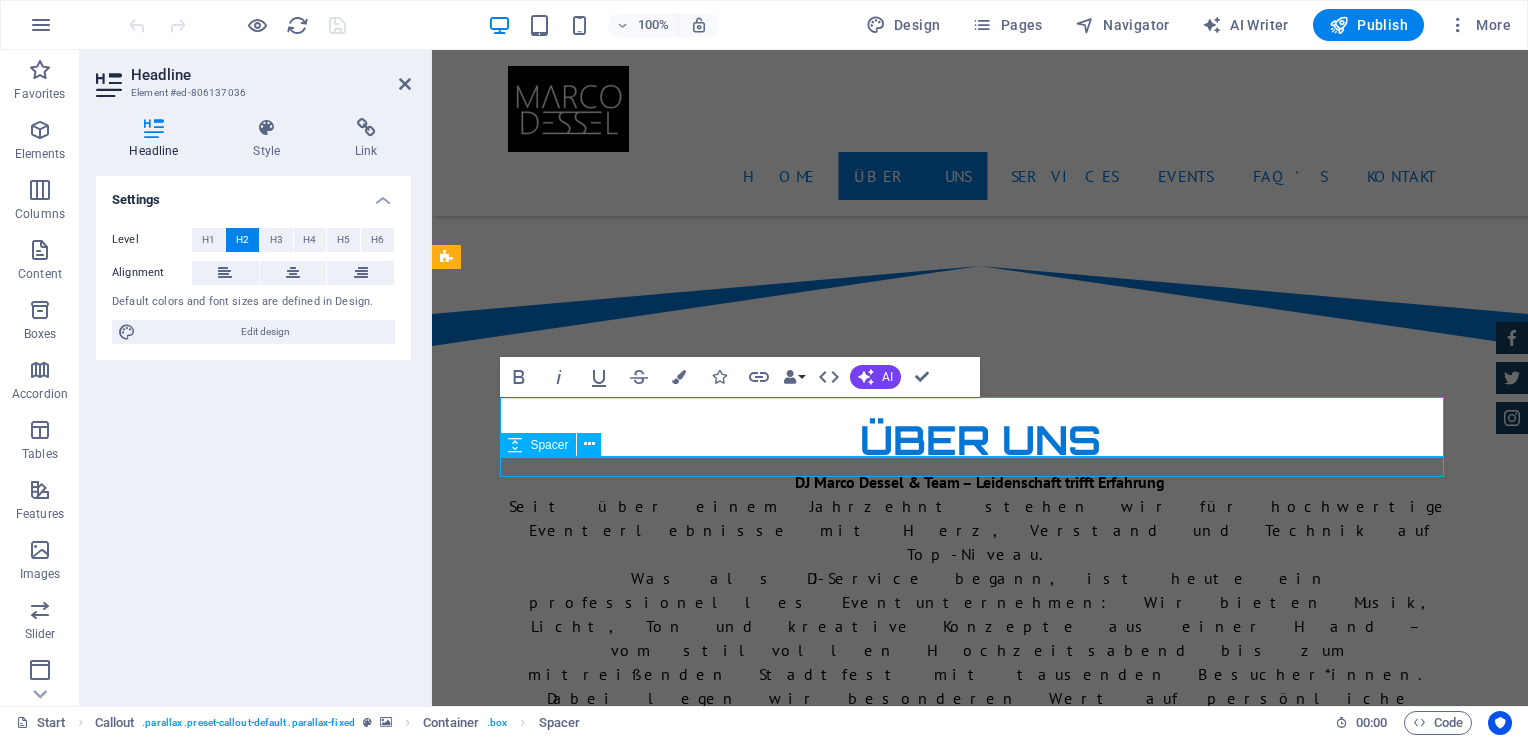 click at bounding box center (980, 2150) 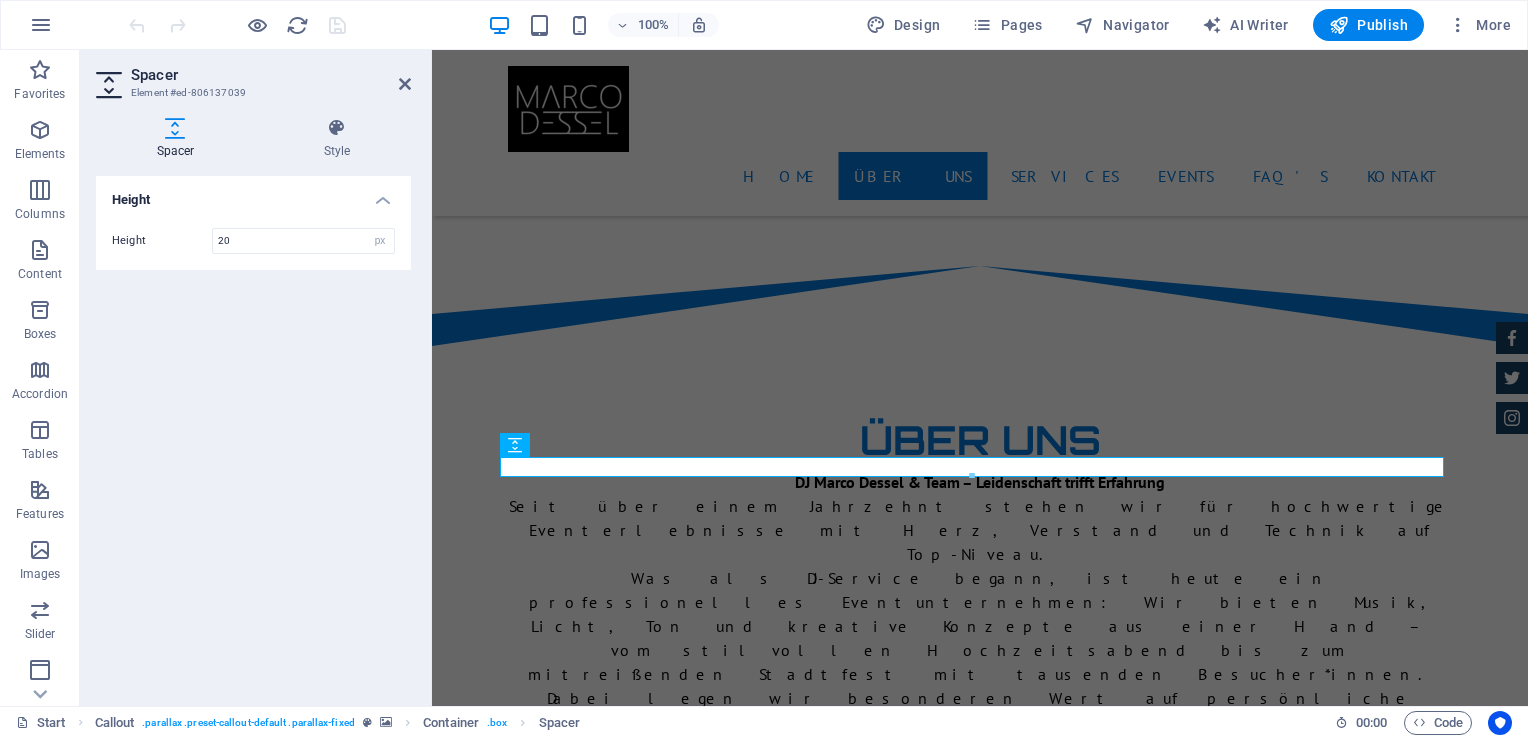 click at bounding box center (980, 2280) 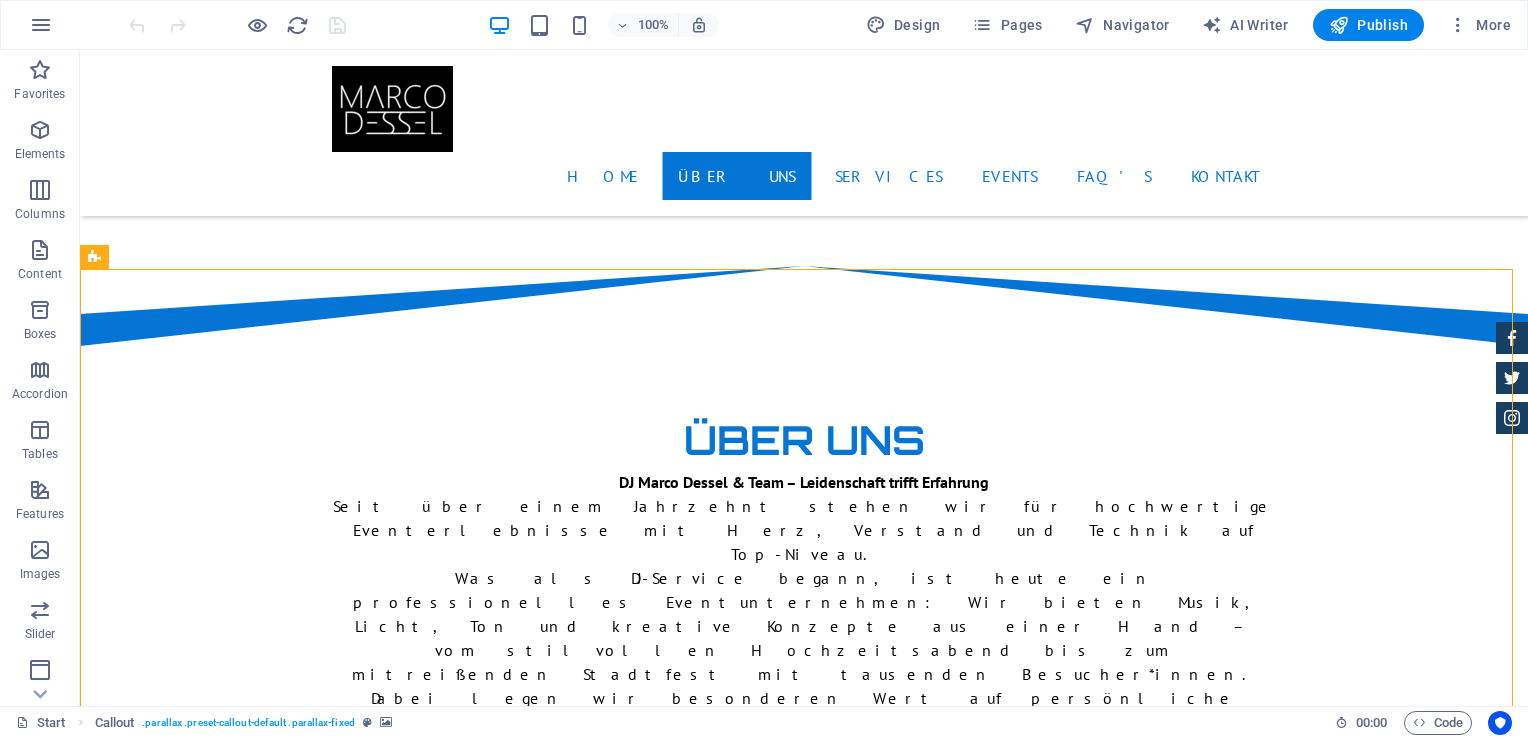 click at bounding box center [804, 2280] 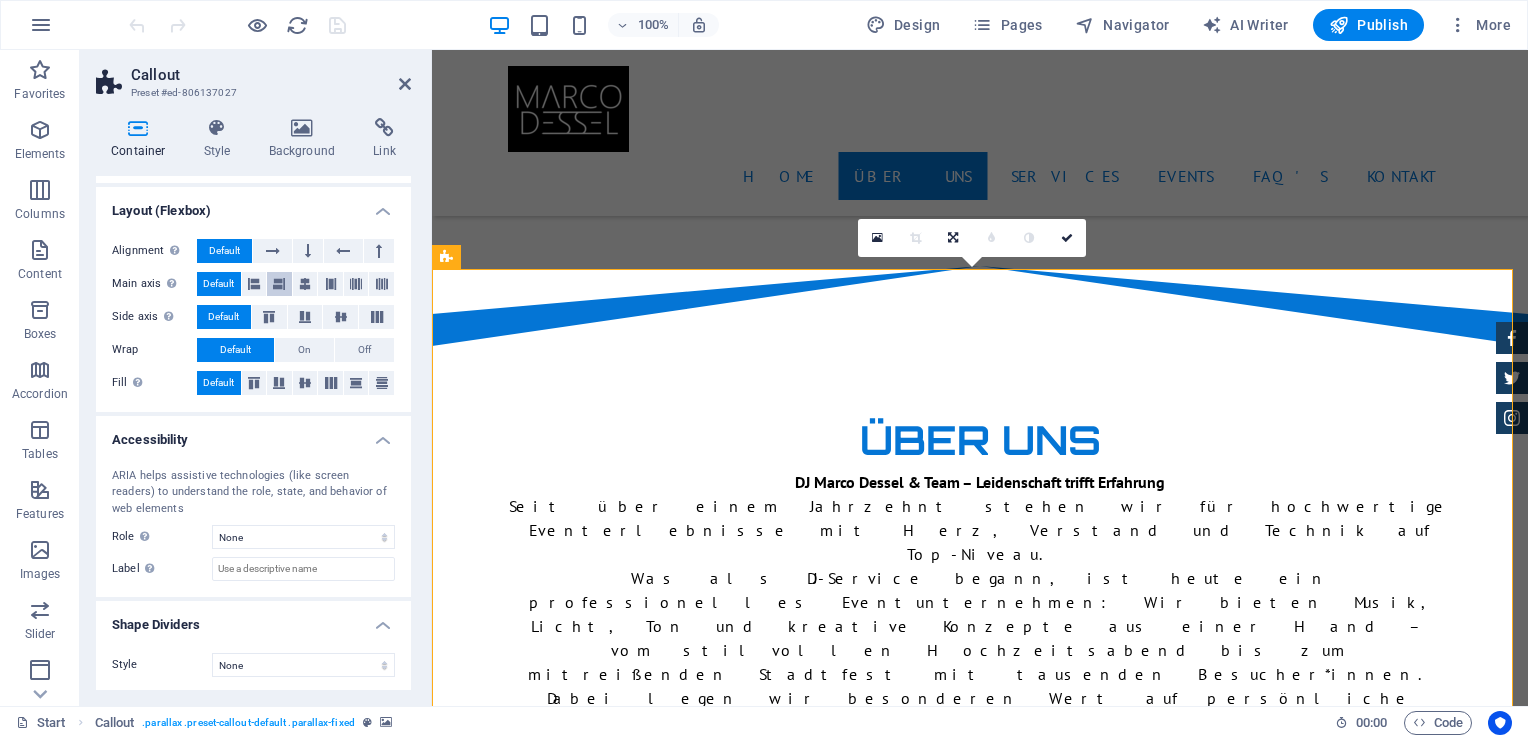 scroll, scrollTop: 259, scrollLeft: 0, axis: vertical 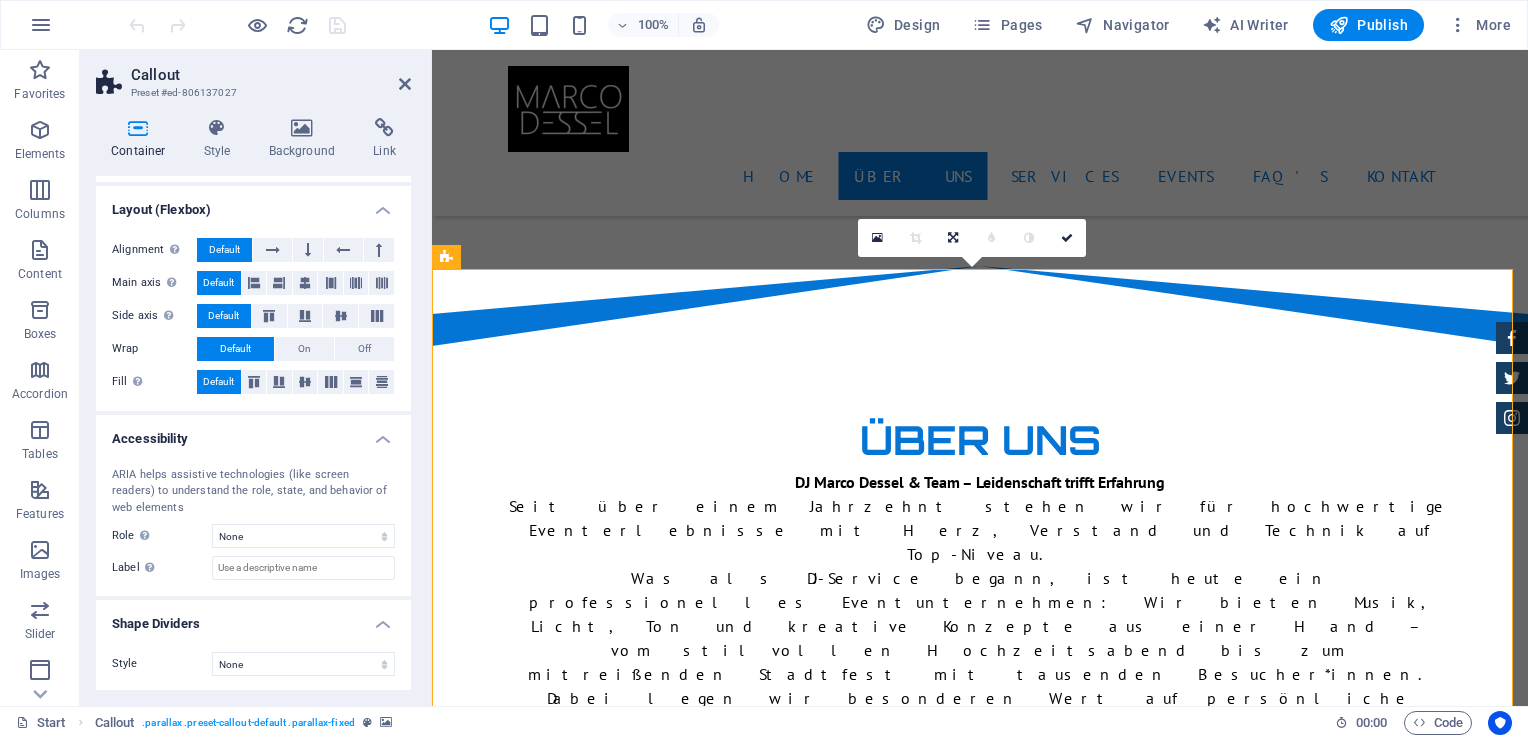 click at bounding box center [980, 2280] 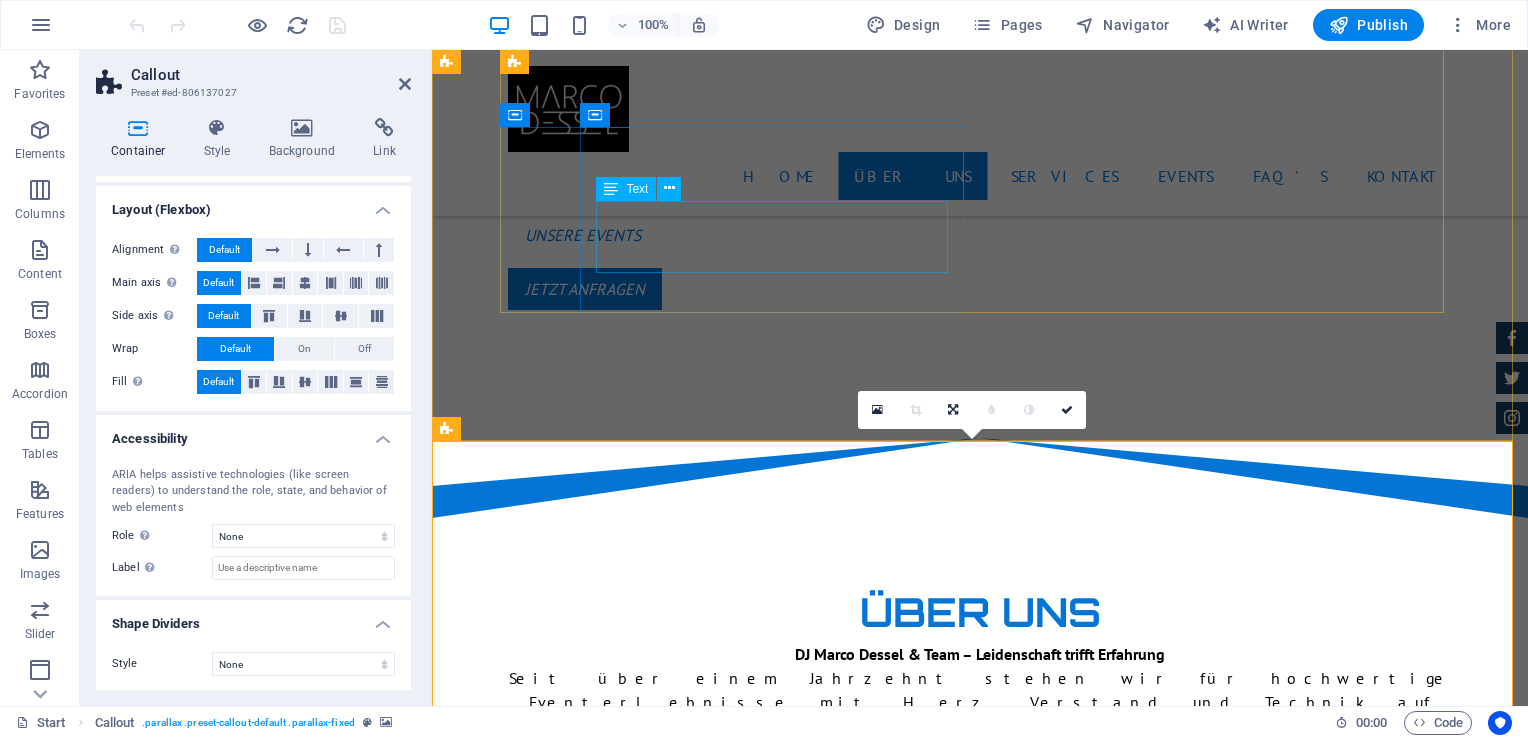 scroll, scrollTop: 1200, scrollLeft: 0, axis: vertical 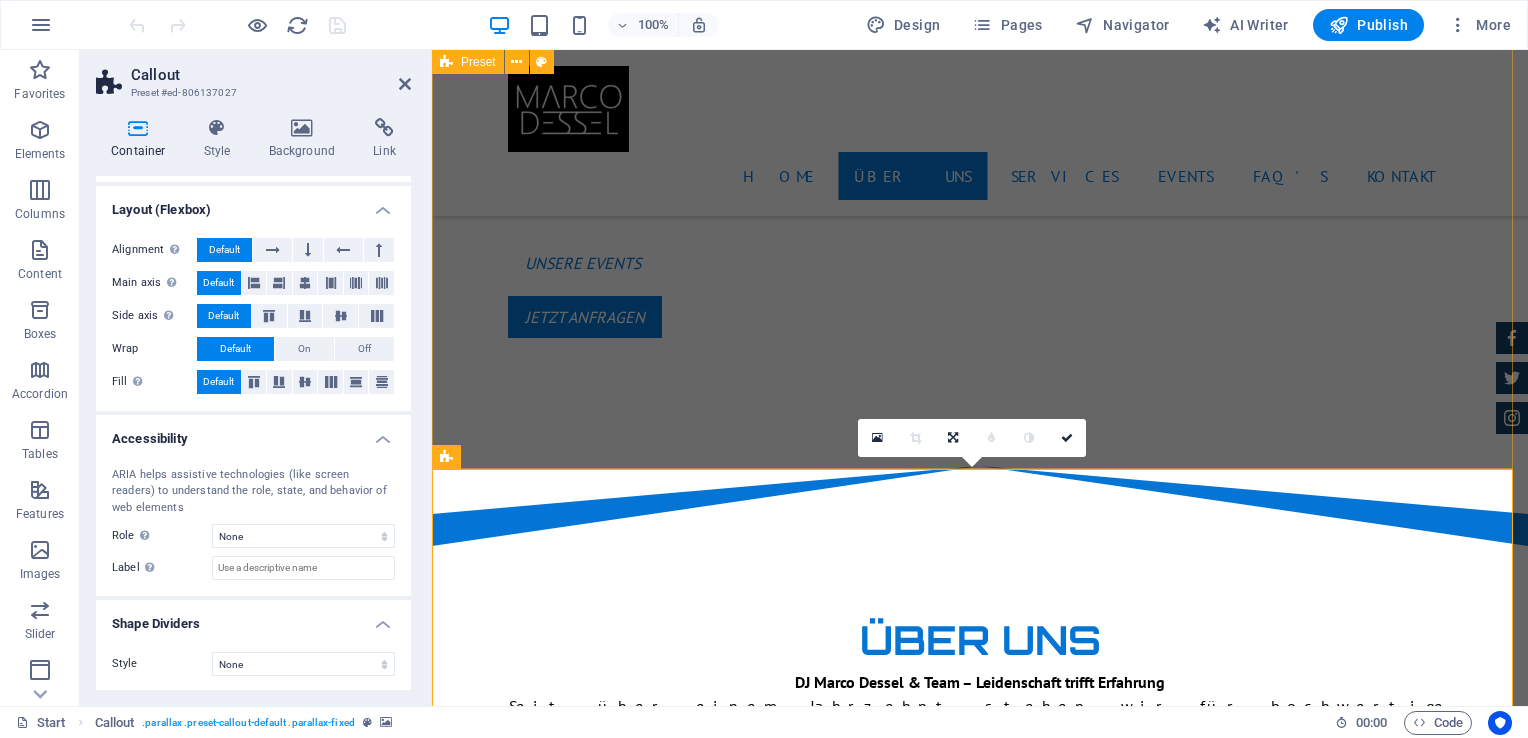 click on "Über Uns DJ Marco Dessel & Team – Leidenschaft trifft Erfahrung Seit über einem Jahrzehnt stehen wir für hochwertige Eventerlebnisse mit Herz, Verstand und Technik auf Top-Niveau. Was als DJ-Service begann, ist heute ein professionelles Eventunternehmen: Wir bieten Musik, Licht, Ton und kreative Konzepte aus einer Hand – vom stilvollen Hochzeitsabend bis zum mitreißenden Stadtfest mit tausenden Besucher*innen. Dabei legen wir besonderen Wert auf persönliche Betreuung, moderne Technik und ein Gespür für die richtigen Momente – auf und neben der Bühne. 10 Jahre Erfahrung Seit über einem Jahrzehnt stehen wir für professionelle Events mit Leidenschaft und Know-how – vom kleinen Fest bis zum großen Festival. 500+ Events Erfahrung Ob Hochzeit, Jugenddisco oder Stadtfest: Wir wissen, worauf es ankommt – dank über 500 erfolgreich durchgeführten Veranstaltungen. Ausfall Schutz .fa-secondary{opacity:.4} Alles aus einer Hand" at bounding box center (980, 1349) 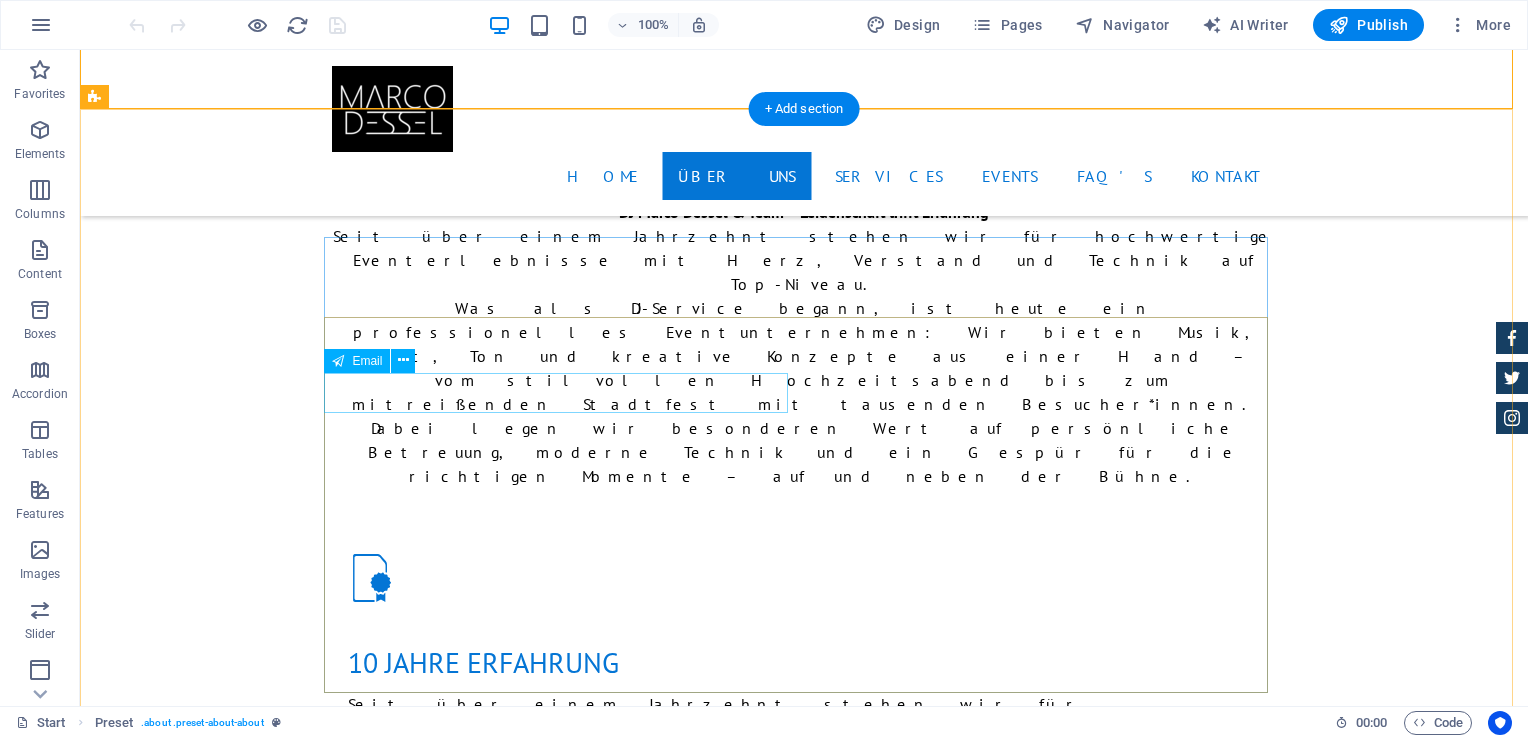 scroll, scrollTop: 1700, scrollLeft: 0, axis: vertical 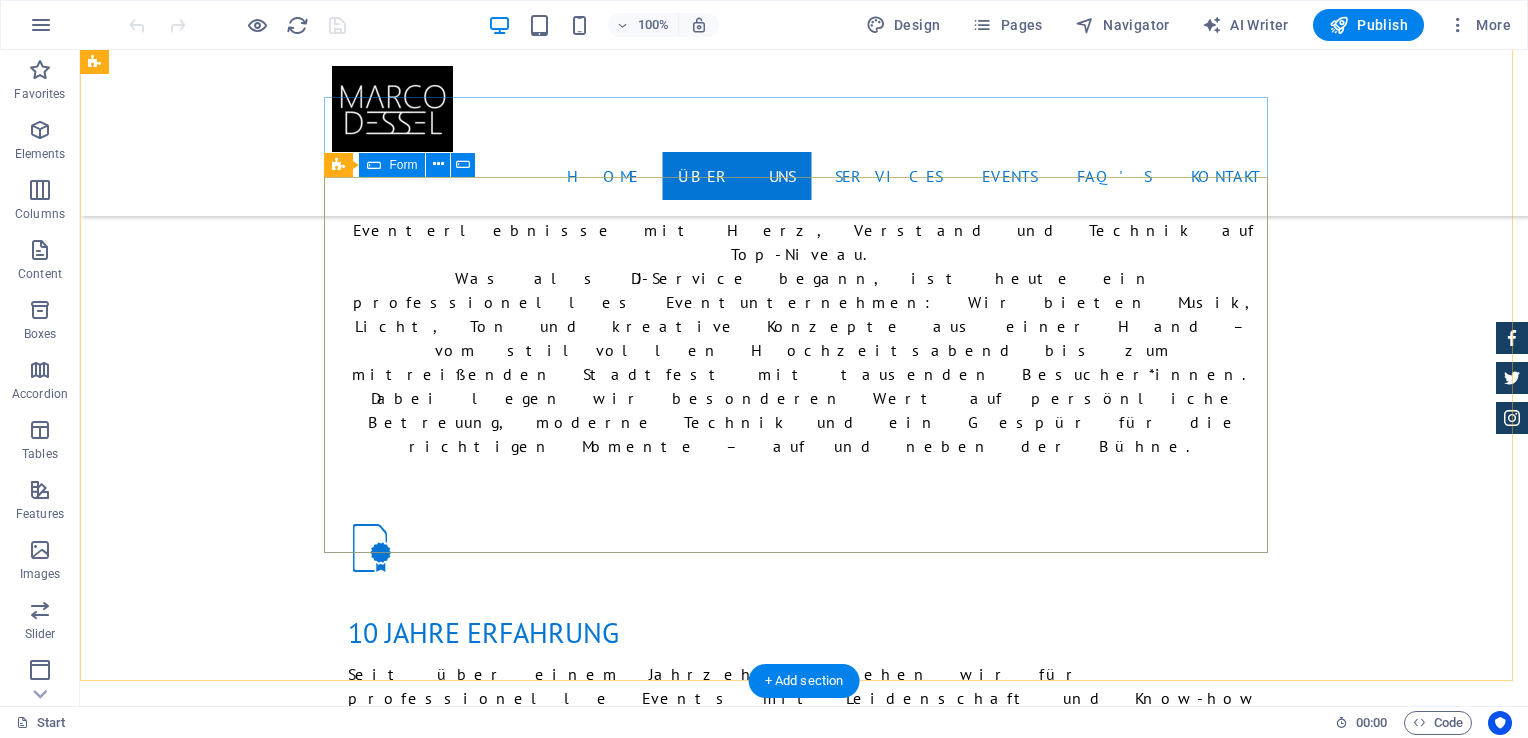 click on "I have read and understand the privacy policy. Unreadable? Load new Anfrage absenden:" 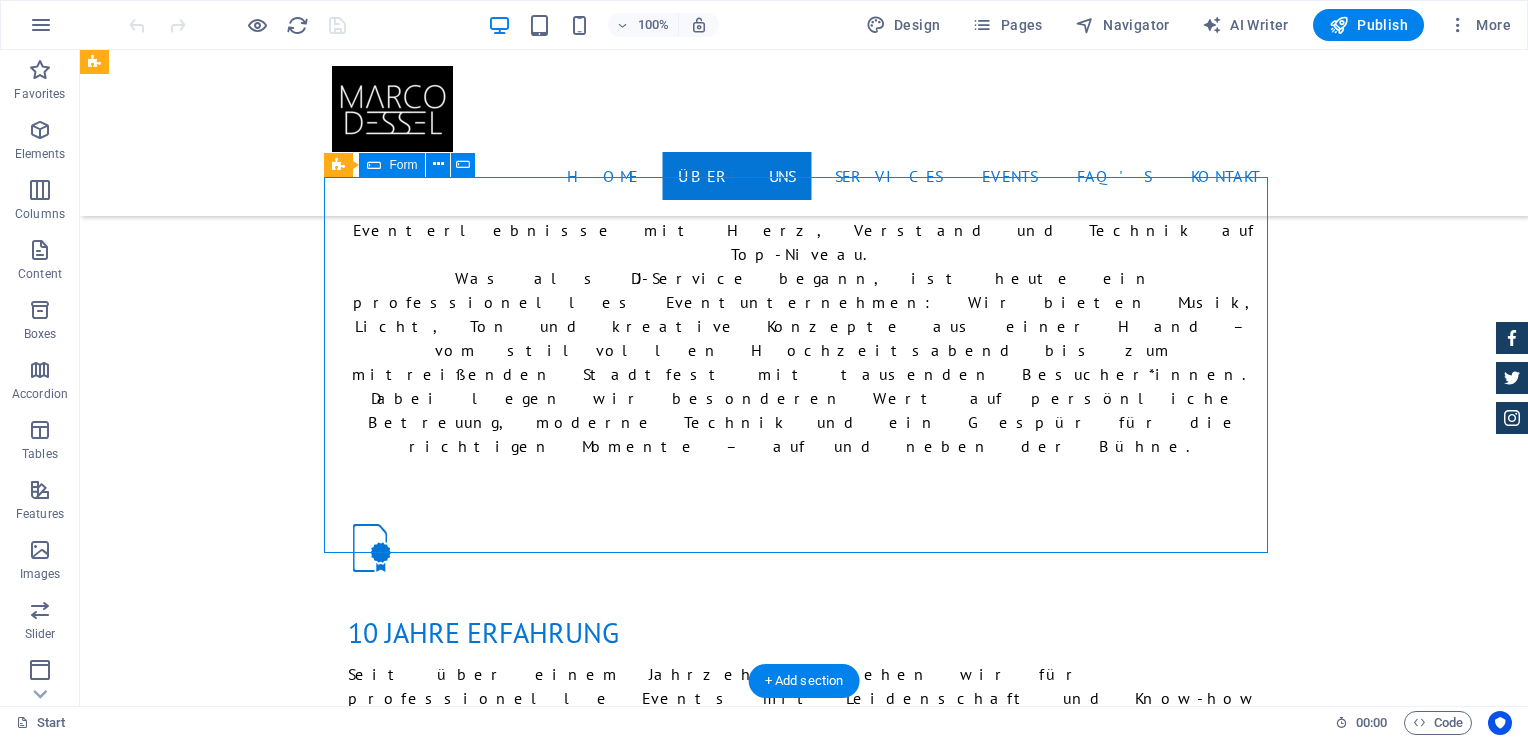 click on "I have read and understand the privacy policy. Unreadable? Load new Anfrage absenden:" 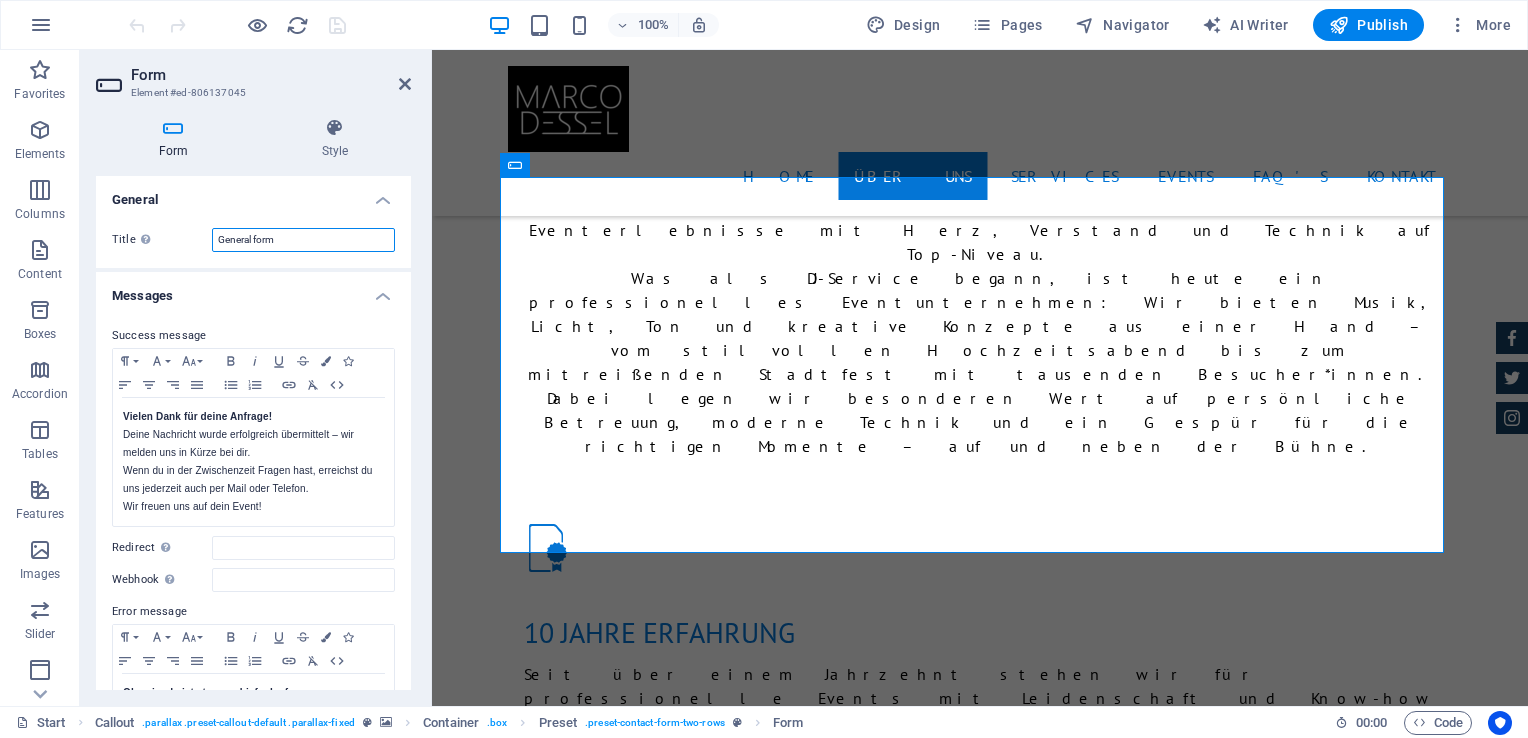 drag, startPoint x: 304, startPoint y: 238, endPoint x: 220, endPoint y: 233, distance: 84.14868 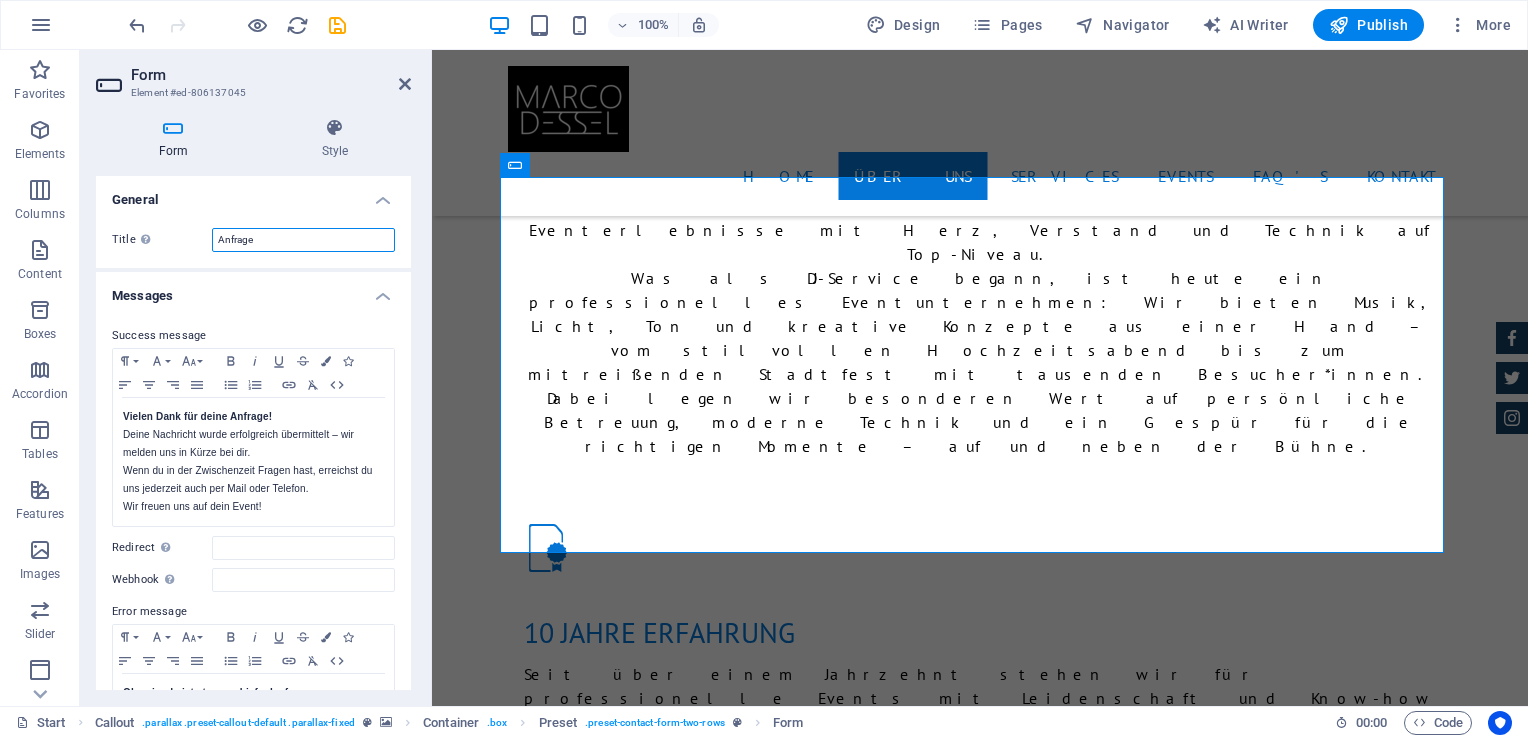 type on "Anfrage" 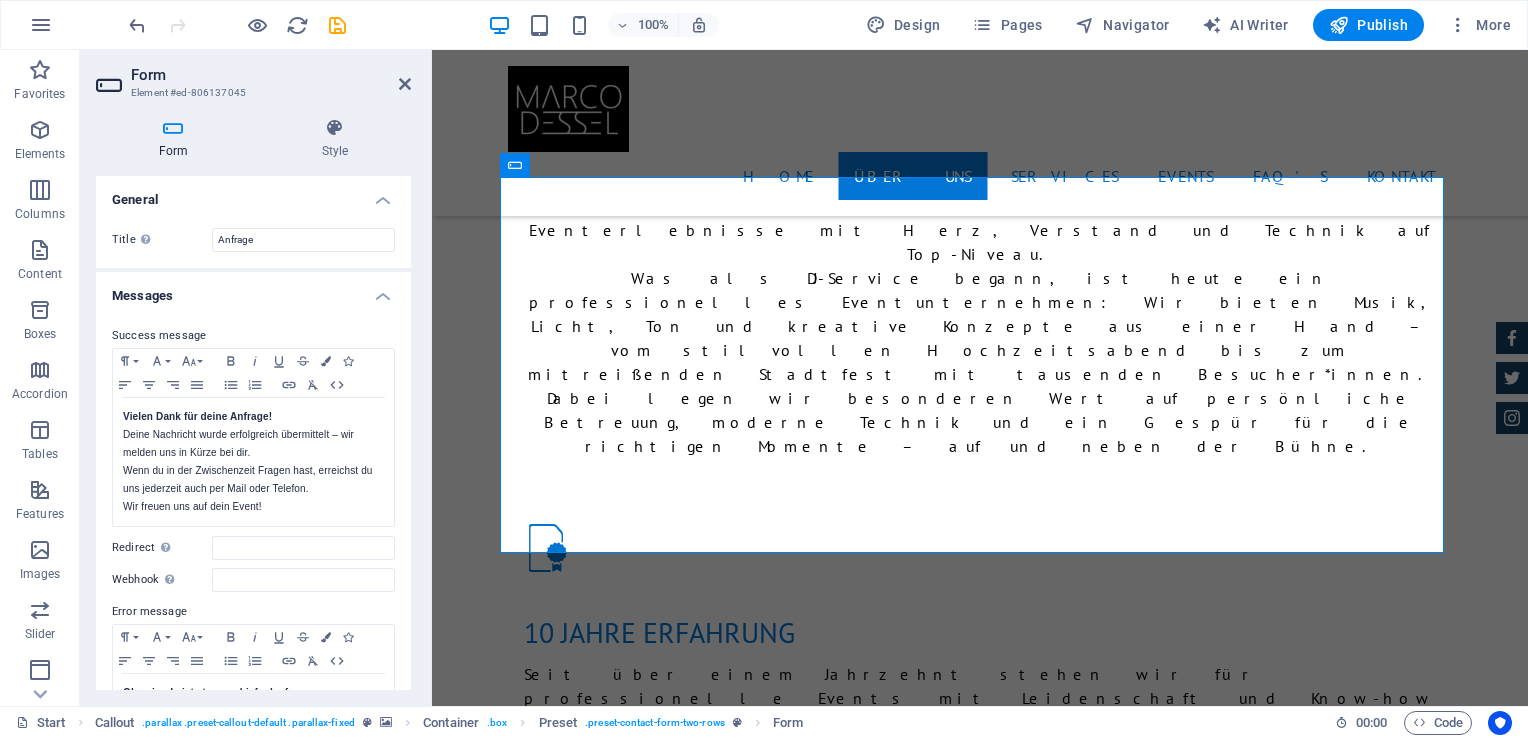 click on "Title Define a name for the form. Anfrage" at bounding box center (253, 240) 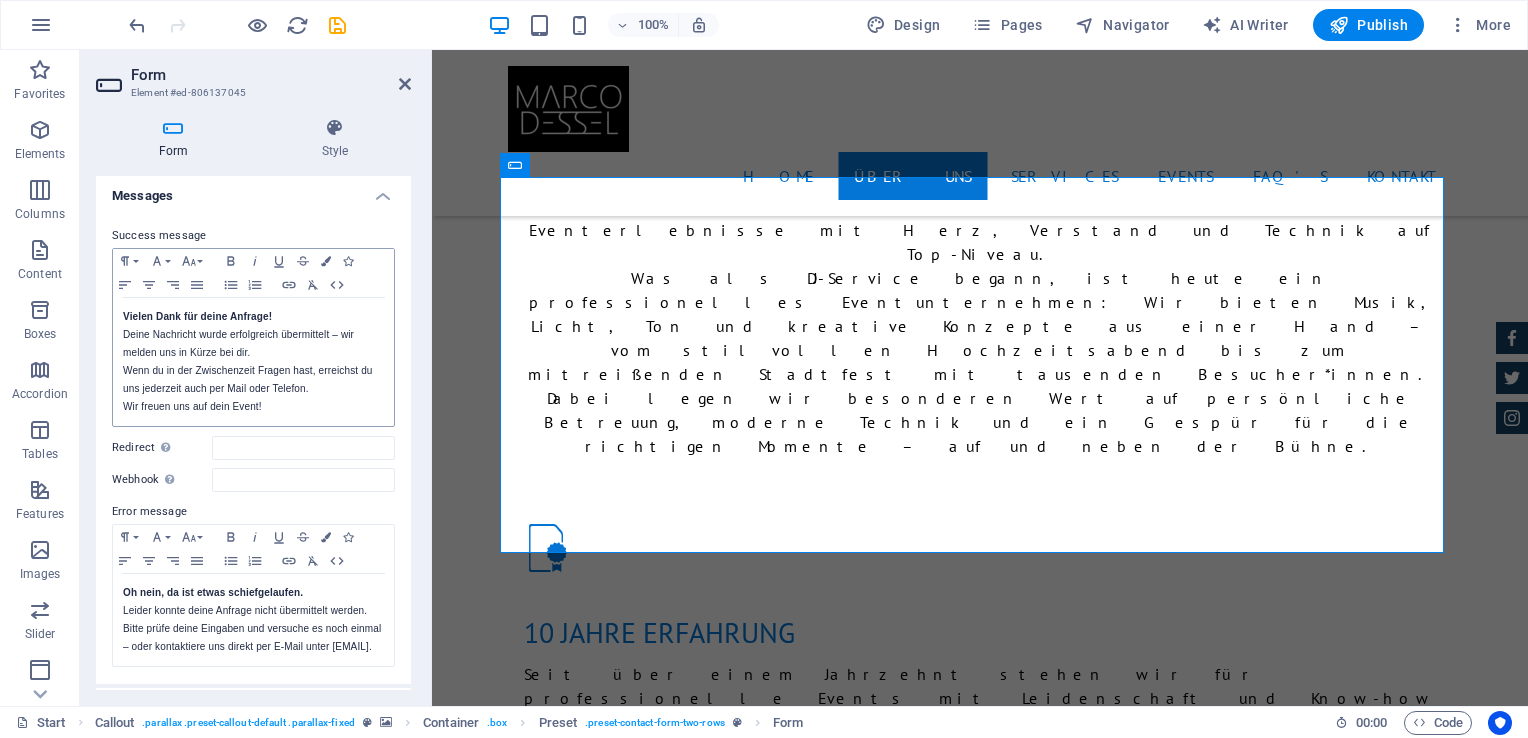 scroll, scrollTop: 200, scrollLeft: 0, axis: vertical 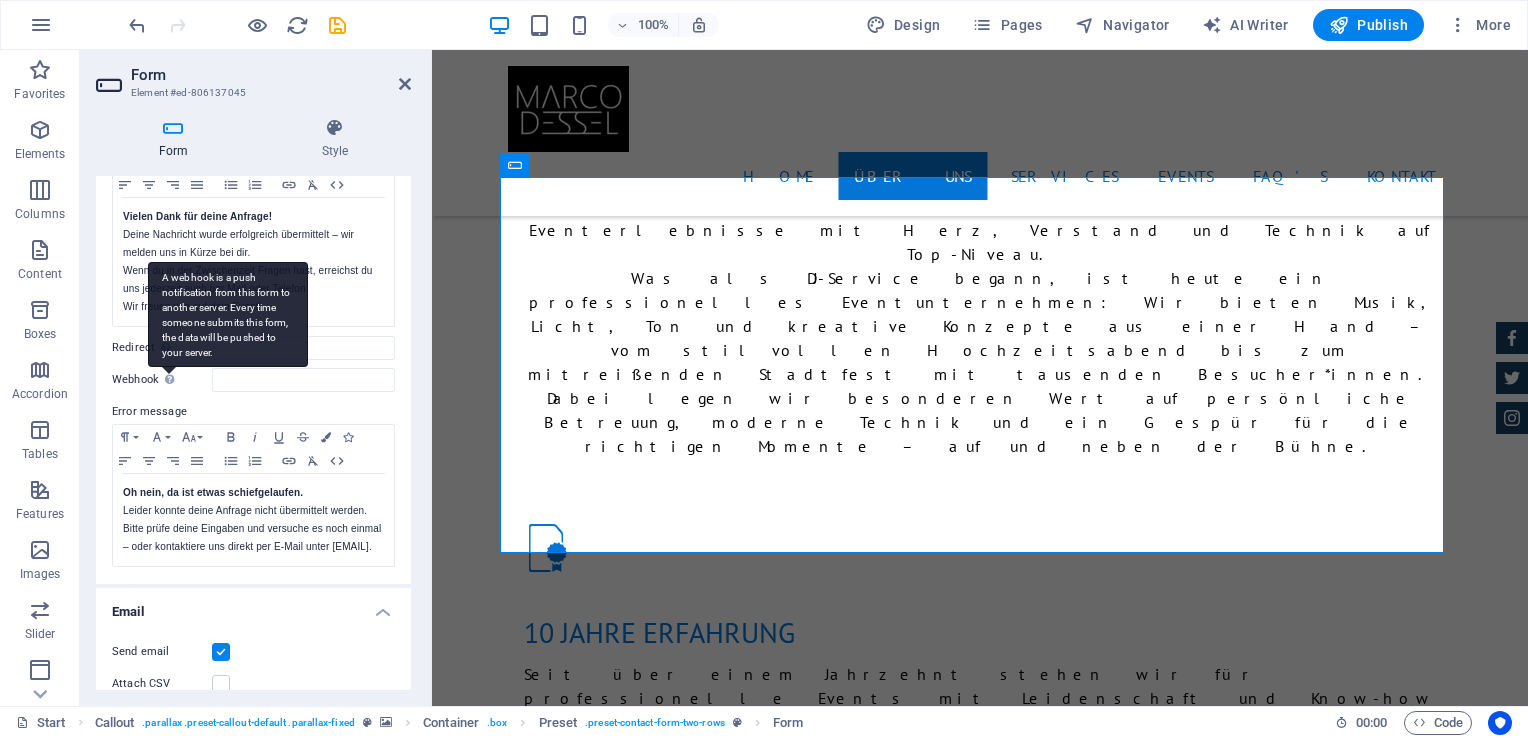 click on "A webhook is a push notification from this form to another server. Every time someone submits this form, the data will be pushed to your server." at bounding box center (228, 314) 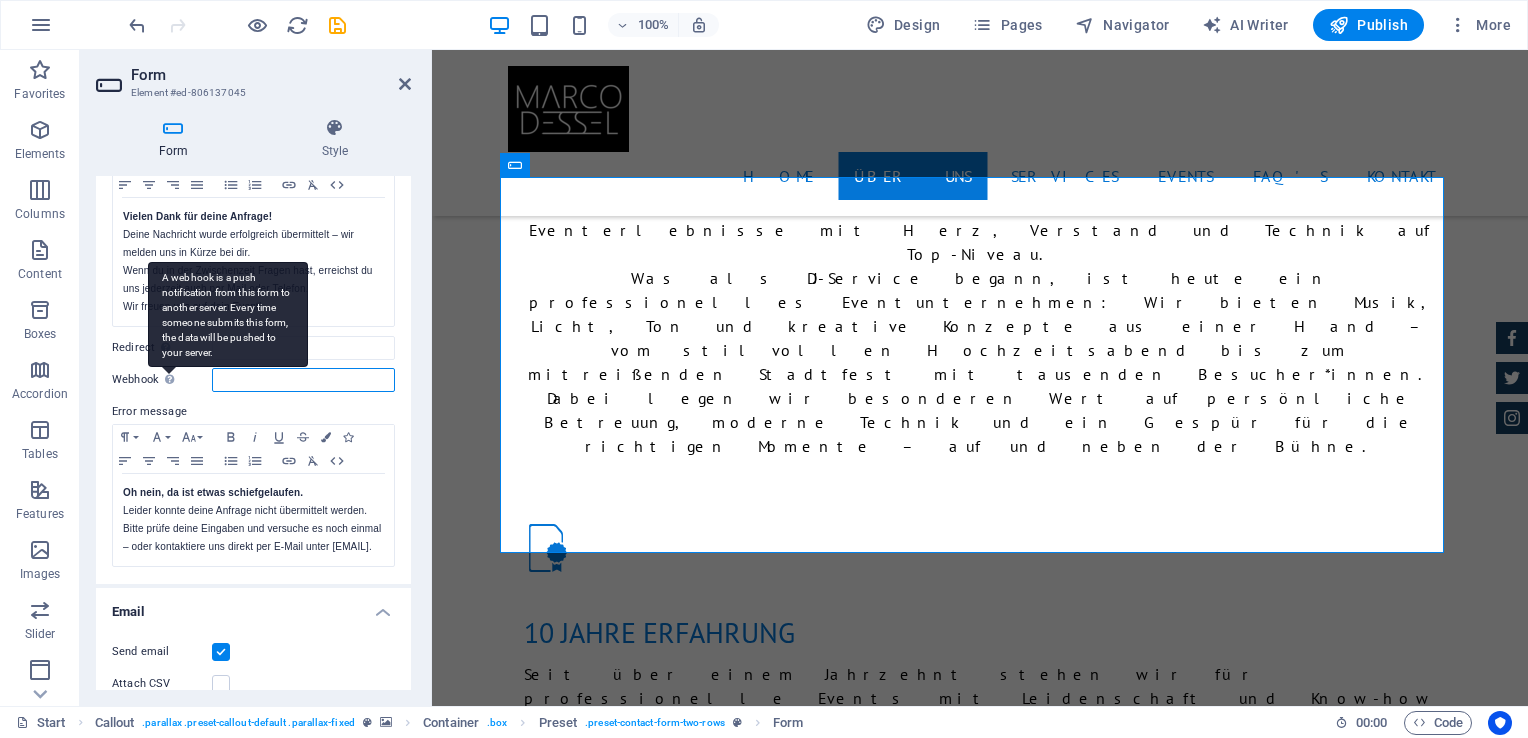 click on "Webhook A webhook is a push notification from this form to another server. Every time someone submits this form, the data will be pushed to your server." at bounding box center [303, 380] 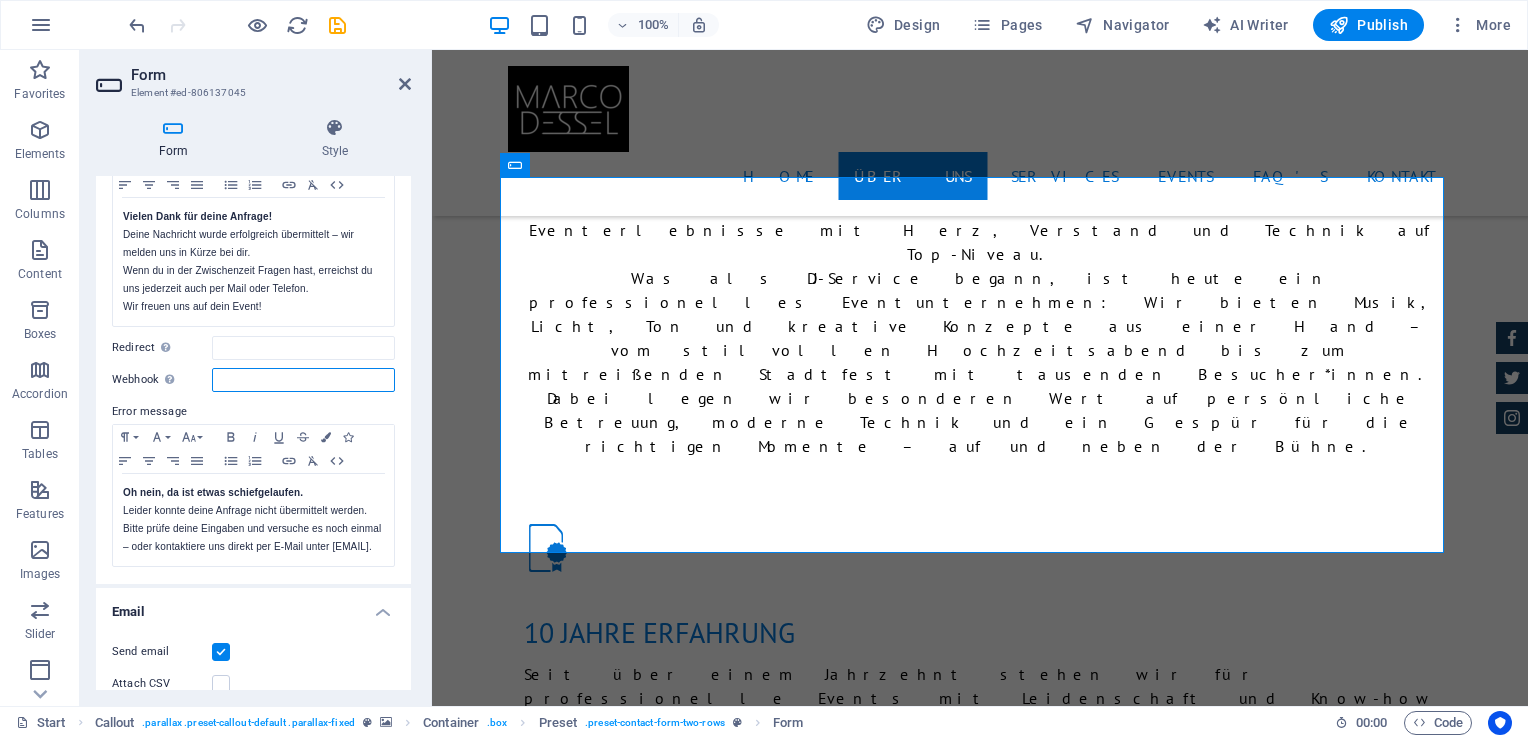 click on "Webhook A webhook is a push notification from this form to another server. Every time someone submits this form, the data will be pushed to your server." at bounding box center (303, 380) 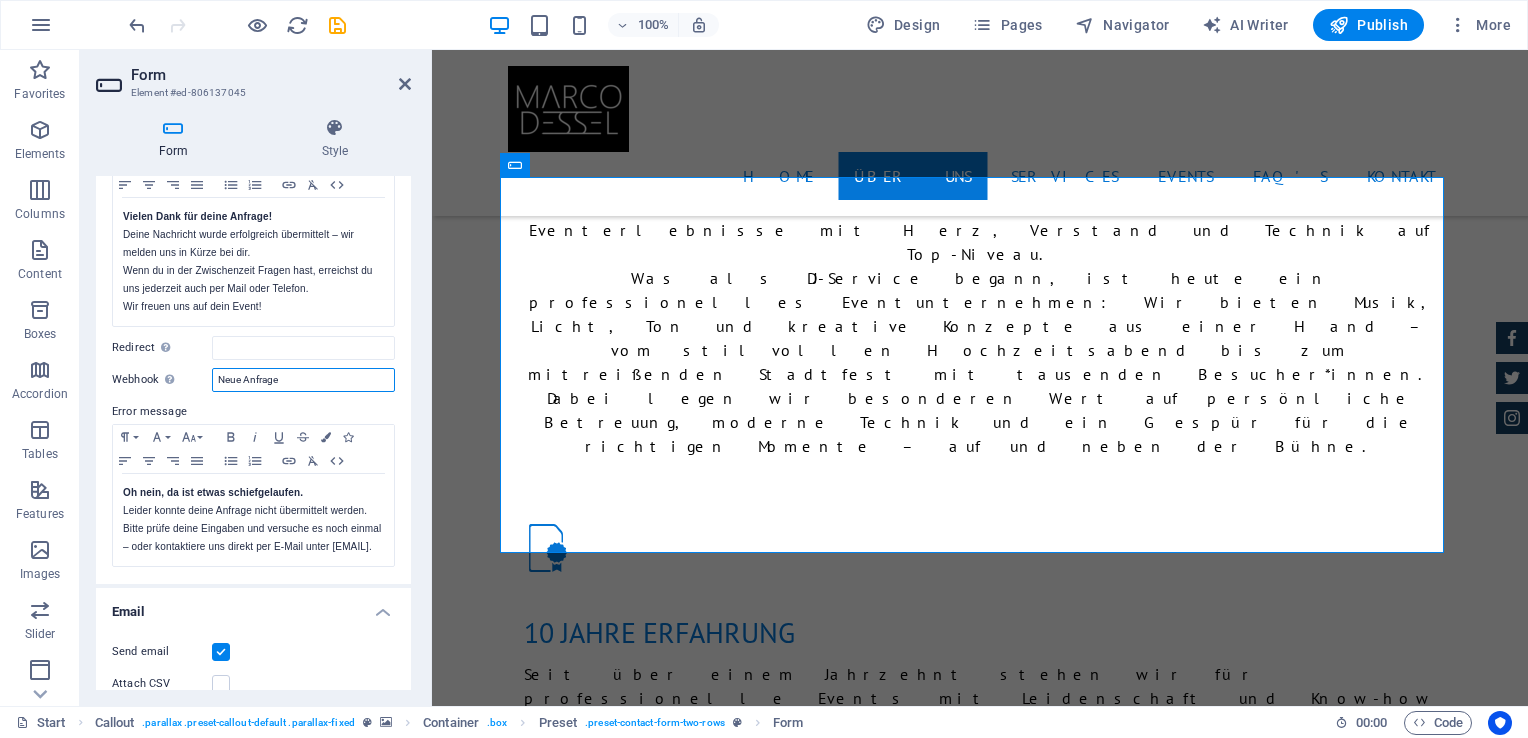 type on "Neue Anfrage" 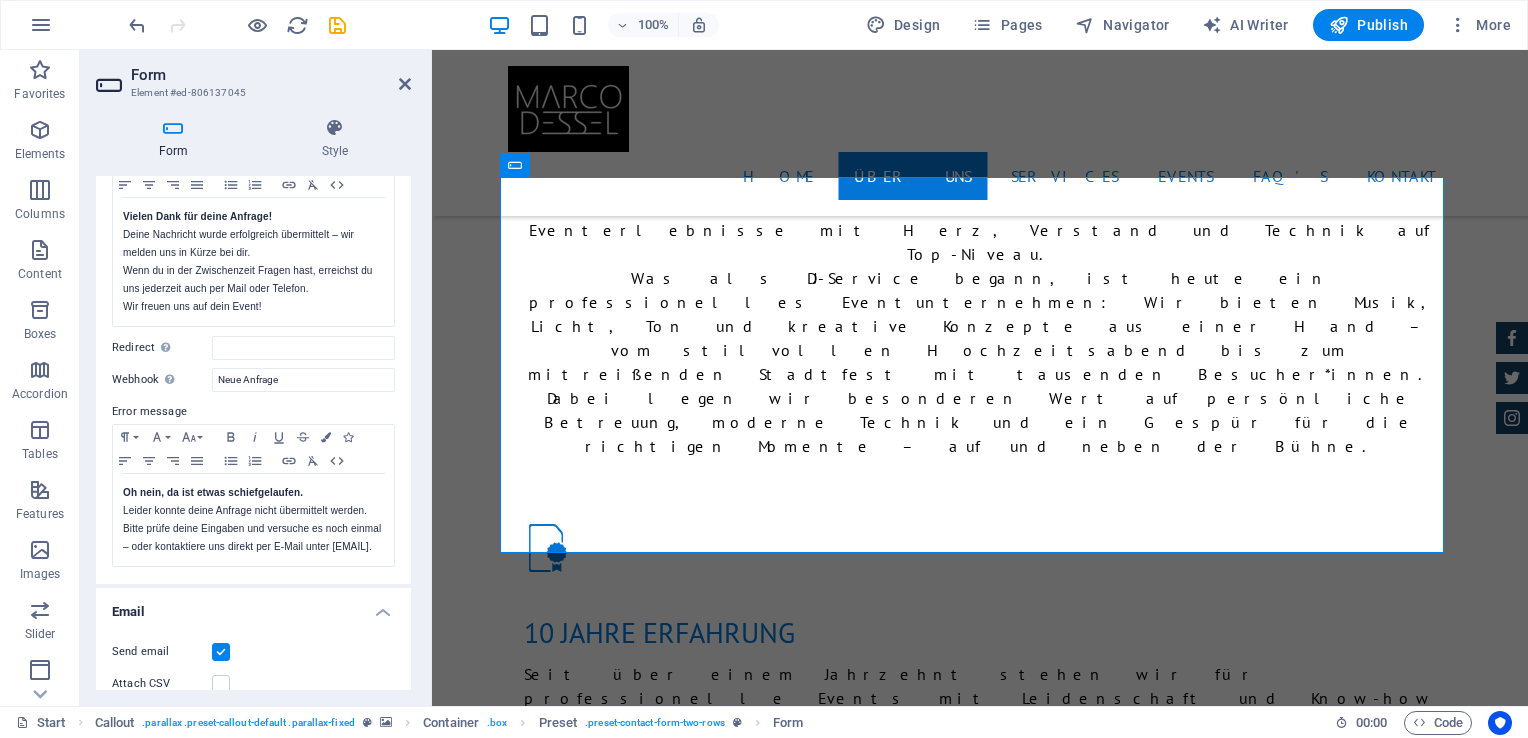 click on "Webhook A webhook is a push notification from this form to another server. Every time someone submits this form, the data will be pushed to your server." at bounding box center [162, 380] 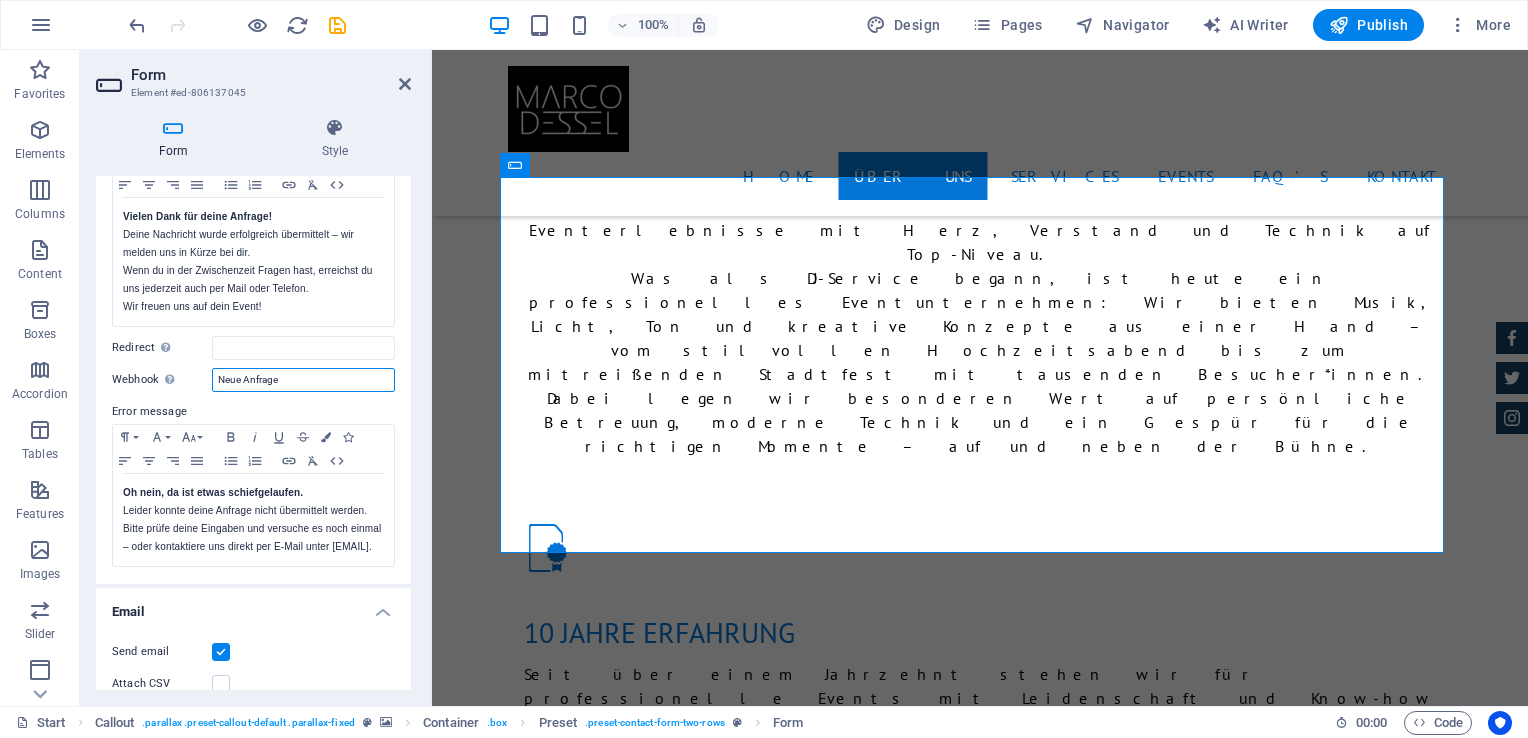 click on "Neue Anfrage" at bounding box center [303, 380] 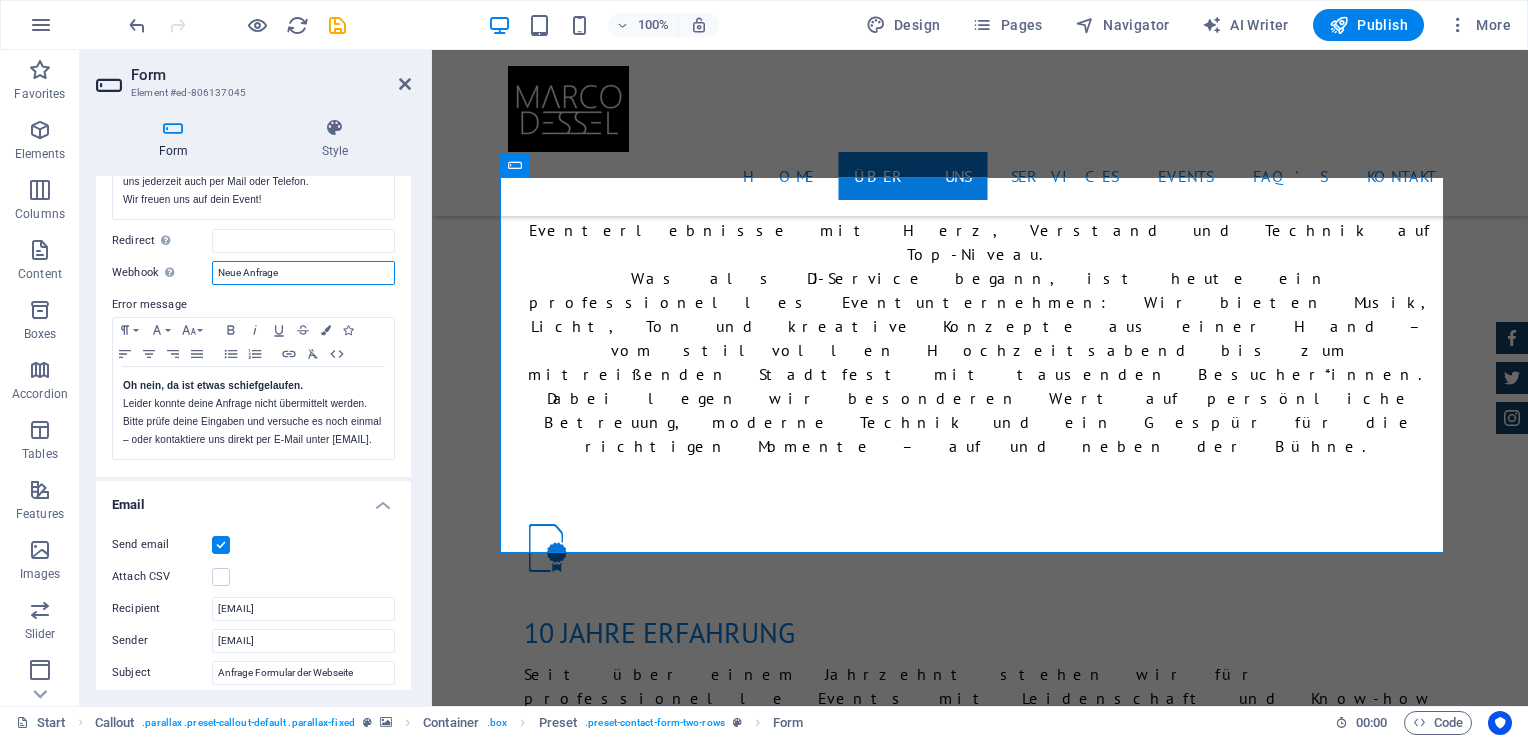 scroll, scrollTop: 306, scrollLeft: 0, axis: vertical 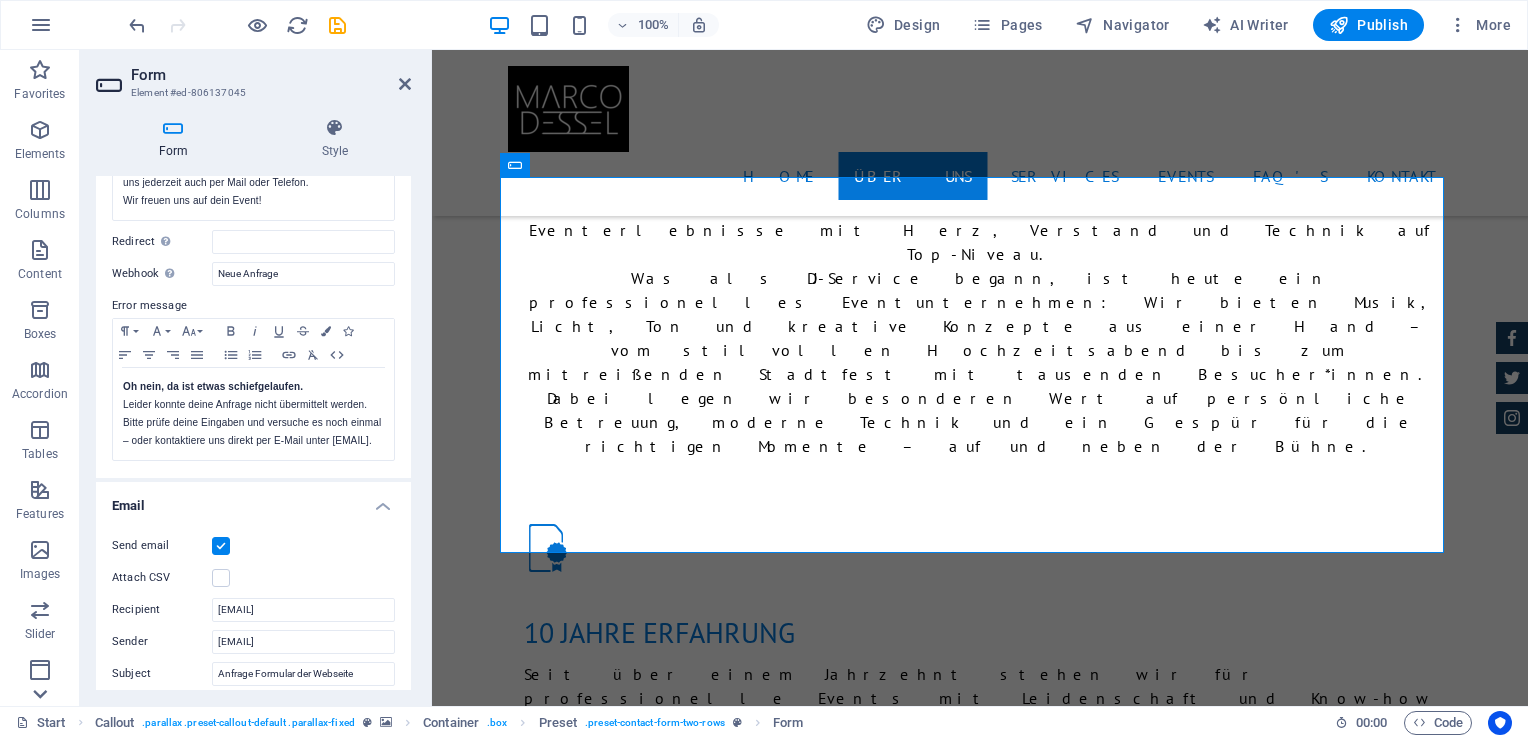 click 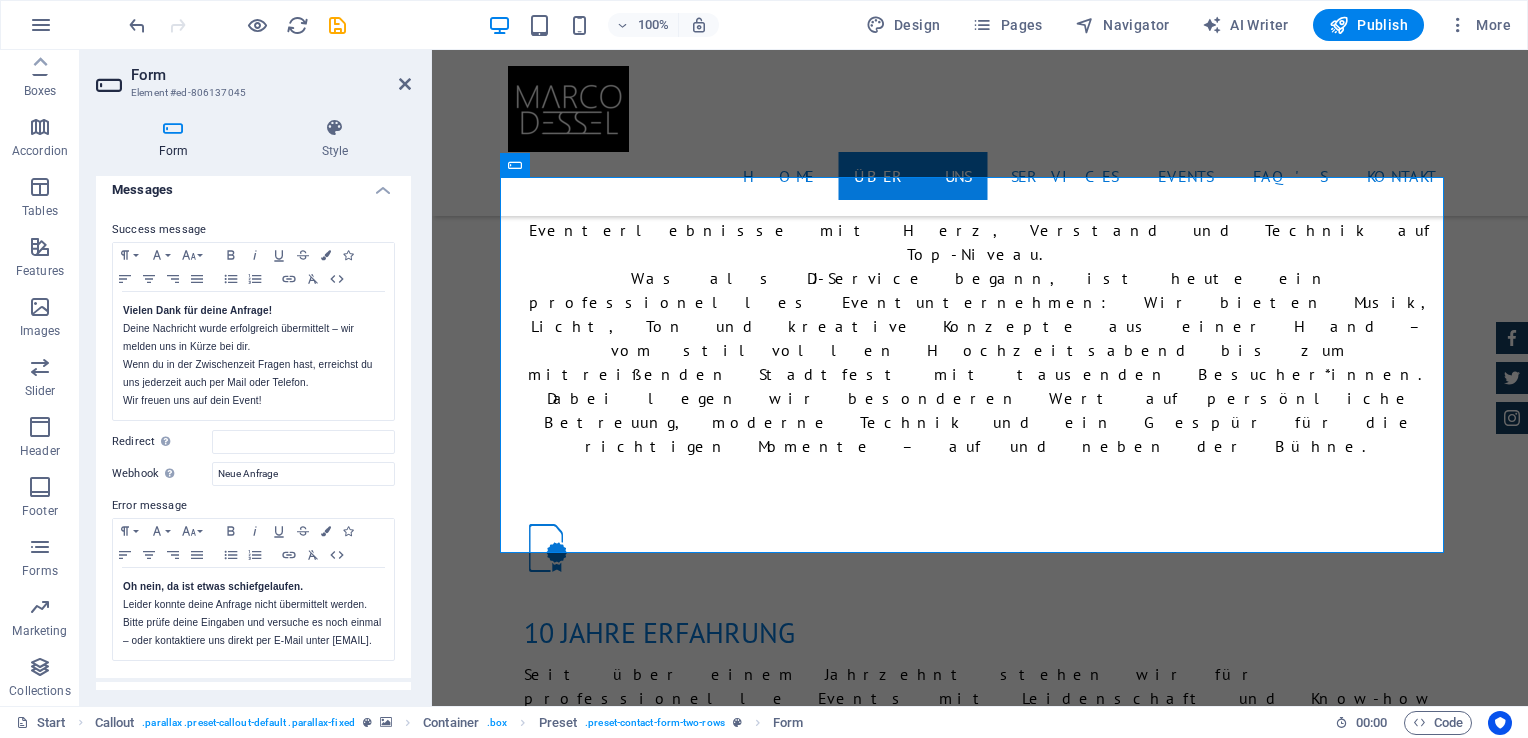scroll, scrollTop: 6, scrollLeft: 0, axis: vertical 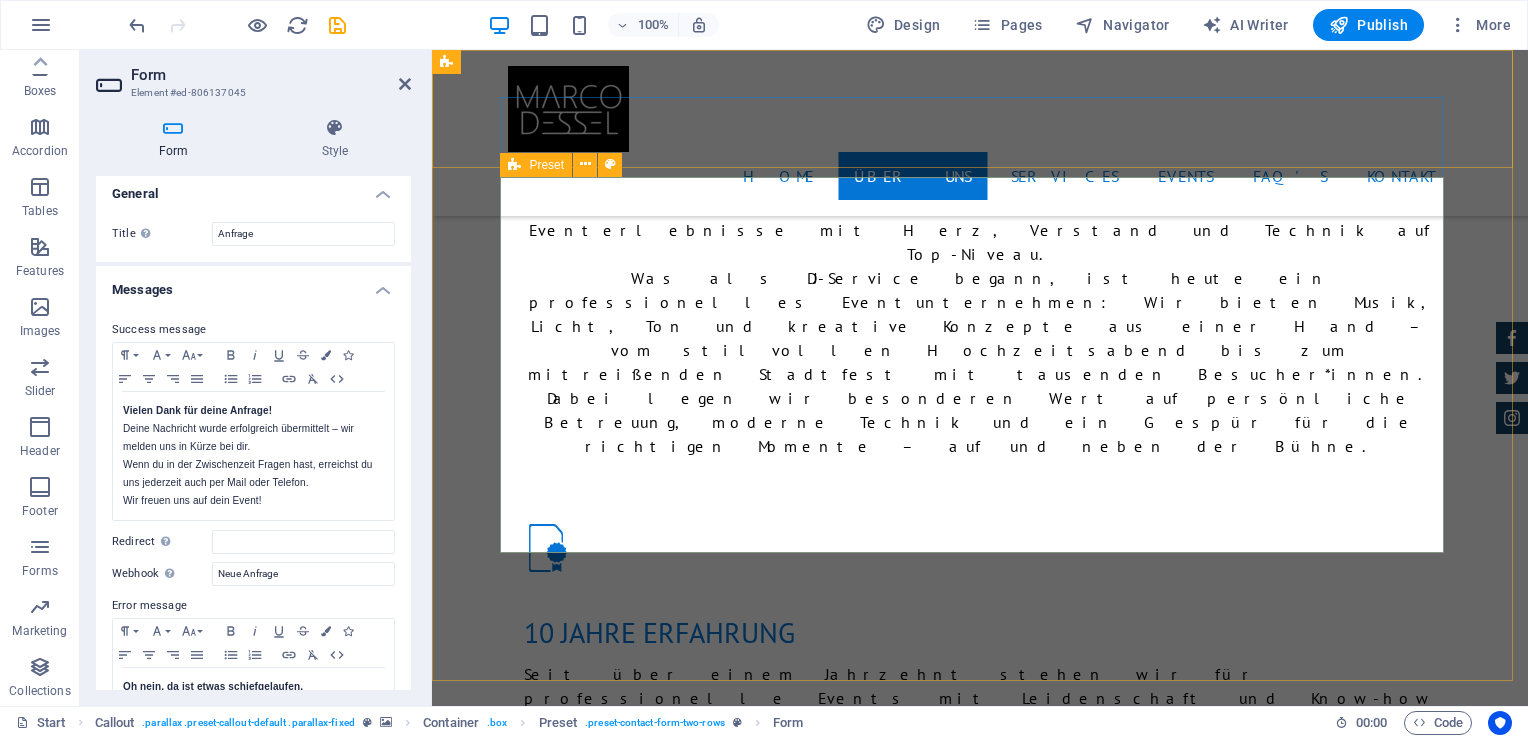 click on "Home Über uns Services Events FAQ's Kontakt" at bounding box center (980, 133) 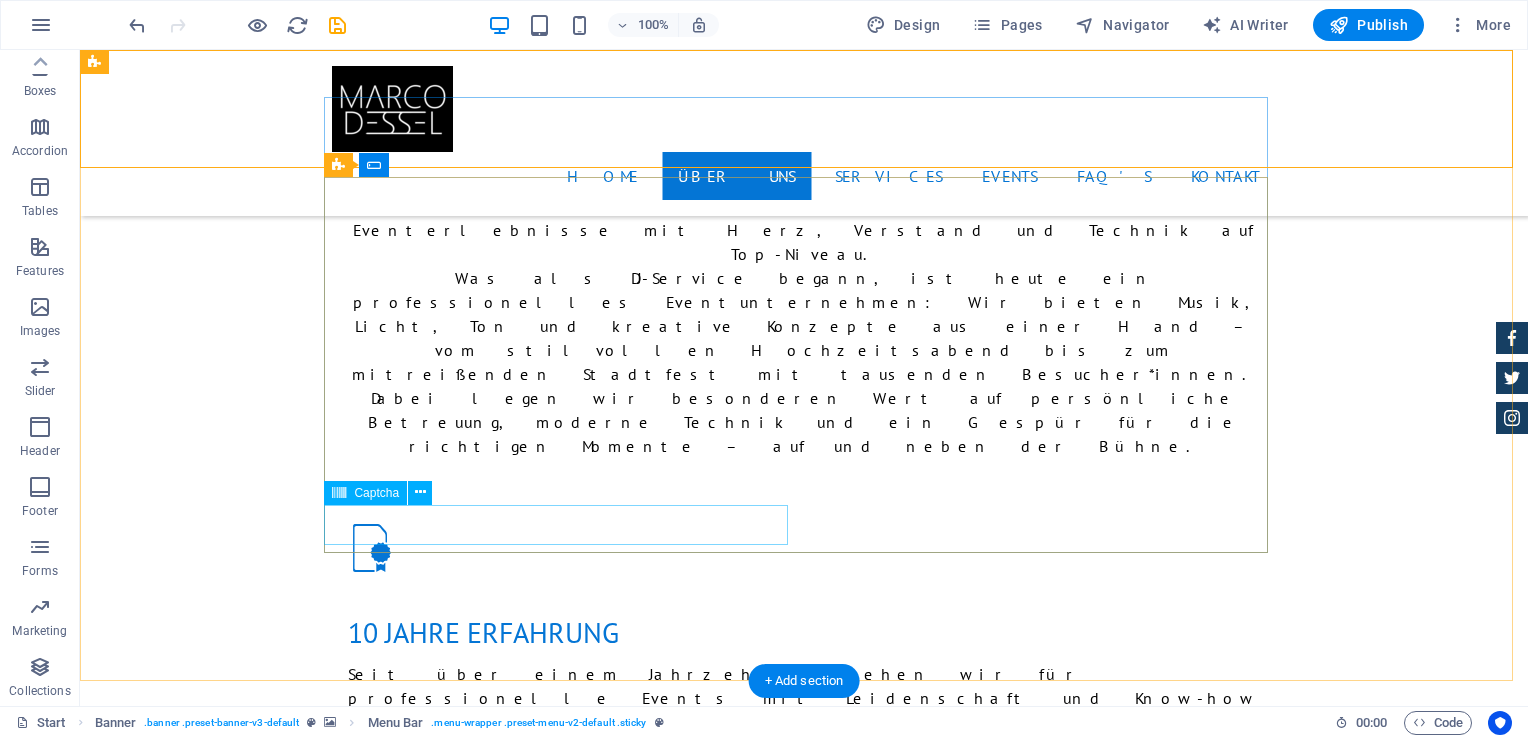 click on "Unreadable? Load new" 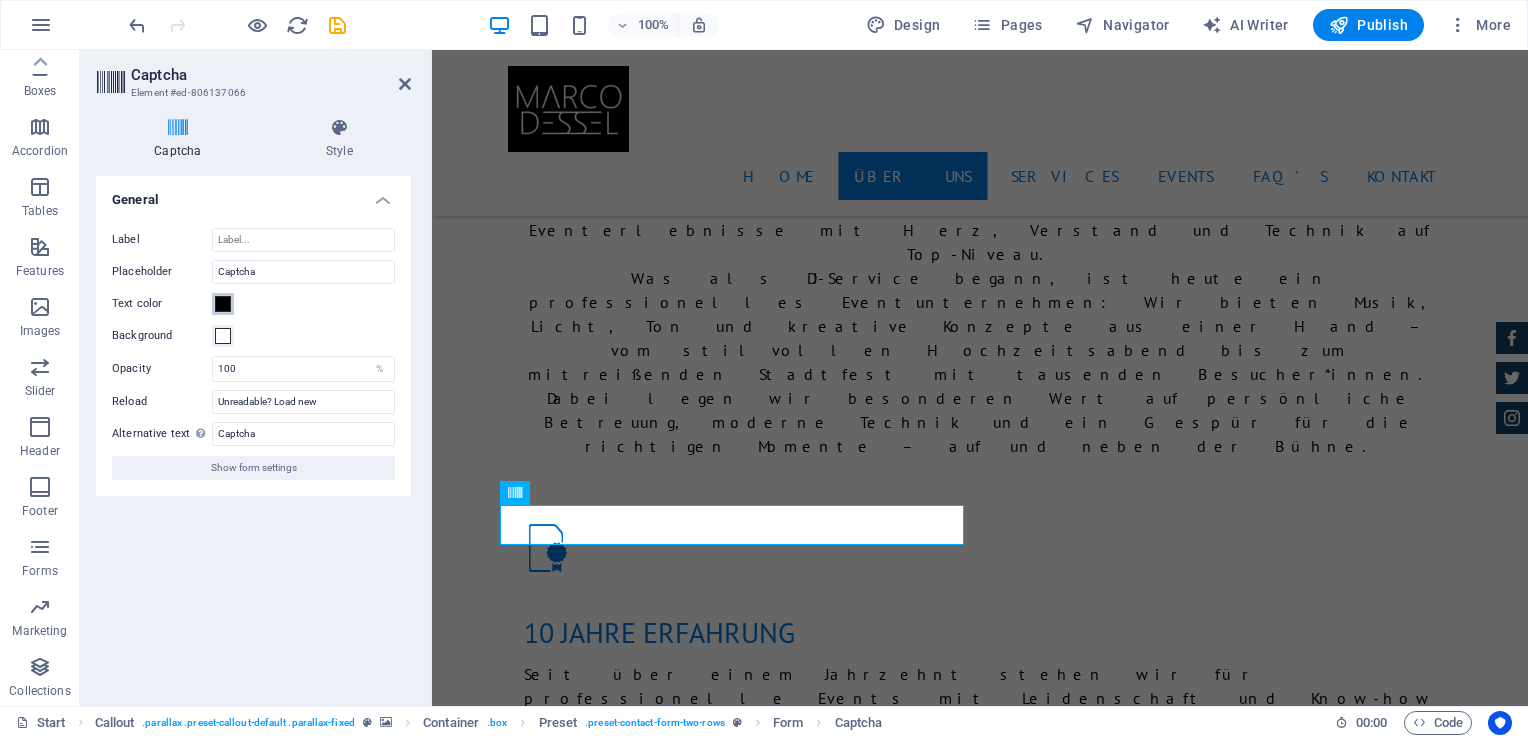 click at bounding box center (223, 304) 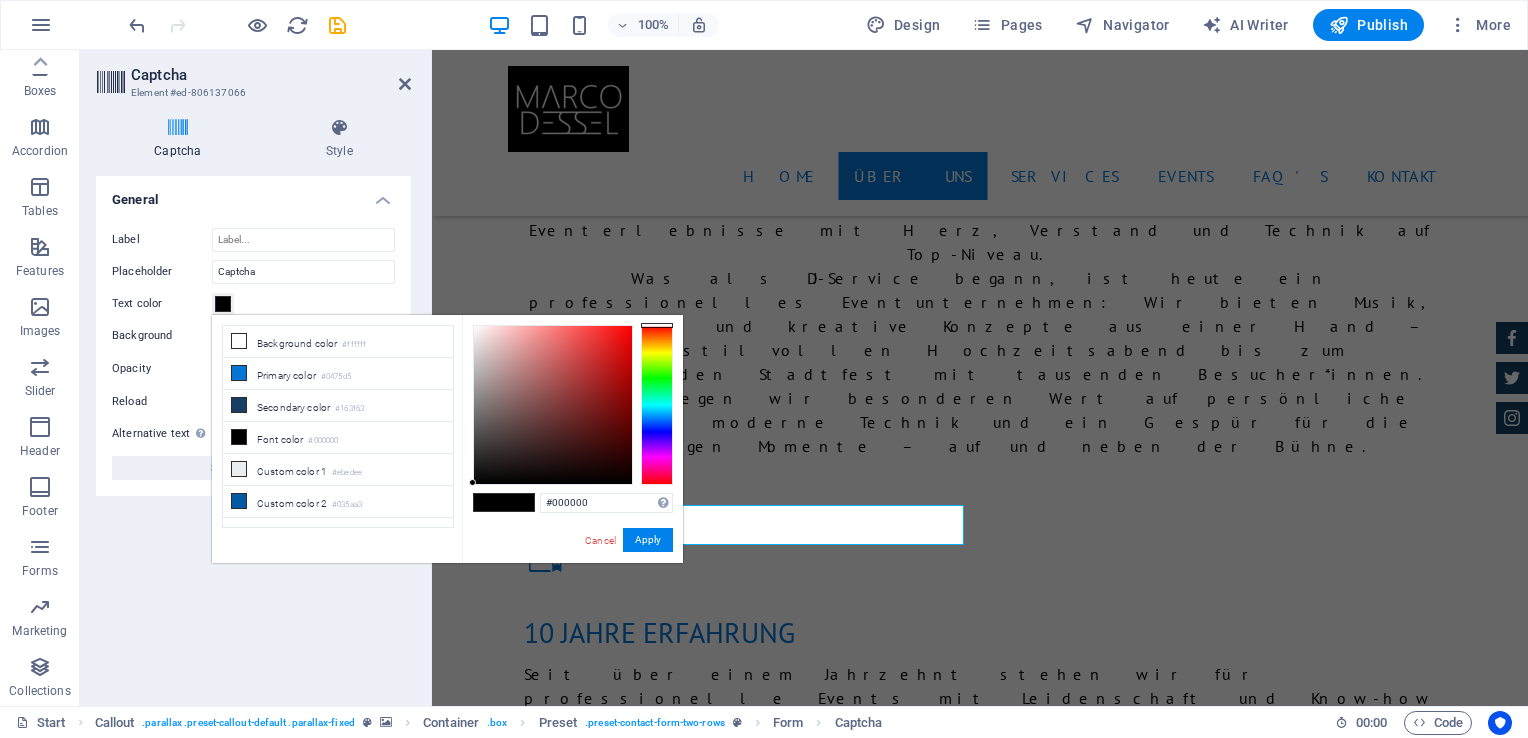 click at bounding box center [223, 304] 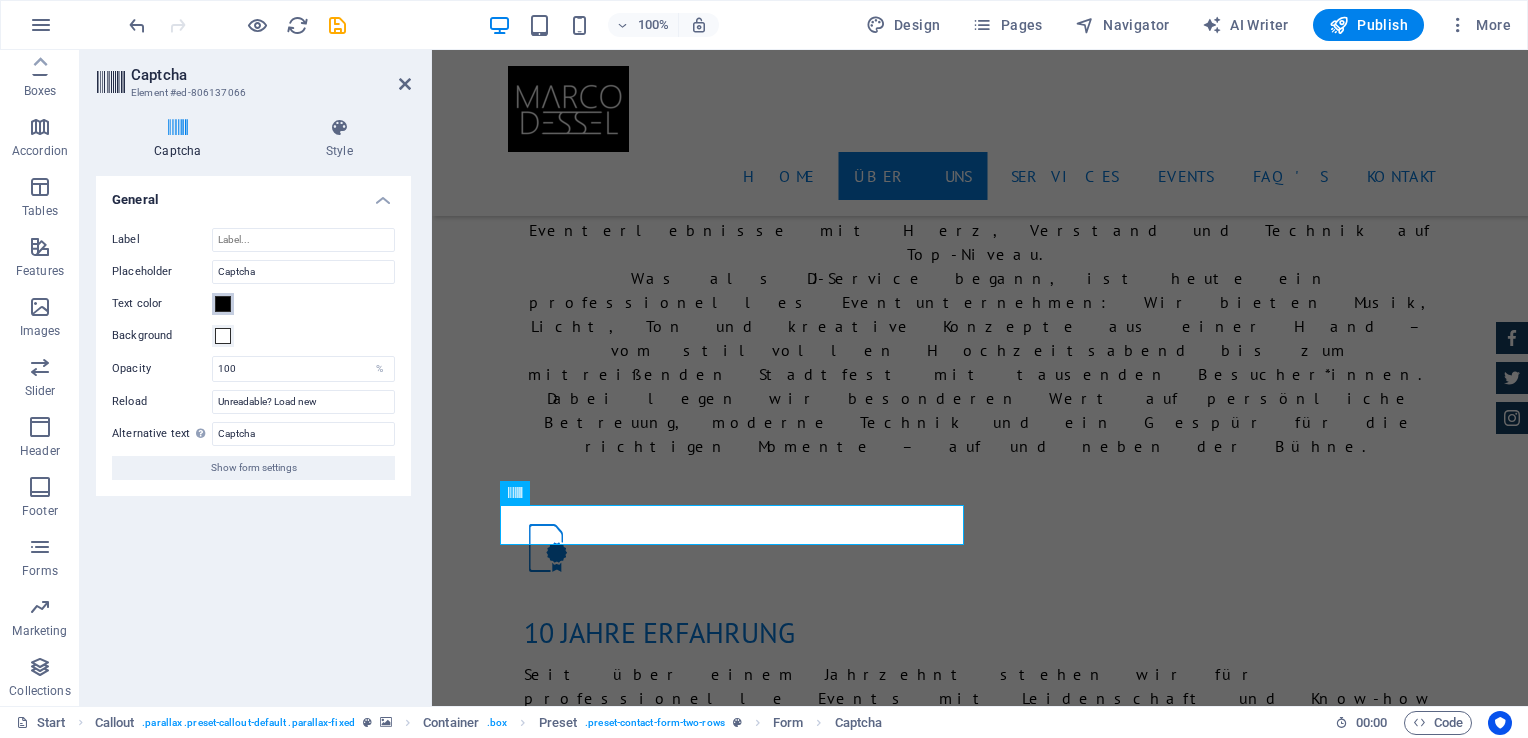 click at bounding box center [223, 304] 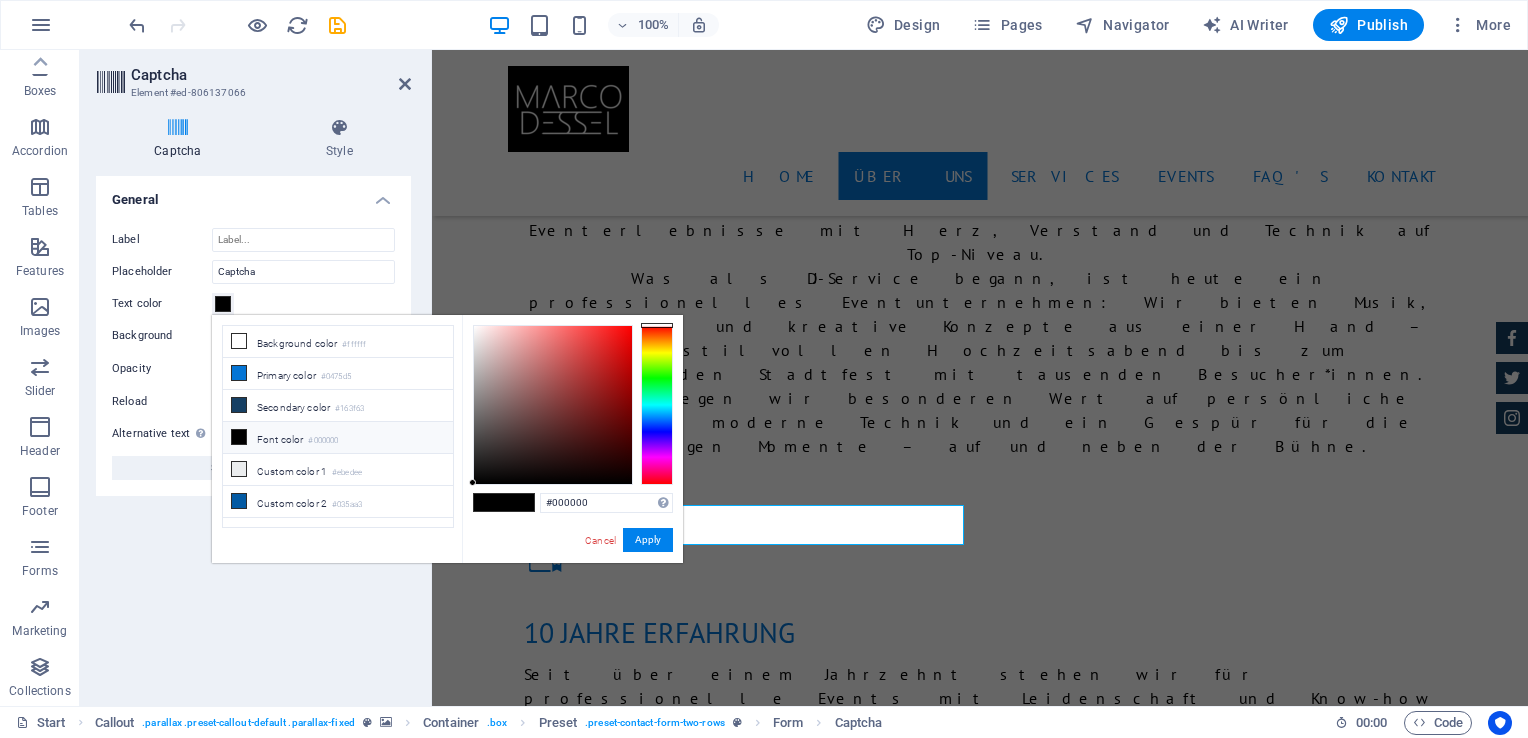 click at bounding box center (239, 437) 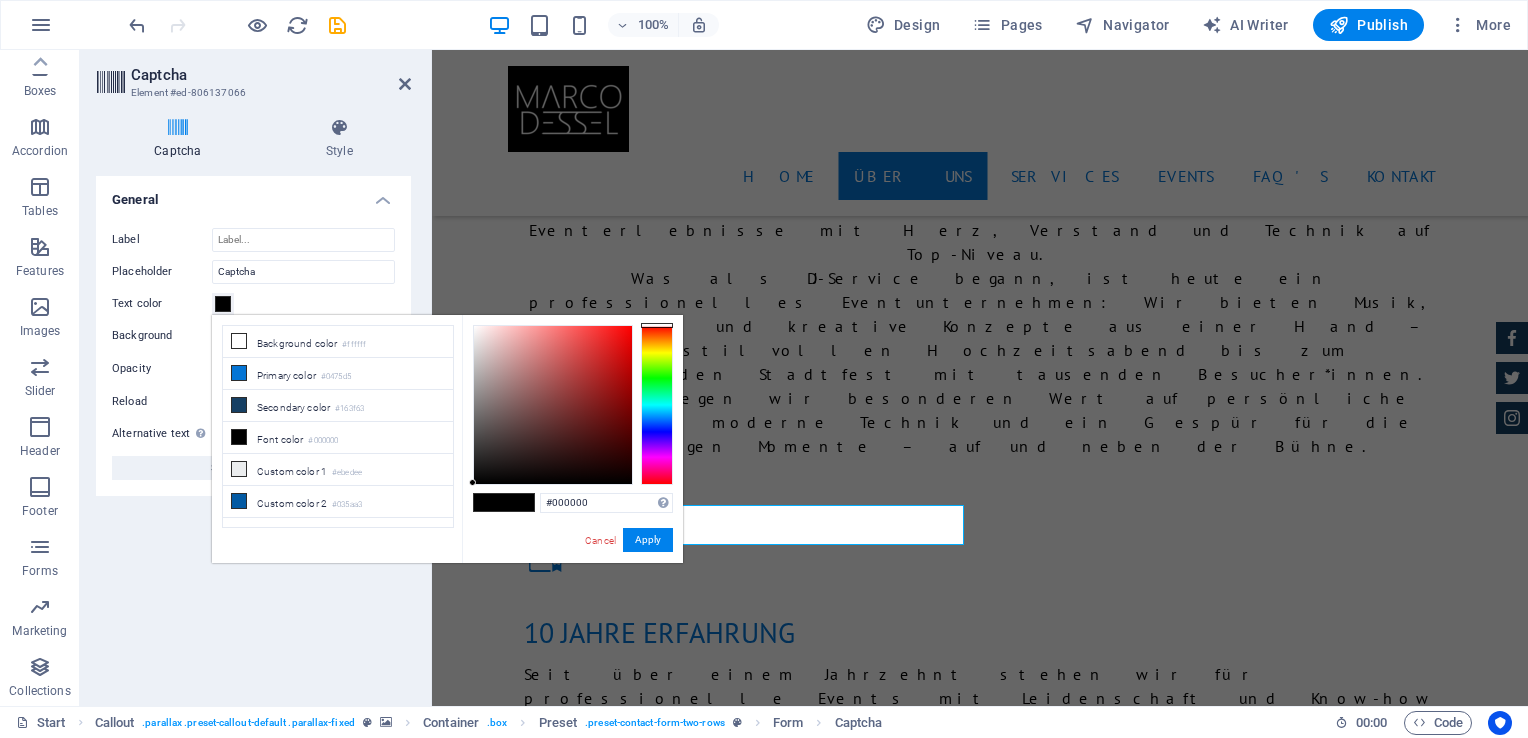 click on "Background" at bounding box center [162, 336] 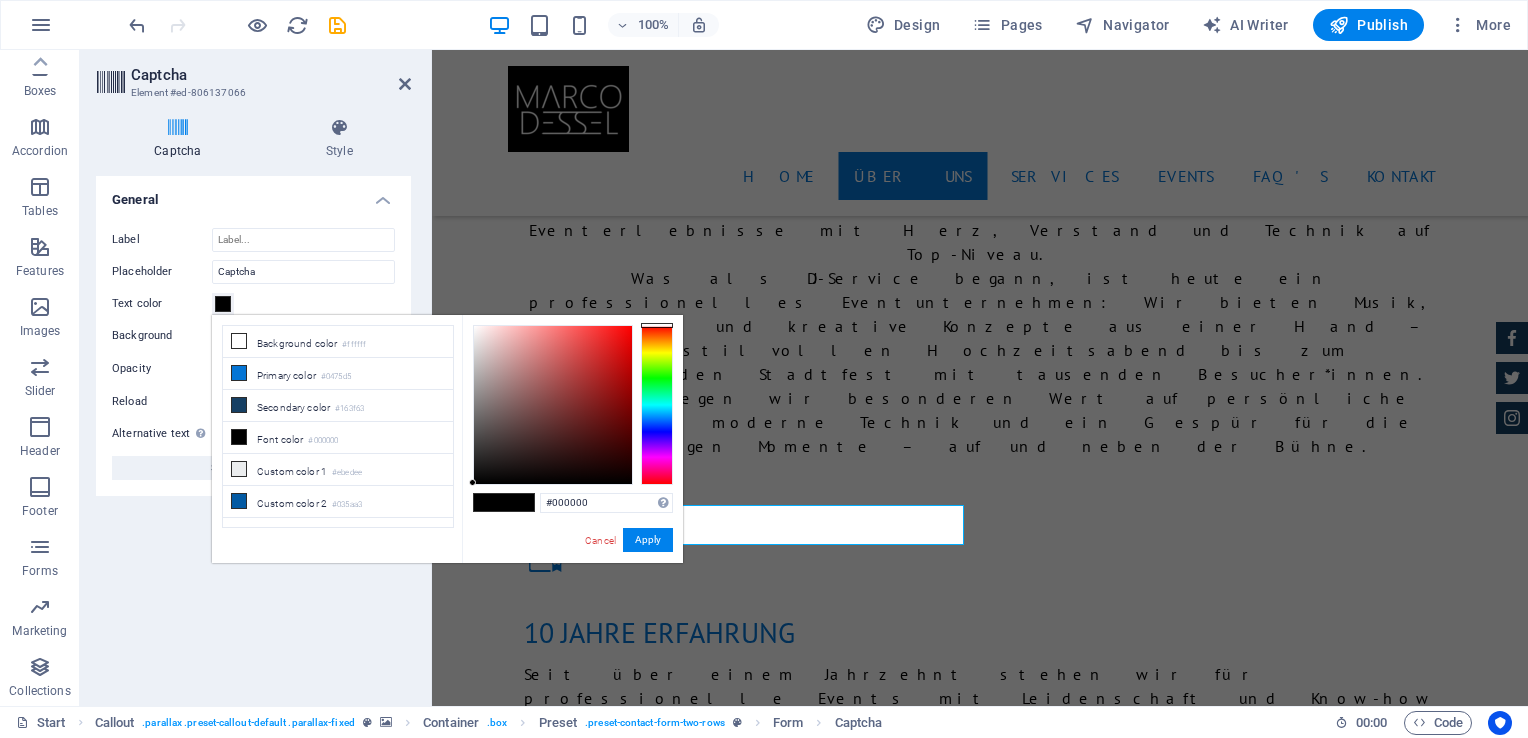 click on "Background" at bounding box center (223, 336) 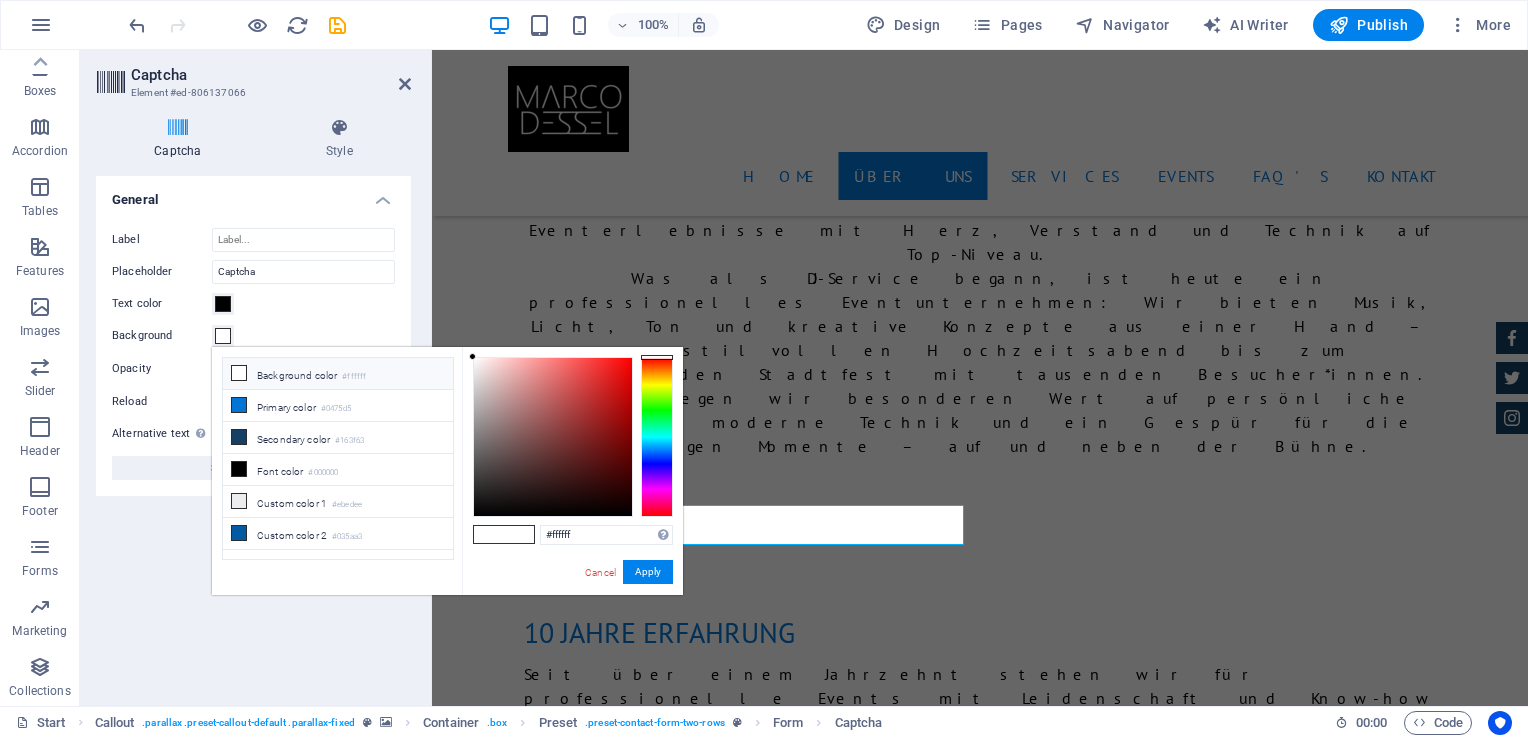 click at bounding box center [239, 373] 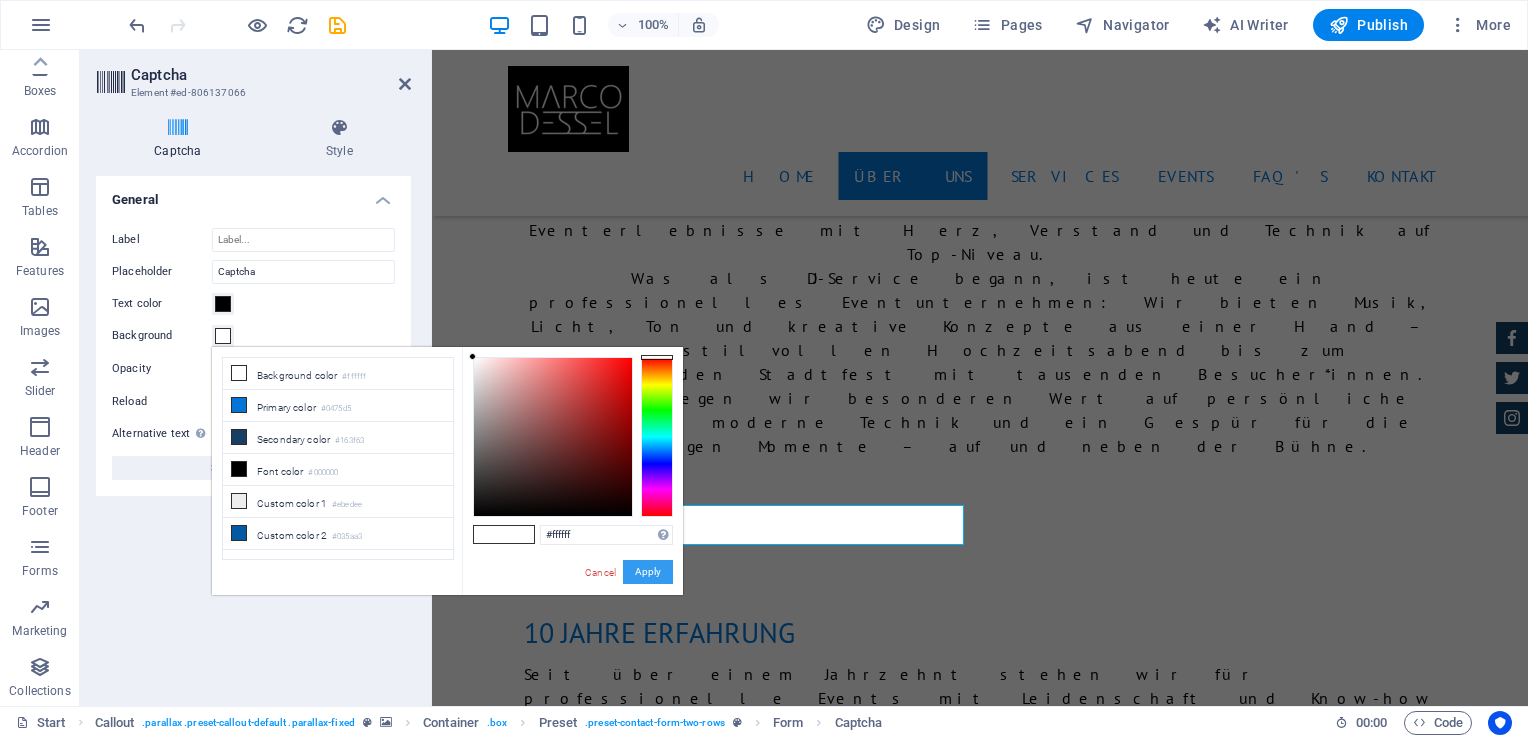 click on "Apply" at bounding box center (648, 572) 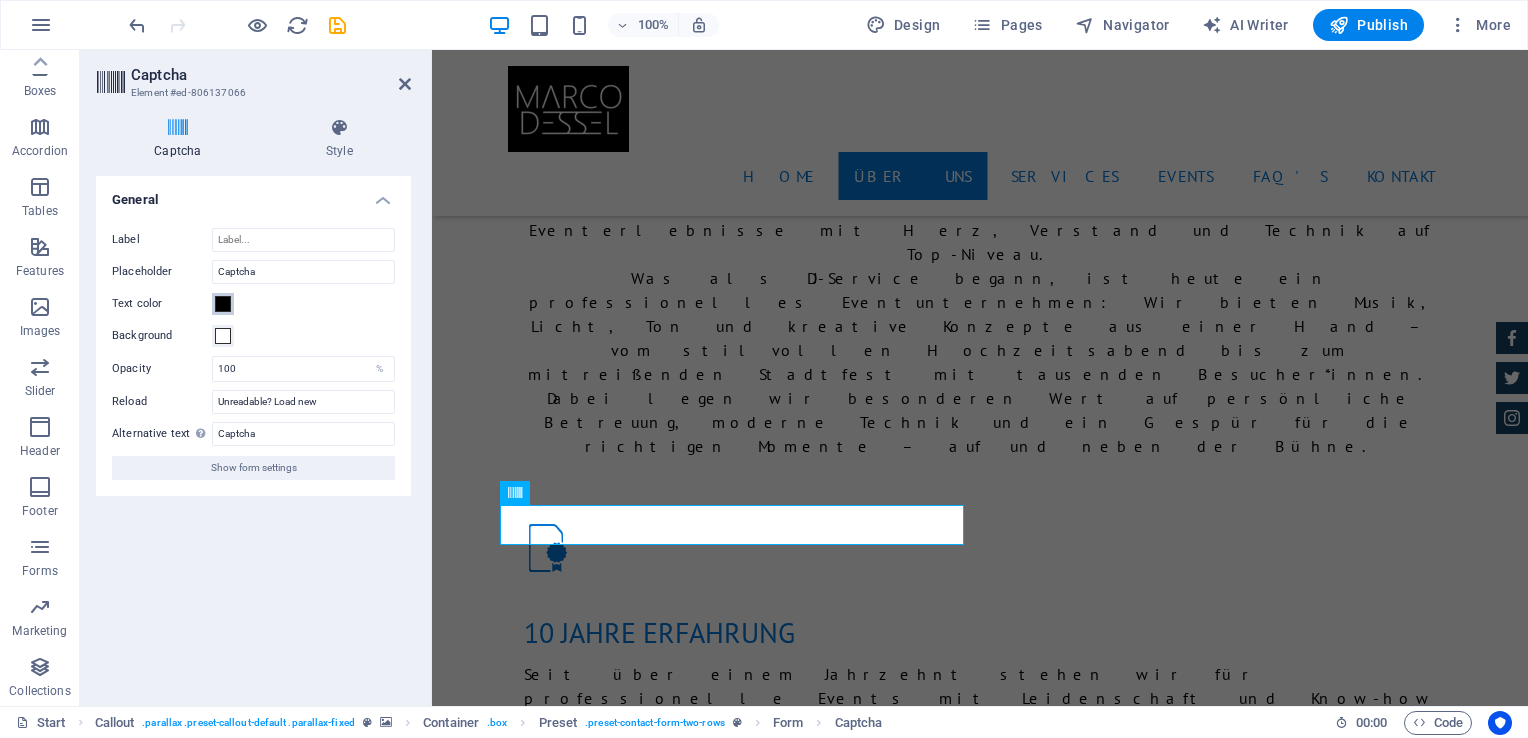 click at bounding box center (223, 304) 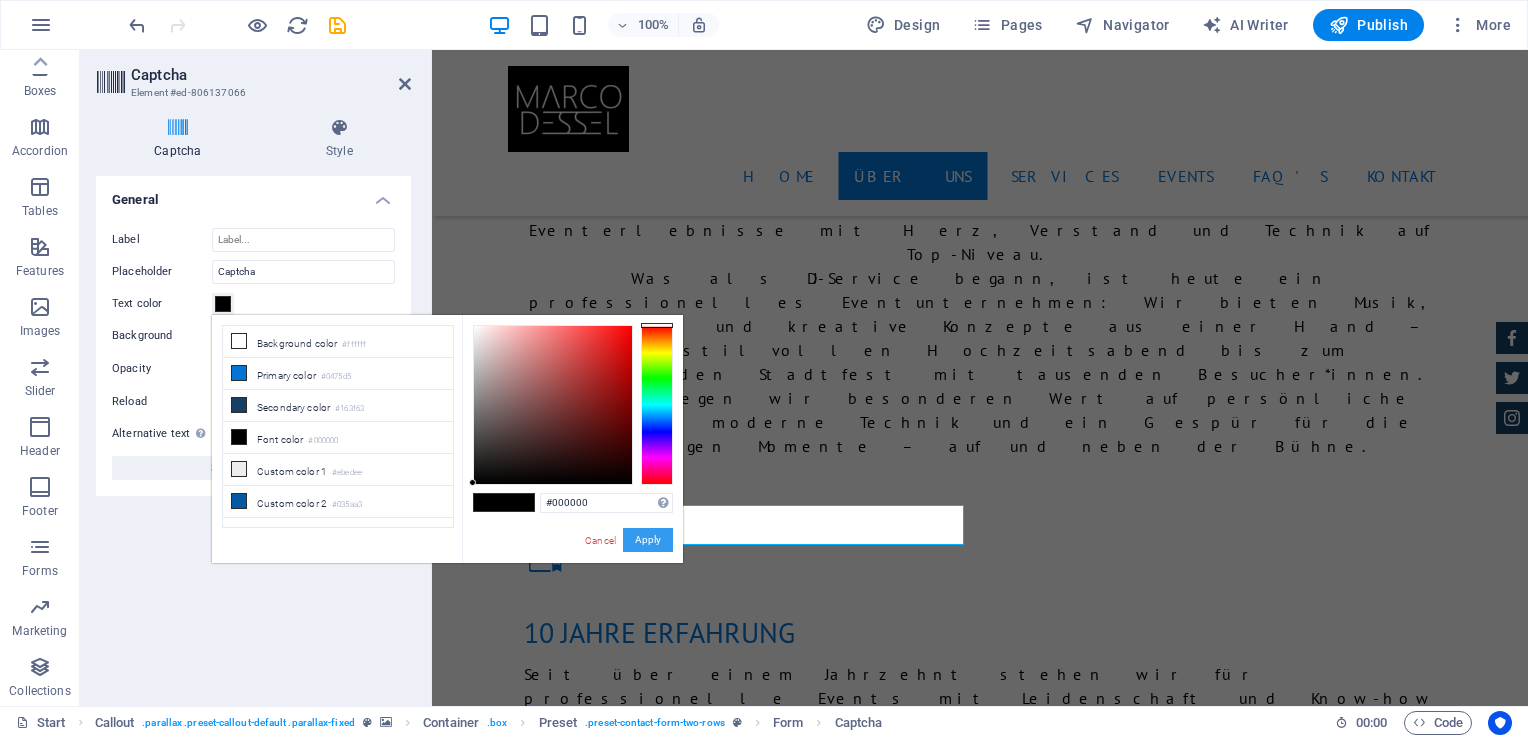 click on "Apply" at bounding box center (648, 540) 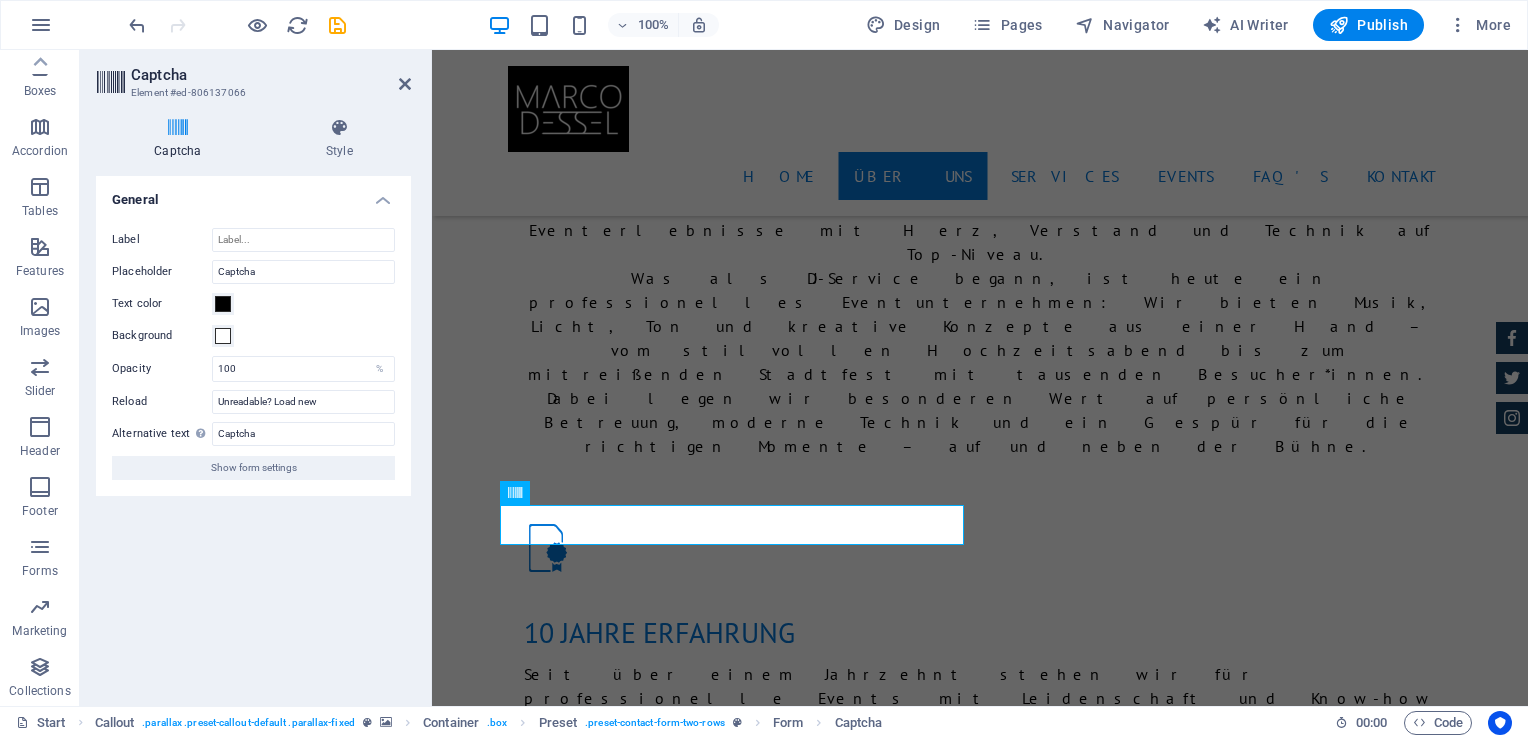 click on "Turnstile Turnstile by Cloudfare is a third-party integration that offers accessible captchas. The integration requires you to set up an account with Cloudflare to create a captcha. Since it is a third-party you will need to ensure that any consent management solution you add to your website recognizes Turnstile as a necessary cookie otherwise the captcha might not work. Turnstile Setup
You need to add the following hostnames to your Turnstile account to make the captcha work on your website. Click on the hostname to copy it to your clipboard.
preview.sitehub.io
The website’s domain
Manage Captcha Add the Site Key and Secret Key that you can find in your Turnstile account to set up the captcha in the form. The captcha will only work if both keys are correct. Site Key Secret Key Test your setup by submitting a form on the website. General Label Theme Auto Dark Light Size Normal : 300 x 65 Flexible : 100% x 65 (300 min width) Compact : 150 x 140 Normal" at bounding box center (253, 433) 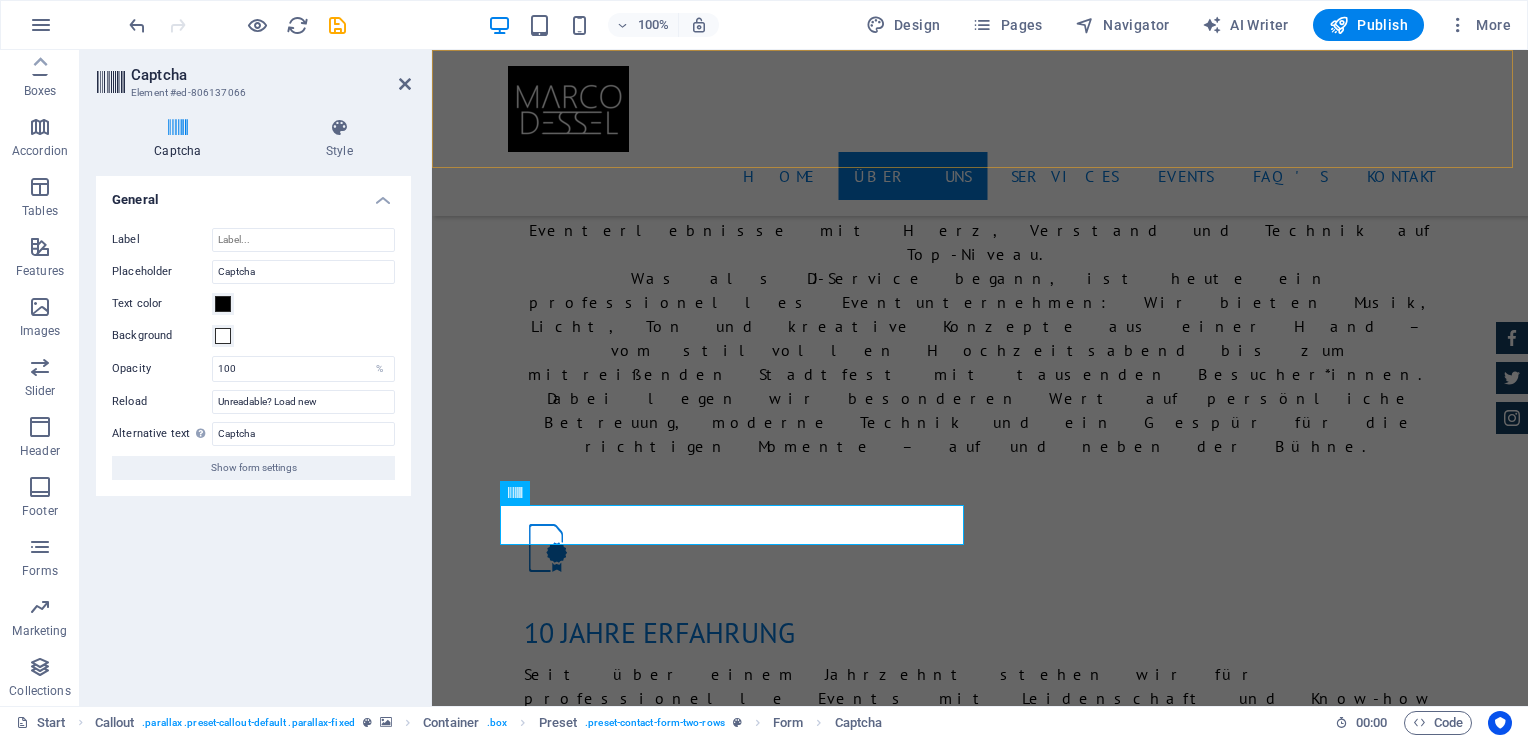click on "Home Über uns Services Events FAQ's Kontakt" at bounding box center [980, 133] 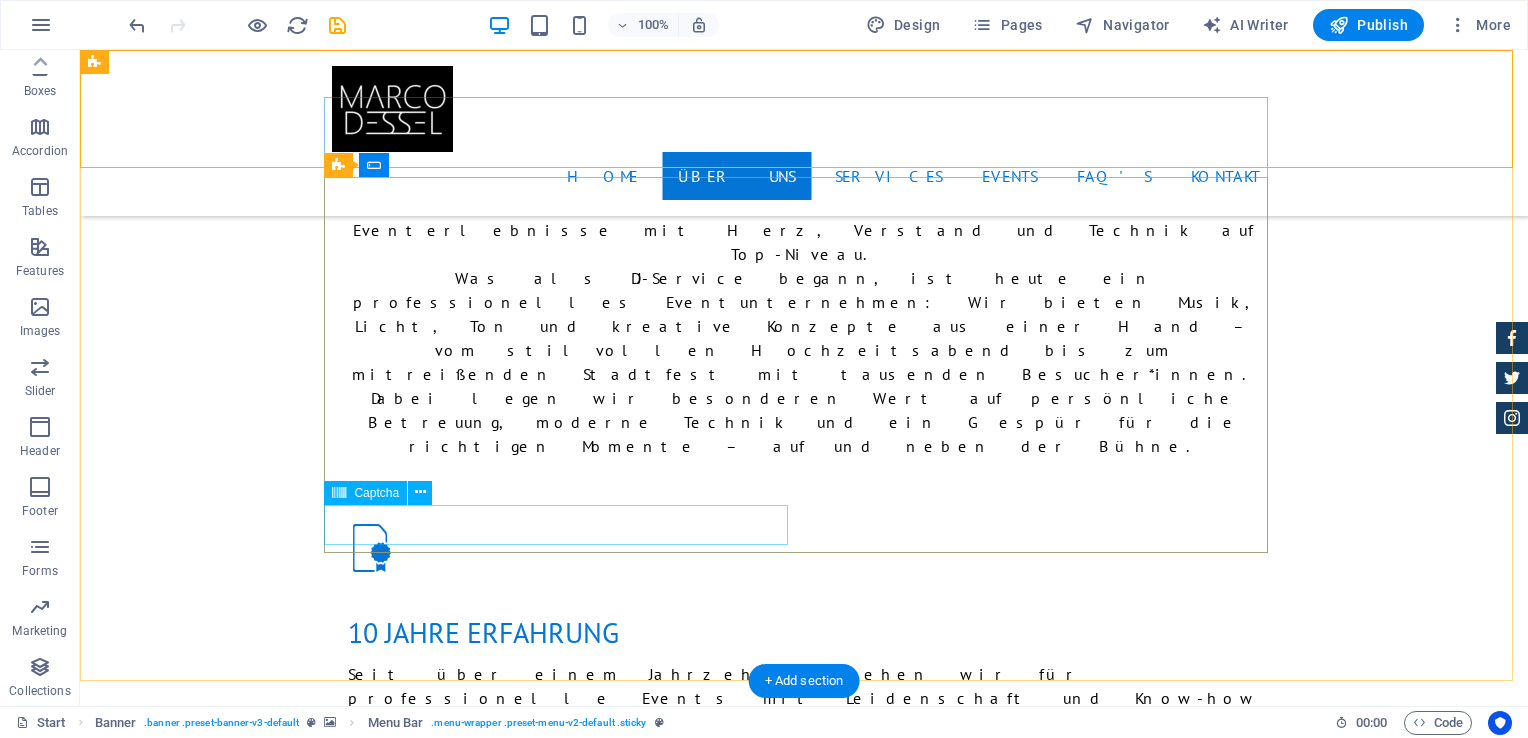 click on "Unreadable? Load new" 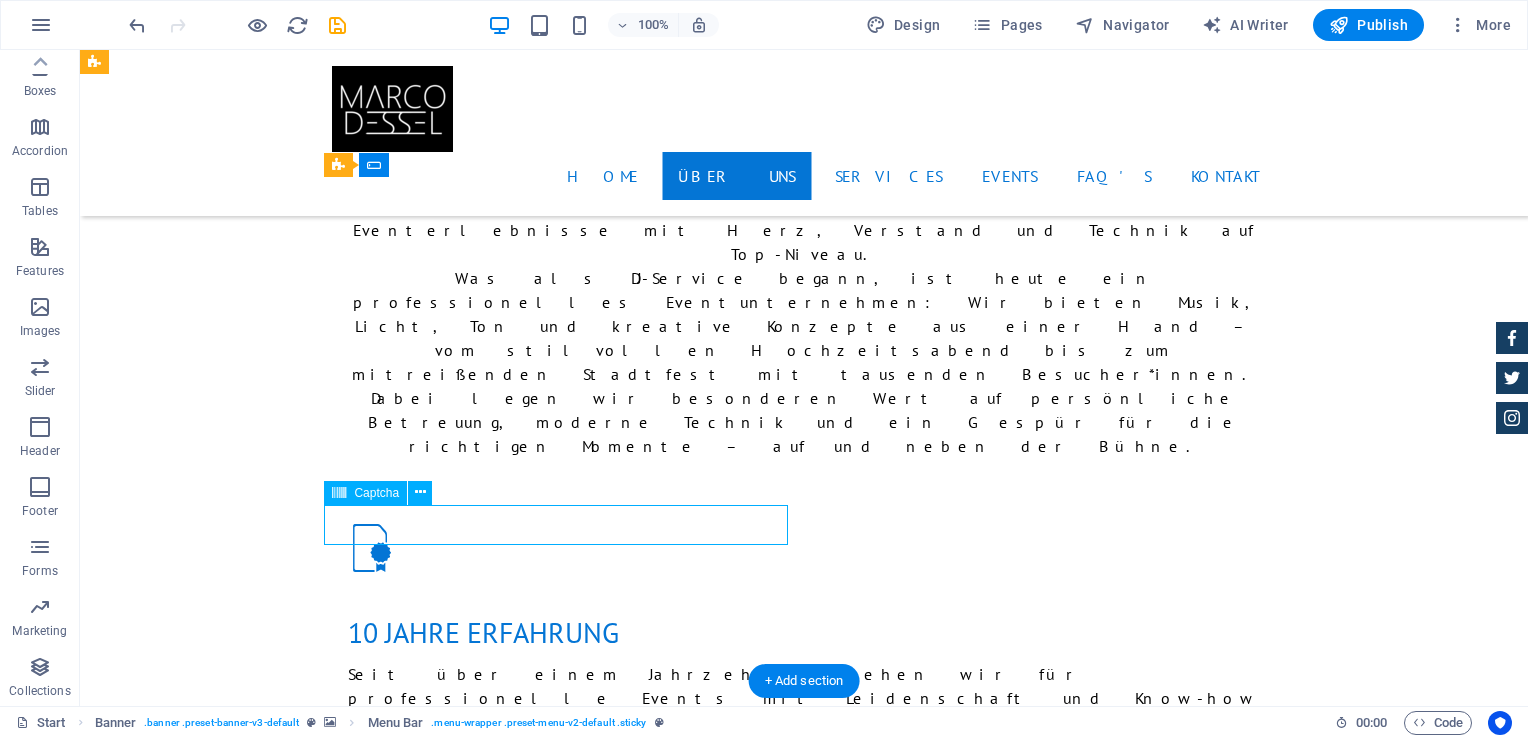 click on "Unreadable? Load new" 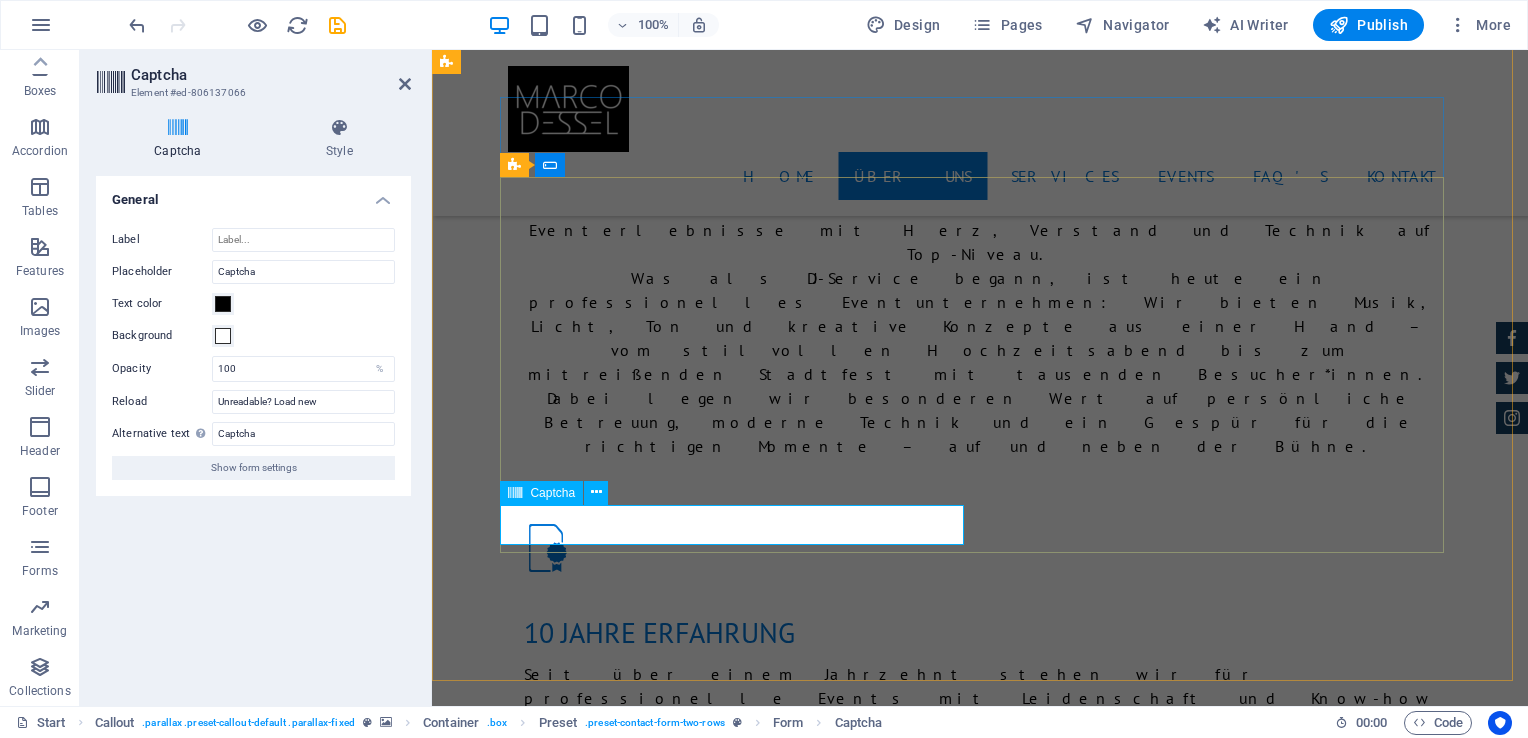 click on "Unreadable? Load new" 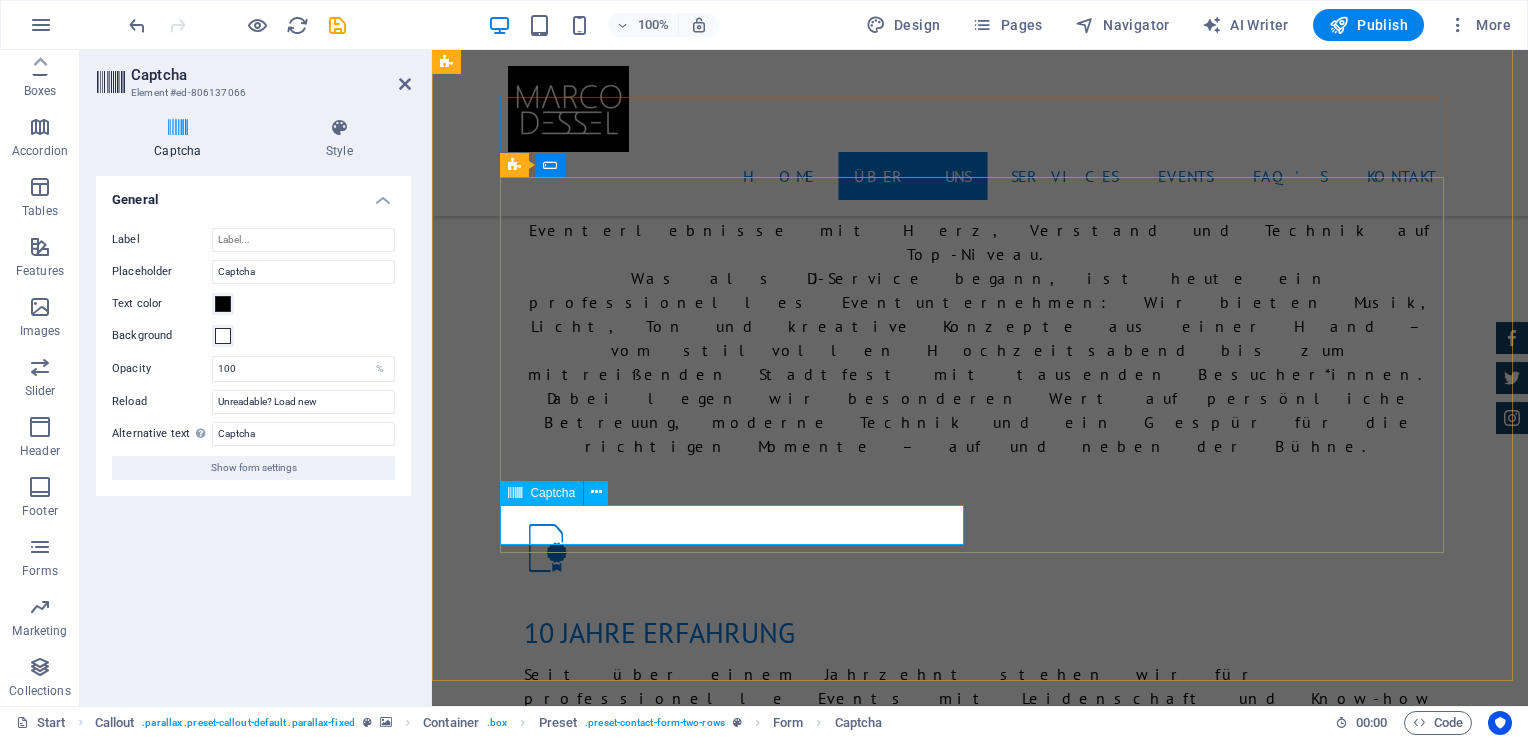 click on "Unreadable? Load new" 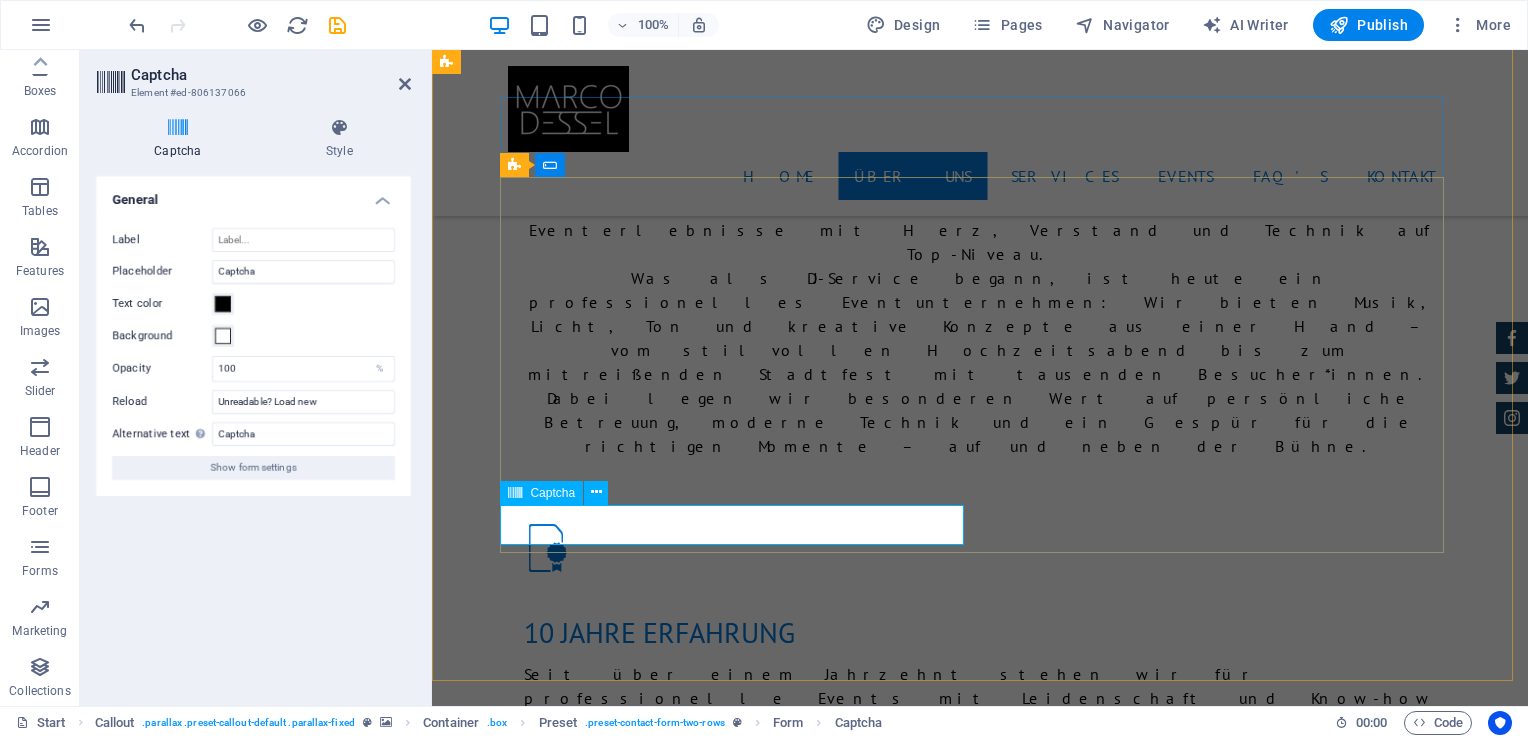 click on "Unreadable? Load new" 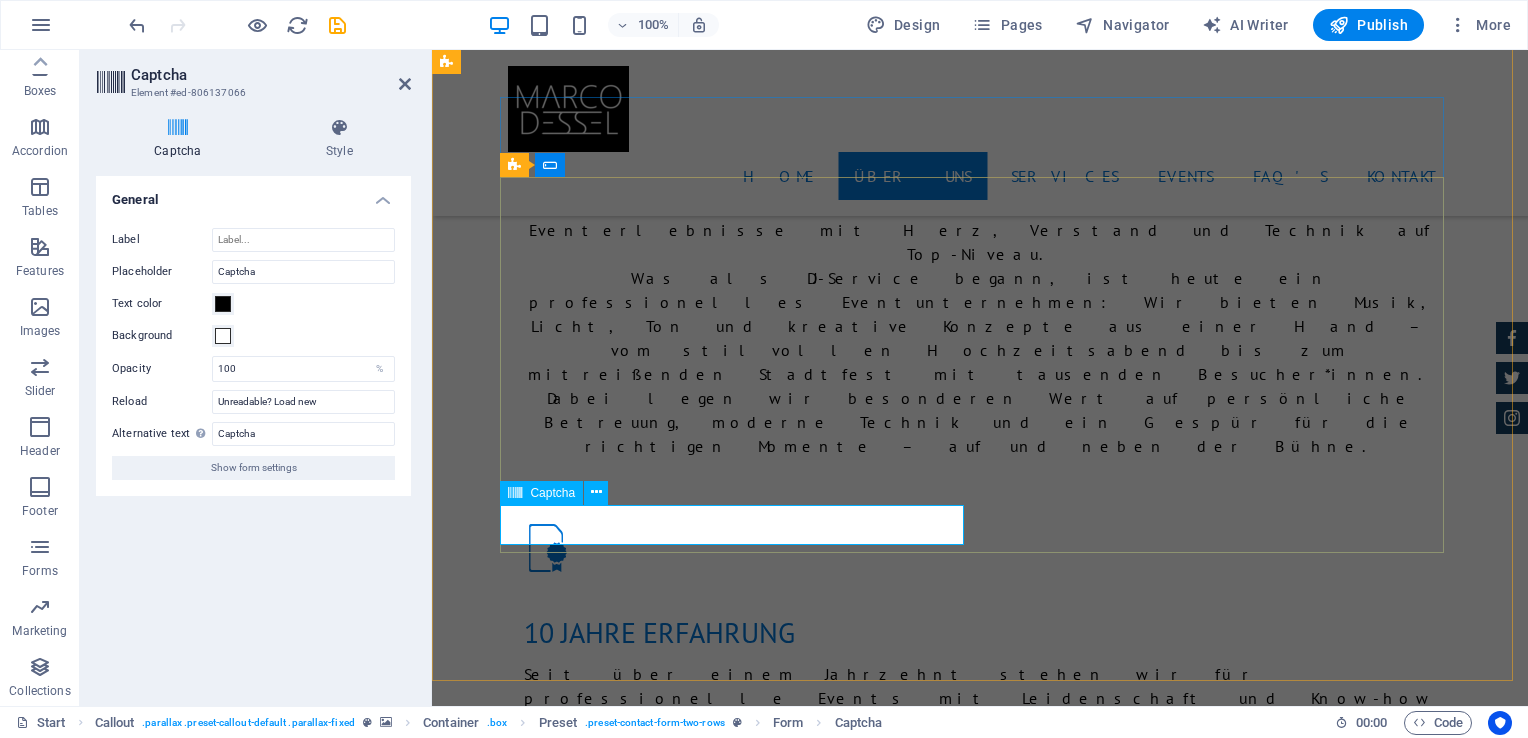 click on "Unreadable? Load new" 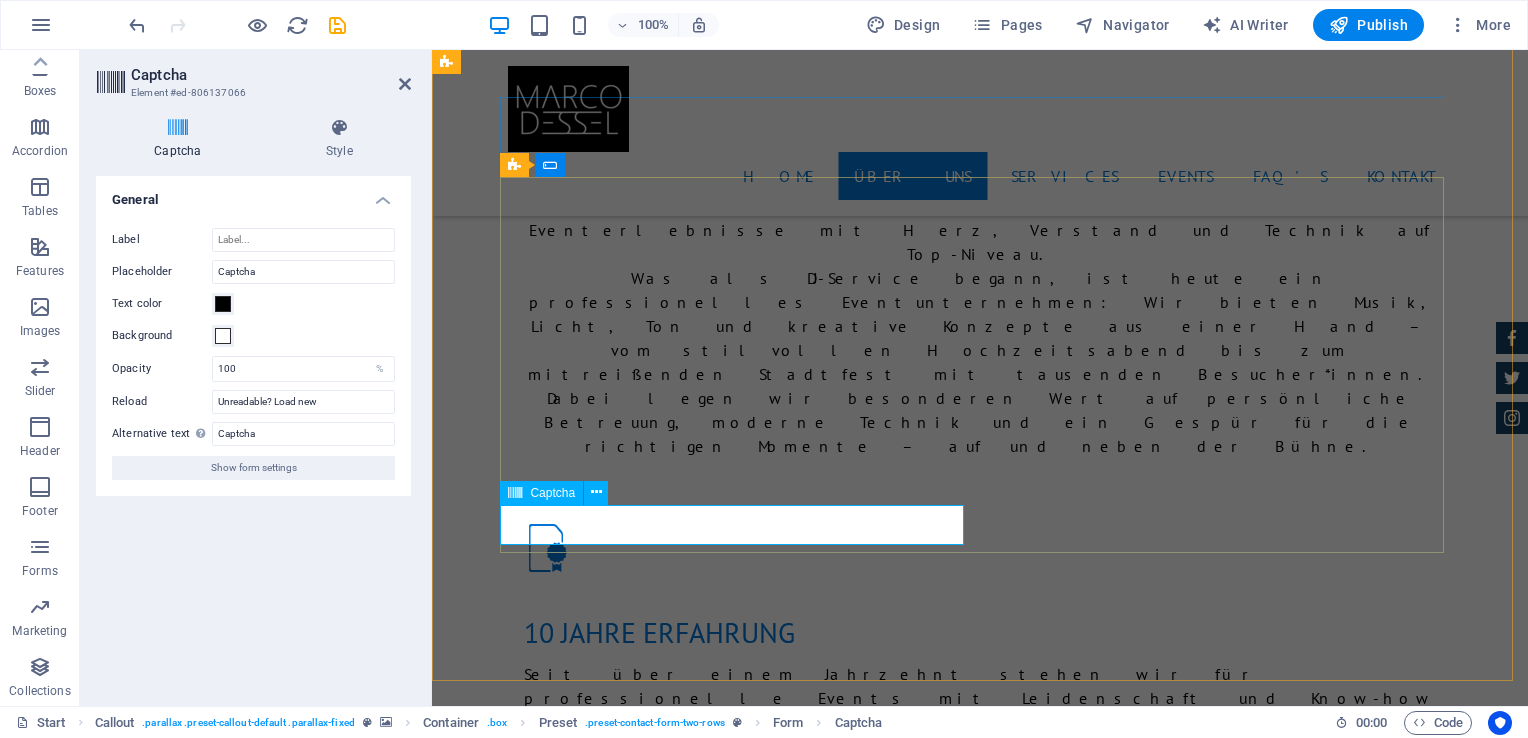 click on "Unreadable? Load new" 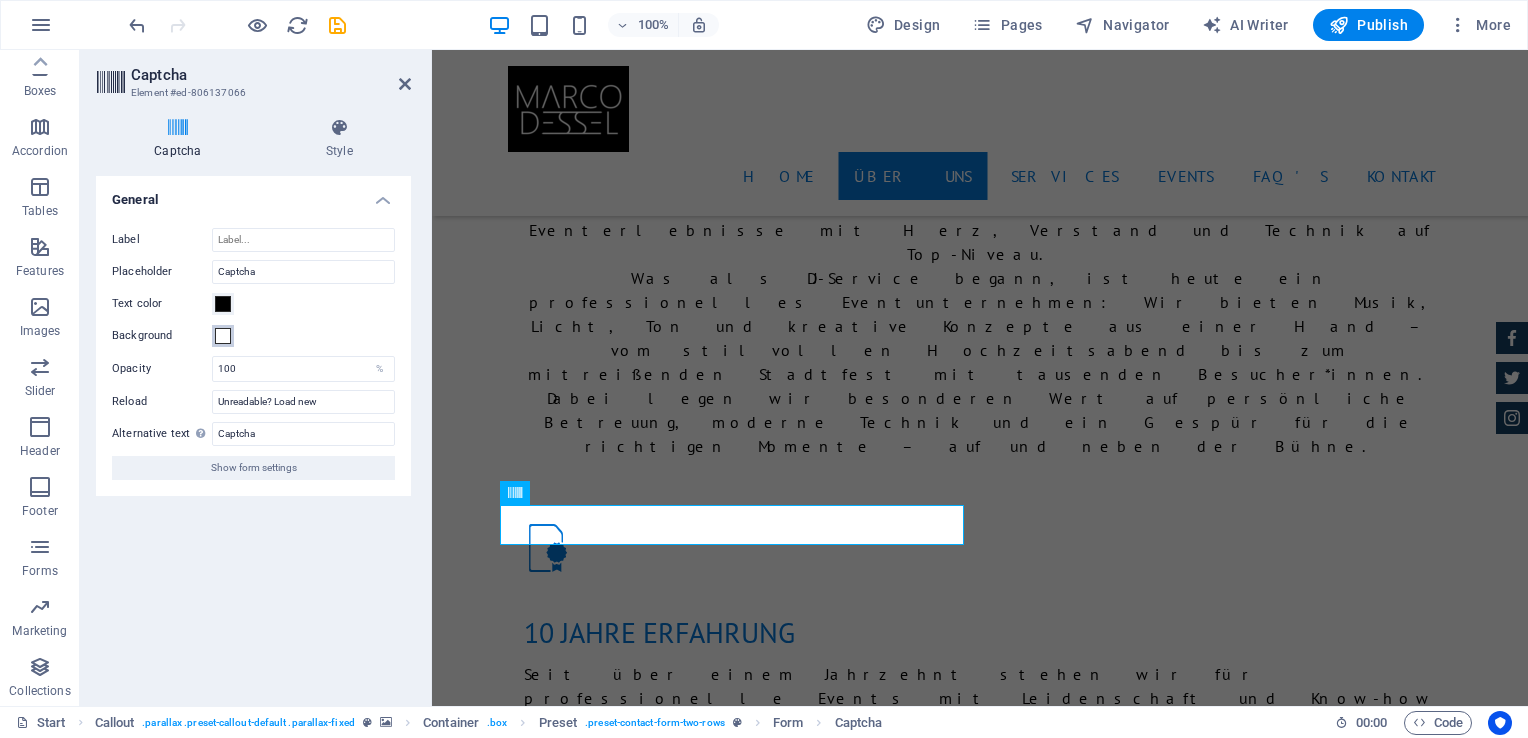 click at bounding box center [223, 336] 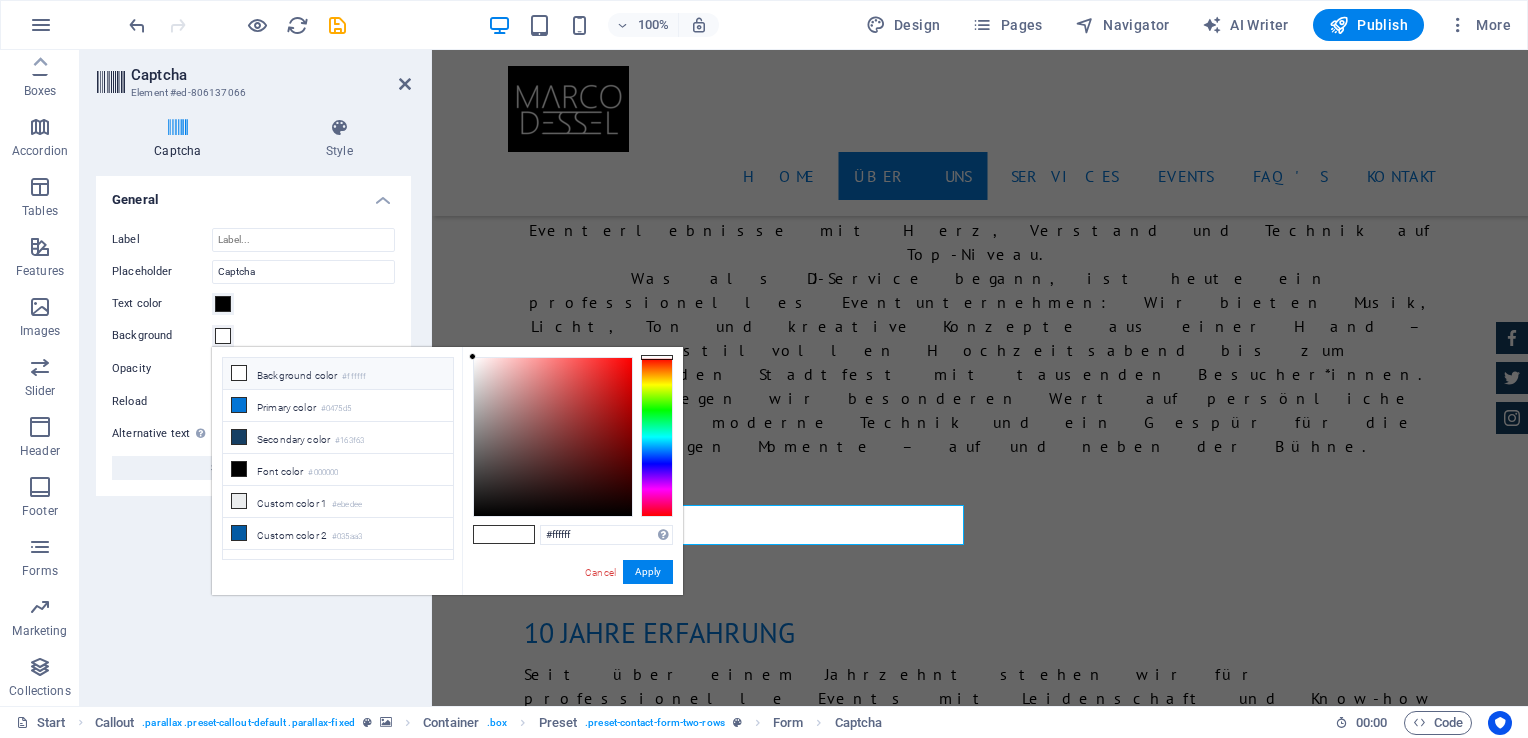click at bounding box center (239, 373) 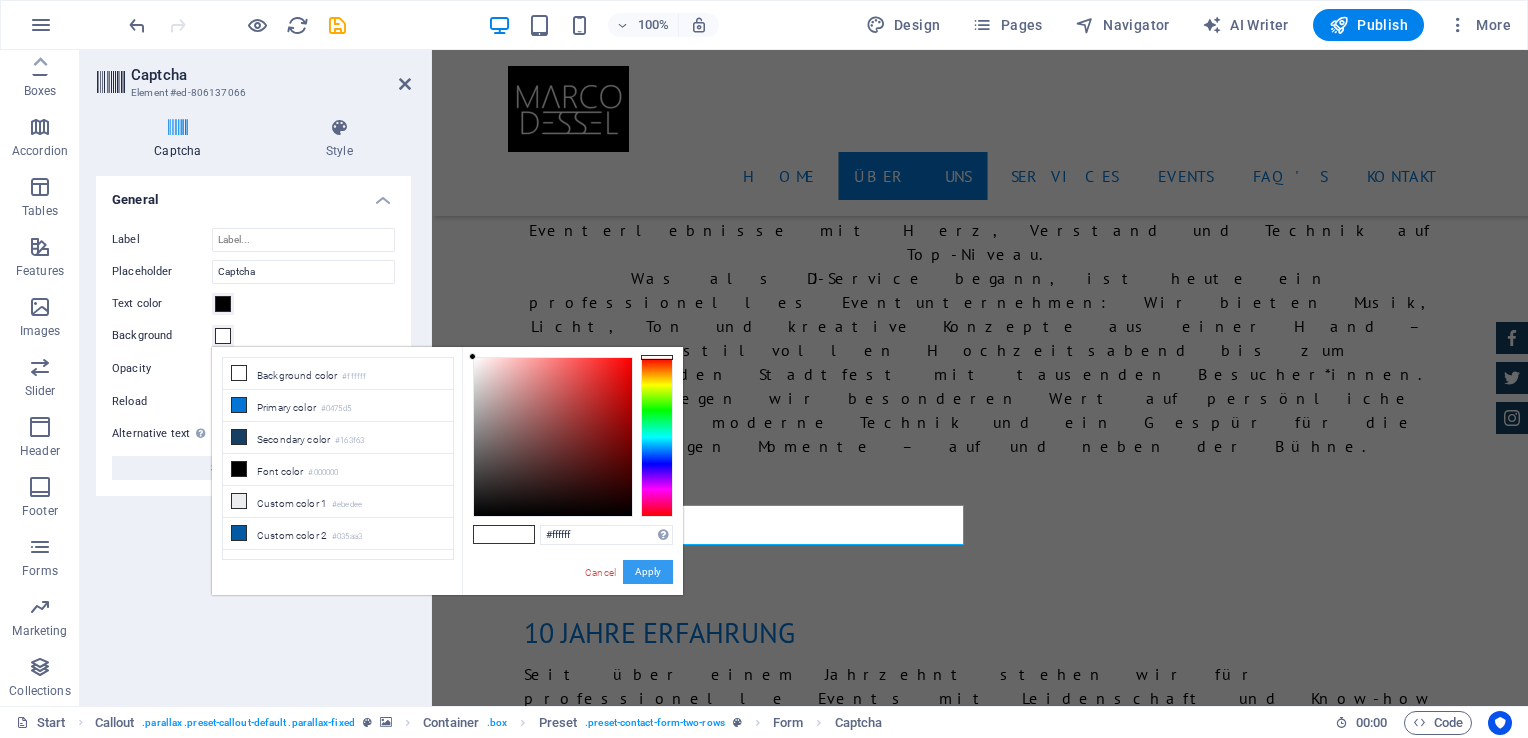 click on "Apply" at bounding box center (648, 572) 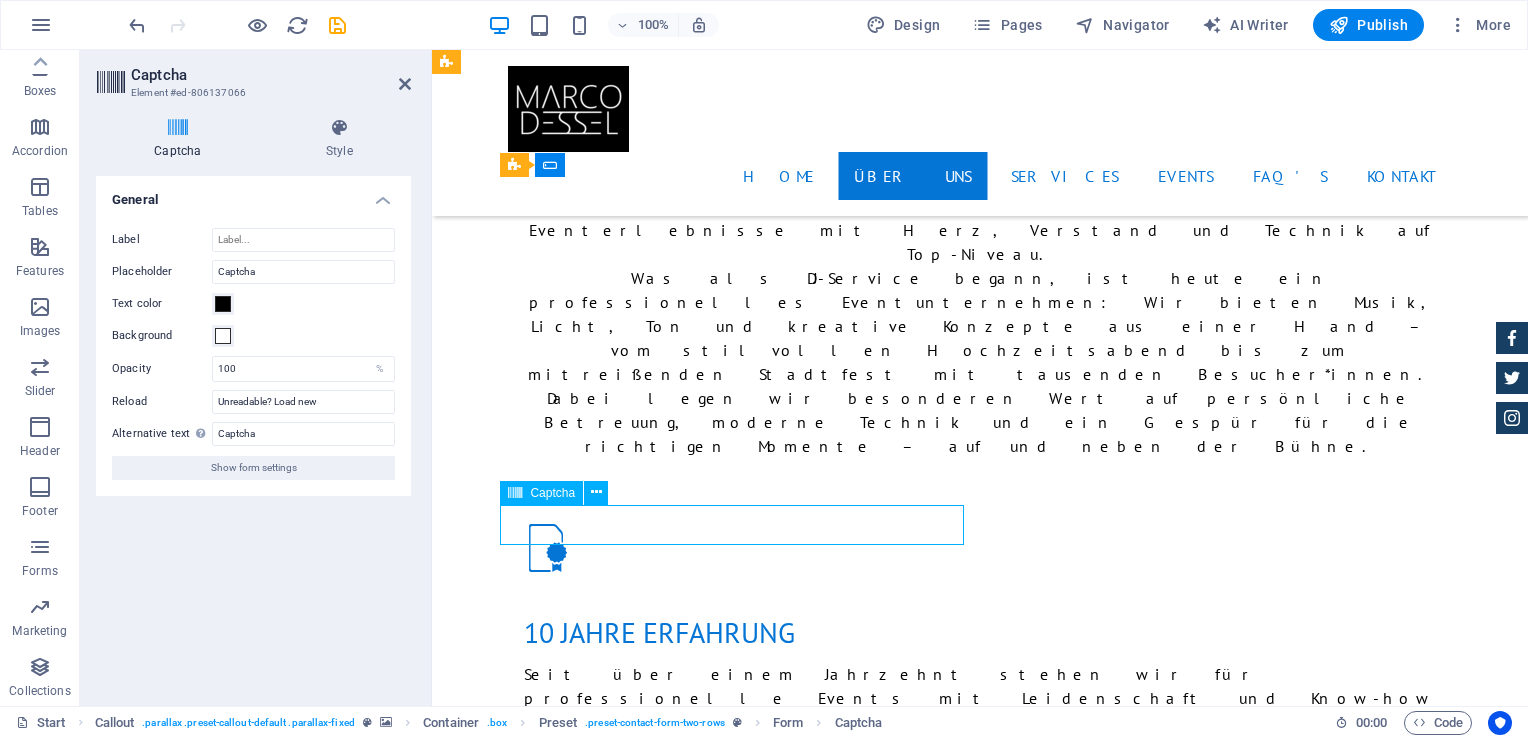 drag, startPoint x: 642, startPoint y: 522, endPoint x: 615, endPoint y: 523, distance: 27.018513 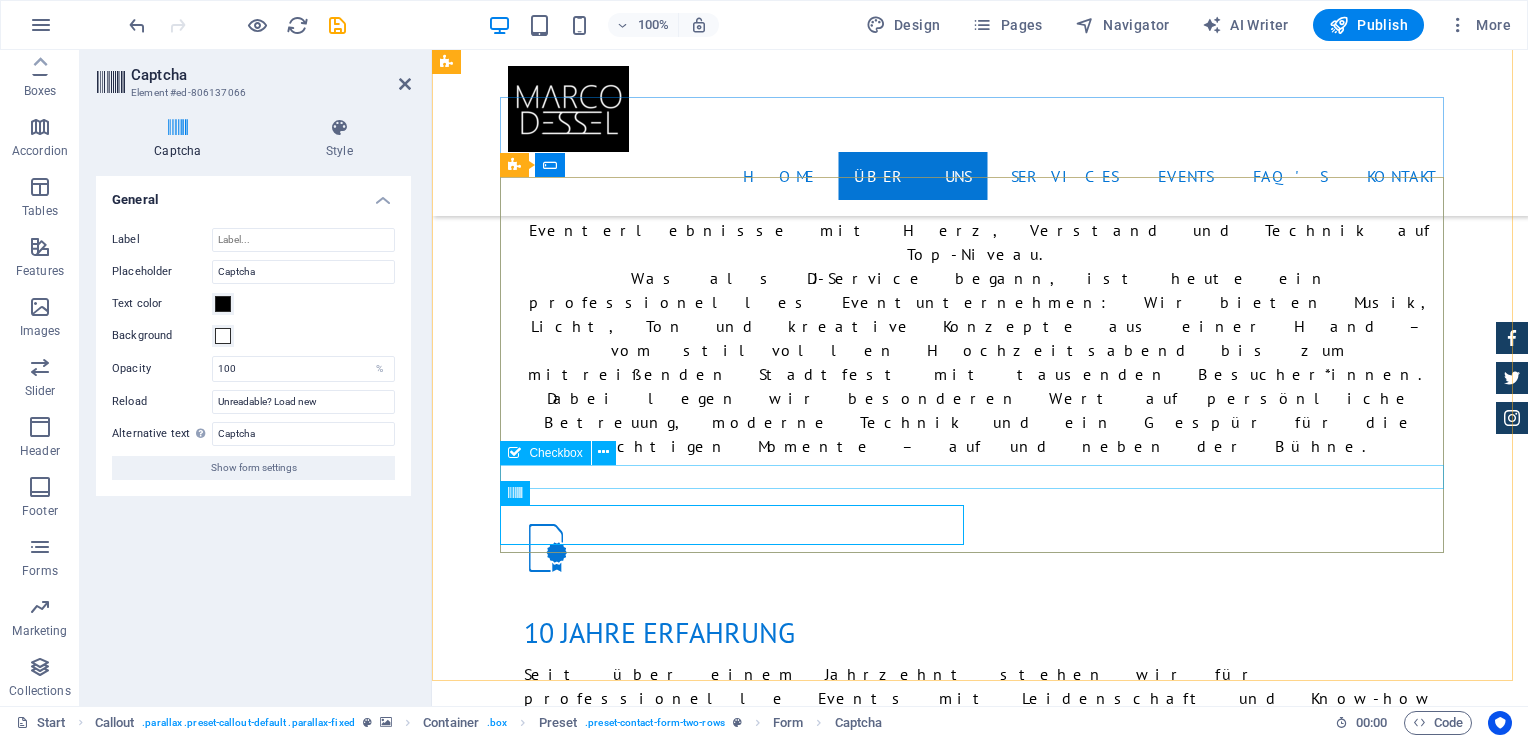 click on "I have read and understand the privacy policy." 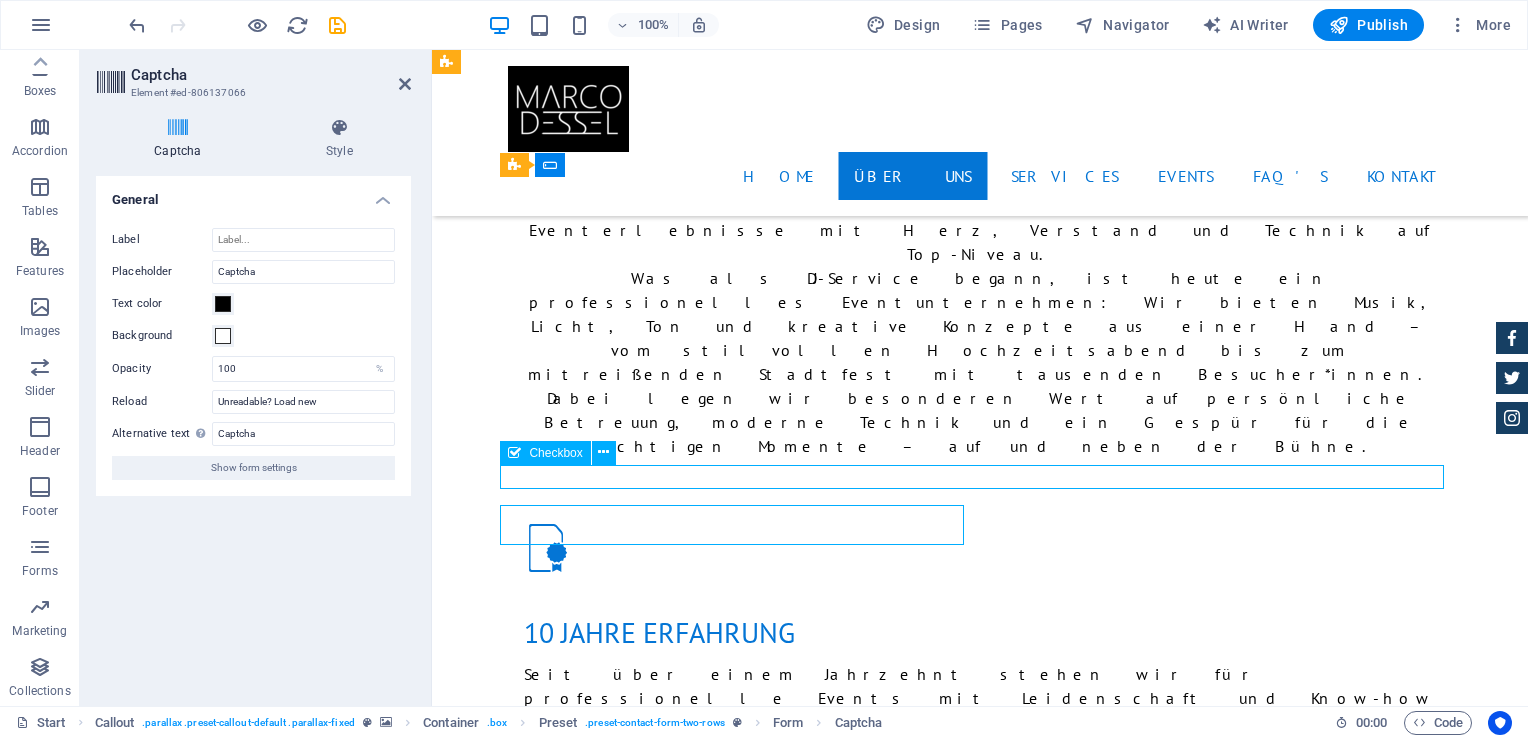 click on "I have read and understand the privacy policy." 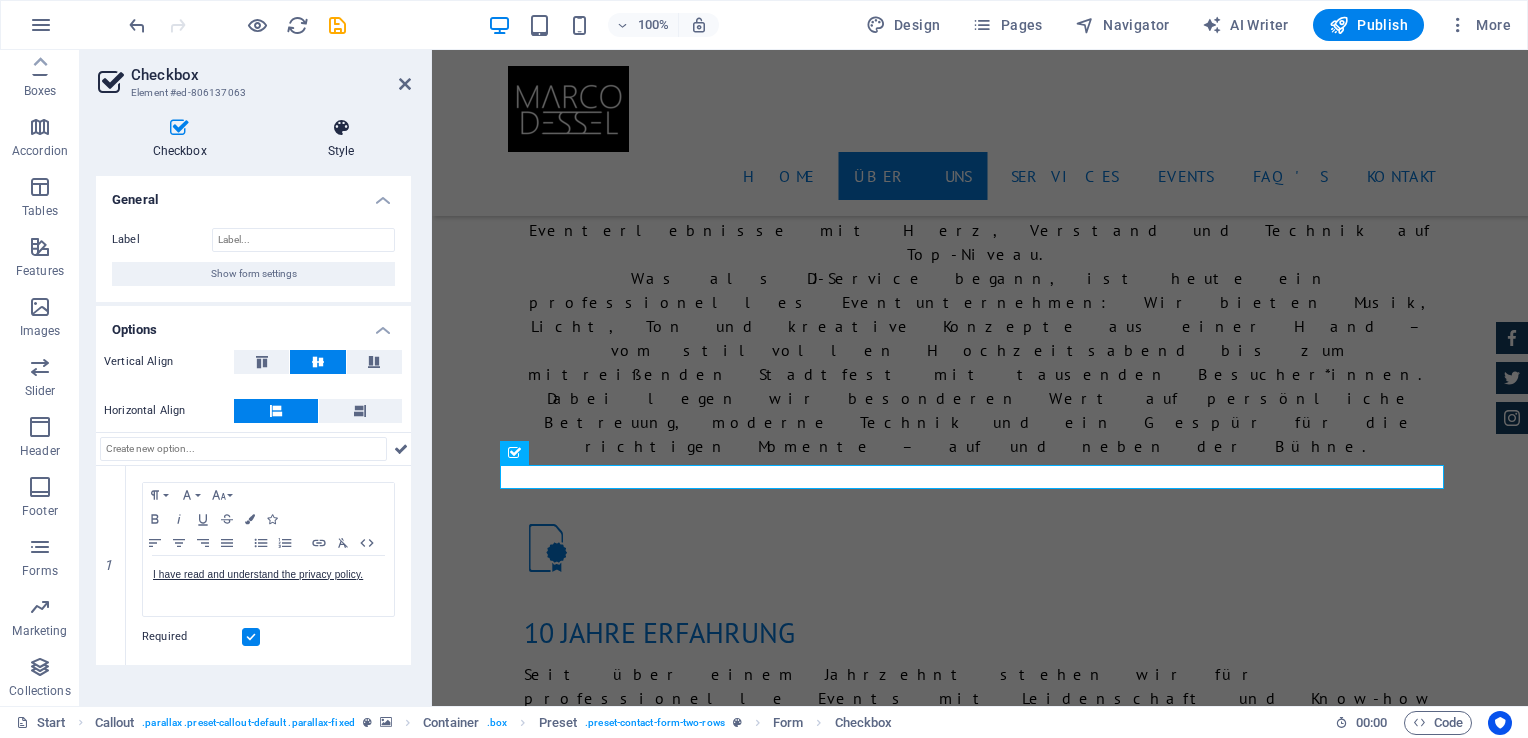 click at bounding box center (341, 128) 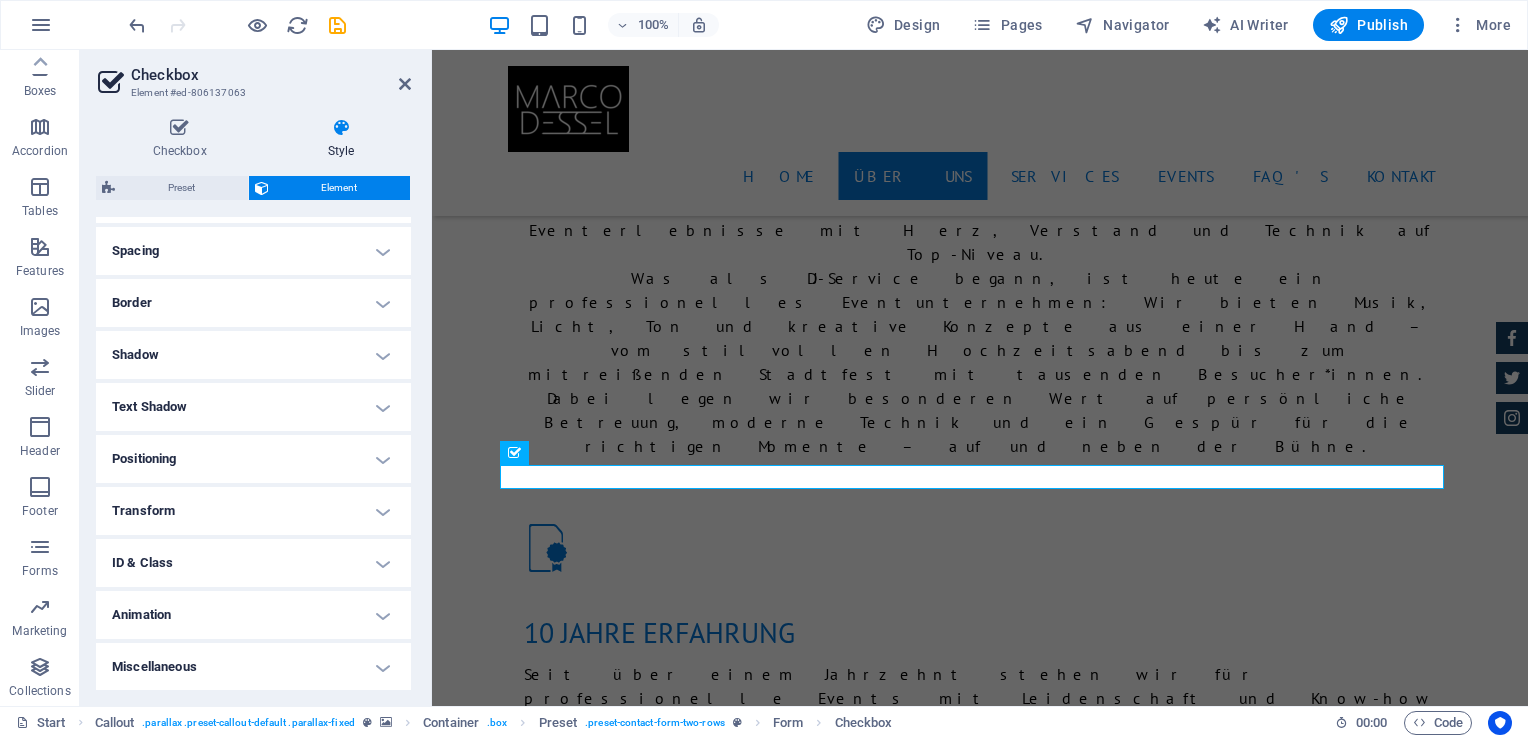 scroll, scrollTop: 0, scrollLeft: 0, axis: both 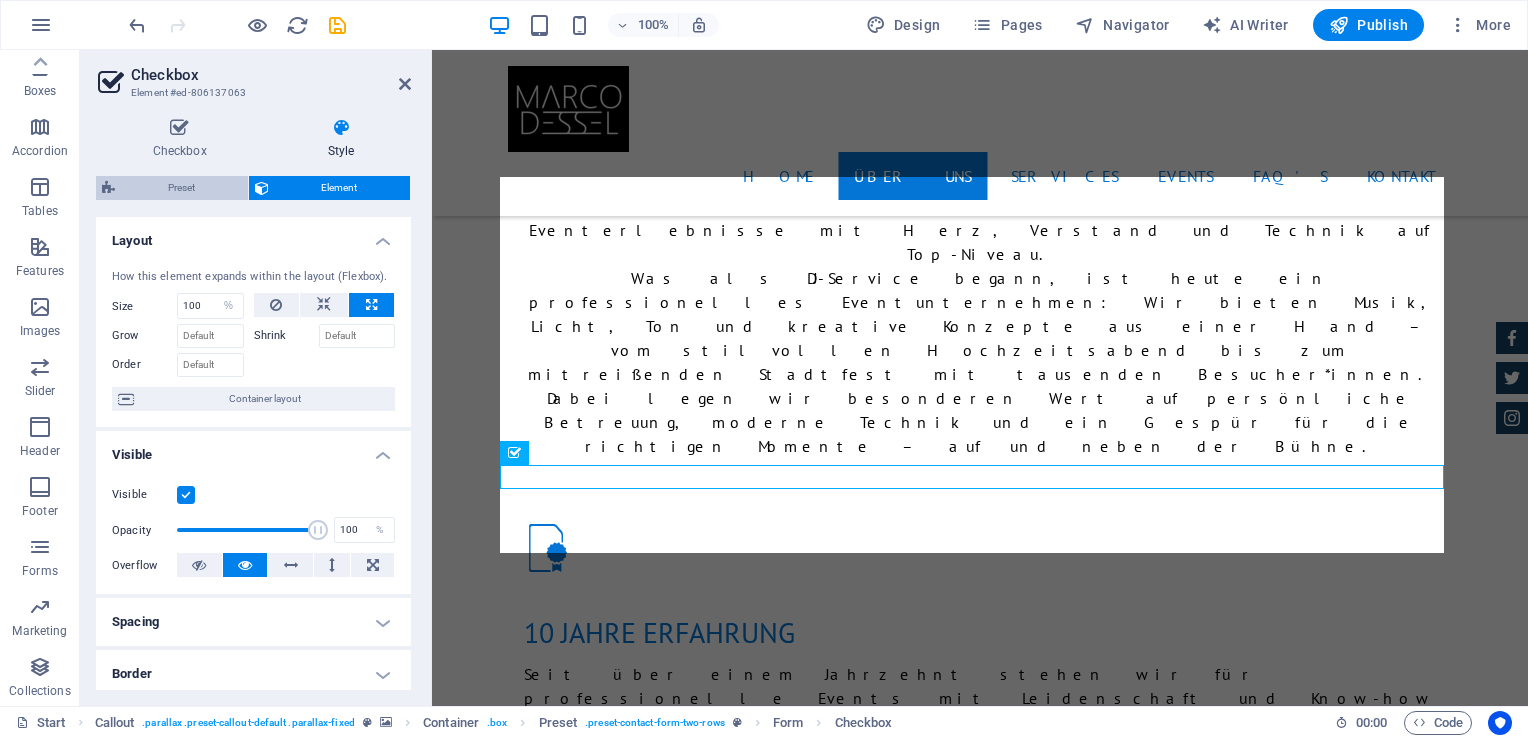 click on "Preset" at bounding box center (181, 188) 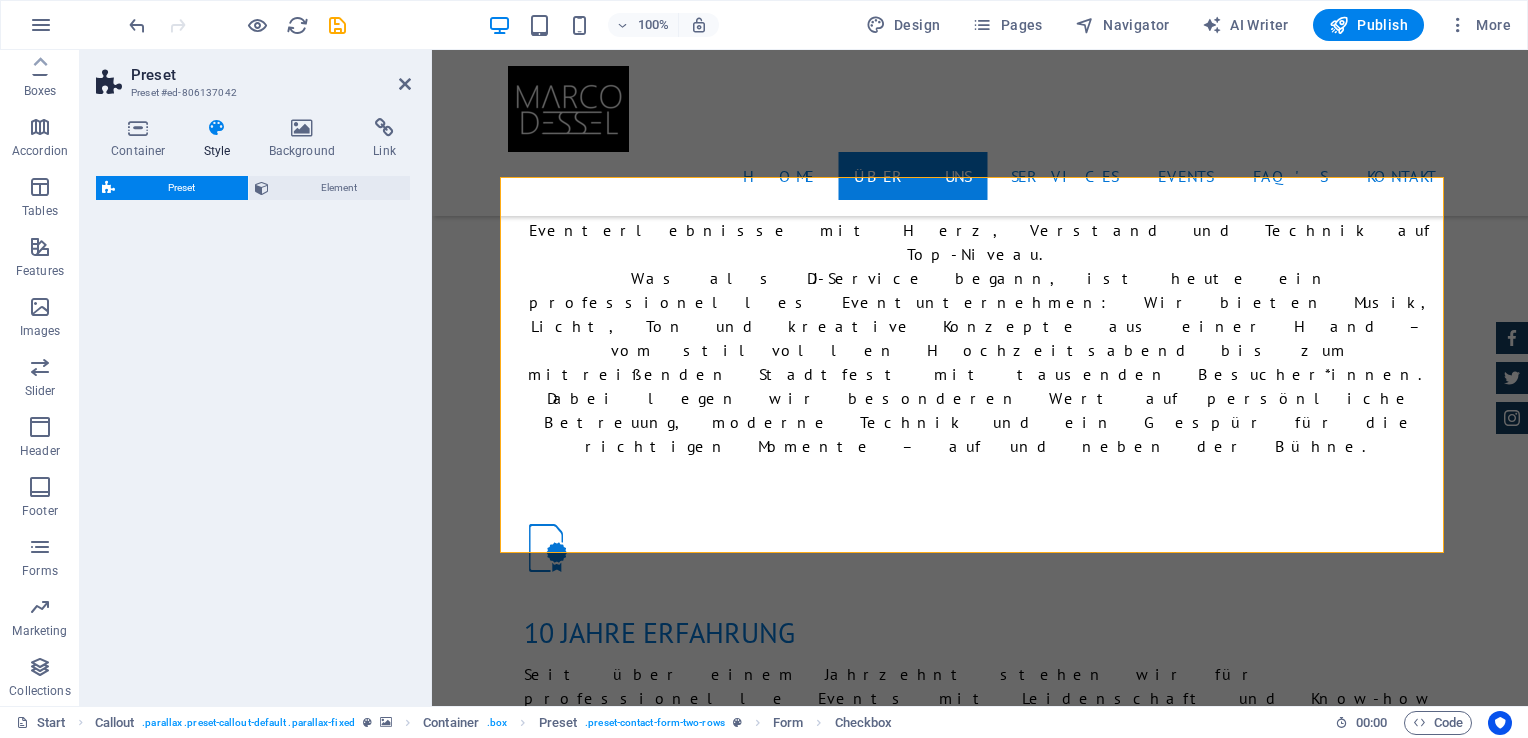 select on "px" 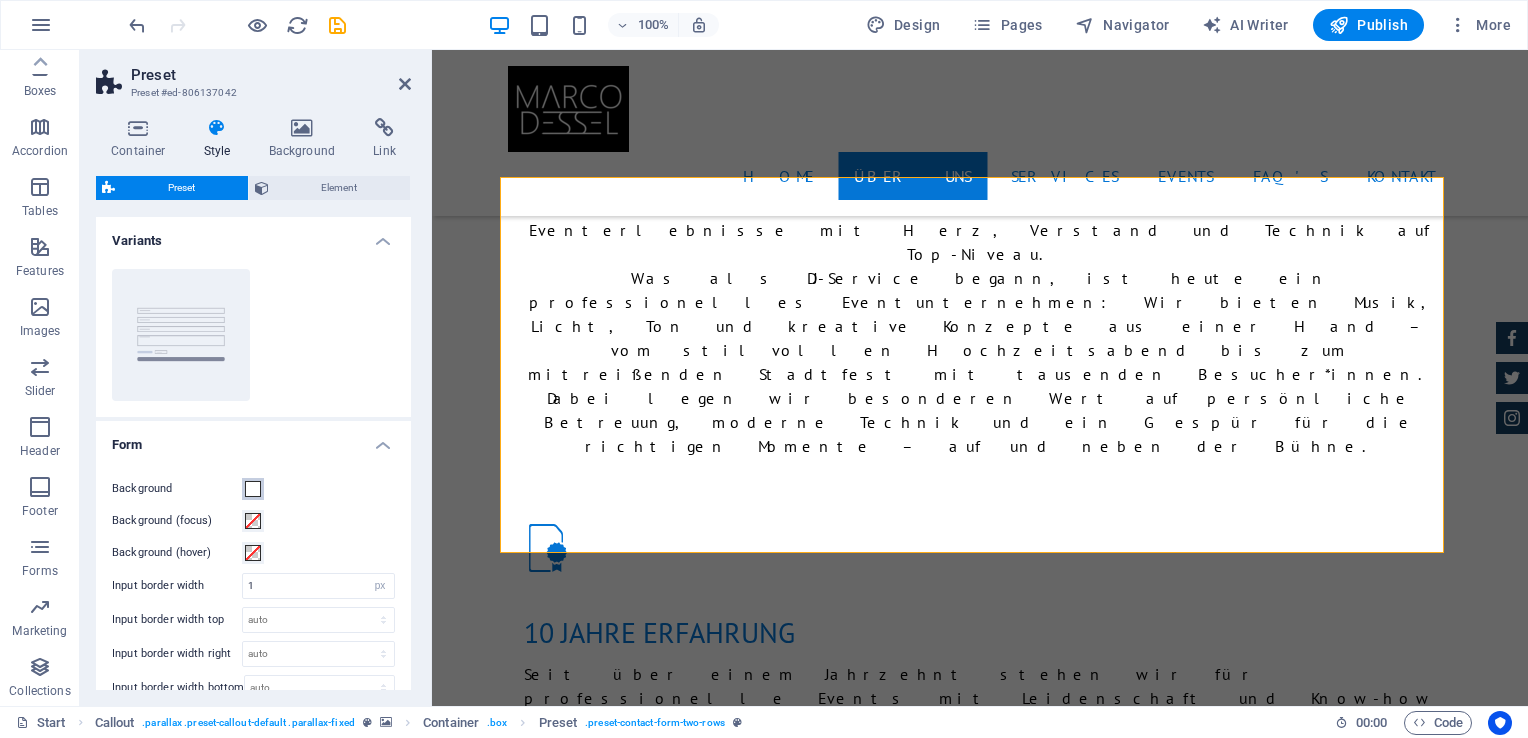 click at bounding box center (253, 489) 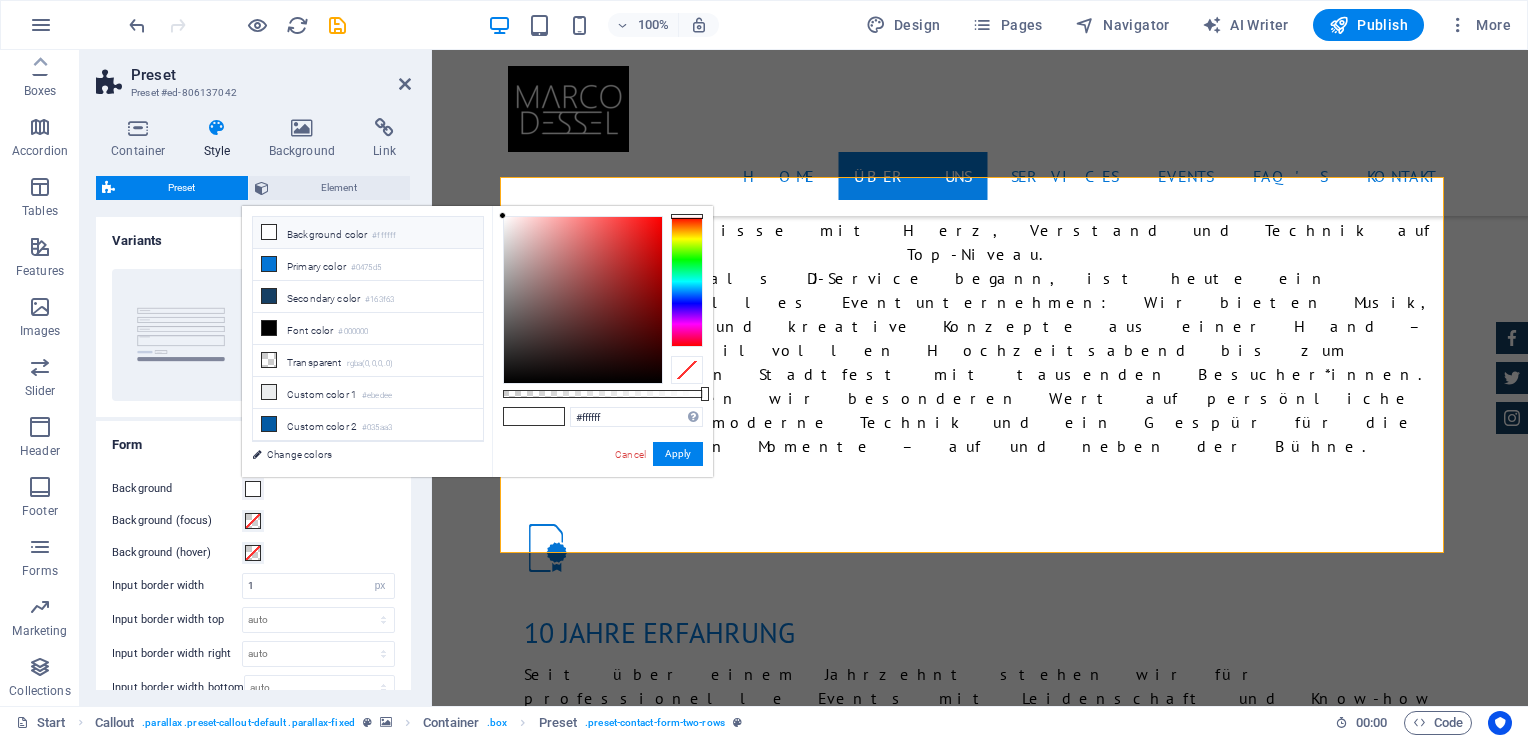 click on "Background color
#ffffff" at bounding box center (368, 233) 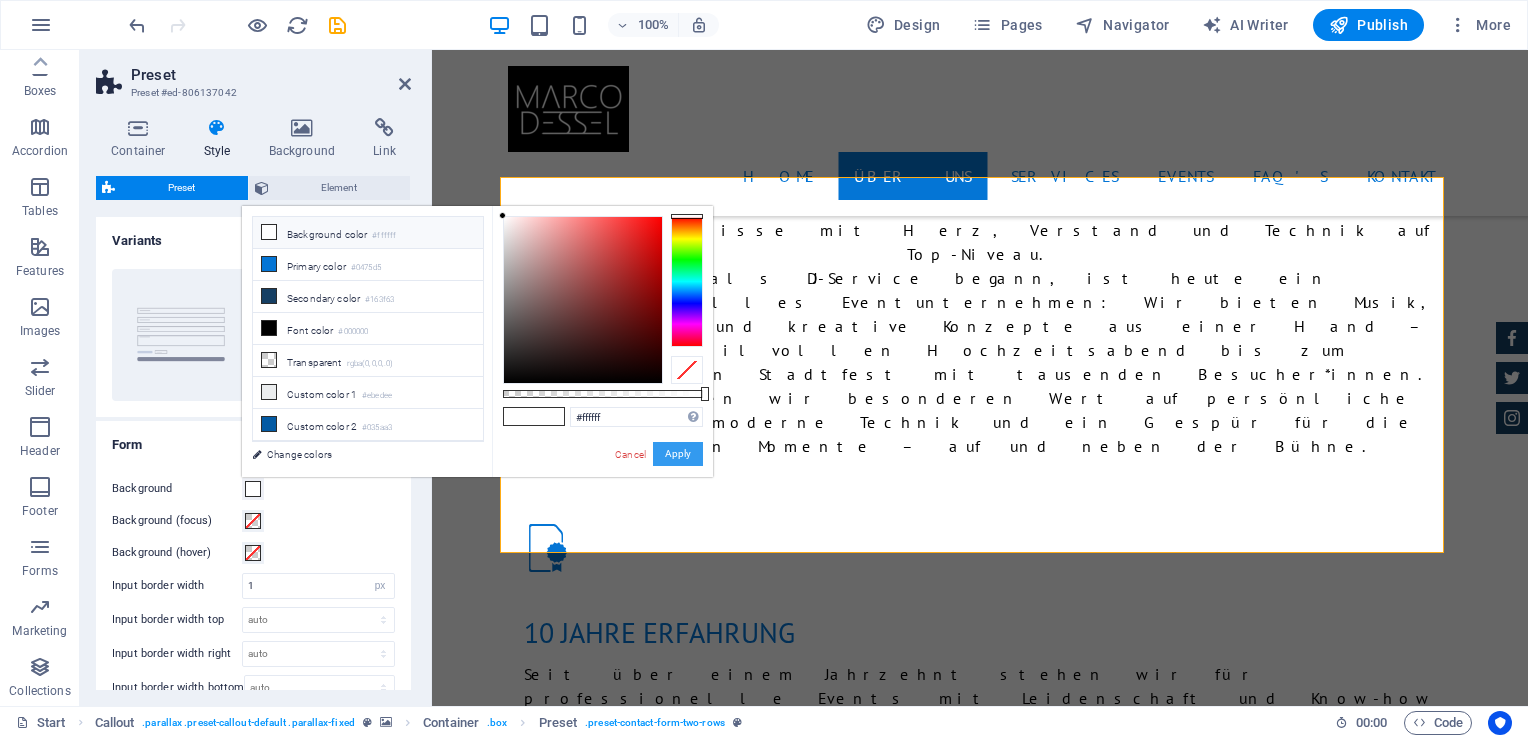 click on "Apply" at bounding box center [678, 454] 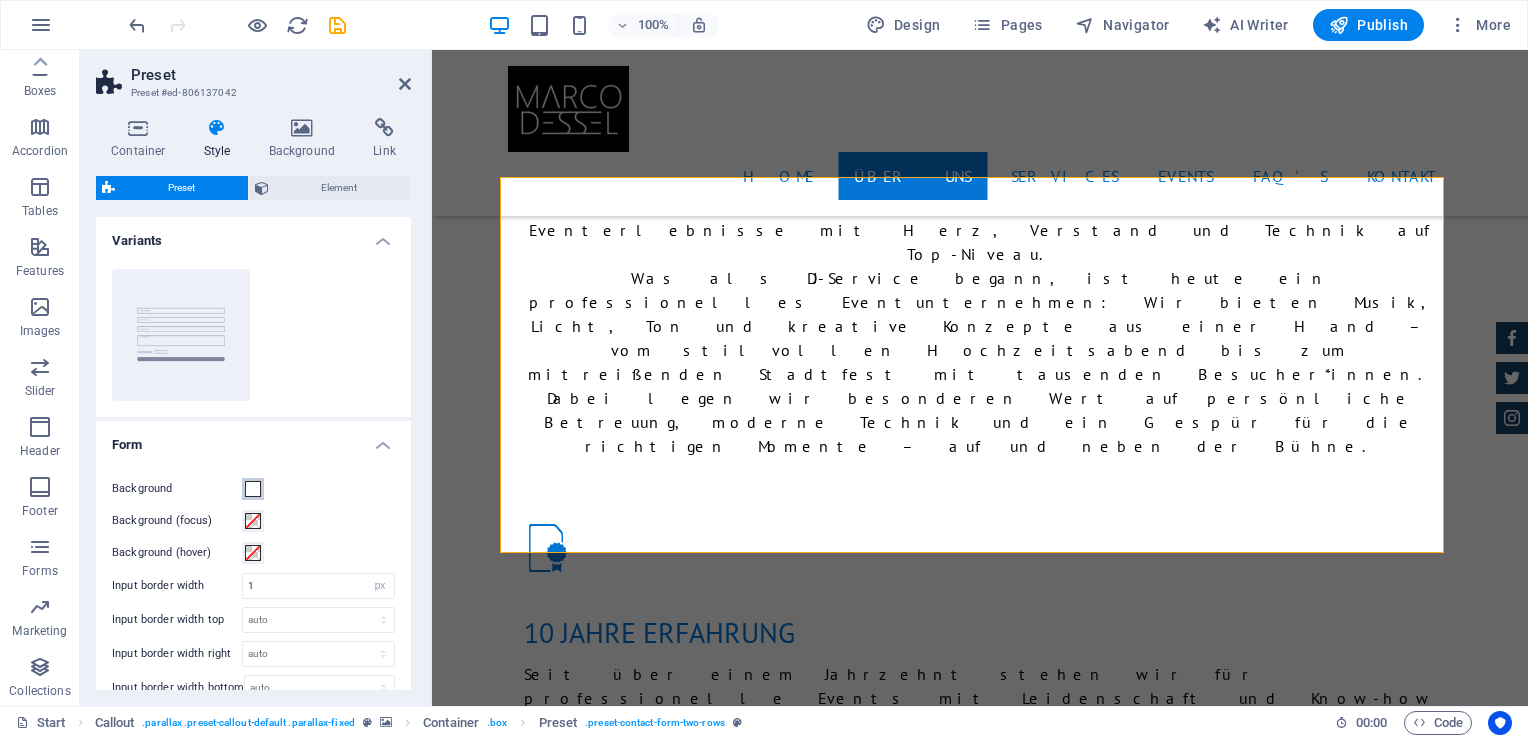 click at bounding box center (253, 489) 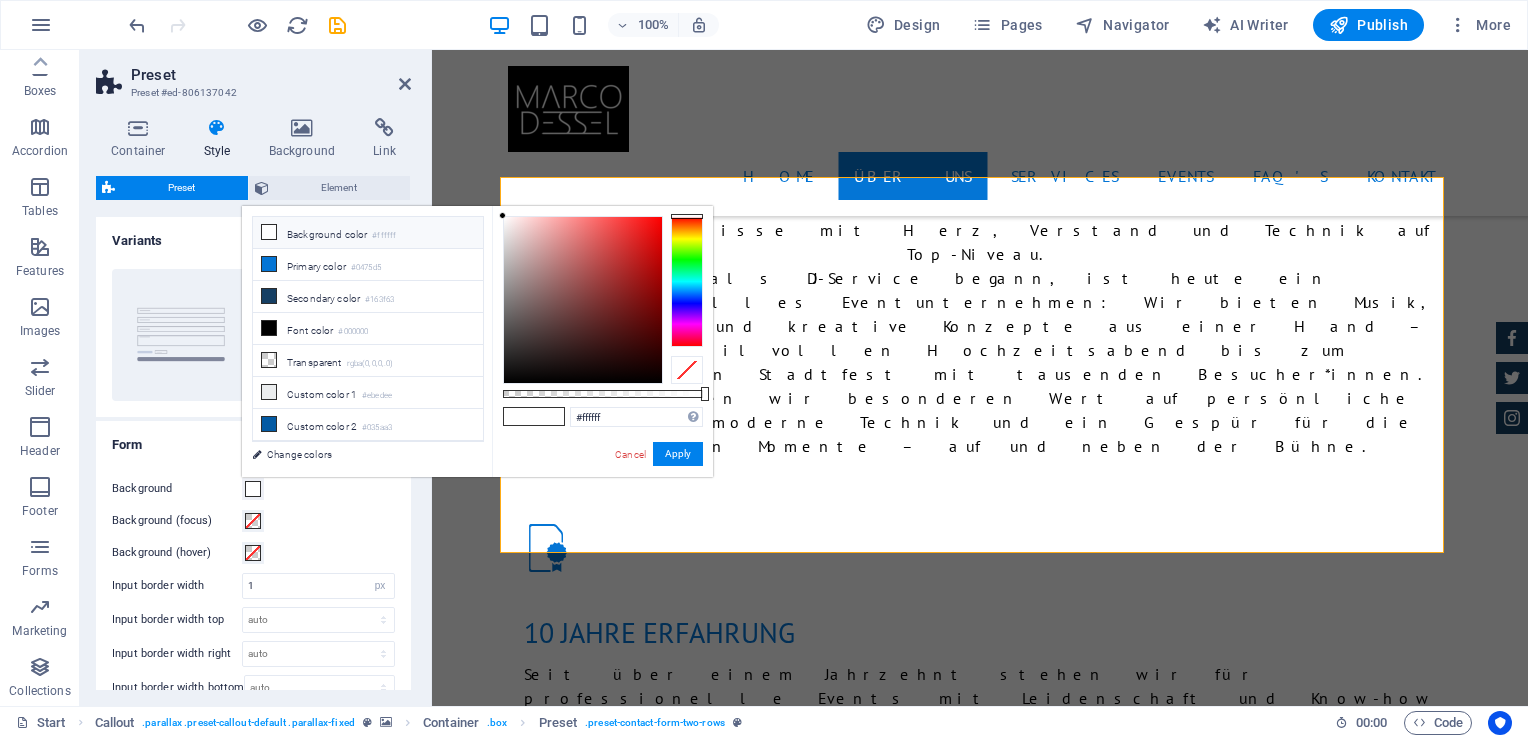 click at bounding box center [253, 489] 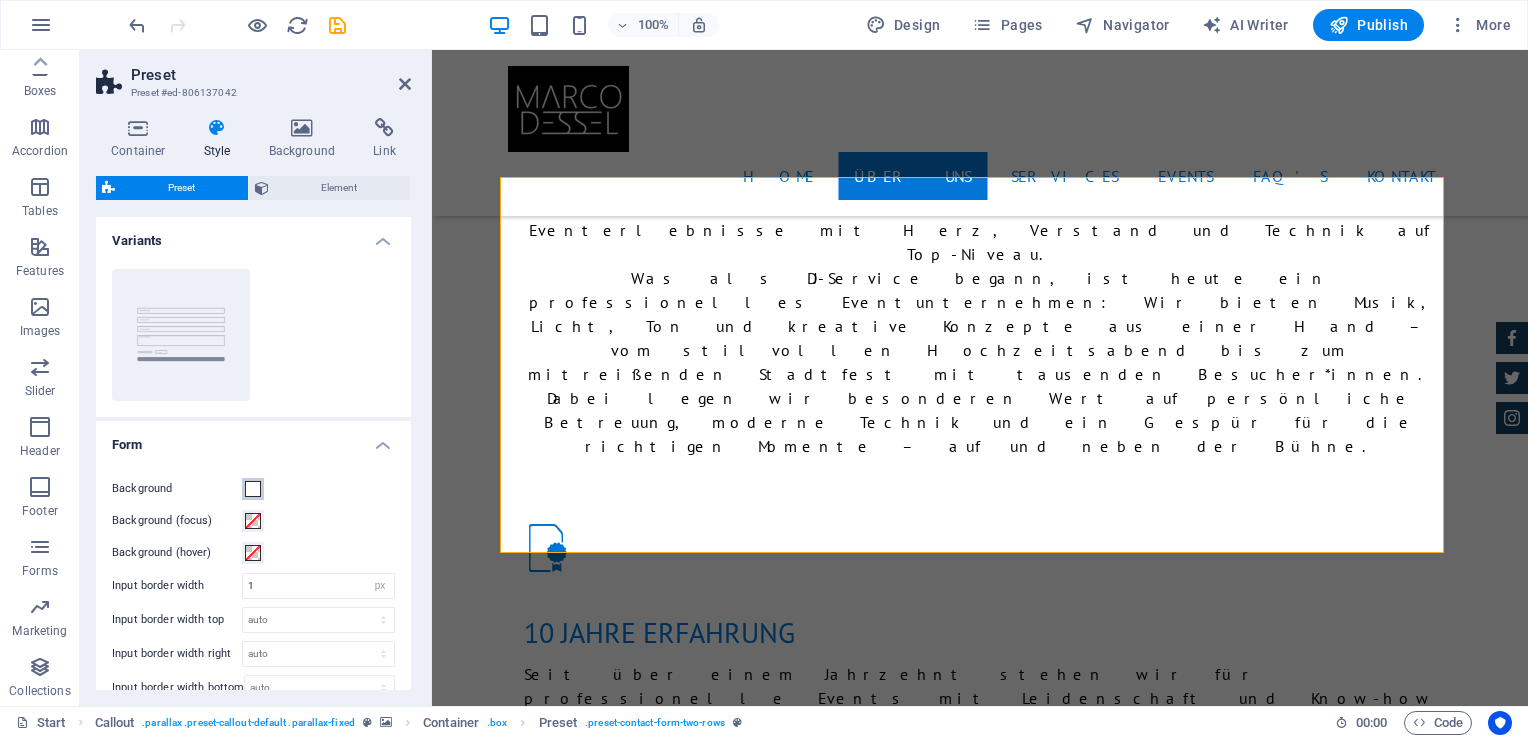 click at bounding box center (253, 489) 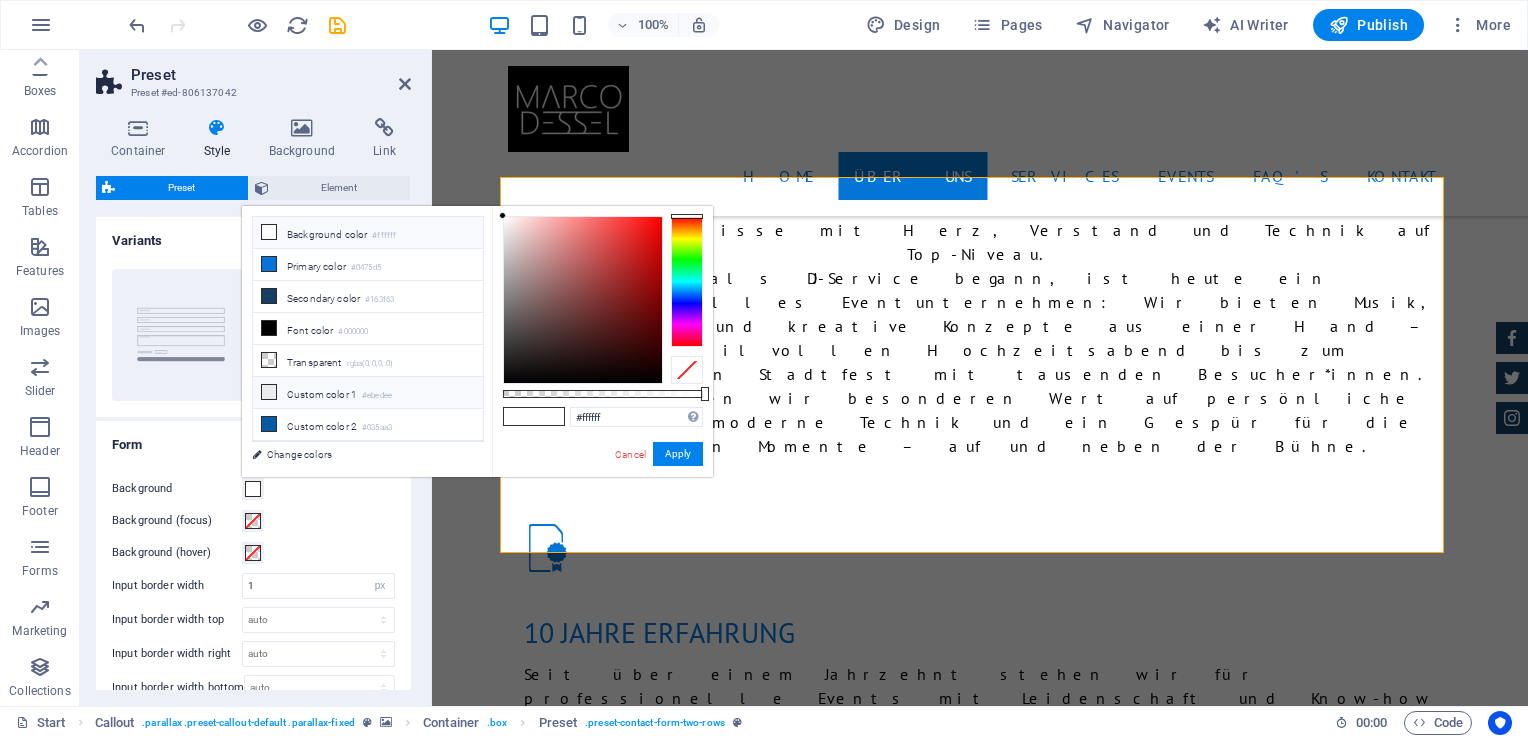click at bounding box center (269, 392) 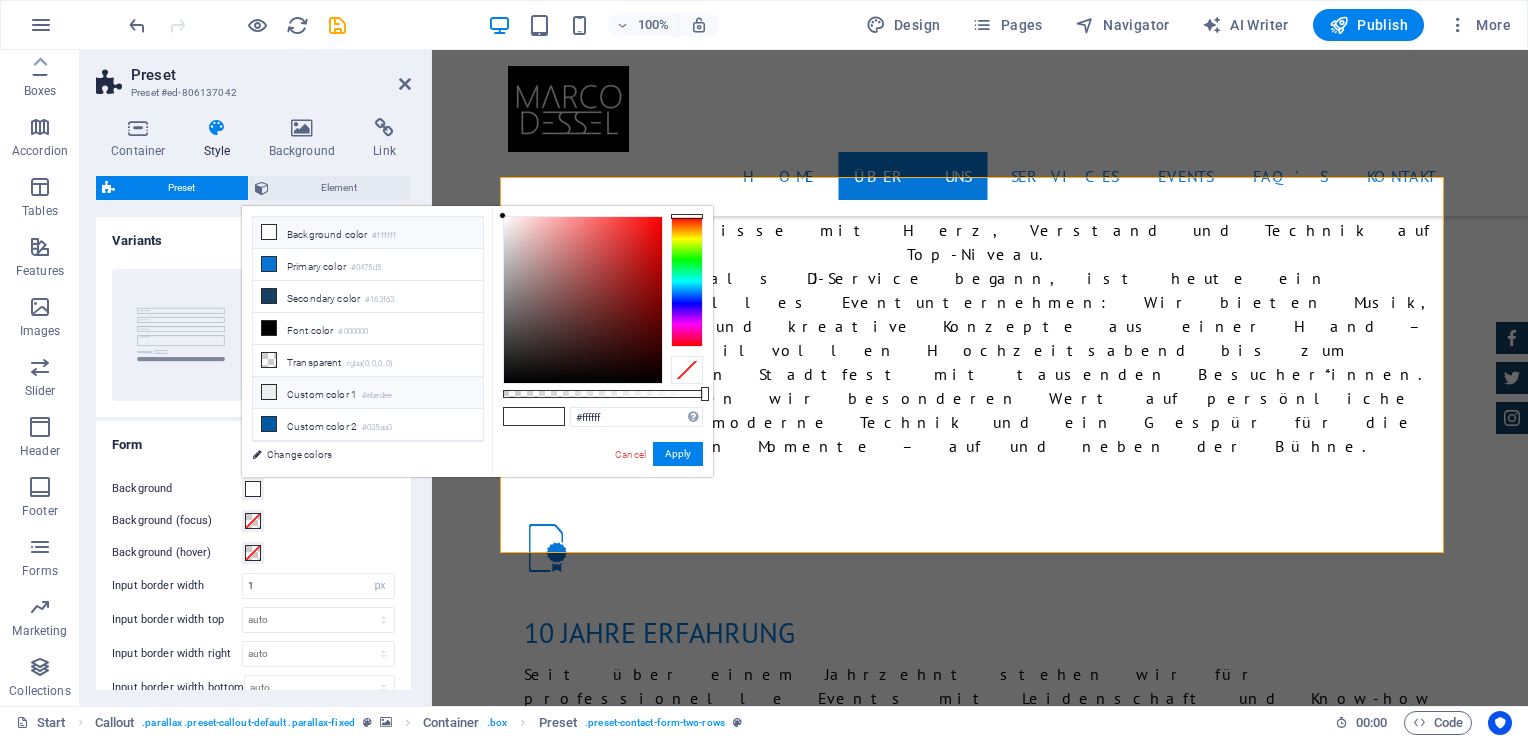 type on "#ebedee" 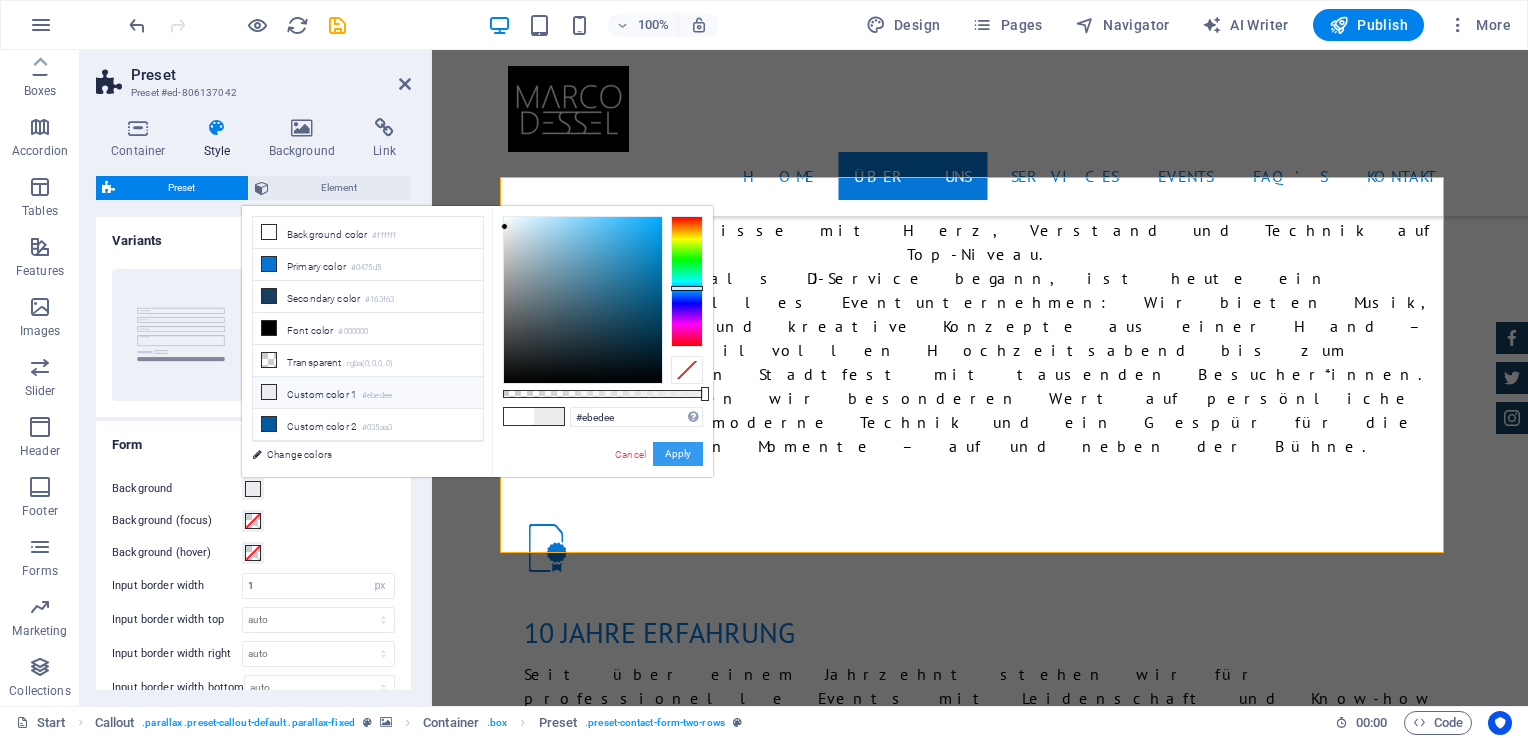 click on "Apply" at bounding box center [678, 454] 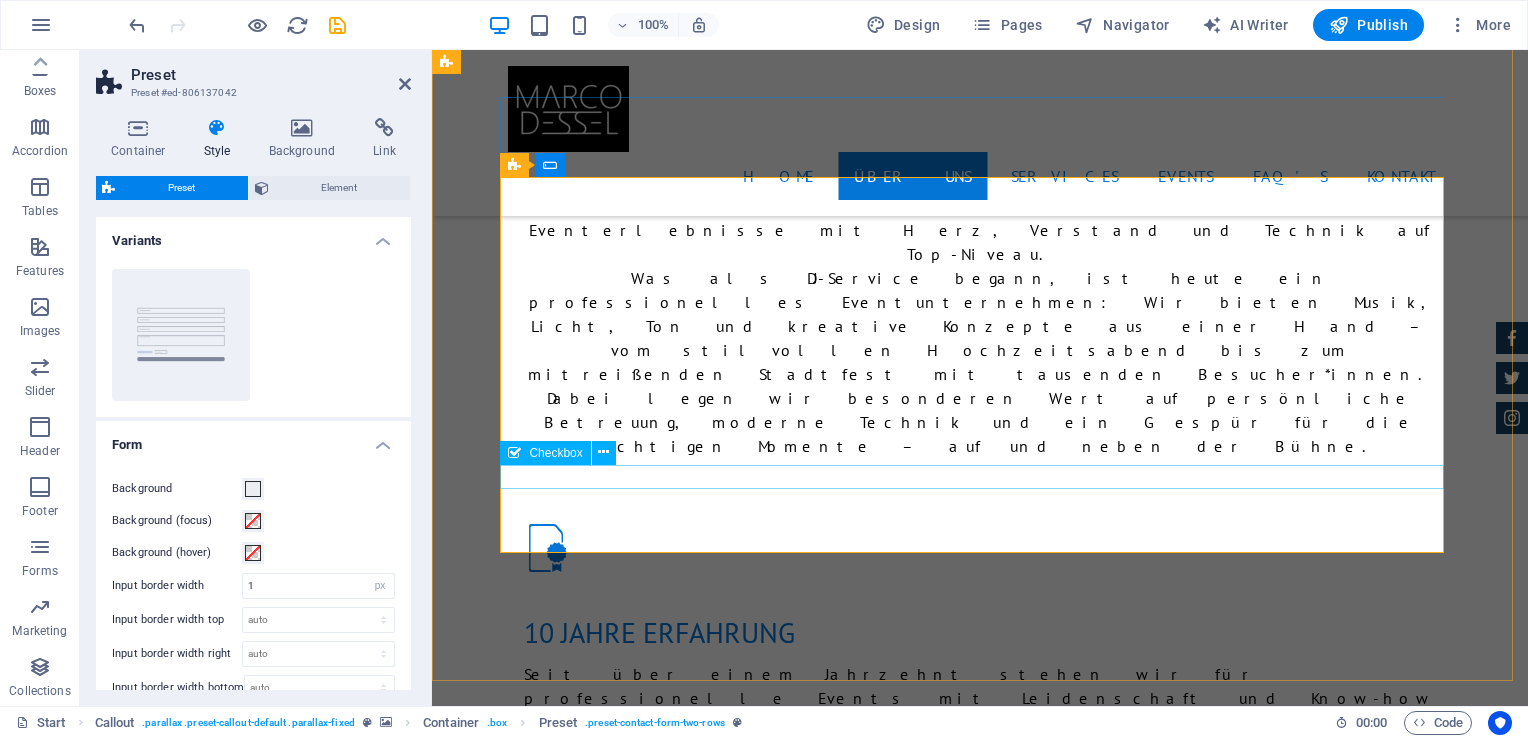 click on "I have read and understand the privacy policy." 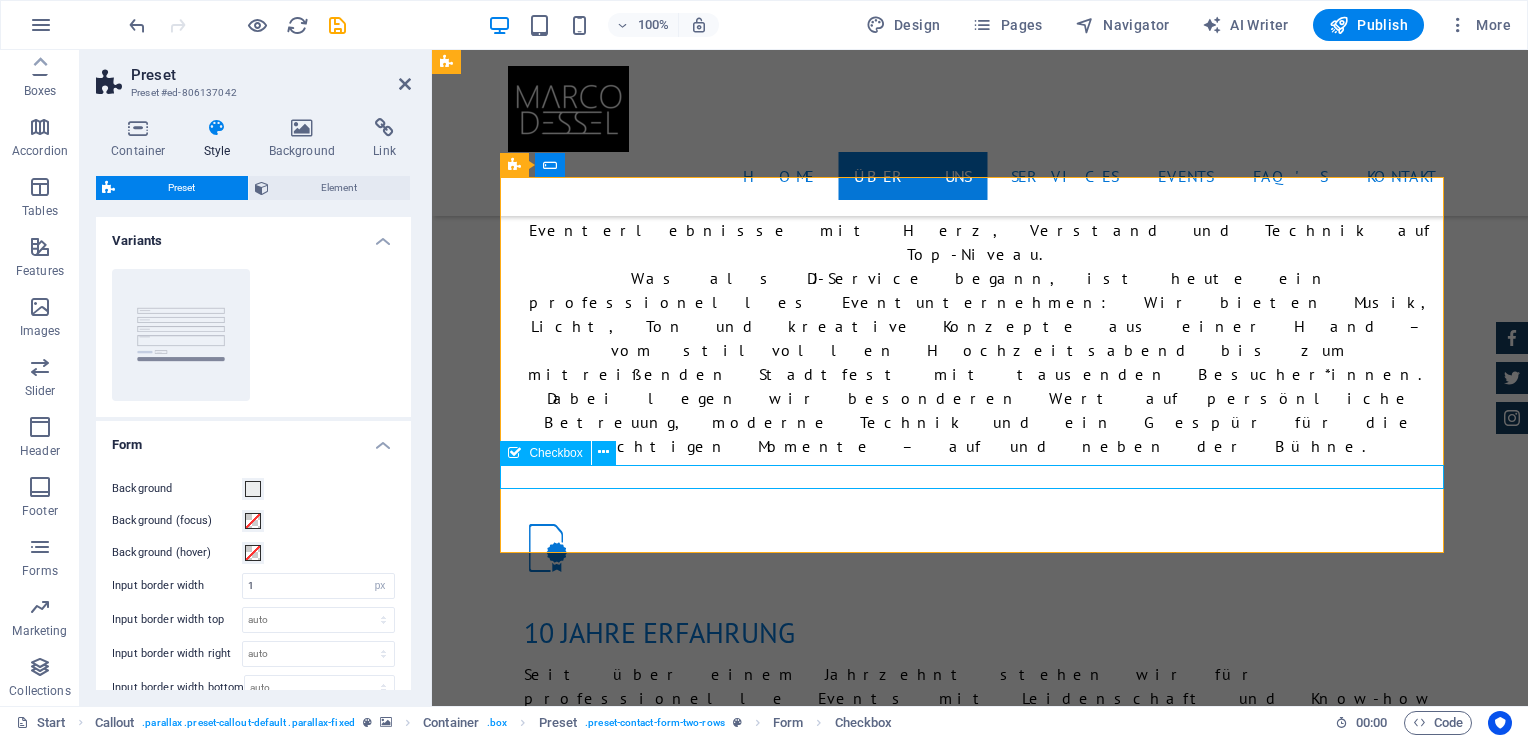 click on "I have read and understand the privacy policy." 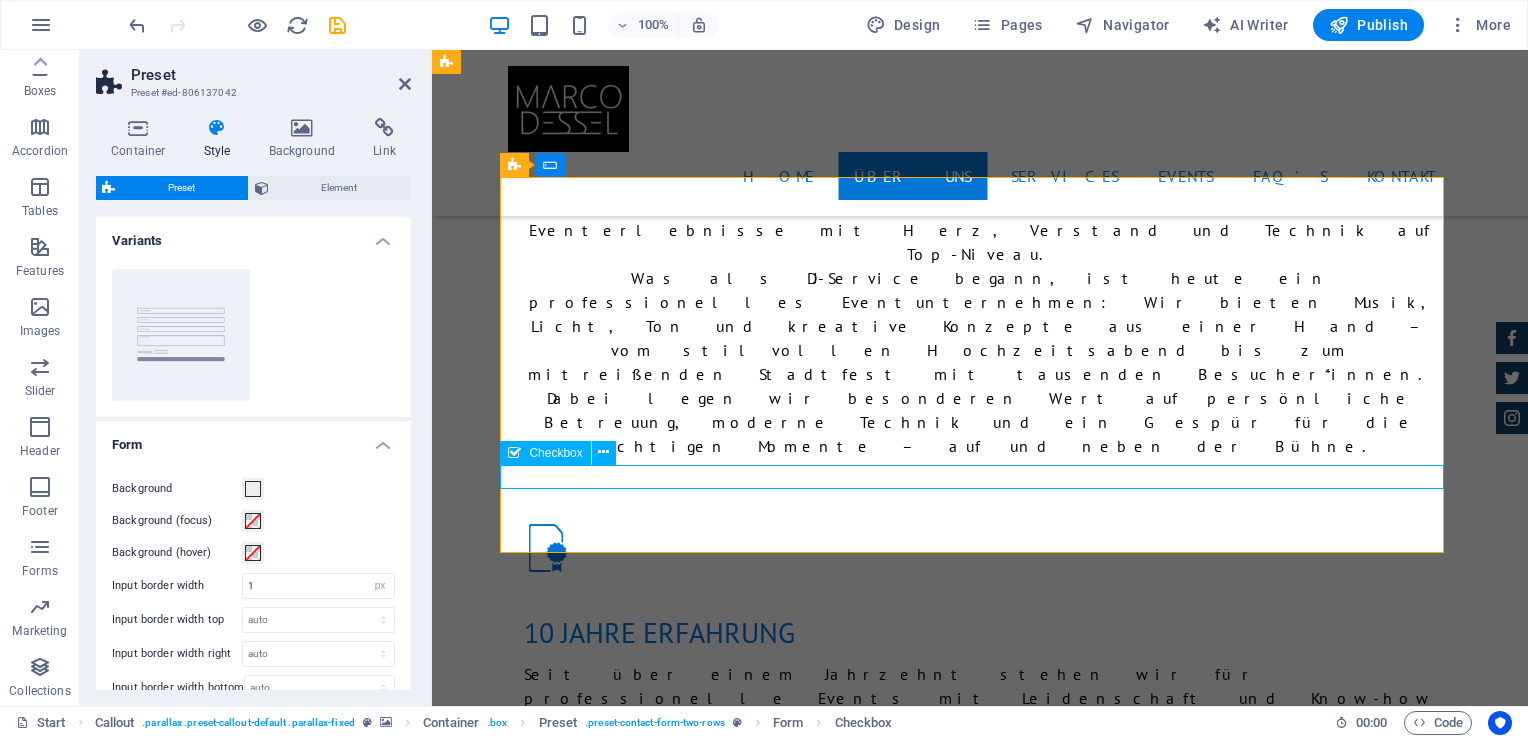 select on "%" 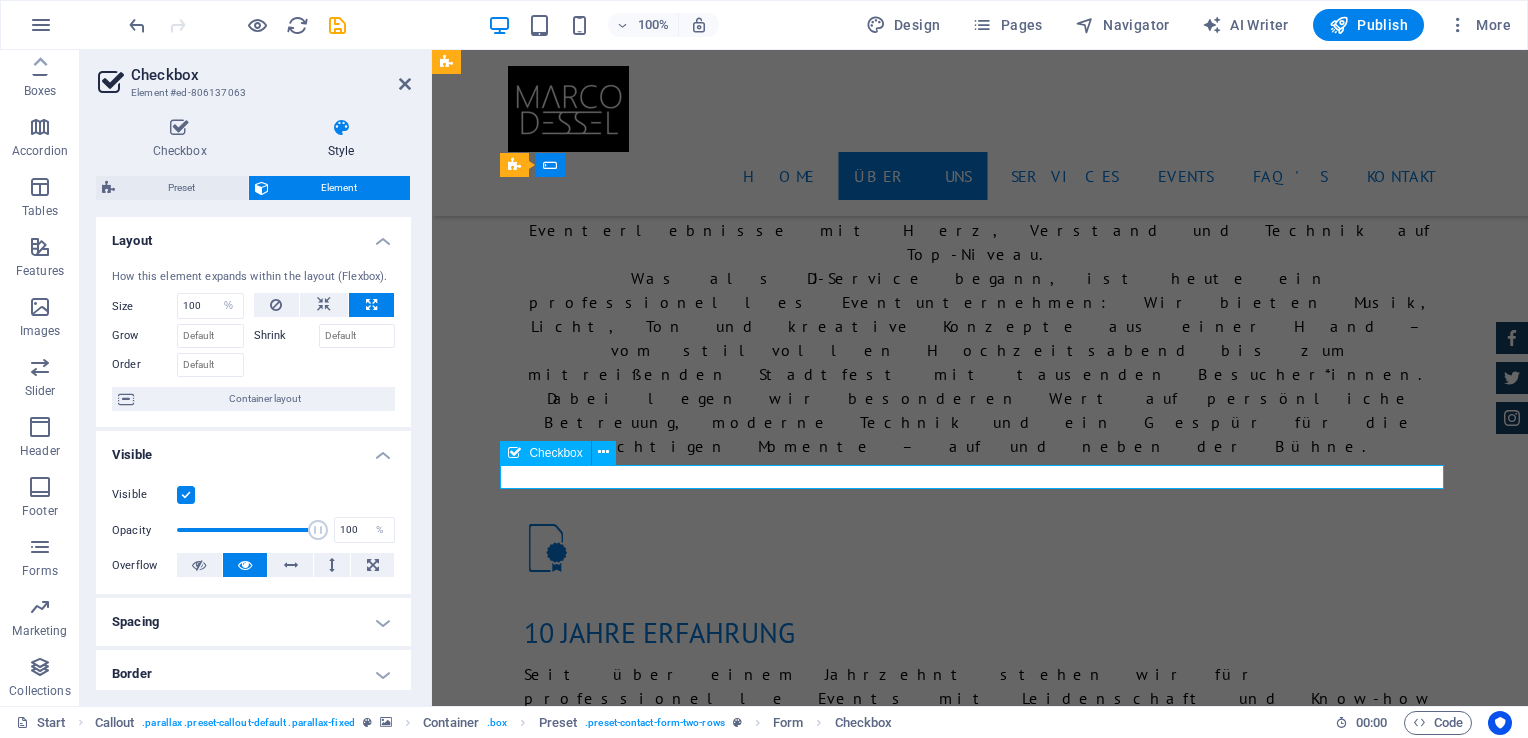click on "I have read and understand the privacy policy." 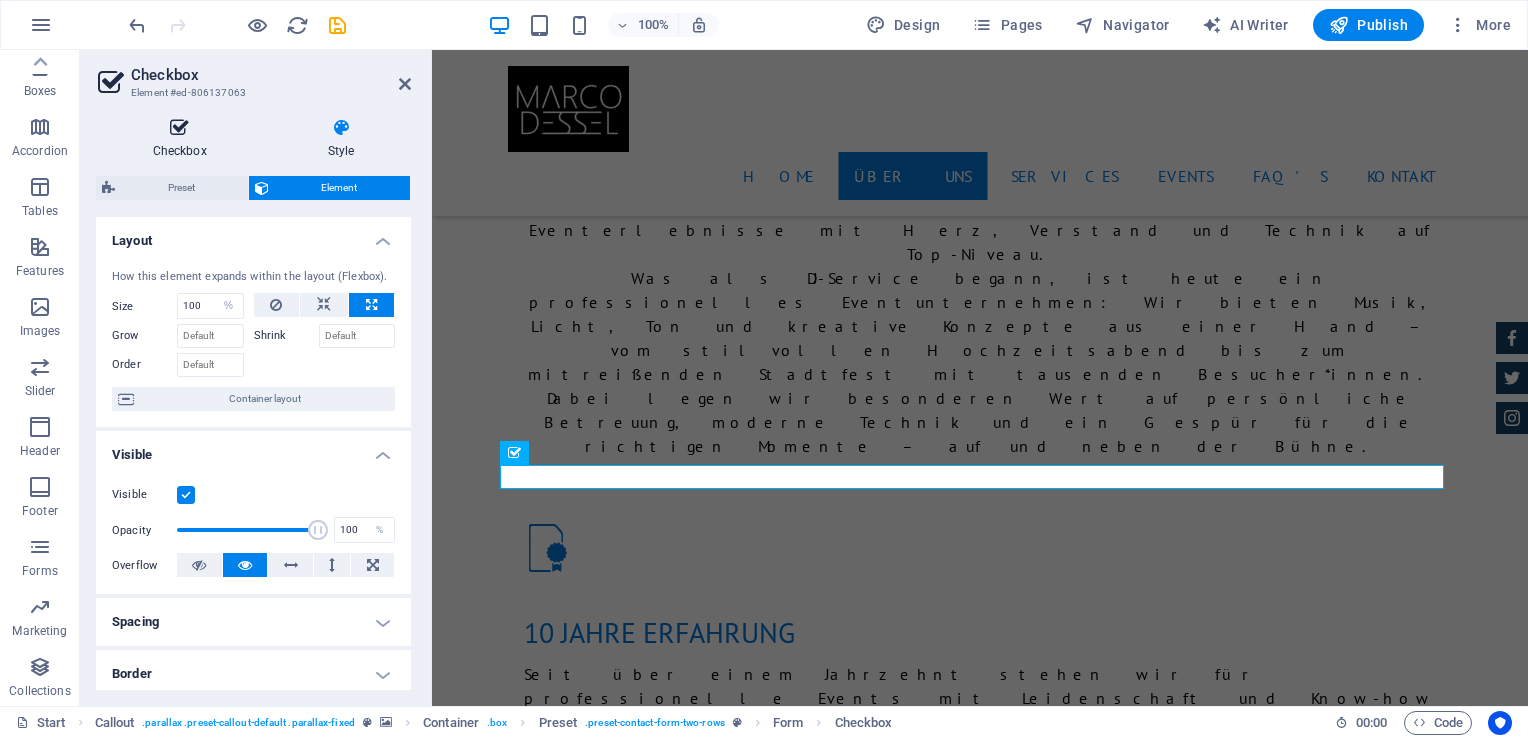 click on "Checkbox" at bounding box center [183, 139] 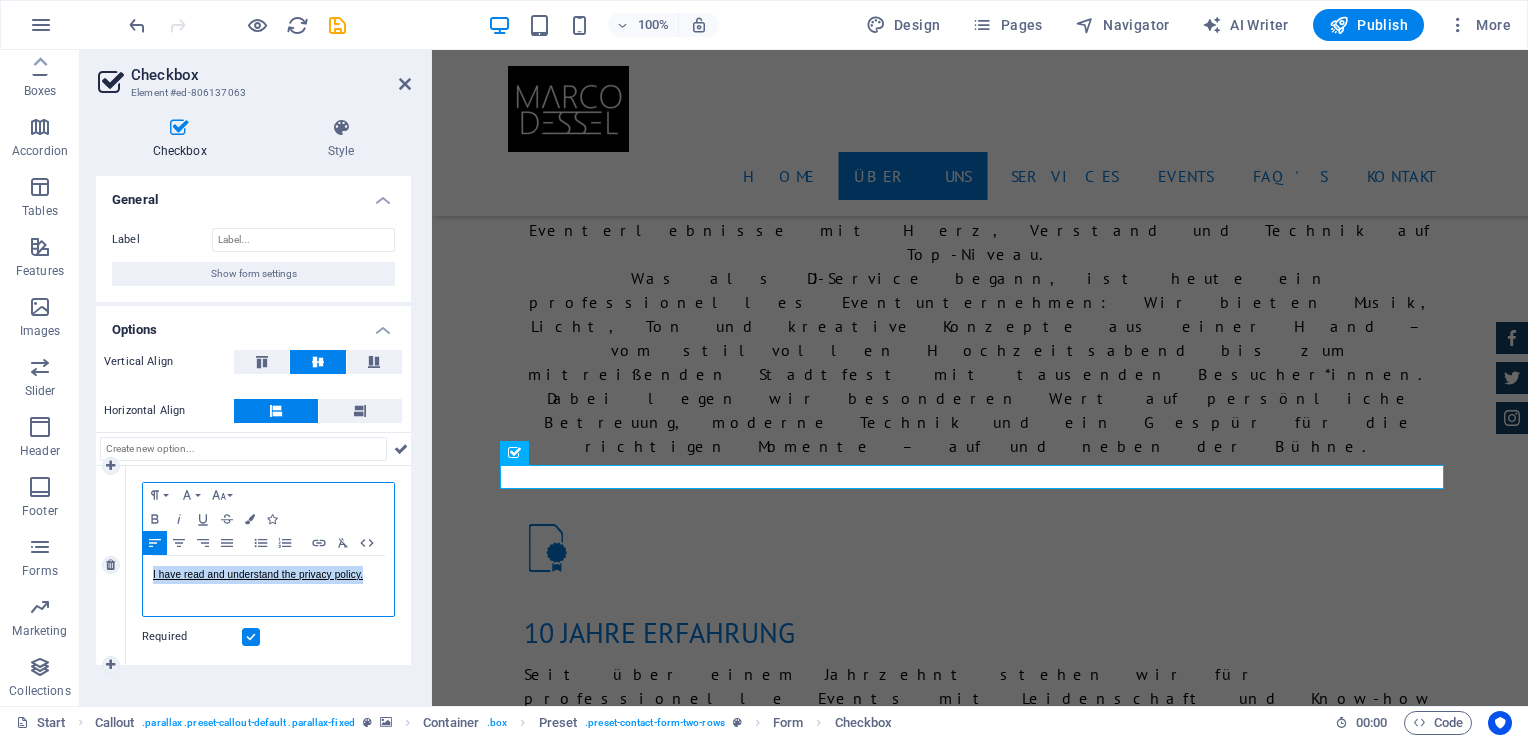 drag, startPoint x: 373, startPoint y: 573, endPoint x: 139, endPoint y: 572, distance: 234.00214 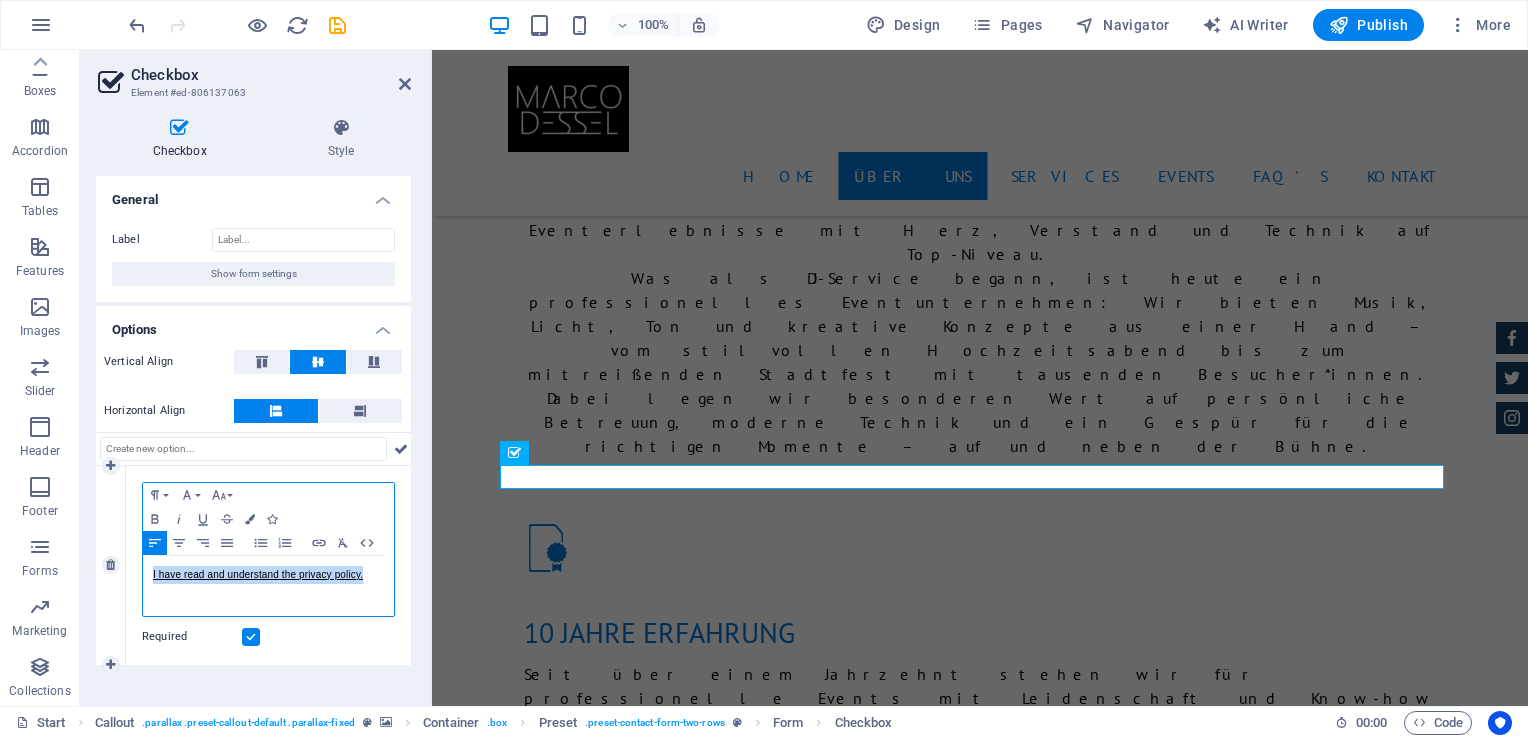 click on "Paragraph Format Normal Heading 1 Heading 2 Heading 3 Heading 4 Heading 5 Heading 6 Code Font Family Arial Georgia Impact Tahoma Times New Roman Verdana Font Size 8 9 10 11 12 14 18 24 30 36 48 60 72 96 Bold Italic Underline Strikethrough Colors Icons Align Left Align Center Align Right Align Justify Unordered List Ordered List Insert Link Clear Formatting HTML I have read and understand the privacy policy. Required" at bounding box center (268, 565) 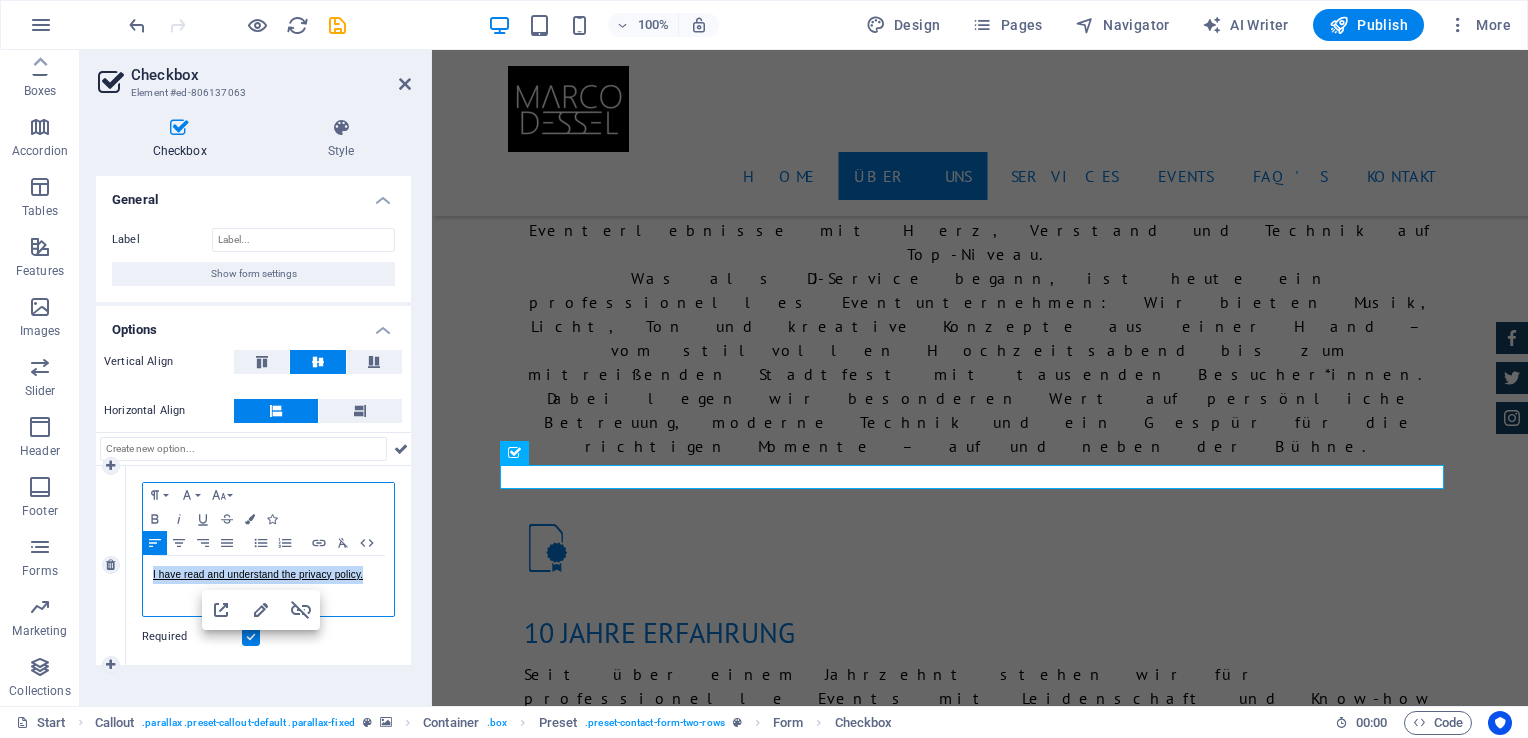 copy on "I have read and understand the privacy policy." 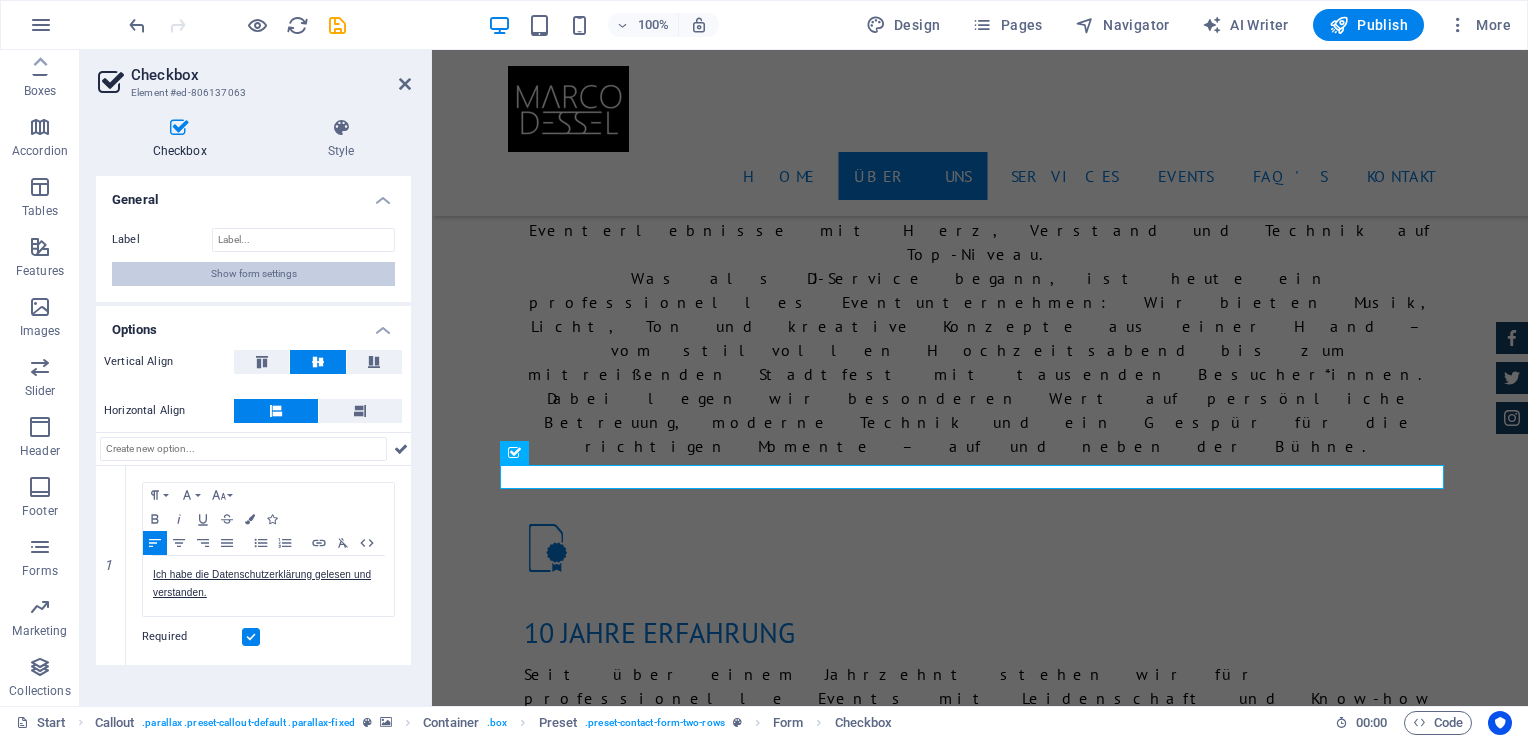 click on "Show form settings" at bounding box center [254, 274] 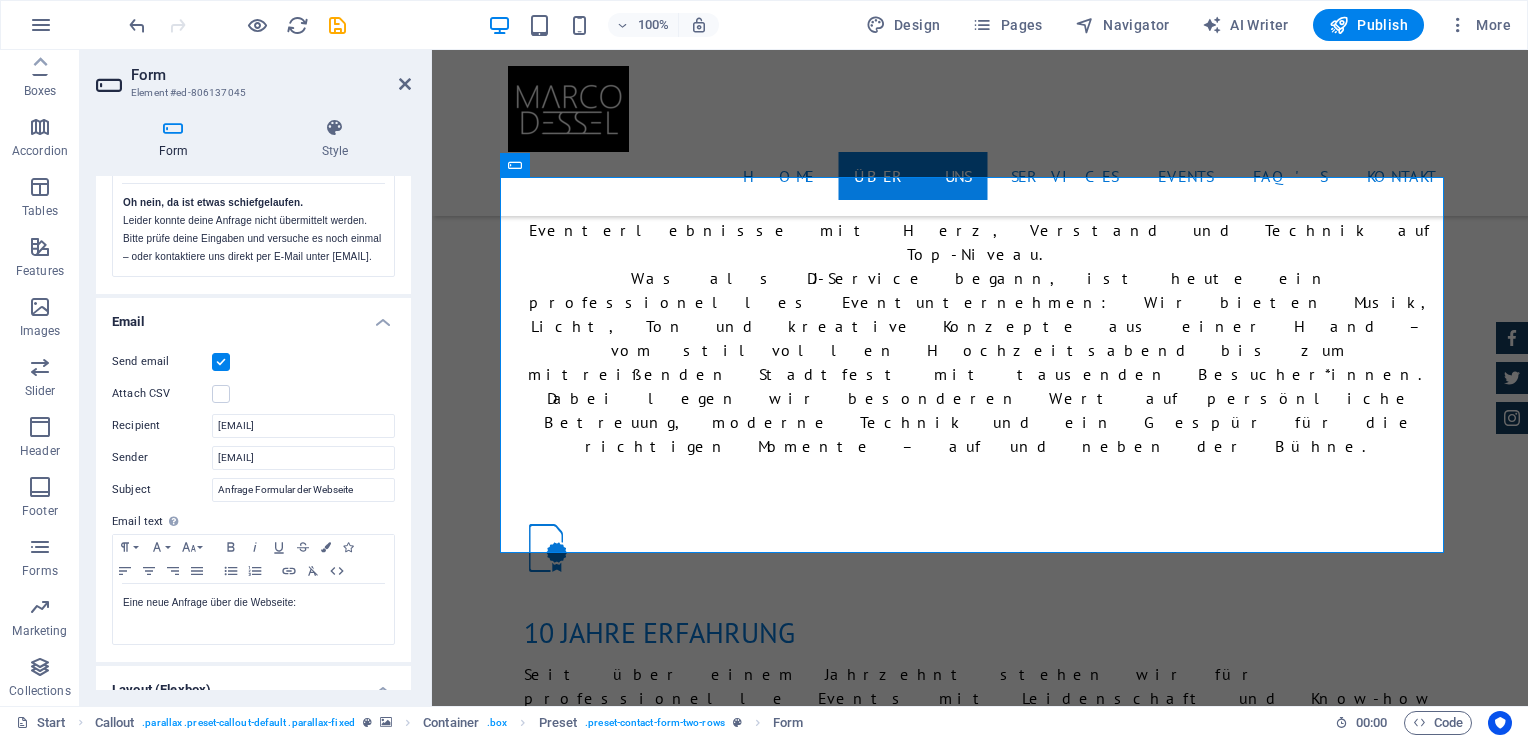 scroll, scrollTop: 500, scrollLeft: 0, axis: vertical 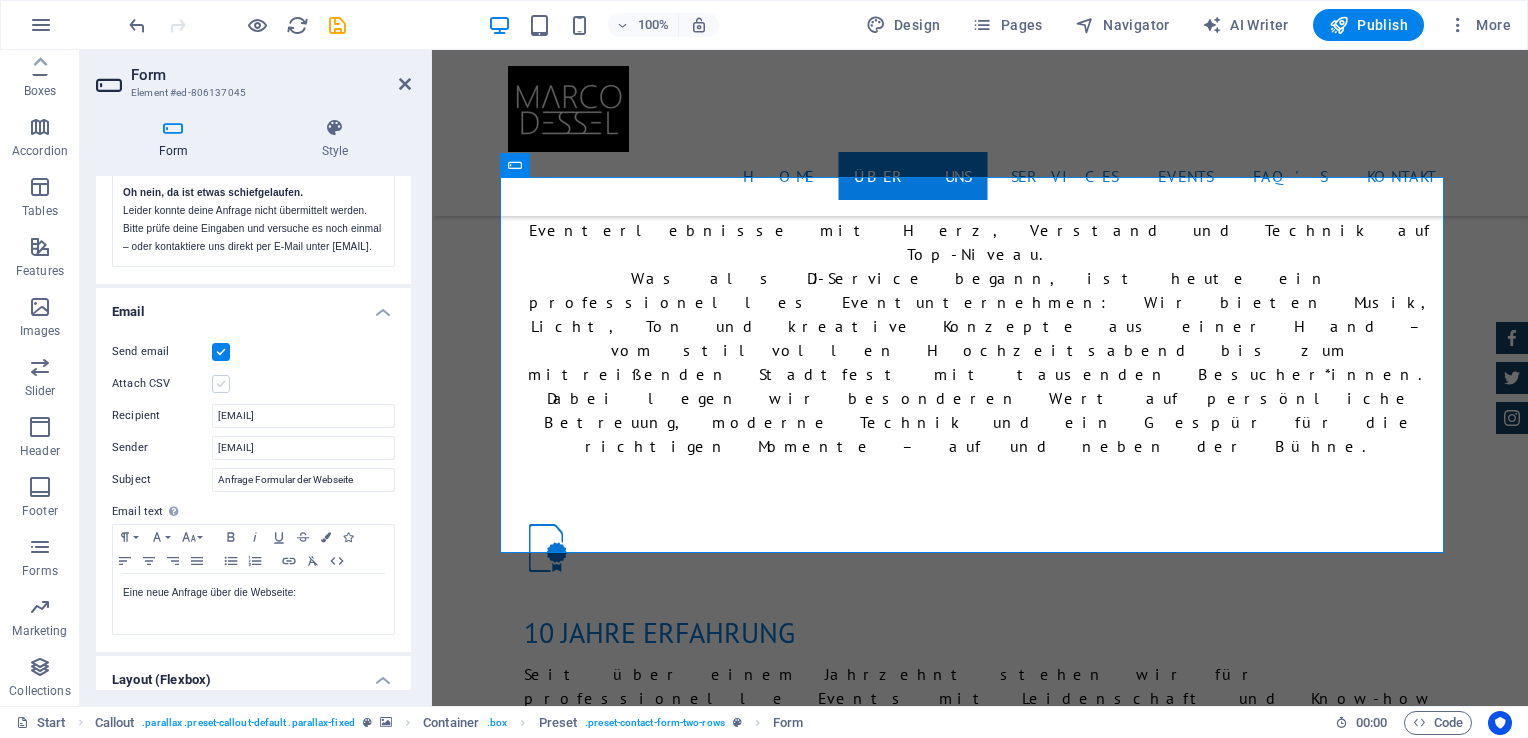 click at bounding box center (221, 384) 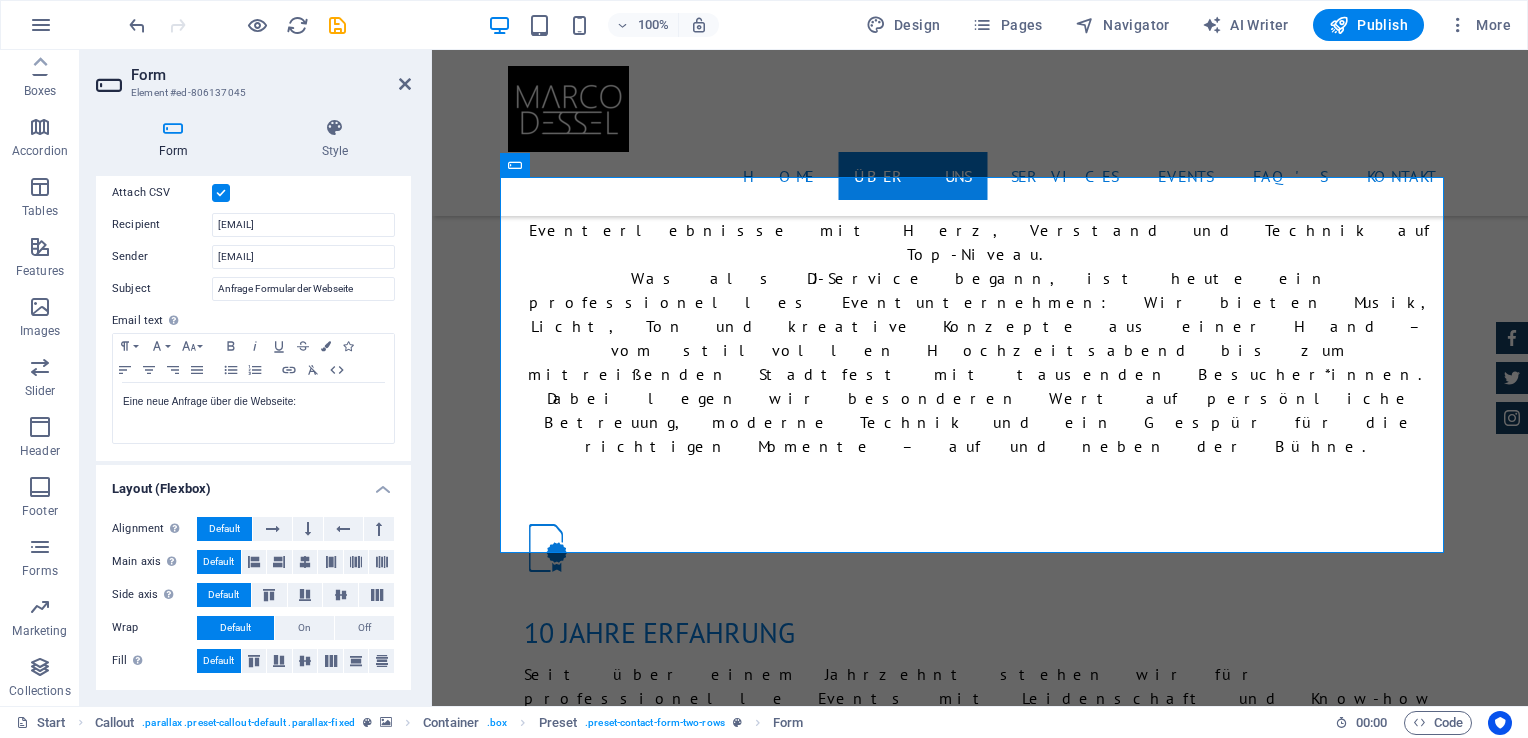 scroll, scrollTop: 706, scrollLeft: 0, axis: vertical 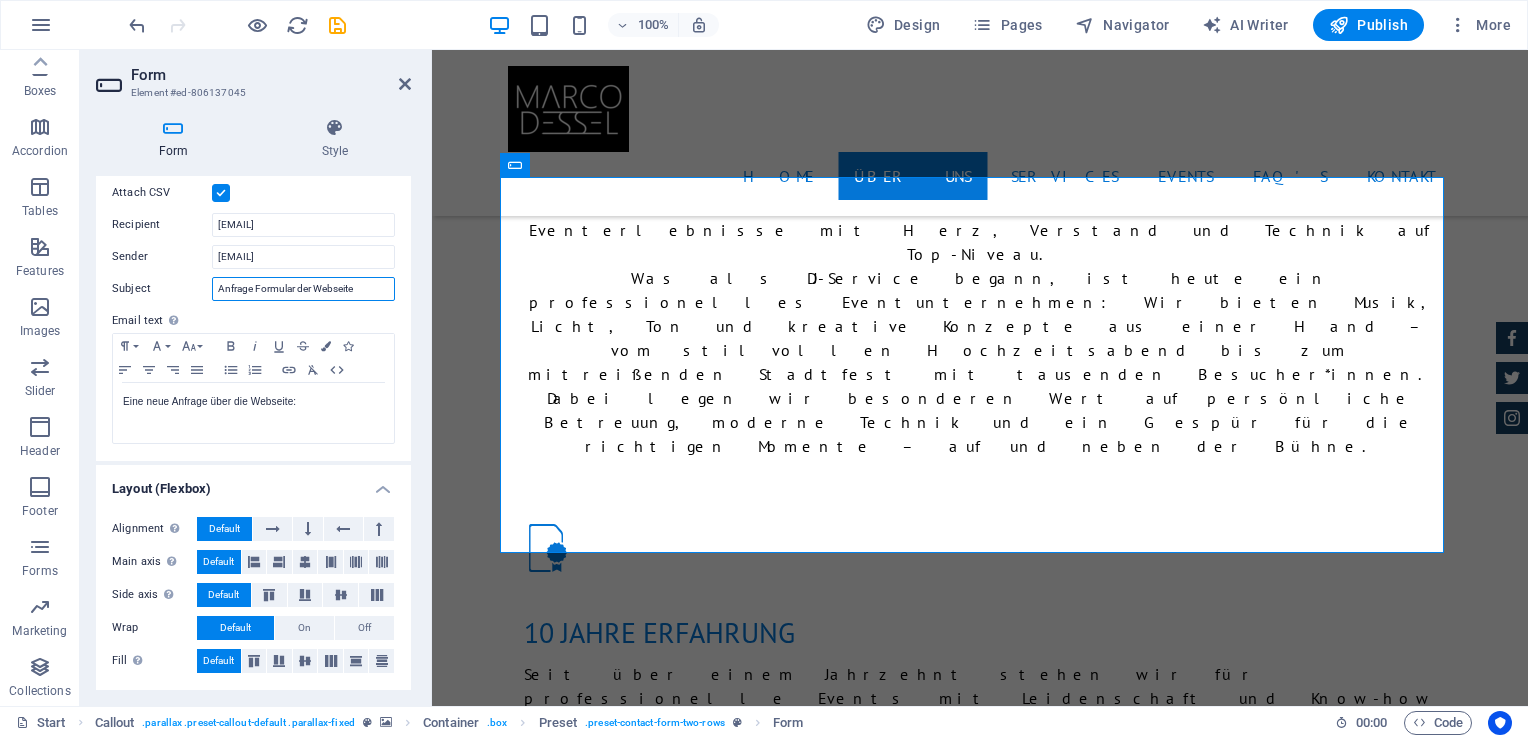 click on "Anfrage Formular der Webseite" at bounding box center [303, 289] 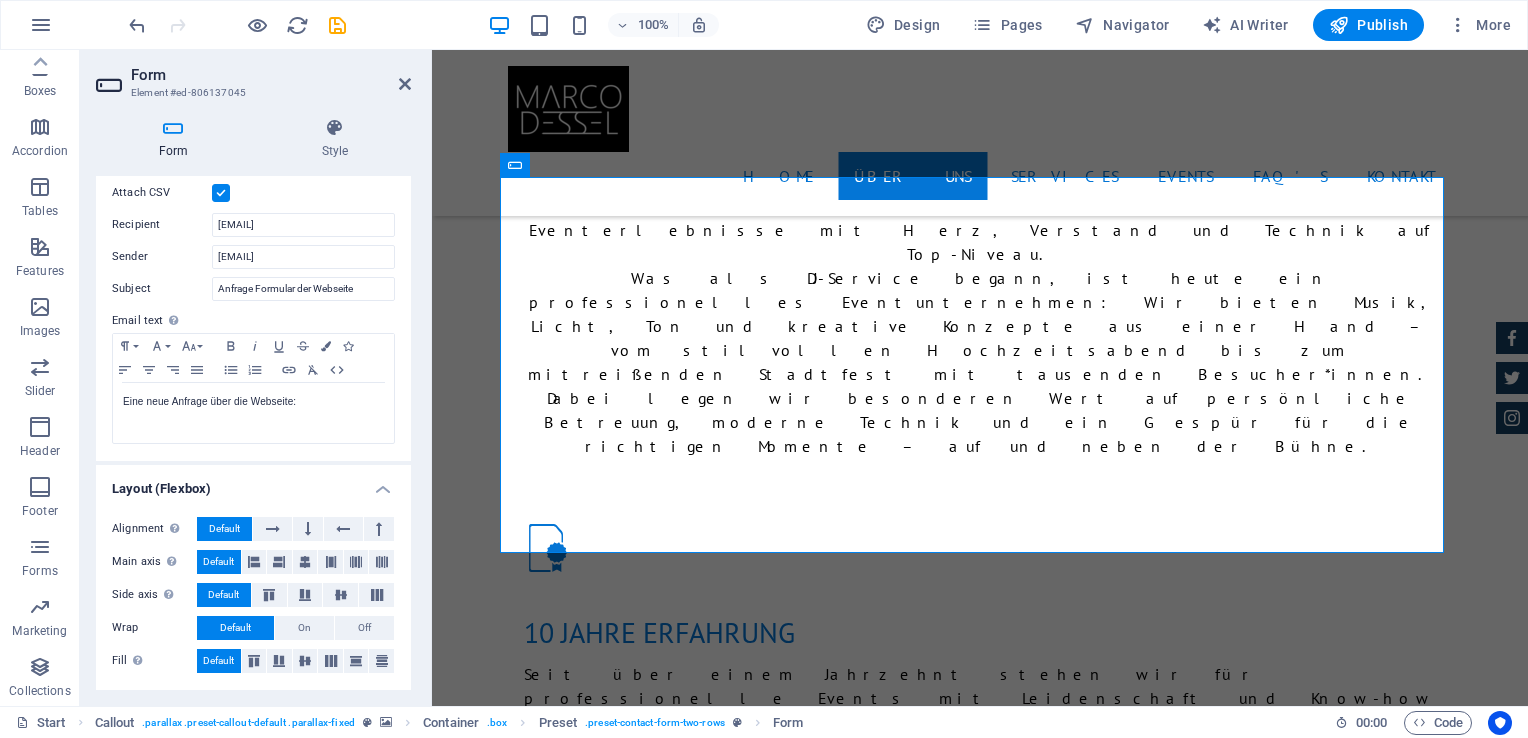 click on "Email text Define text to be sent if form inputs should be sent by email." at bounding box center (253, 321) 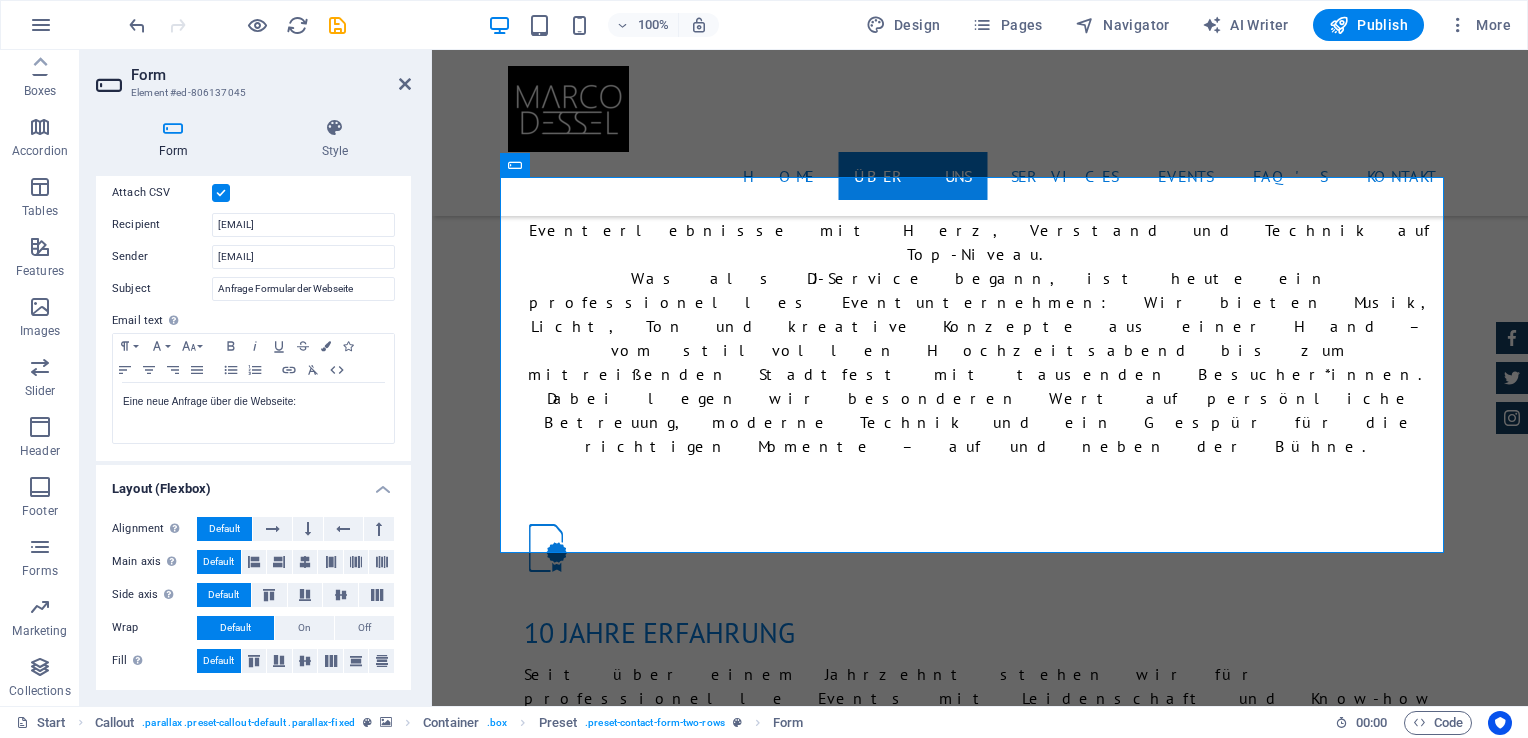 scroll, scrollTop: 506, scrollLeft: 0, axis: vertical 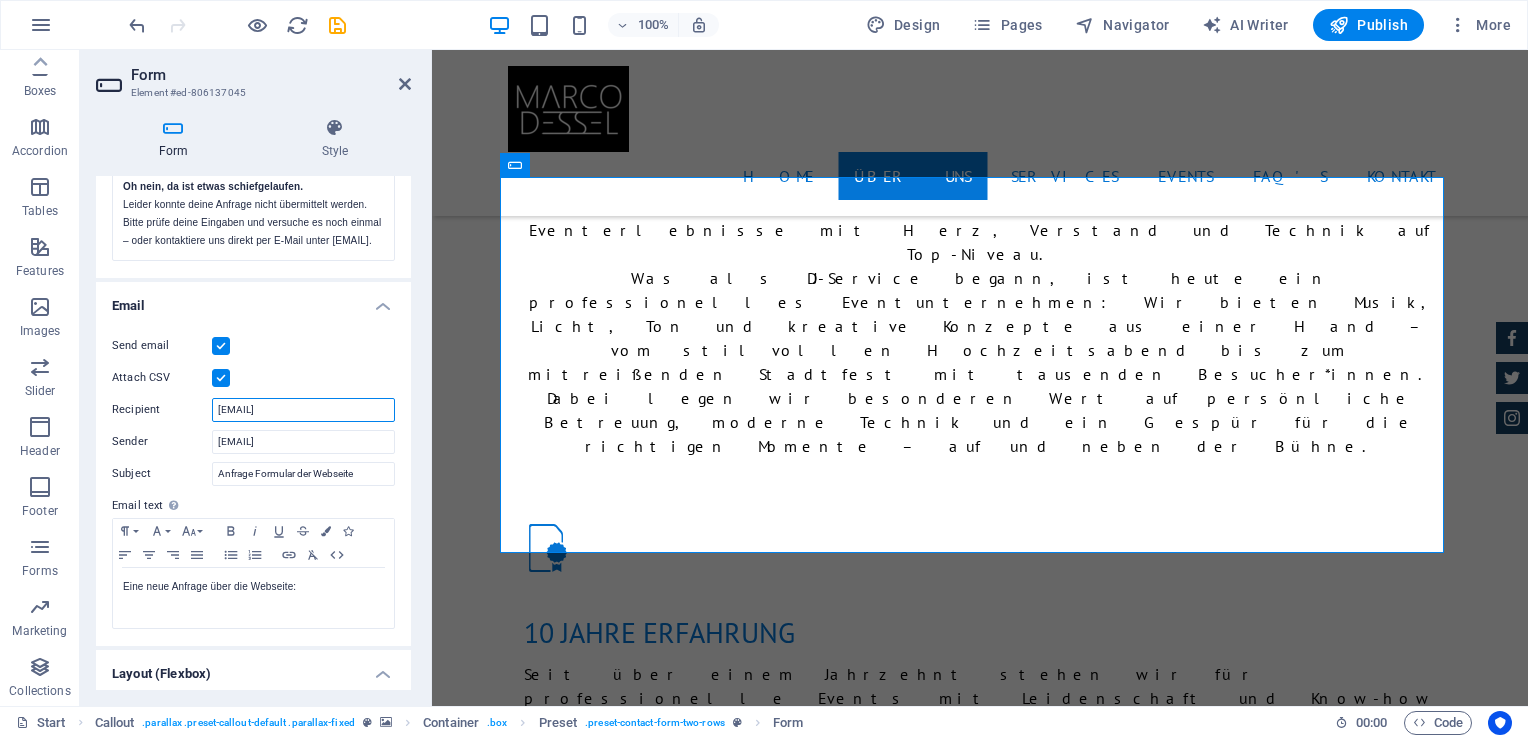 drag, startPoint x: 340, startPoint y: 427, endPoint x: 208, endPoint y: 430, distance: 132.03409 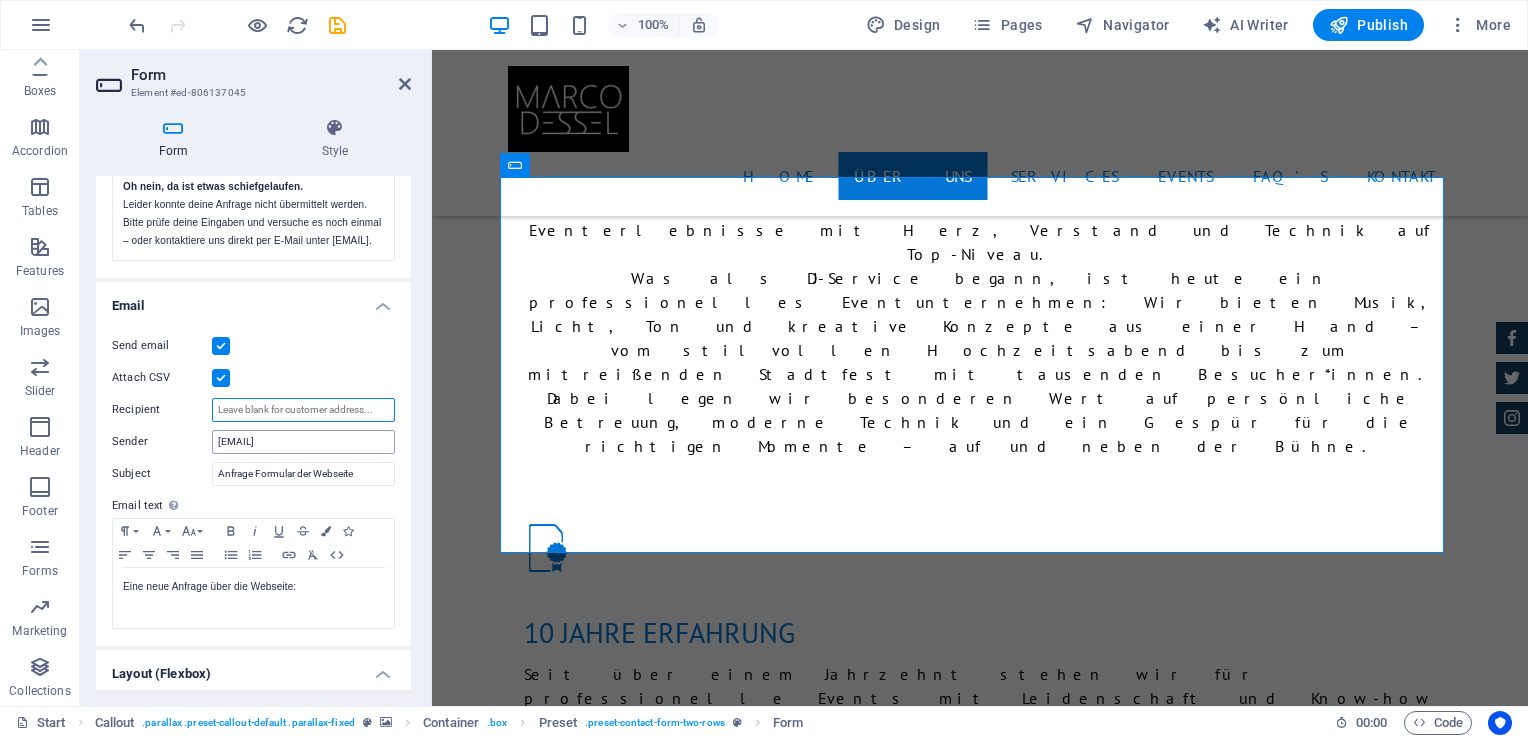 type 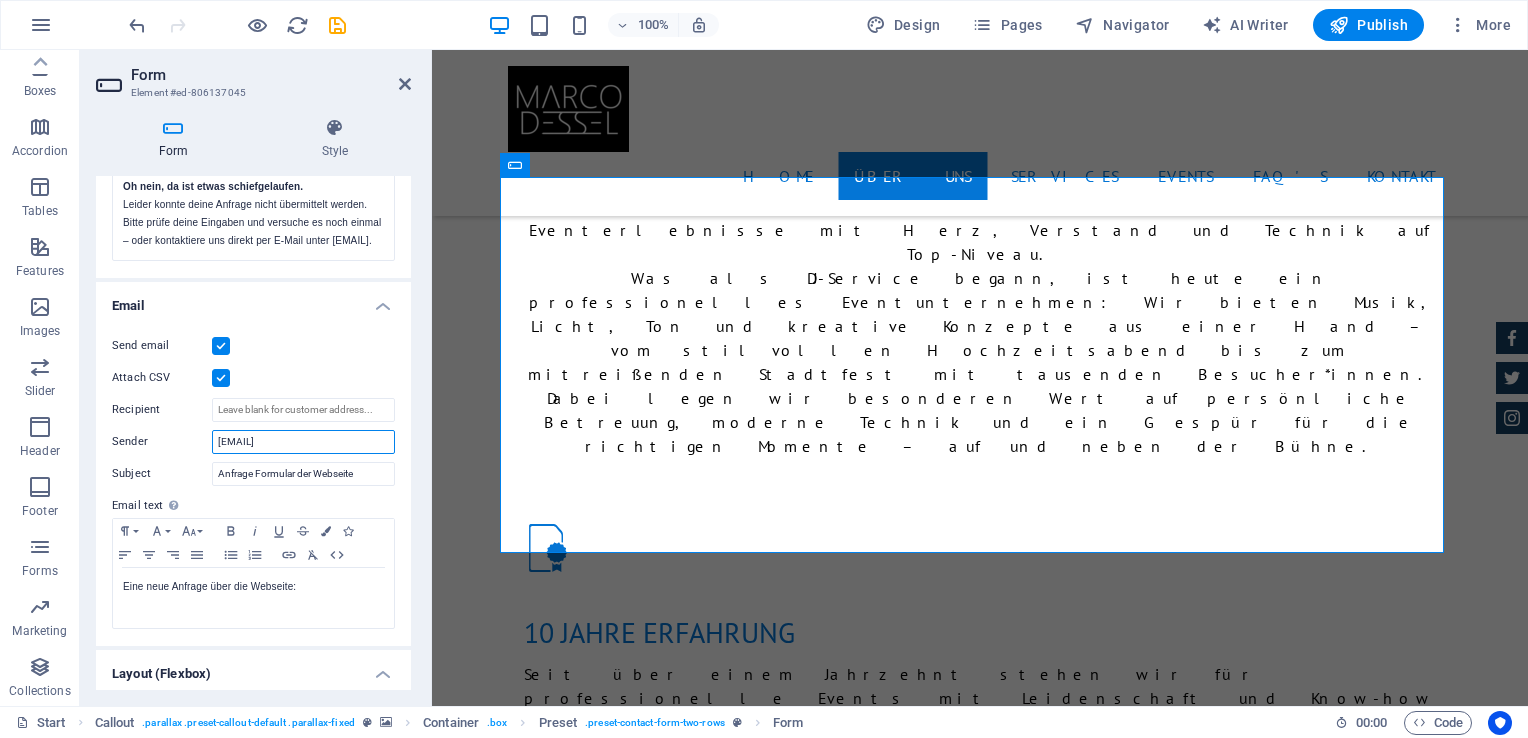 drag, startPoint x: 331, startPoint y: 459, endPoint x: 188, endPoint y: 454, distance: 143.08739 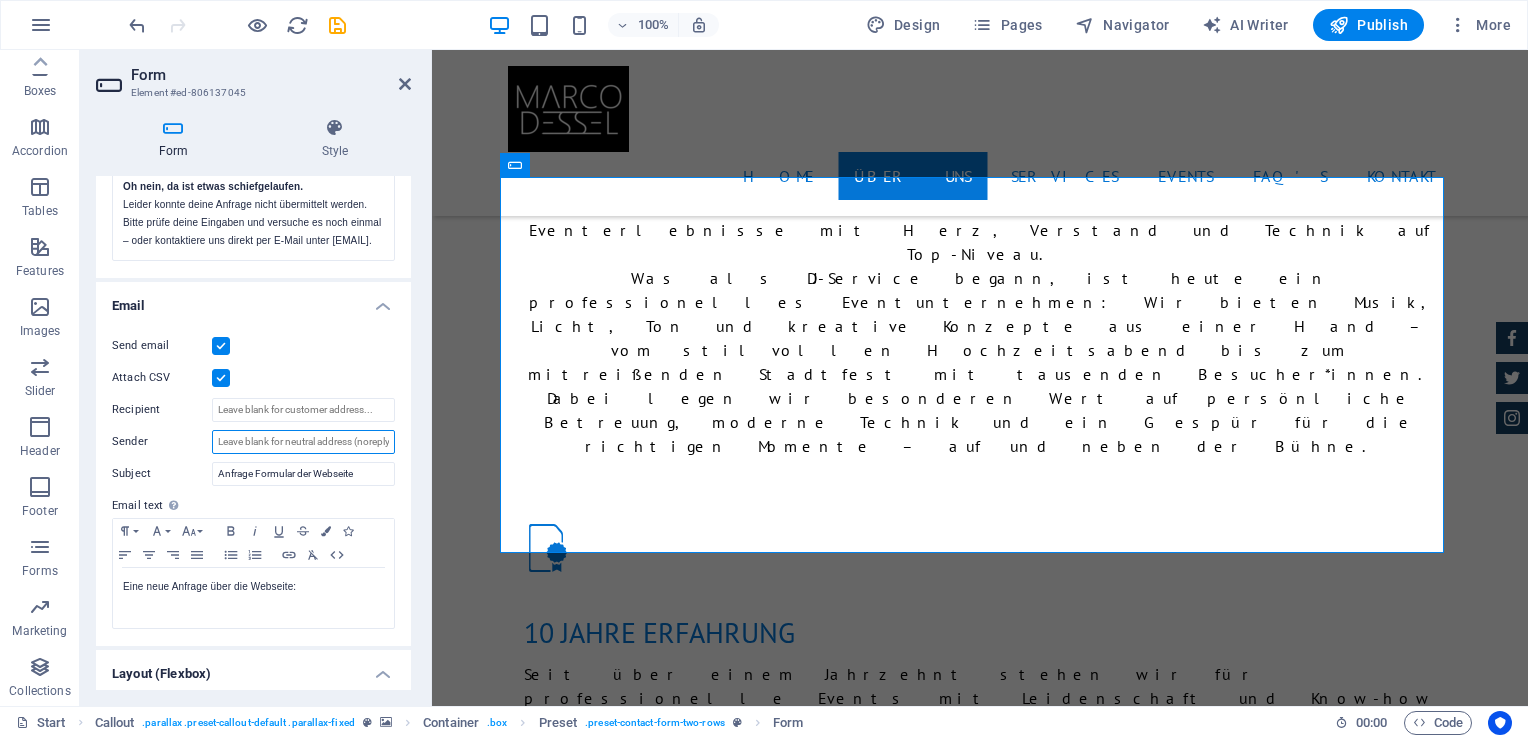 drag, startPoint x: 862, startPoint y: 499, endPoint x: 497, endPoint y: 449, distance: 368.40875 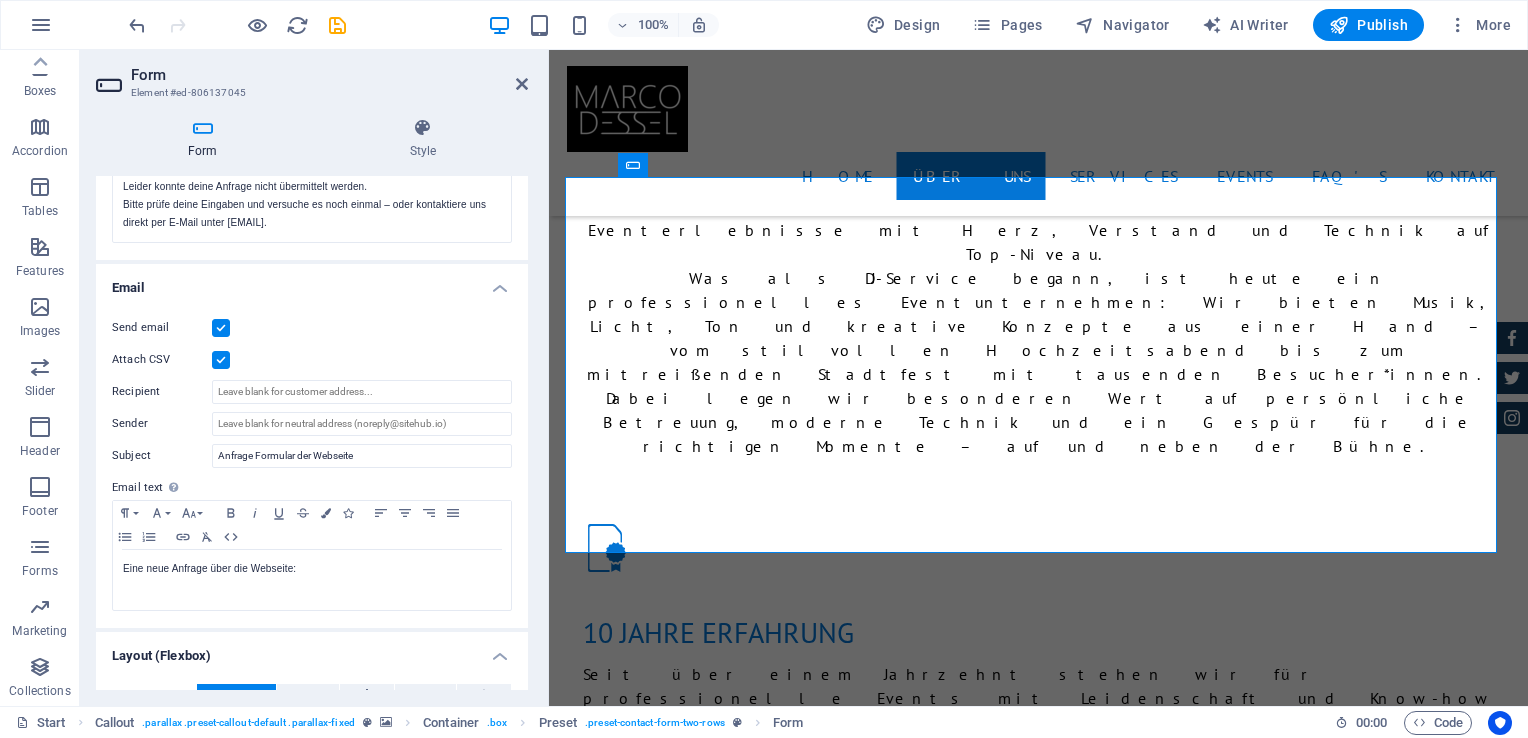 scroll, scrollTop: 488, scrollLeft: 0, axis: vertical 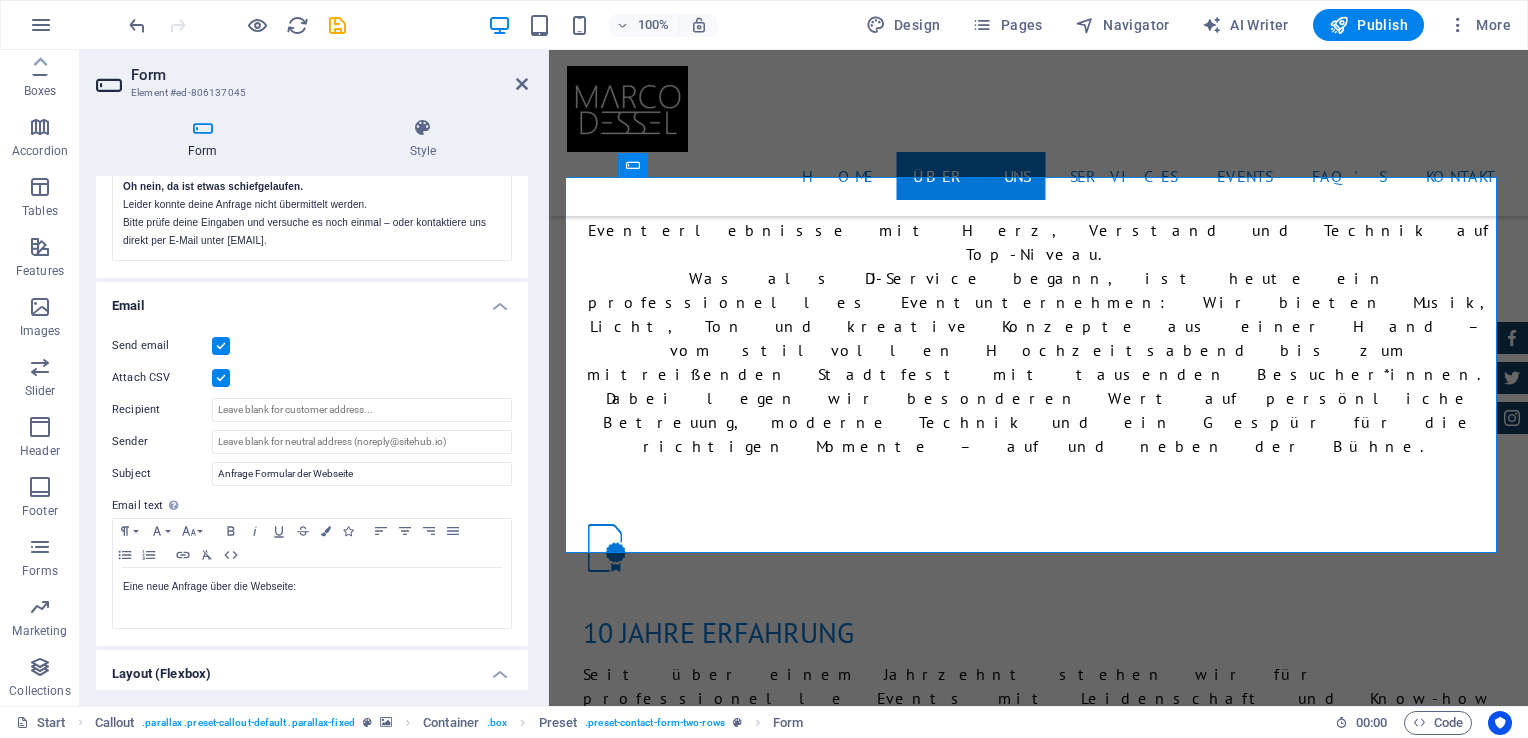 drag, startPoint x: 452, startPoint y: 453, endPoint x: 3, endPoint y: 400, distance: 452.11725 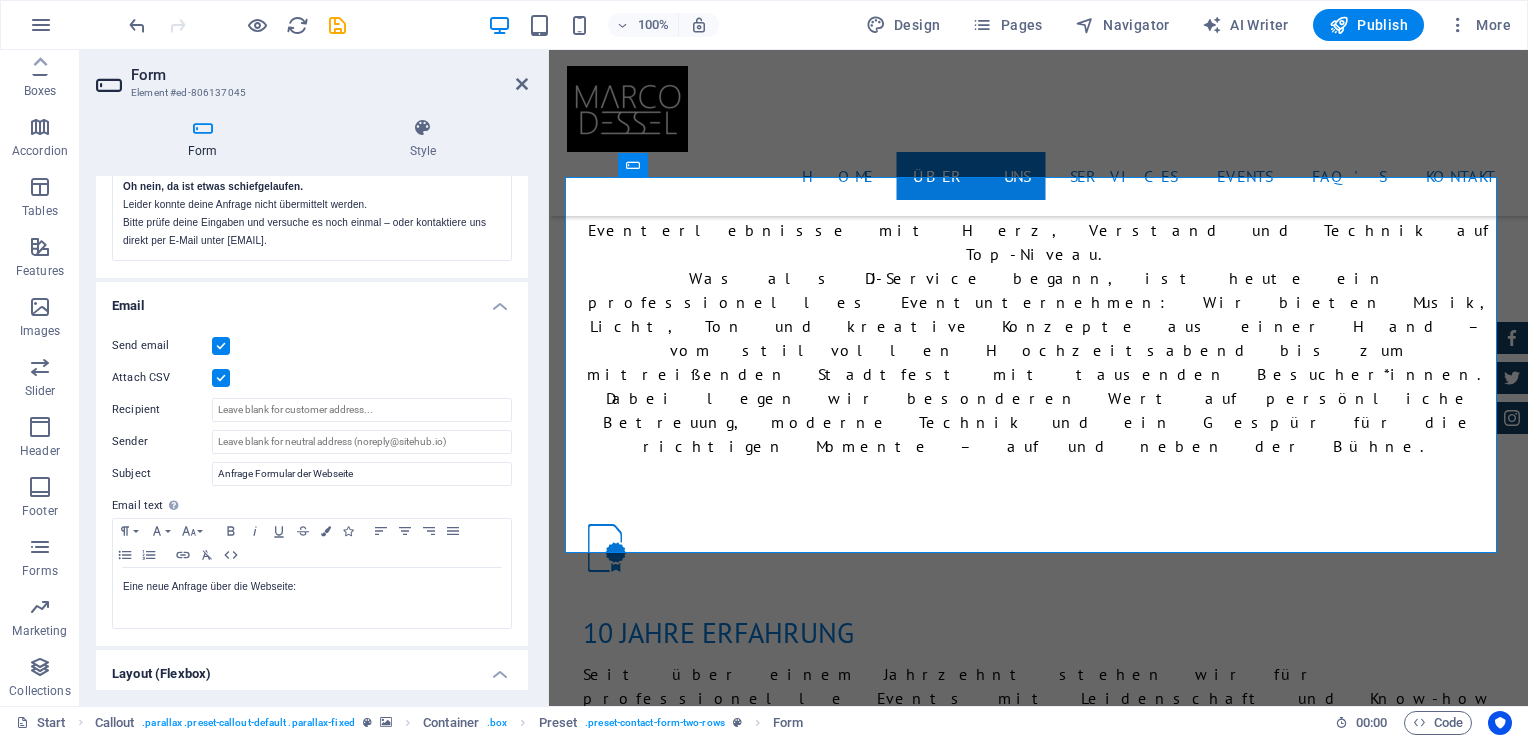 click on "Drag here to replace the existing content. Press “Ctrl” if you want to create a new element.
H1   Banner   Banner   Container   Preset   HTML   Preset   Preset   Container   H2   Callout   Container   Spacer   Preset   Input   Preset   Preset   Form   Email   Logo   Menu Bar   Textarea   Input   Date   Container   Preset   Container   Text   Checkbox   Captcha   Menu   Form button" at bounding box center [1038, 378] 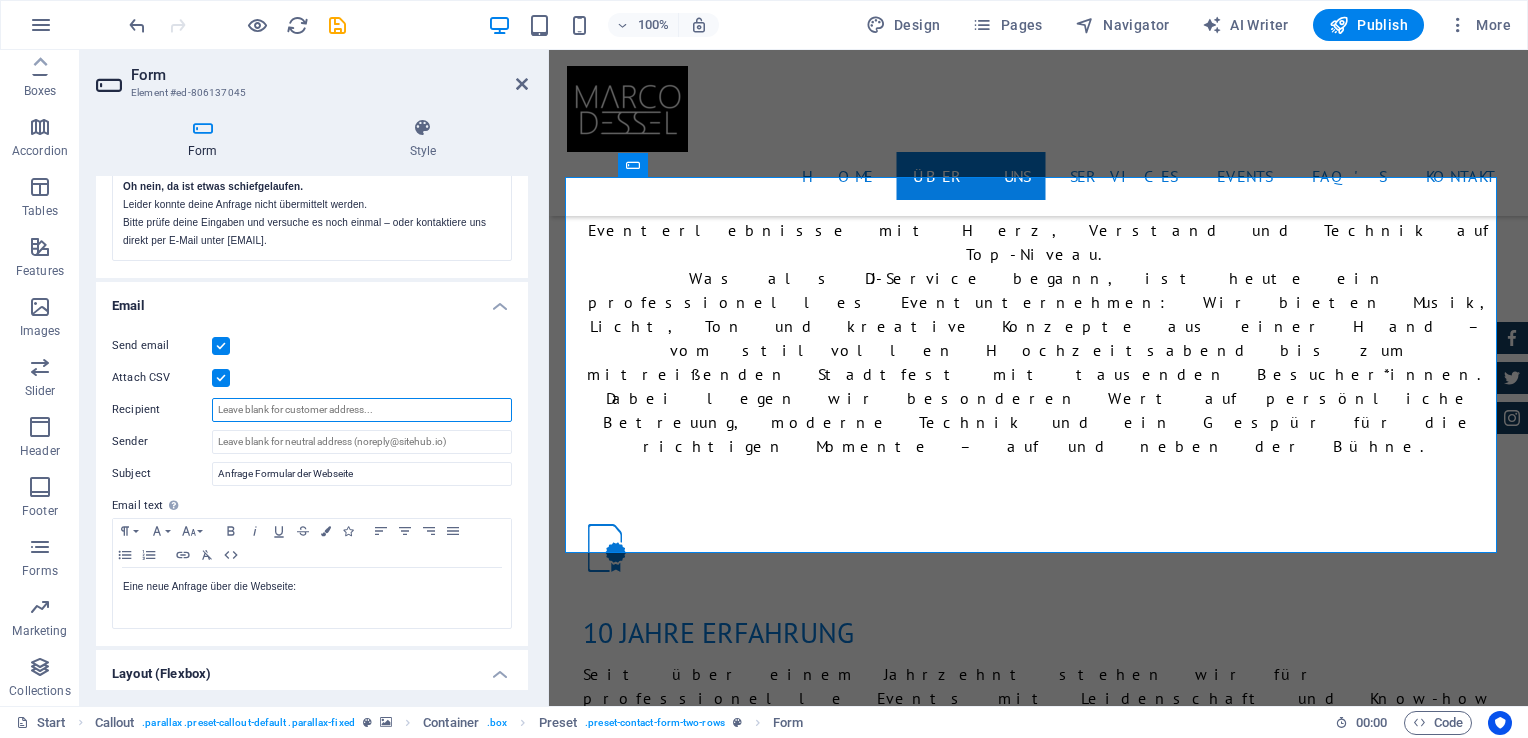 click on "Recipient" at bounding box center [362, 410] 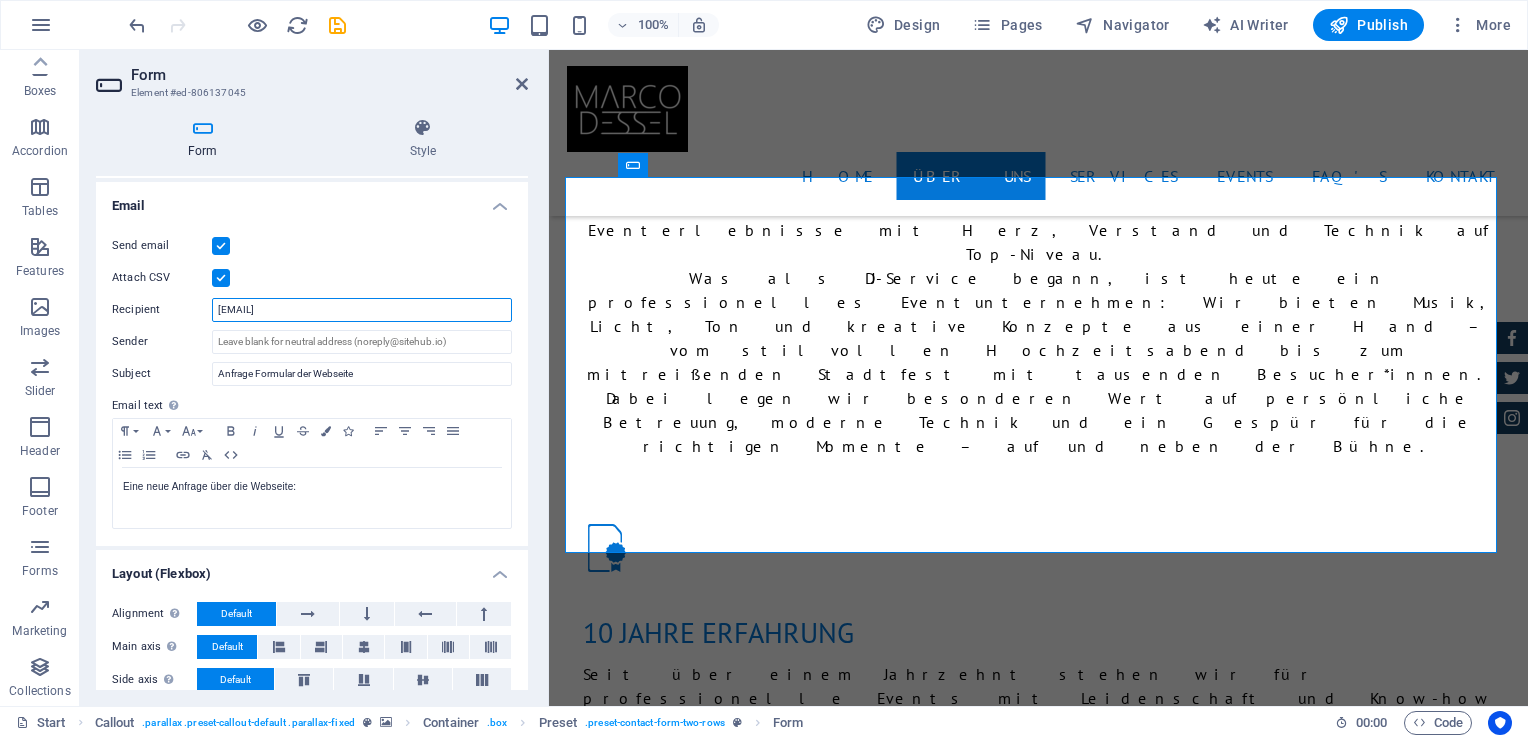 scroll, scrollTop: 571, scrollLeft: 0, axis: vertical 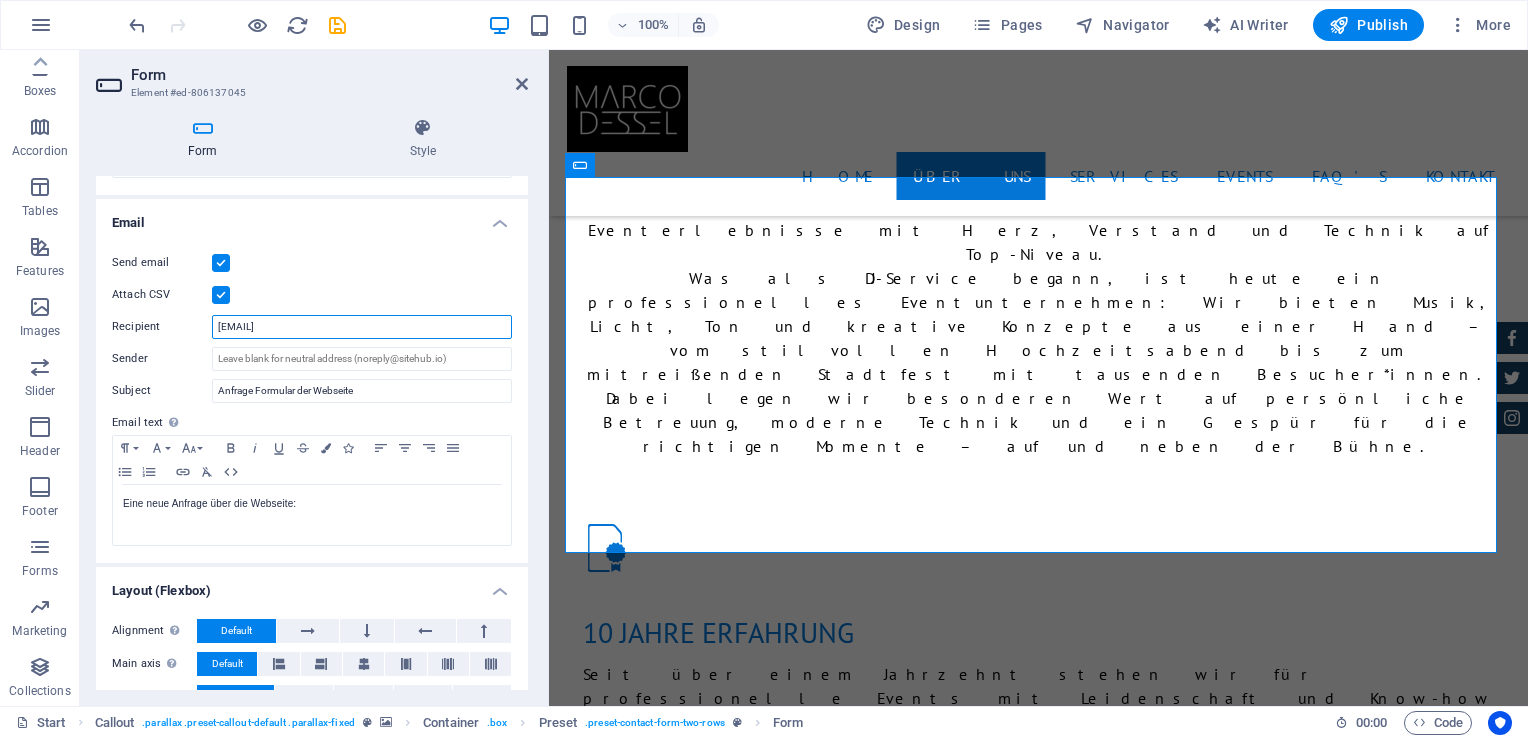type on "[EMAIL]" 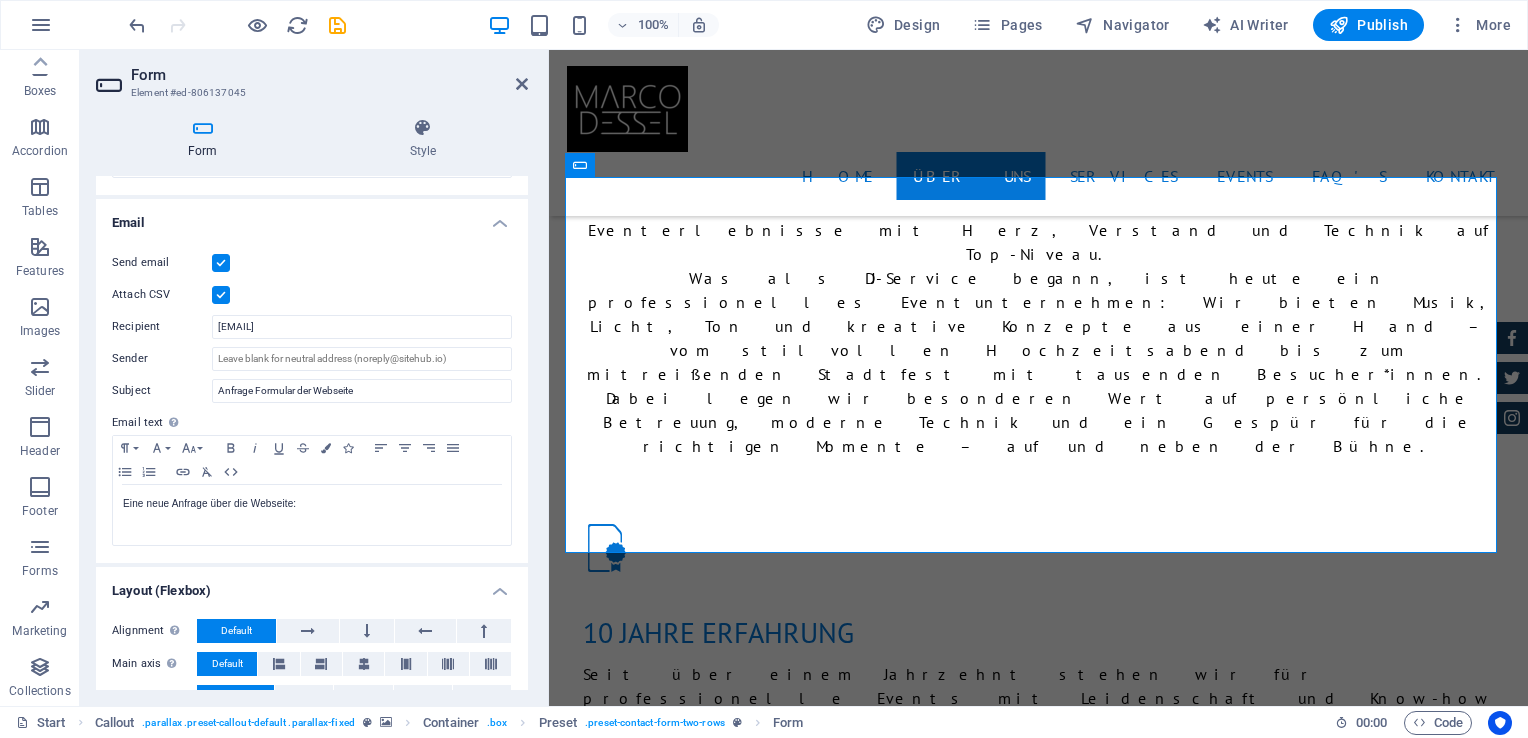 click at bounding box center (1038, 1980) 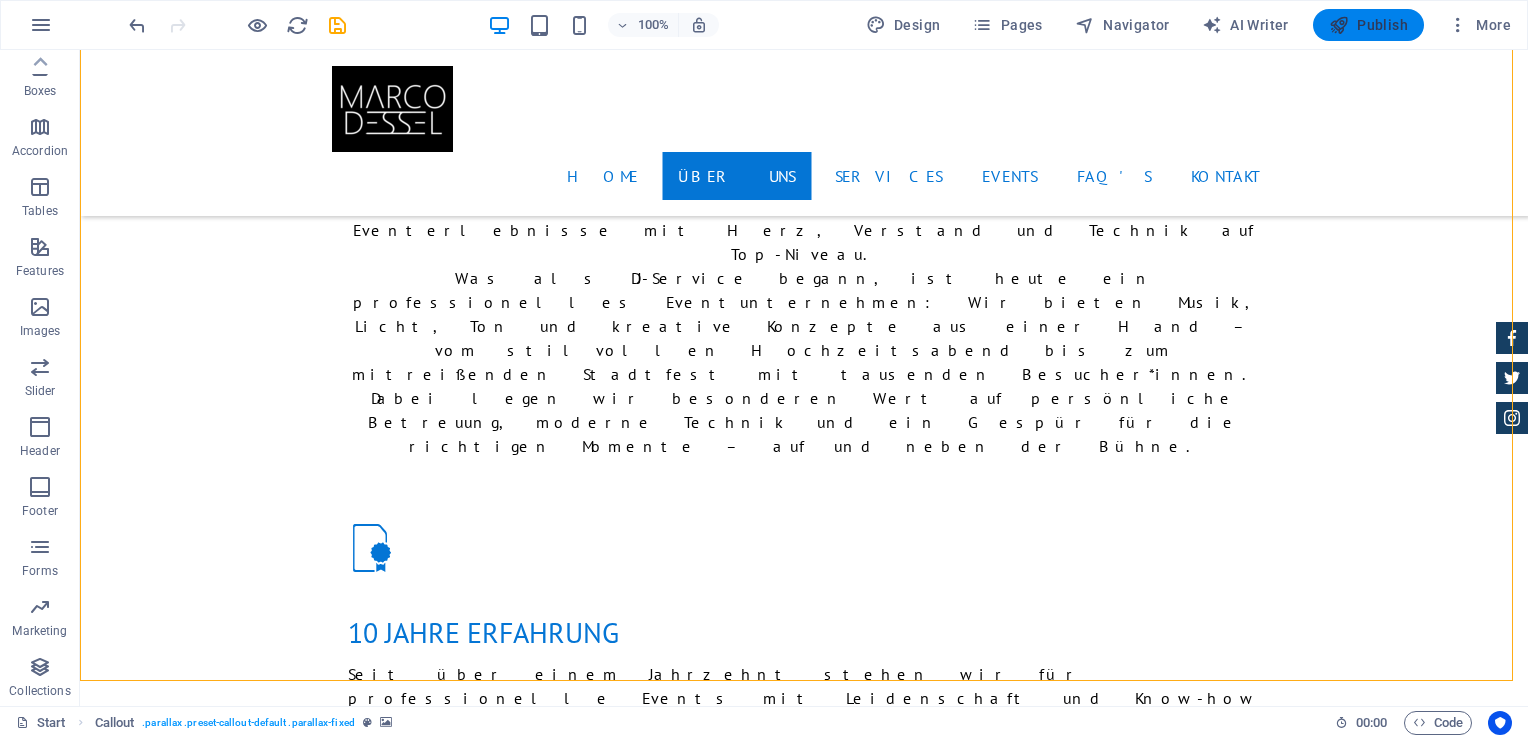 click at bounding box center (1339, 25) 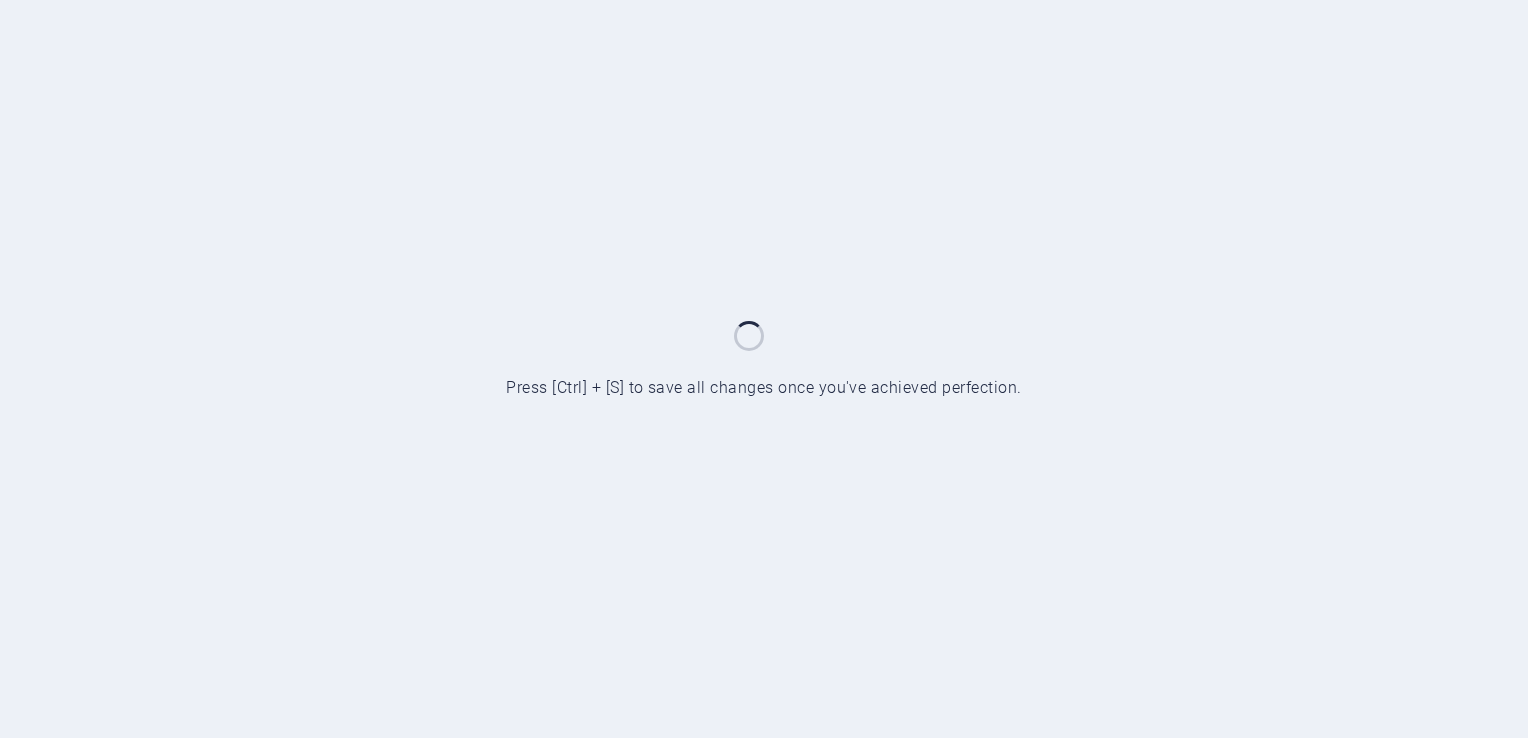 scroll, scrollTop: 0, scrollLeft: 0, axis: both 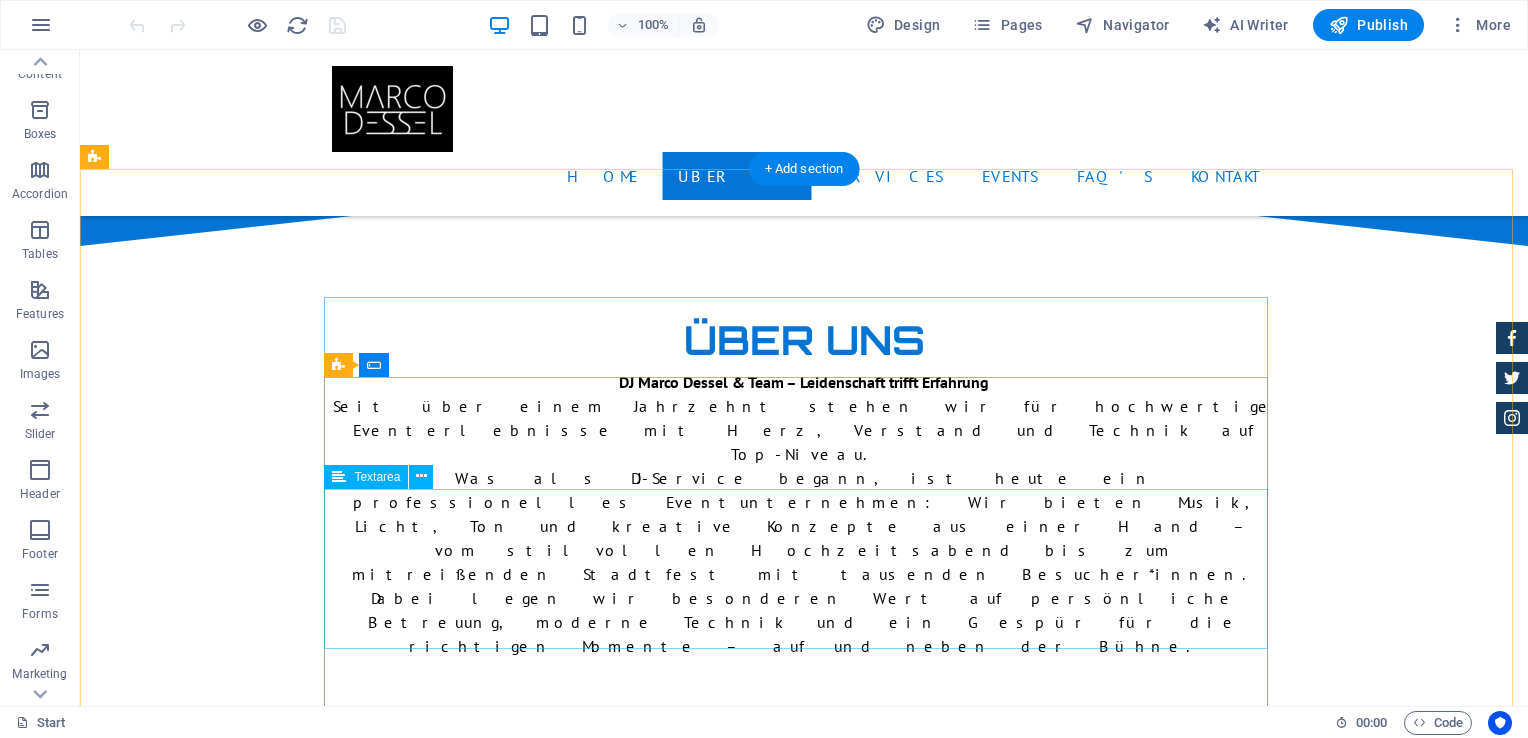 click 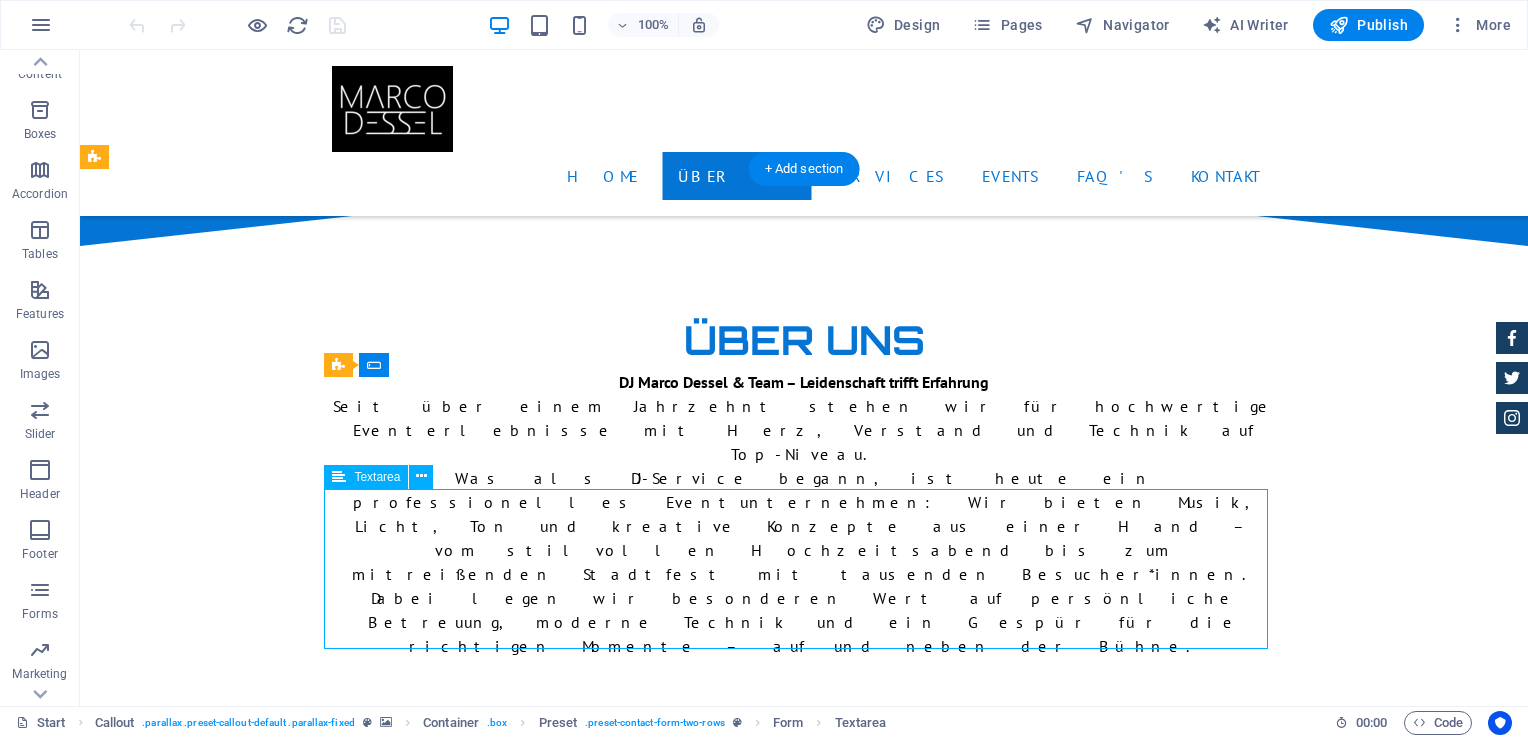 click 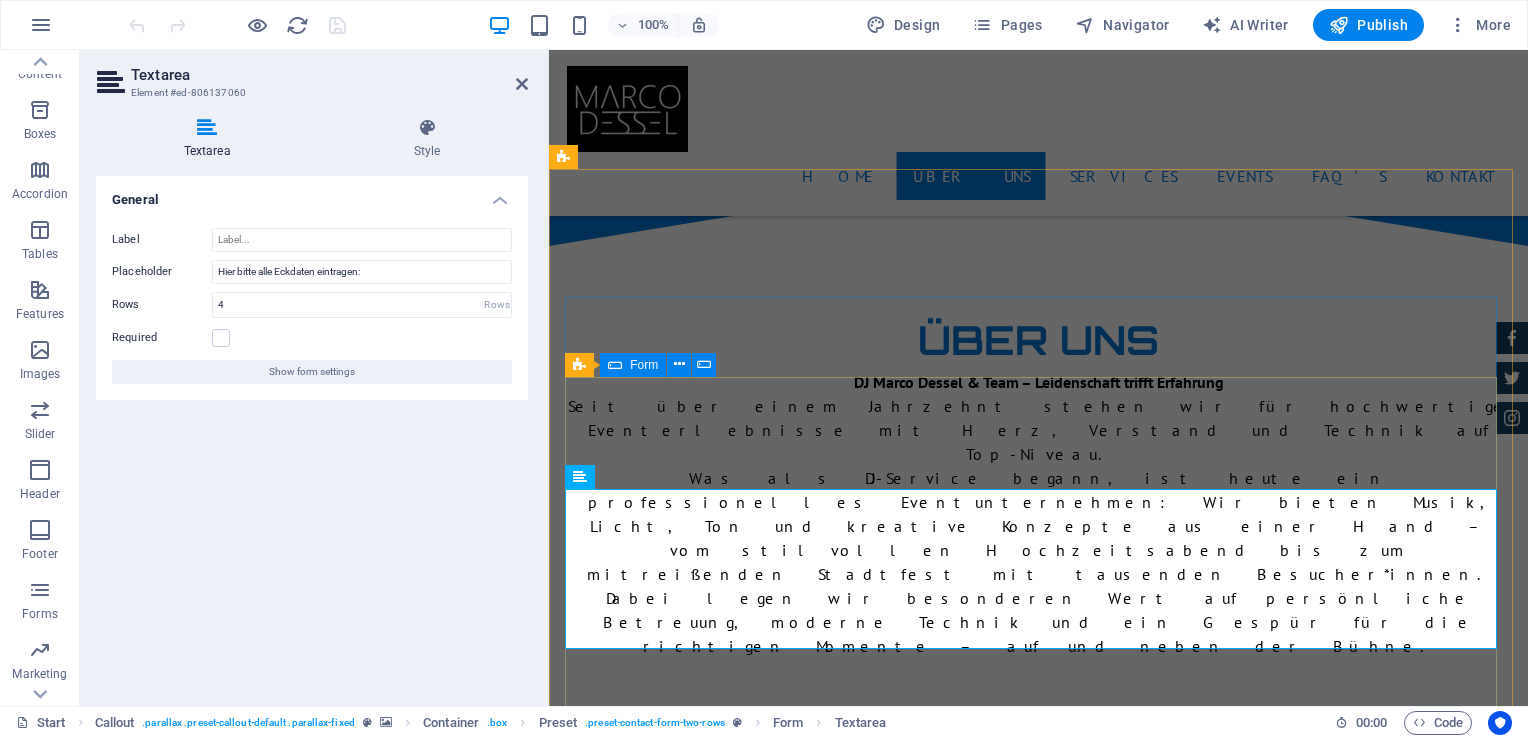 click on "Ich habe die Datenschutzerklärung gelesen und verstanden. Unreadable? Load new Anfrage absenden:" 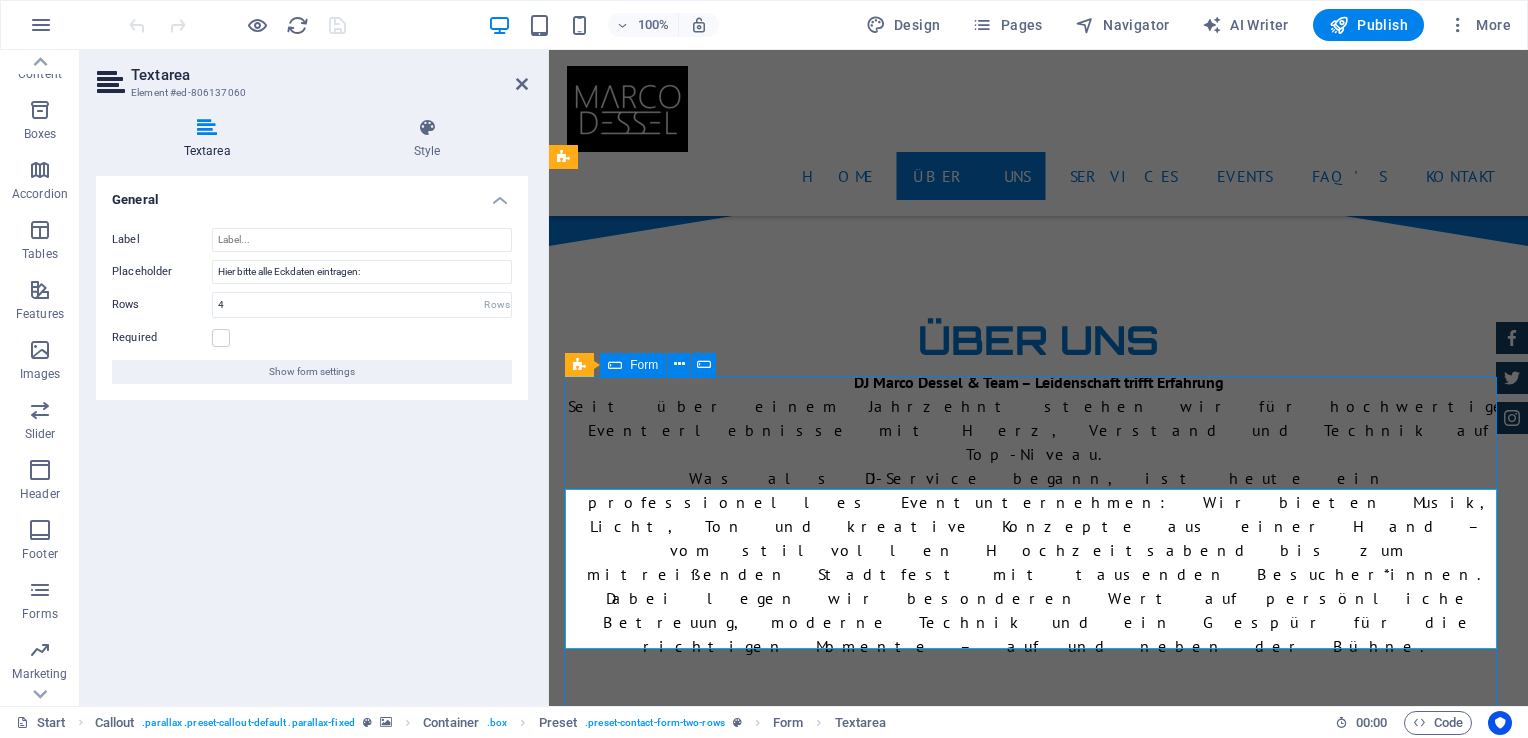 click on "Ich habe die Datenschutzerklärung gelesen und verstanden. Unreadable? Load new Anfrage absenden:" 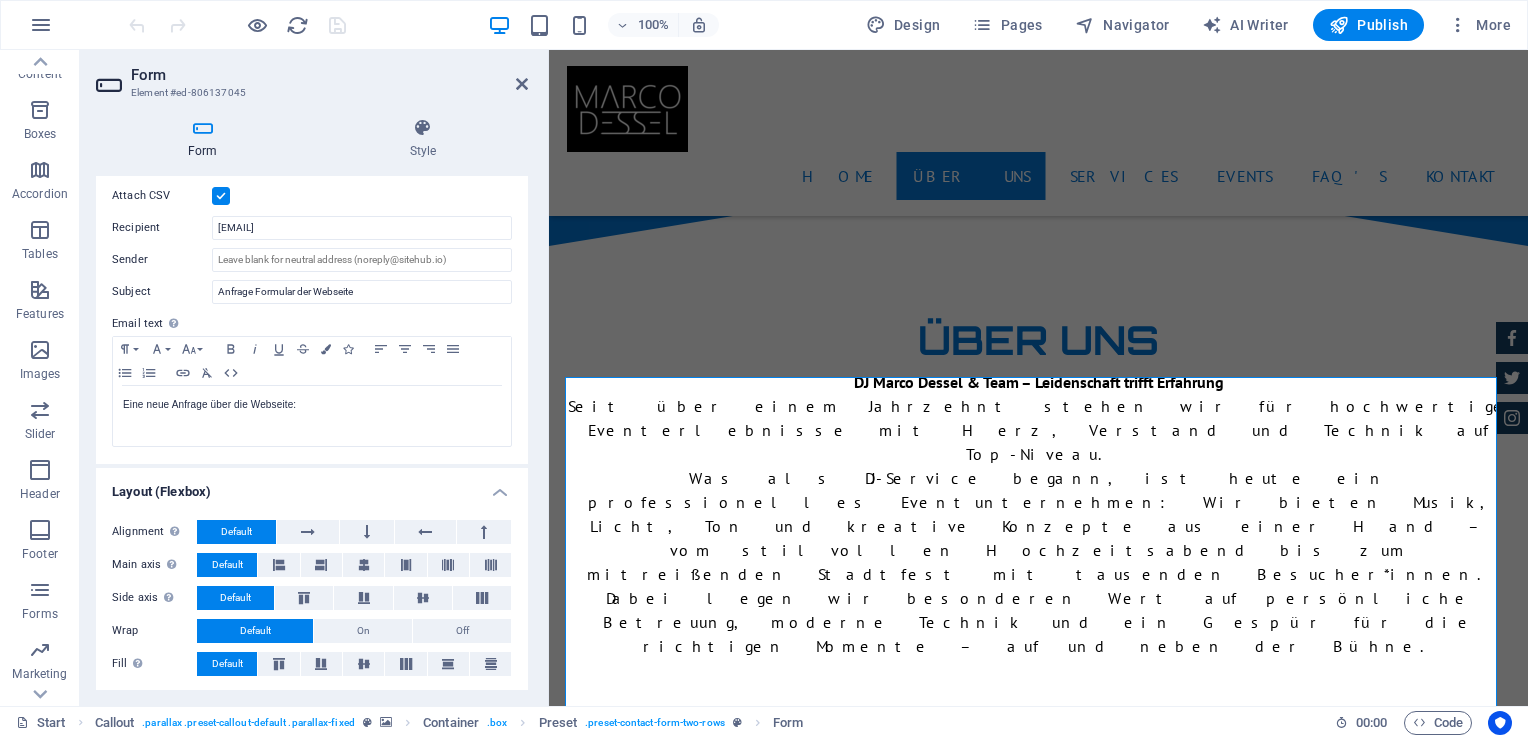 scroll, scrollTop: 371, scrollLeft: 0, axis: vertical 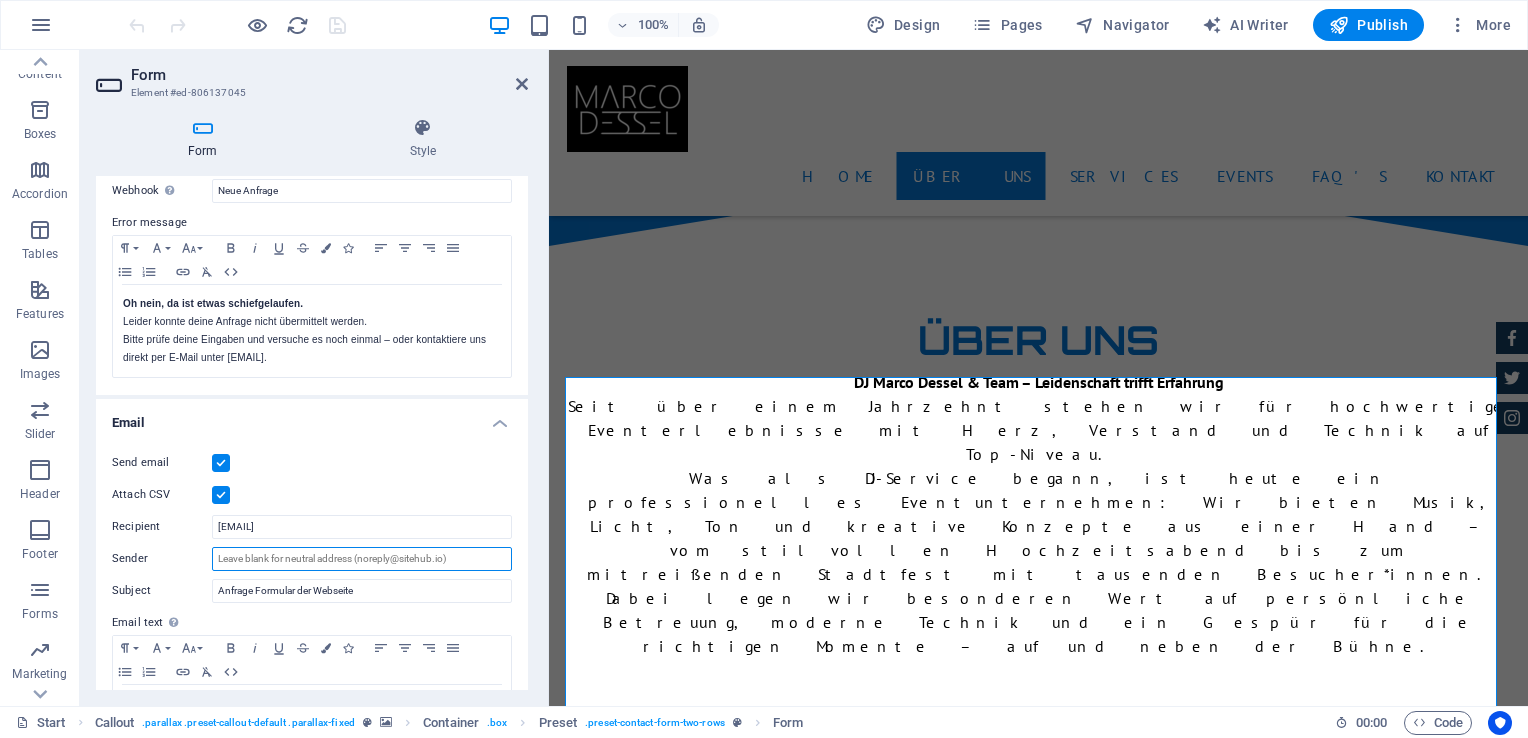 click on "Sender" at bounding box center [362, 559] 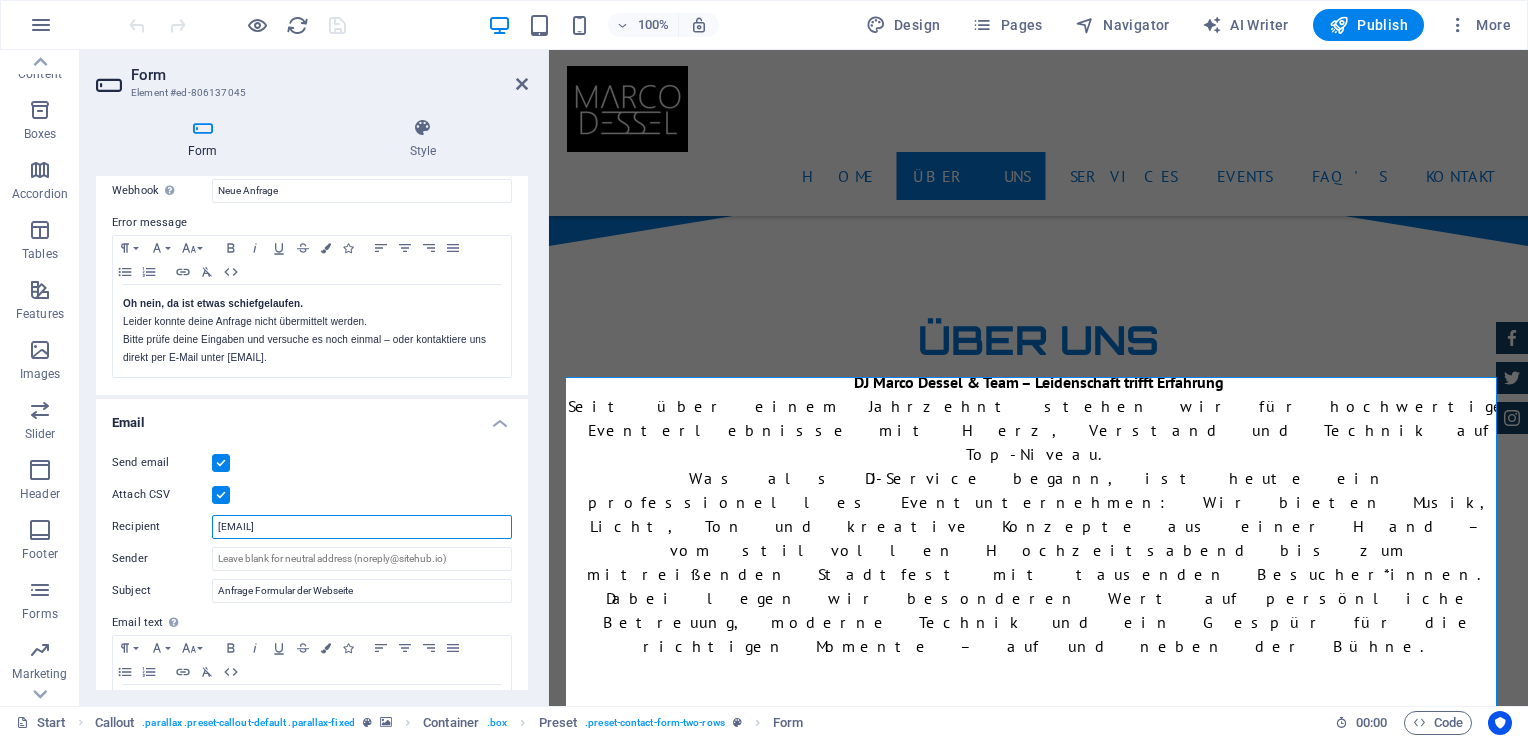 drag, startPoint x: 360, startPoint y: 527, endPoint x: 199, endPoint y: 509, distance: 162.00308 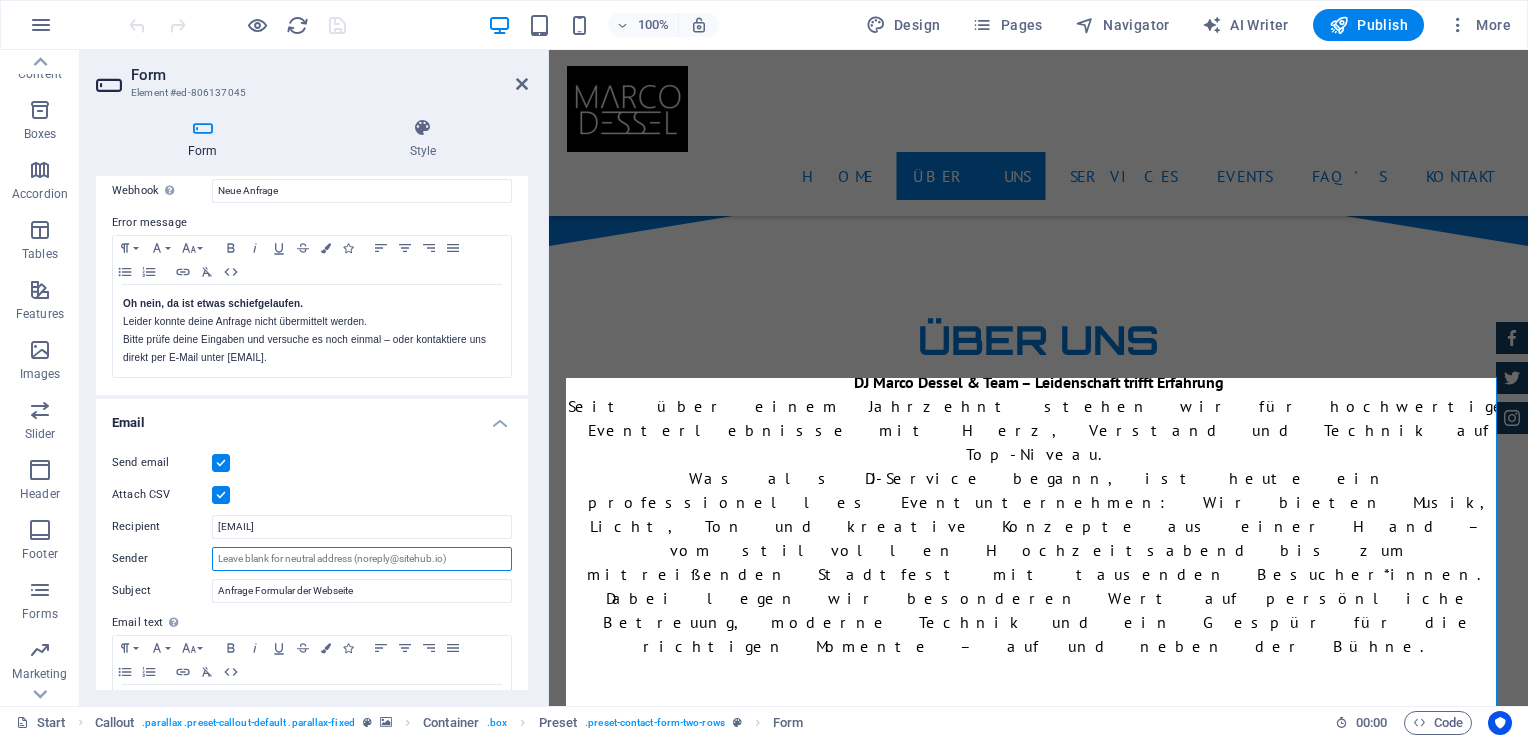 click on "Sender" at bounding box center [362, 559] 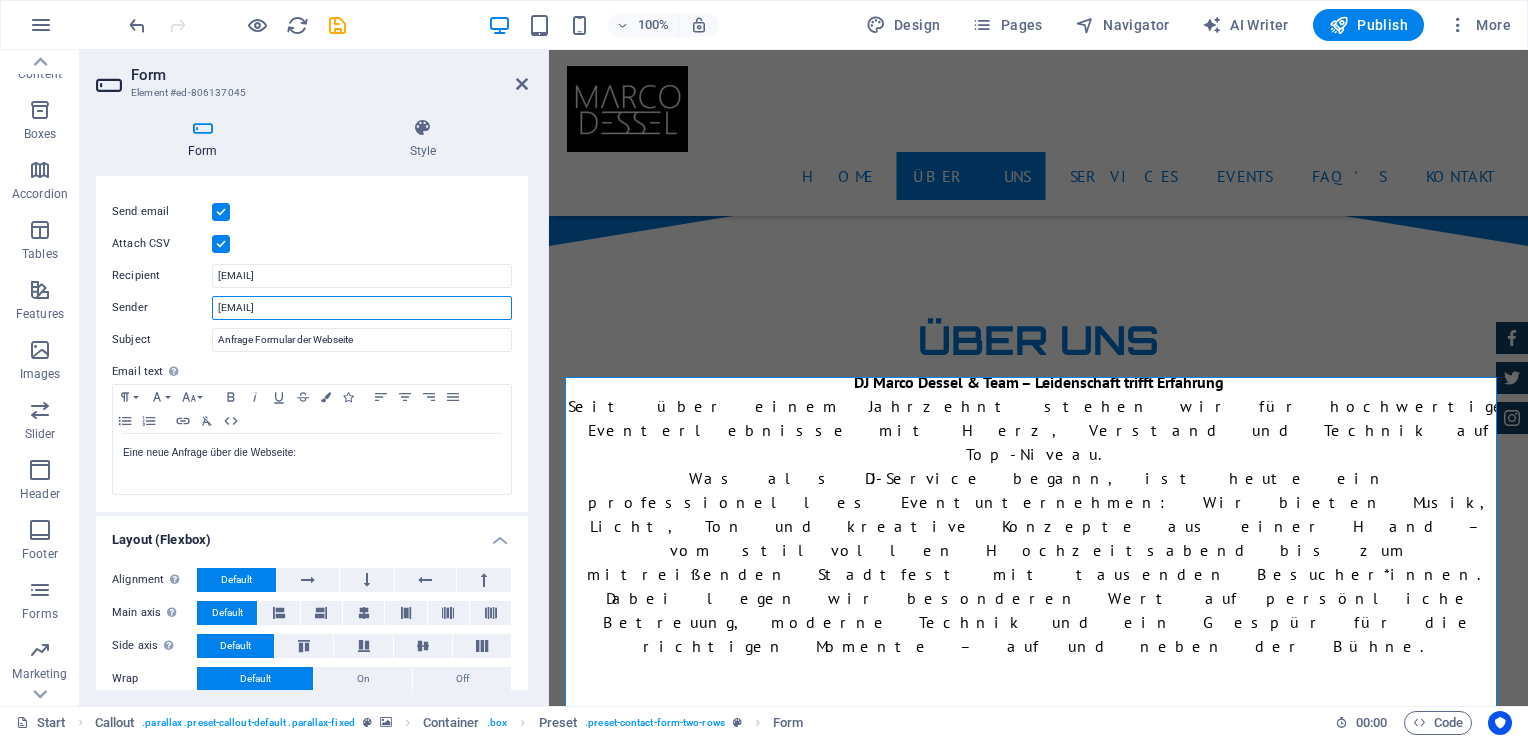 scroll, scrollTop: 670, scrollLeft: 0, axis: vertical 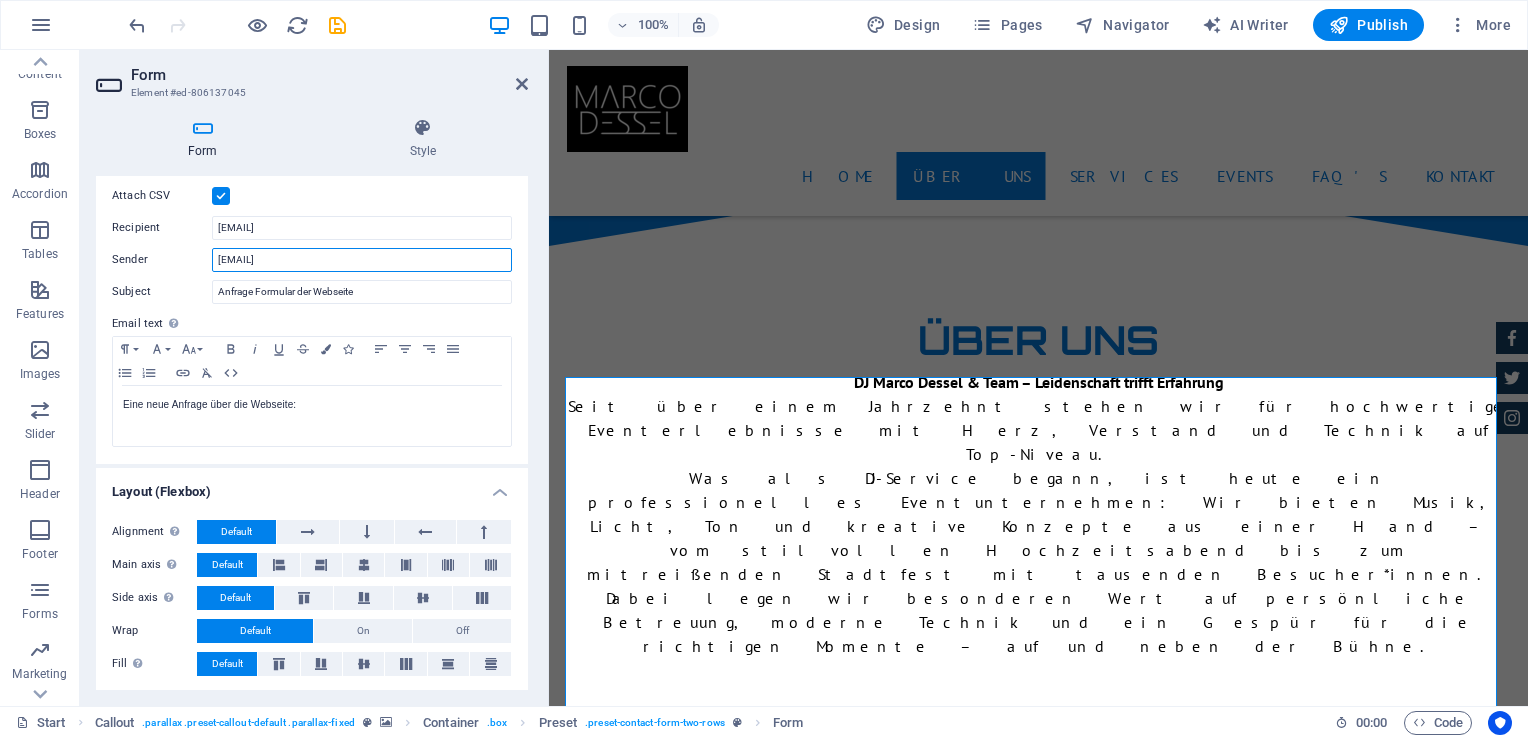 type on "[EMAIL]" 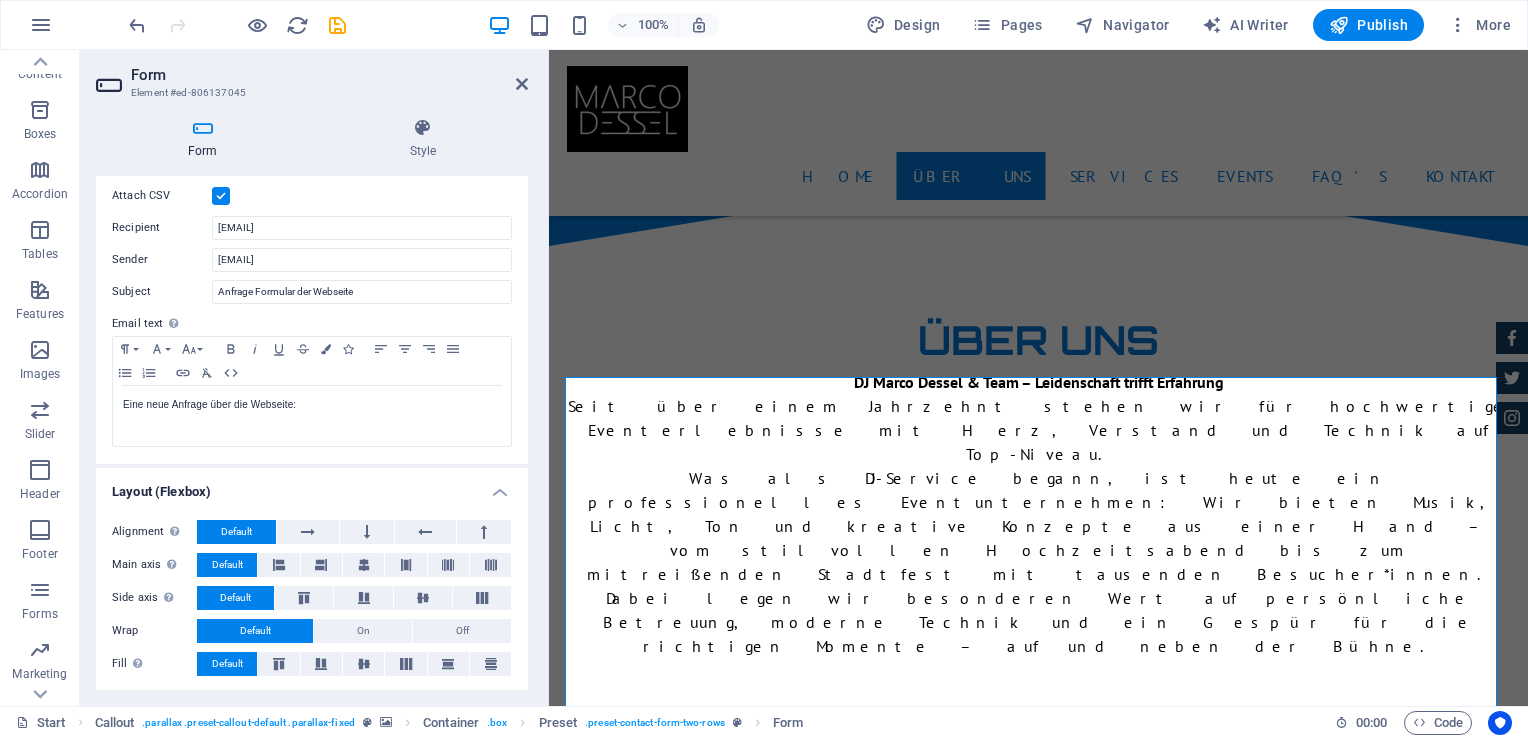 click at bounding box center (1038, 2180) 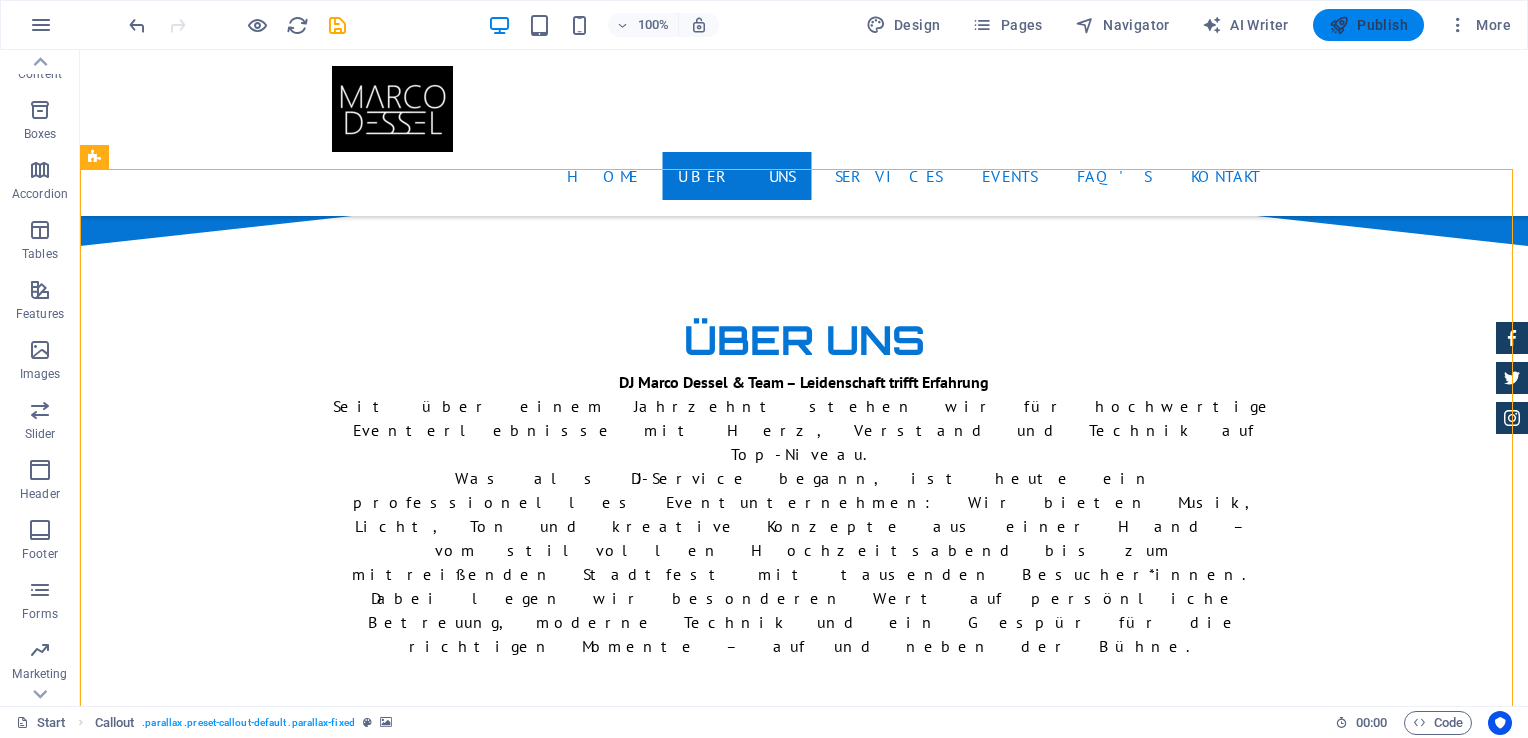 click on "Publish" at bounding box center (1368, 25) 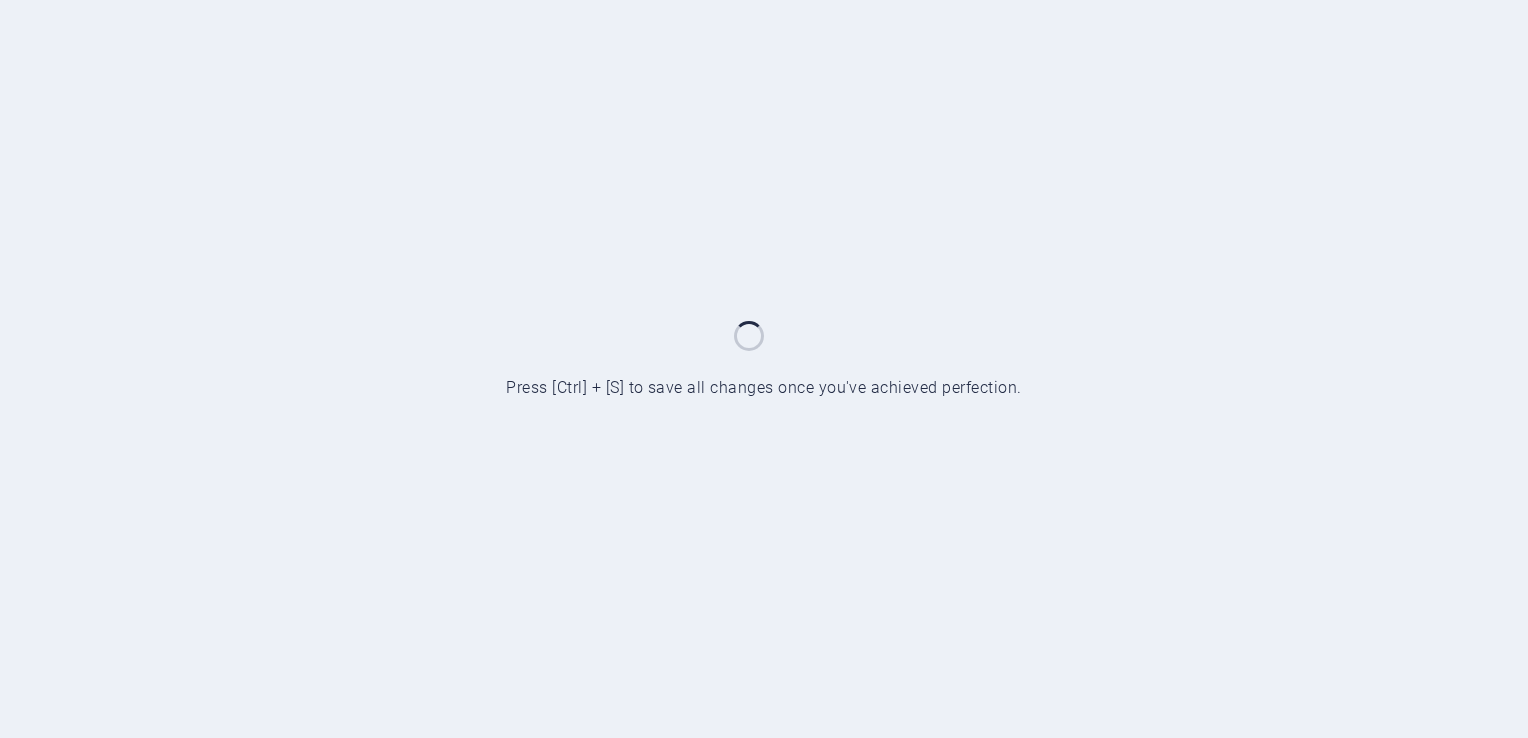 scroll, scrollTop: 0, scrollLeft: 0, axis: both 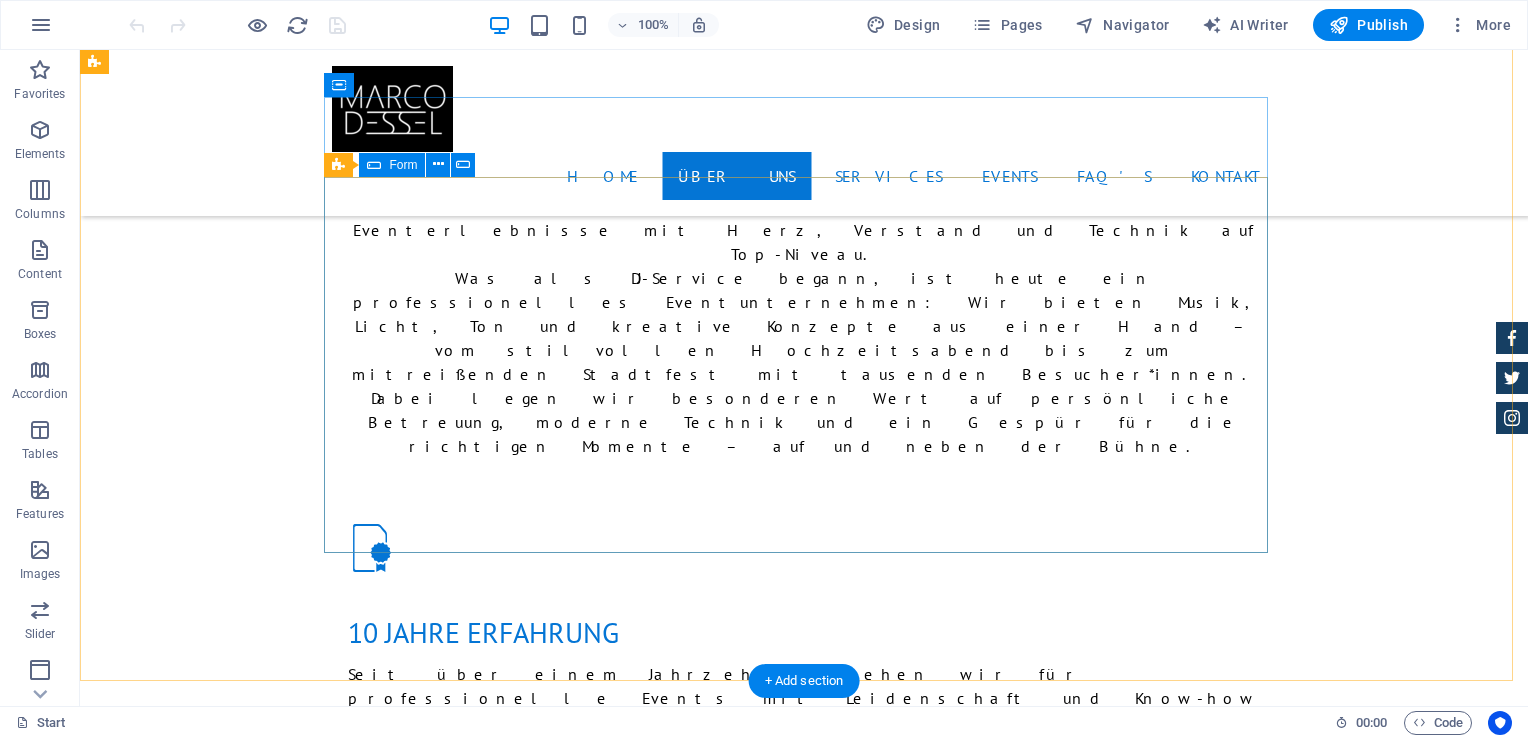 click on "Ich habe die Datenschutzerklärung gelesen und verstanden. Unreadable? Load new Anfrage absenden:" 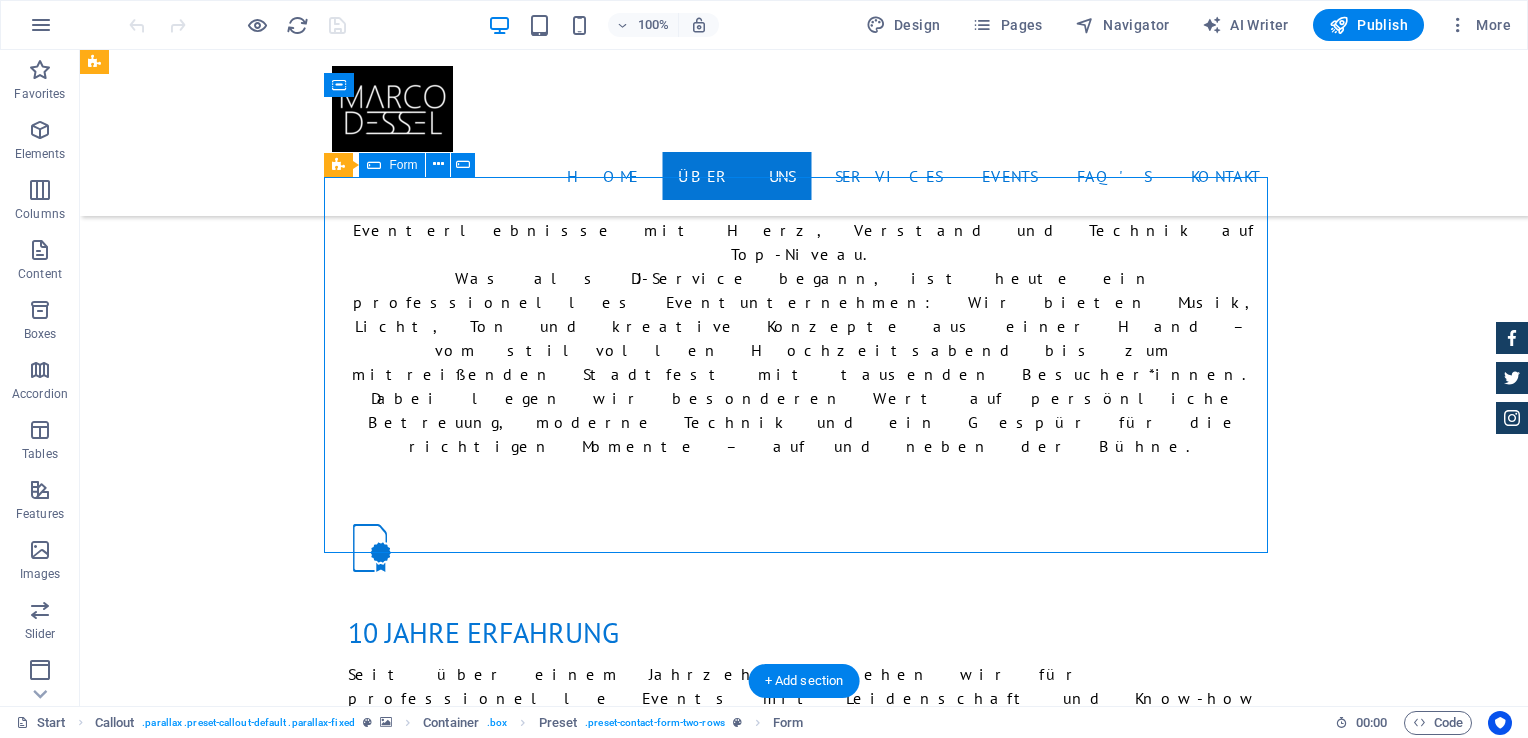 click on "Ich habe die Datenschutzerklärung gelesen und verstanden. Unreadable? Load new Anfrage absenden:" 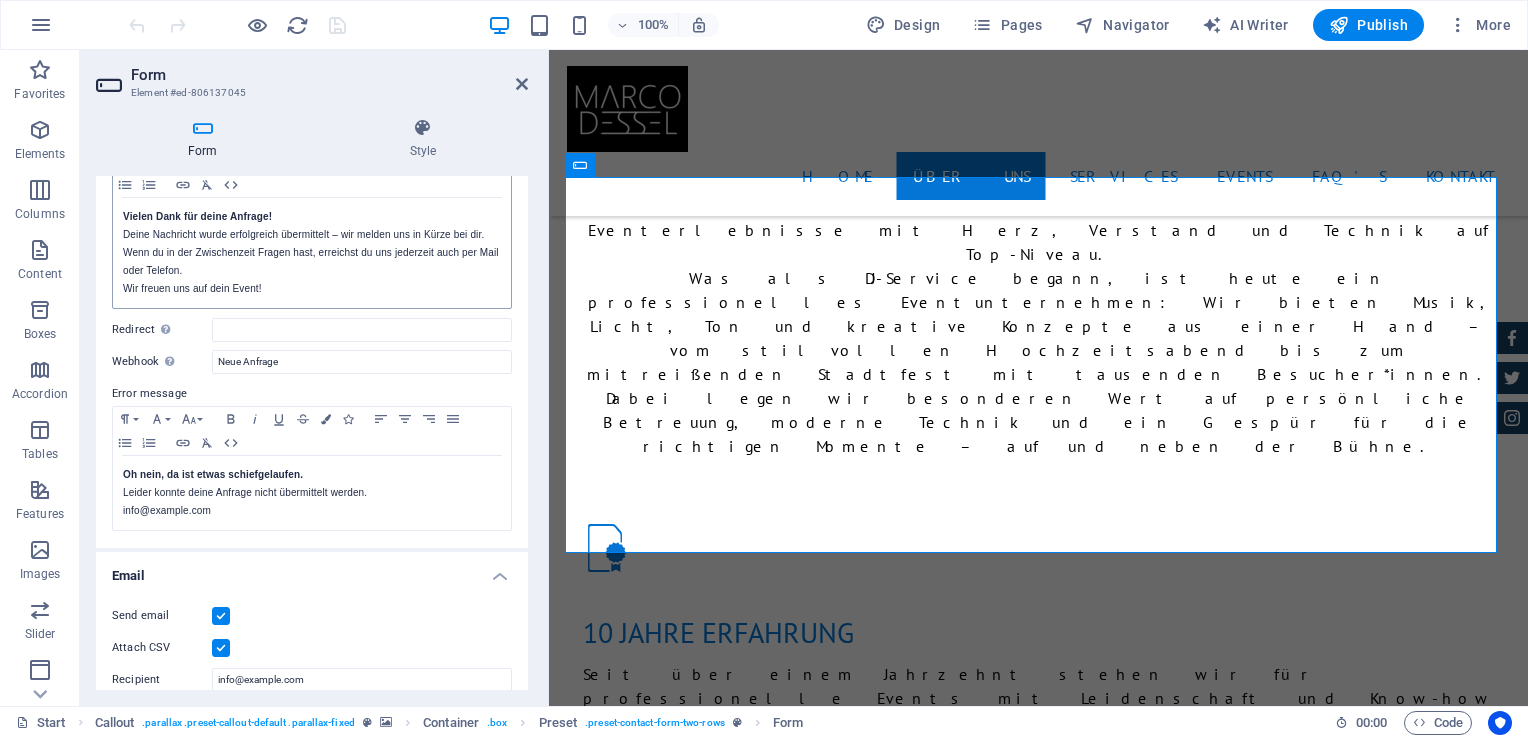 scroll, scrollTop: 300, scrollLeft: 0, axis: vertical 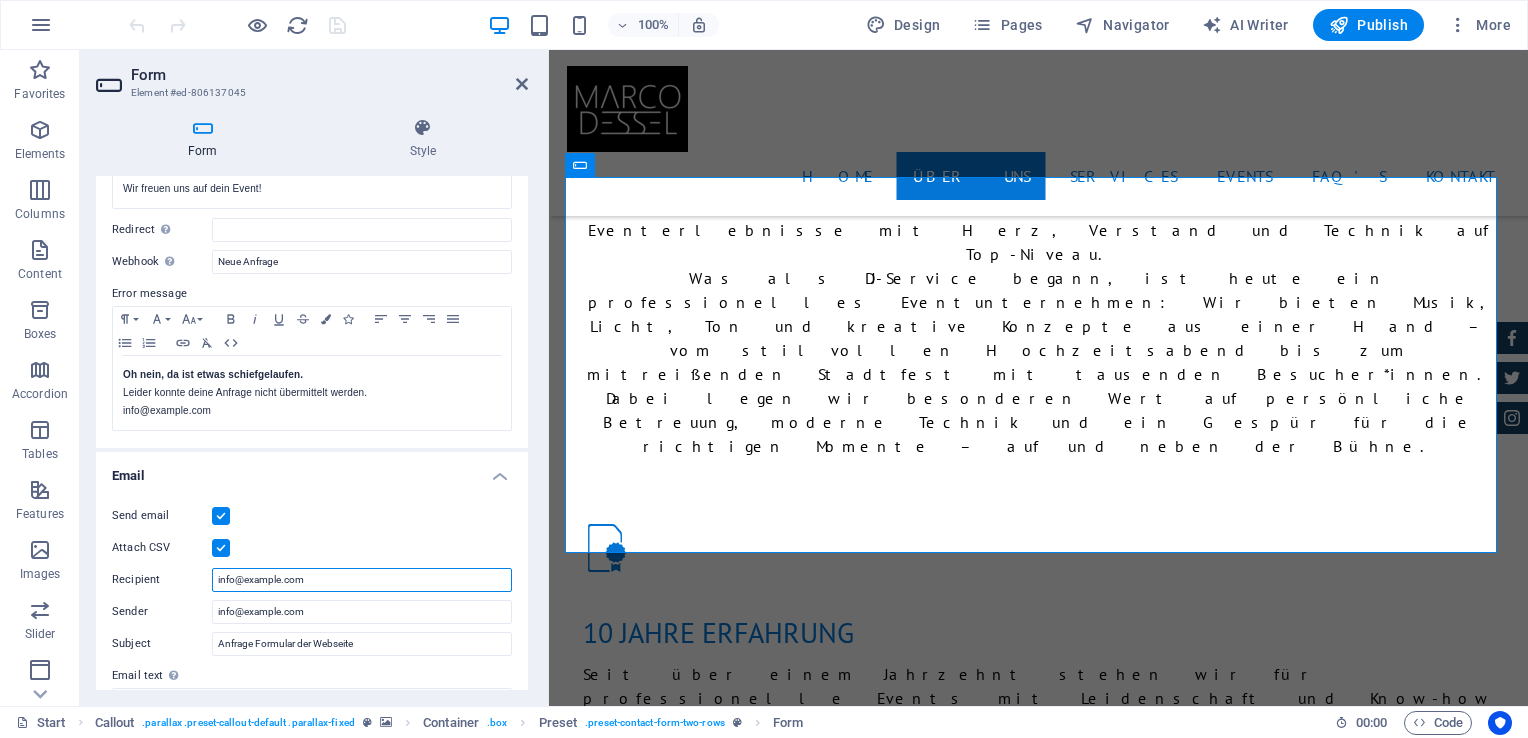 drag, startPoint x: 341, startPoint y: 596, endPoint x: 210, endPoint y: 602, distance: 131.13733 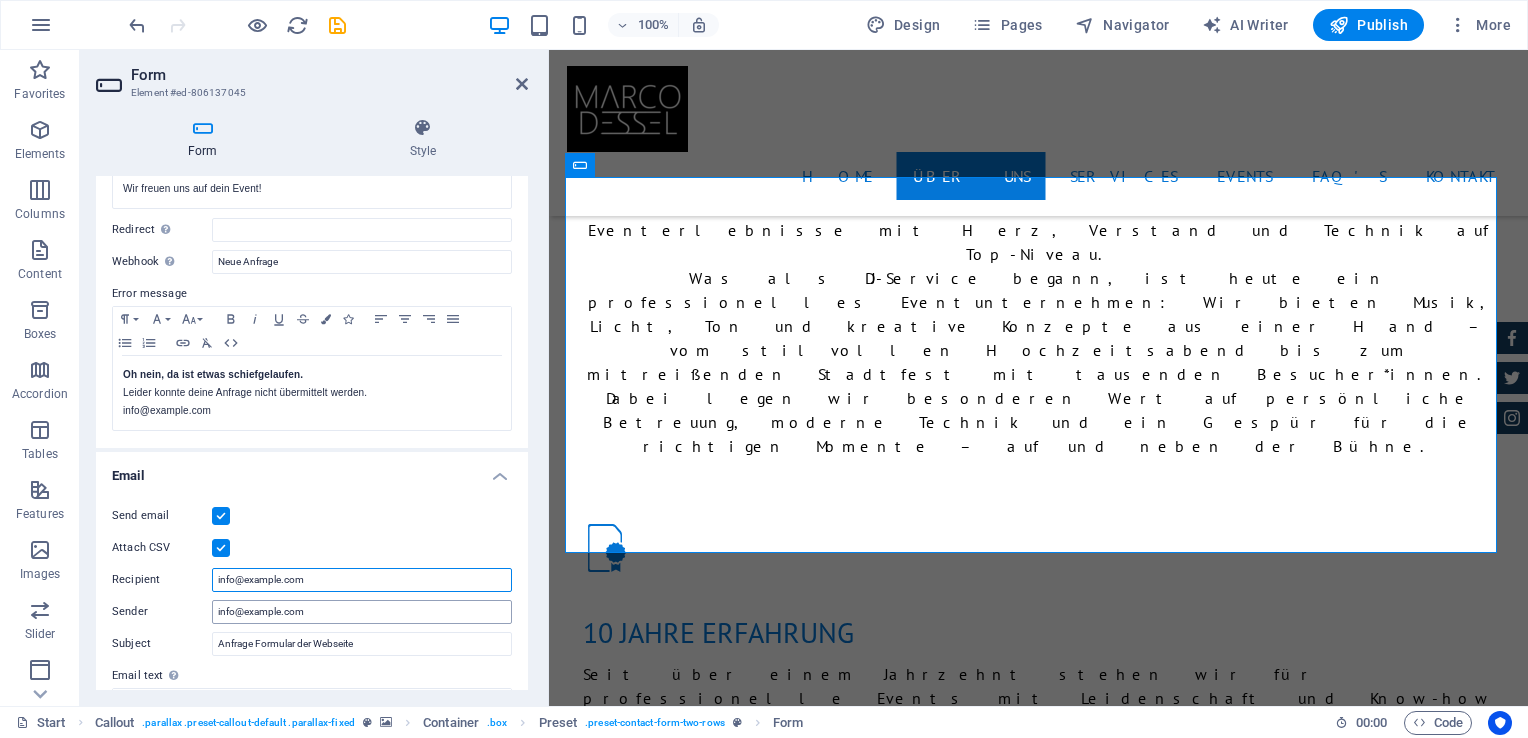 type on "info@example.com" 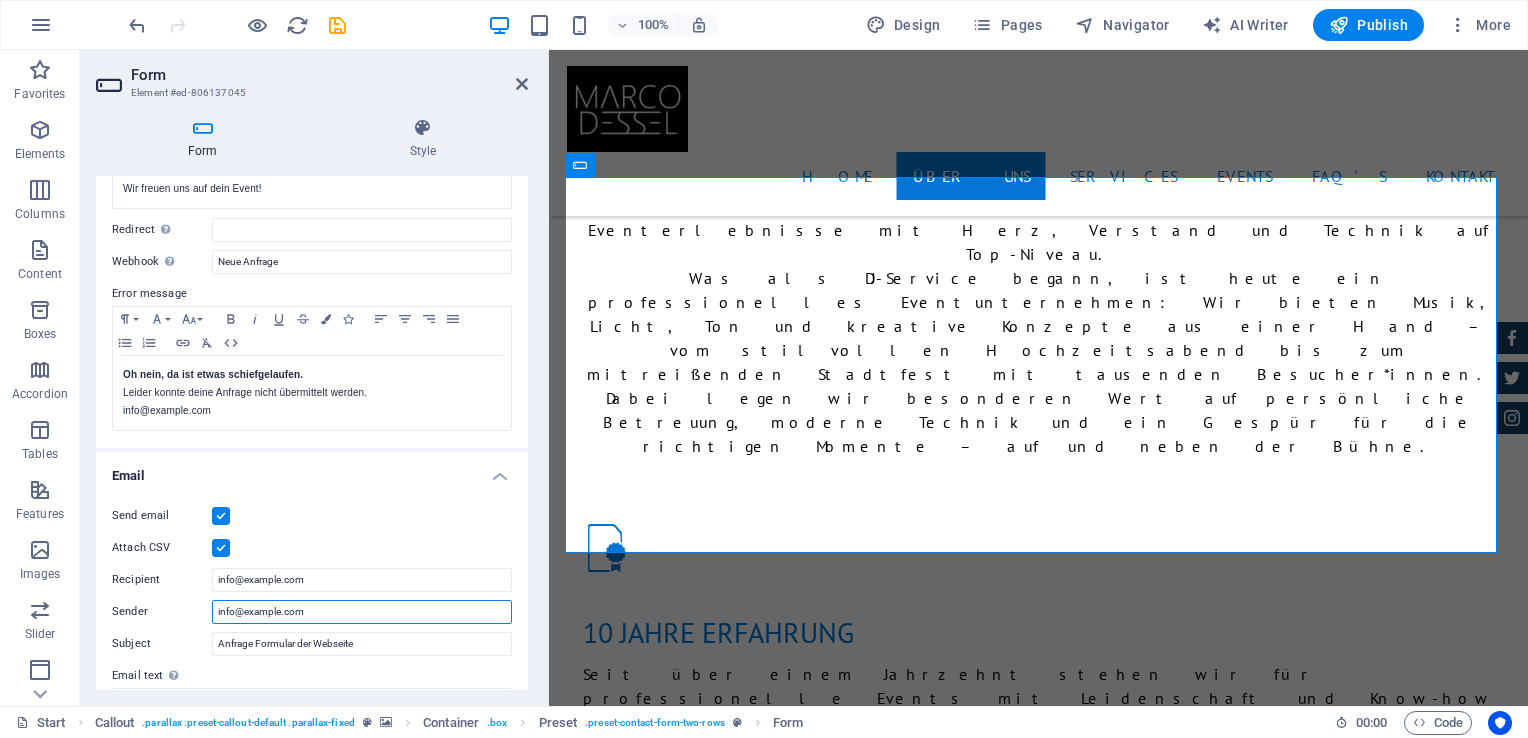 drag, startPoint x: 404, startPoint y: 622, endPoint x: 201, endPoint y: 621, distance: 203.00246 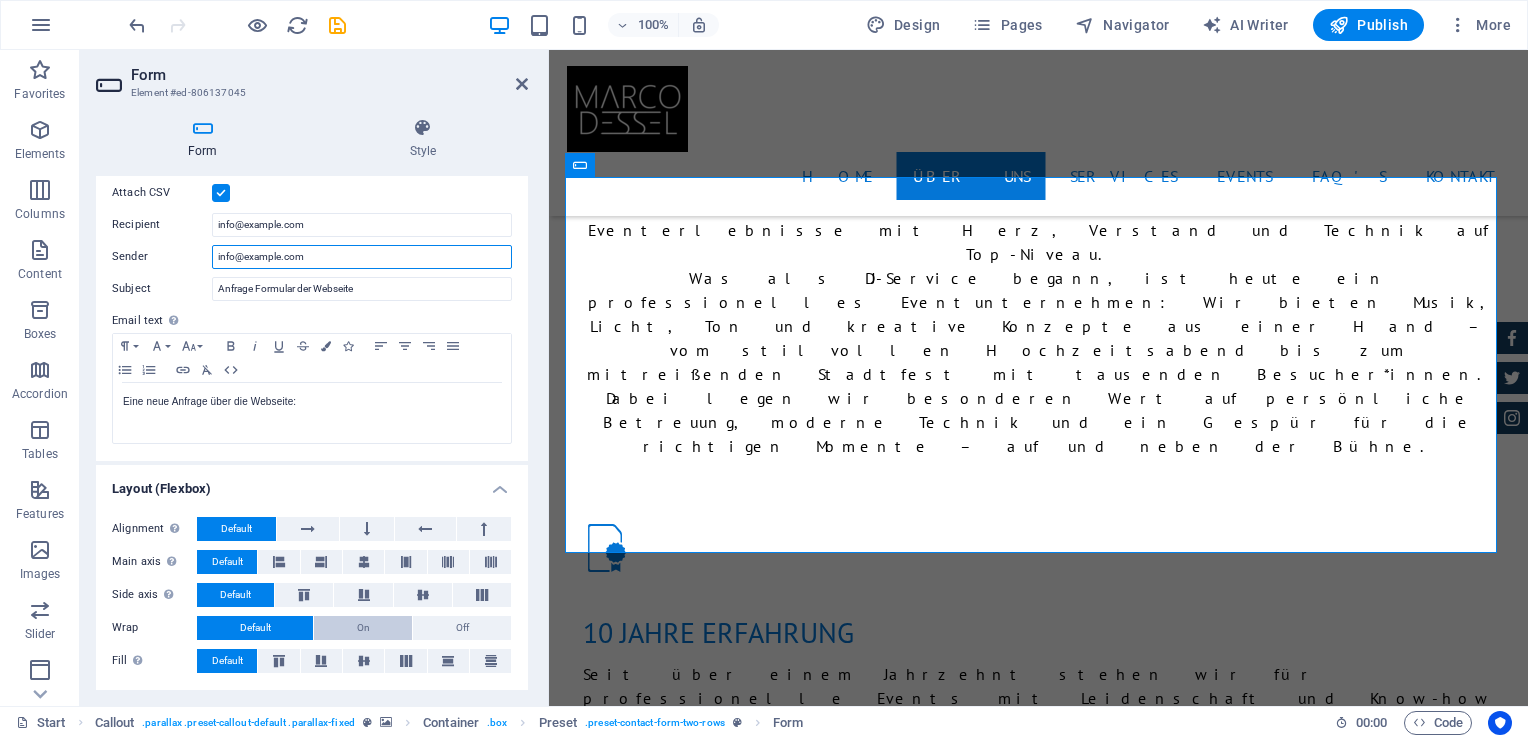 scroll, scrollTop: 670, scrollLeft: 0, axis: vertical 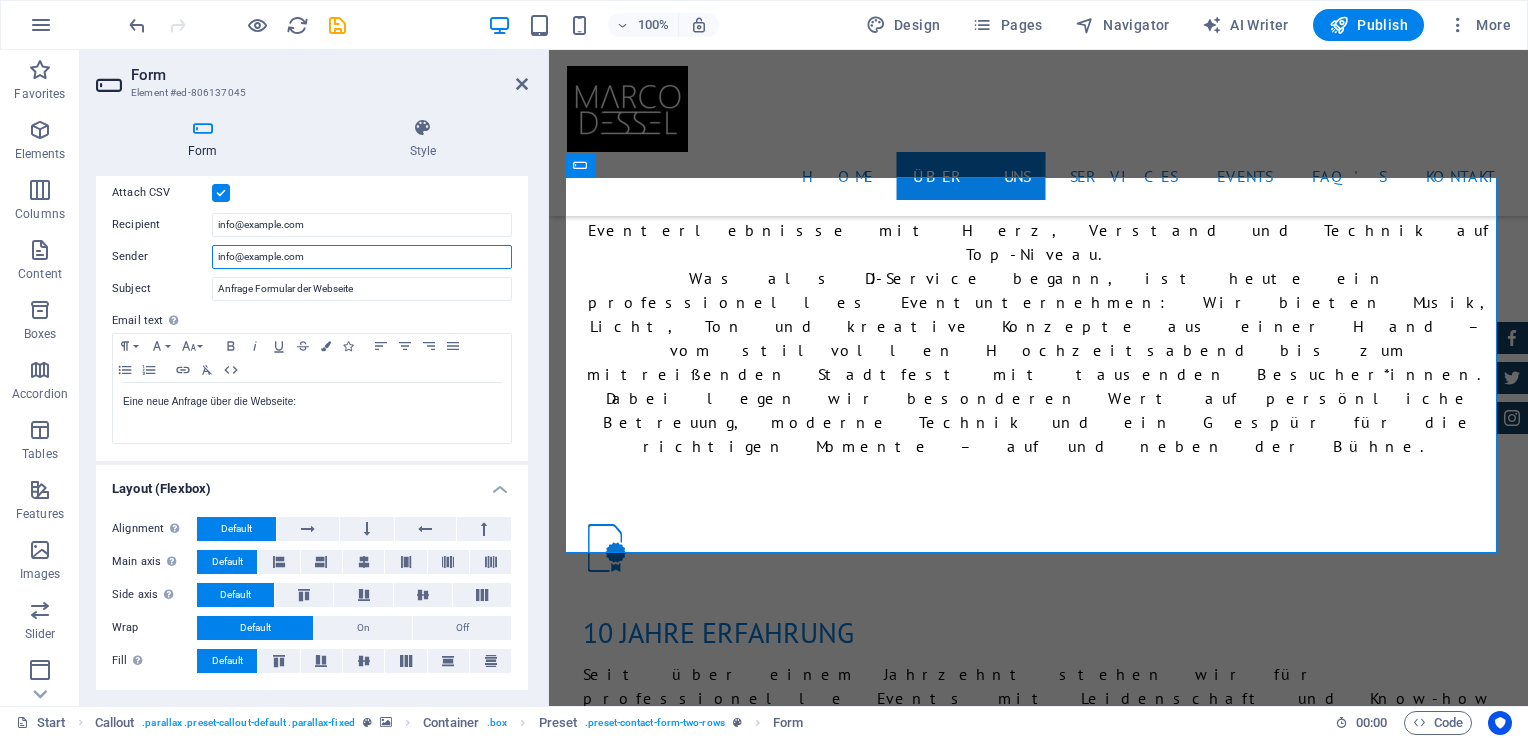 type on "info@example.com" 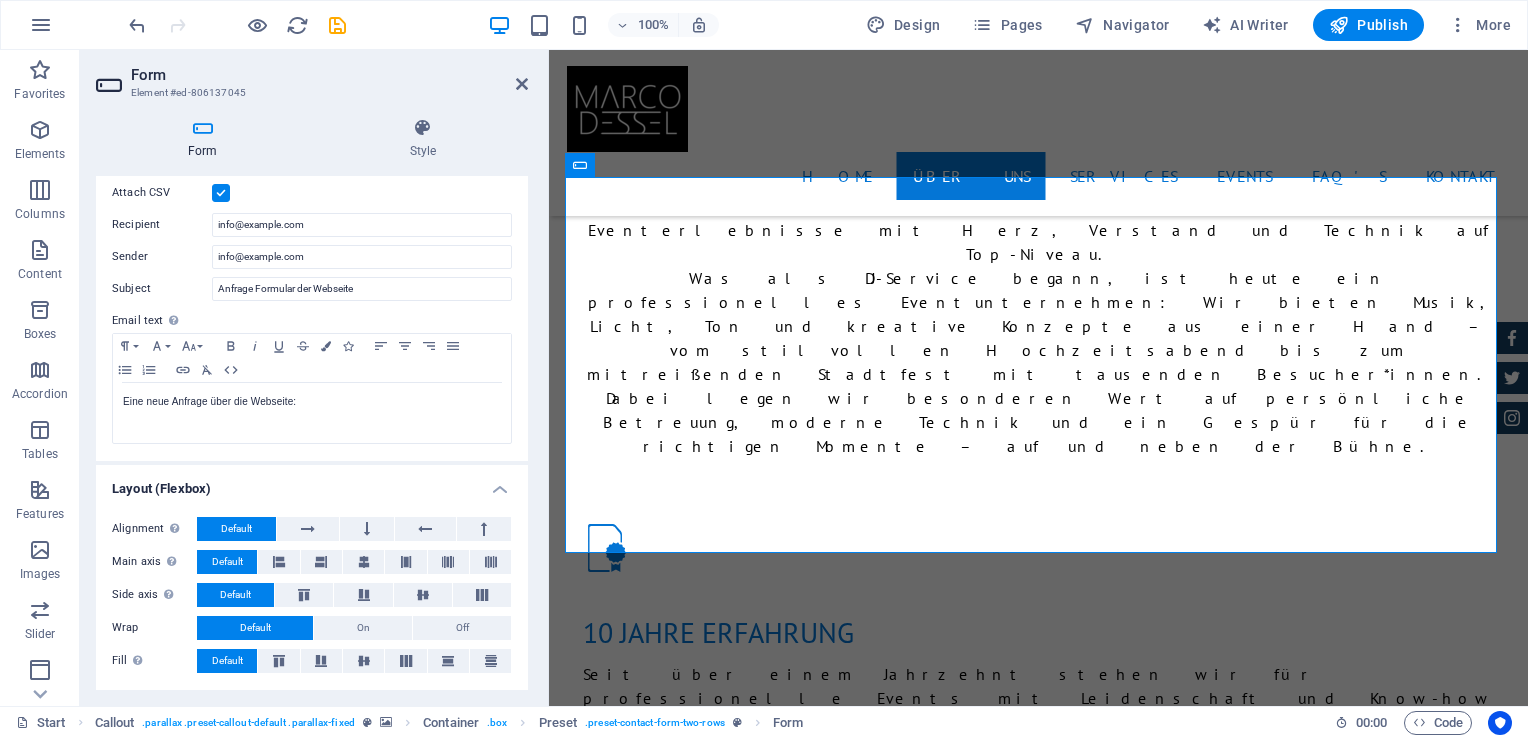 click at bounding box center (1038, 1980) 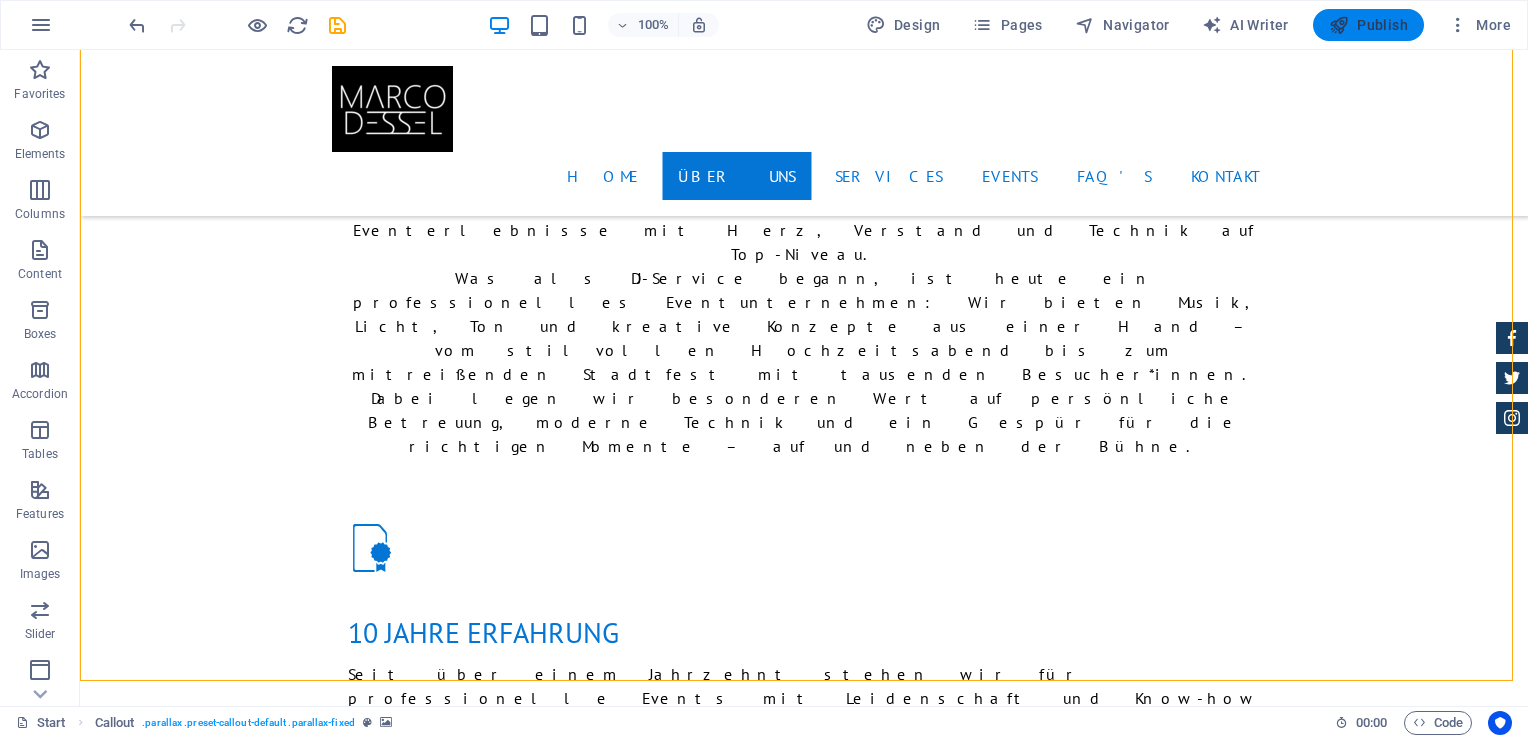 click at bounding box center (1339, 25) 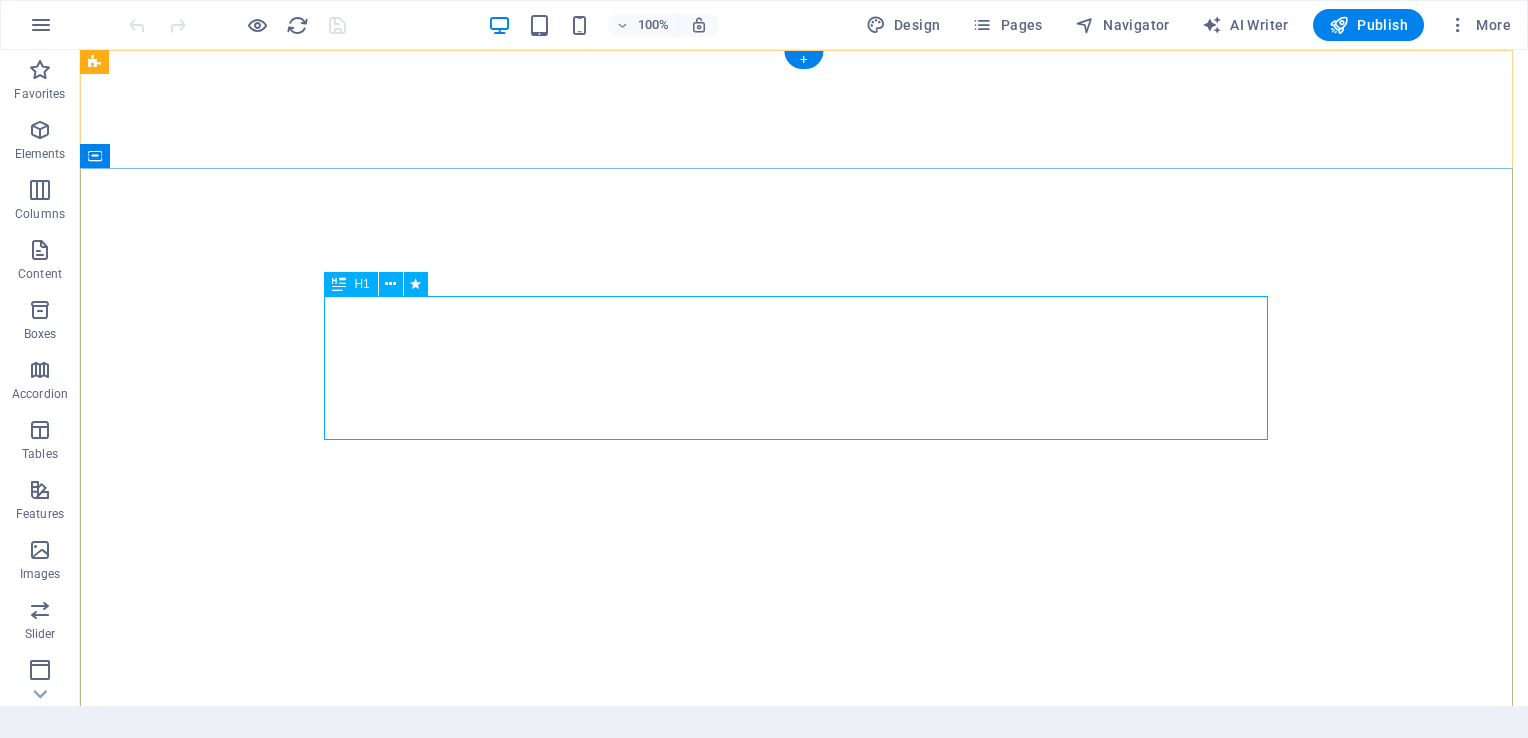scroll, scrollTop: 0, scrollLeft: 0, axis: both 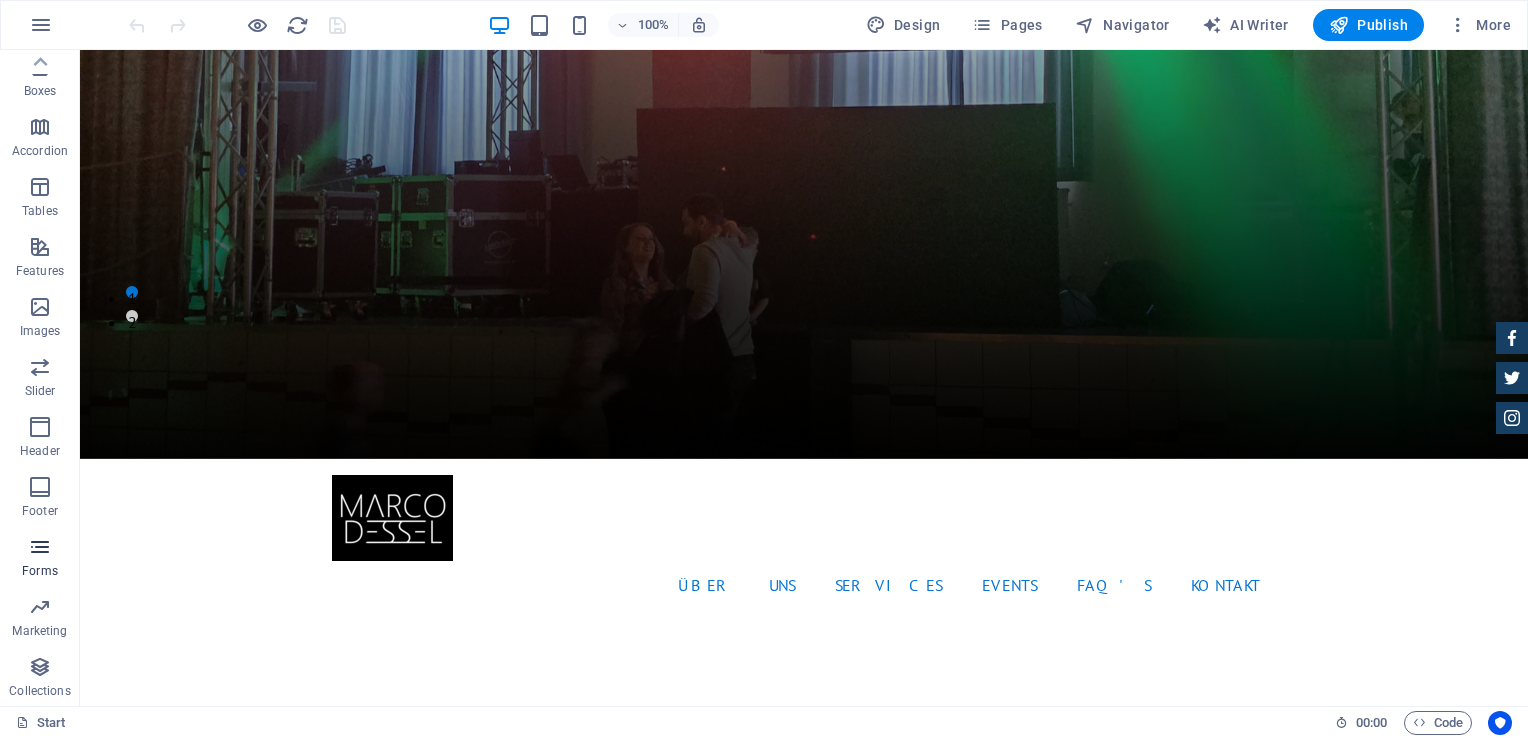 click at bounding box center [40, 547] 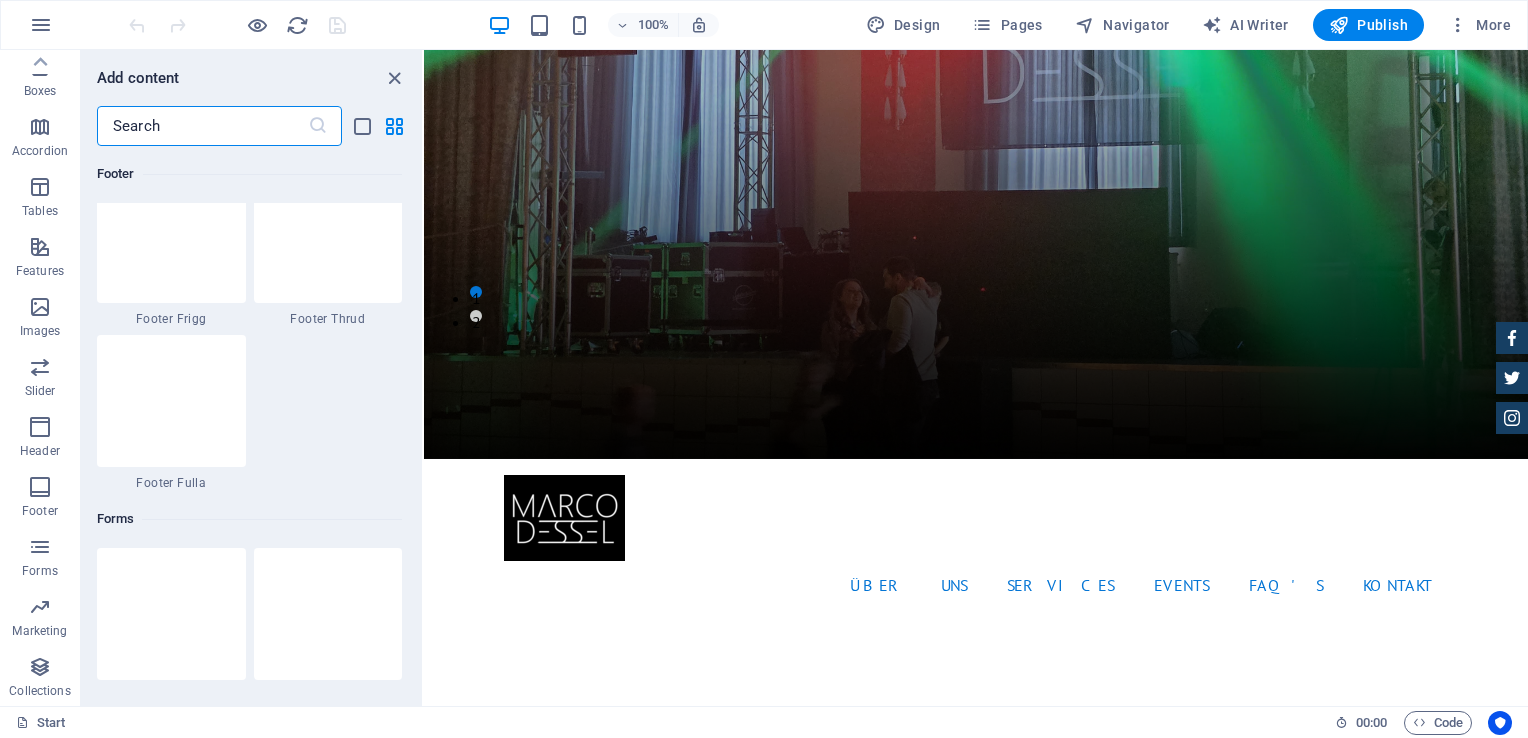scroll, scrollTop: 14600, scrollLeft: 0, axis: vertical 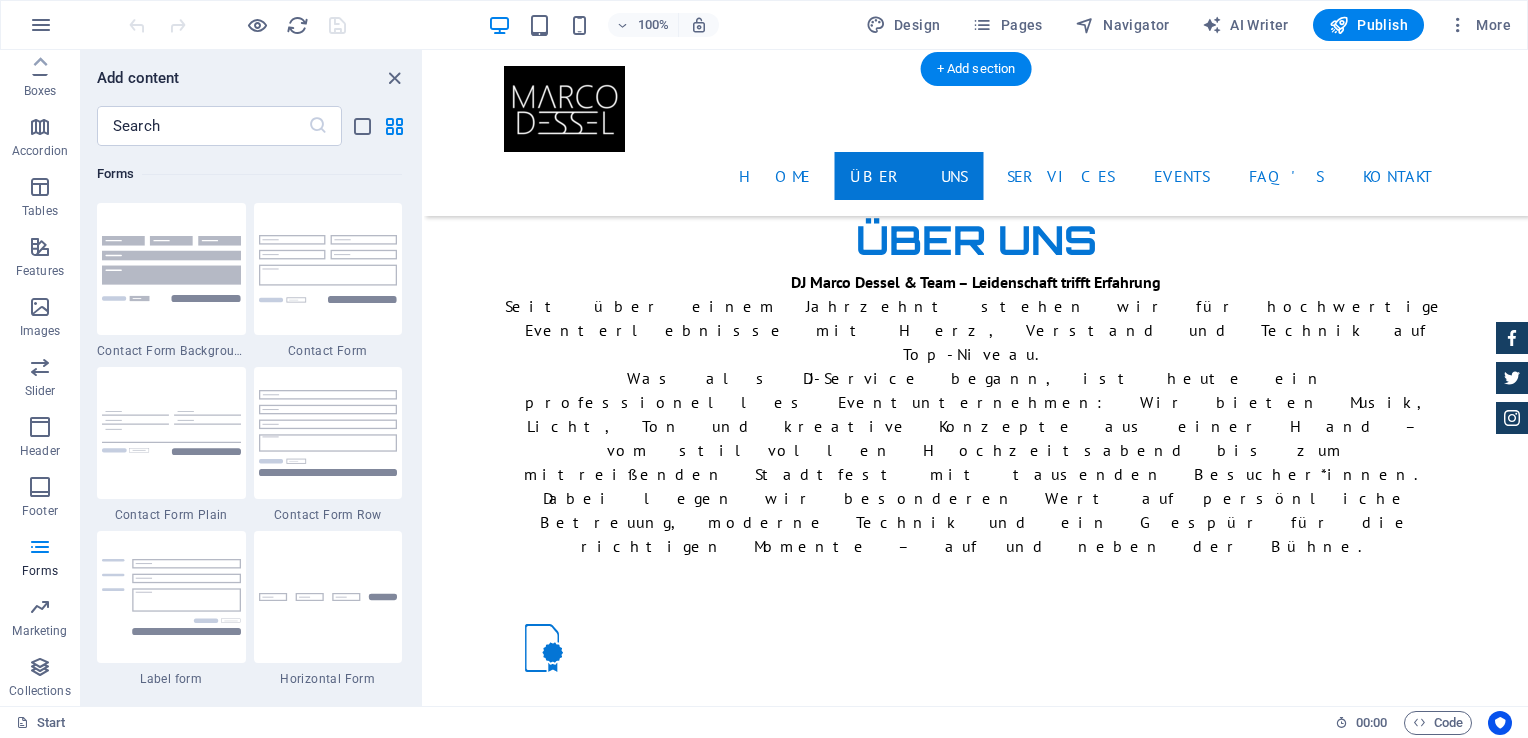 click at bounding box center [976, 2080] 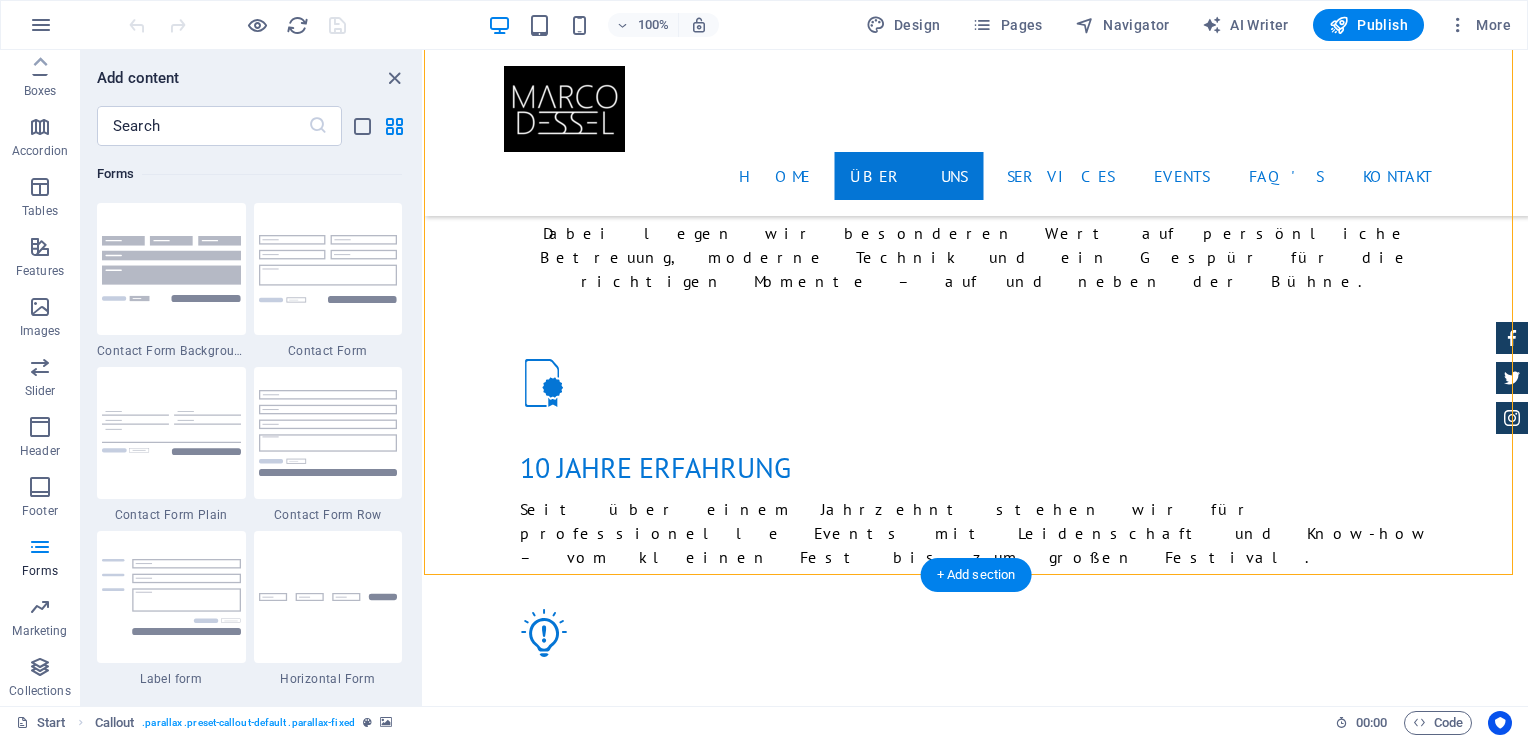 scroll, scrollTop: 1900, scrollLeft: 0, axis: vertical 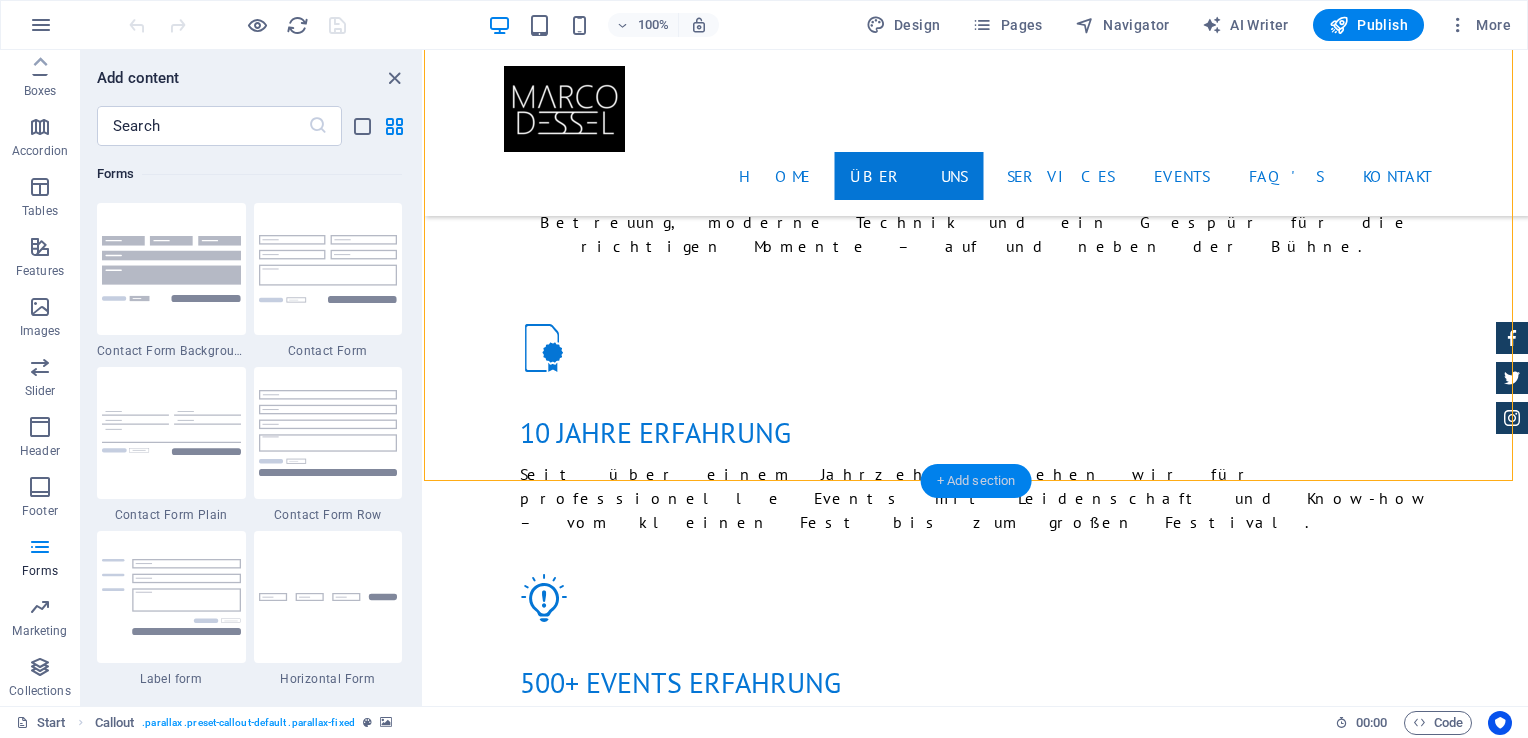 click on "+ Add section" at bounding box center (976, 481) 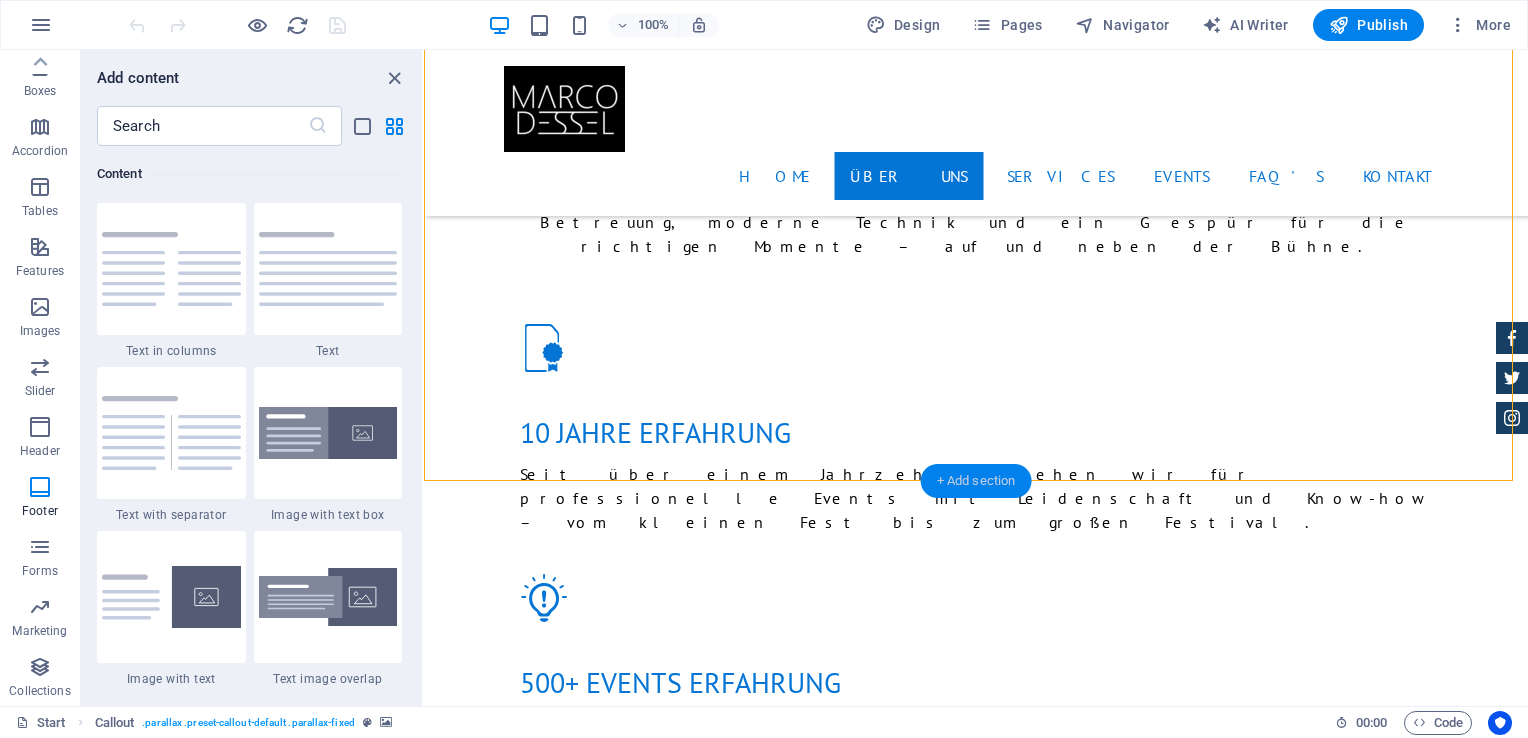 scroll, scrollTop: 3499, scrollLeft: 0, axis: vertical 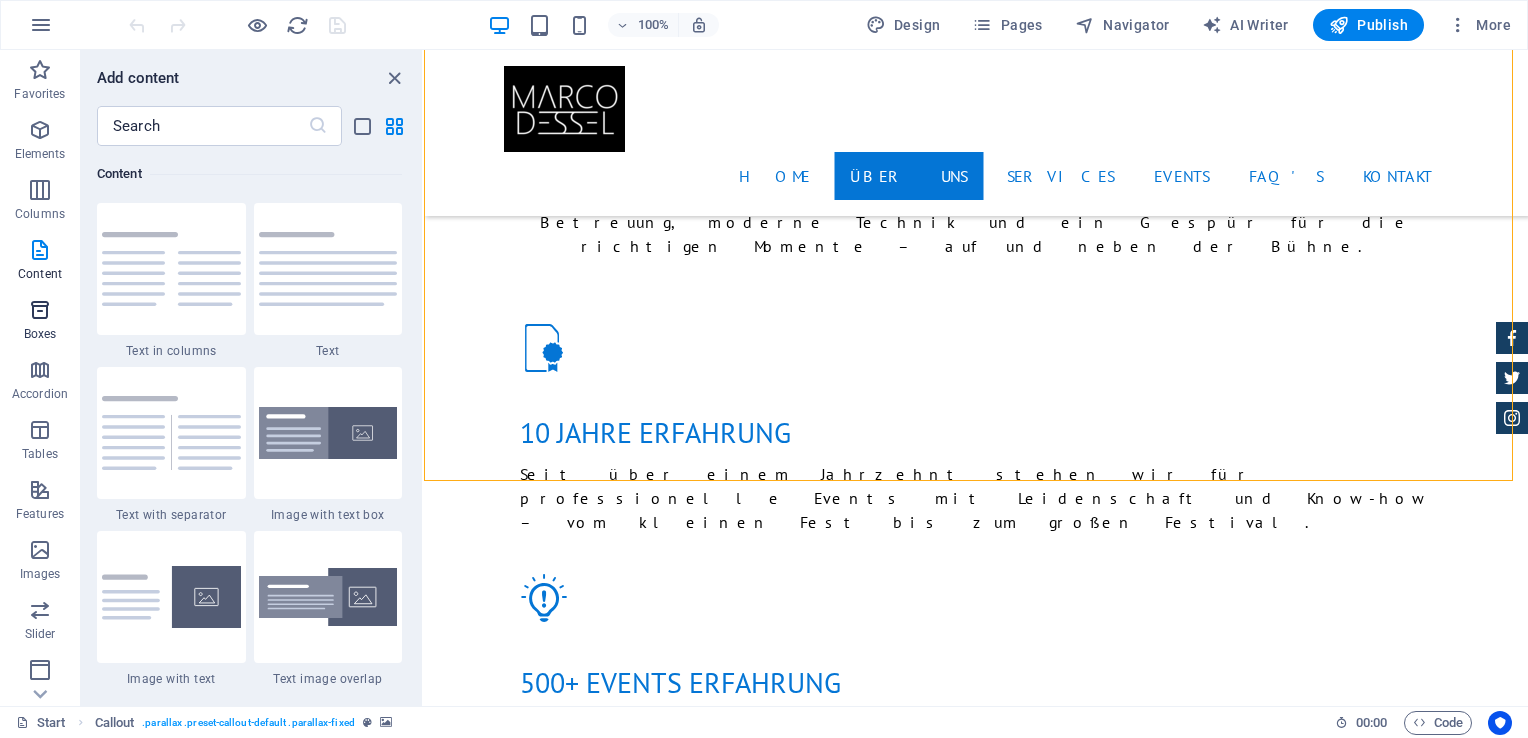 click on "Boxes" at bounding box center (40, 322) 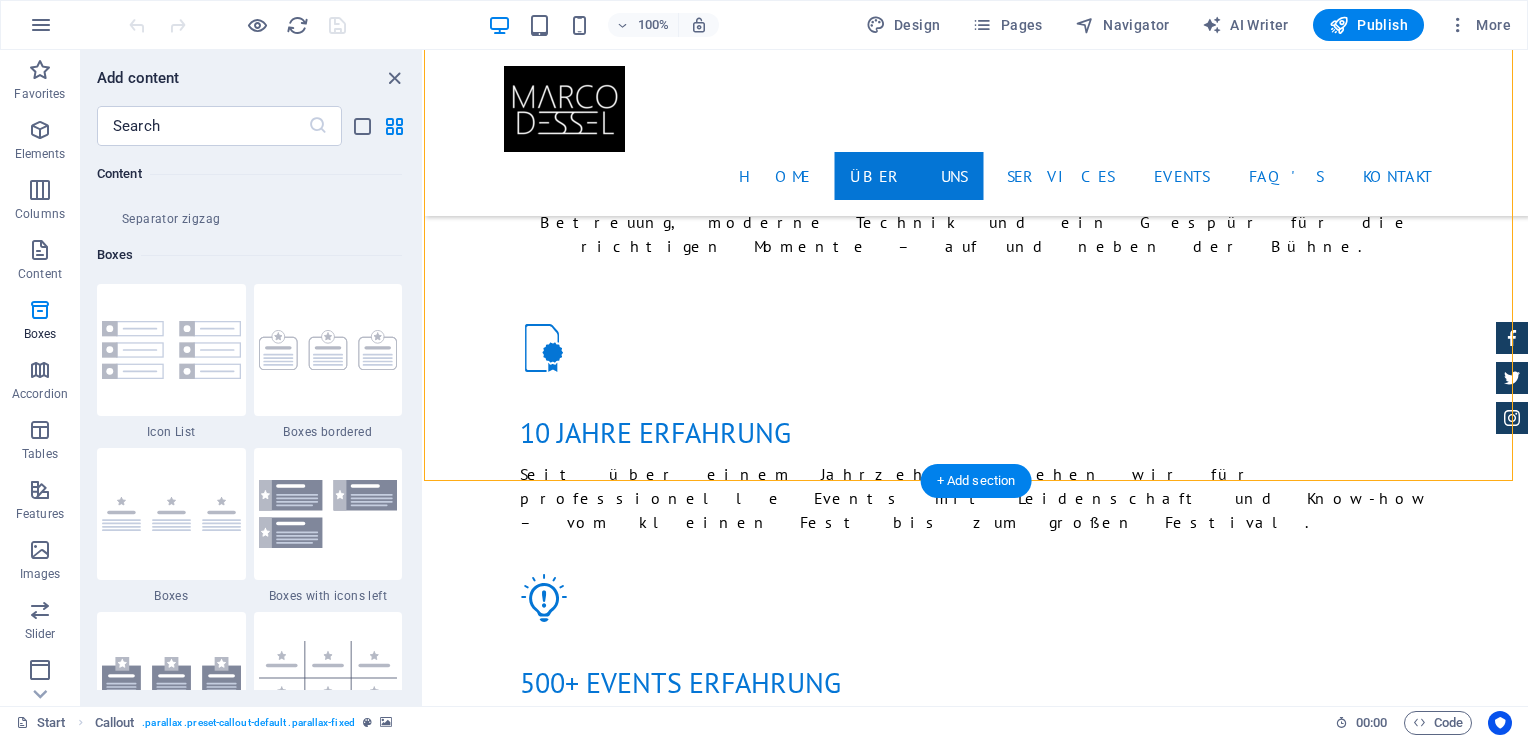 scroll, scrollTop: 5516, scrollLeft: 0, axis: vertical 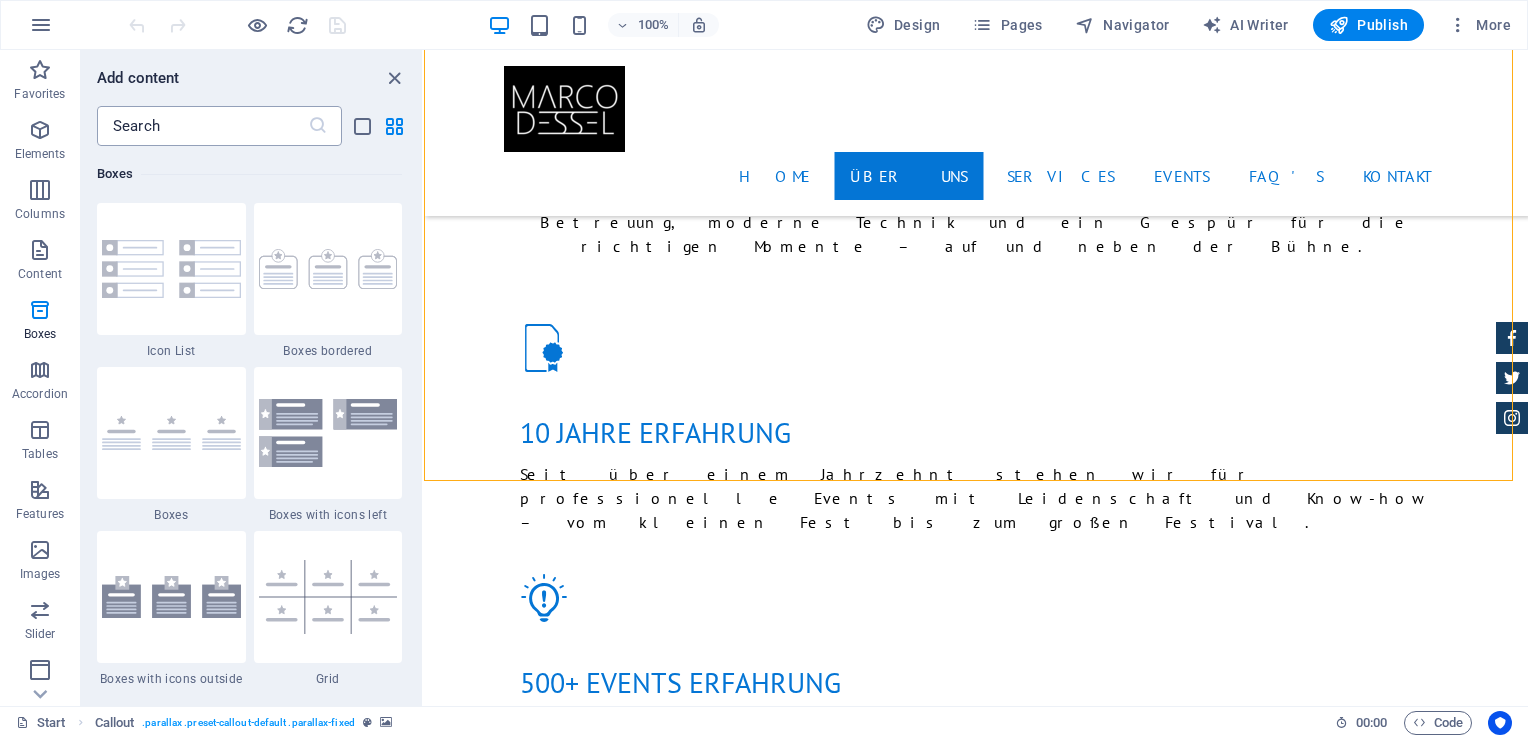 click at bounding box center (202, 126) 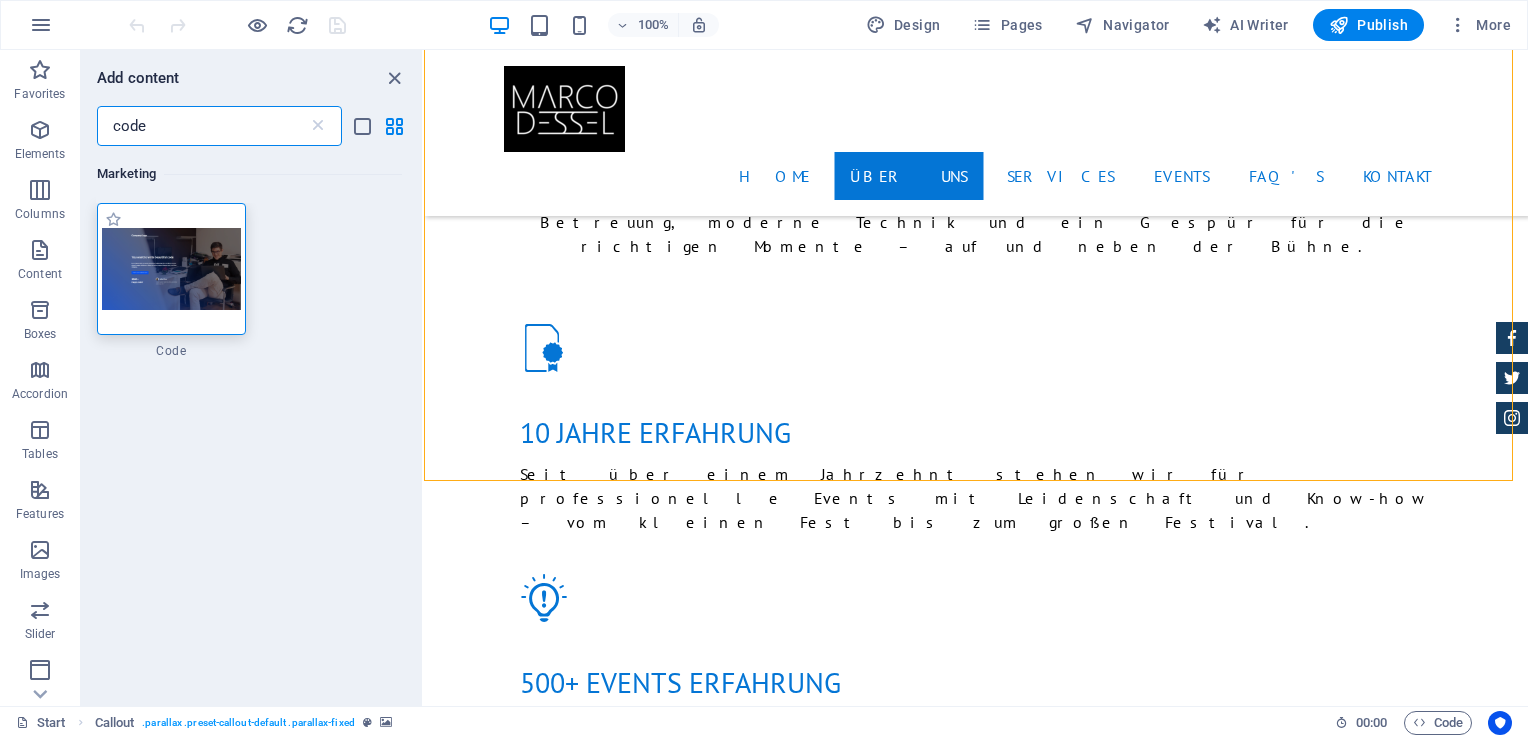 scroll, scrollTop: 0, scrollLeft: 0, axis: both 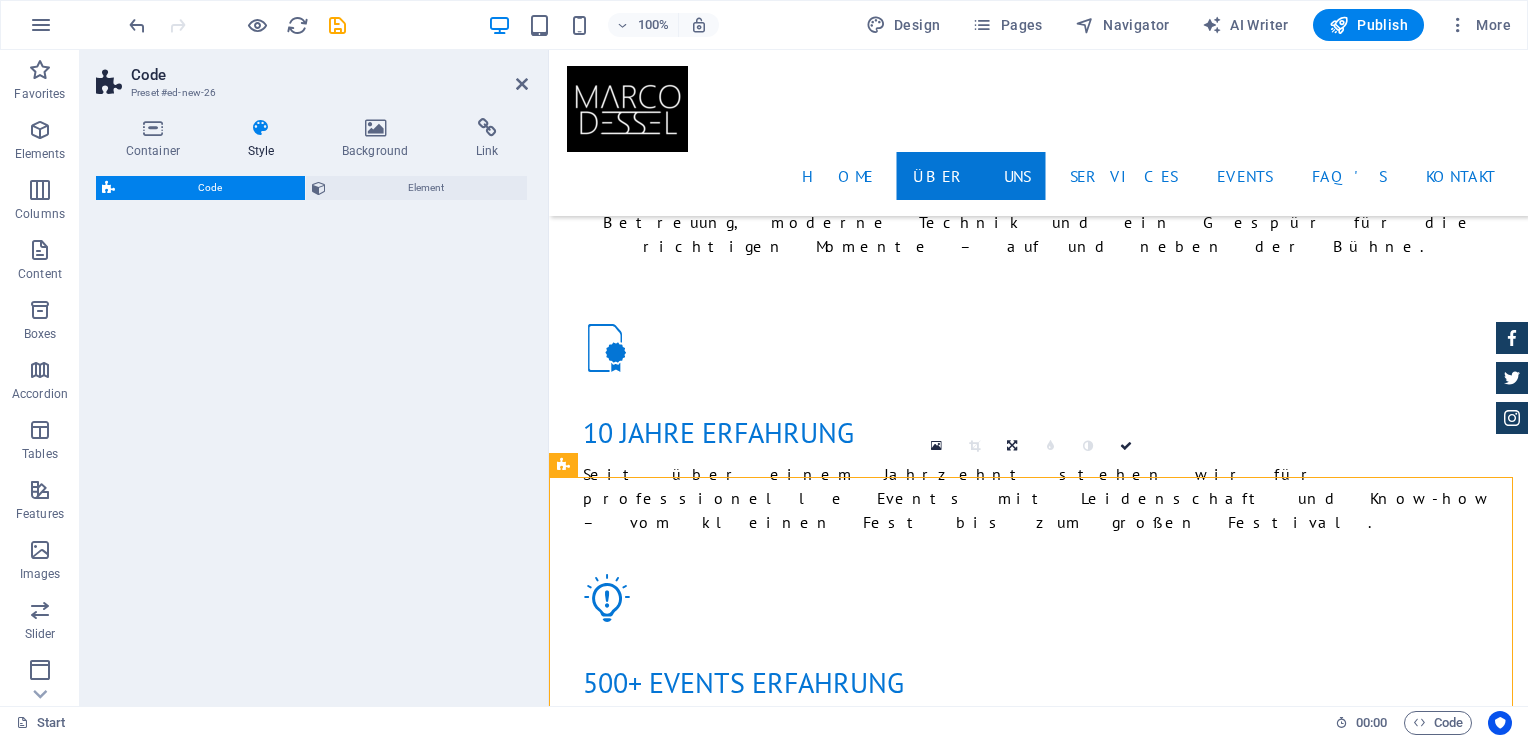 select on "%" 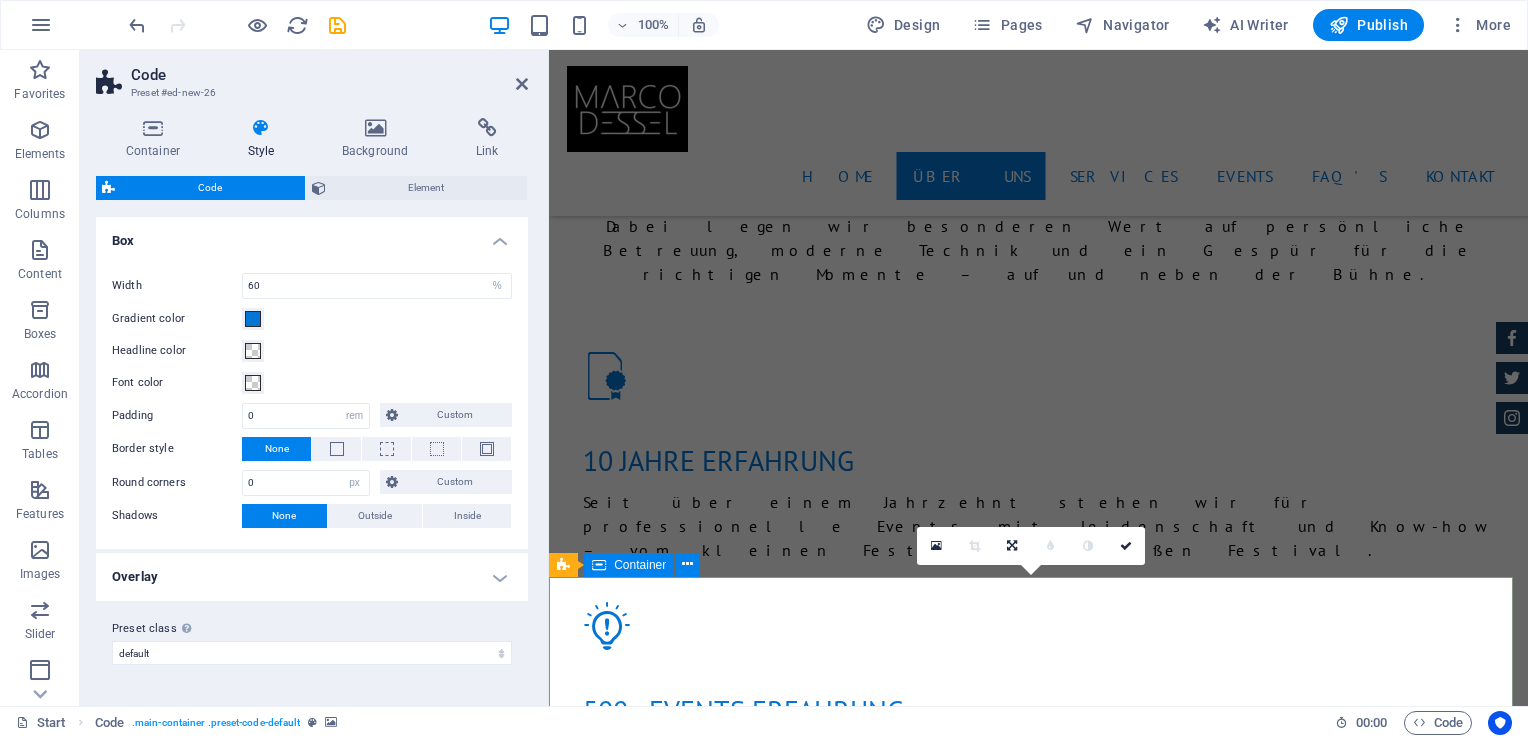 scroll, scrollTop: 2000, scrollLeft: 0, axis: vertical 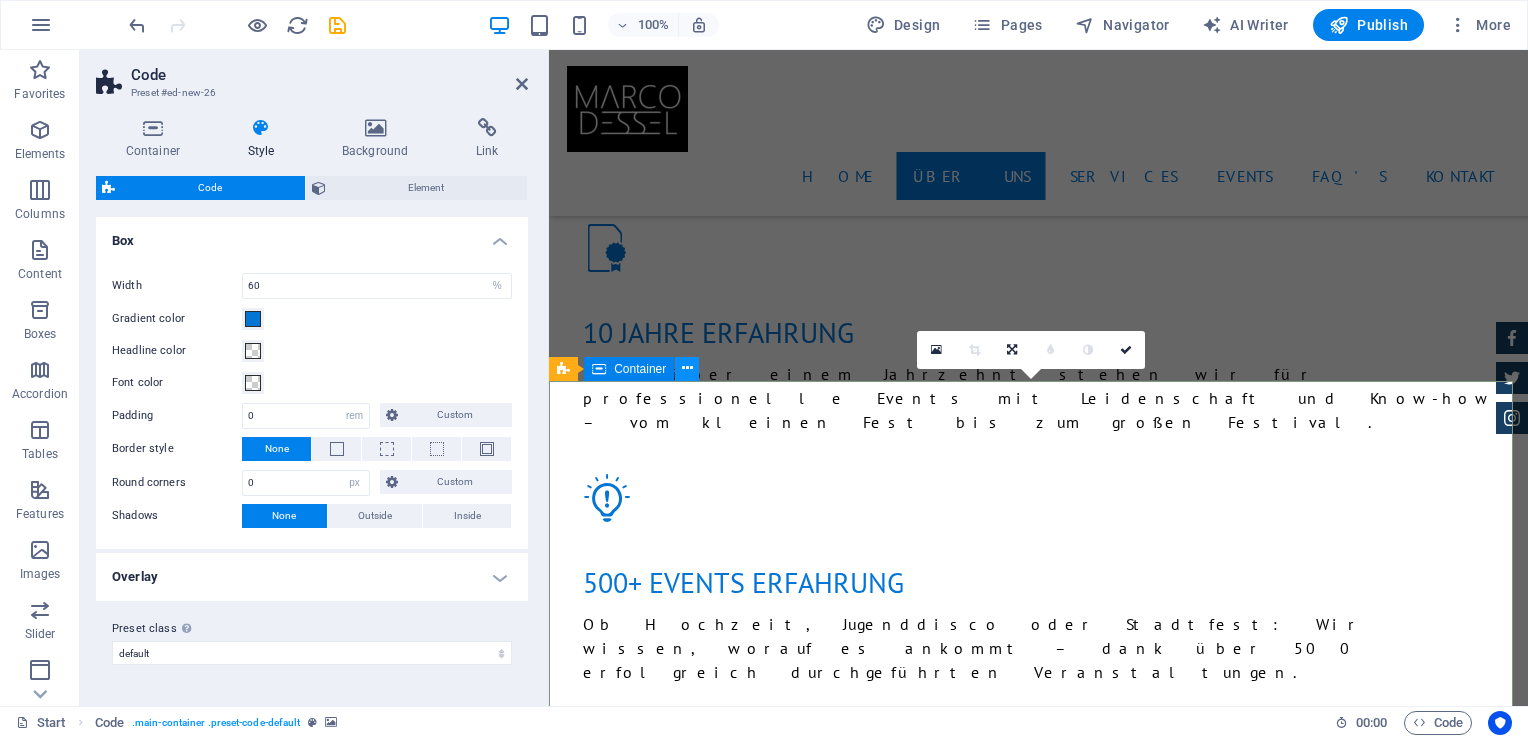 click at bounding box center (687, 369) 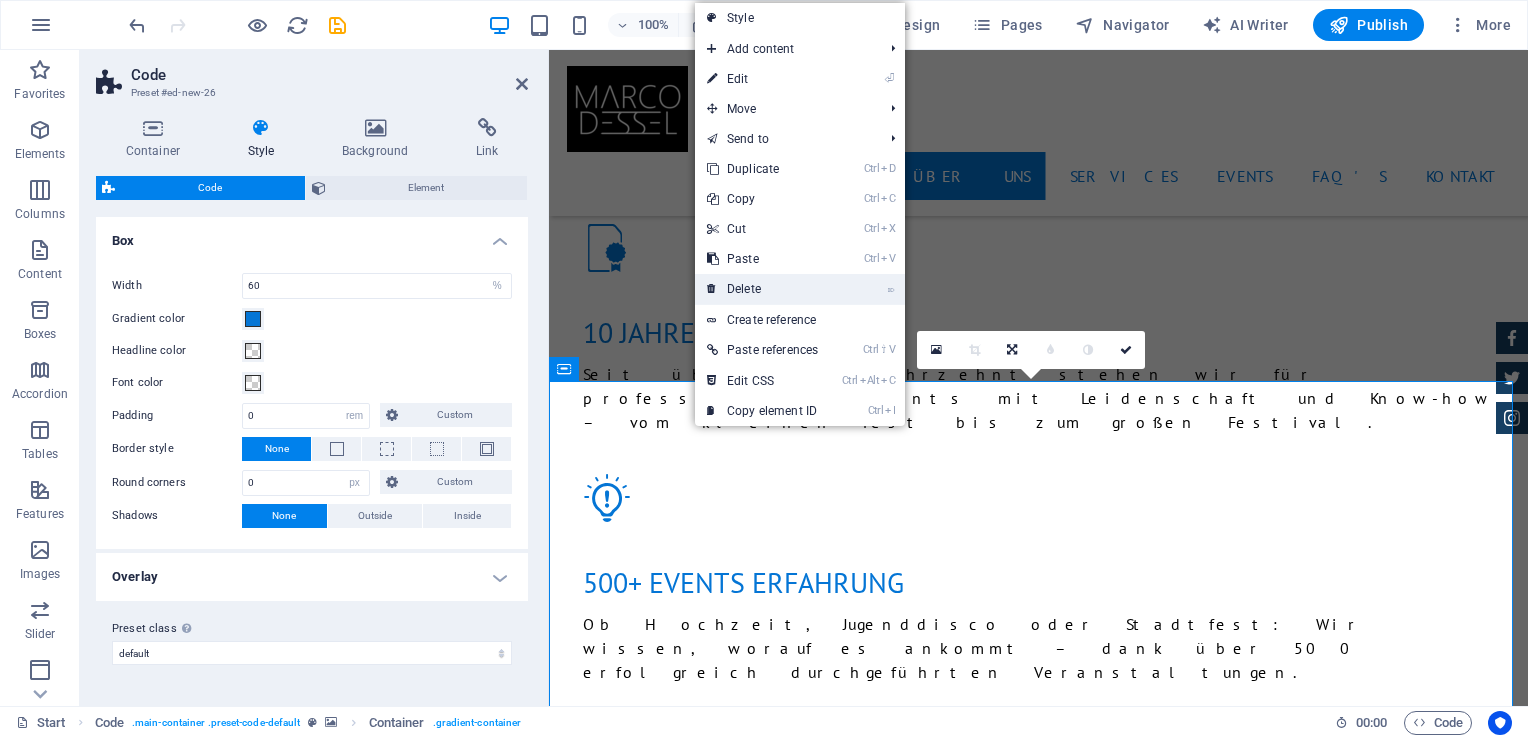 click on "⌦  Delete" at bounding box center [762, 289] 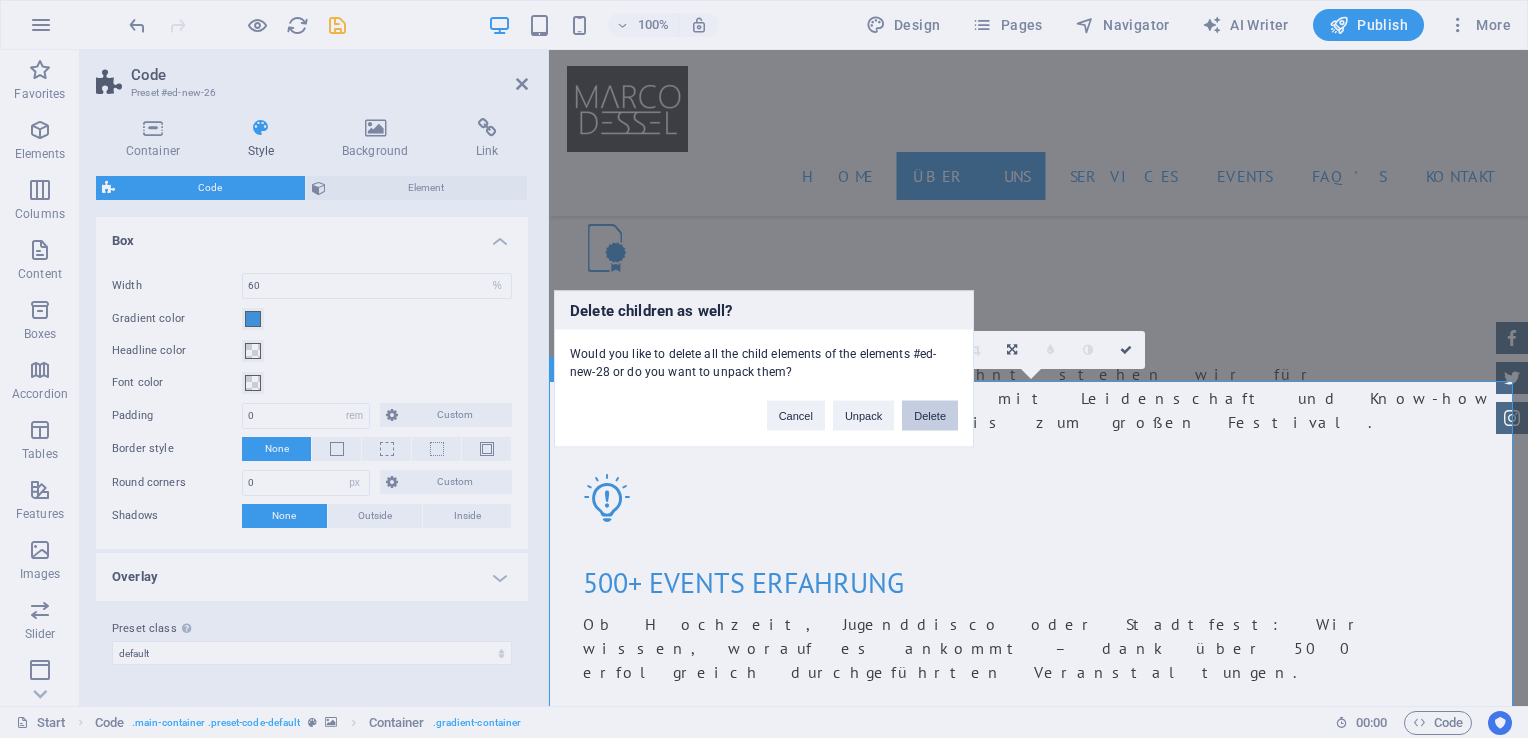 click on "Delete" at bounding box center (930, 416) 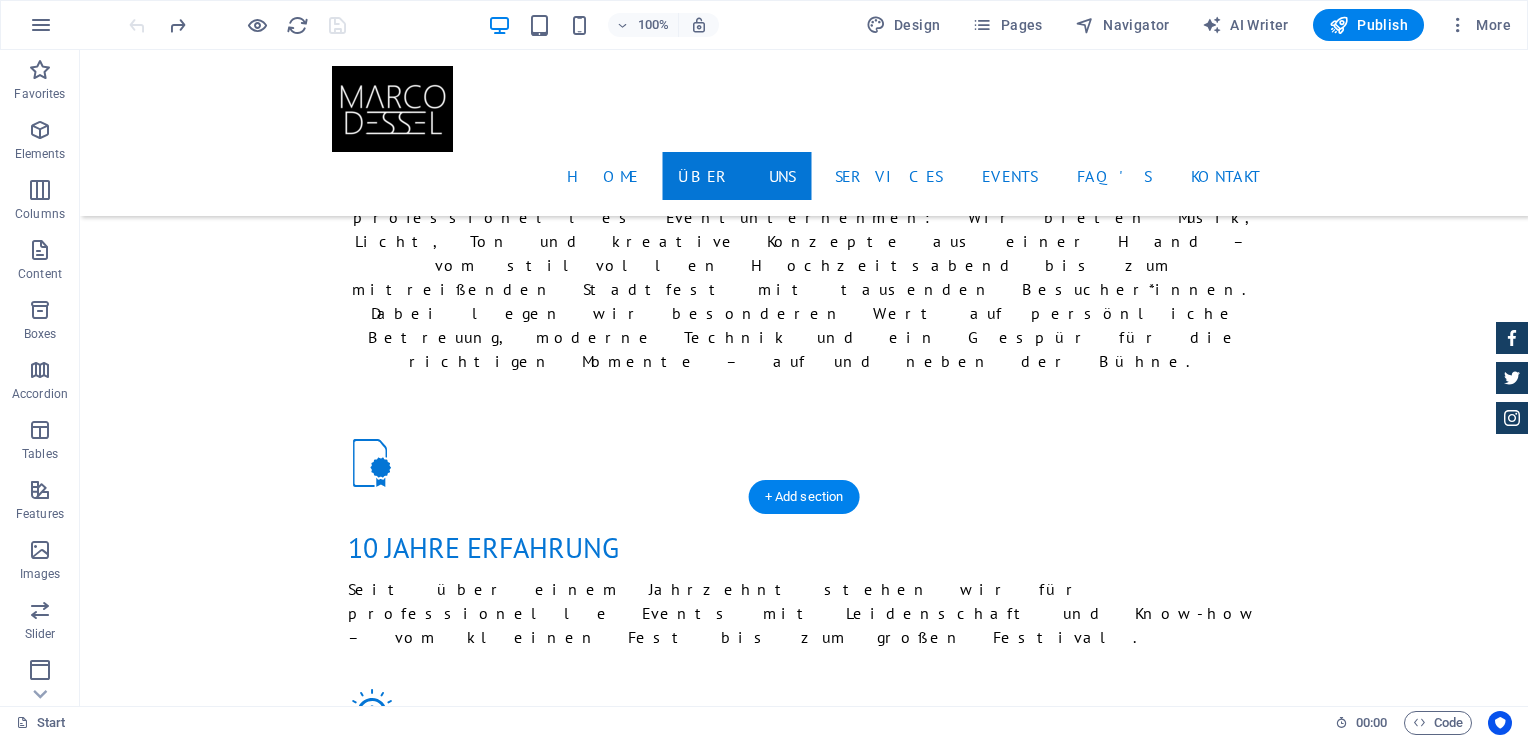 scroll, scrollTop: 1700, scrollLeft: 0, axis: vertical 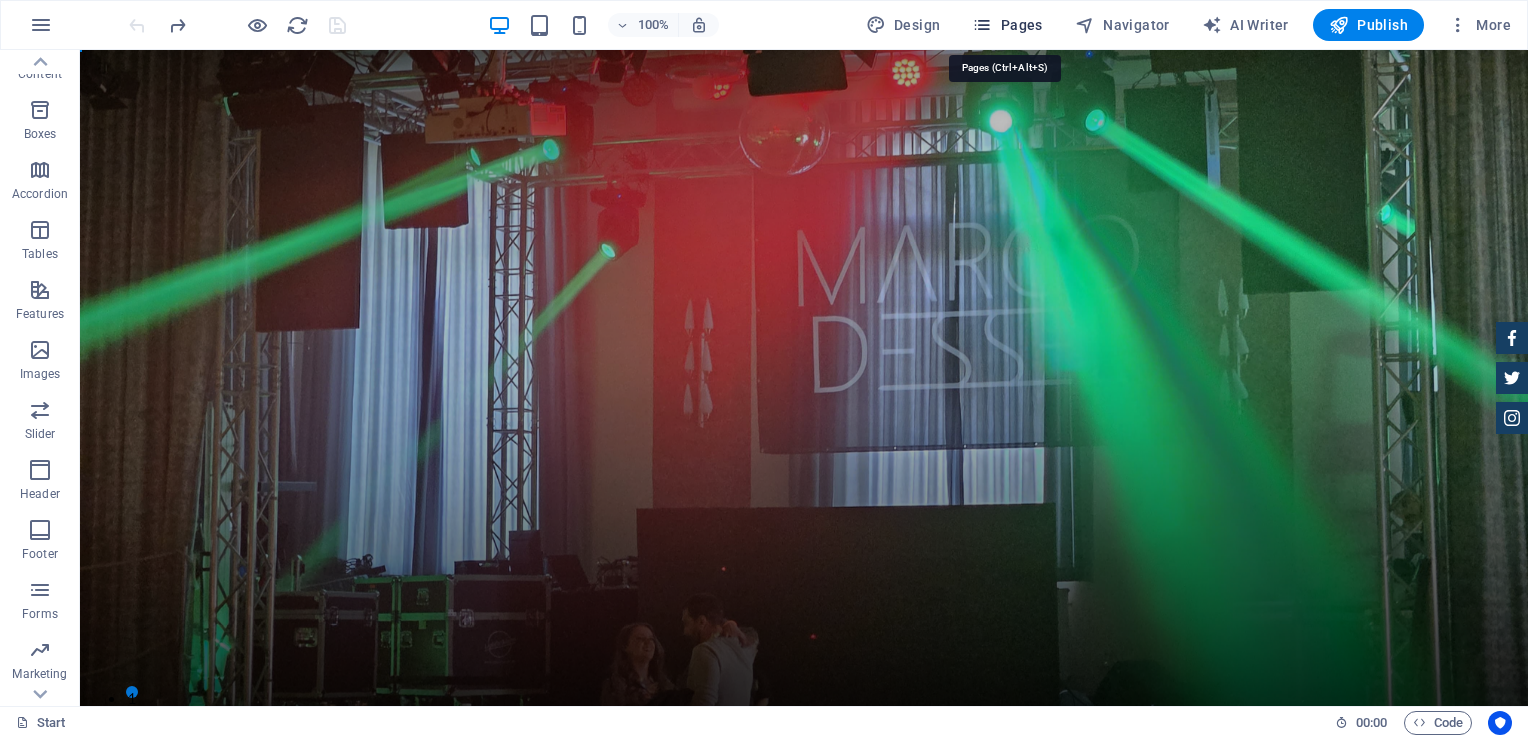 click on "Pages" at bounding box center [1007, 25] 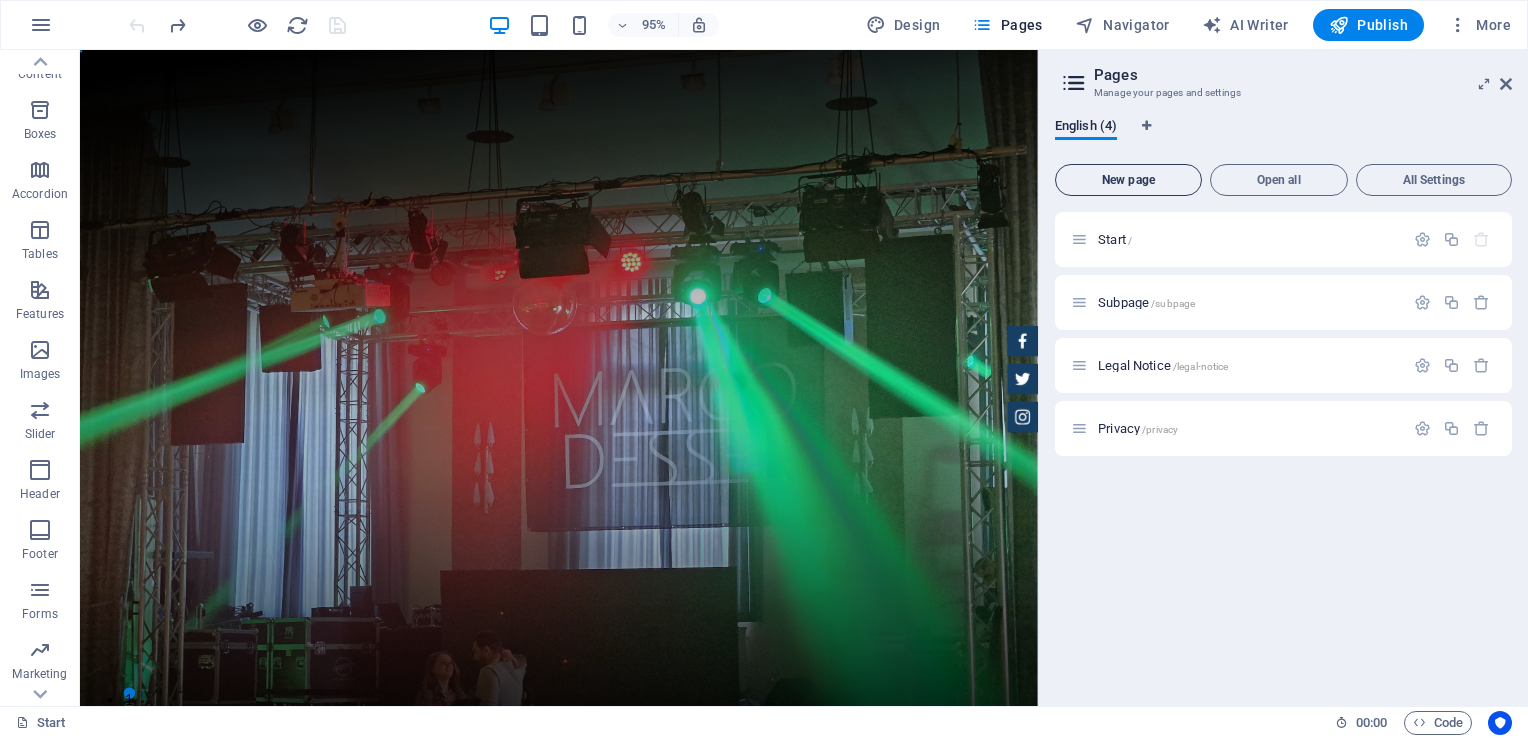 click on "New page" at bounding box center (1128, 180) 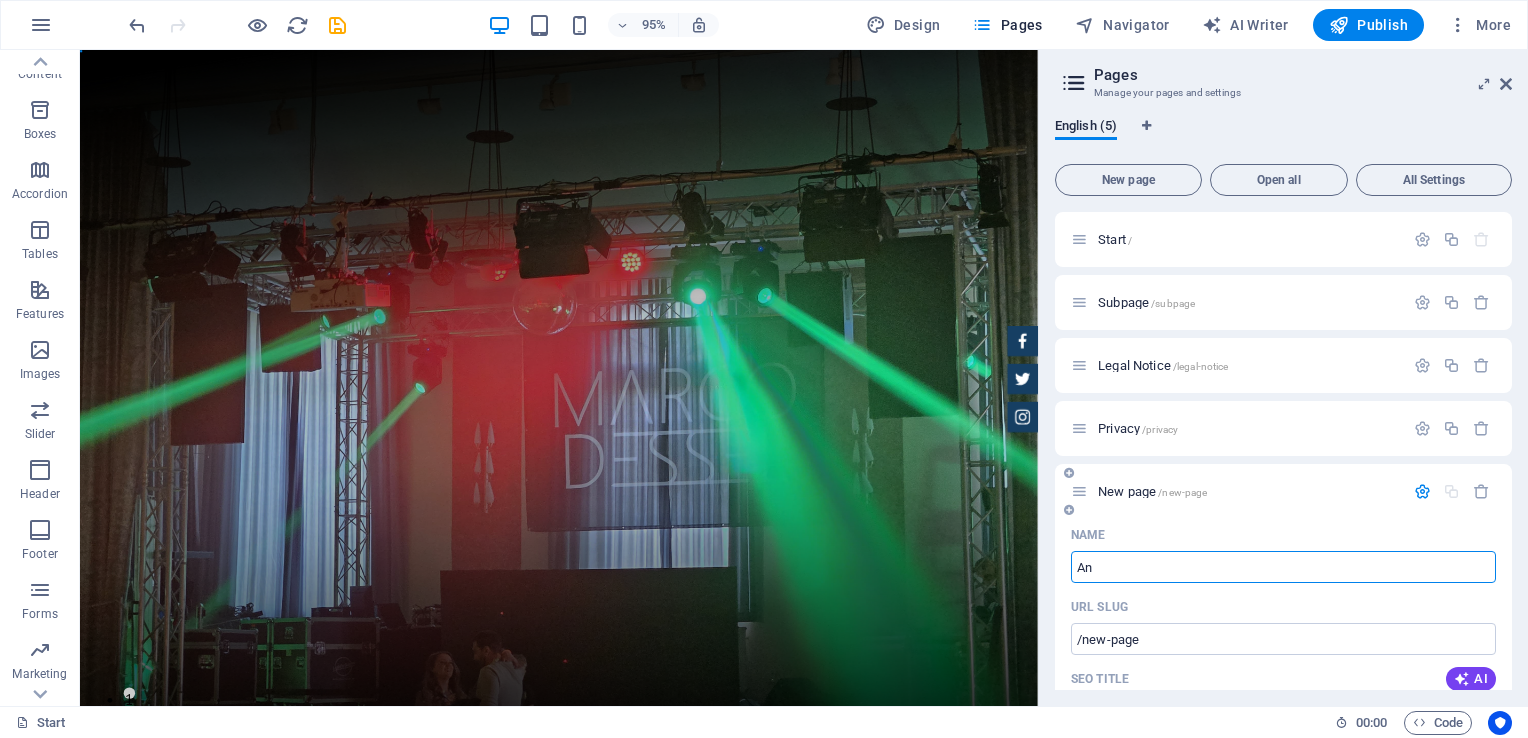 type on "Anf" 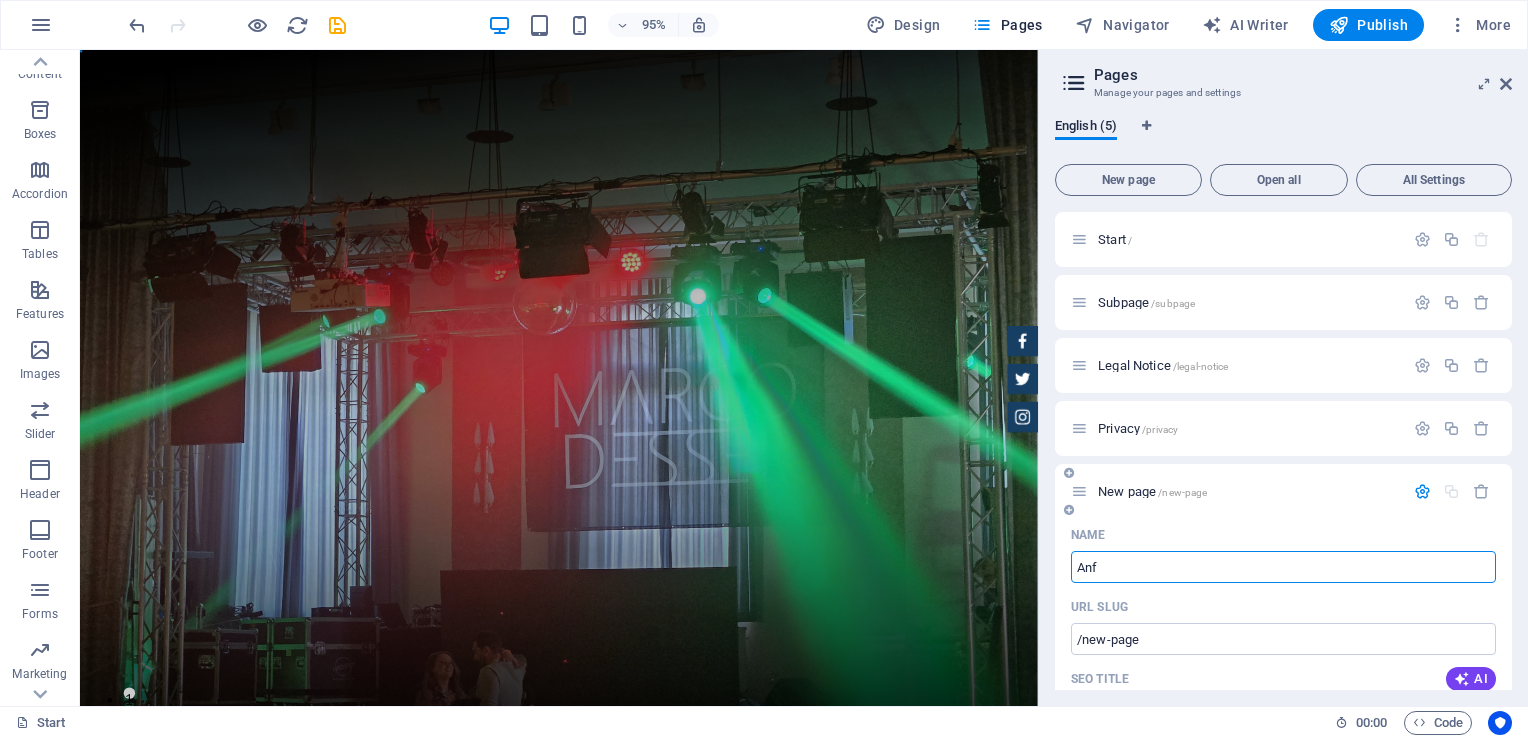 type on "/a" 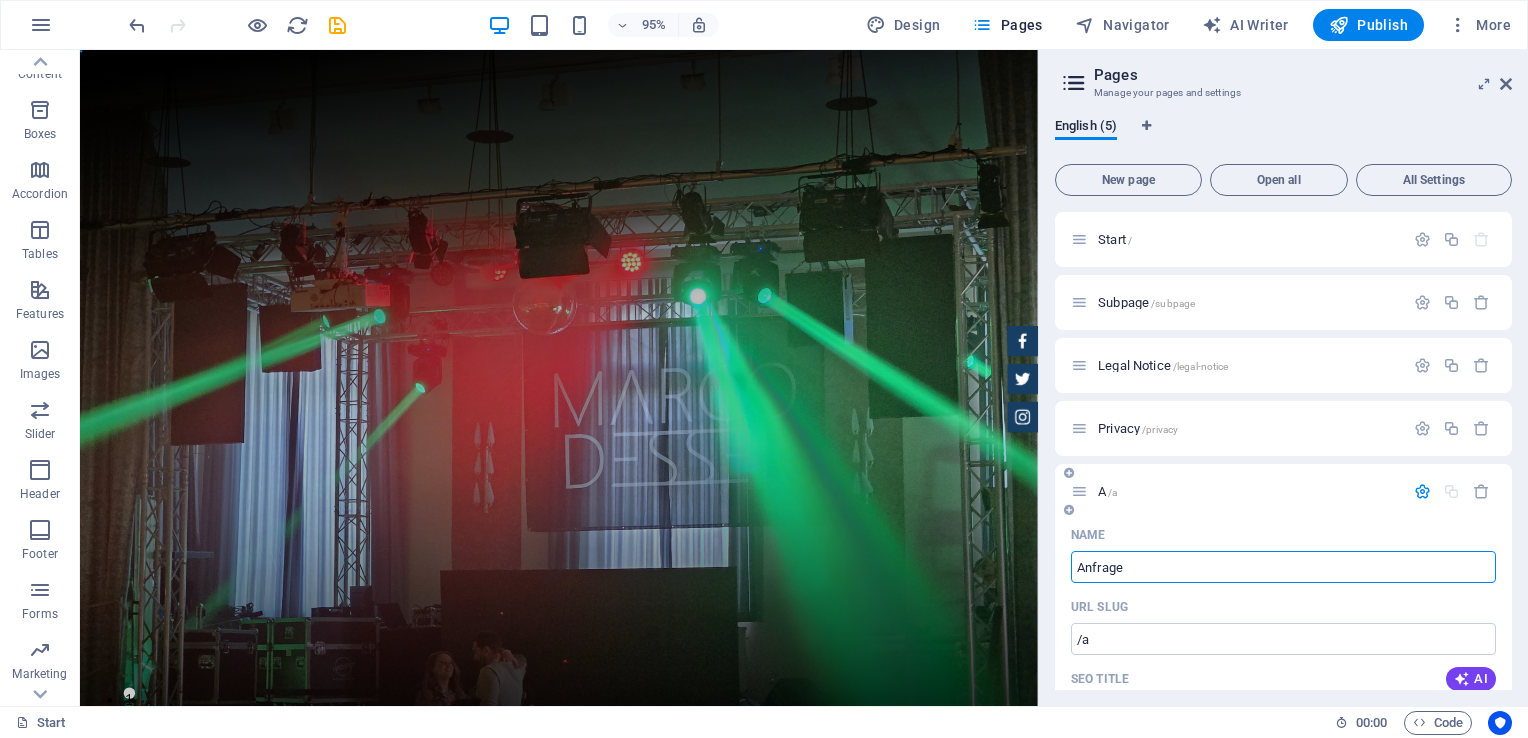 type on "Anfrage" 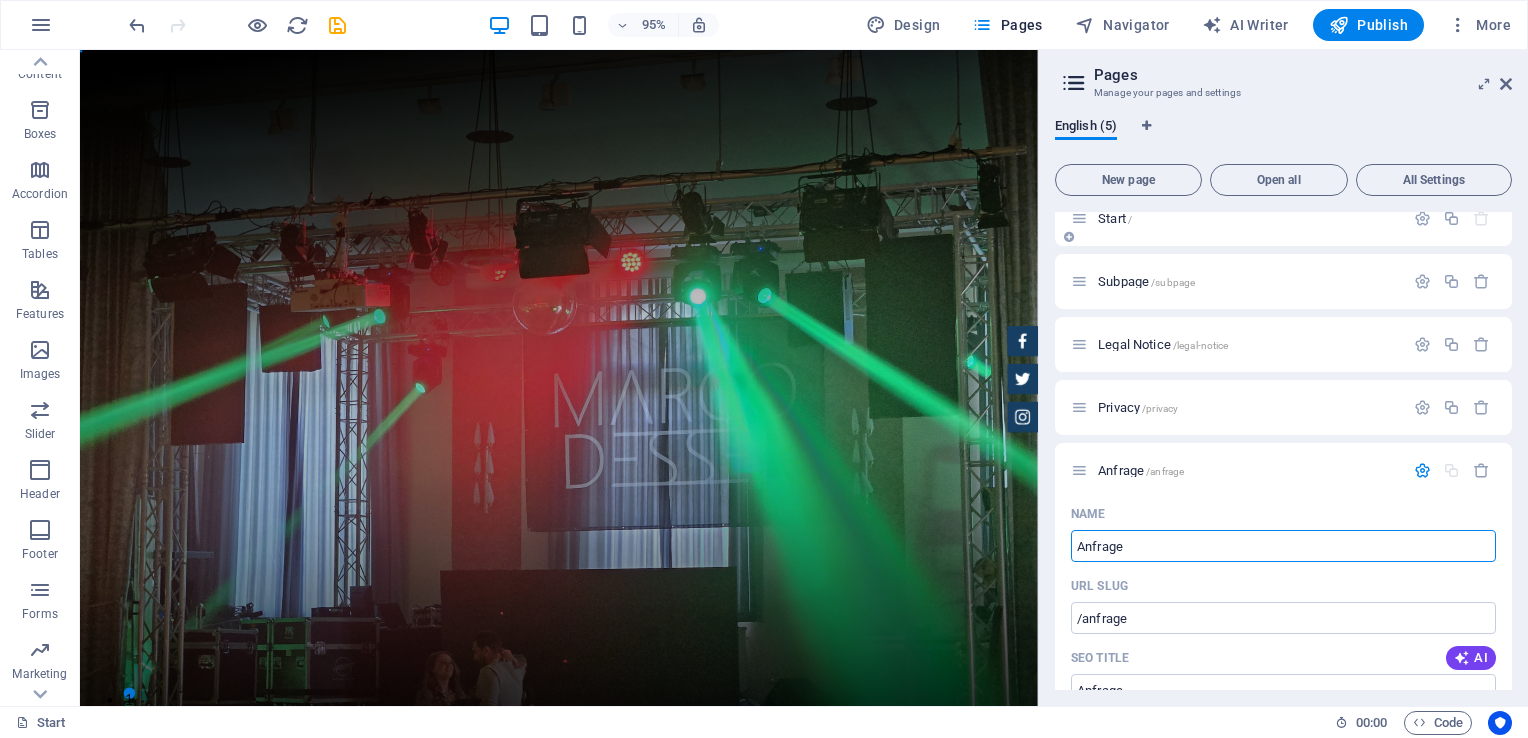 scroll, scrollTop: 0, scrollLeft: 0, axis: both 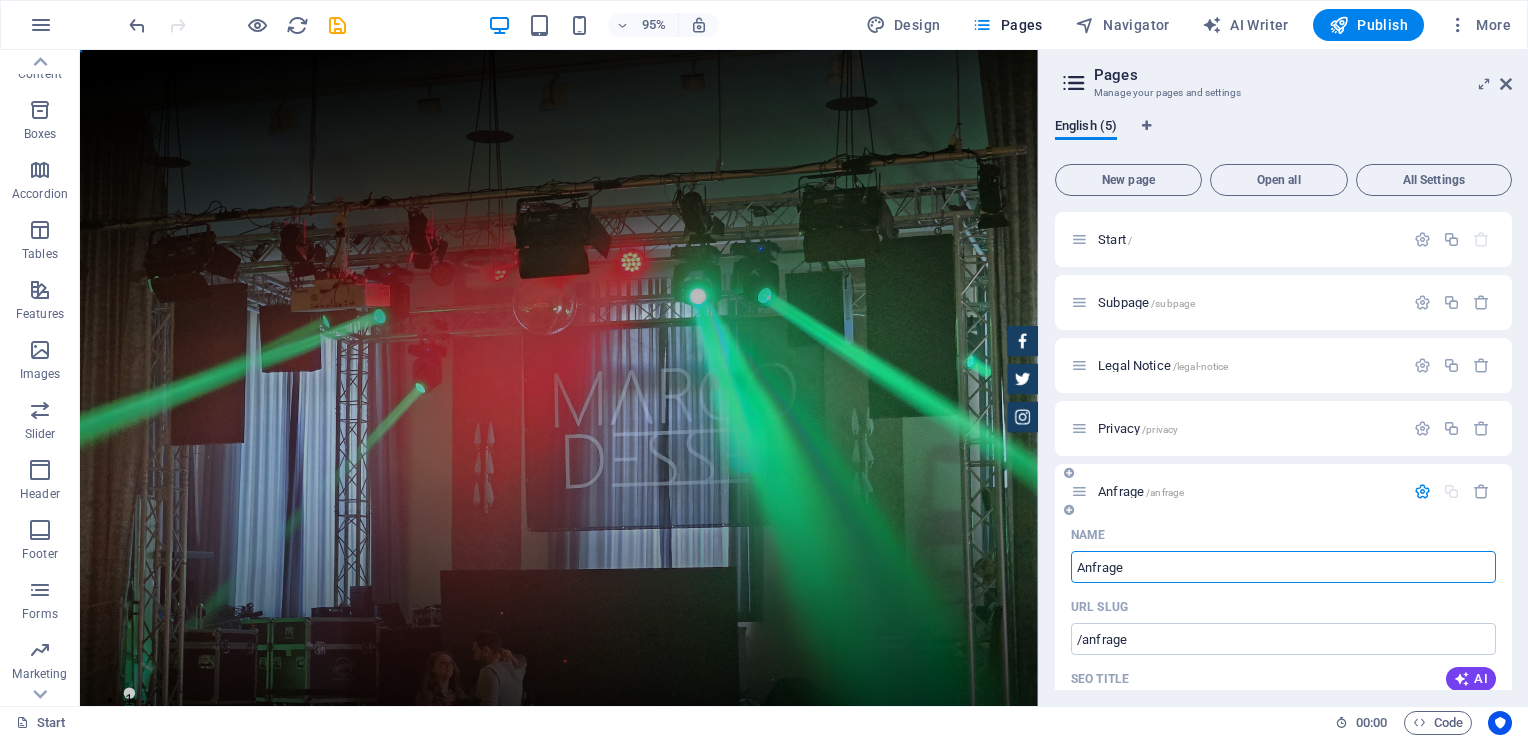 type on "Anfrage" 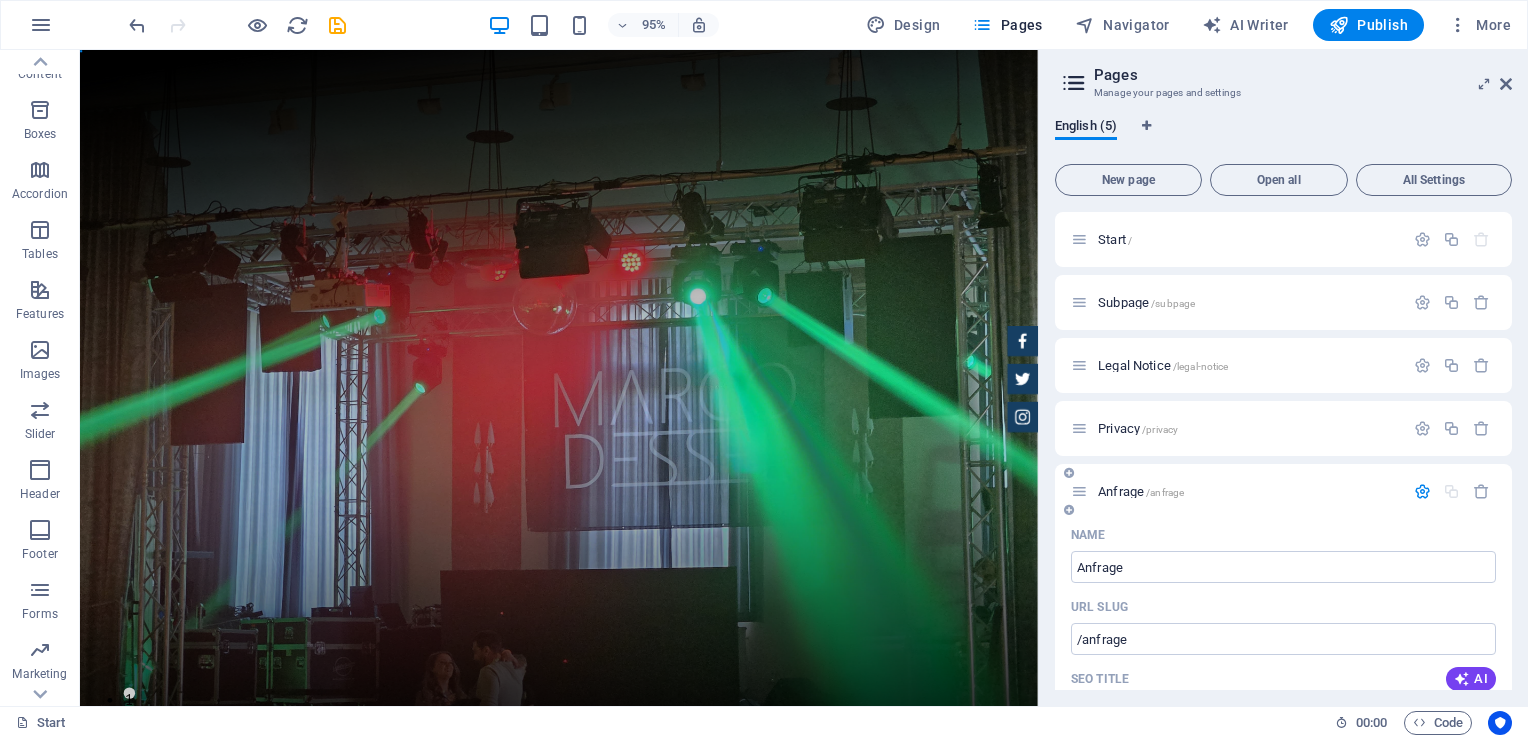click on "Anfrage /anfrage" at bounding box center [1141, 491] 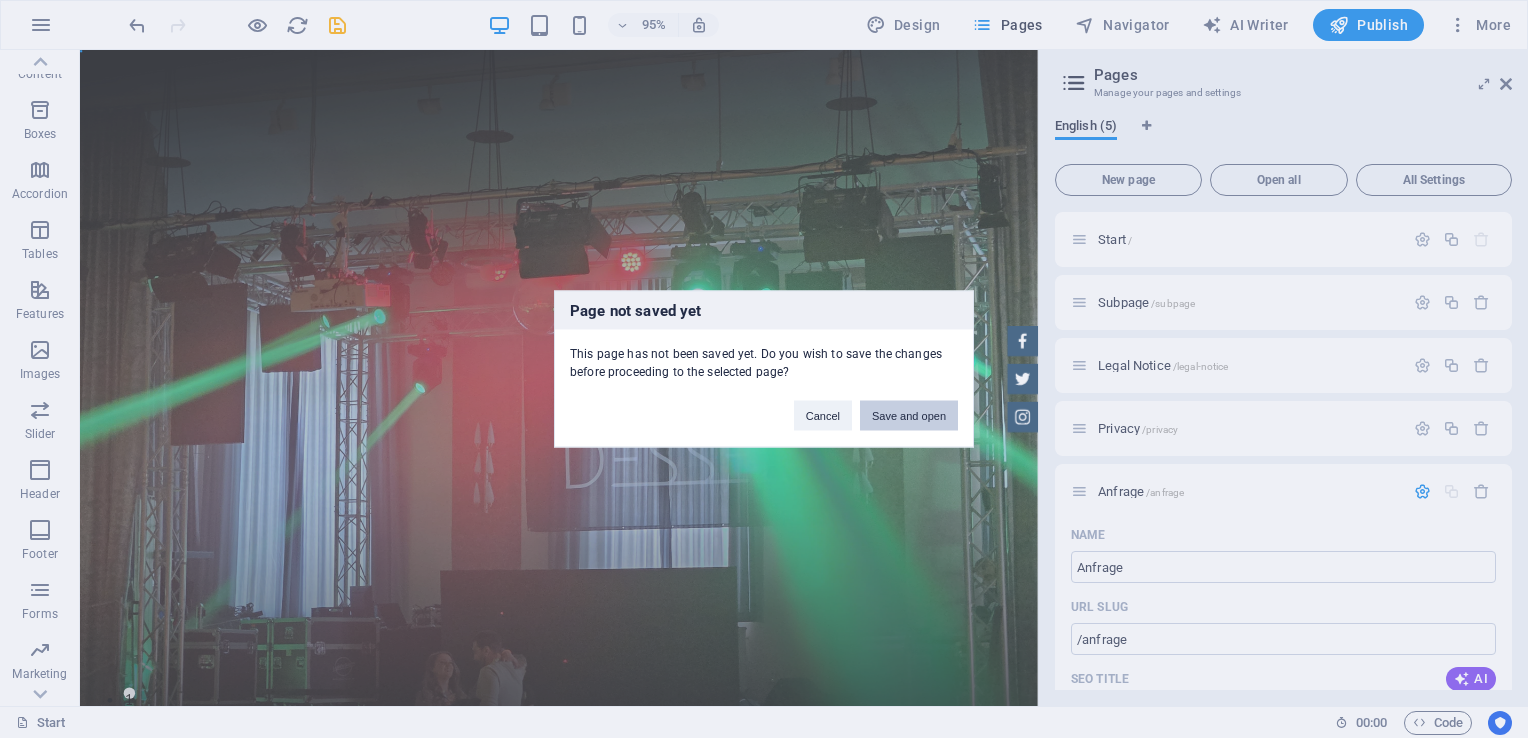 click on "Save and open" at bounding box center (909, 416) 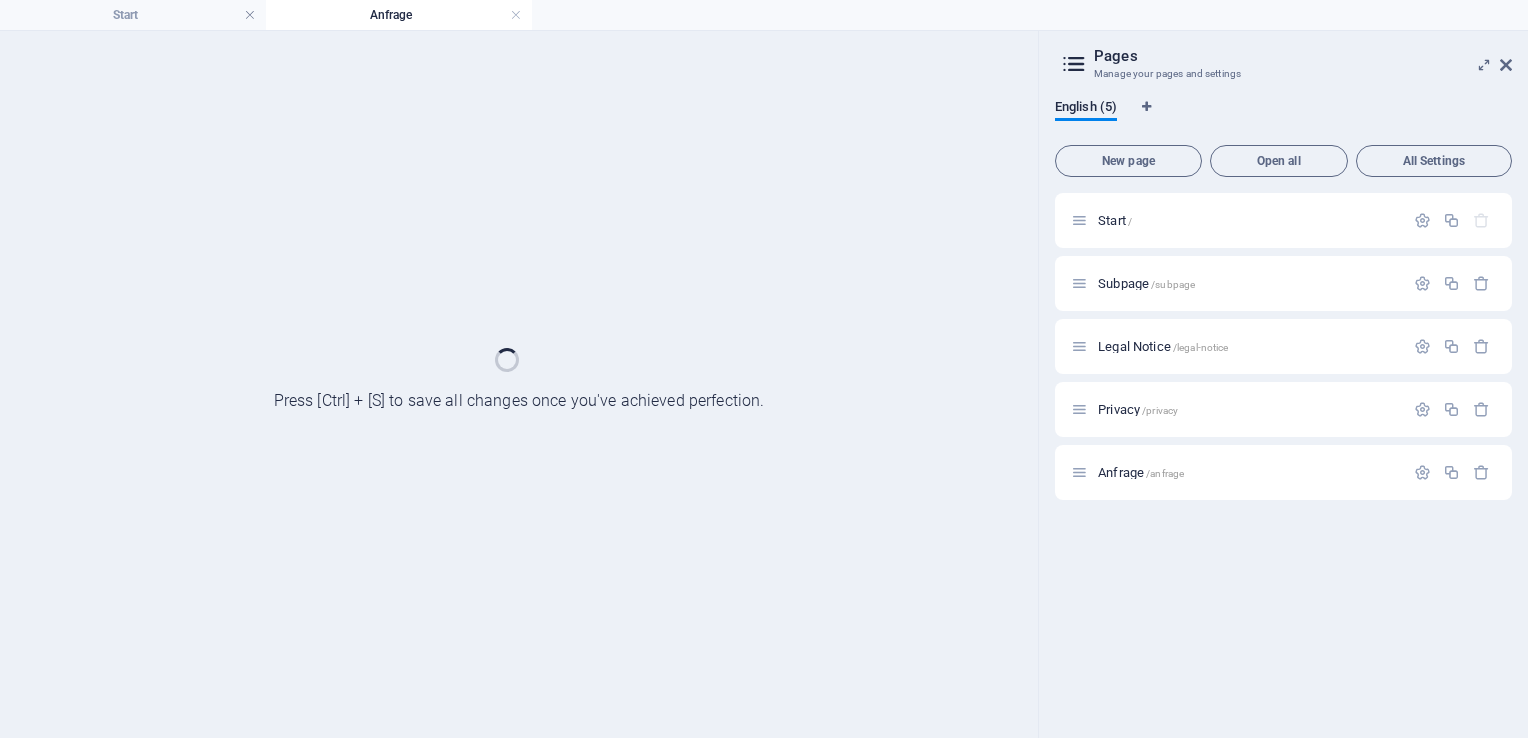 click on "Anfrage /anfrage" at bounding box center (1283, 472) 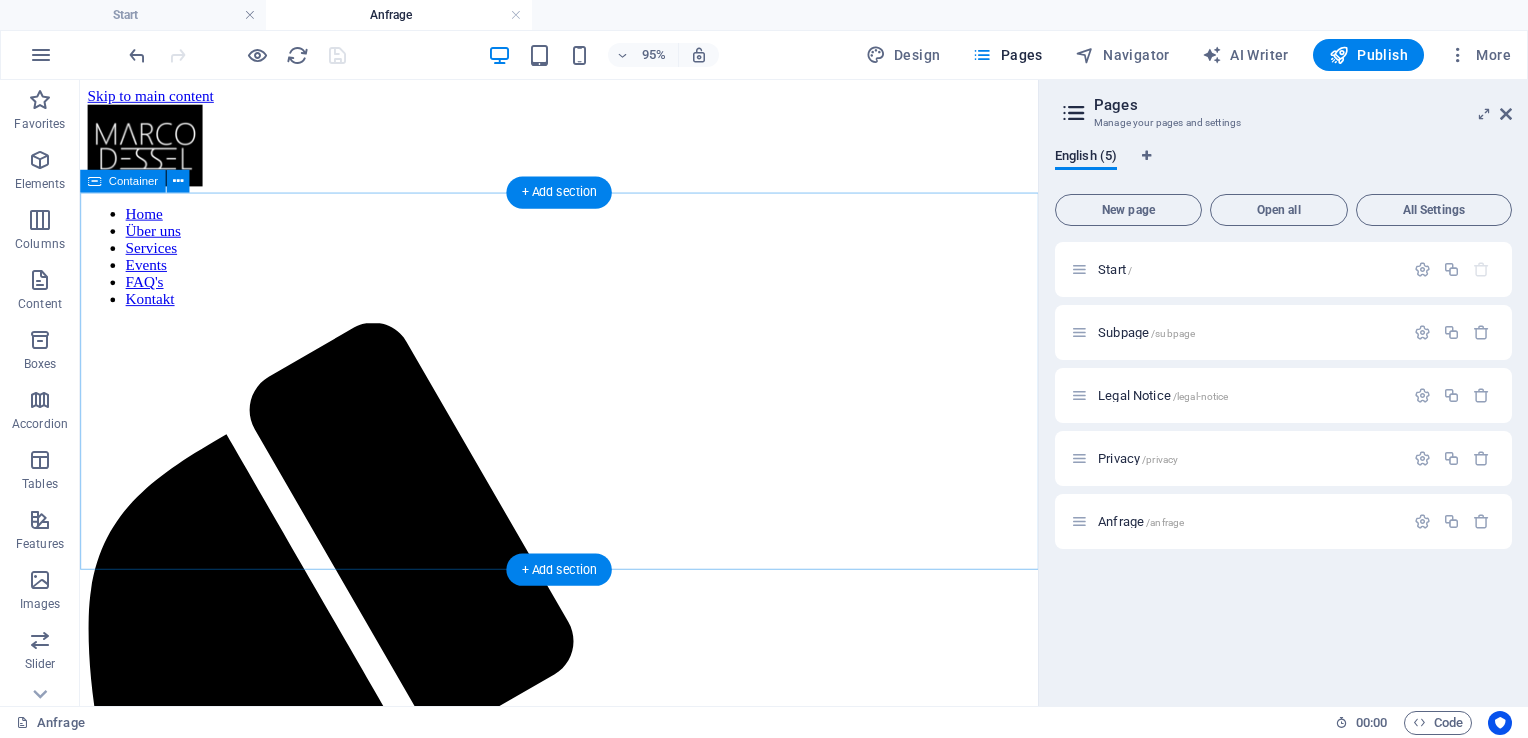 scroll, scrollTop: 0, scrollLeft: 0, axis: both 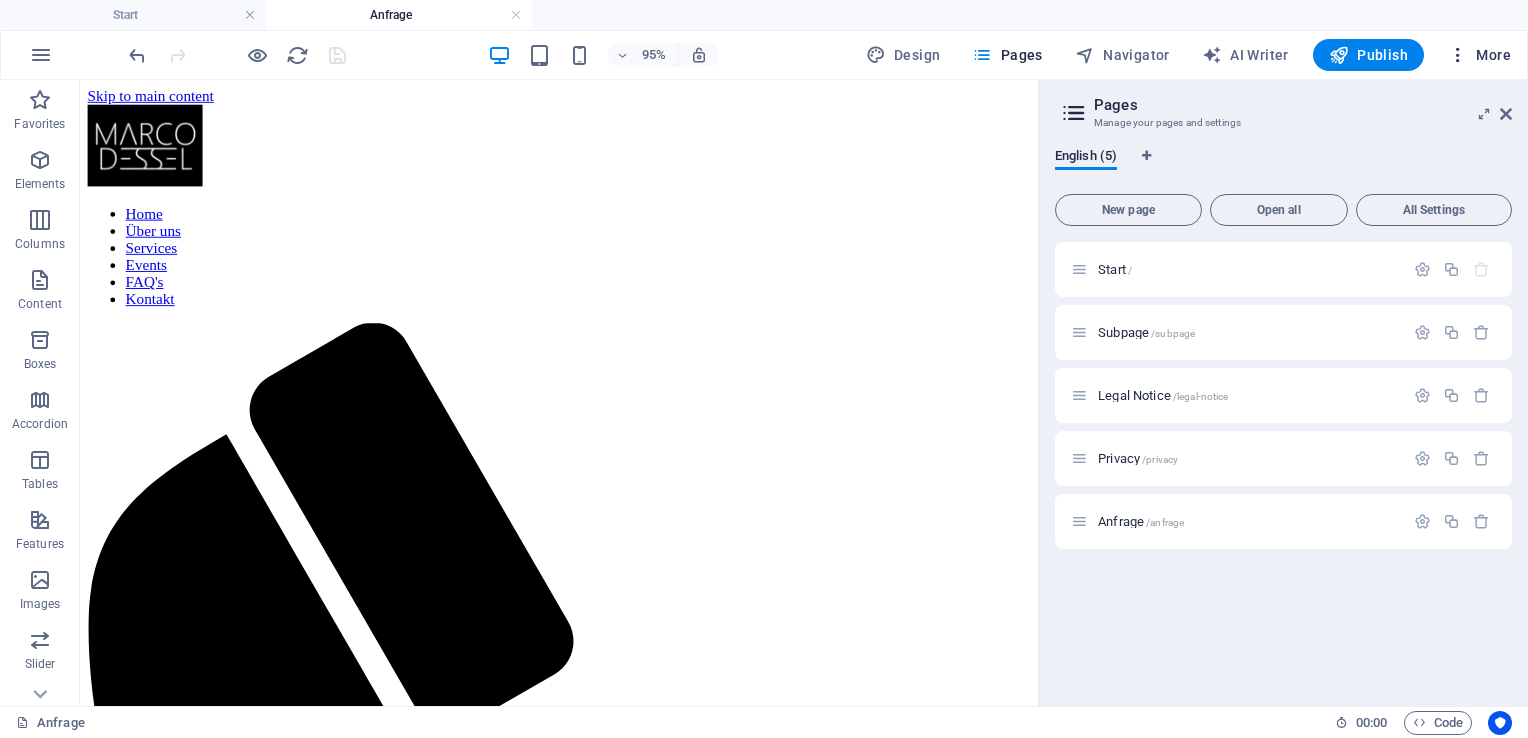 click on "More" at bounding box center (1479, 55) 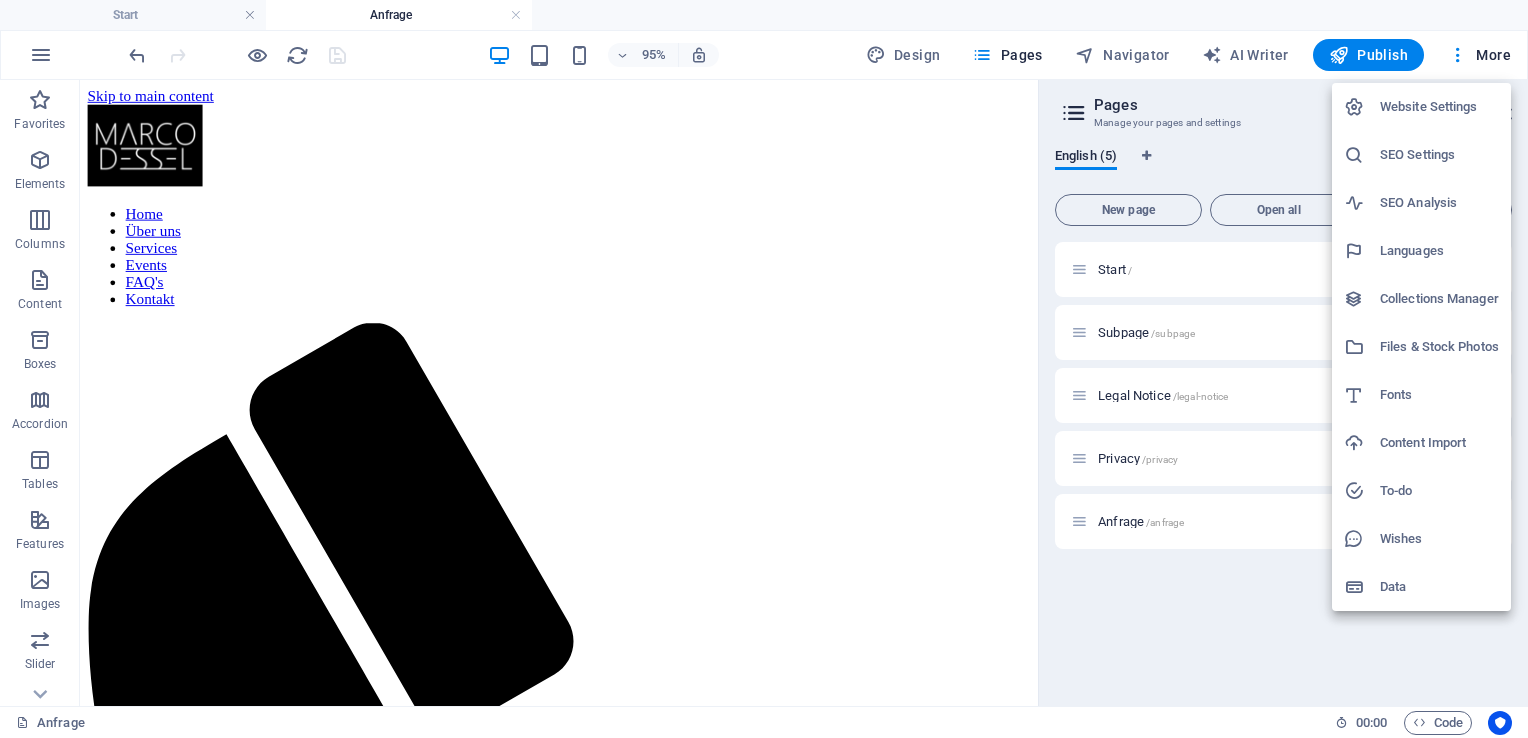 click on "Content Import" at bounding box center (1439, 443) 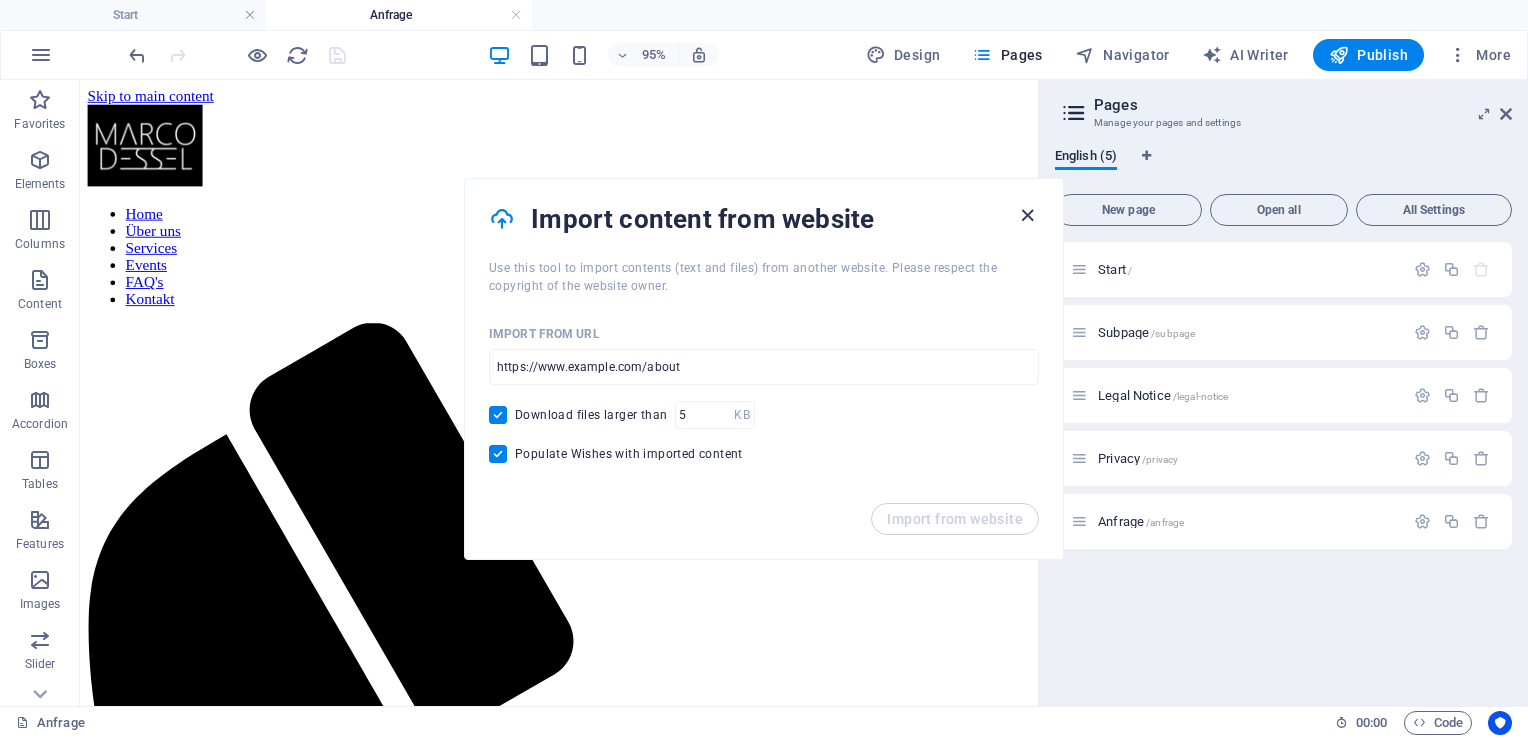 click at bounding box center [1027, 215] 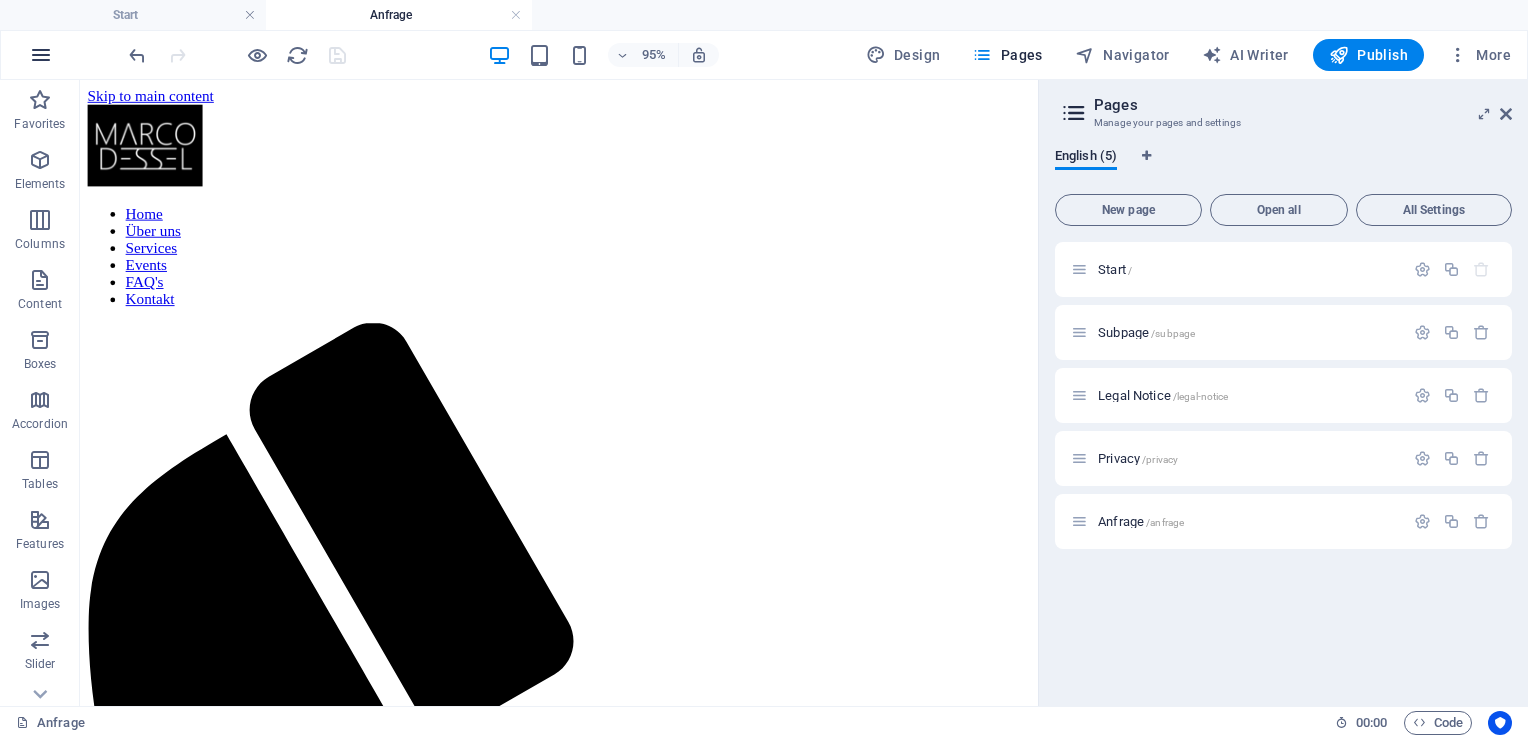 click at bounding box center (41, 55) 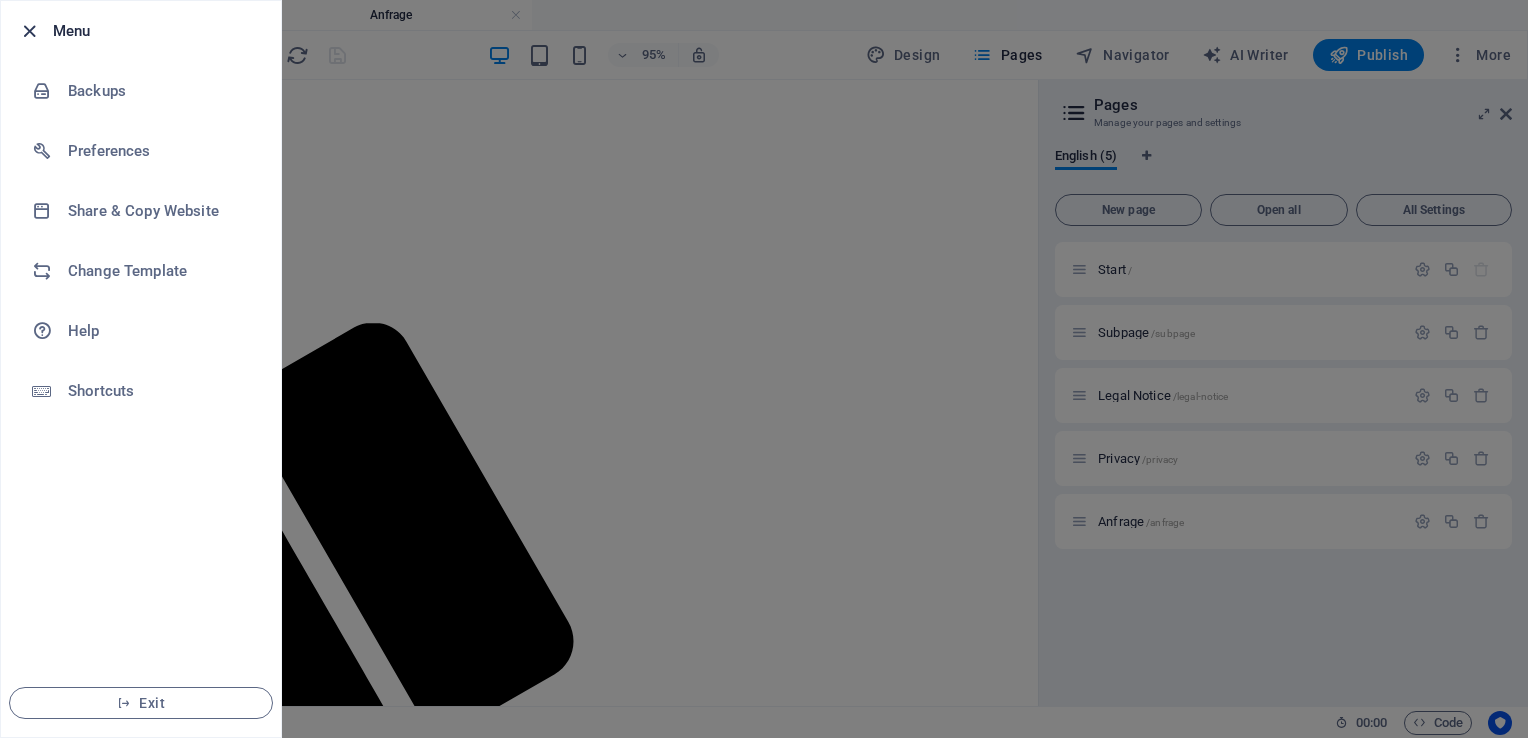 click at bounding box center (29, 31) 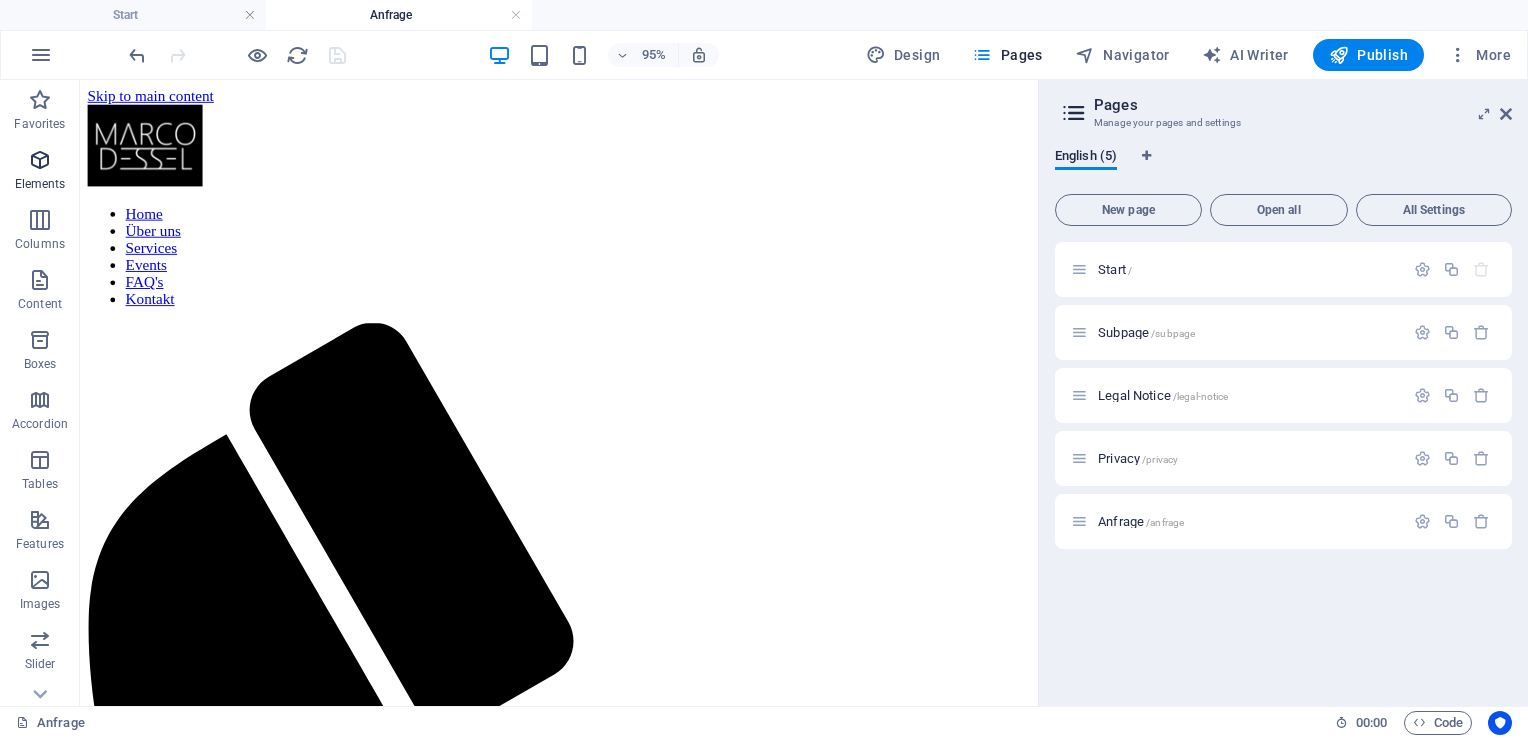 click at bounding box center (40, 160) 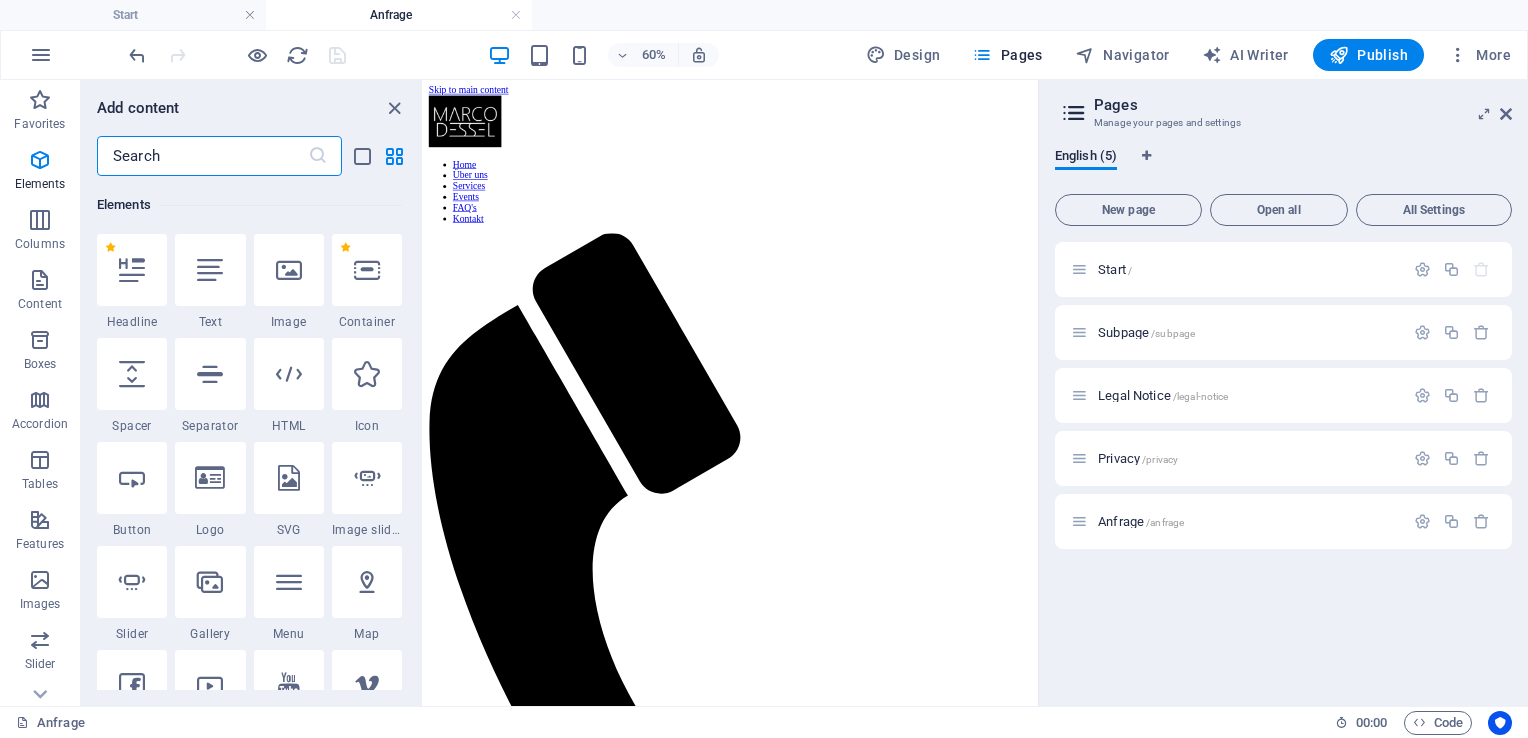 scroll, scrollTop: 212, scrollLeft: 0, axis: vertical 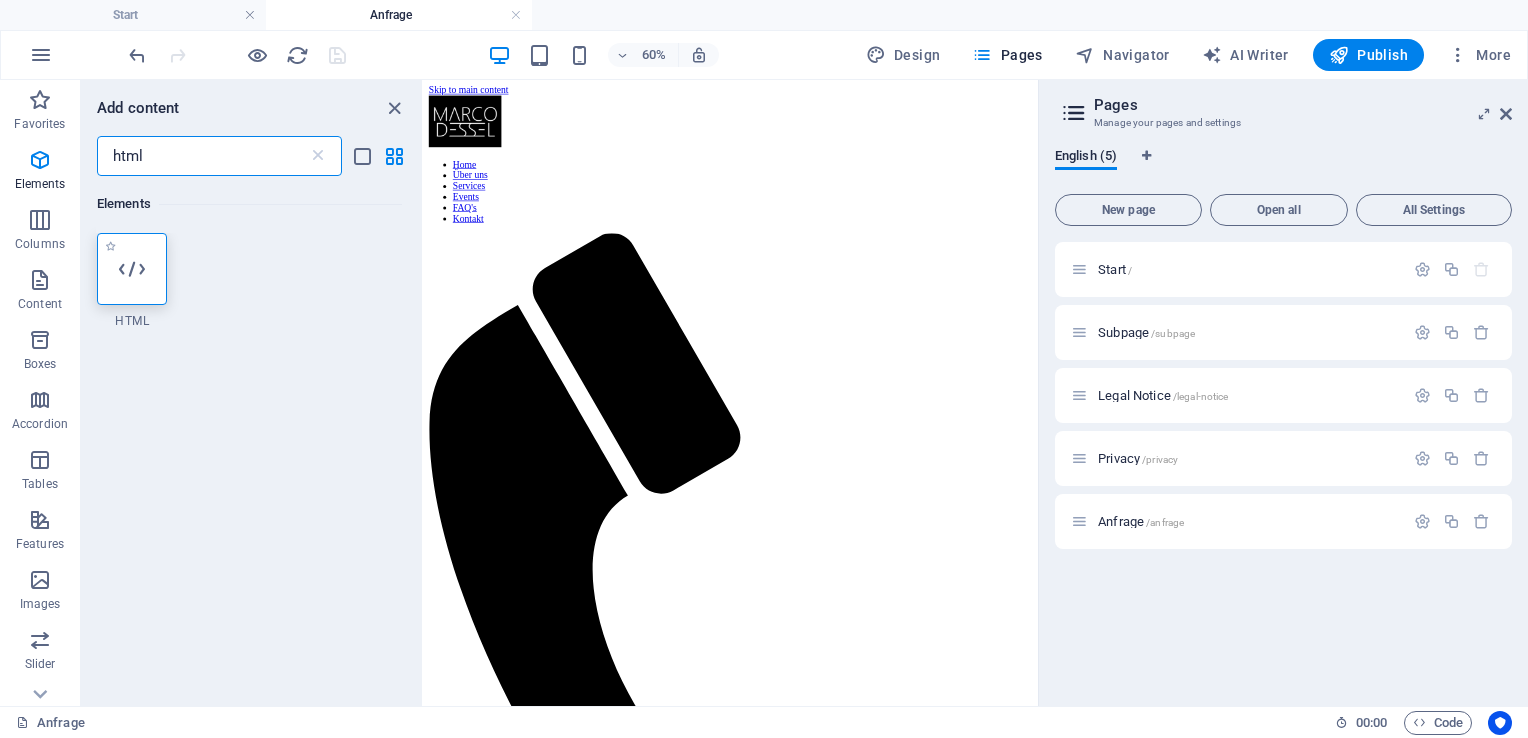 type on "html" 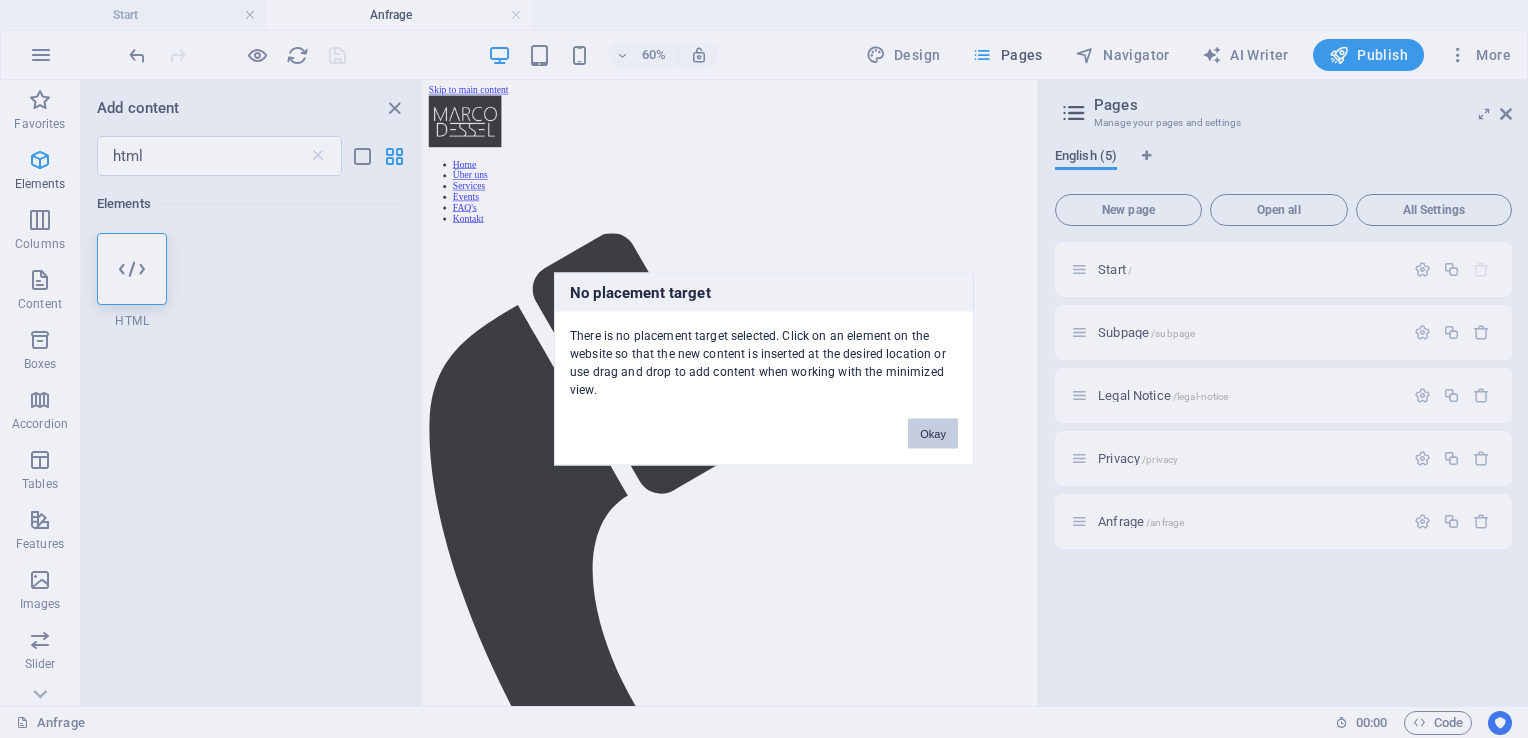 click on "Okay" at bounding box center [933, 434] 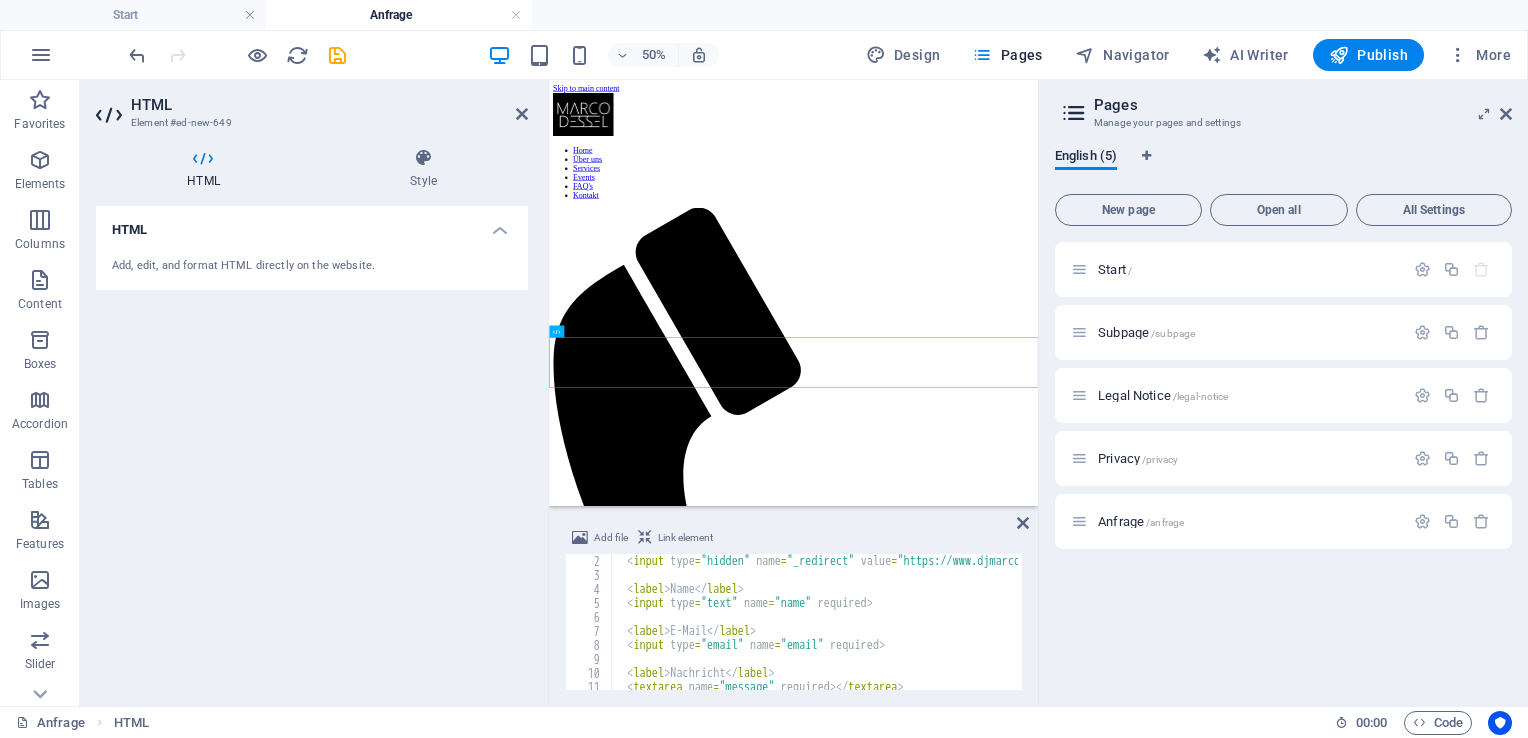 scroll, scrollTop: 0, scrollLeft: 0, axis: both 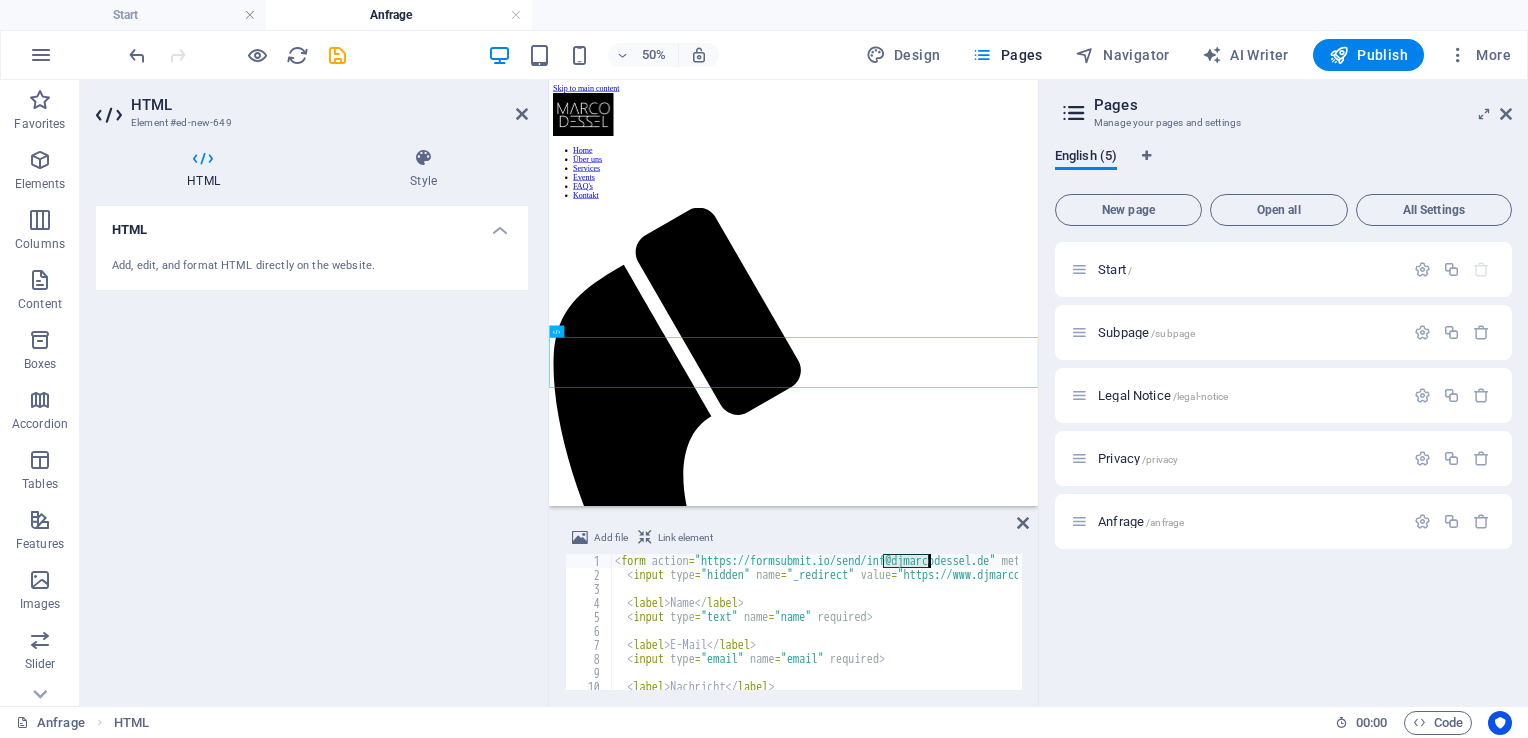 drag, startPoint x: 884, startPoint y: 560, endPoint x: 926, endPoint y: 559, distance: 42.0119 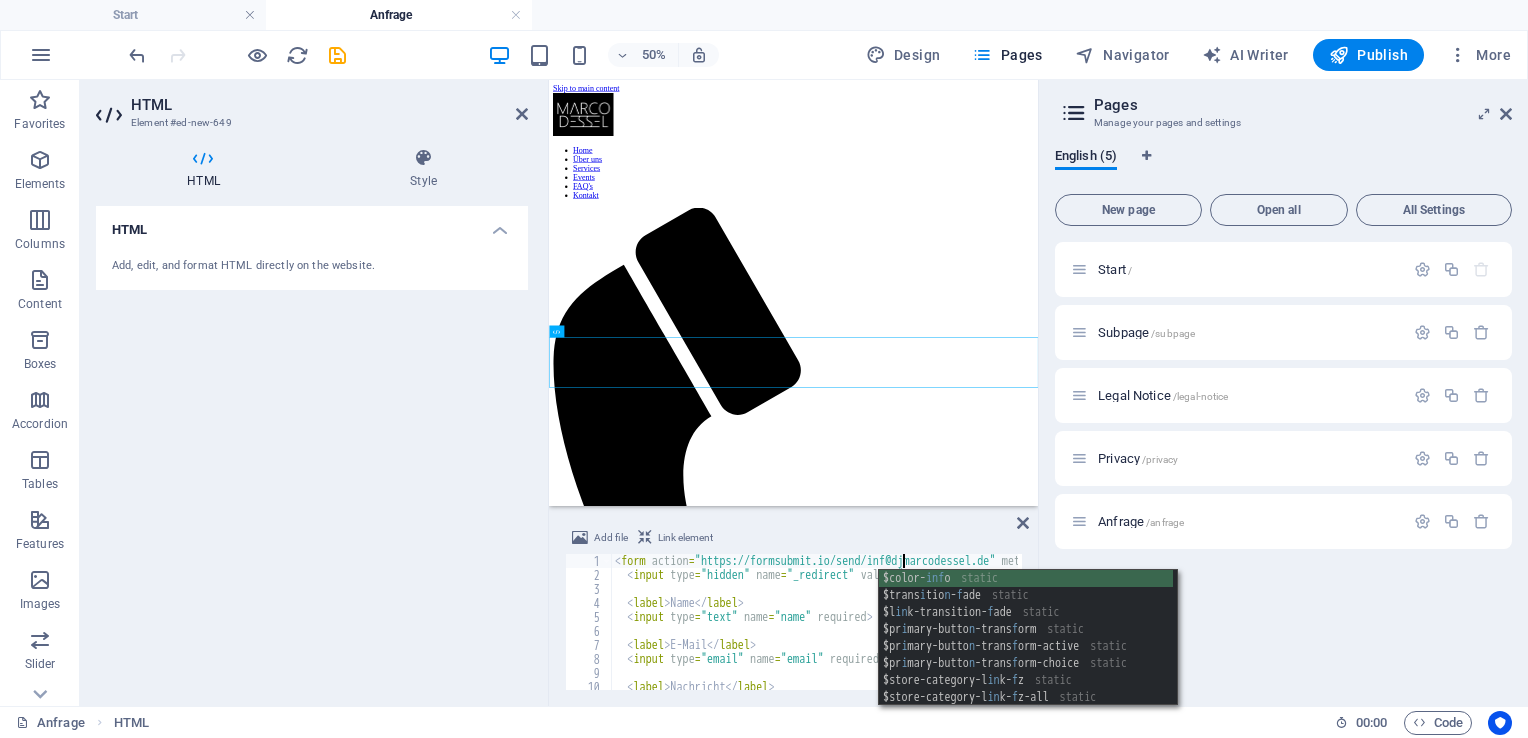 scroll, scrollTop: 0, scrollLeft: 36, axis: horizontal 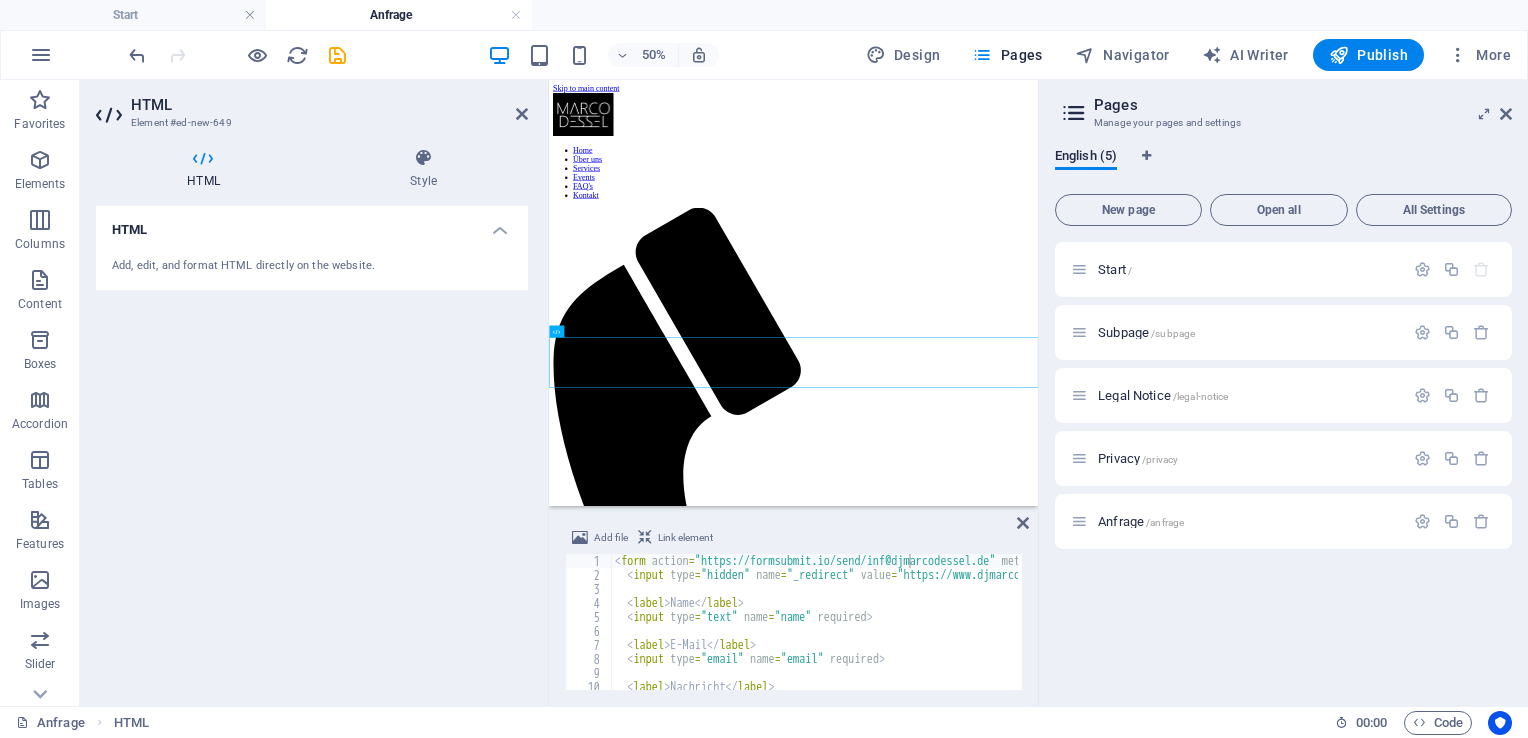 click on "Add file Link element" at bounding box center (793, 540) 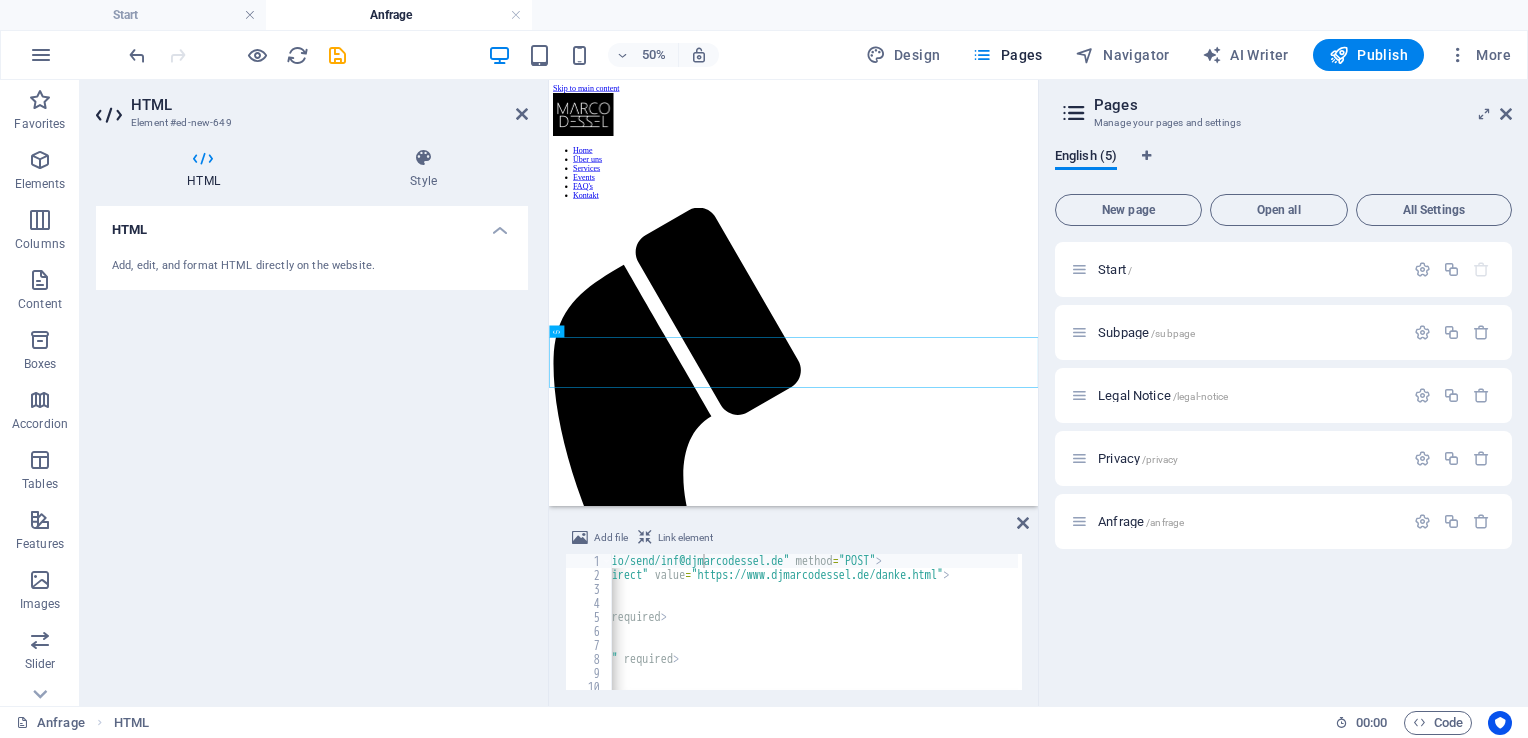 scroll, scrollTop: 0, scrollLeft: 227, axis: horizontal 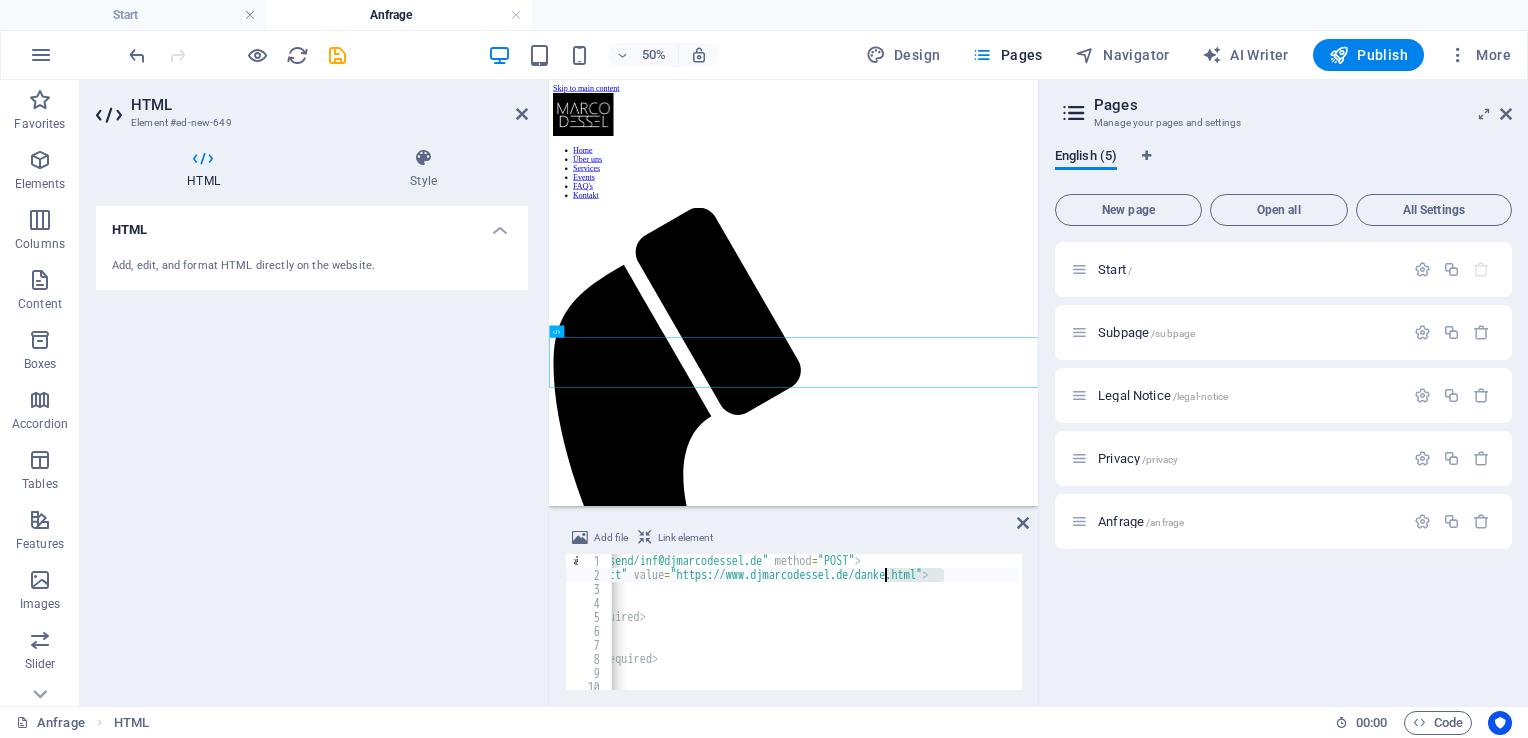 drag, startPoint x: 947, startPoint y: 574, endPoint x: 885, endPoint y: 578, distance: 62.1289 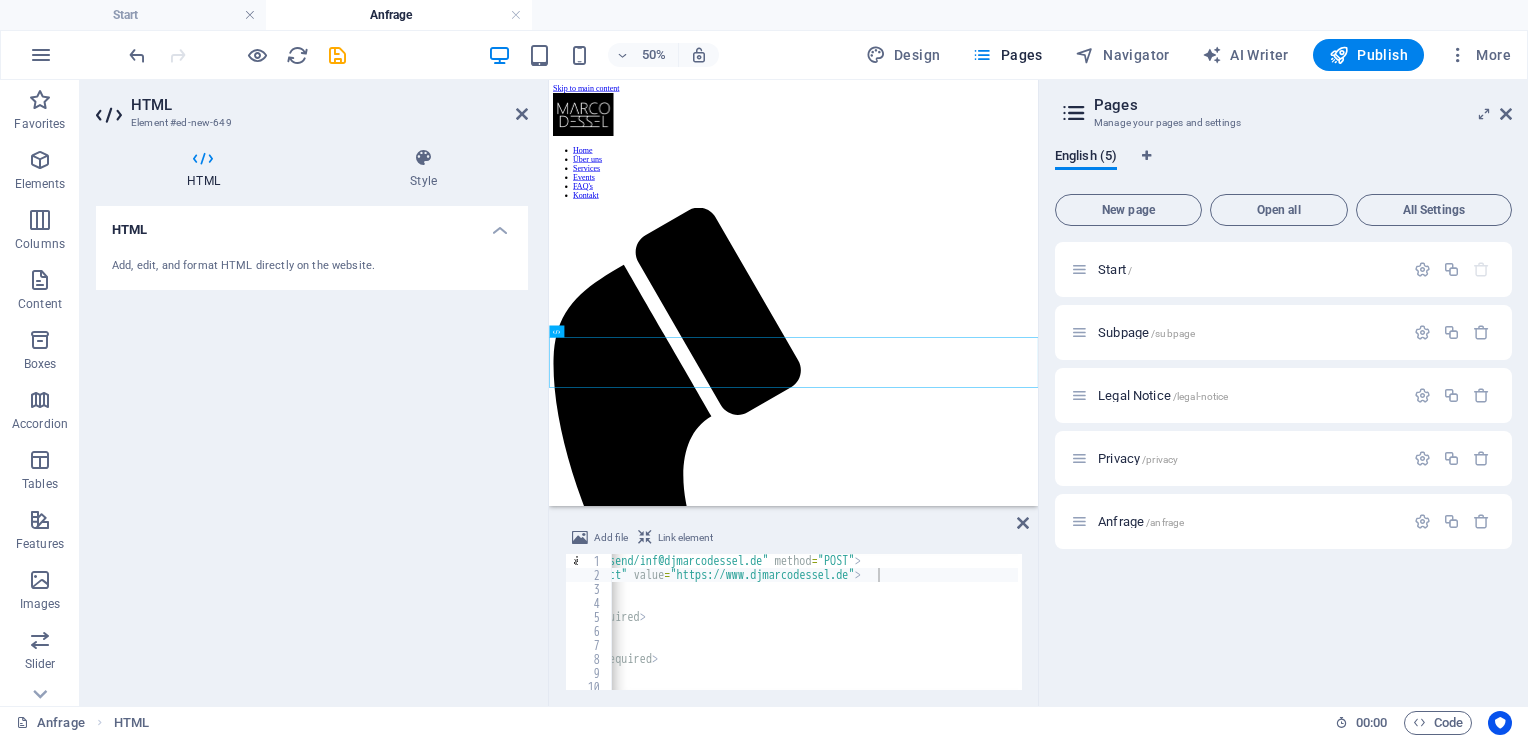click on "Start / Subpage /subpage Legal Notice /legal-notice Privacy /privacy Anfrage /[ANFRAGE]" at bounding box center [1283, 466] 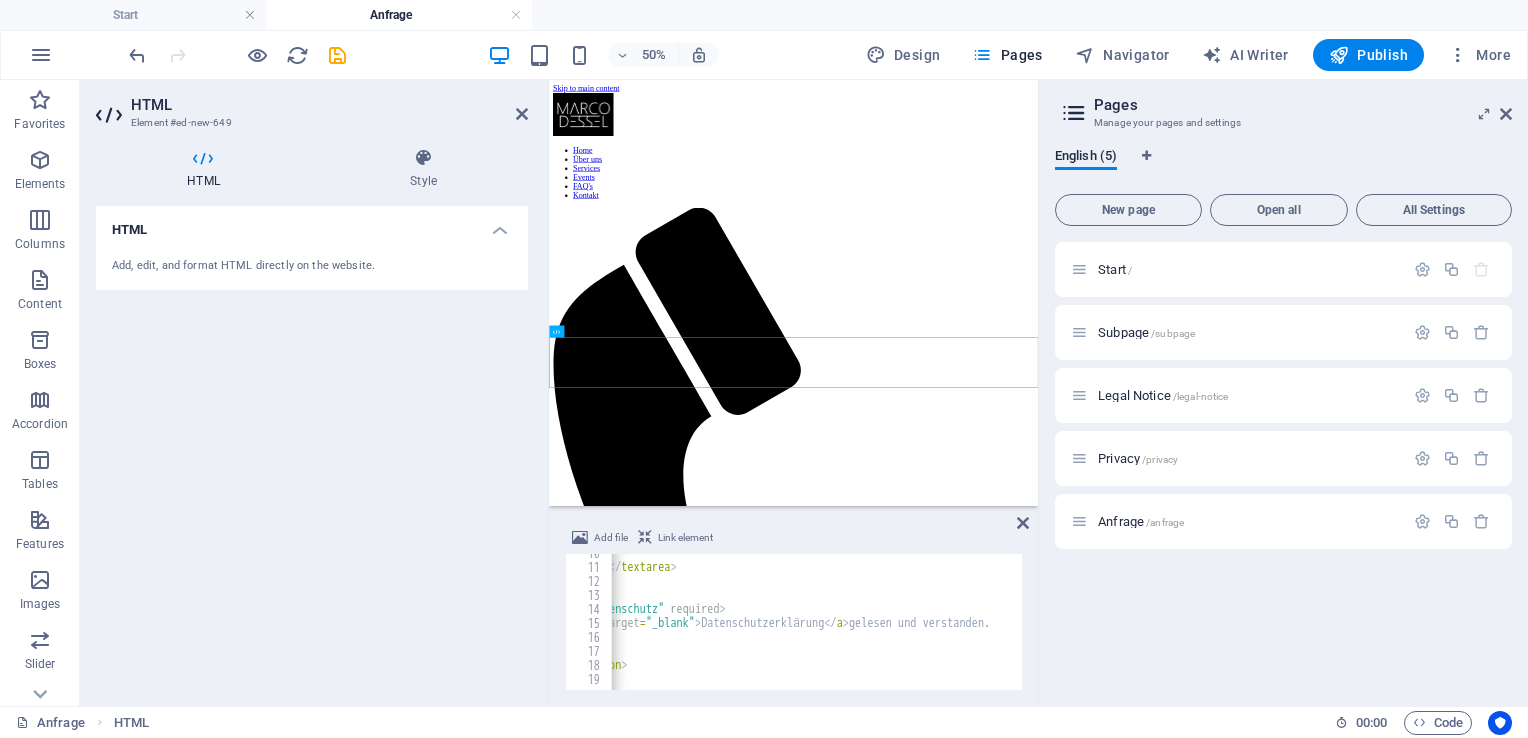 scroll, scrollTop: 134, scrollLeft: 0, axis: vertical 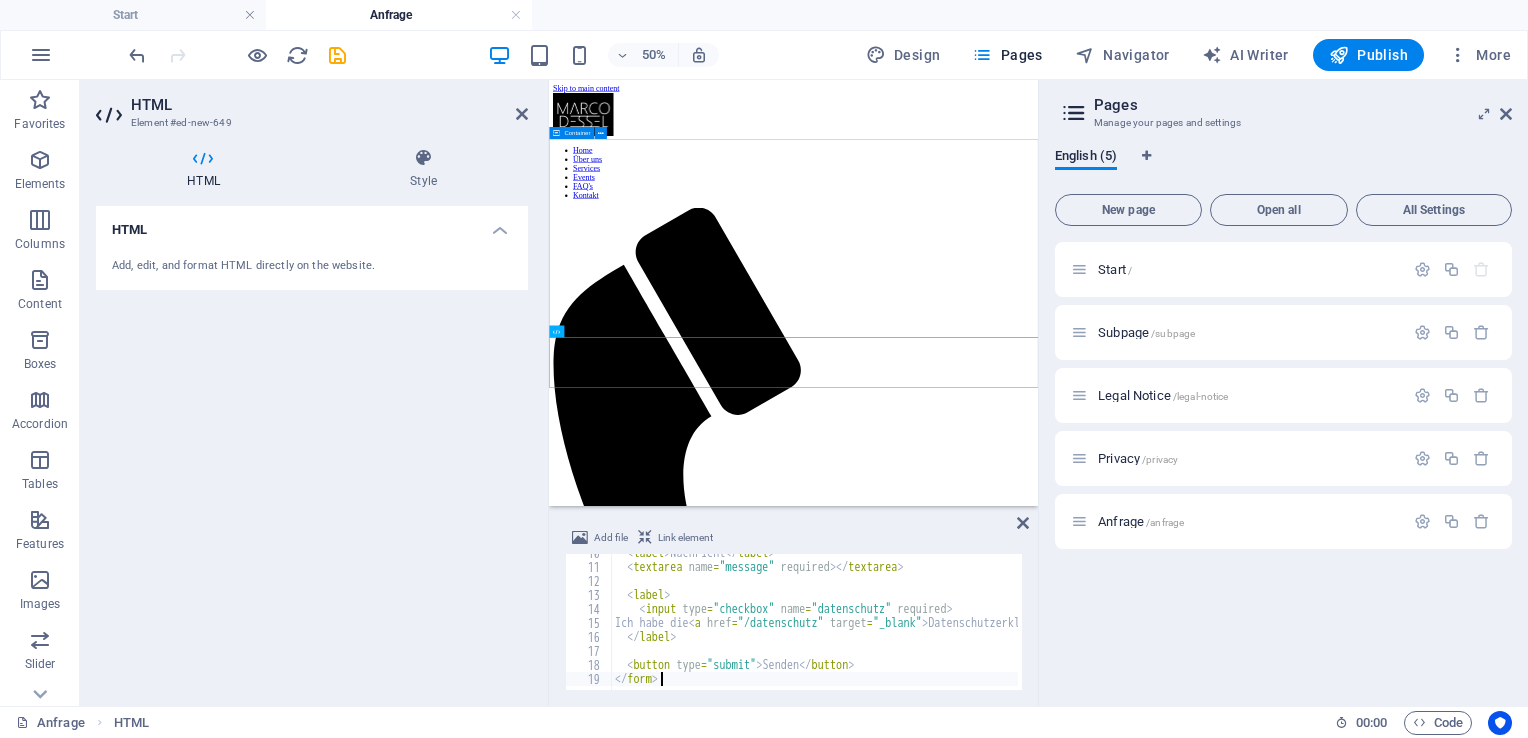click on "Drop content here or  Add elements  Paste clipboard" at bounding box center (1038, 1685) 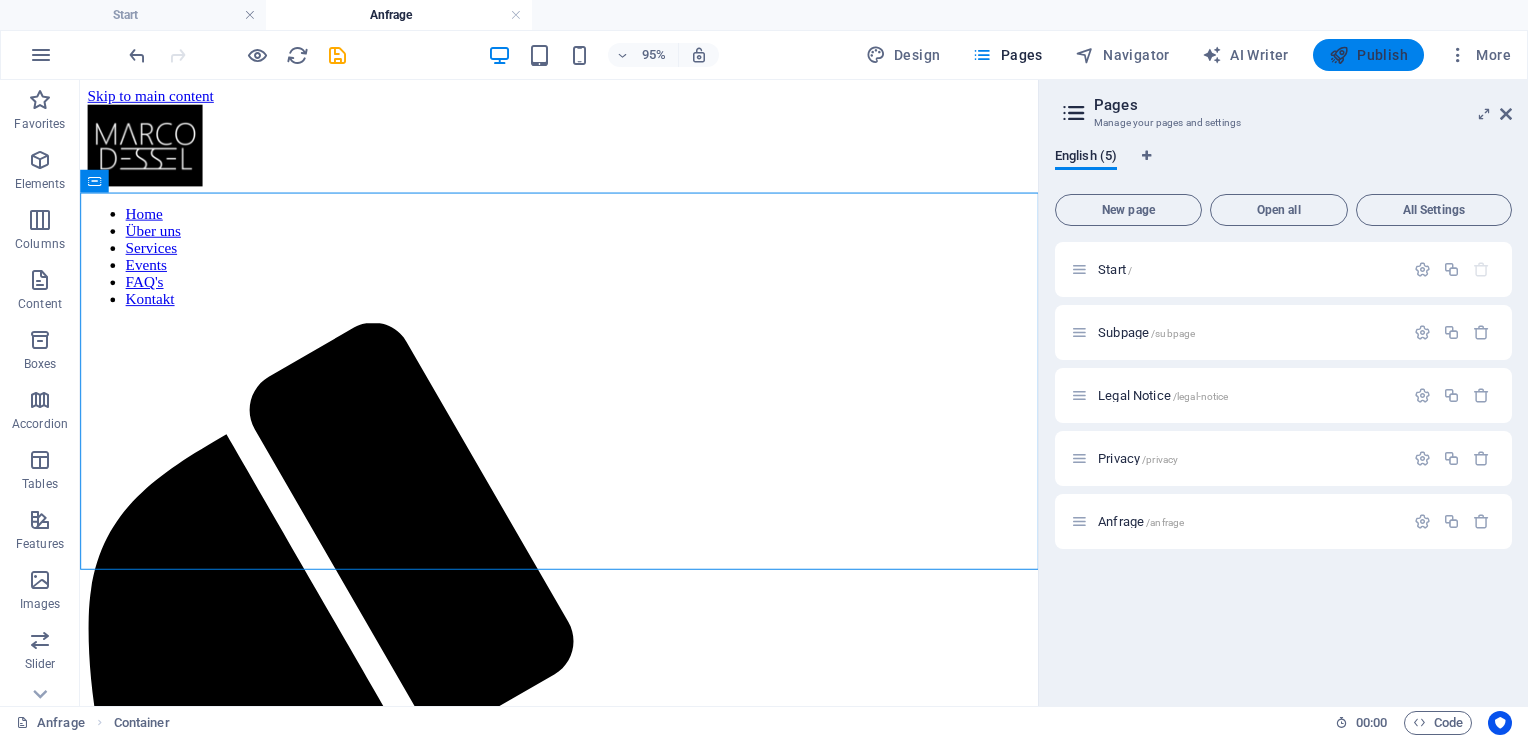 click at bounding box center (1339, 55) 